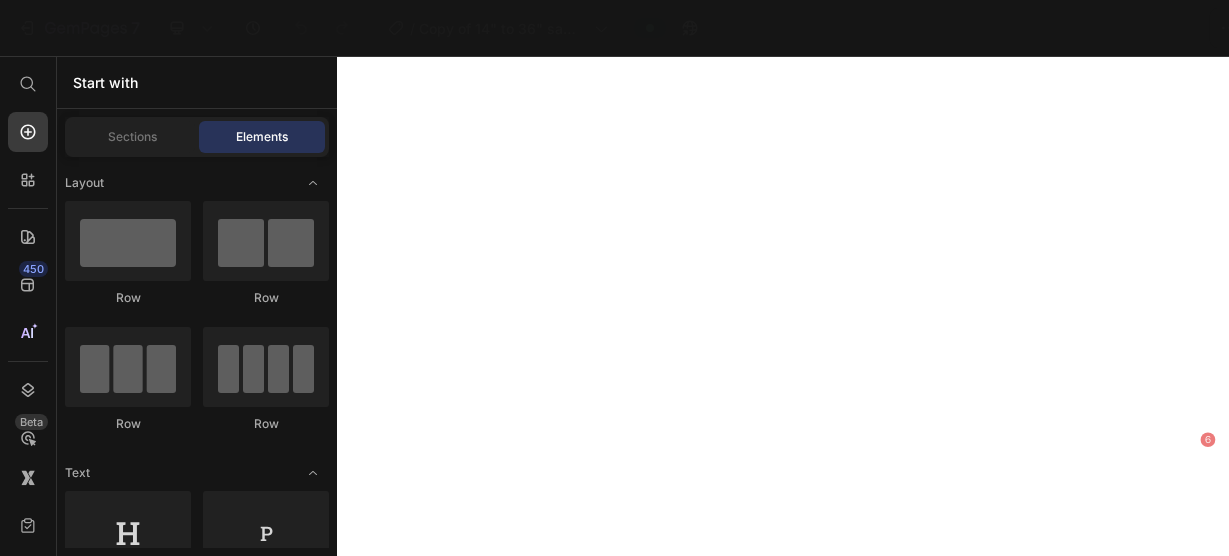 scroll, scrollTop: 0, scrollLeft: 0, axis: both 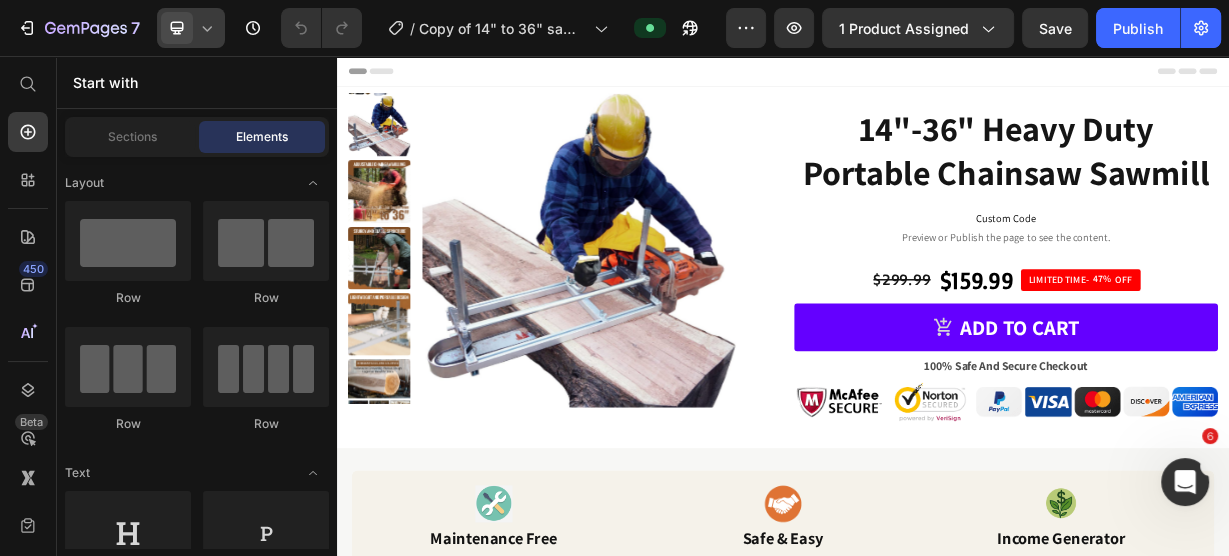 click 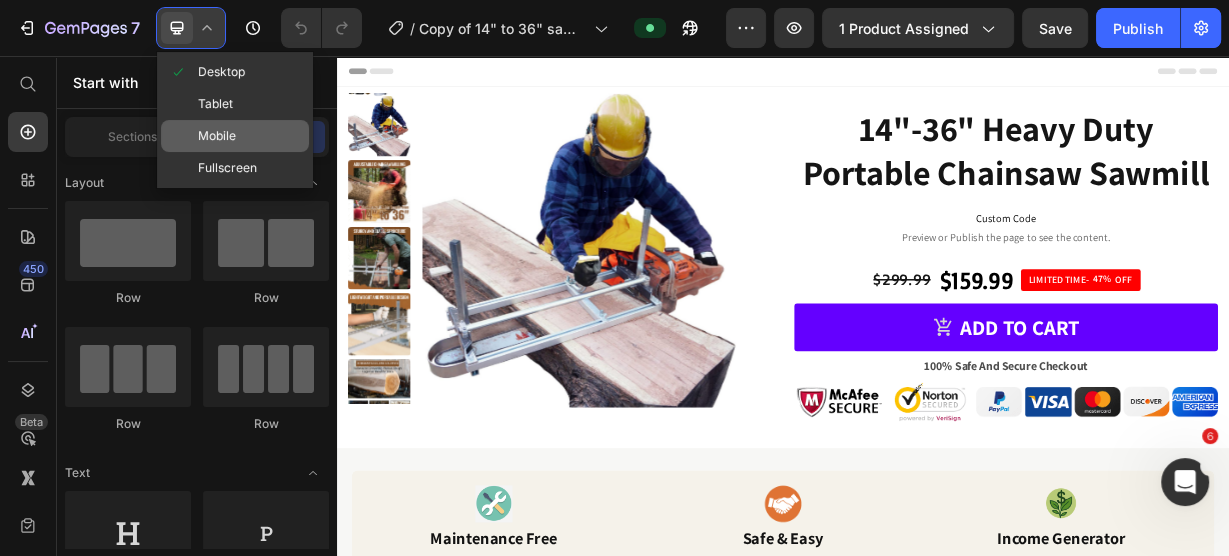 click on "Mobile" 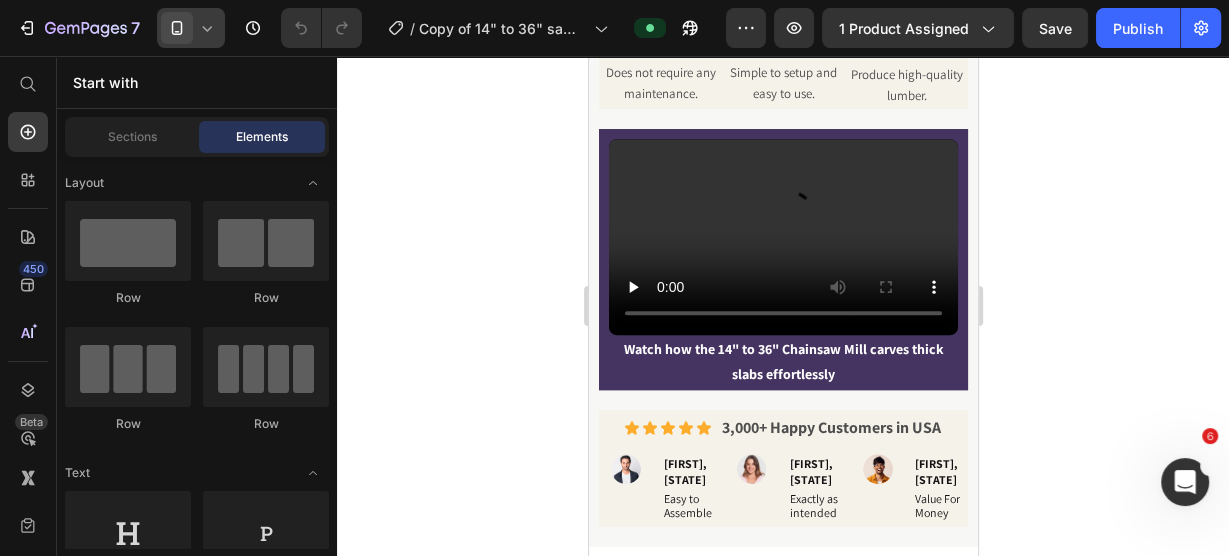 scroll, scrollTop: 560, scrollLeft: 0, axis: vertical 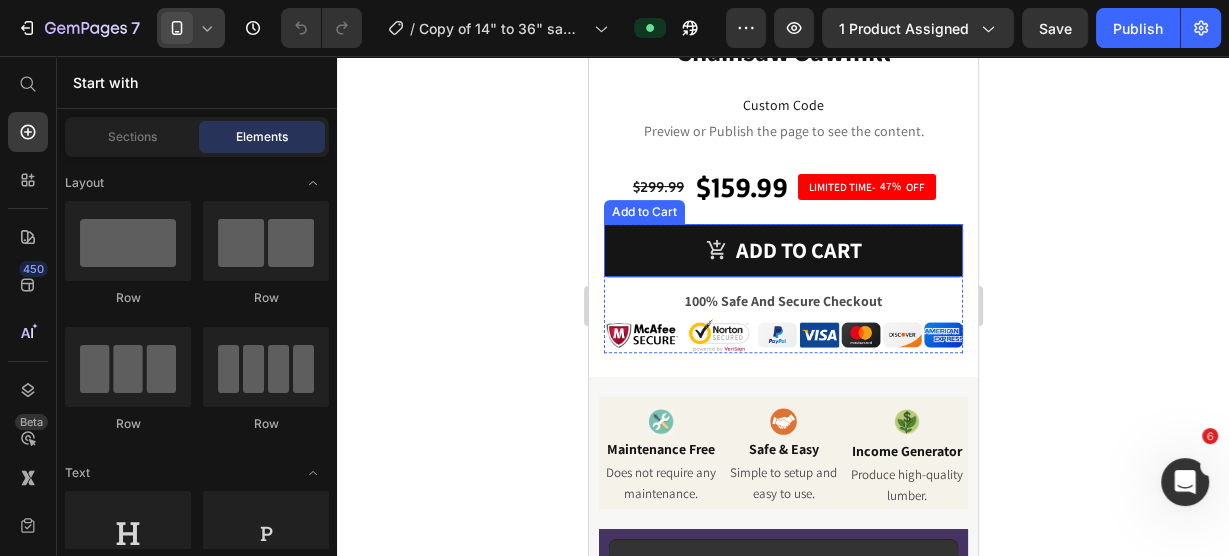 click on "Add to cart" at bounding box center (782, 250) 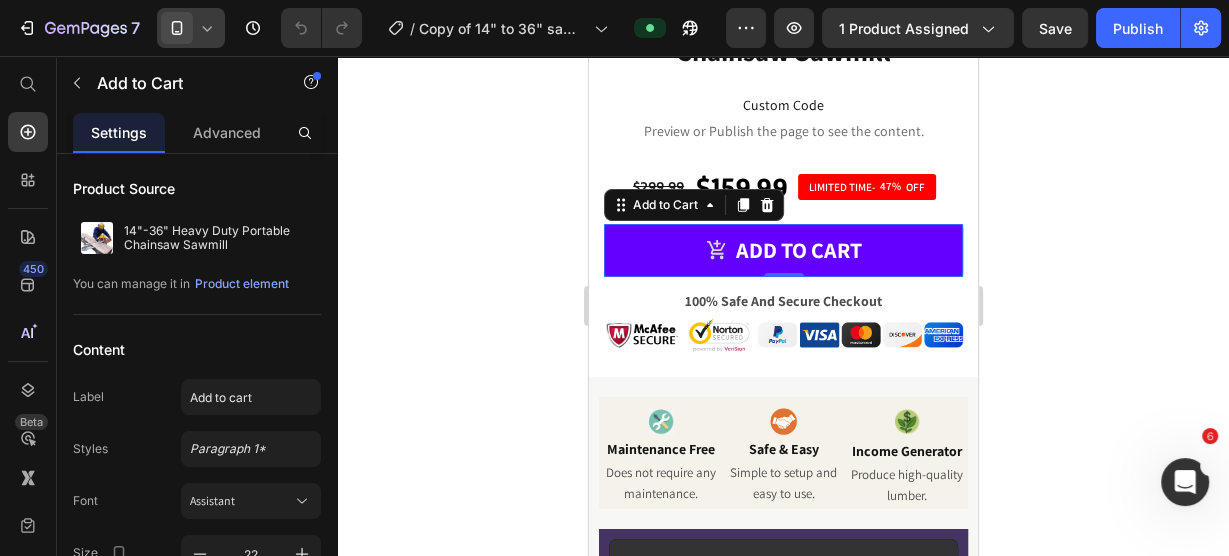 click 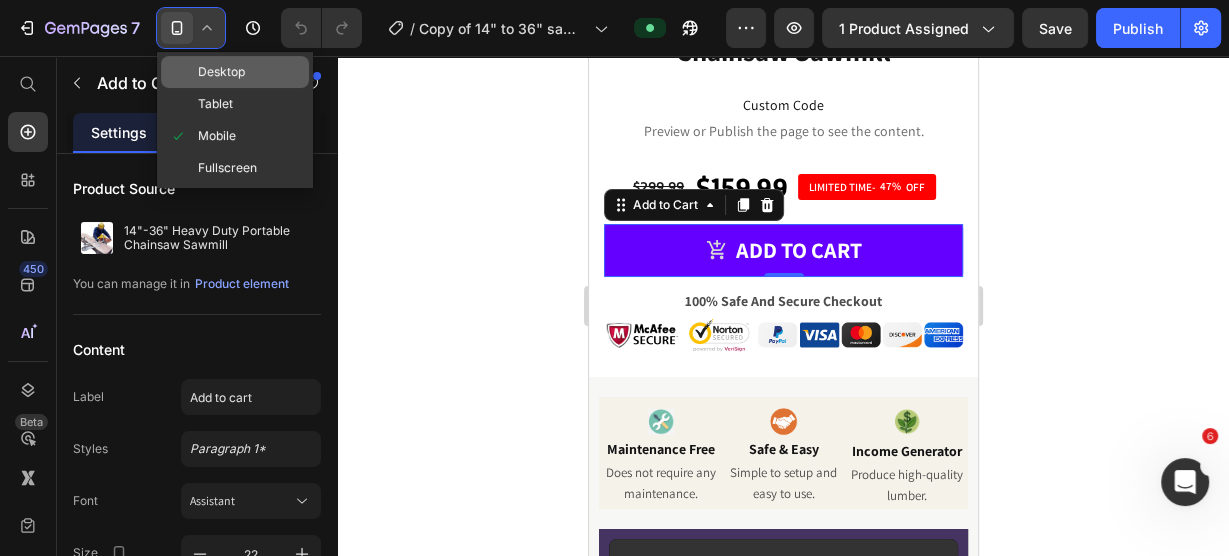 click on "Desktop" at bounding box center [221, 72] 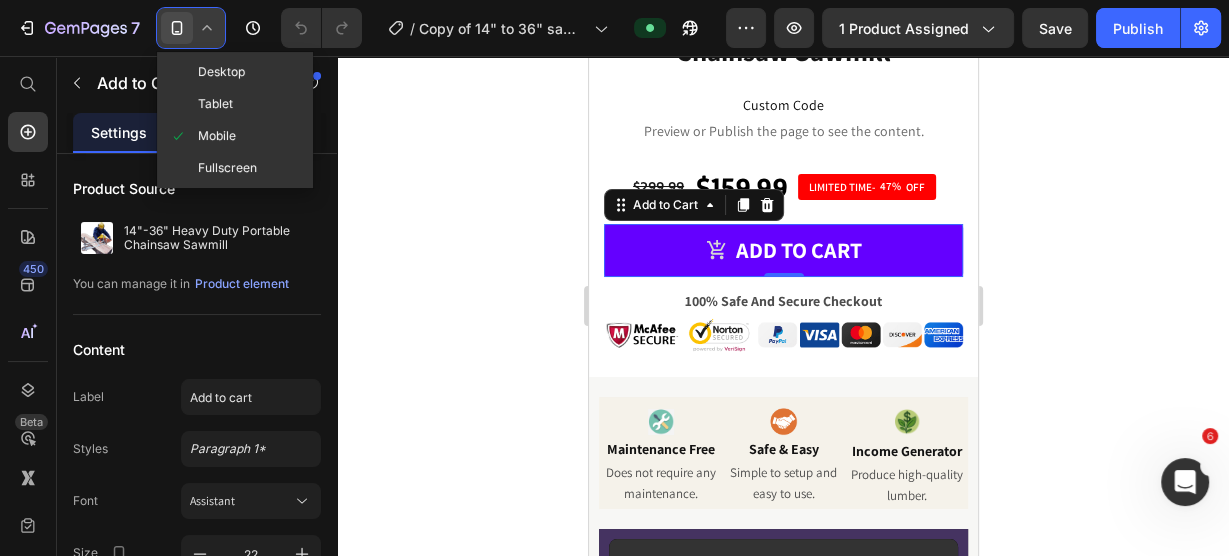type on "28" 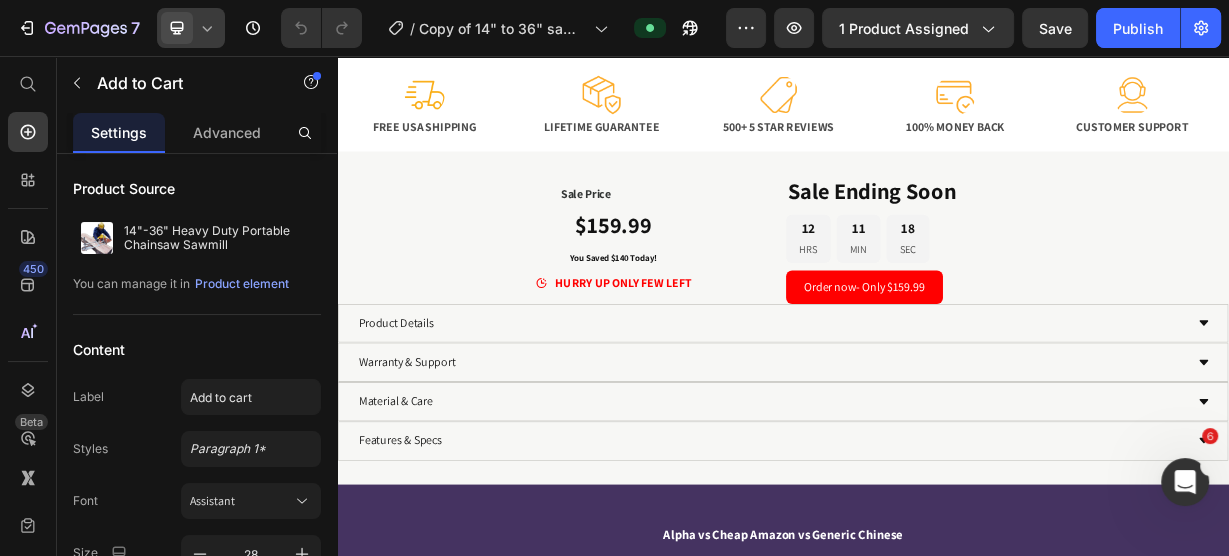 scroll, scrollTop: 1680, scrollLeft: 0, axis: vertical 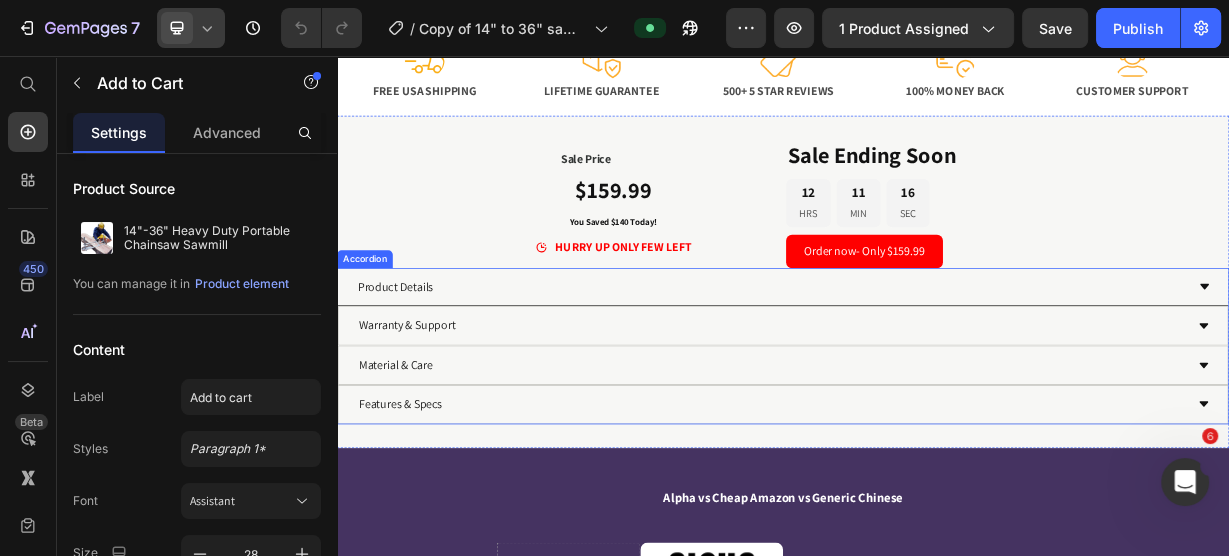 click on "Product Details" at bounding box center [921, 366] 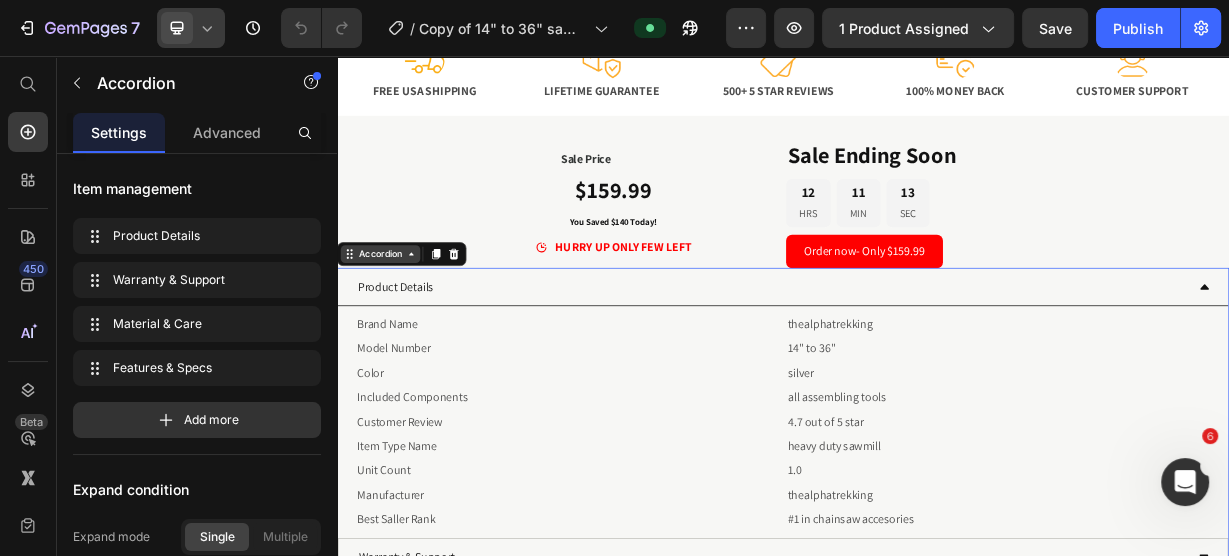 click 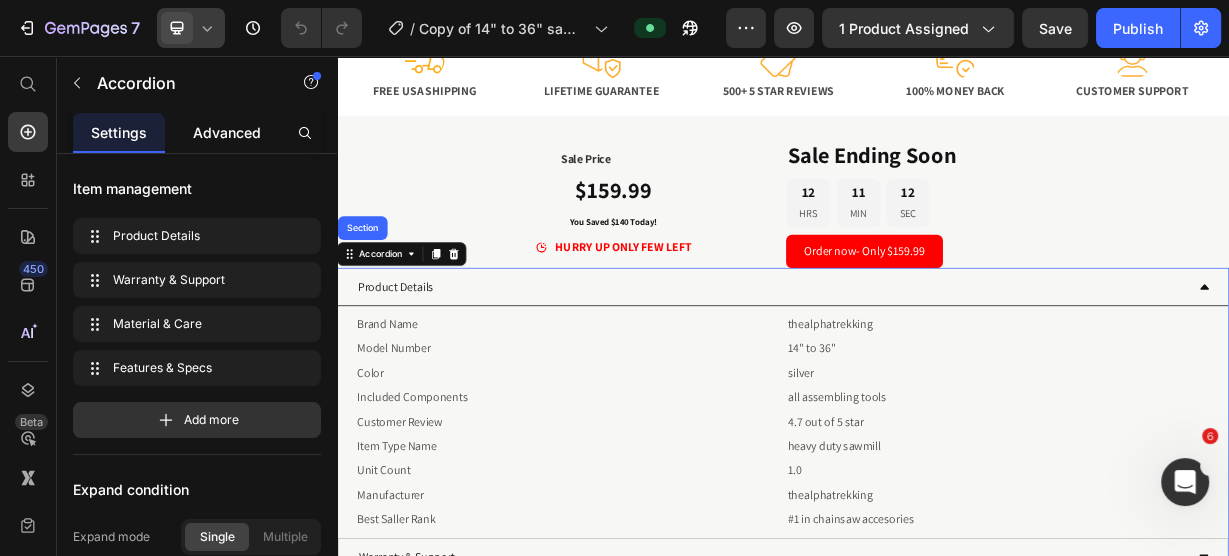 click on "Advanced" 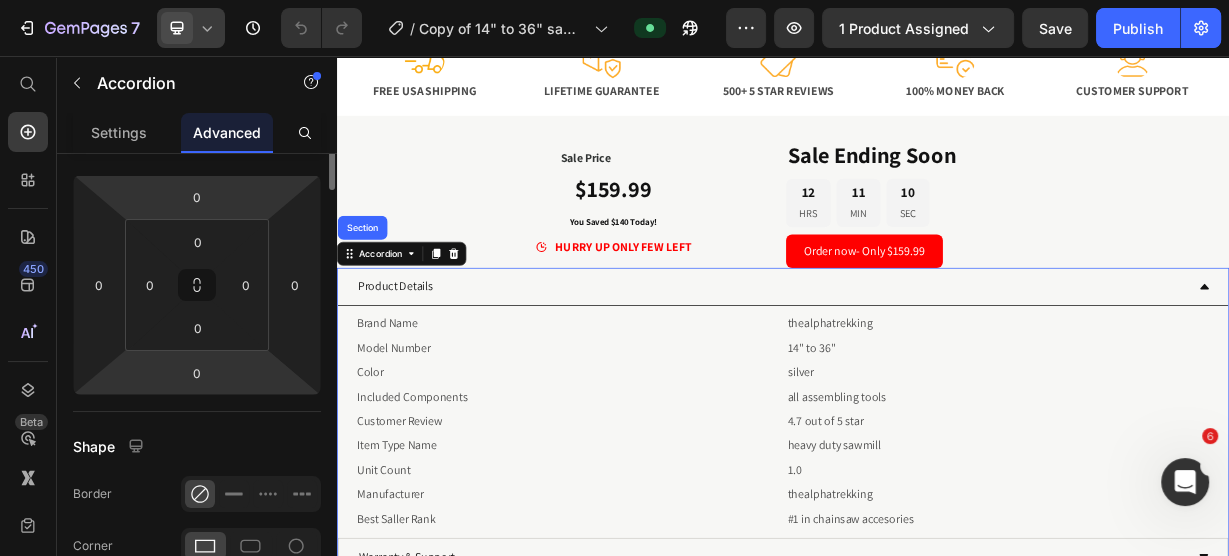scroll, scrollTop: 80, scrollLeft: 0, axis: vertical 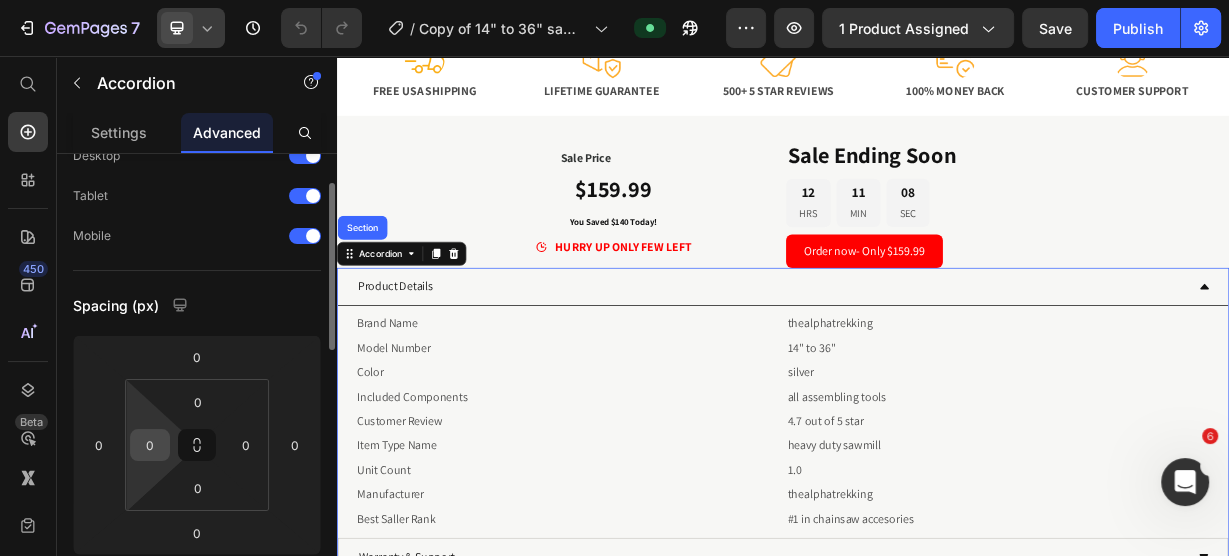 click on "0" at bounding box center (150, 445) 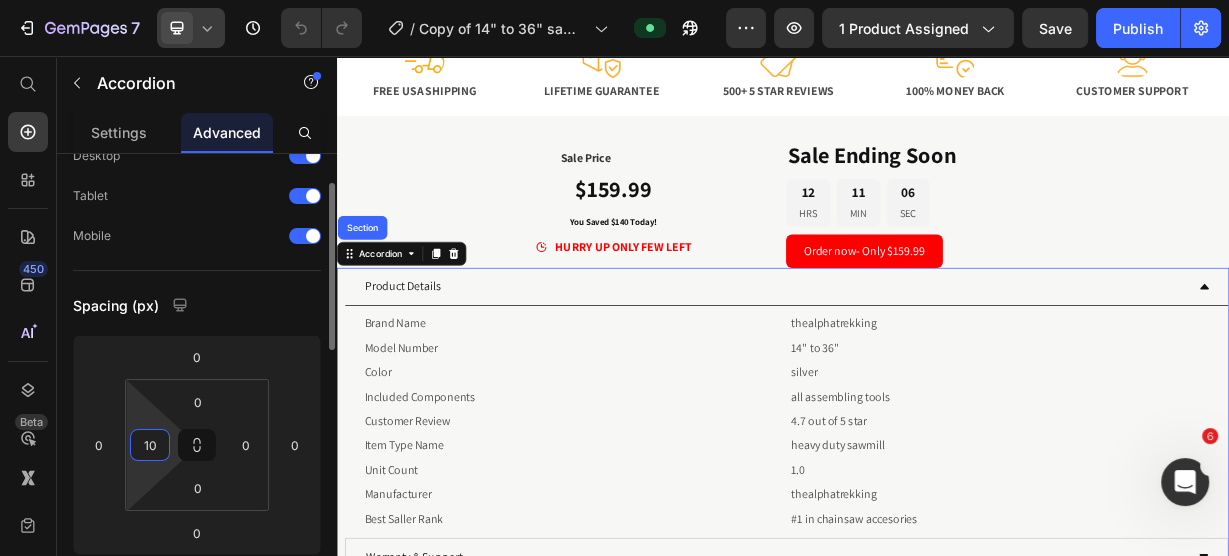 type on "1" 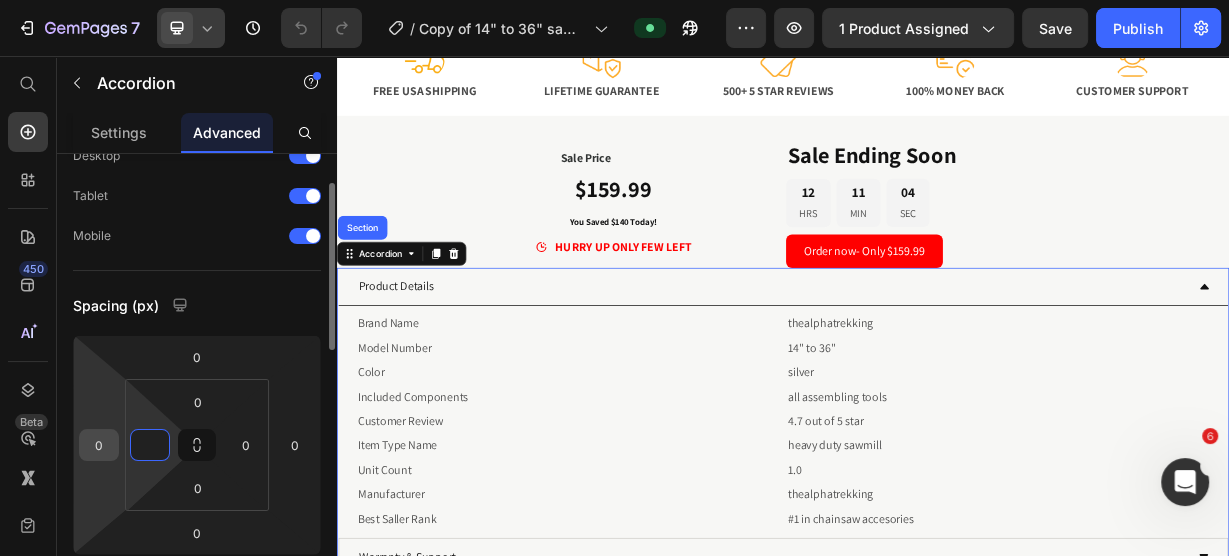 click on "0" at bounding box center (99, 445) 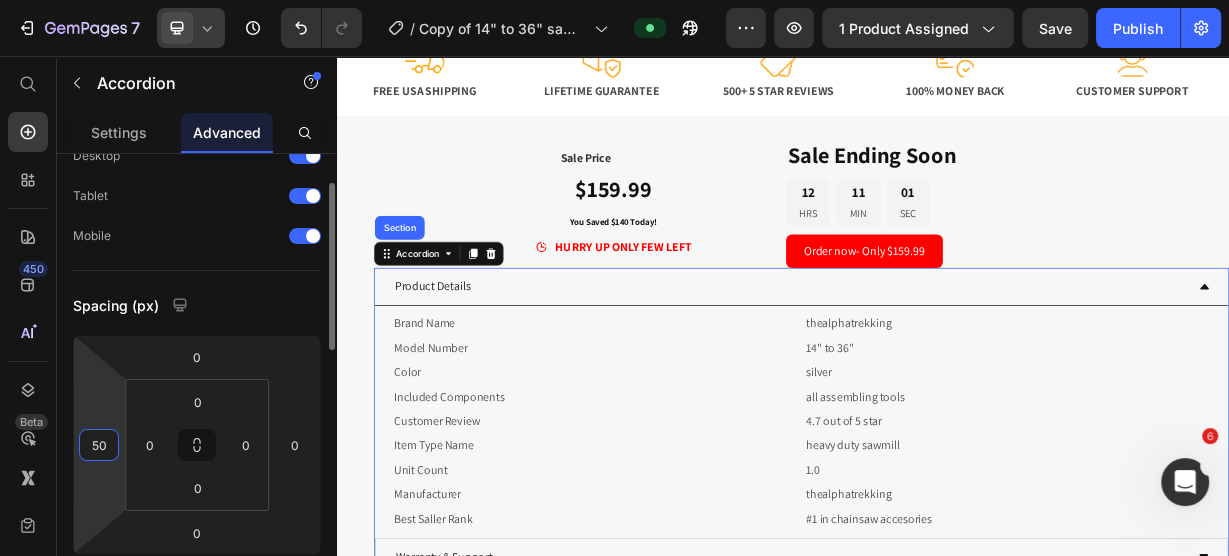 click on "50" at bounding box center (99, 445) 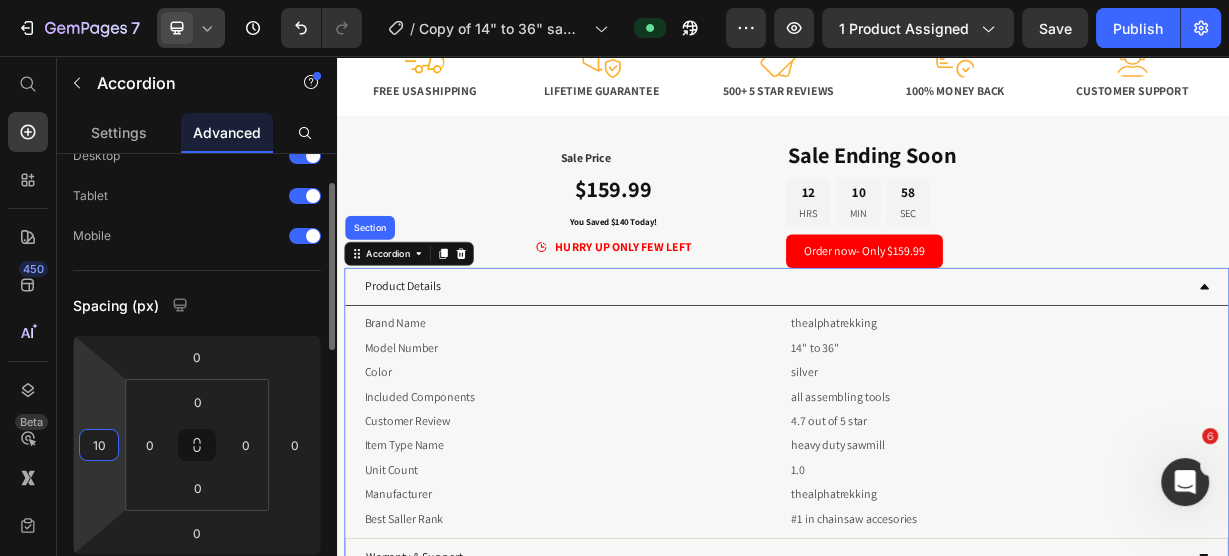 type on "1" 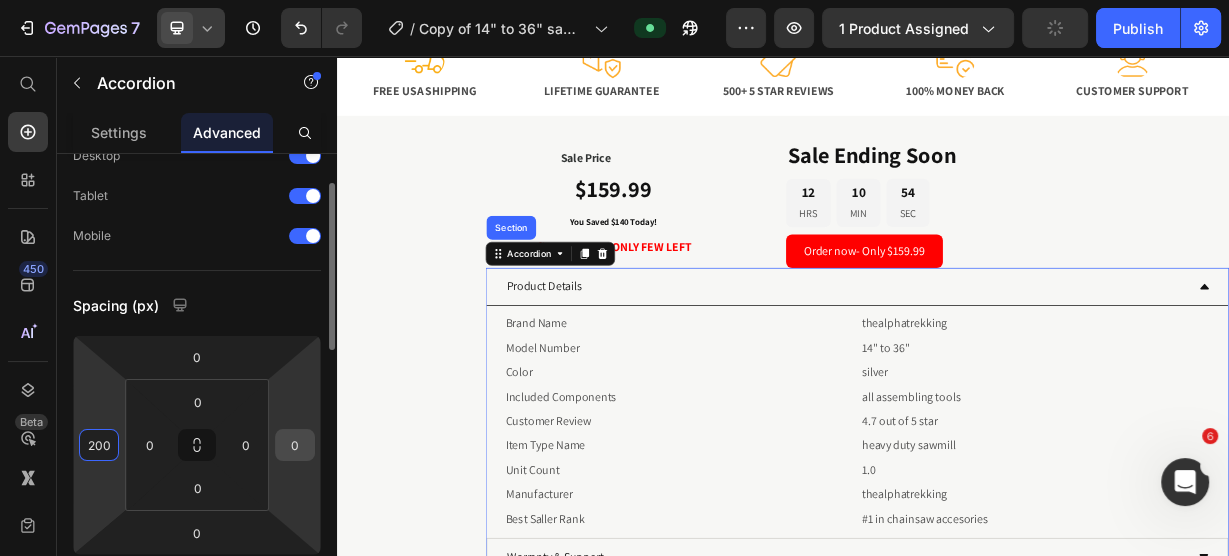 type on "200" 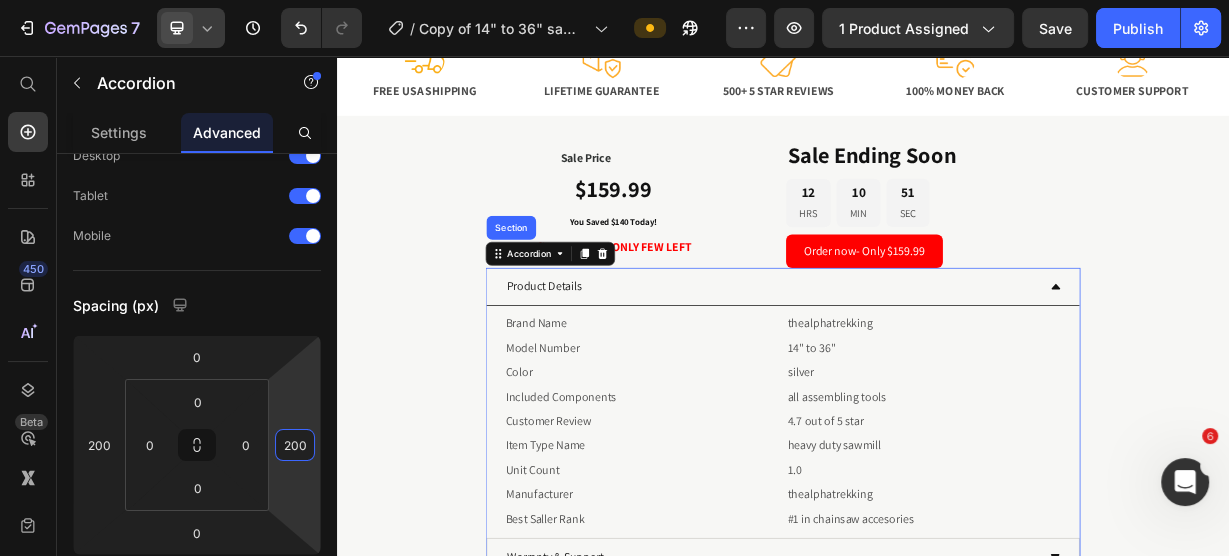 type on "200" 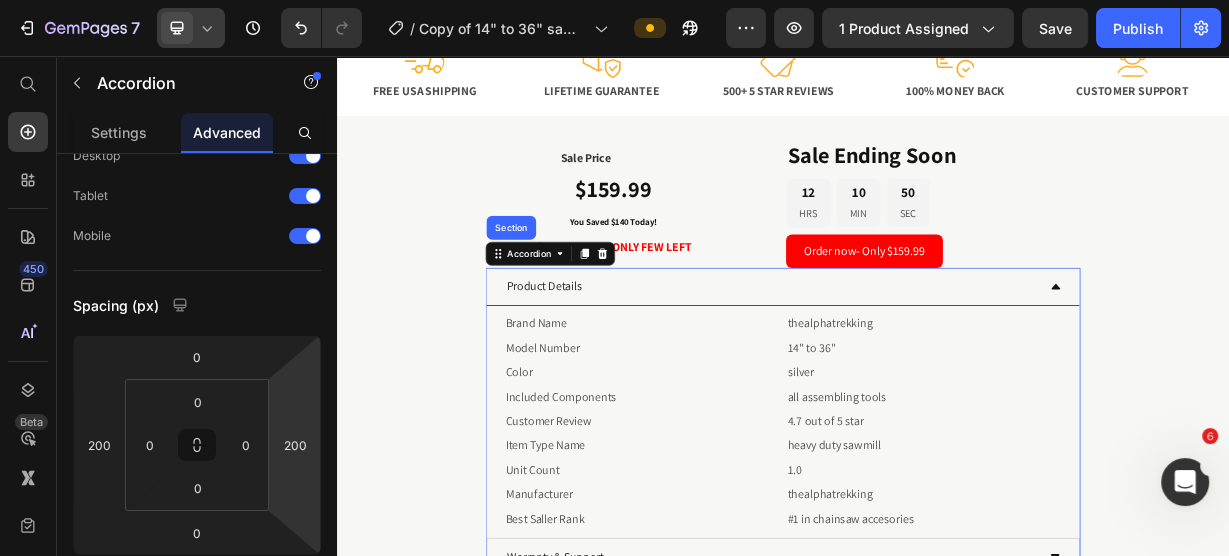 click on "Product Details" at bounding box center (937, 367) 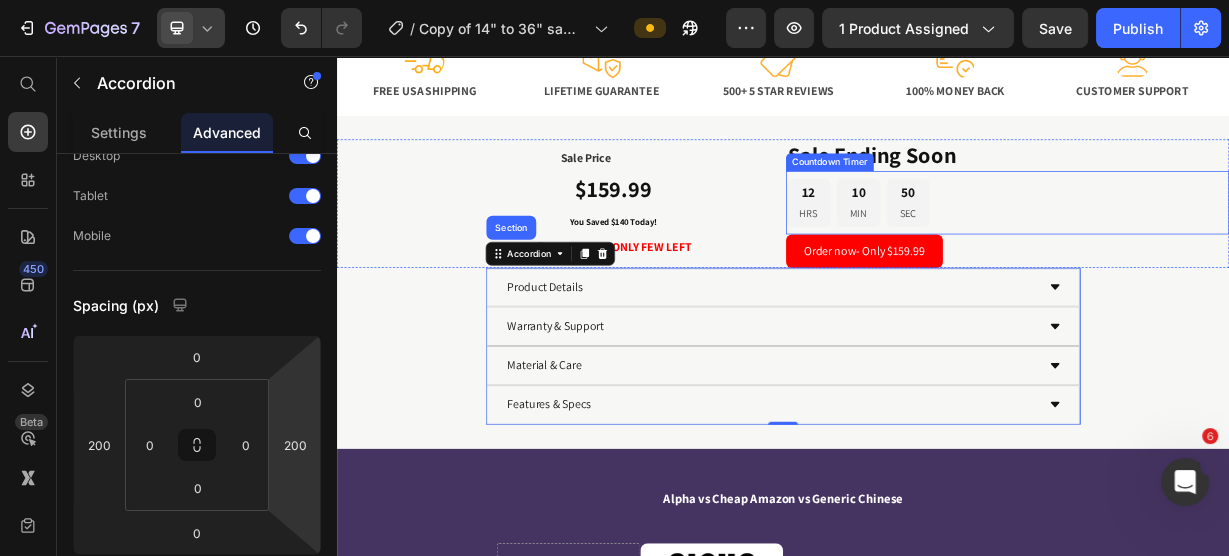 click on "12 HRS 10 MIN 50 SEC" at bounding box center [1239, 253] 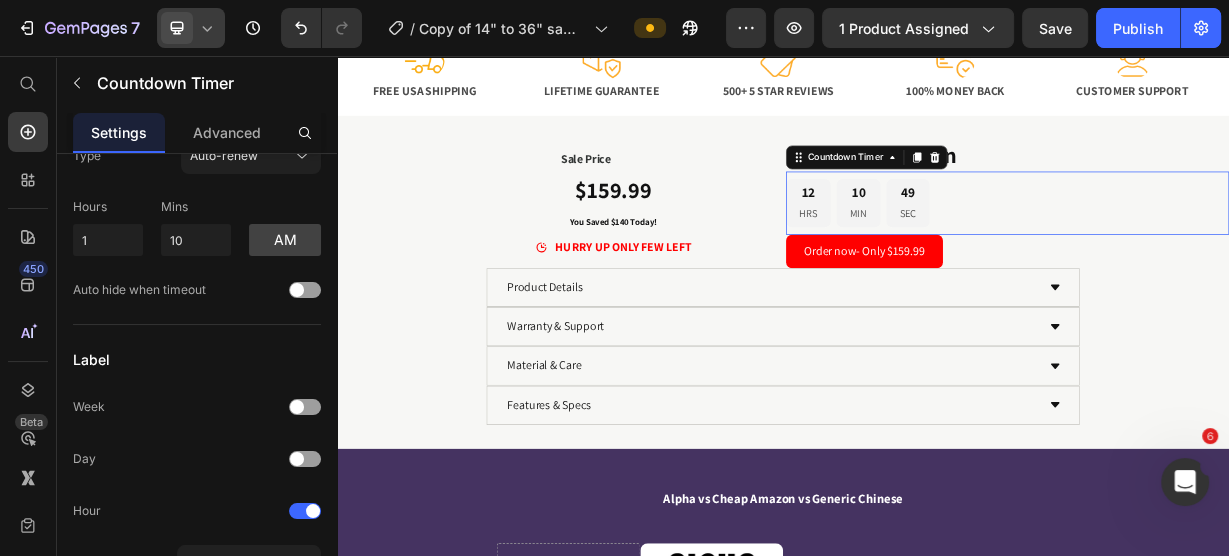 scroll, scrollTop: 0, scrollLeft: 0, axis: both 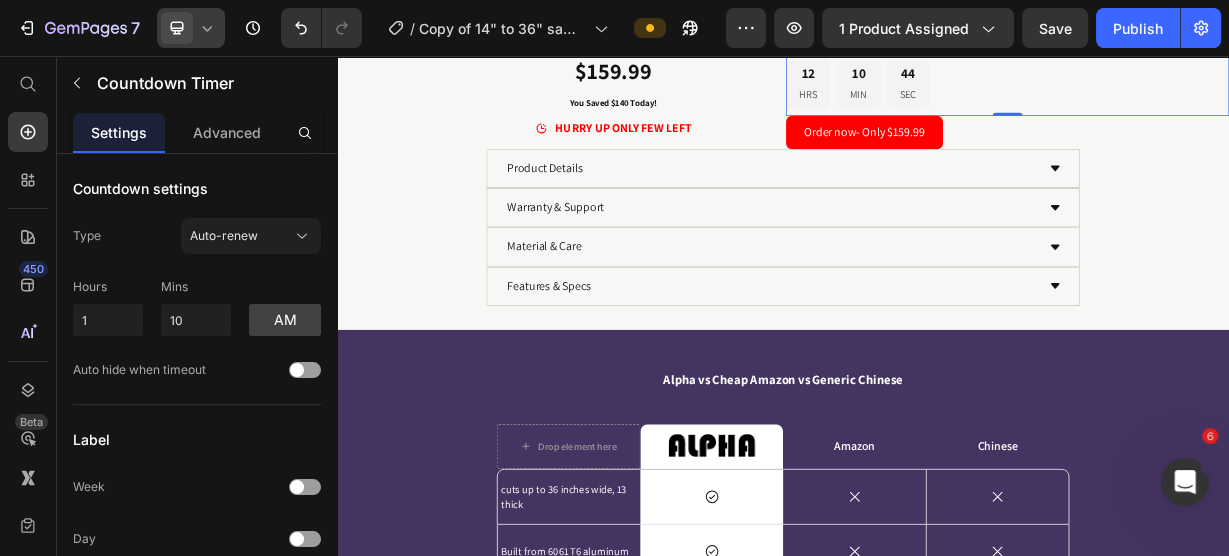 click 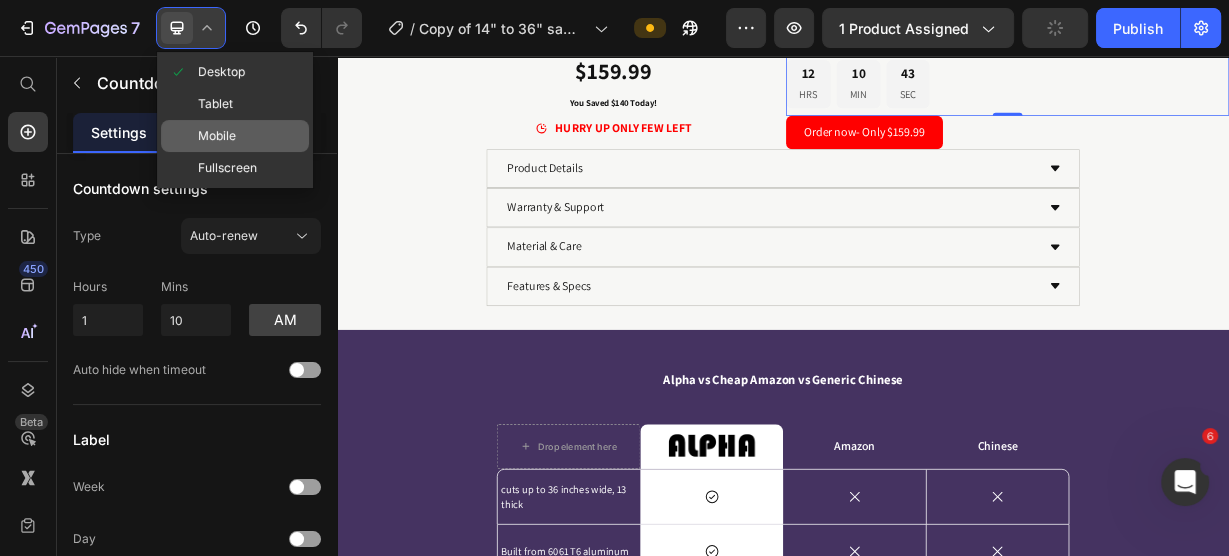 click on "Mobile" 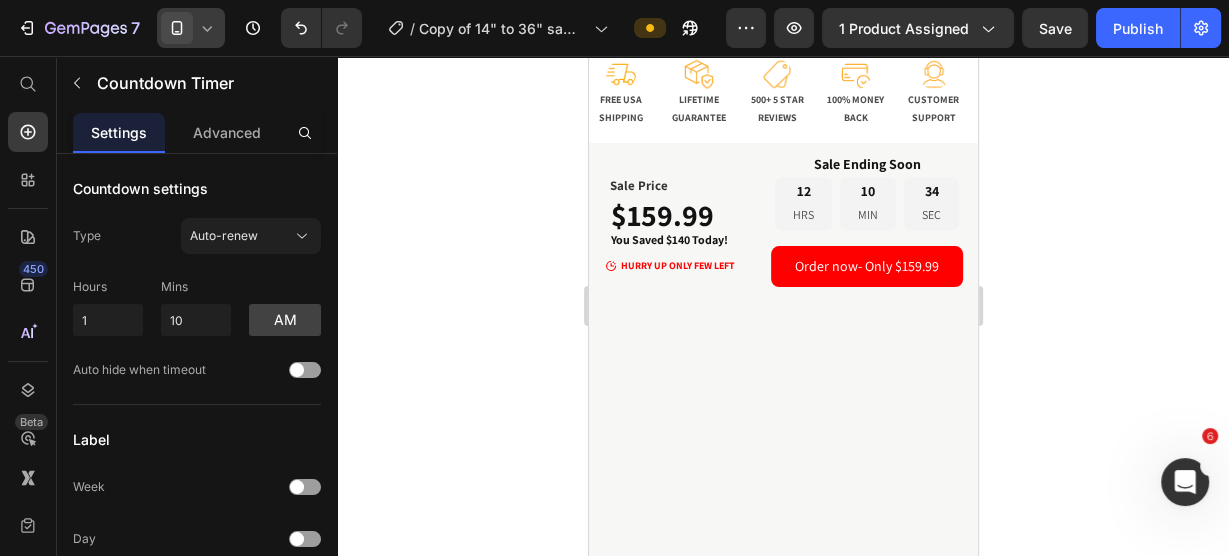 scroll, scrollTop: 2400, scrollLeft: 0, axis: vertical 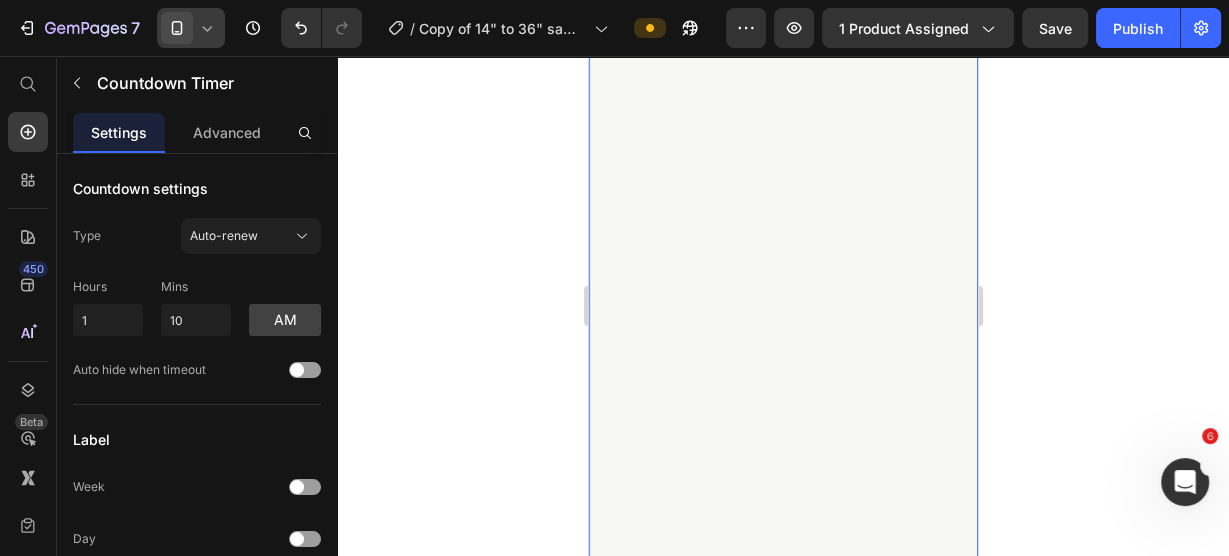 click on "Sale Price Text Block $159.99 You Saved $140 Today! Heading
HURRY UP ONLY FEW LEFT Item List Sale Ending Soon Heading 12 HRS 10 MIN 33 SEC Countdown Timer Order now- Only $159.99 Button Row
Product Details
Warranty & Support
Material & Care
Features & Specs Accordion" at bounding box center (782, 728) 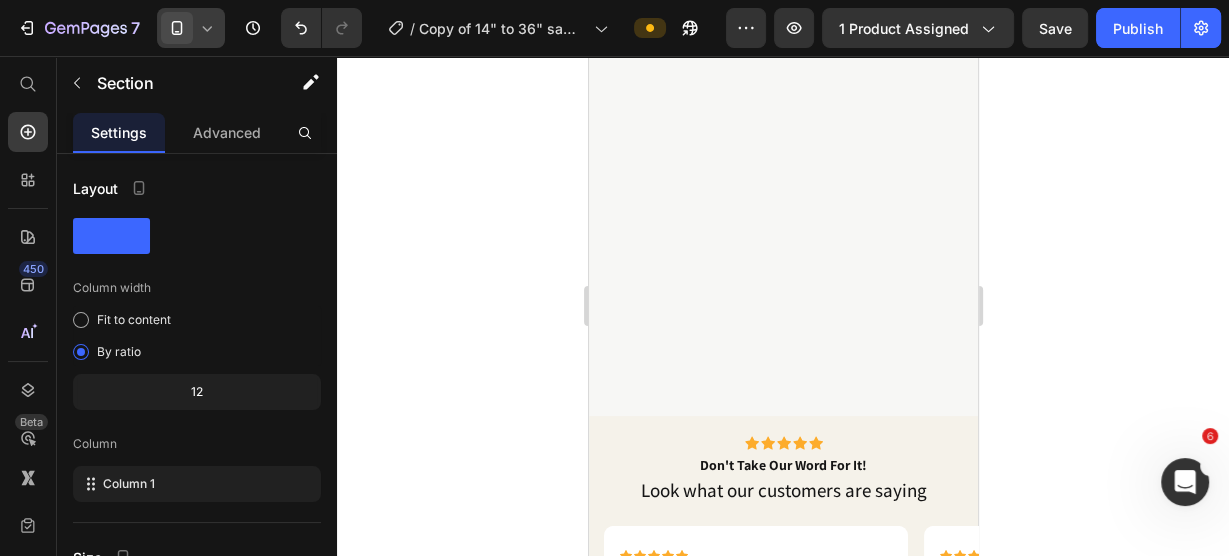 scroll, scrollTop: 3520, scrollLeft: 0, axis: vertical 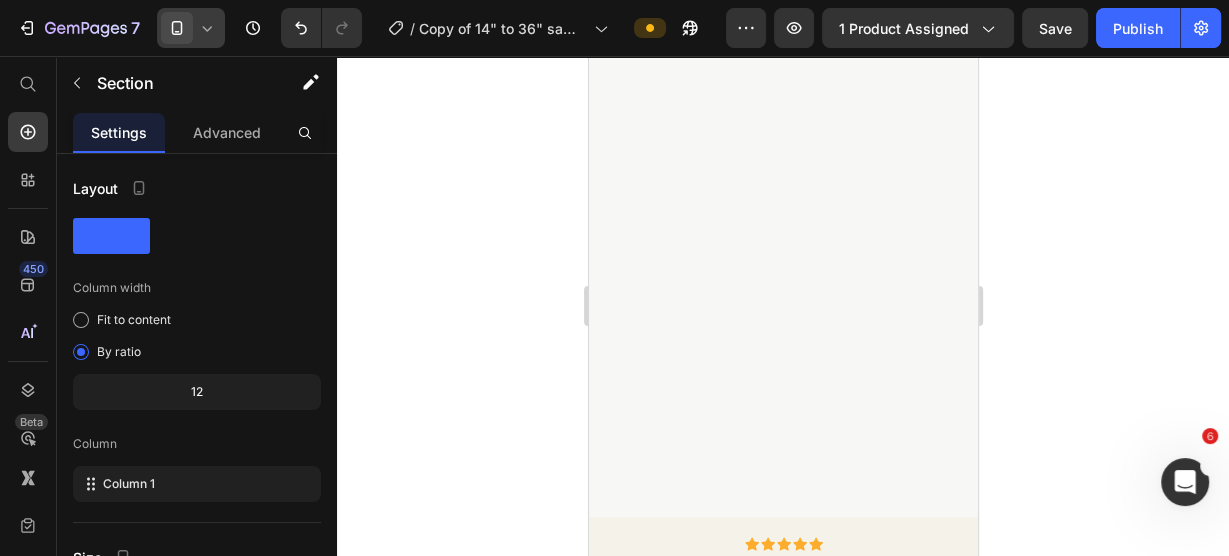 click on "Sale Price Text Block $159.99 You Saved $140 Today! Heading
HURRY UP ONLY FEW LEFT Item List Sale Ending Soon Heading 12 HRS 10 MIN 27 SEC Countdown Timer Order now- Only $159.99 Button Row
Product Details
Warranty & Support
Material & Care
Features & Specs Accordion" at bounding box center (782, -400) 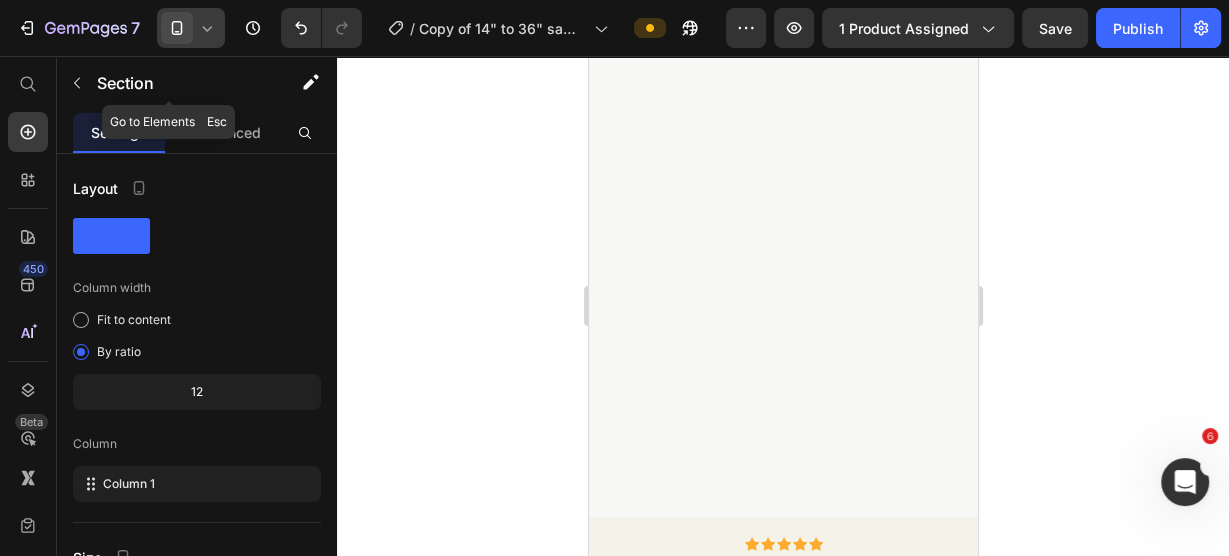 click on "Section" at bounding box center [169, 83] 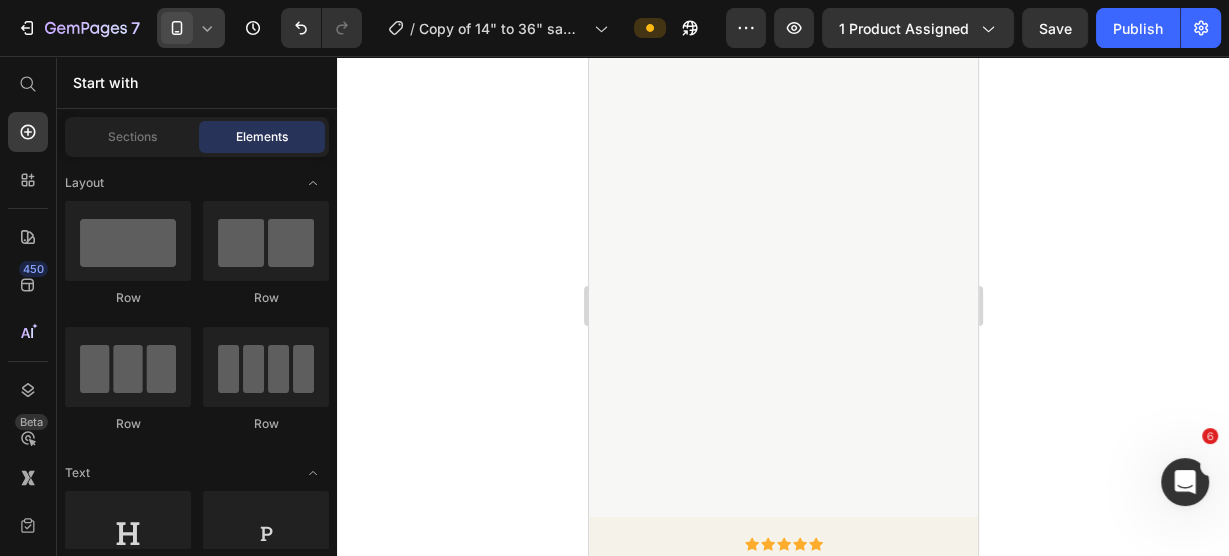 click on "Elements" 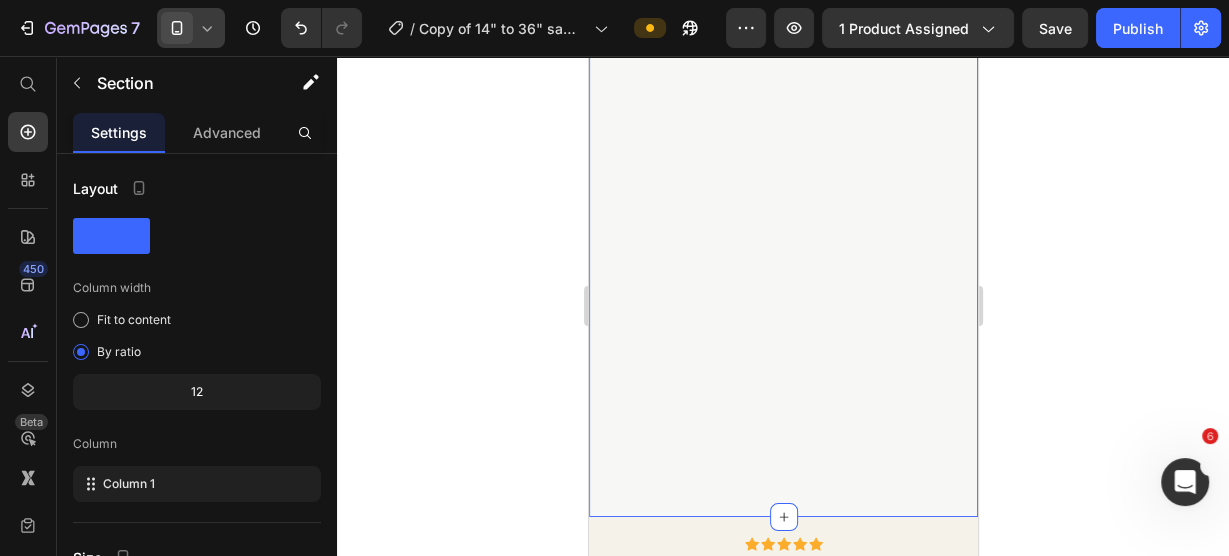 click on "Sale Price Text Block $159.99 You Saved $140 Today! Heading
HURRY UP ONLY FEW LEFT Item List Sale Ending Soon Heading 12 HRS 10 MIN 24 SEC Countdown Timer Order now- Only $159.99 Button Row
Product Details
Warranty & Support
Material & Care
Features & Specs Accordion" at bounding box center [782, -400] 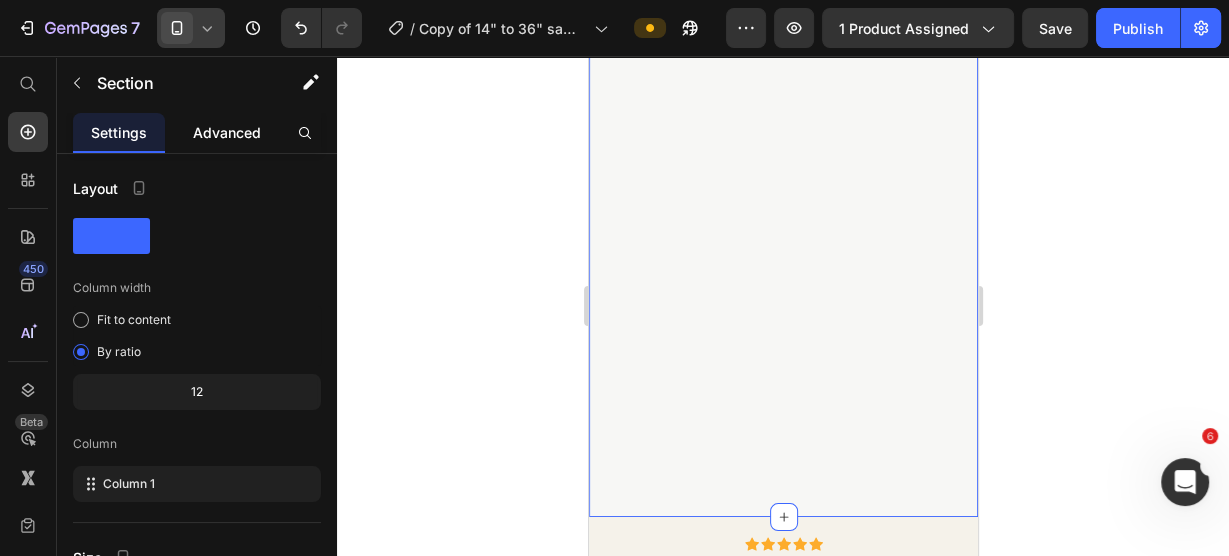 click on "Advanced" at bounding box center [227, 132] 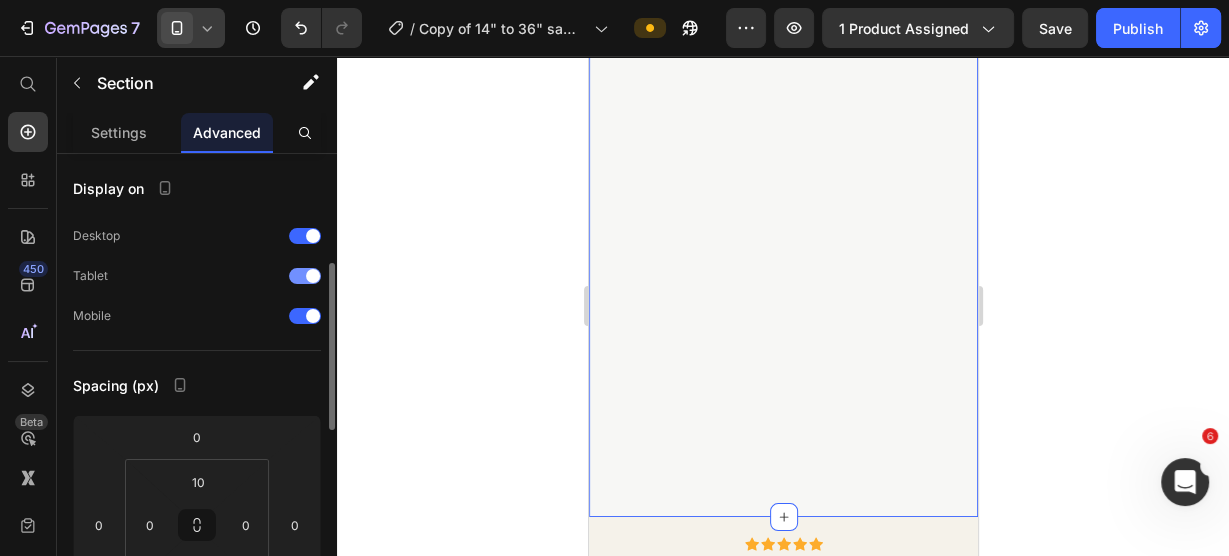 scroll, scrollTop: 160, scrollLeft: 0, axis: vertical 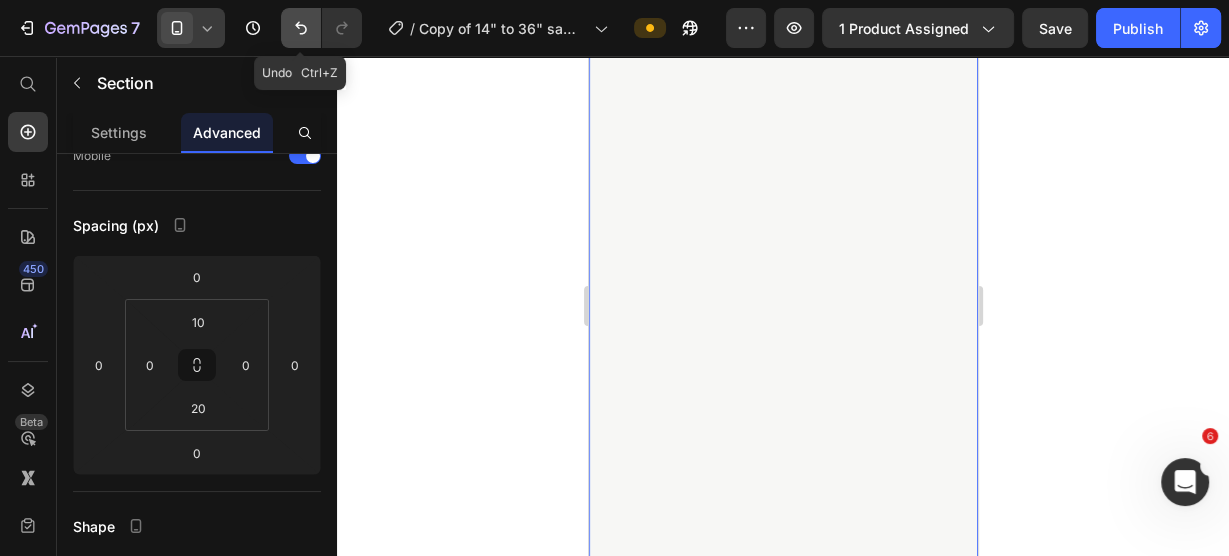 click 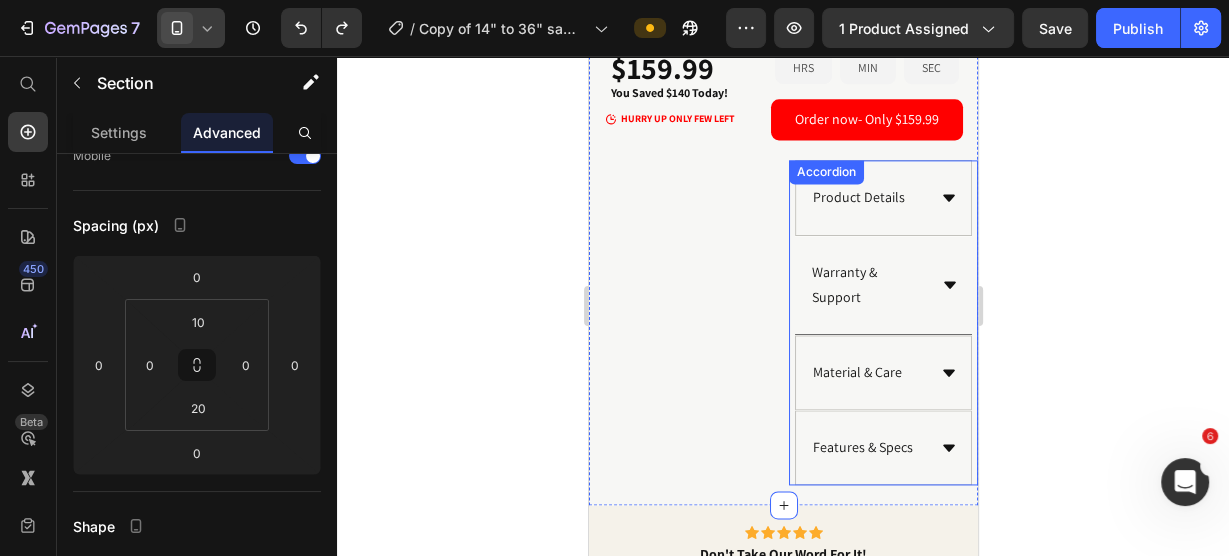 scroll, scrollTop: 2160, scrollLeft: 0, axis: vertical 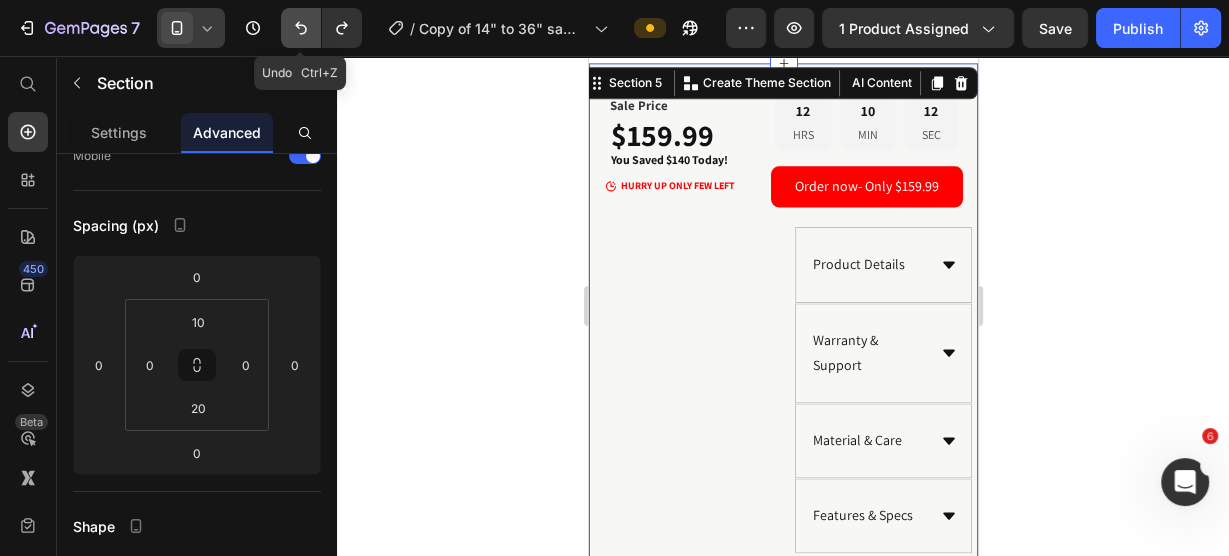 click 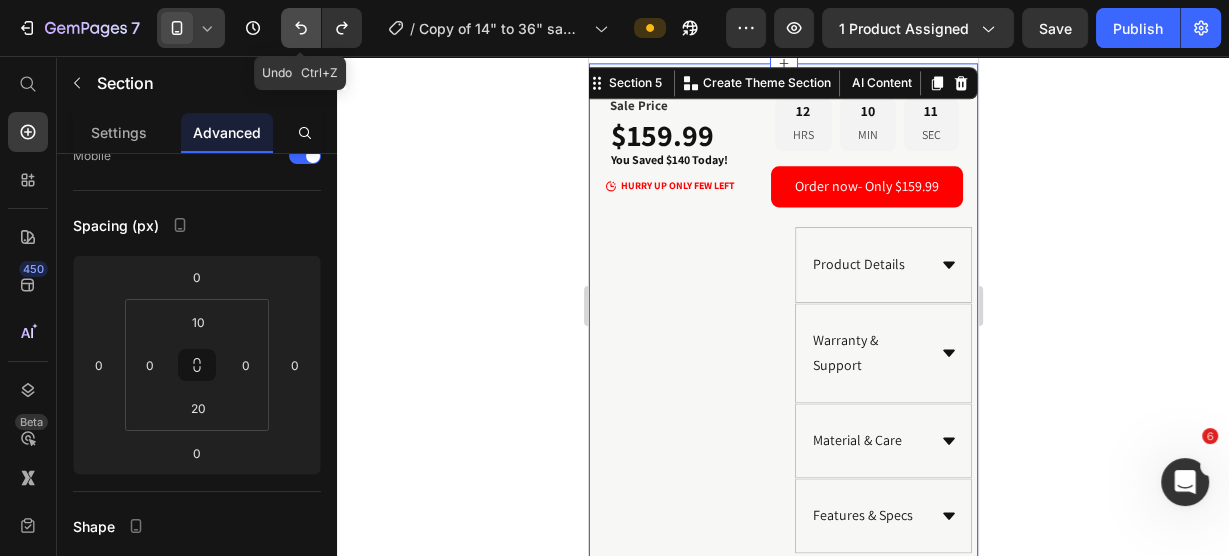 click 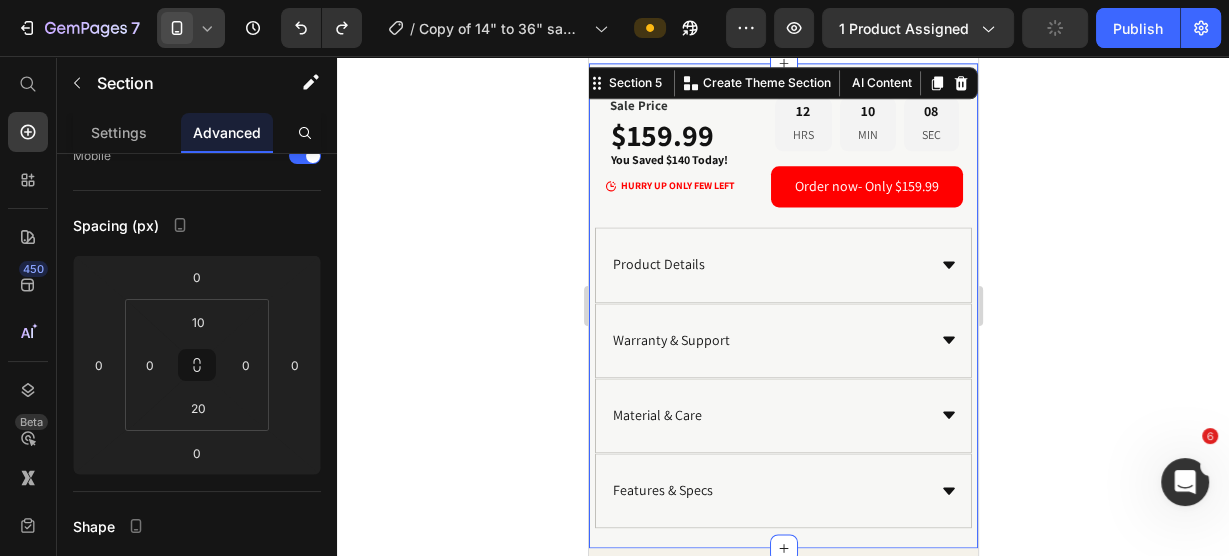 click 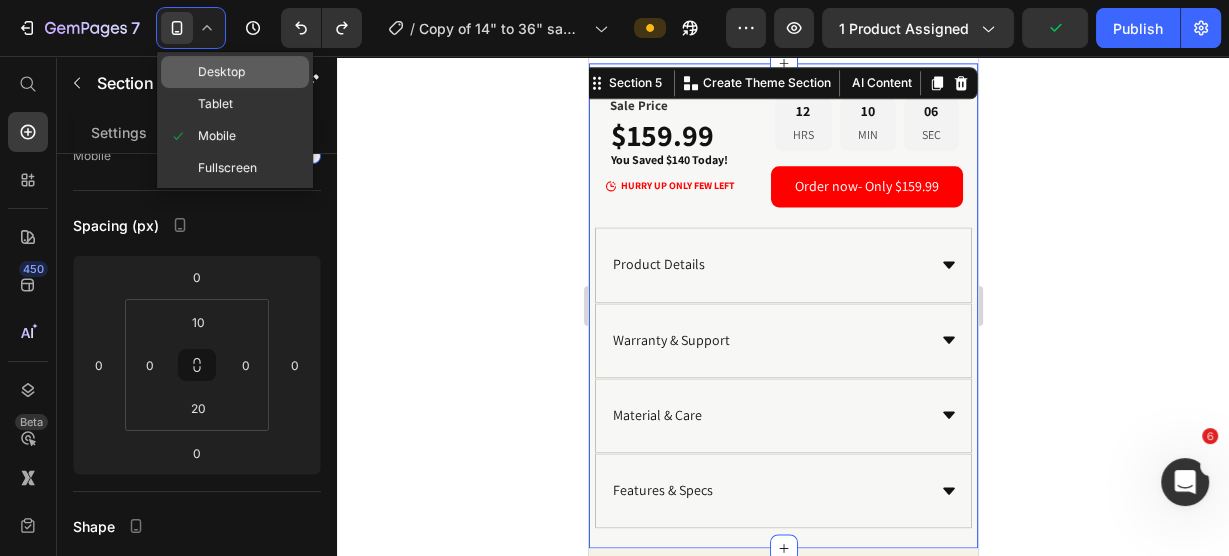 click on "Desktop" at bounding box center [221, 72] 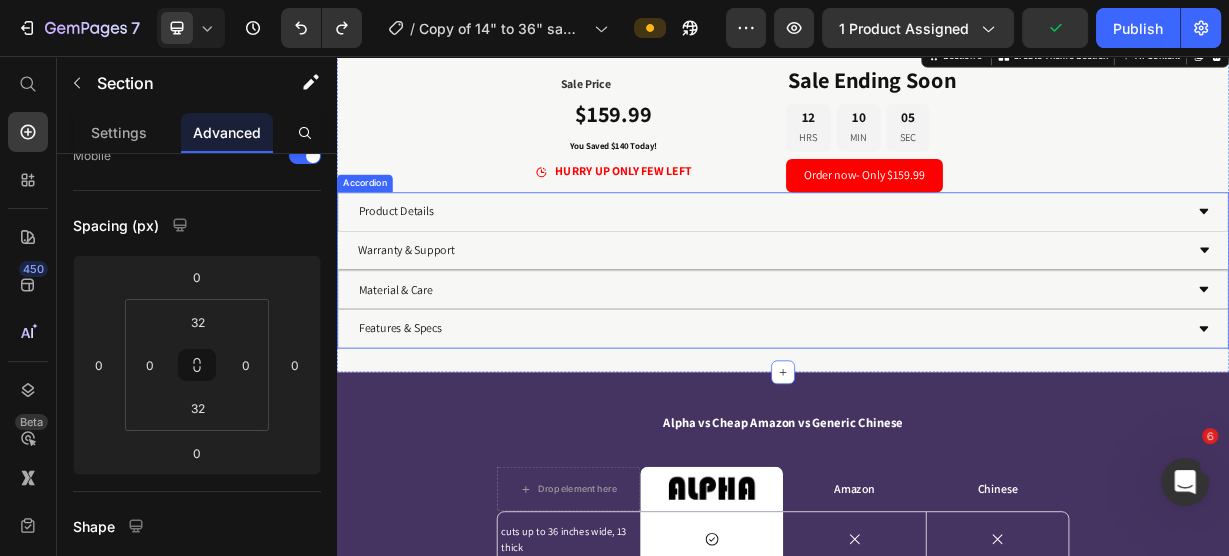scroll, scrollTop: 2024, scrollLeft: 0, axis: vertical 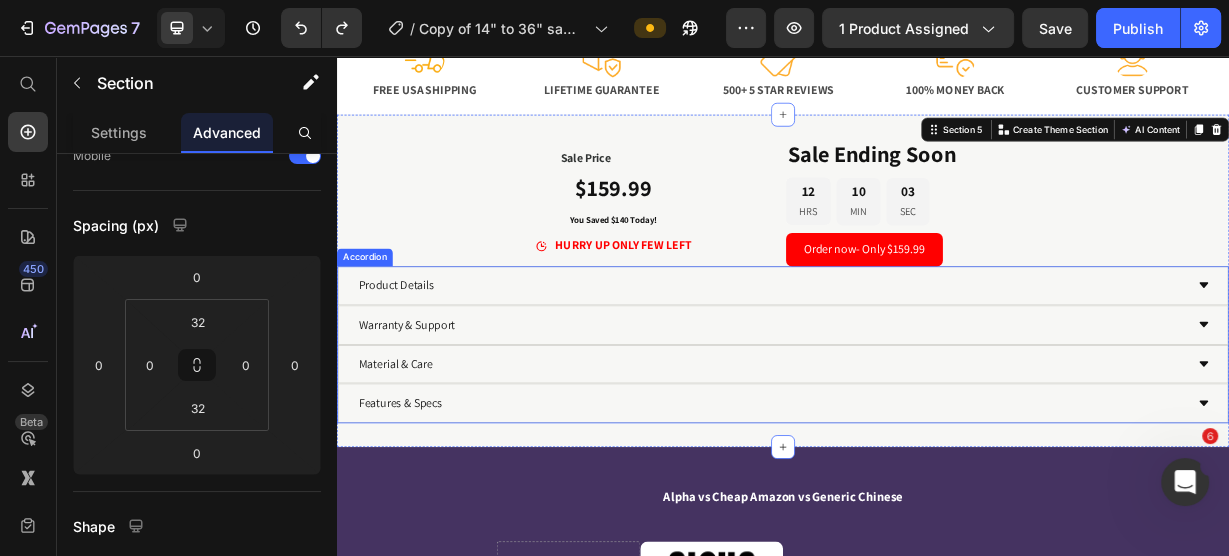 click on "Sale Price Text Block $159.99 You Saved $140 Today! Heading
HURRY UP ONLY FEW LEFT Item List Sale Ending Soon Heading 12 HRS 10 MIN 03 SEC Countdown Timer Order now- Only $159.99 Button Row
Product Details
Warranty & Support
Material & Care
Features & Specs Accordion" at bounding box center (937, 358) 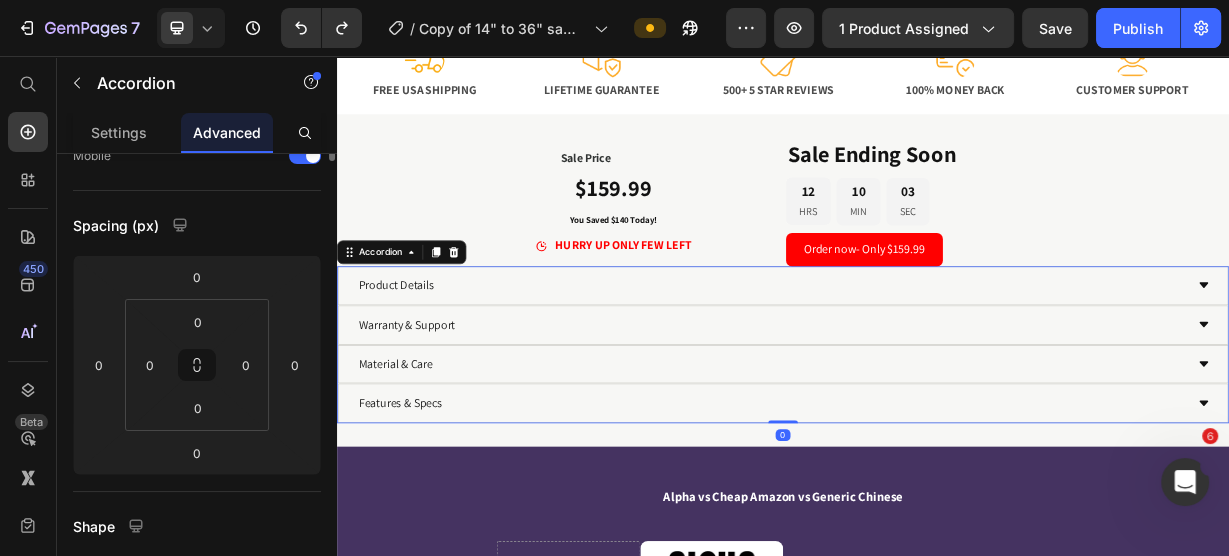 scroll, scrollTop: 0, scrollLeft: 0, axis: both 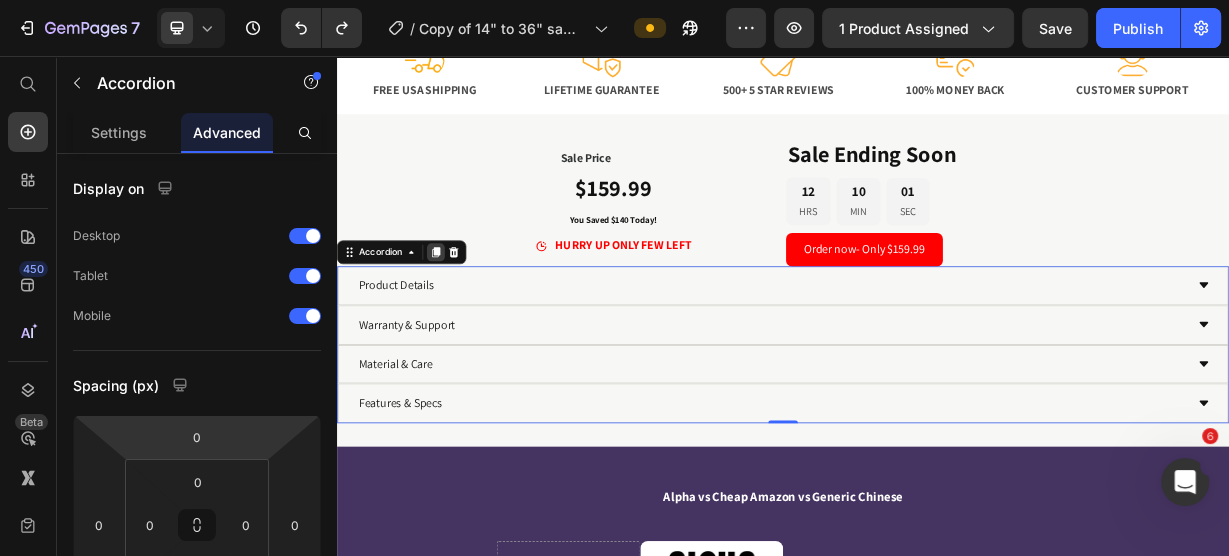 click 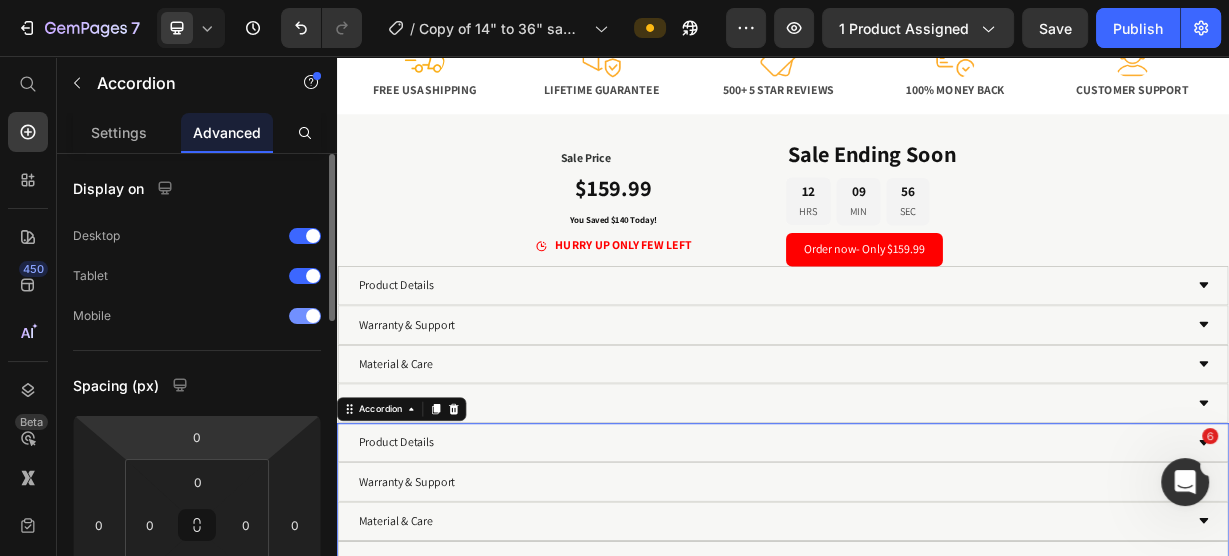 click at bounding box center (313, 316) 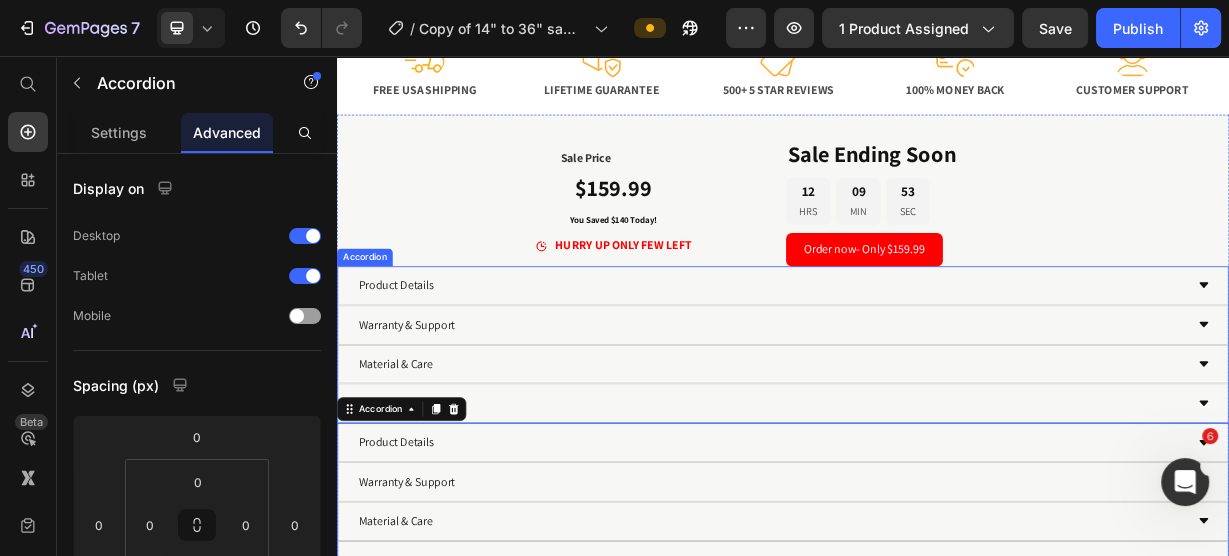 click on "Accordion" at bounding box center (374, 326) 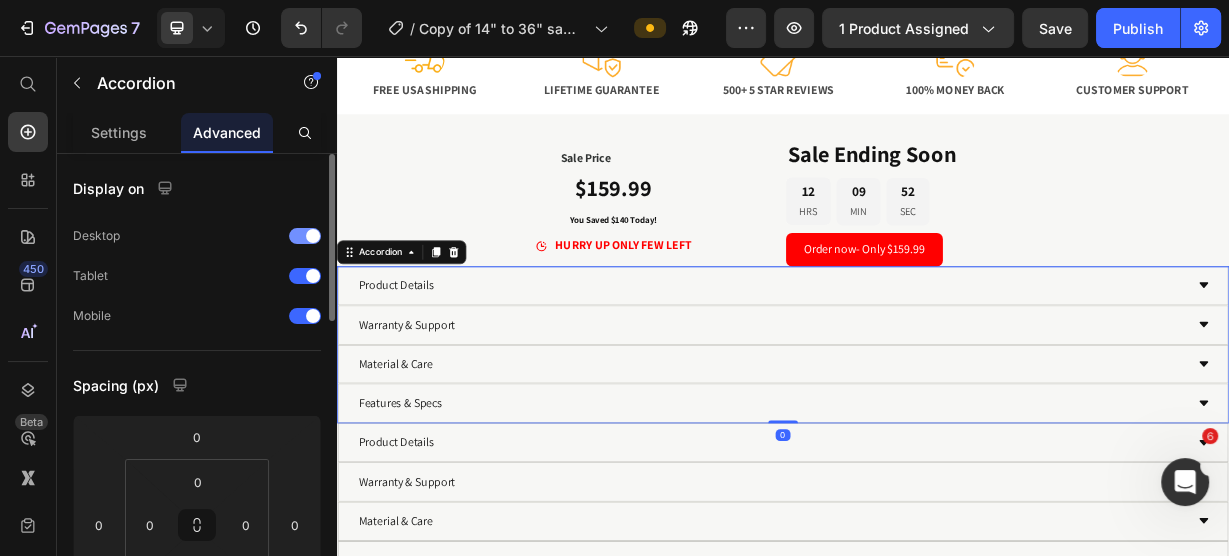click at bounding box center [305, 236] 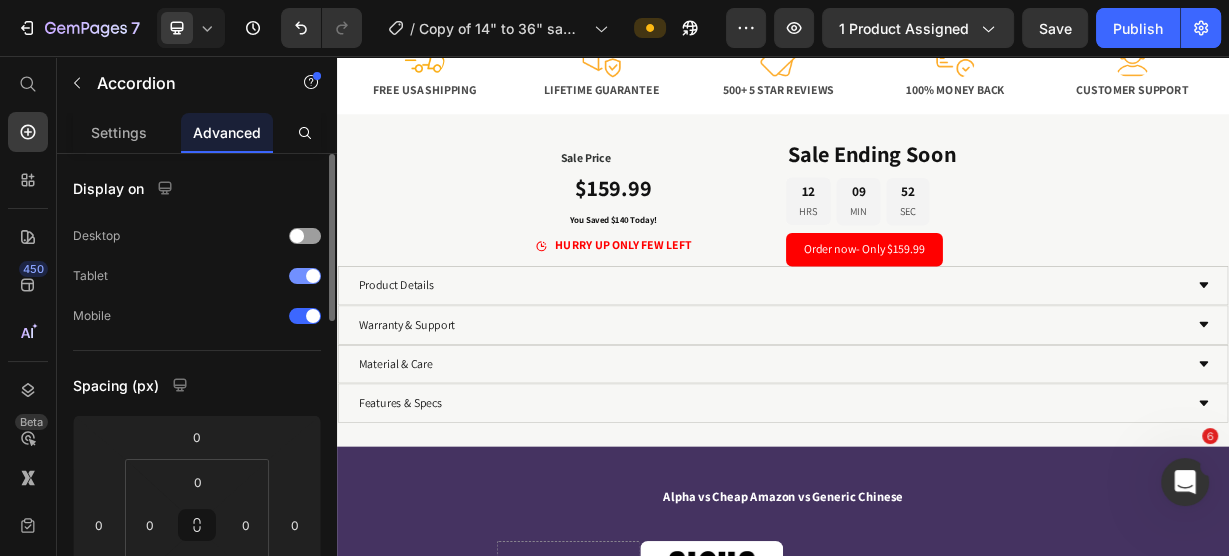 click at bounding box center (305, 276) 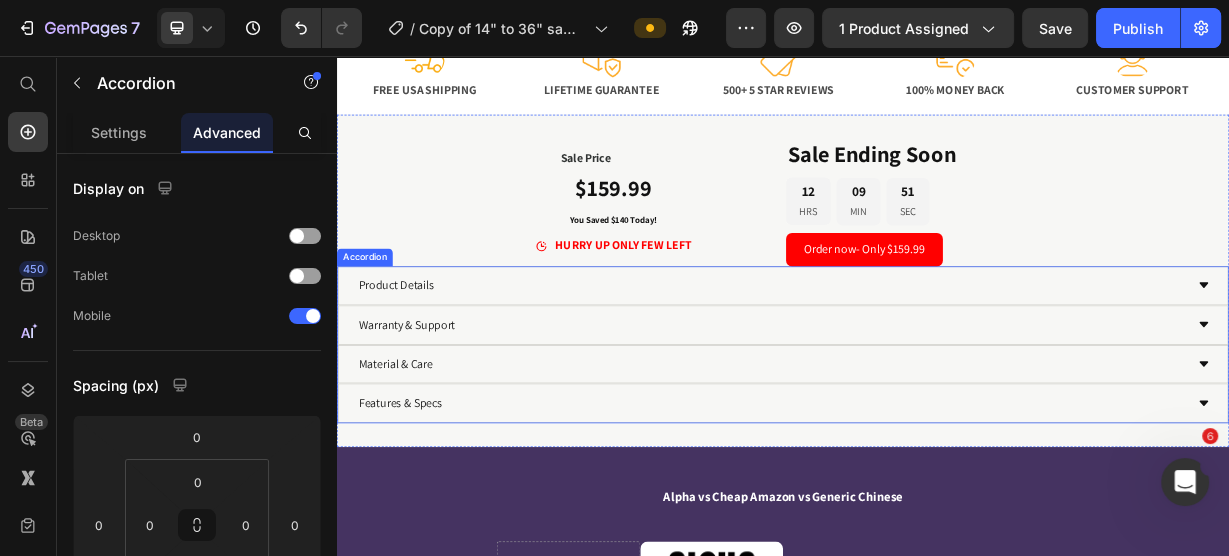 click on "Accordion" at bounding box center (374, 326) 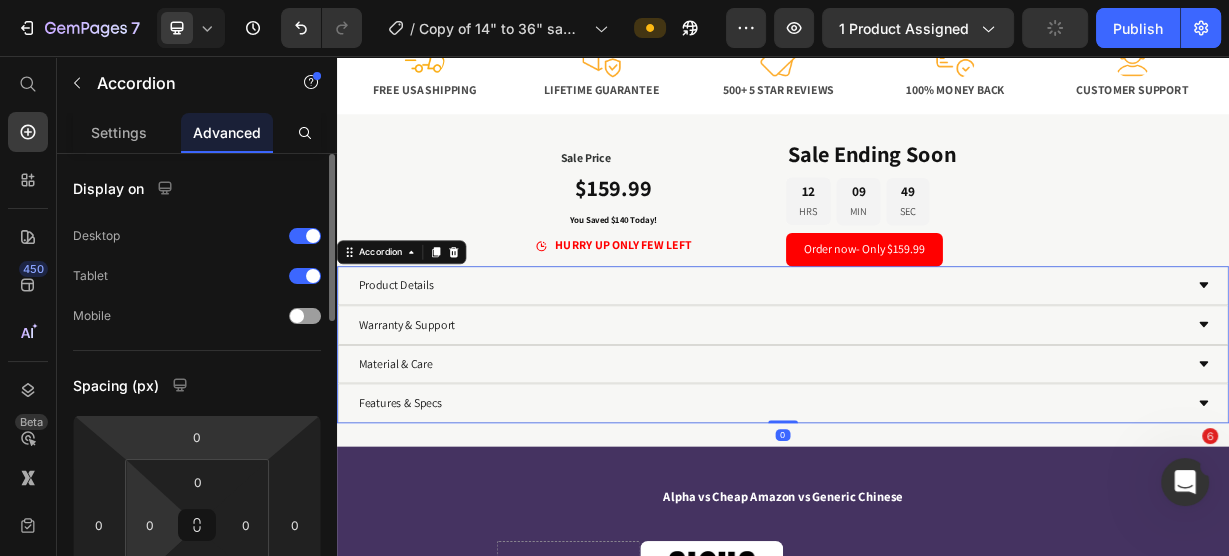 scroll, scrollTop: 80, scrollLeft: 0, axis: vertical 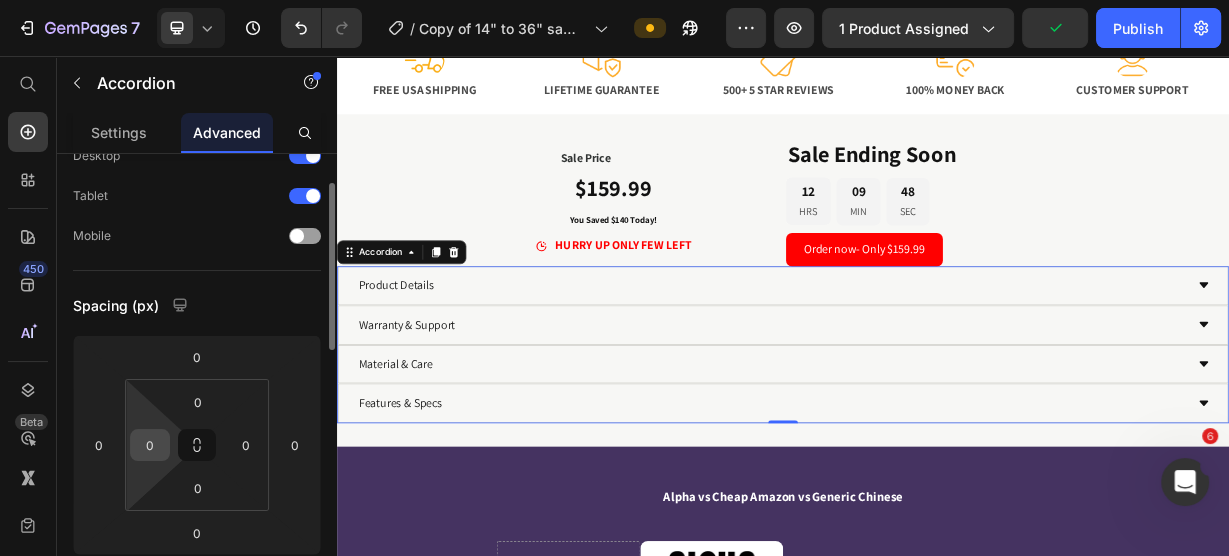 click on "0" at bounding box center (150, 445) 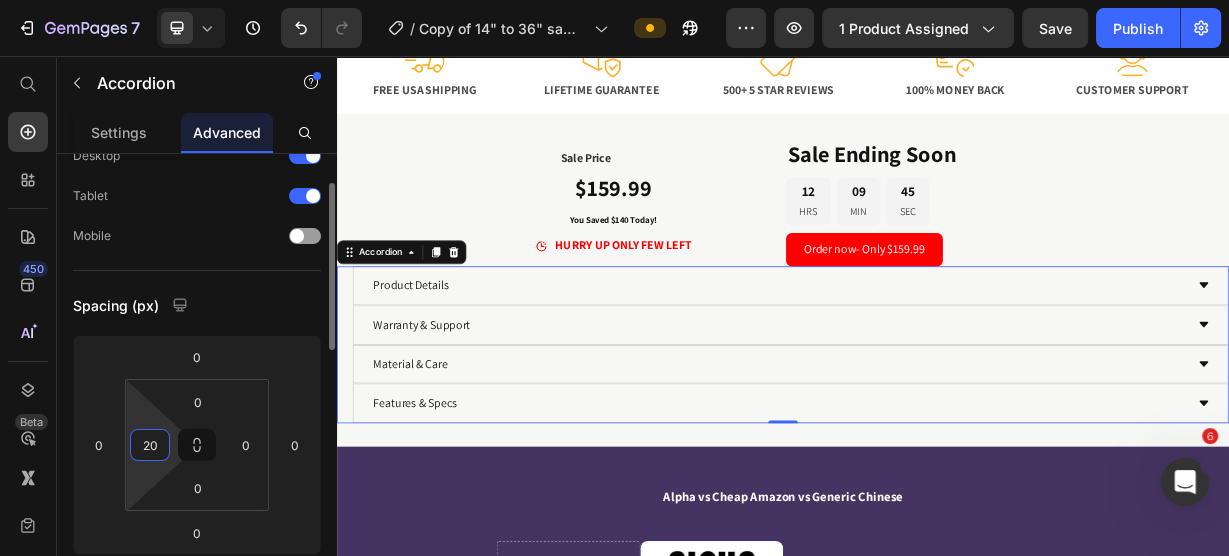 type on "2" 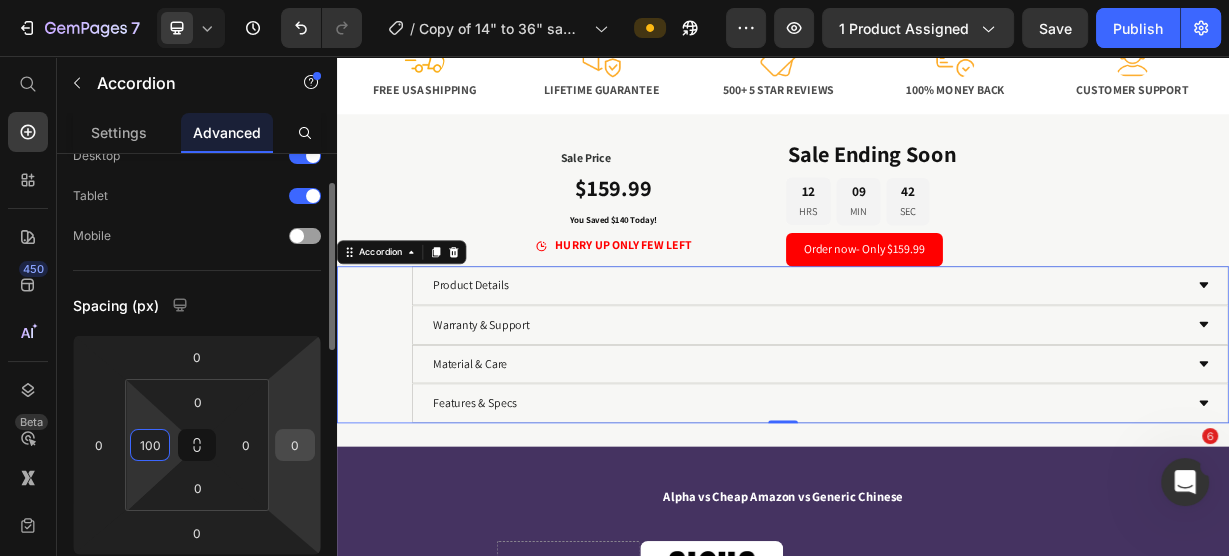type on "100" 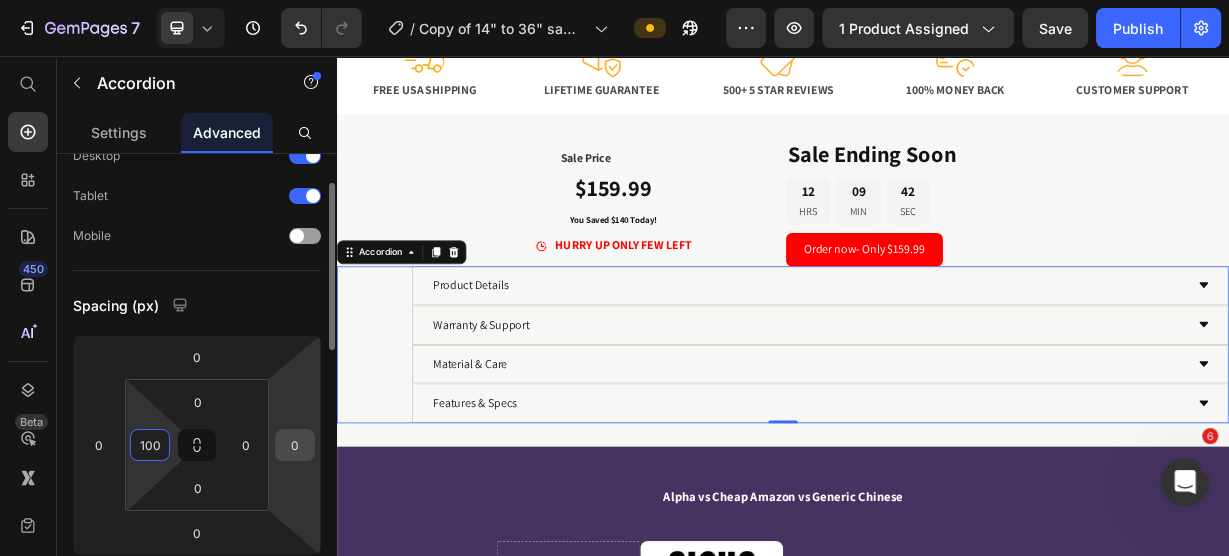 click on "0" at bounding box center (295, 445) 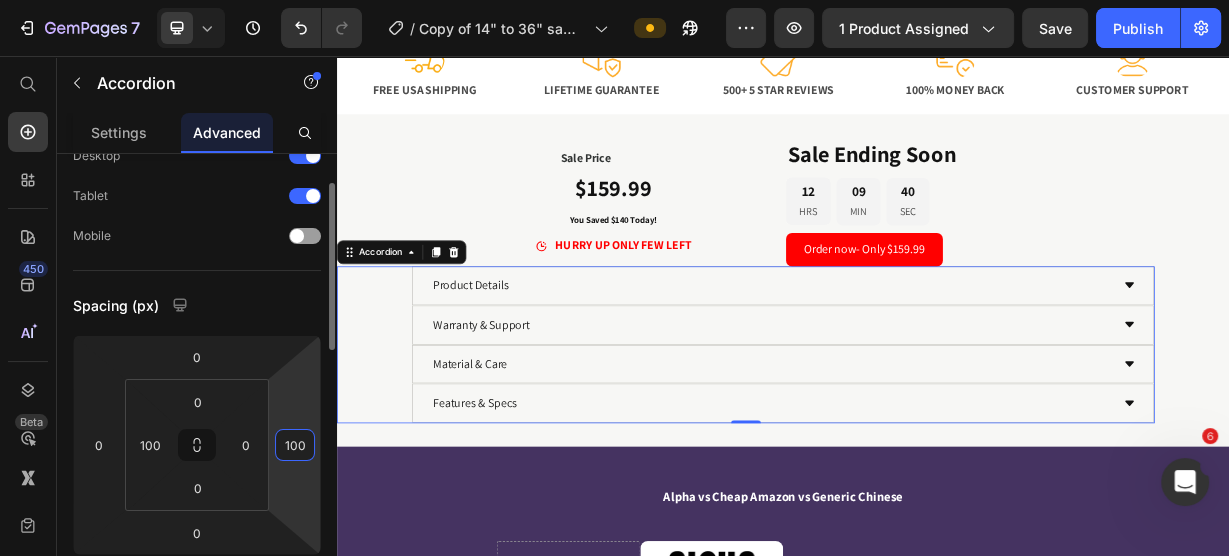 click on "100" at bounding box center (295, 445) 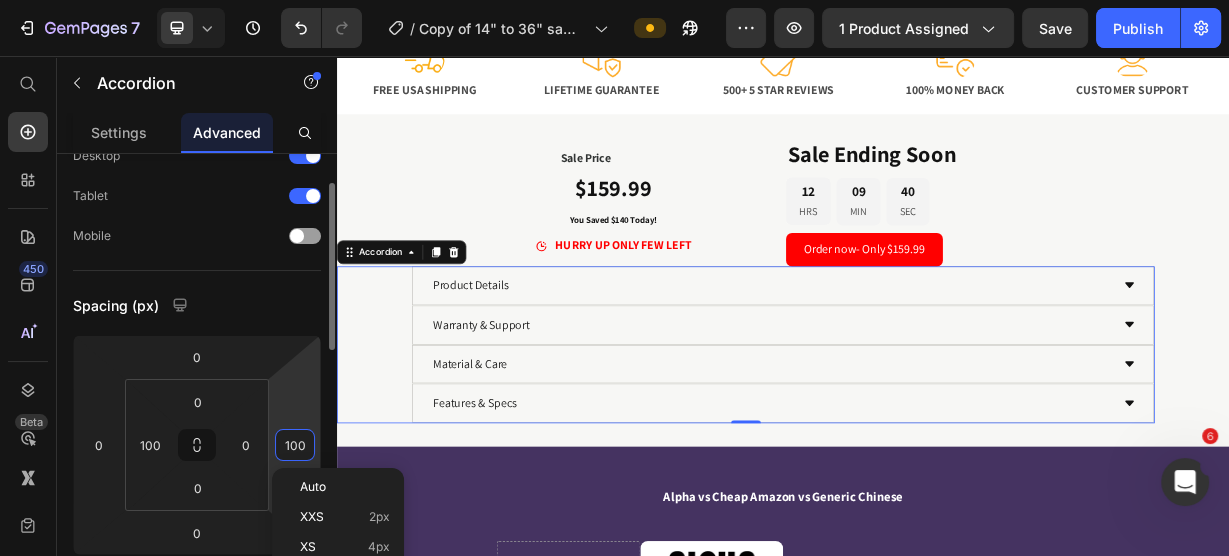 click on "100" at bounding box center (295, 445) 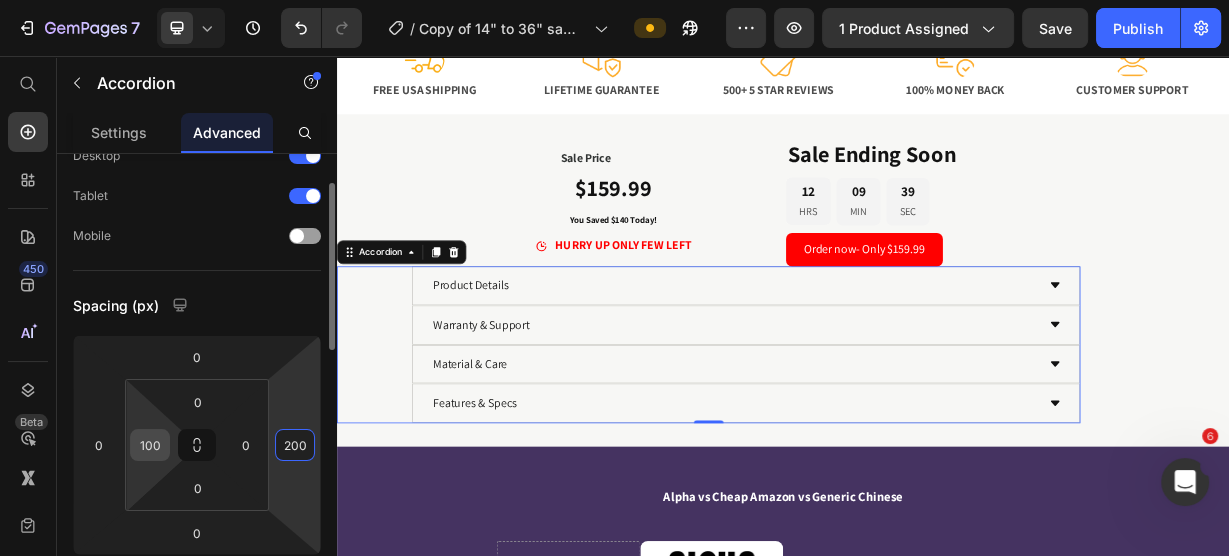 type on "200" 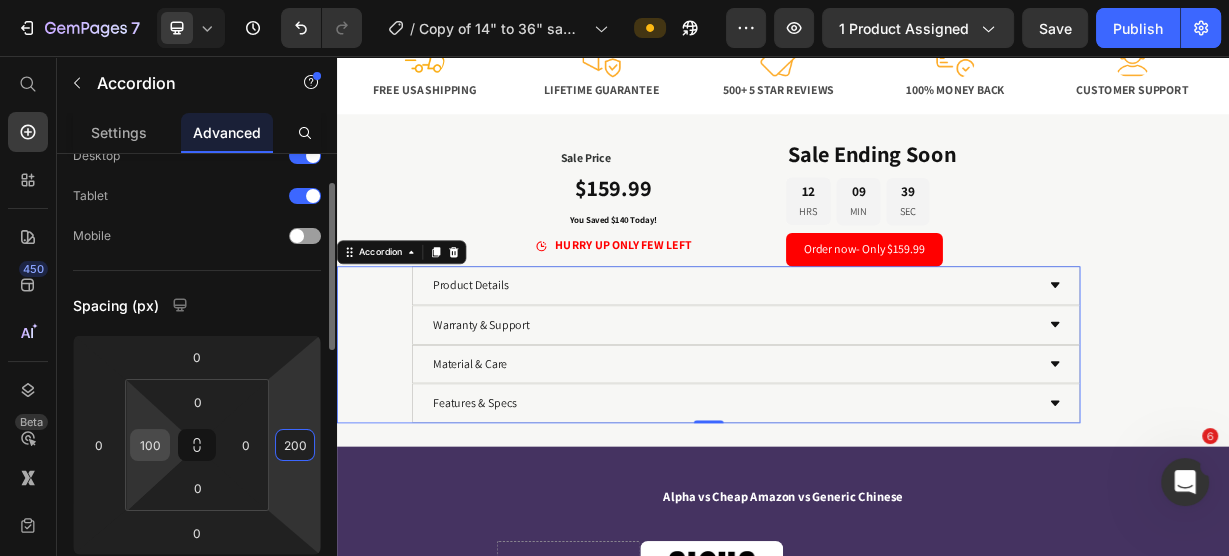 click on "100" at bounding box center [150, 445] 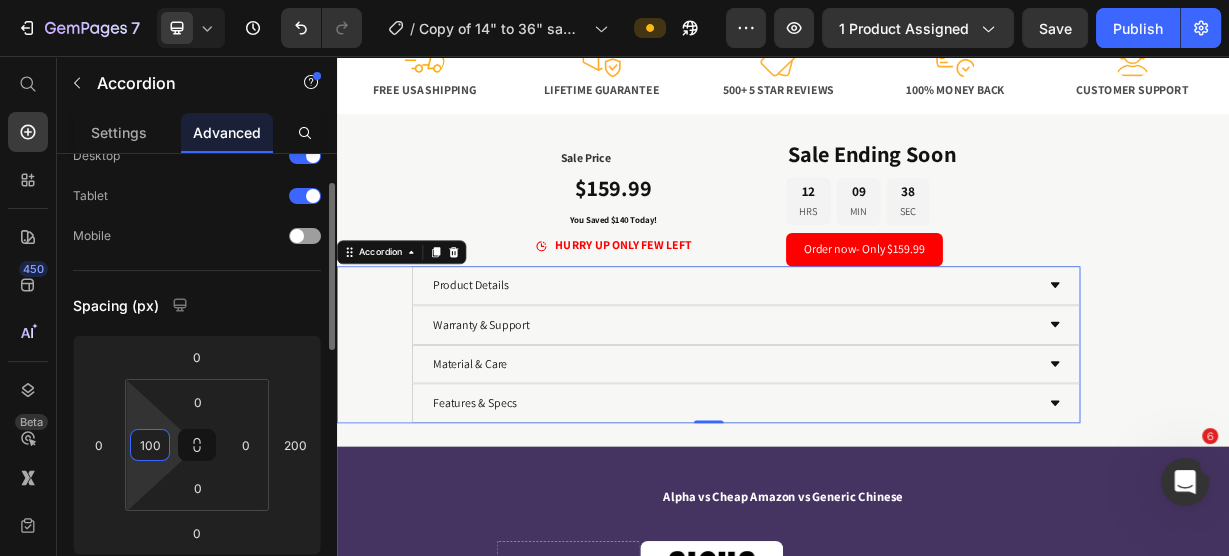 click on "100" at bounding box center [150, 445] 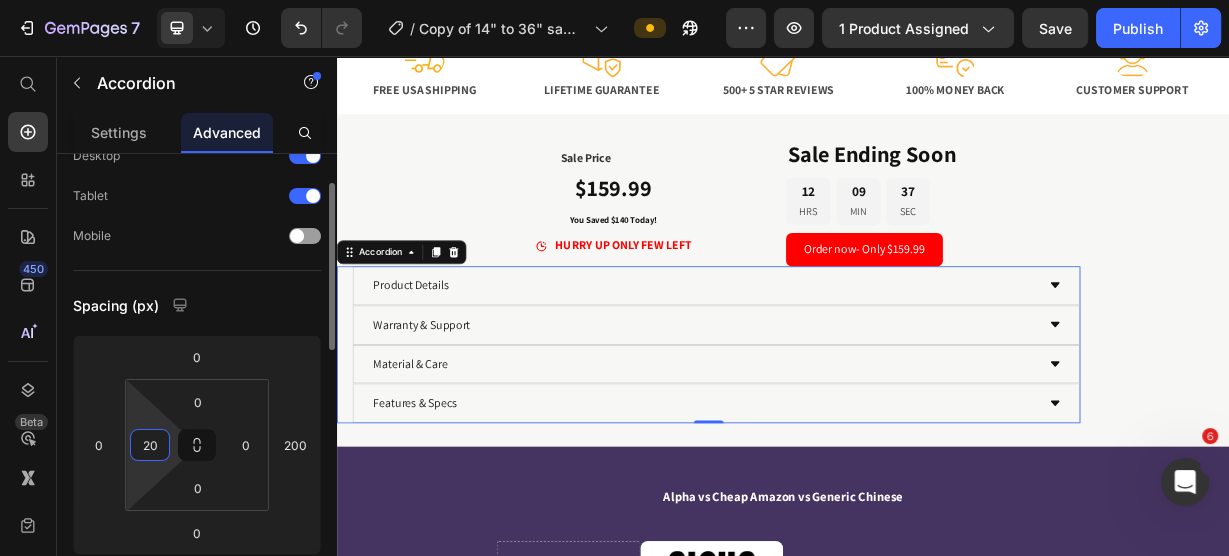 type on "200" 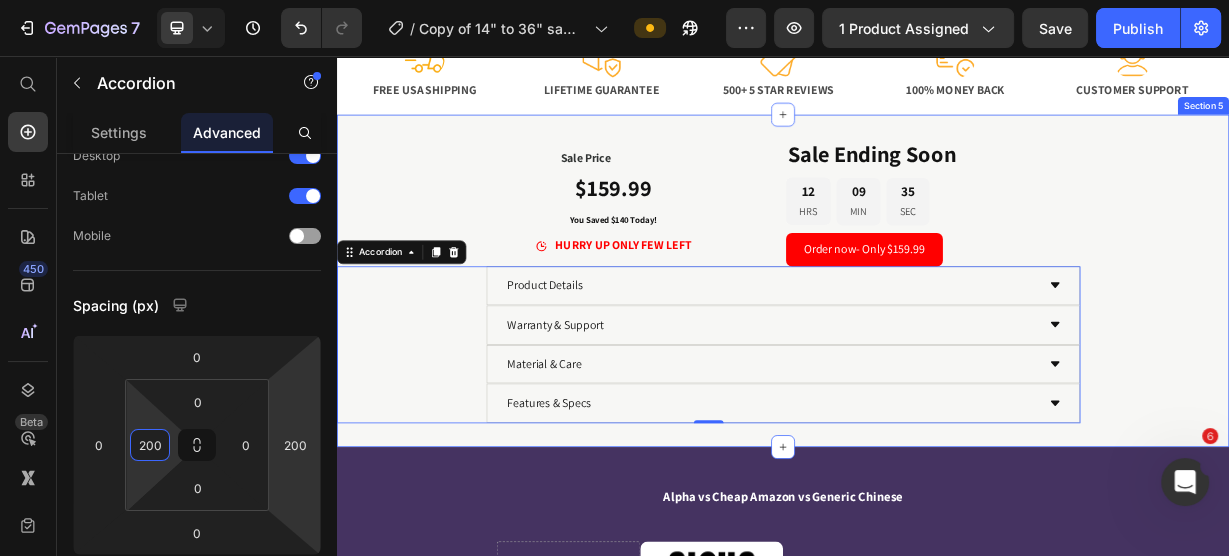 click on "Sale Price Text Block $159.99 You Saved $140 Today! Heading
HURRY UP ONLY FEW LEFT Item List Sale Ending Soon Heading 12 HRS 09 MIN 35 SEC Countdown Timer Order now- Only $159.99 Button Row
Product Details
Warranty & Support
Material & Care
Features & Specs Accordion
Product Details
Warranty & Support
Material & Care
Features & Specs Accordion   0" at bounding box center [937, 358] 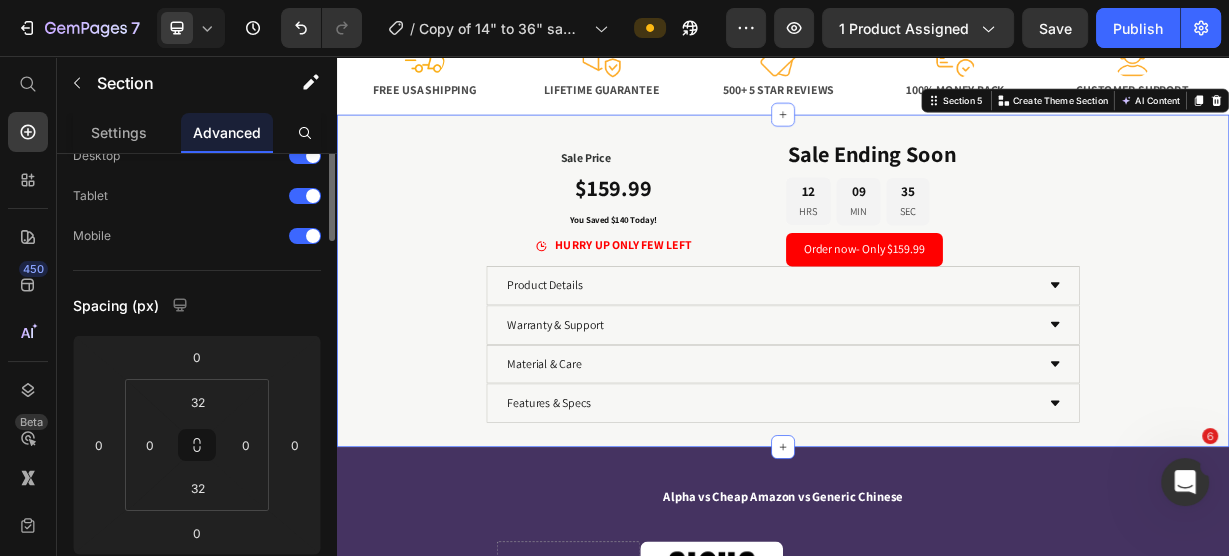scroll, scrollTop: 0, scrollLeft: 0, axis: both 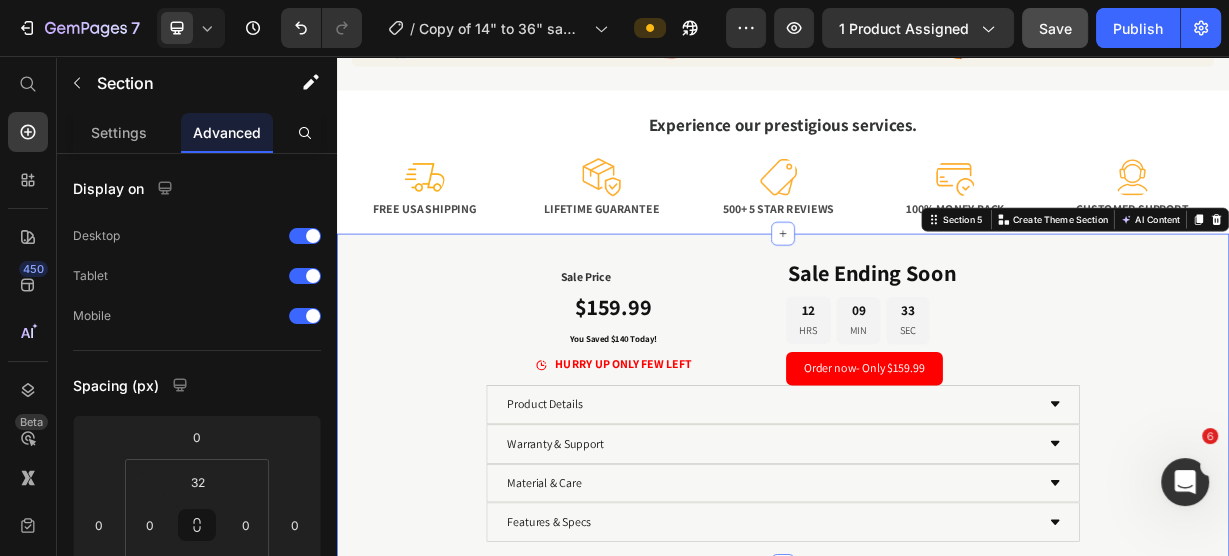 click on "Save" at bounding box center (1055, 28) 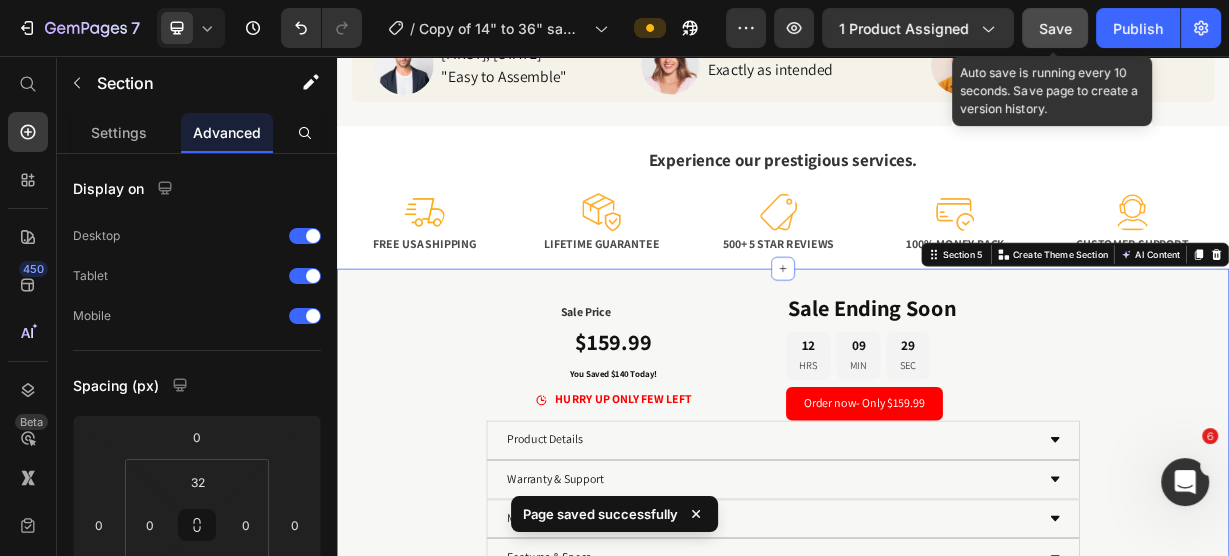 scroll, scrollTop: 1784, scrollLeft: 0, axis: vertical 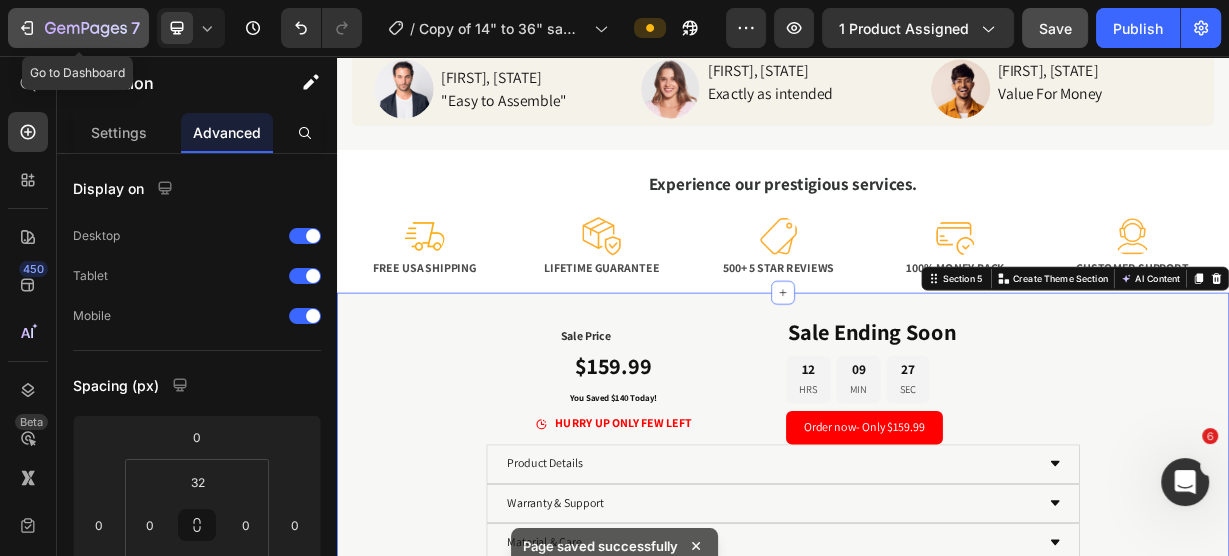 click 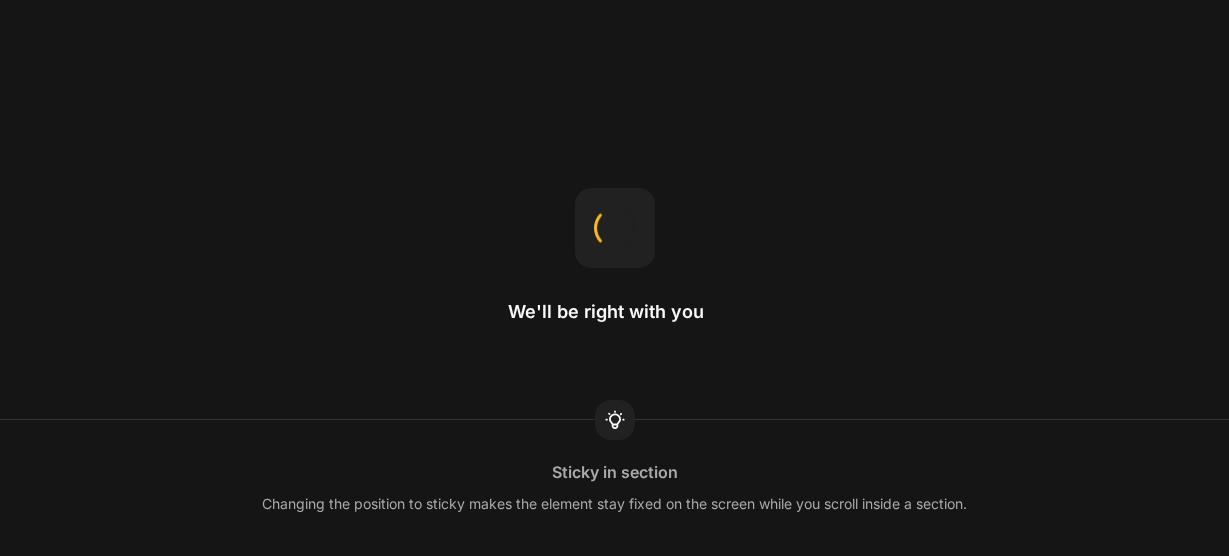 scroll, scrollTop: 0, scrollLeft: 0, axis: both 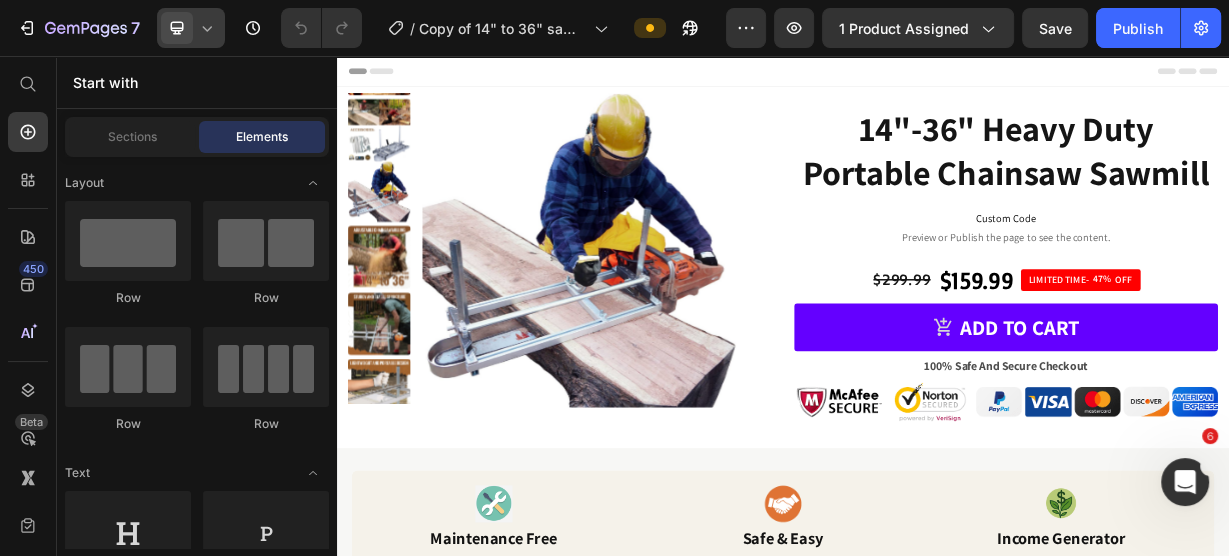click 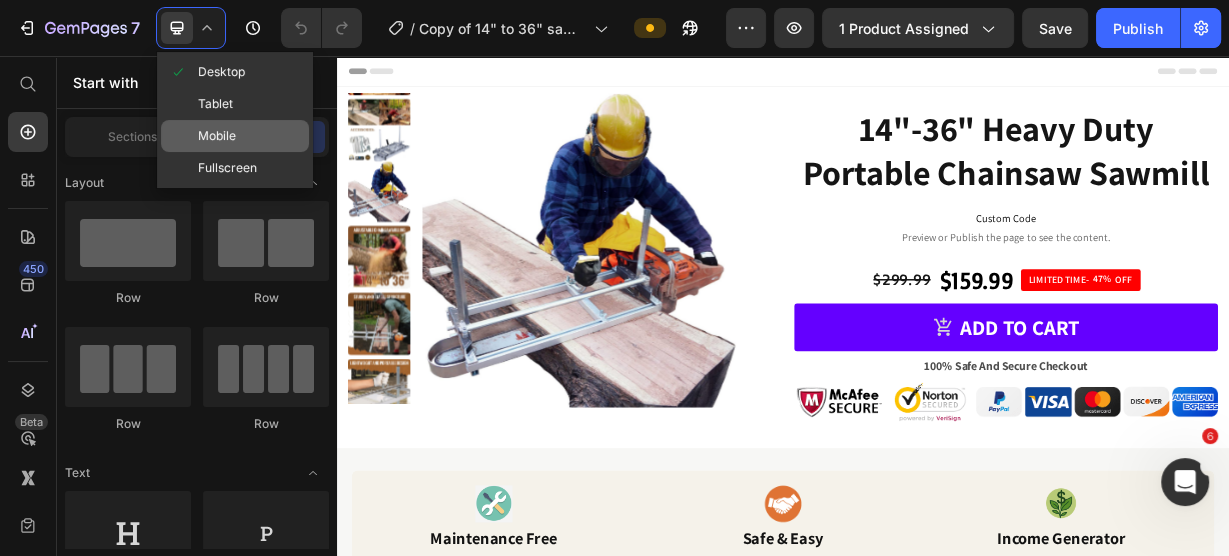drag, startPoint x: 222, startPoint y: 122, endPoint x: 102, endPoint y: 251, distance: 176.18456 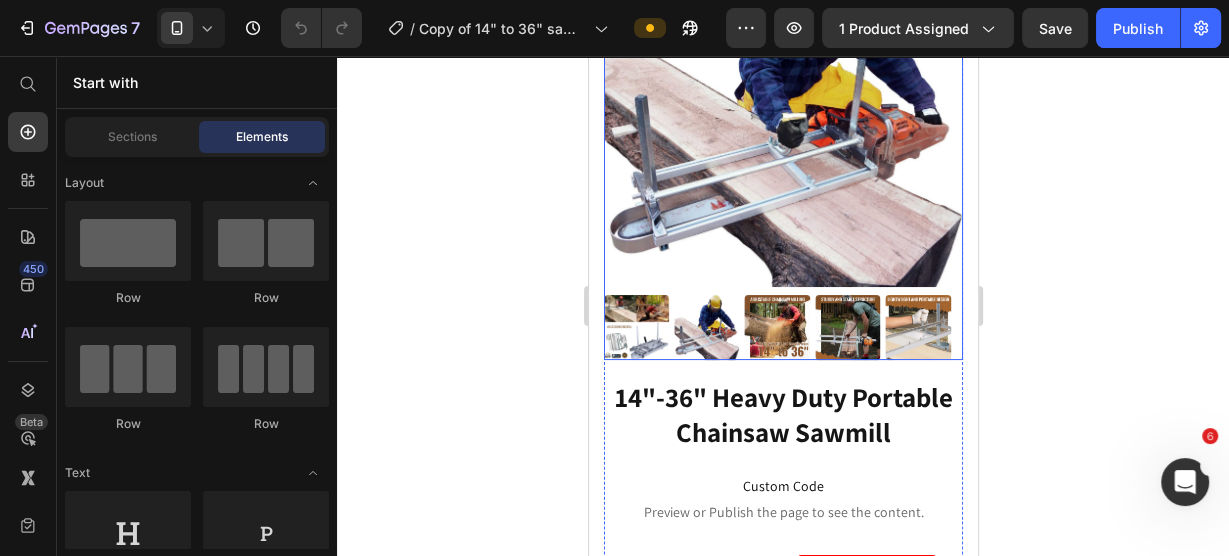 scroll, scrollTop: 240, scrollLeft: 0, axis: vertical 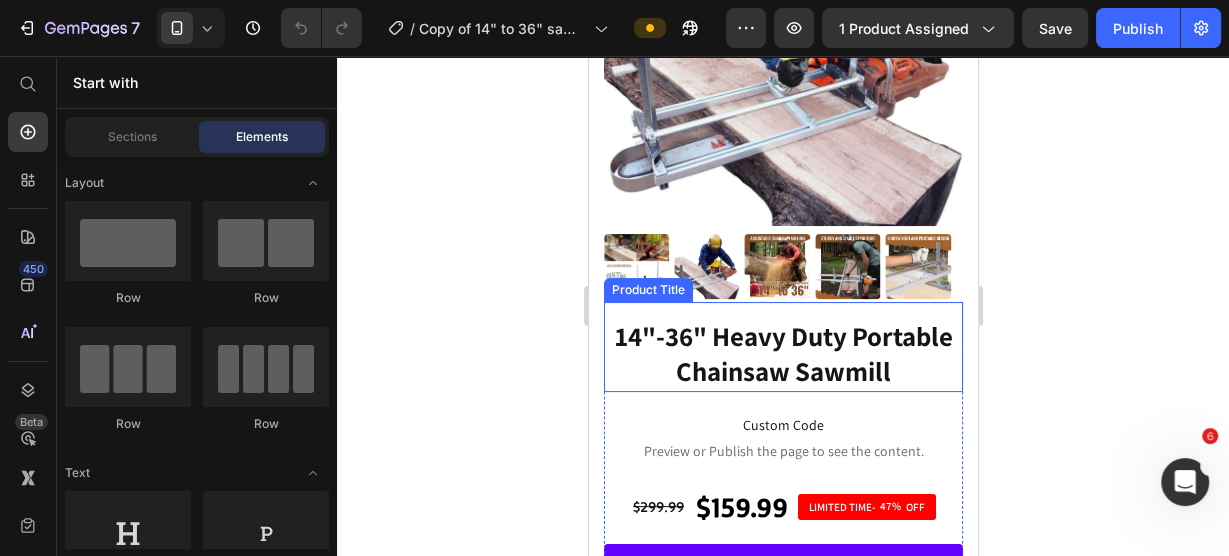 click on "14"-36" Heavy Duty Portable Chainsaw Sawmill" at bounding box center [782, 354] 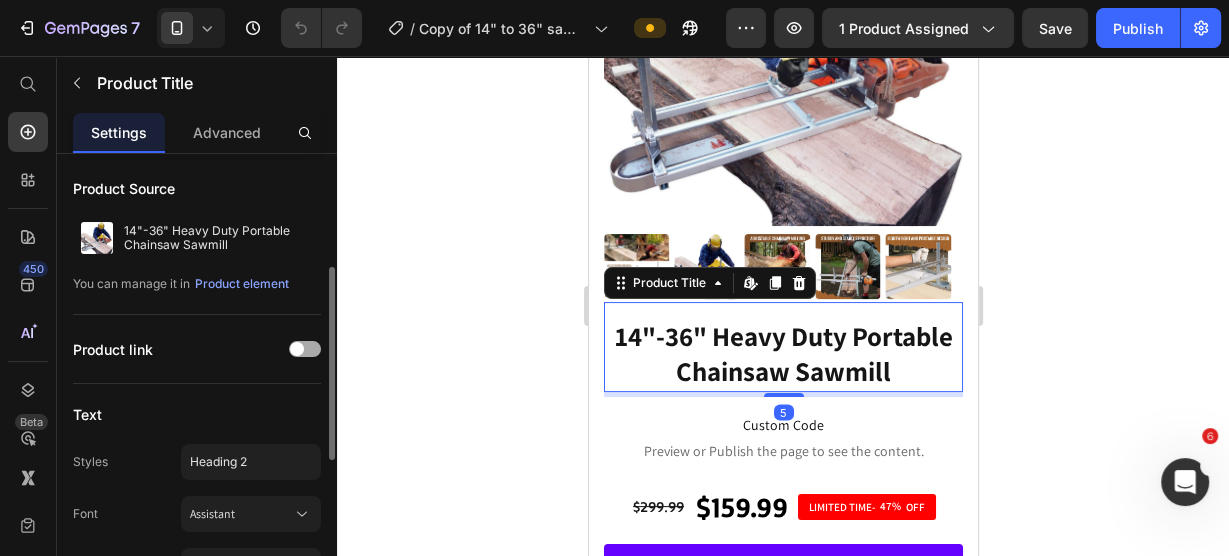 scroll, scrollTop: 160, scrollLeft: 0, axis: vertical 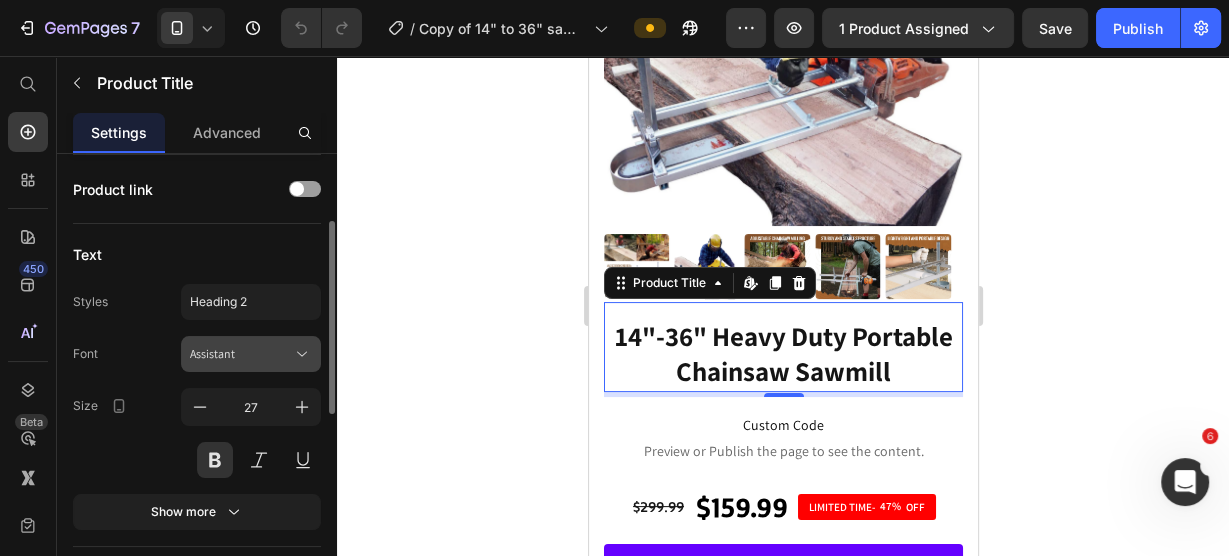 click on "Assistant" at bounding box center (241, 354) 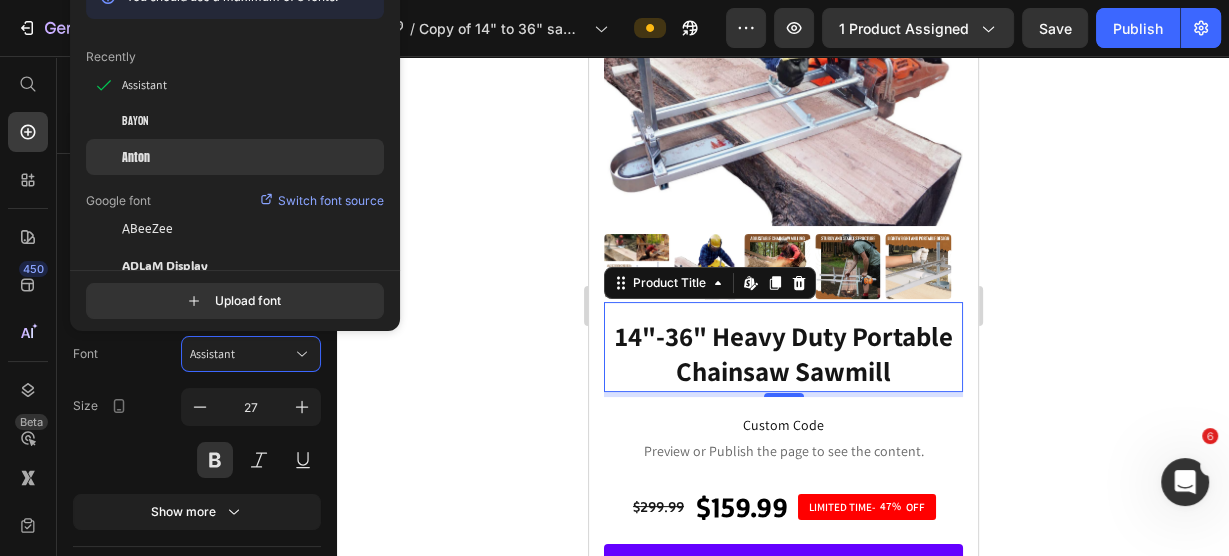 click on "Anton" 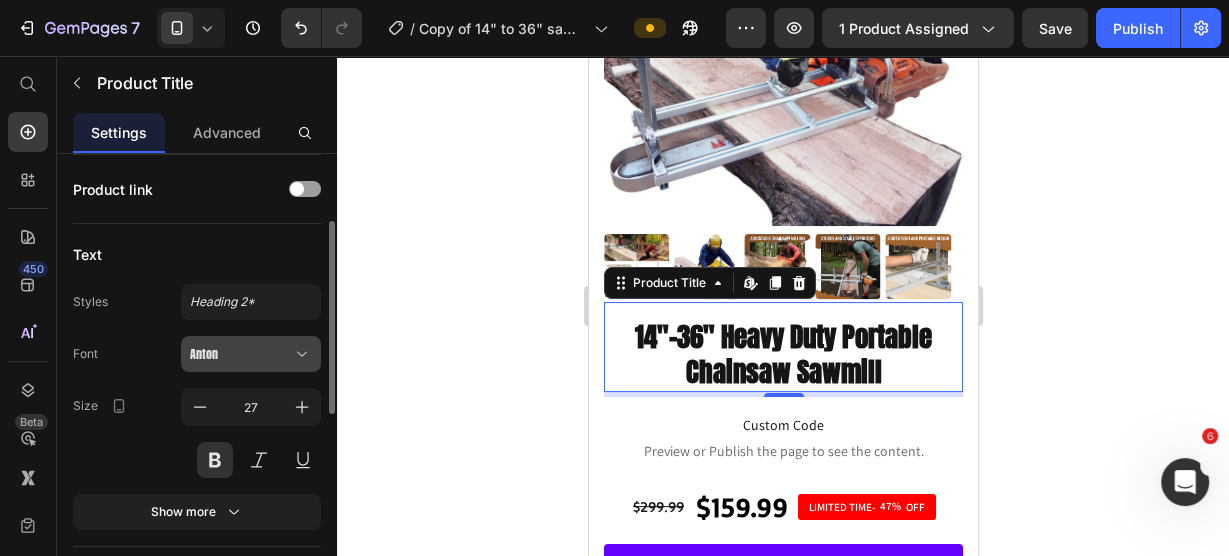 click on "Anton" at bounding box center [241, 354] 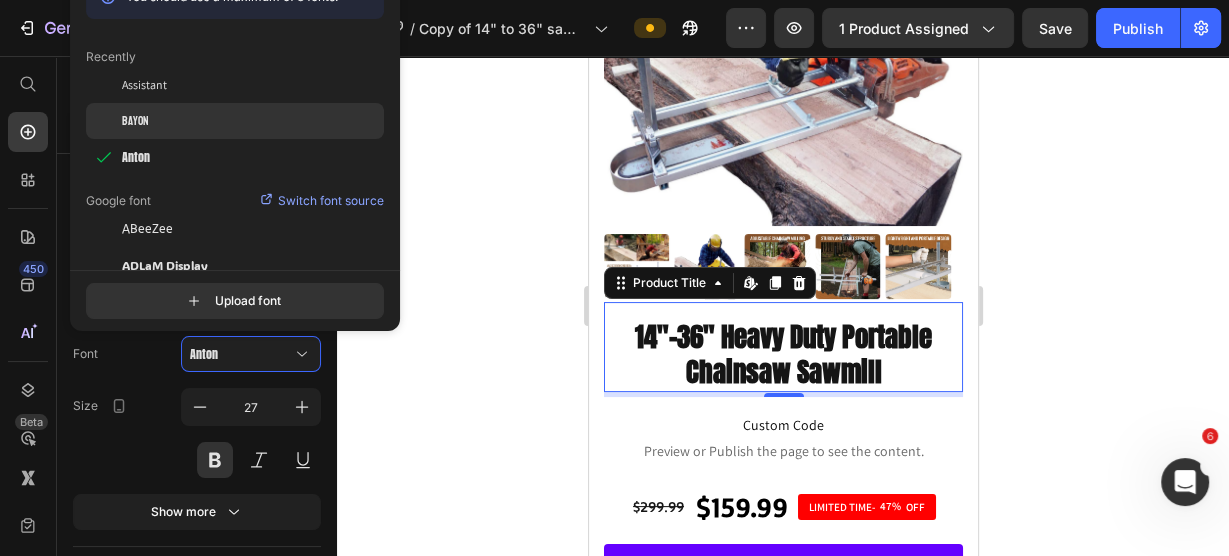 click on "Bayon" 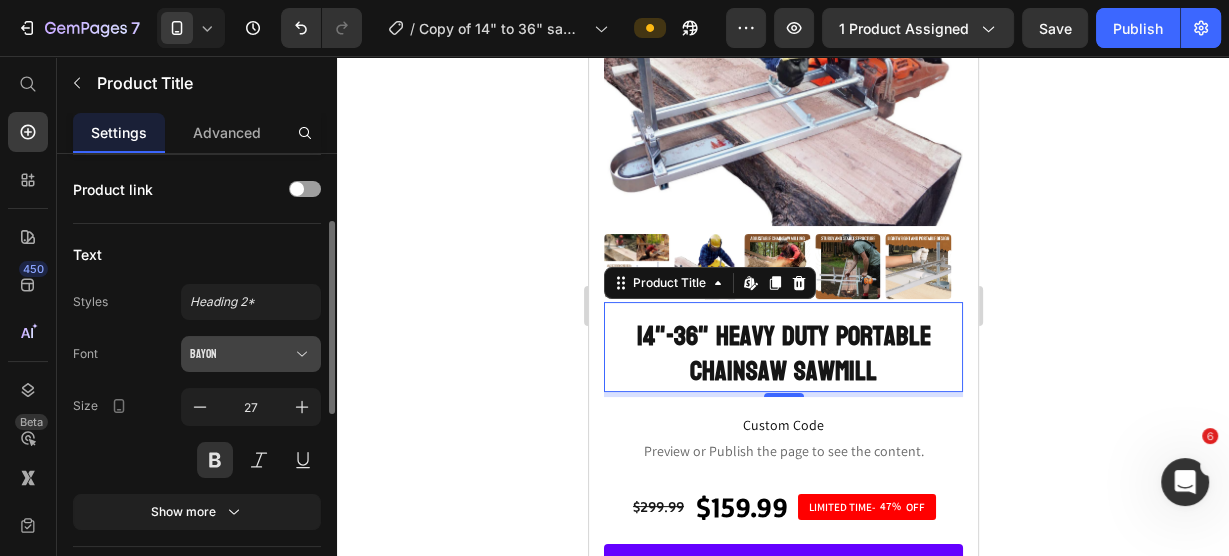click on "Bayon" at bounding box center (241, 354) 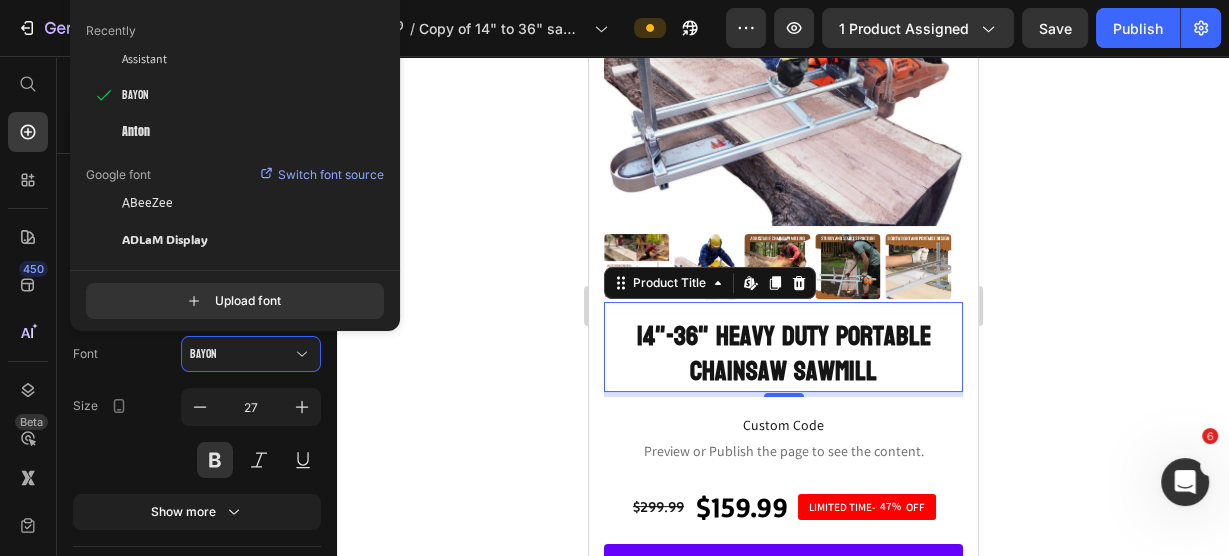 scroll, scrollTop: 80, scrollLeft: 0, axis: vertical 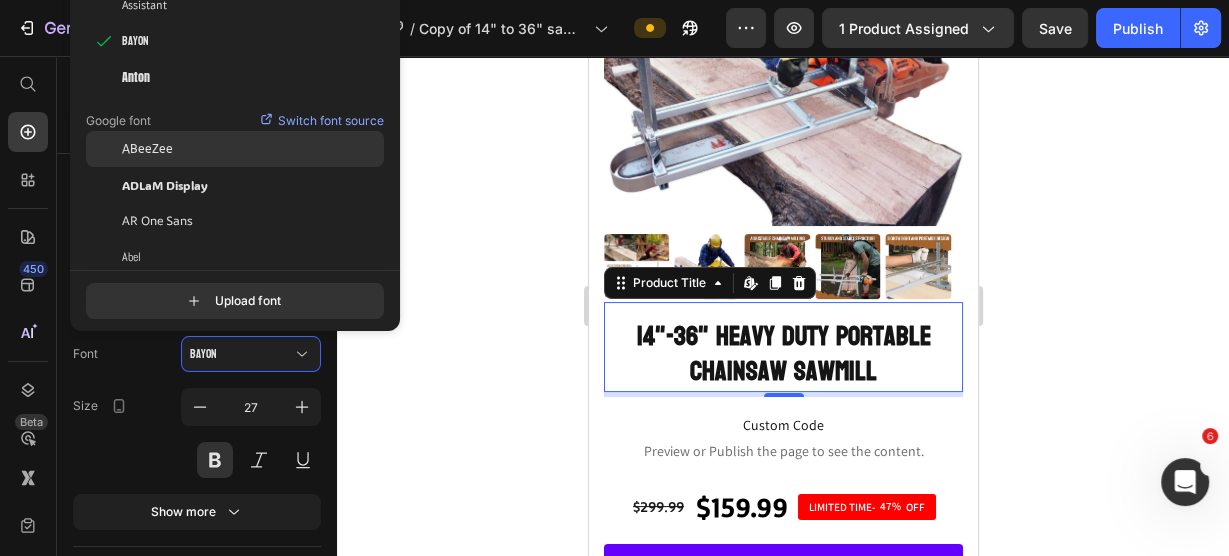 click on "ABeeZee" 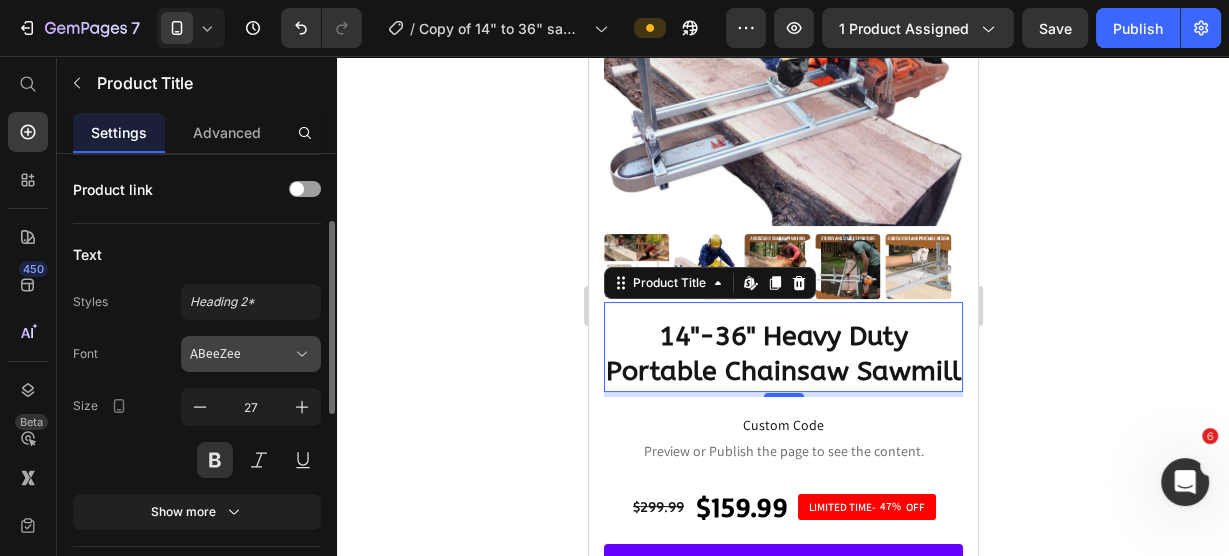 click on "ABeeZee" at bounding box center [241, 354] 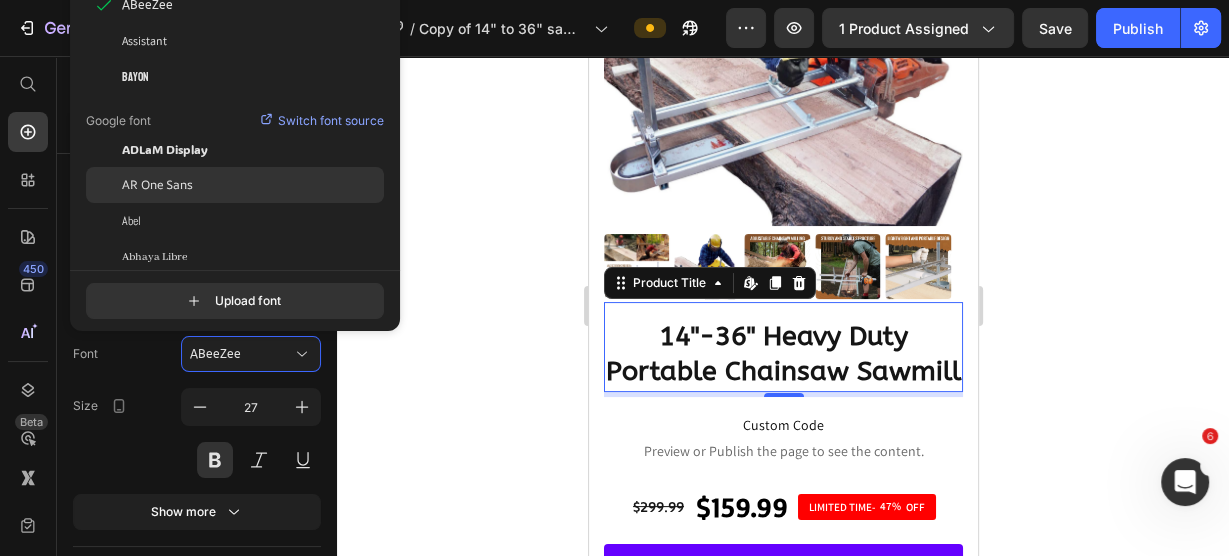 click on "AR One Sans" at bounding box center (157, 185) 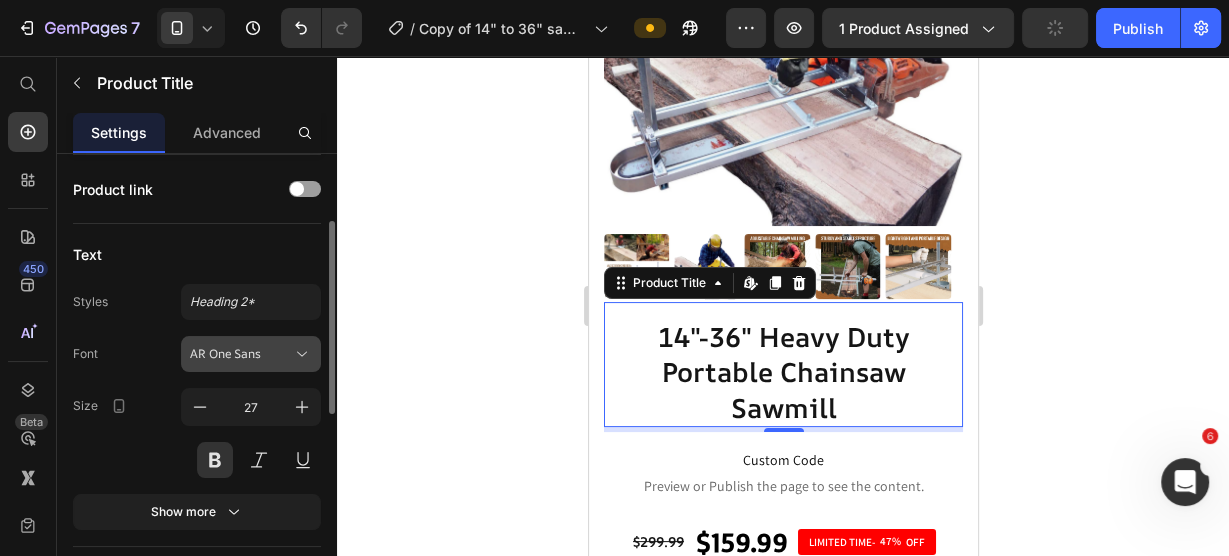 click on "AR One Sans" at bounding box center [241, 354] 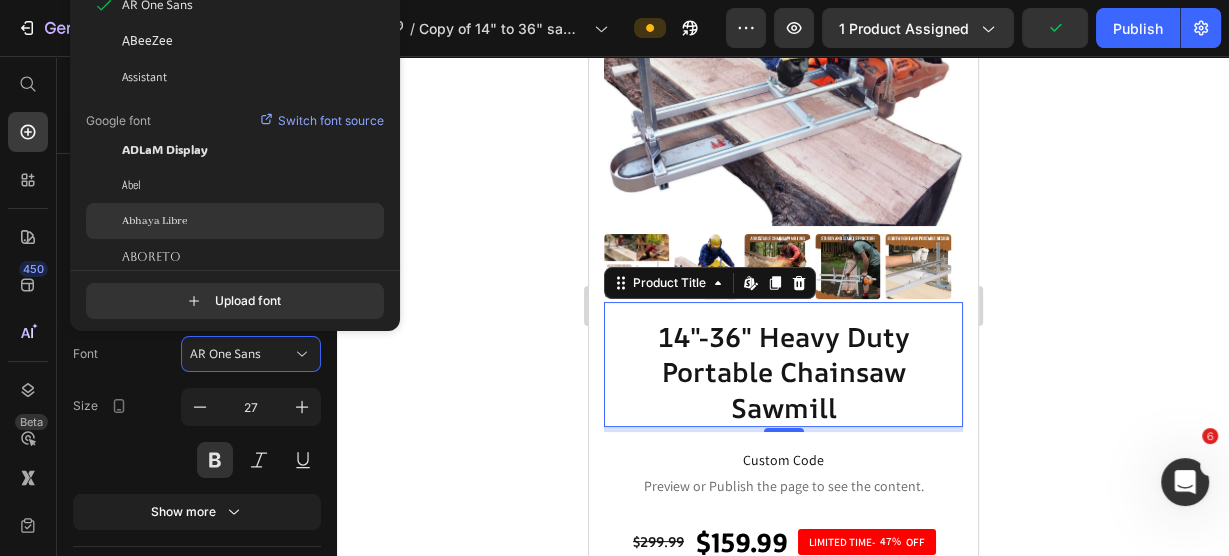scroll, scrollTop: 160, scrollLeft: 0, axis: vertical 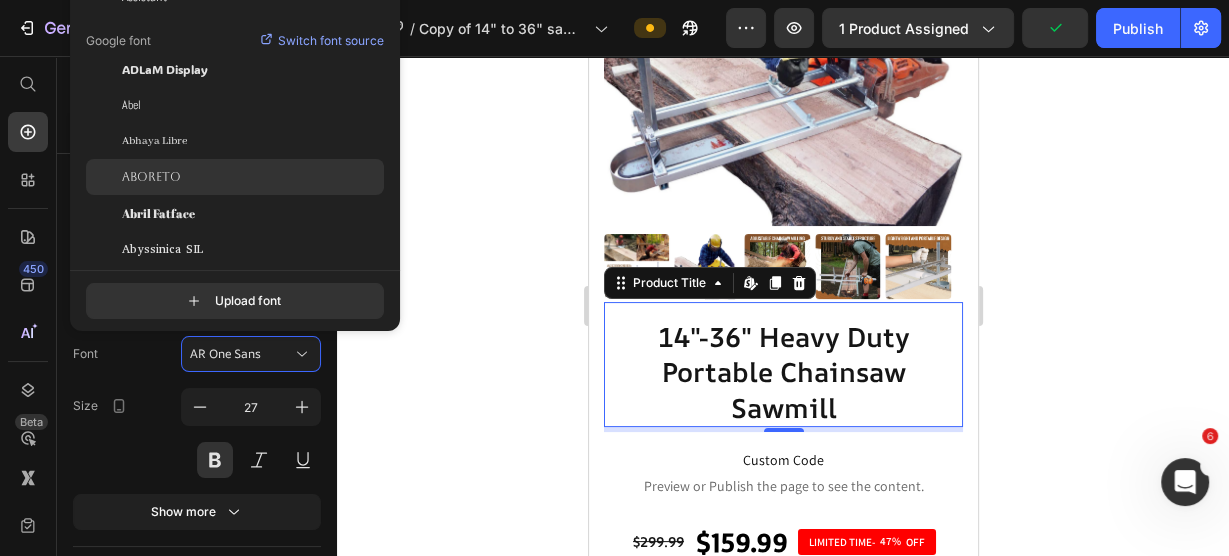 click on "Aboreto" 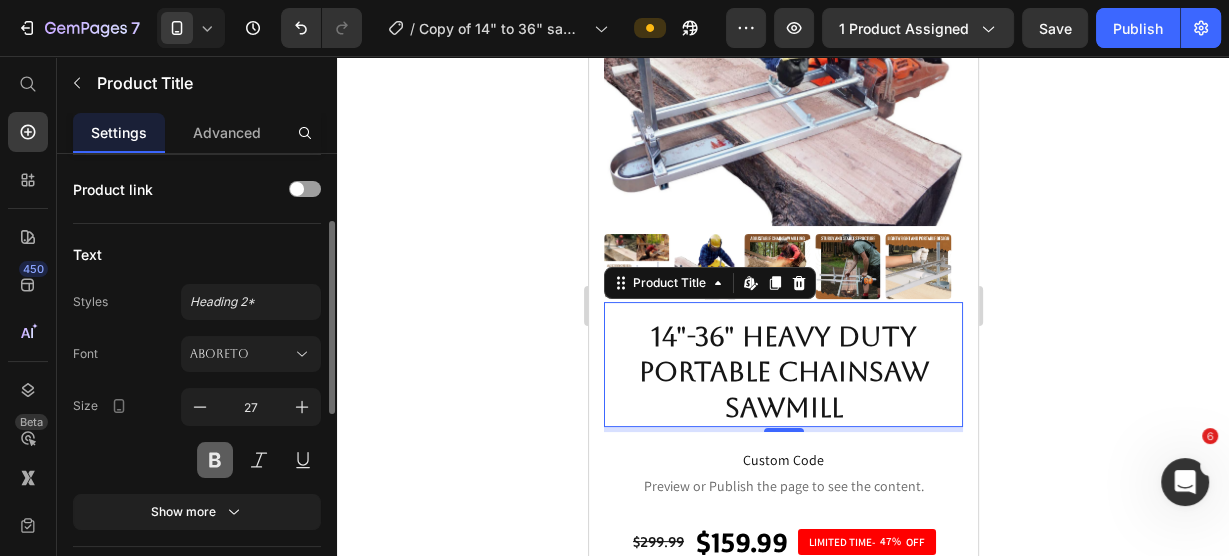 click at bounding box center [215, 460] 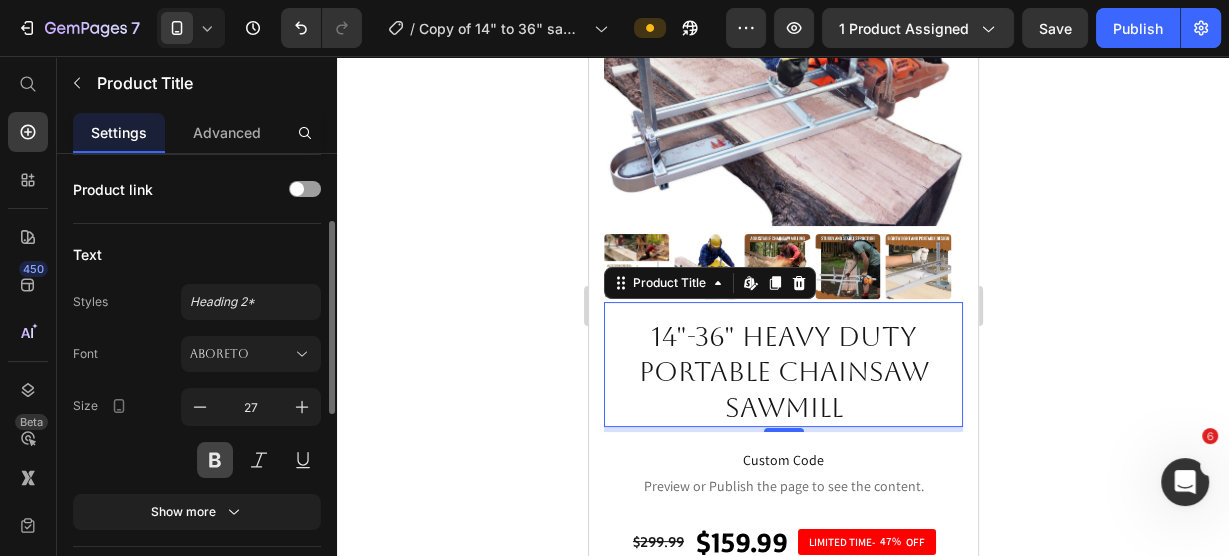 click at bounding box center [215, 460] 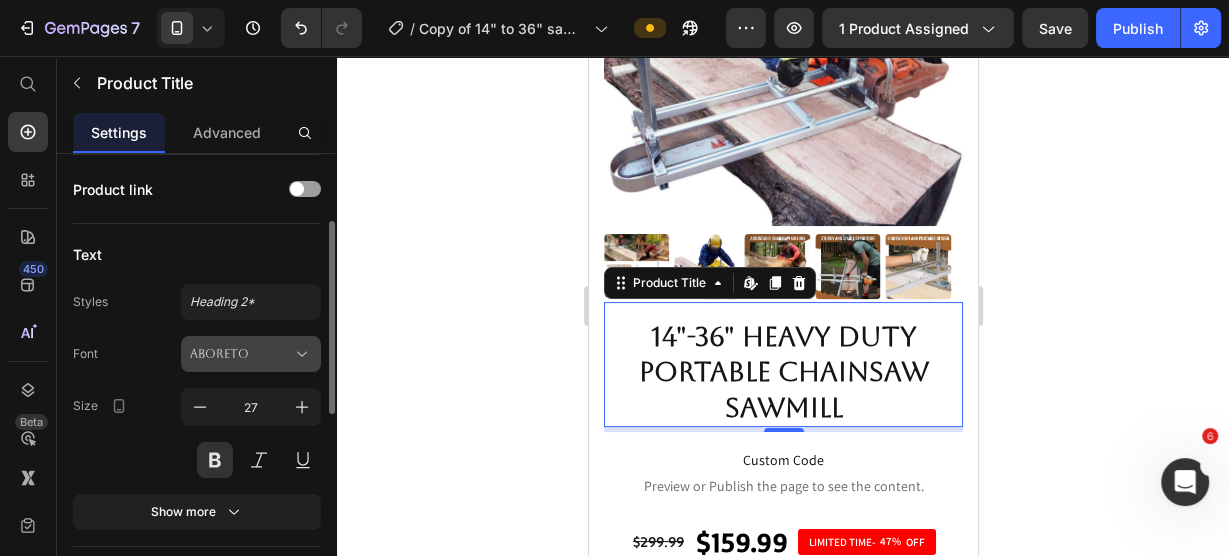 click on "Aboreto" at bounding box center [241, 354] 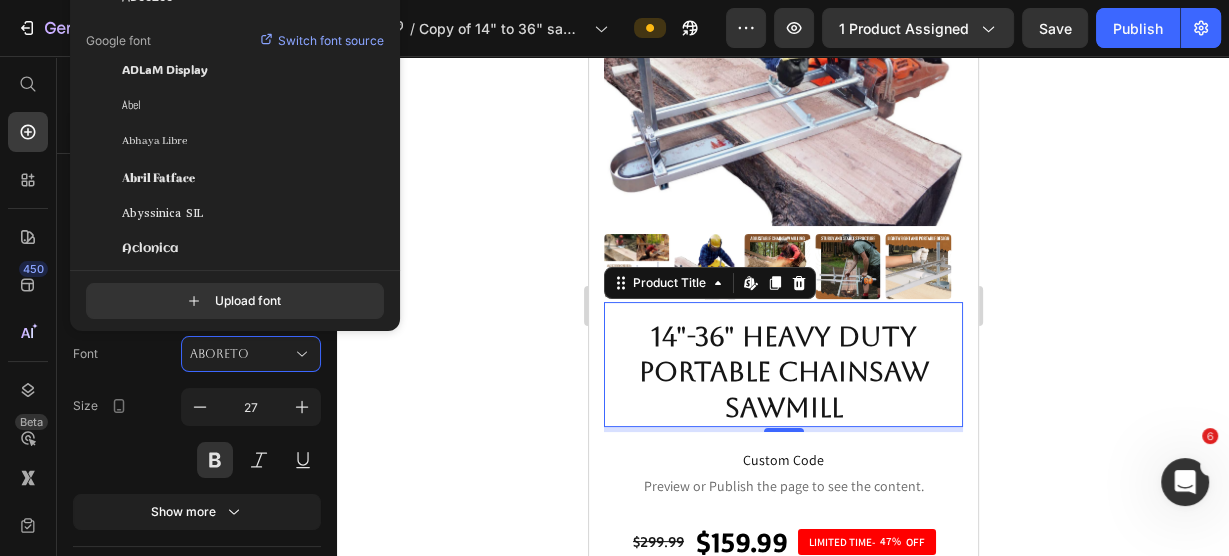 scroll, scrollTop: 240, scrollLeft: 0, axis: vertical 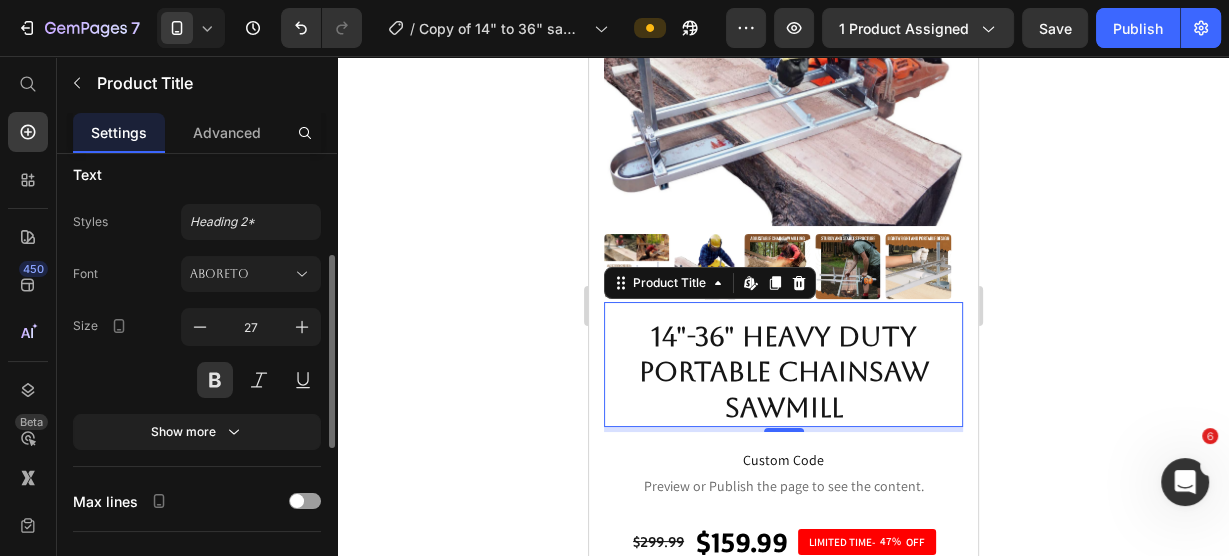 click on "Text Styles Heading 2* Font Aboreto Size 27 Show more" 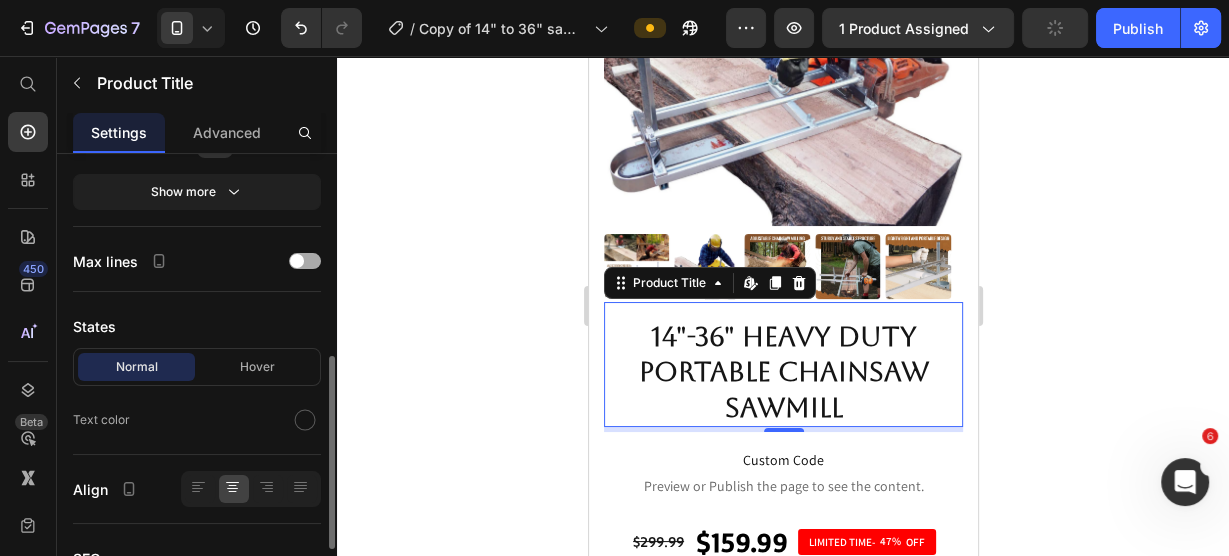 scroll, scrollTop: 560, scrollLeft: 0, axis: vertical 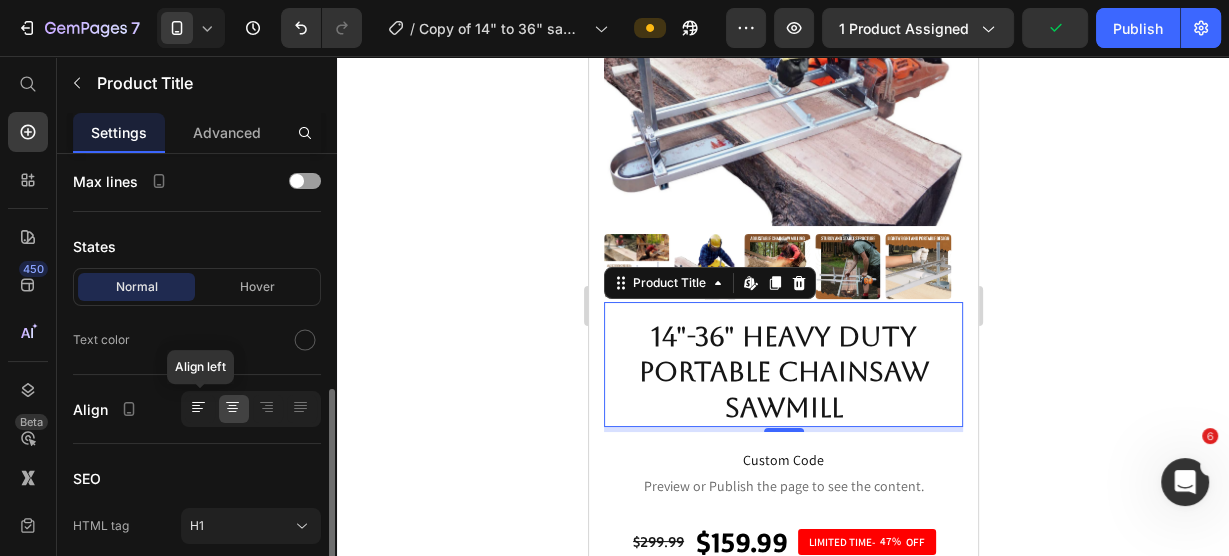 click 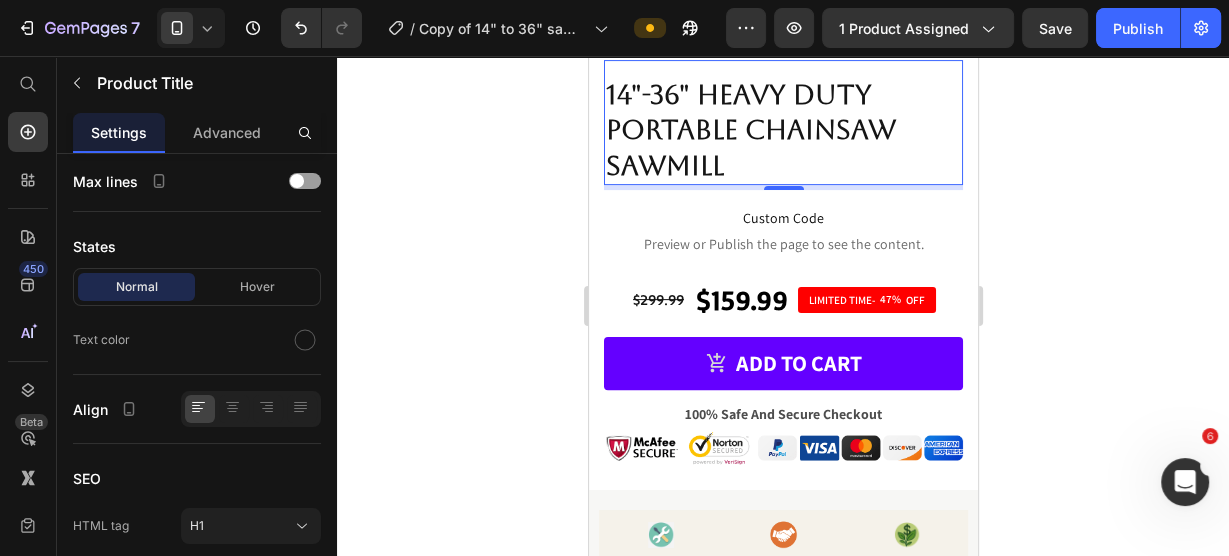 scroll, scrollTop: 400, scrollLeft: 0, axis: vertical 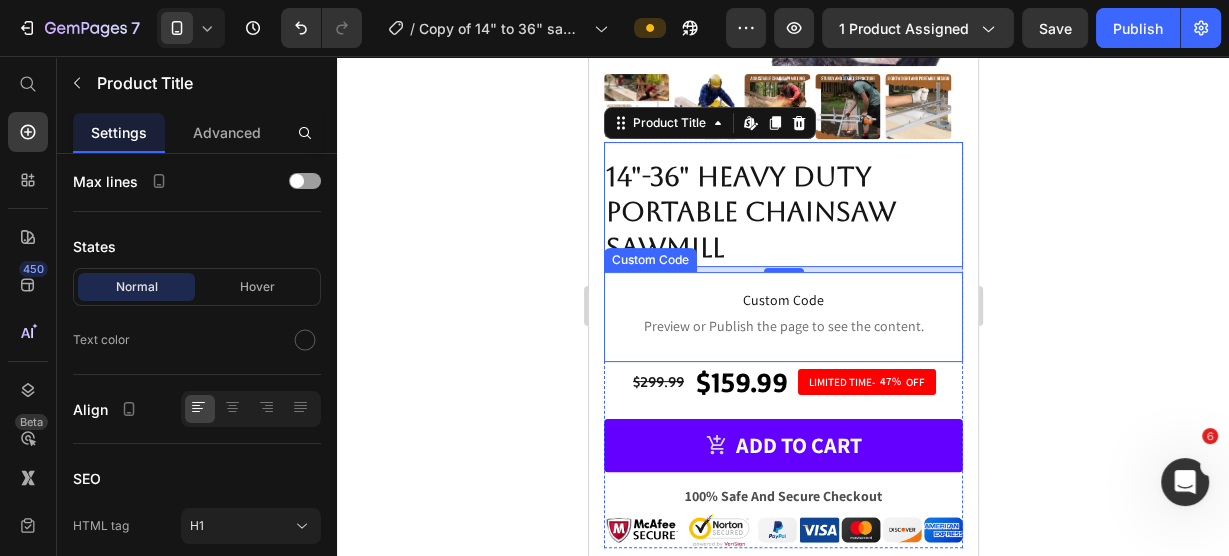 click on "Custom Code" at bounding box center (782, 300) 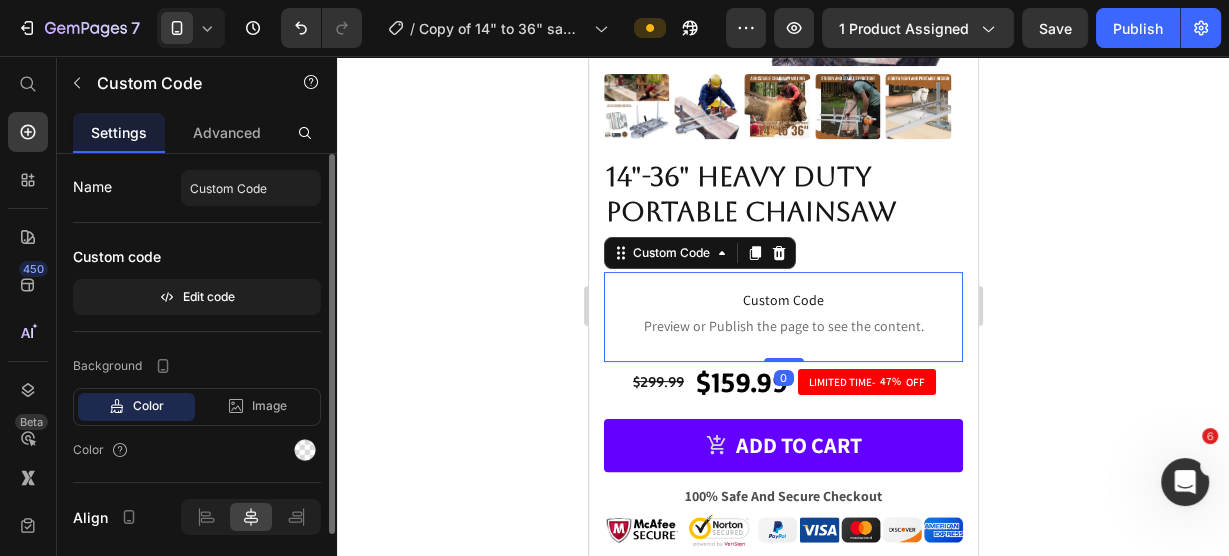 scroll, scrollTop: 67, scrollLeft: 0, axis: vertical 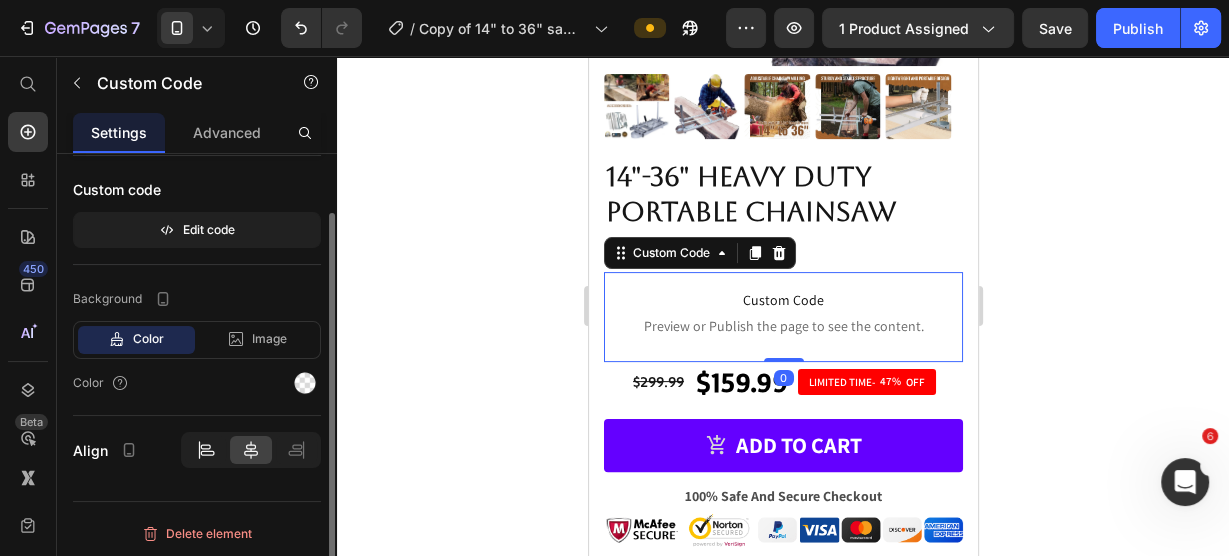 click 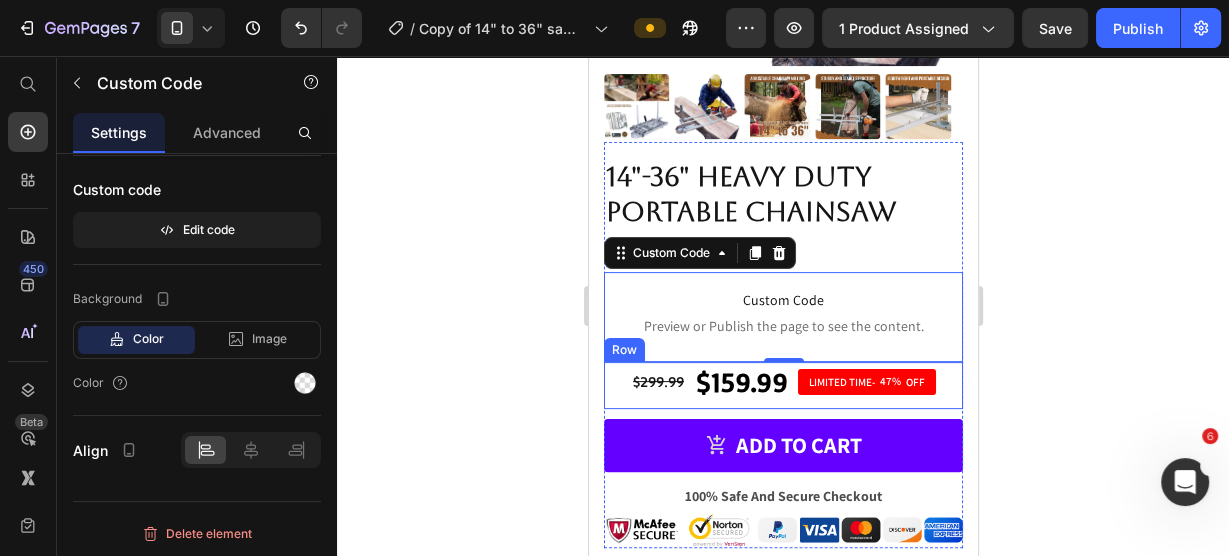 click on "$299.99 Product Price $159.99 Product Price LIMITED TIME- 47% OFF Discount Tag Row" at bounding box center [782, 385] 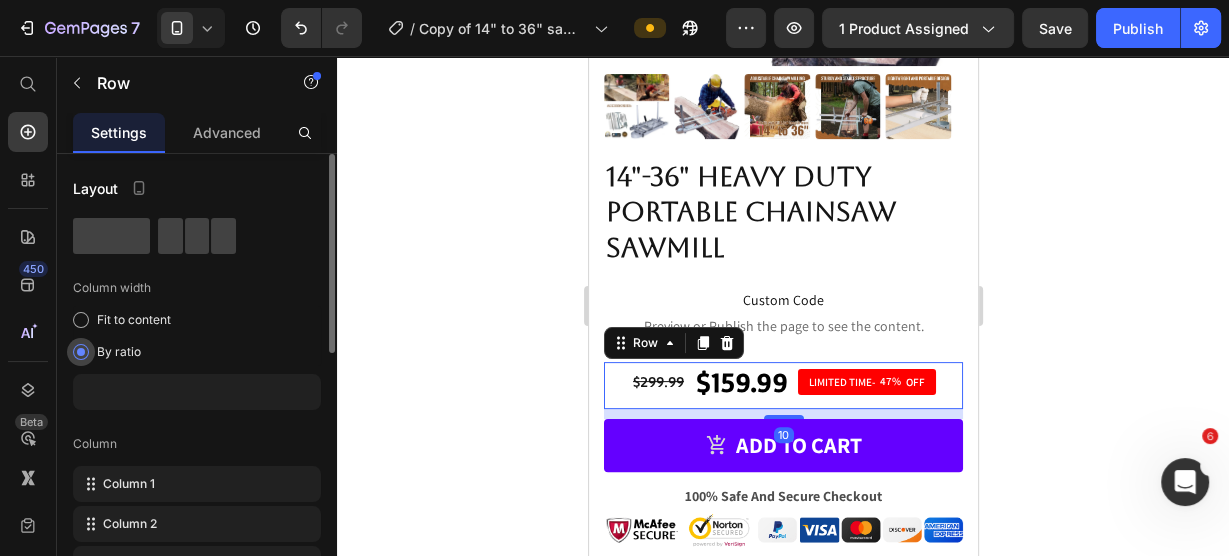 scroll, scrollTop: 240, scrollLeft: 0, axis: vertical 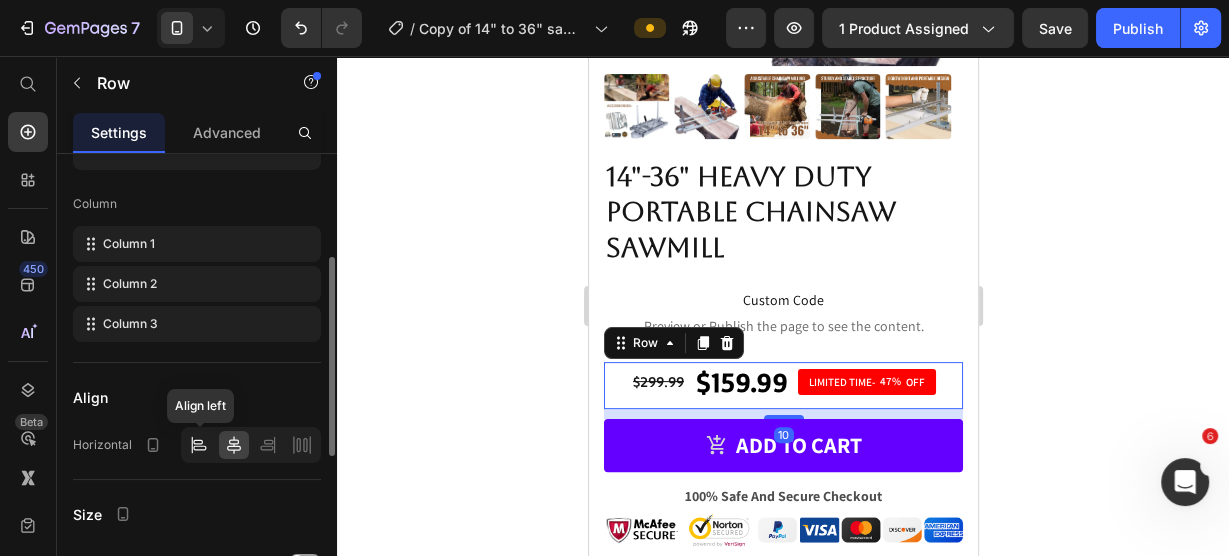 click 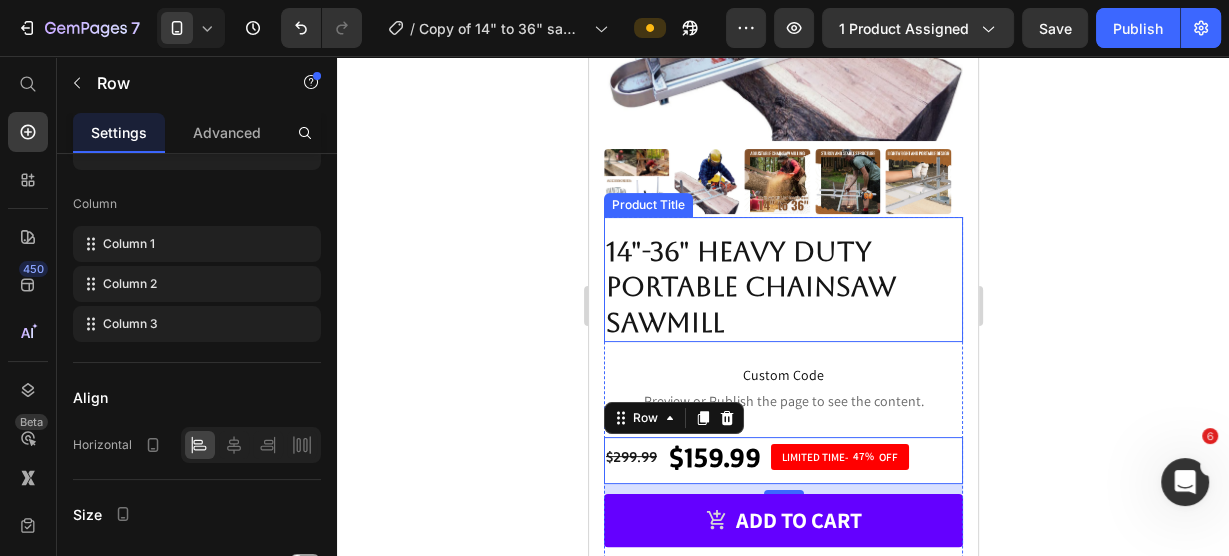 scroll, scrollTop: 320, scrollLeft: 0, axis: vertical 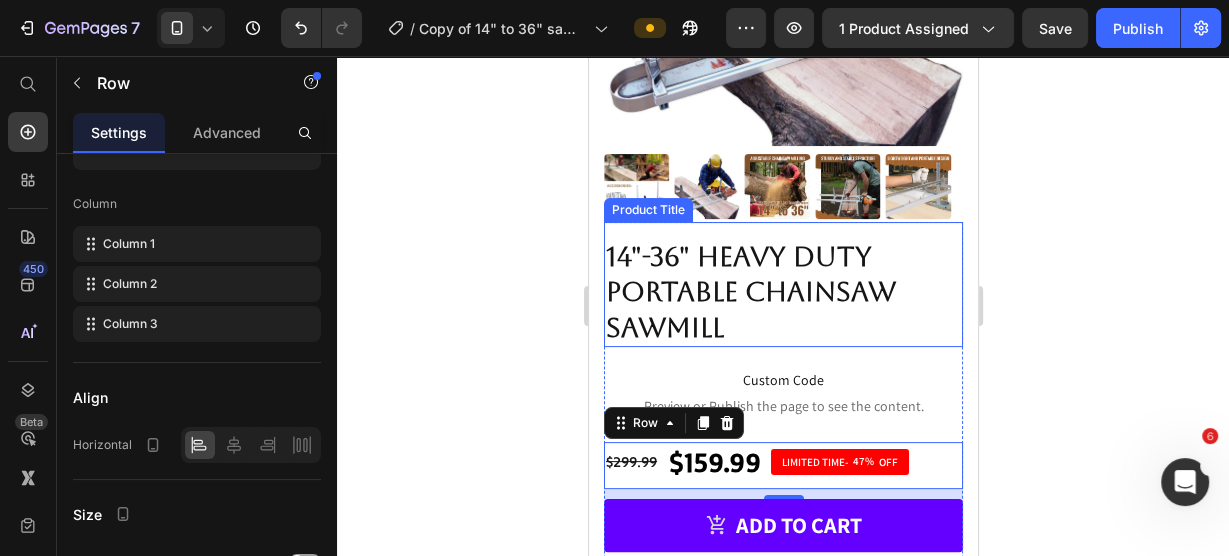 click on "14"-36" Heavy Duty Portable Chainsaw Sawmill" at bounding box center [782, 291] 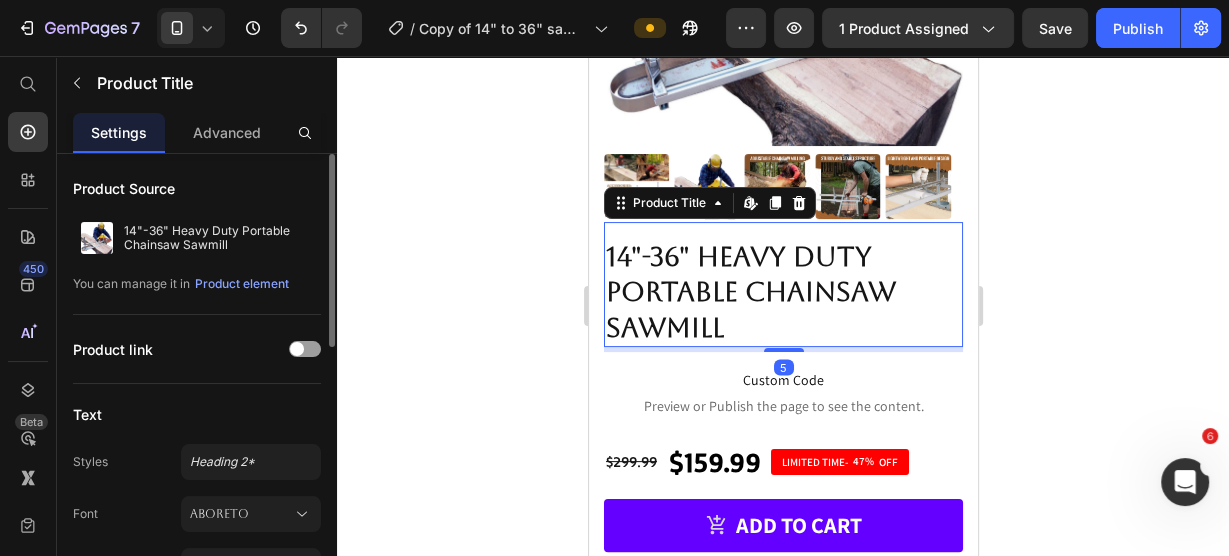 scroll, scrollTop: 160, scrollLeft: 0, axis: vertical 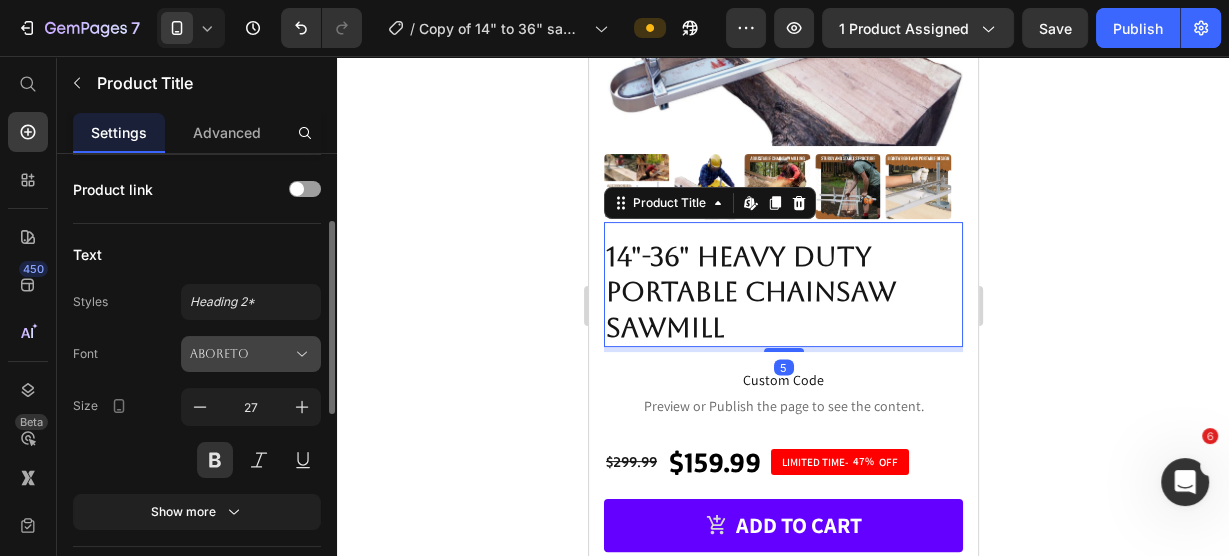 click on "Aboreto" at bounding box center [241, 354] 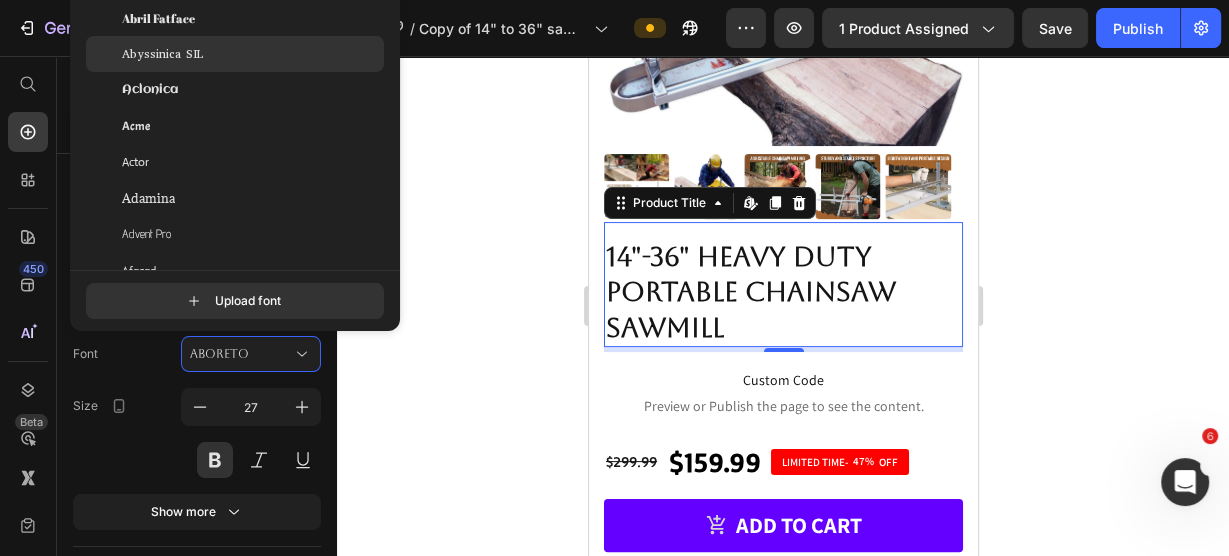 scroll, scrollTop: 320, scrollLeft: 0, axis: vertical 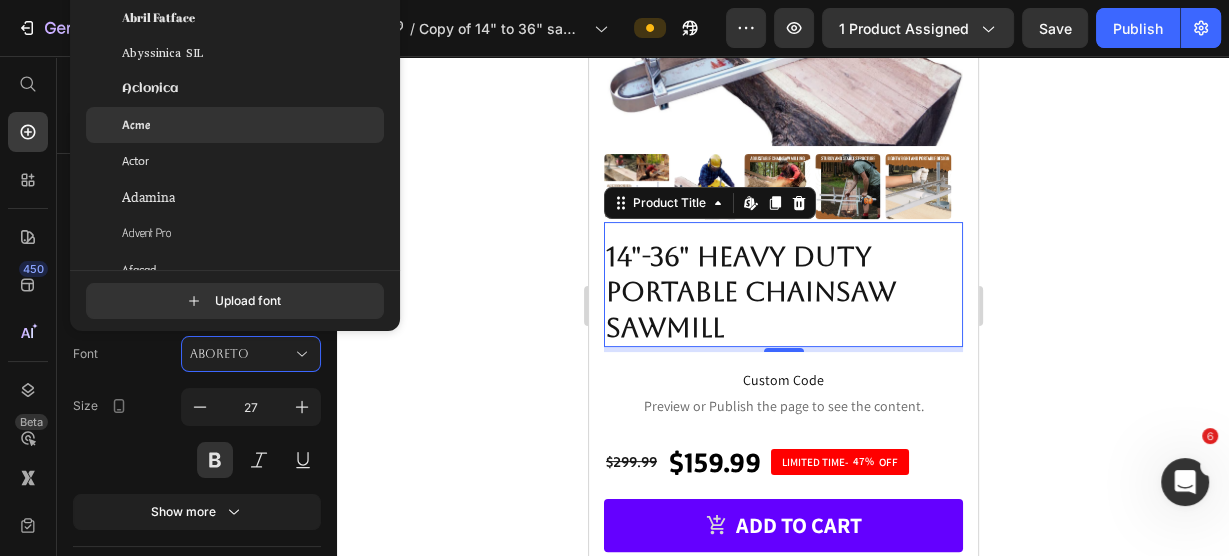 click on "Acme" 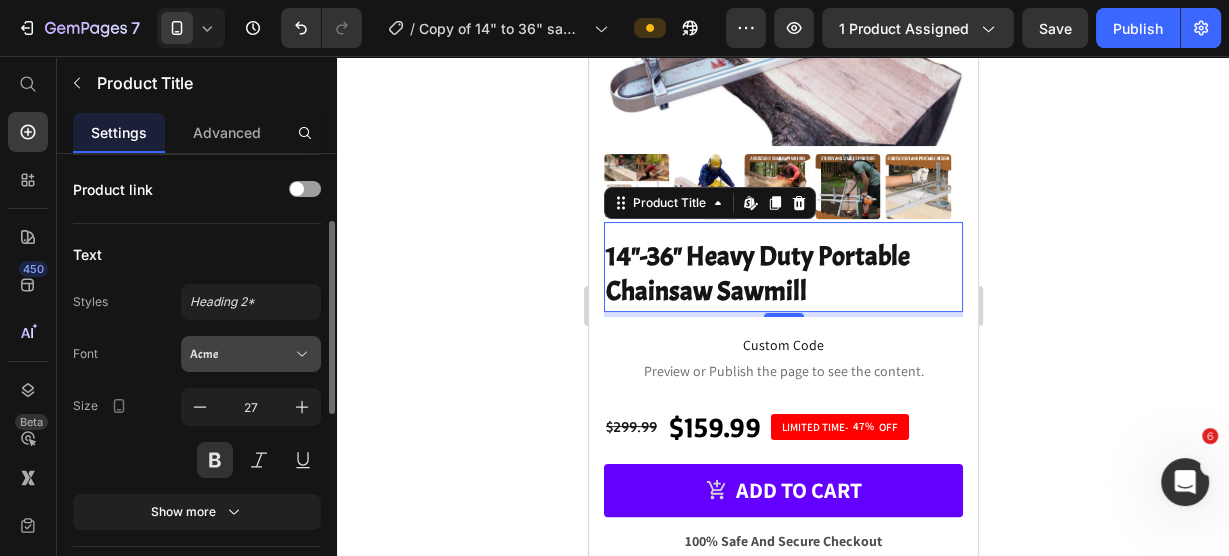 click on "Acme" at bounding box center (241, 354) 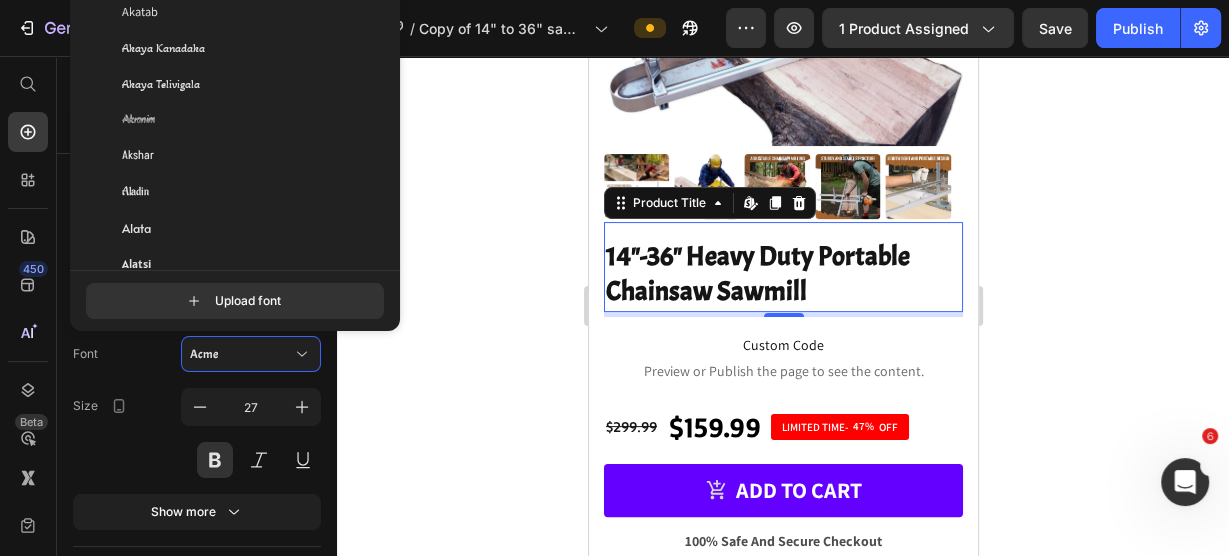 scroll, scrollTop: 800, scrollLeft: 0, axis: vertical 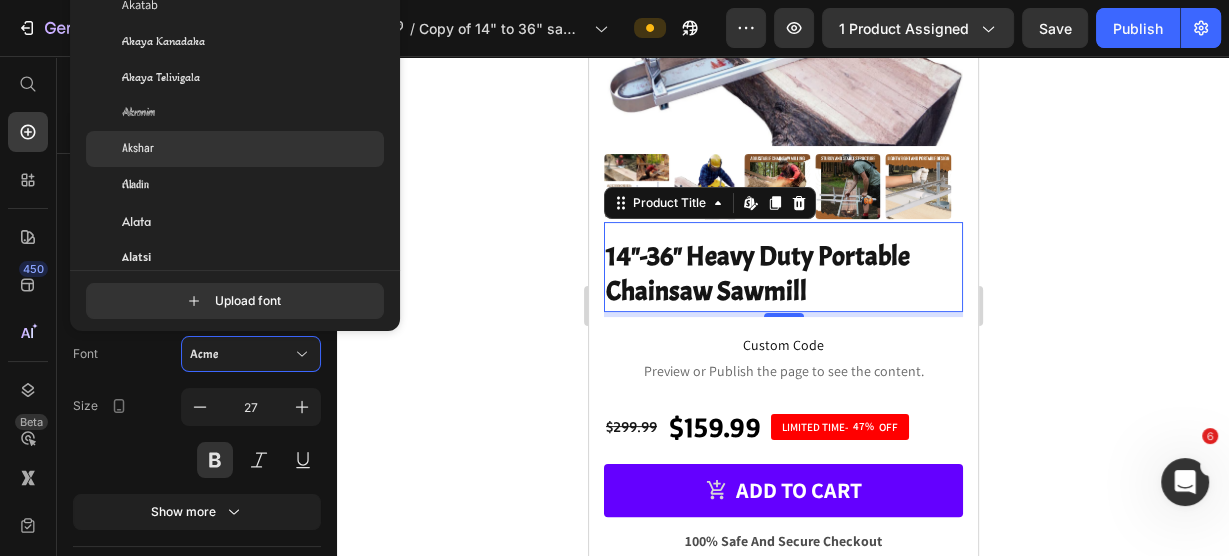 click on "Akshar" 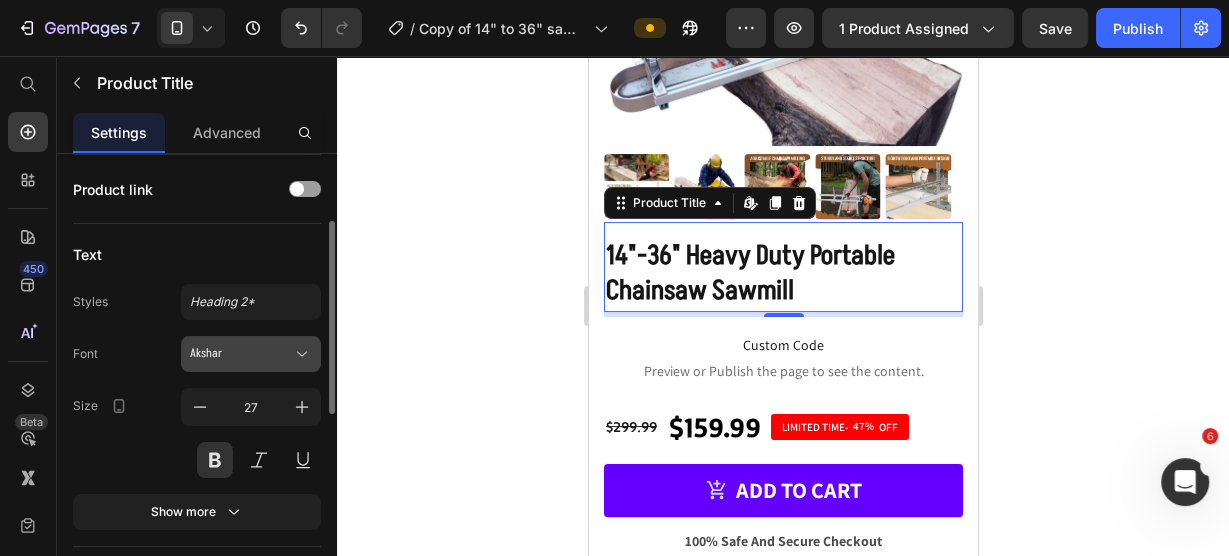 click on "Akshar" at bounding box center [251, 354] 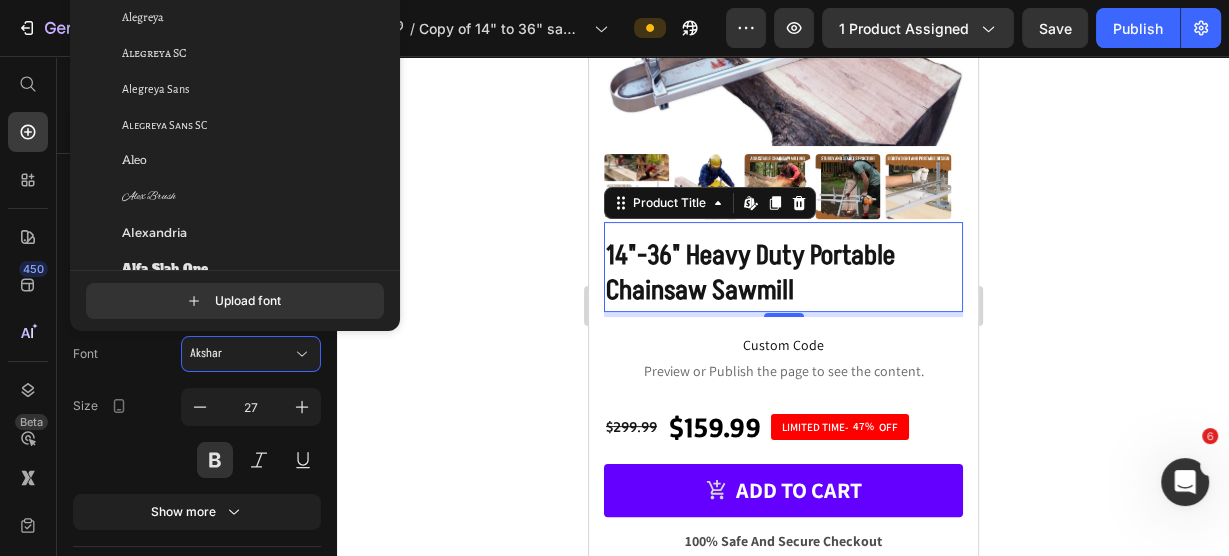scroll, scrollTop: 1200, scrollLeft: 0, axis: vertical 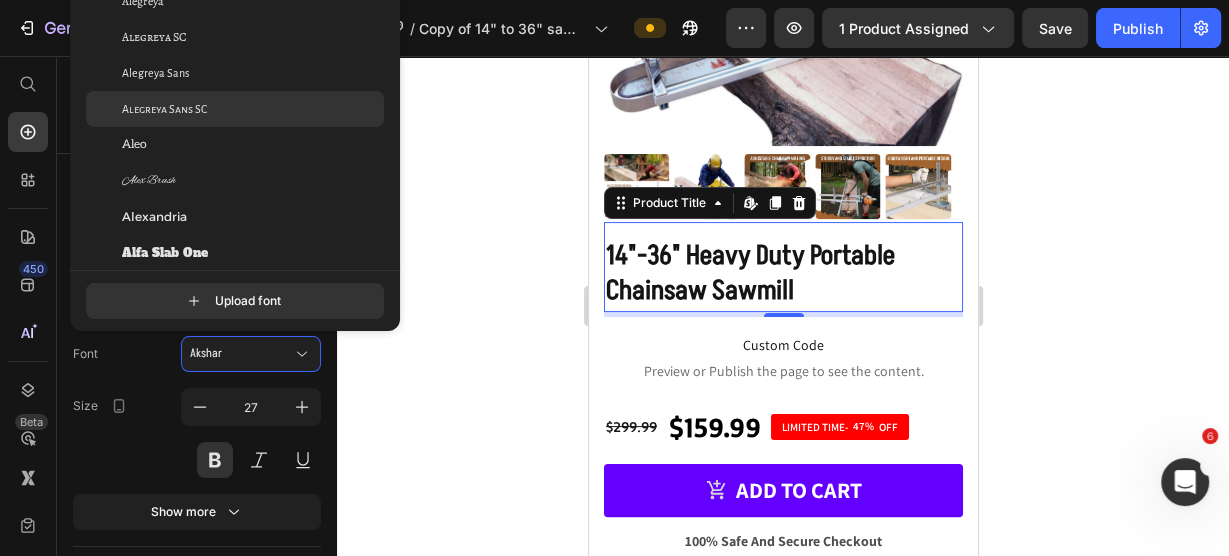 click on "Alegreya Sans SC" 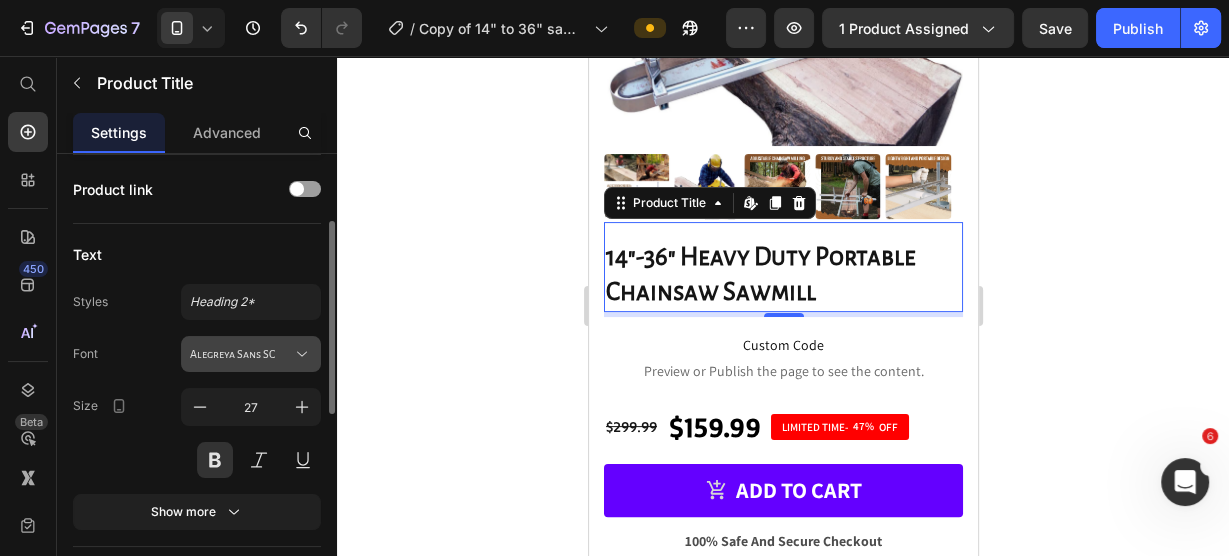 click on "Alegreya Sans SC" at bounding box center (241, 354) 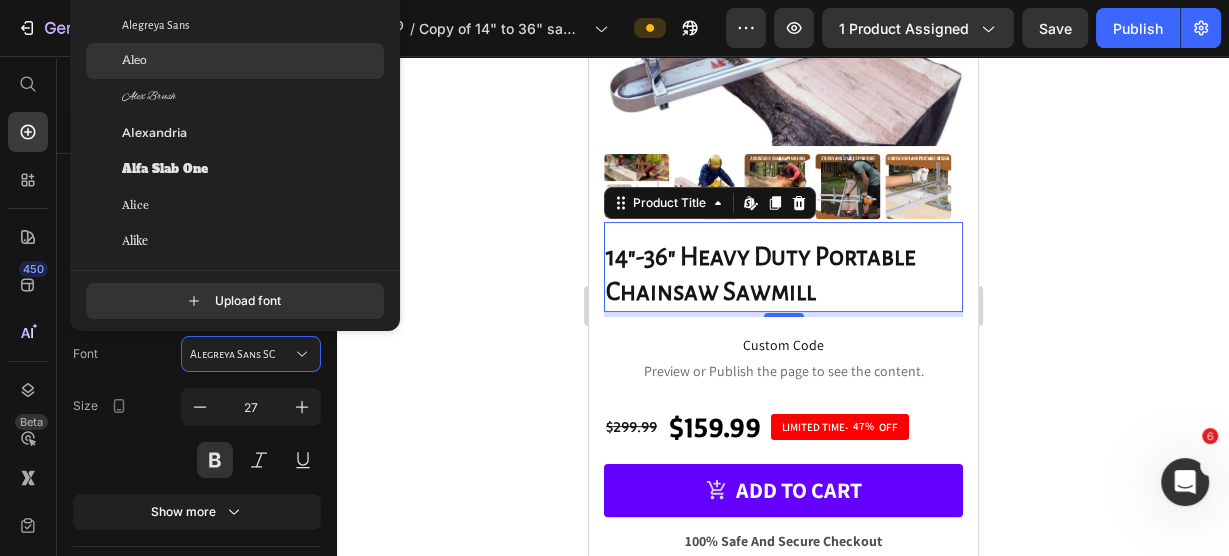 scroll, scrollTop: 1360, scrollLeft: 0, axis: vertical 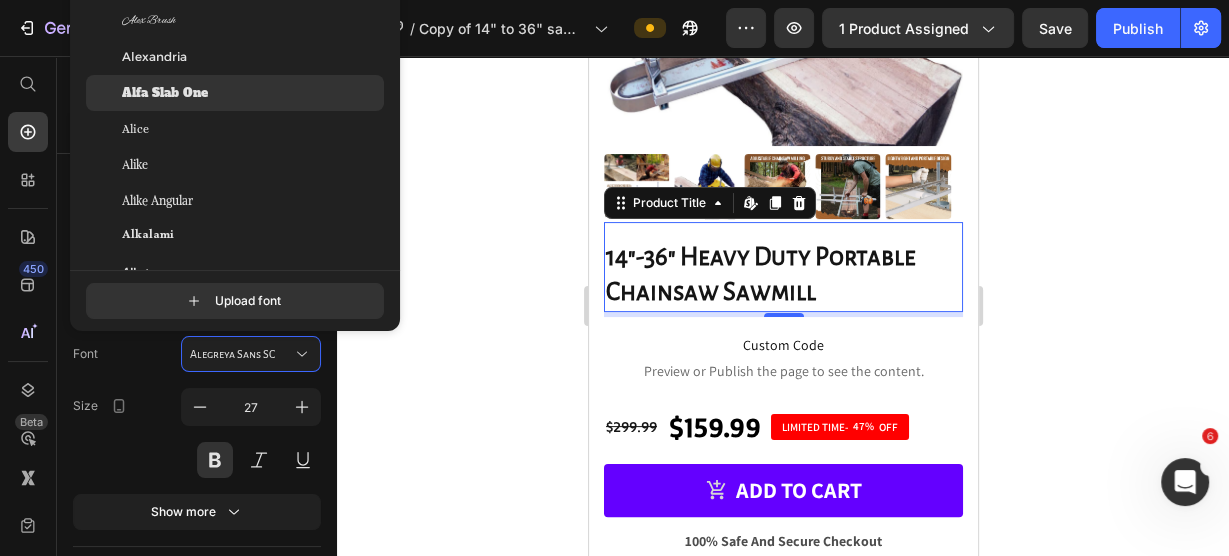click on "Alfa Slab One" 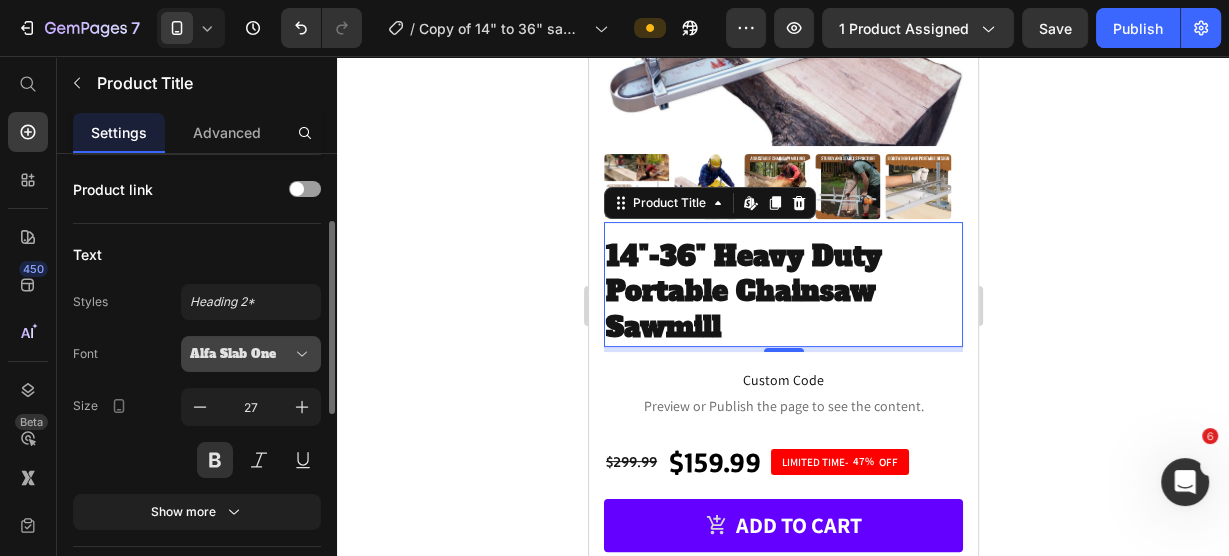 click on "Alfa Slab One" at bounding box center (251, 354) 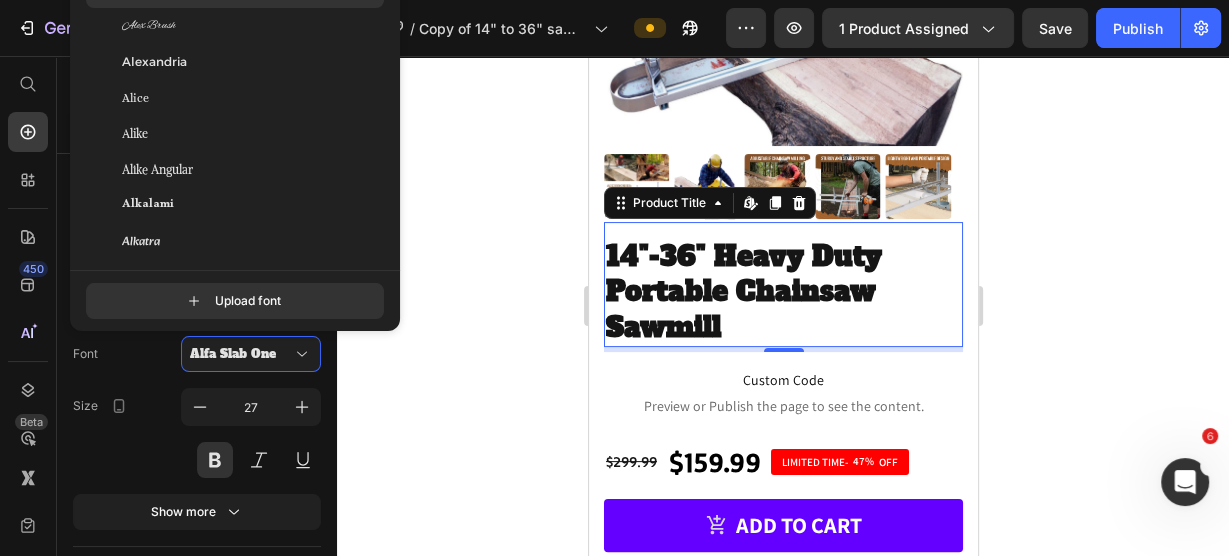 scroll, scrollTop: 1440, scrollLeft: 0, axis: vertical 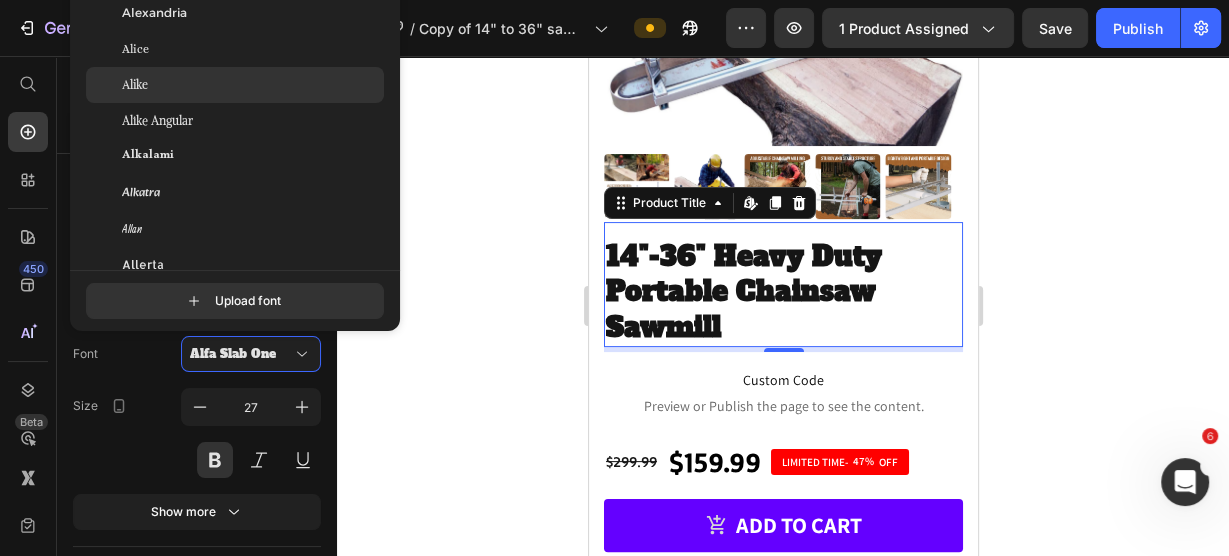 click on "Alike" 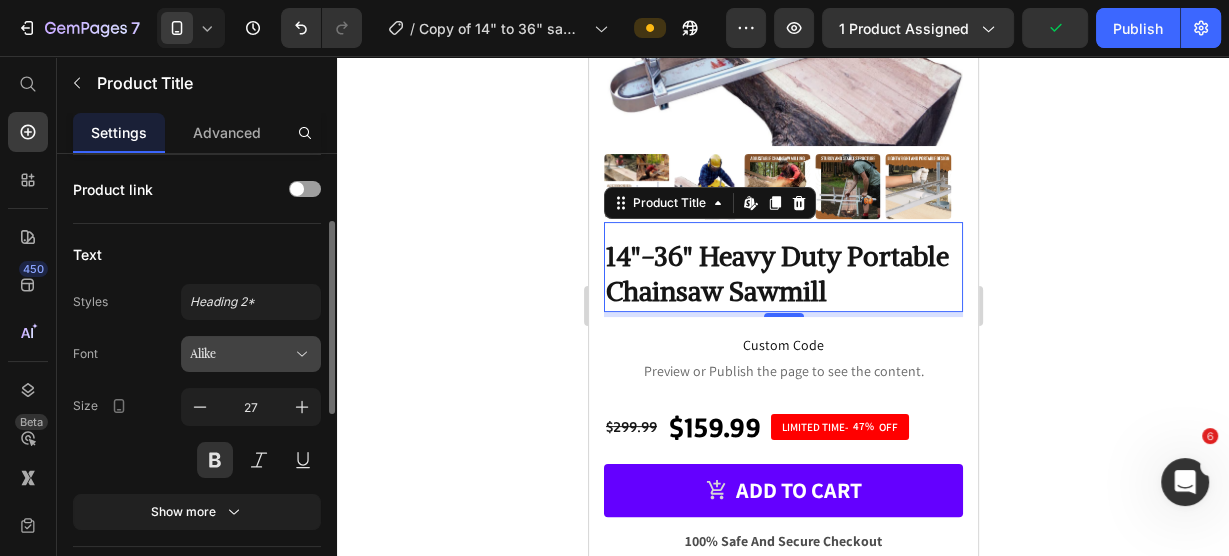 click on "Alike" at bounding box center [241, 354] 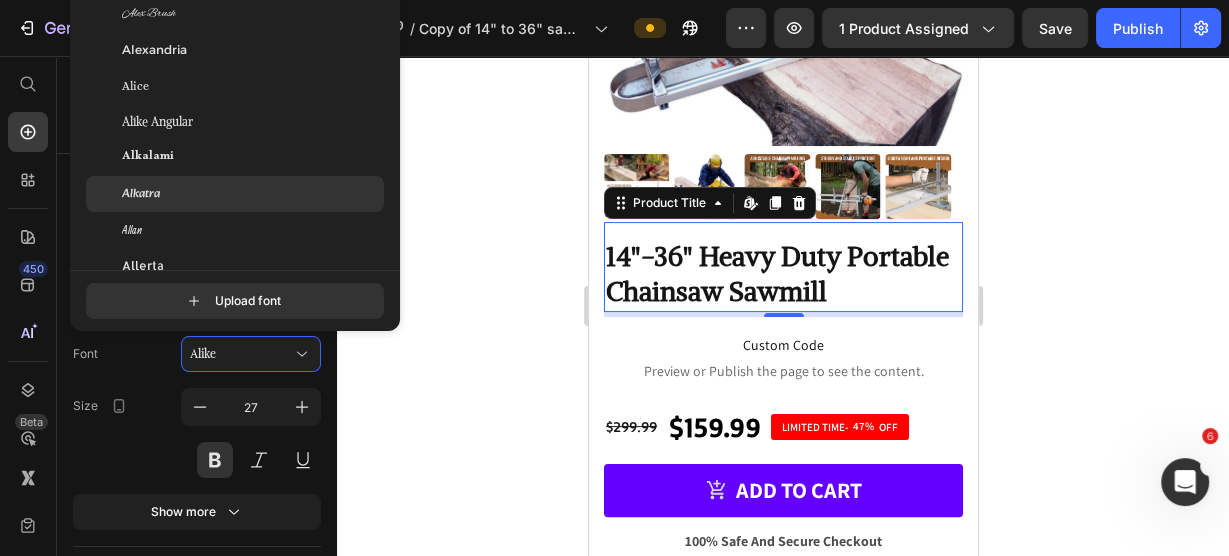 scroll, scrollTop: 1440, scrollLeft: 0, axis: vertical 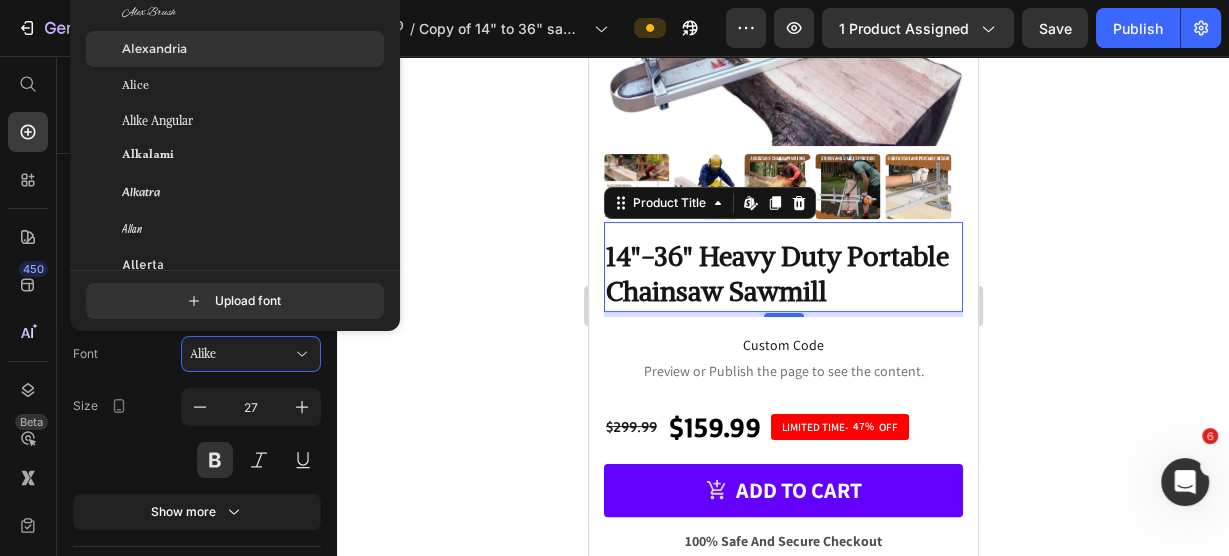 click on "Alexandria" 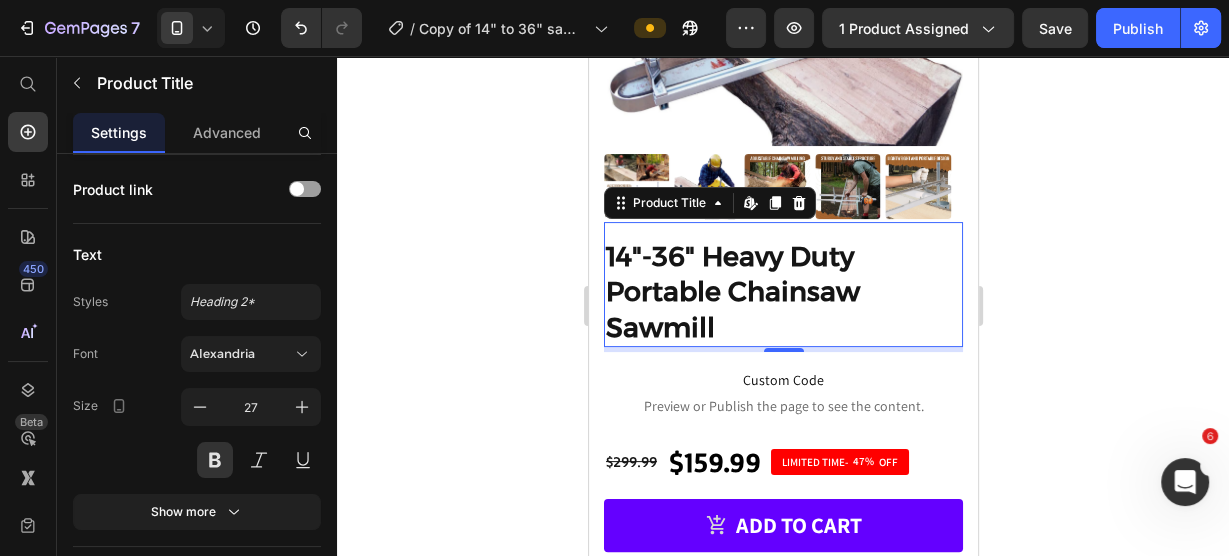 click on "14"-36" Heavy Duty Portable Chainsaw Sawmill" at bounding box center [782, 291] 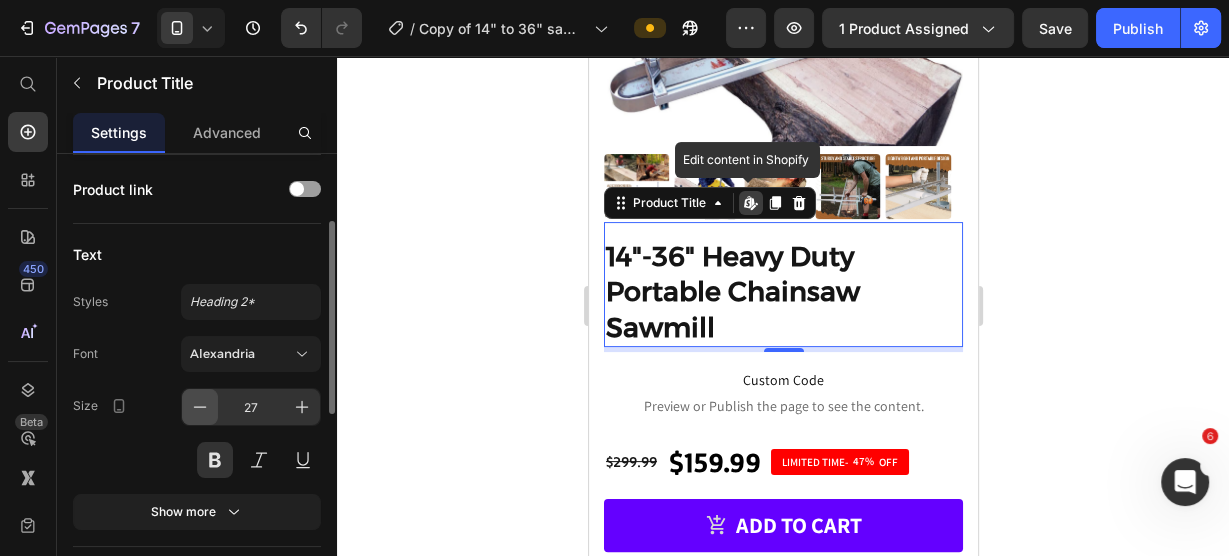 click 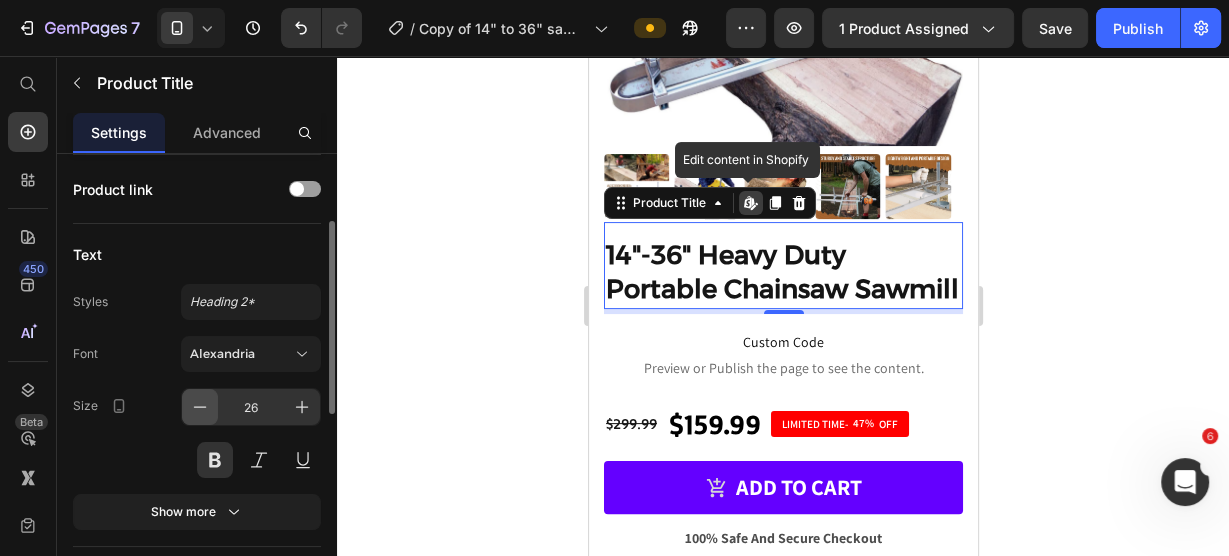 click 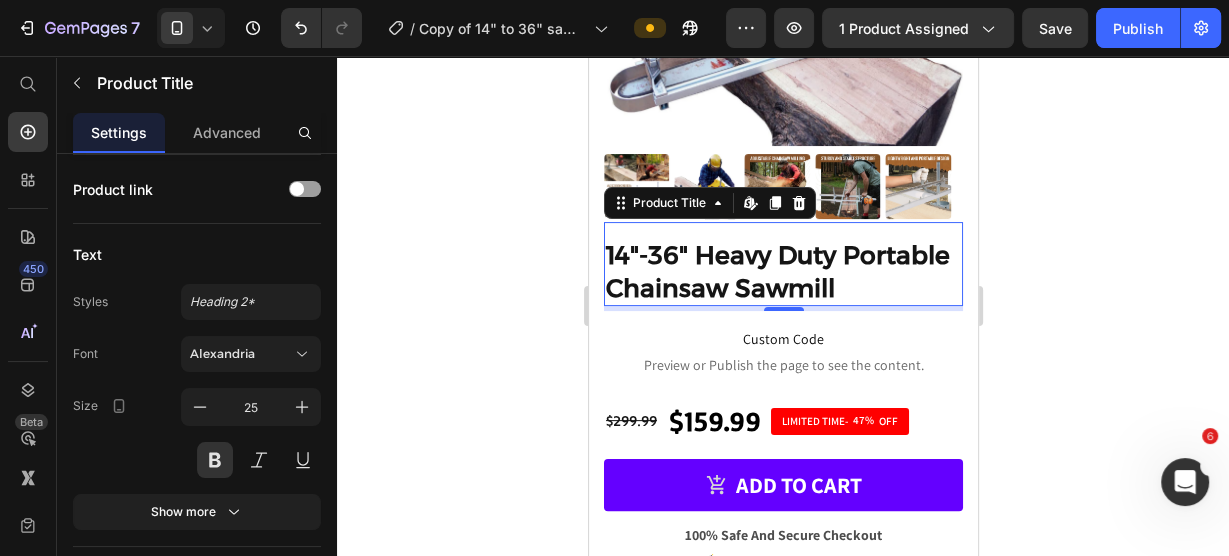 click 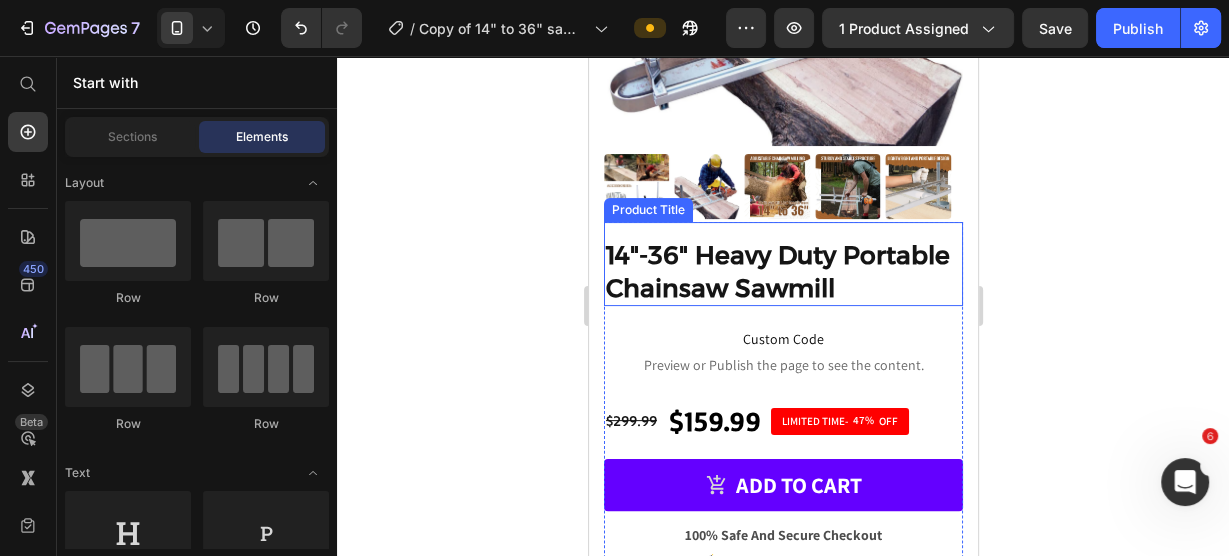 click on "14"-36" Heavy Duty Portable Chainsaw Sawmill" at bounding box center [782, 271] 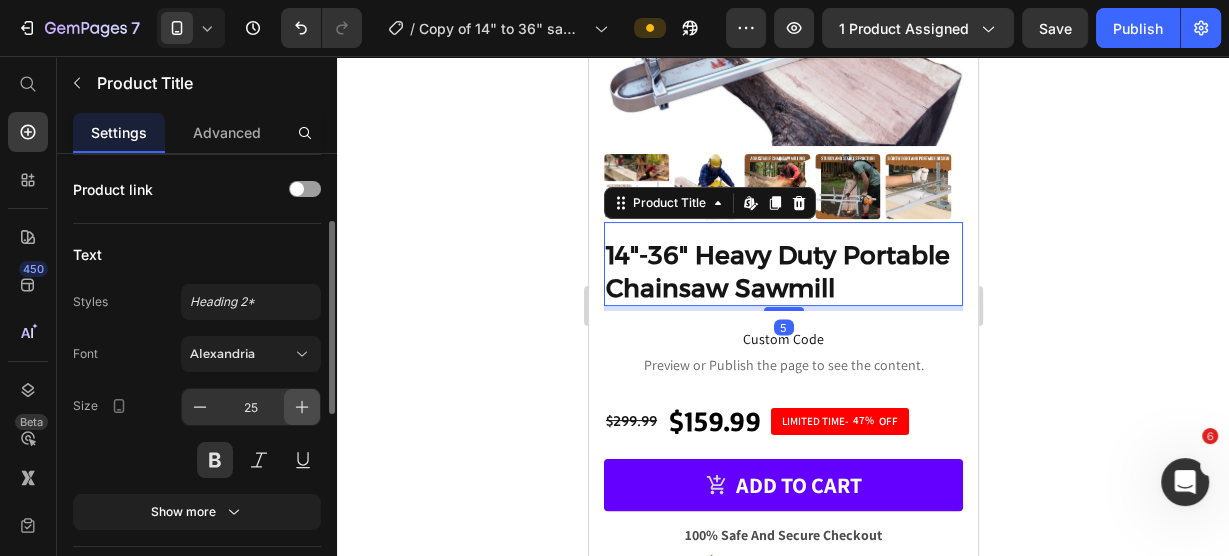 click 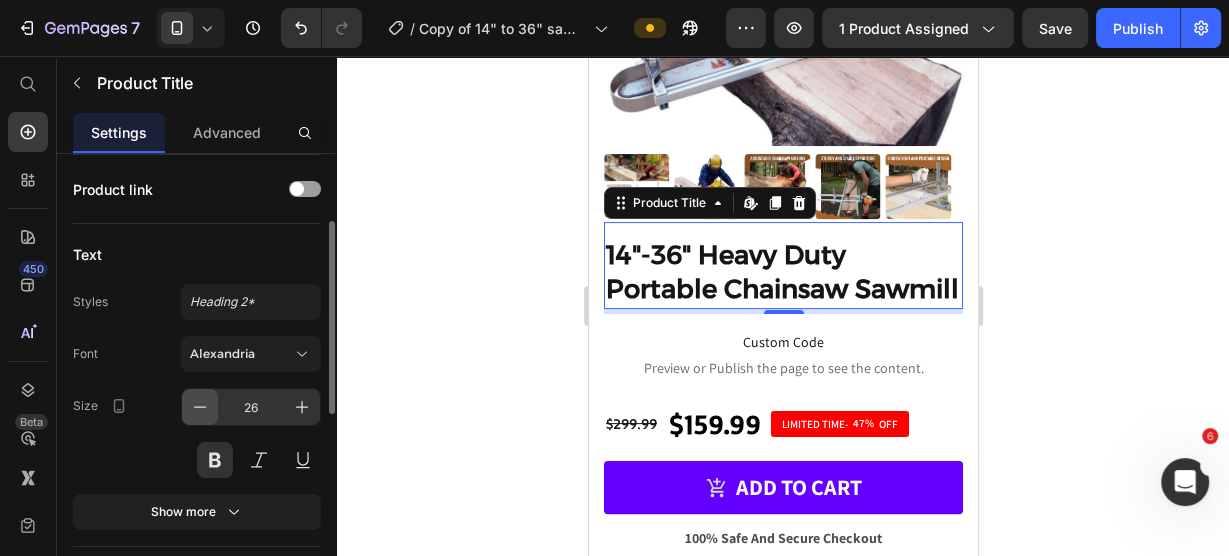 click 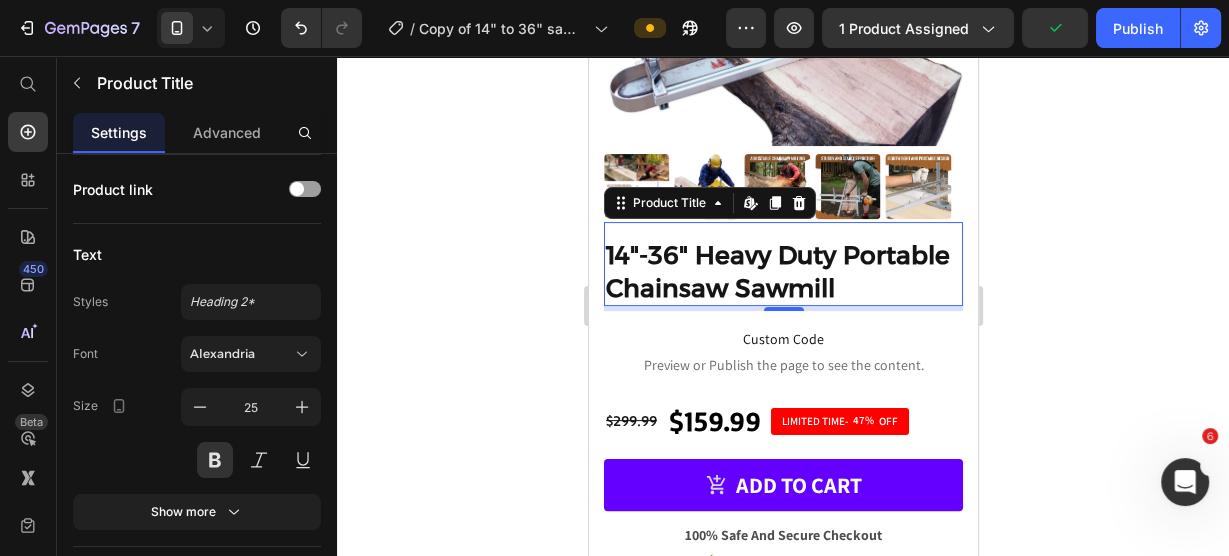 click 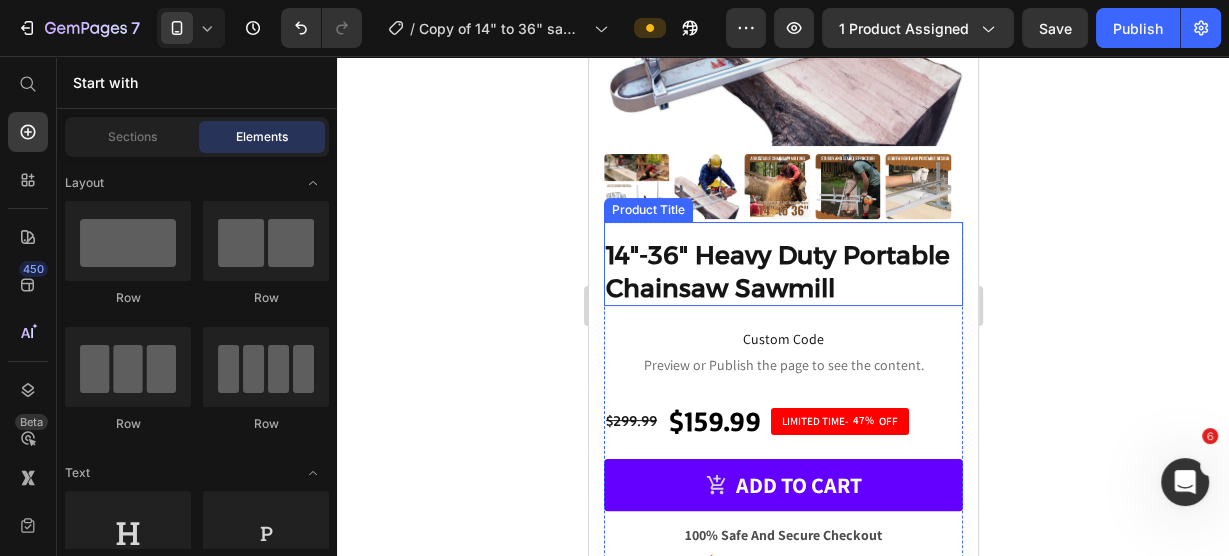 click on "14"-36" Heavy Duty Portable Chainsaw Sawmill" at bounding box center [782, 271] 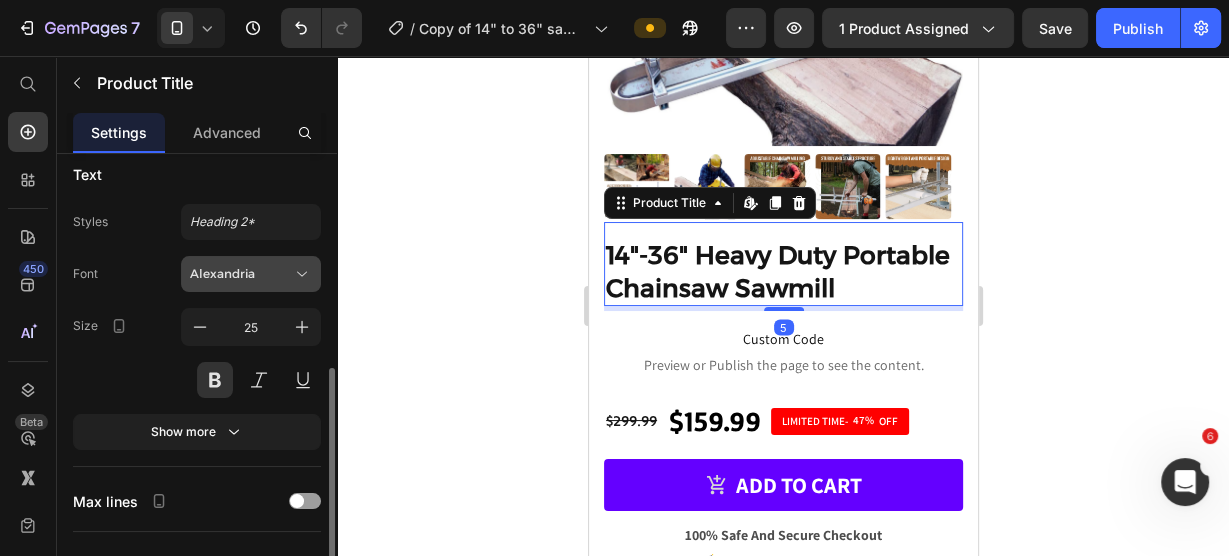 scroll, scrollTop: 320, scrollLeft: 0, axis: vertical 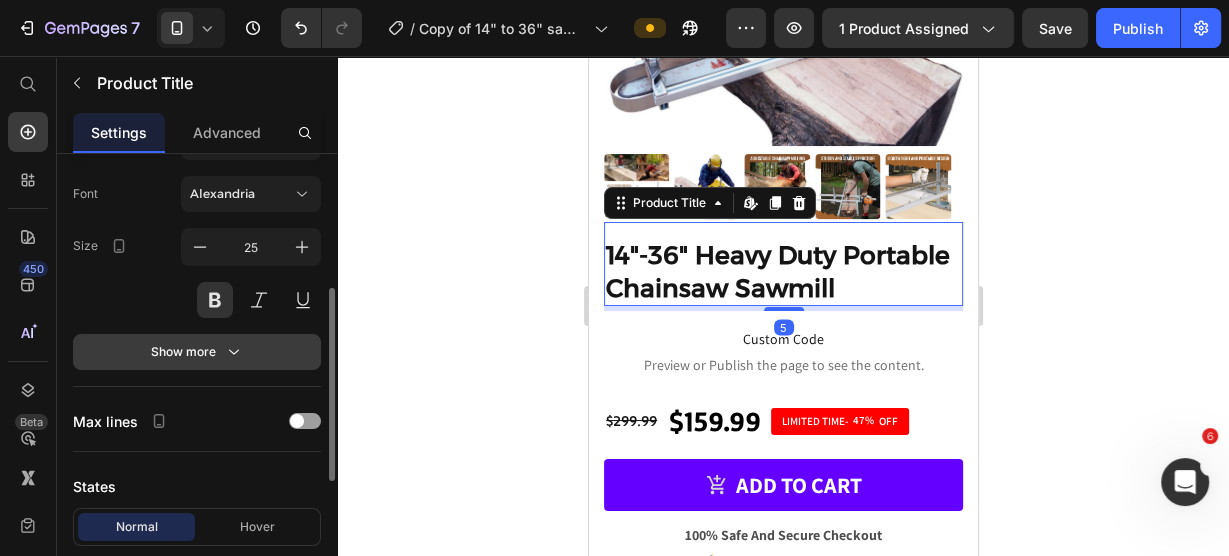 click on "Show more" at bounding box center [197, 352] 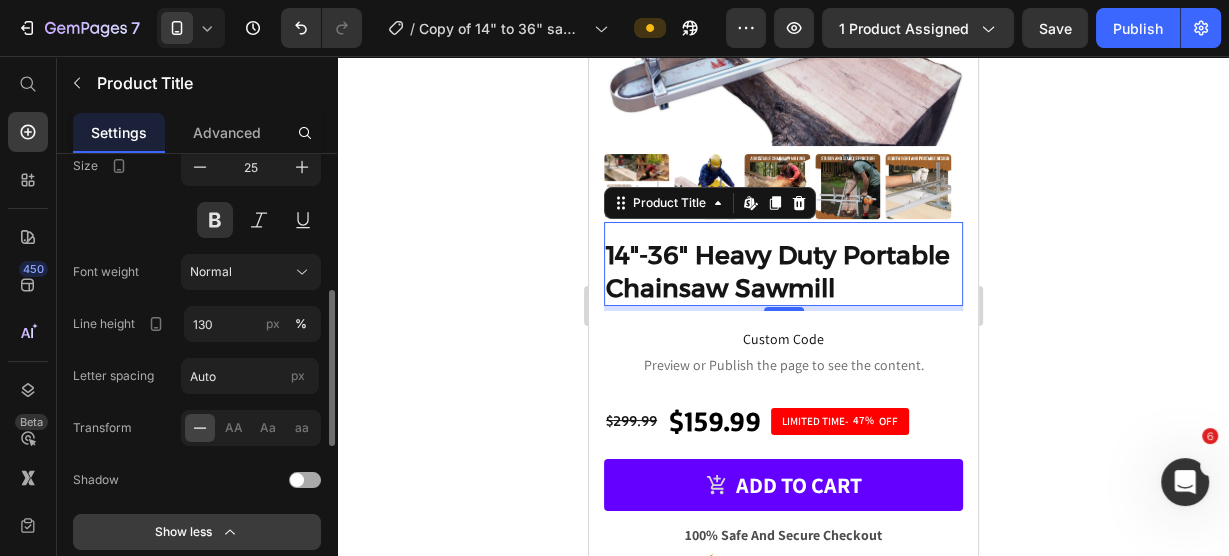 scroll, scrollTop: 240, scrollLeft: 0, axis: vertical 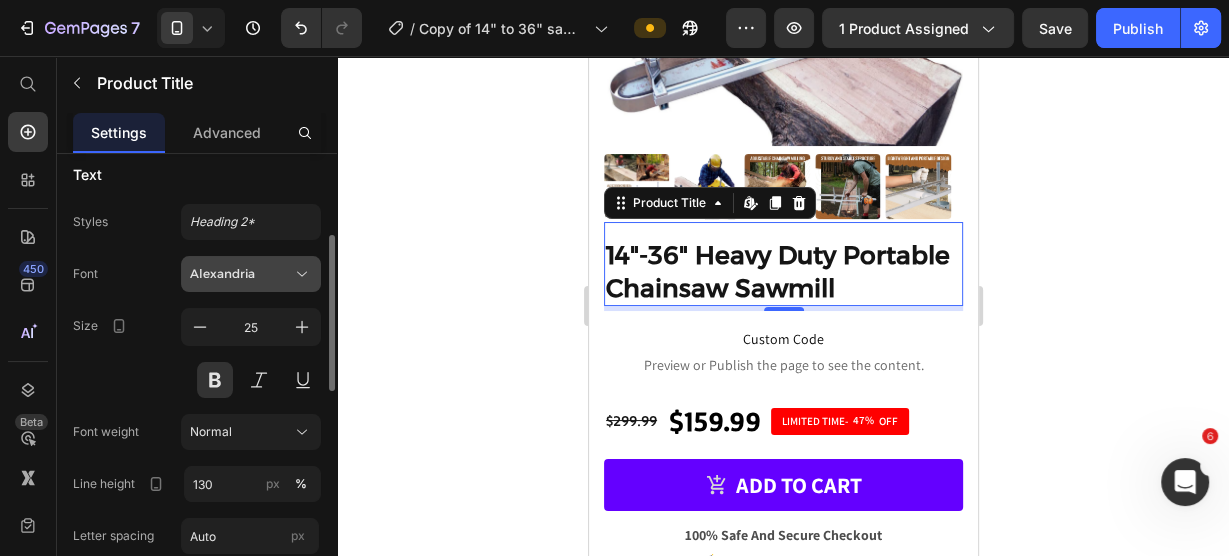 click on "Alexandria" at bounding box center (241, 274) 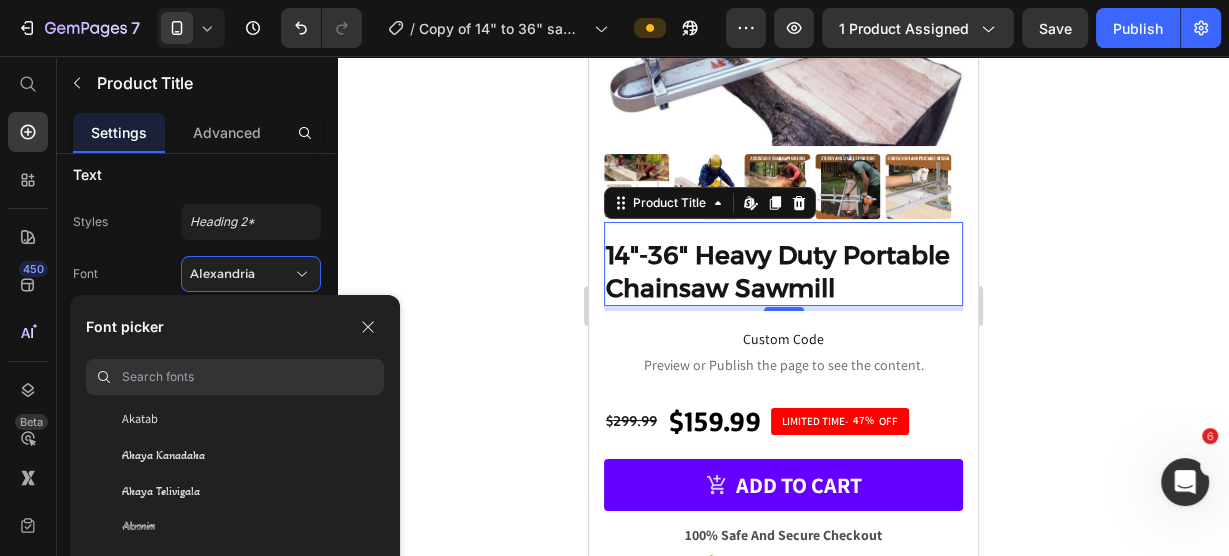 scroll, scrollTop: 1040, scrollLeft: 0, axis: vertical 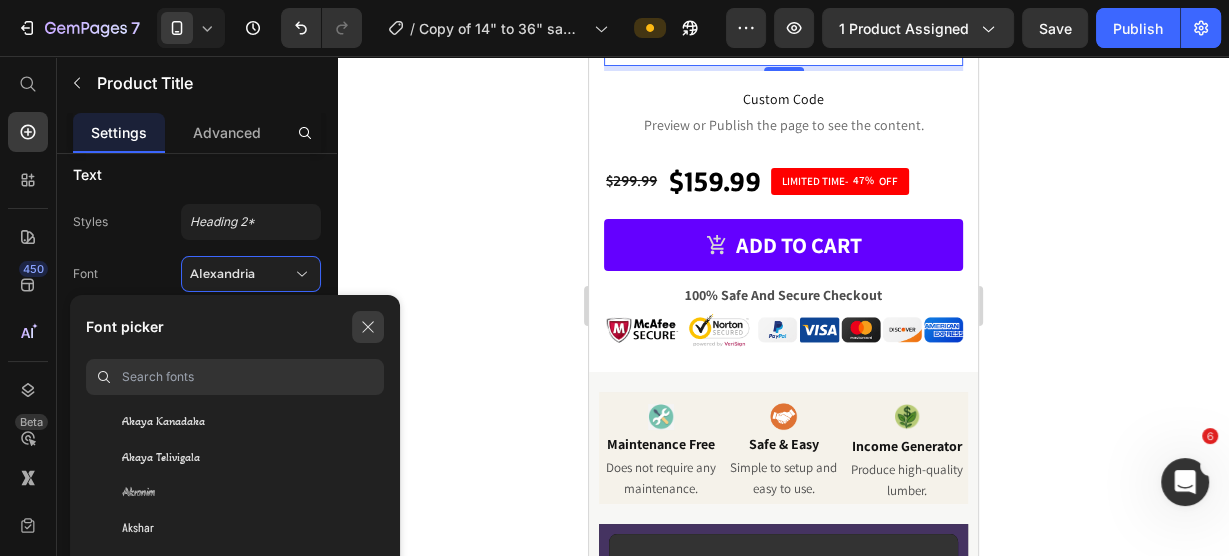 click 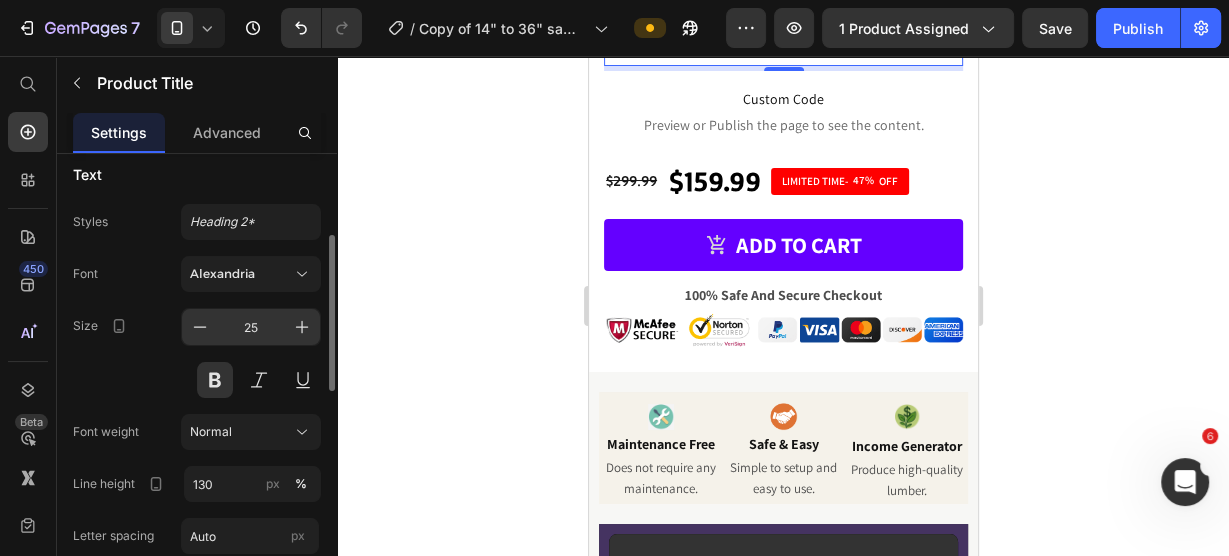 scroll, scrollTop: 320, scrollLeft: 0, axis: vertical 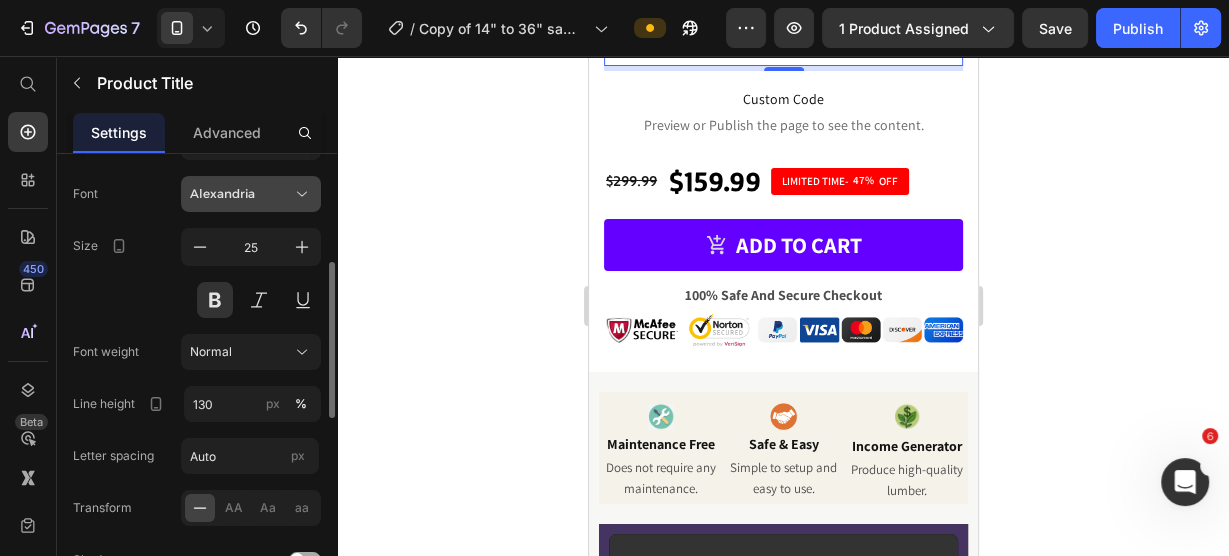 click on "Alexandria" at bounding box center [241, 194] 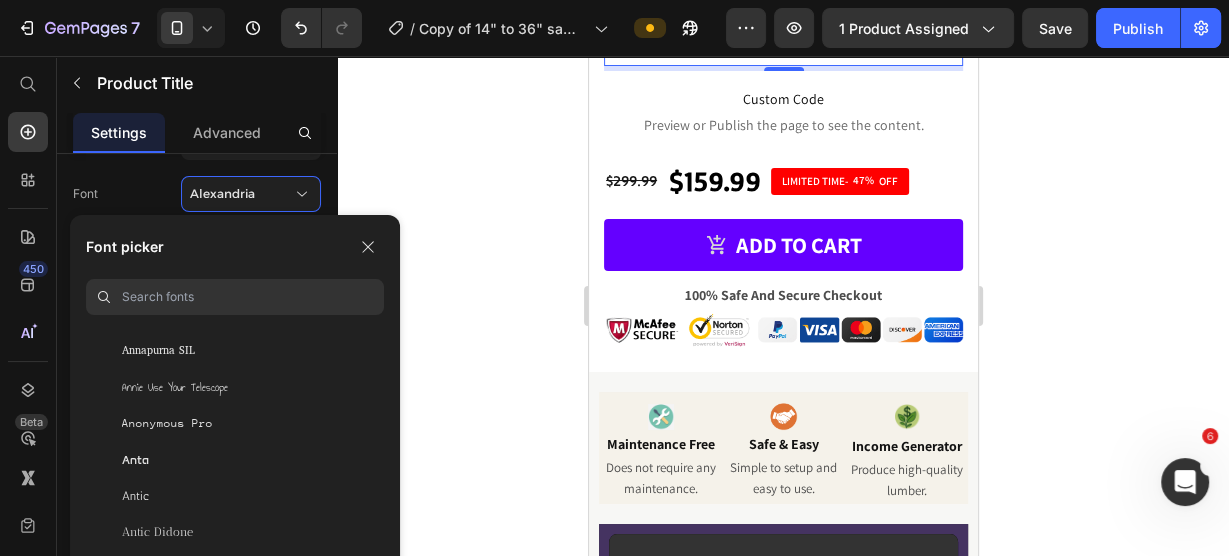 scroll, scrollTop: 3120, scrollLeft: 0, axis: vertical 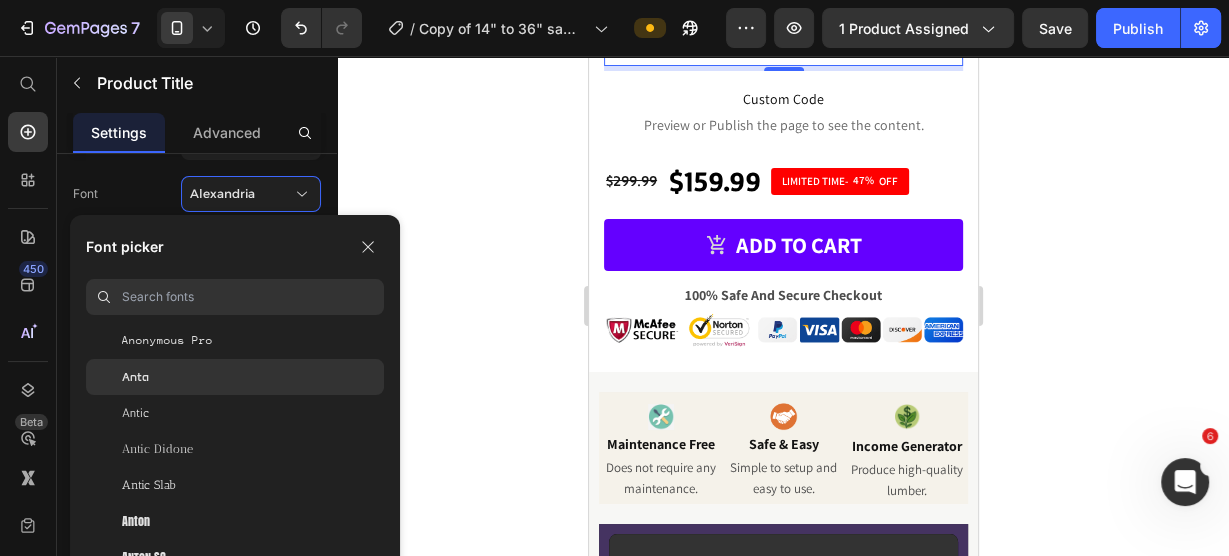 click on "Anta" 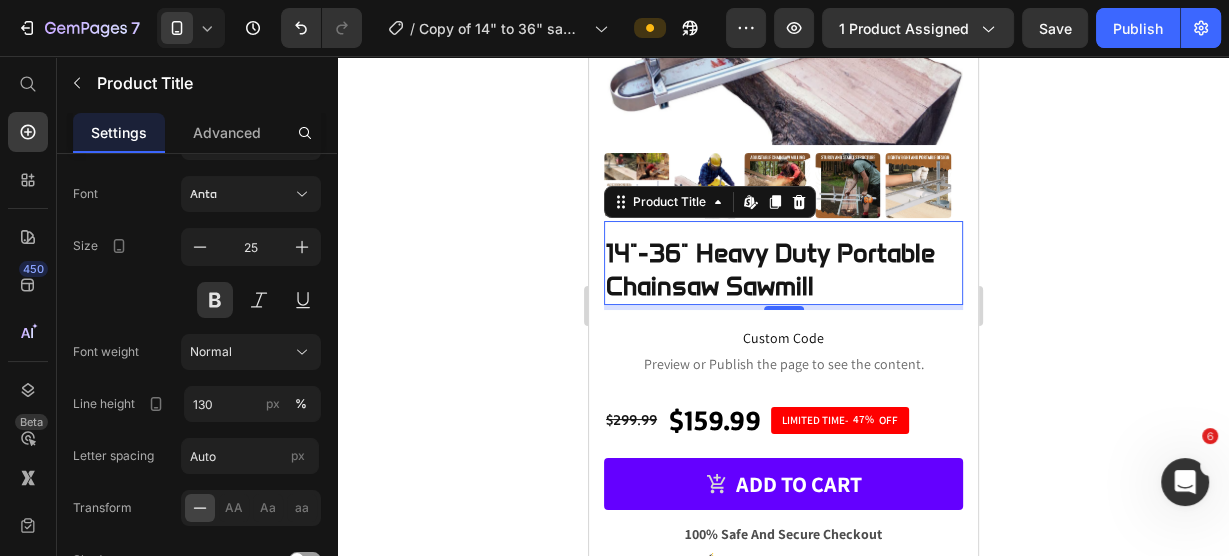 scroll, scrollTop: 240, scrollLeft: 0, axis: vertical 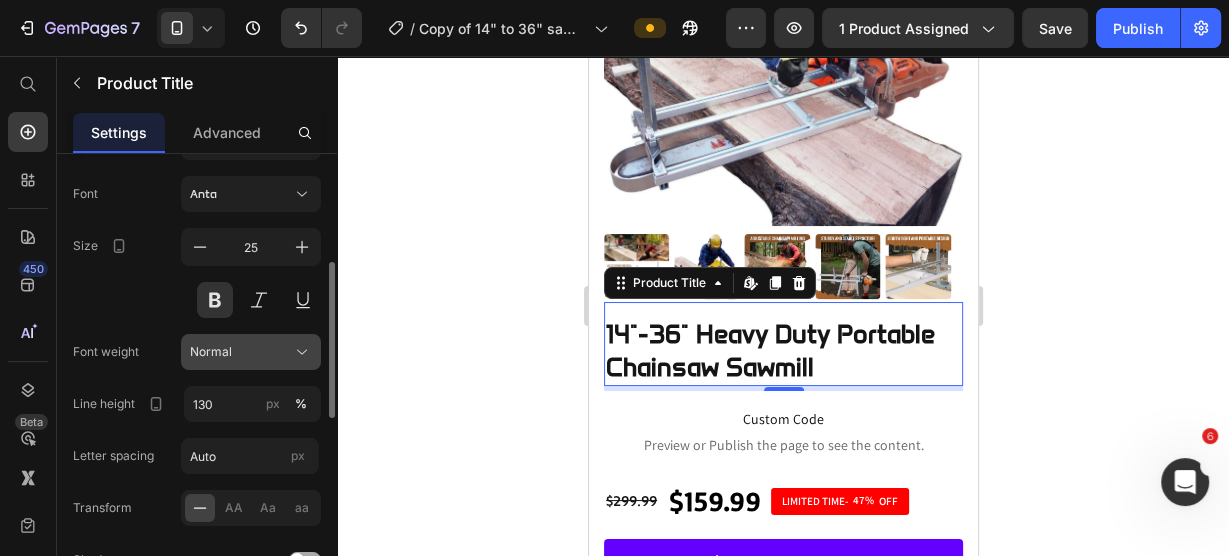 click on "Normal" 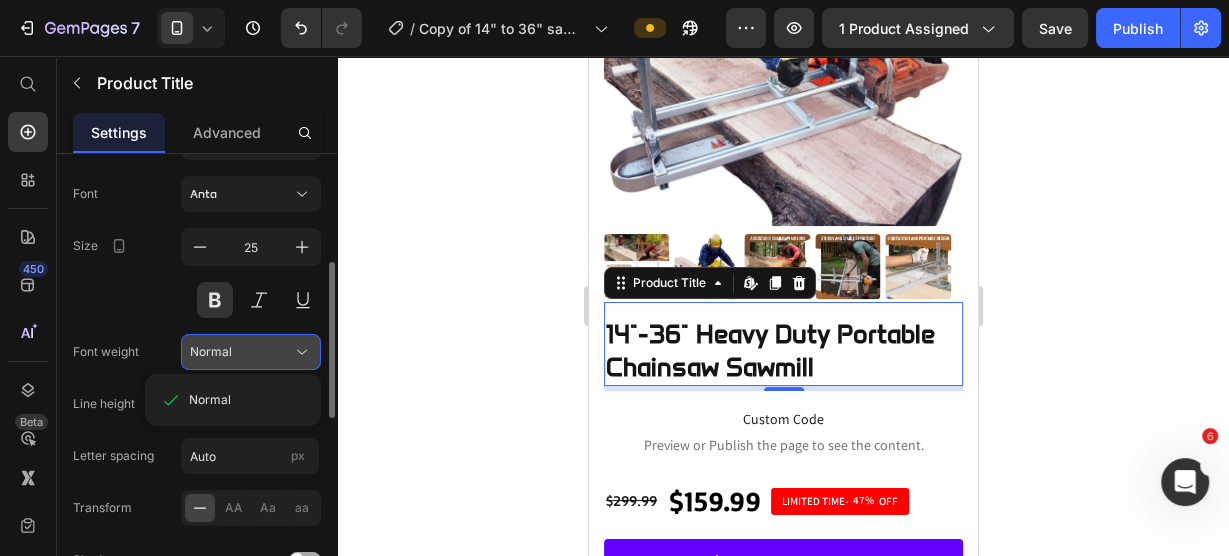 click on "Normal" 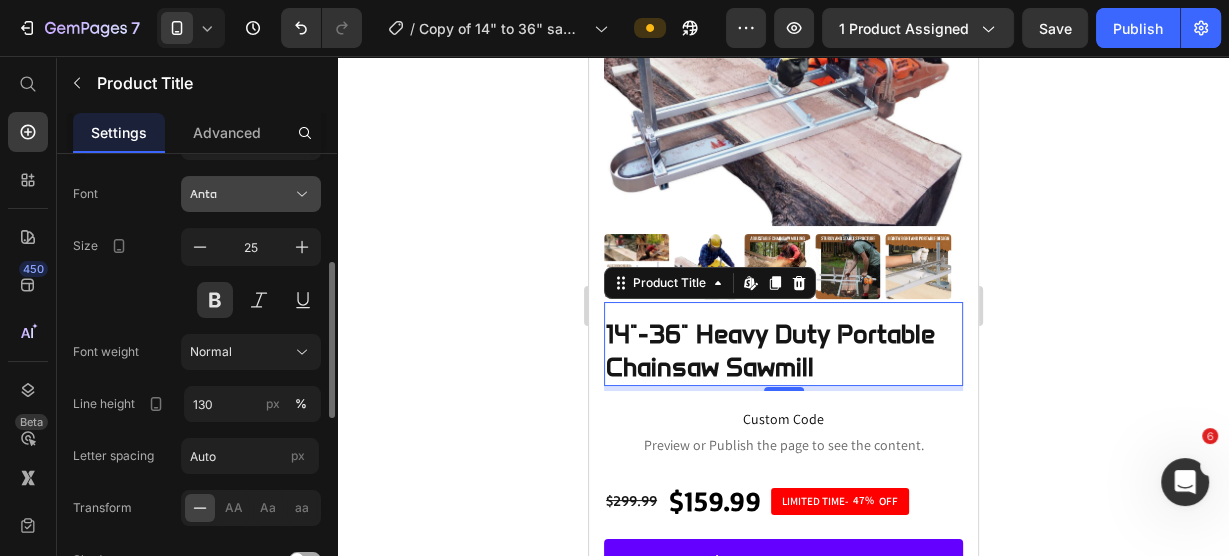 click on "Anta" at bounding box center [241, 194] 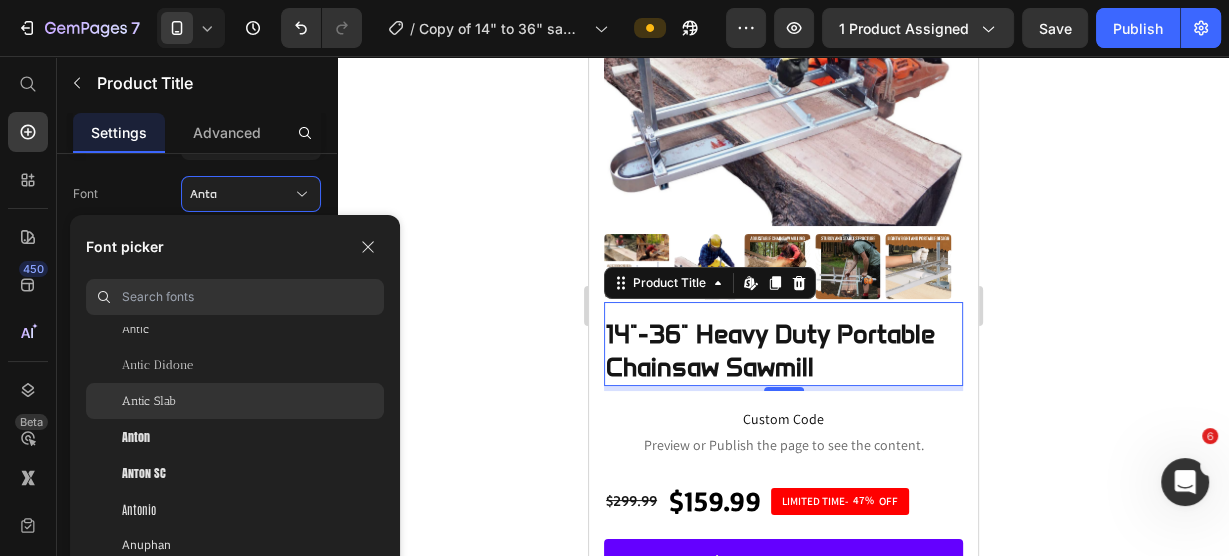 scroll, scrollTop: 3200, scrollLeft: 0, axis: vertical 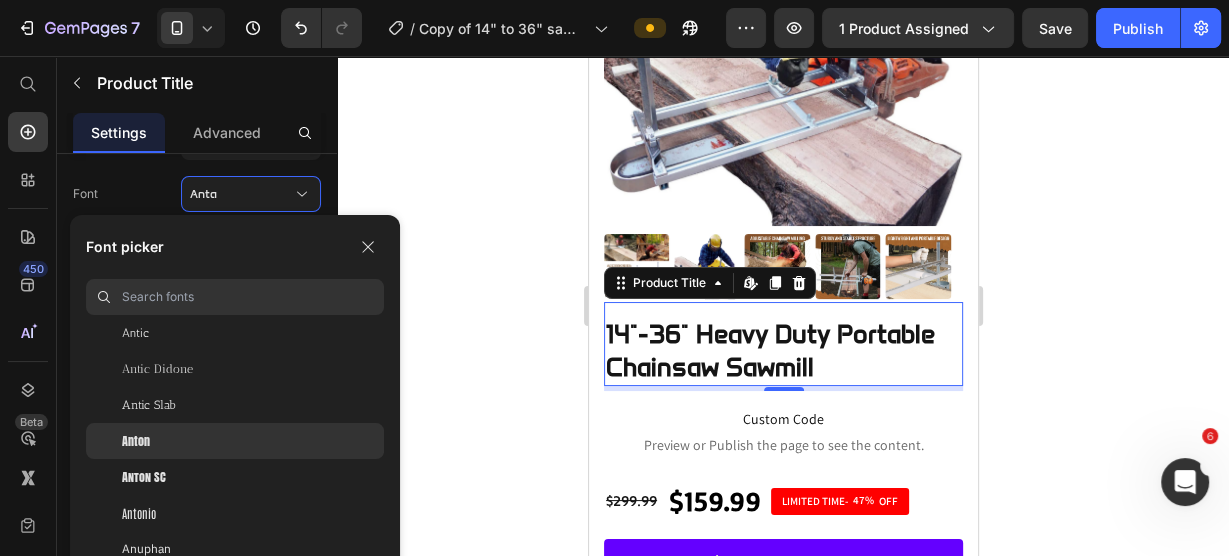 click on "Anton" 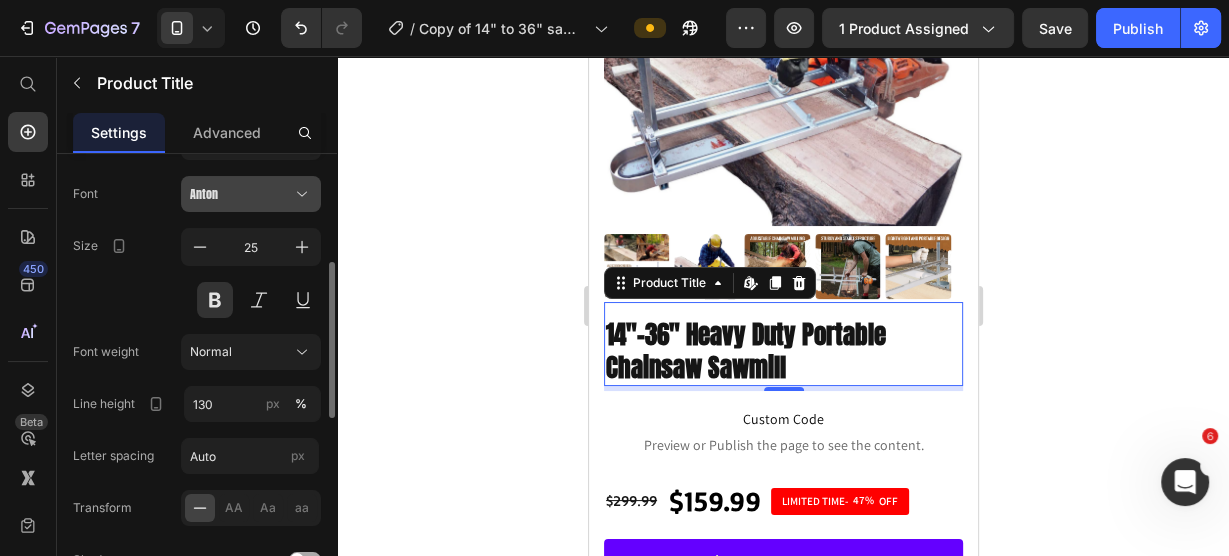 click on "Anton" at bounding box center (251, 194) 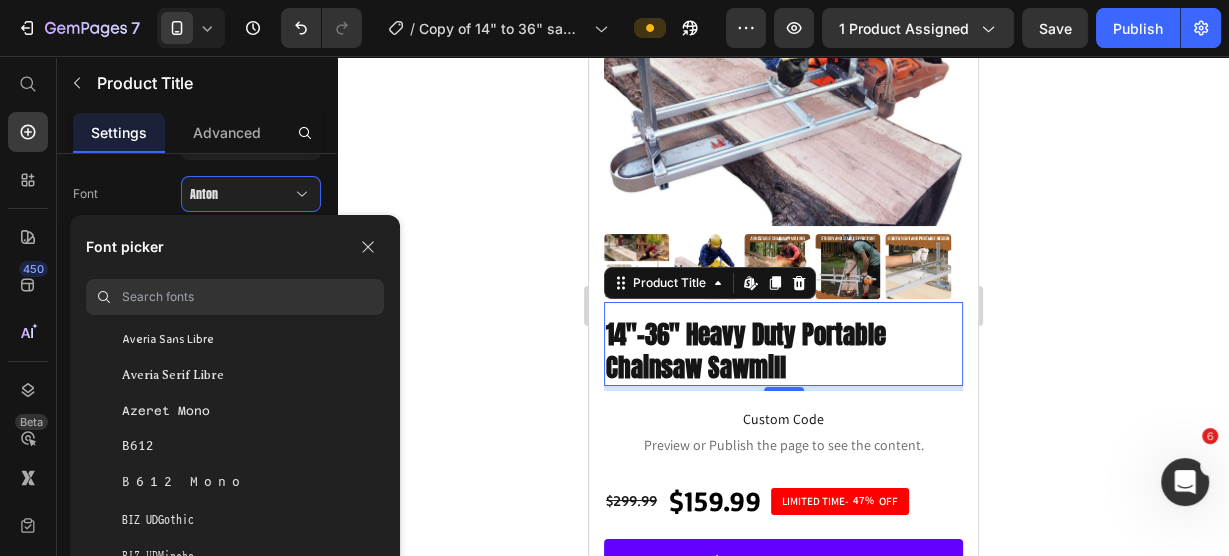 scroll, scrollTop: 4960, scrollLeft: 0, axis: vertical 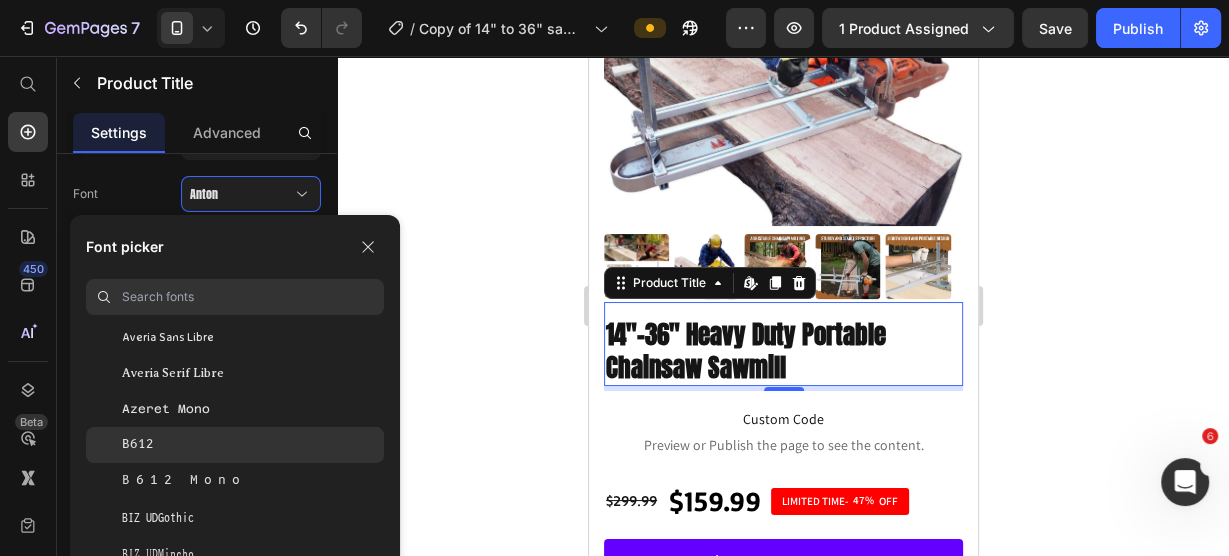 click on "B612" 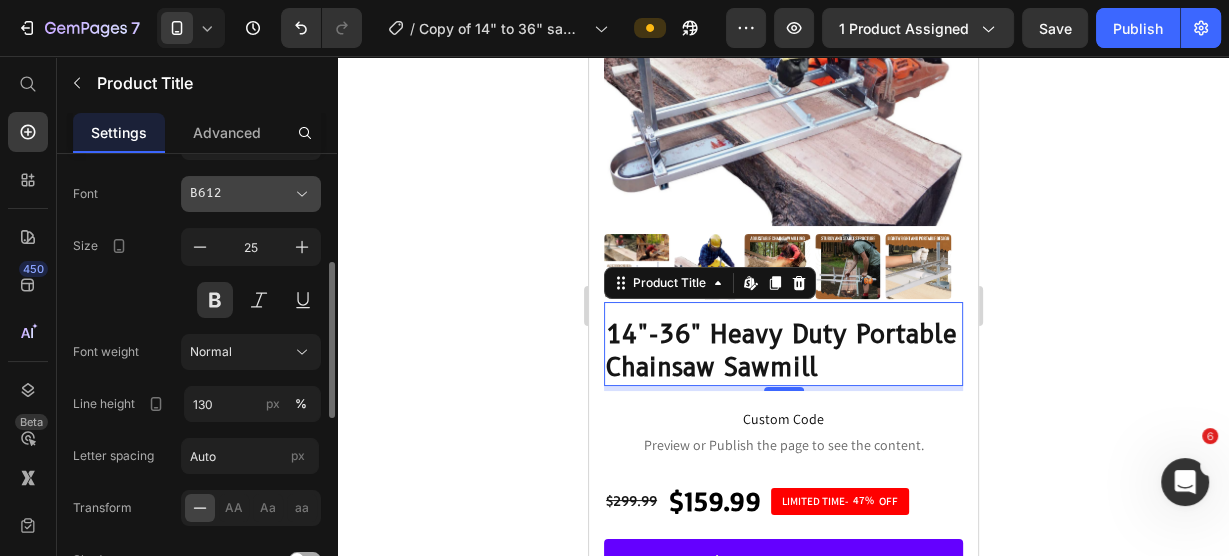 click 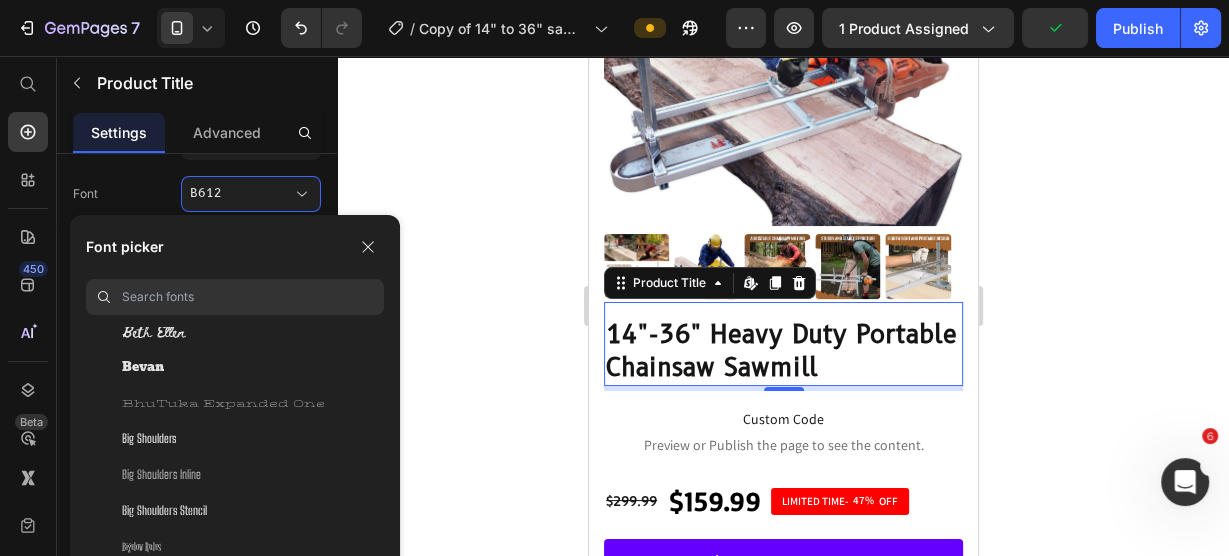scroll, scrollTop: 7120, scrollLeft: 0, axis: vertical 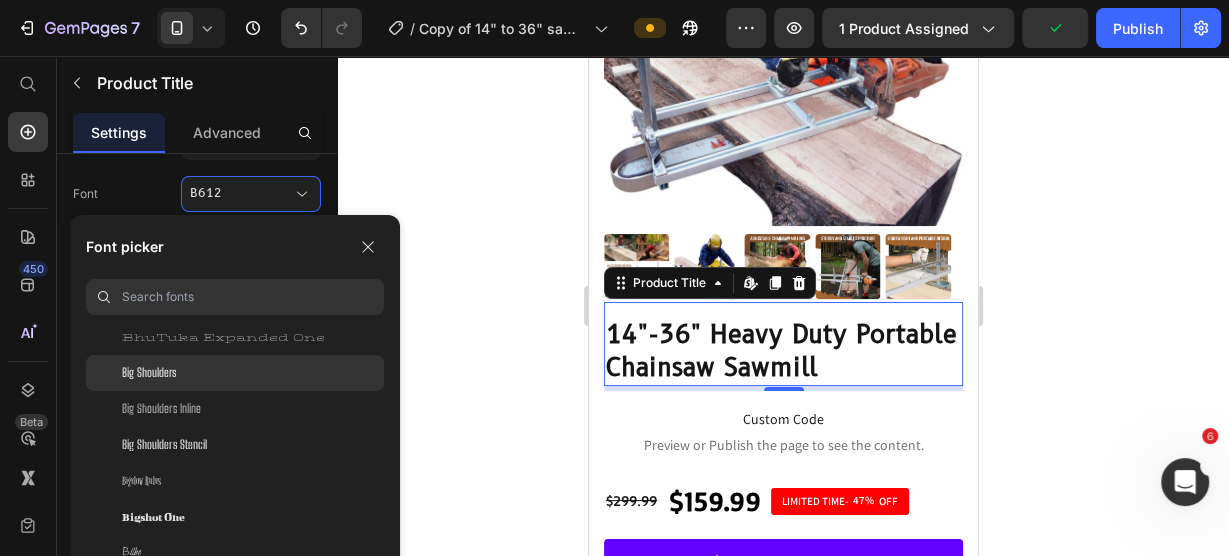click on "Big Shoulders" 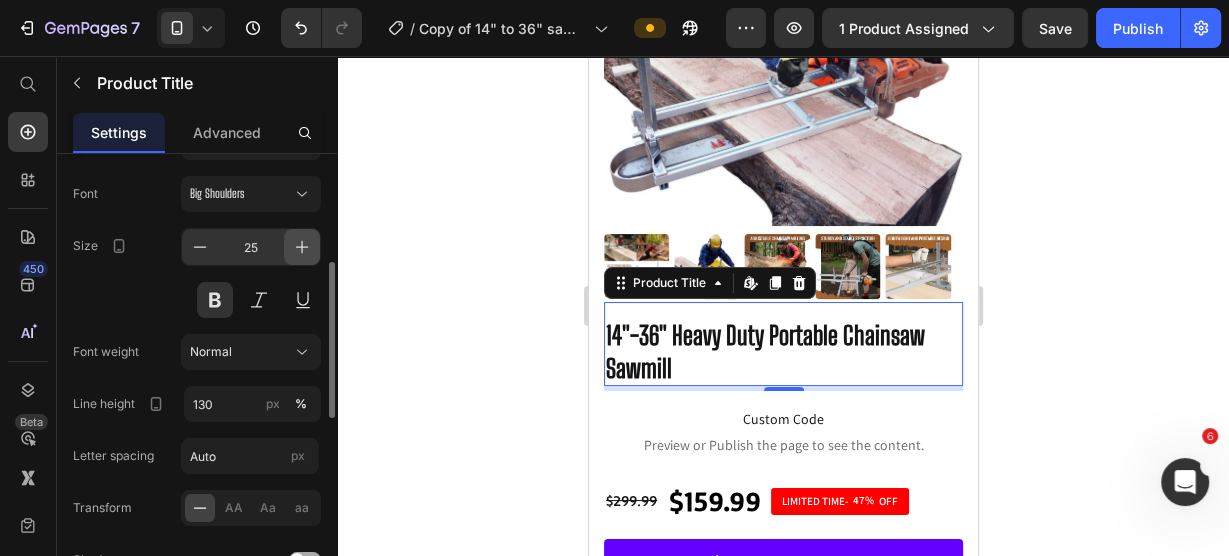 click 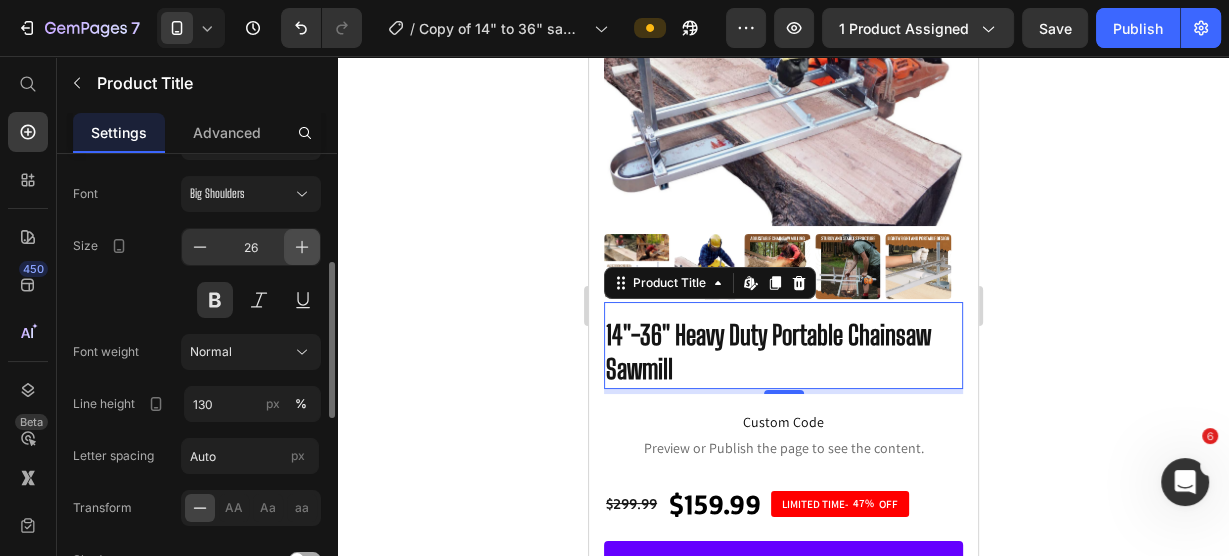 click 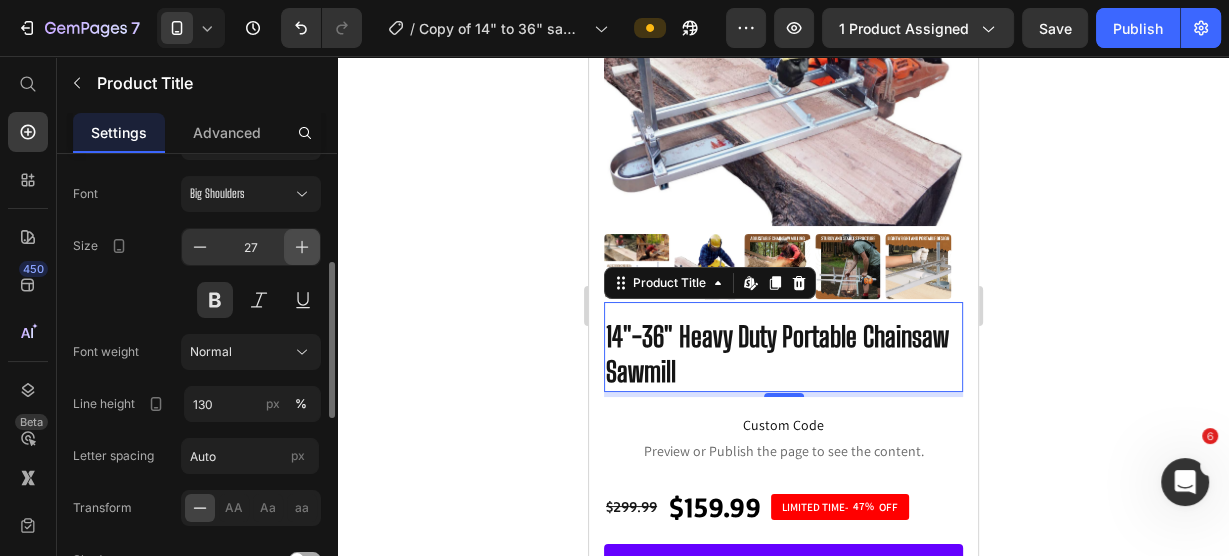 click 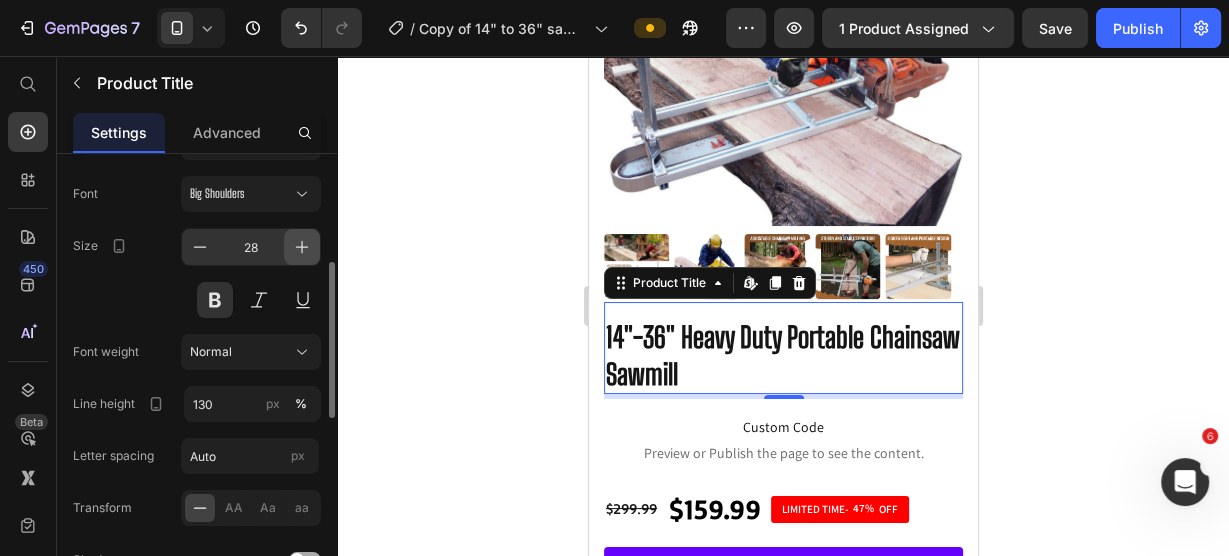 click 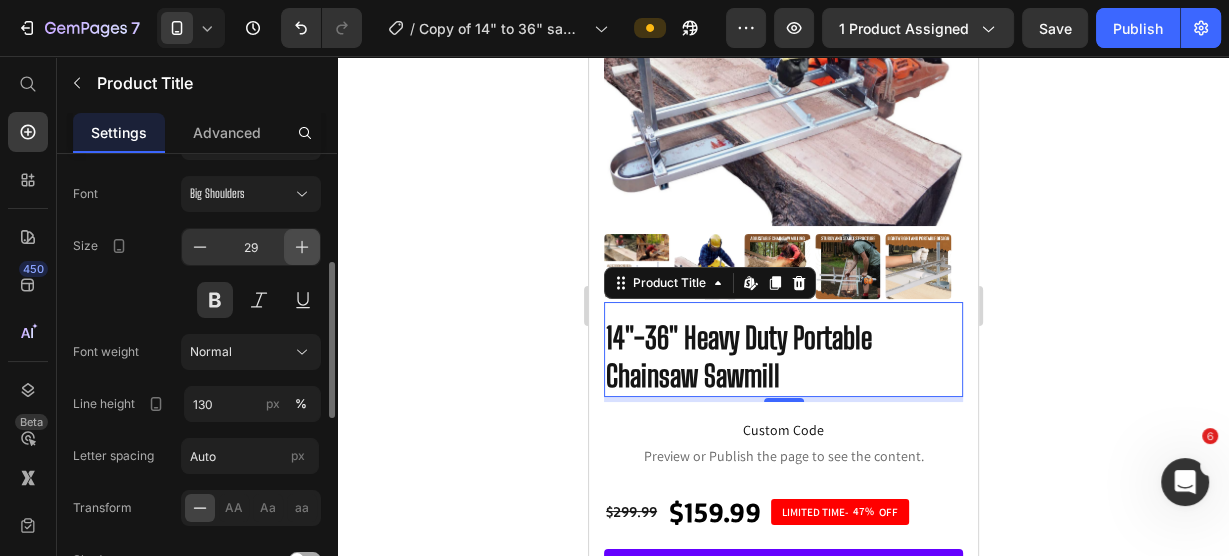 click 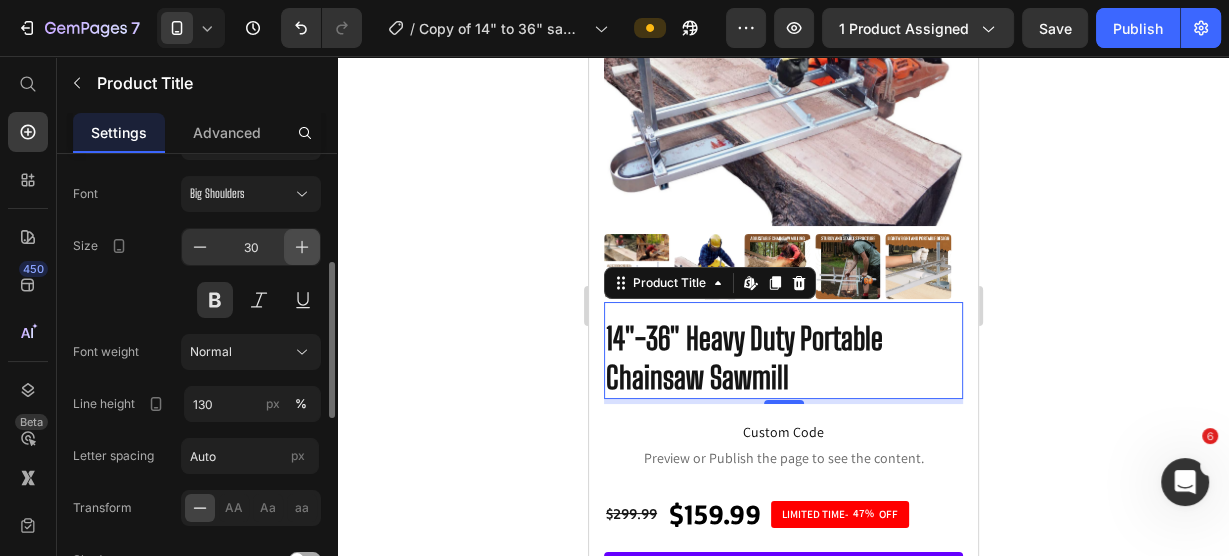 click 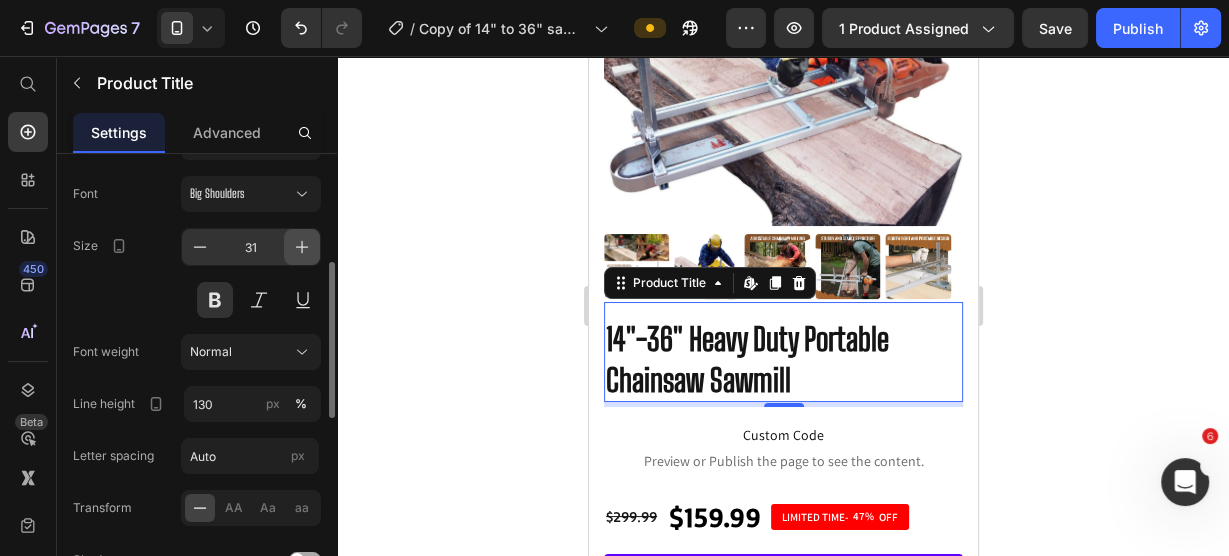 click 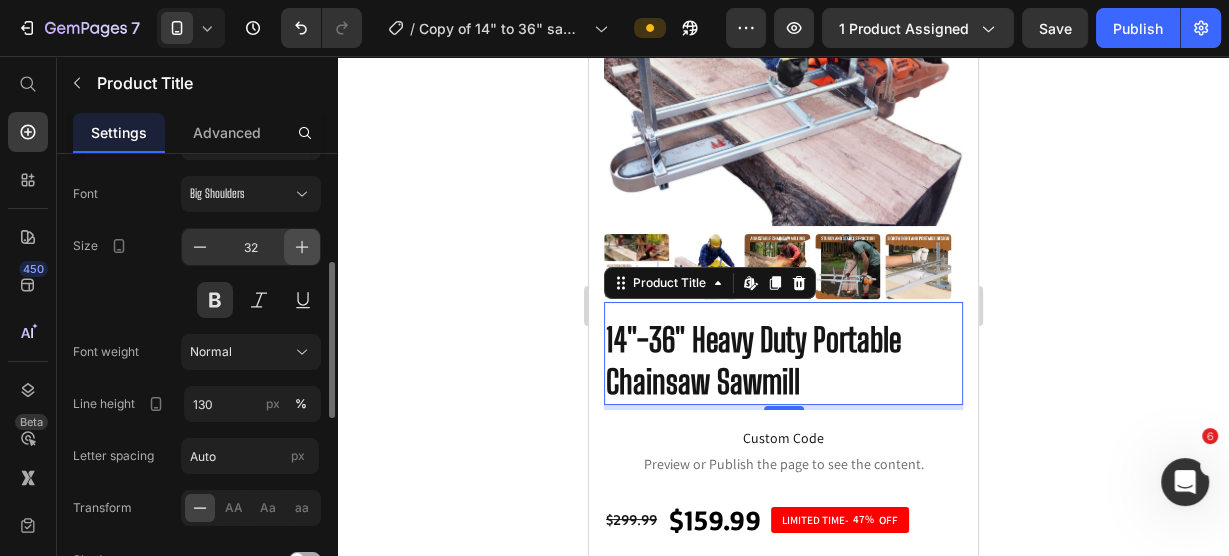 click 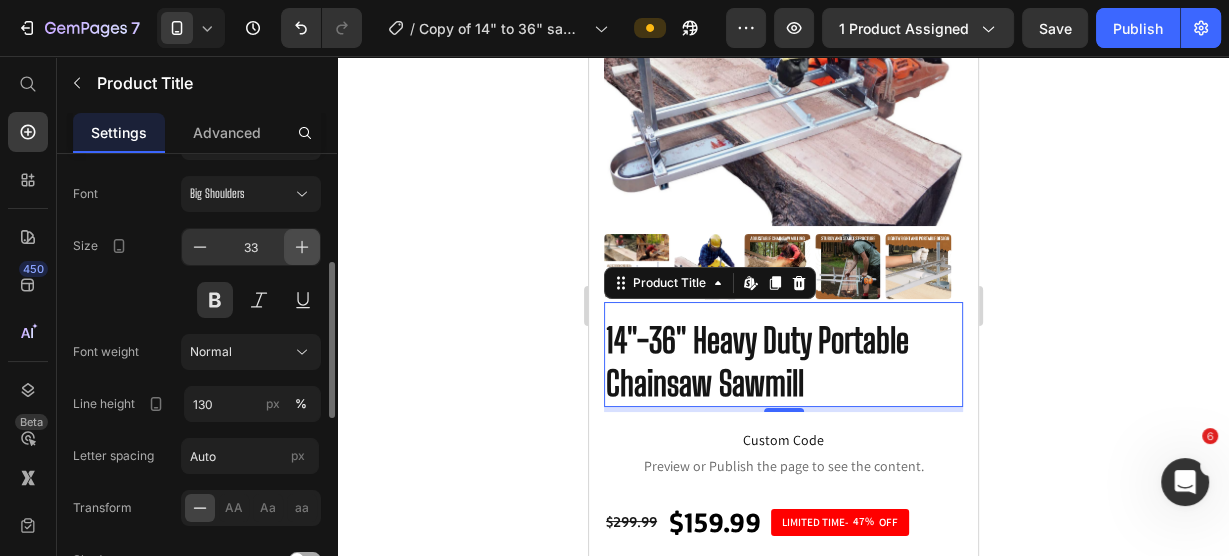 click 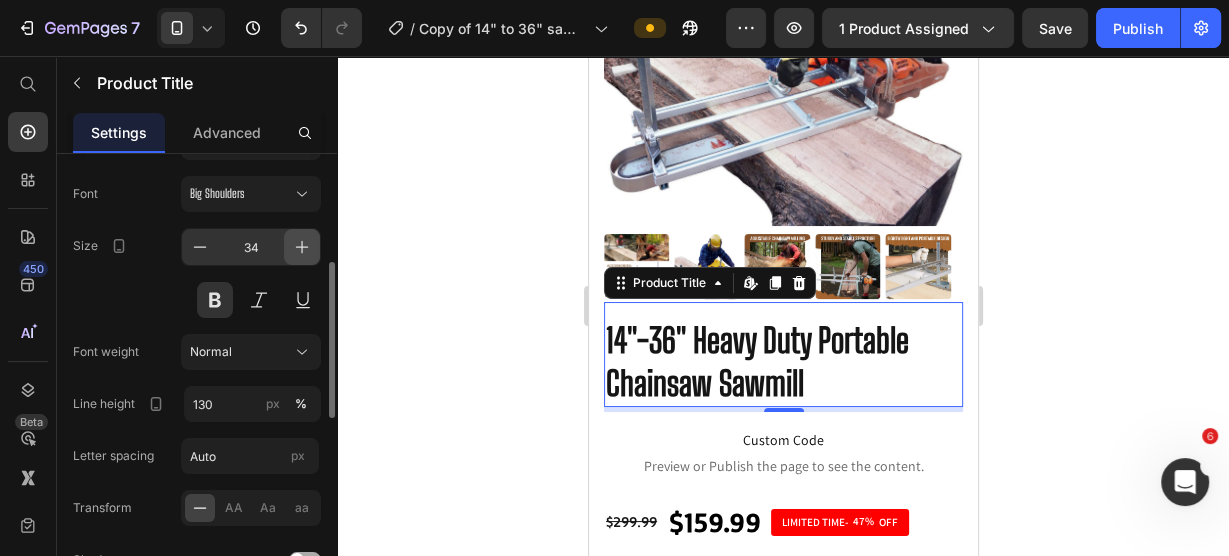 click 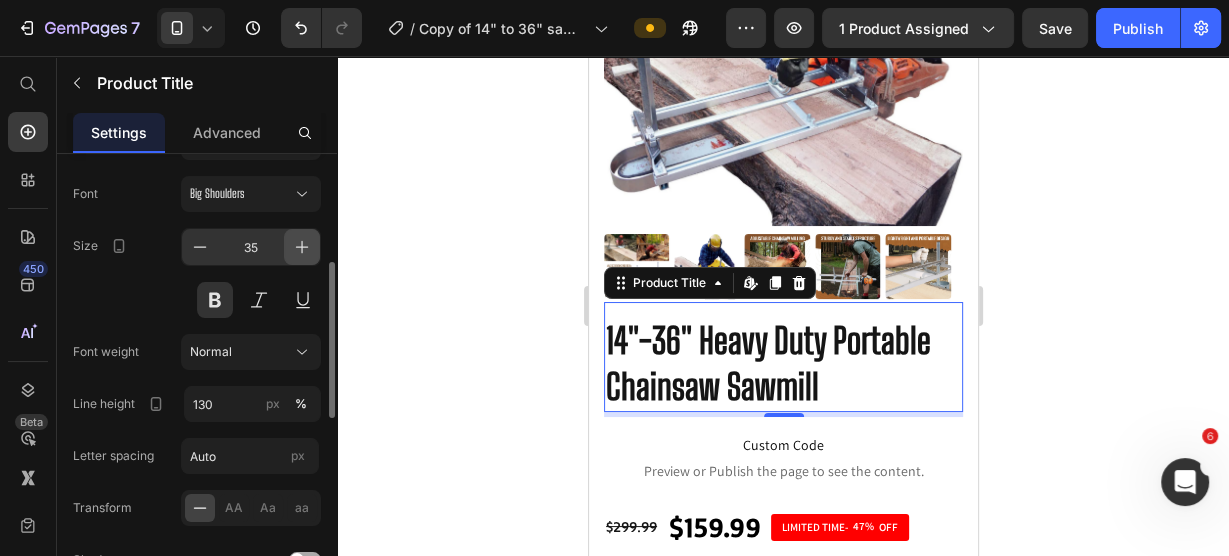 click 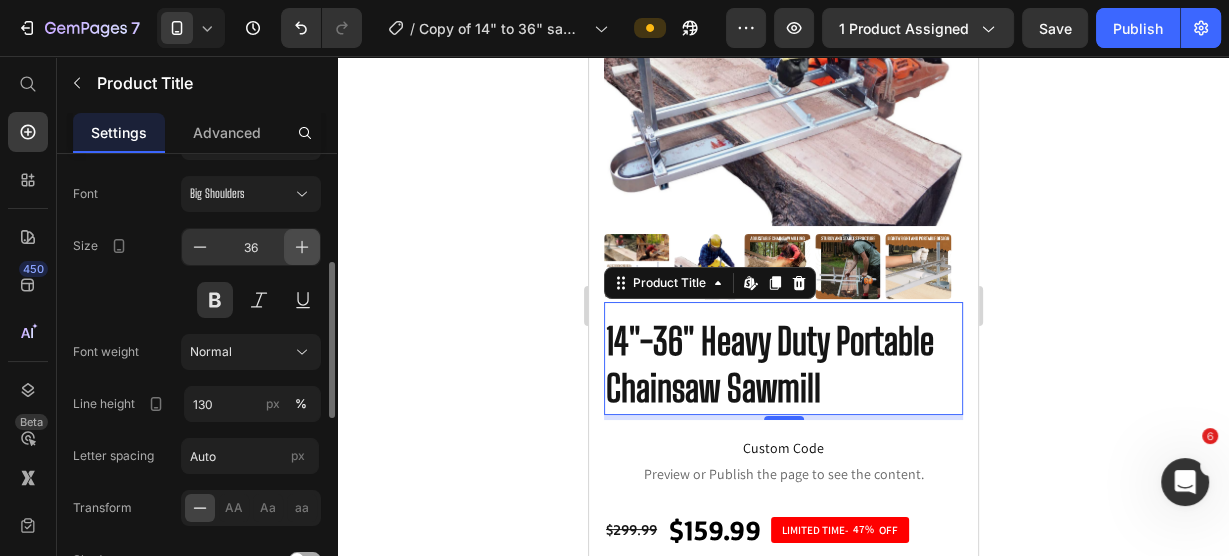 click 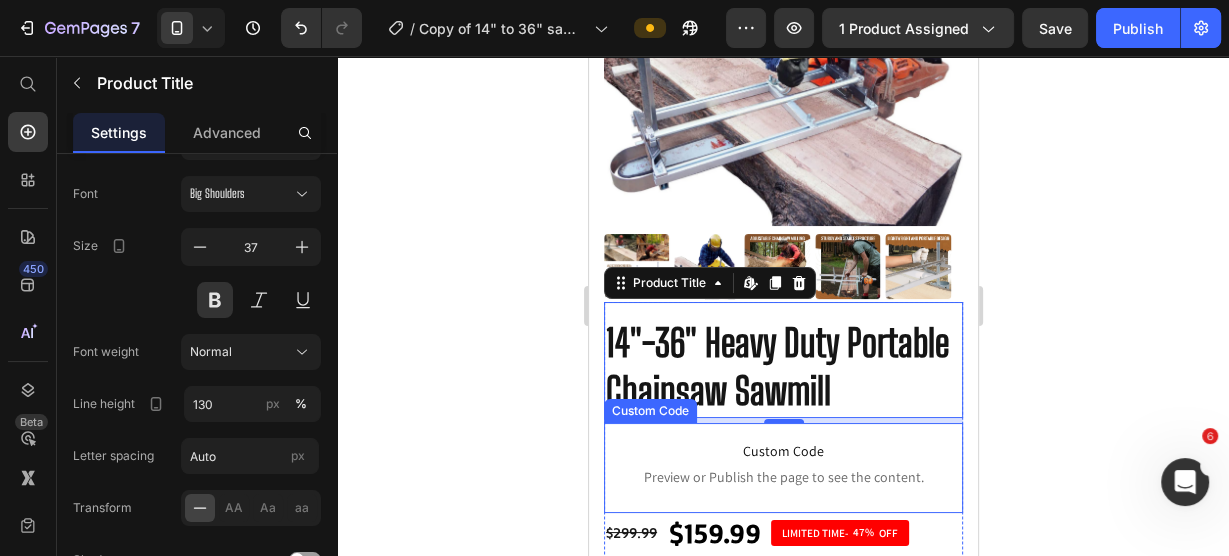click 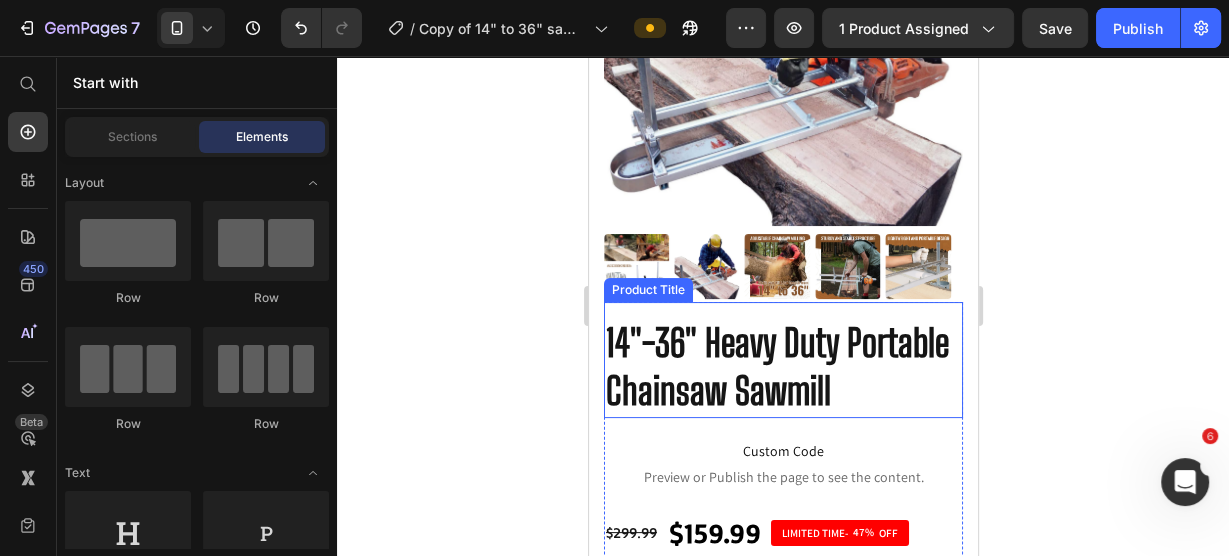 click on "14"-36" Heavy Duty Portable Chainsaw Sawmill" at bounding box center (782, 367) 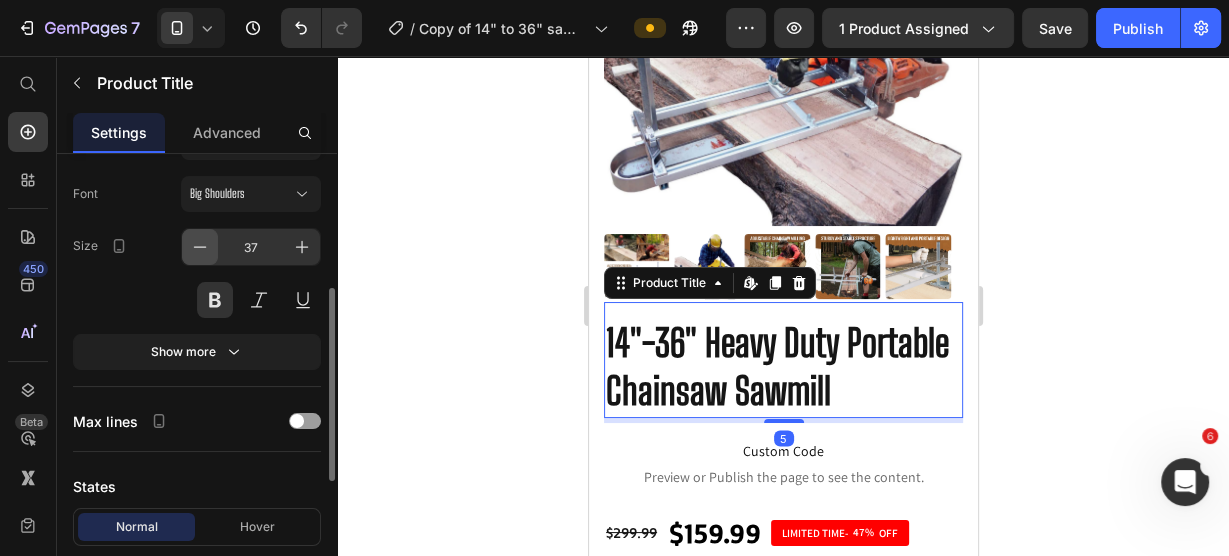 click at bounding box center (200, 247) 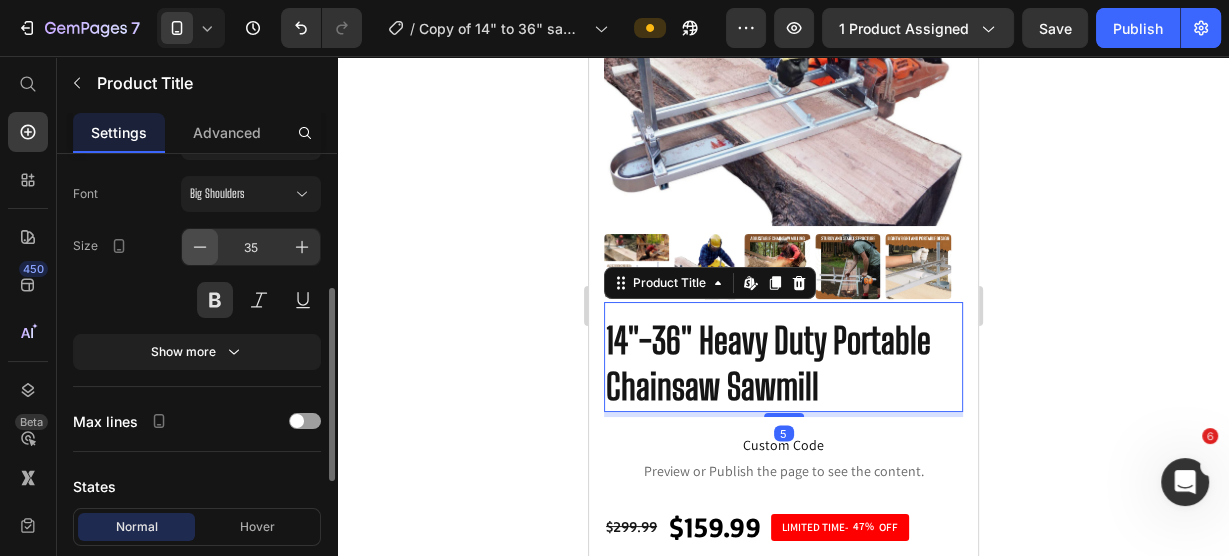 click at bounding box center (200, 247) 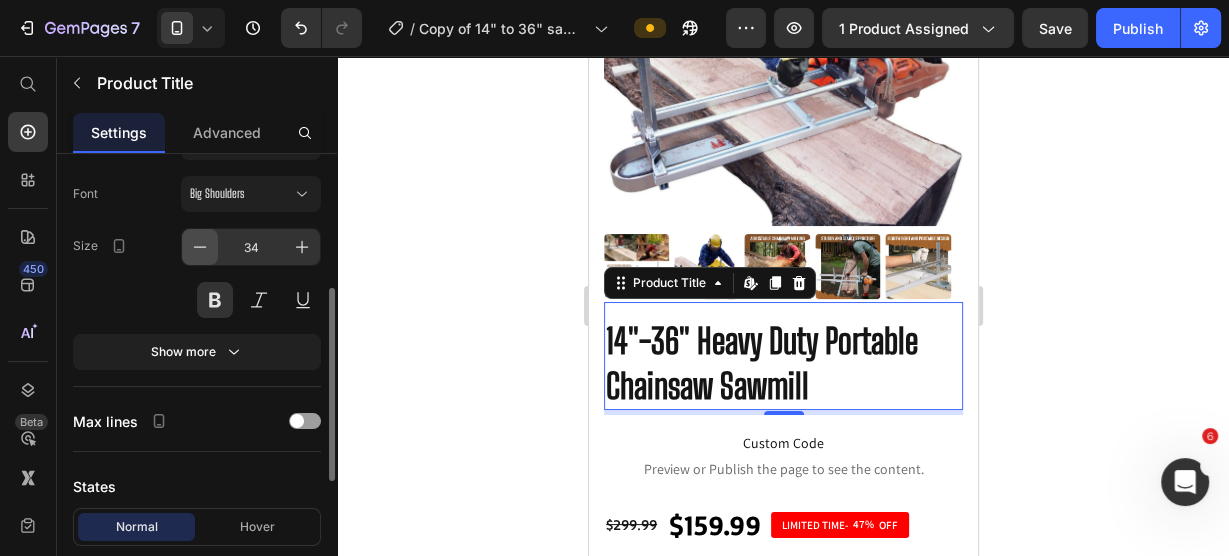 click at bounding box center (200, 247) 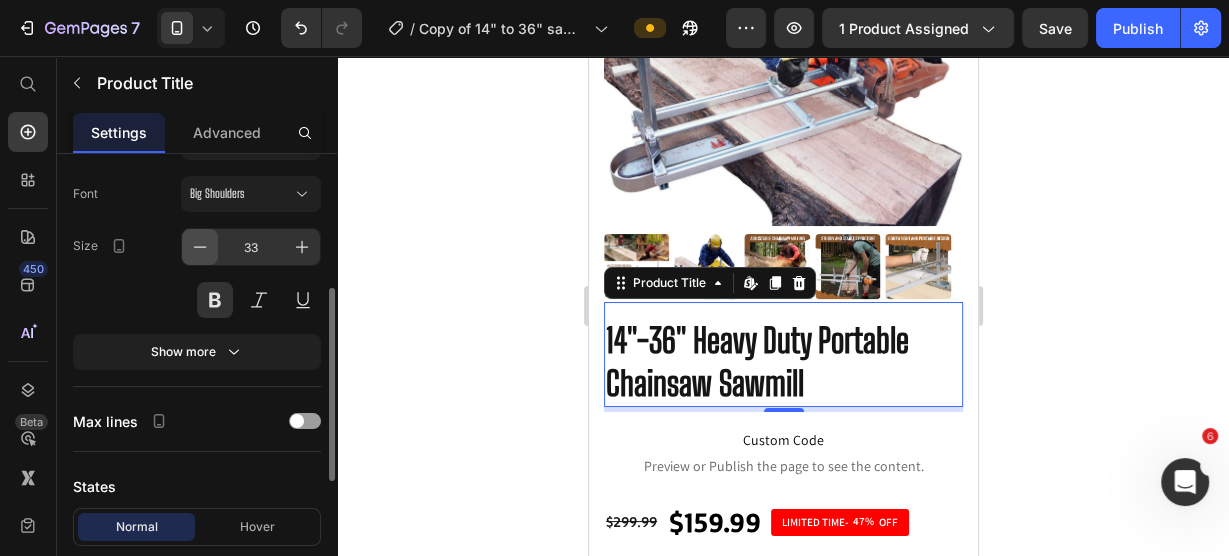 click at bounding box center (200, 247) 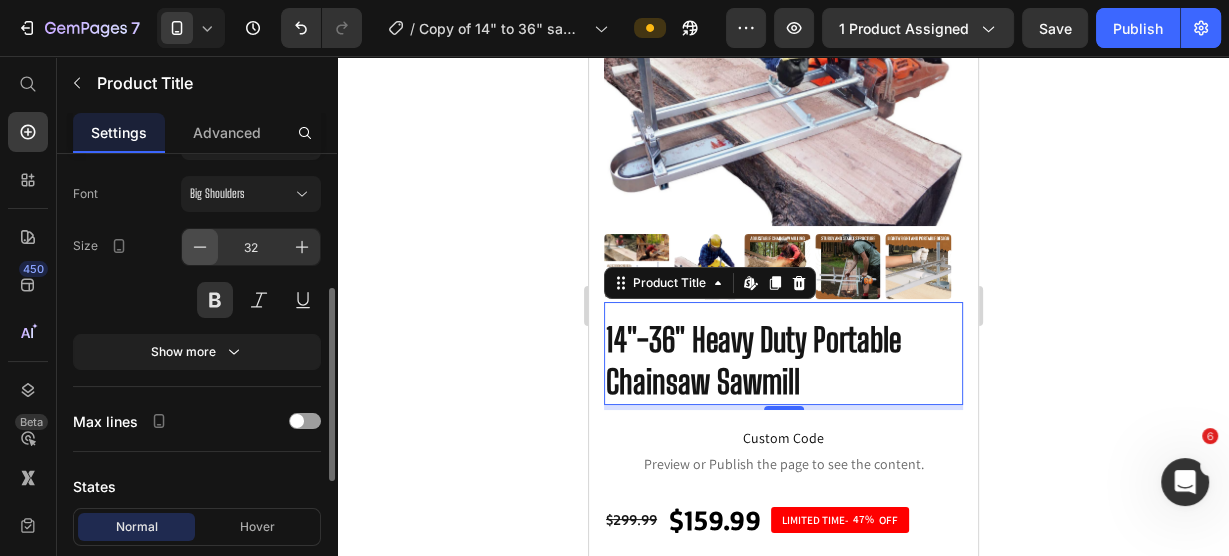 click at bounding box center [200, 247] 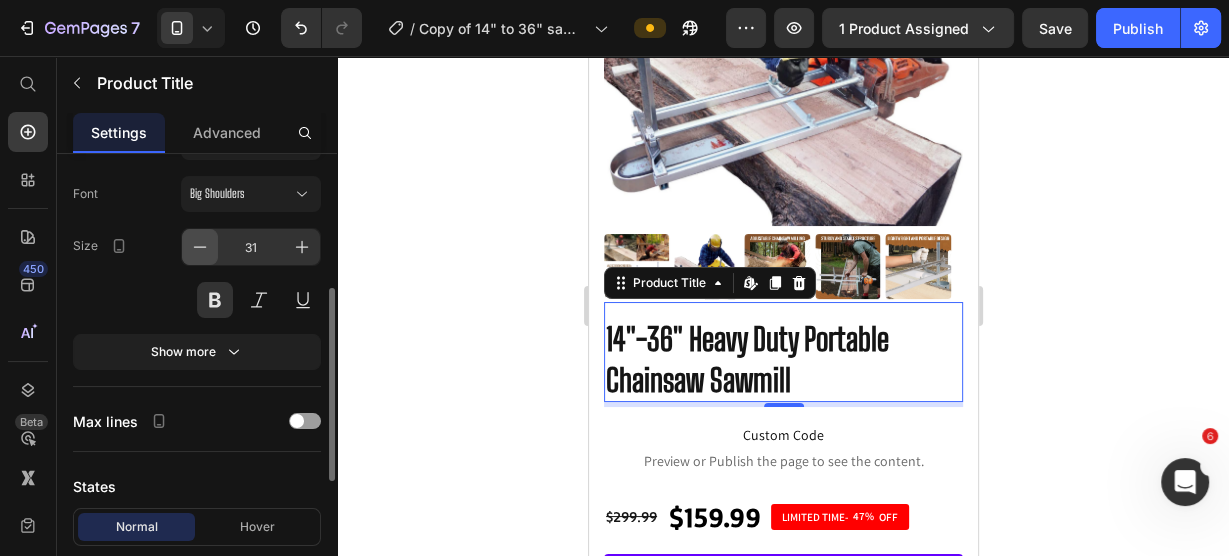 click at bounding box center [200, 247] 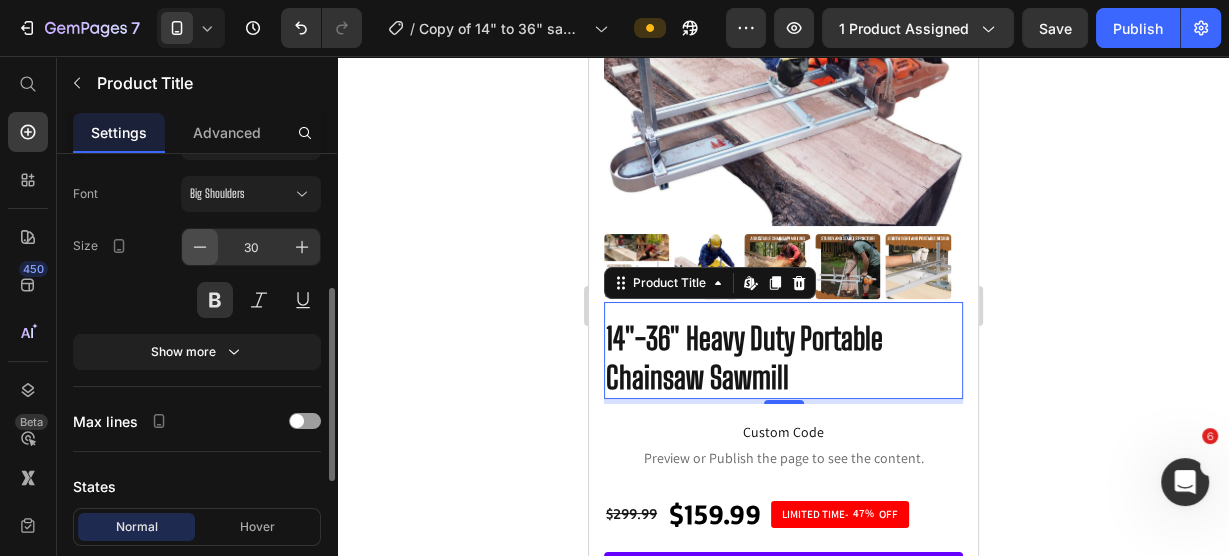 click at bounding box center (200, 247) 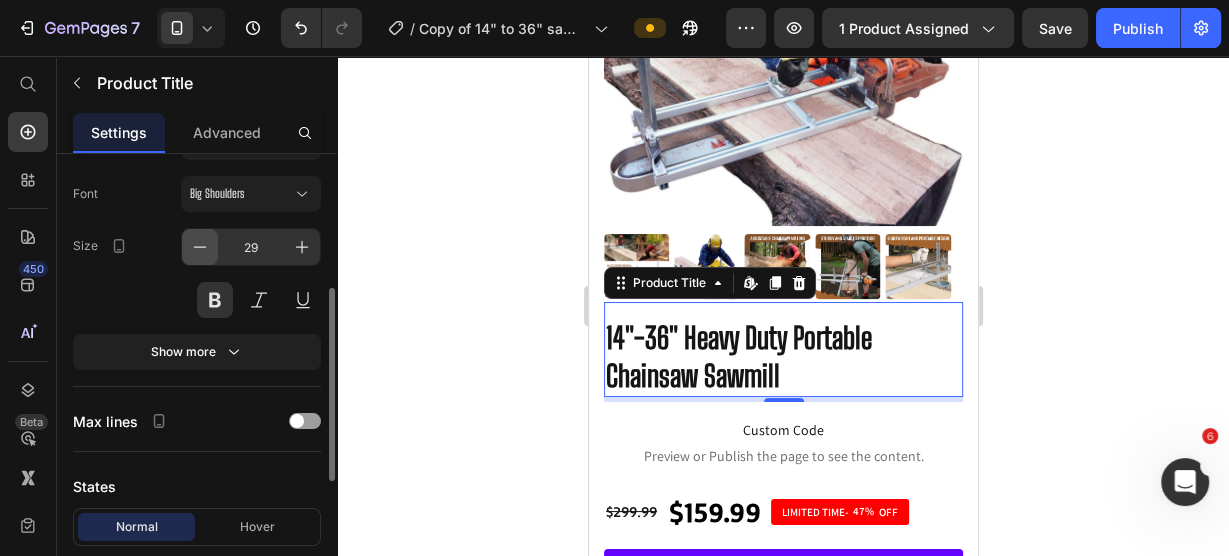 click at bounding box center [200, 247] 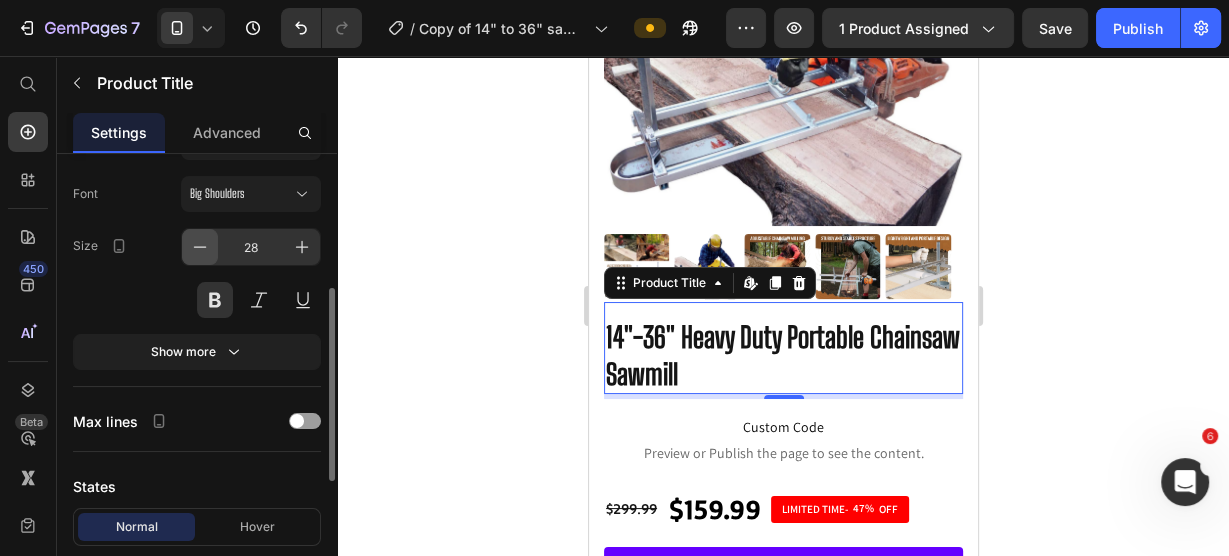 click at bounding box center [200, 247] 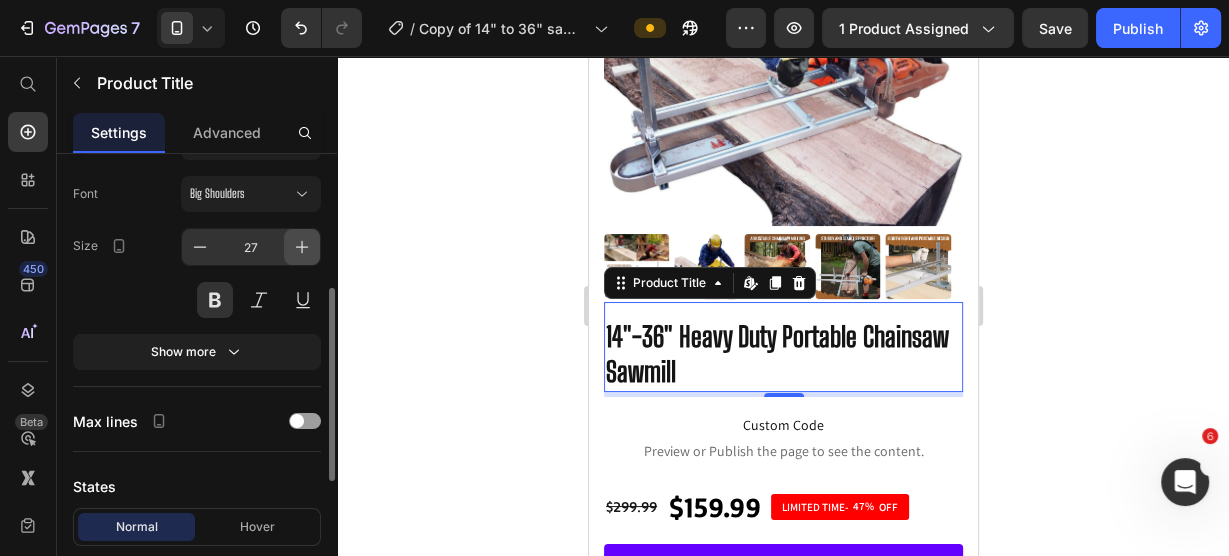 click 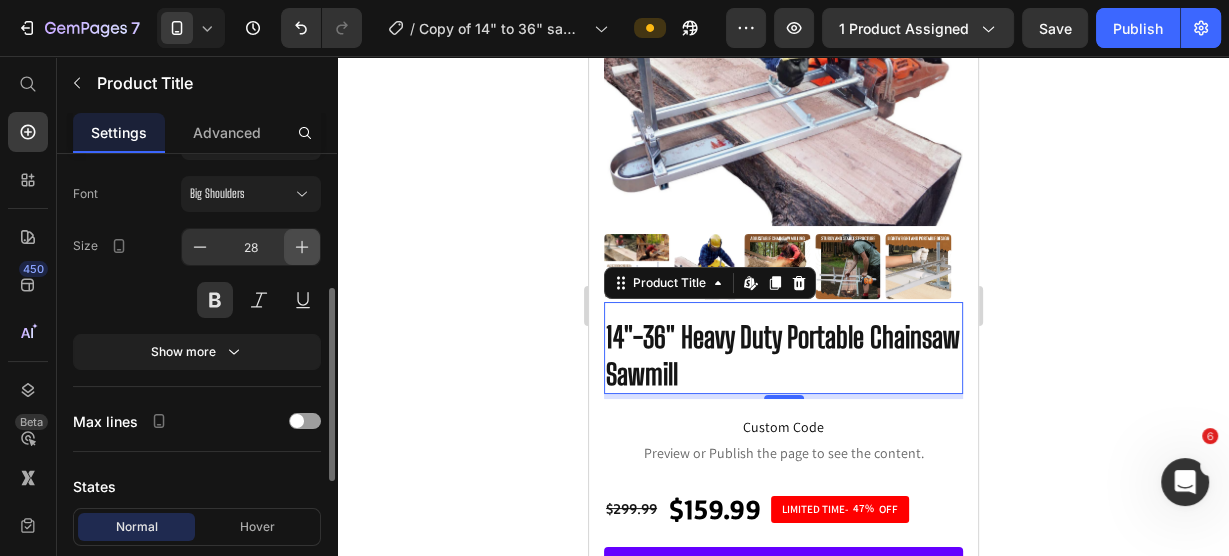 click 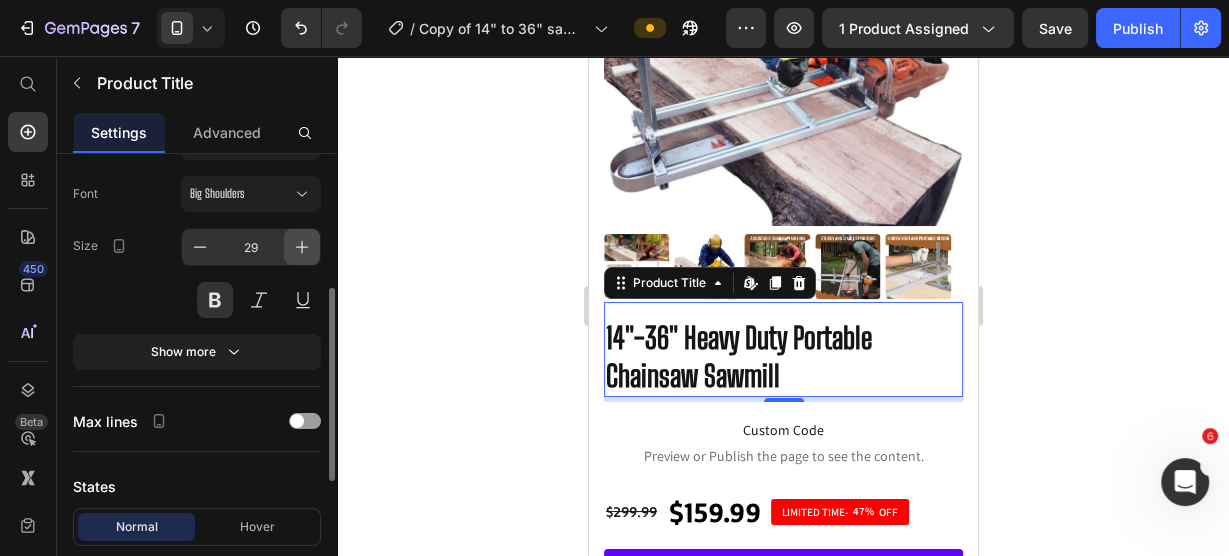 click 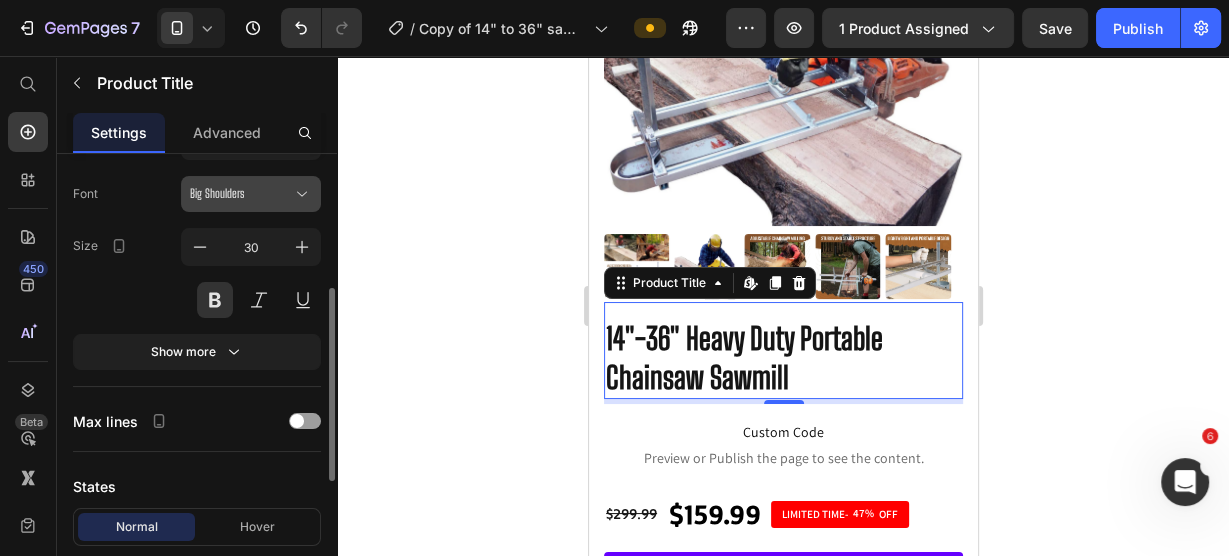 click on "Big Shoulders" at bounding box center (241, 194) 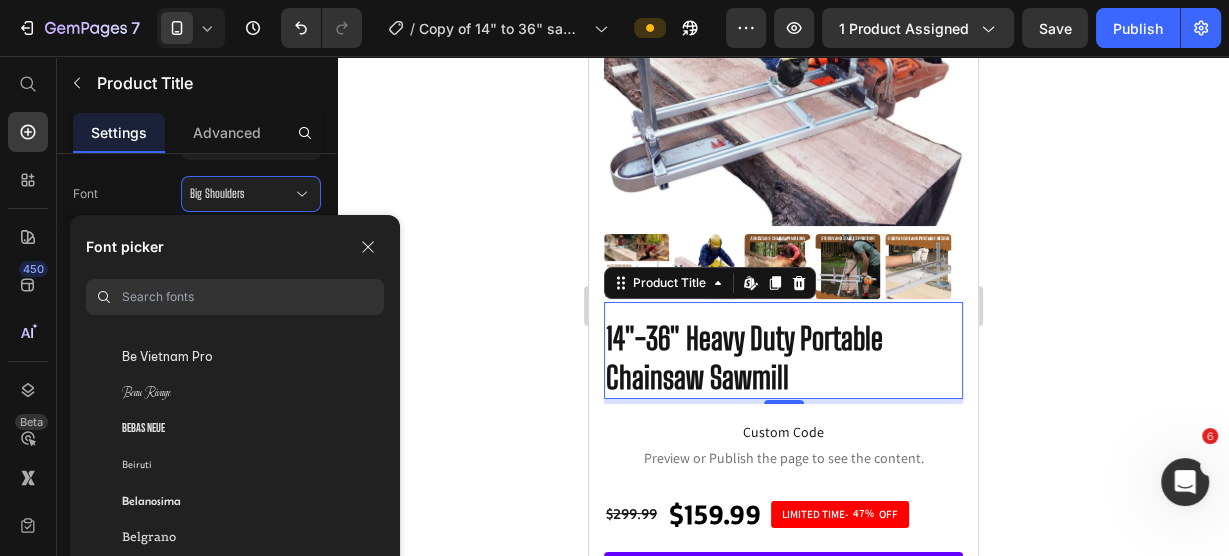 scroll, scrollTop: 6400, scrollLeft: 0, axis: vertical 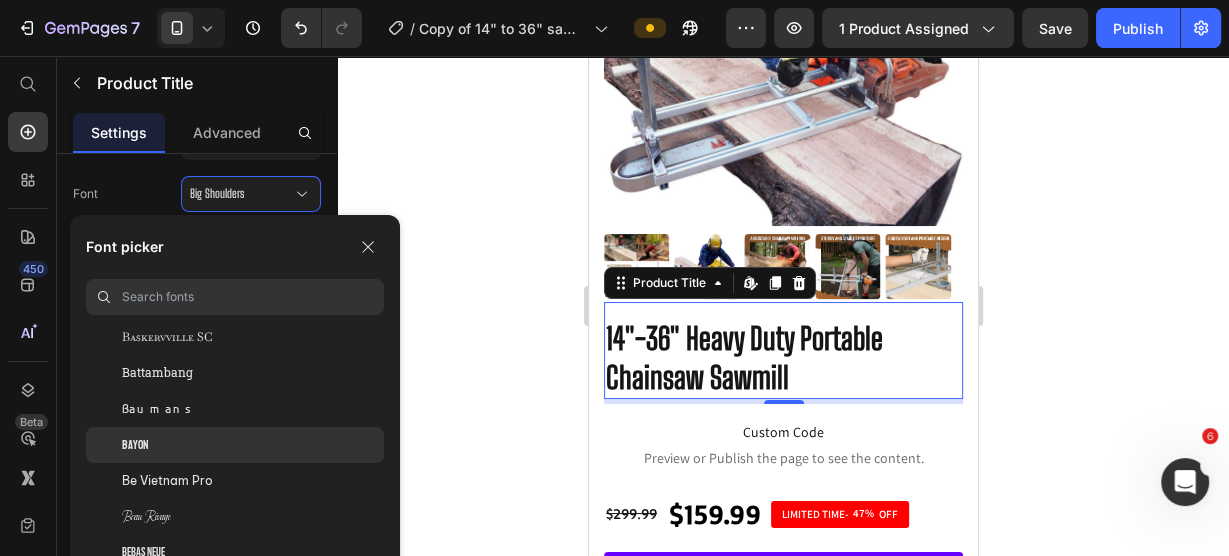 click on "Bayon" 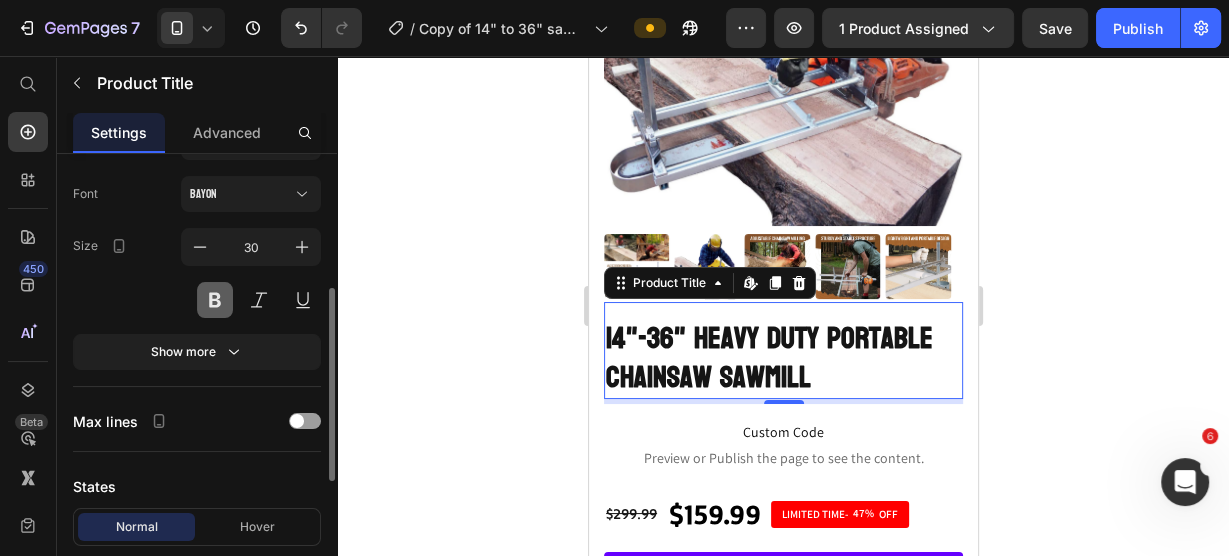 click at bounding box center (215, 300) 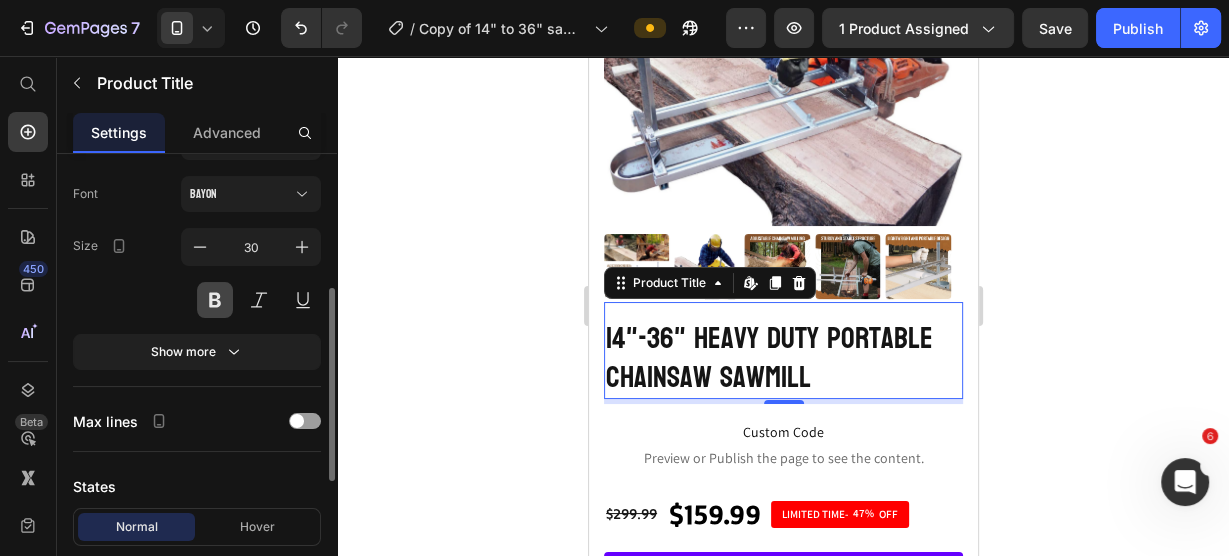click at bounding box center [215, 300] 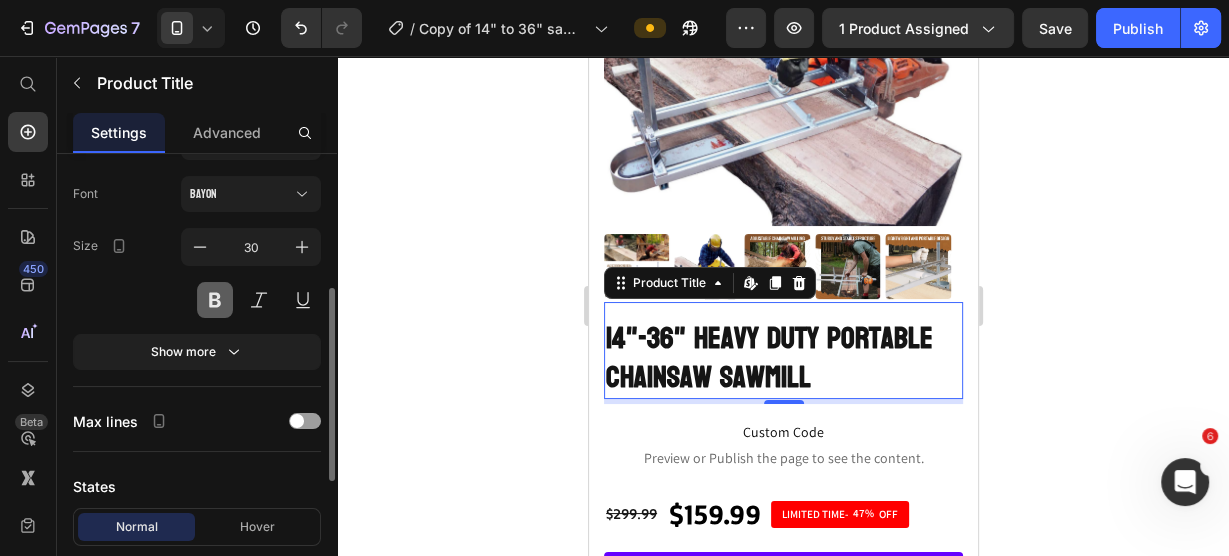 click at bounding box center (215, 300) 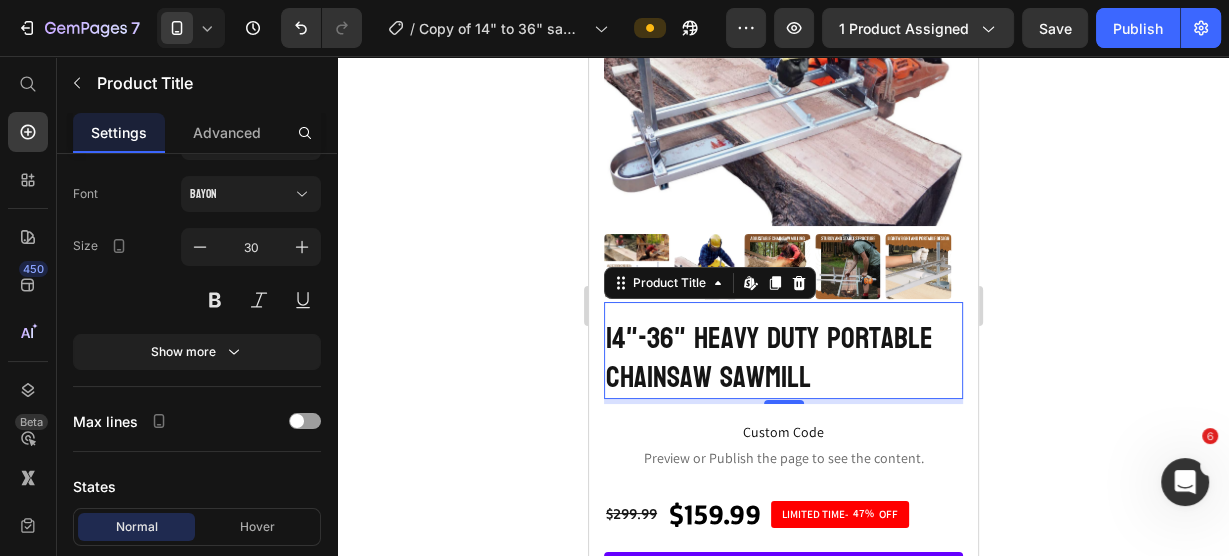 click 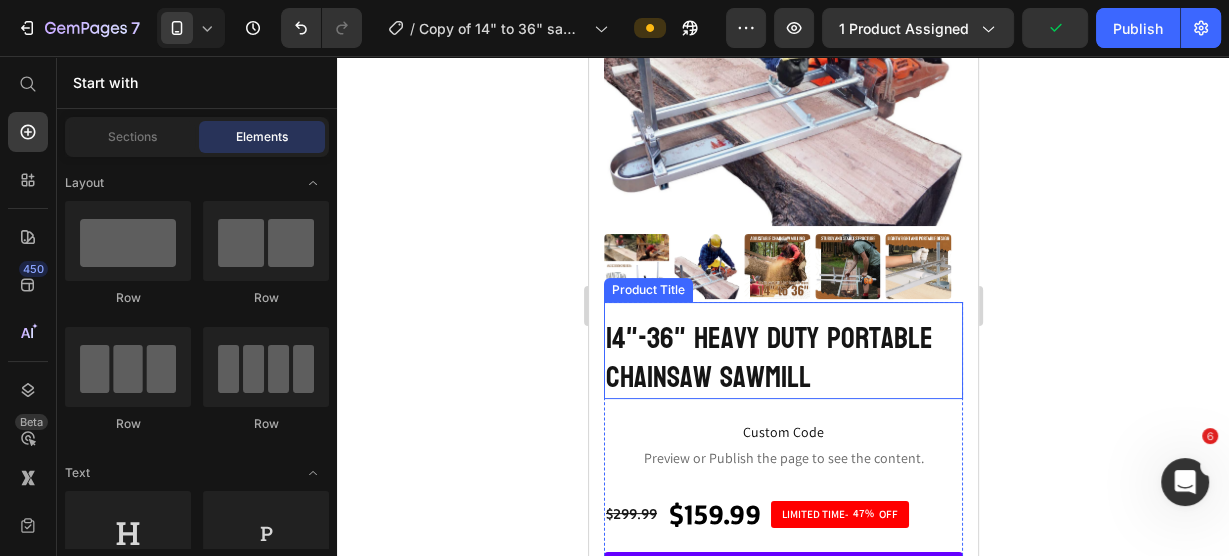click on "14"-36" Heavy Duty Portable Chainsaw Sawmill" at bounding box center [782, 358] 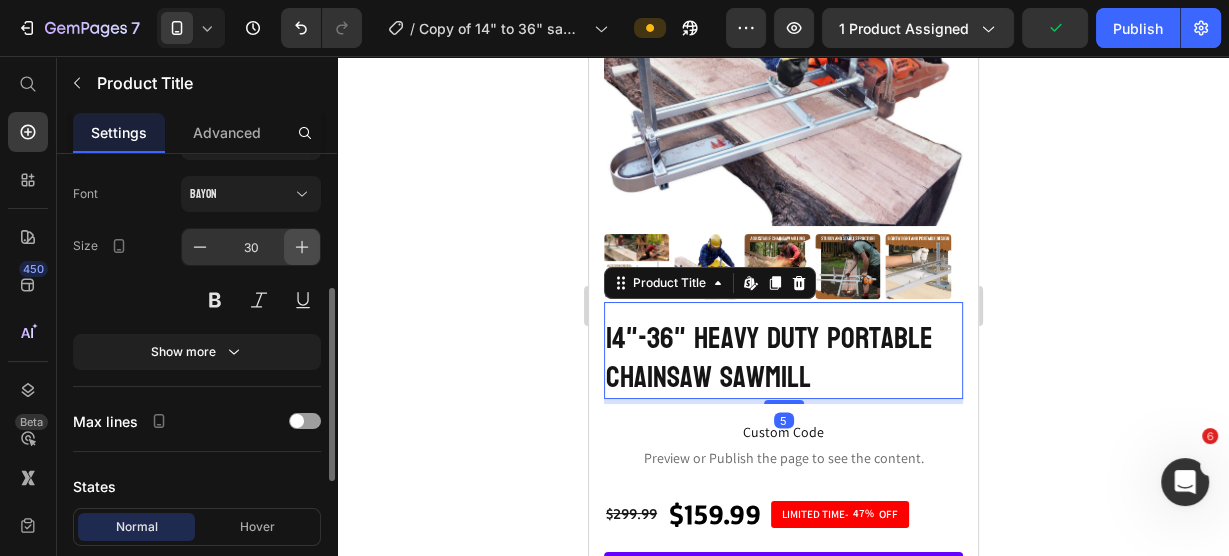 click at bounding box center [302, 247] 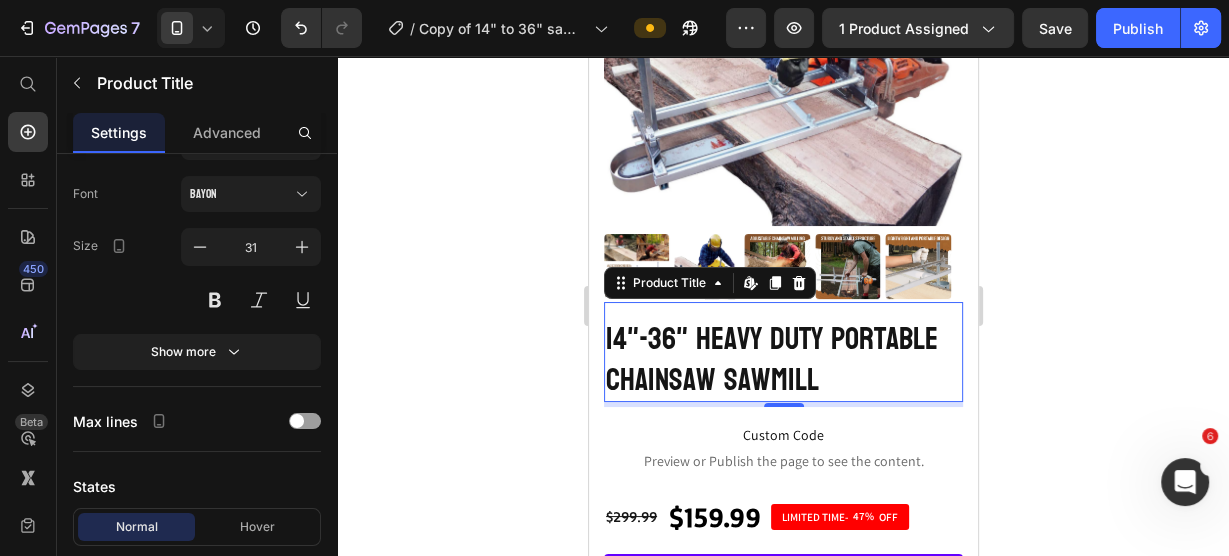 click 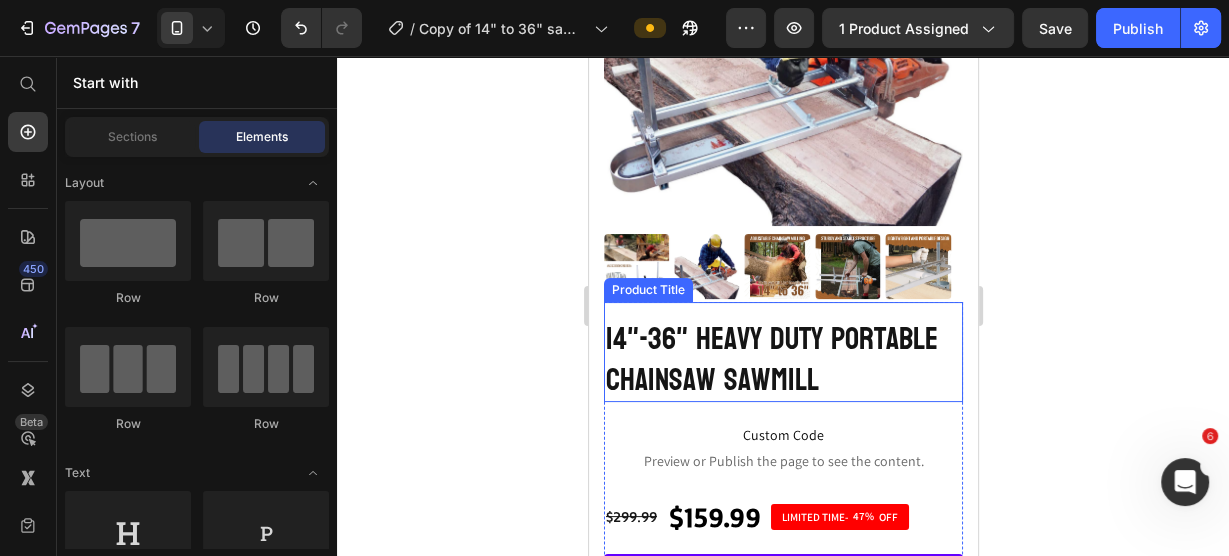 click on "14"-36" Heavy Duty Portable Chainsaw Sawmill" at bounding box center [782, 359] 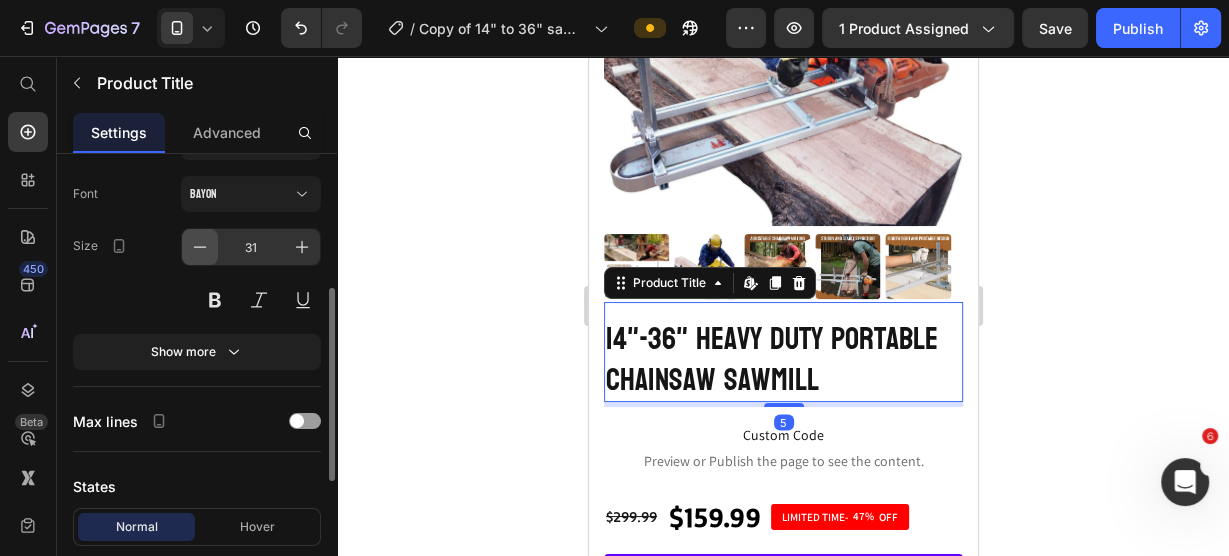click 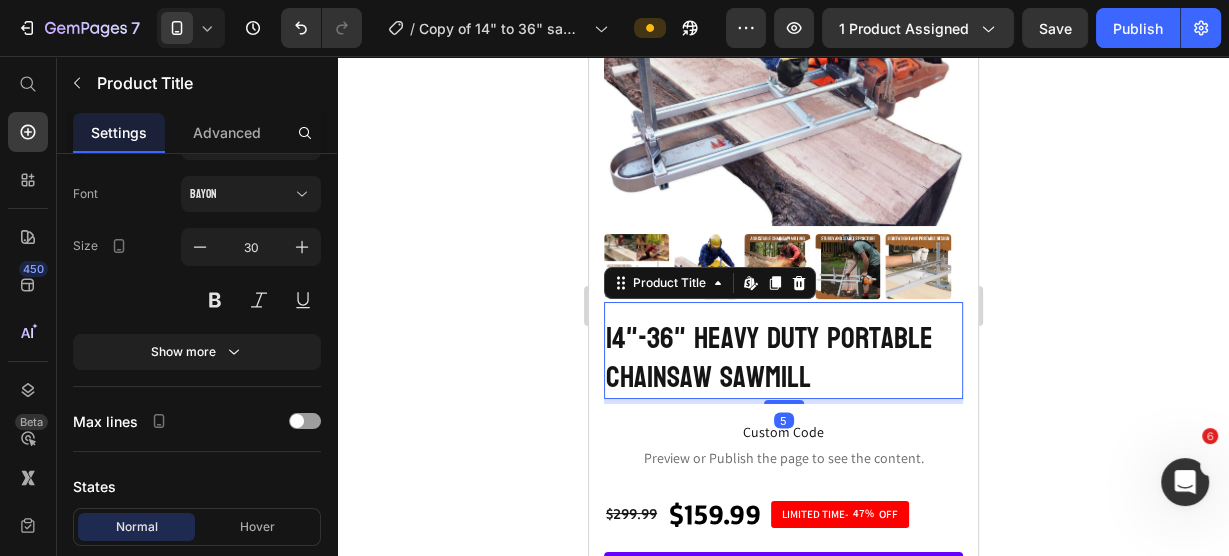 click 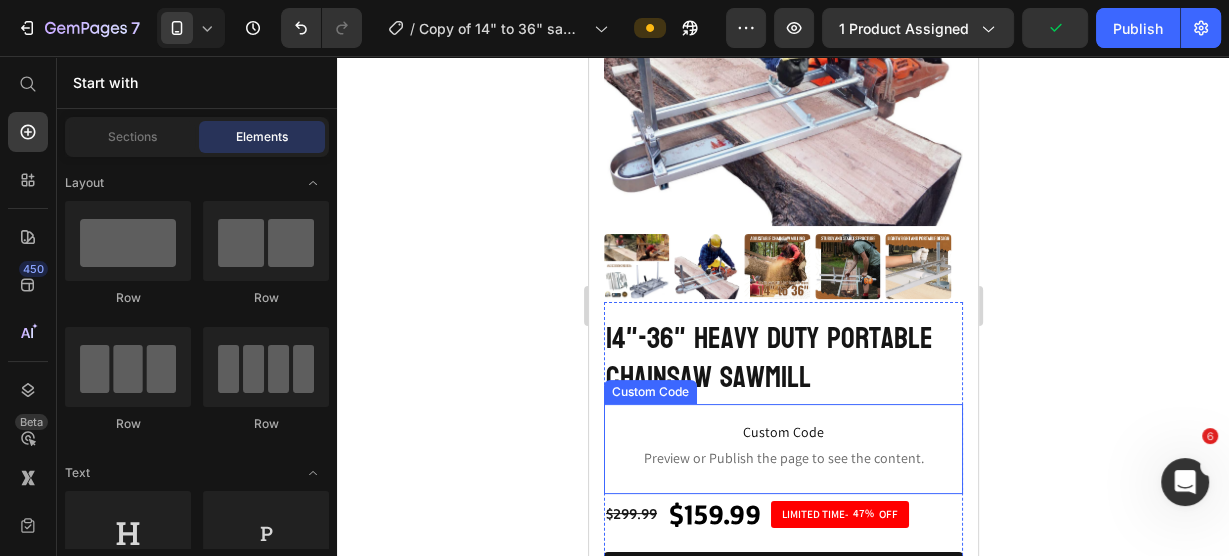 scroll, scrollTop: 400, scrollLeft: 0, axis: vertical 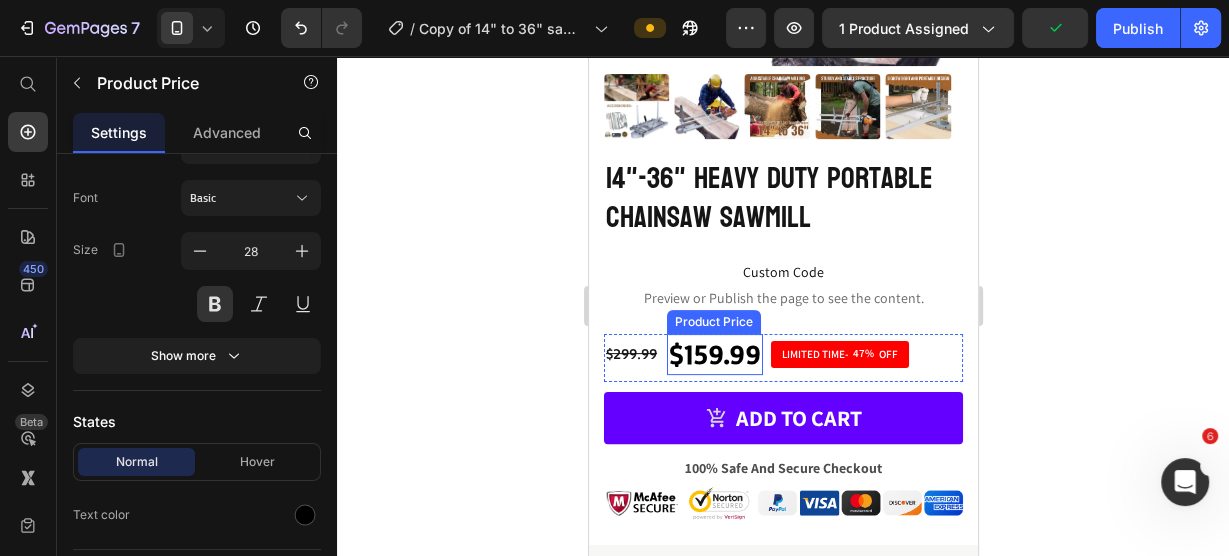 click on "$159.99" at bounding box center [714, 354] 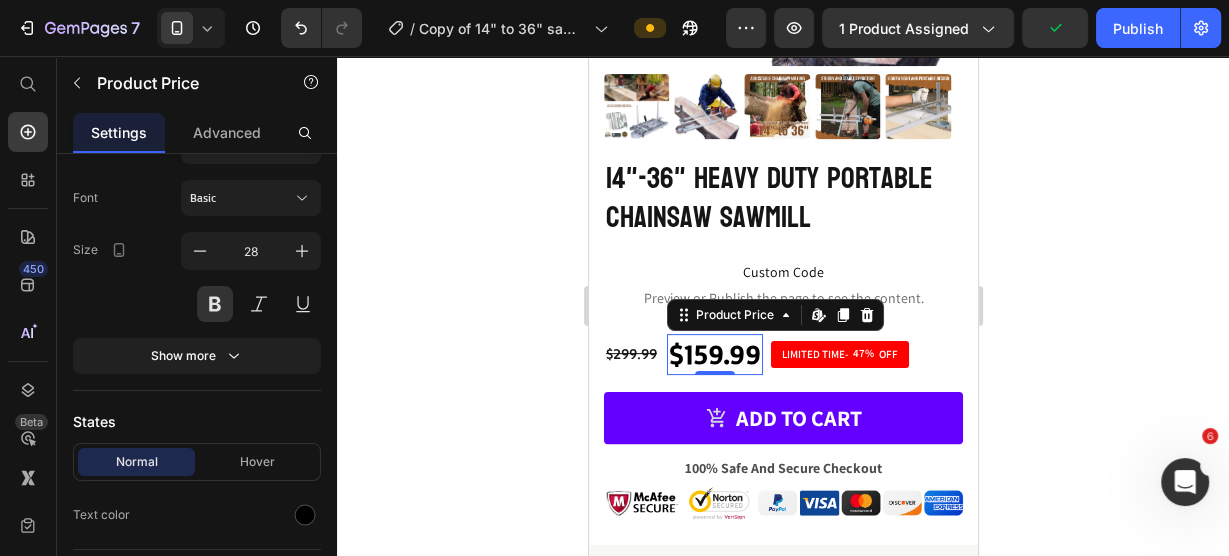 scroll, scrollTop: 0, scrollLeft: 0, axis: both 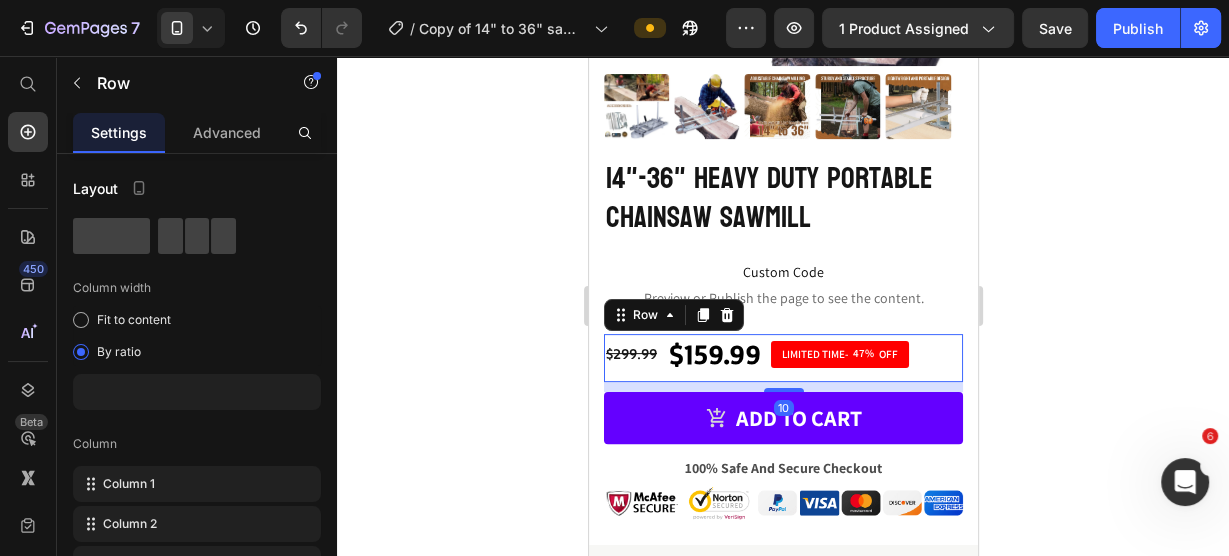 click on "$299.99 Product Price" at bounding box center [630, 354] 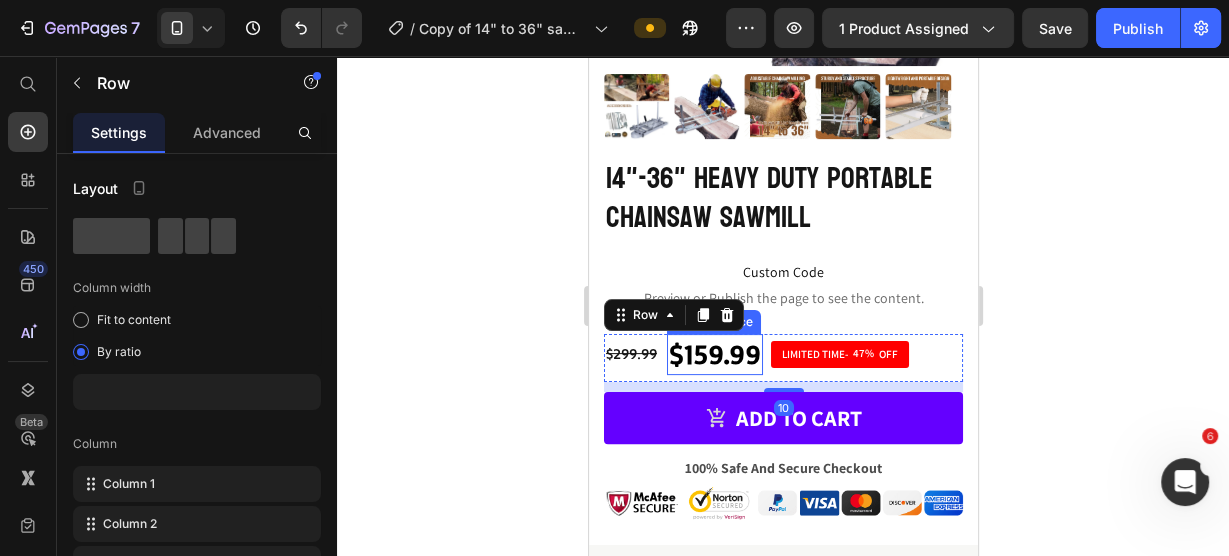 click on "$159.99" at bounding box center [714, 354] 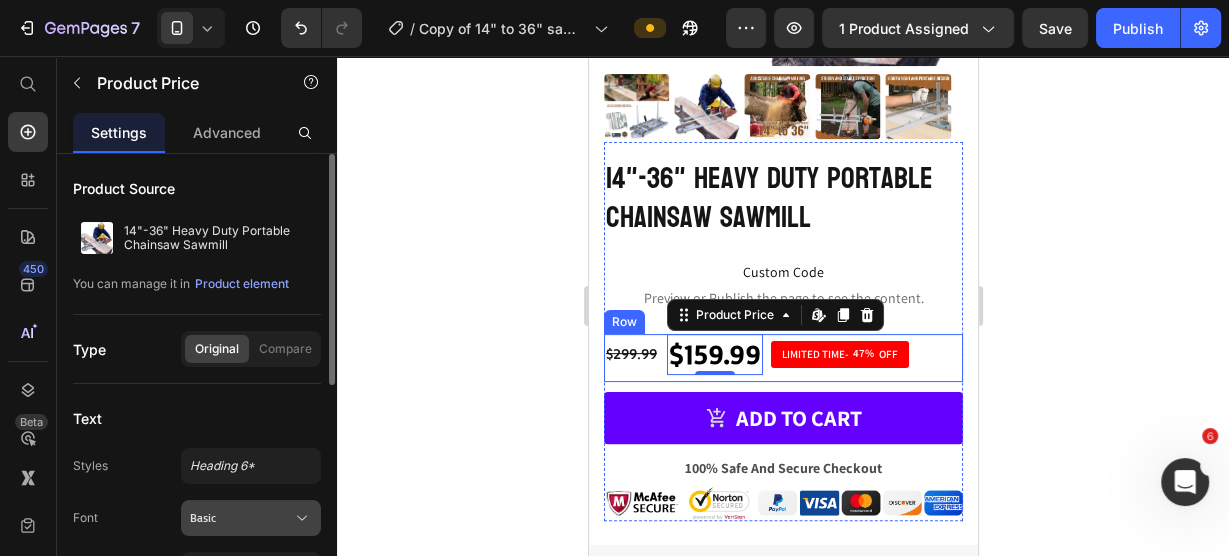 scroll, scrollTop: 80, scrollLeft: 0, axis: vertical 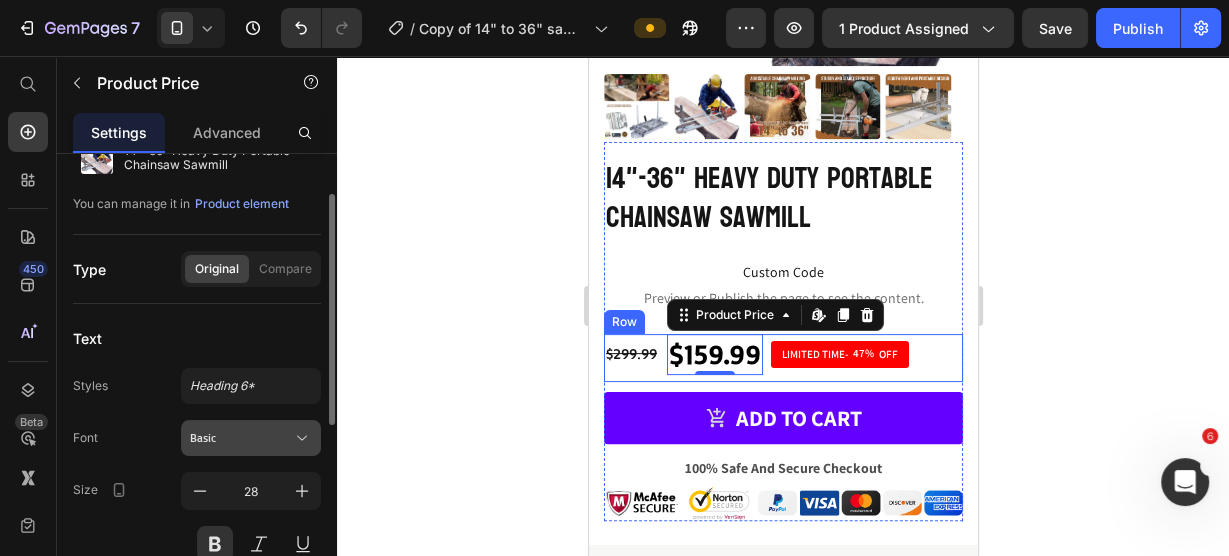 click on "Basic" at bounding box center [241, 438] 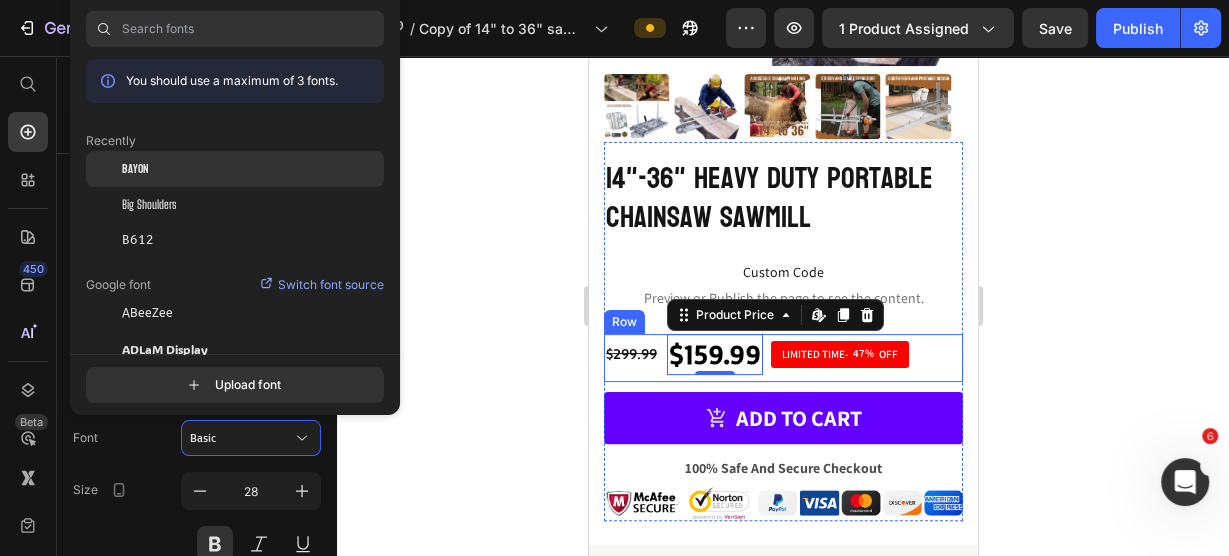 click on "Bayon" 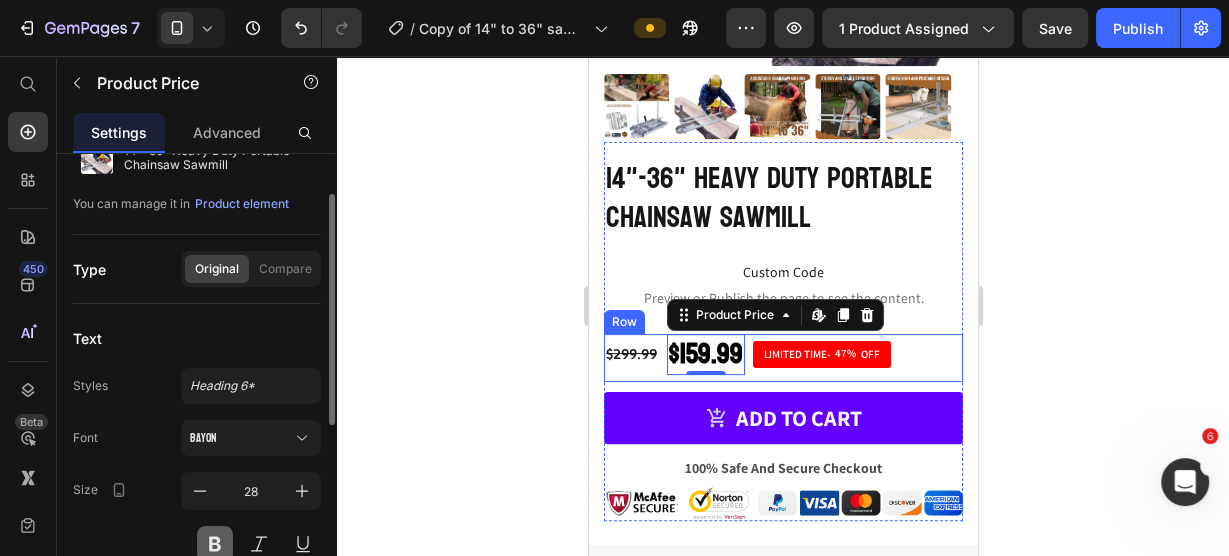 click at bounding box center (215, 544) 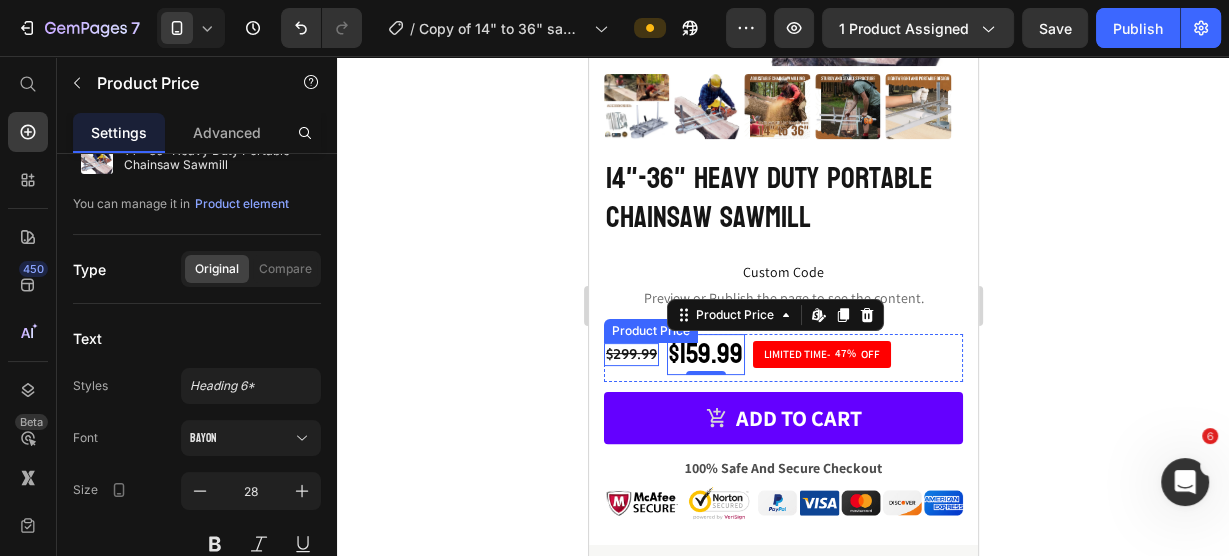 click on "$299.99" at bounding box center (630, 354) 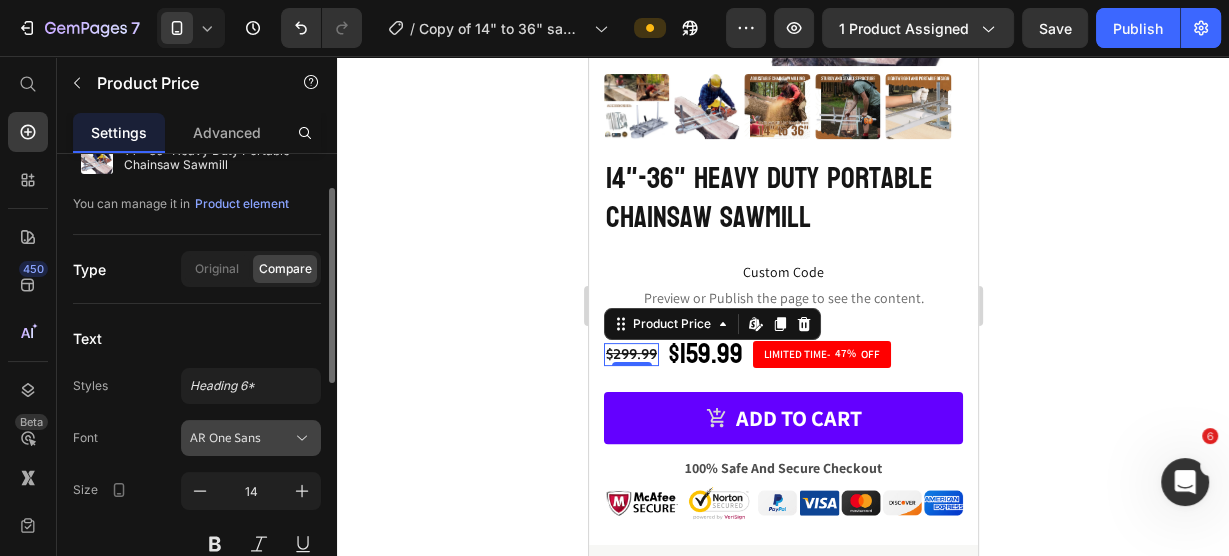 click on "AR One Sans" at bounding box center [241, 438] 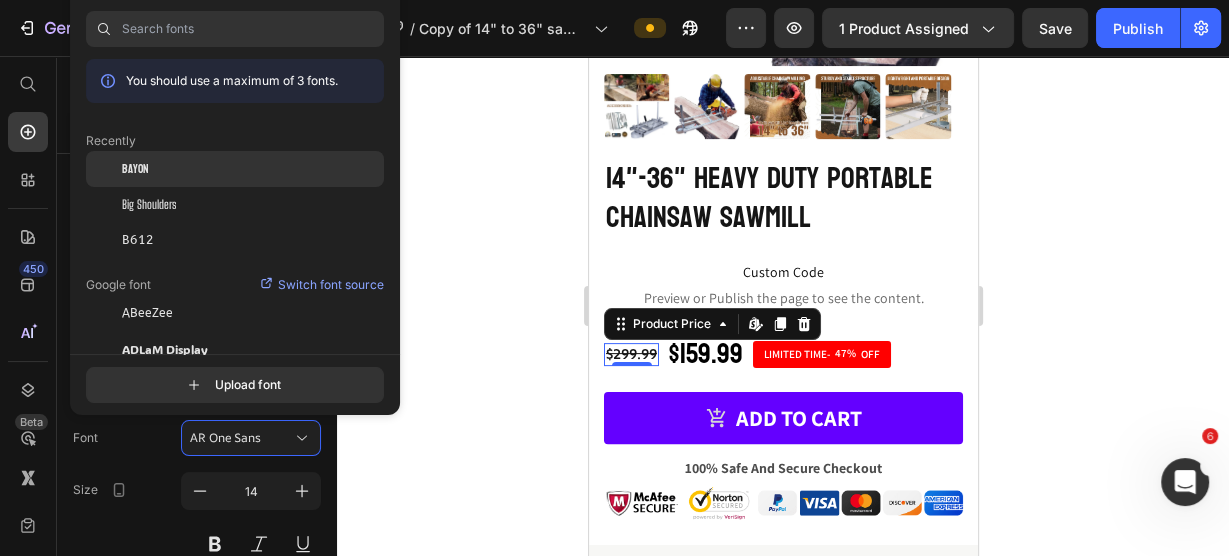 click on "Bayon" 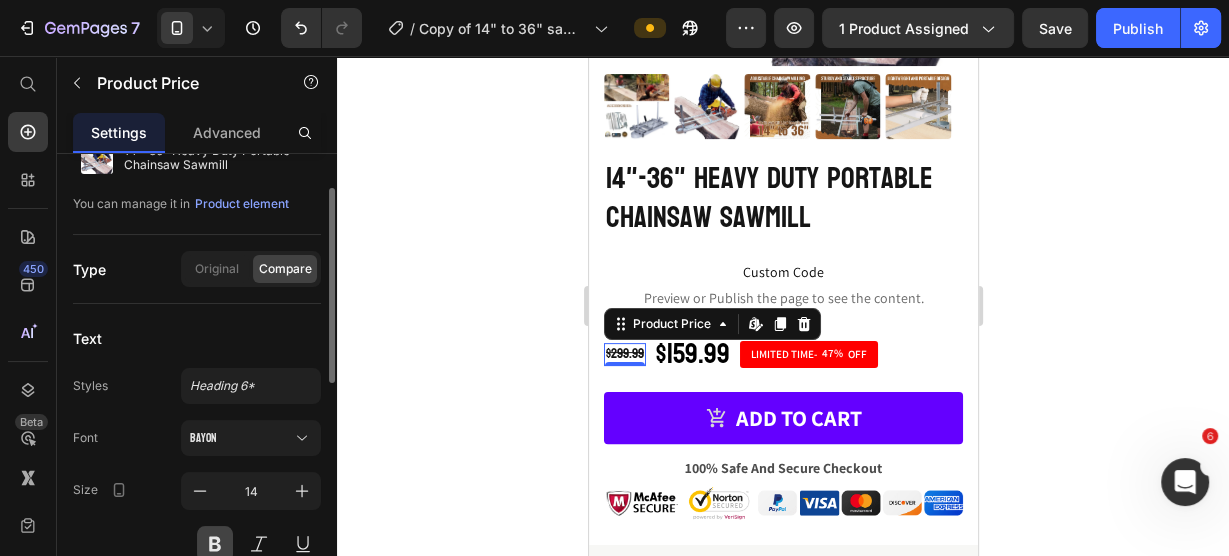click at bounding box center (215, 544) 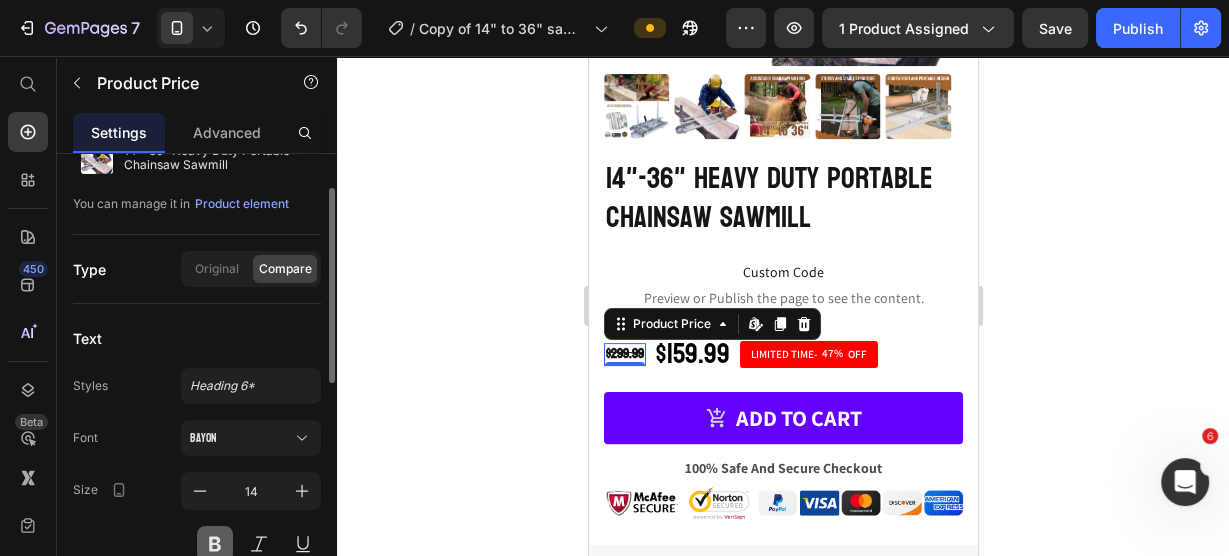click at bounding box center [215, 544] 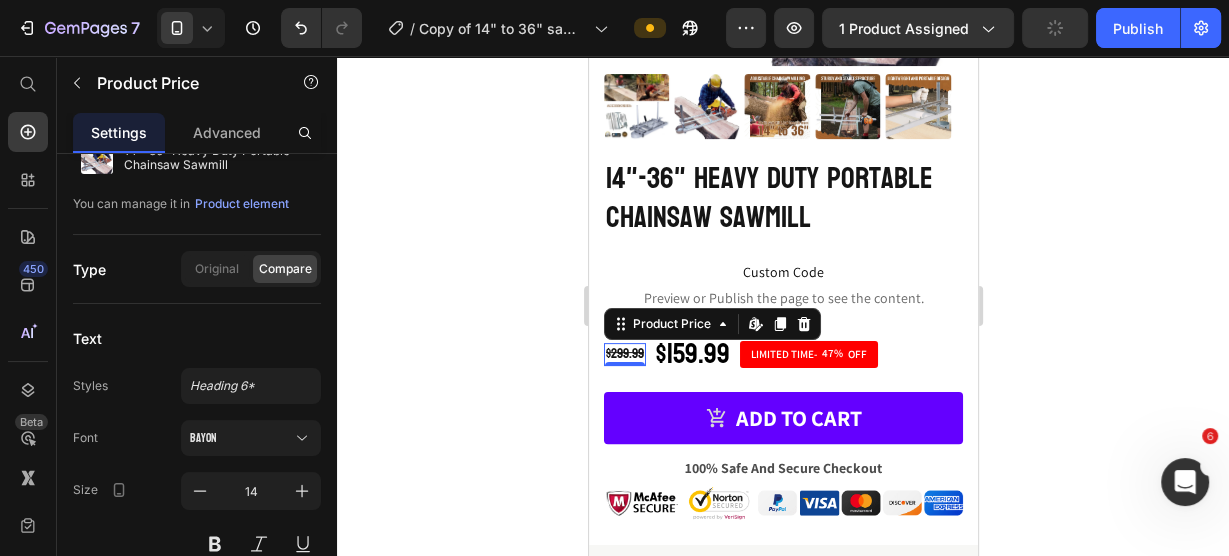 click 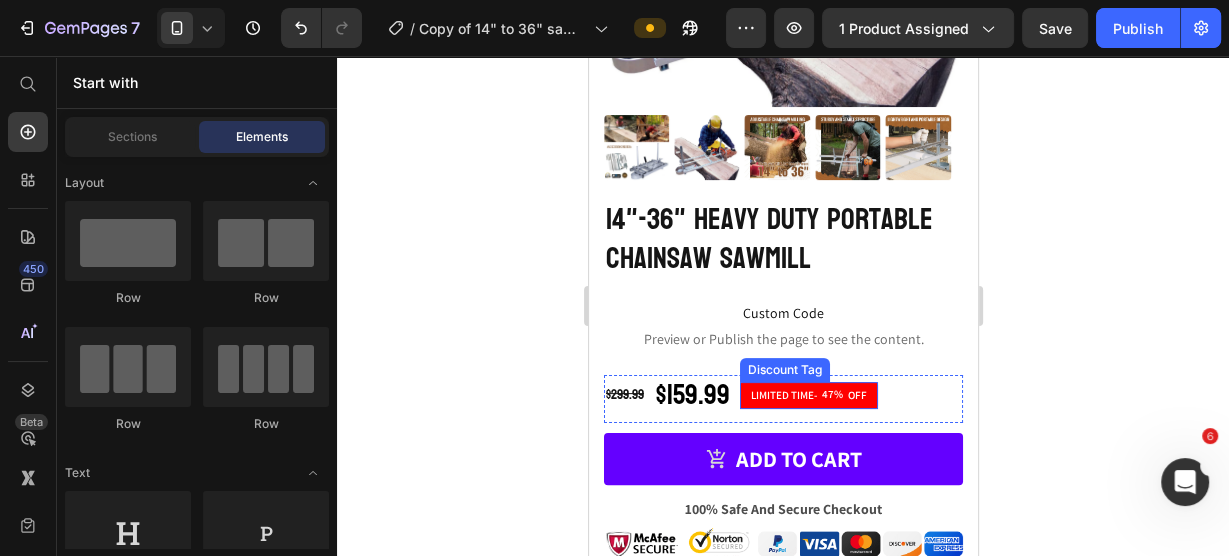 scroll, scrollTop: 320, scrollLeft: 0, axis: vertical 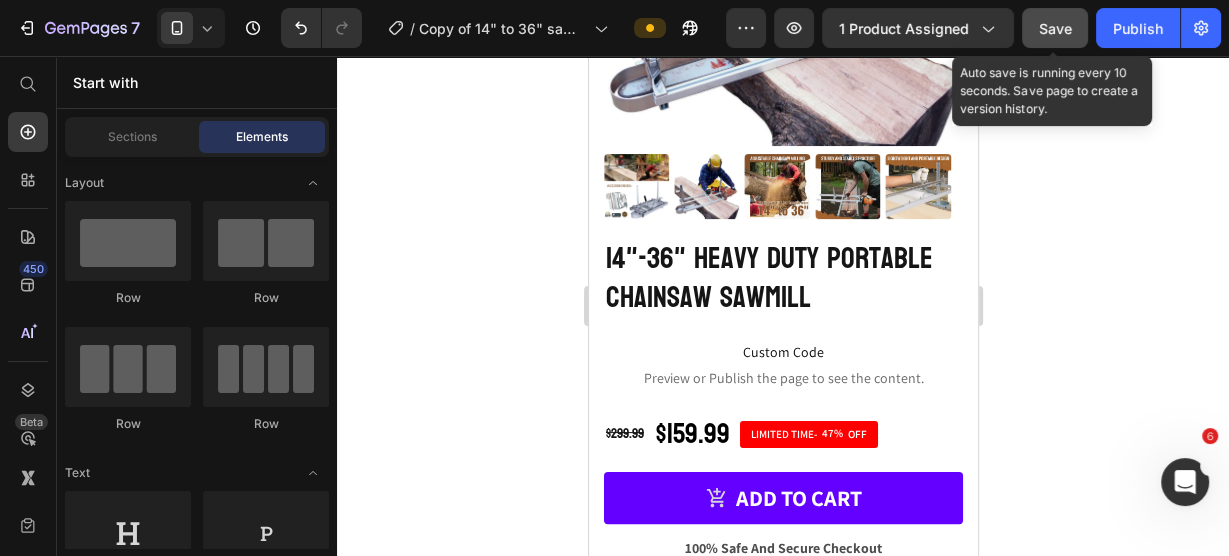click on "Save" 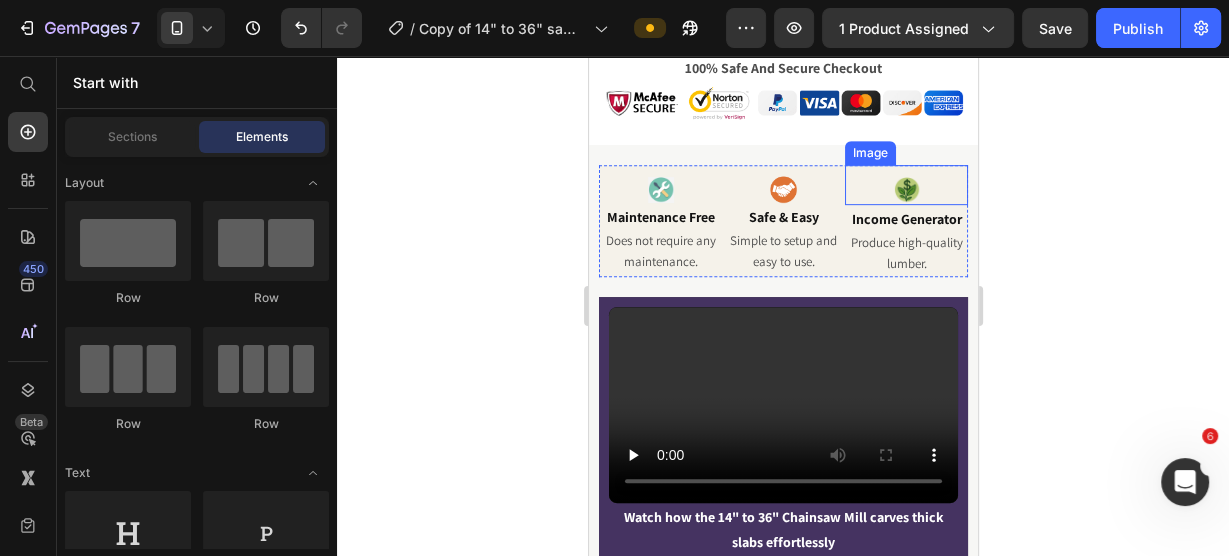 scroll, scrollTop: 1040, scrollLeft: 0, axis: vertical 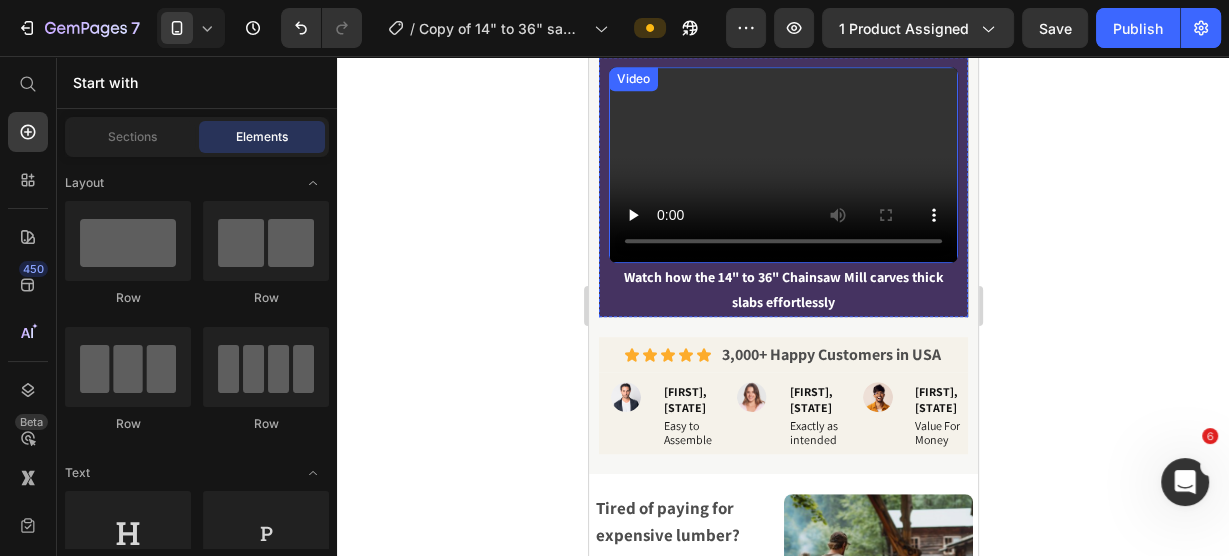 click at bounding box center [782, 165] 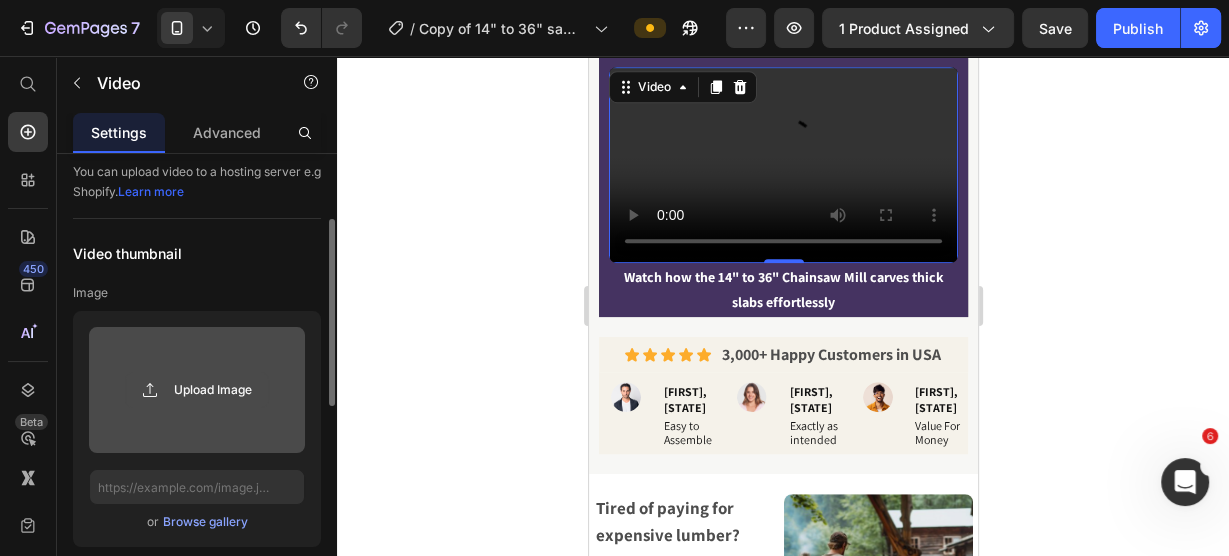scroll, scrollTop: 80, scrollLeft: 0, axis: vertical 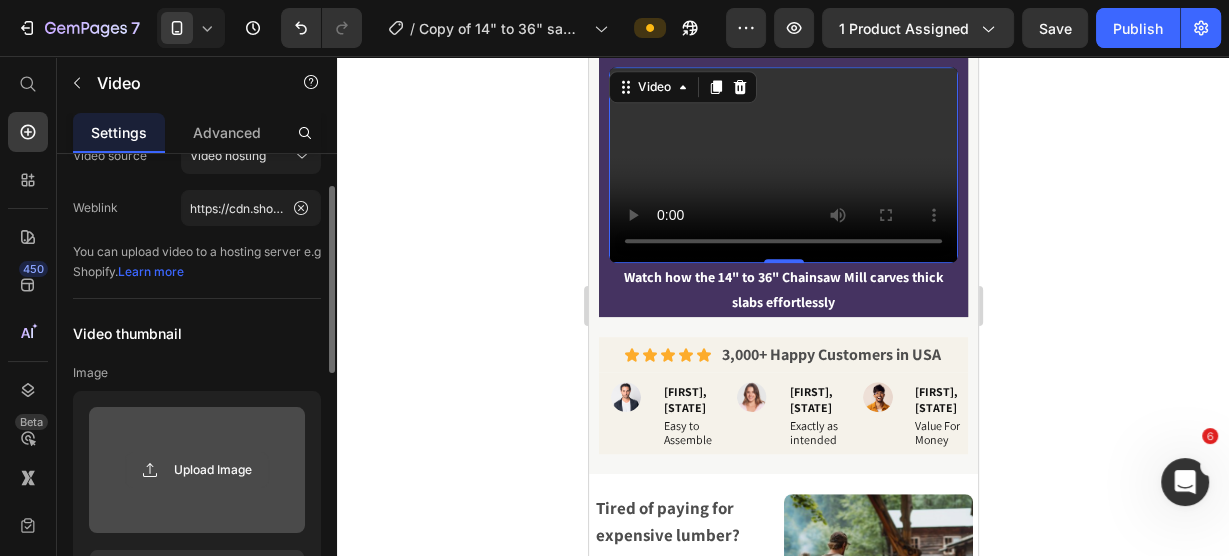 click 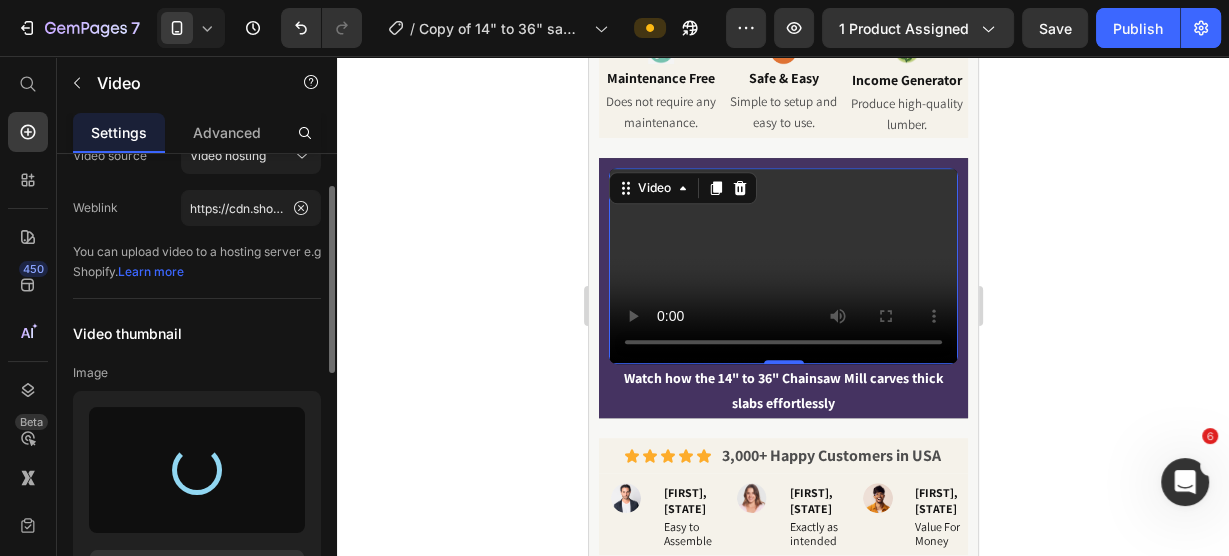 scroll, scrollTop: 880, scrollLeft: 0, axis: vertical 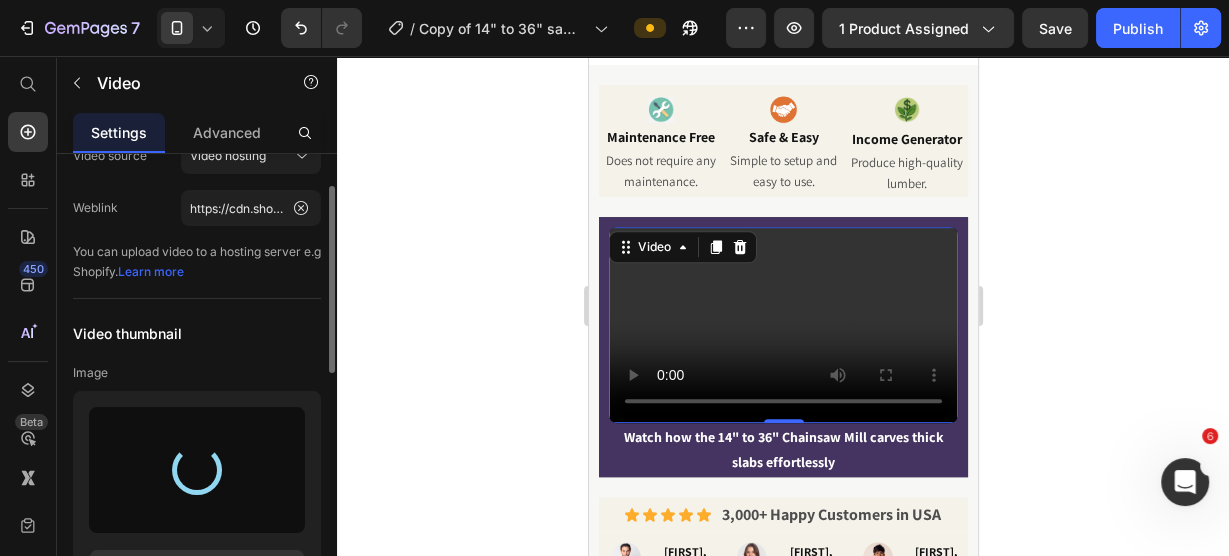 type 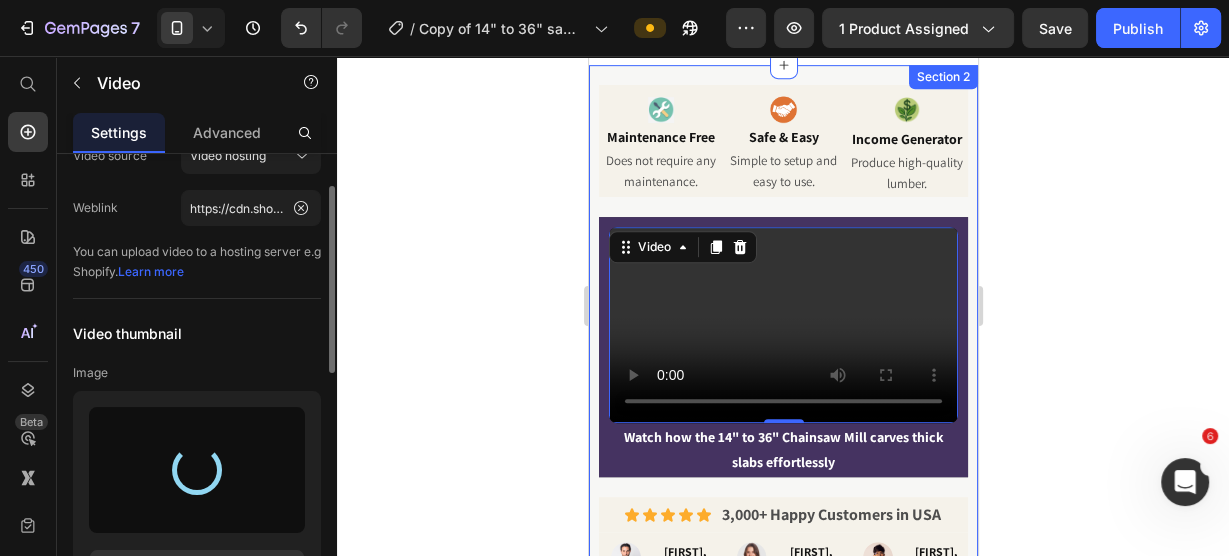 type on "https://cdn.shopify.com/s/files/1/0560/1797/7551/files/gempages_463936929667220423-083b3a61-b5e7-48ec-8e96-2f5a5b1740b6.png" 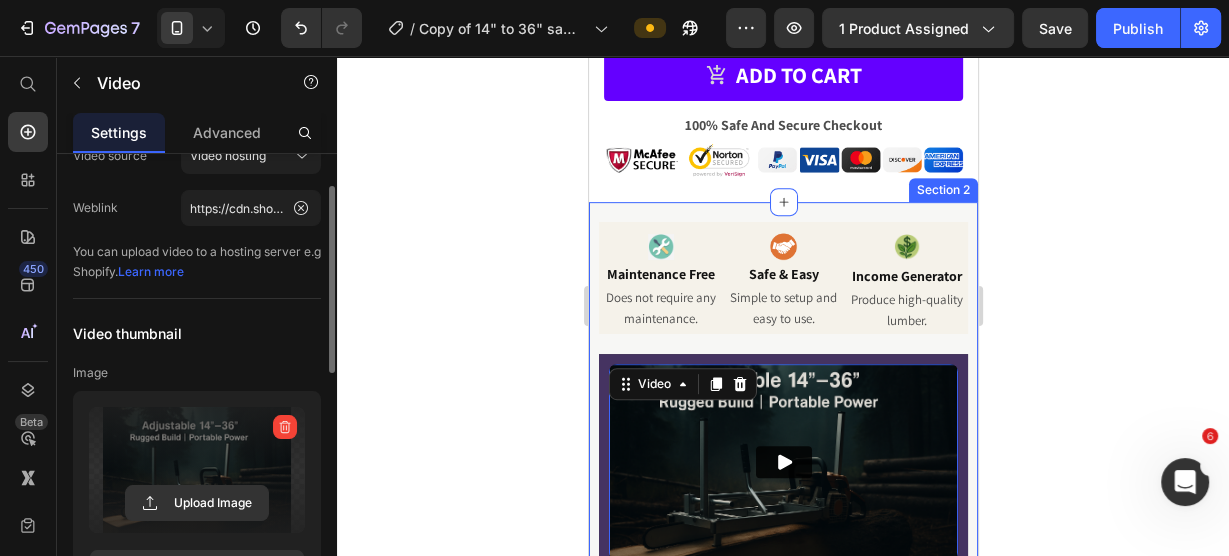 scroll, scrollTop: 800, scrollLeft: 0, axis: vertical 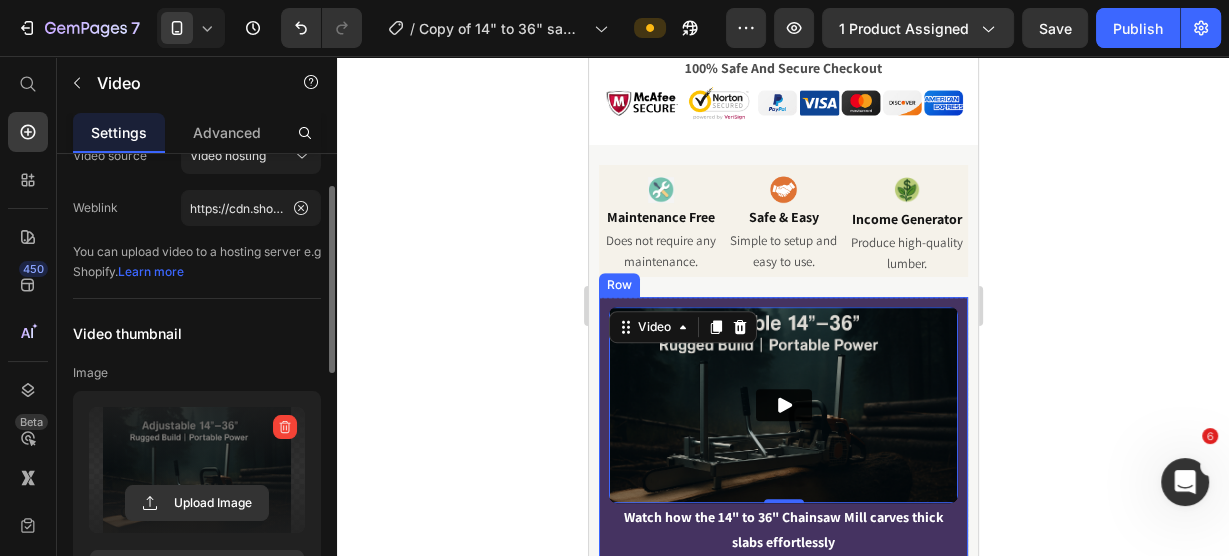 click 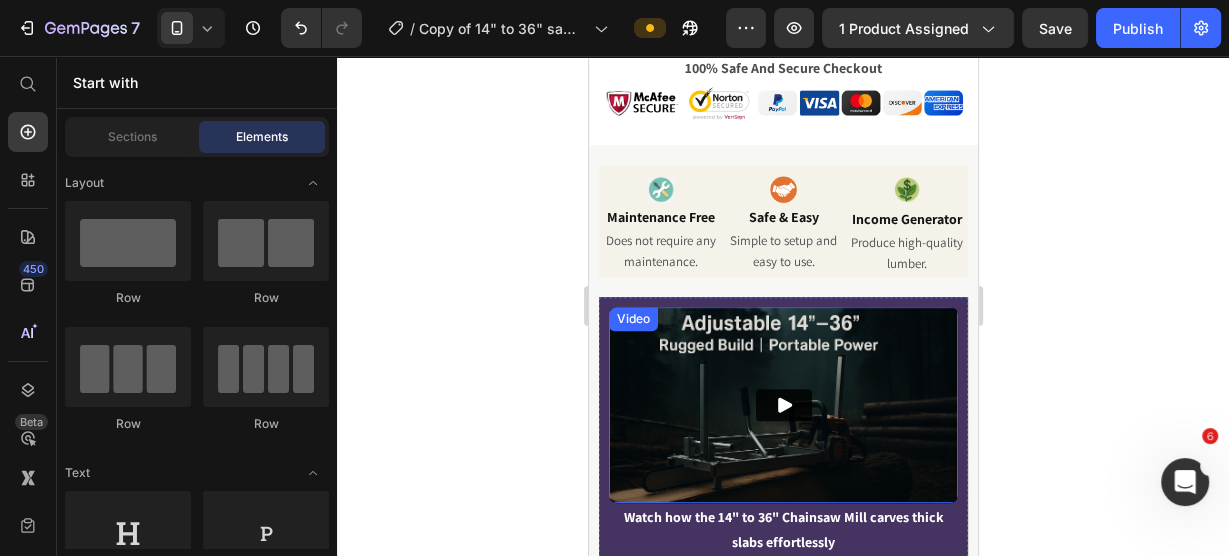 click 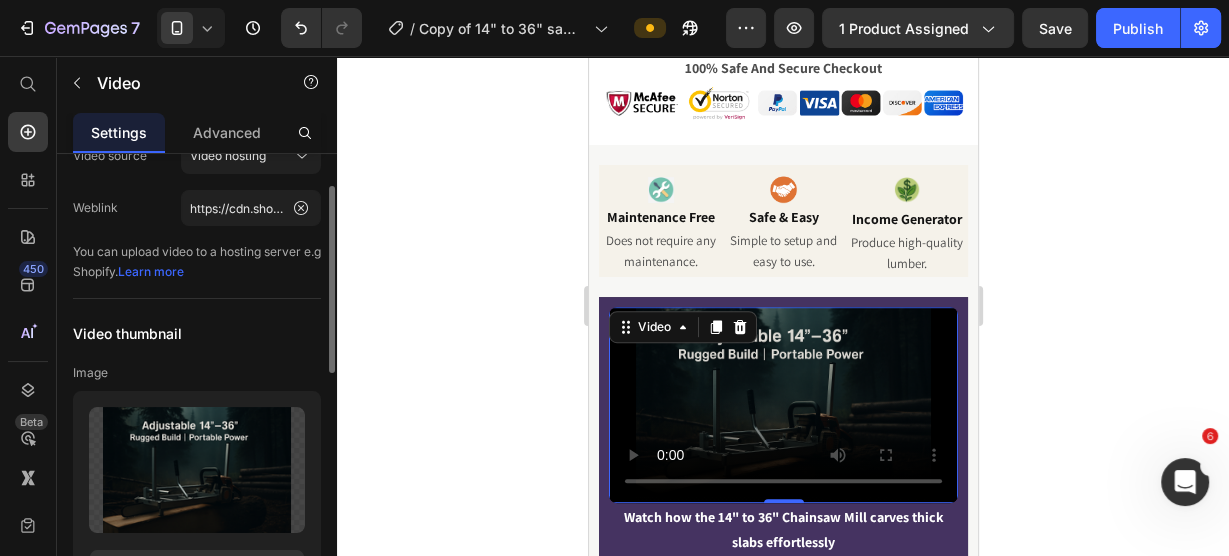 scroll, scrollTop: 960, scrollLeft: 0, axis: vertical 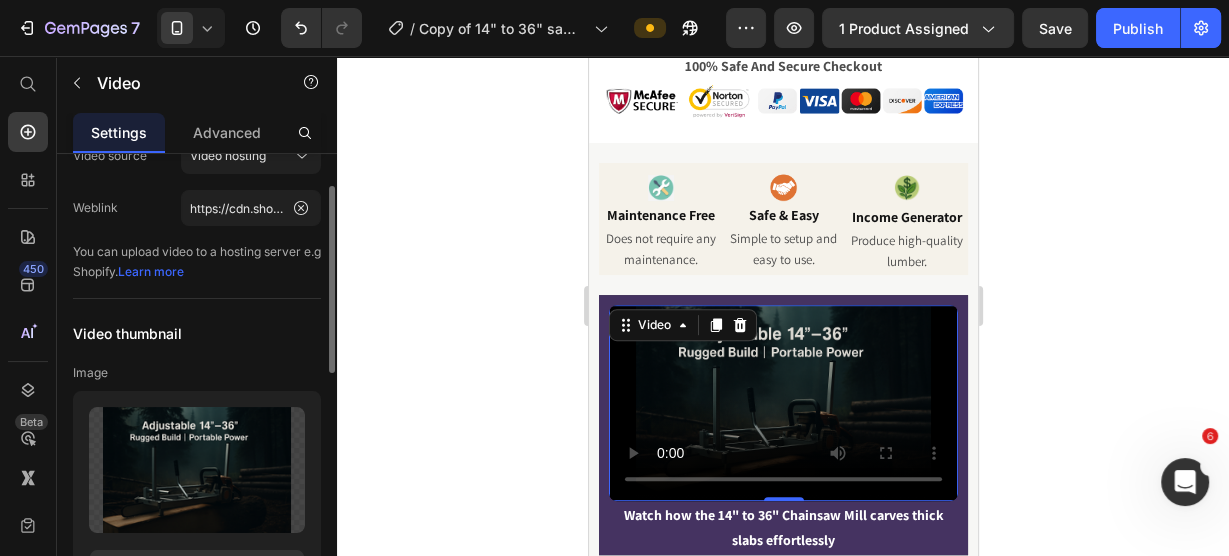 click 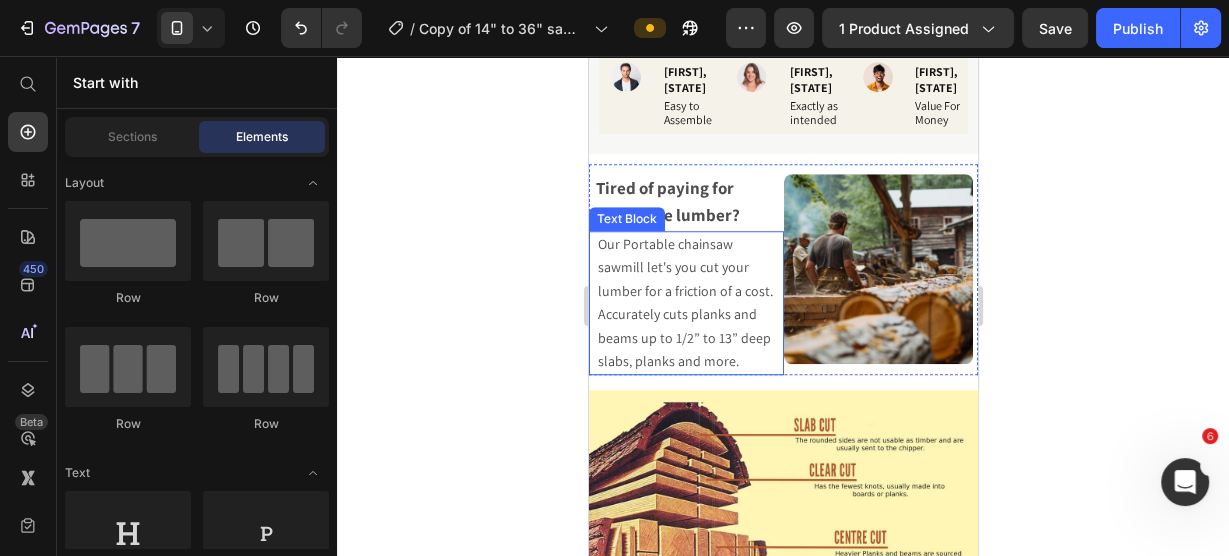 scroll, scrollTop: 1040, scrollLeft: 0, axis: vertical 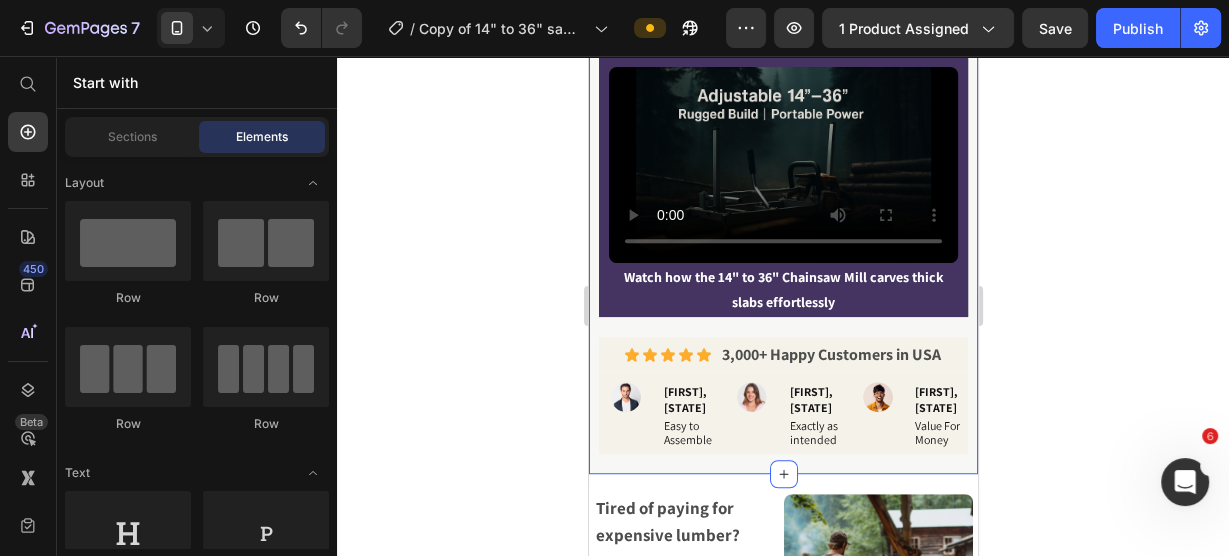 click 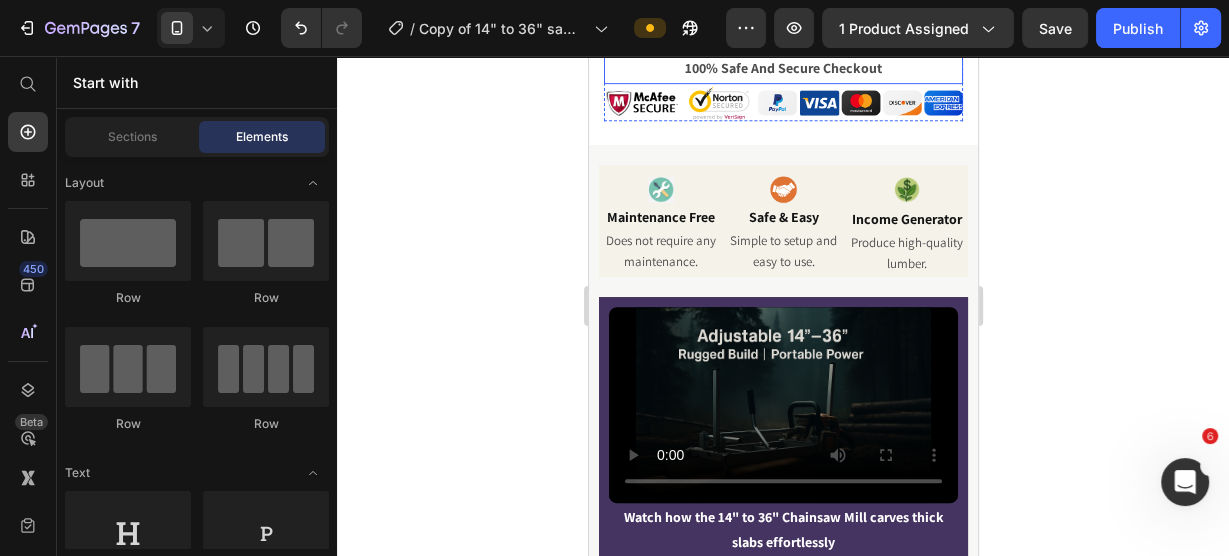 scroll, scrollTop: 560, scrollLeft: 0, axis: vertical 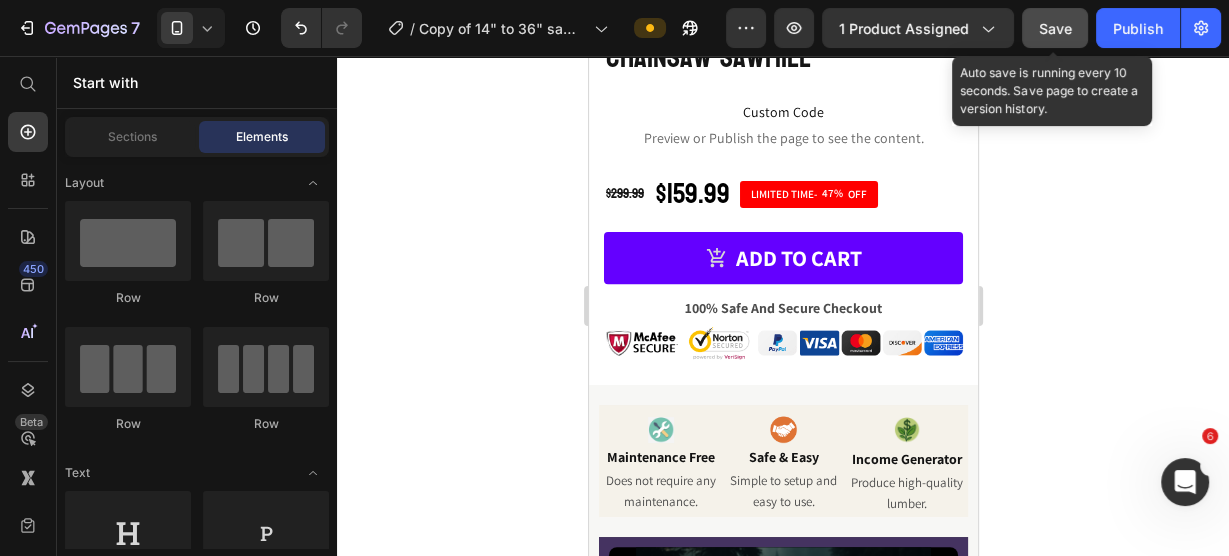 click on "Save" at bounding box center [1055, 28] 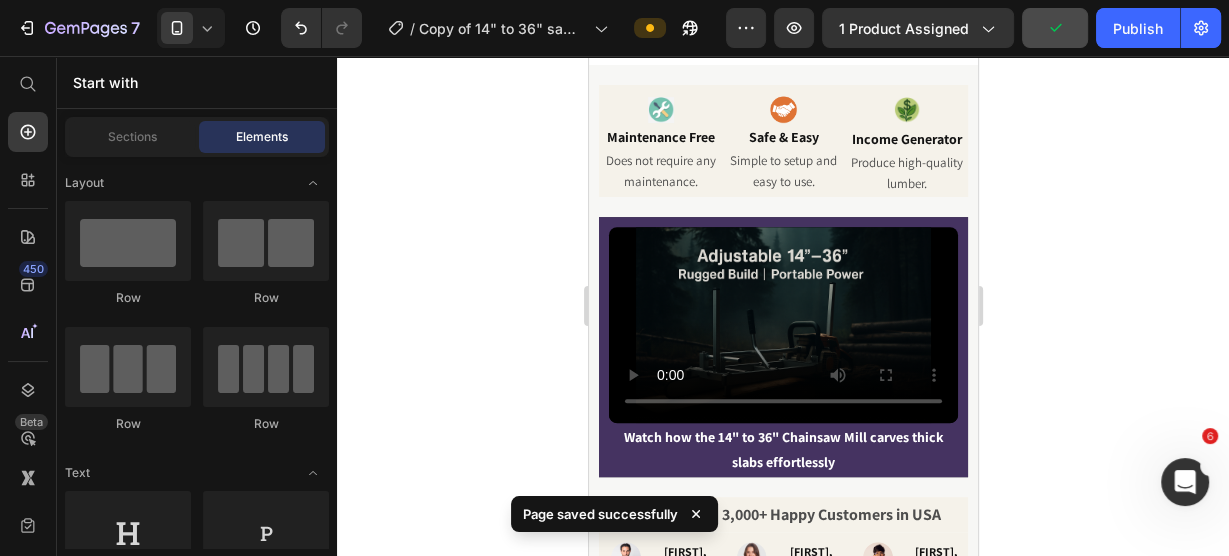 scroll, scrollTop: 1040, scrollLeft: 0, axis: vertical 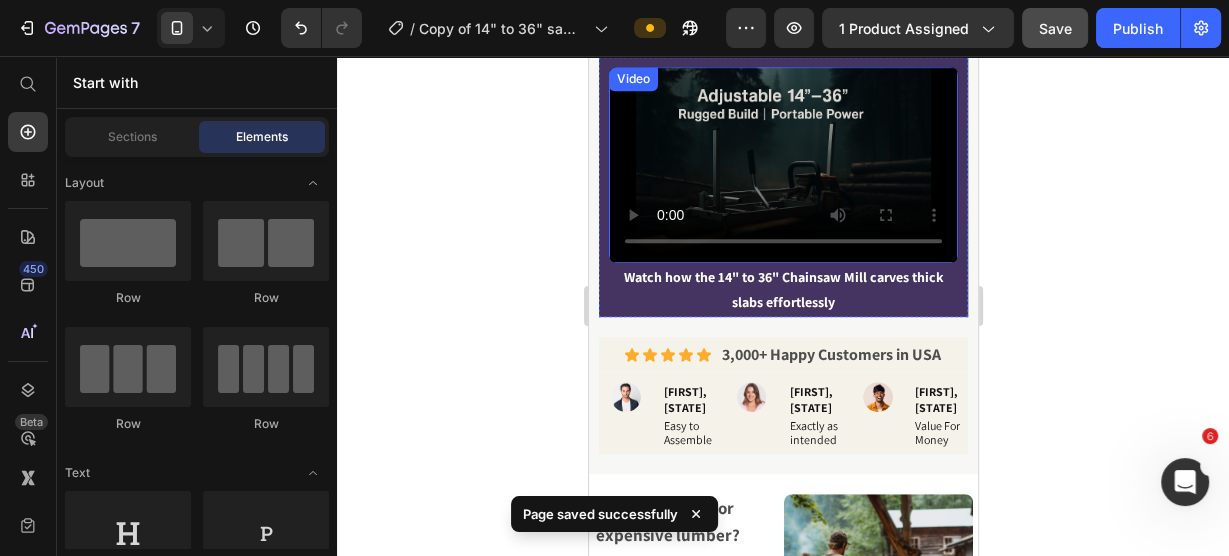 click at bounding box center [782, 165] 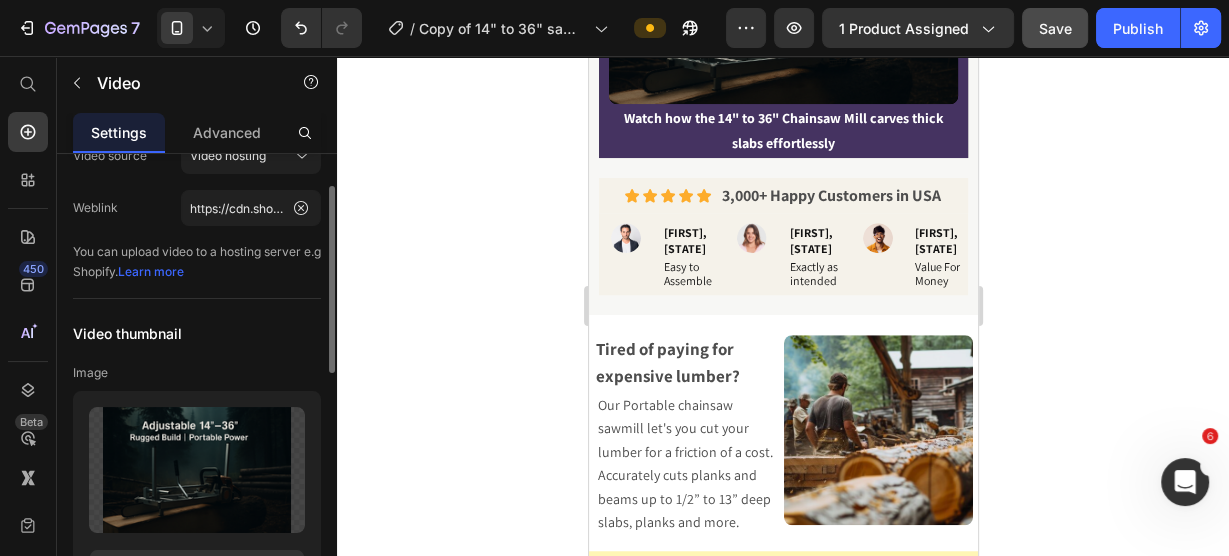 scroll, scrollTop: 800, scrollLeft: 0, axis: vertical 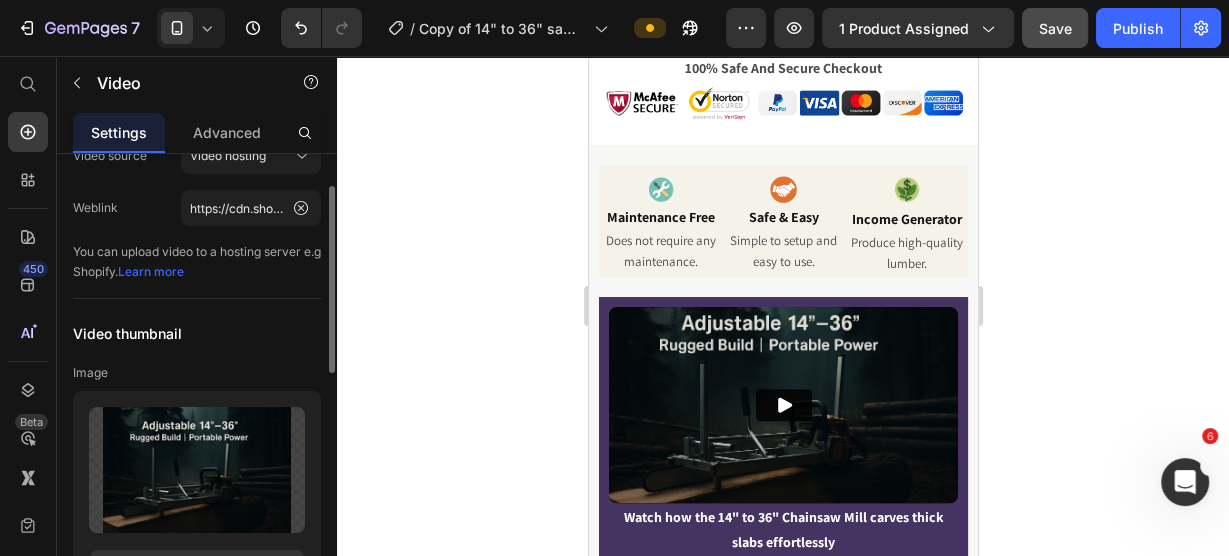 click at bounding box center [783, 405] 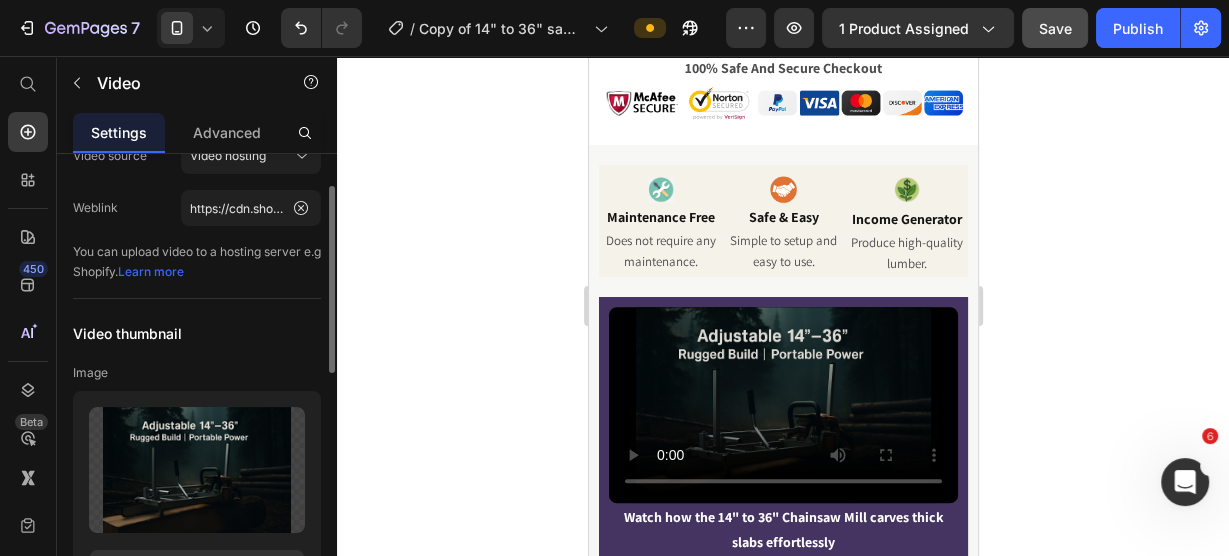 click at bounding box center (782, 405) 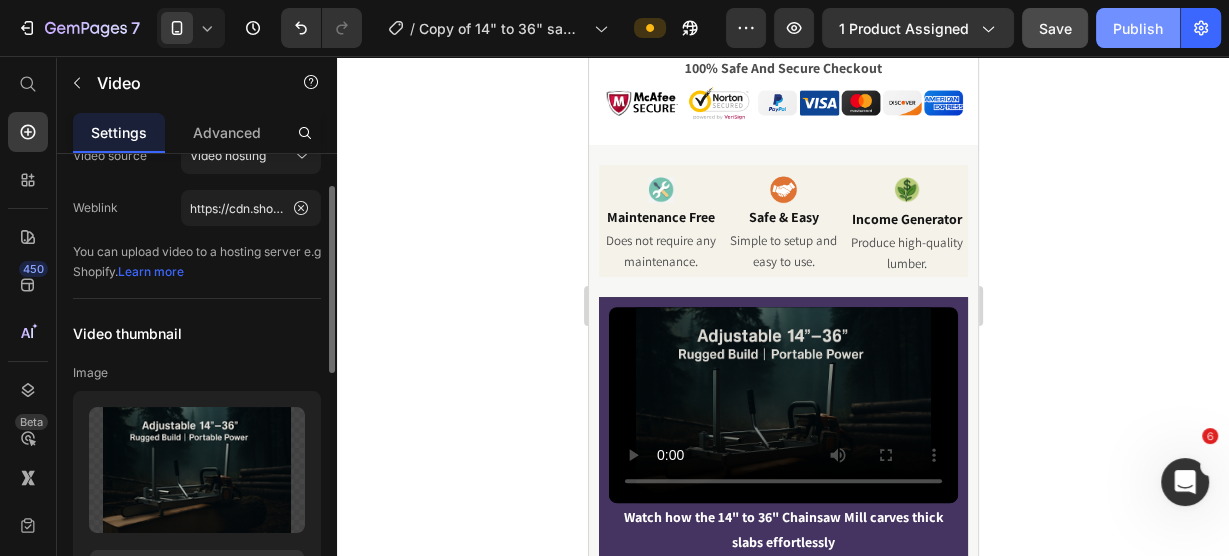 click on "Publish" at bounding box center [1138, 28] 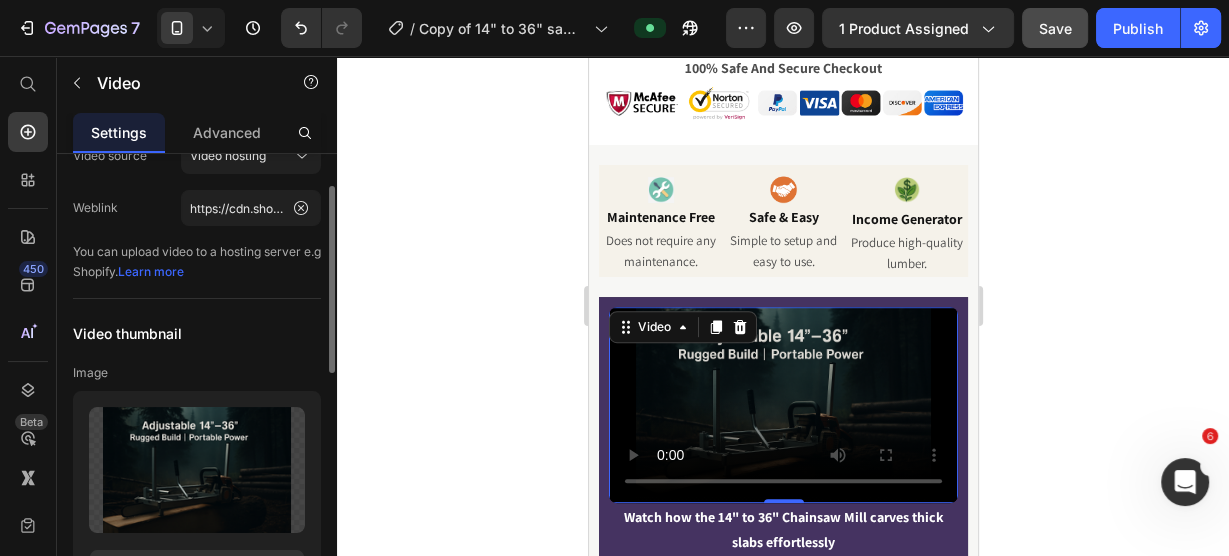 click 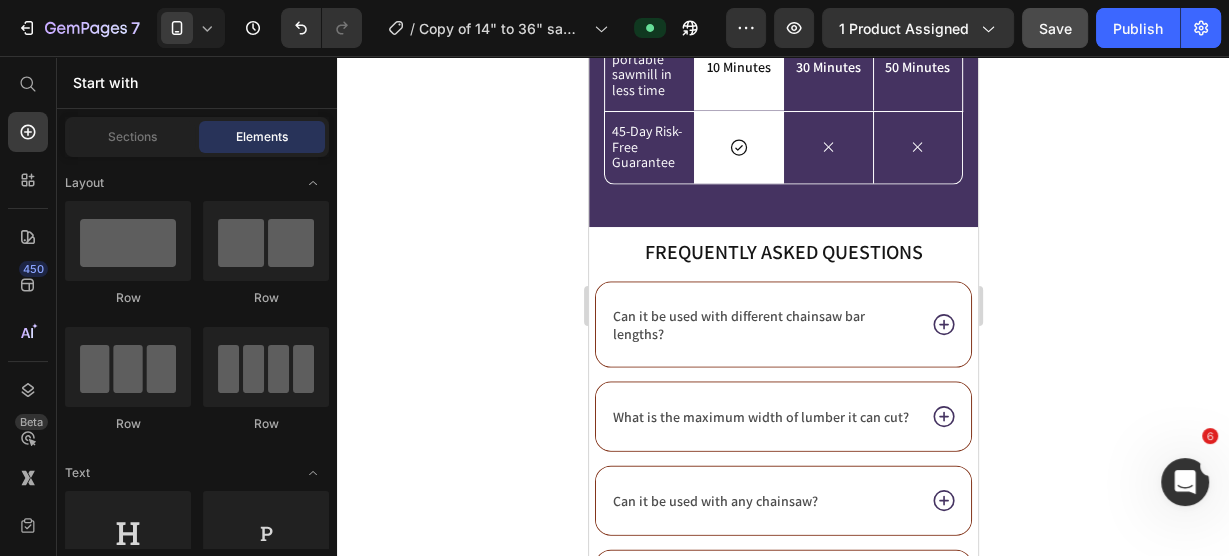 scroll, scrollTop: 2881, scrollLeft: 0, axis: vertical 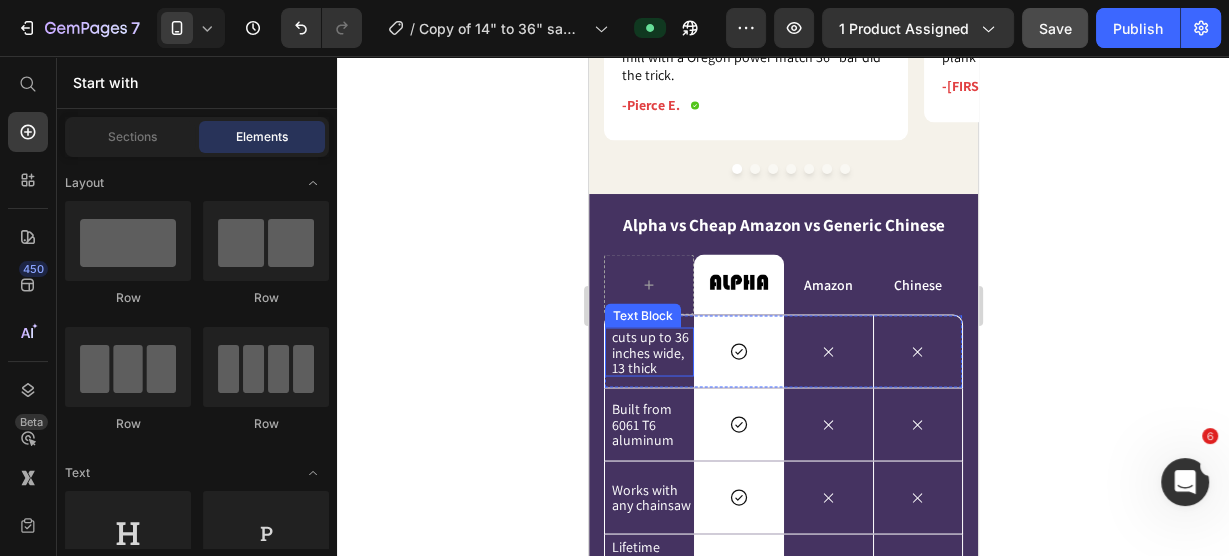 click on "cuts up to 36 inches wide, 13 thick" at bounding box center (649, 351) 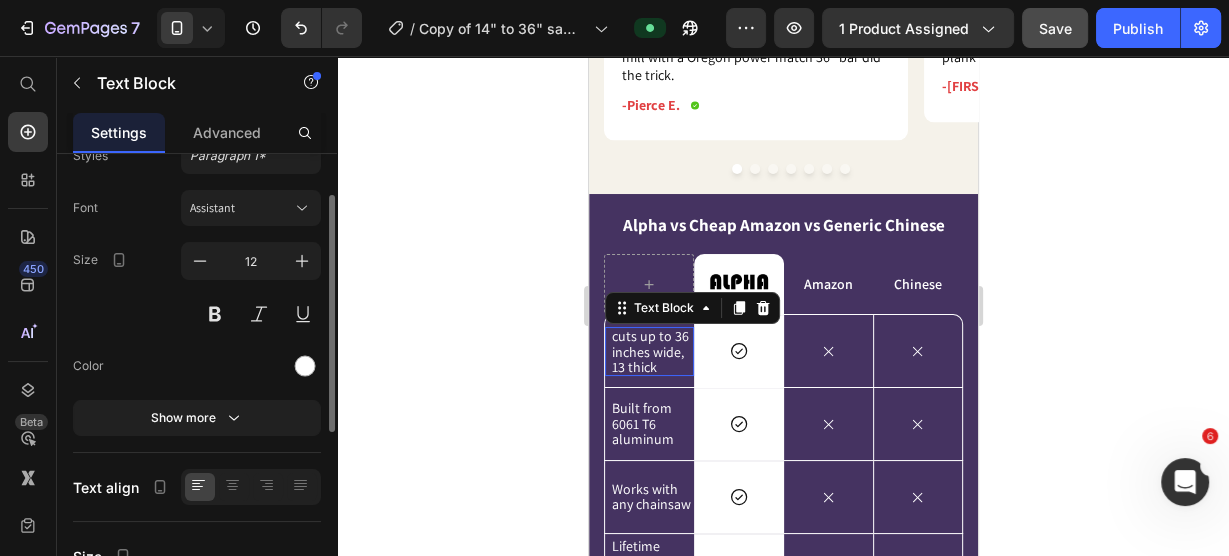 scroll, scrollTop: 0, scrollLeft: 0, axis: both 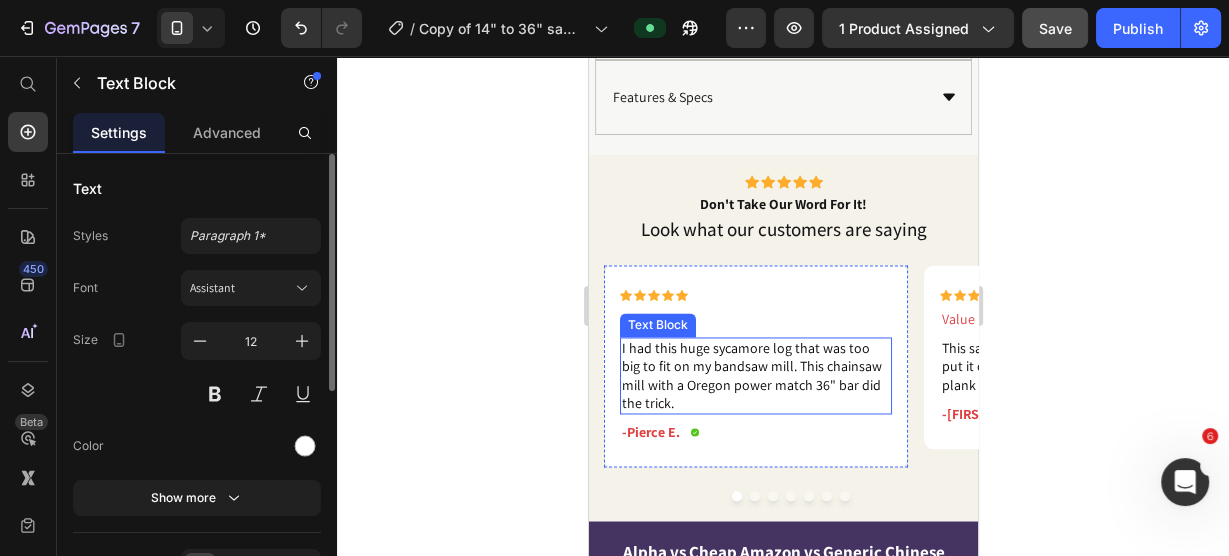 click on "I had this huge sycamore log that was too big to fit on my bandsaw mill. This chainsaw mill with a Oregon power match 36" bar did the trick." at bounding box center [751, 375] 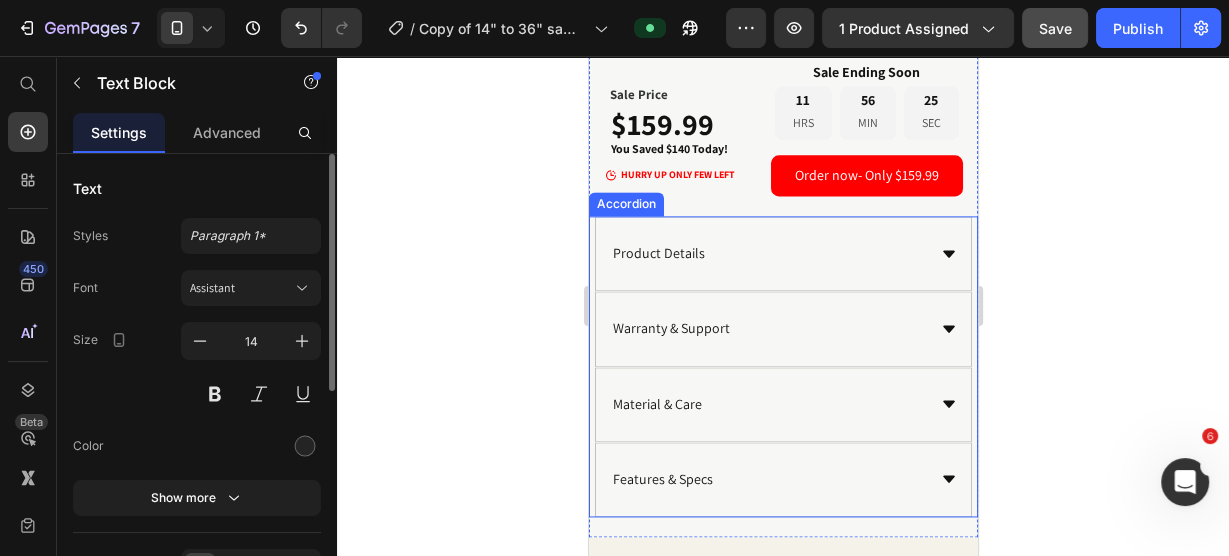 scroll, scrollTop: 2161, scrollLeft: 0, axis: vertical 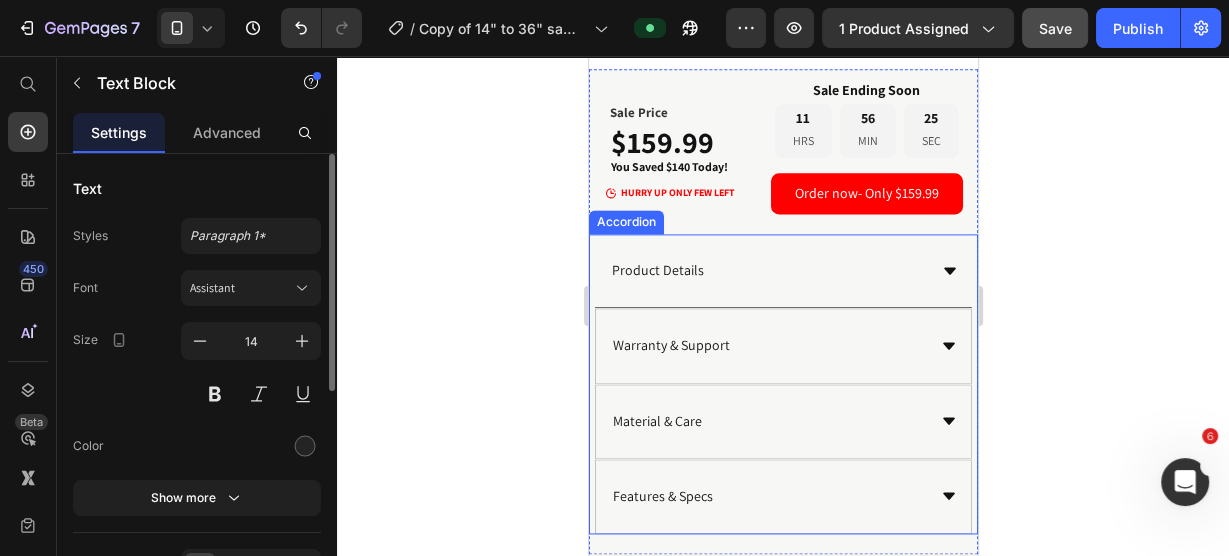 click on "Product Details" at bounding box center [657, 270] 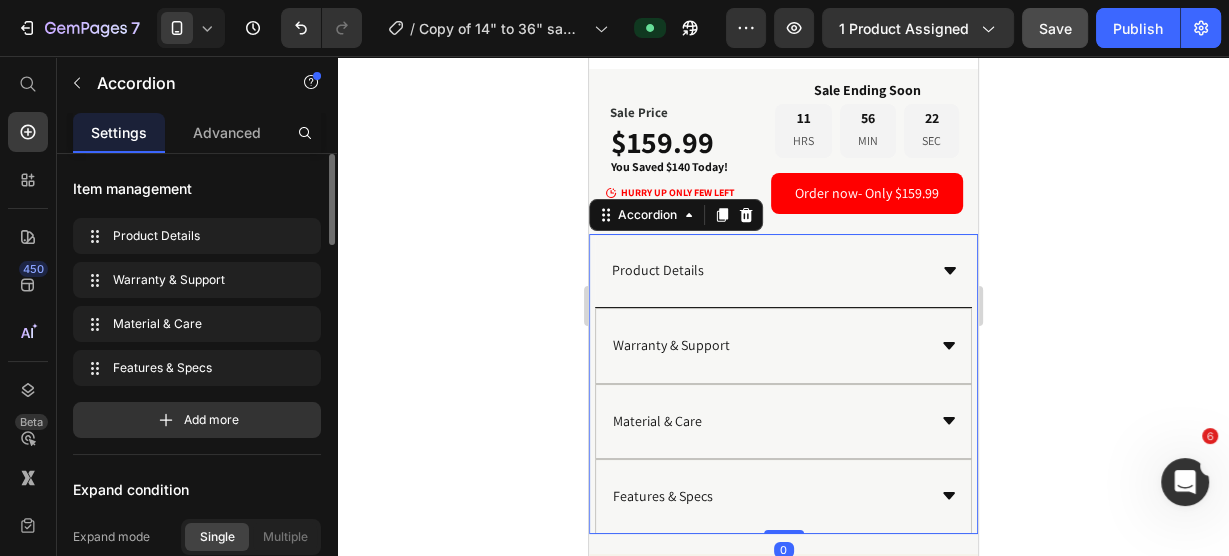 click on "Product Details" at bounding box center (657, 270) 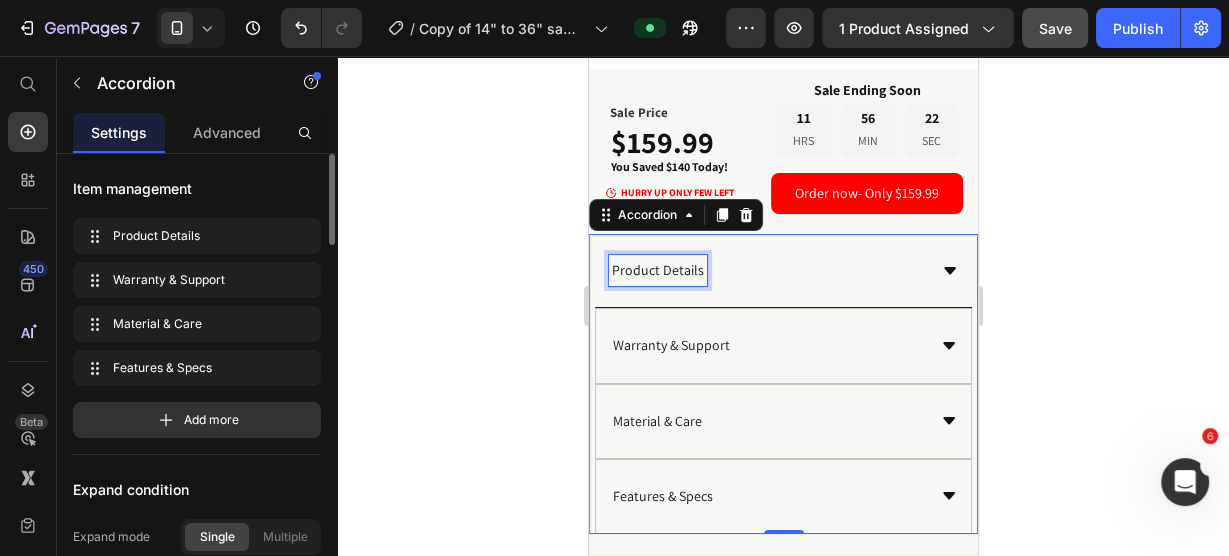 click on "Product Details" at bounding box center (657, 270) 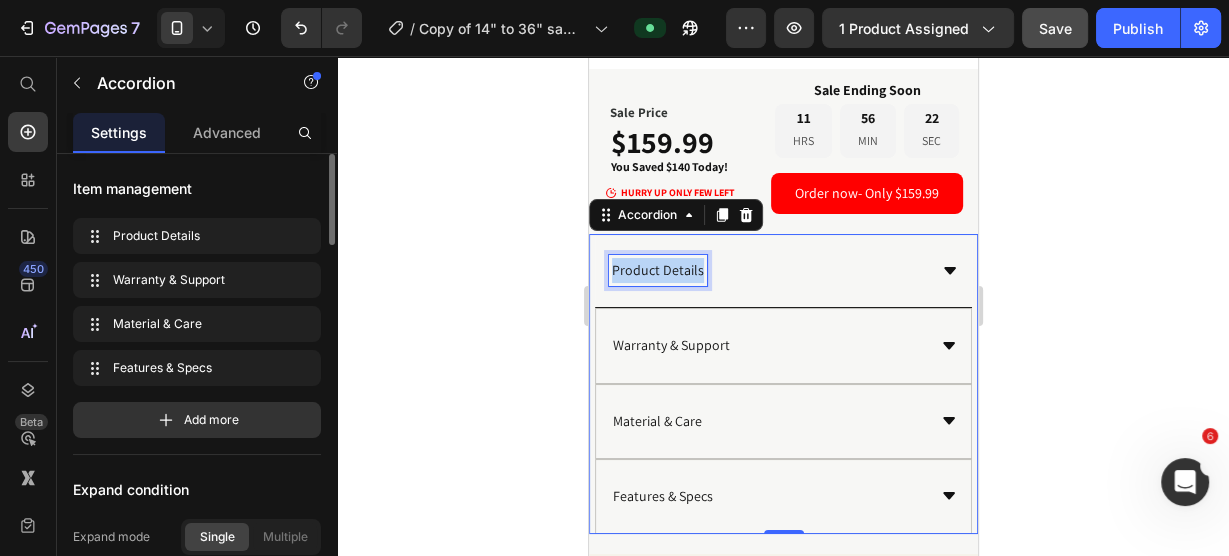 click on "Product Details" at bounding box center (657, 270) 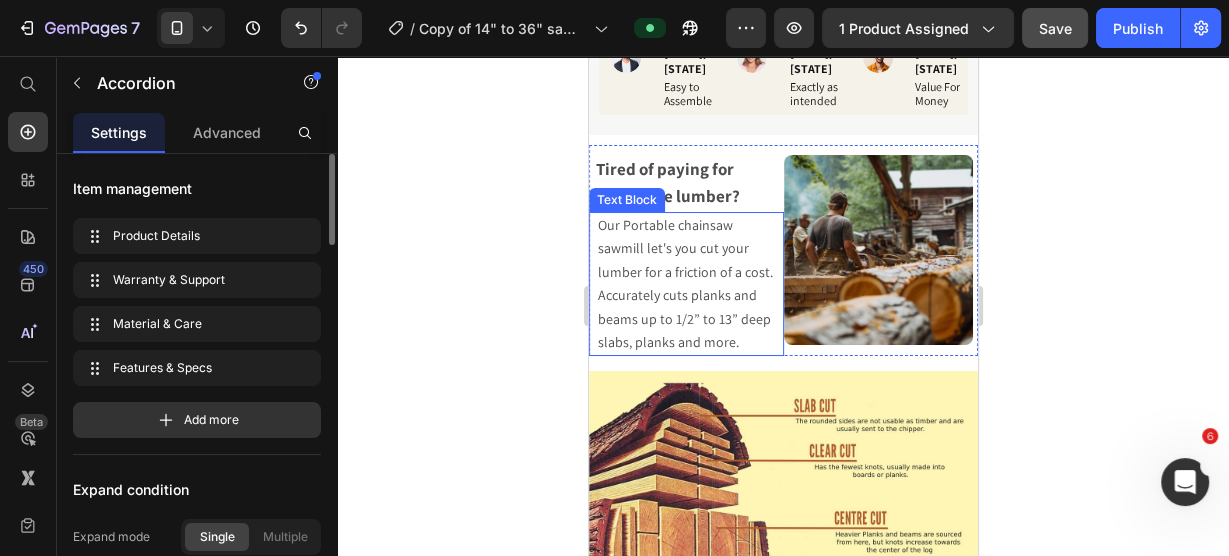 scroll, scrollTop: 1282, scrollLeft: 0, axis: vertical 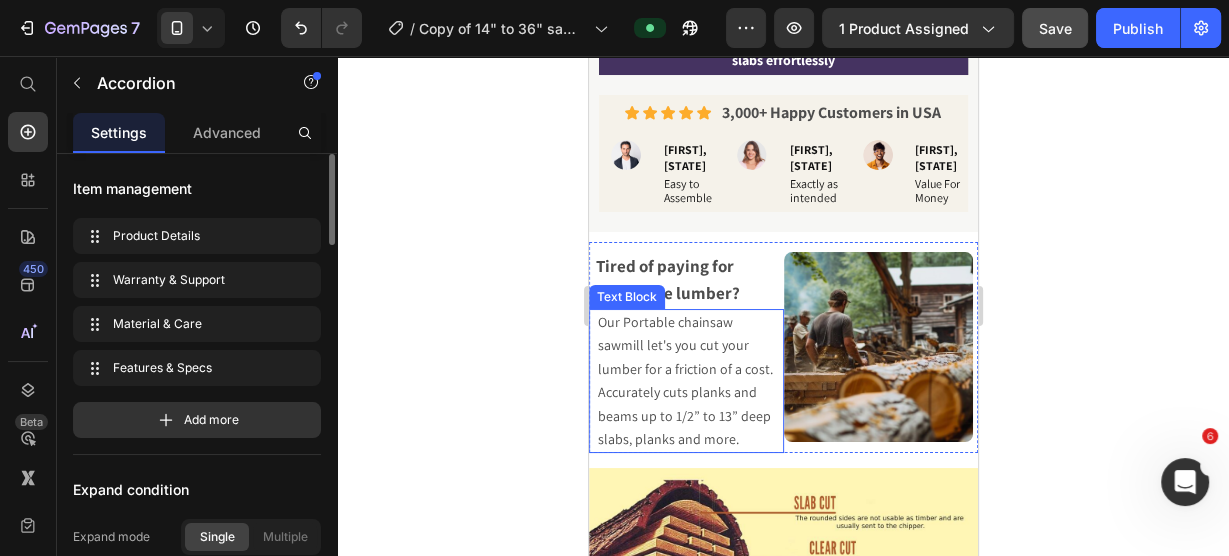 click on "Our Portable chainsaw sawmill let's you cut your lumber for a friction of a cost. Accurately cuts planks and beams up to 1/2” to 13” deep slabs, planks and more." at bounding box center [684, 380] 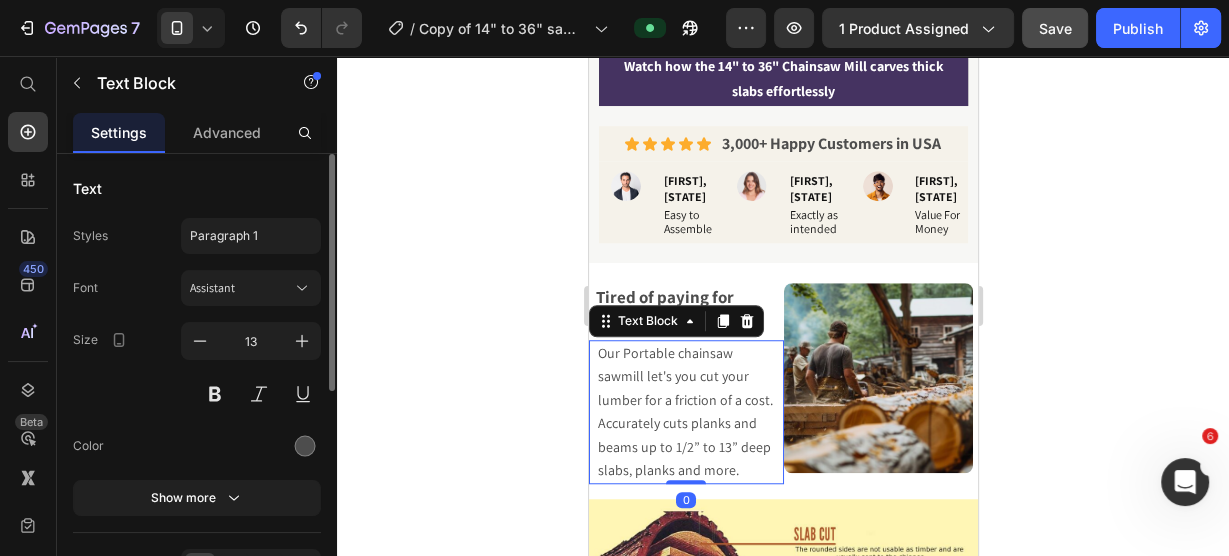 scroll, scrollTop: 1122, scrollLeft: 0, axis: vertical 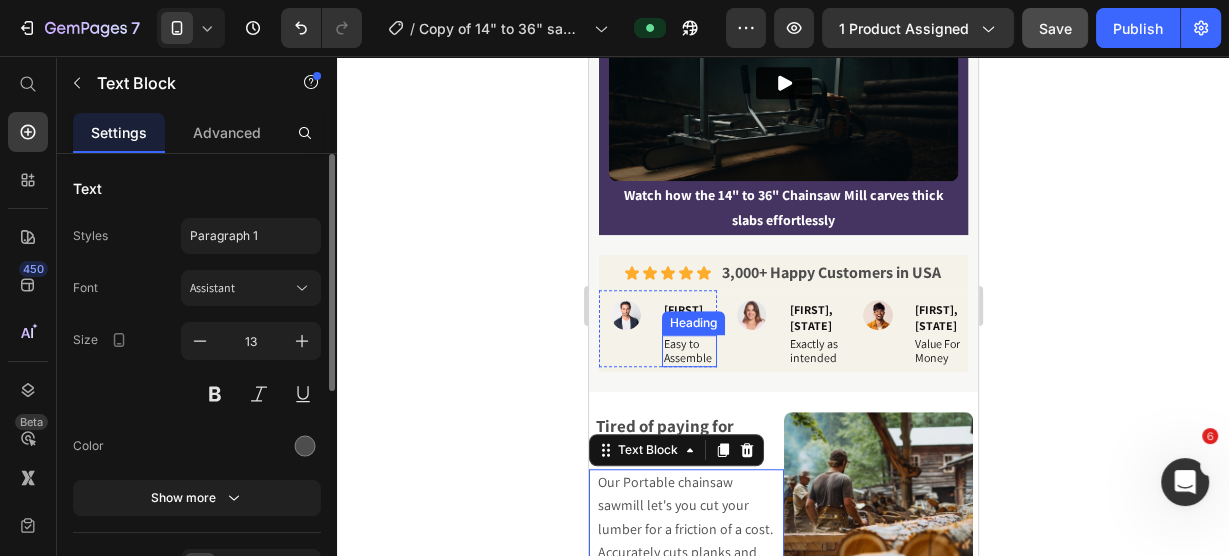 click on "Easy to Assemble" at bounding box center [687, 350] 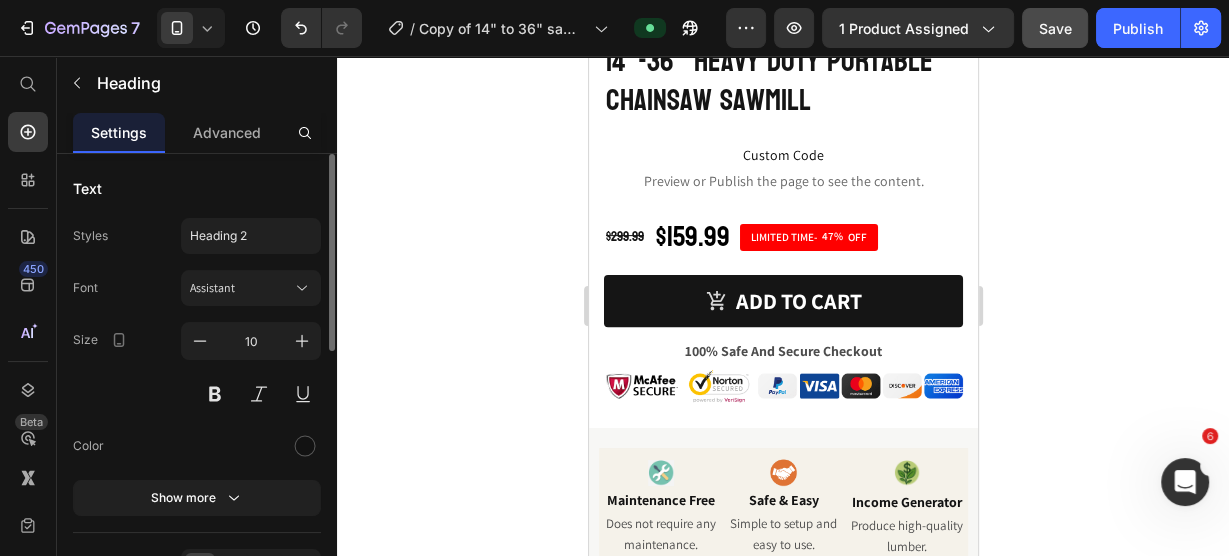 scroll, scrollTop: 482, scrollLeft: 0, axis: vertical 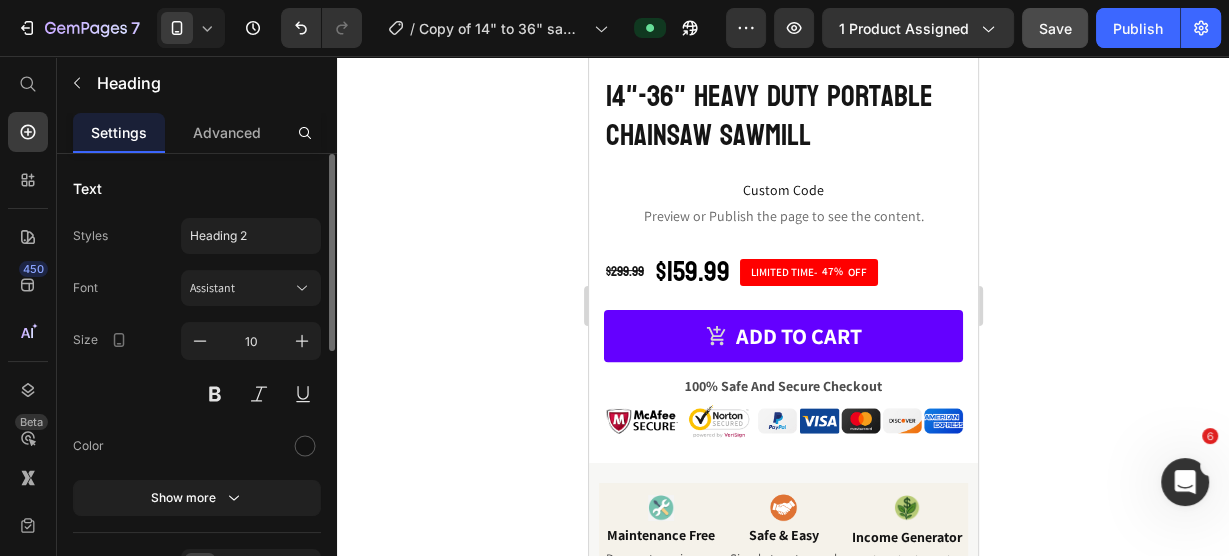 click 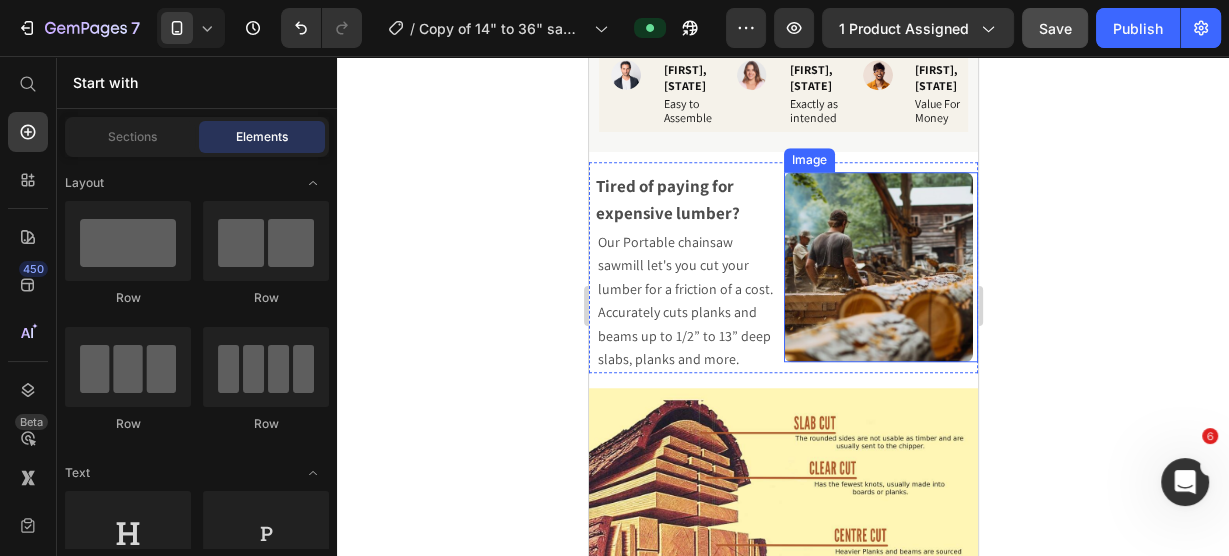 scroll, scrollTop: 1522, scrollLeft: 0, axis: vertical 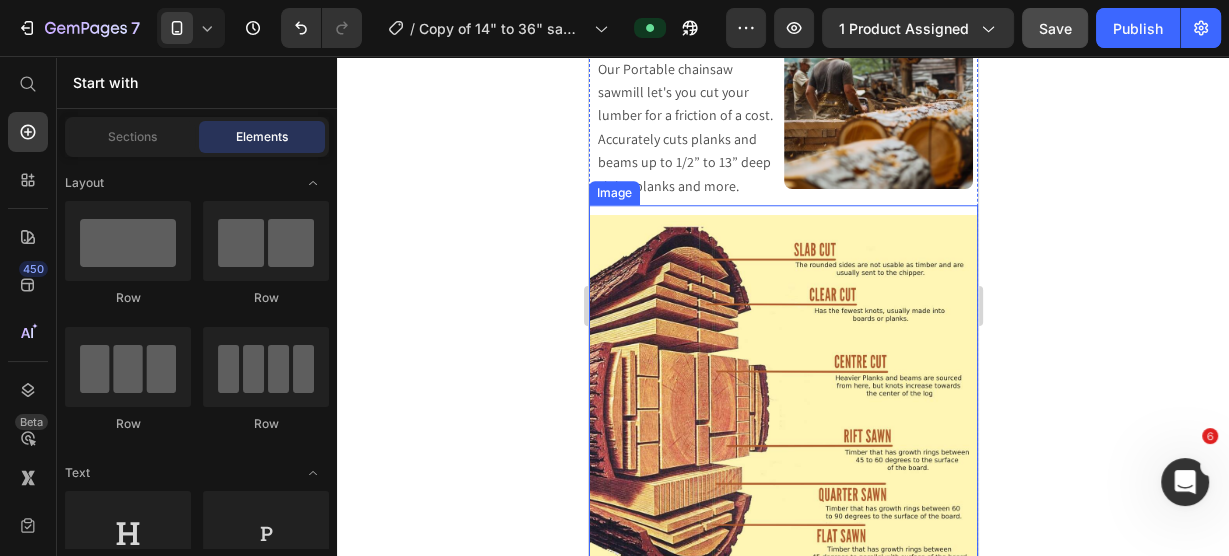 click on "Image" at bounding box center [613, 193] 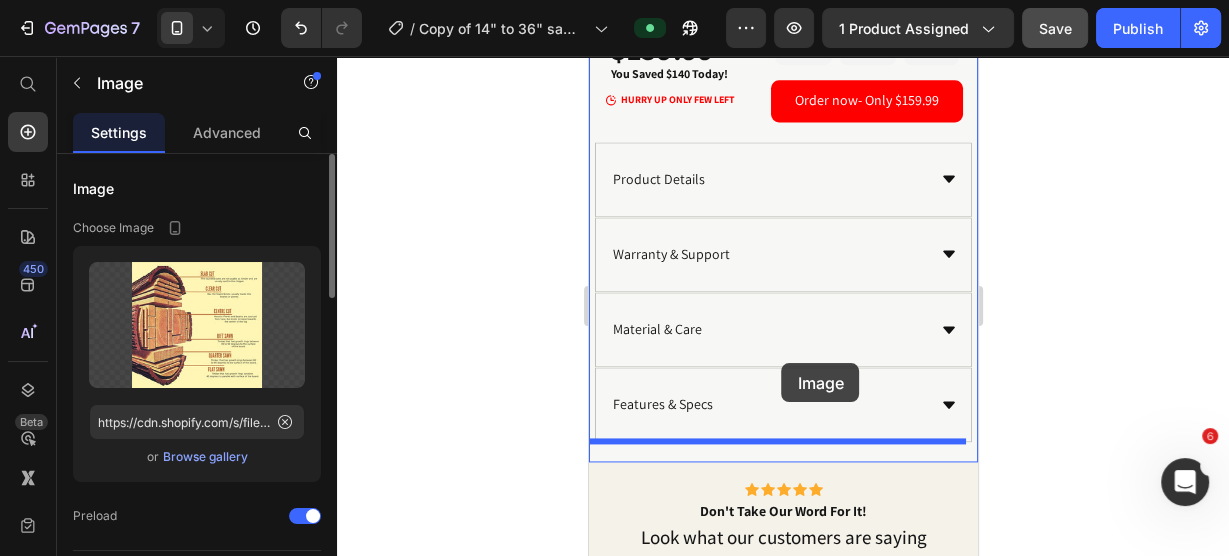 scroll, scrollTop: 2322, scrollLeft: 0, axis: vertical 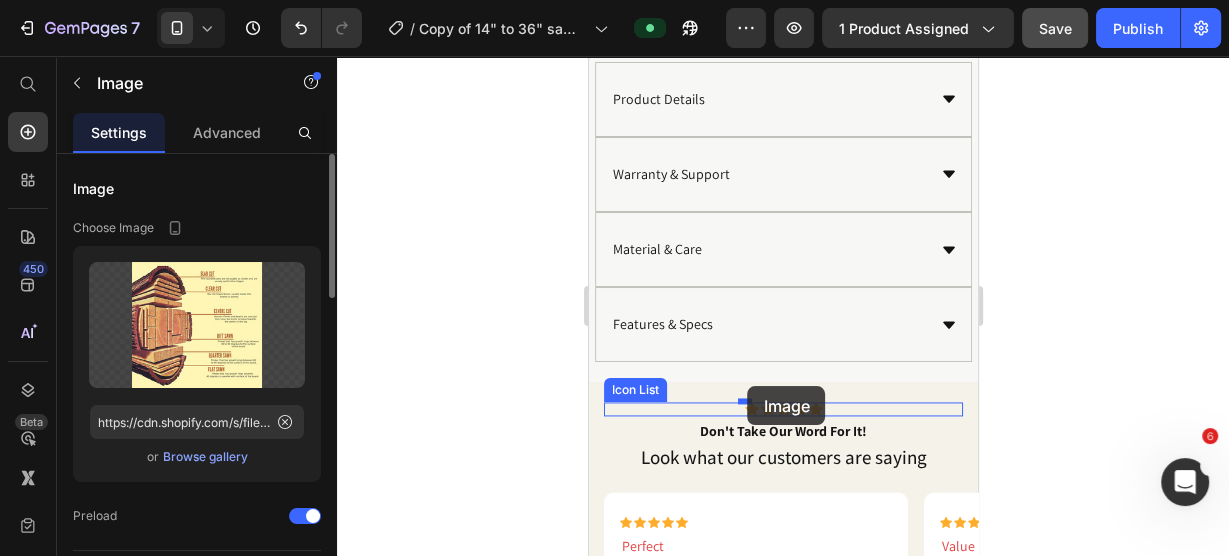 drag, startPoint x: 605, startPoint y: 177, endPoint x: 747, endPoint y: 386, distance: 252.67567 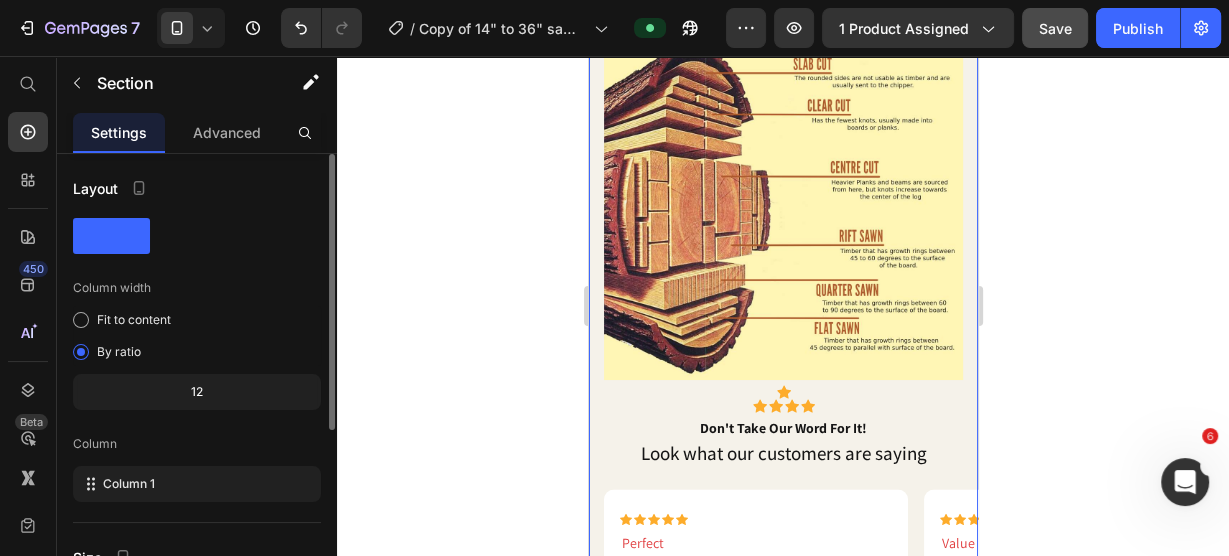scroll, scrollTop: 1941, scrollLeft: 0, axis: vertical 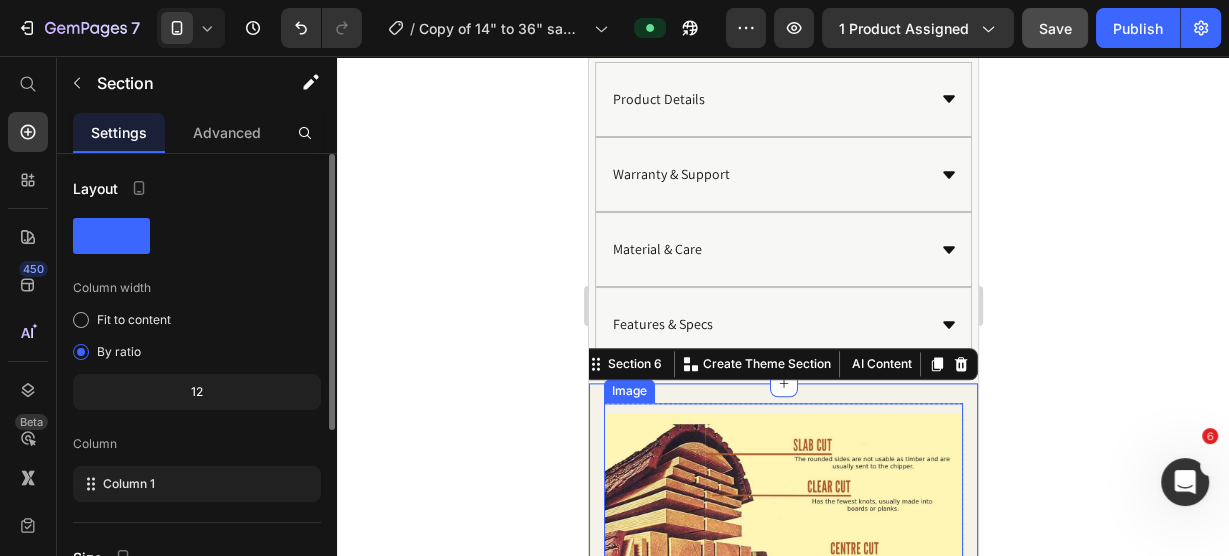 click on "Image" at bounding box center [628, 391] 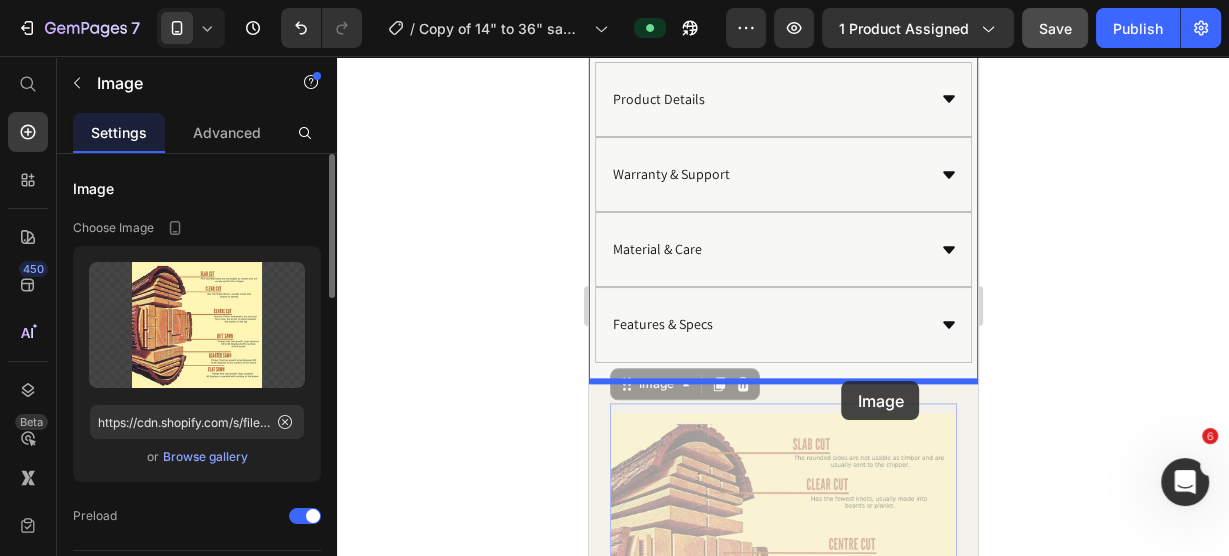 drag, startPoint x: 619, startPoint y: 378, endPoint x: 841, endPoint y: 381, distance: 222.02026 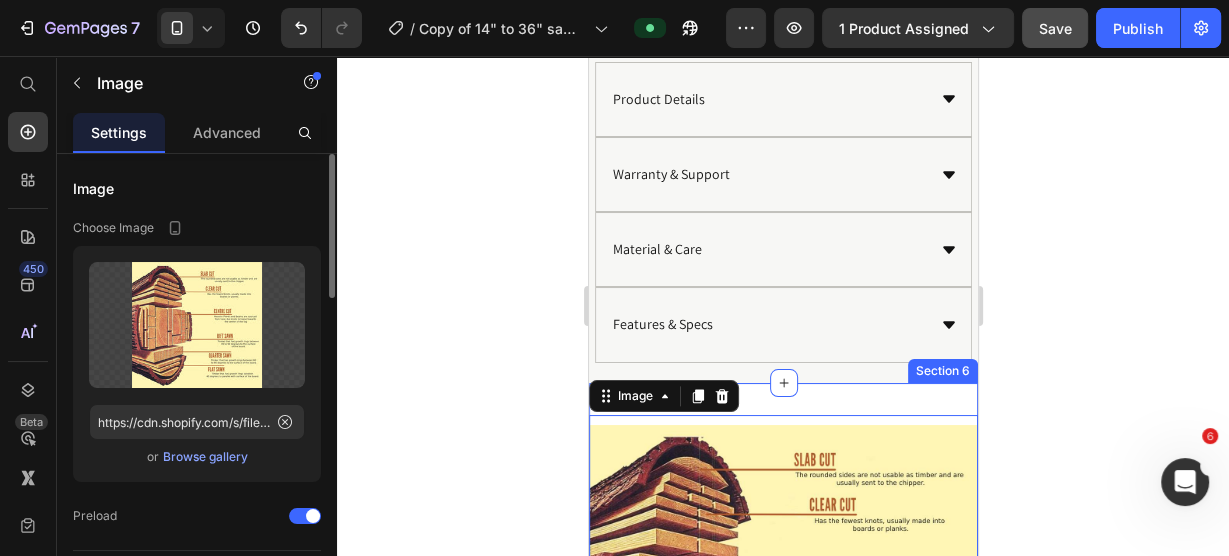 click 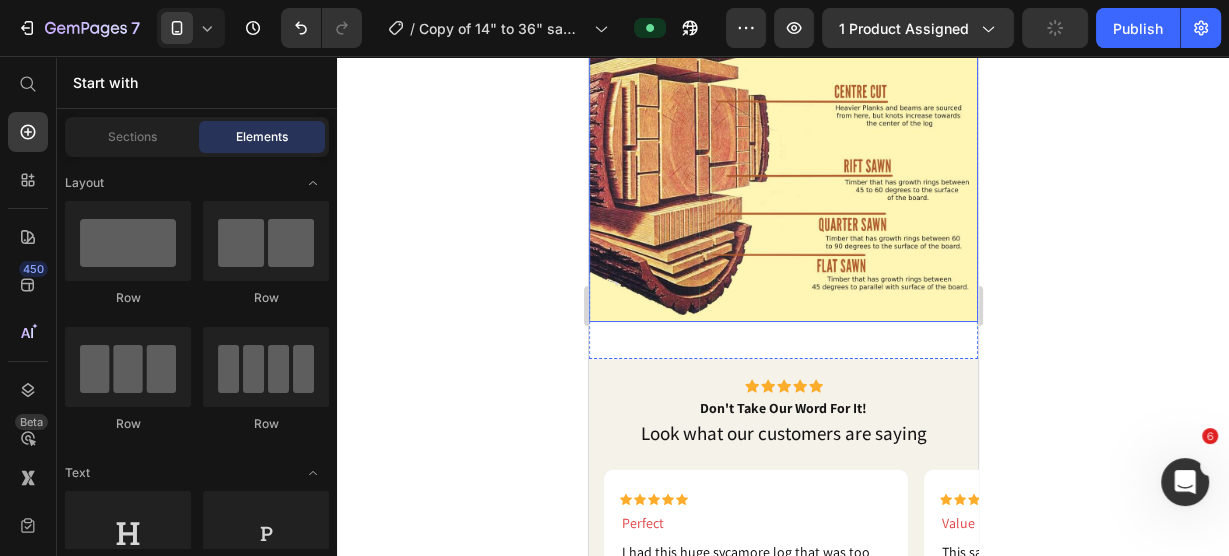scroll, scrollTop: 2101, scrollLeft: 0, axis: vertical 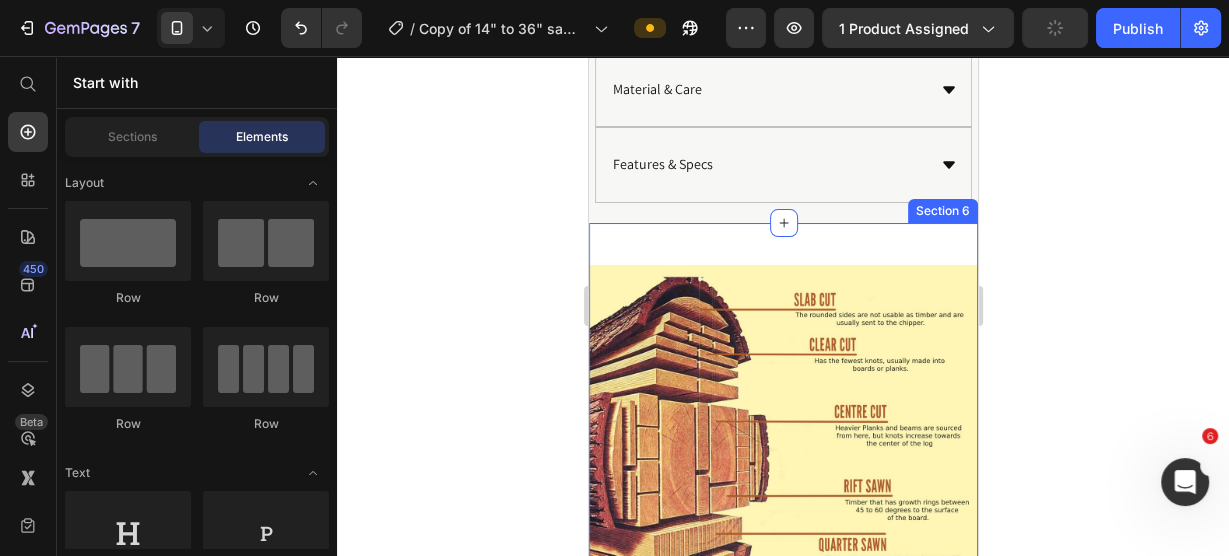 click on "Image Section 6" at bounding box center (782, 451) 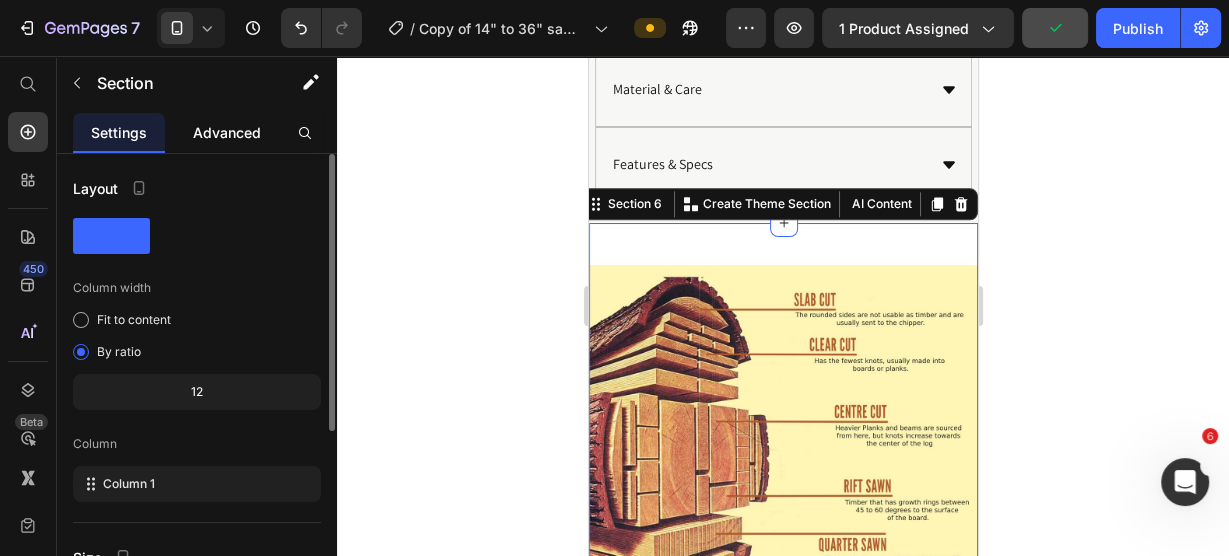 click on "Advanced" 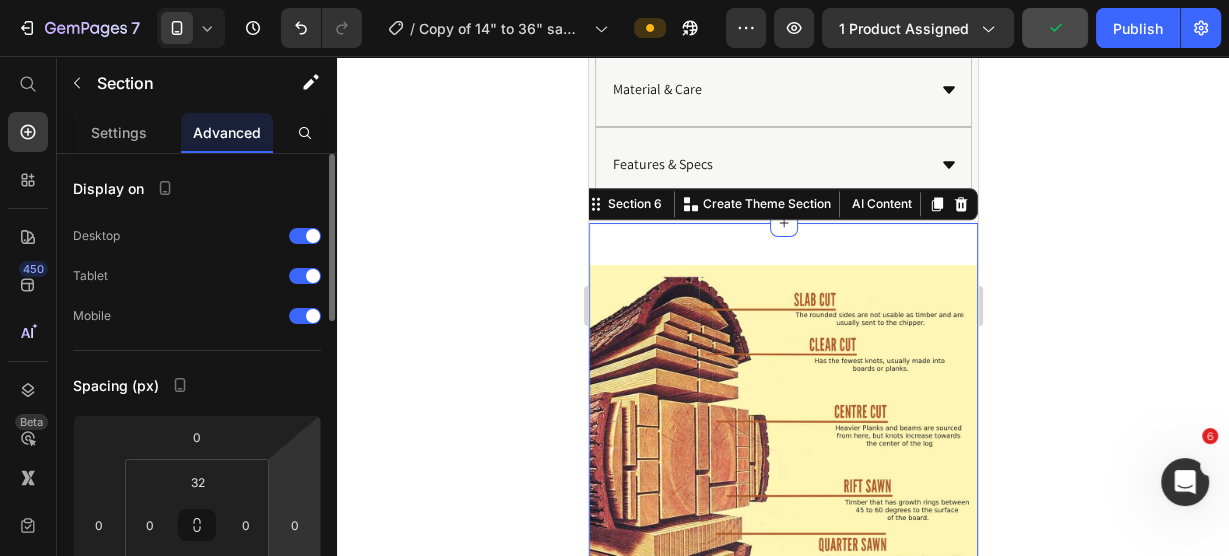 scroll, scrollTop: 160, scrollLeft: 0, axis: vertical 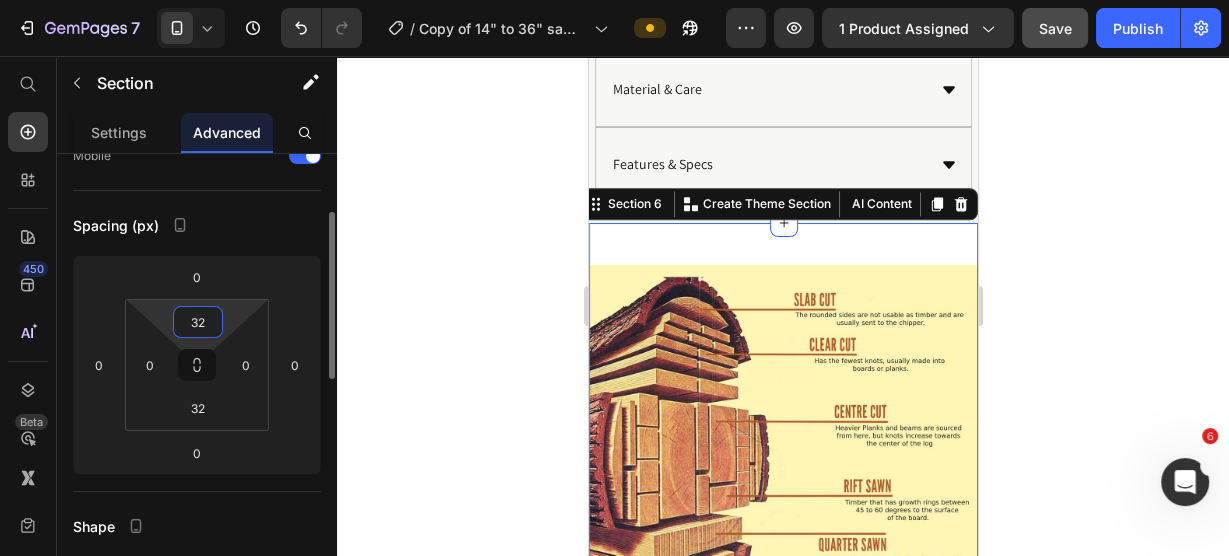 click on "32" at bounding box center (198, 322) 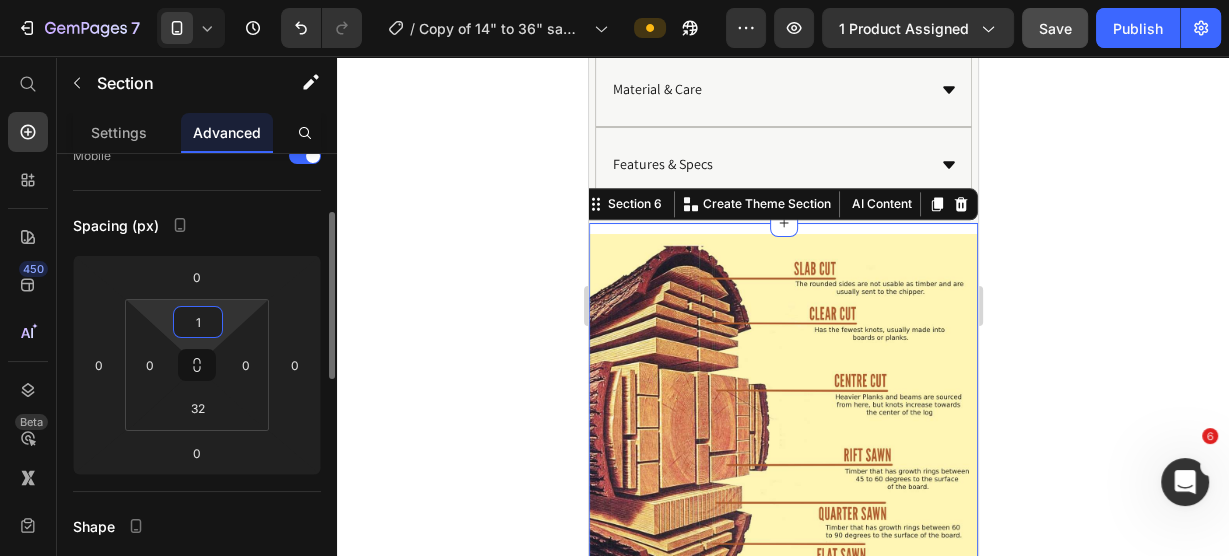 type on "10" 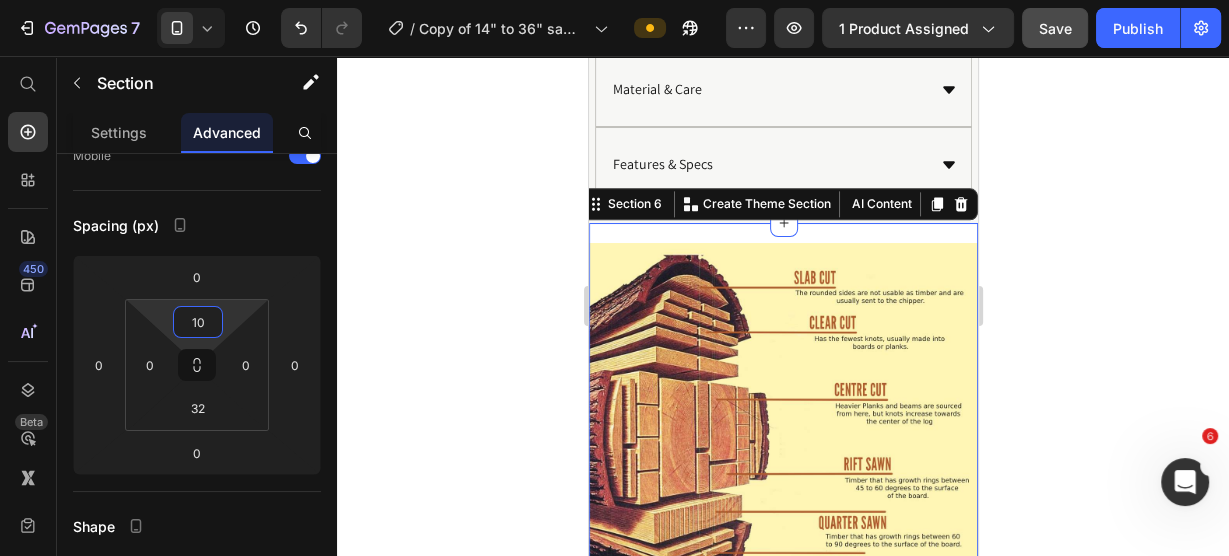 scroll, scrollTop: 80, scrollLeft: 0, axis: vertical 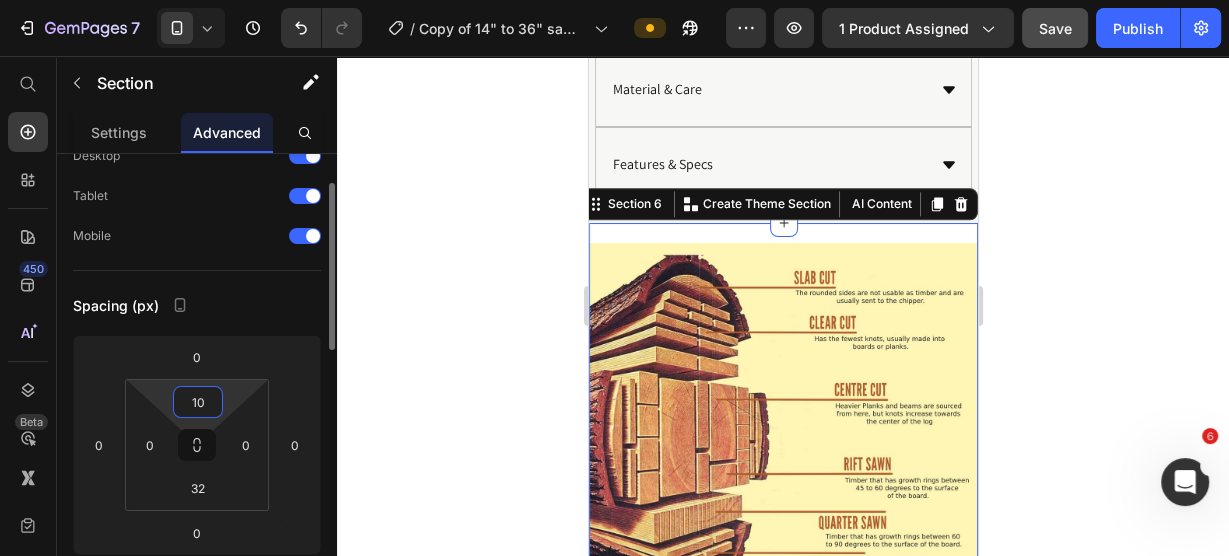 click 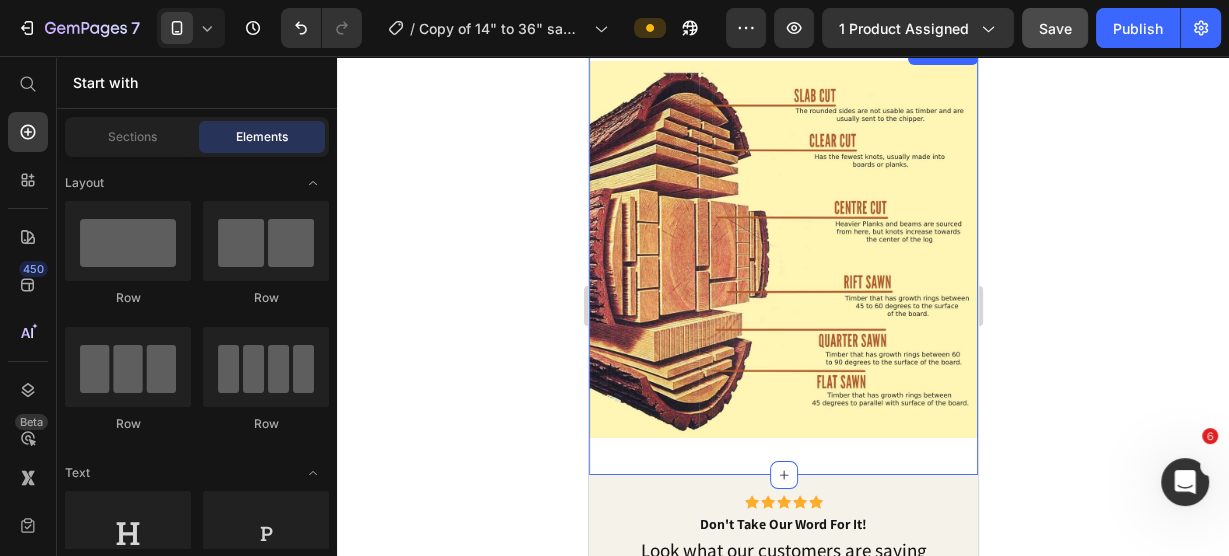 scroll, scrollTop: 2341, scrollLeft: 0, axis: vertical 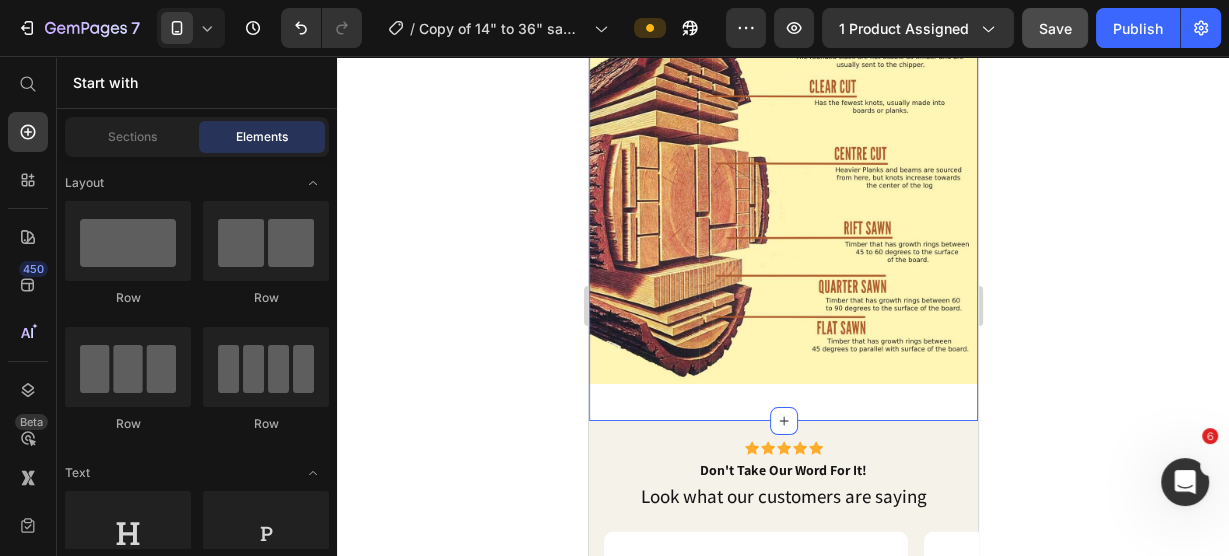 click on "Image Section 6" at bounding box center (782, 204) 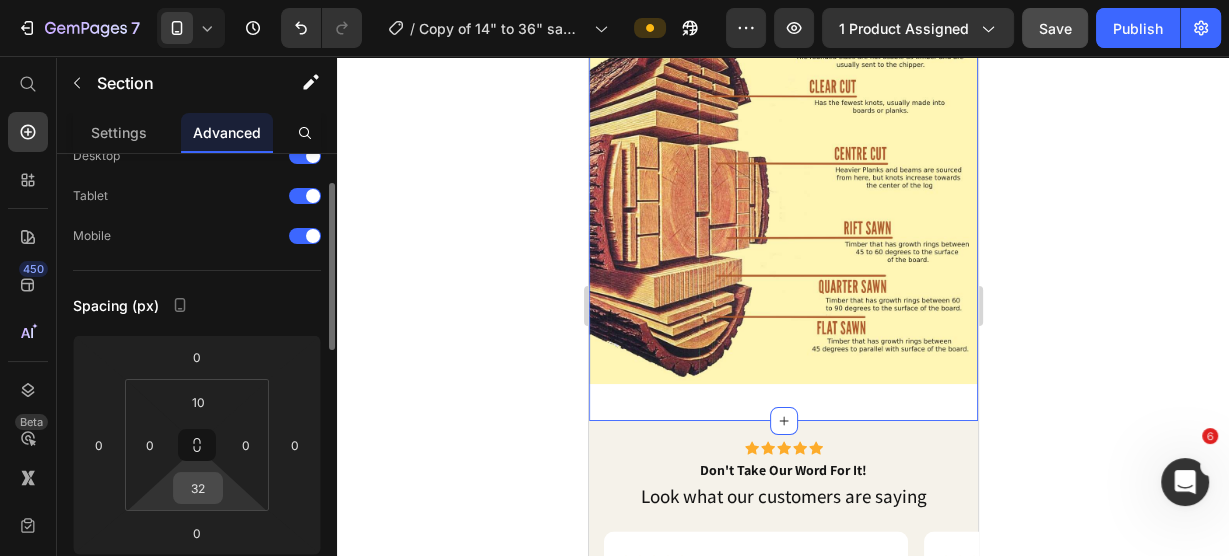 click on "32" at bounding box center [198, 488] 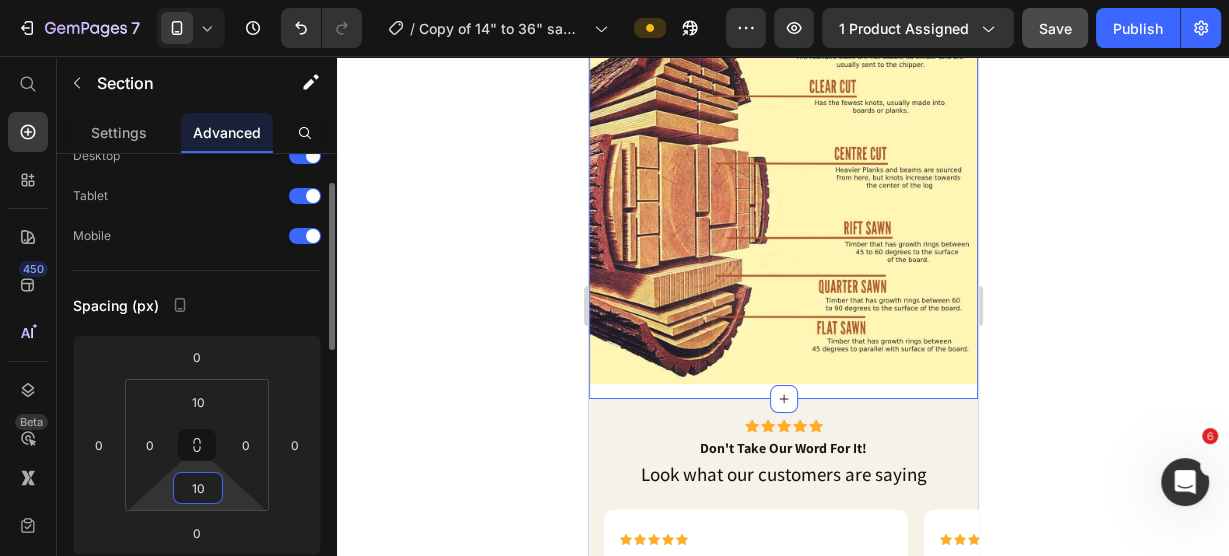 type on "1" 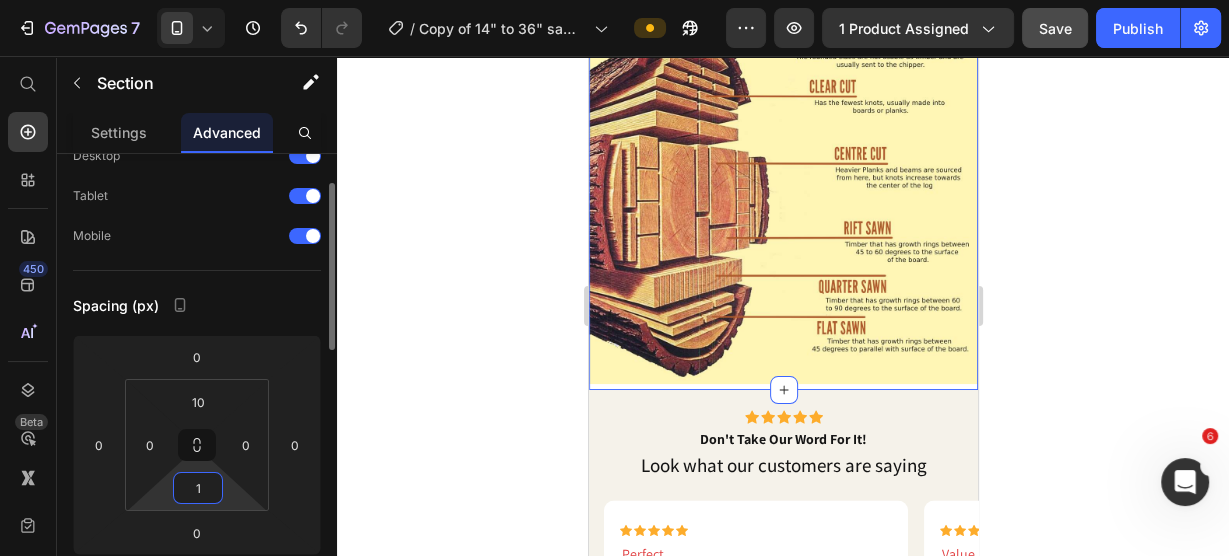 type 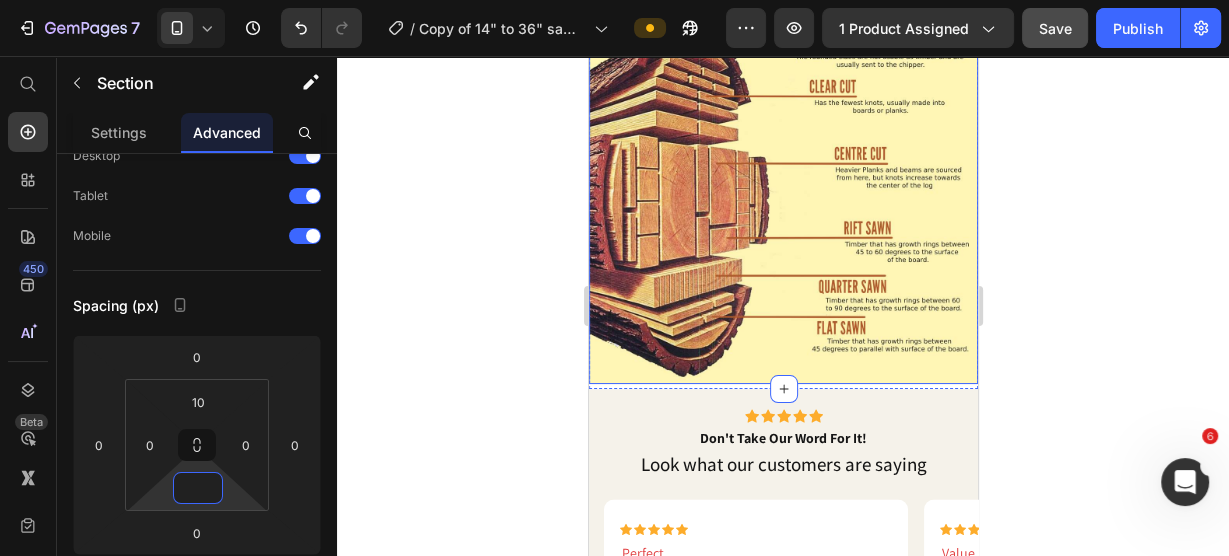 click at bounding box center (782, 190) 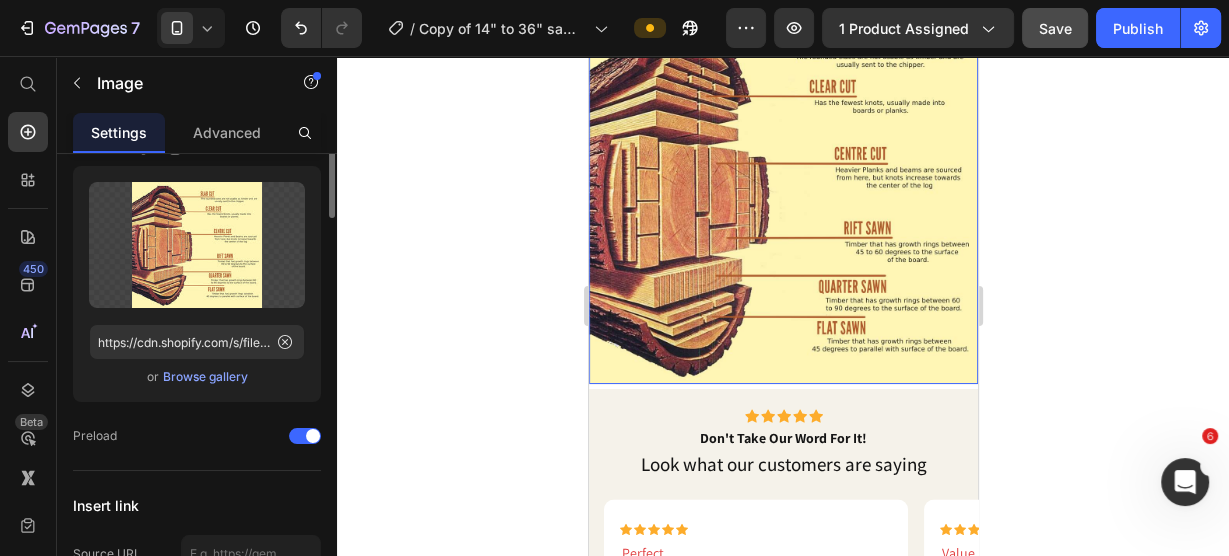 scroll, scrollTop: 0, scrollLeft: 0, axis: both 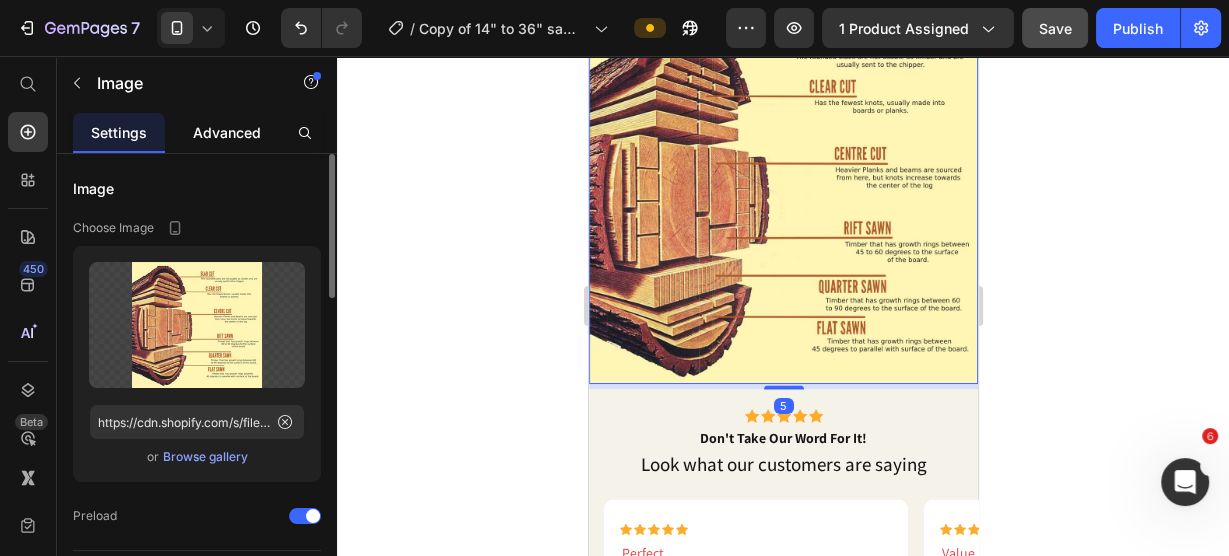 click on "Advanced" at bounding box center (227, 132) 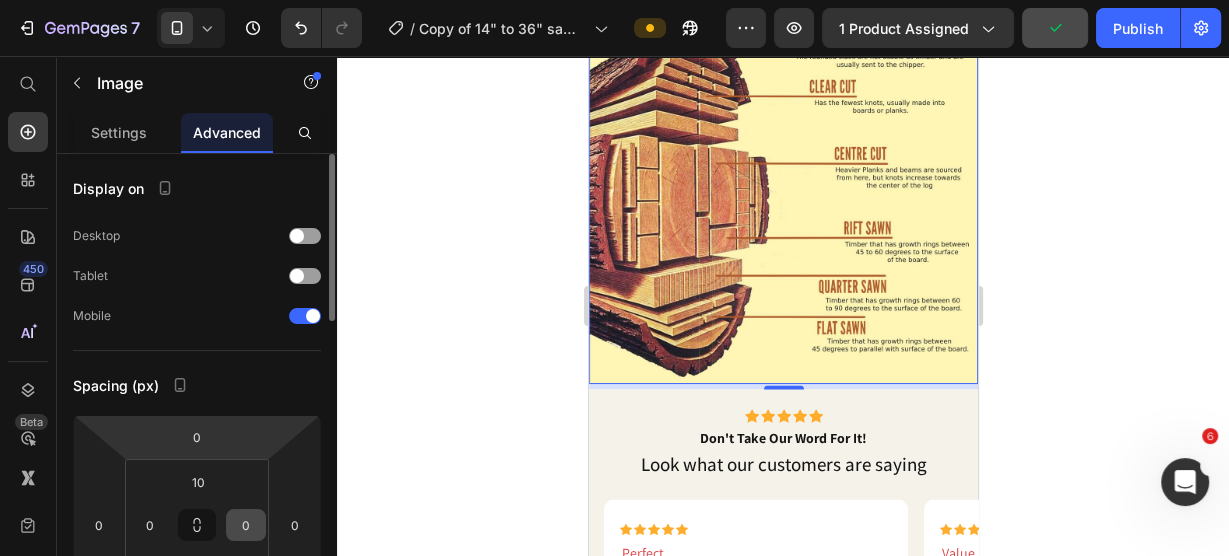 scroll, scrollTop: 80, scrollLeft: 0, axis: vertical 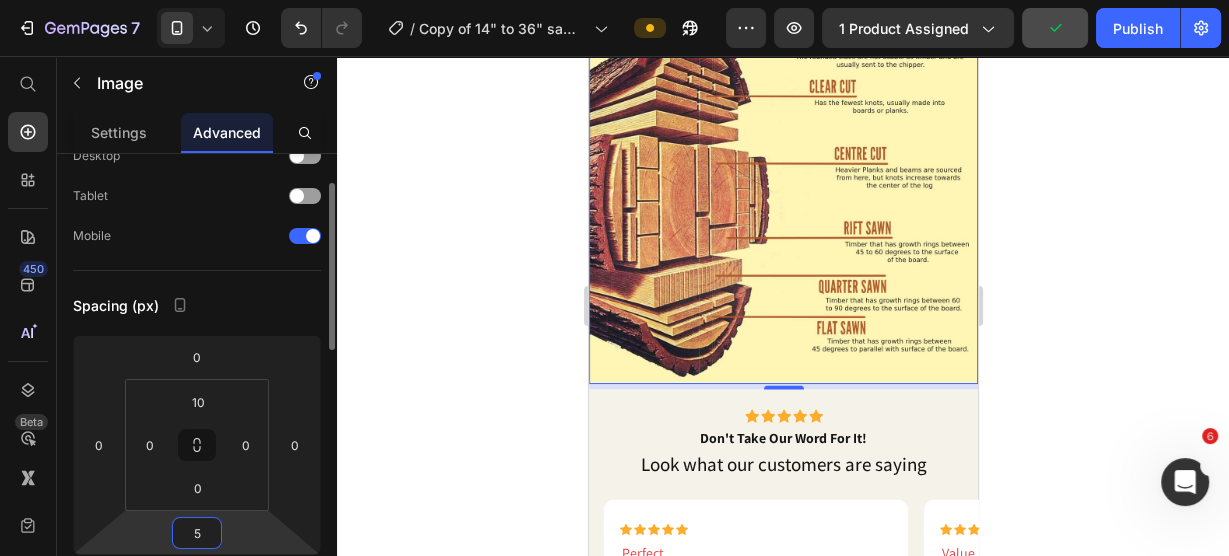 click on "5" at bounding box center [197, 533] 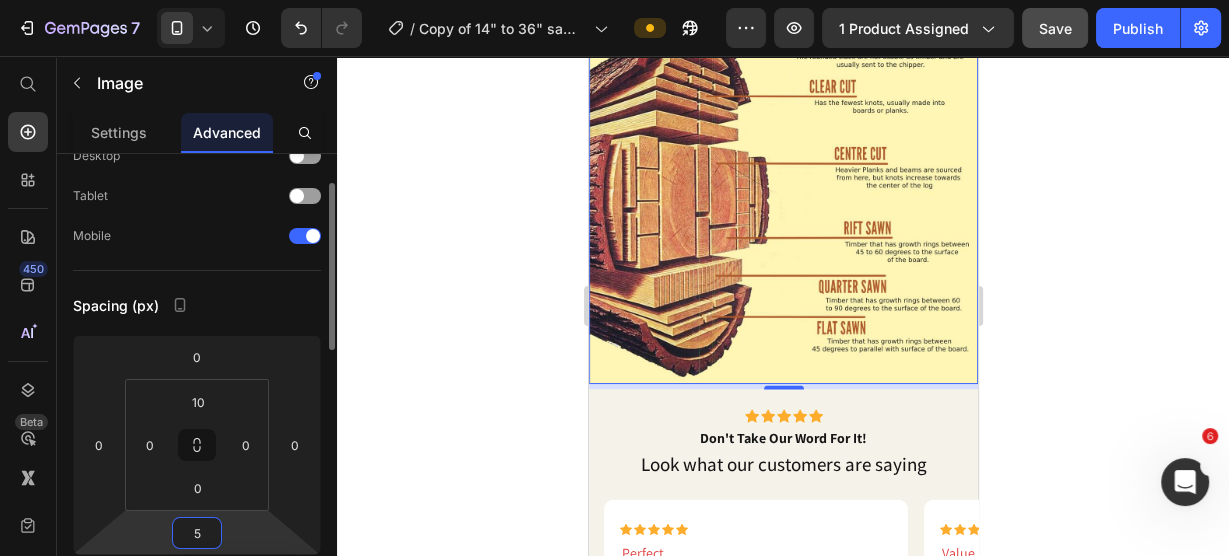 type on "0" 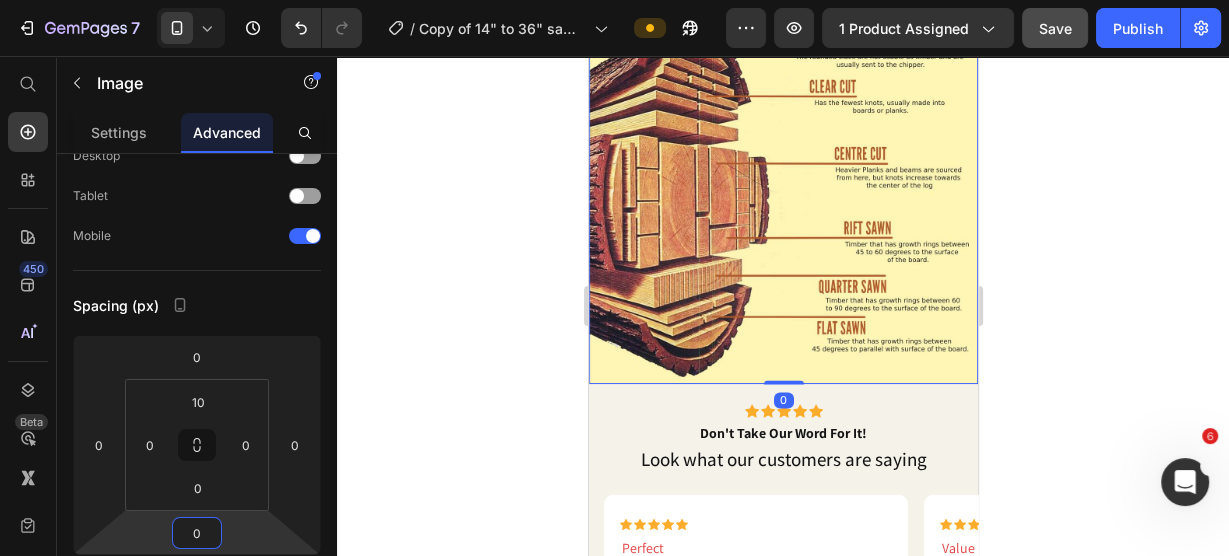 click 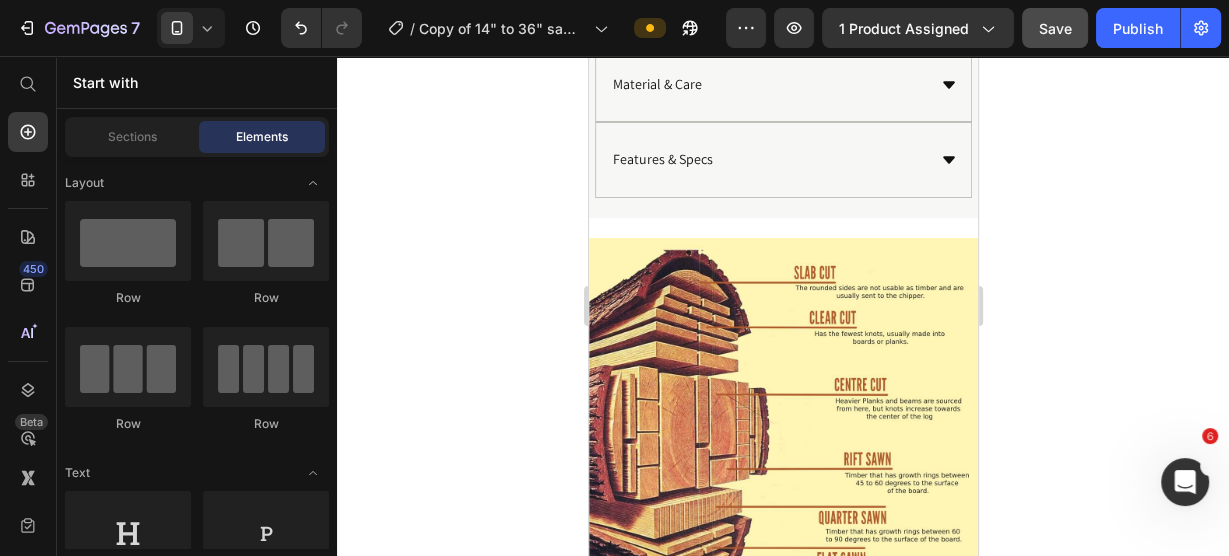 scroll, scrollTop: 2101, scrollLeft: 0, axis: vertical 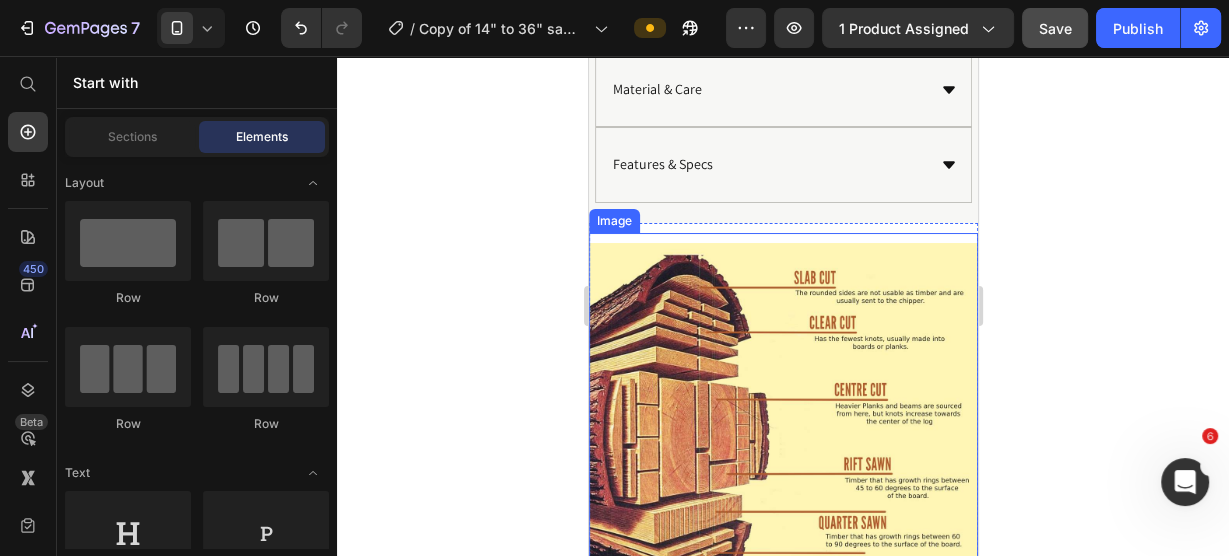 click at bounding box center [782, 426] 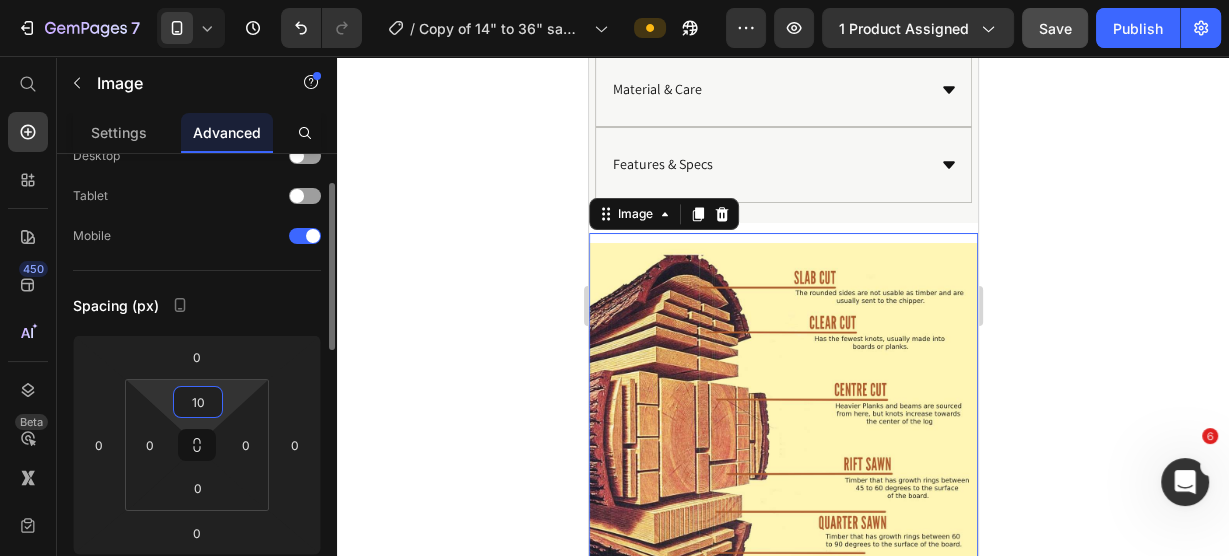 click on "10" at bounding box center (198, 402) 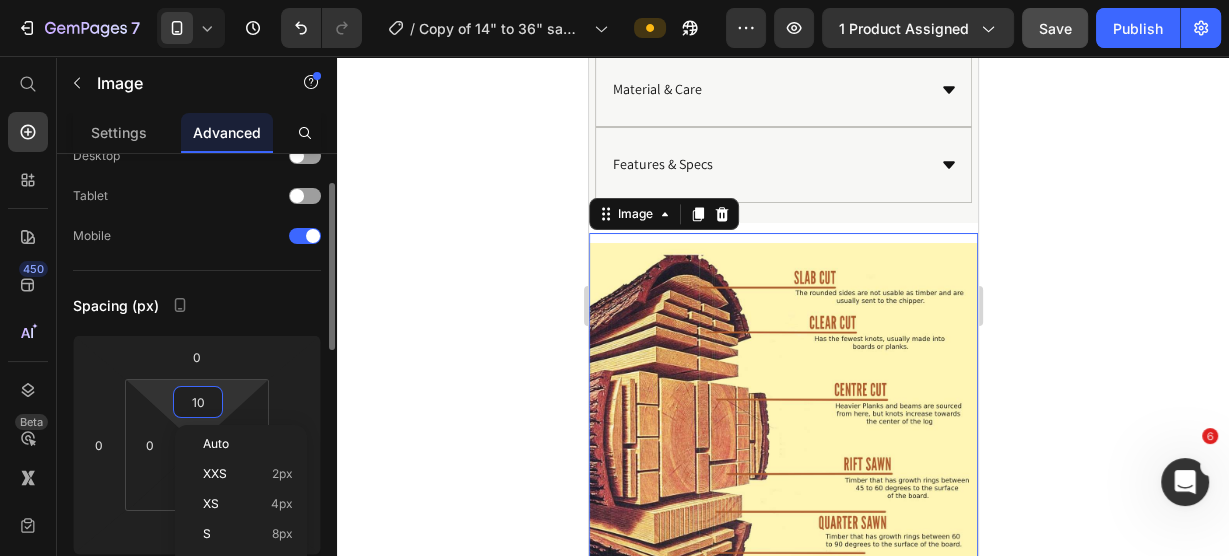 type on "0" 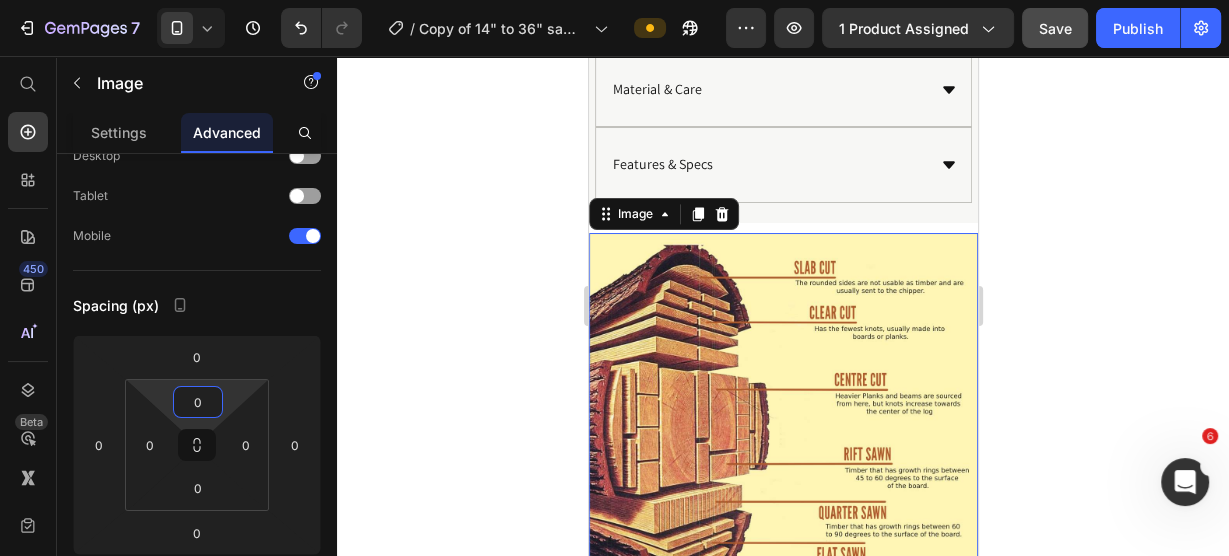 click 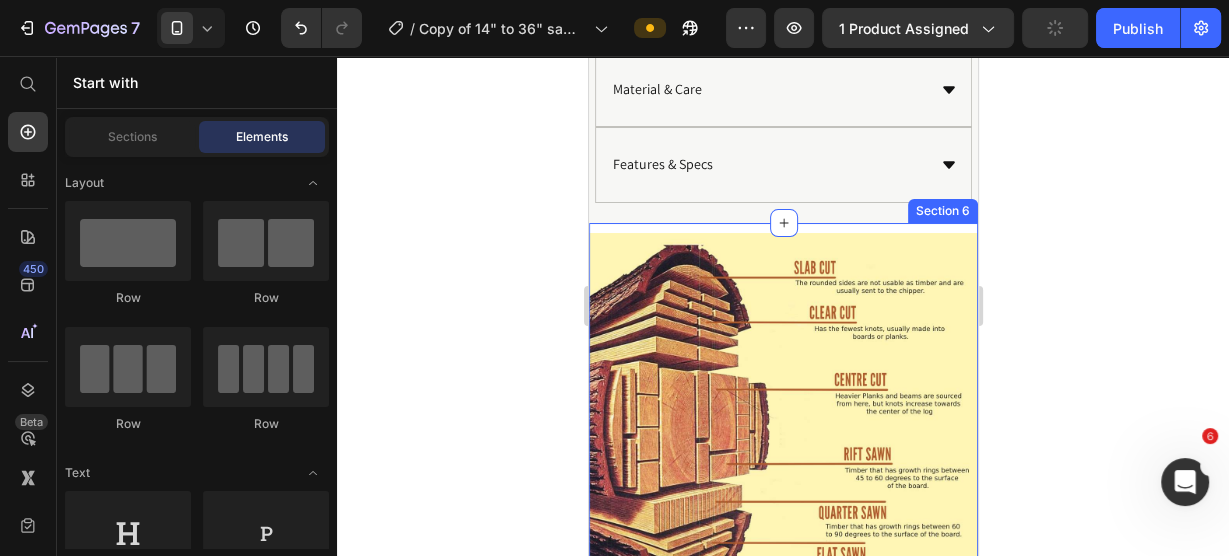 click on "Image Section 6" at bounding box center (782, 416) 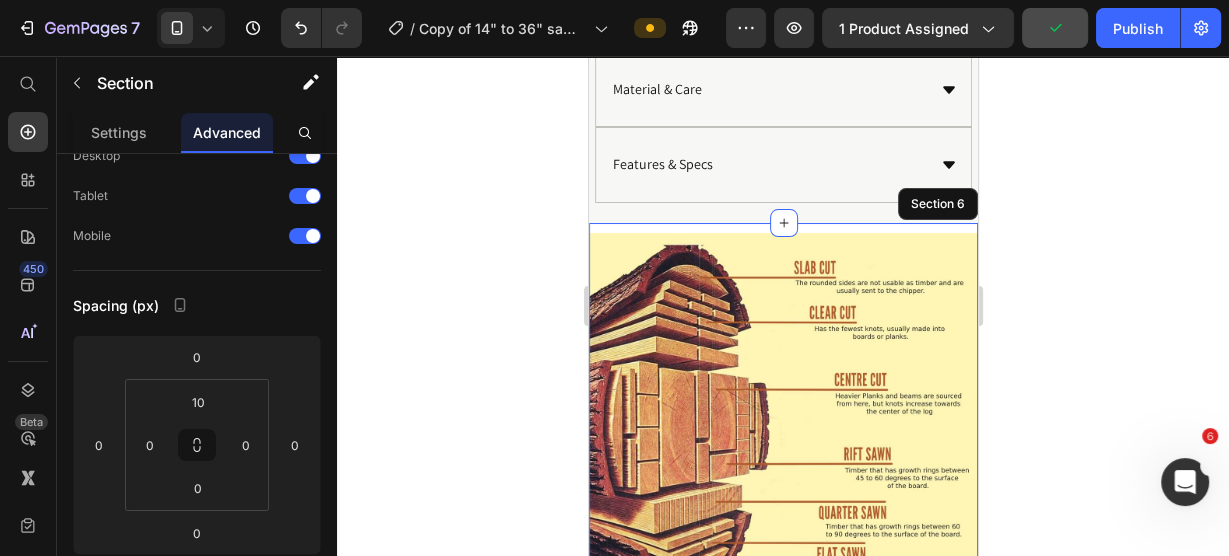 scroll, scrollTop: 0, scrollLeft: 0, axis: both 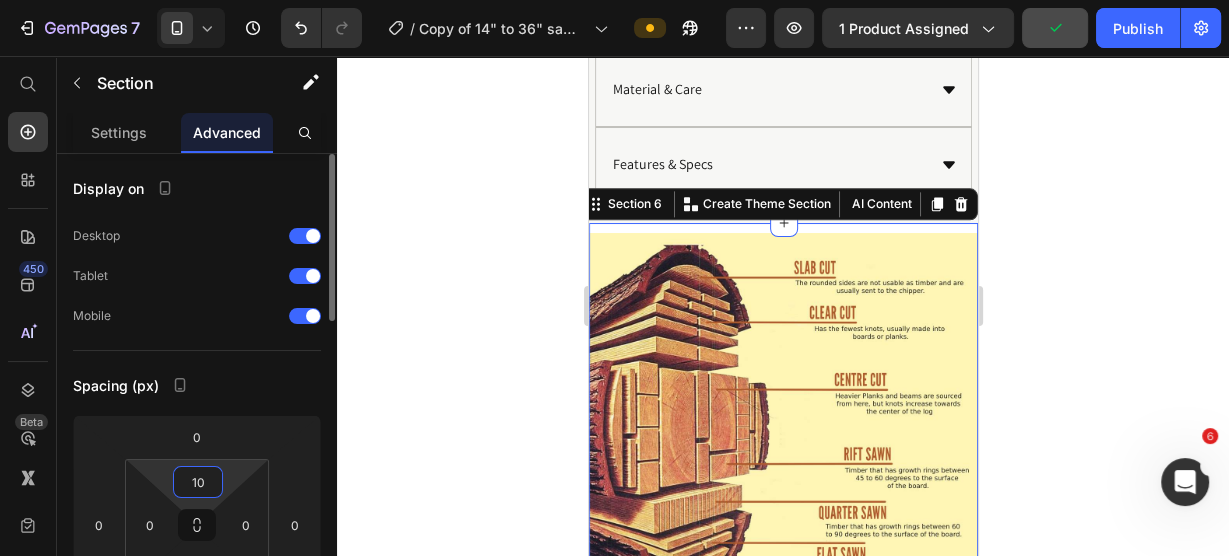 click on "10" at bounding box center (198, 482) 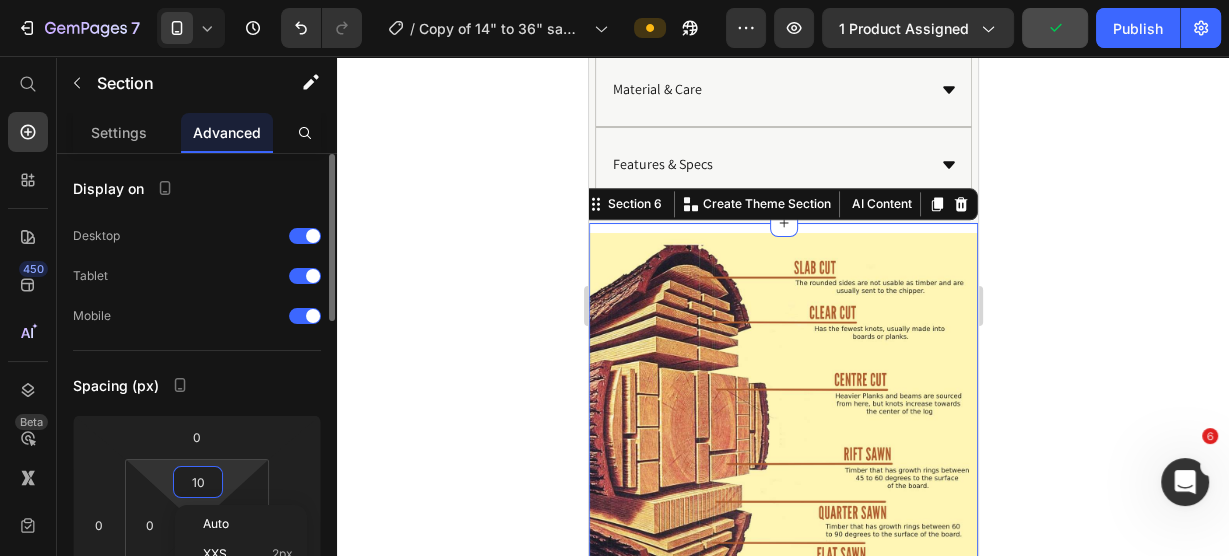type on "0" 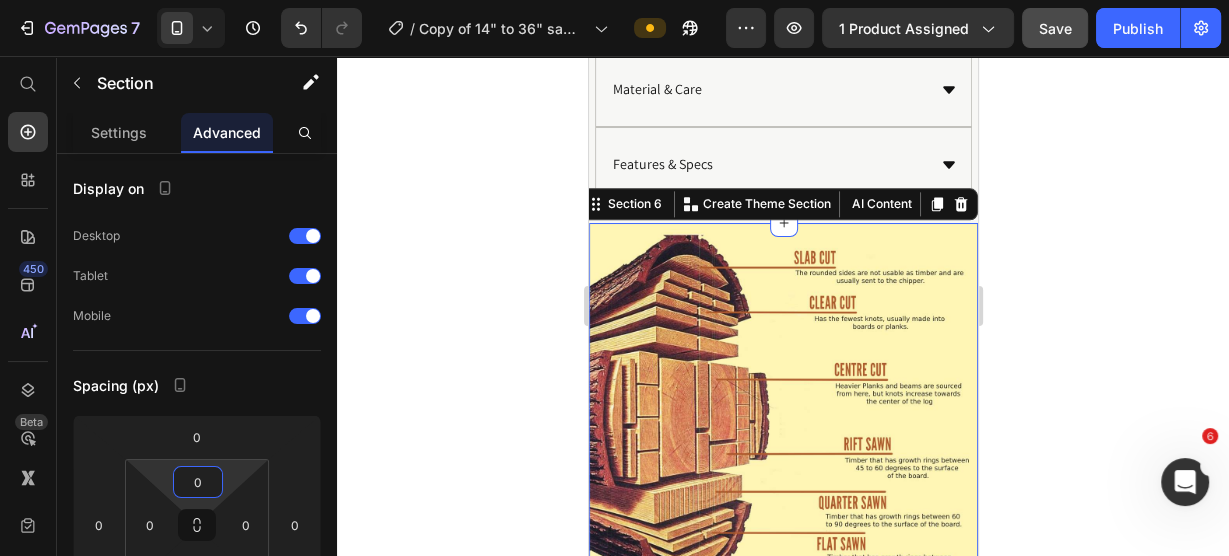 click 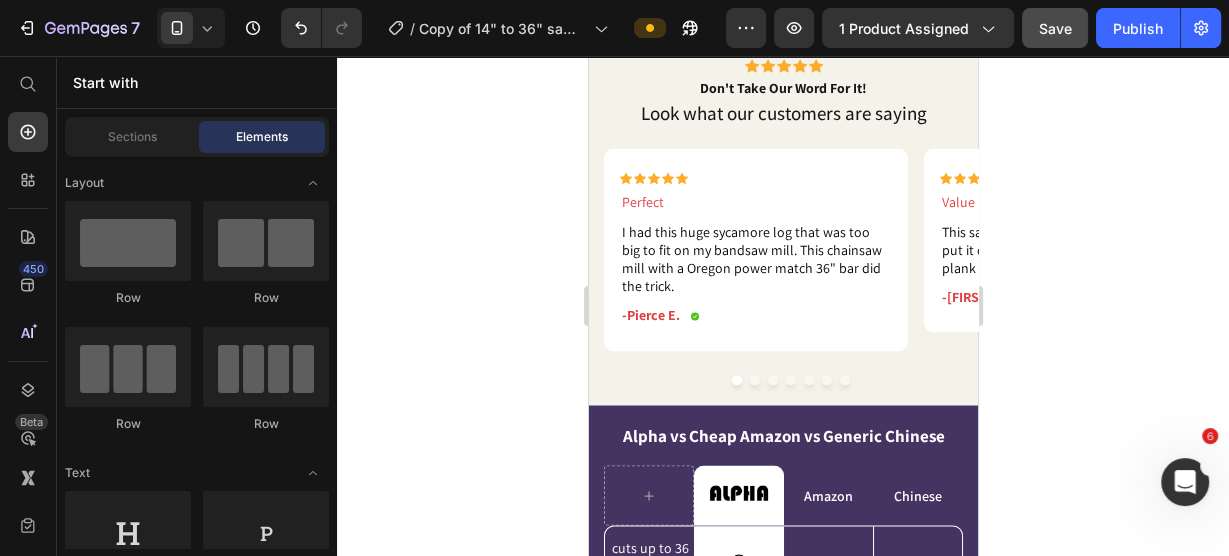 scroll, scrollTop: 3301, scrollLeft: 0, axis: vertical 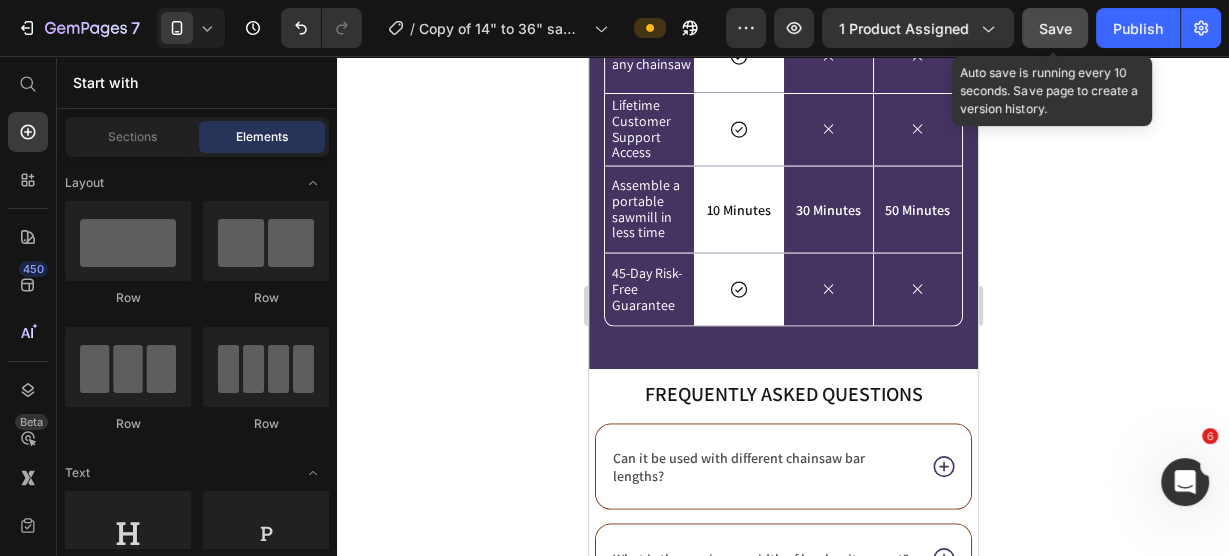 click on "Save" at bounding box center [1055, 28] 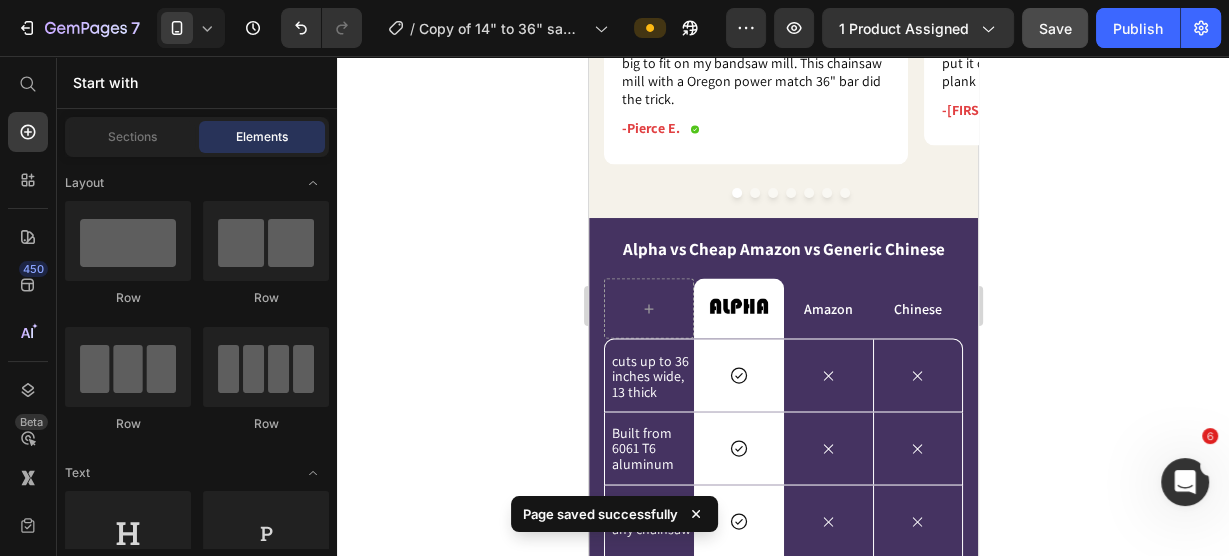 scroll, scrollTop: 2821, scrollLeft: 0, axis: vertical 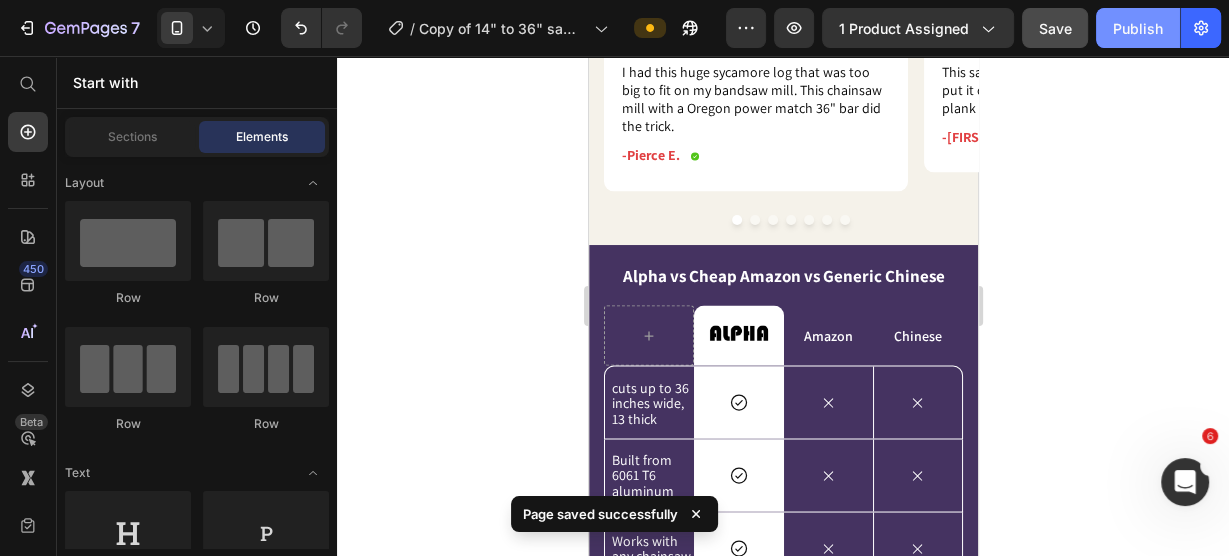click on "Publish" at bounding box center (1138, 28) 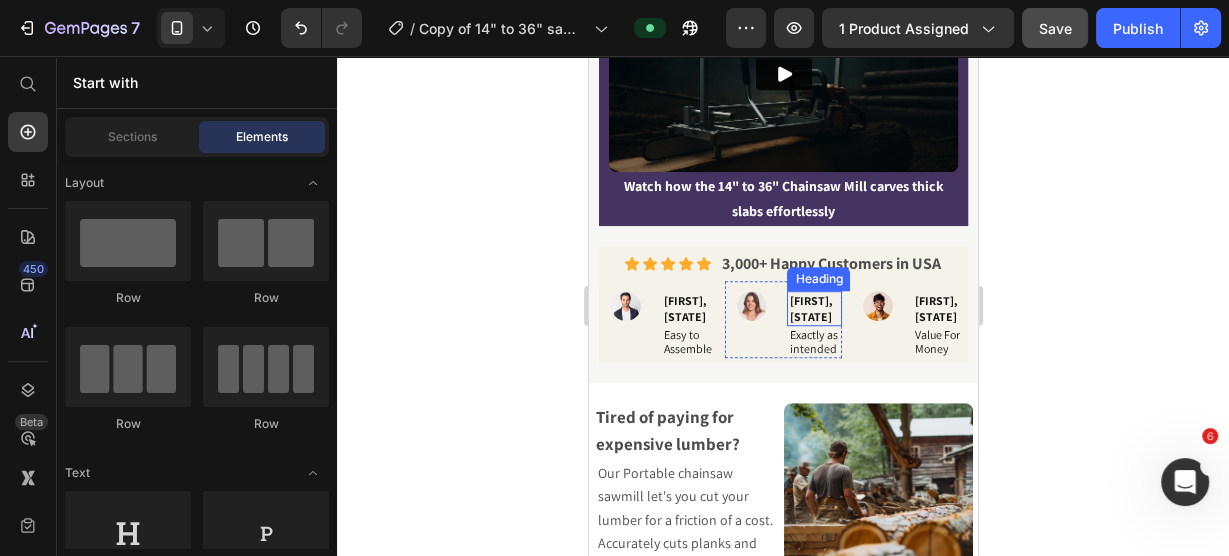 scroll, scrollTop: 981, scrollLeft: 0, axis: vertical 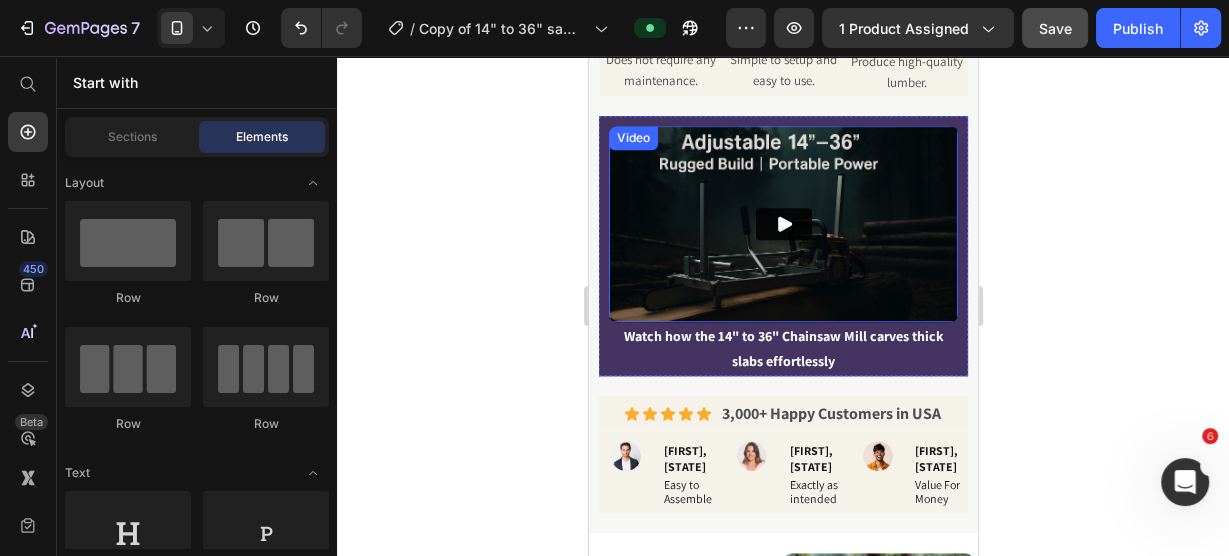 click at bounding box center (782, 224) 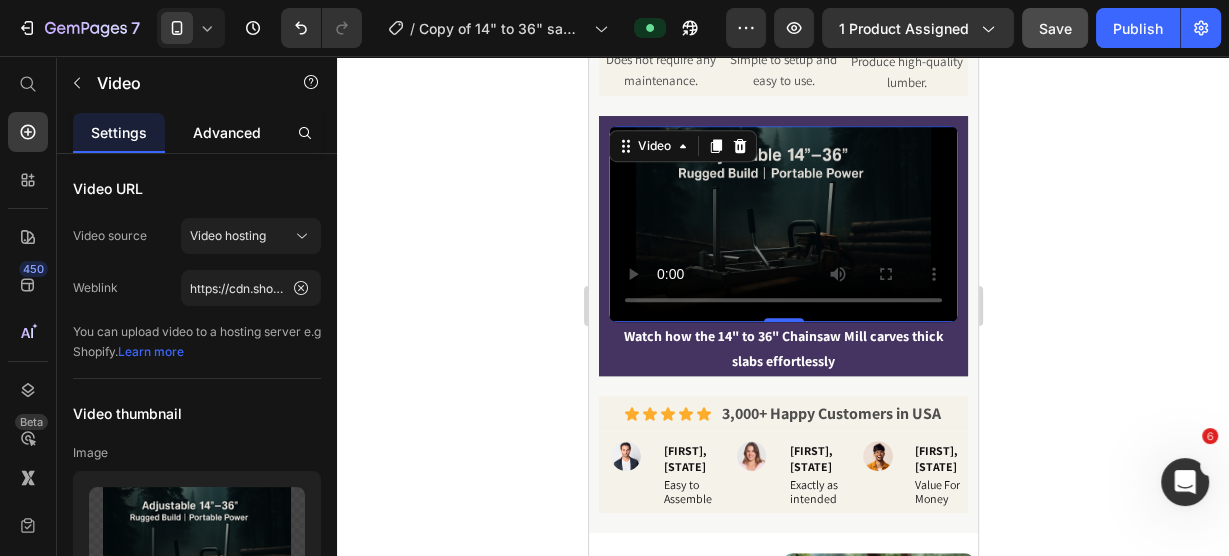 click on "Advanced" at bounding box center [227, 132] 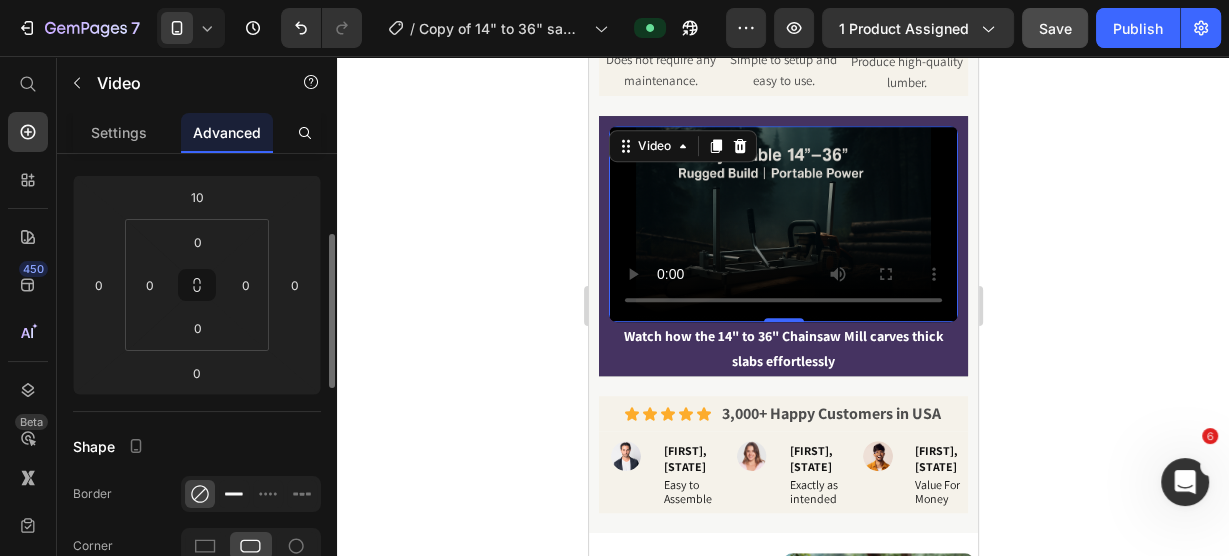 scroll, scrollTop: 320, scrollLeft: 0, axis: vertical 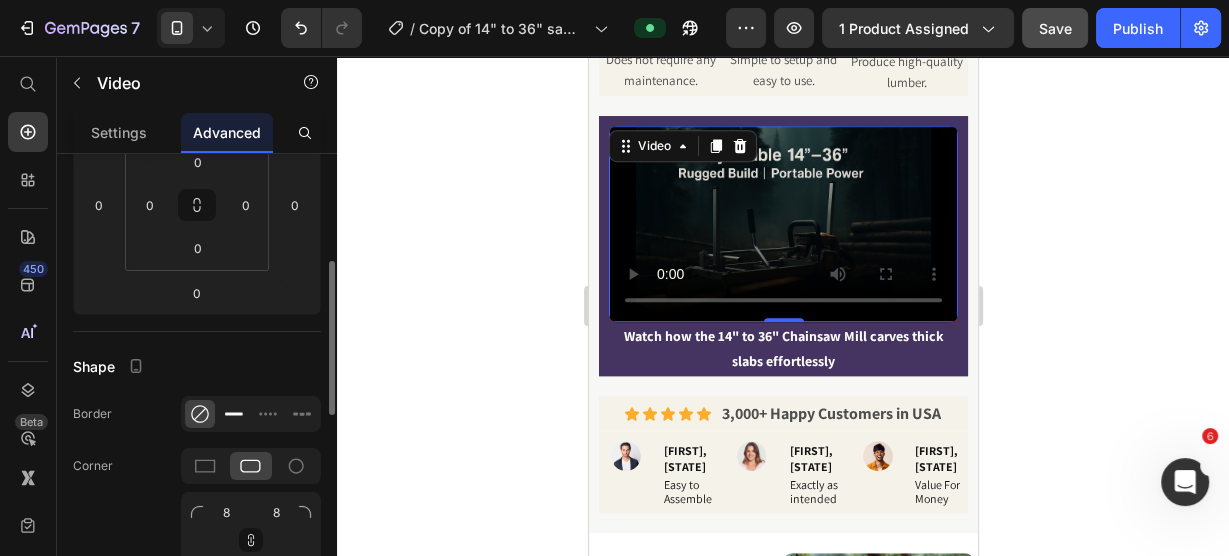 click 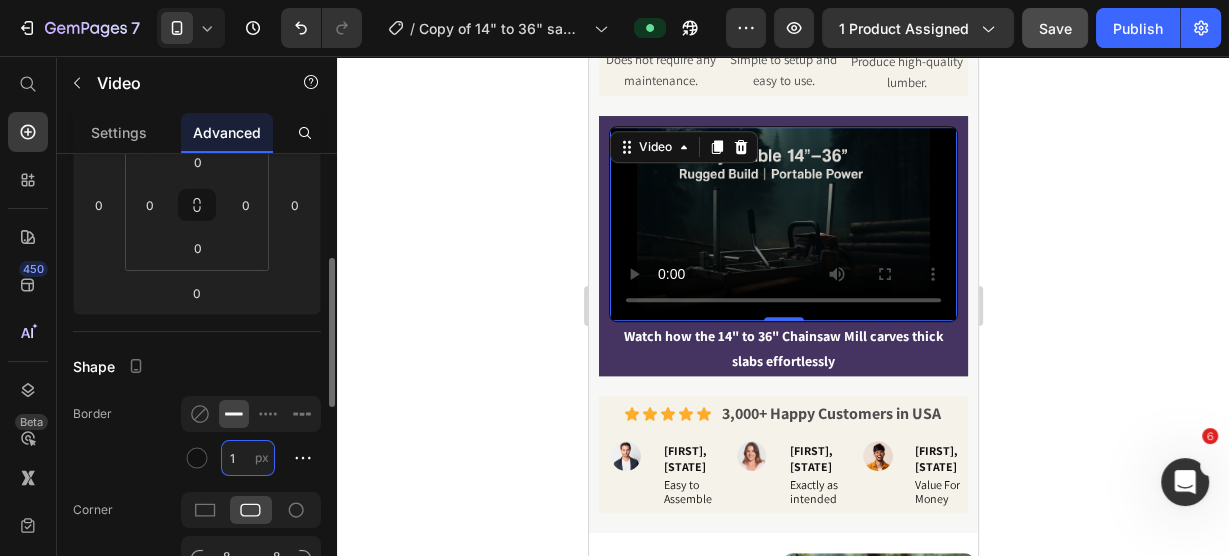 click on "1" at bounding box center [248, 458] 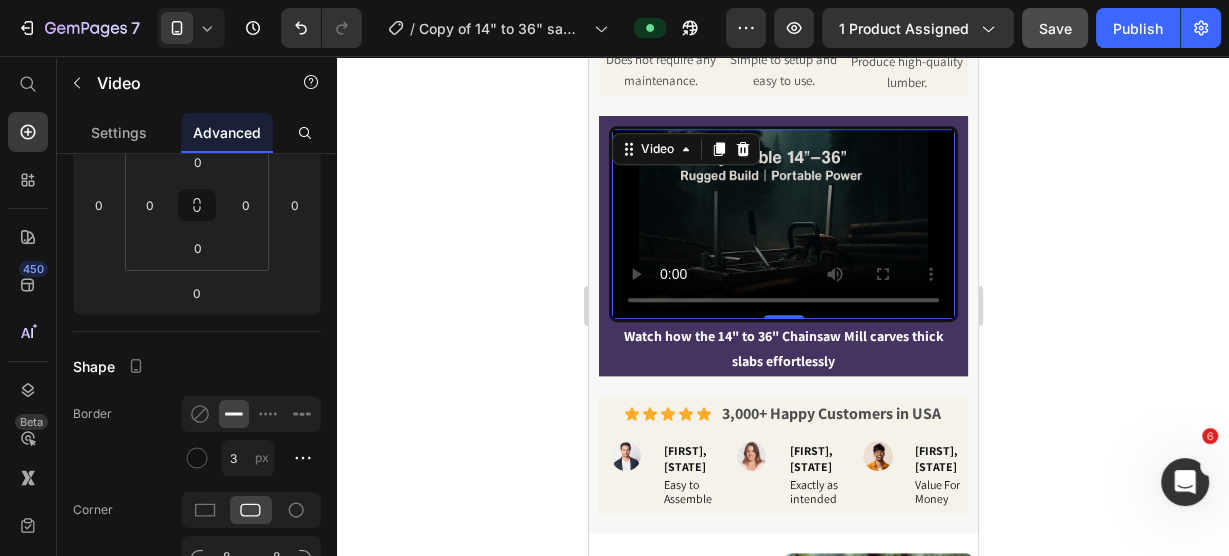 click 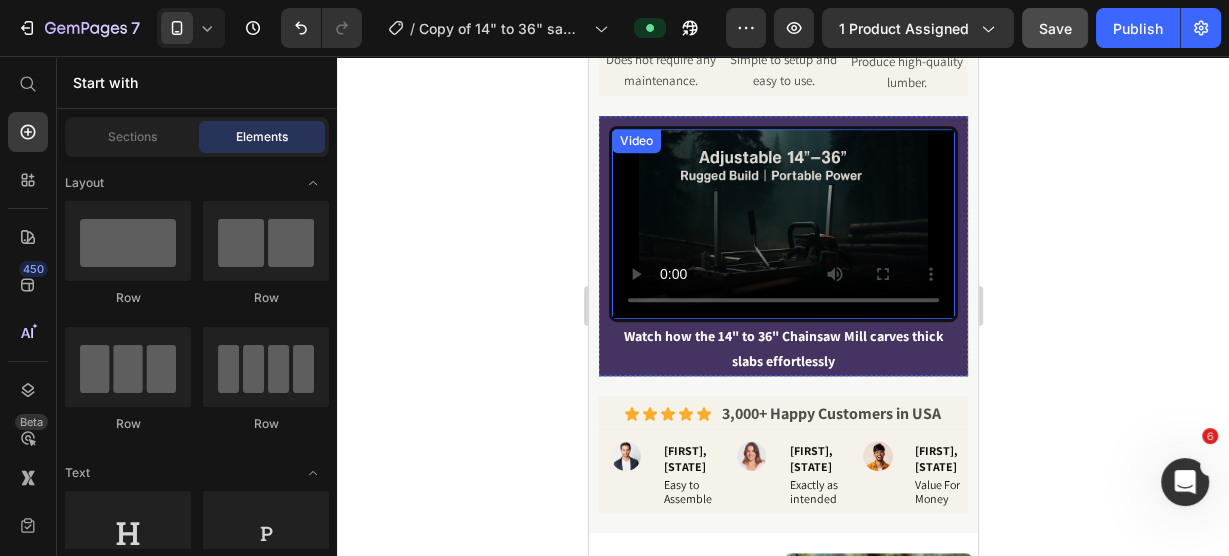 type 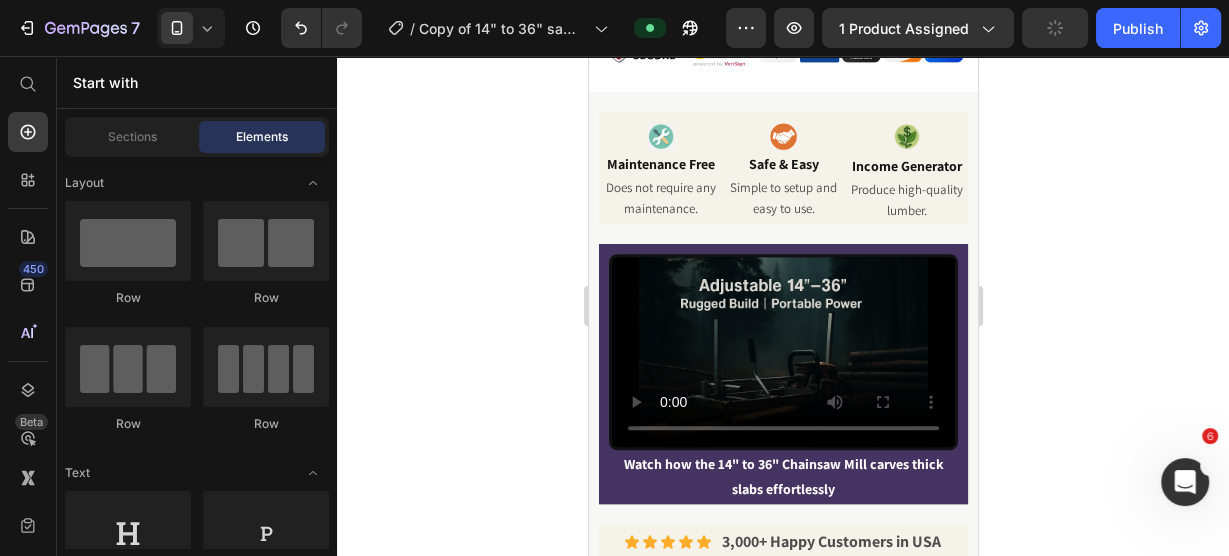 scroll, scrollTop: 981, scrollLeft: 0, axis: vertical 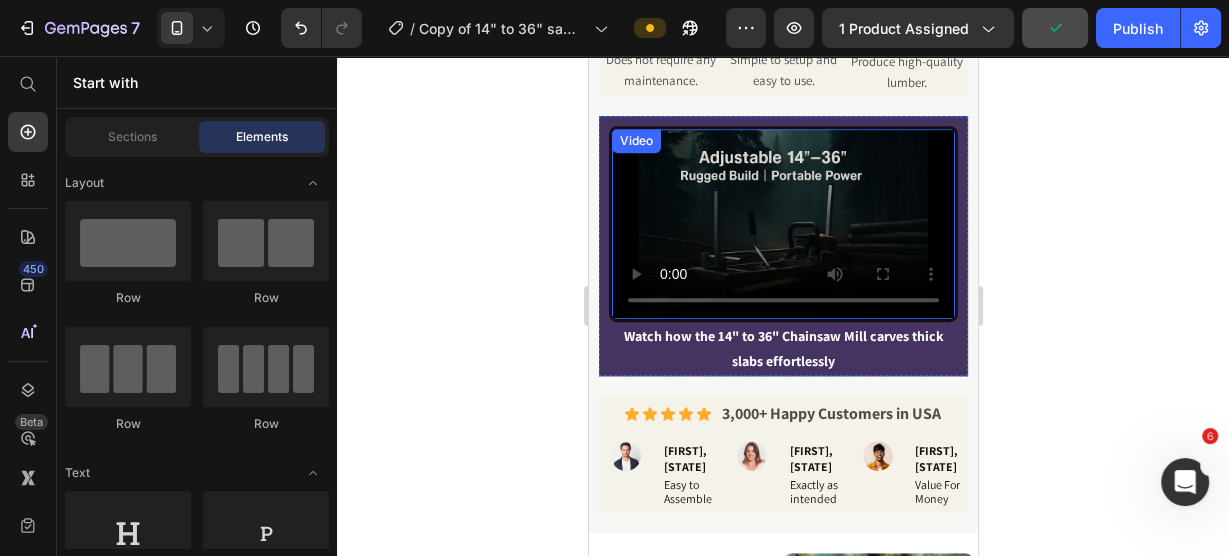 click on "Video" at bounding box center [635, 141] 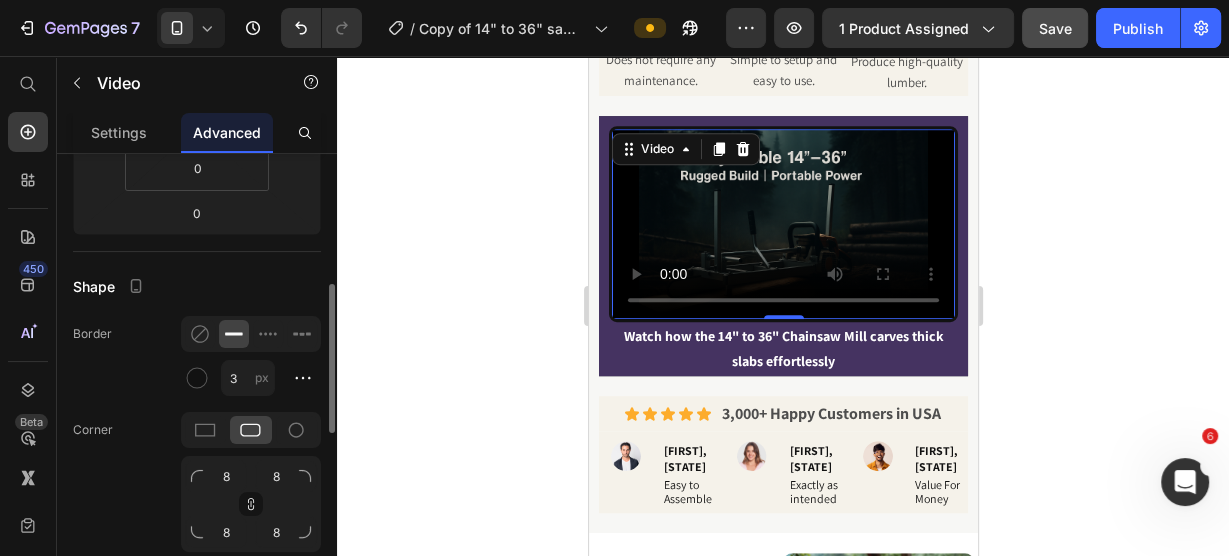 scroll, scrollTop: 480, scrollLeft: 0, axis: vertical 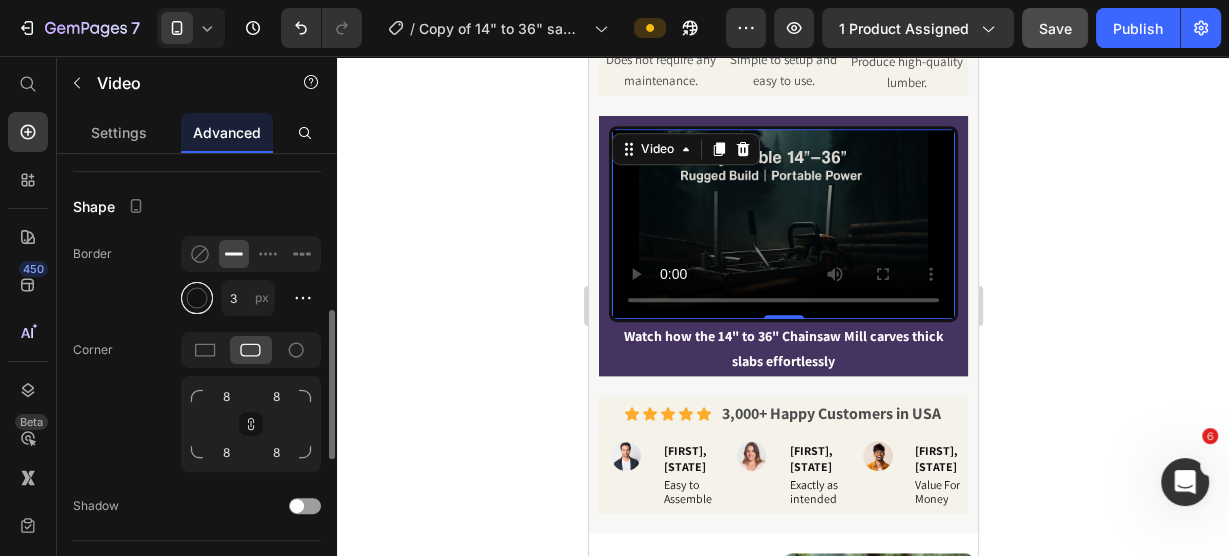 click at bounding box center (197, 298) 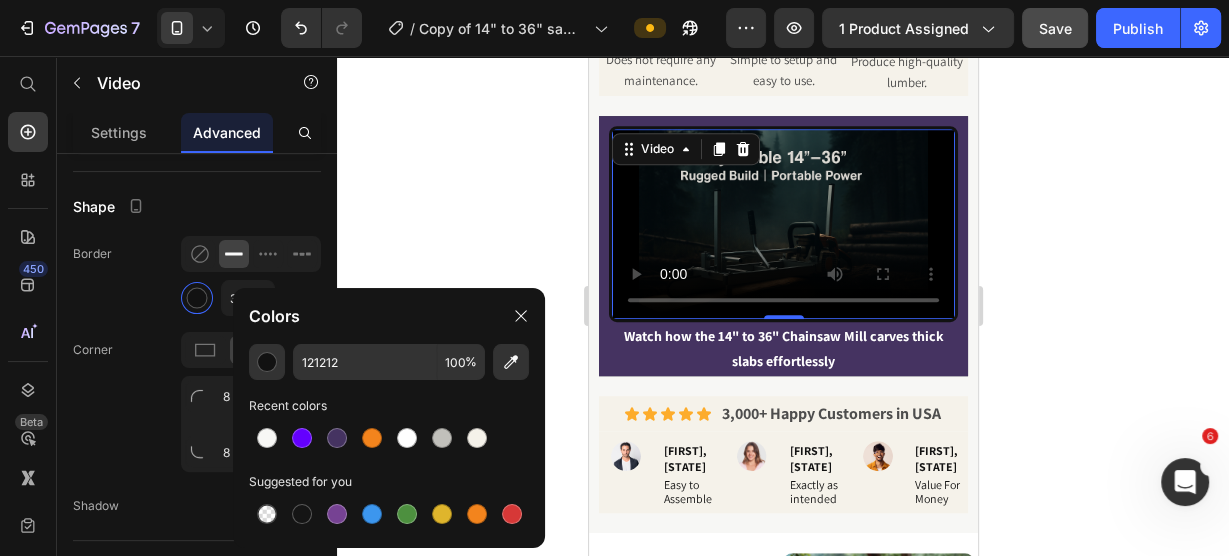 drag, startPoint x: 266, startPoint y: 436, endPoint x: 243, endPoint y: 435, distance: 23.021729 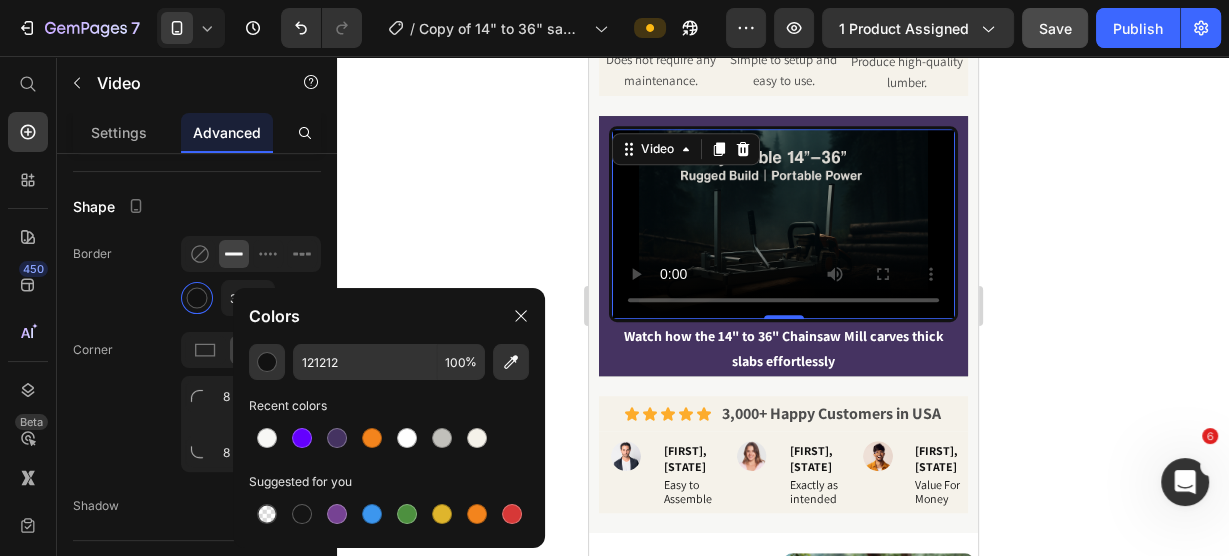 click on "121212 100 % Recent colors Suggested for you" 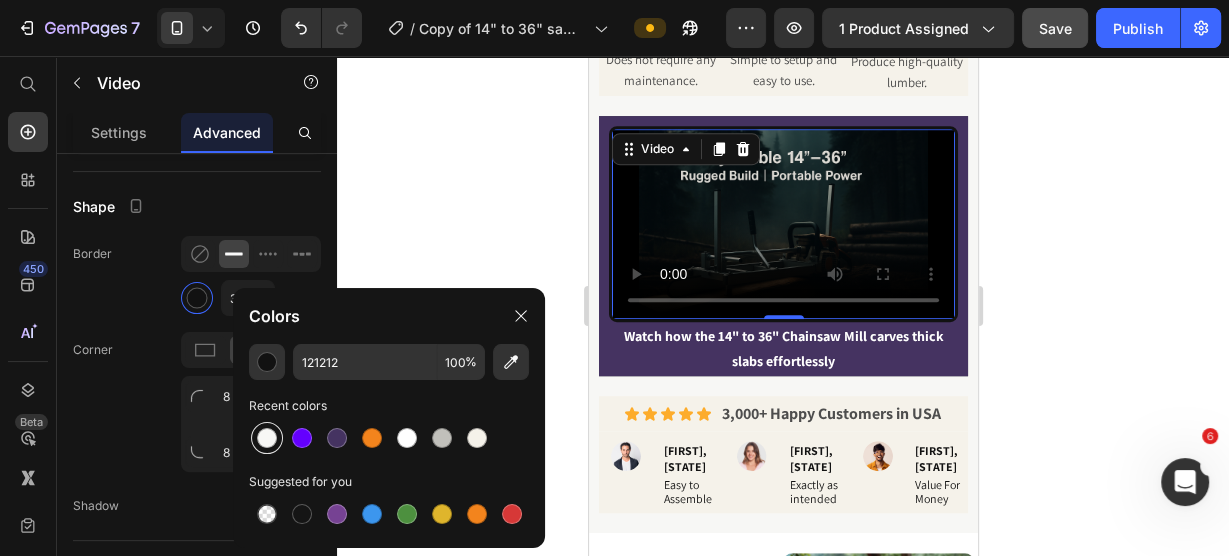 click at bounding box center [267, 438] 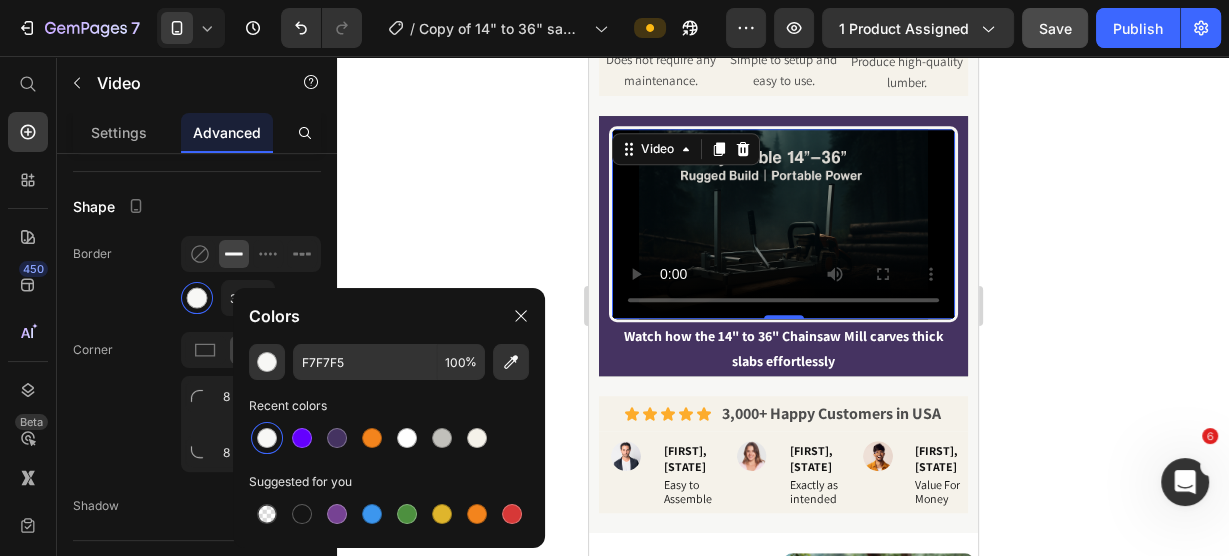 click 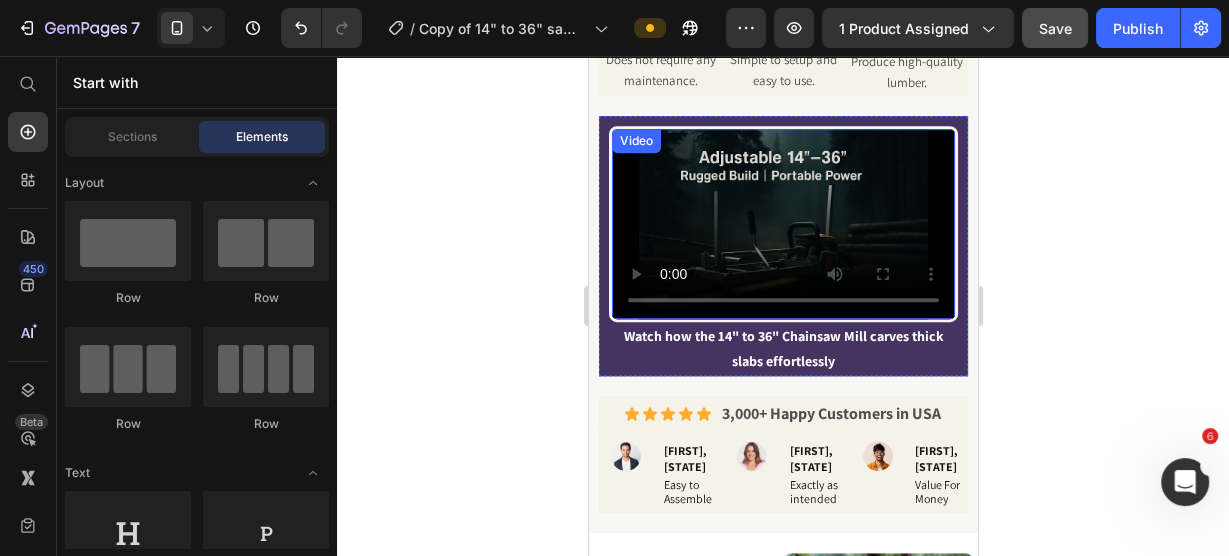 click on "Video" at bounding box center [635, 141] 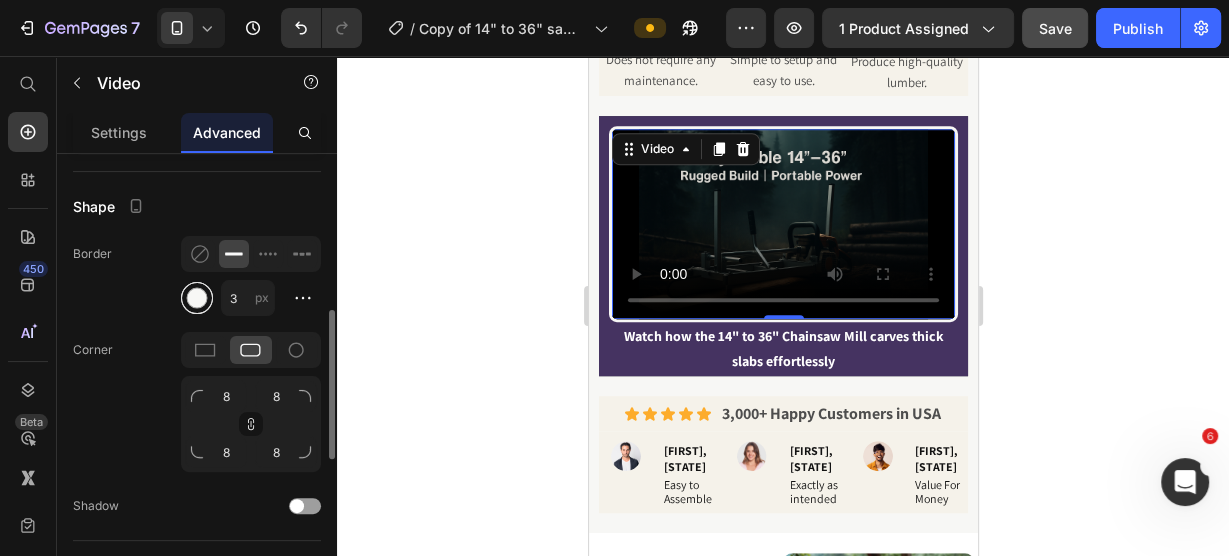 click at bounding box center [197, 298] 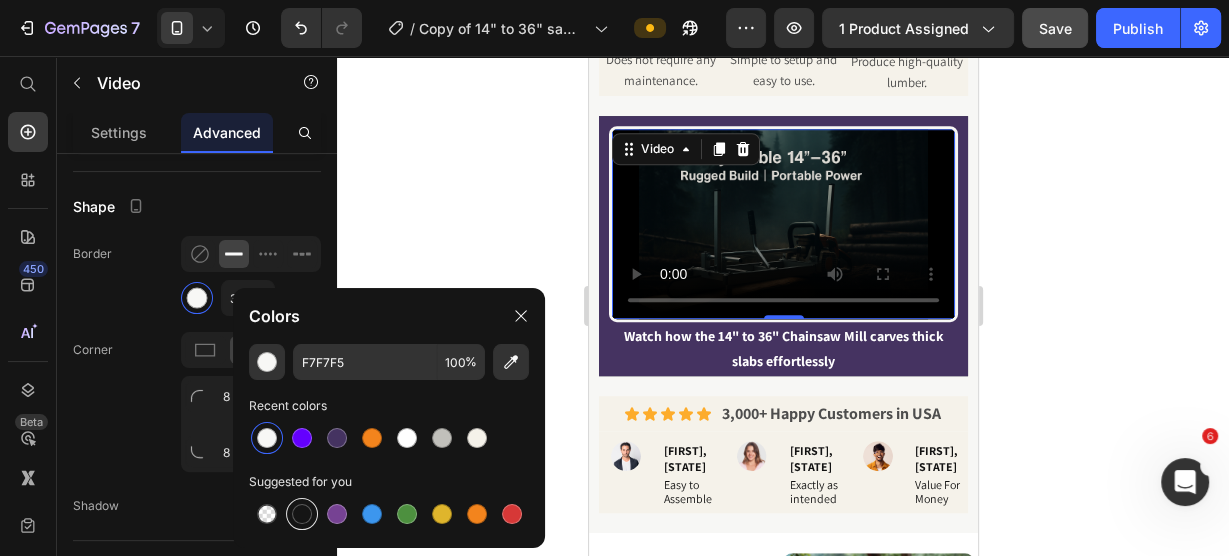 click at bounding box center [302, 514] 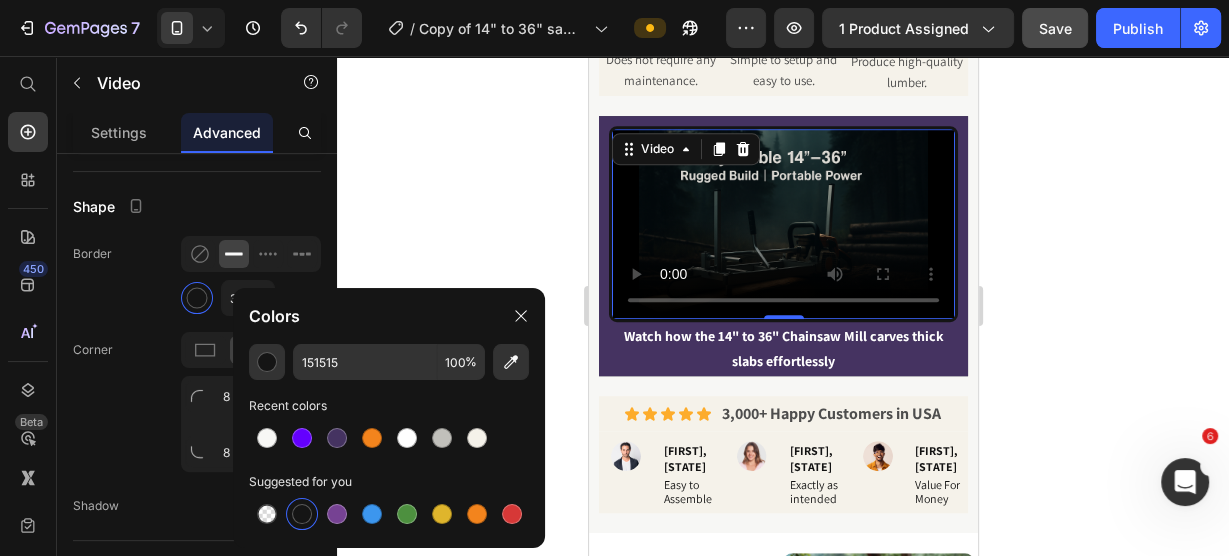 click 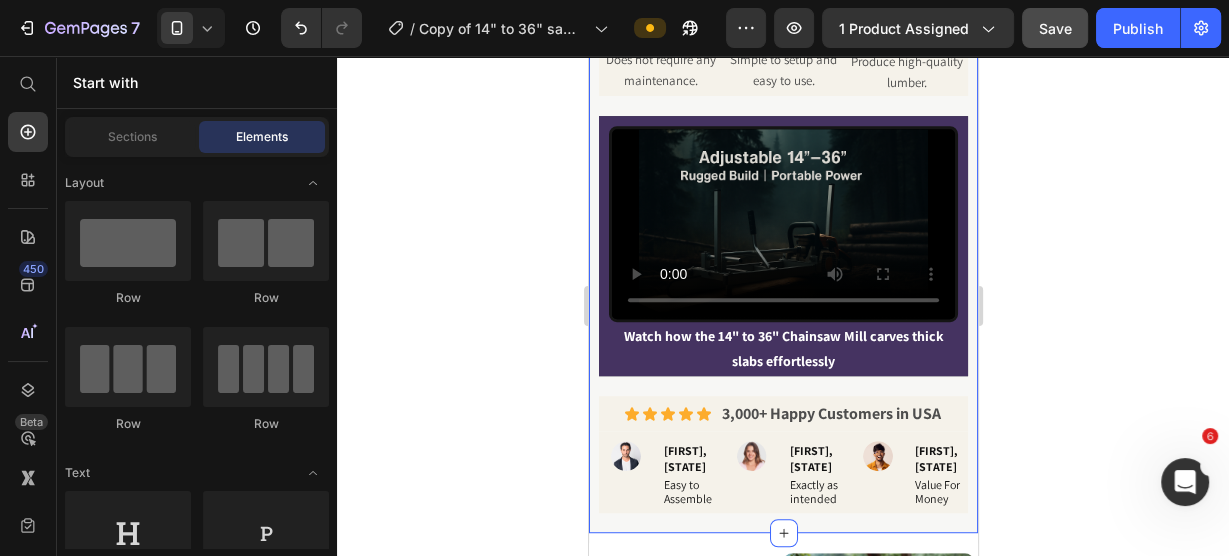 click 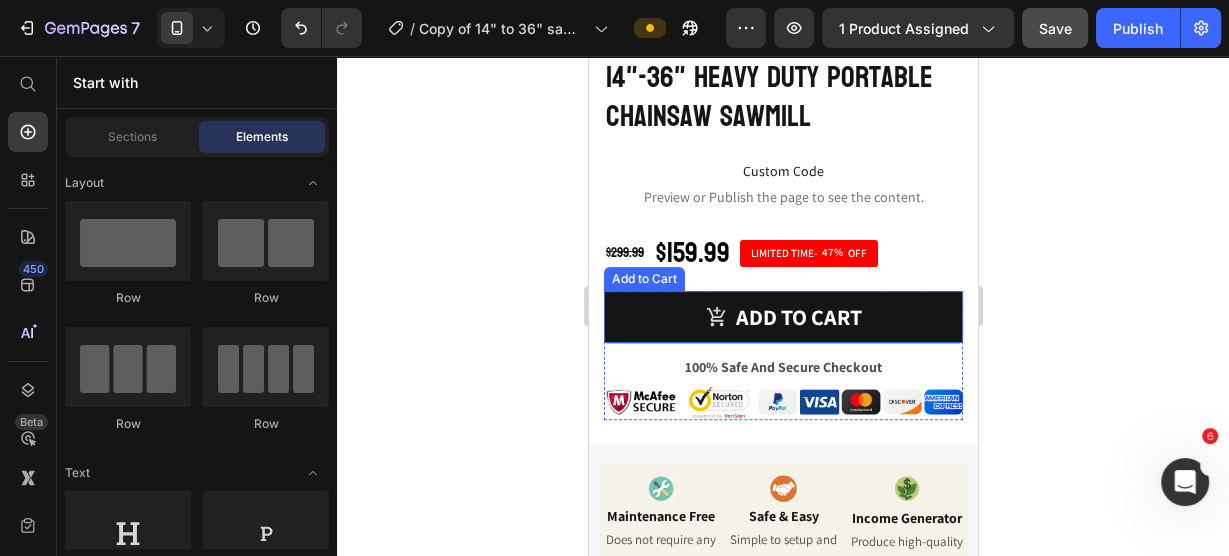 scroll, scrollTop: 181, scrollLeft: 0, axis: vertical 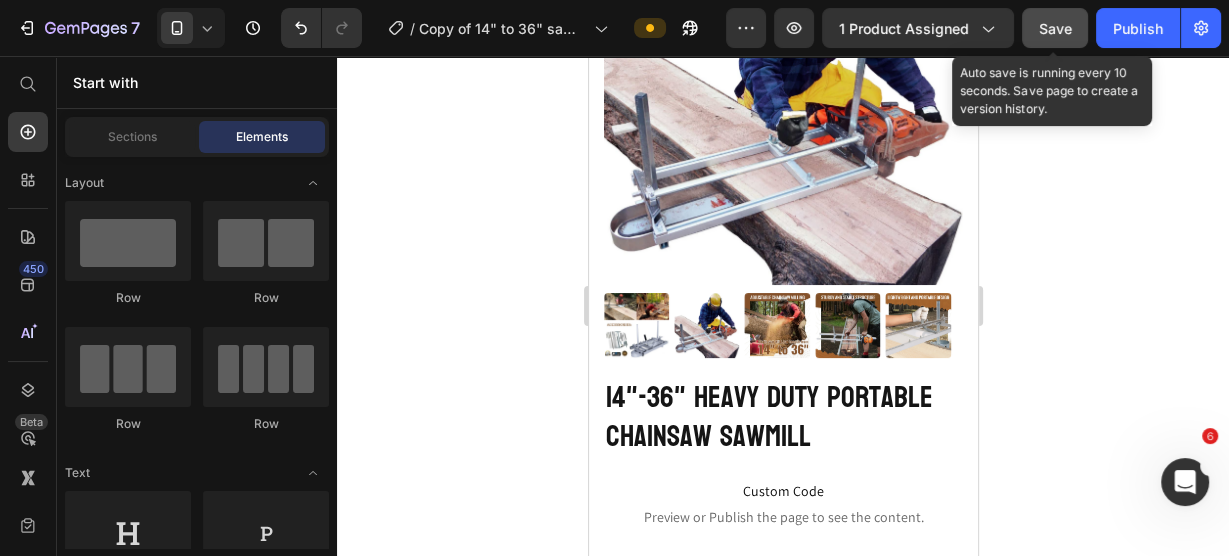 click on "Save" at bounding box center [1055, 28] 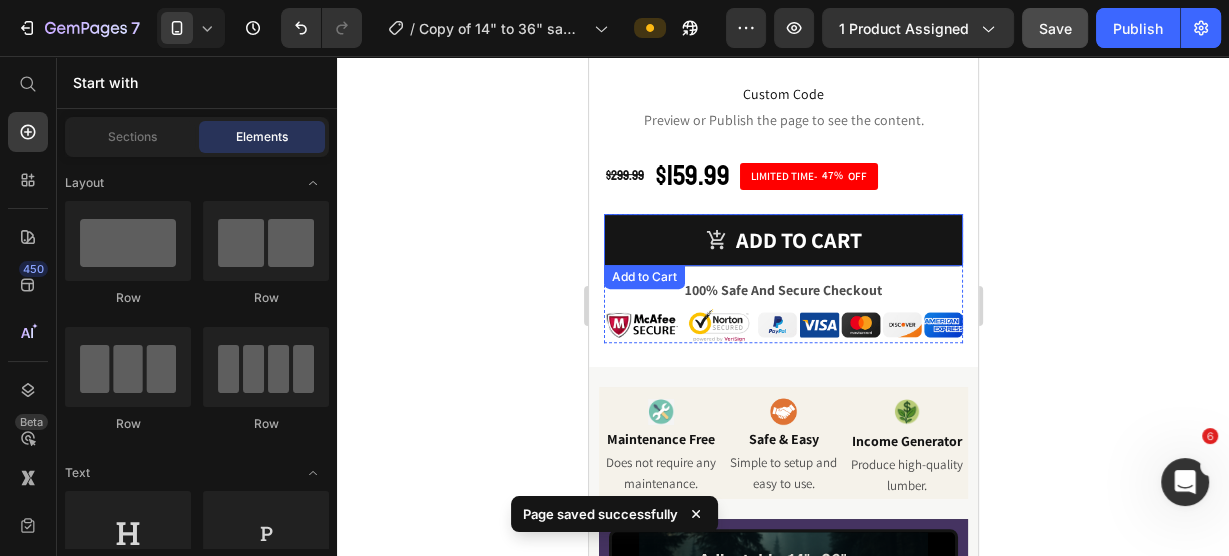 scroll, scrollTop: 501, scrollLeft: 0, axis: vertical 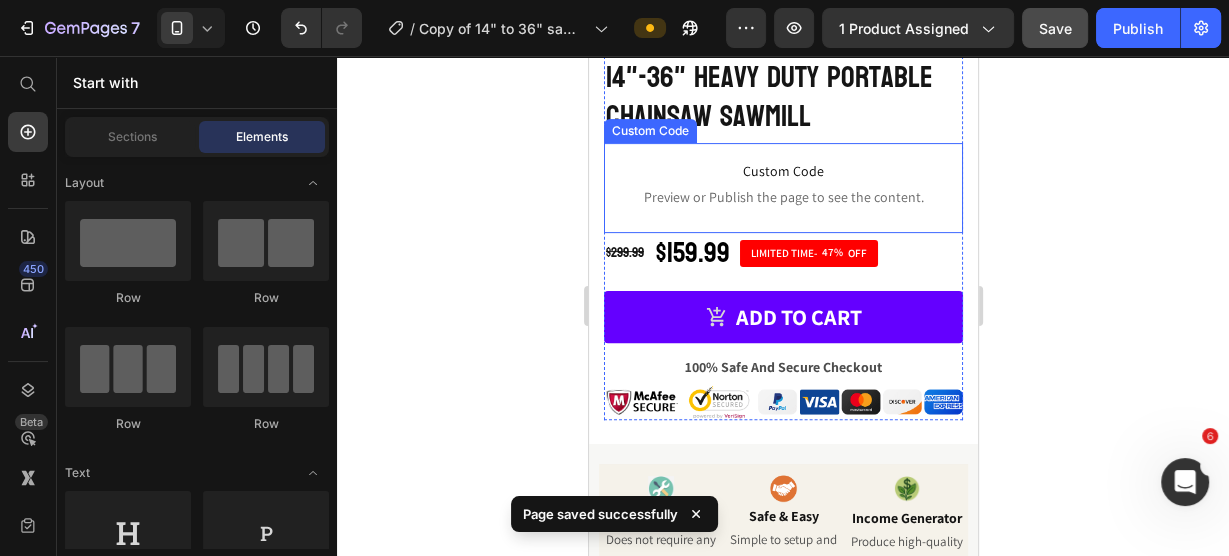 click on "14"-36" Heavy Duty Portable Chainsaw Sawmill" at bounding box center [782, 97] 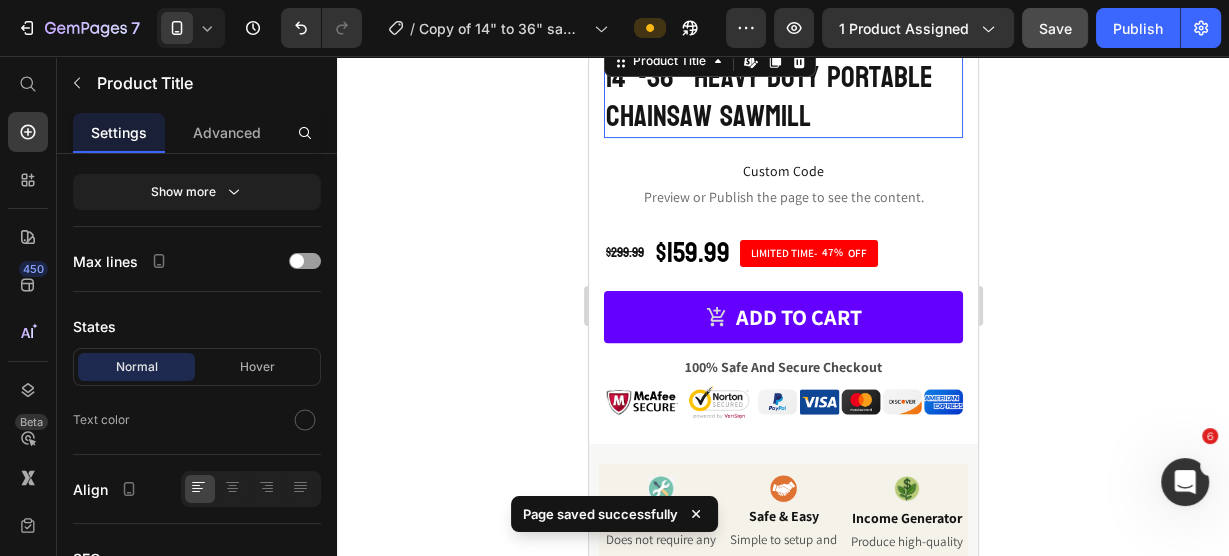 scroll, scrollTop: 0, scrollLeft: 0, axis: both 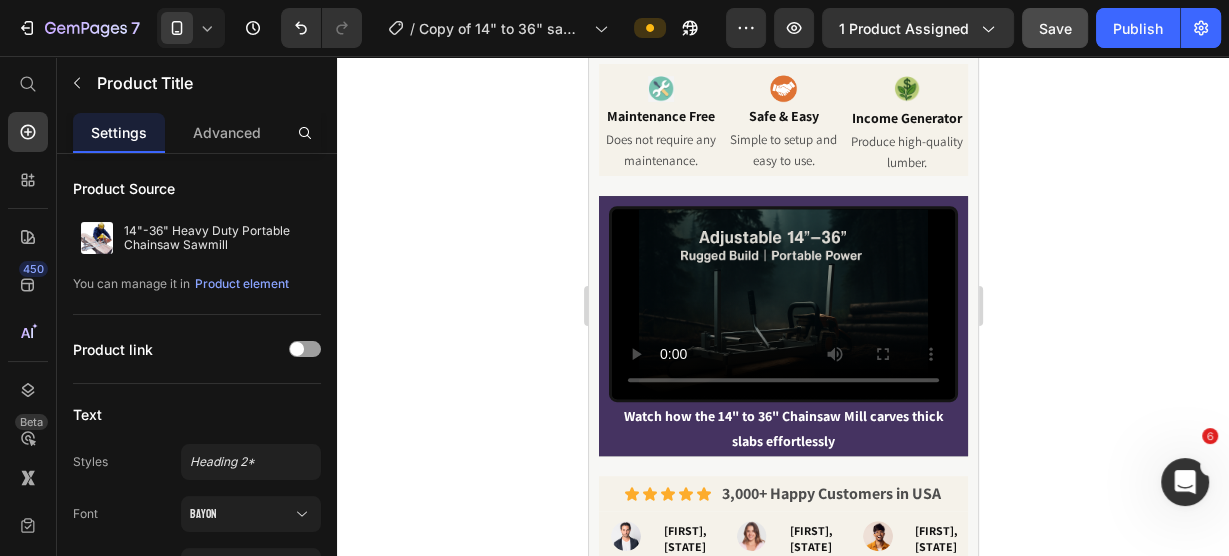 click 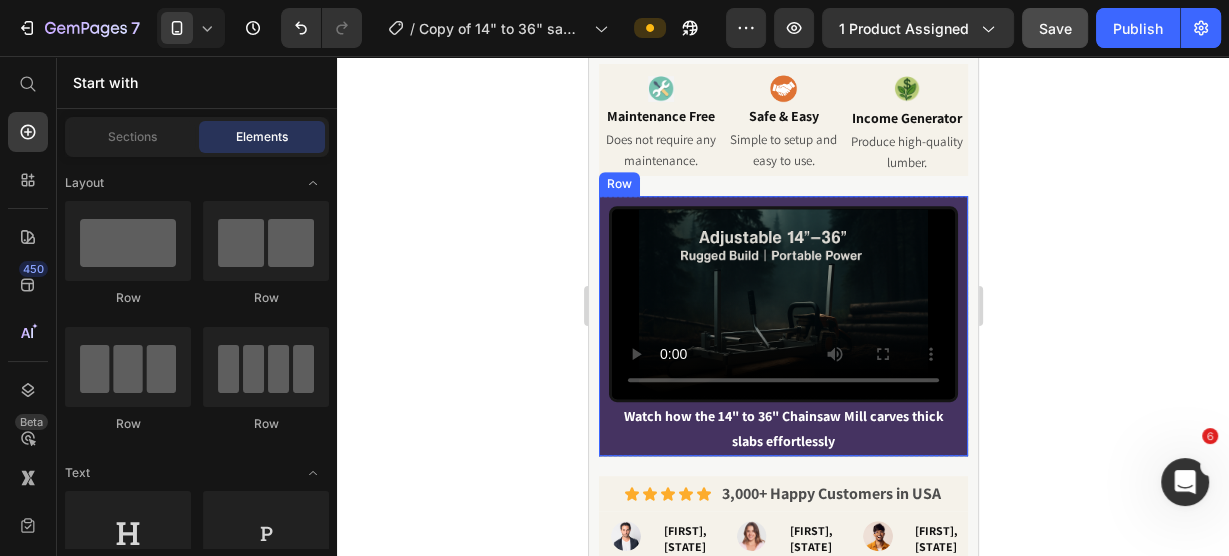 click on "Video Watch how the 14" to 36" Chainsaw Mill carves thick slabs effortlessly Text Block" at bounding box center (782, 326) 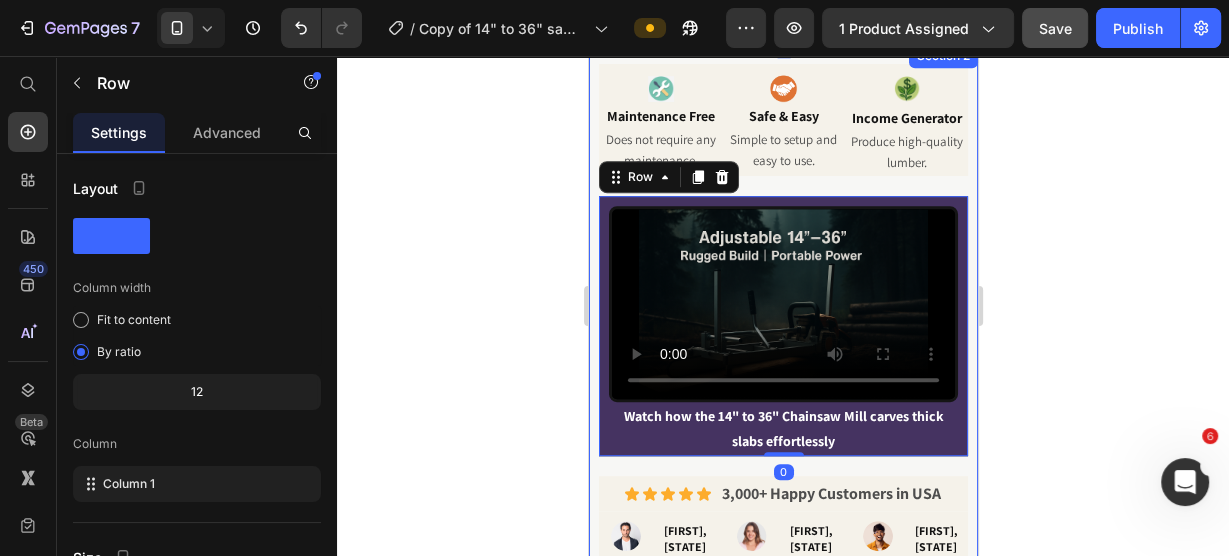click 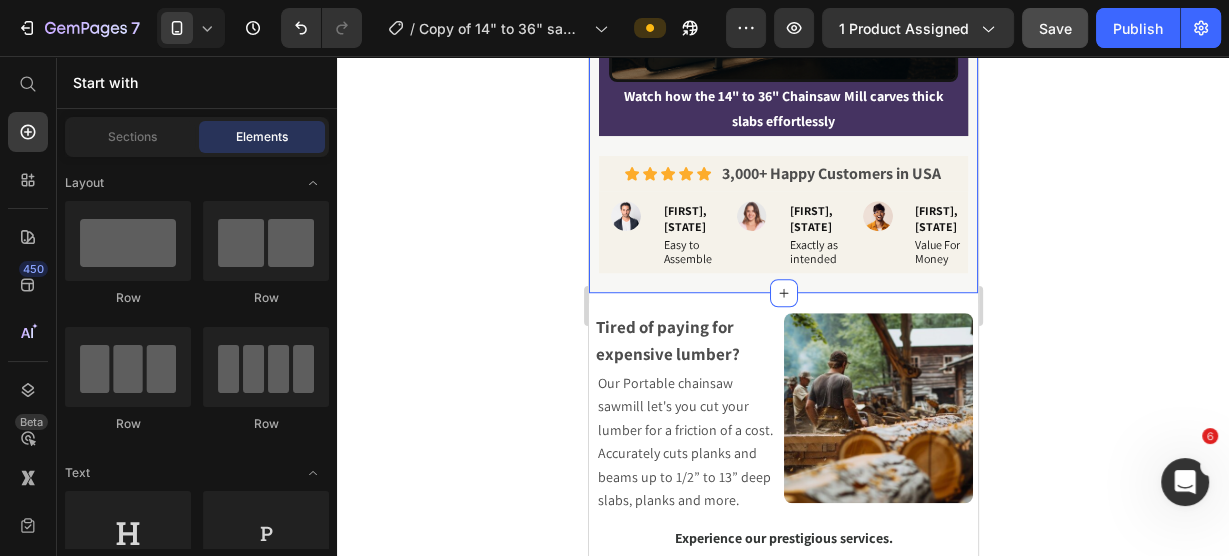 scroll, scrollTop: 981, scrollLeft: 0, axis: vertical 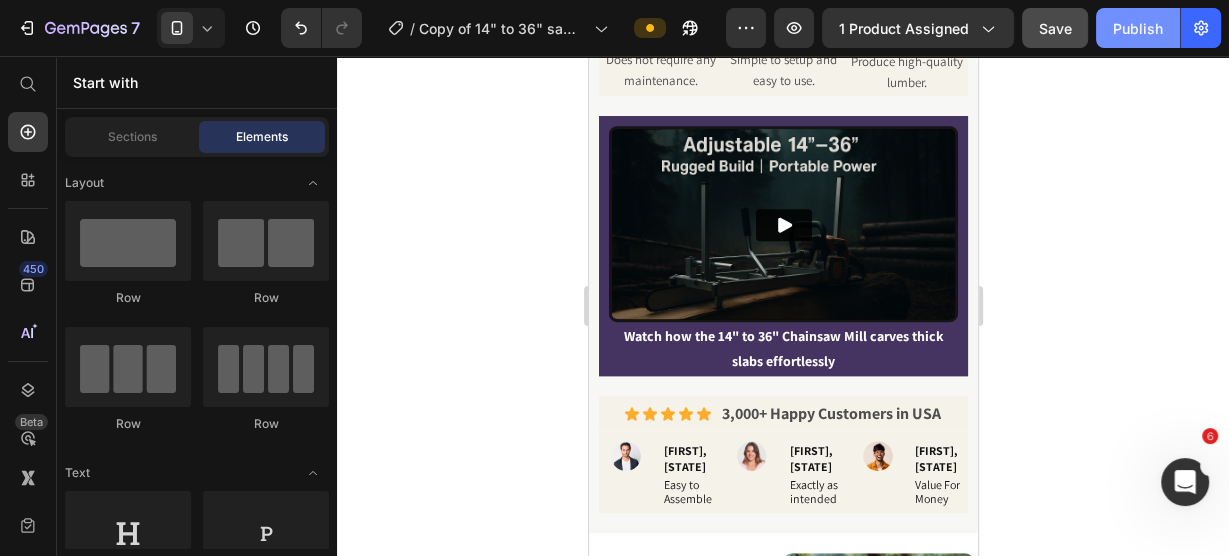 click on "Publish" at bounding box center (1138, 28) 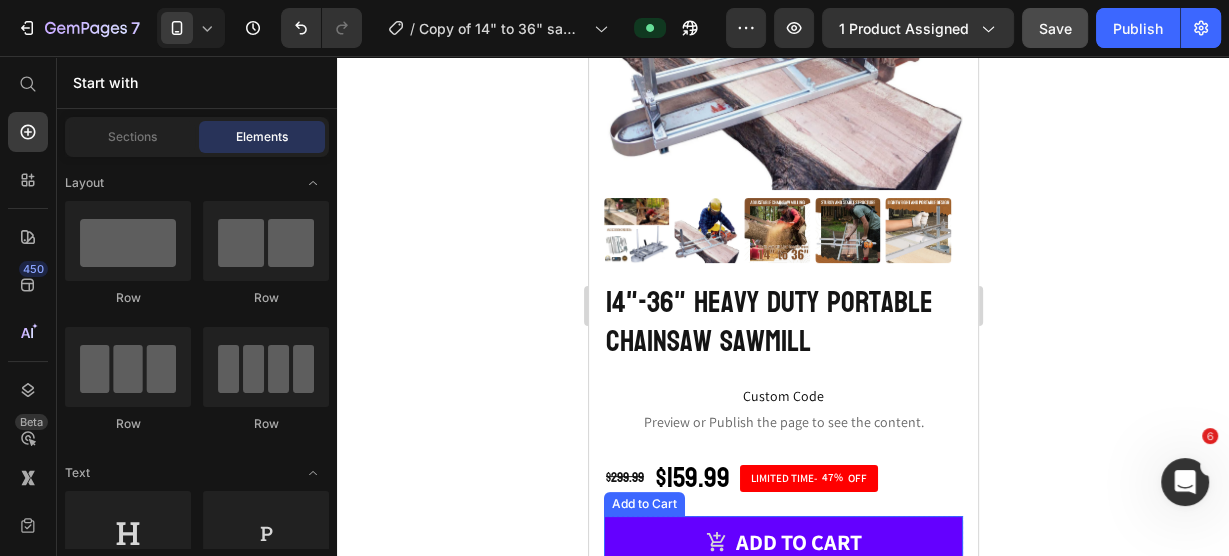 scroll, scrollTop: 240, scrollLeft: 0, axis: vertical 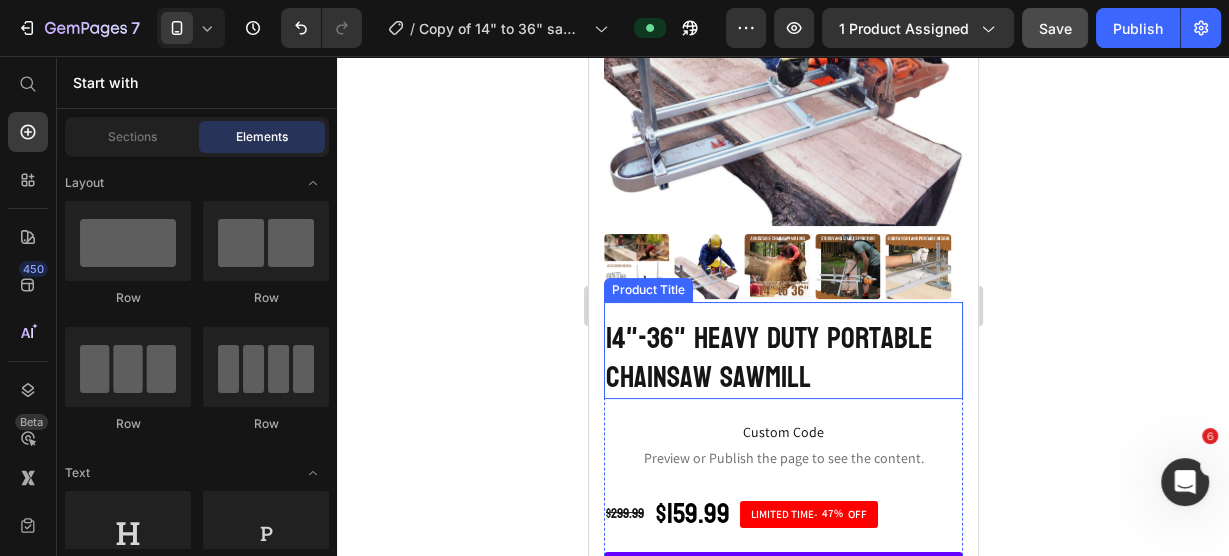 click on "14"-36" Heavy Duty Portable Chainsaw Sawmill" at bounding box center (782, 358) 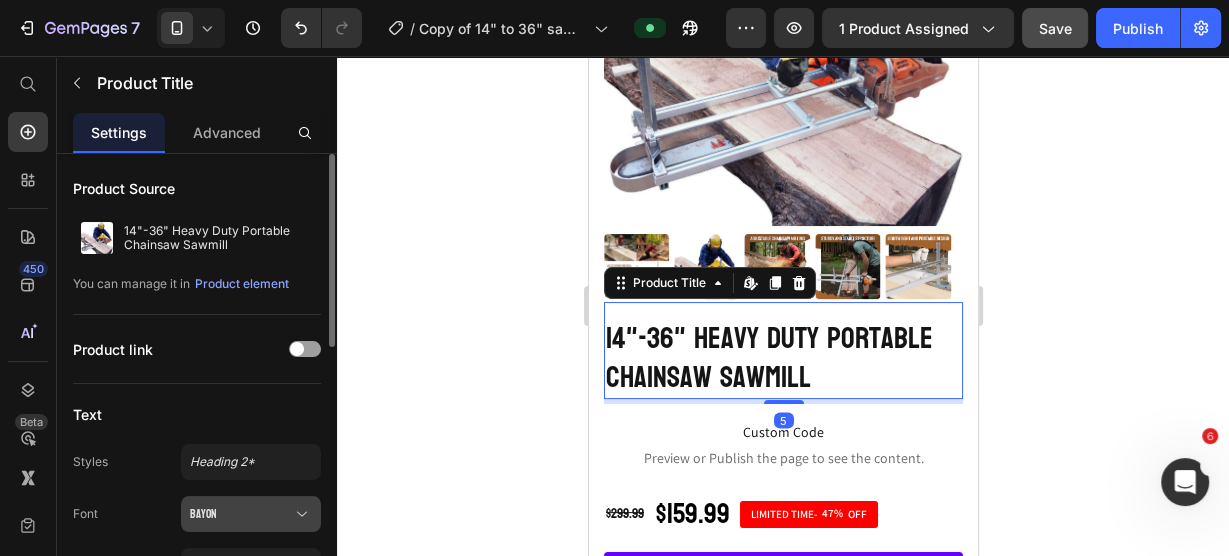 scroll, scrollTop: 80, scrollLeft: 0, axis: vertical 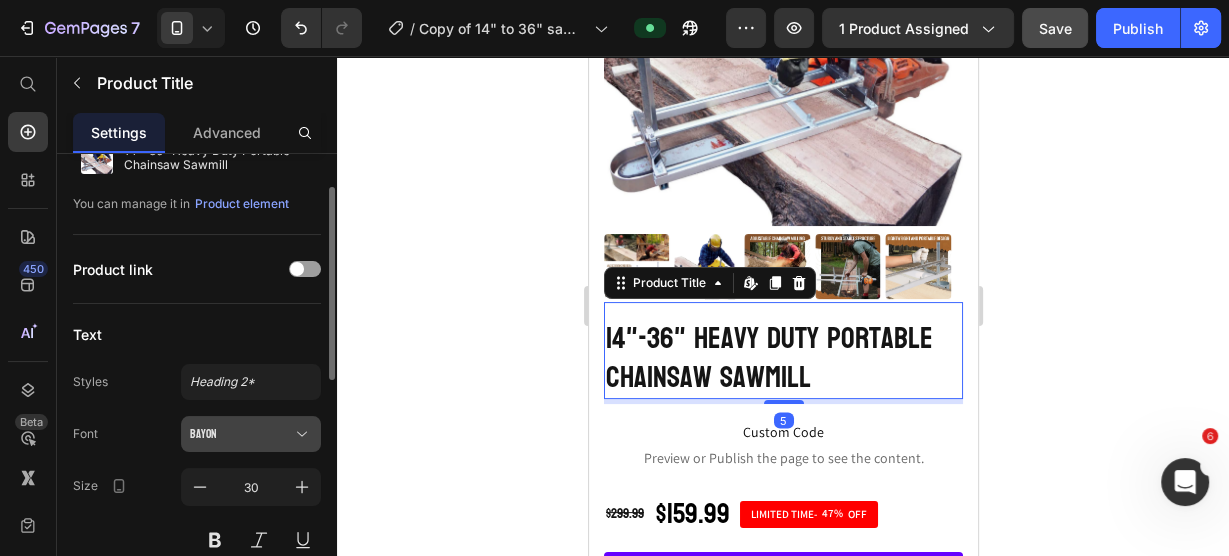 click on "Bayon" at bounding box center (241, 434) 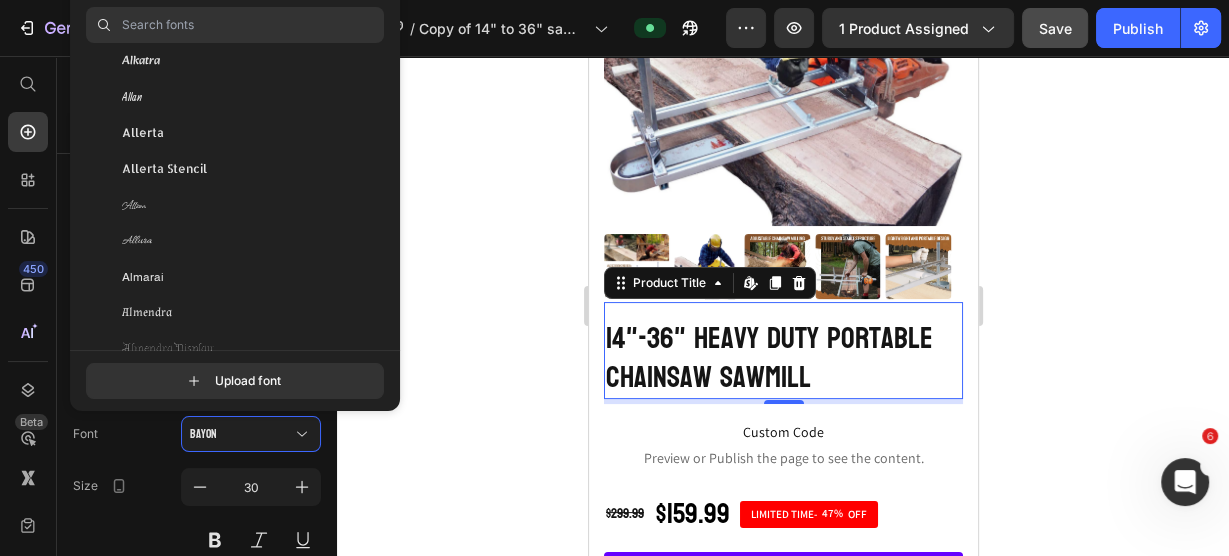 scroll, scrollTop: 2400, scrollLeft: 0, axis: vertical 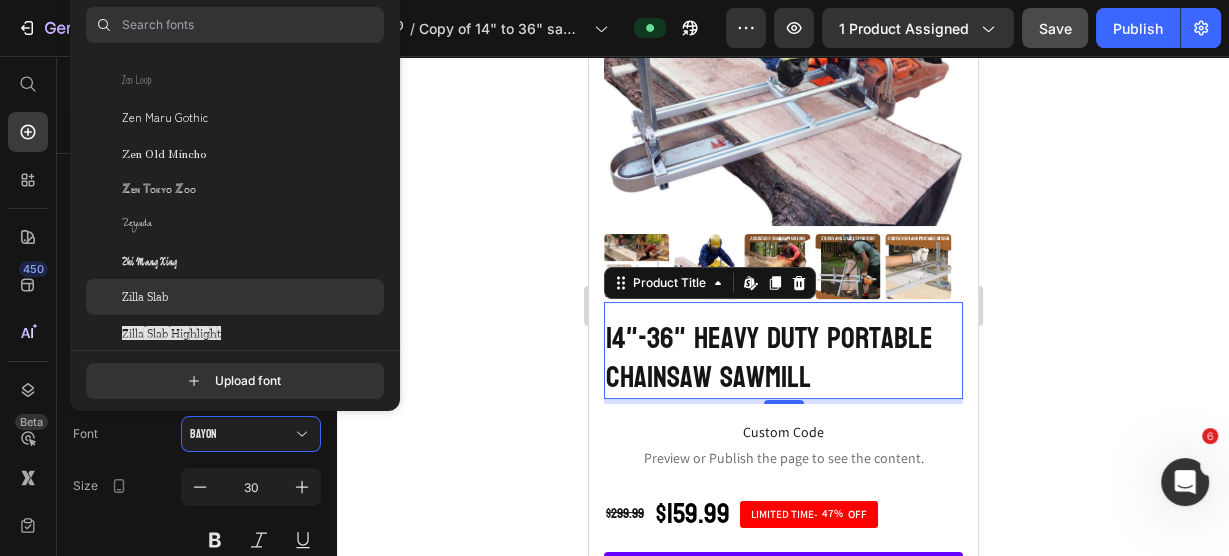 click on "Zilla Slab" 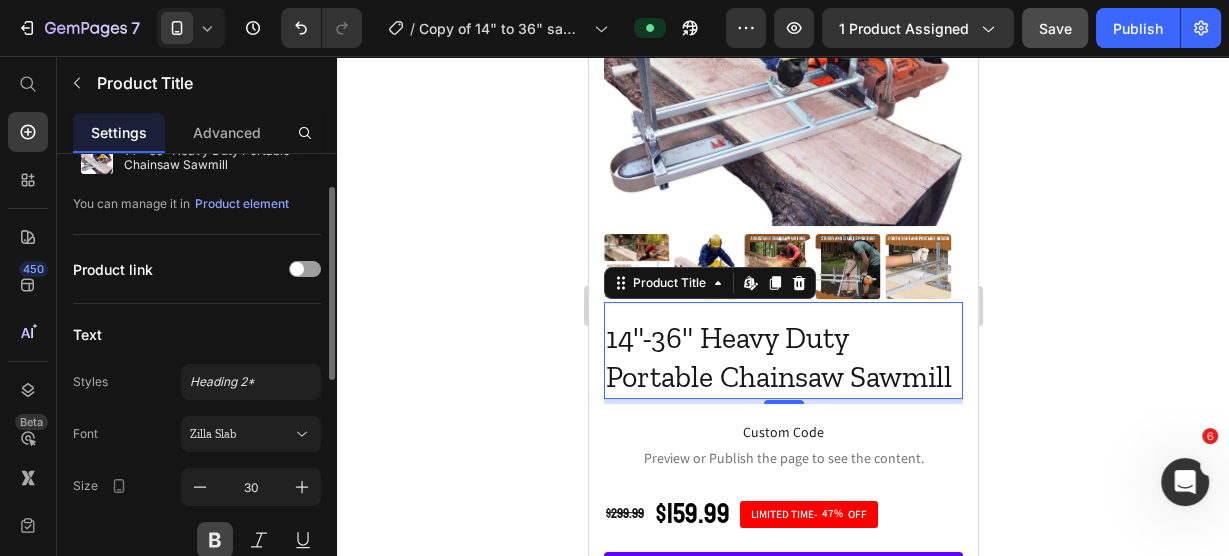 click at bounding box center (215, 540) 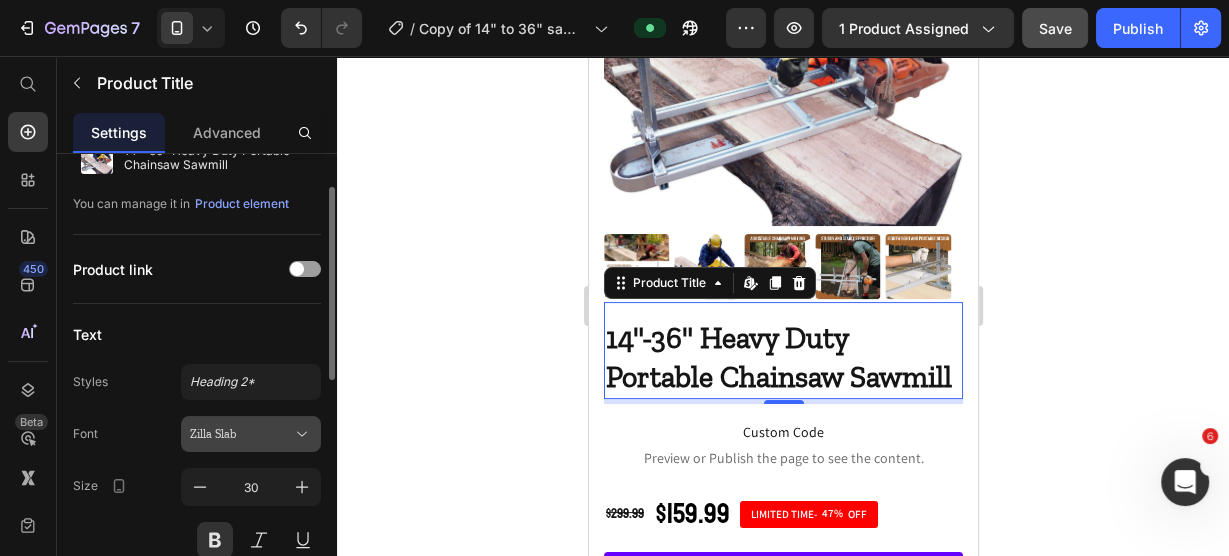 click on "Zilla Slab" at bounding box center (241, 434) 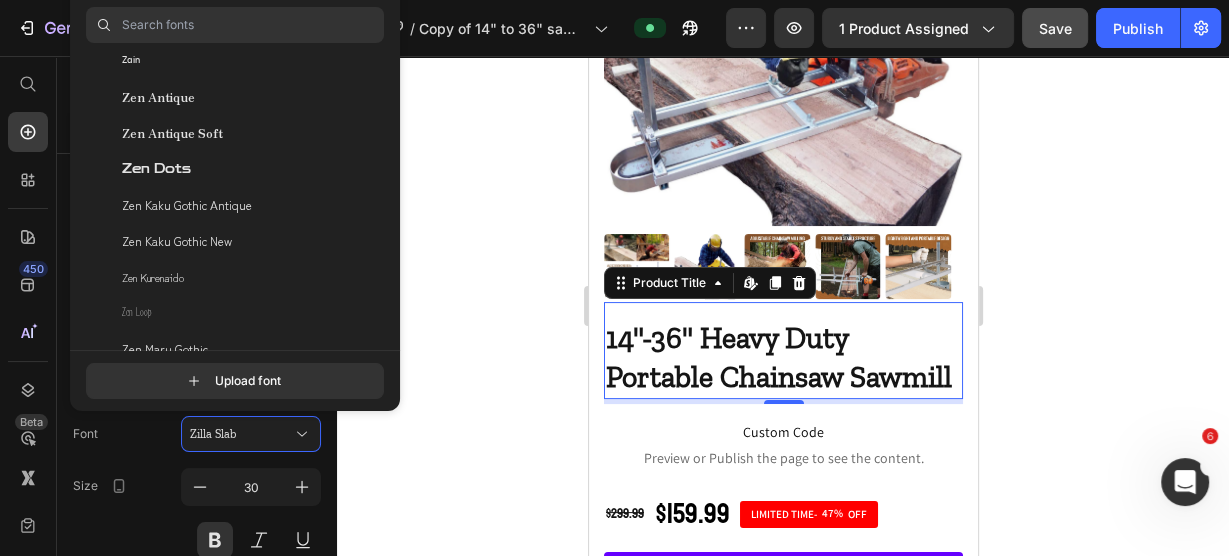 scroll, scrollTop: 66400, scrollLeft: 0, axis: vertical 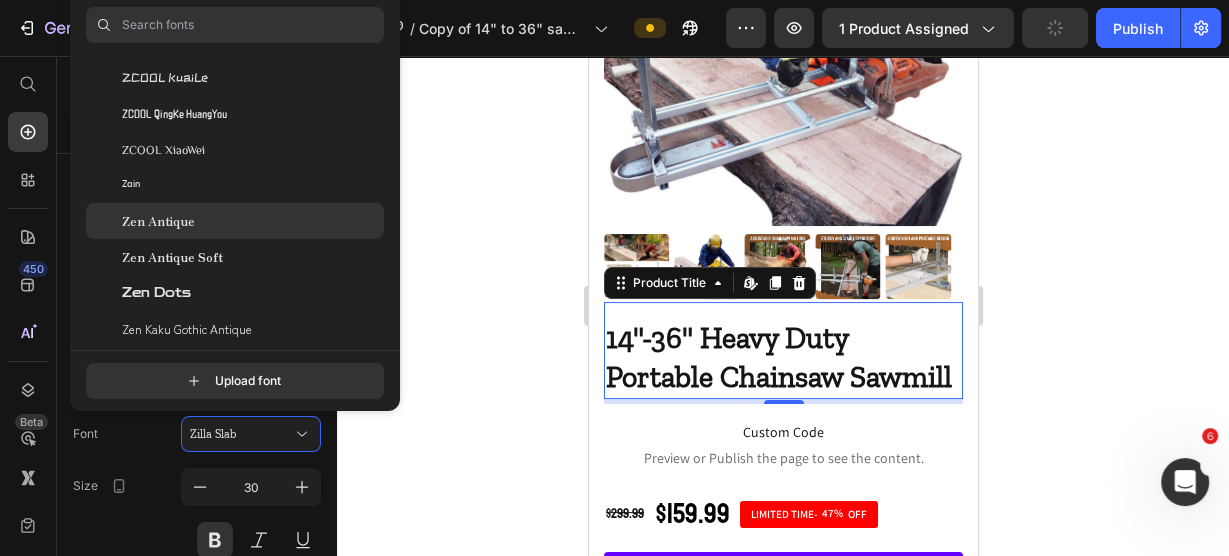 click on "Zen Antique" 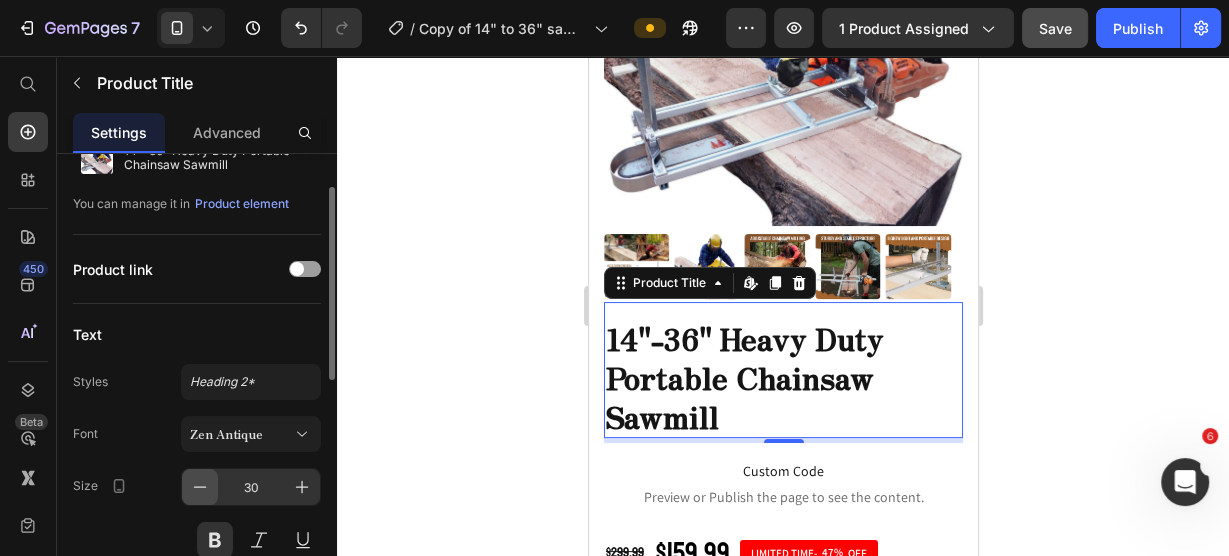click 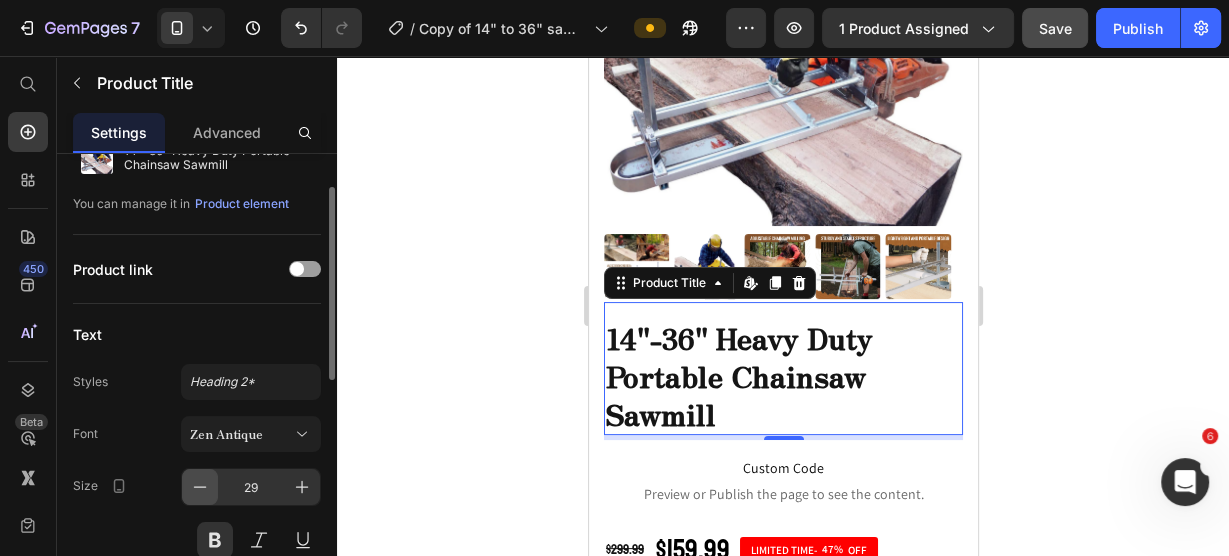 click 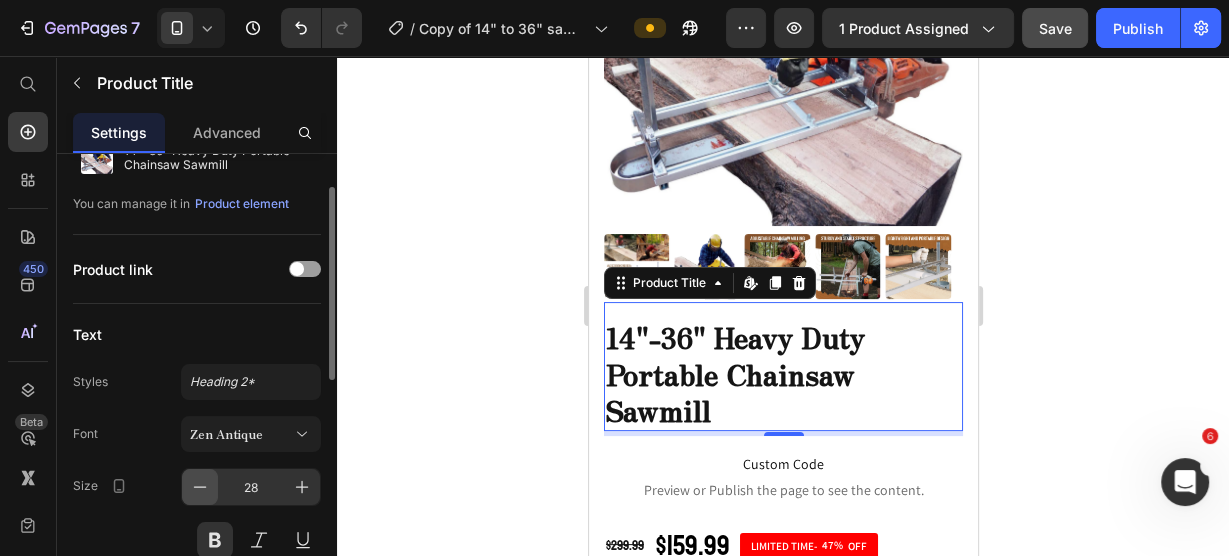 click 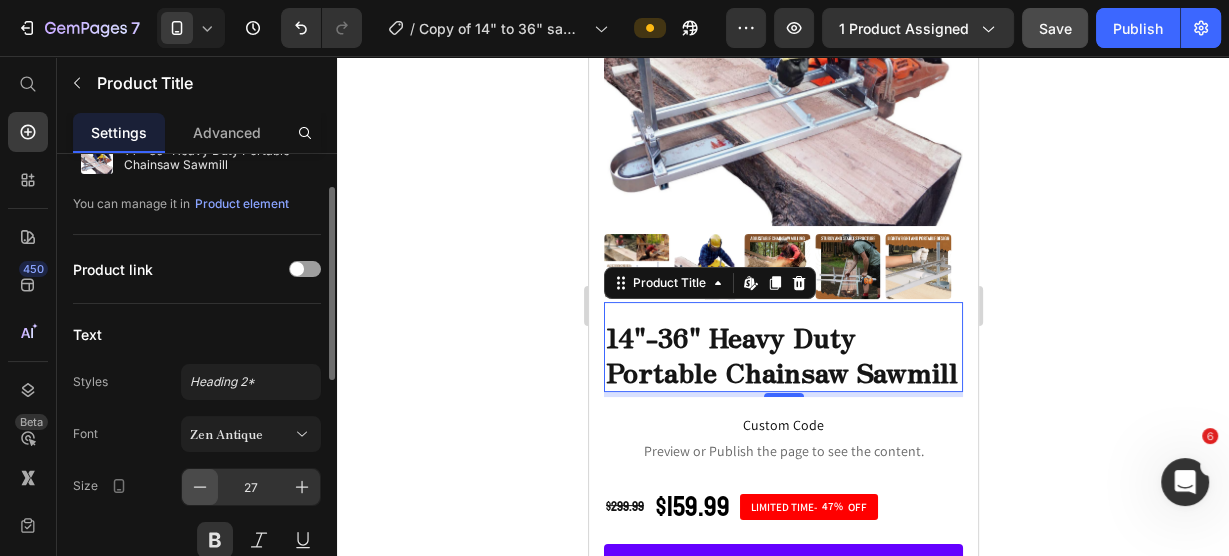 click 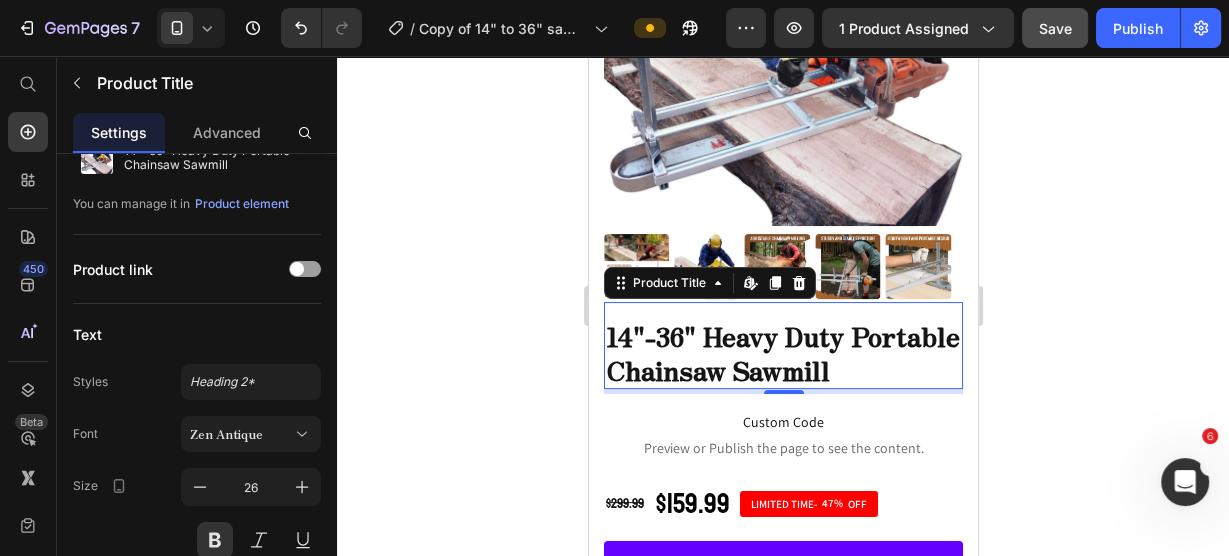 click 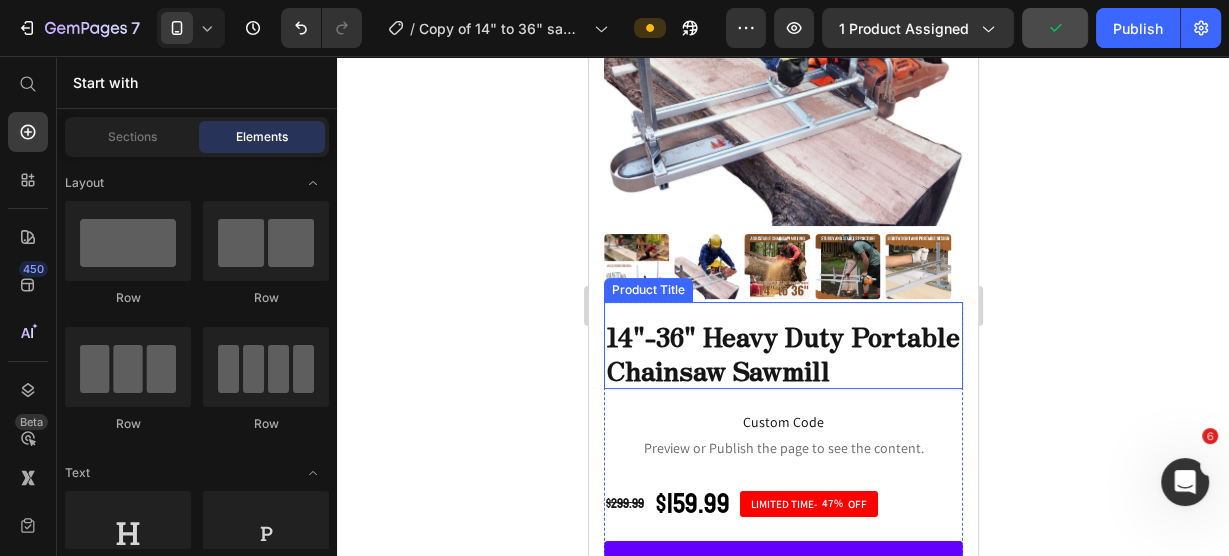 click on "14"-36" Heavy Duty Portable Chainsaw Sawmill" at bounding box center (782, 353) 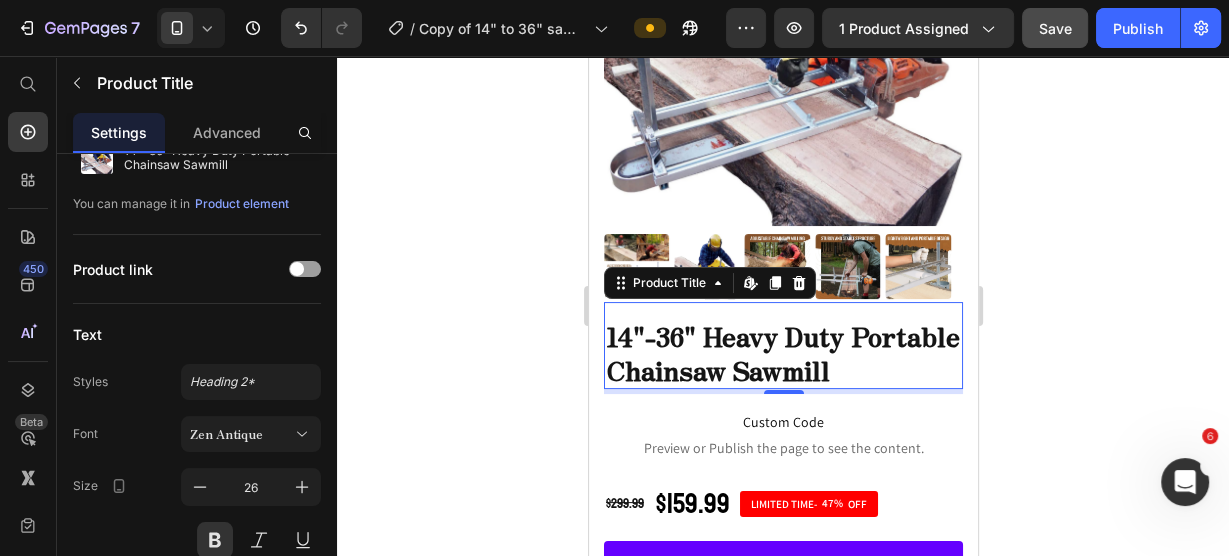 click 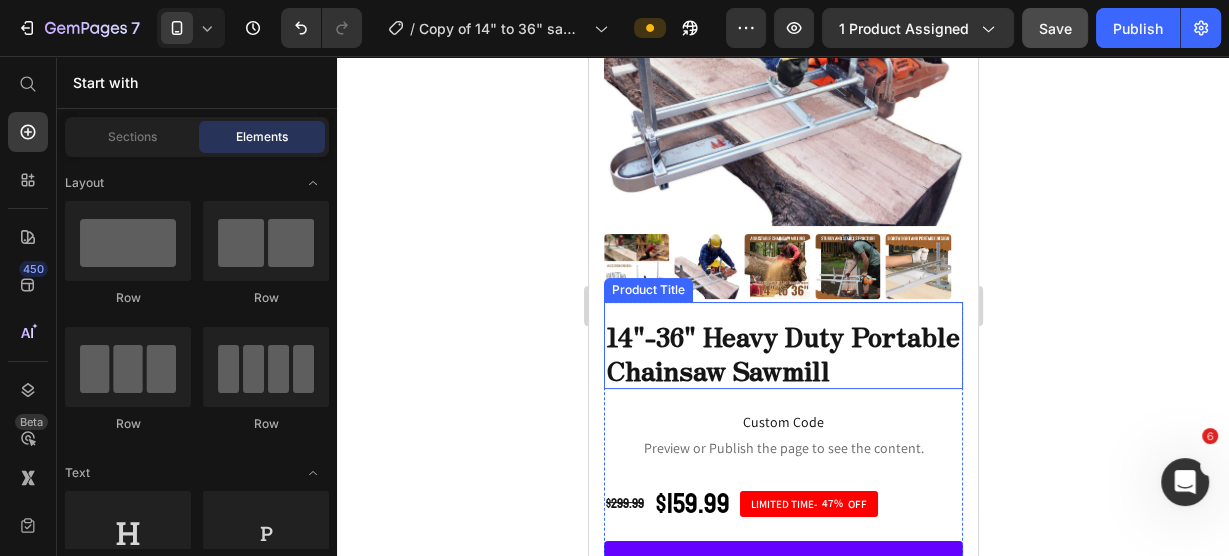 click on "14"-36" Heavy Duty Portable Chainsaw Sawmill" at bounding box center (782, 353) 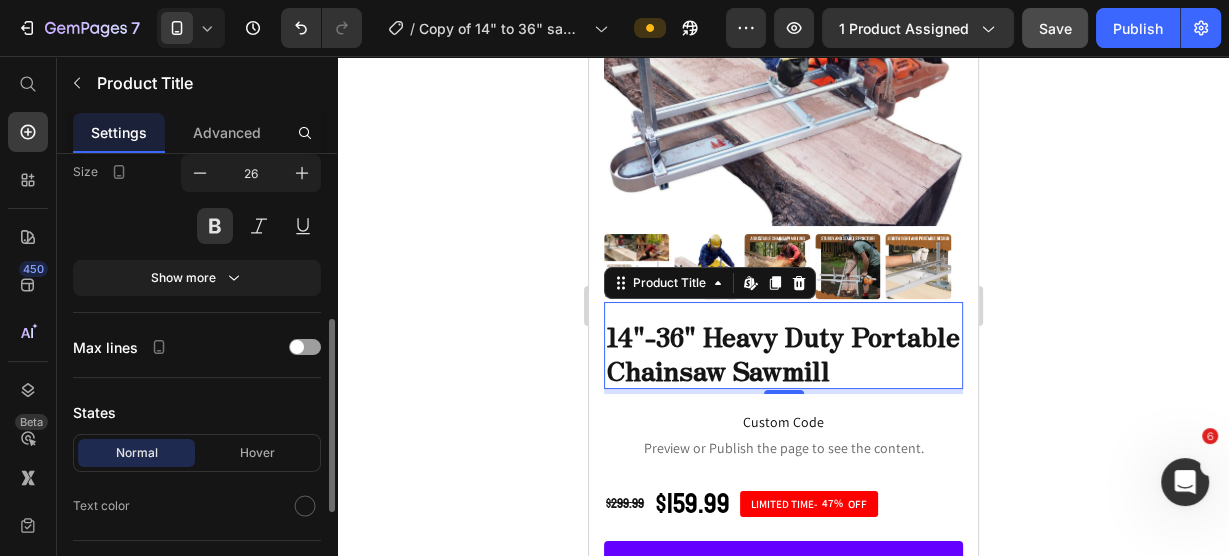 scroll, scrollTop: 314, scrollLeft: 0, axis: vertical 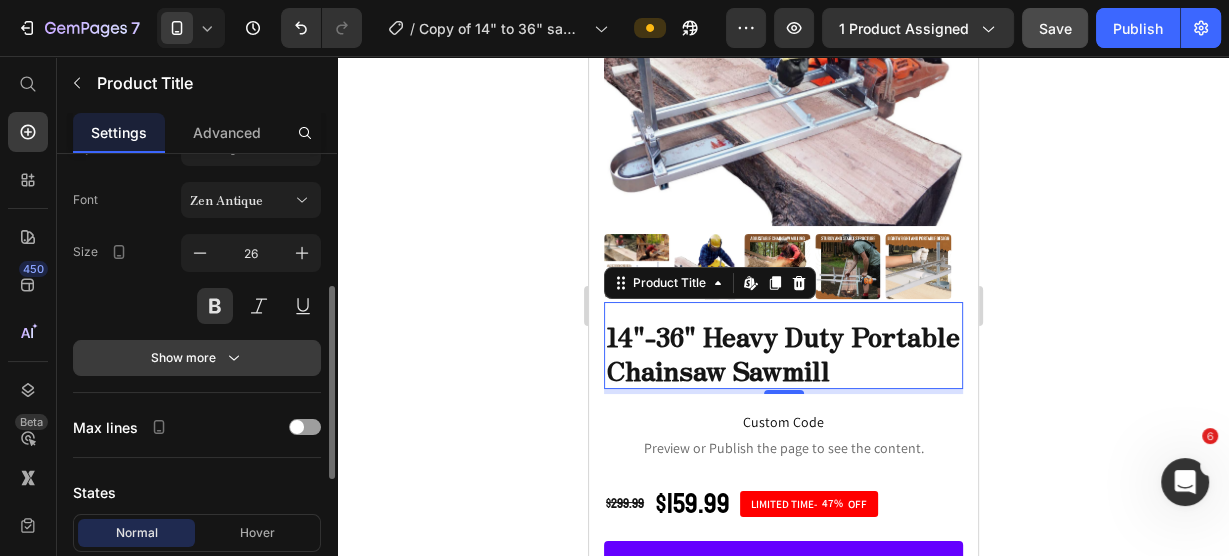 click on "Show more" at bounding box center [197, 358] 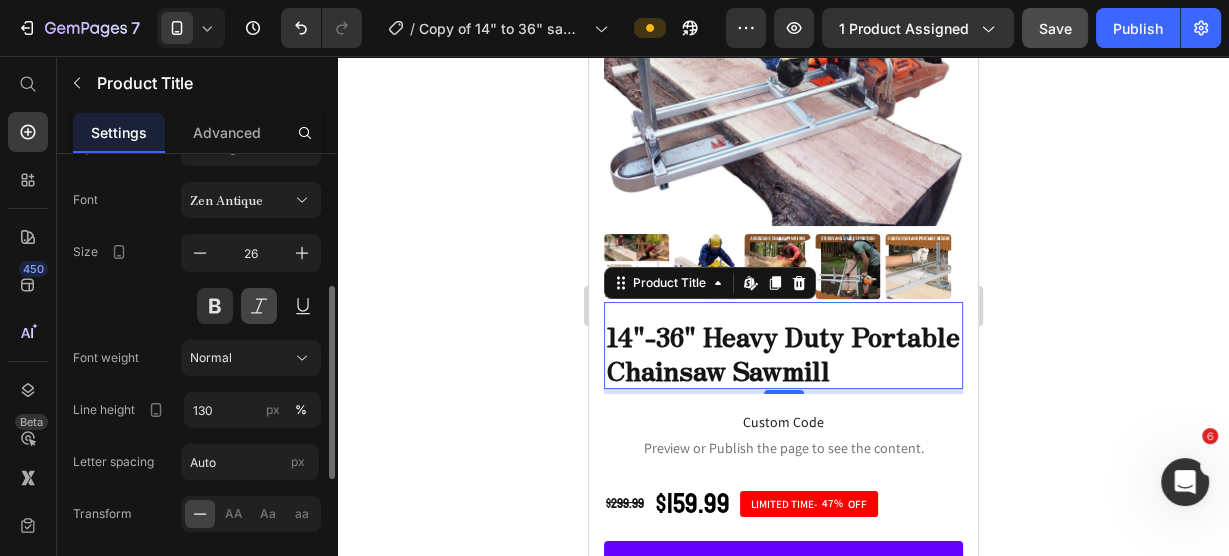 scroll, scrollTop: 474, scrollLeft: 0, axis: vertical 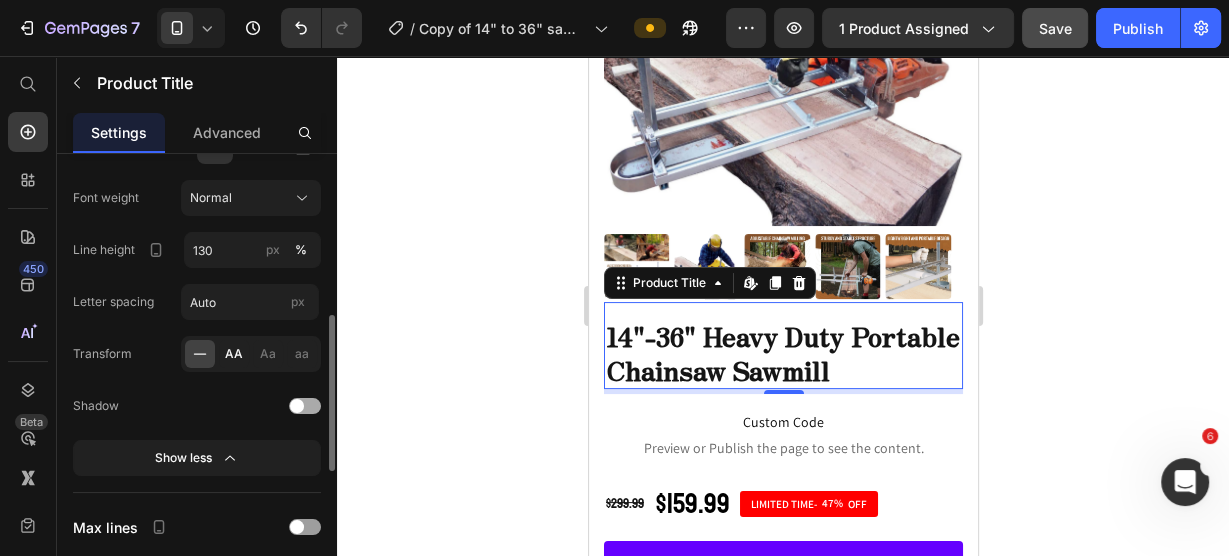 click on "AA" 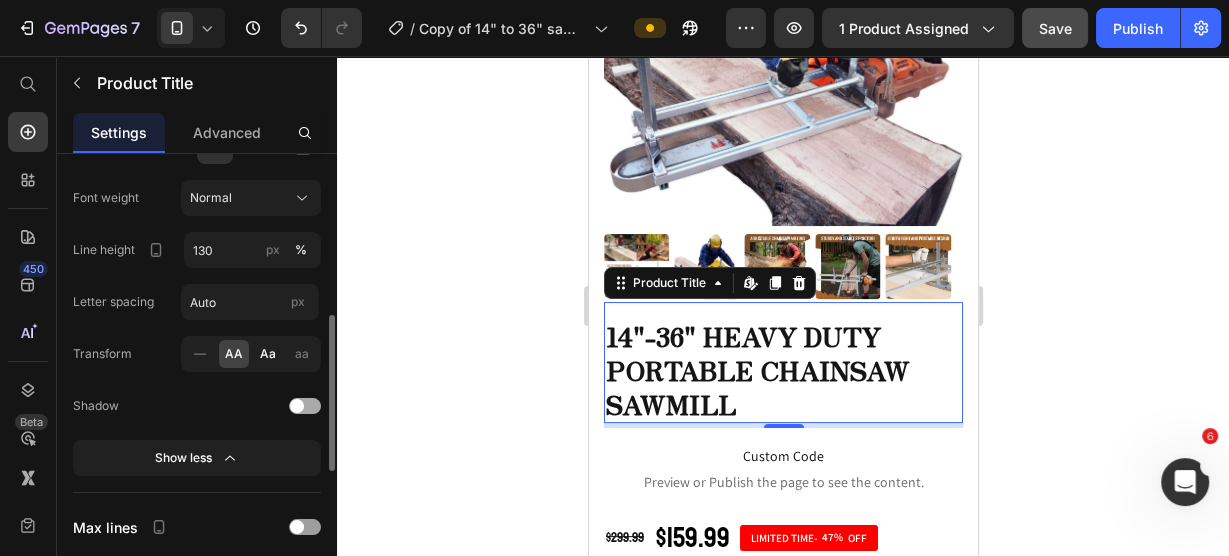 click on "Aa" 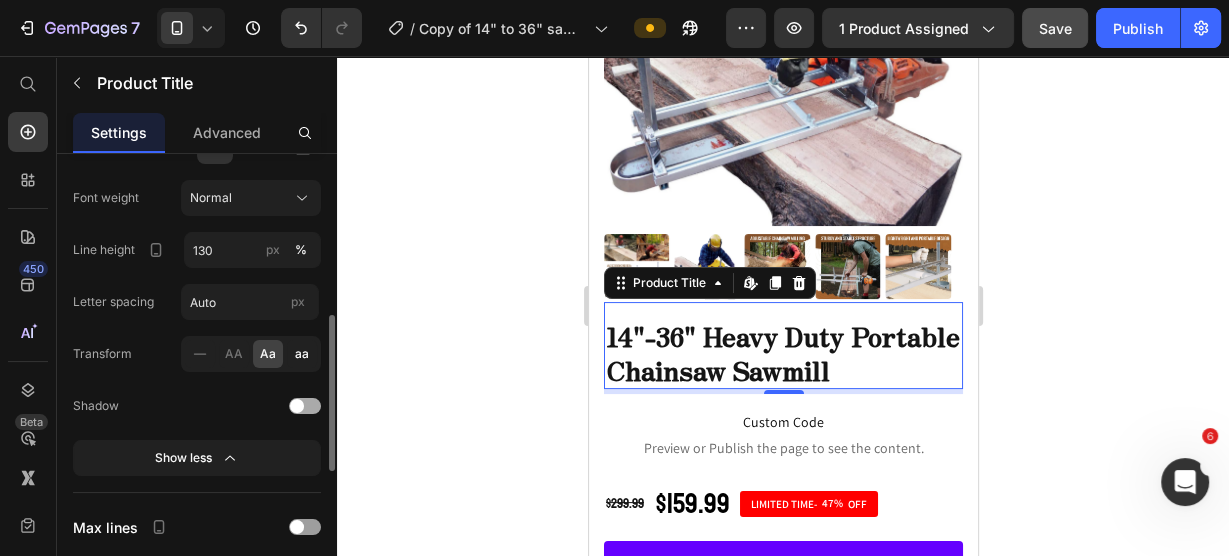click on "aa" 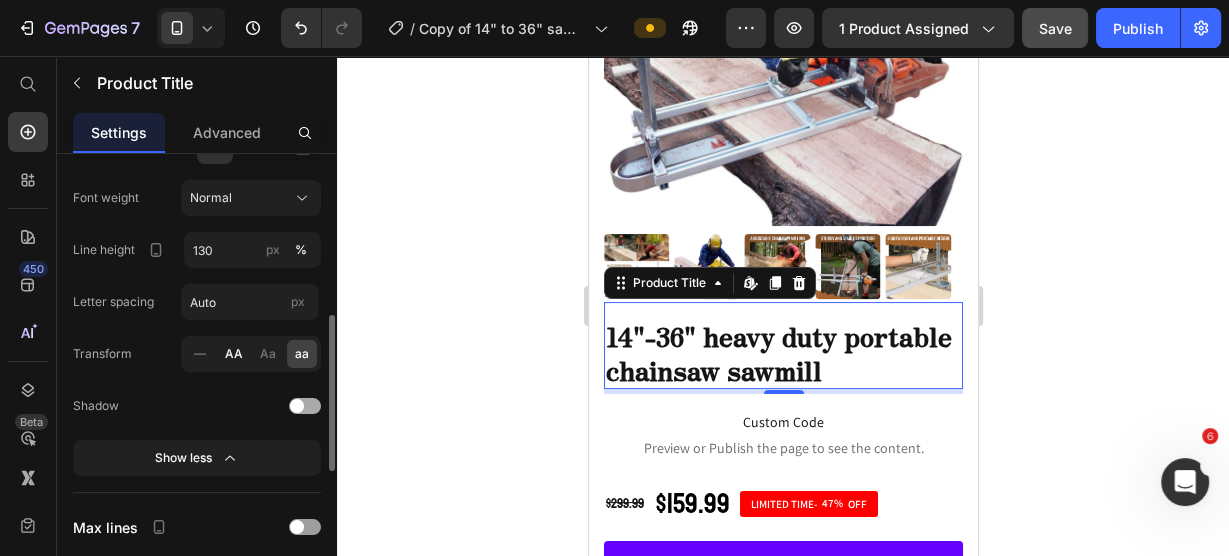 click on "AA" 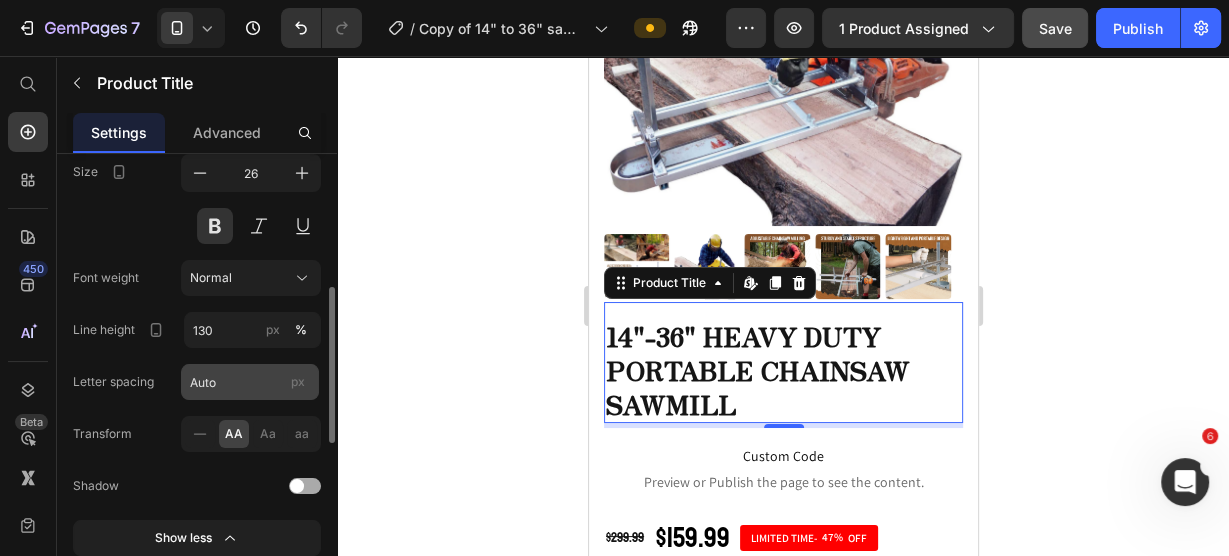 scroll, scrollTop: 314, scrollLeft: 0, axis: vertical 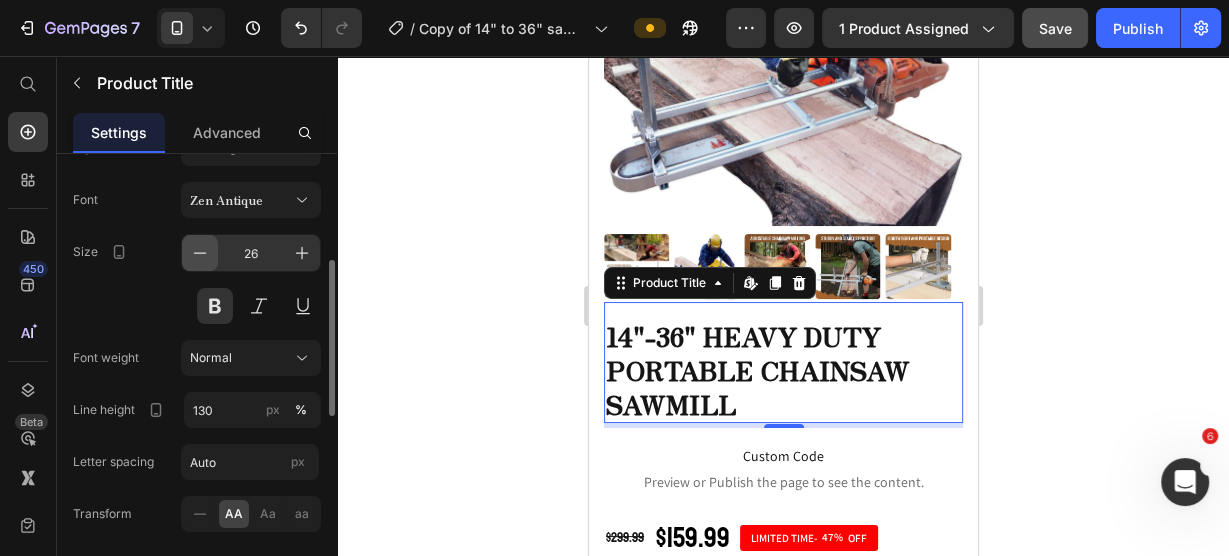 click 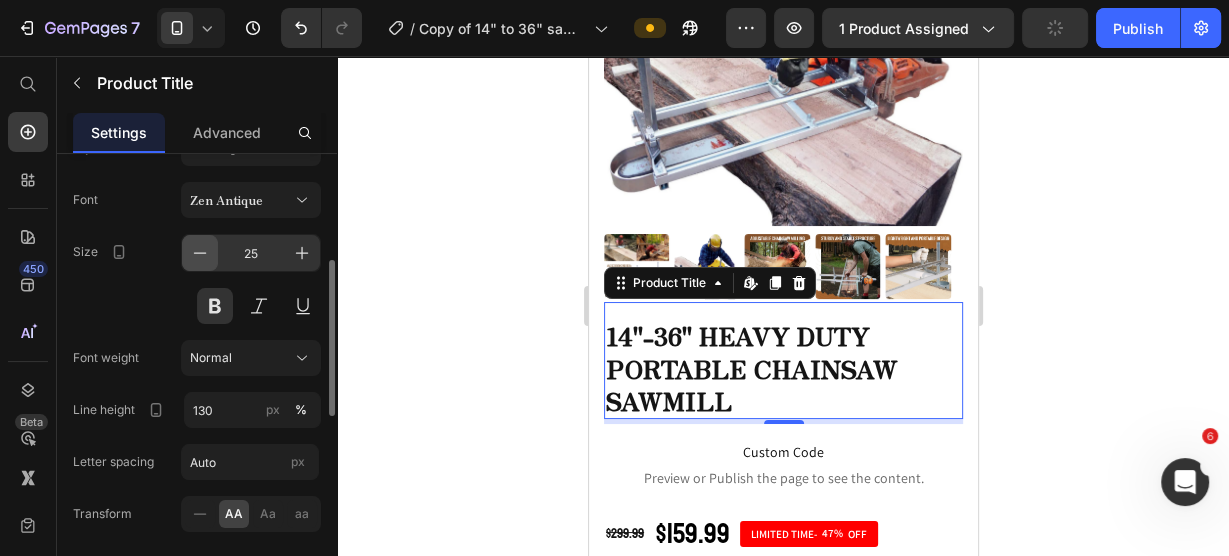click 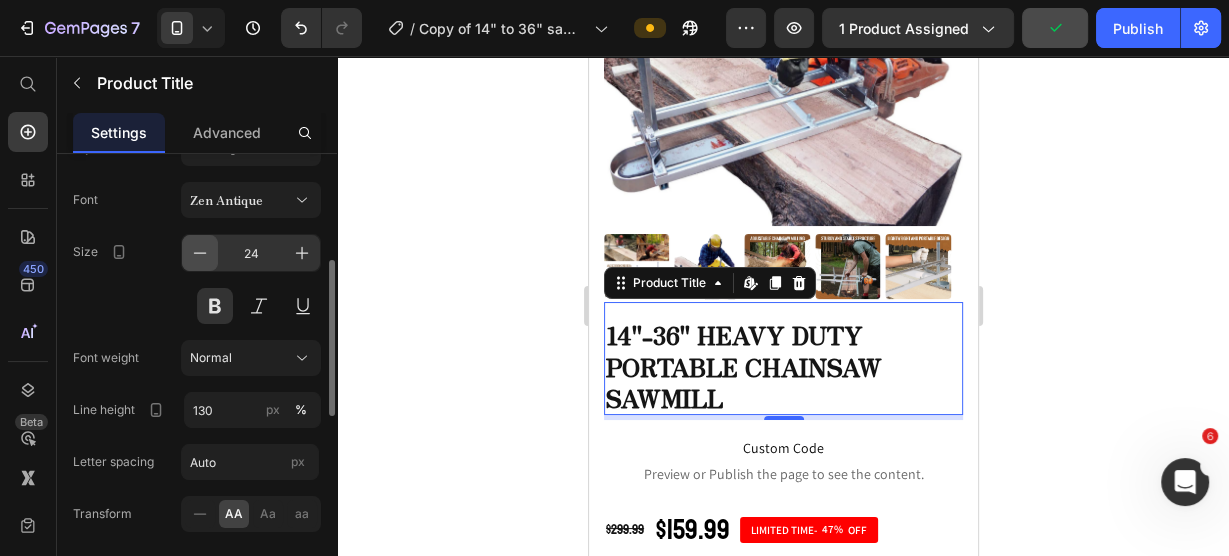click 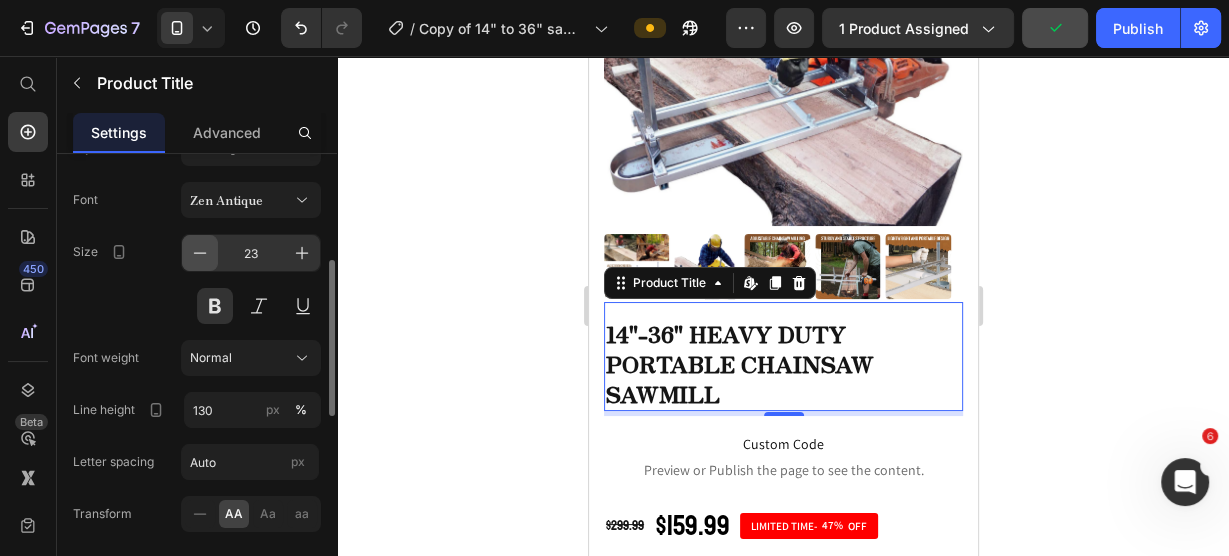 click 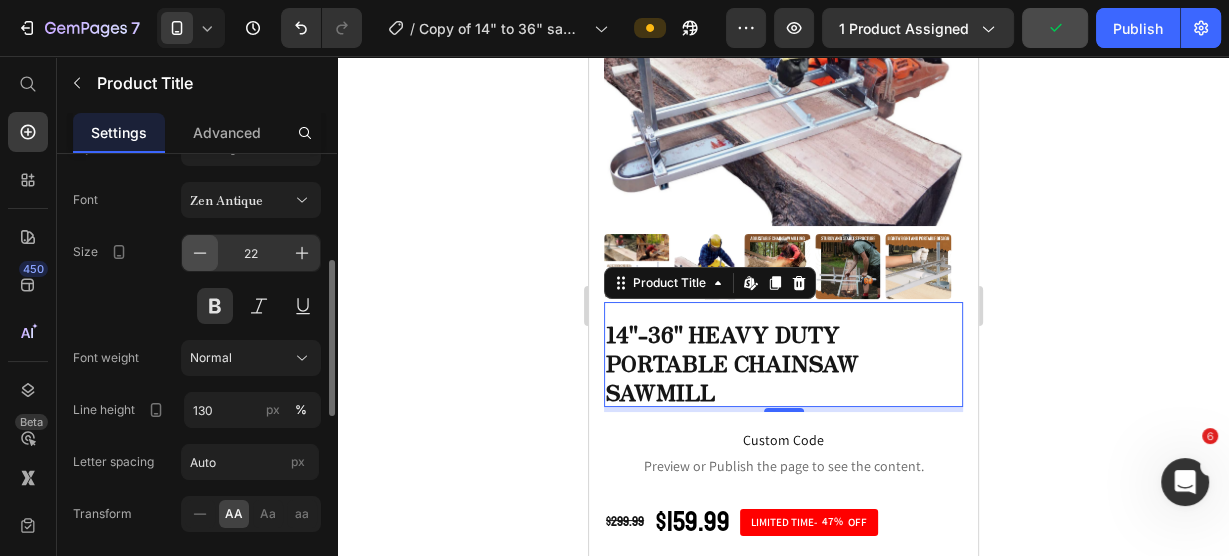 click 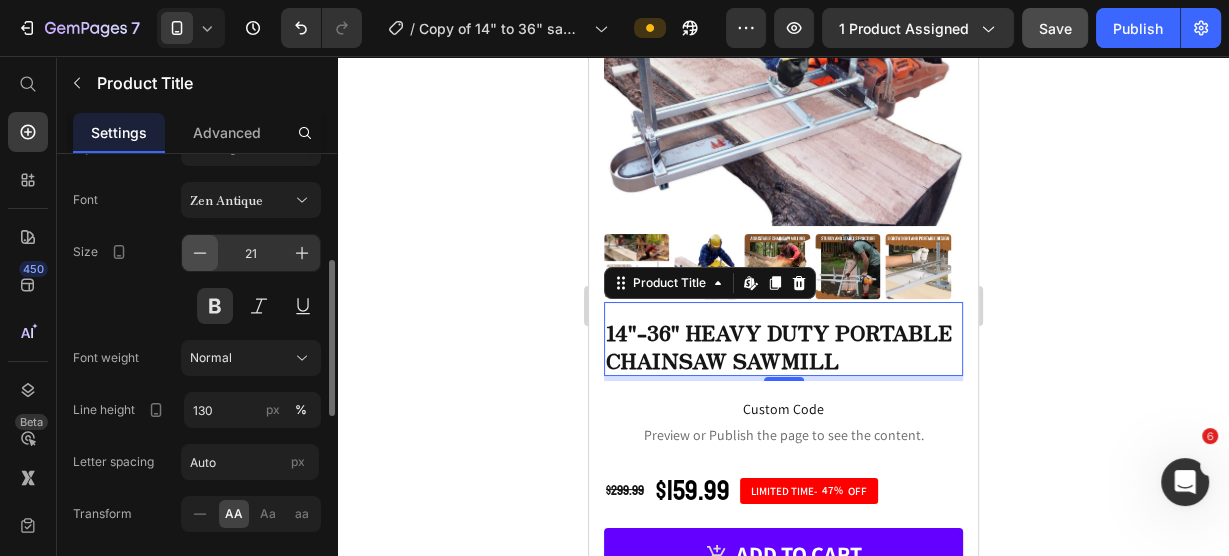 click 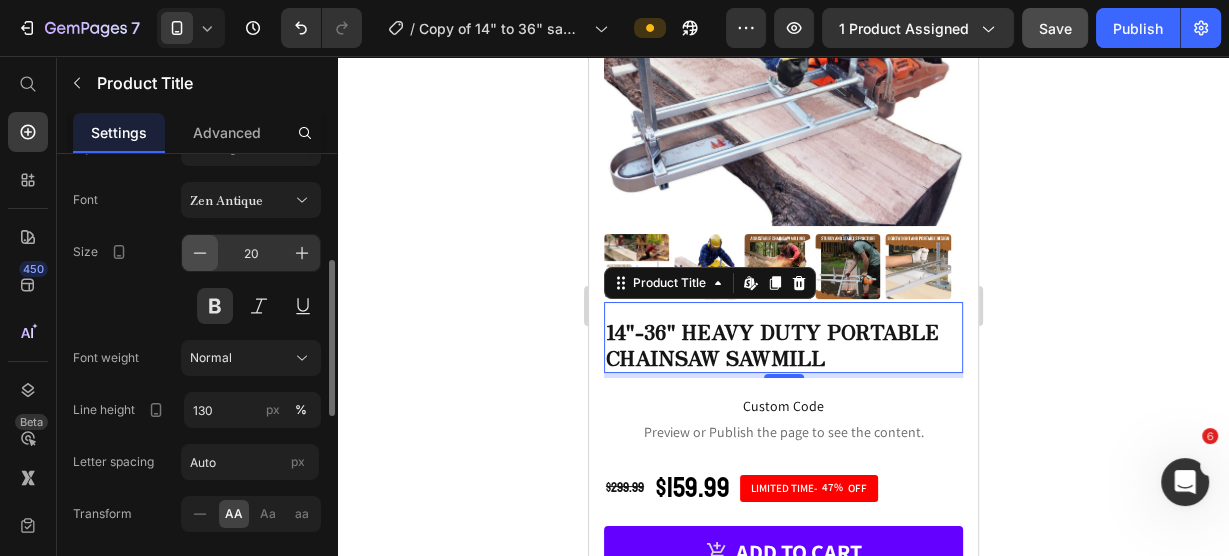 click 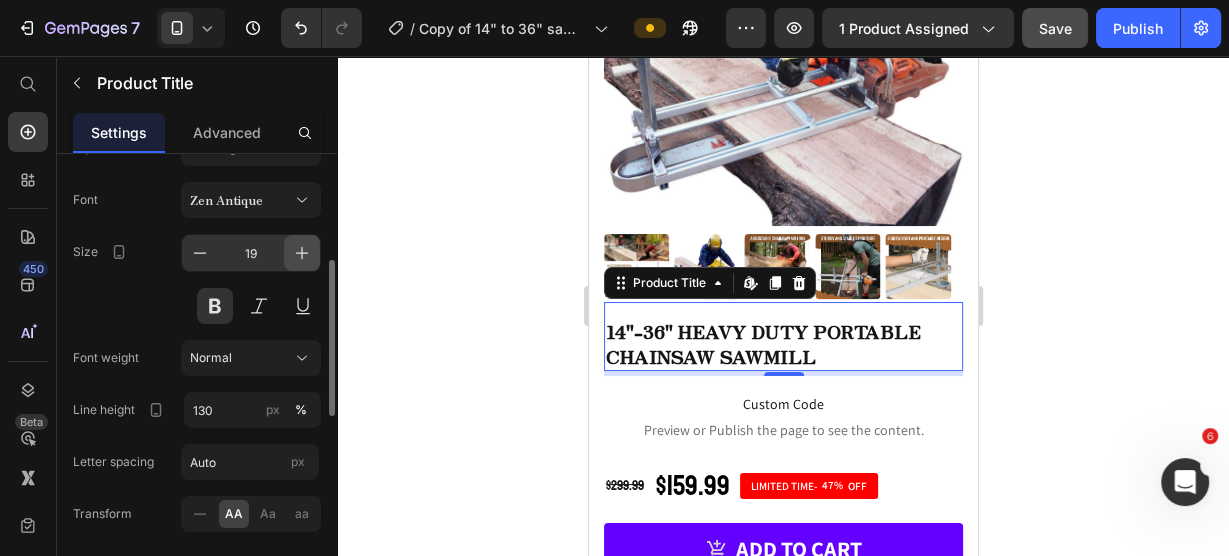 click 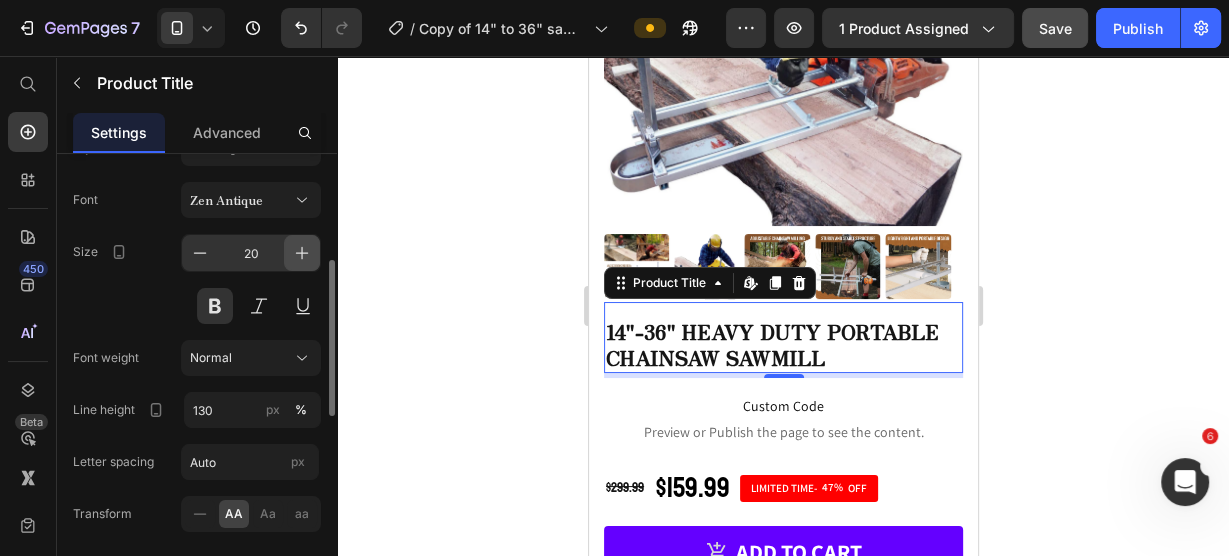 click 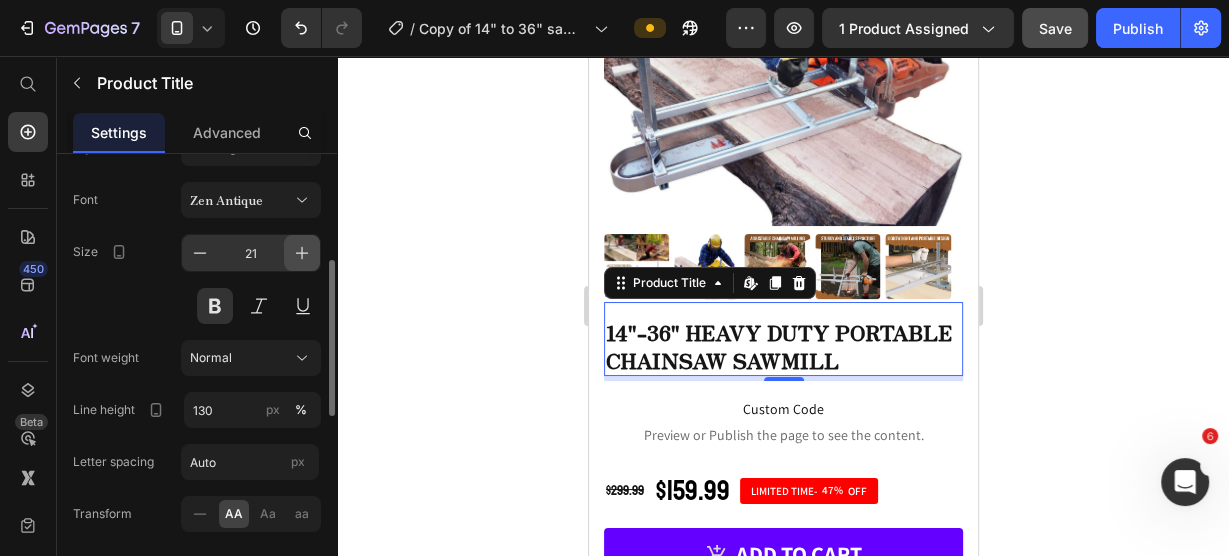 click 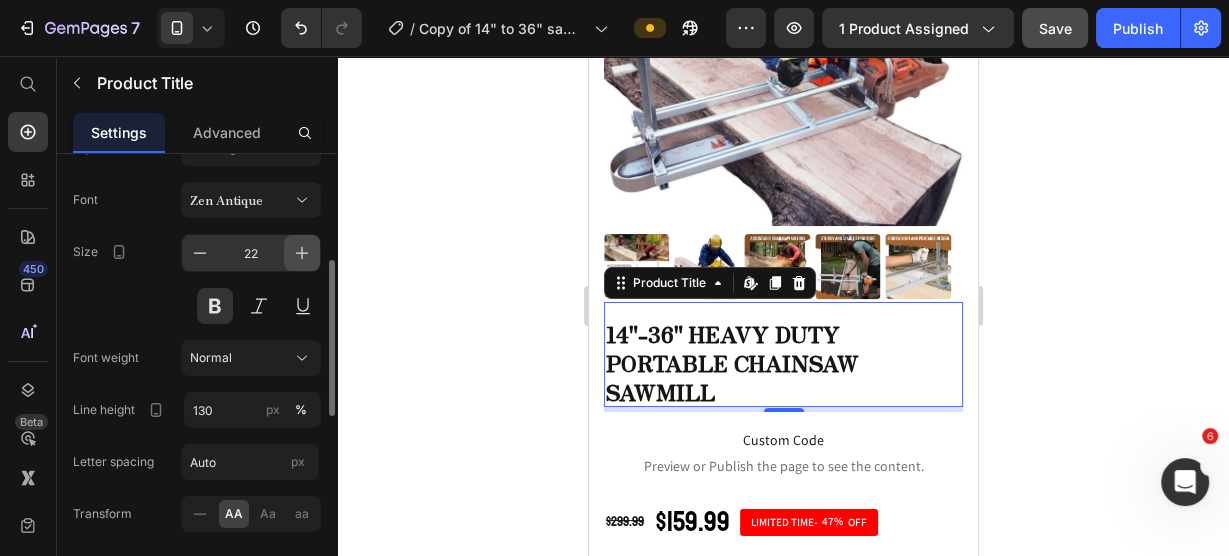 click 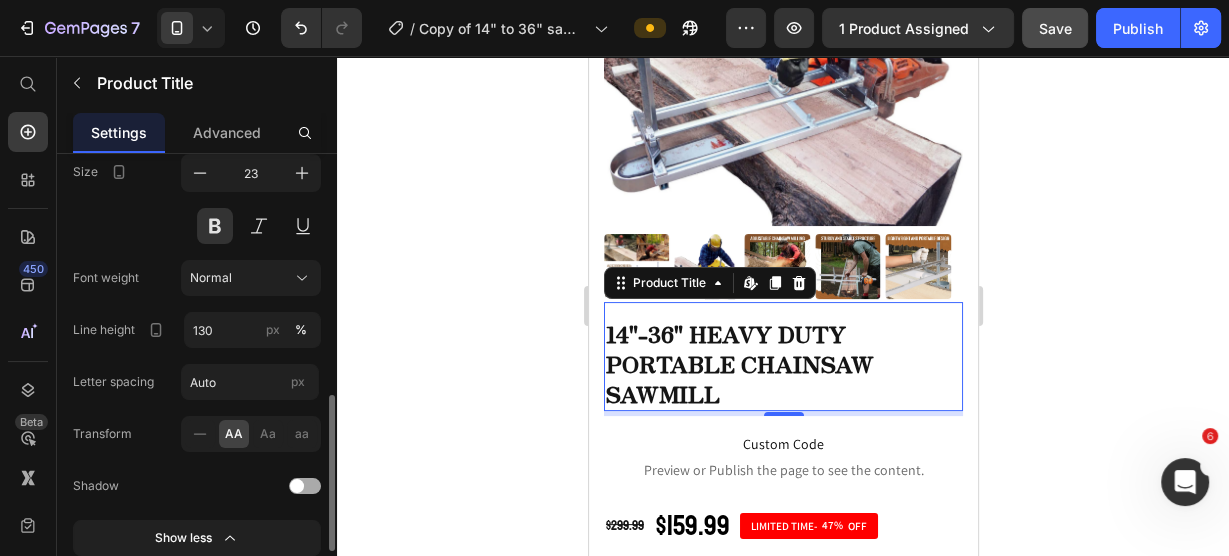 scroll, scrollTop: 474, scrollLeft: 0, axis: vertical 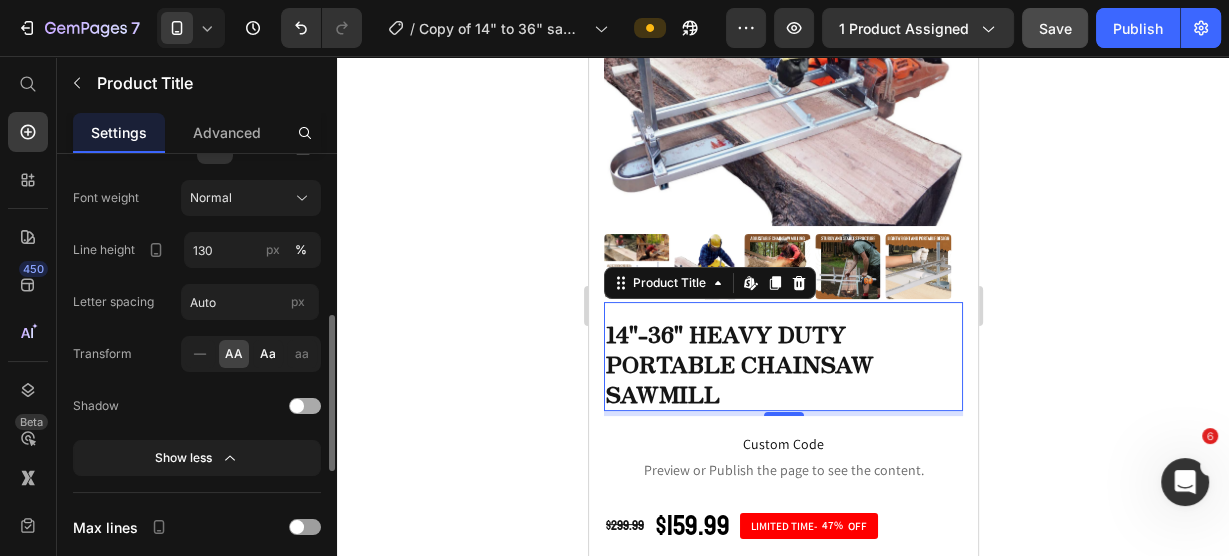 click on "Aa" 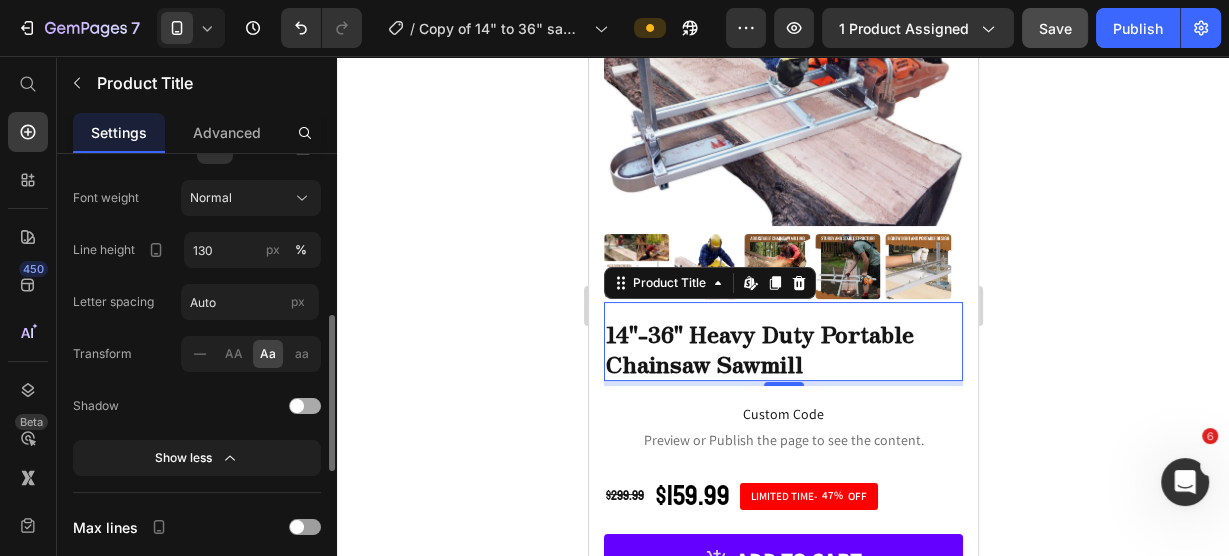 scroll, scrollTop: 394, scrollLeft: 0, axis: vertical 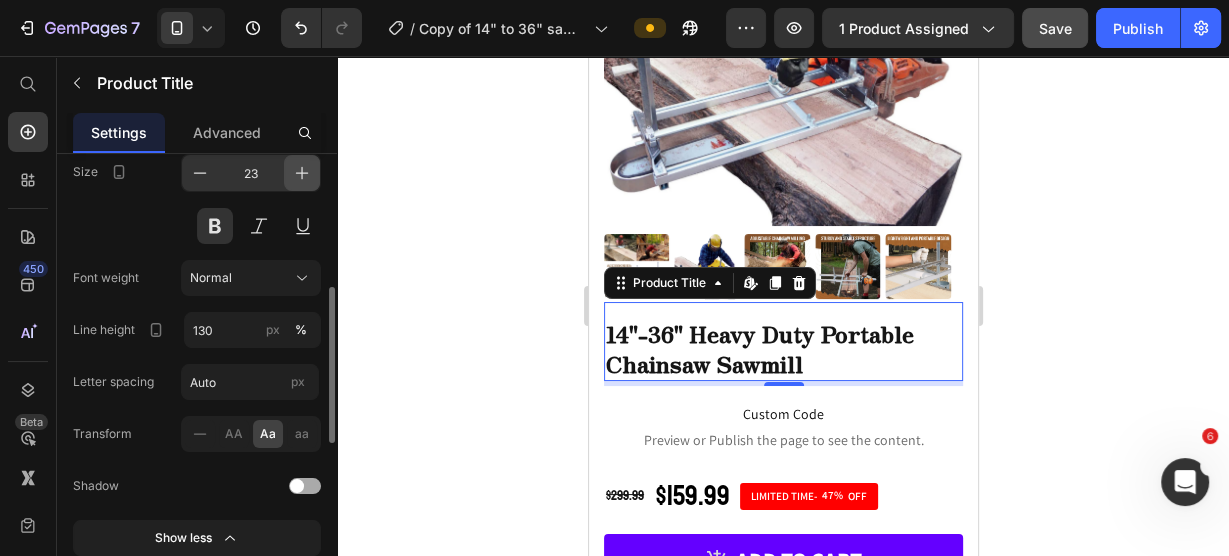 click 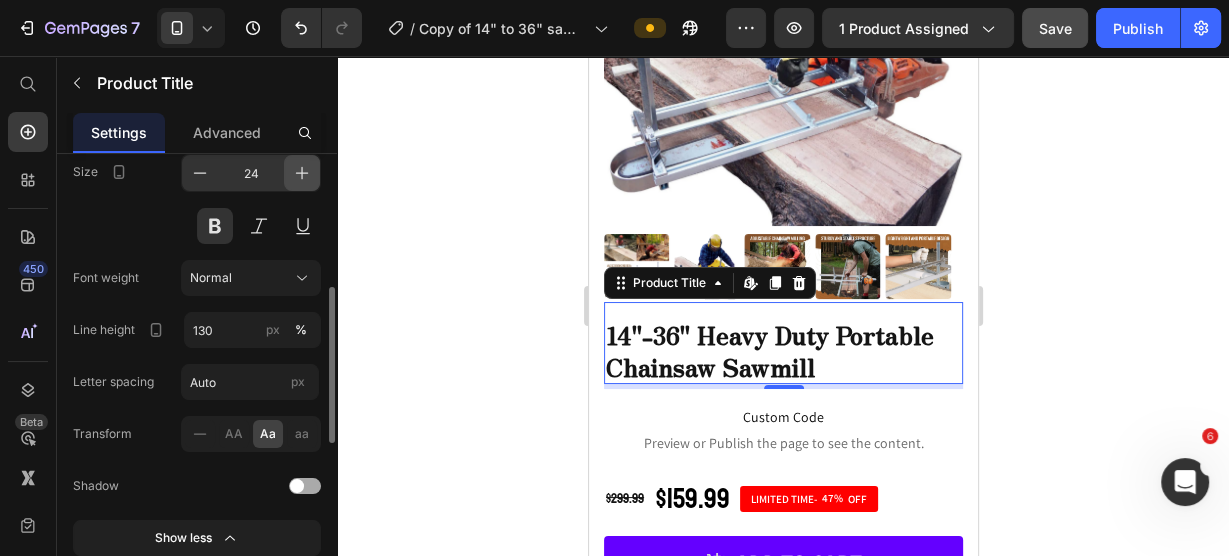 click 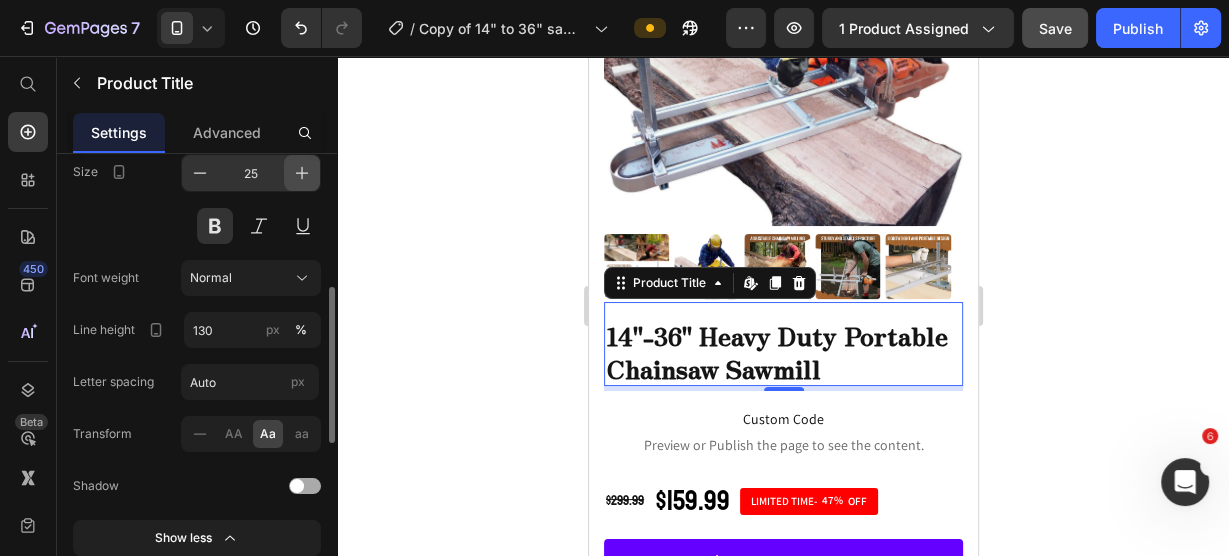 click 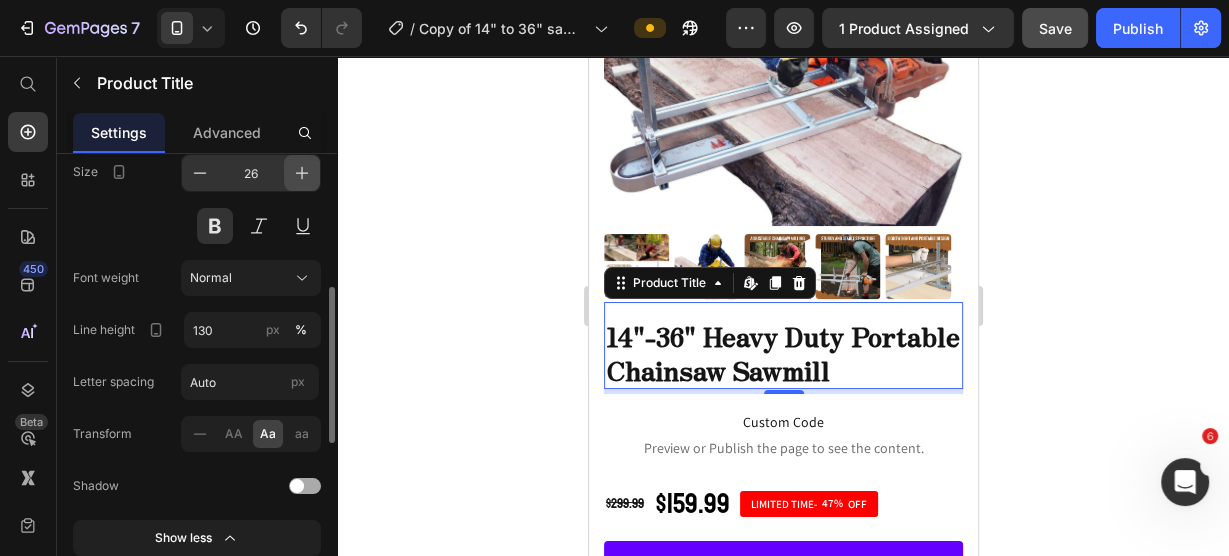 click 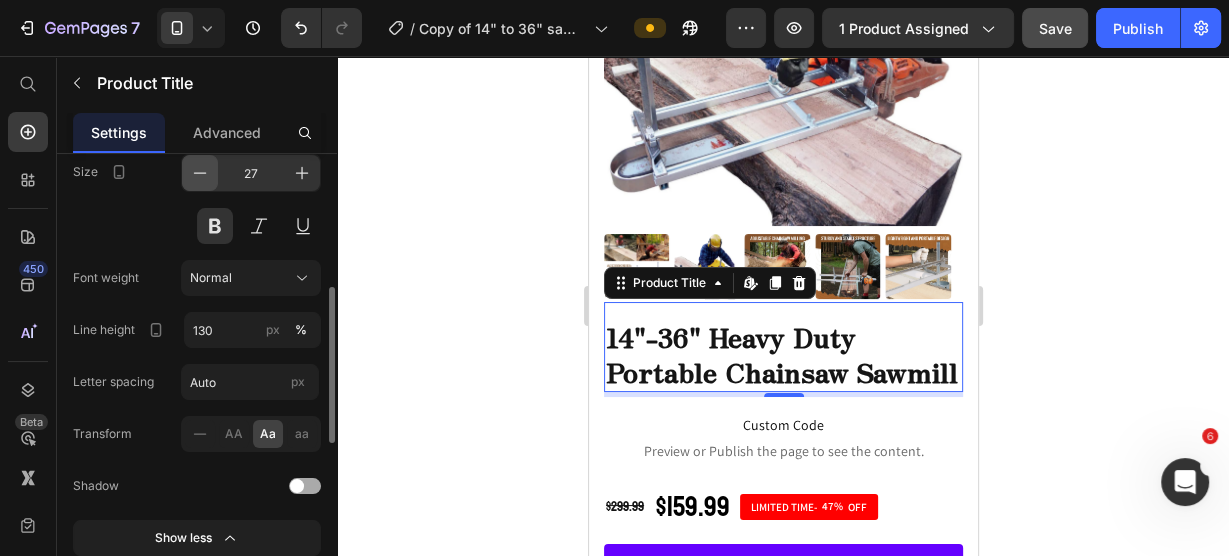 click 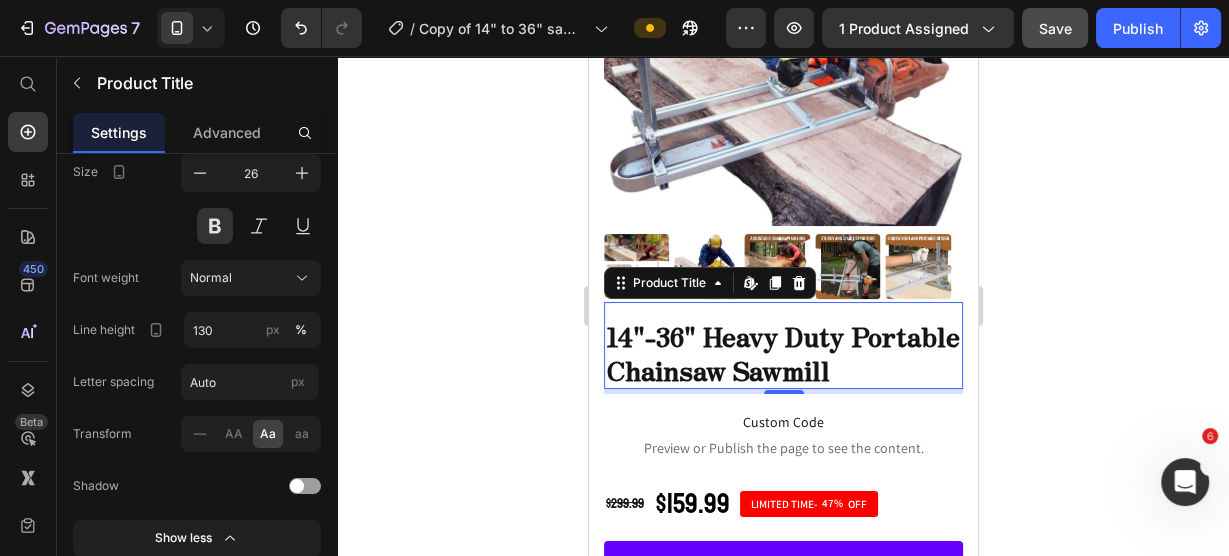 click 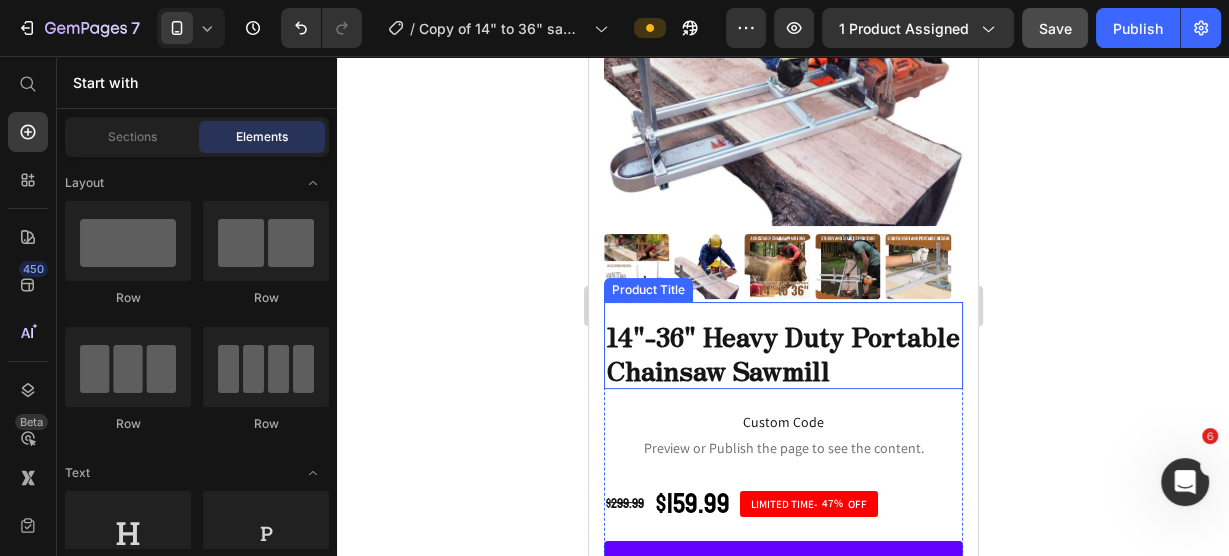 click on "14"-36" Heavy Duty Portable Chainsaw Sawmill" at bounding box center (782, 353) 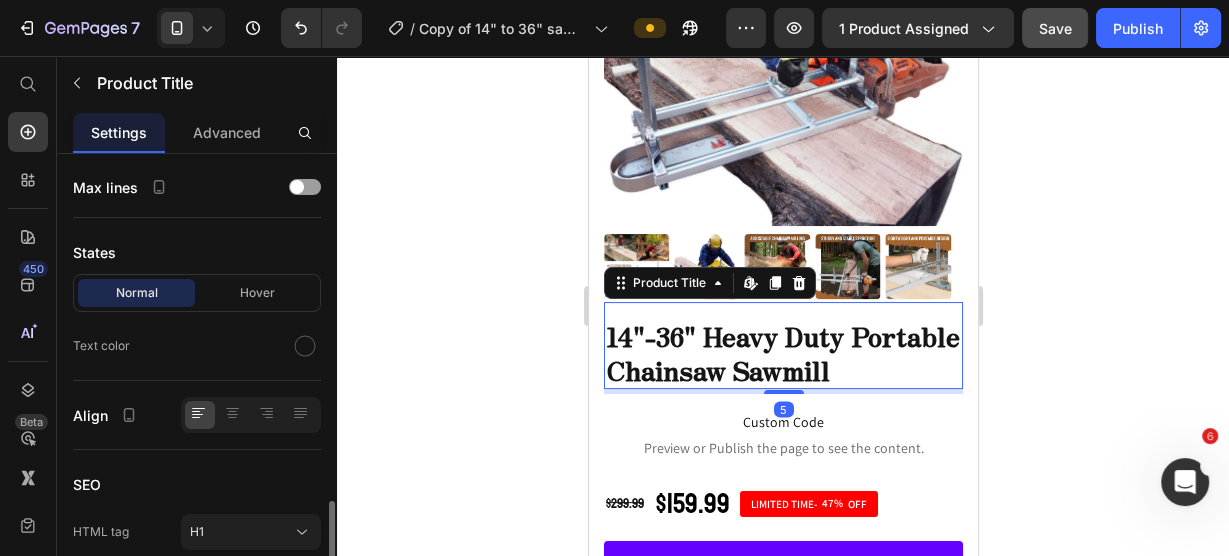 scroll, scrollTop: 634, scrollLeft: 0, axis: vertical 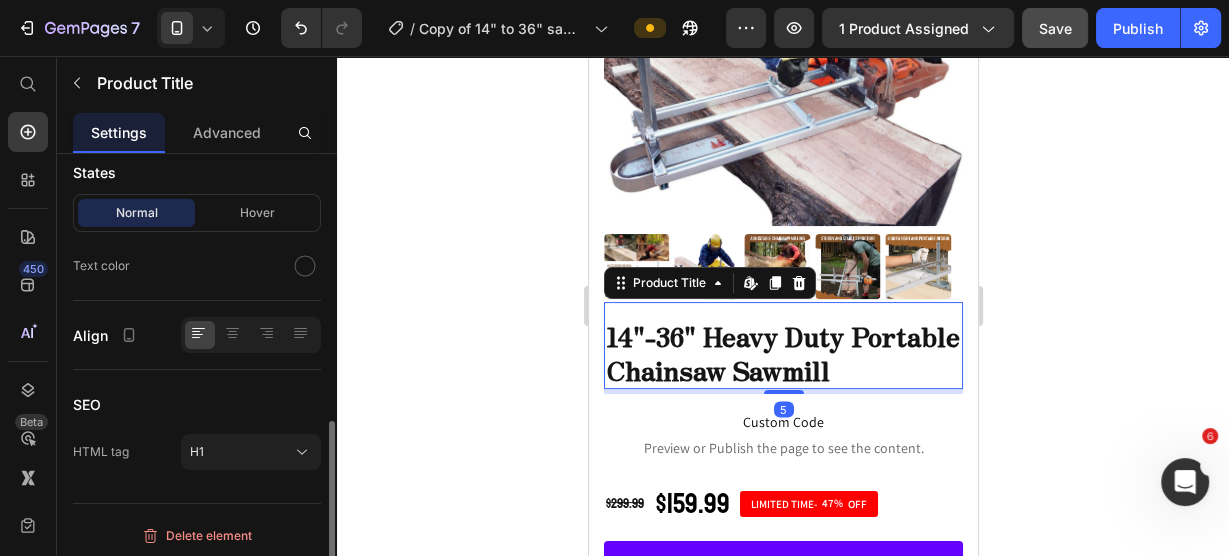 click 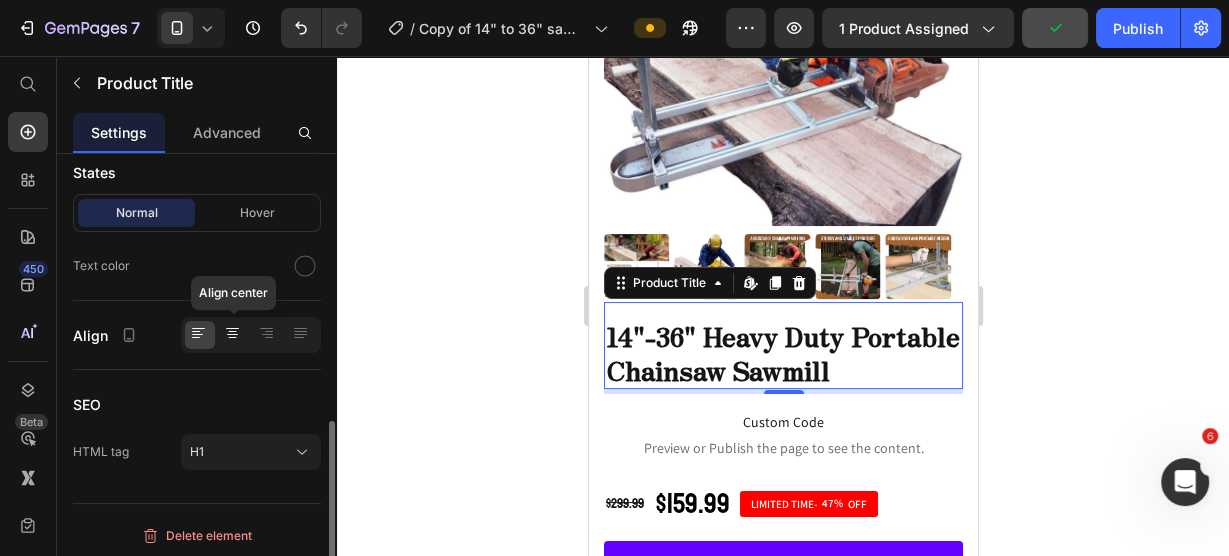 click 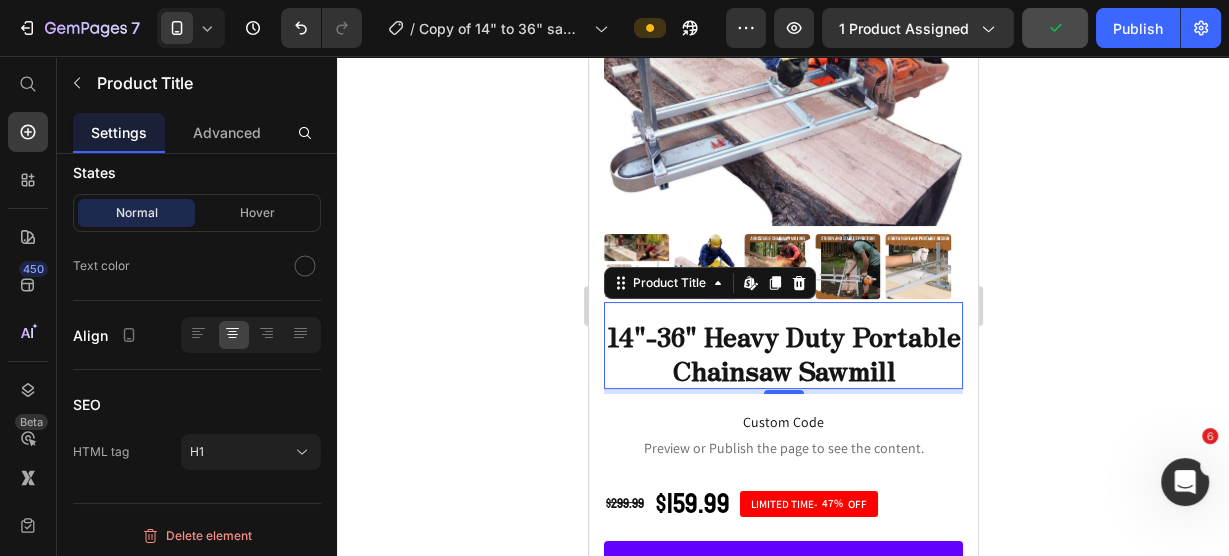 click 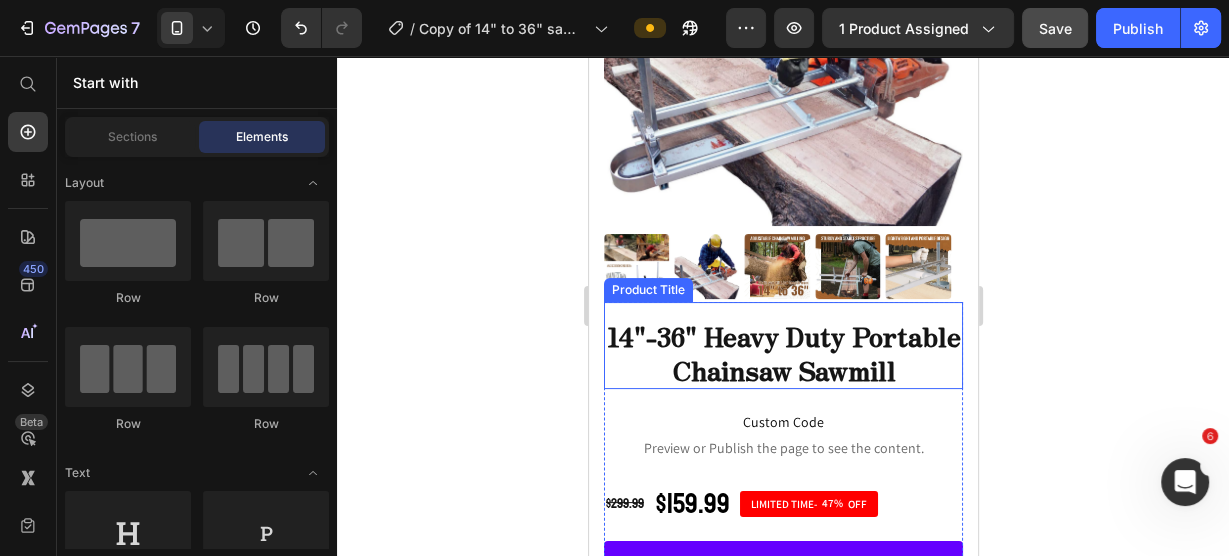 click on "14"-36" Heavy Duty Portable Chainsaw Sawmill" at bounding box center [782, 353] 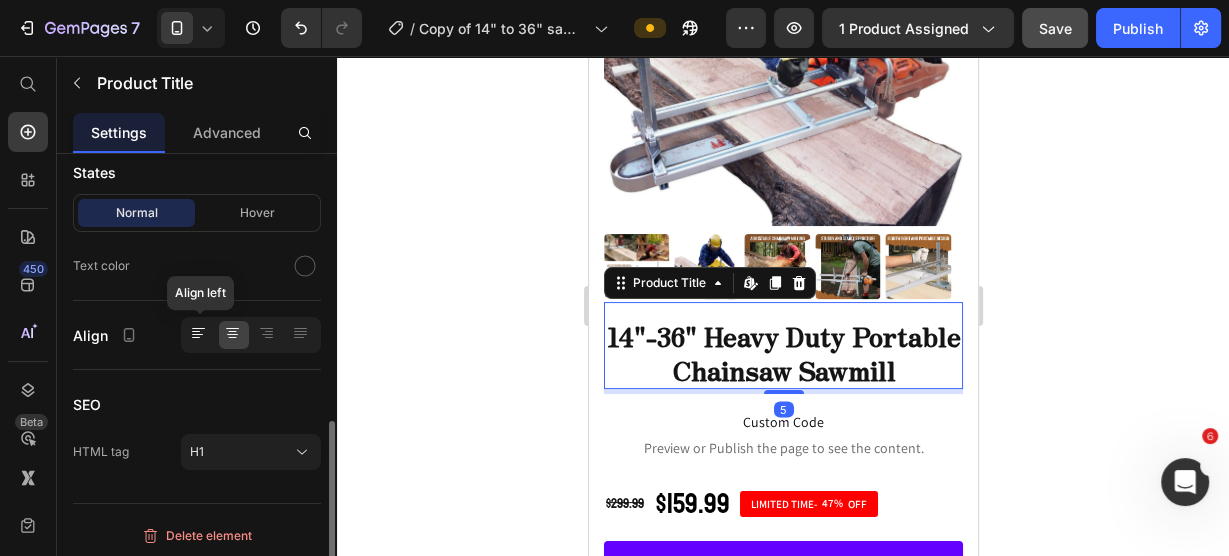 click 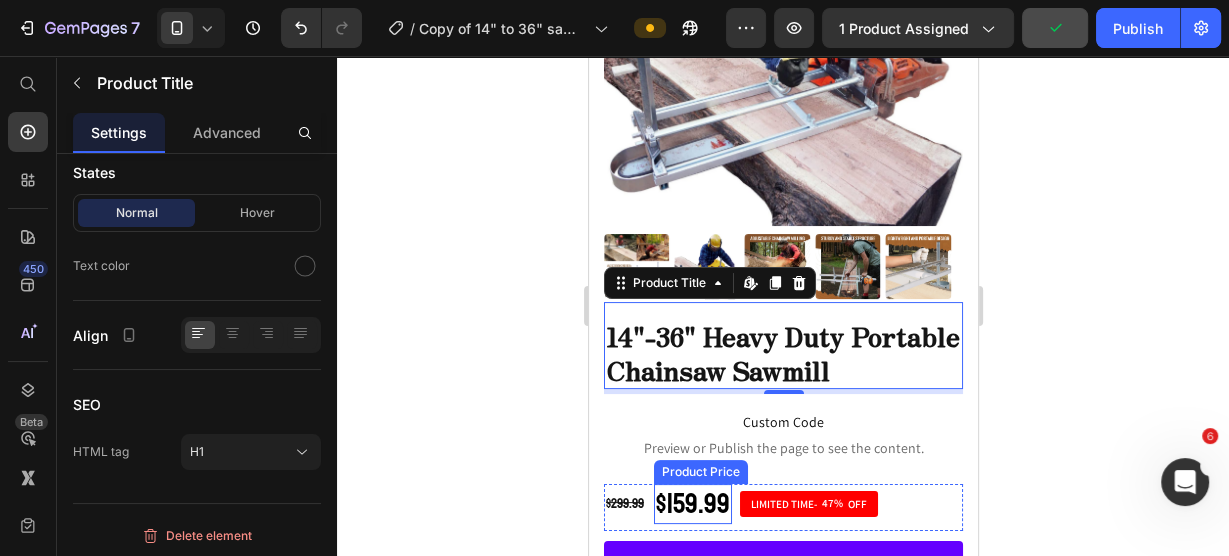 click on "$159.99" at bounding box center (692, 504) 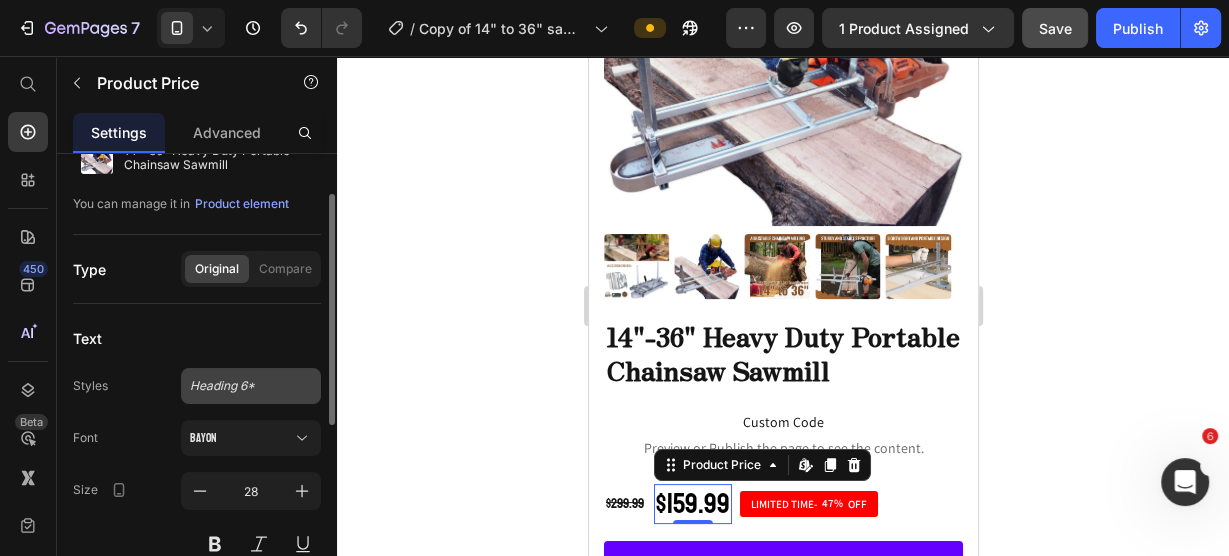 scroll, scrollTop: 160, scrollLeft: 0, axis: vertical 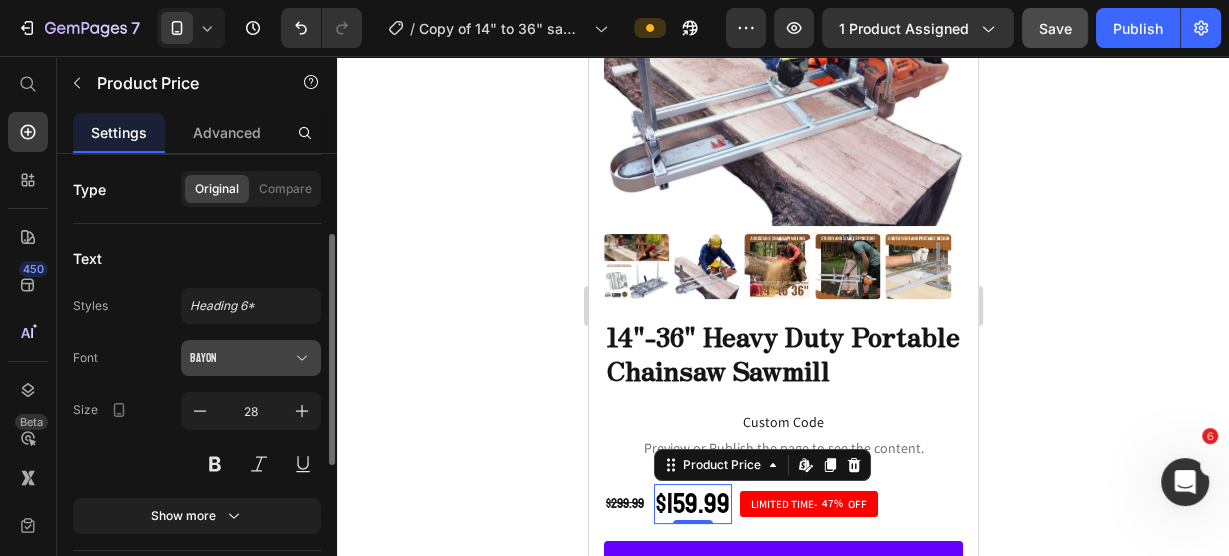click on "Bayon" at bounding box center (241, 358) 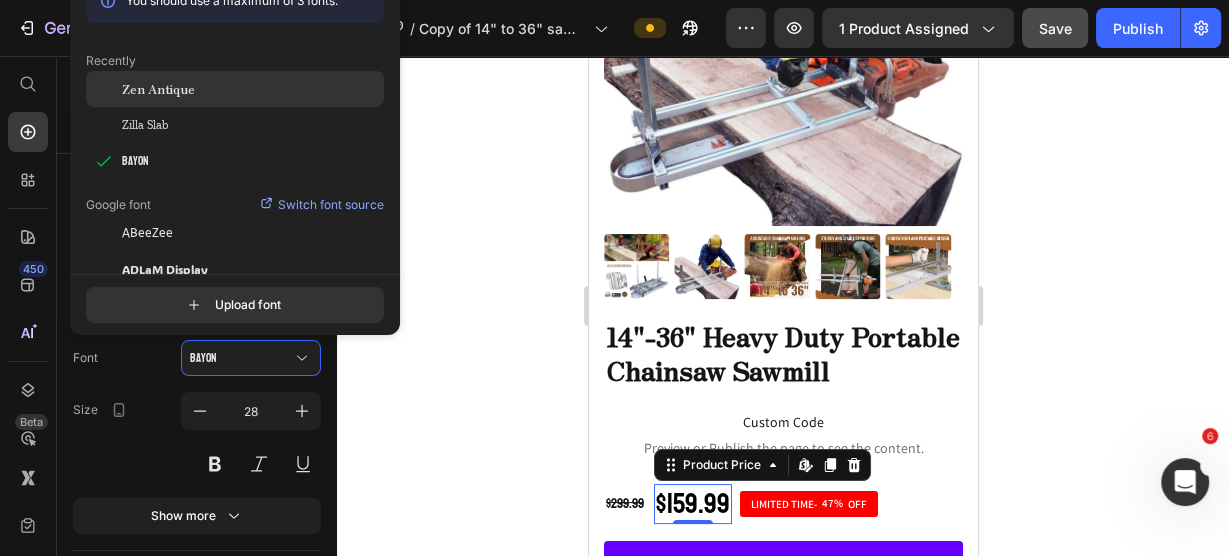 click on "Zen Antique" 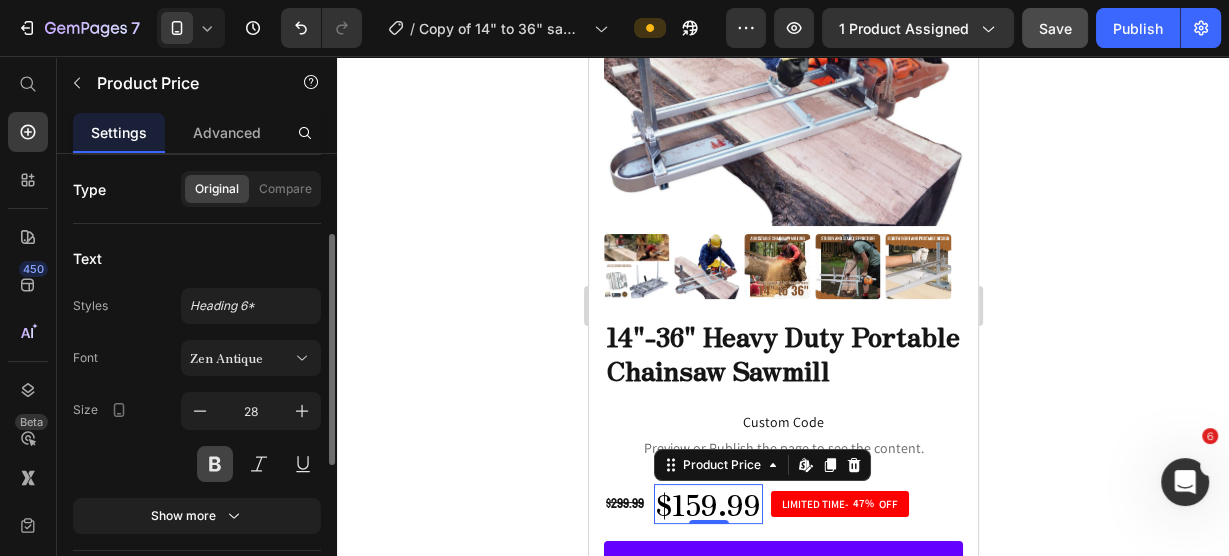 click at bounding box center [215, 464] 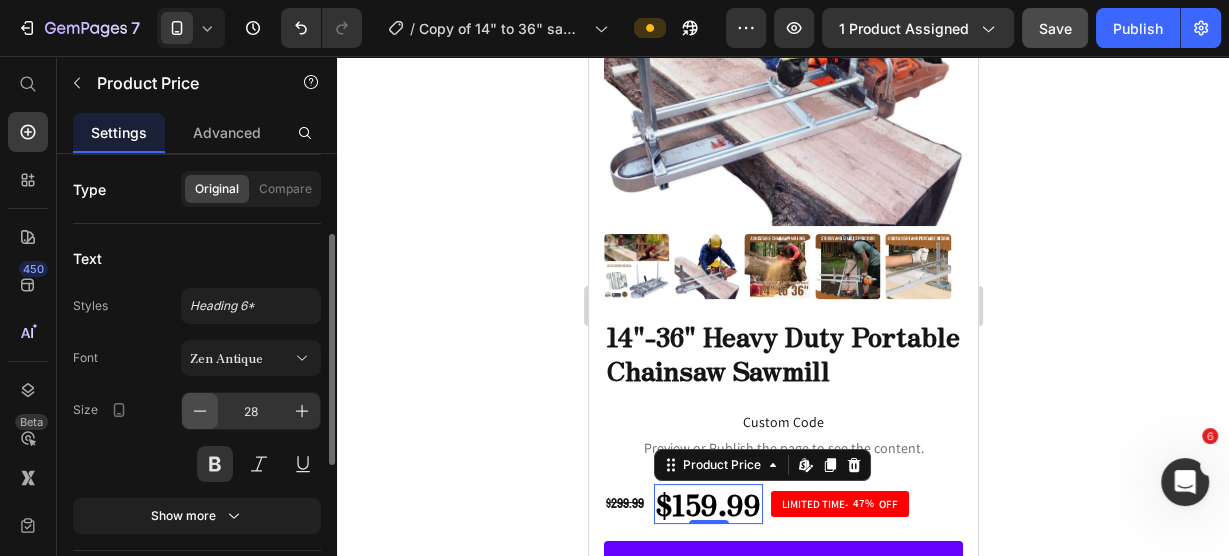 click 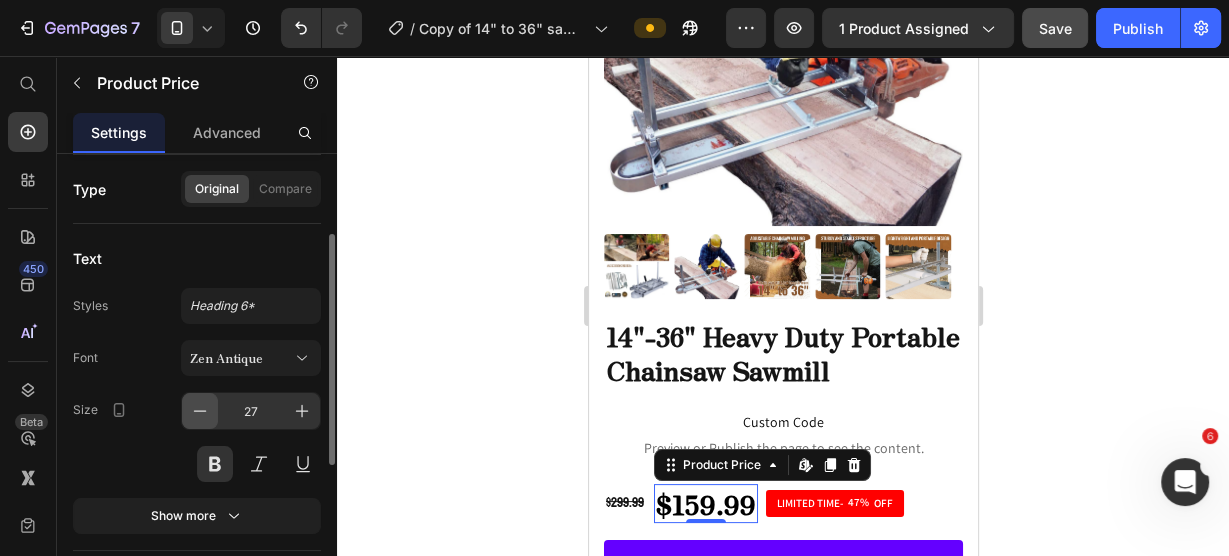 click 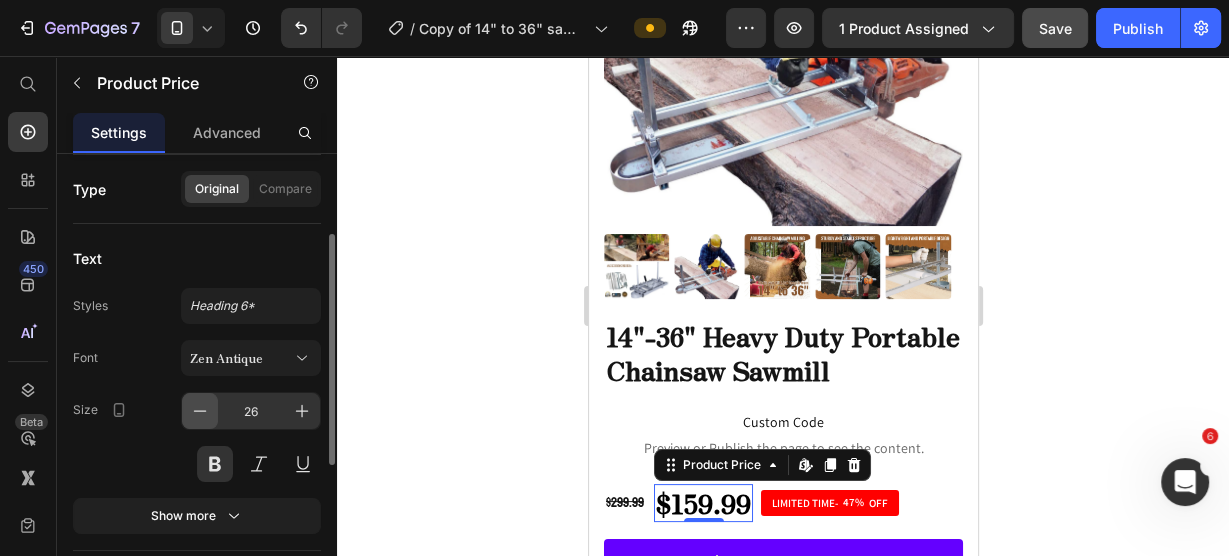 click 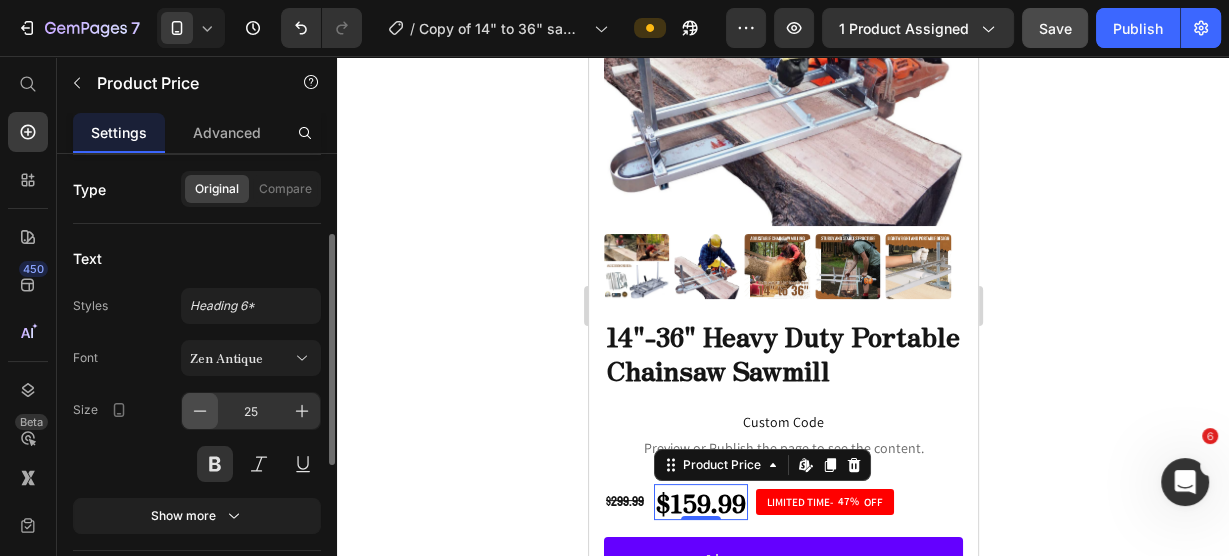 click 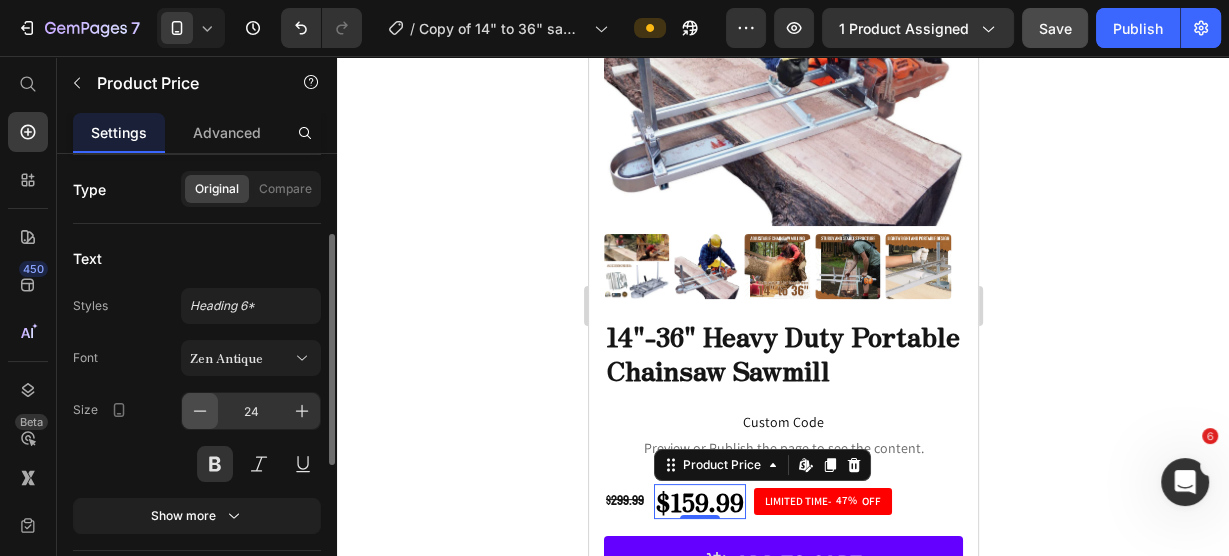 click 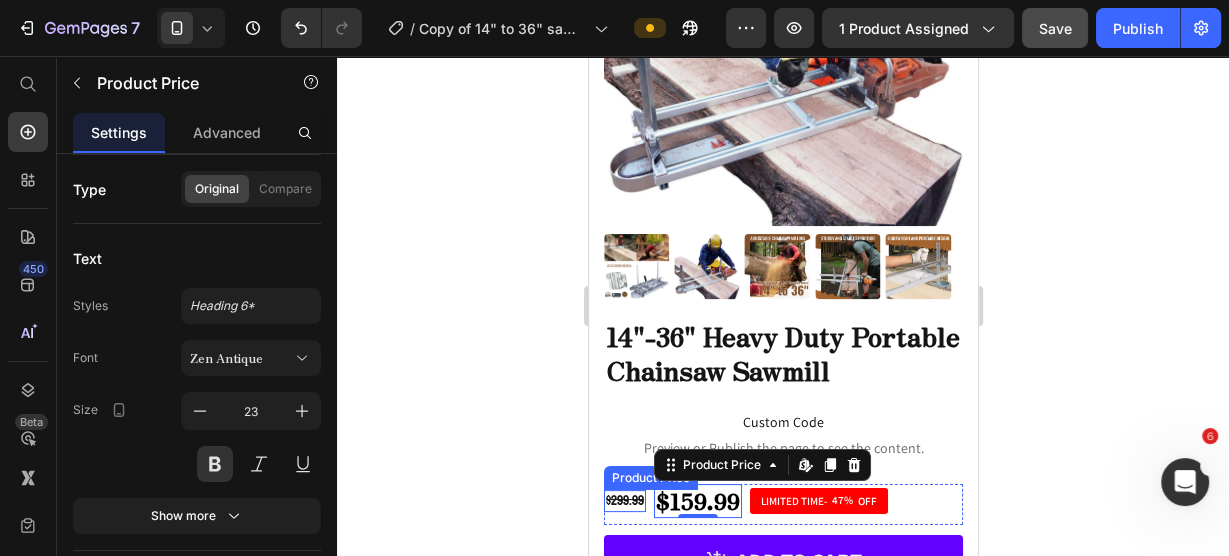 click on "$299.99" at bounding box center (624, 501) 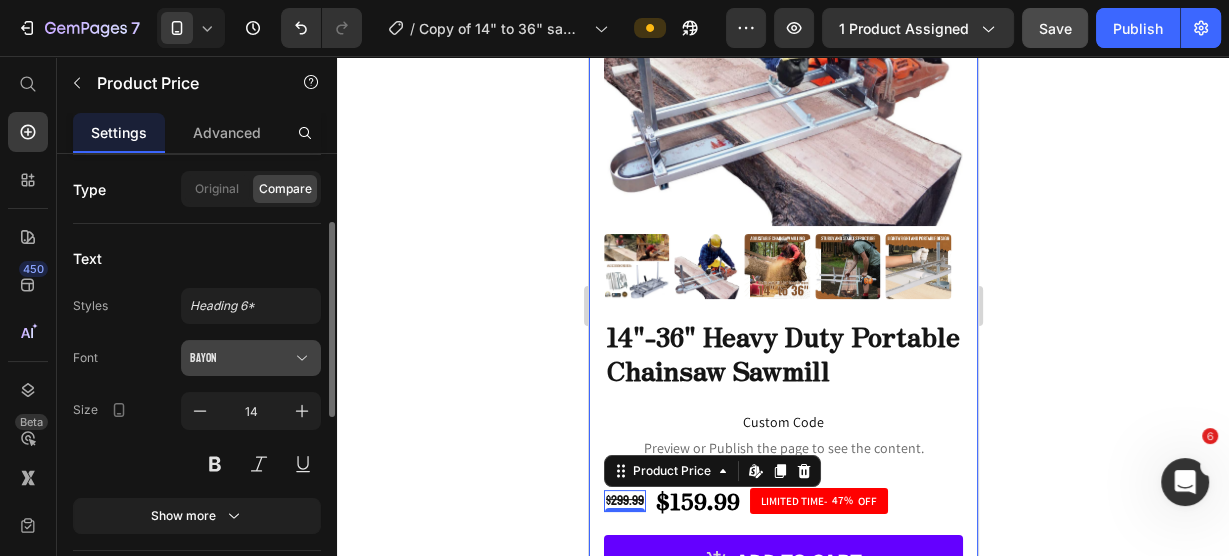 click 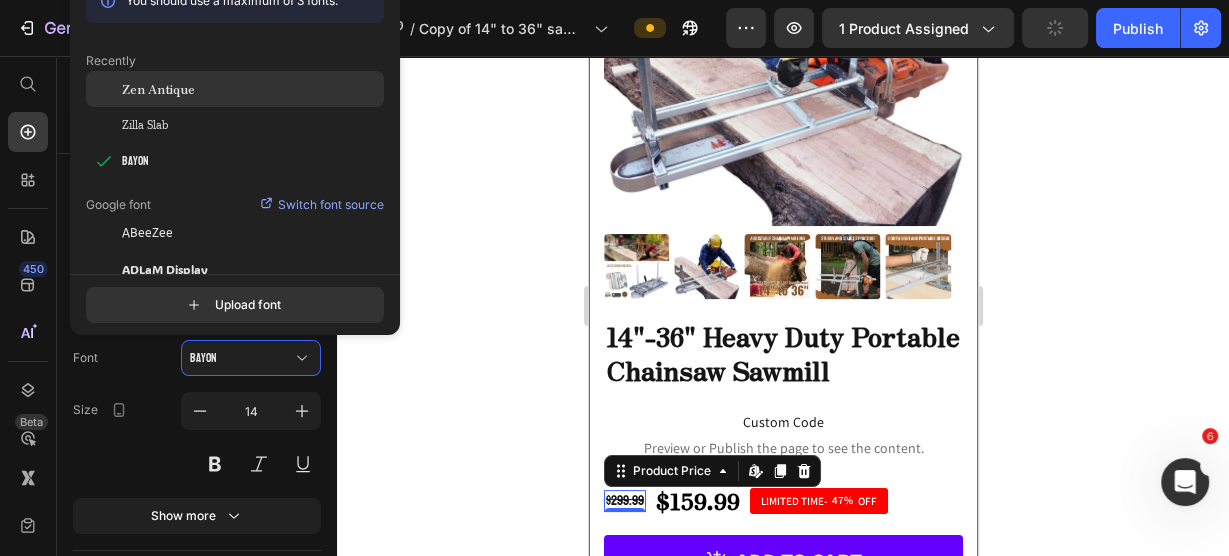 click on "Zen Antique" 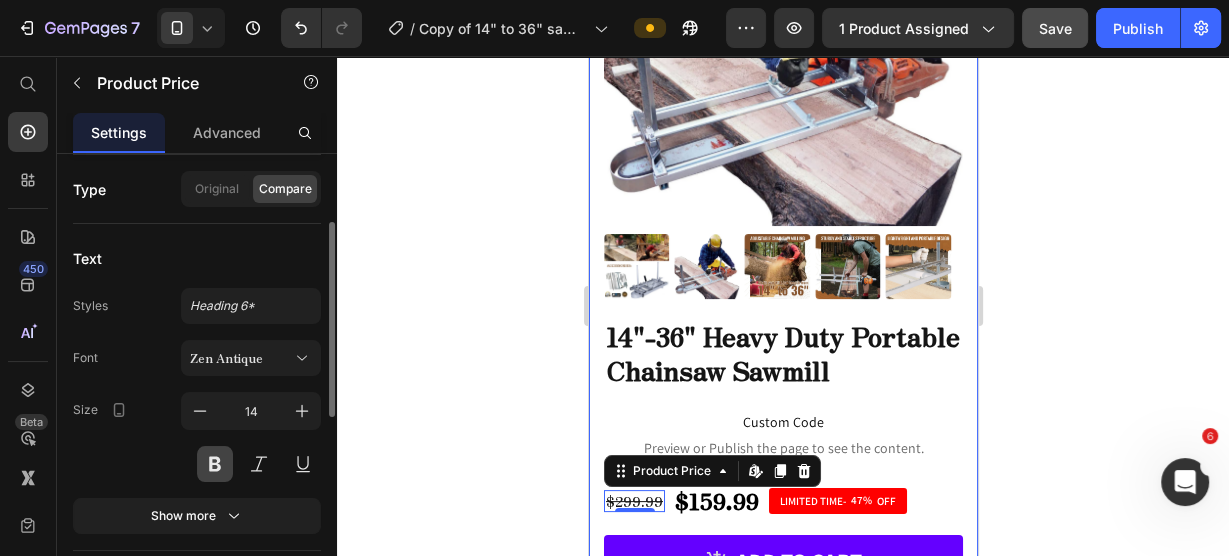 click at bounding box center (215, 464) 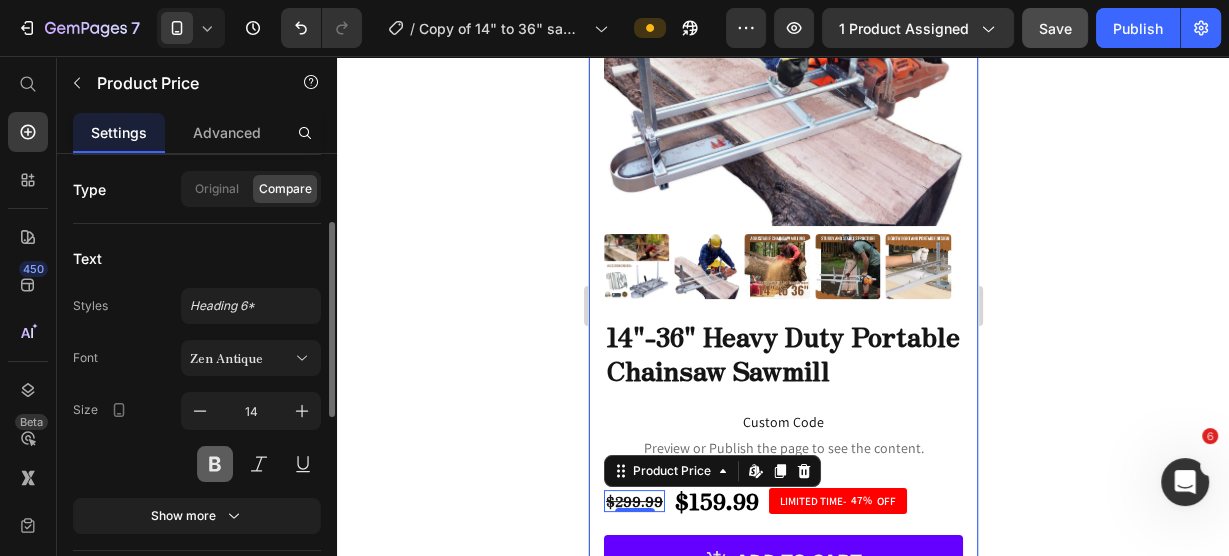 click at bounding box center [215, 464] 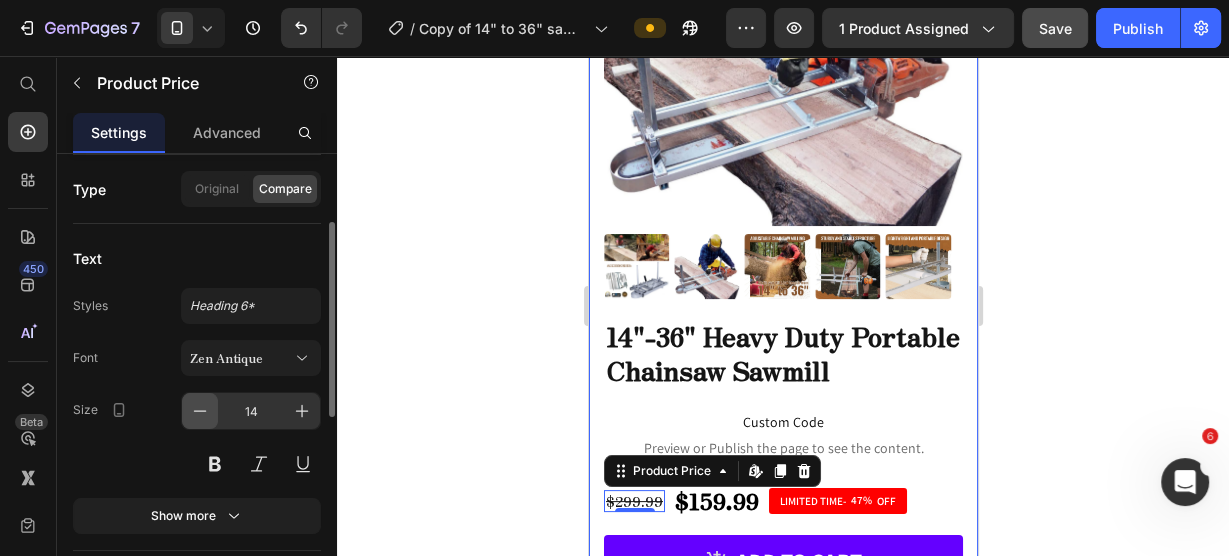click 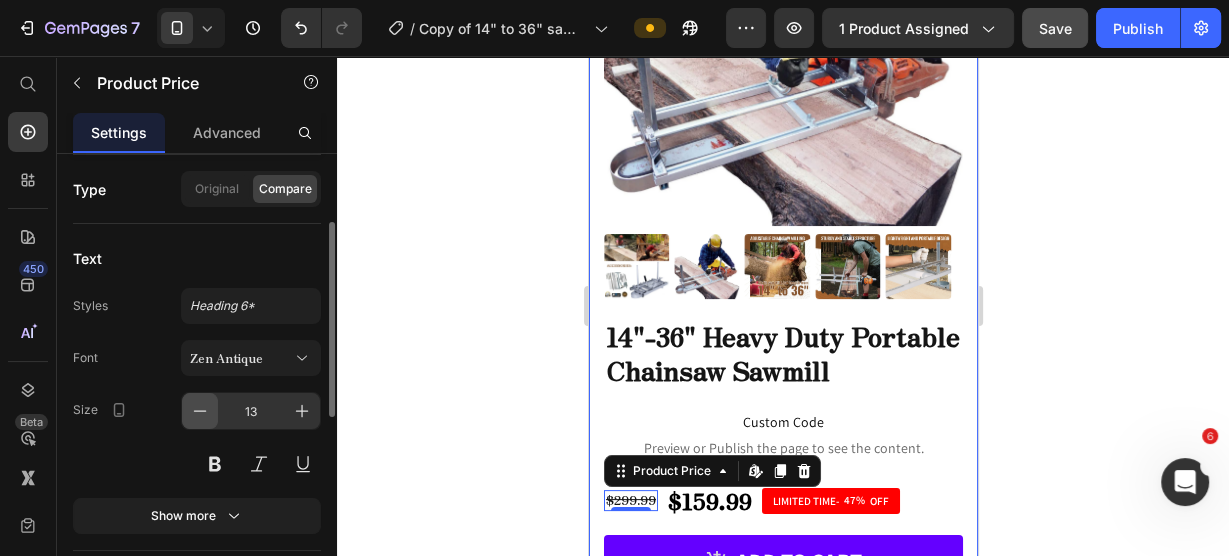 click 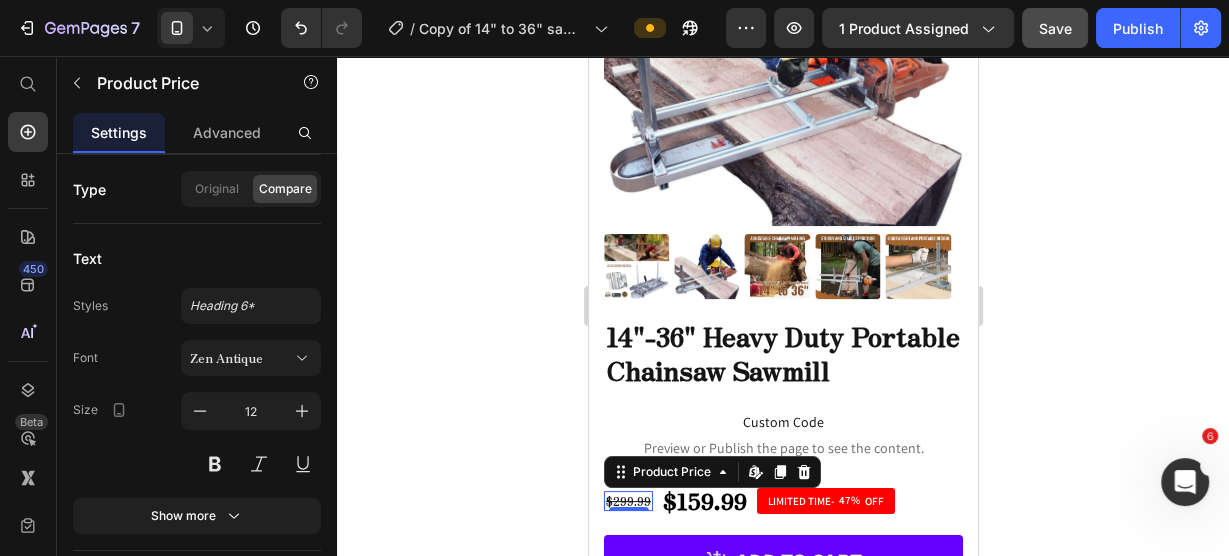click 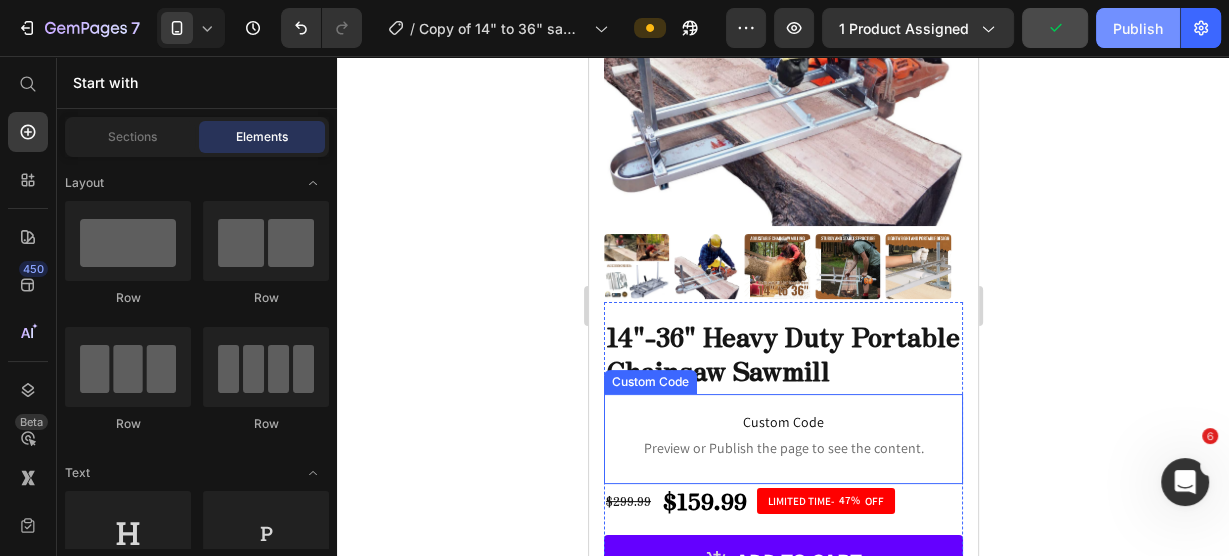 click on "Publish" at bounding box center [1138, 28] 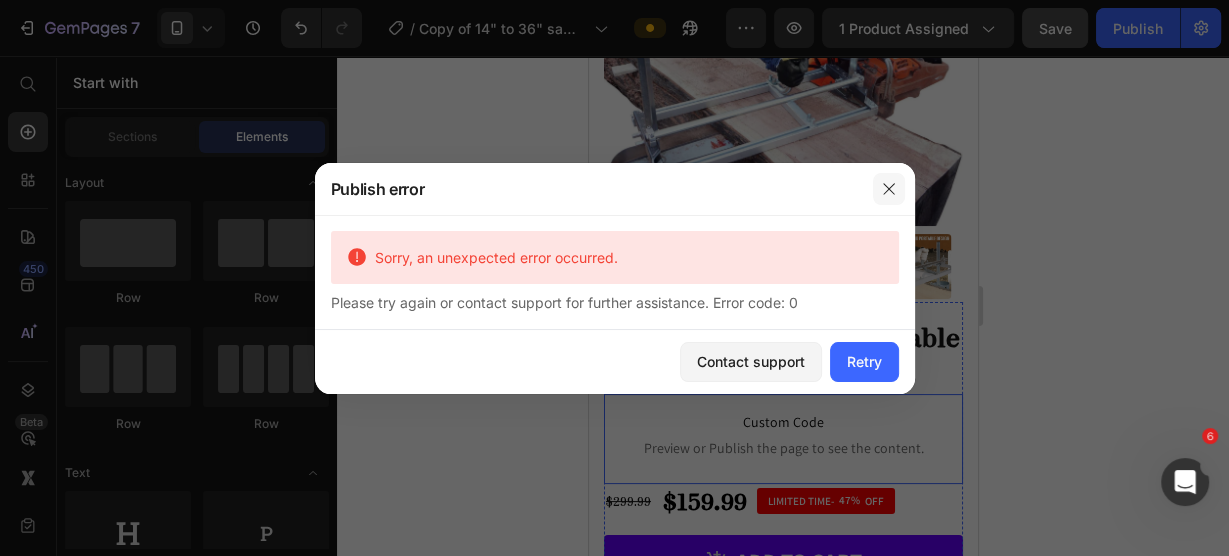 click 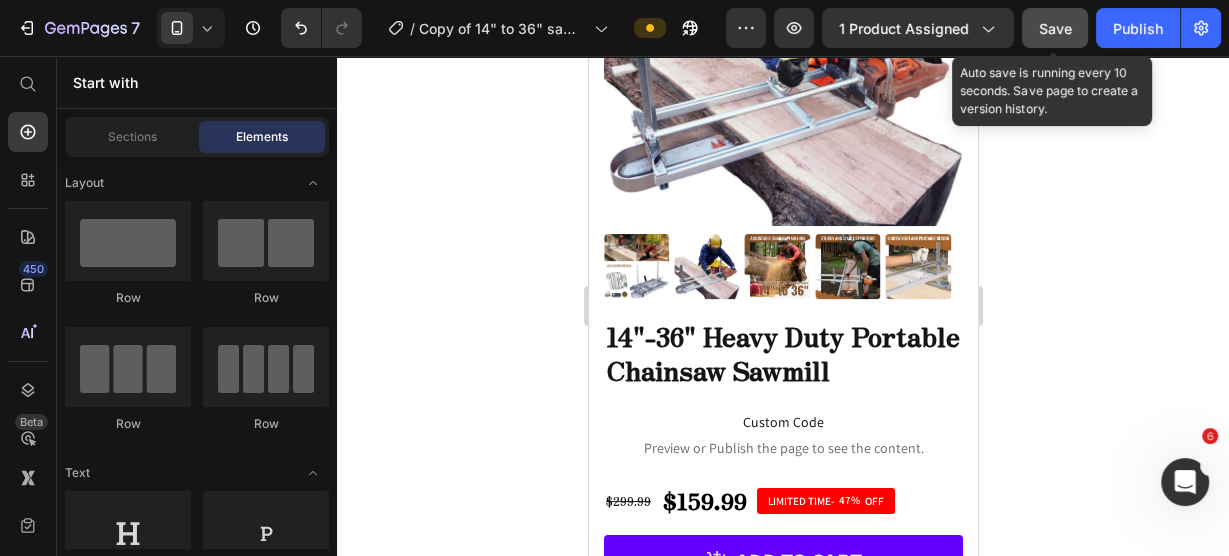 click on "Save" at bounding box center (1055, 28) 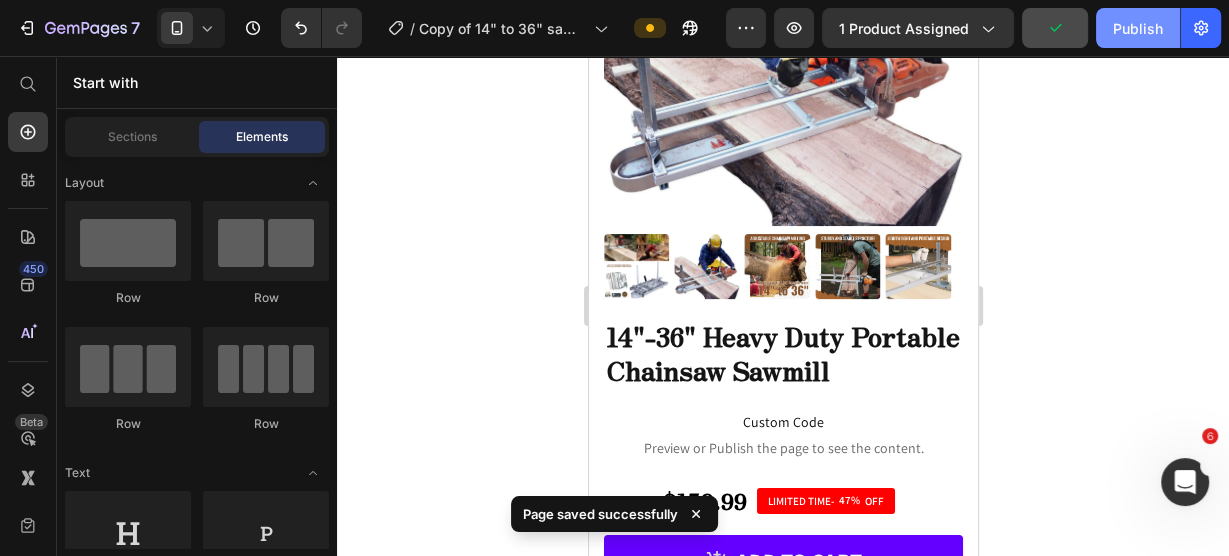 click on "Publish" at bounding box center (1138, 28) 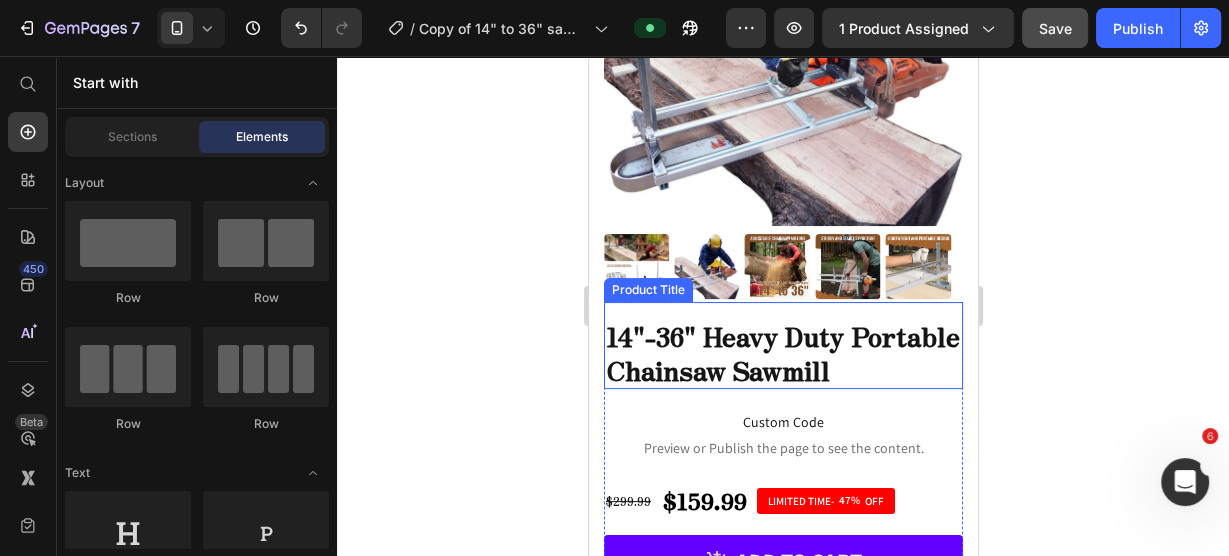 click on "14"-36" Heavy Duty Portable Chainsaw Sawmill" at bounding box center (782, 353) 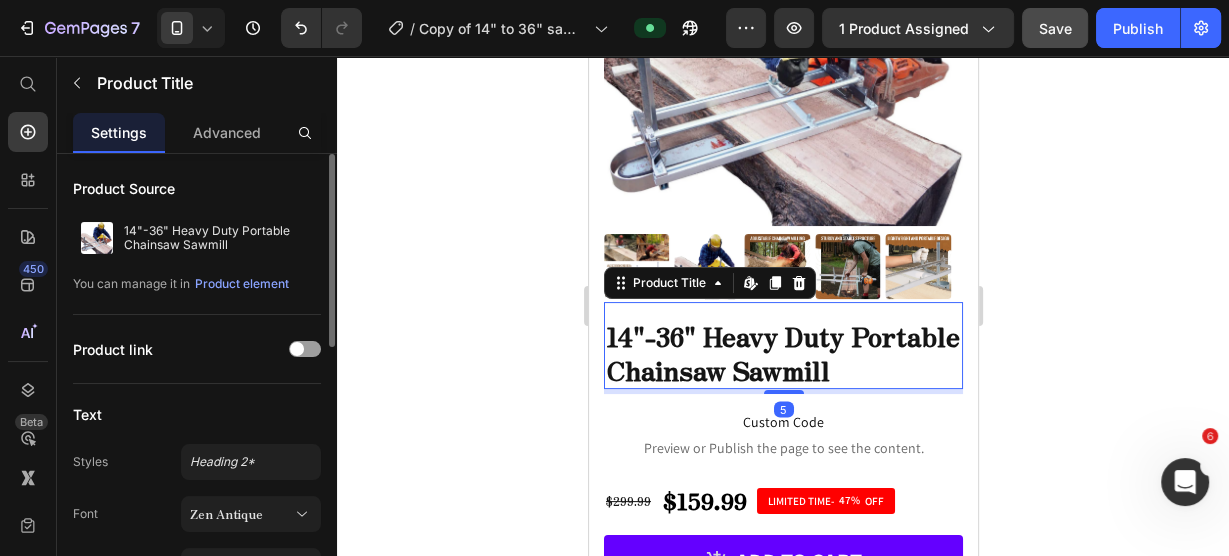 scroll, scrollTop: 160, scrollLeft: 0, axis: vertical 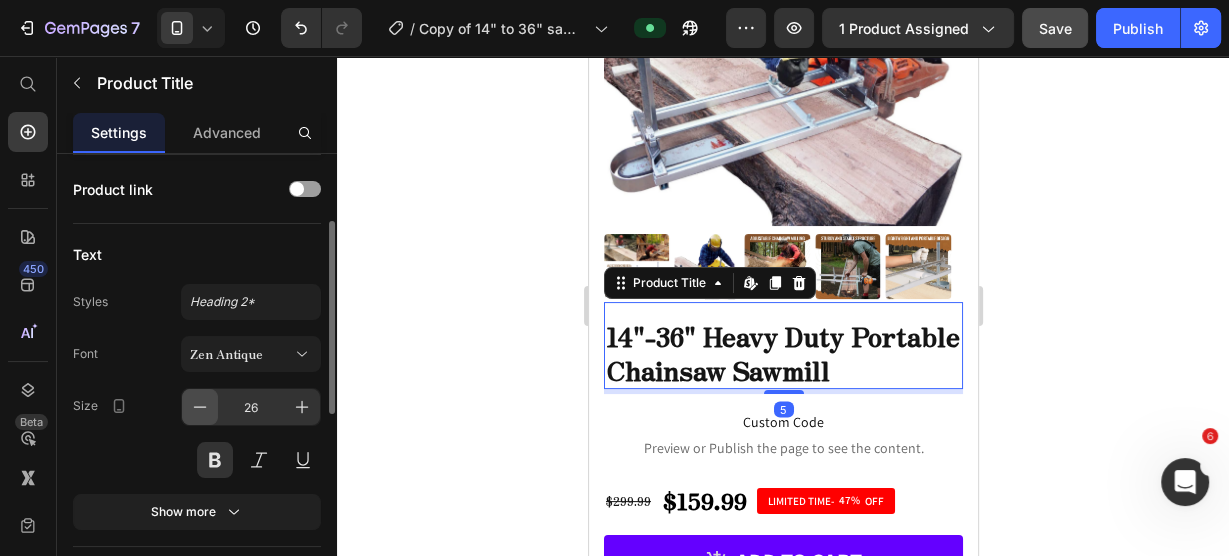 click 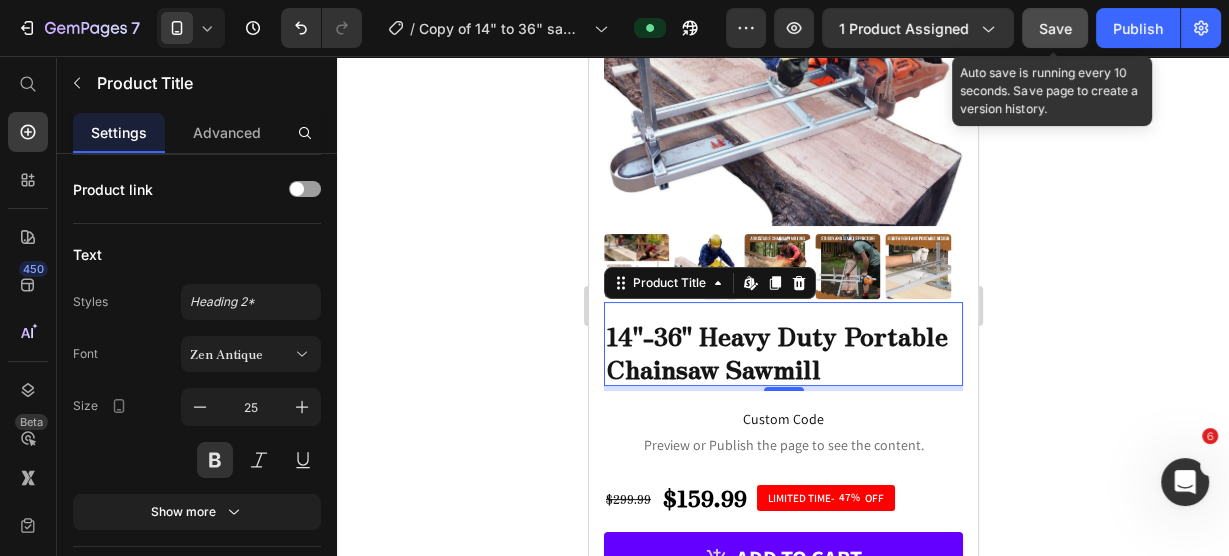 click on "Save" at bounding box center [1055, 28] 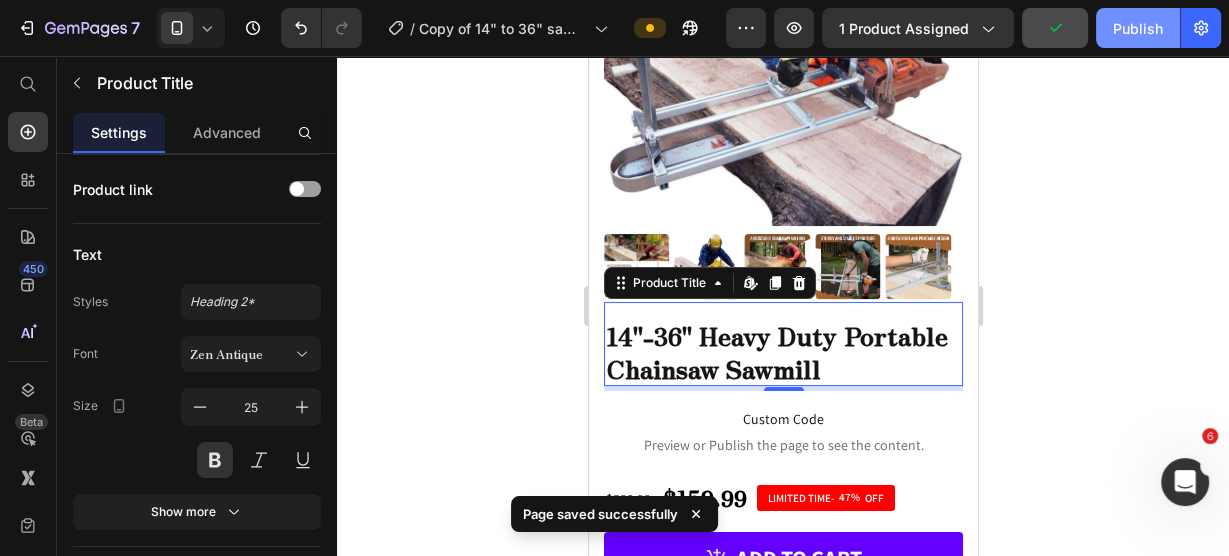 click on "Publish" at bounding box center (1138, 28) 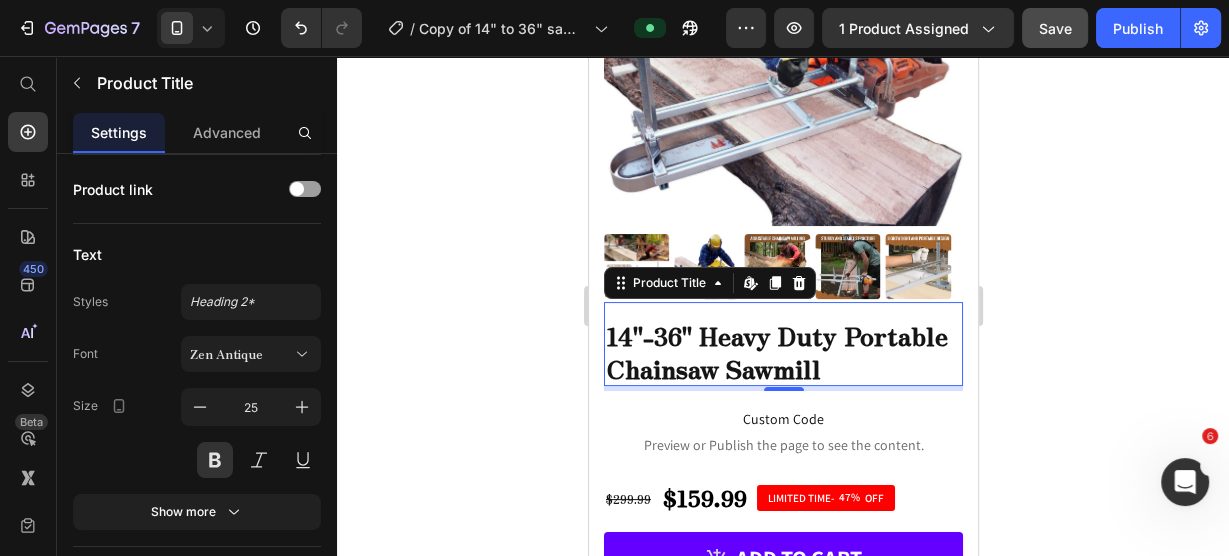 click on "14"-36" Heavy Duty Portable Chainsaw Sawmill" at bounding box center (782, 351) 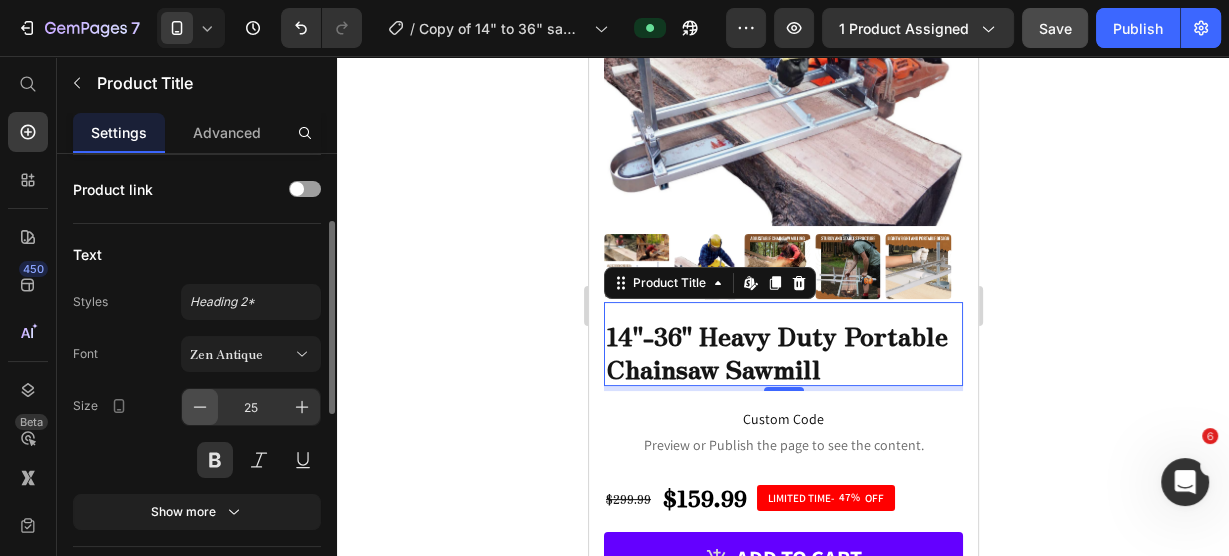 click at bounding box center [200, 407] 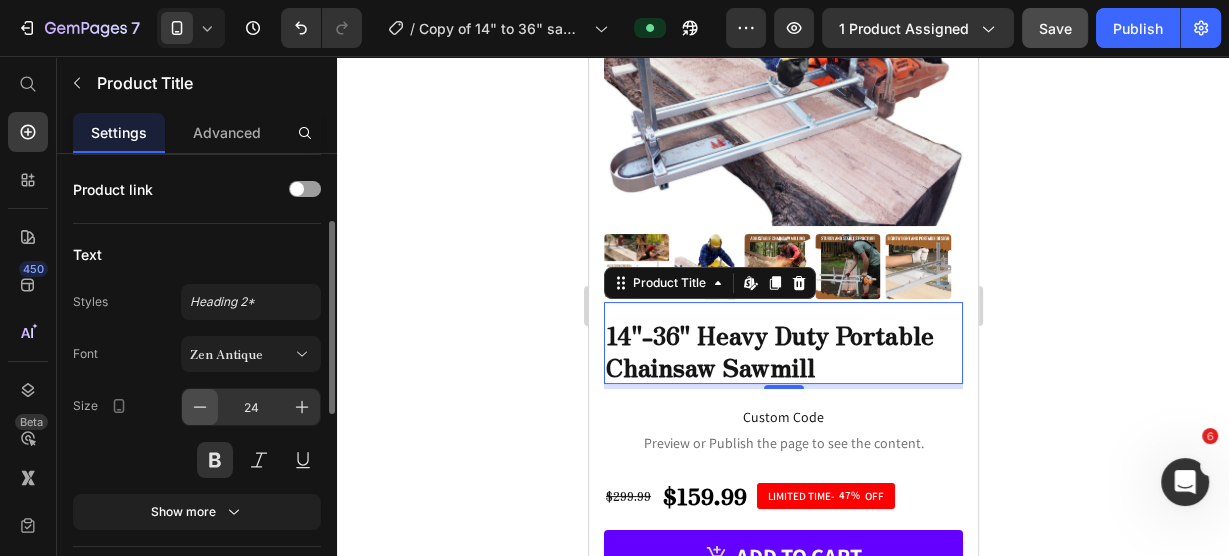 click at bounding box center (200, 407) 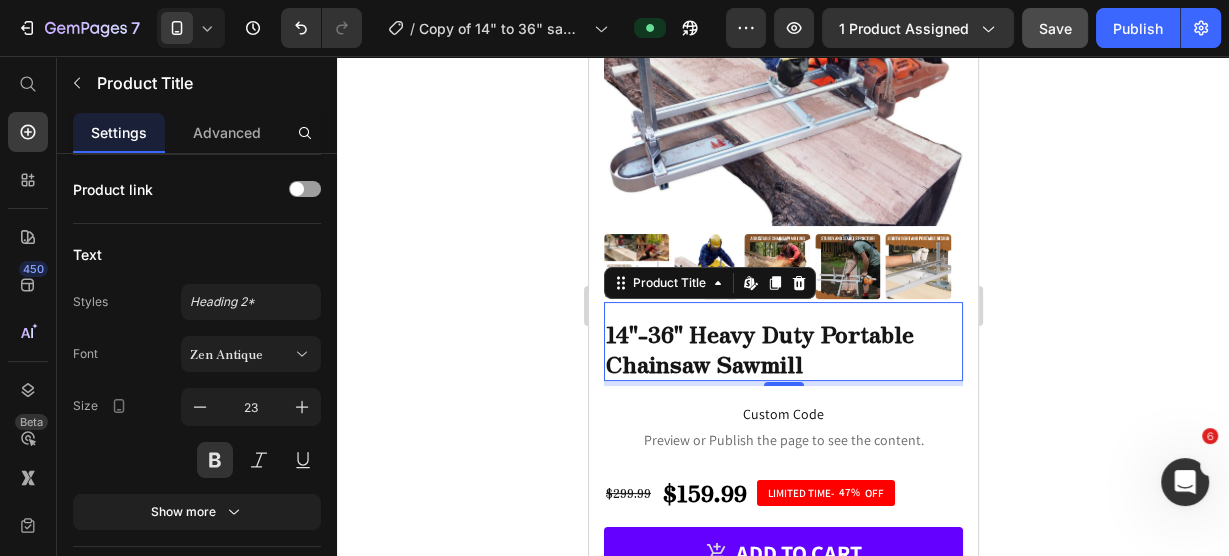 click 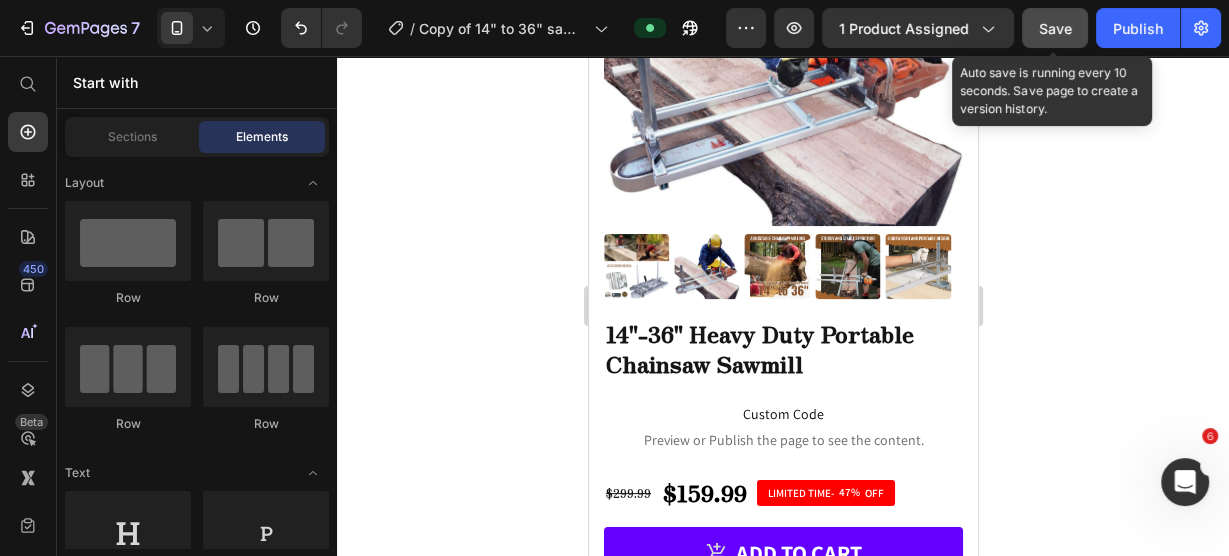 click on "Save" at bounding box center [1055, 28] 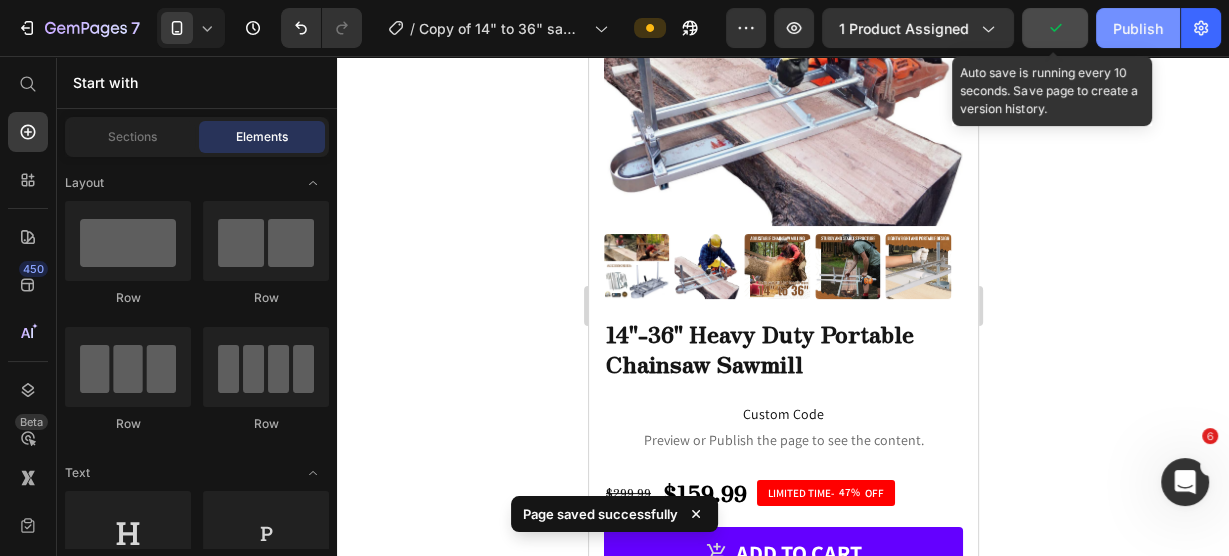 click on "Publish" at bounding box center (1138, 28) 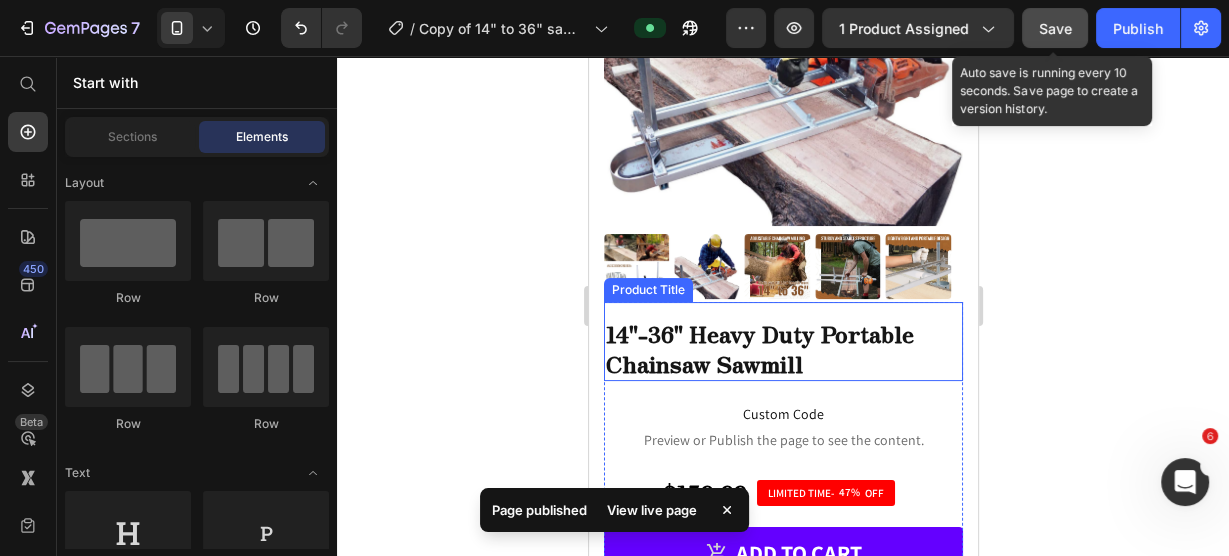 click on "14"-36" Heavy Duty Portable Chainsaw Sawmill" at bounding box center (782, 349) 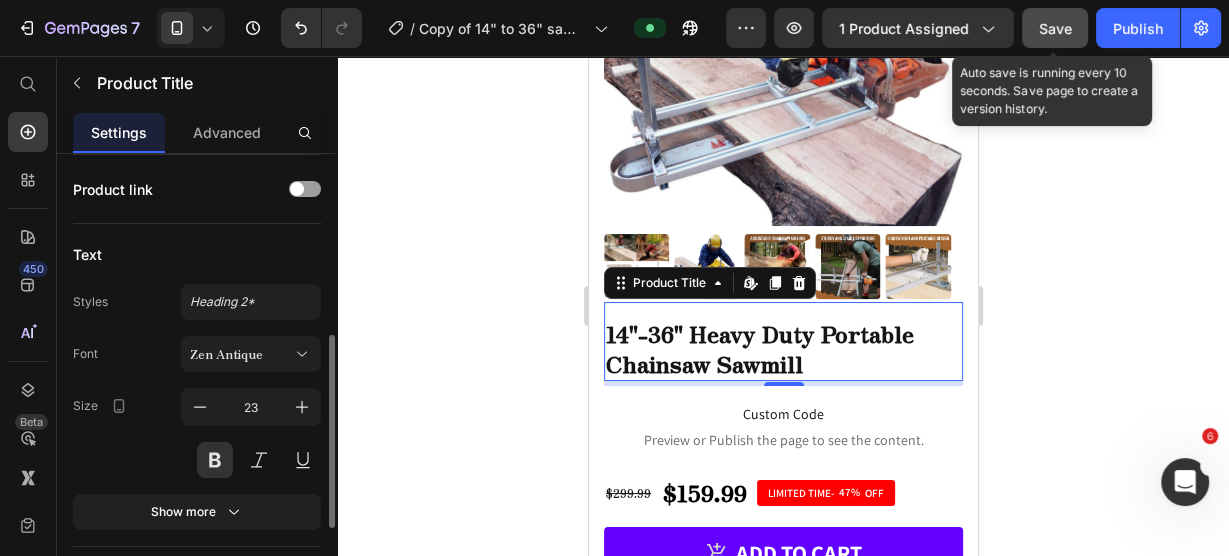 scroll, scrollTop: 240, scrollLeft: 0, axis: vertical 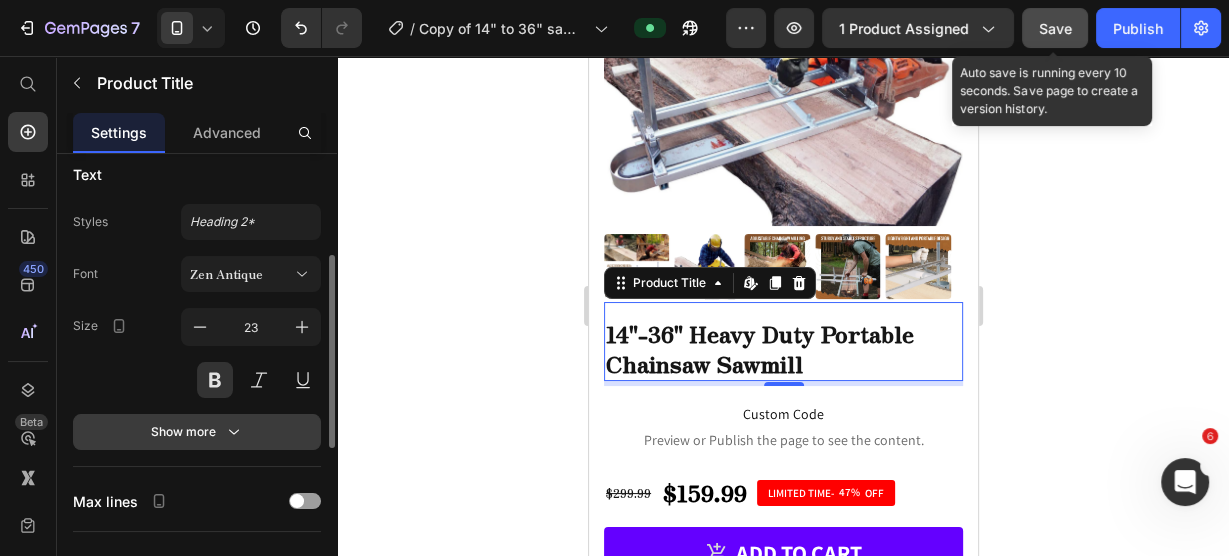 click on "Show more" at bounding box center (197, 432) 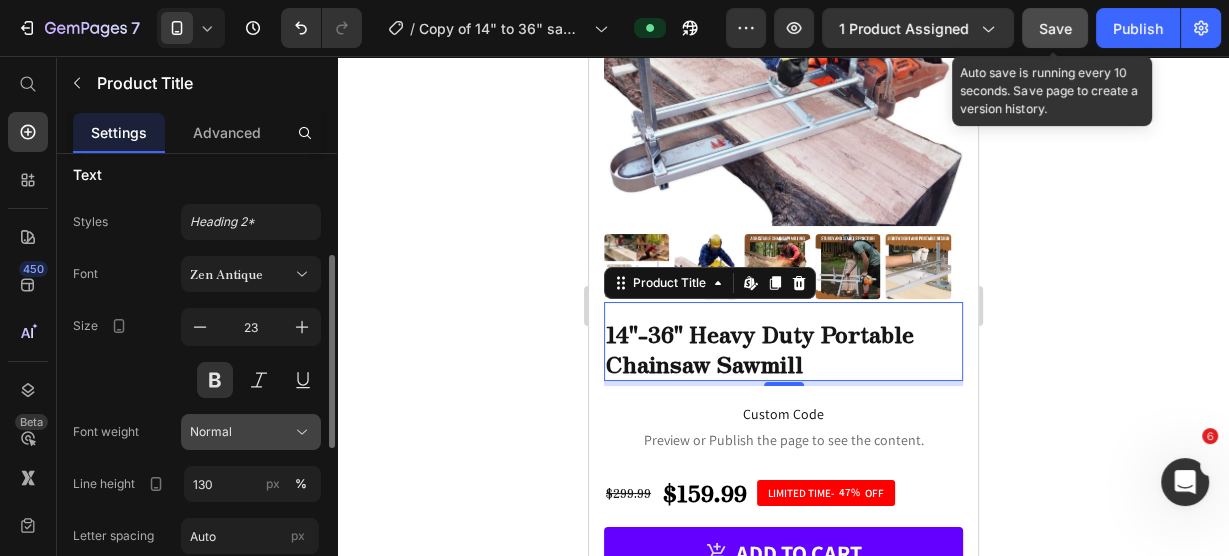 scroll, scrollTop: 320, scrollLeft: 0, axis: vertical 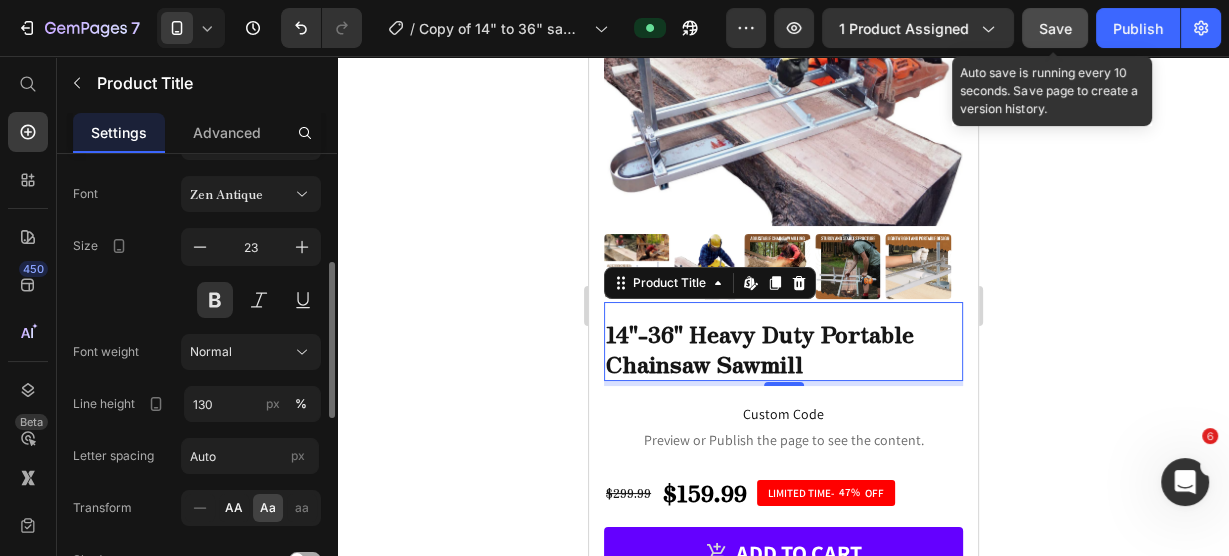 click on "AA" 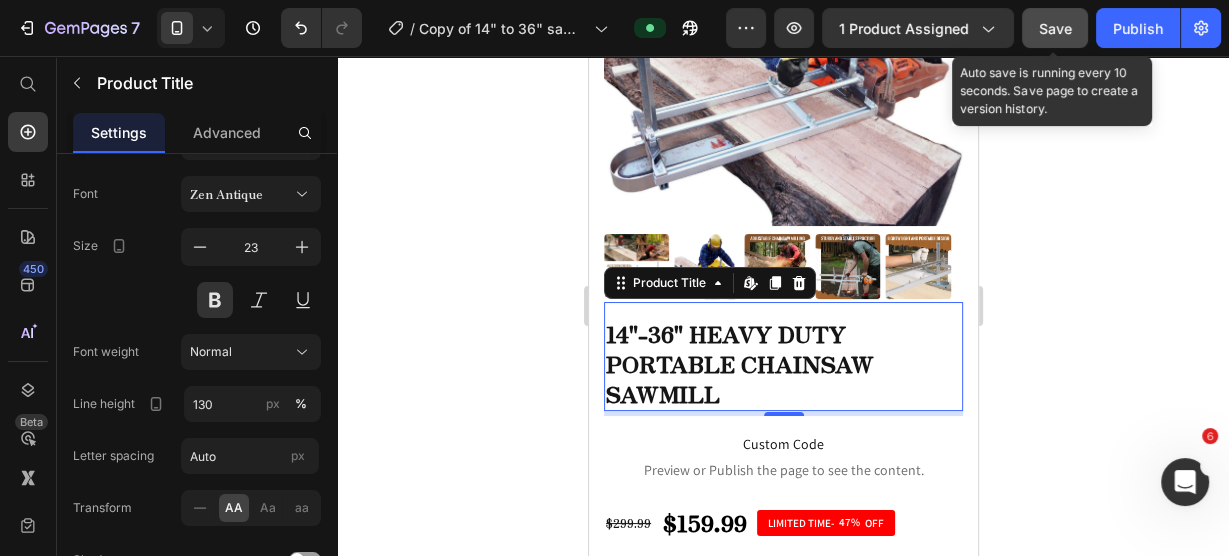 click on "Save" 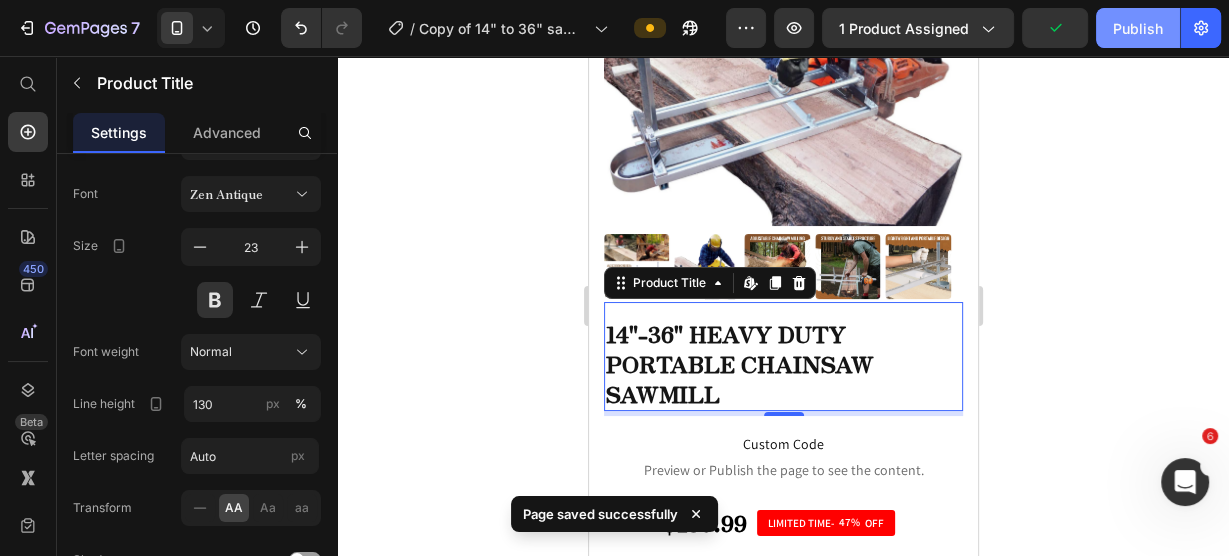 click on "Publish" at bounding box center (1138, 28) 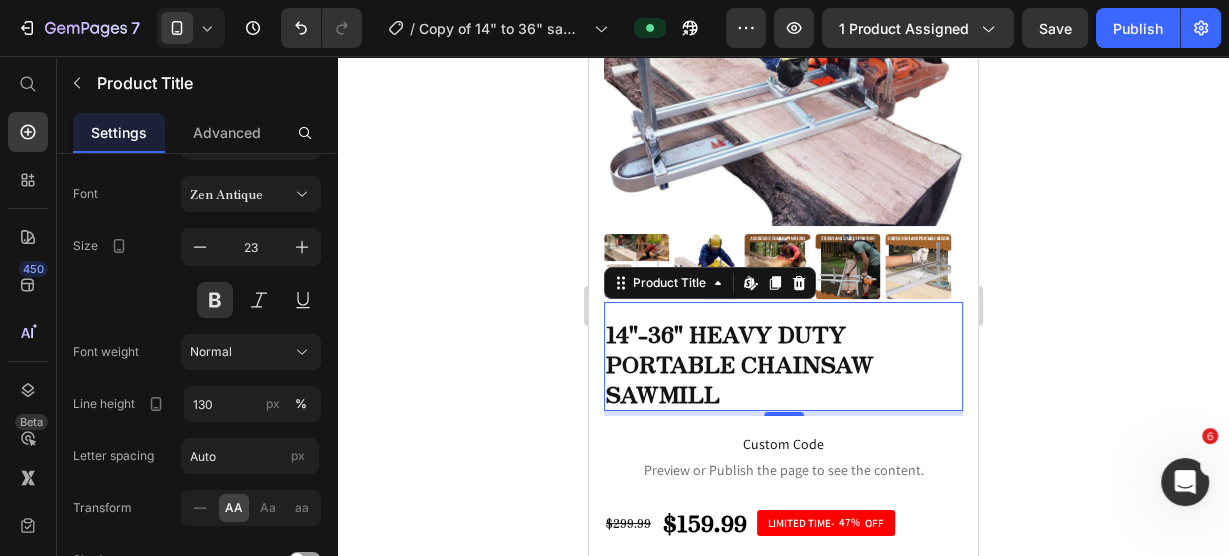 click on "14"-36" Heavy Duty Portable Chainsaw Sawmill" at bounding box center (782, 364) 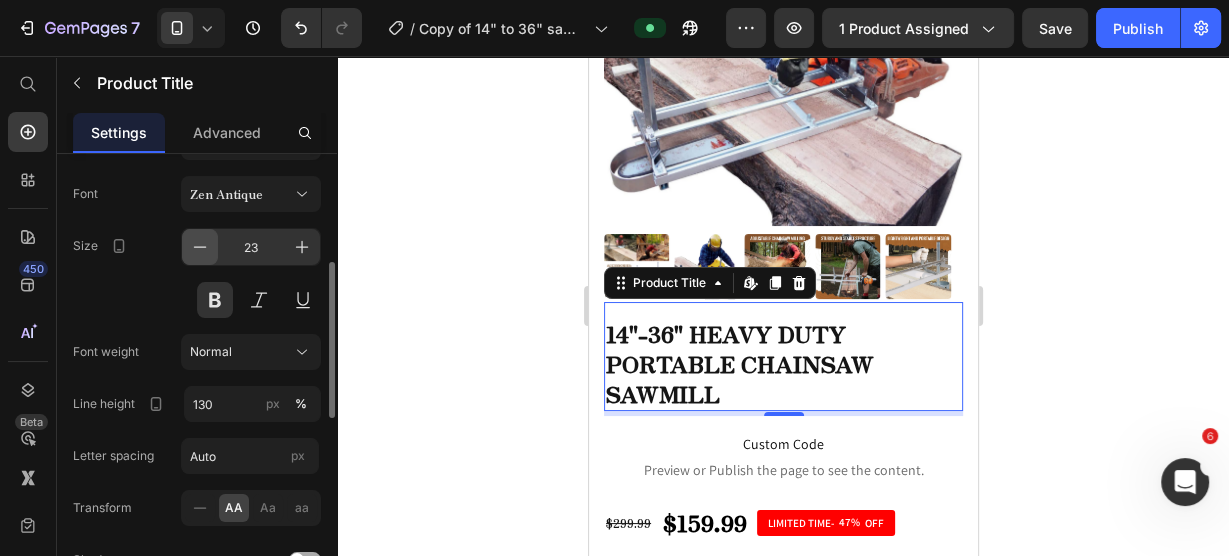 click at bounding box center [200, 247] 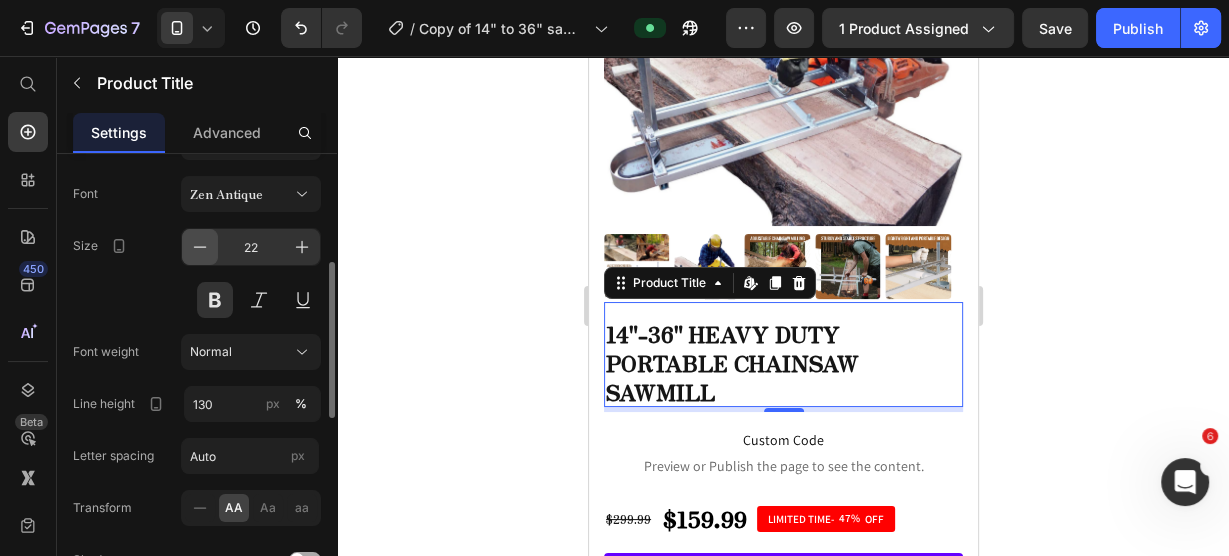 click at bounding box center [200, 247] 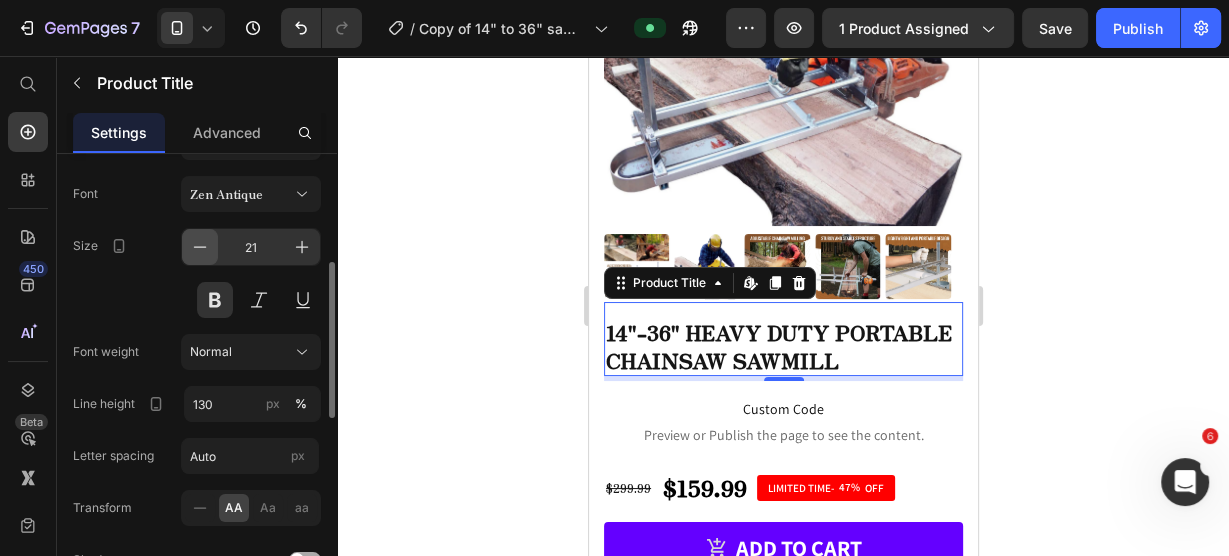 click at bounding box center [200, 247] 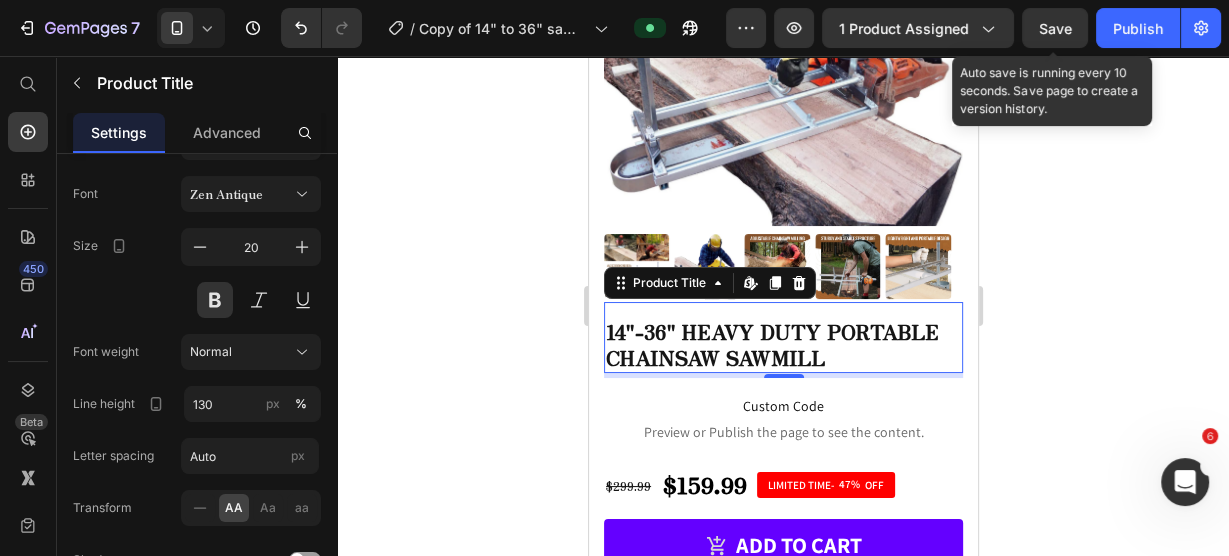 click on "Save" at bounding box center (1055, 28) 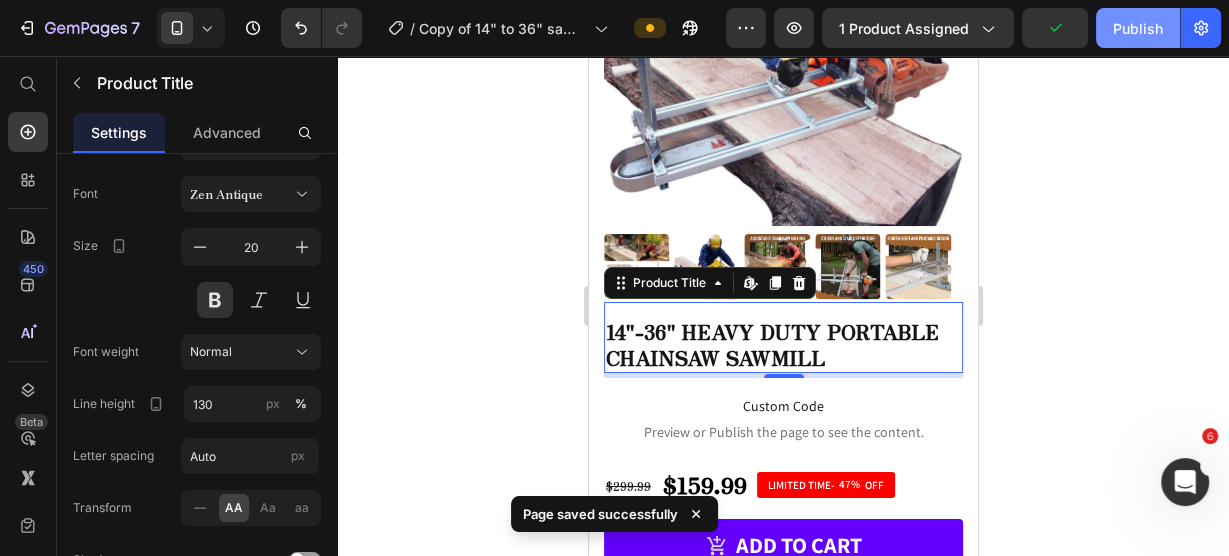 click on "Publish" at bounding box center (1138, 28) 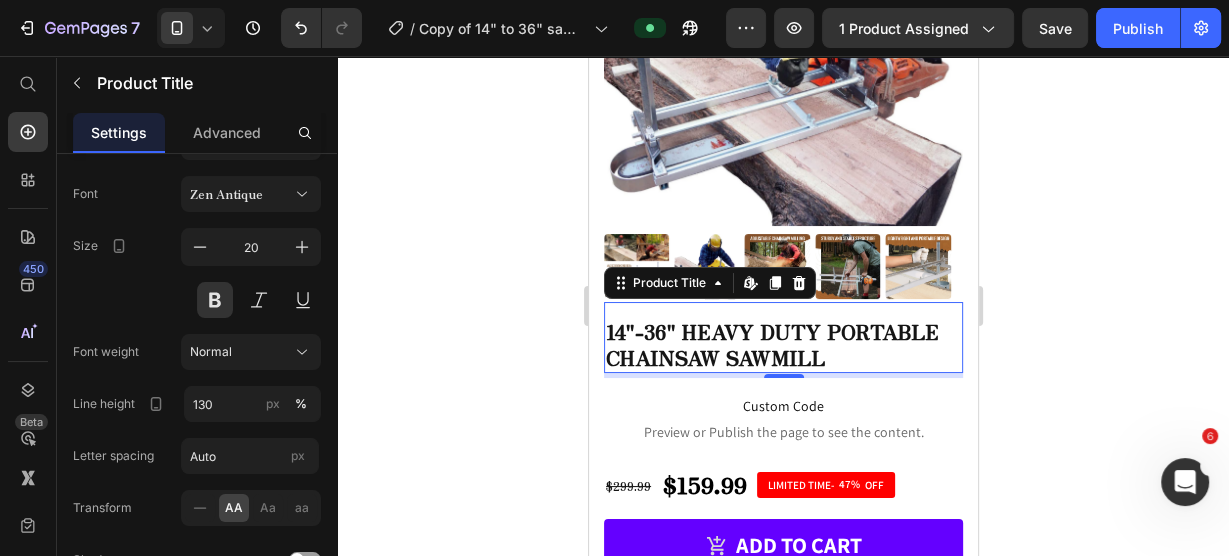 click on "14"-36" Heavy Duty Portable Chainsaw Sawmill" at bounding box center (782, 345) 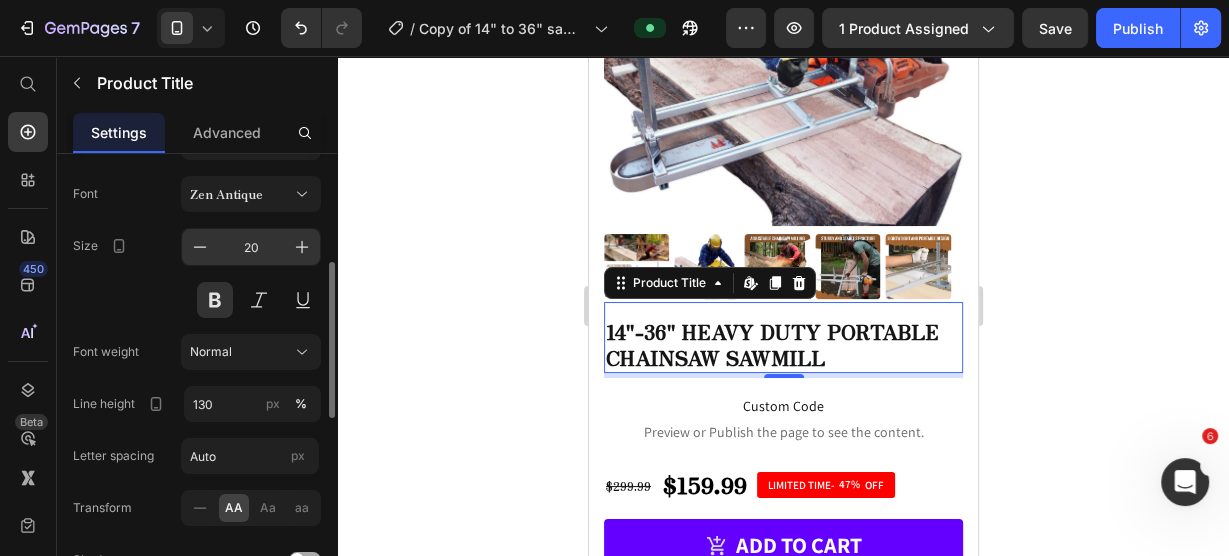 scroll, scrollTop: 240, scrollLeft: 0, axis: vertical 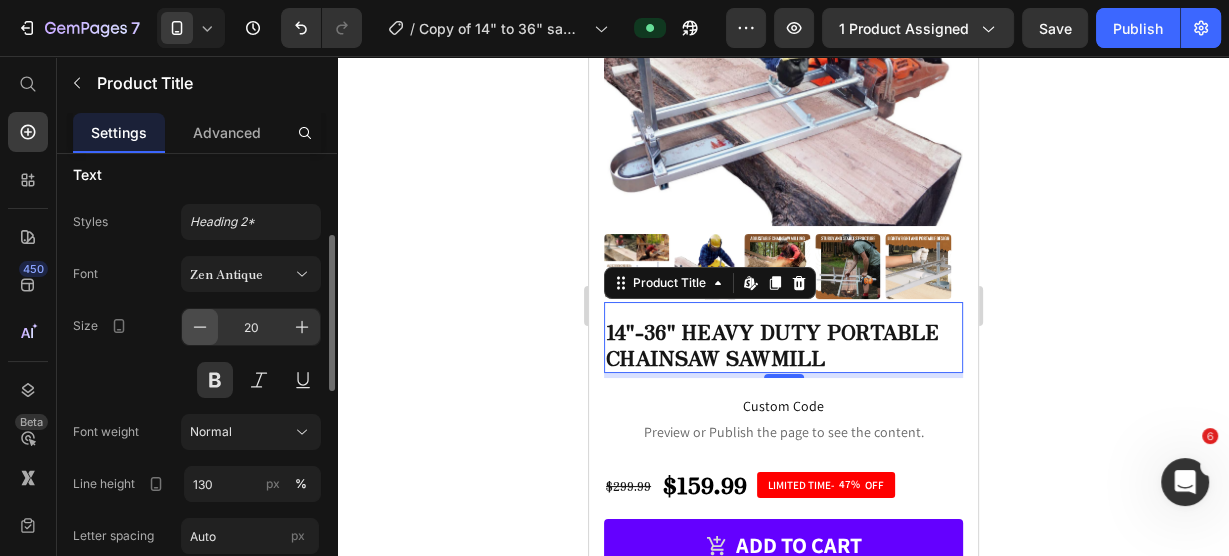 click at bounding box center (200, 327) 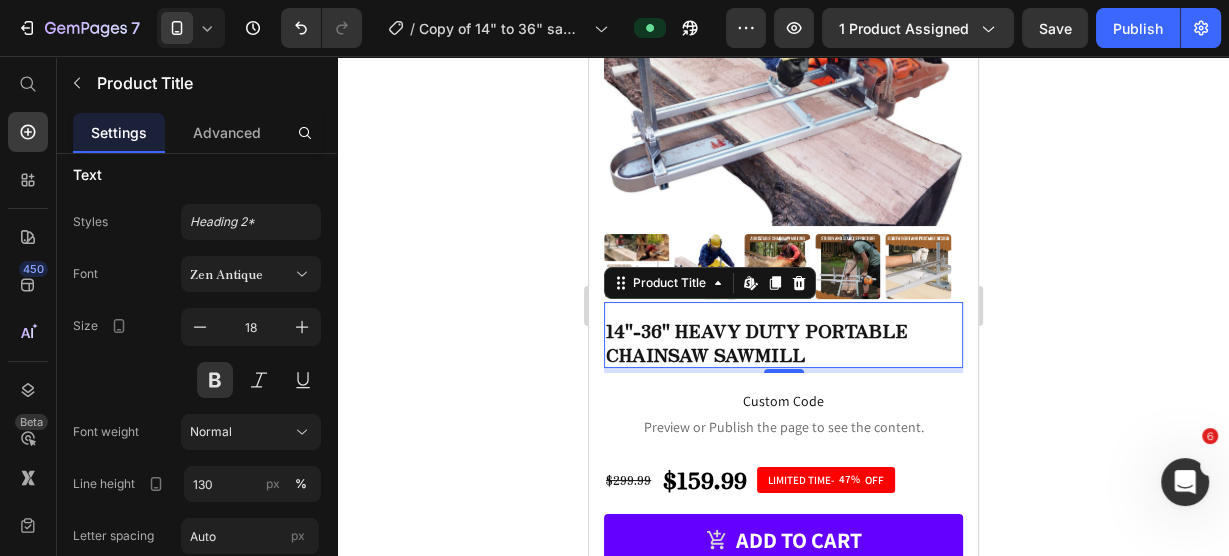 click on "14"-36" Heavy Duty Portable Chainsaw Sawmill" at bounding box center [782, 342] 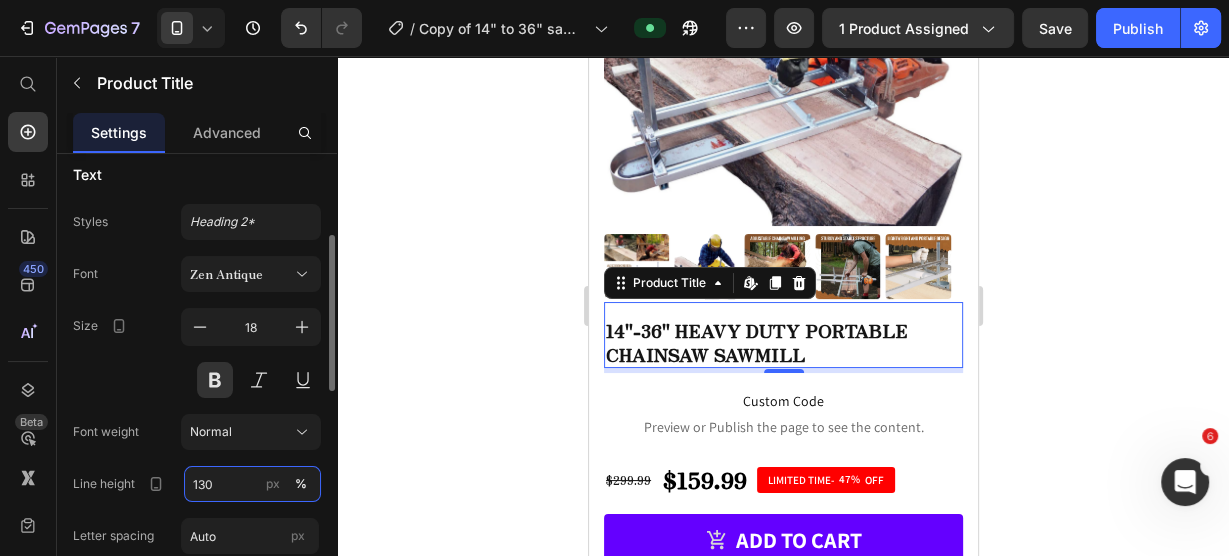 click on "130" at bounding box center (252, 484) 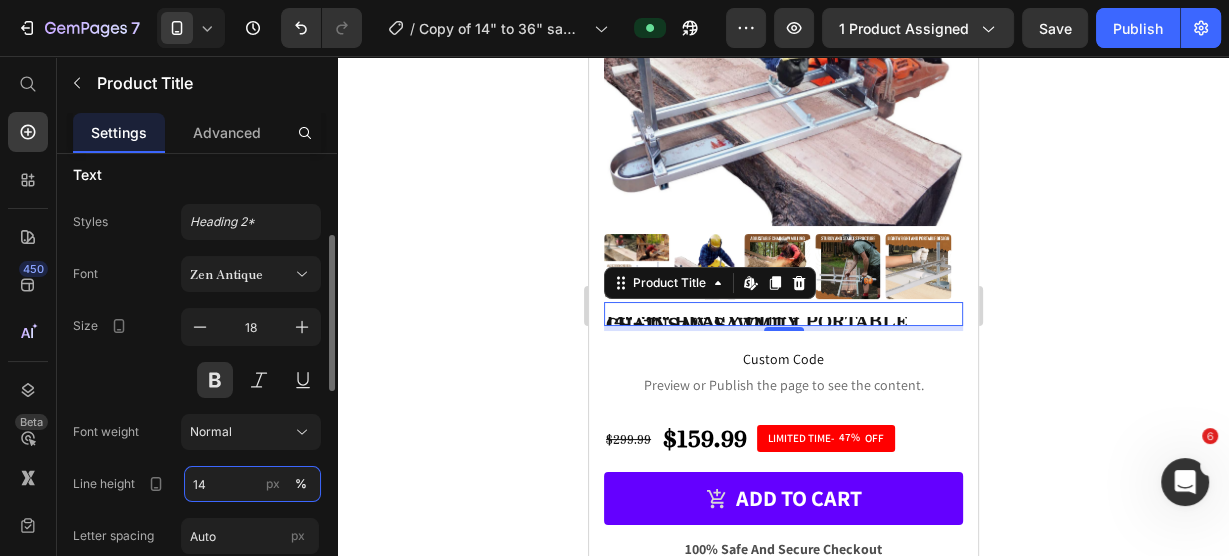 type on "1" 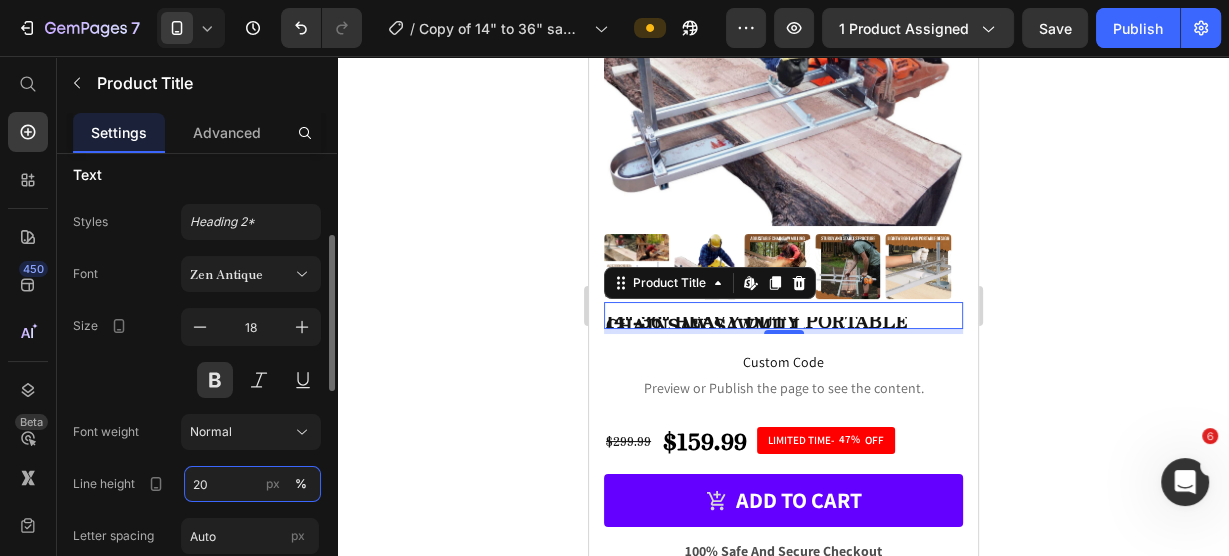 type on "2" 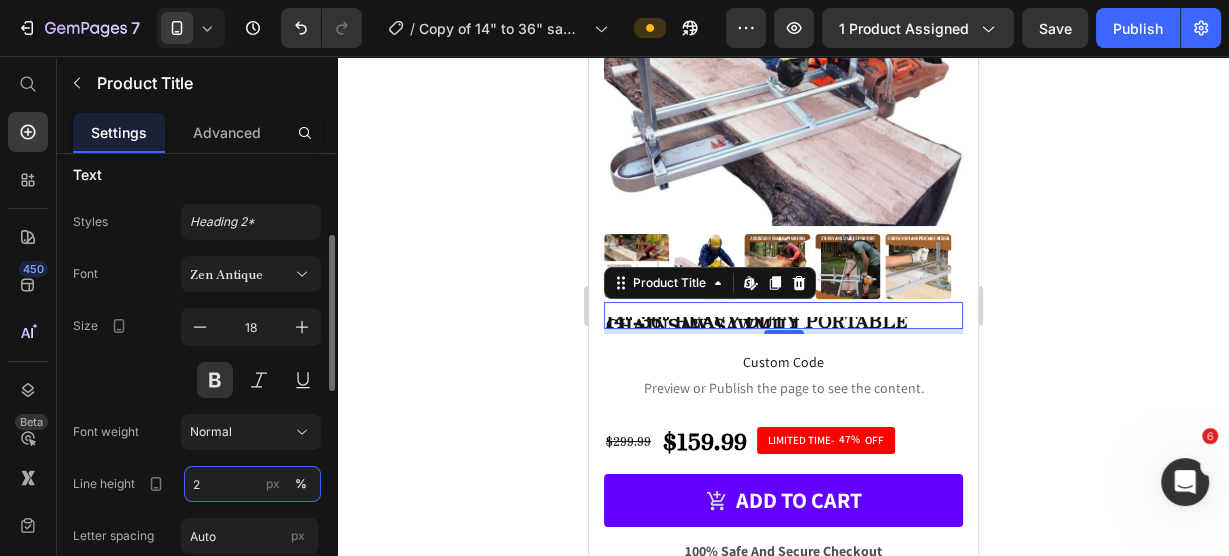 type 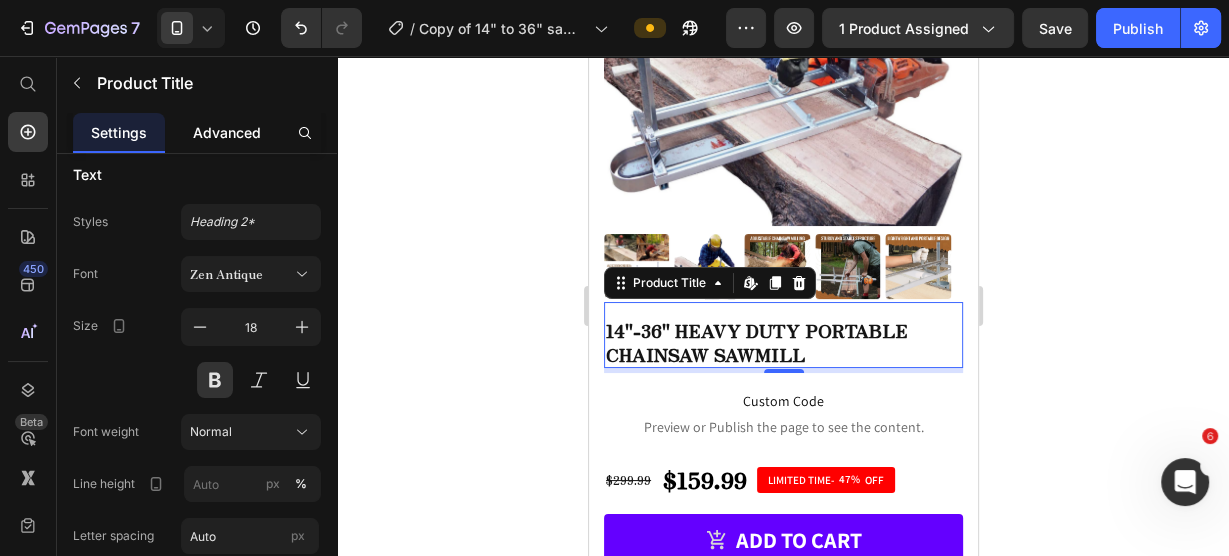 click on "Advanced" at bounding box center (227, 132) 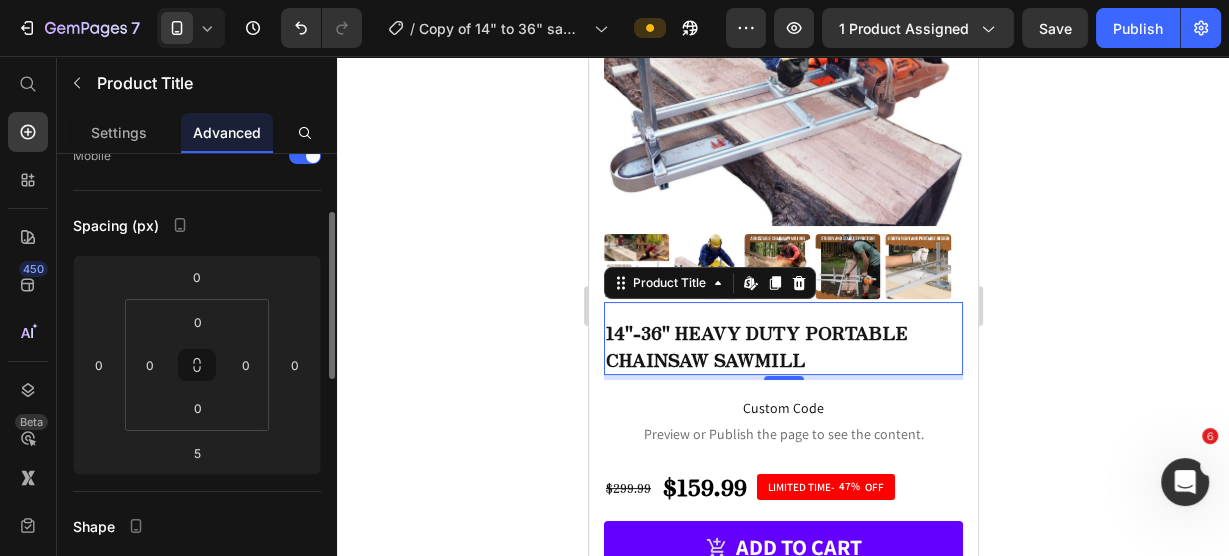 scroll, scrollTop: 0, scrollLeft: 0, axis: both 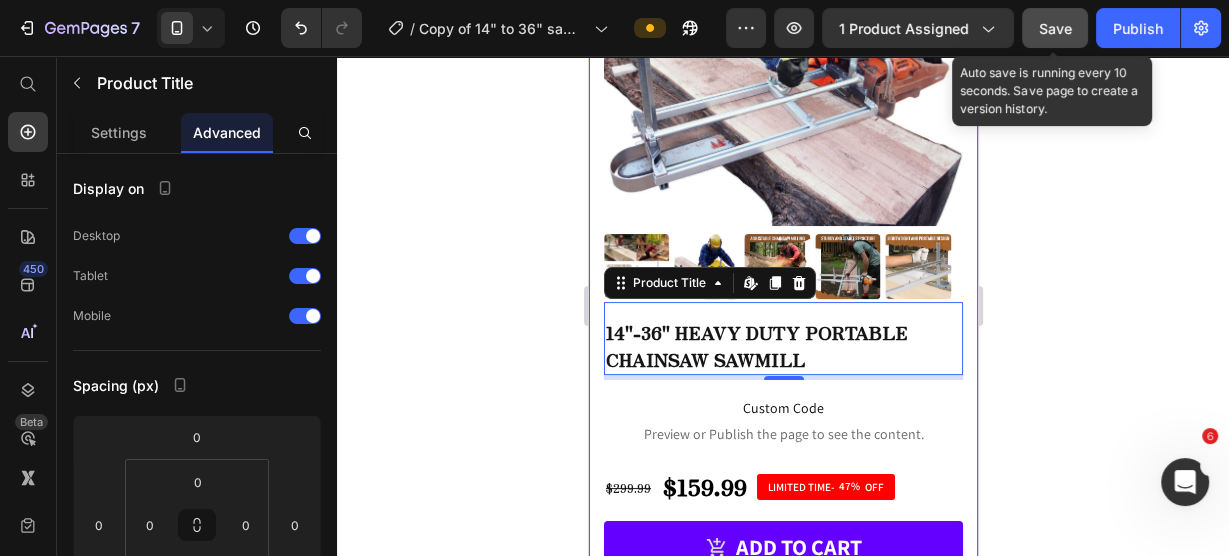 click on "Save" 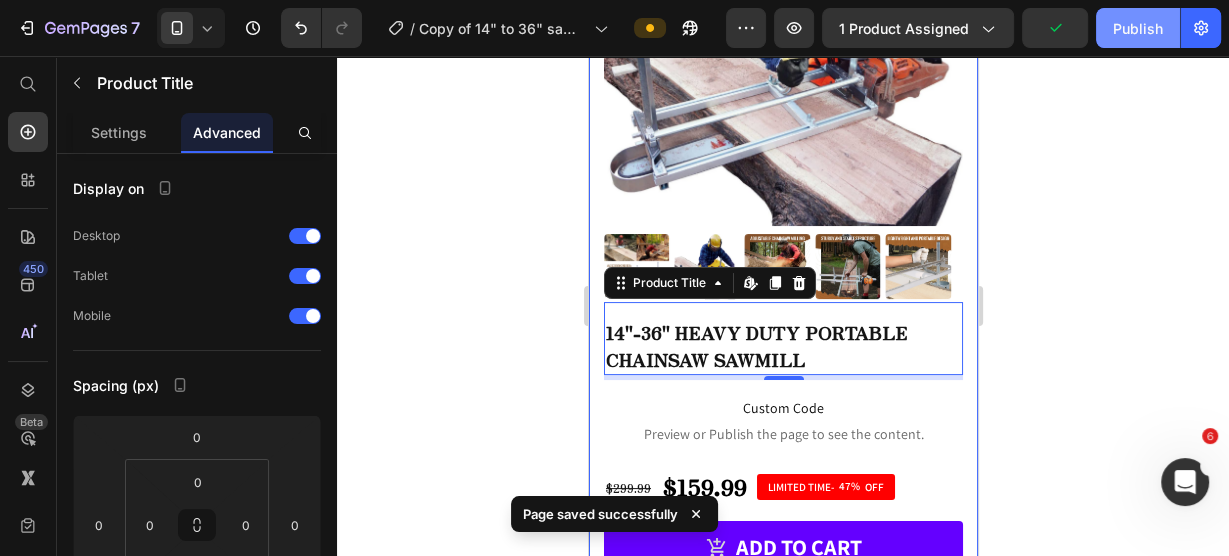 click on "Publish" at bounding box center (1138, 28) 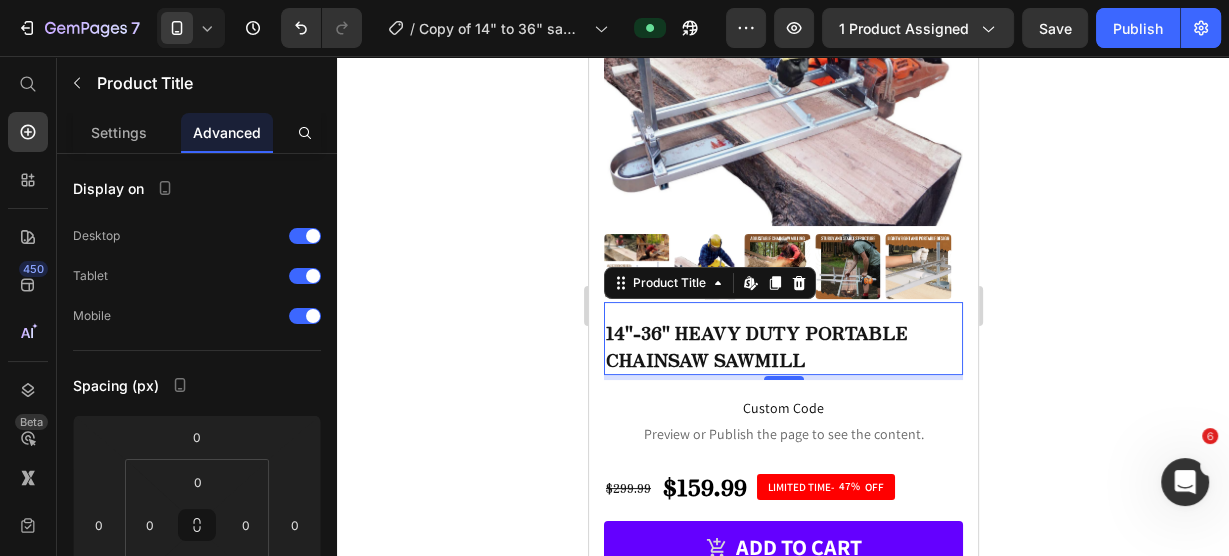 click on "14"-36" Heavy Duty Portable Chainsaw Sawmill" at bounding box center [782, 346] 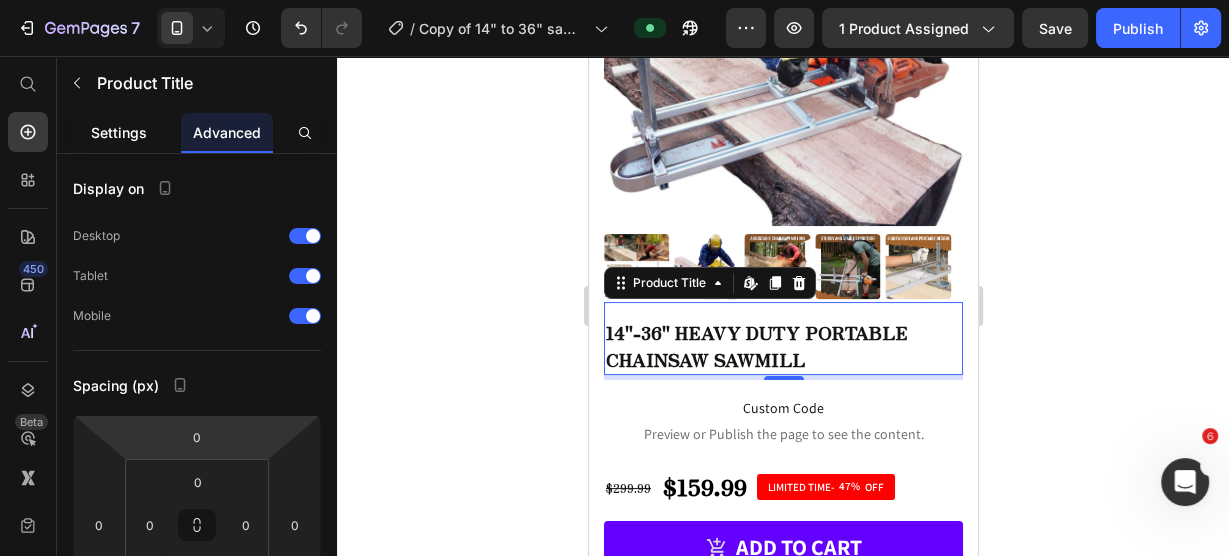 click on "Settings" at bounding box center [119, 132] 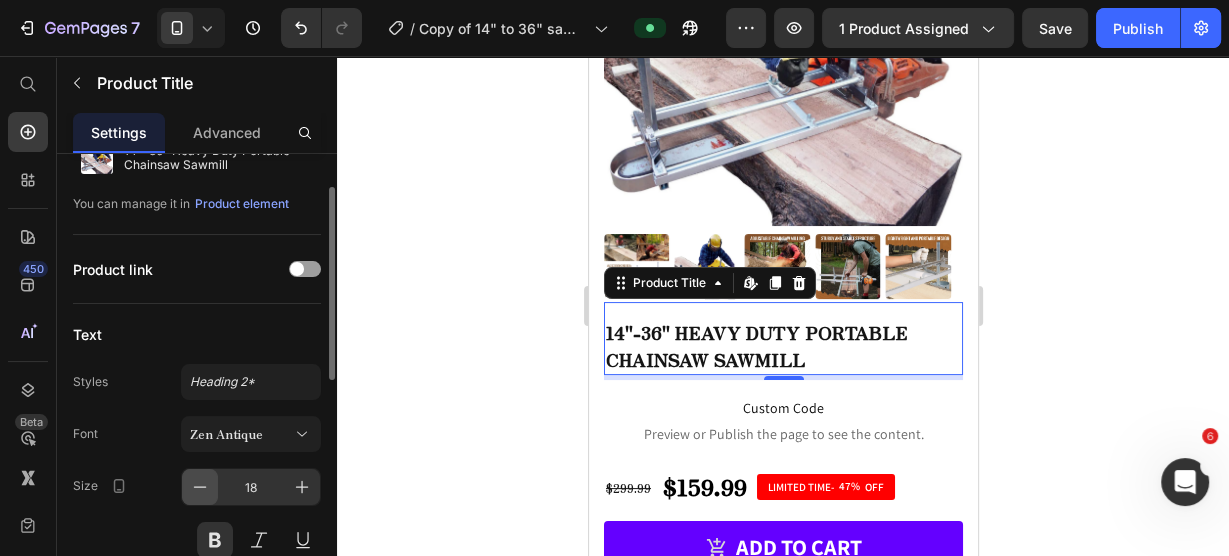 scroll, scrollTop: 160, scrollLeft: 0, axis: vertical 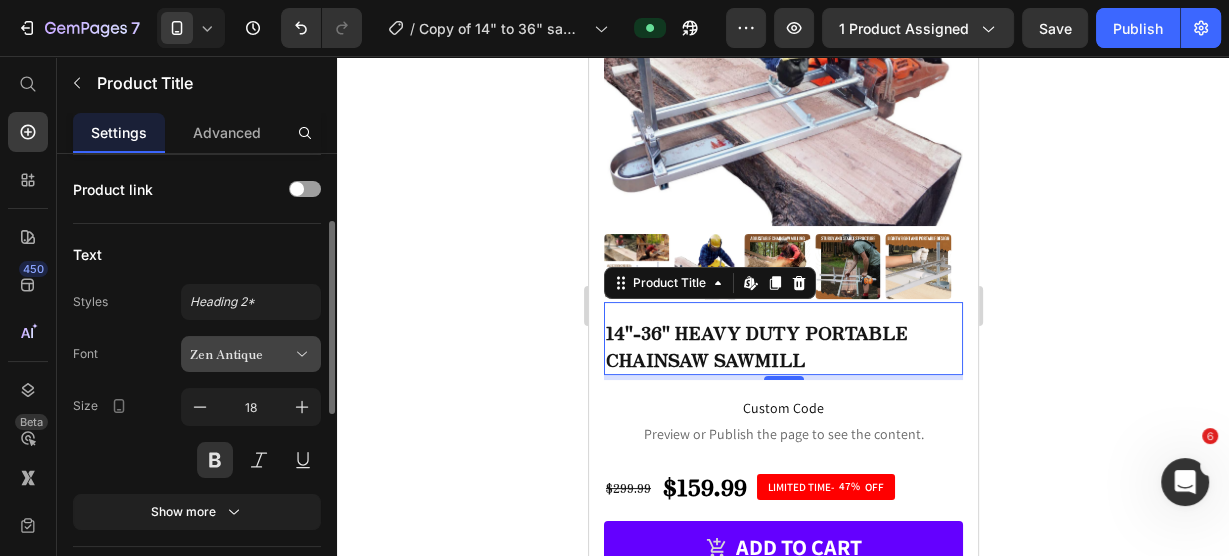 click on "Zen Antique" at bounding box center (251, 354) 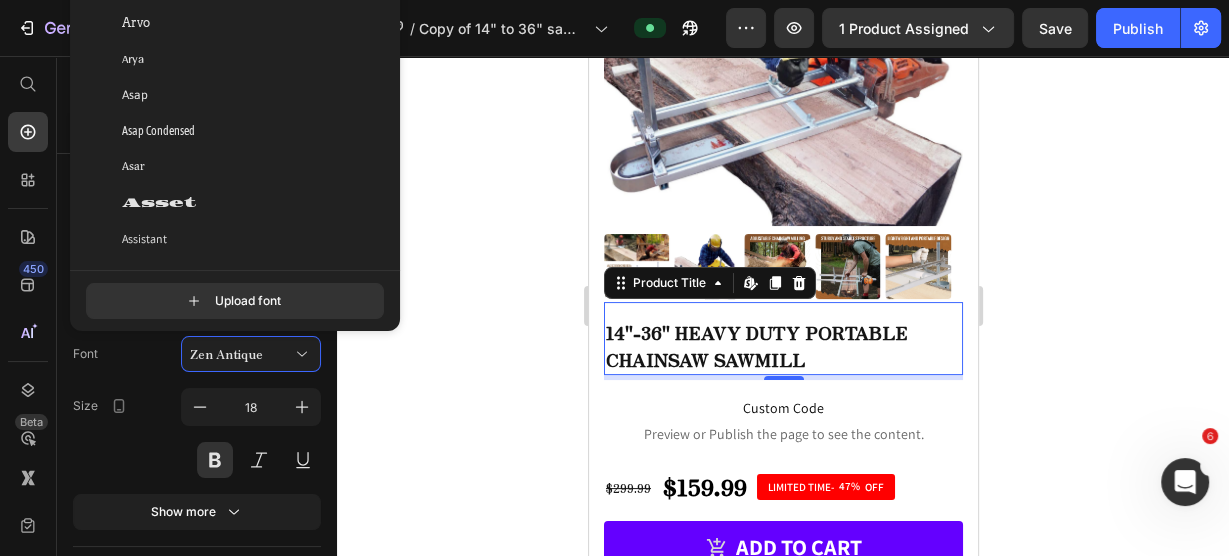 scroll, scrollTop: 4152, scrollLeft: 0, axis: vertical 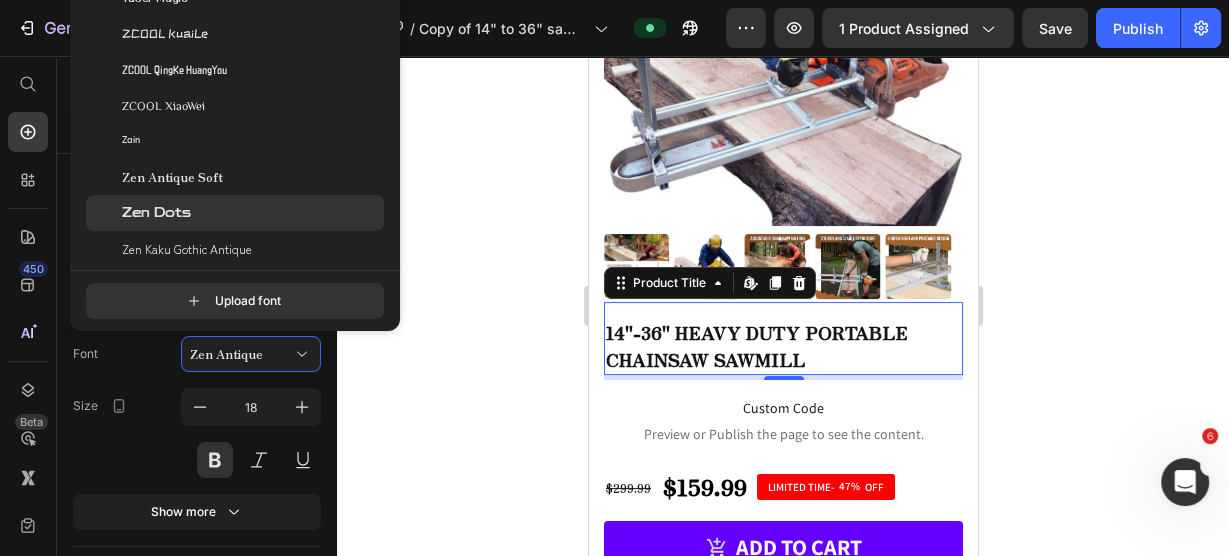 click on "Zen Dots" 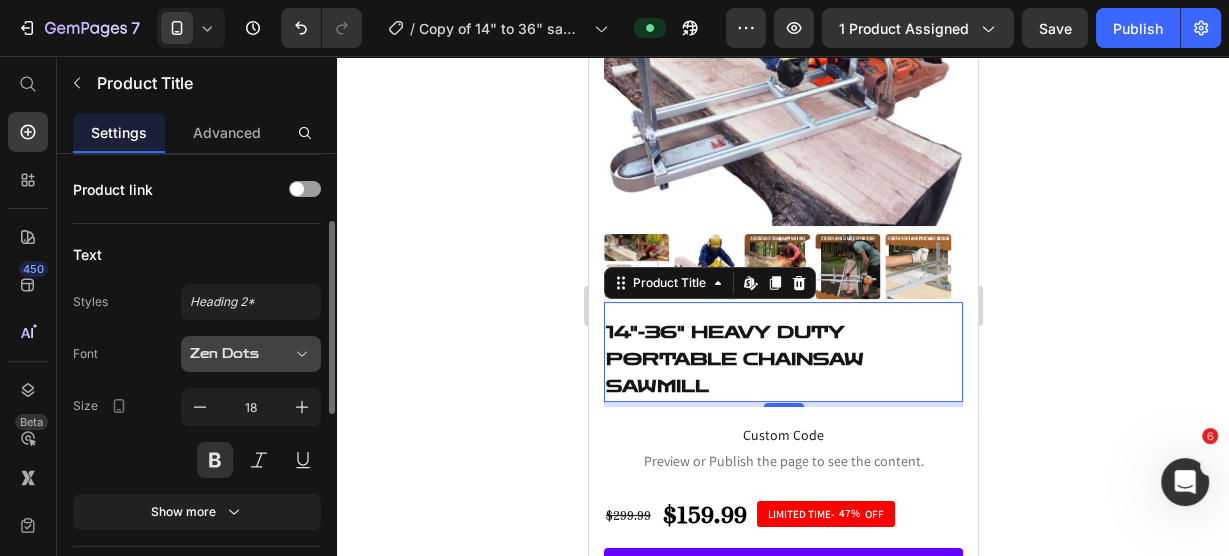 click on "Zen Dots" at bounding box center [251, 354] 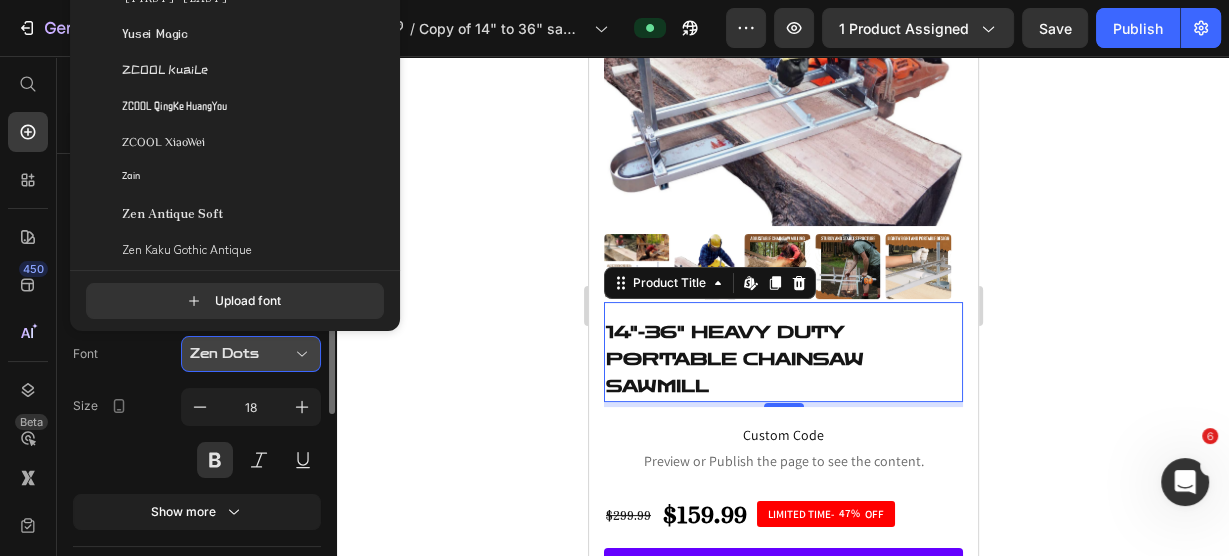 click on "Zen Dots" at bounding box center [241, 354] 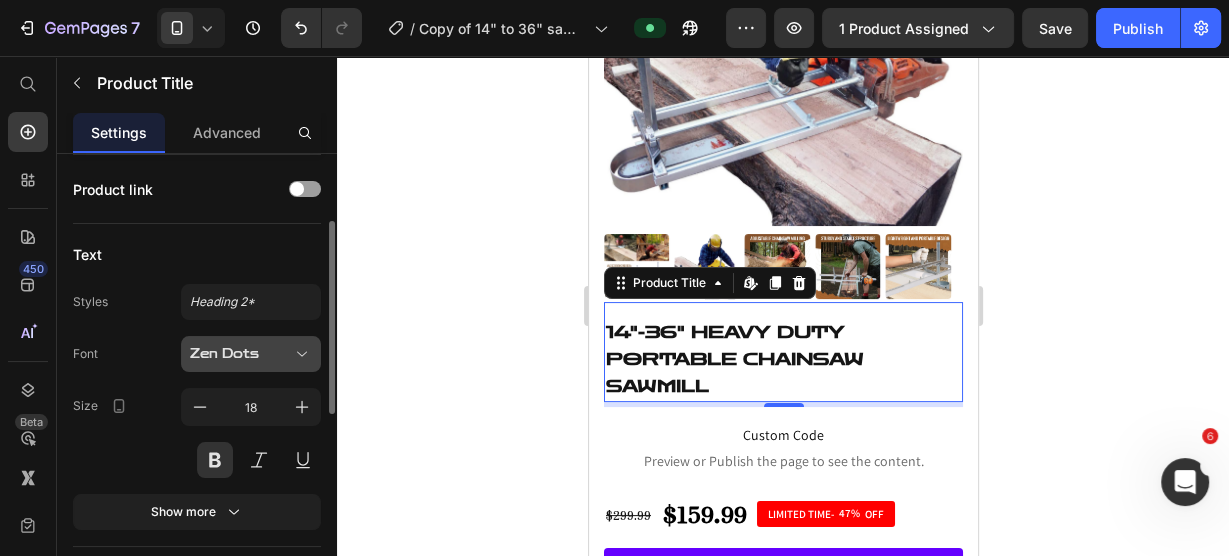 click on "Zen Dots" at bounding box center (241, 354) 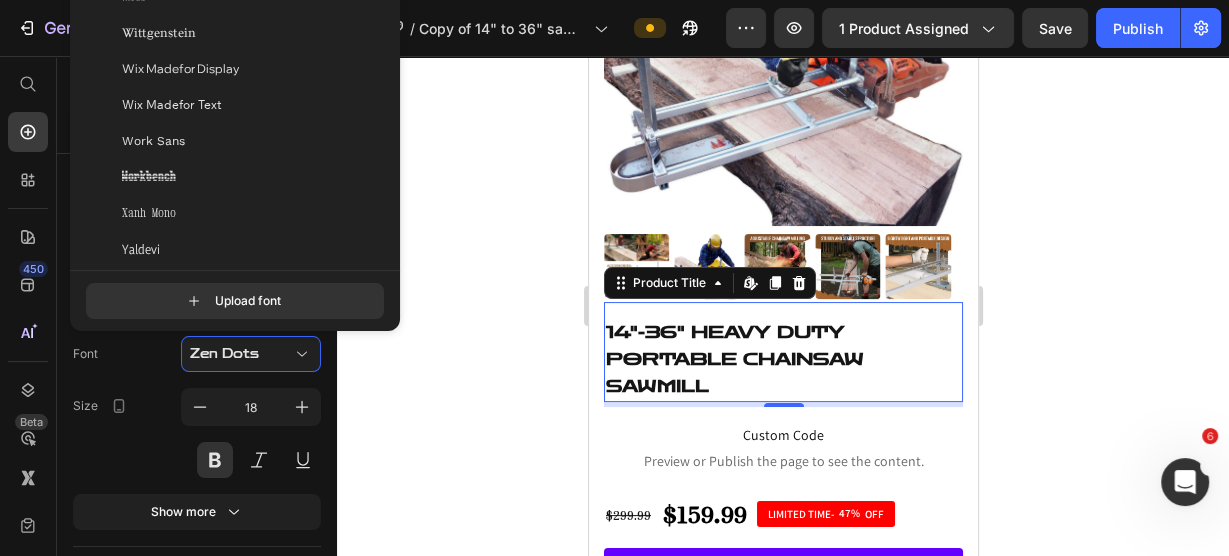 scroll, scrollTop: 65280, scrollLeft: 0, axis: vertical 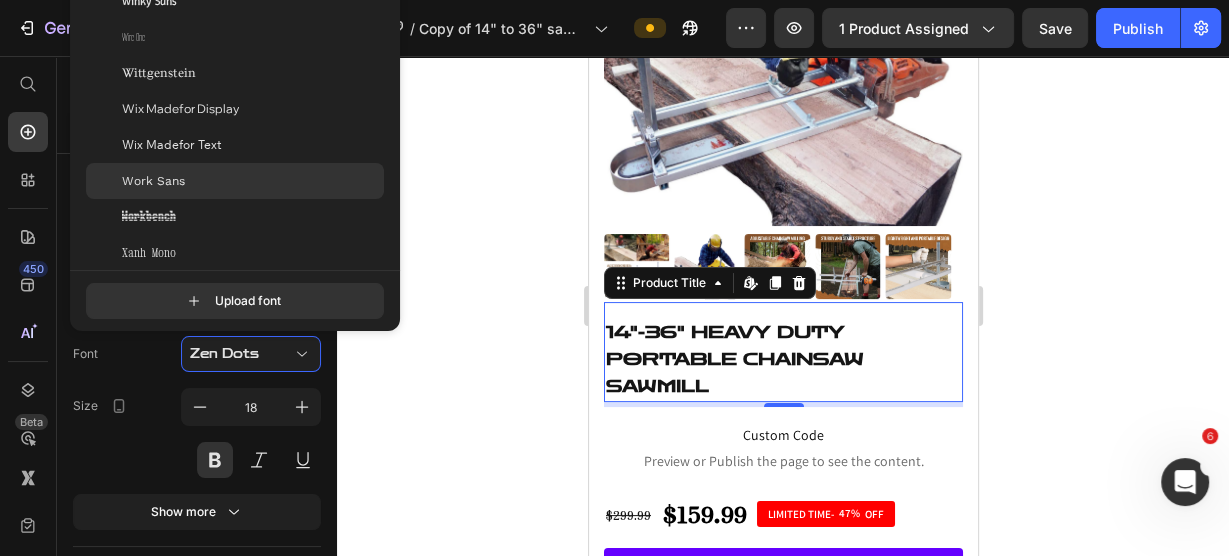 click on "Work Sans" 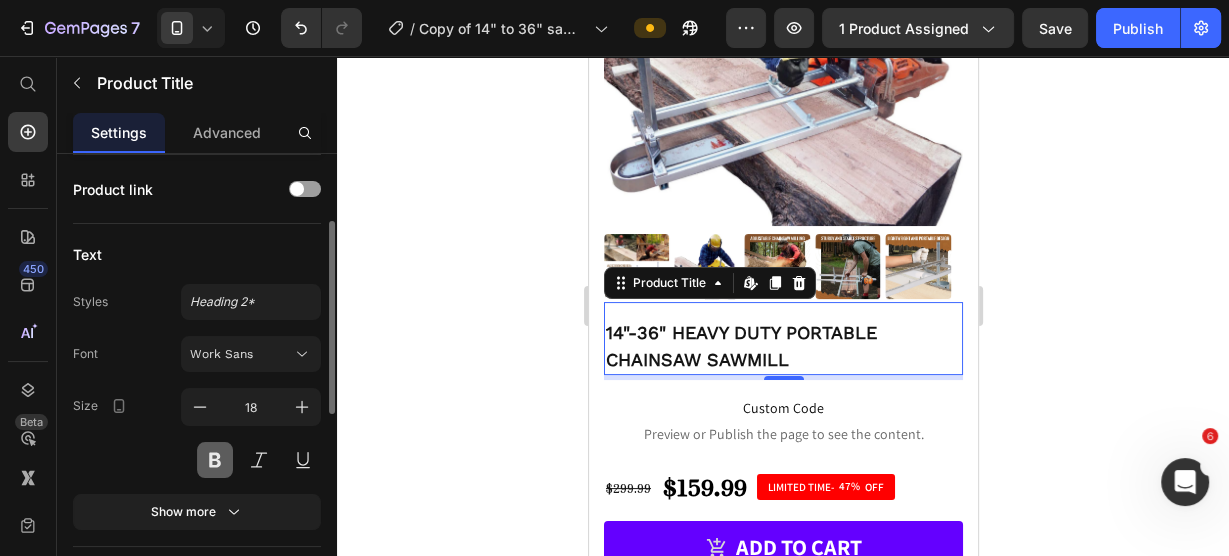 click at bounding box center [215, 460] 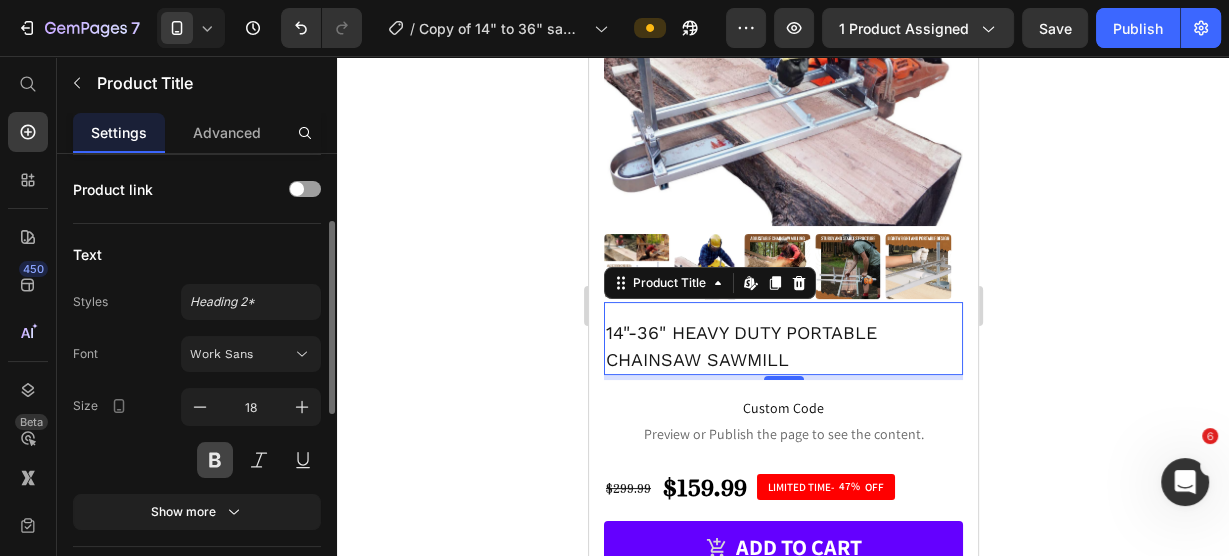 click at bounding box center (215, 460) 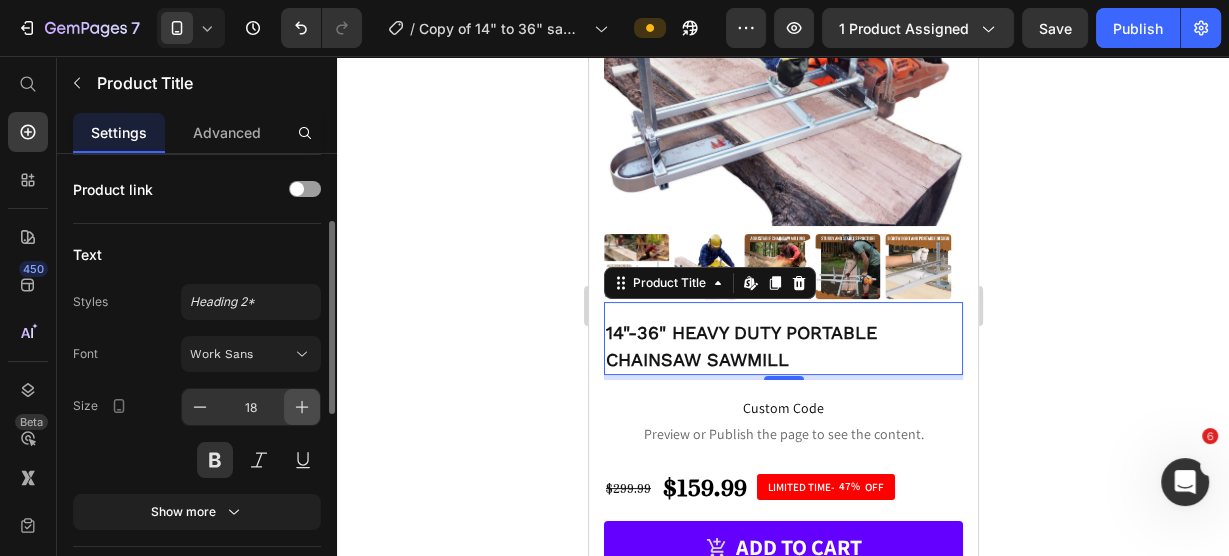 click 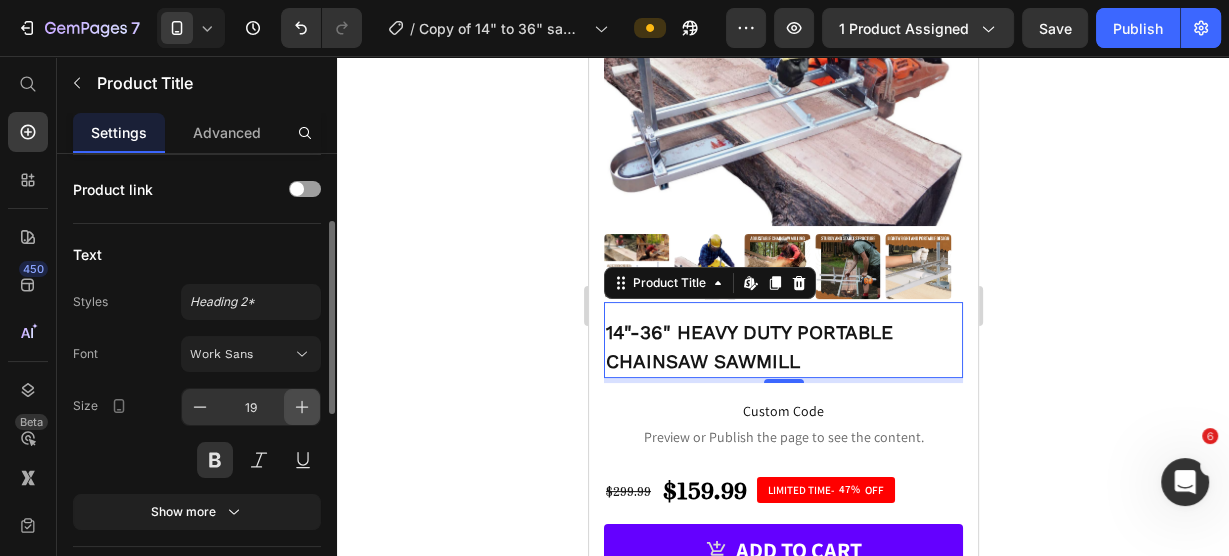 click 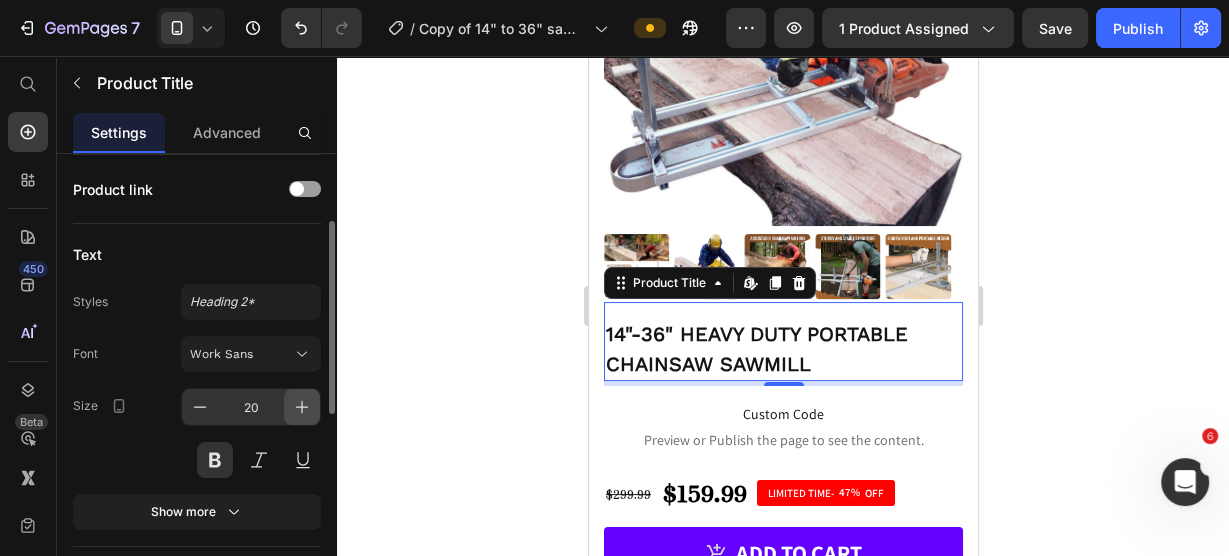 click 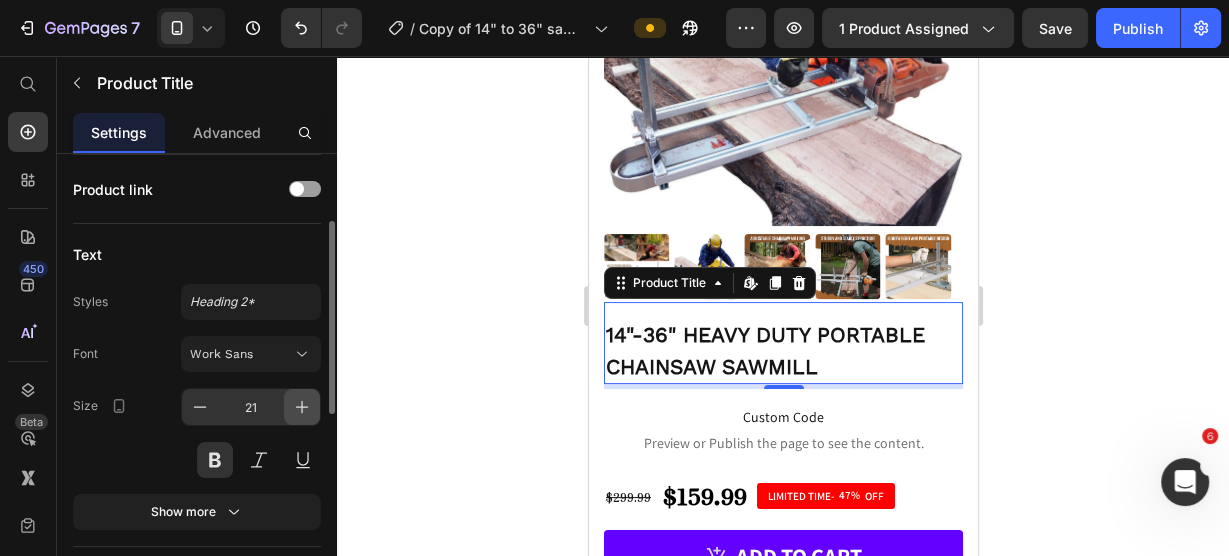 click 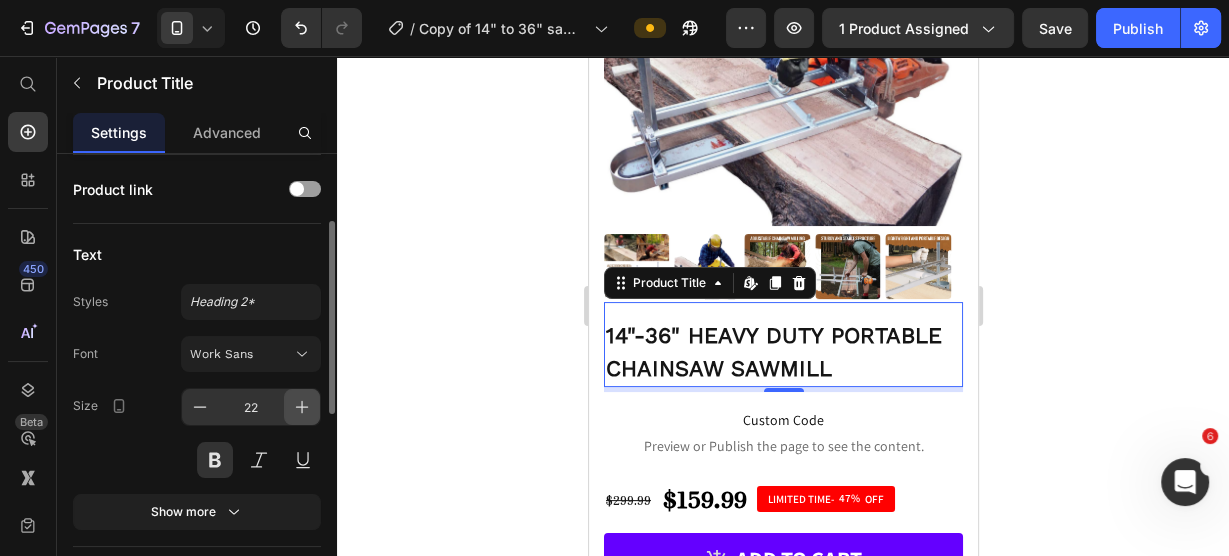 click 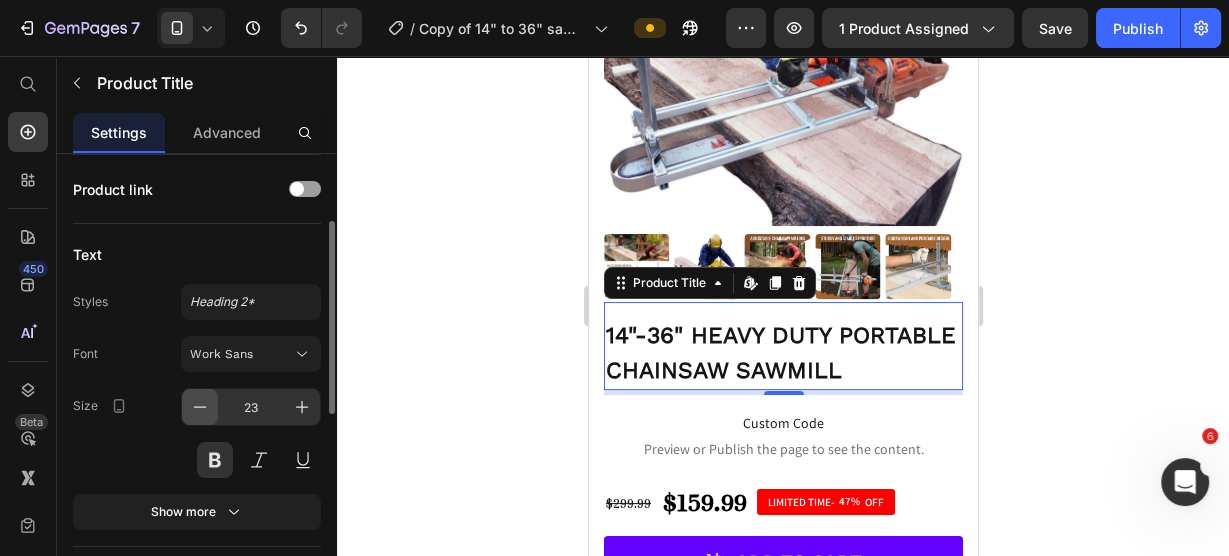 click at bounding box center (200, 407) 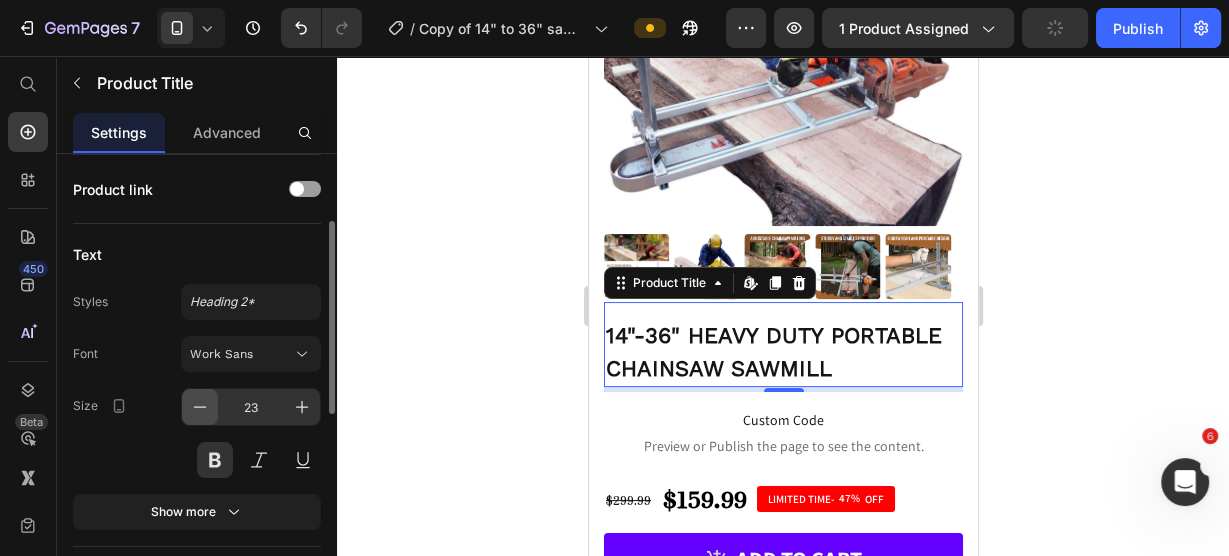 type on "22" 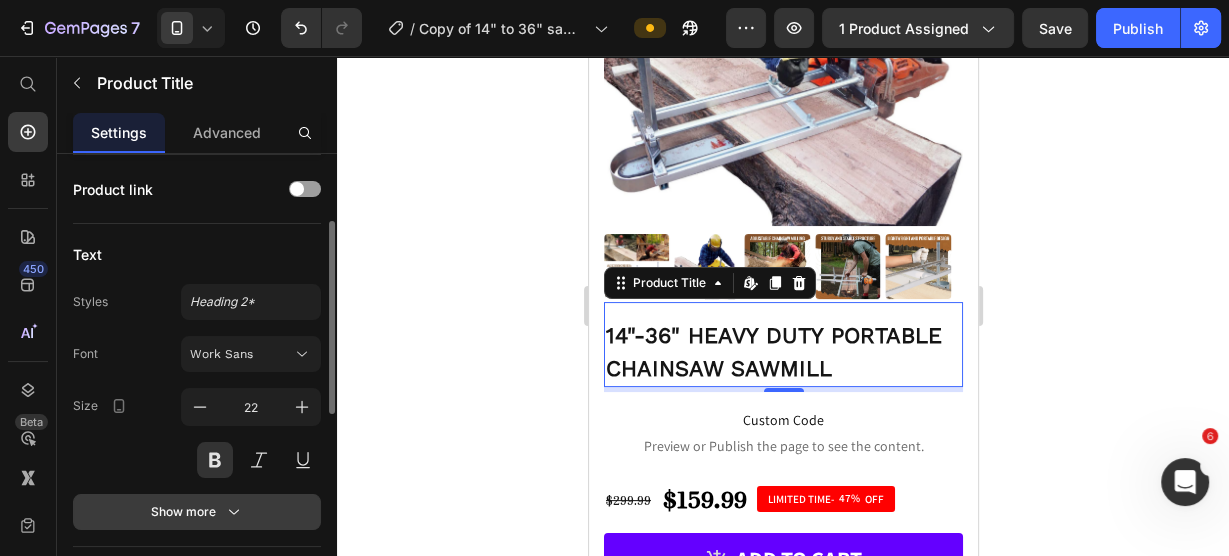 click on "Show more" at bounding box center [197, 512] 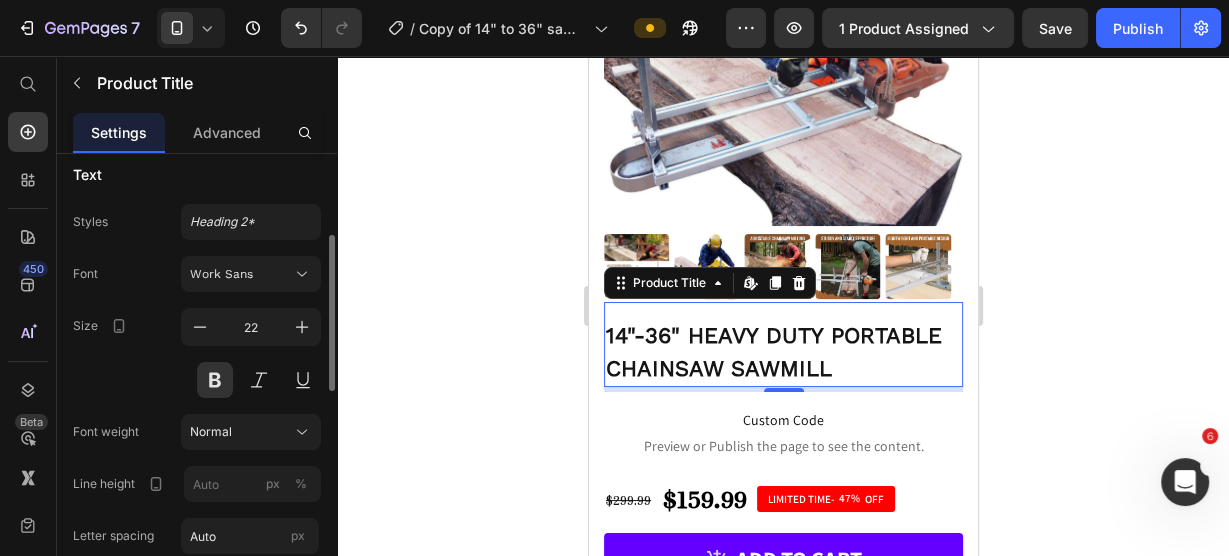 scroll, scrollTop: 160, scrollLeft: 0, axis: vertical 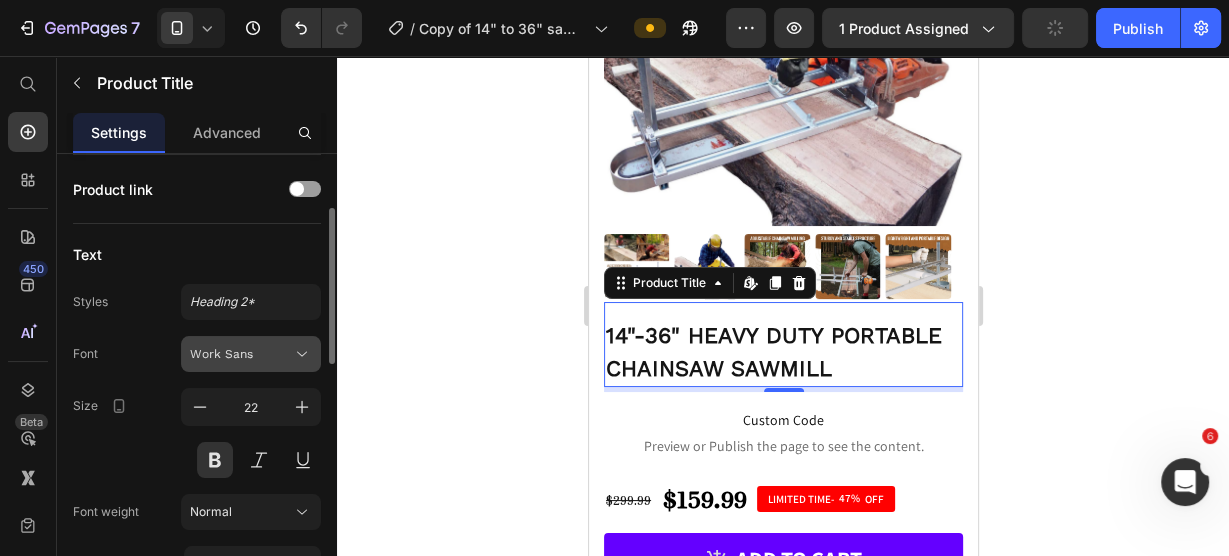 click on "Work Sans" at bounding box center (241, 354) 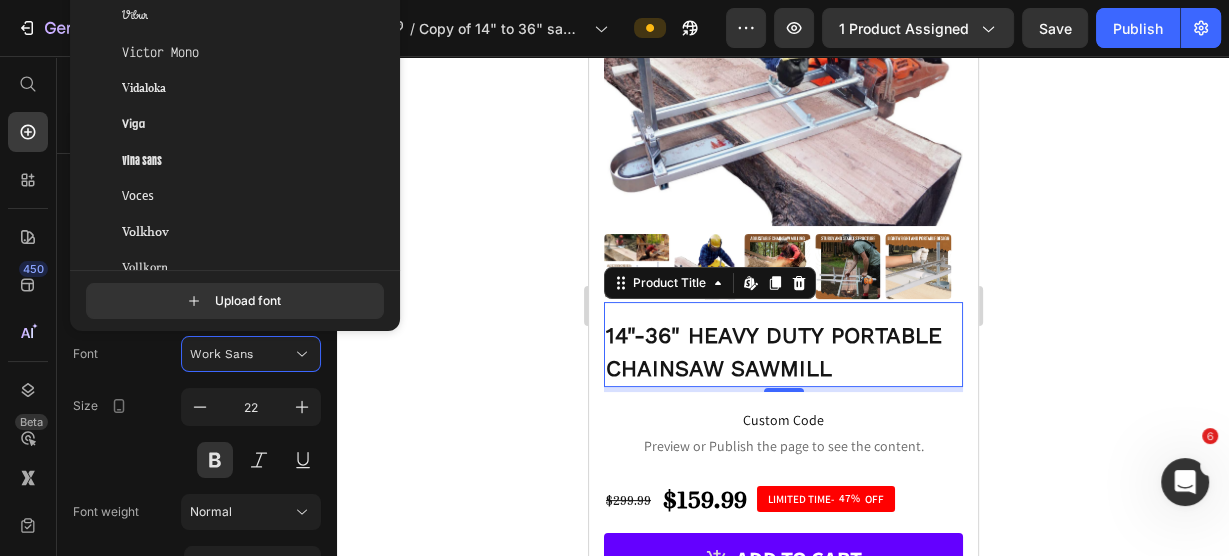 scroll, scrollTop: 64320, scrollLeft: 0, axis: vertical 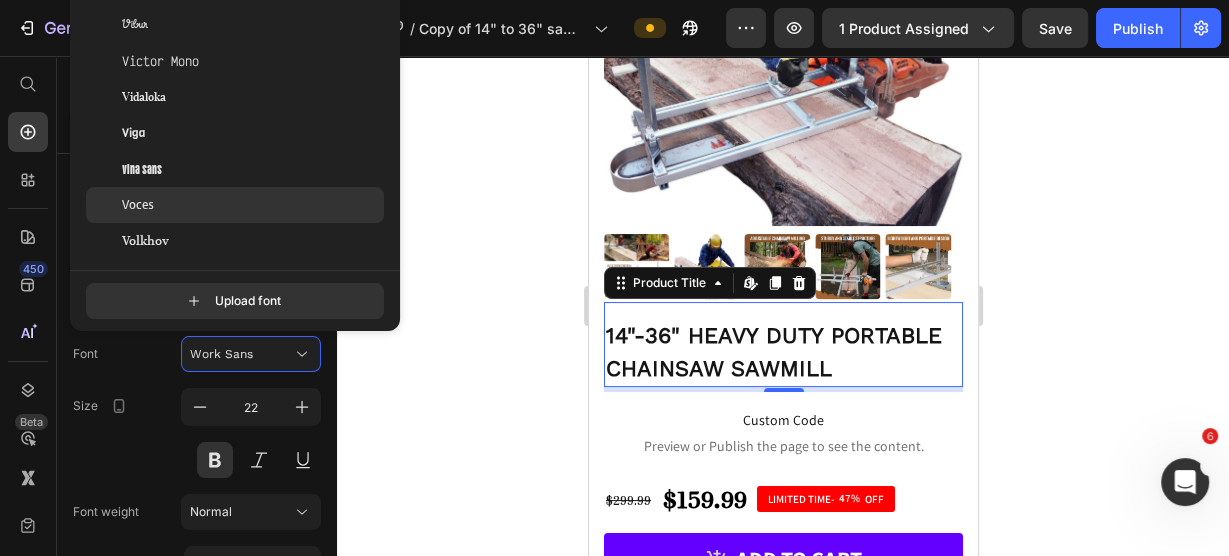 click on "Voces" 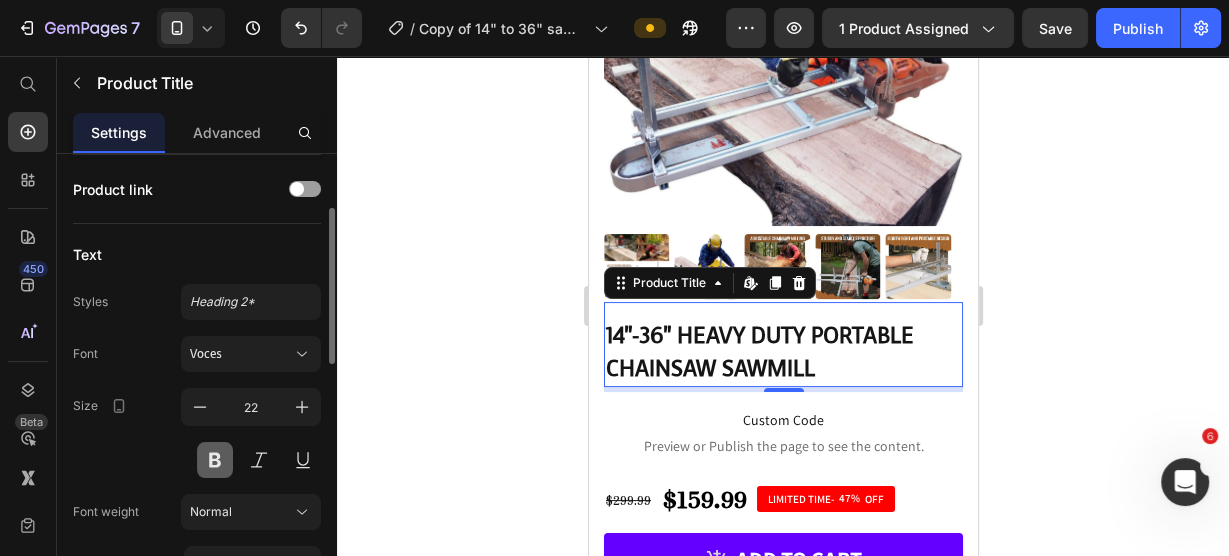 click at bounding box center (215, 460) 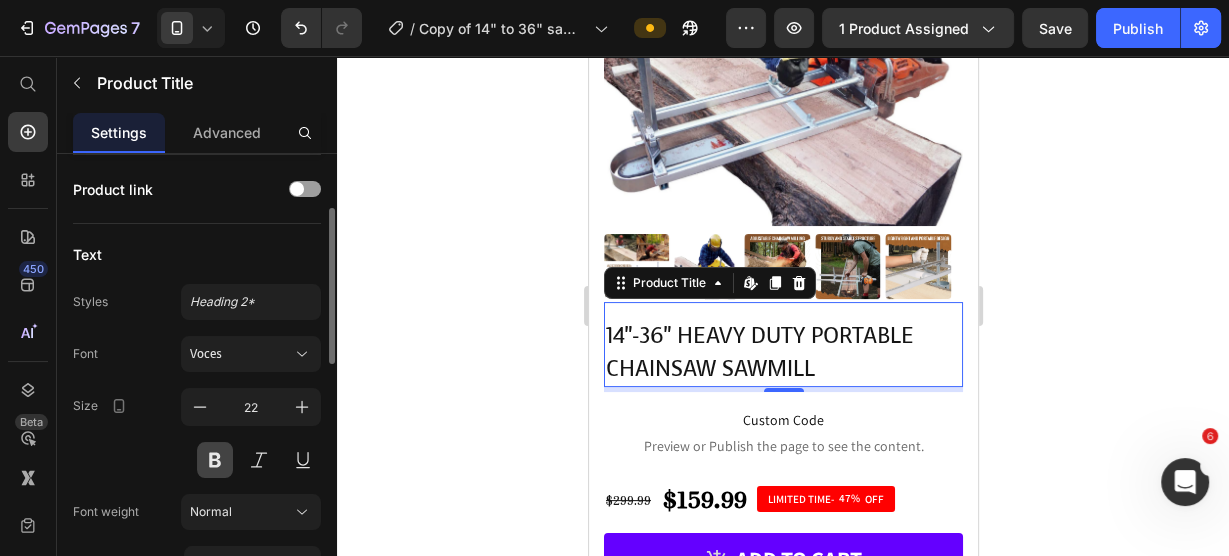 click at bounding box center (215, 460) 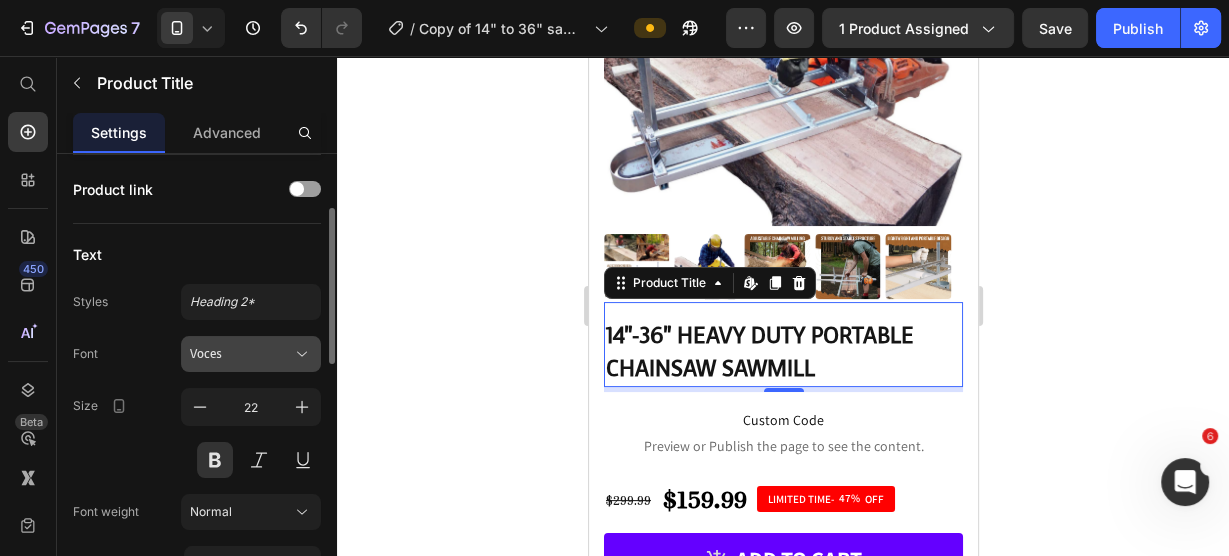click on "Voces" at bounding box center (241, 354) 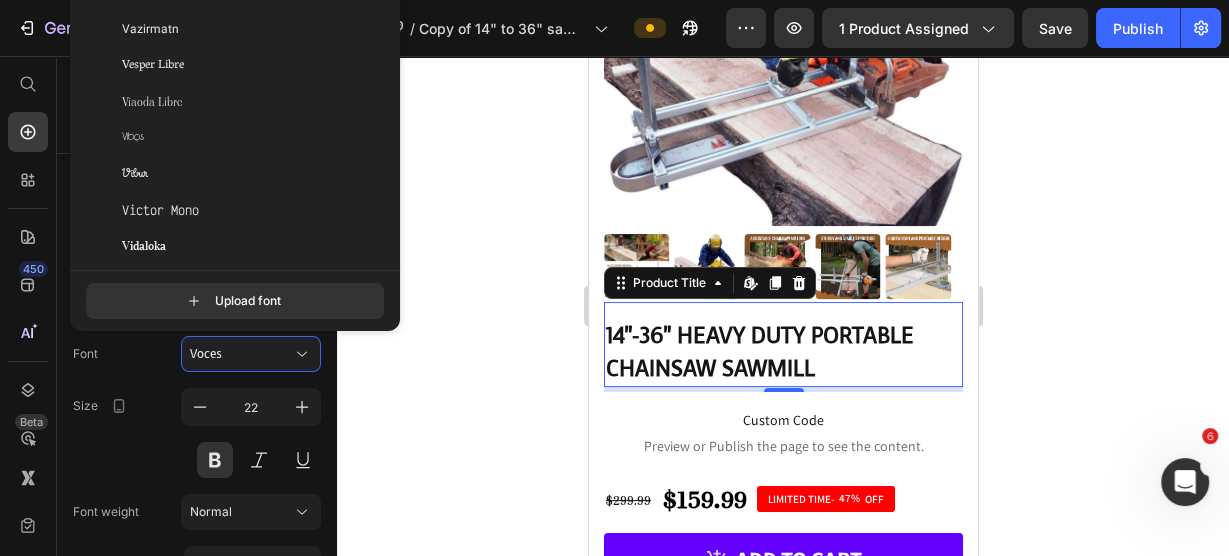 scroll, scrollTop: 64160, scrollLeft: 0, axis: vertical 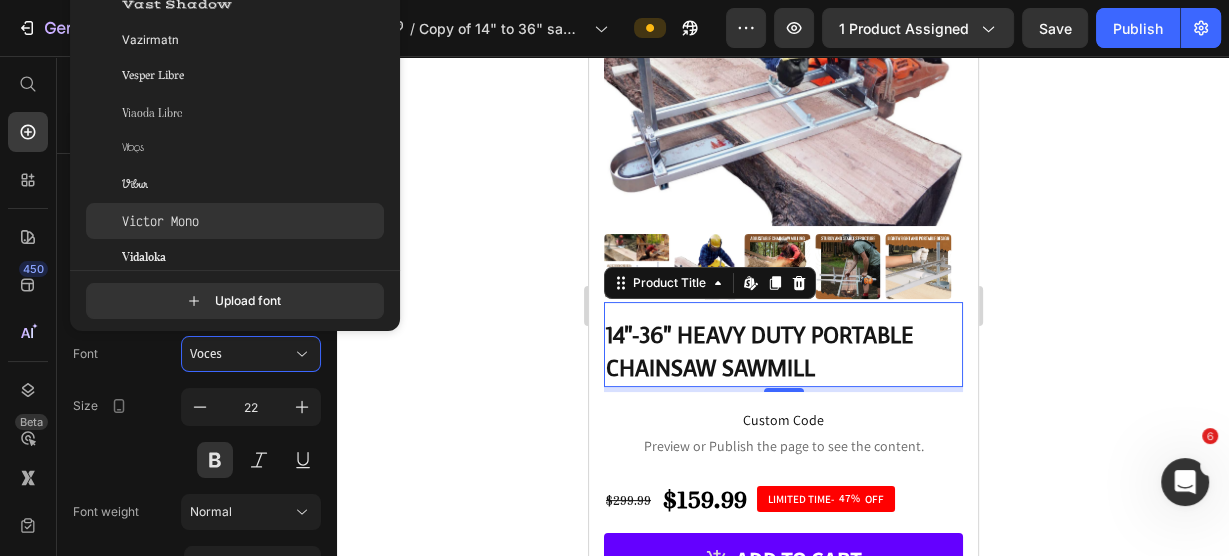 click on "Victor Mono" 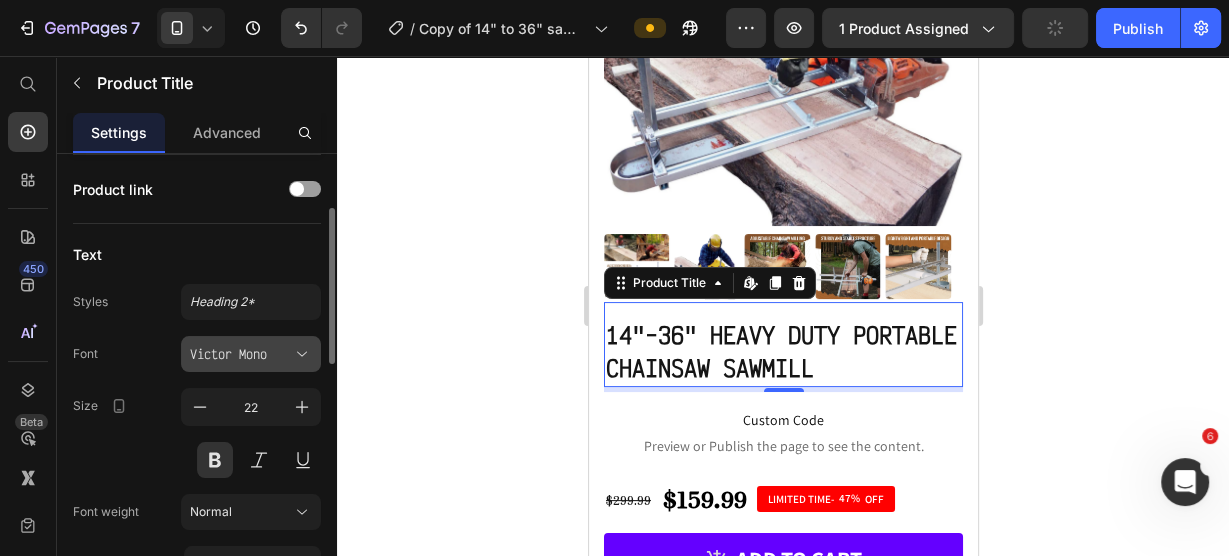 click on "Victor Mono" at bounding box center (241, 354) 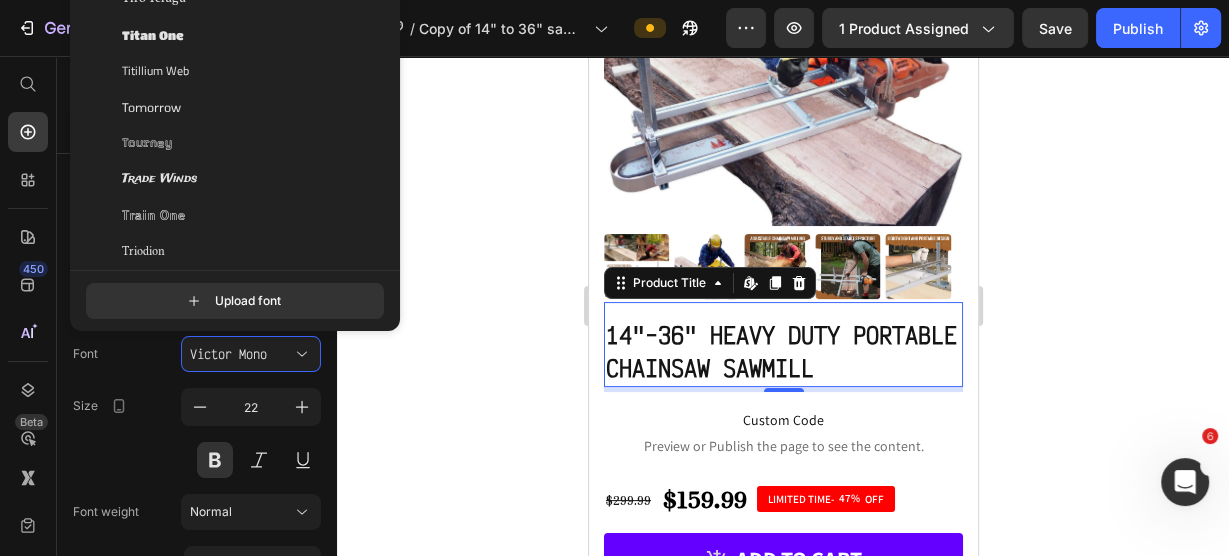 scroll, scrollTop: 62560, scrollLeft: 0, axis: vertical 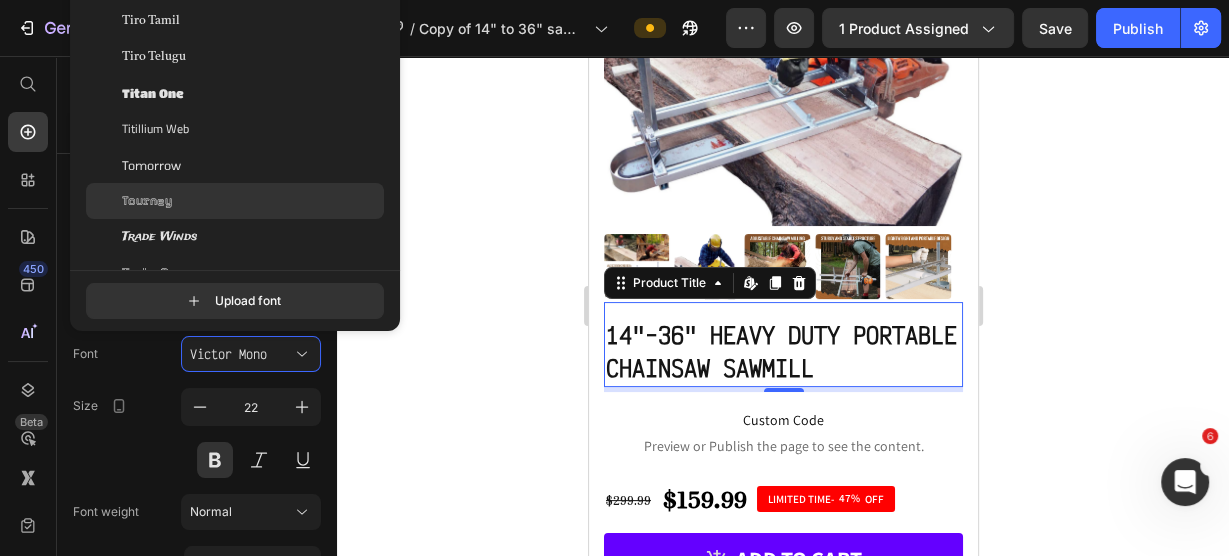 click on "Tourney" 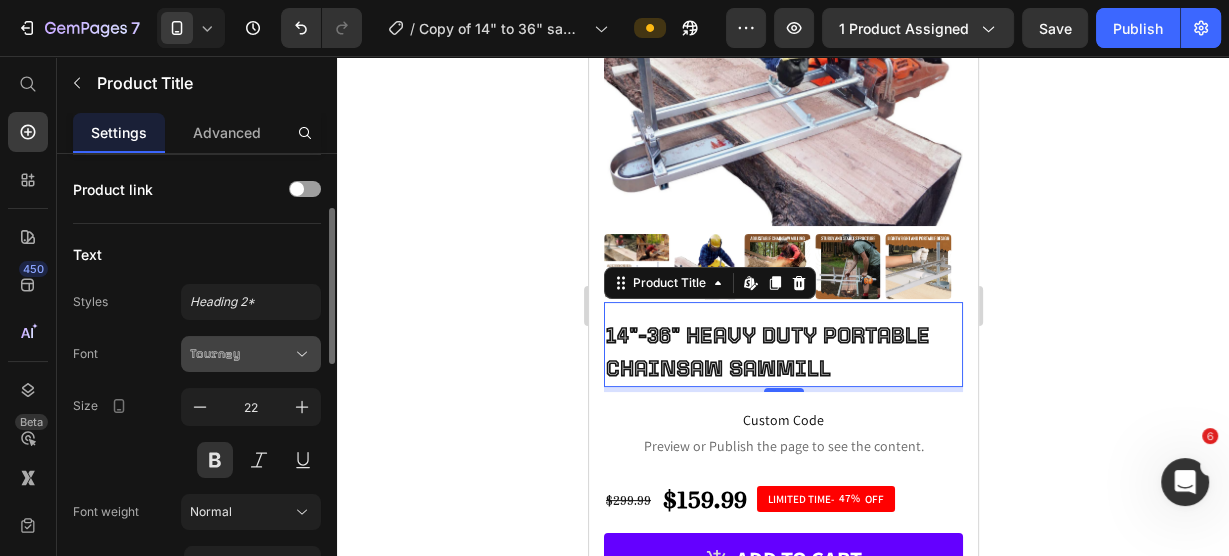 click on "Tourney" at bounding box center [251, 354] 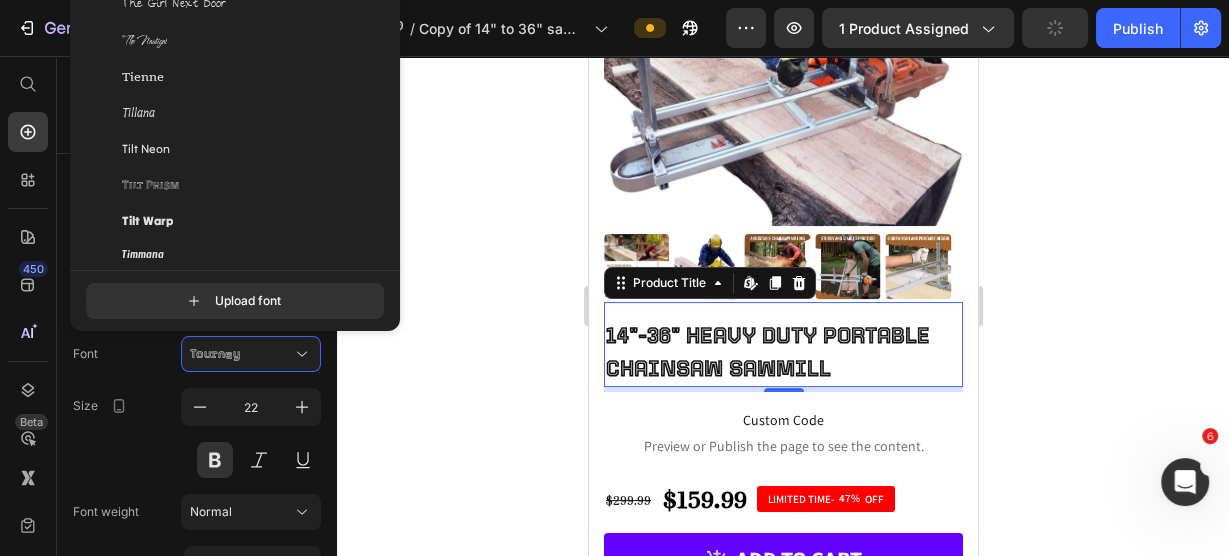 scroll, scrollTop: 61840, scrollLeft: 0, axis: vertical 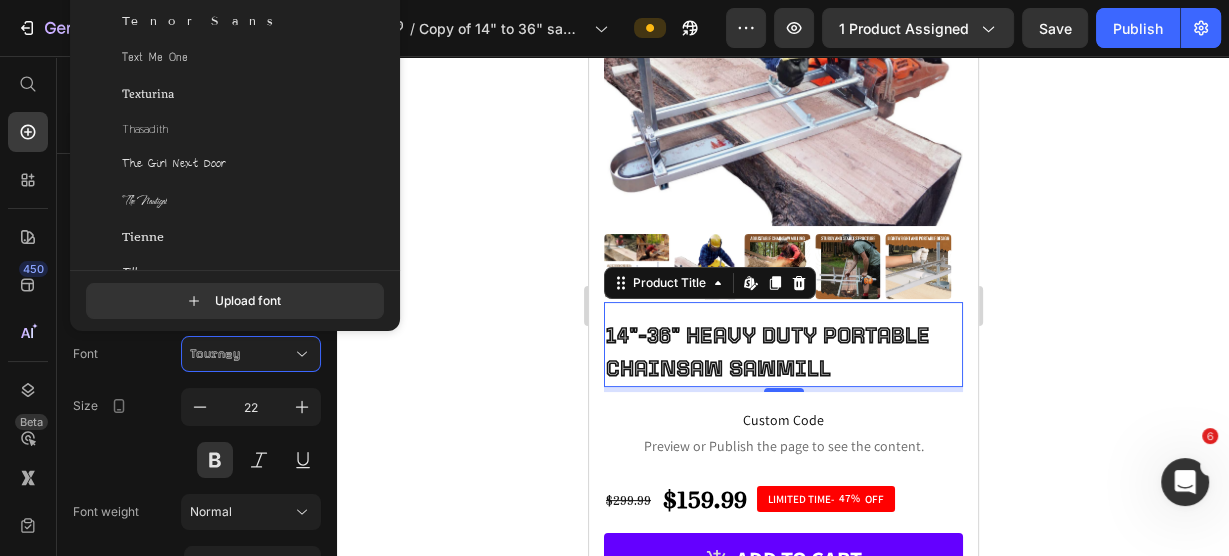 click on "Tienne" 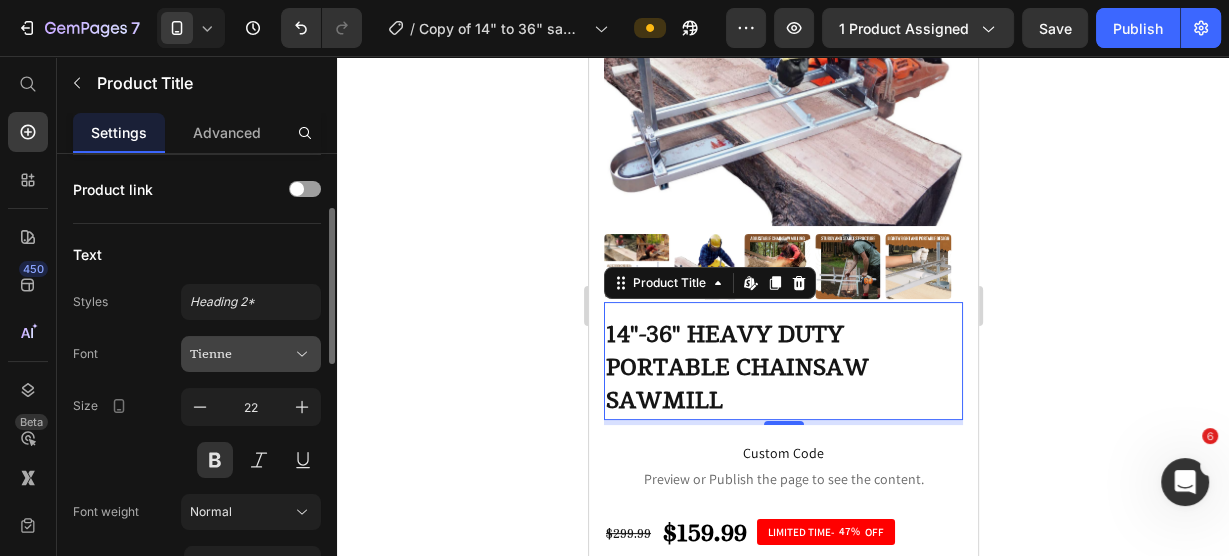 click on "Tienne" at bounding box center [241, 354] 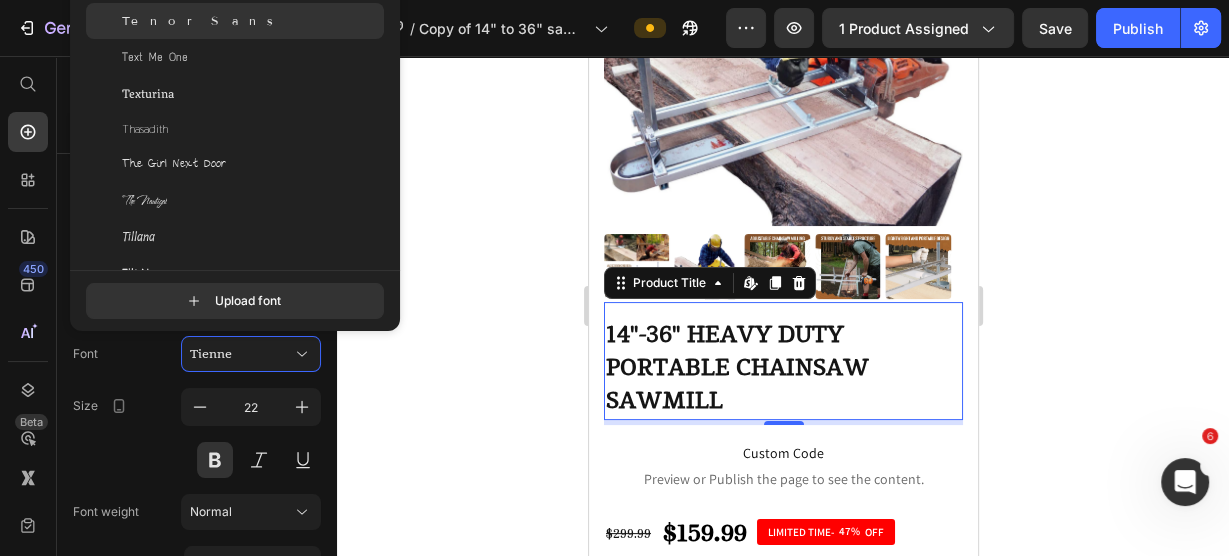click on "Tenor Sans" 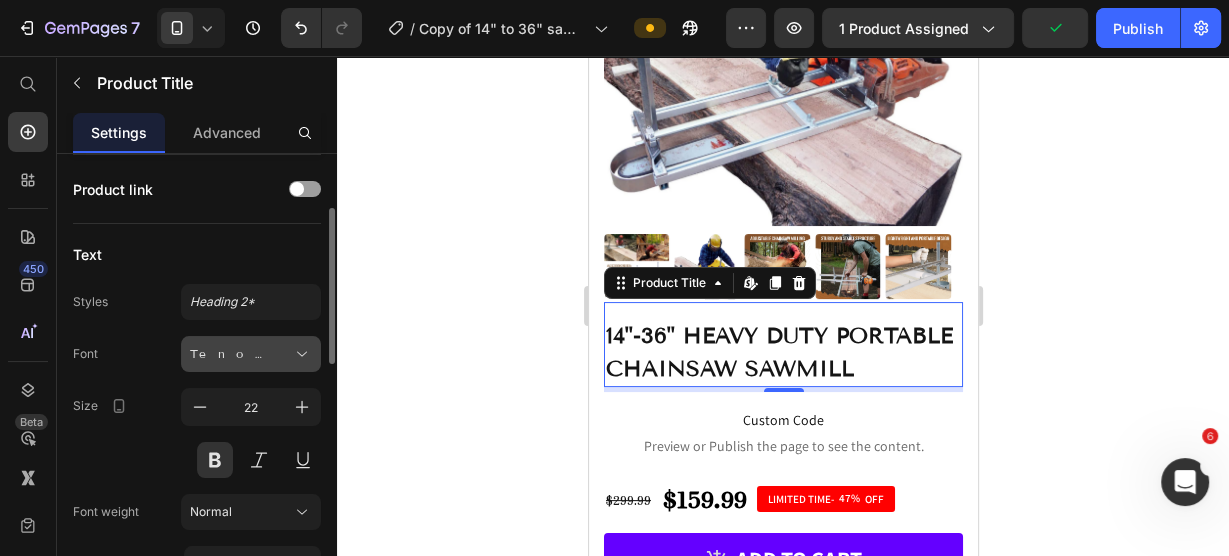 click on "Tenor Sans" at bounding box center (241, 354) 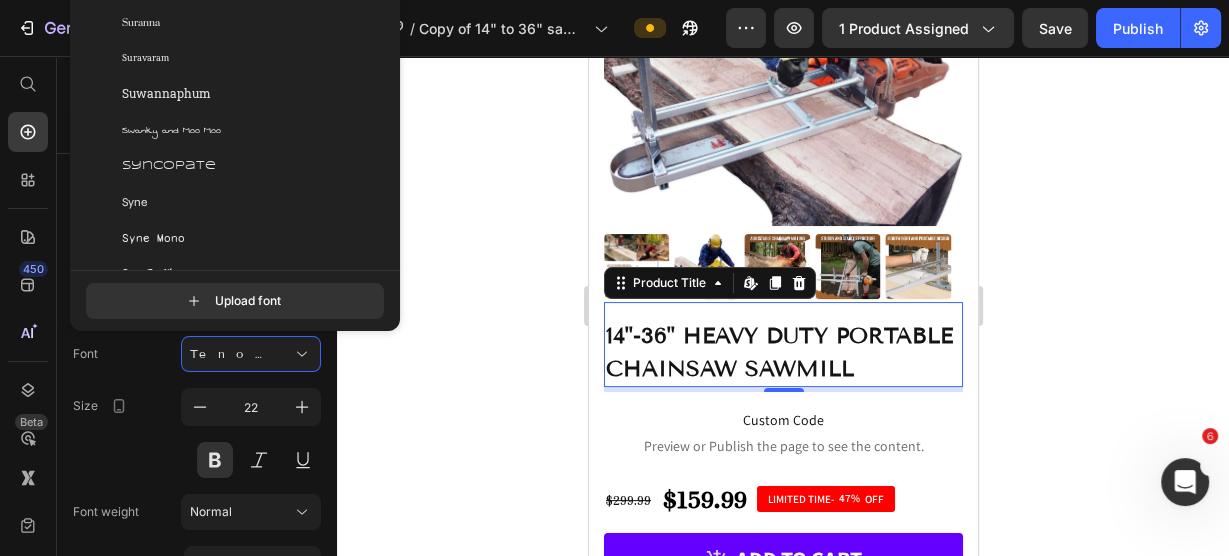 scroll, scrollTop: 61040, scrollLeft: 0, axis: vertical 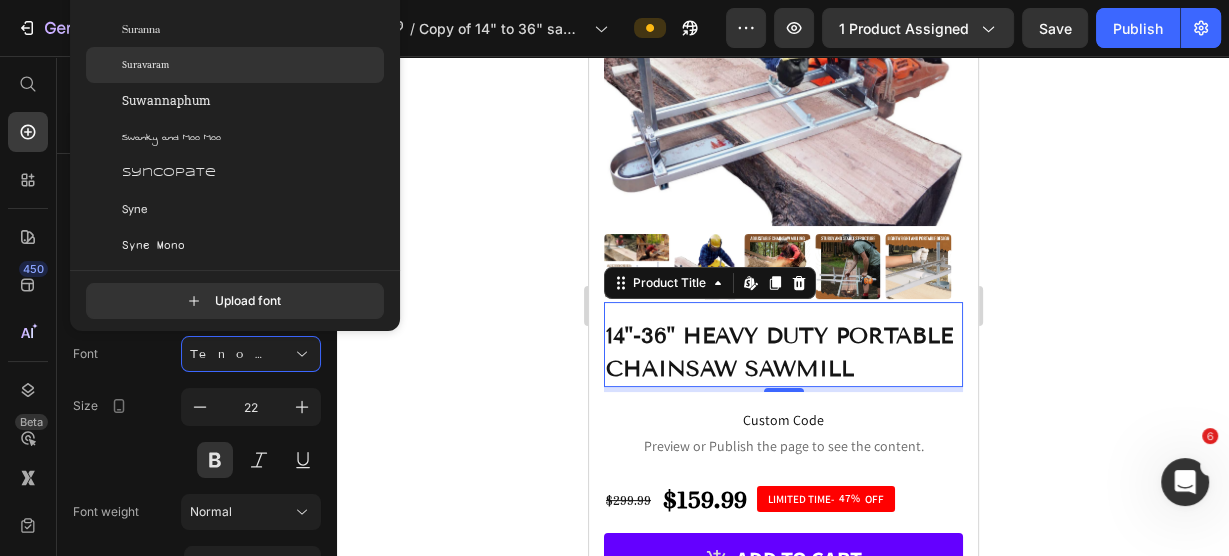 click on "Suravaram" 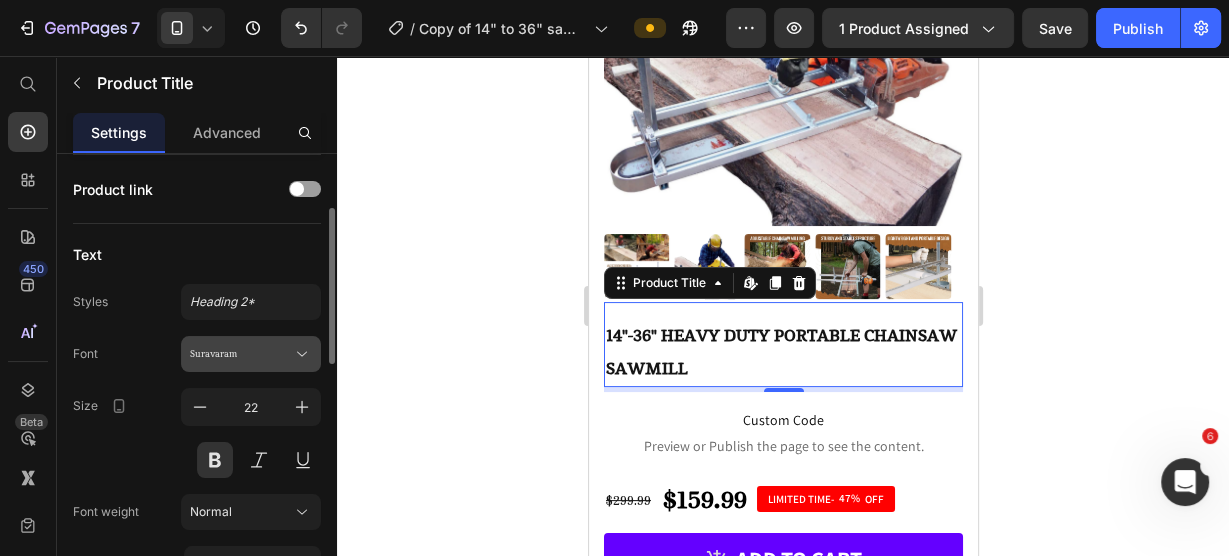 click on "Suravaram" at bounding box center (241, 354) 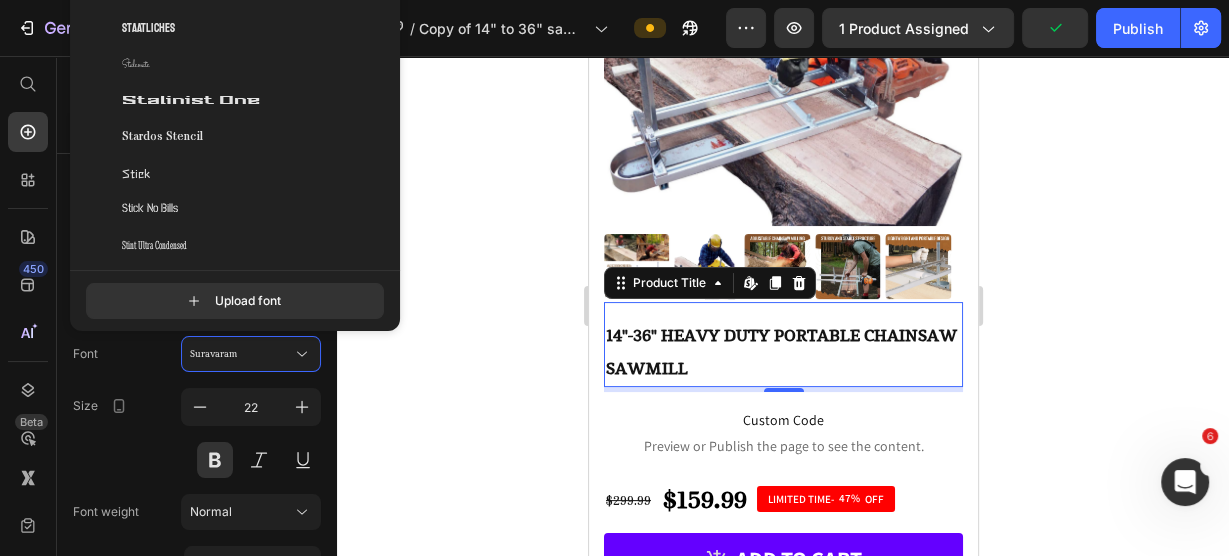 scroll, scrollTop: 60240, scrollLeft: 0, axis: vertical 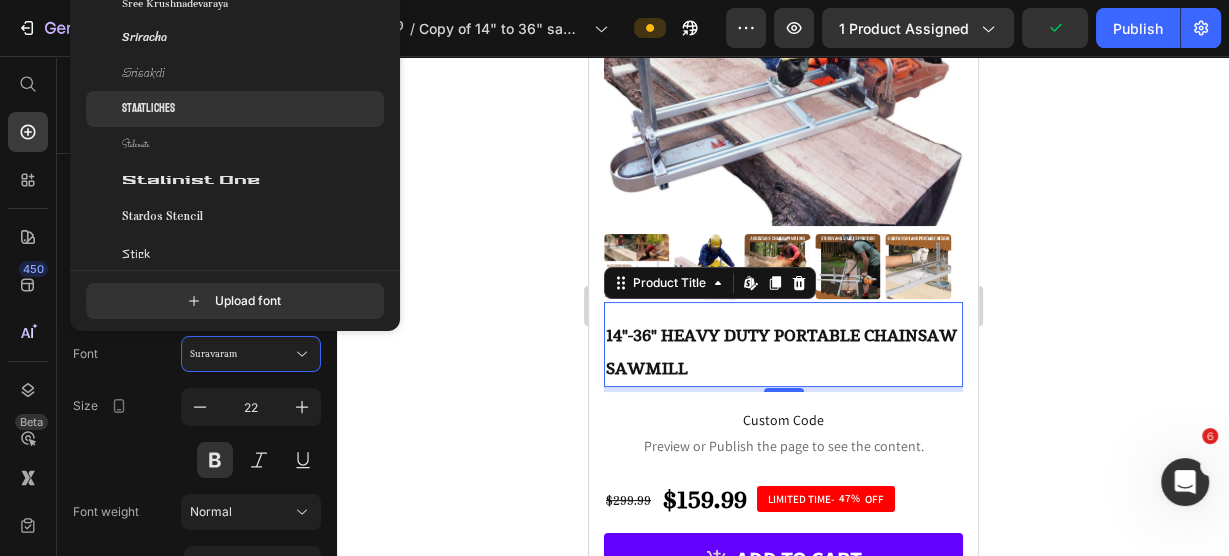 click on "Staatliches" 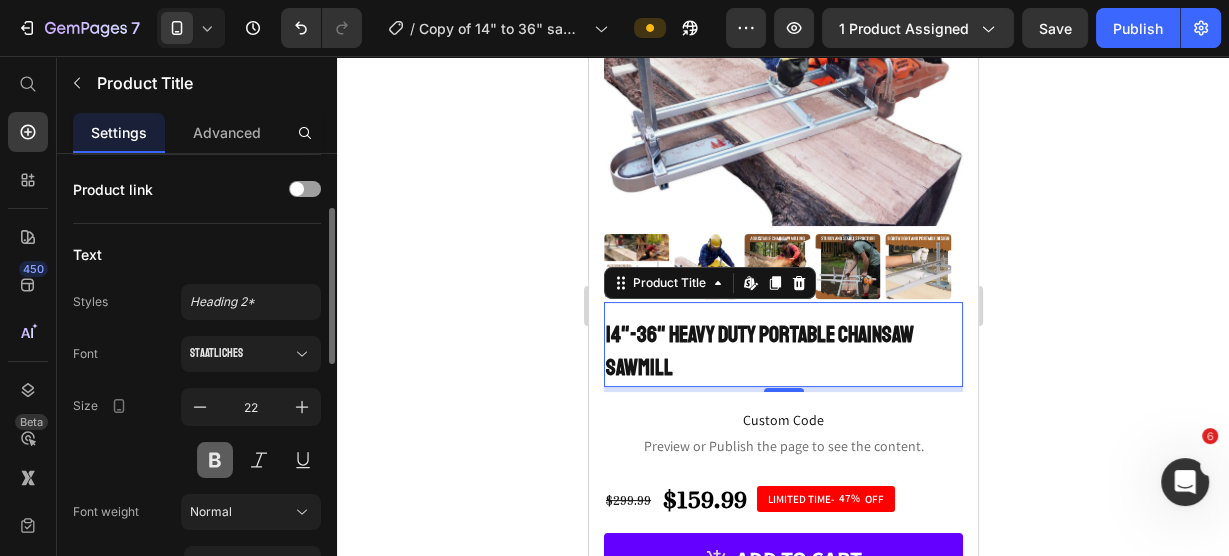 click at bounding box center (215, 460) 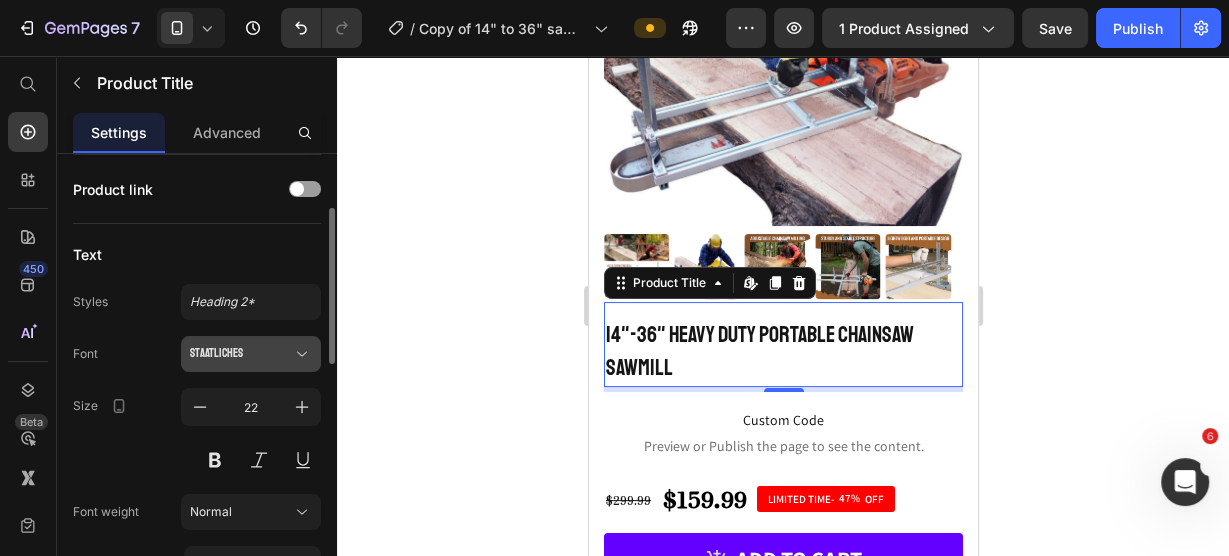 click on "Staatliches" at bounding box center (241, 354) 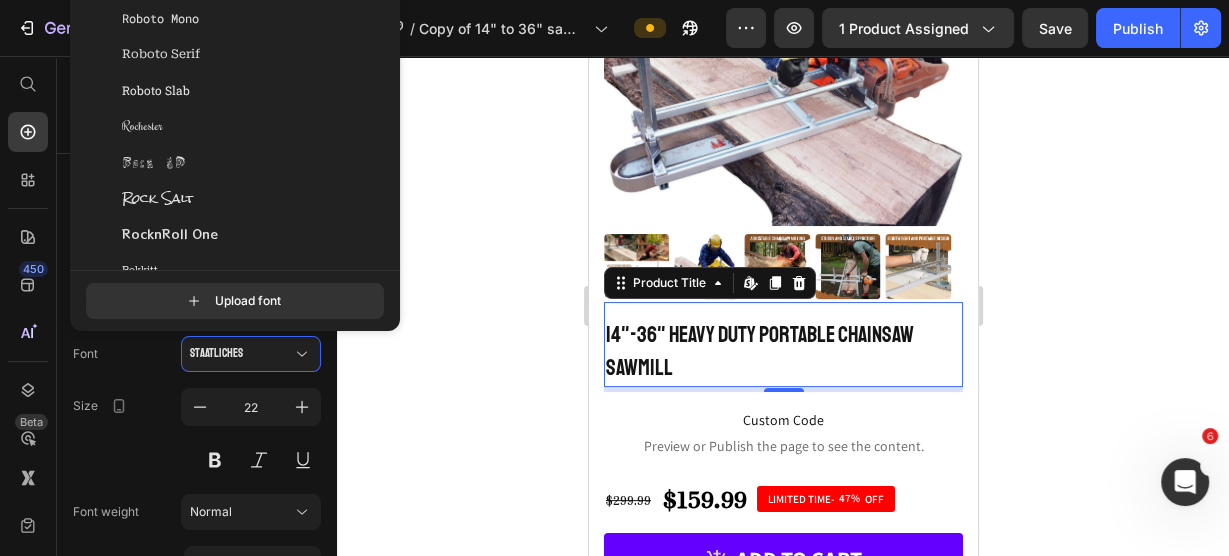 scroll, scrollTop: 54080, scrollLeft: 0, axis: vertical 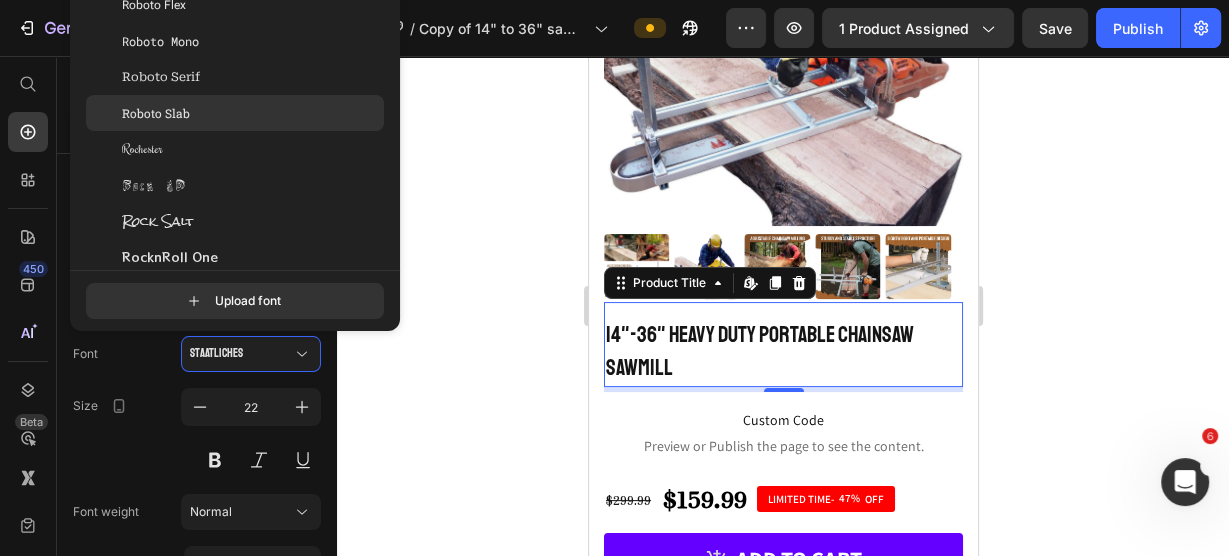 click on "Roboto Slab" 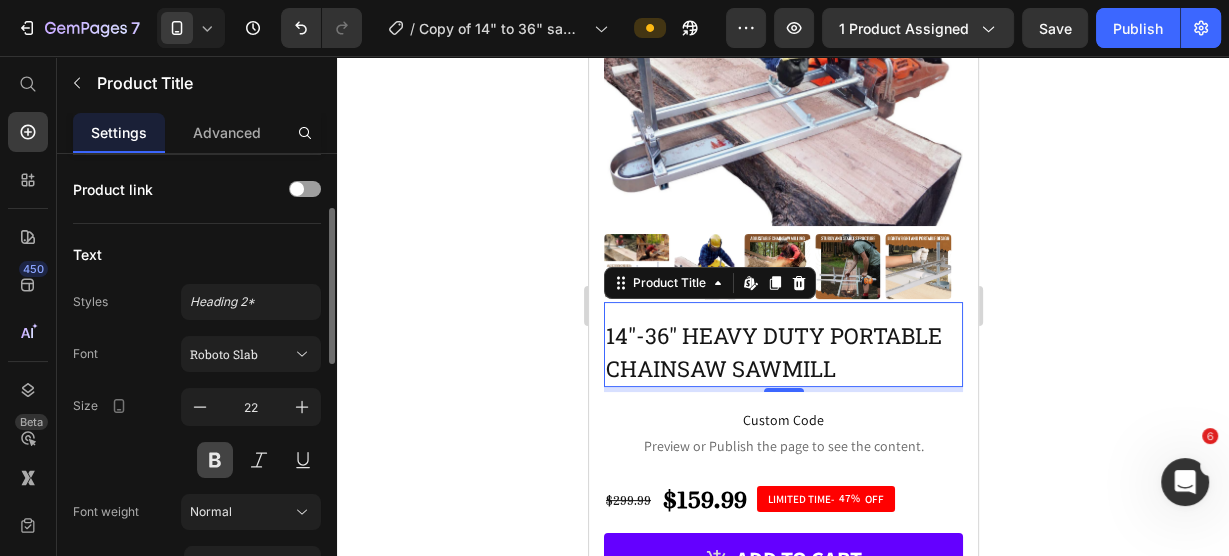 click at bounding box center (215, 460) 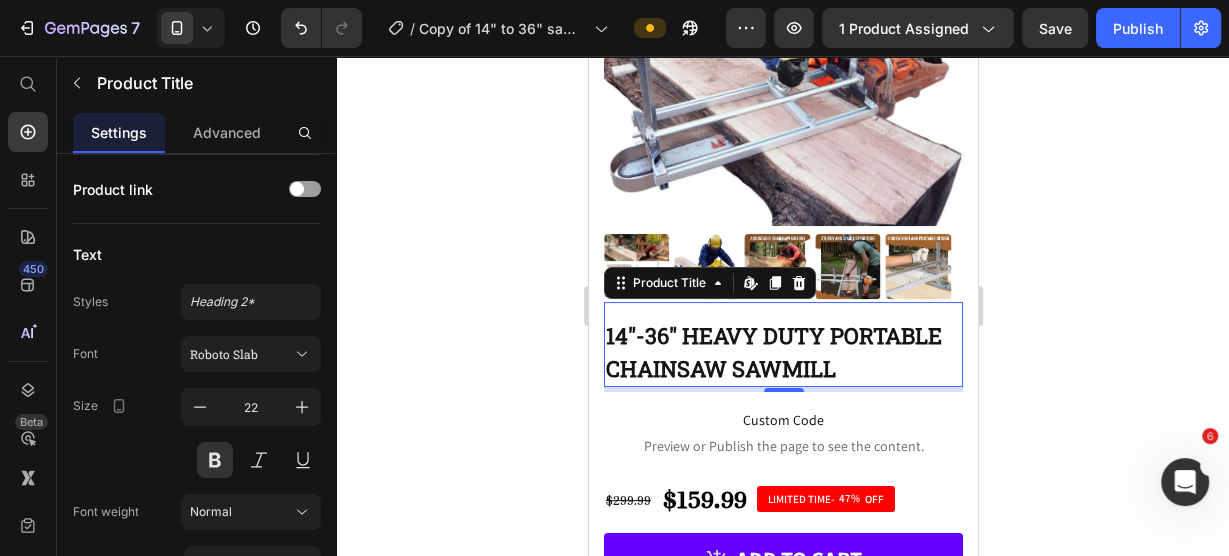 click 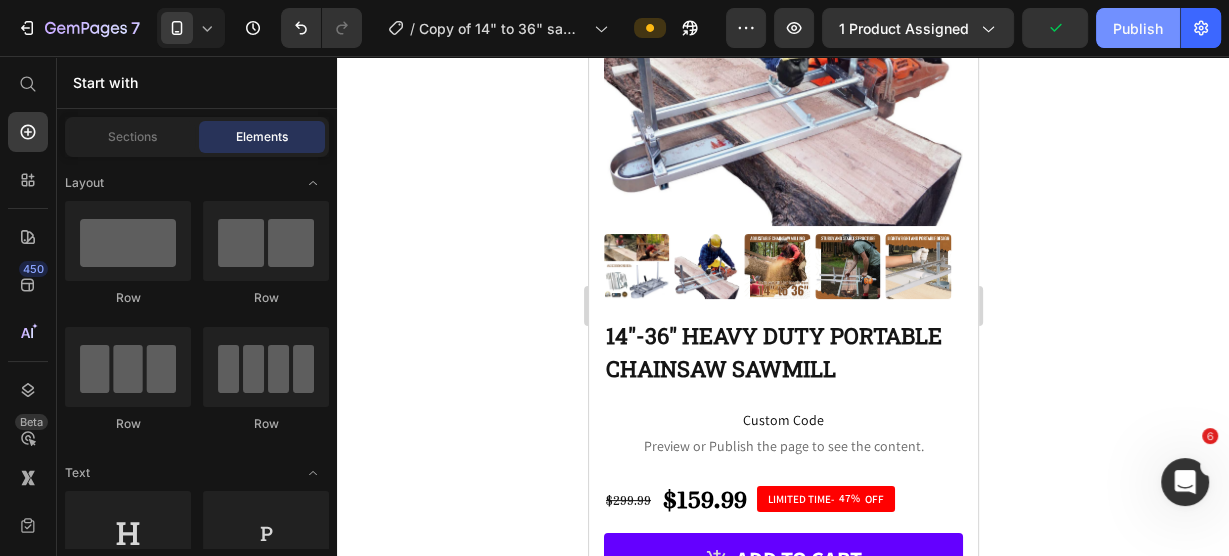 click on "Publish" 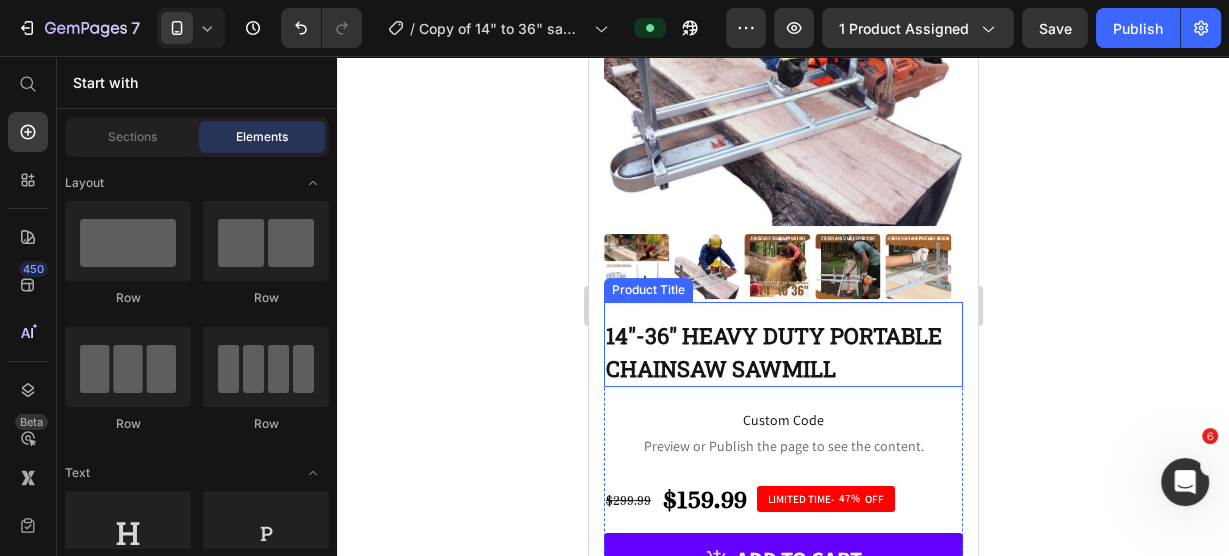 click on "14"-36" Heavy Duty Portable Chainsaw Sawmill" at bounding box center [782, 352] 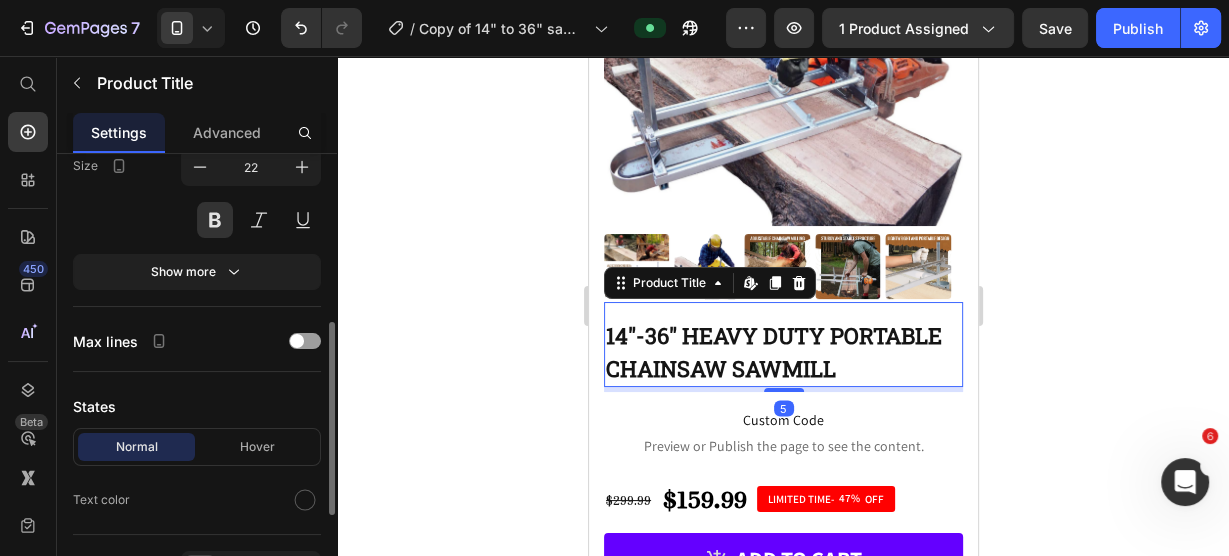 scroll, scrollTop: 560, scrollLeft: 0, axis: vertical 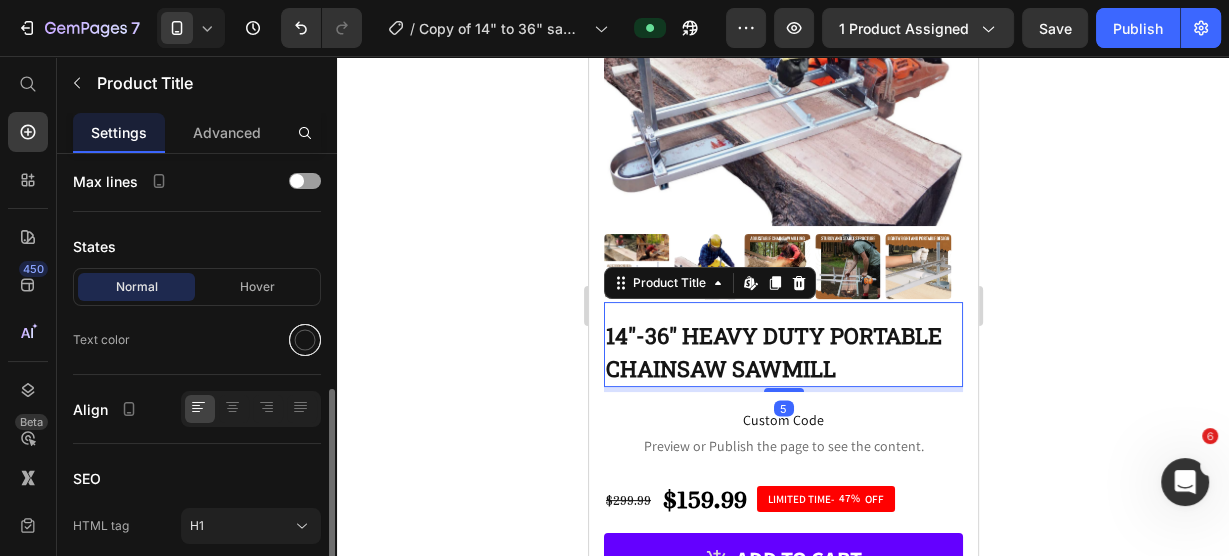 click at bounding box center (305, 340) 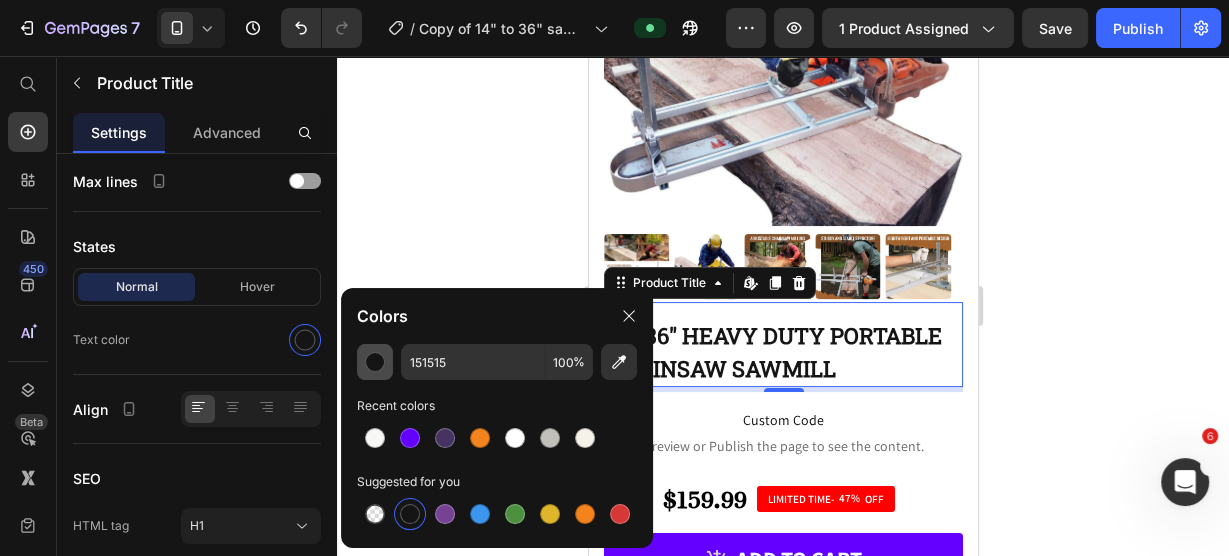 click at bounding box center (375, 362) 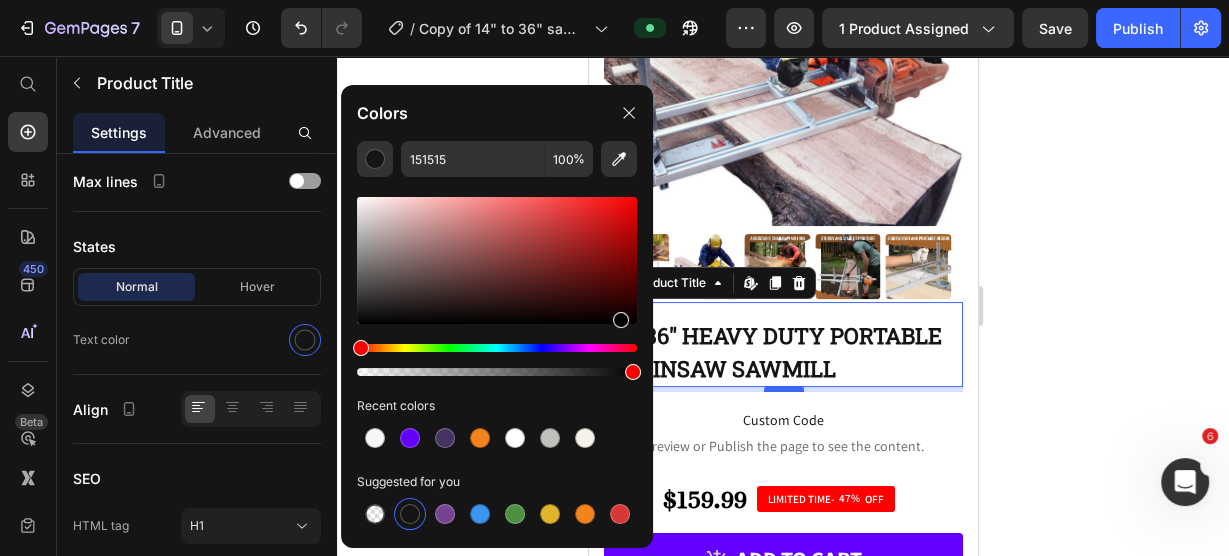 type on "000000" 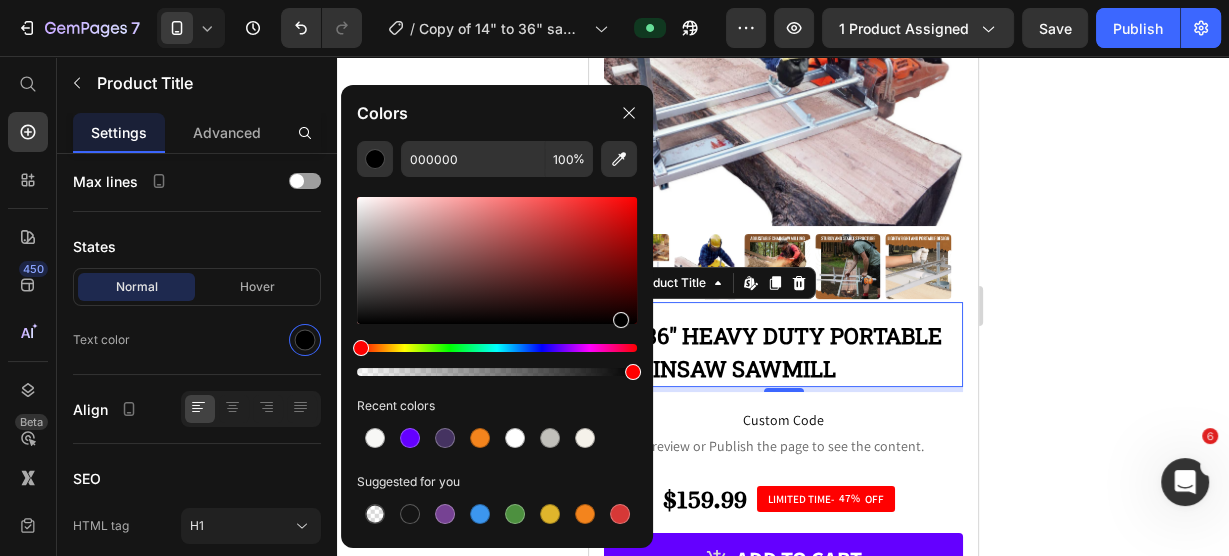 drag, startPoint x: 951, startPoint y: 373, endPoint x: 783, endPoint y: 381, distance: 168.19037 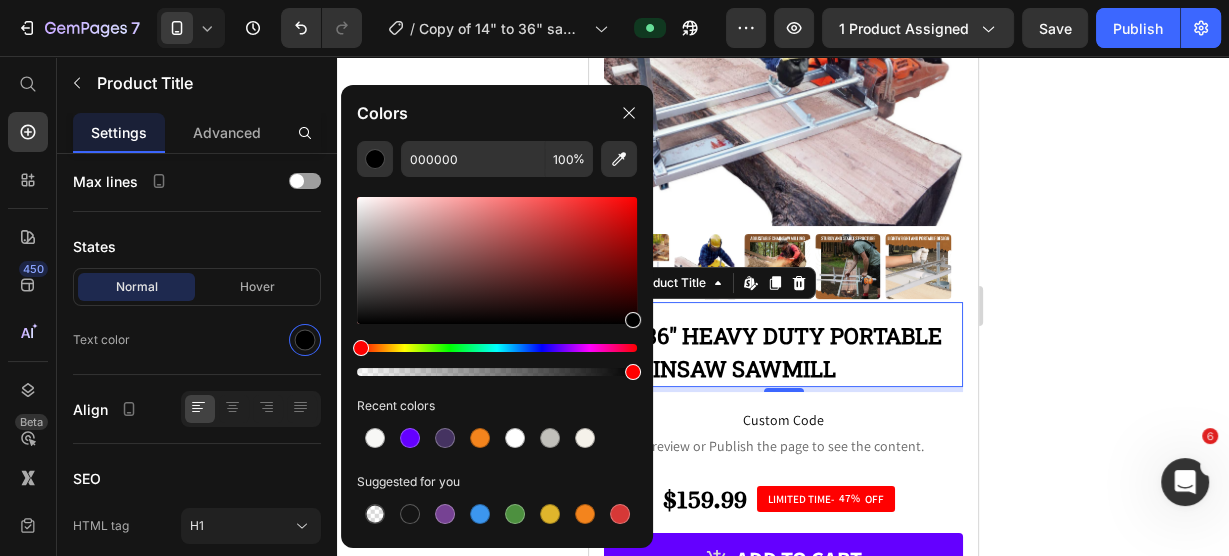 drag, startPoint x: 1213, startPoint y: 374, endPoint x: 678, endPoint y: 351, distance: 535.49414 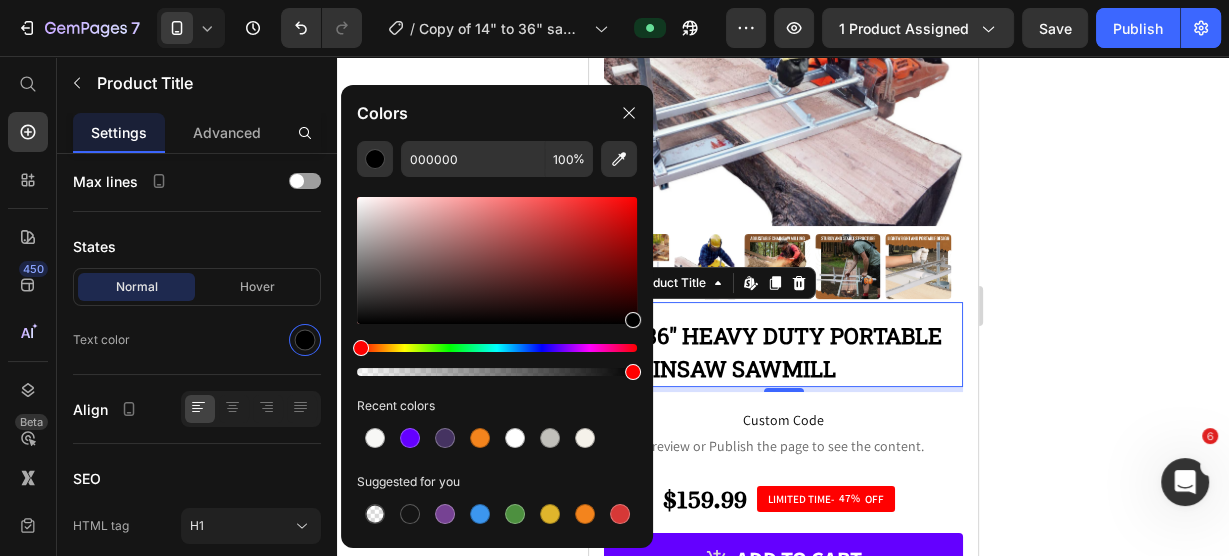 type 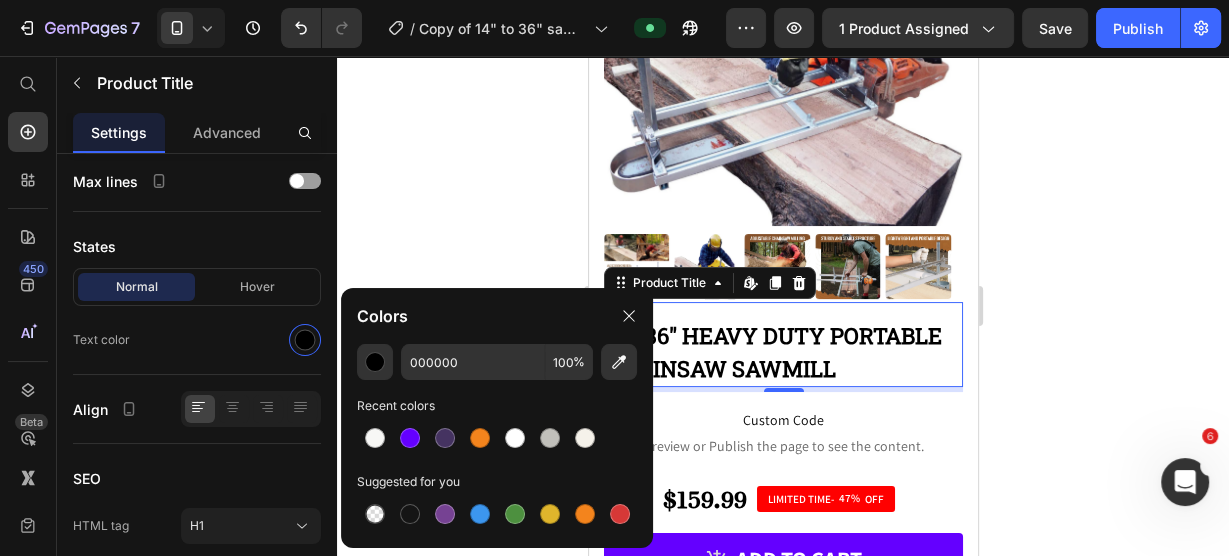 click 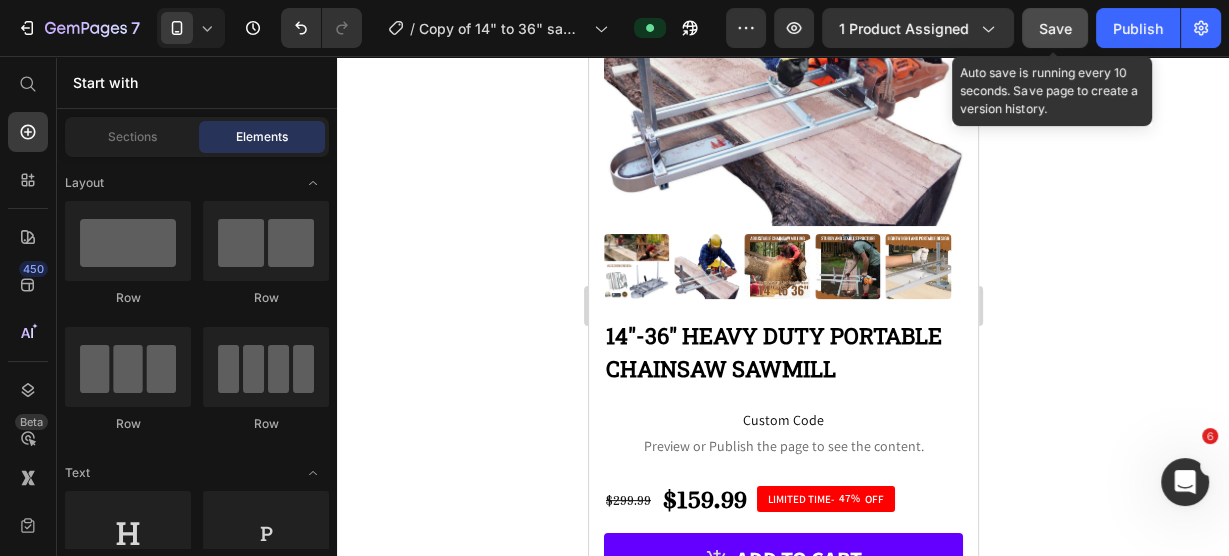 click on "Save" 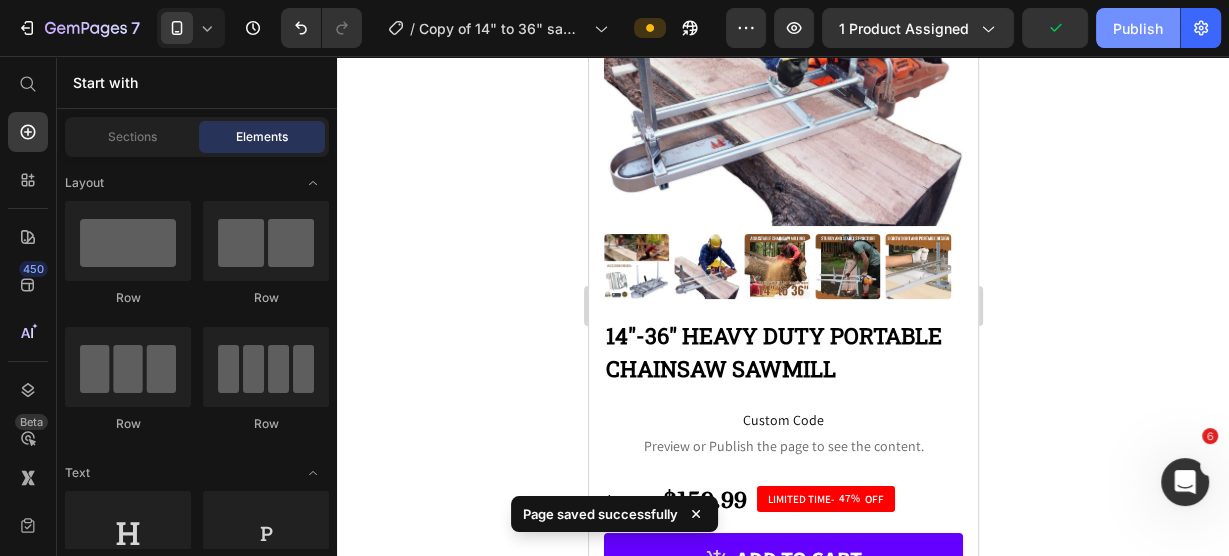 click on "Publish" 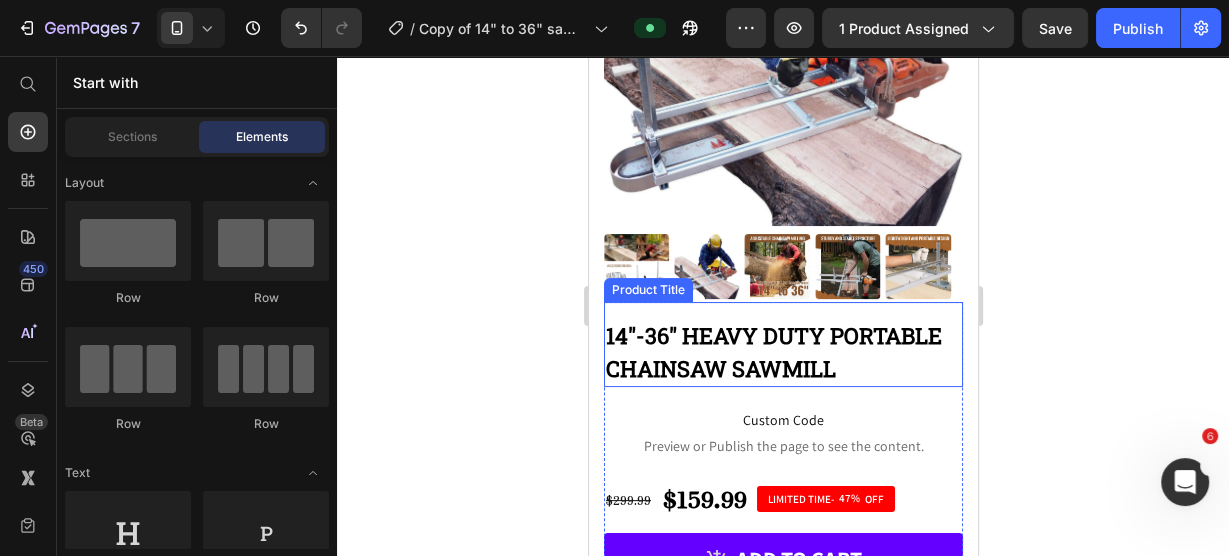 click on "14"-36" Heavy Duty Portable Chainsaw Sawmill" at bounding box center [782, 352] 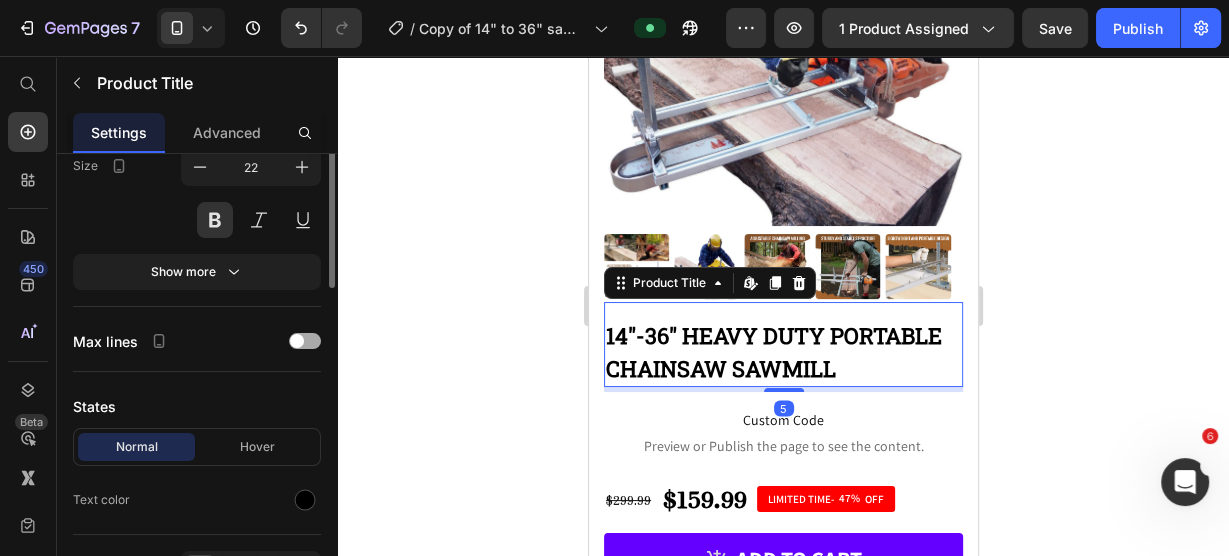 scroll, scrollTop: 240, scrollLeft: 0, axis: vertical 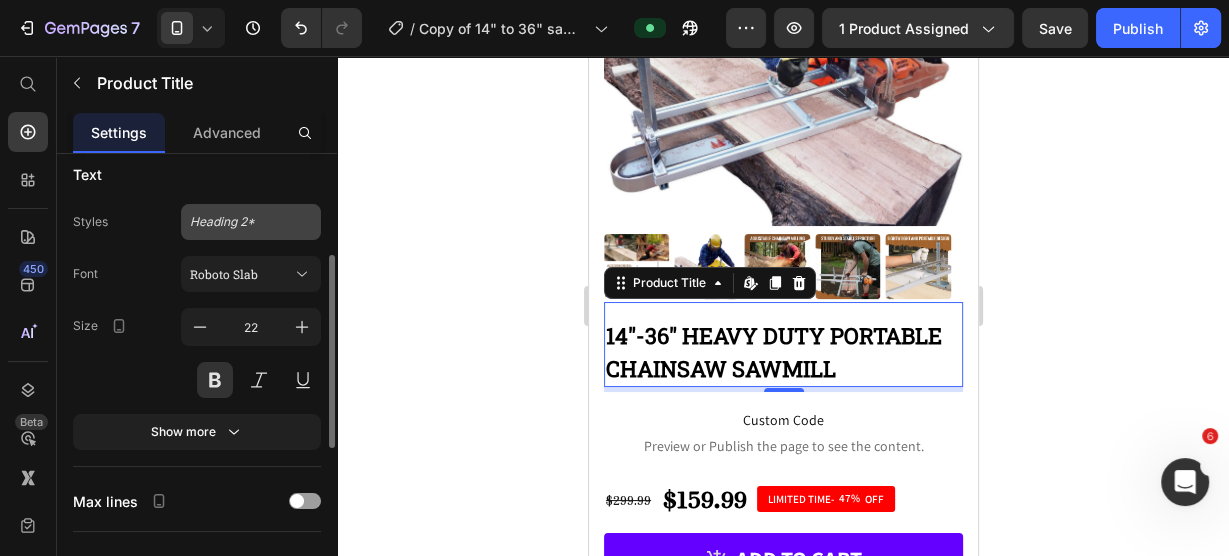 click on "Heading 2*" at bounding box center [239, 222] 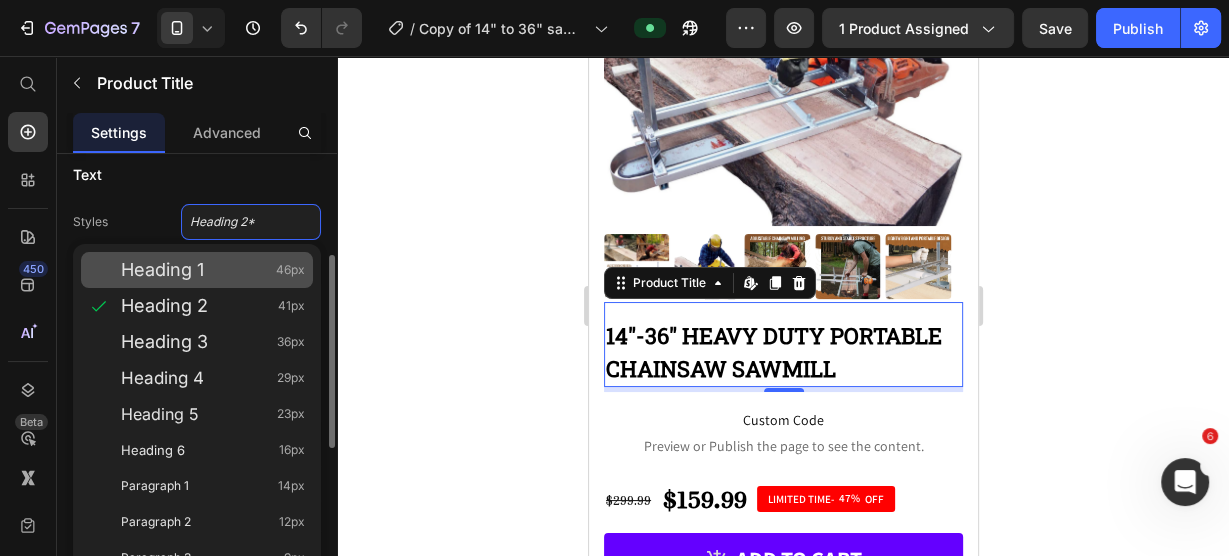 click on "Heading 1 46px" 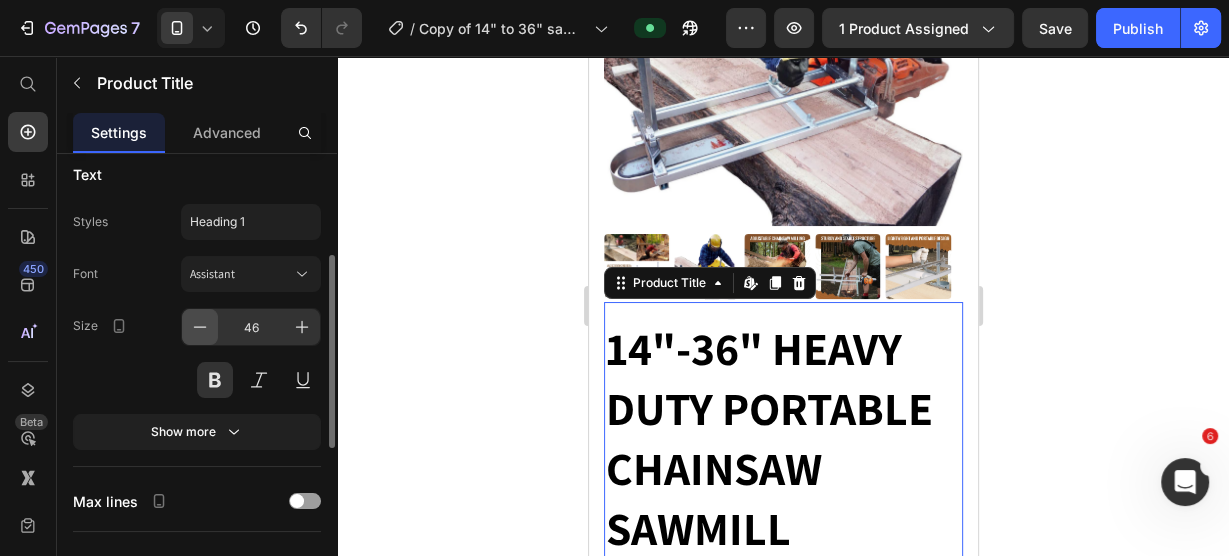 click at bounding box center (200, 327) 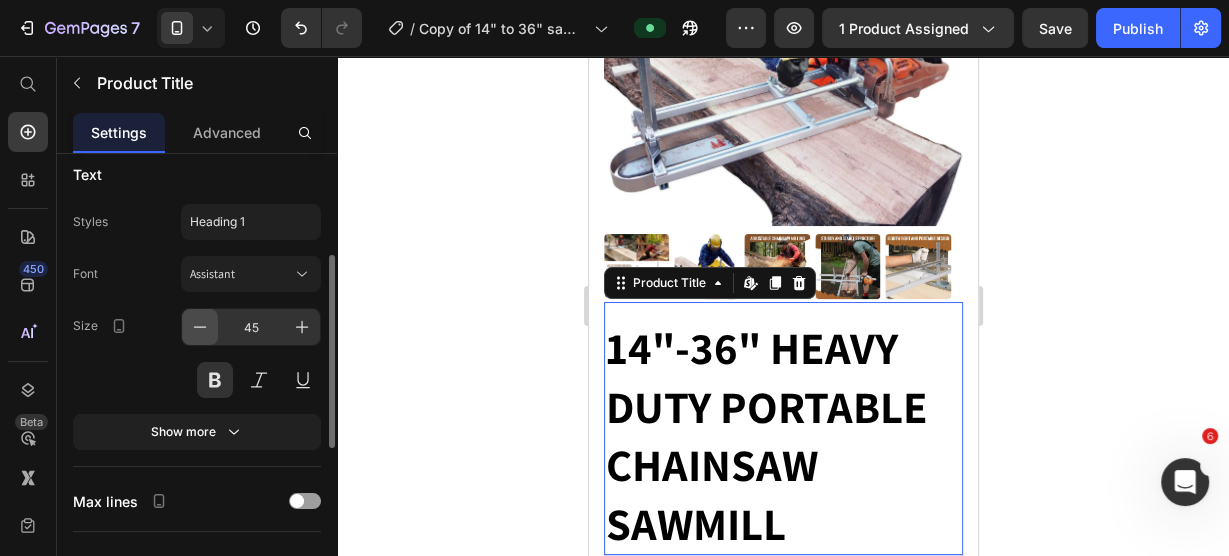 click at bounding box center (200, 327) 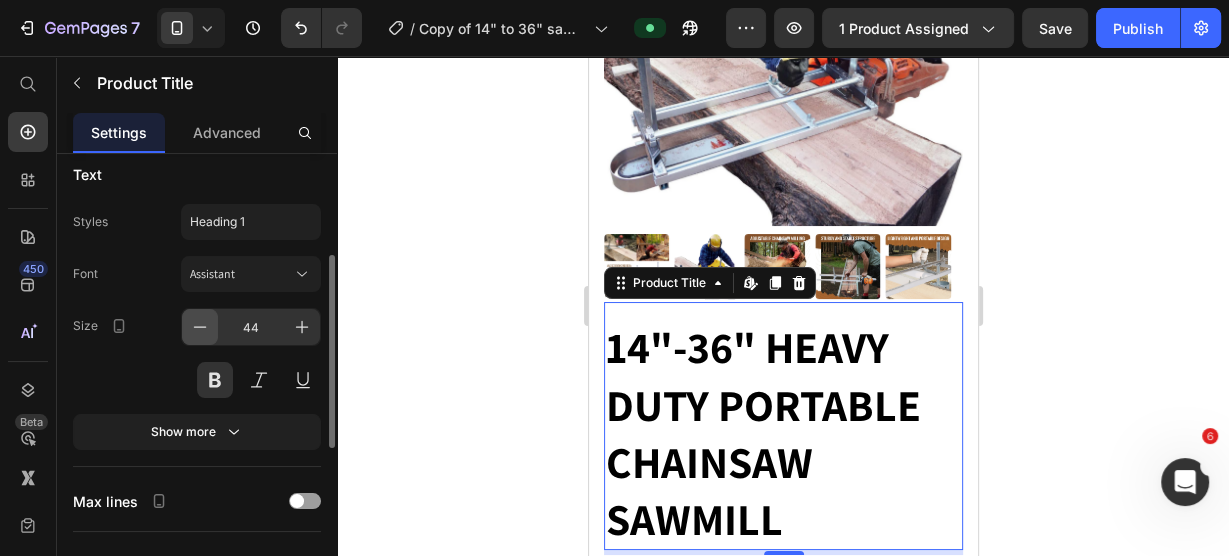 click at bounding box center (200, 327) 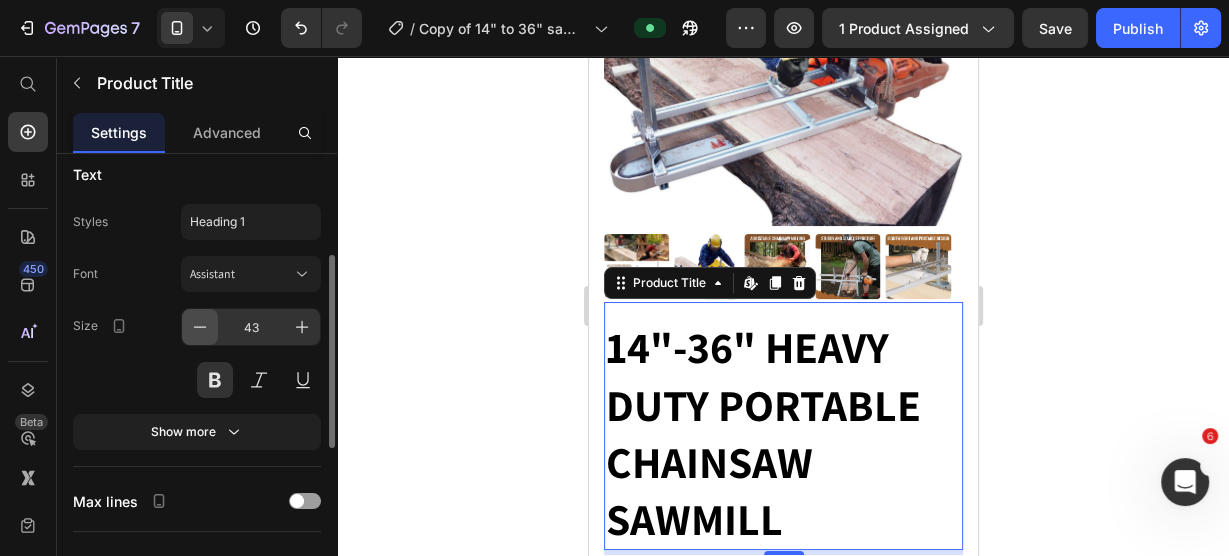 click at bounding box center (200, 327) 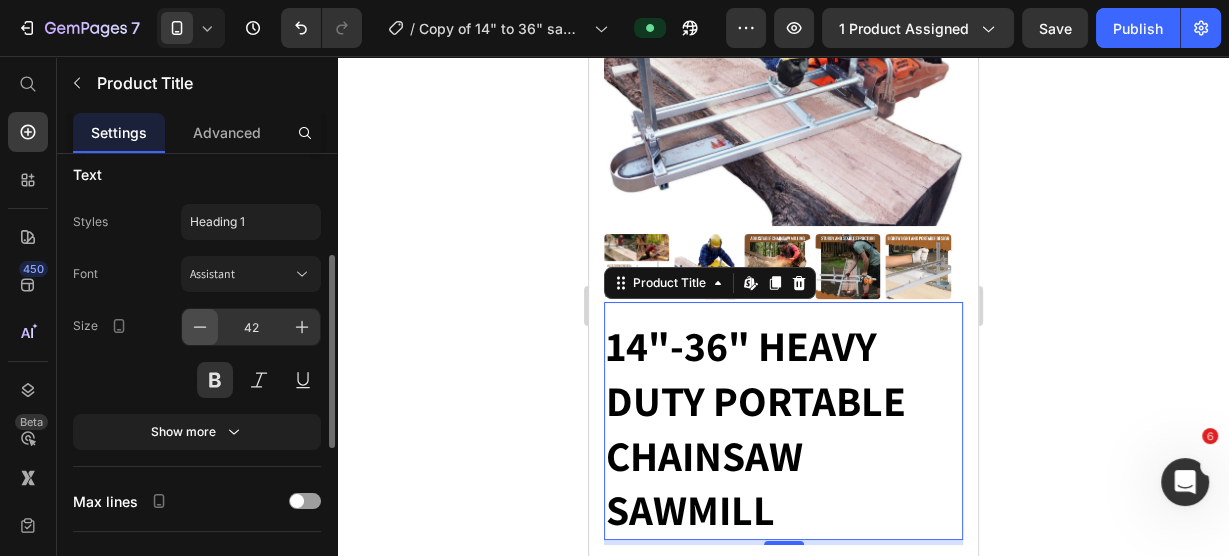 click at bounding box center [200, 327] 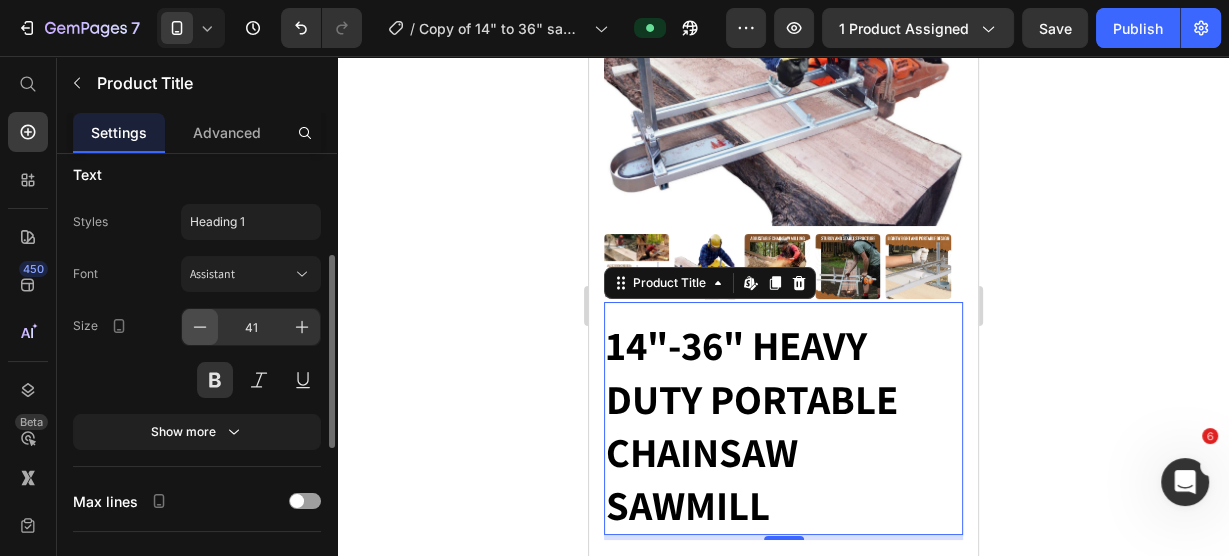 click at bounding box center [200, 327] 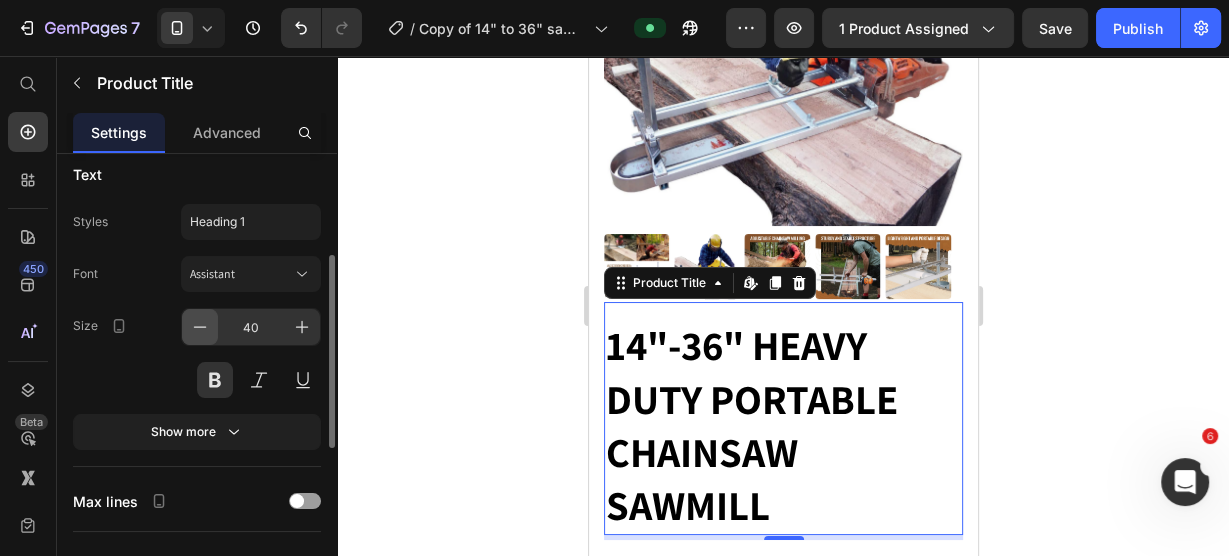 click at bounding box center [200, 327] 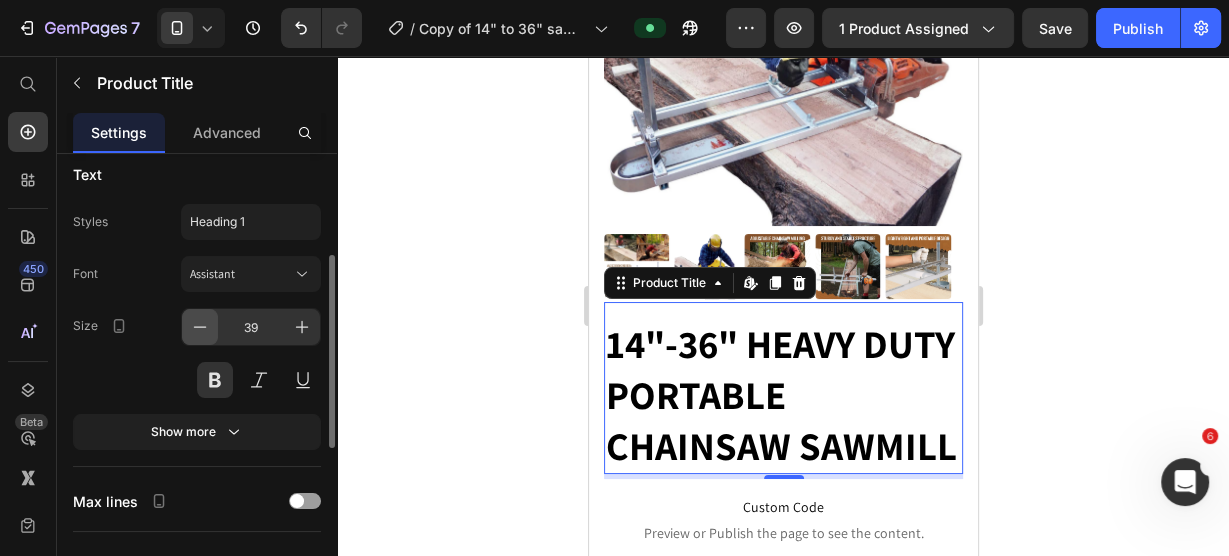 click at bounding box center [200, 327] 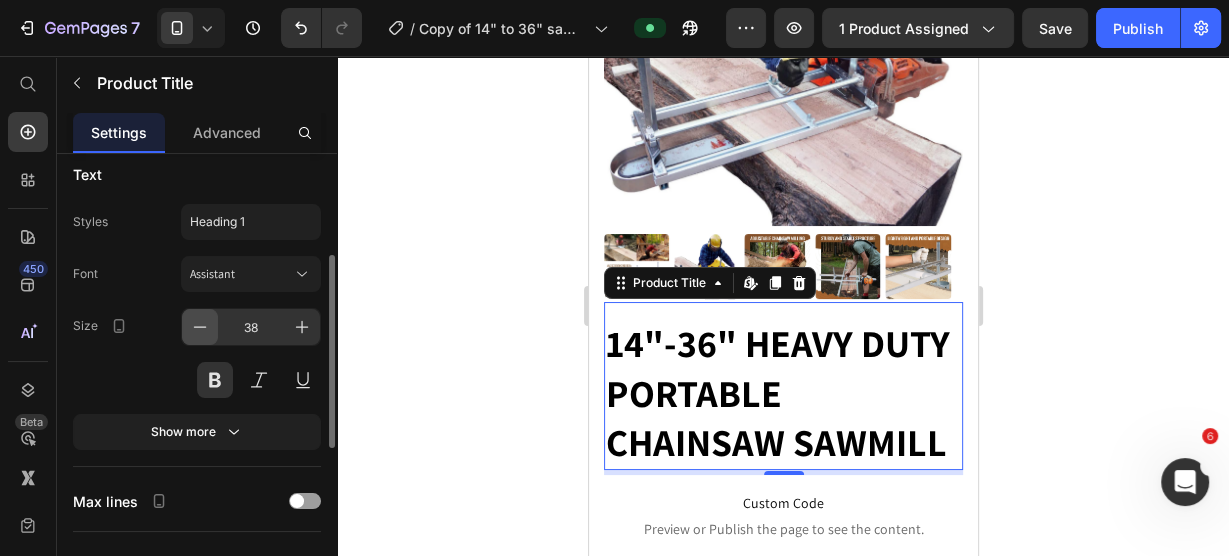 click at bounding box center [200, 327] 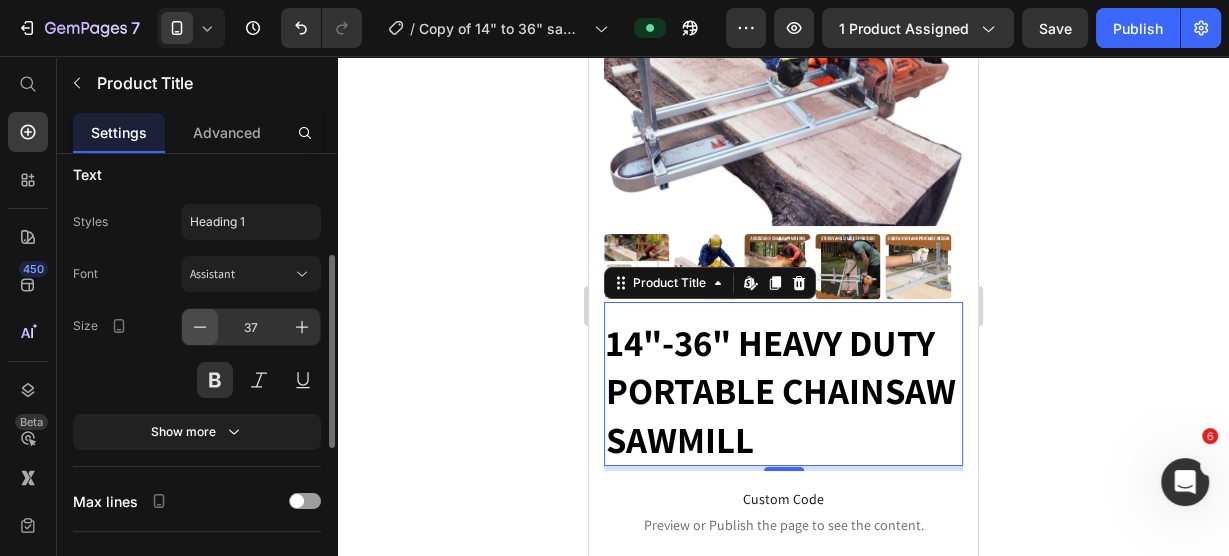 click at bounding box center (200, 327) 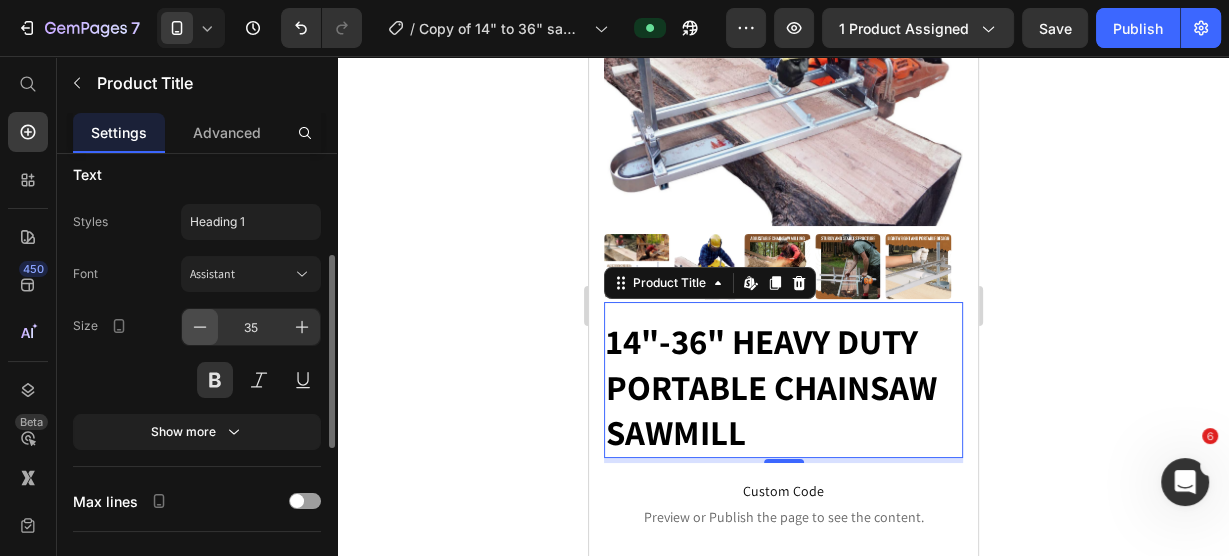 click at bounding box center (200, 327) 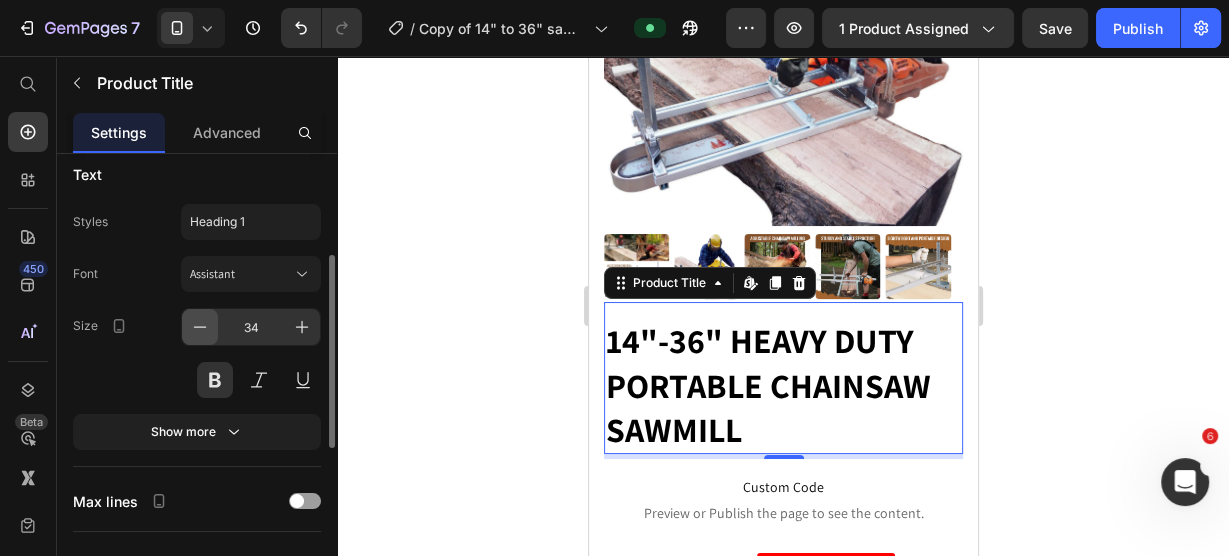 click at bounding box center (200, 327) 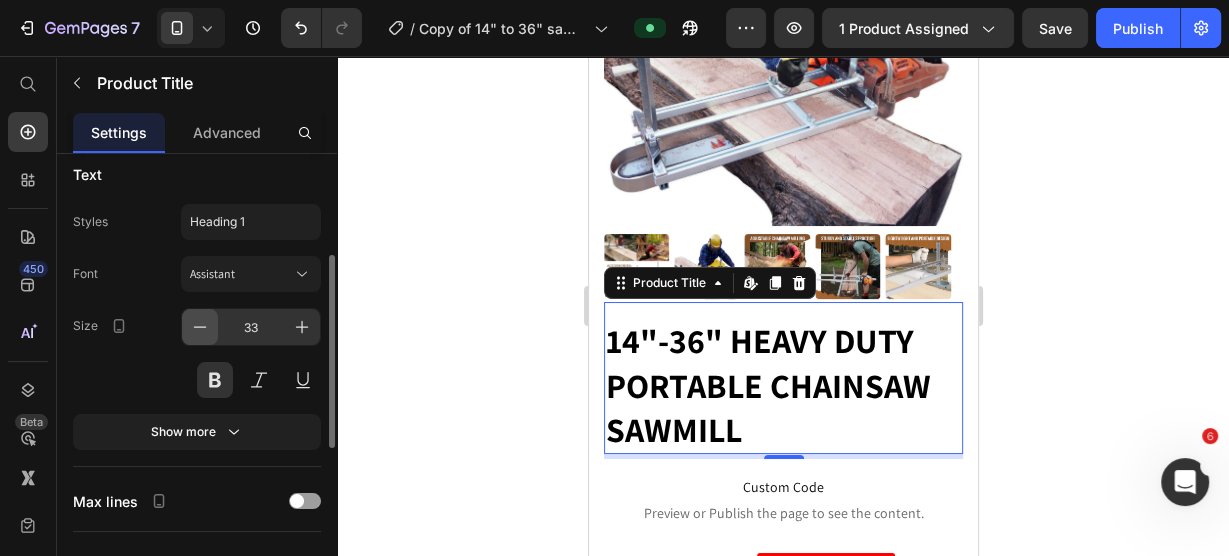 click at bounding box center (200, 327) 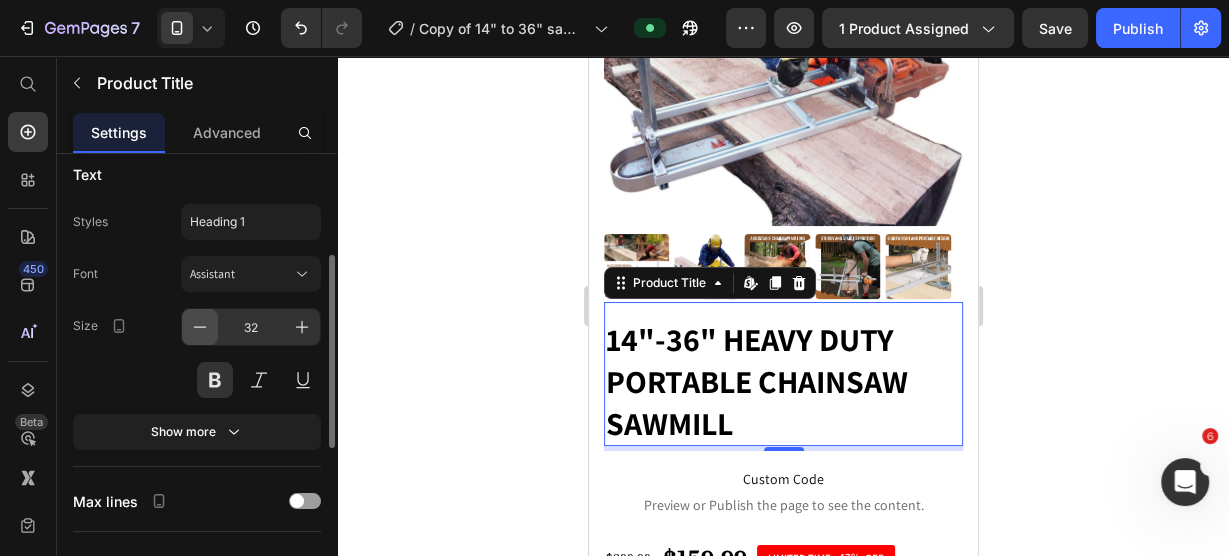 click at bounding box center (200, 327) 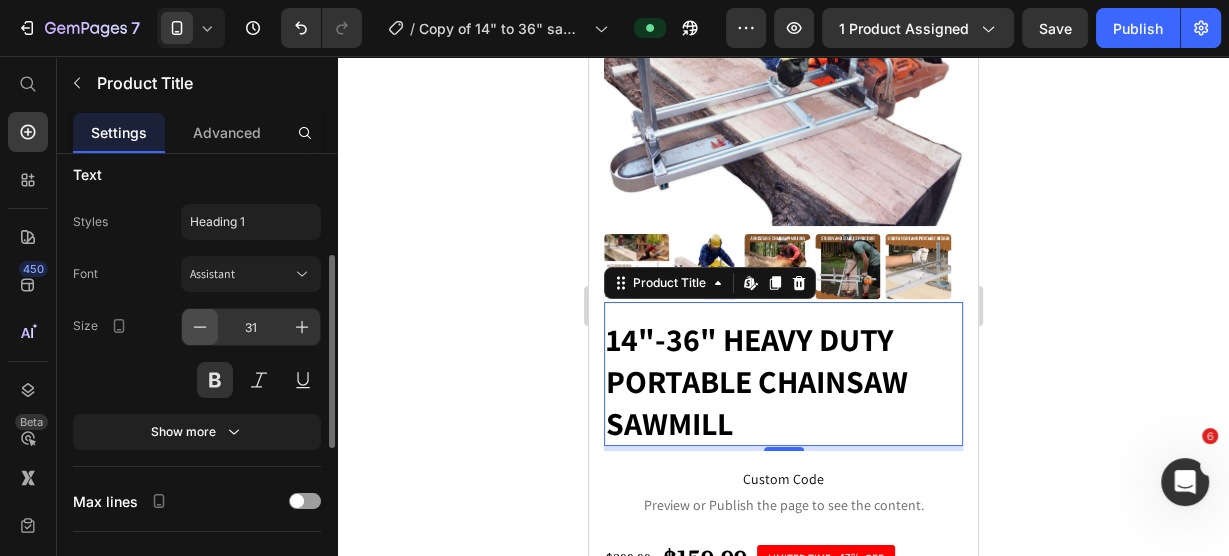 click at bounding box center (200, 327) 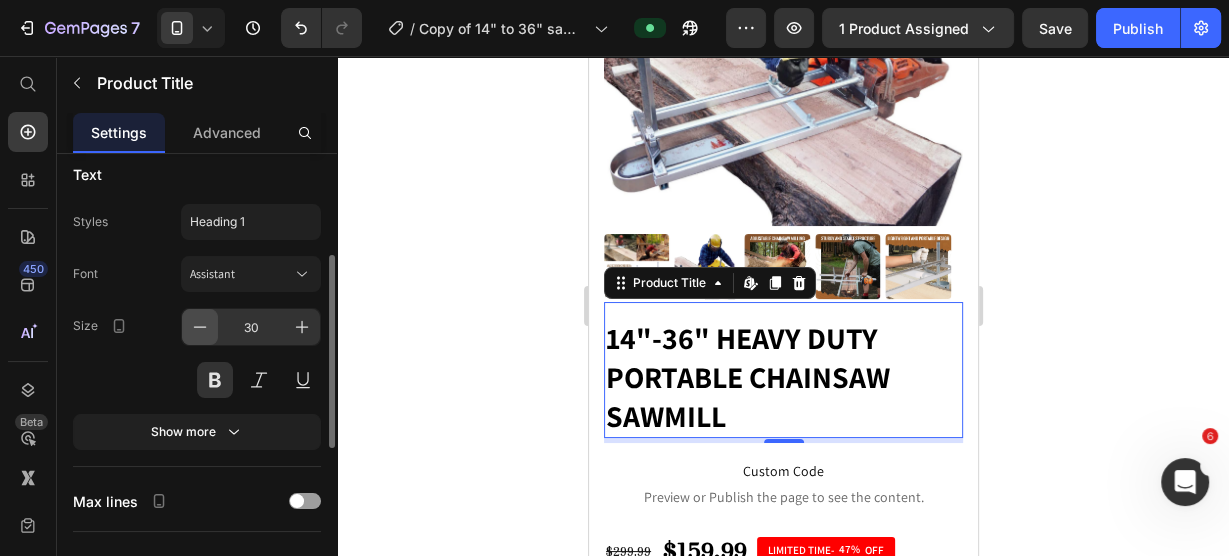 click at bounding box center [200, 327] 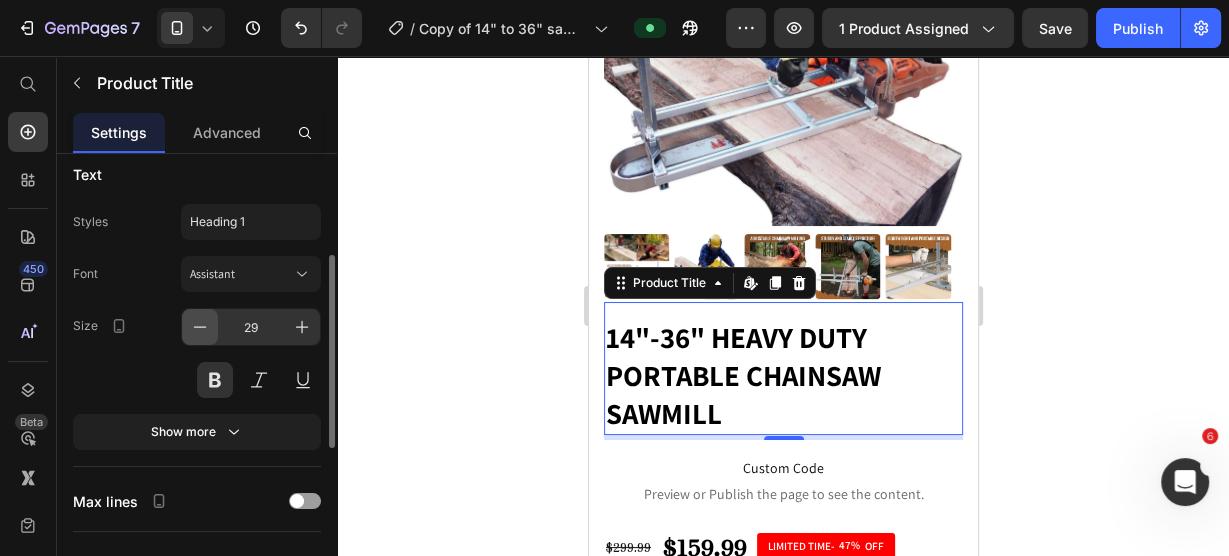 click at bounding box center (200, 327) 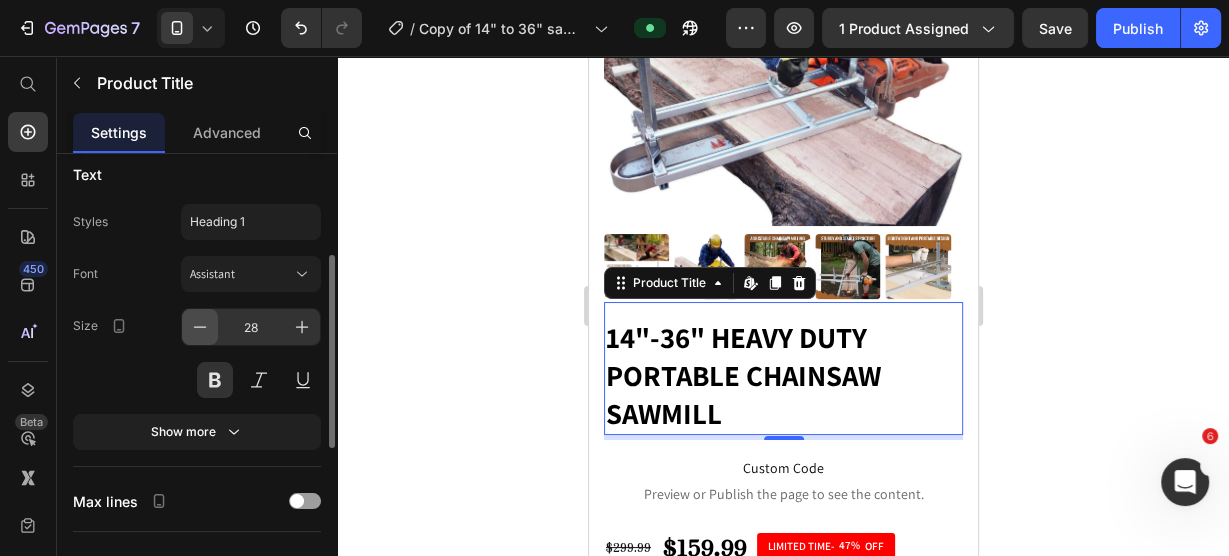 click at bounding box center (200, 327) 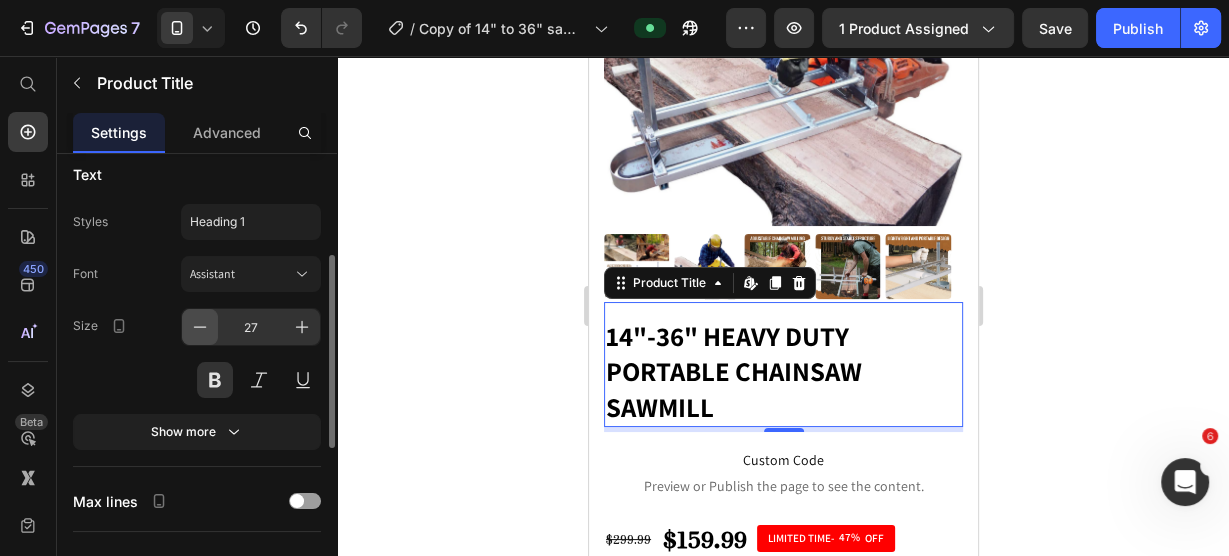 click at bounding box center (200, 327) 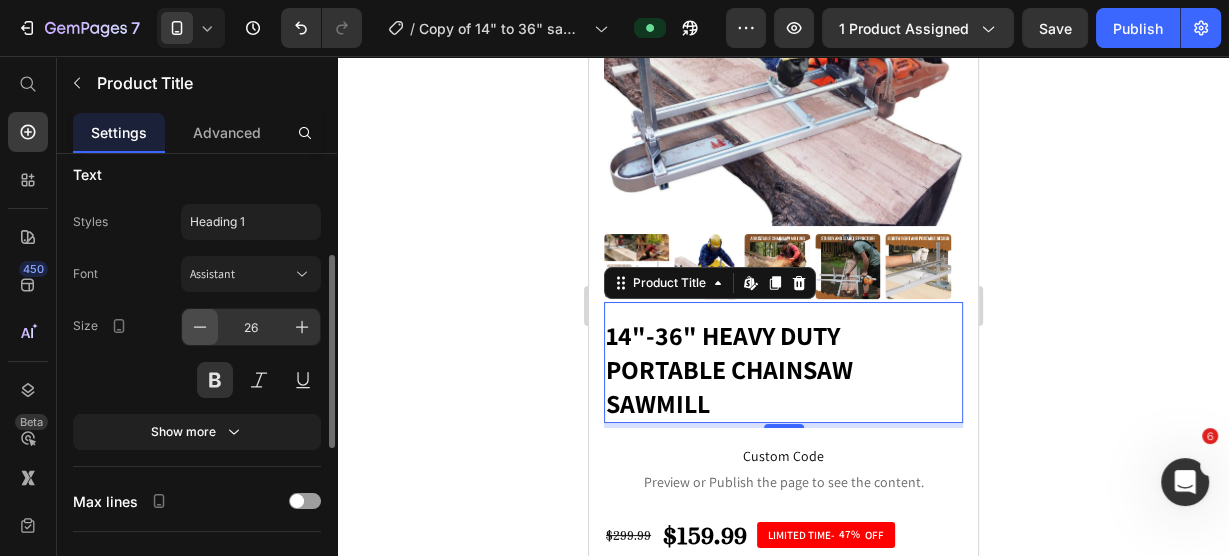 click at bounding box center [200, 327] 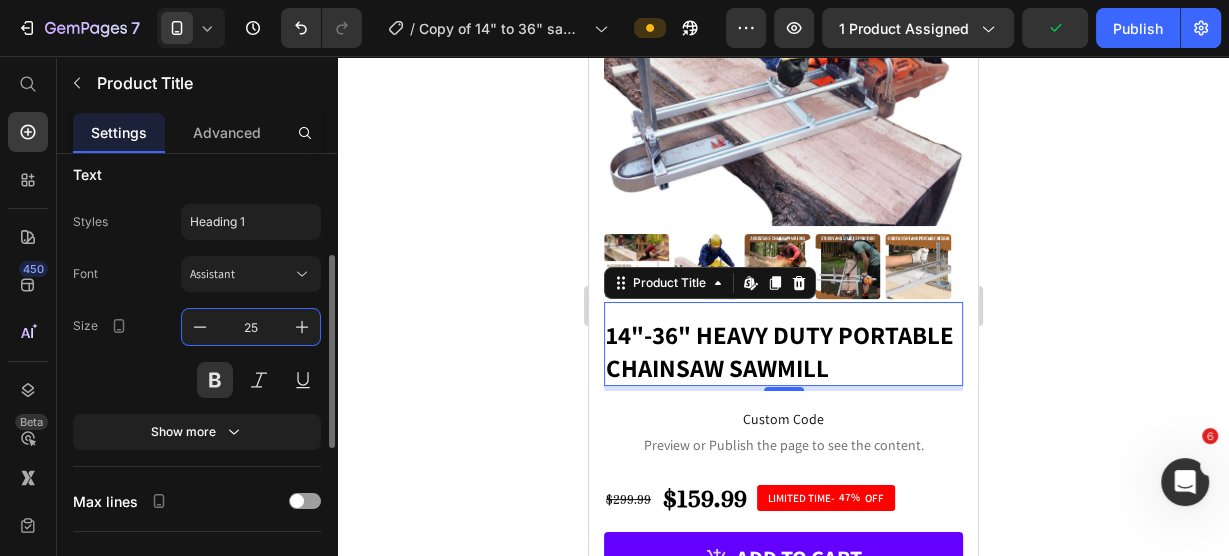 click on "25" at bounding box center [251, 327] 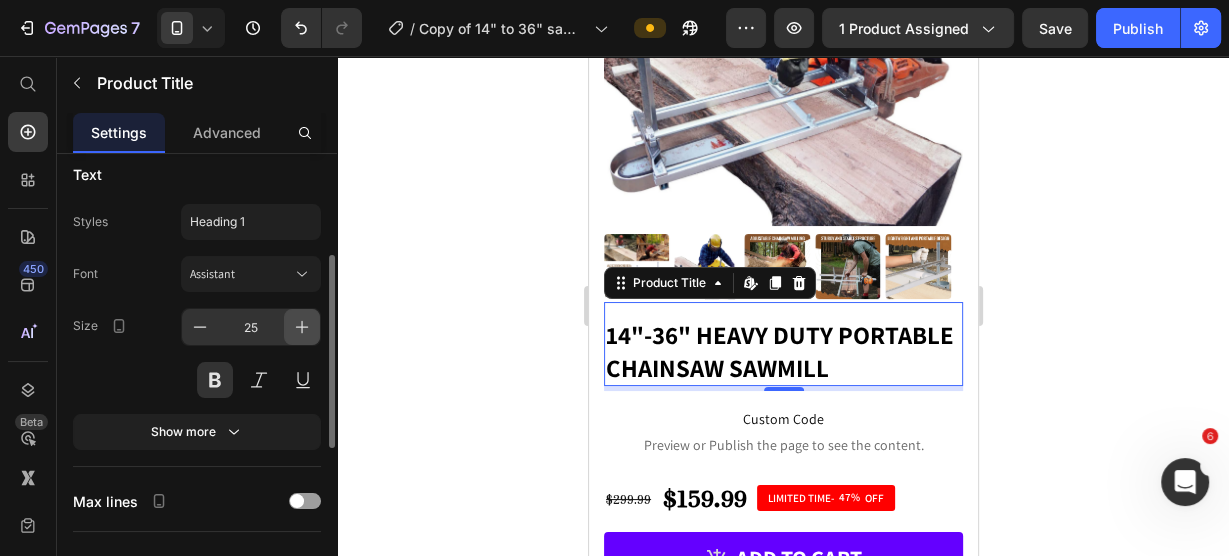 click 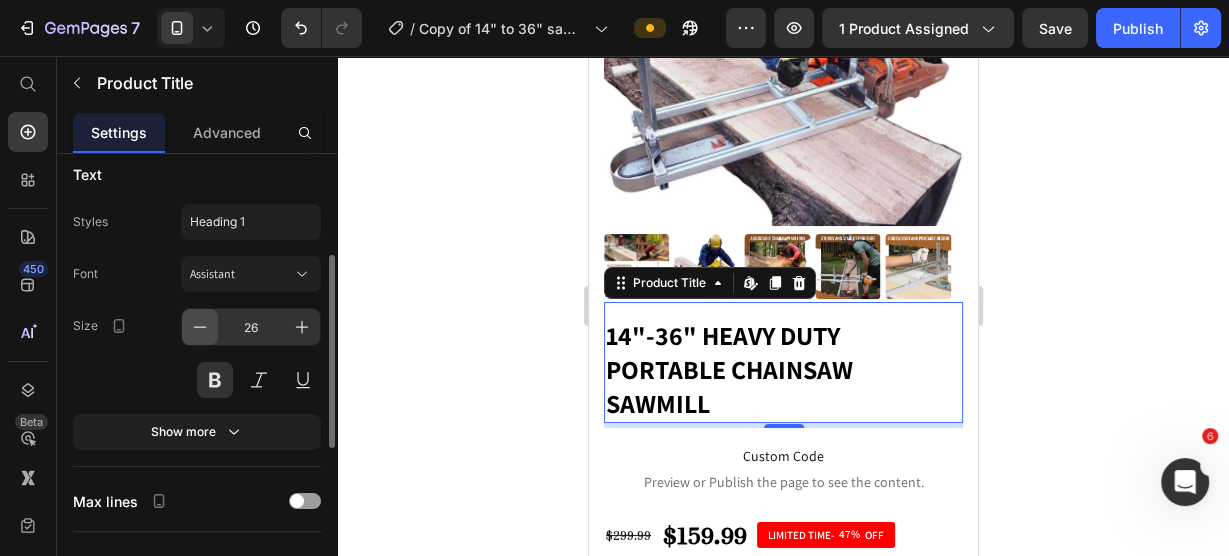 click at bounding box center (200, 327) 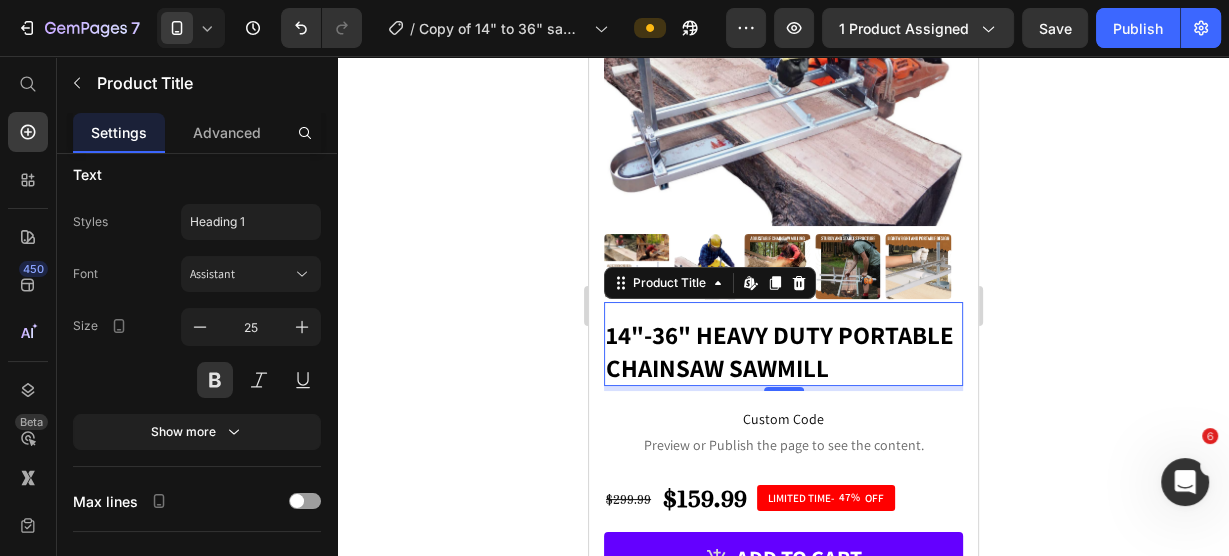 click 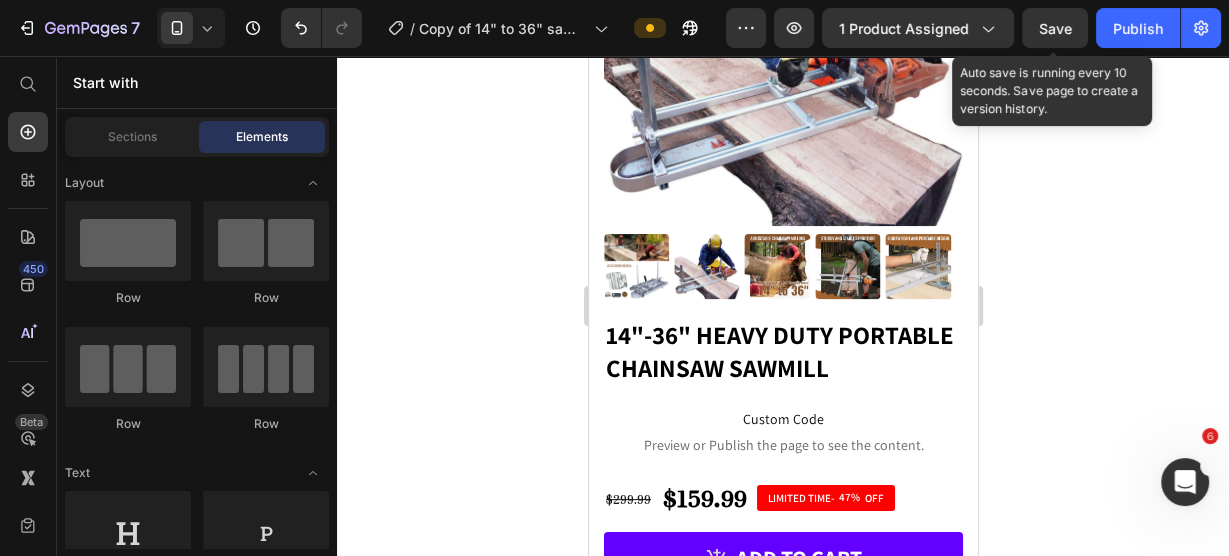 click on "Save" at bounding box center [1055, 28] 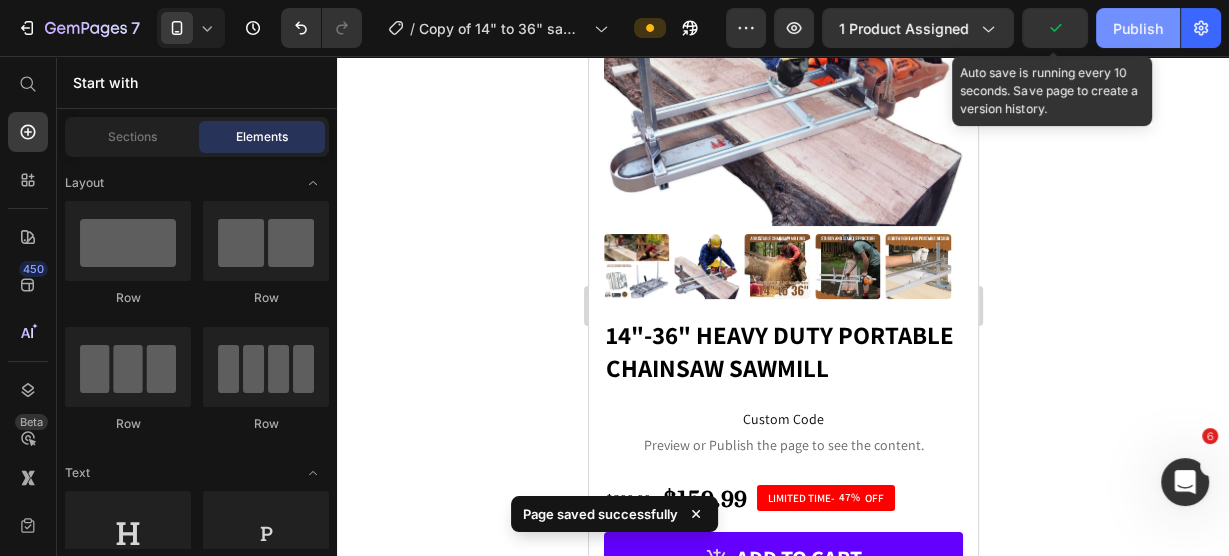 click on "Publish" at bounding box center (1138, 28) 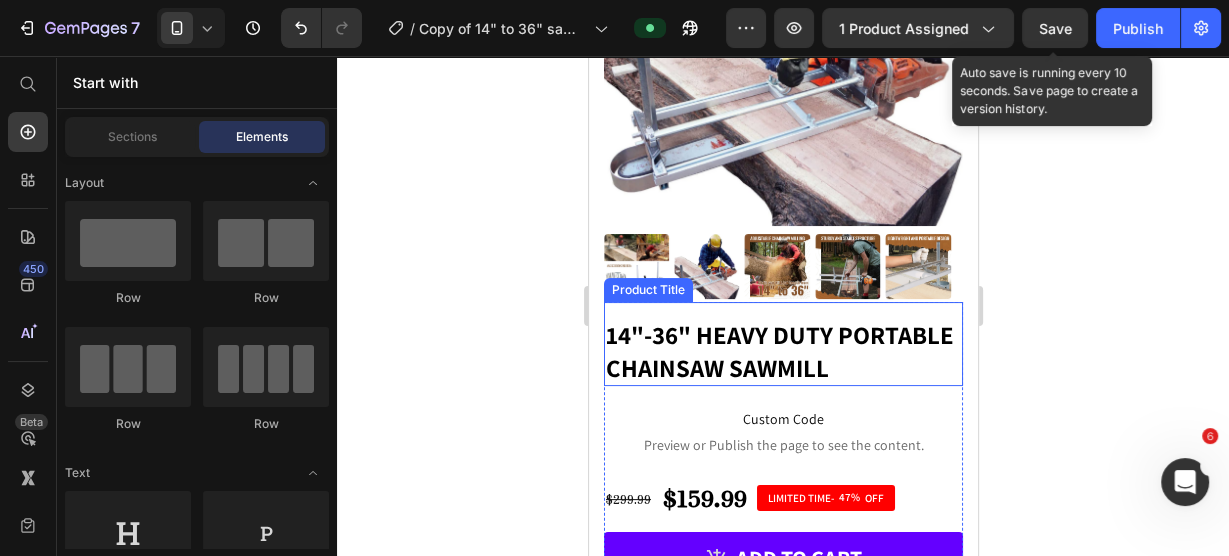 click on "14"-36" Heavy Duty Portable Chainsaw Sawmill" at bounding box center (782, 351) 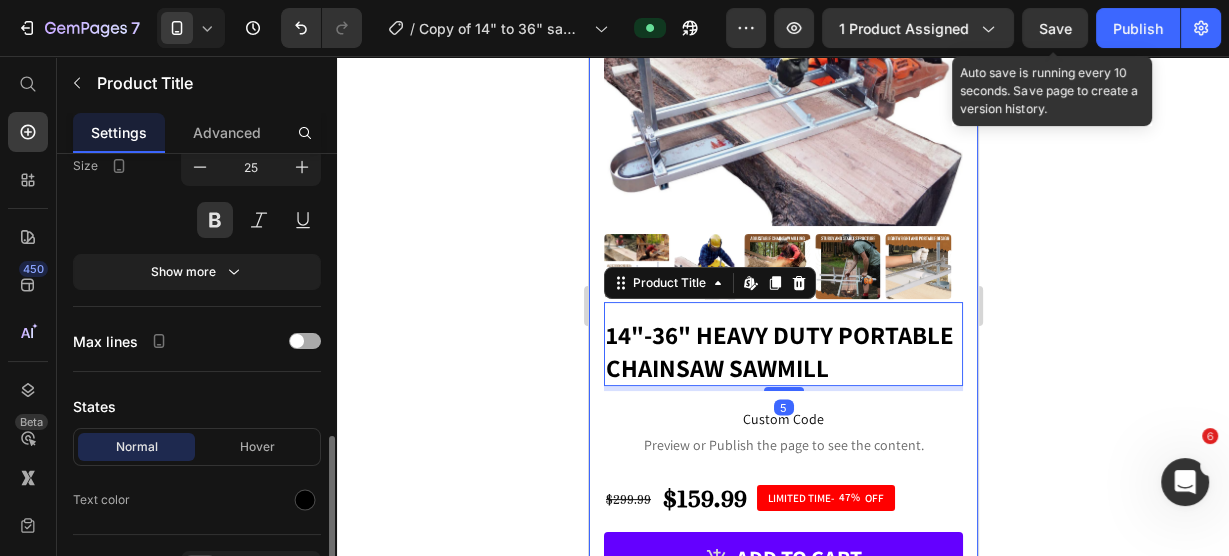 scroll, scrollTop: 480, scrollLeft: 0, axis: vertical 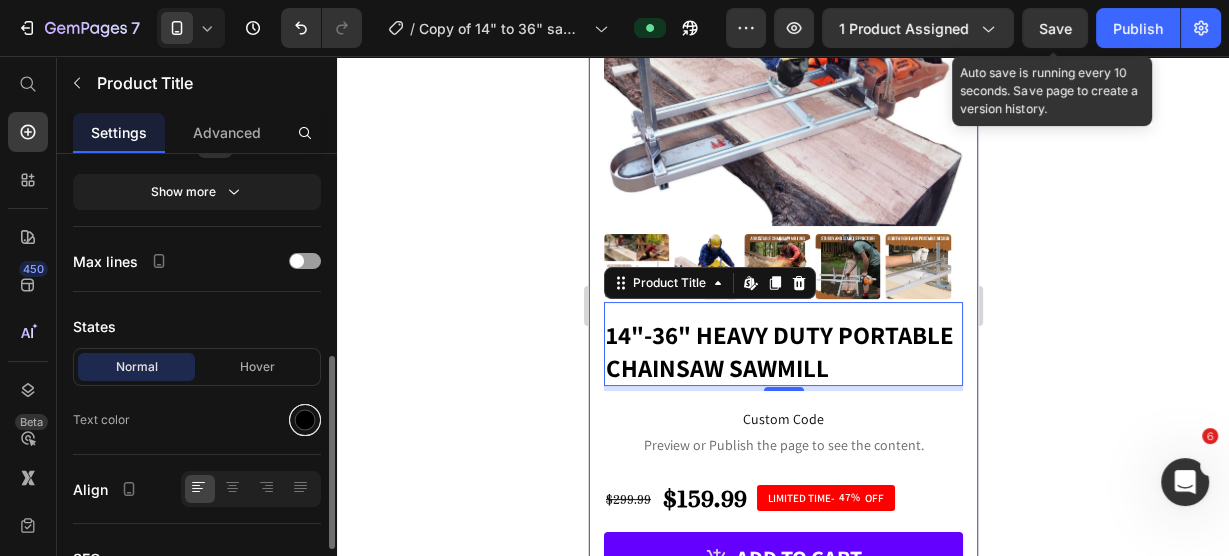 click at bounding box center [305, 420] 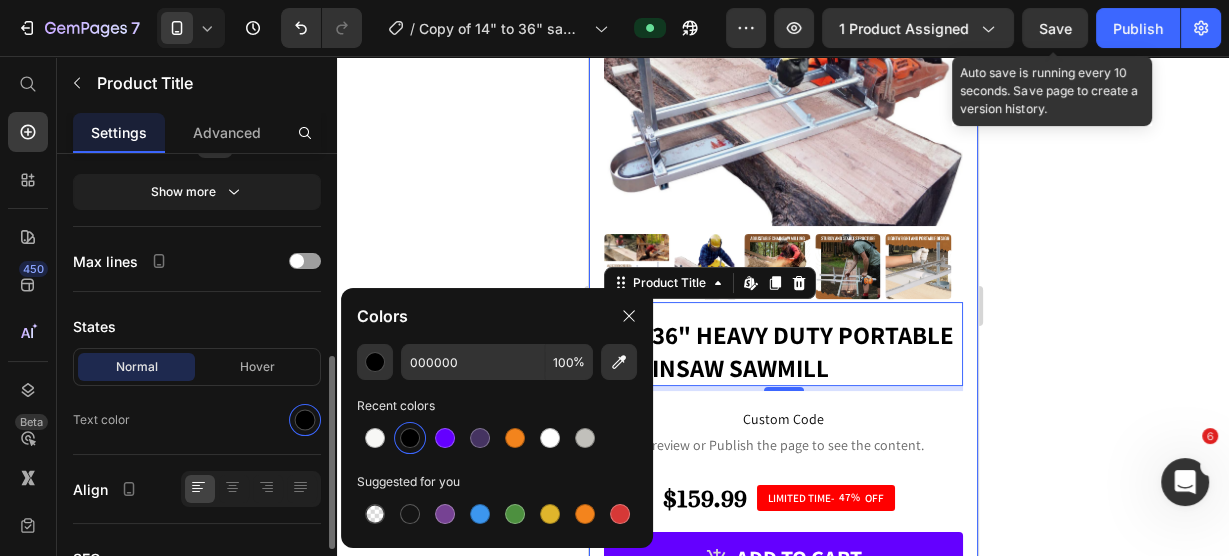 click on "States" at bounding box center (197, 326) 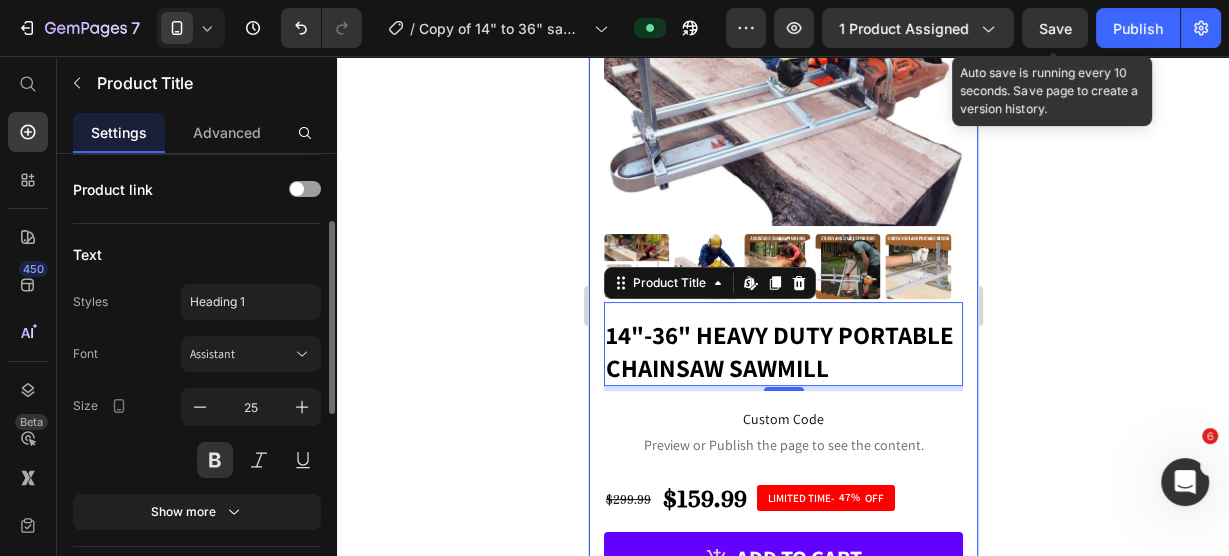scroll, scrollTop: 80, scrollLeft: 0, axis: vertical 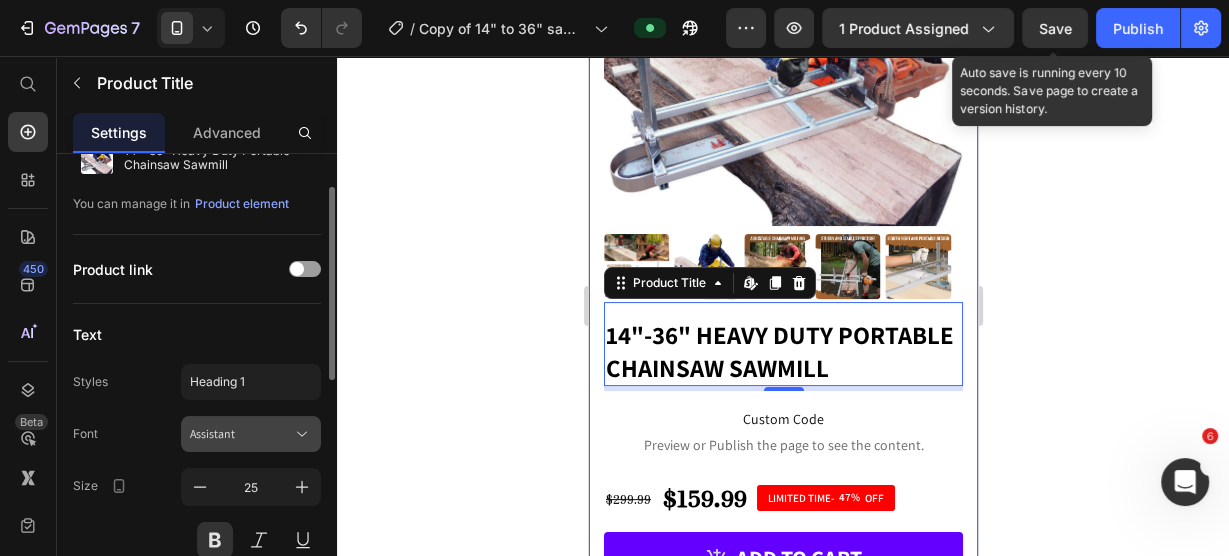 click on "Assistant" at bounding box center (241, 434) 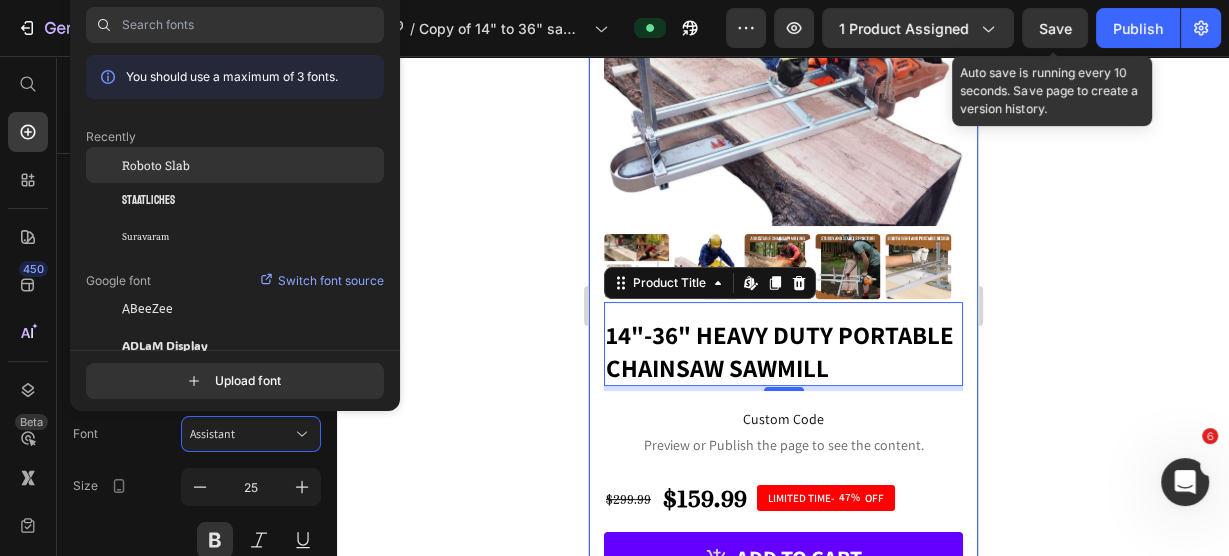 click on "Roboto Slab" 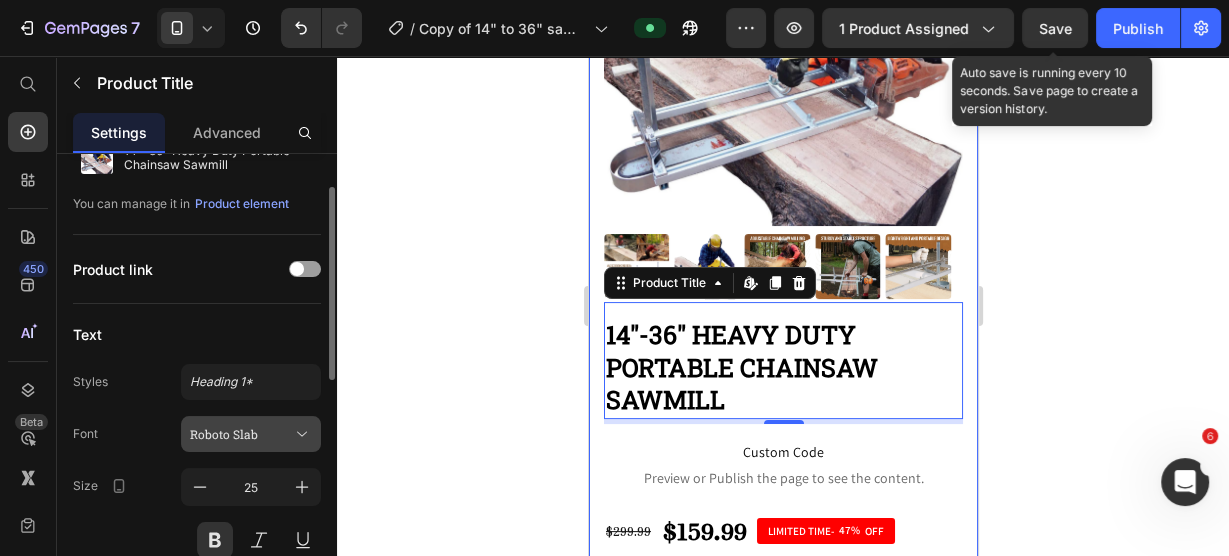 click on "Roboto Slab" at bounding box center [241, 434] 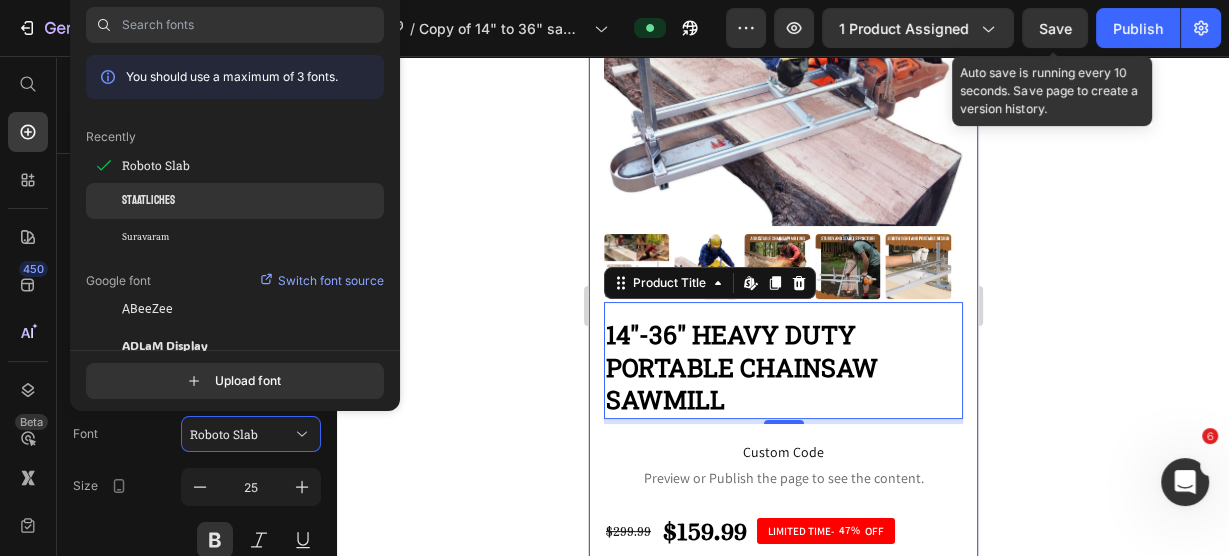 click on "Staatliches" 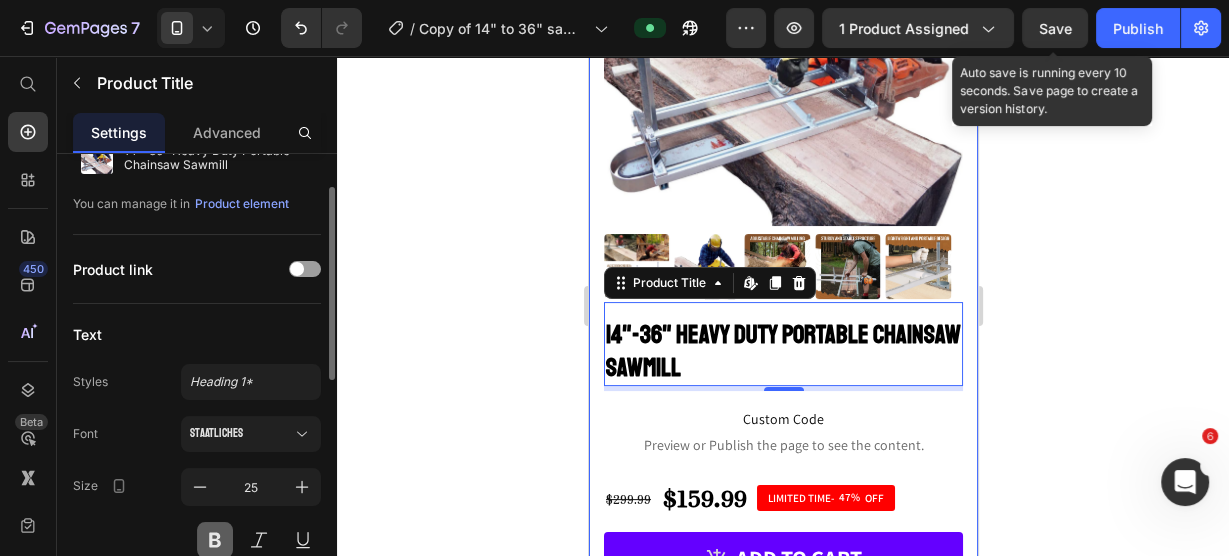 click at bounding box center [215, 540] 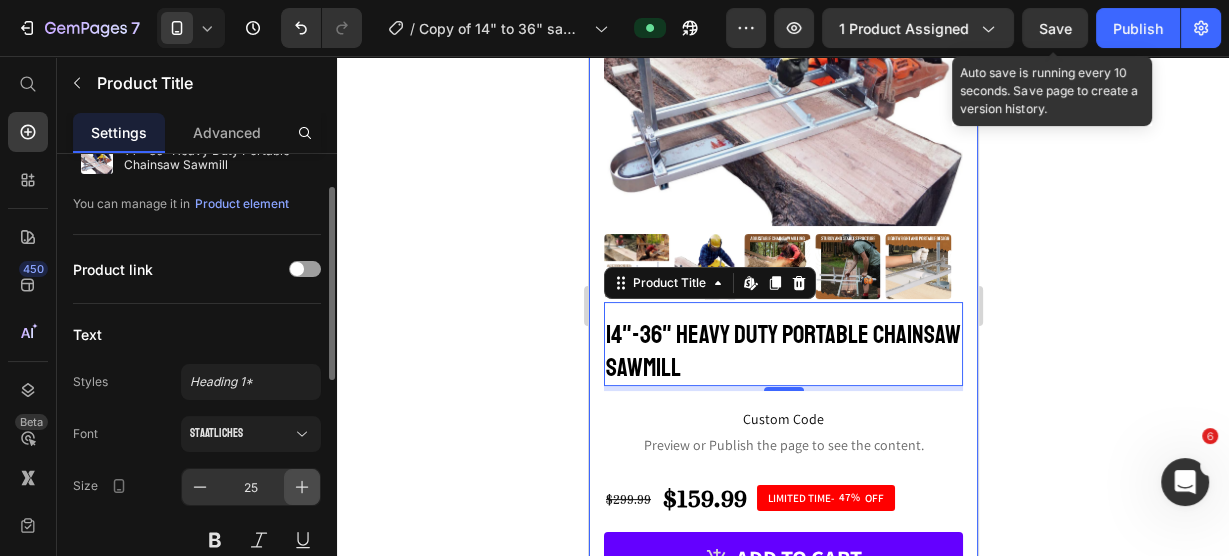 click 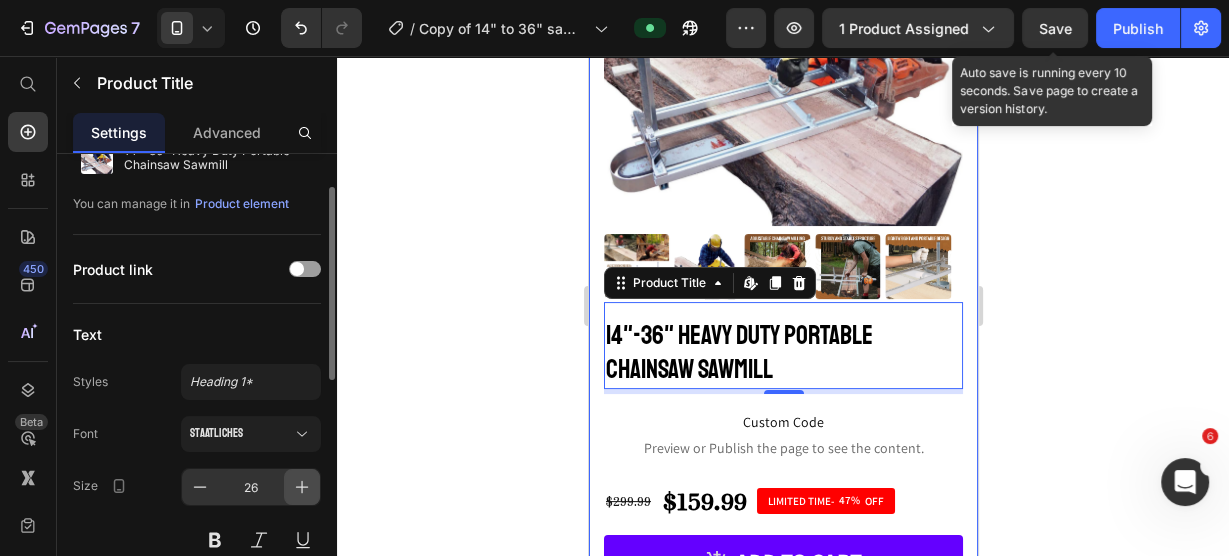 click 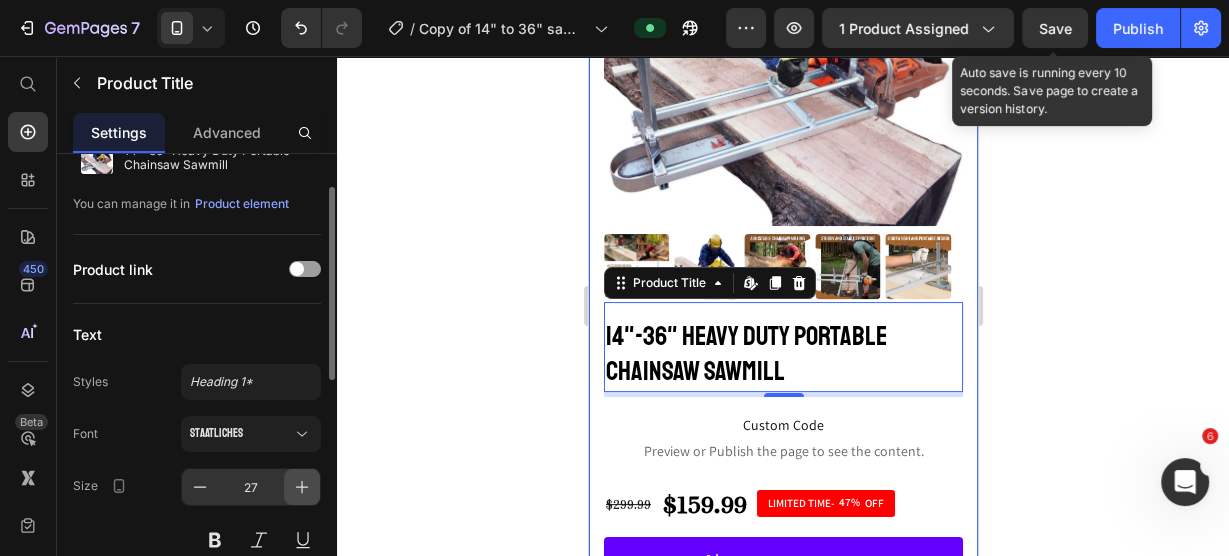 click 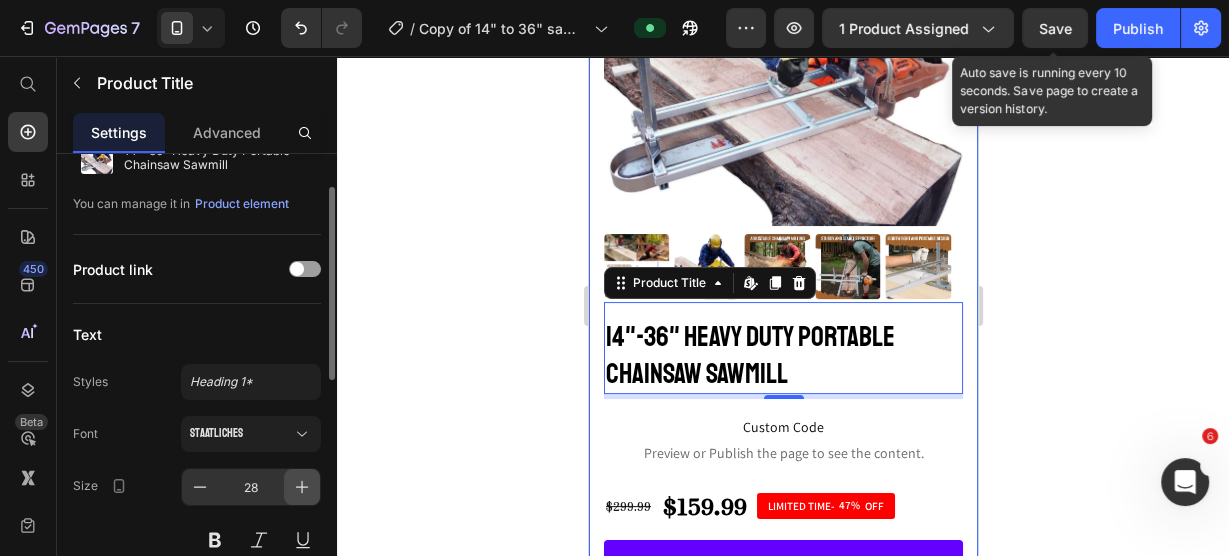 click 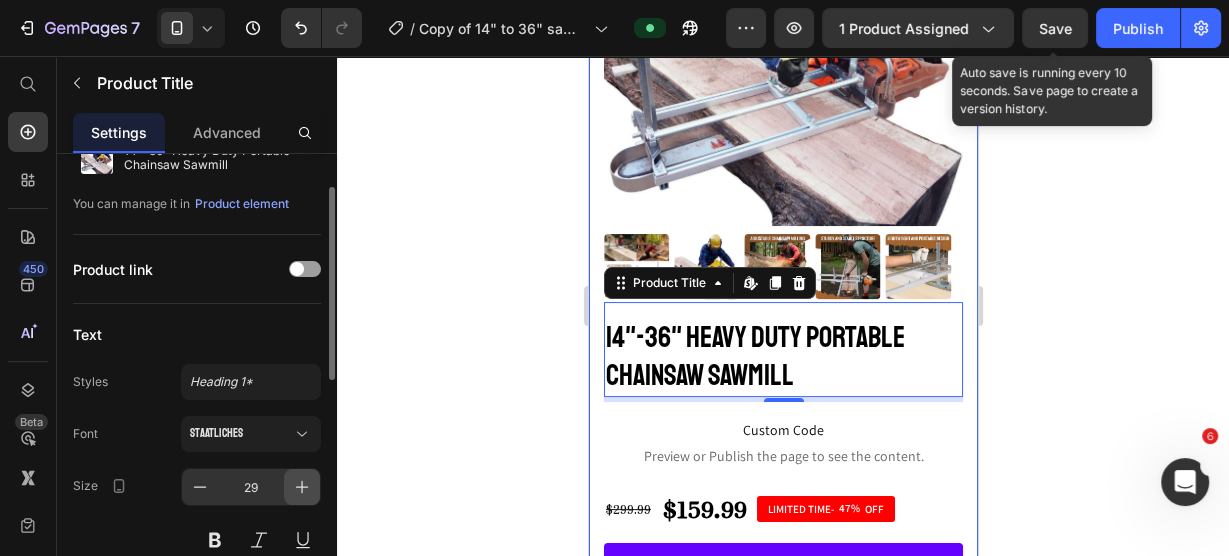 click 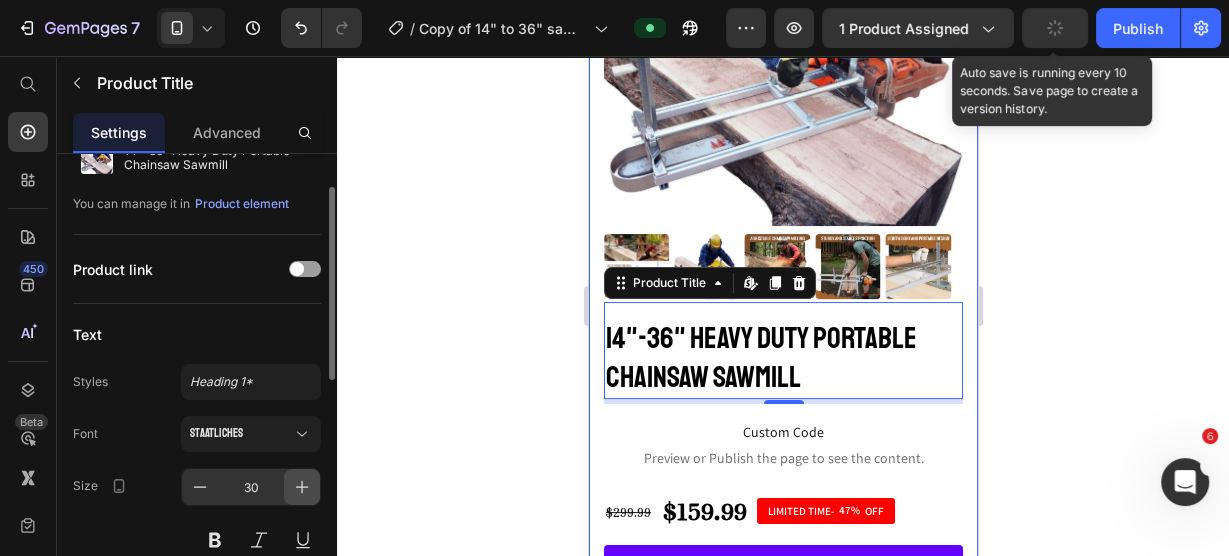 click 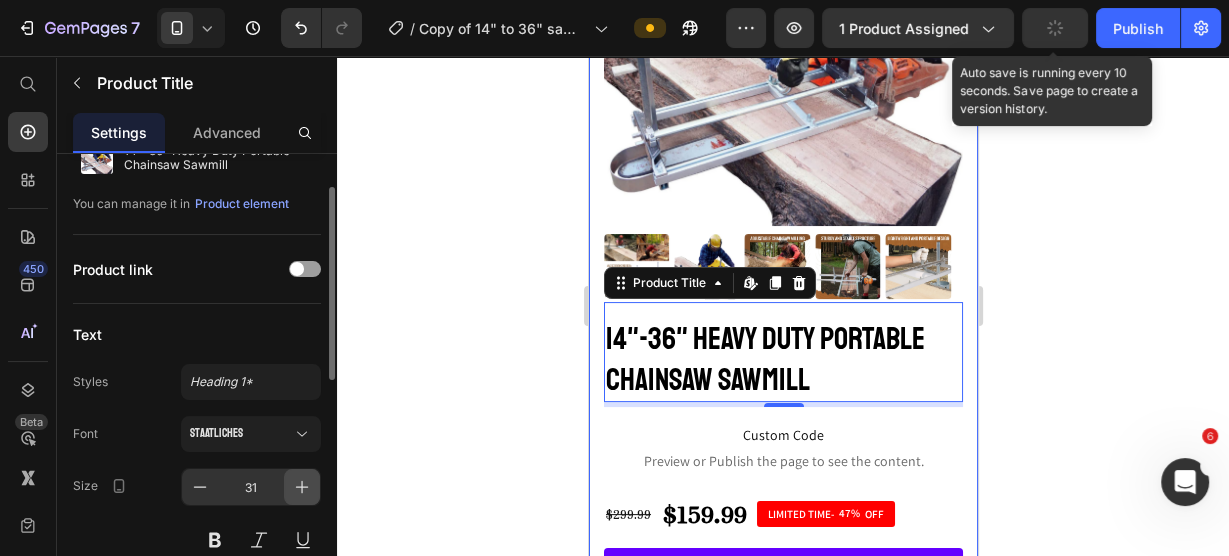click 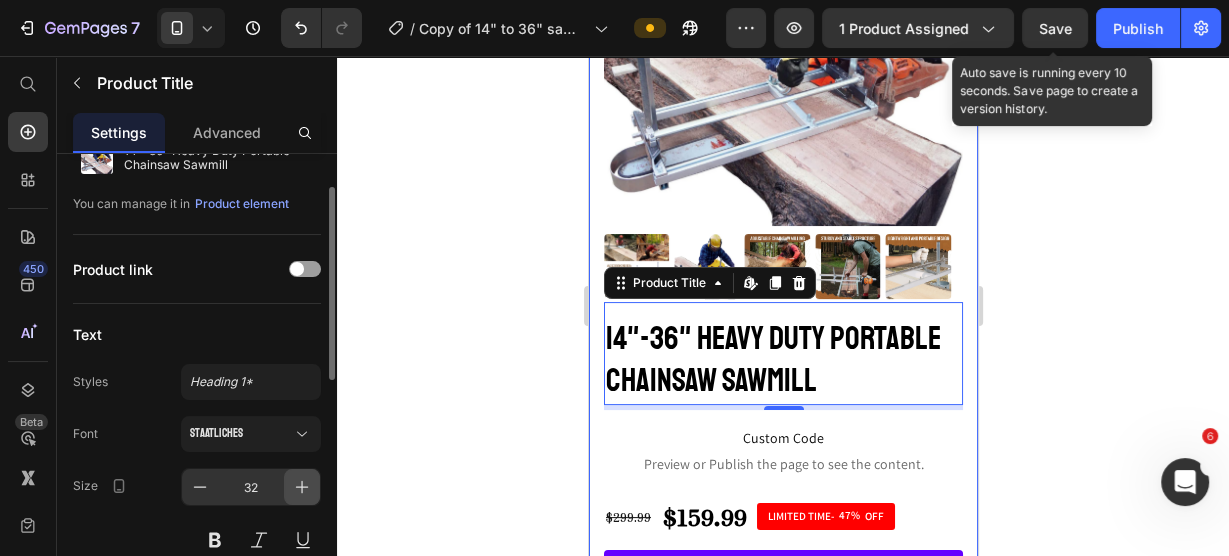 click 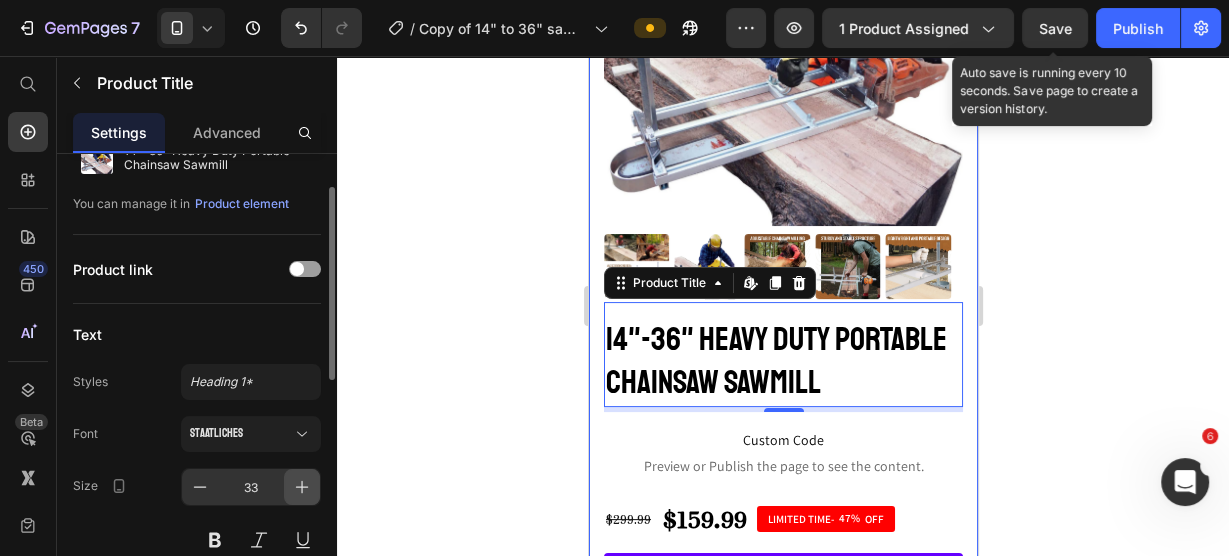 click 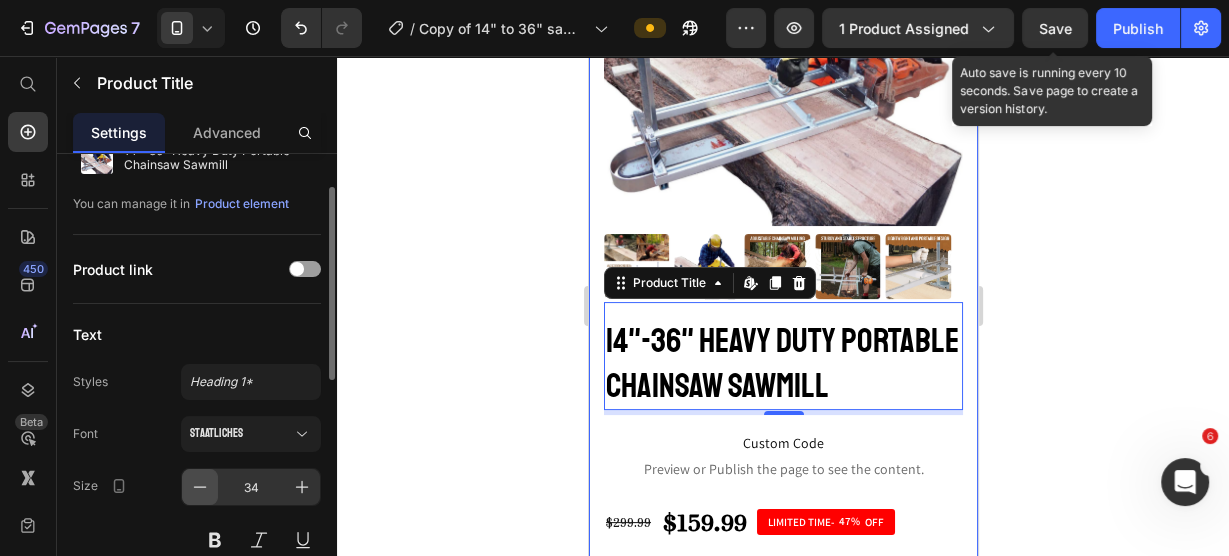 click at bounding box center (200, 487) 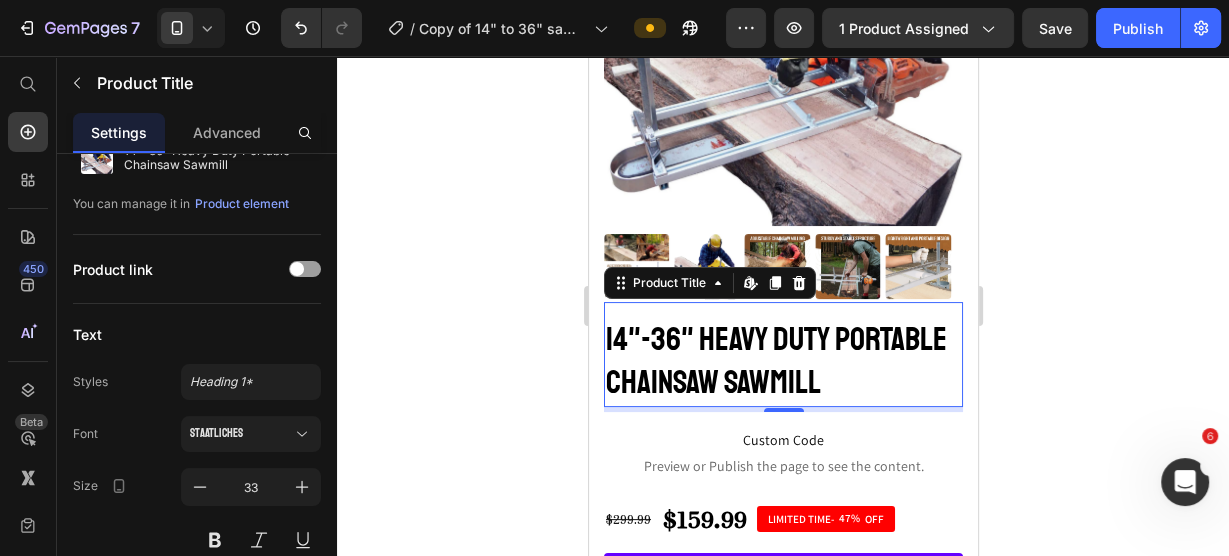 click on "Save" 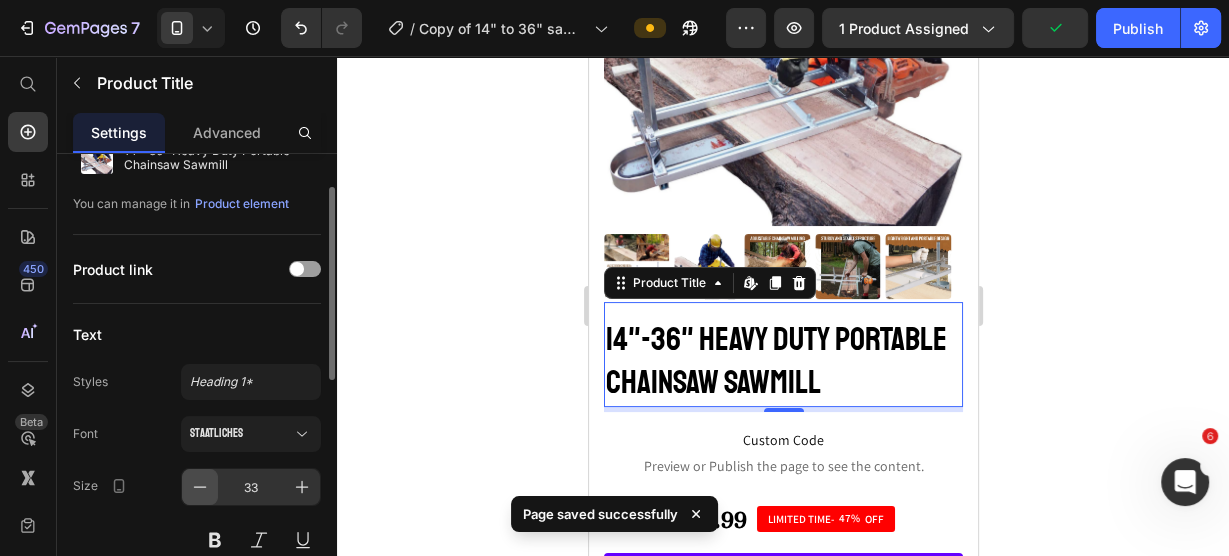 click at bounding box center [200, 487] 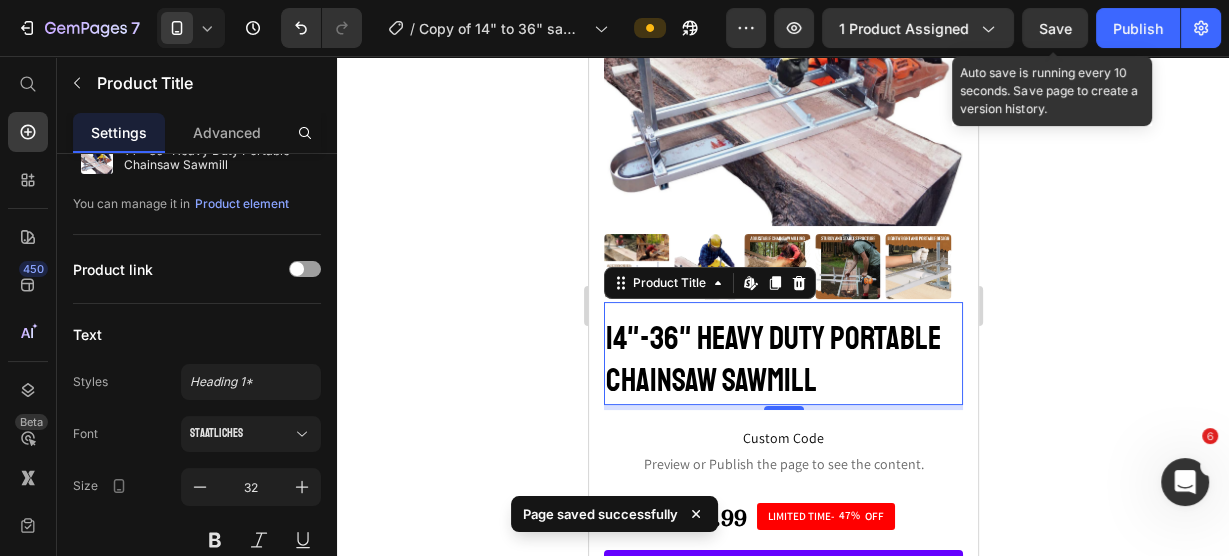 click on "Save" at bounding box center (1055, 28) 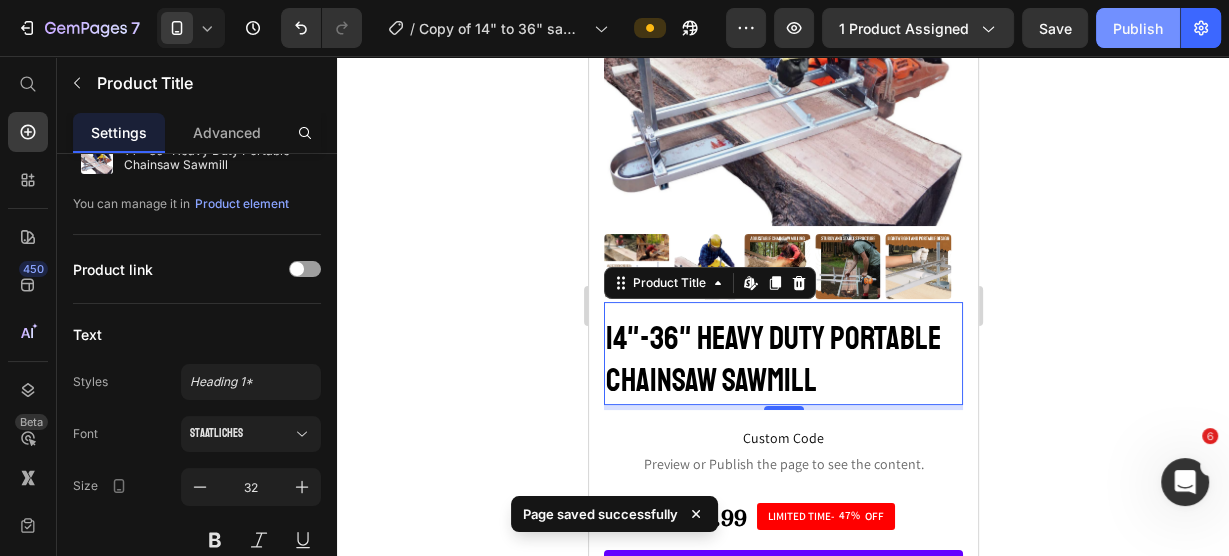 click on "Publish" at bounding box center [1138, 28] 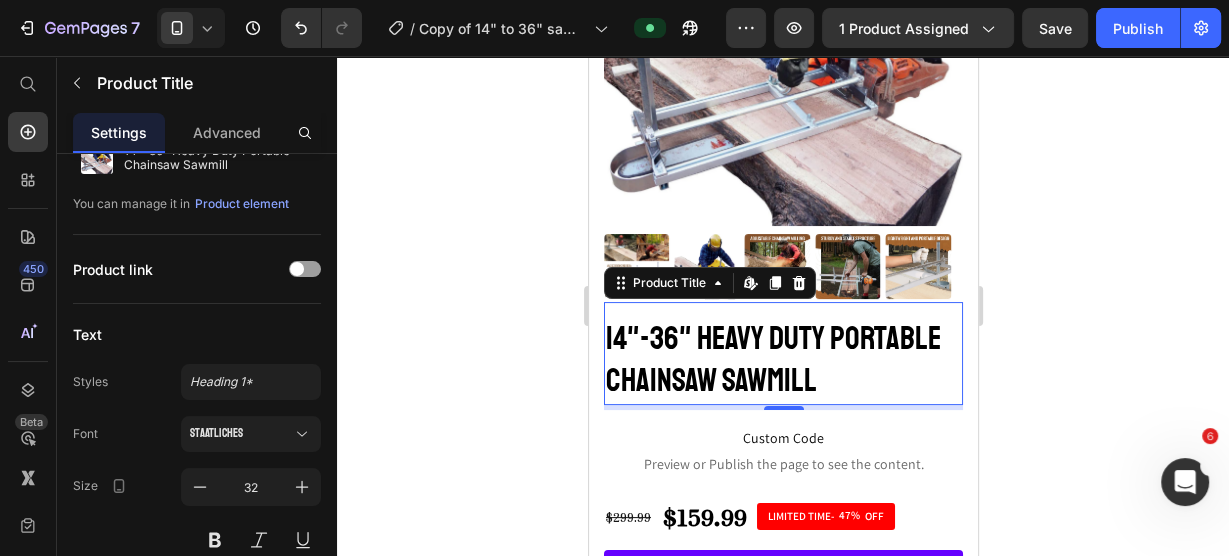 click 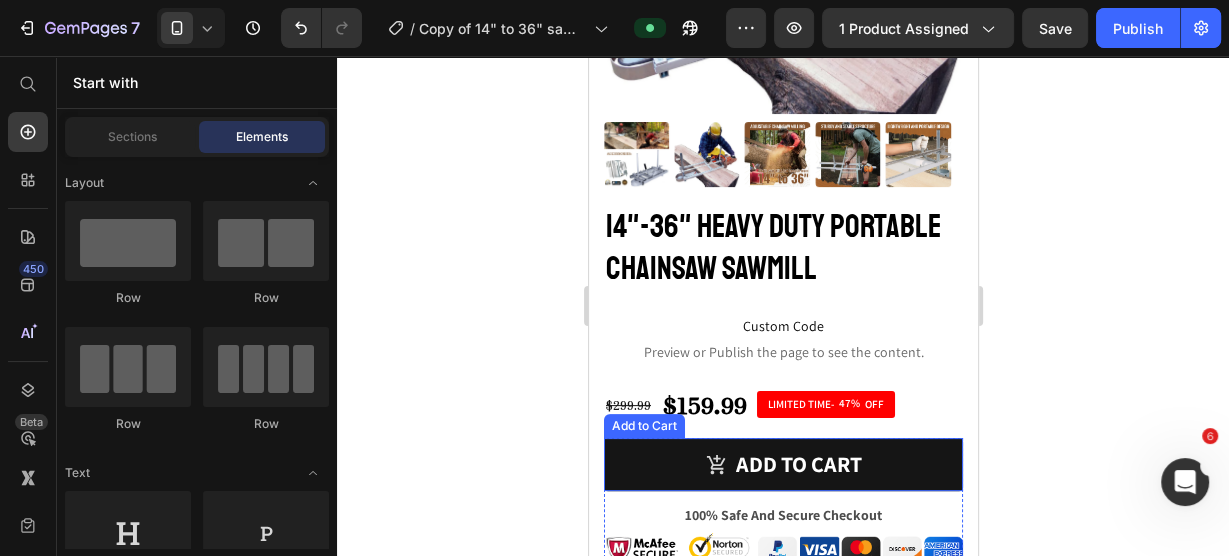 scroll, scrollTop: 320, scrollLeft: 0, axis: vertical 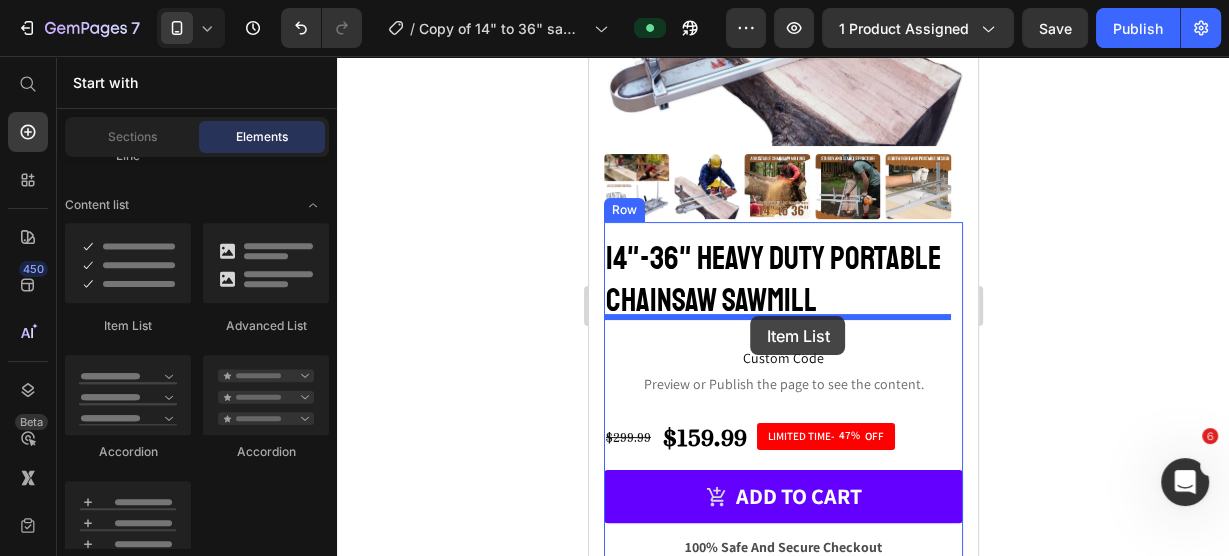 drag, startPoint x: 1018, startPoint y: 352, endPoint x: 750, endPoint y: 316, distance: 270.4071 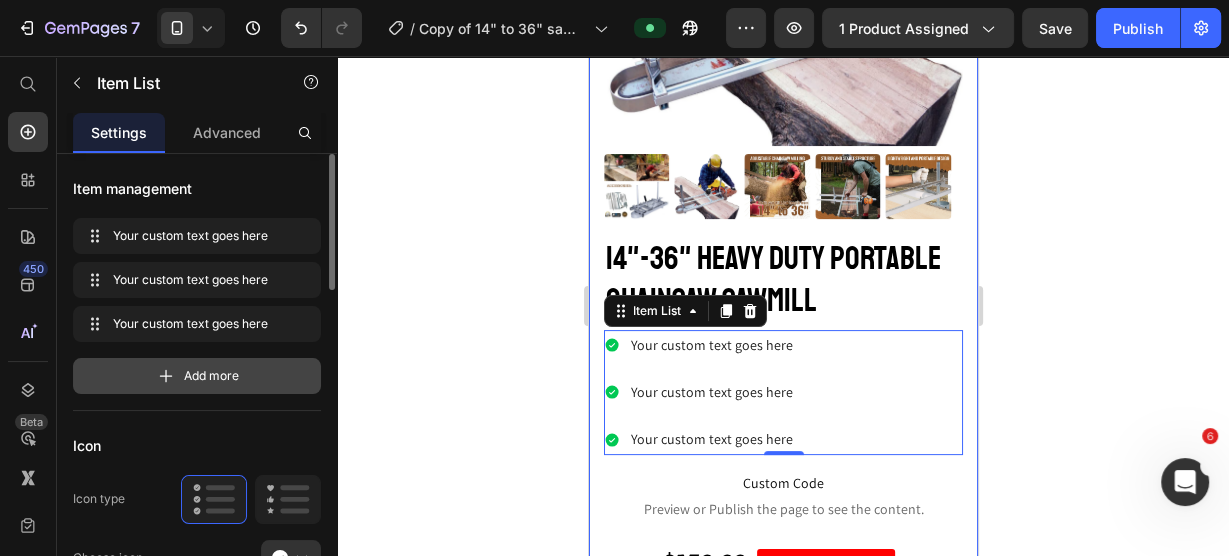 scroll, scrollTop: 160, scrollLeft: 0, axis: vertical 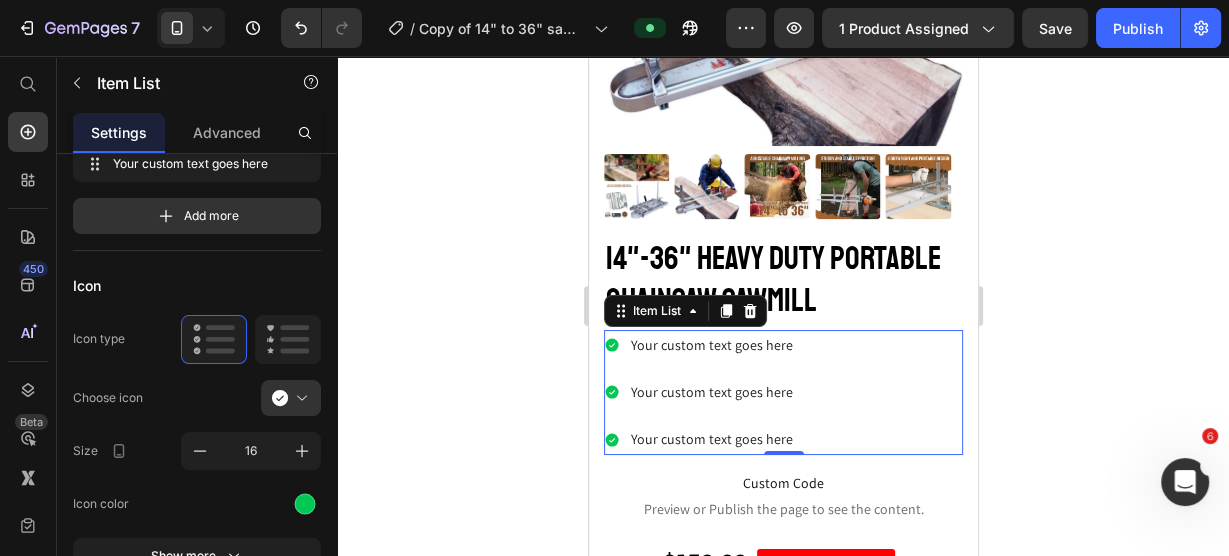 click 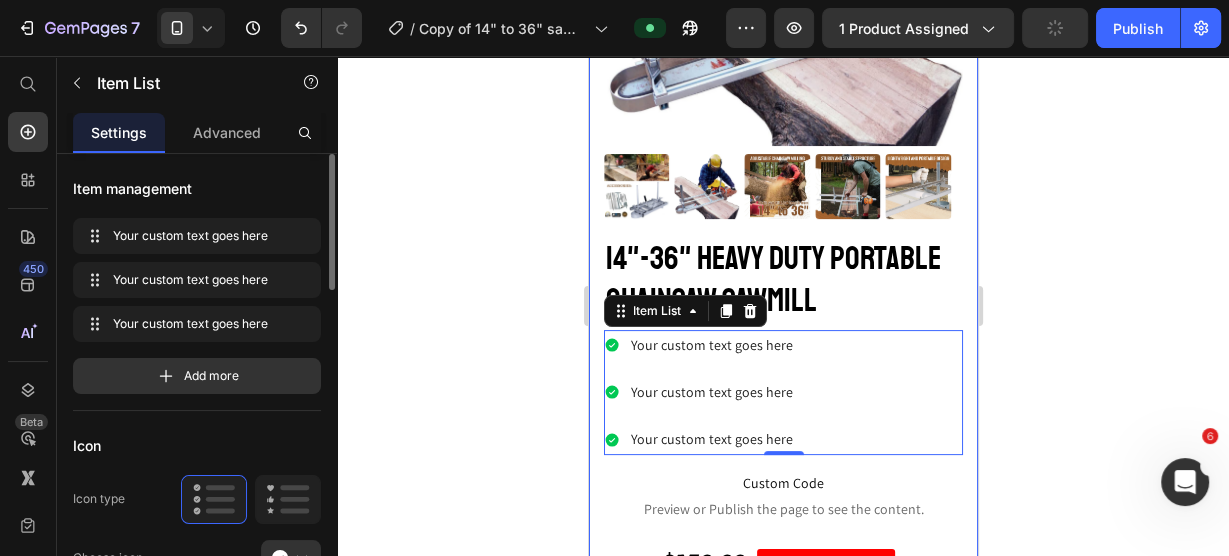 scroll, scrollTop: 160, scrollLeft: 0, axis: vertical 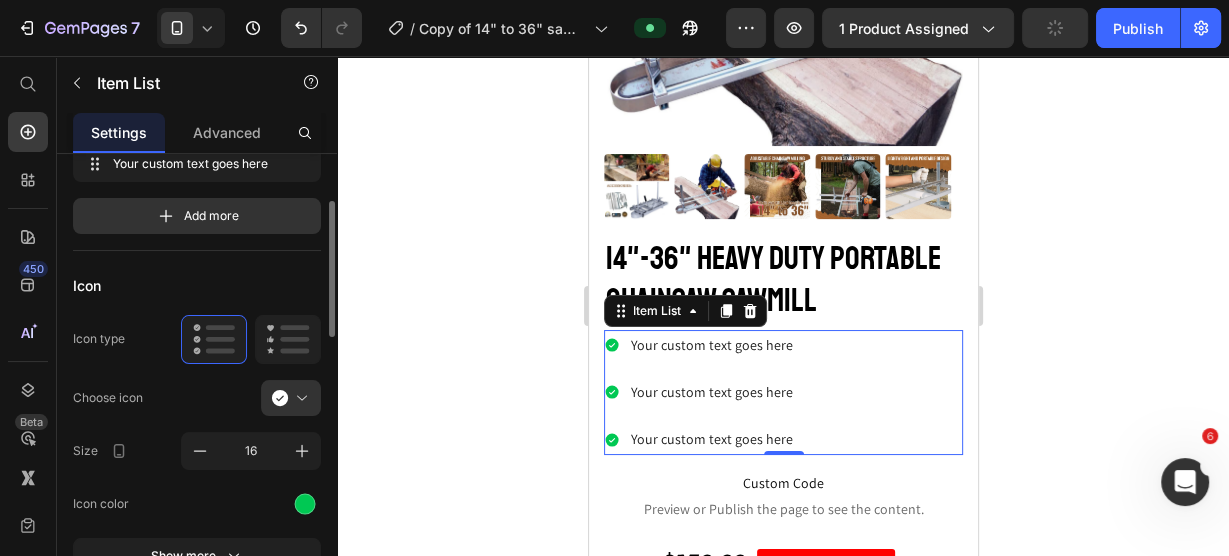 click 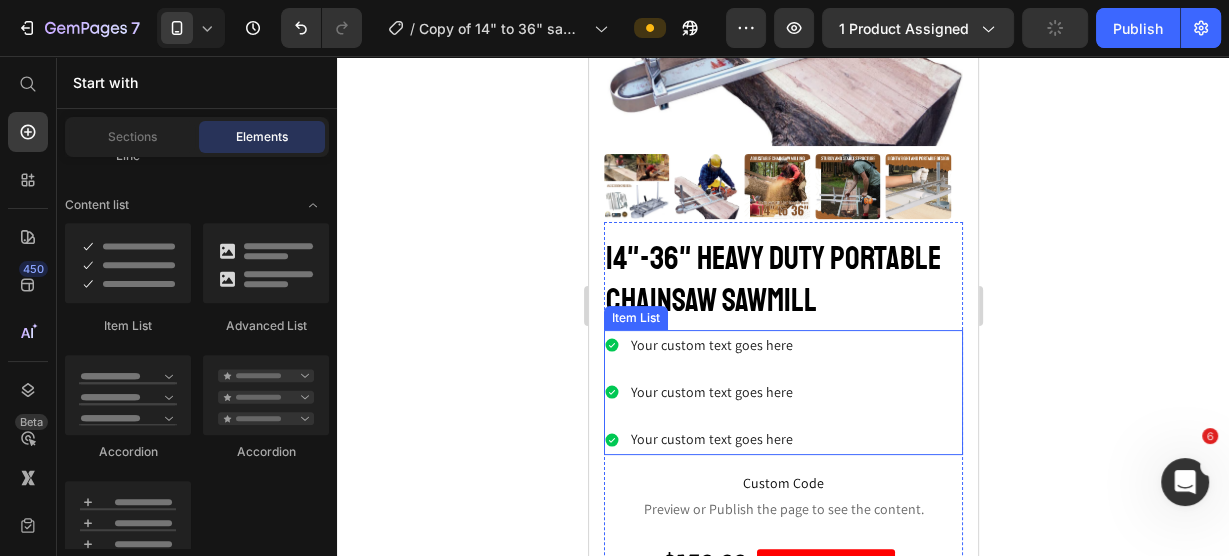 click 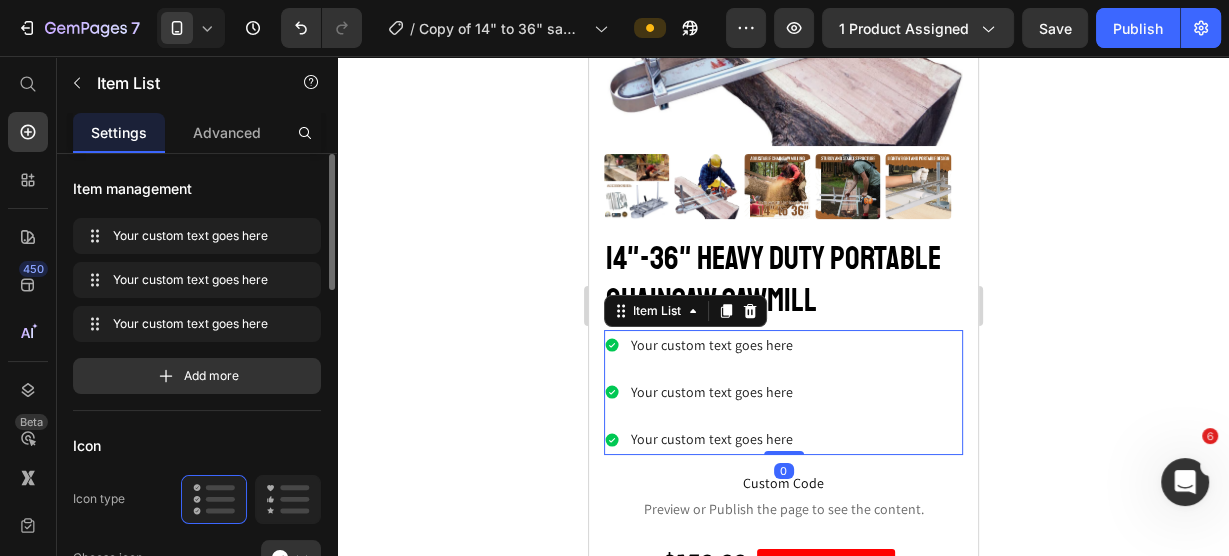 scroll, scrollTop: 160, scrollLeft: 0, axis: vertical 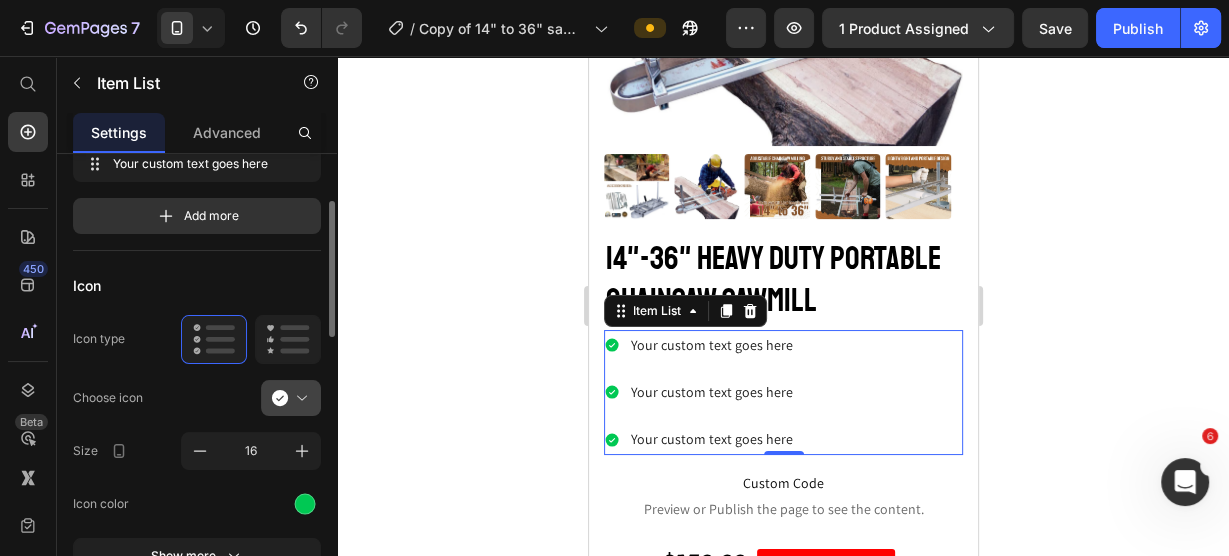 click at bounding box center (299, 398) 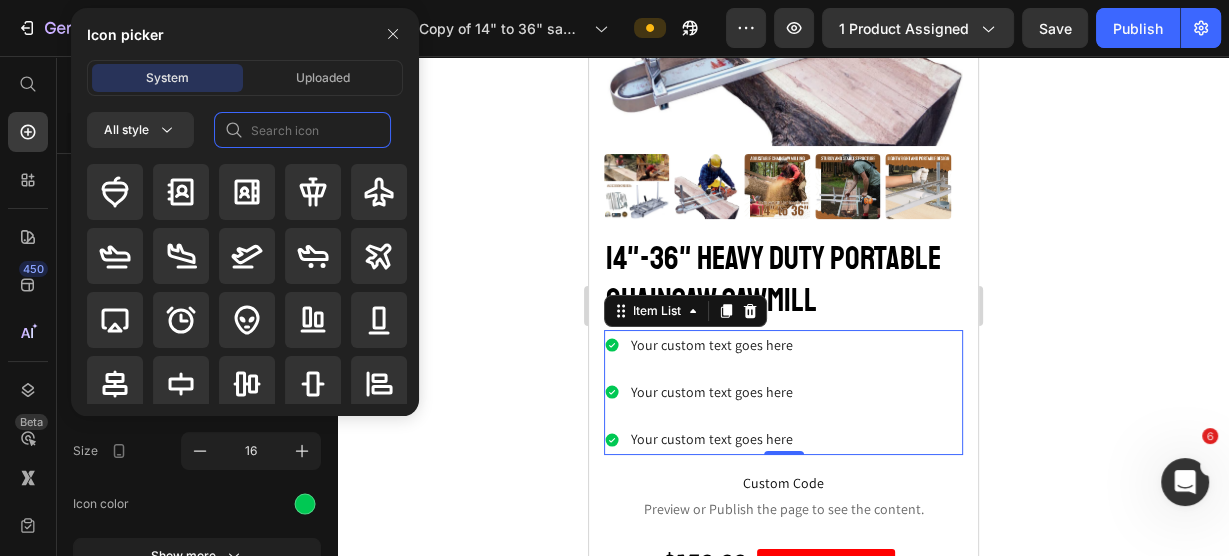 click 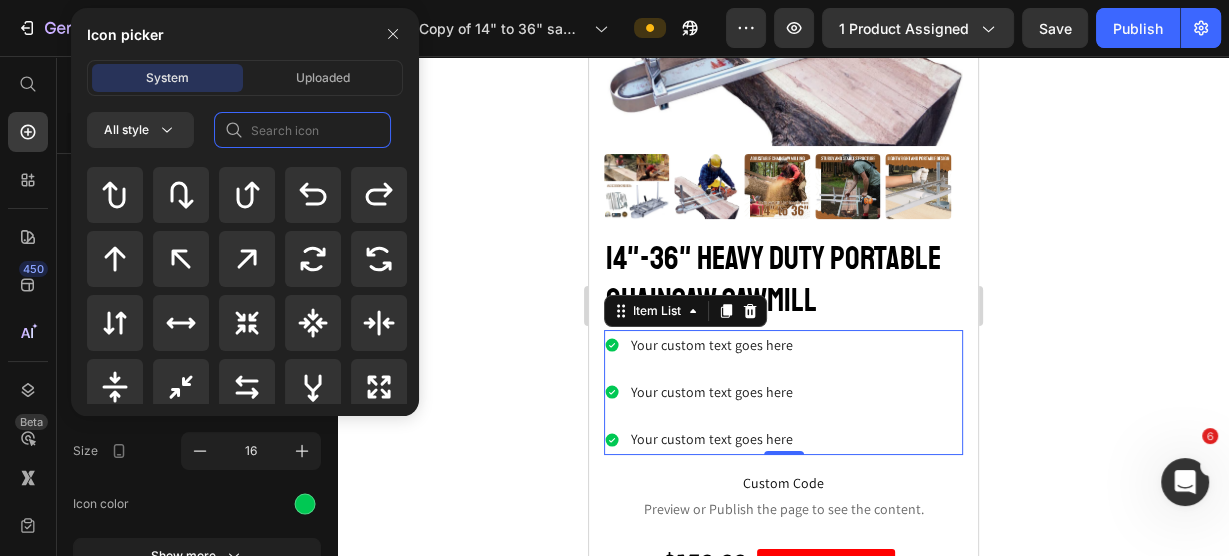 scroll, scrollTop: 1248, scrollLeft: 0, axis: vertical 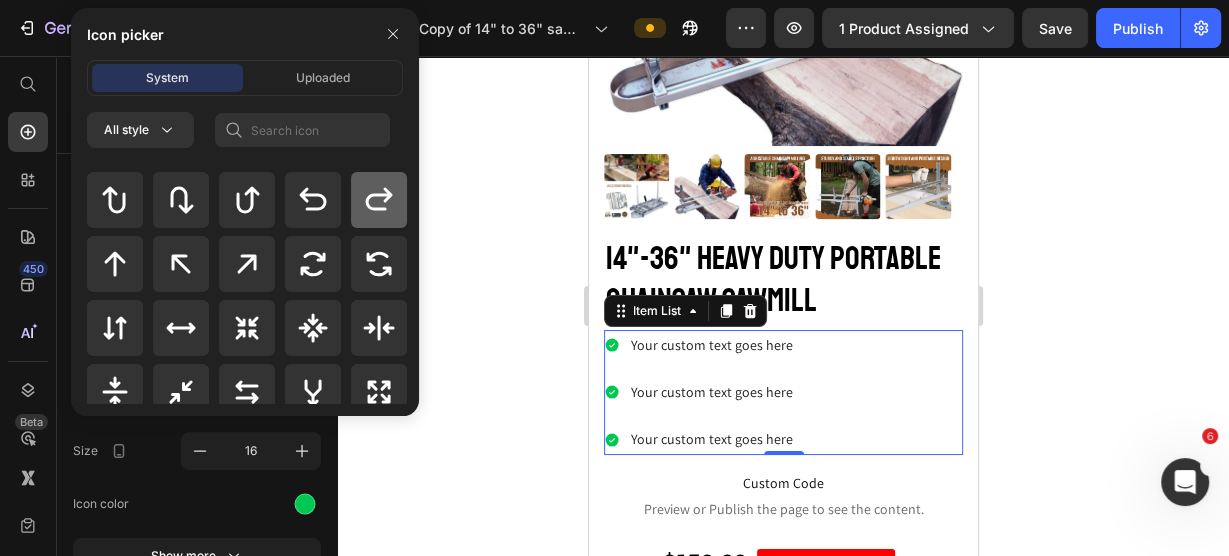 click 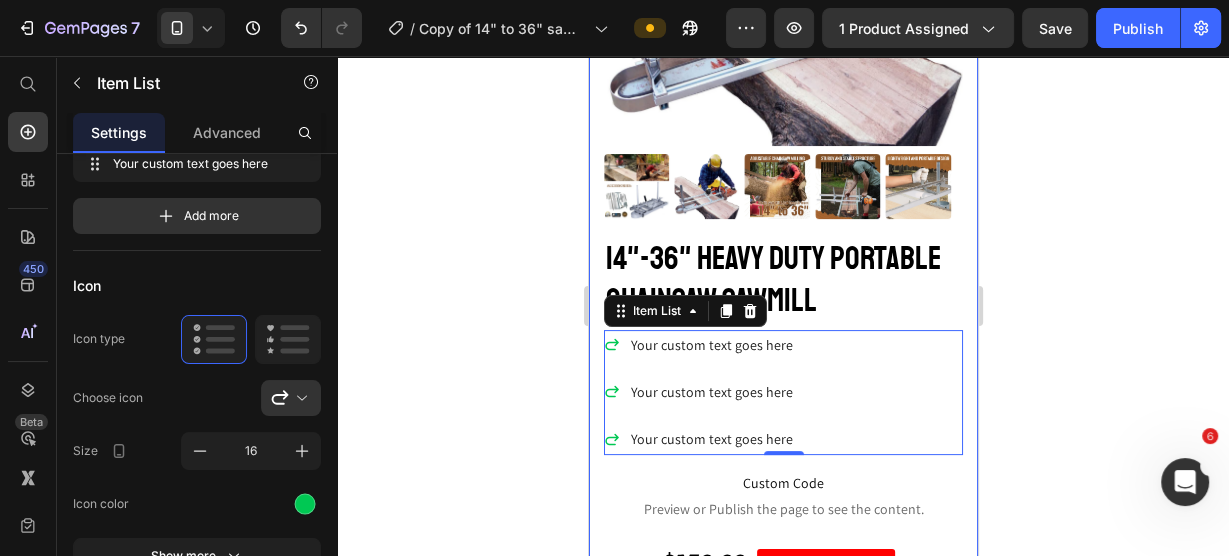 click at bounding box center [299, 398] 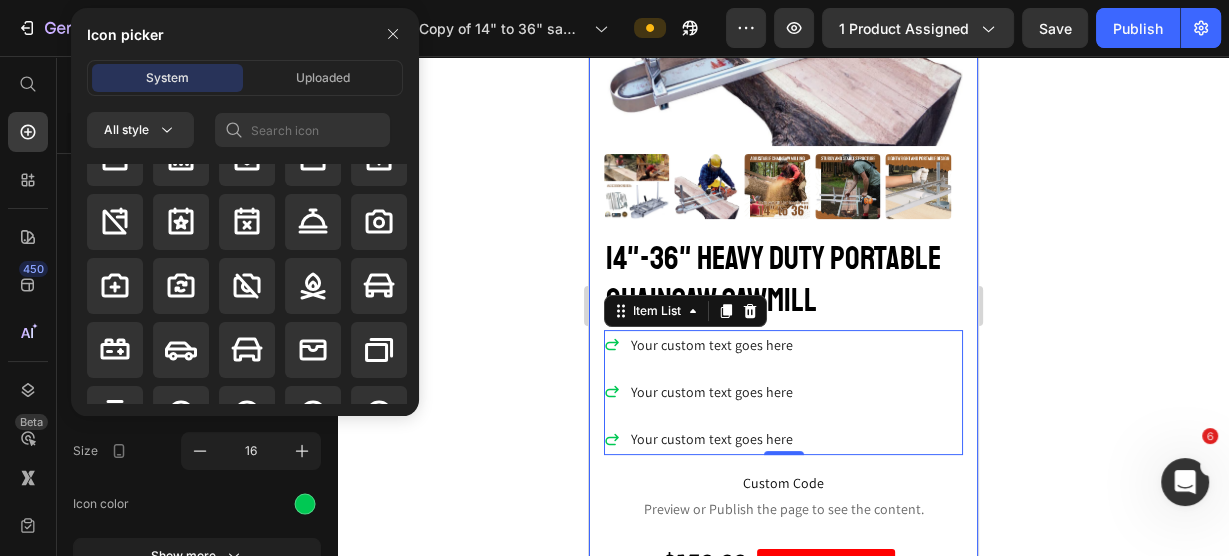 scroll, scrollTop: 3032, scrollLeft: 0, axis: vertical 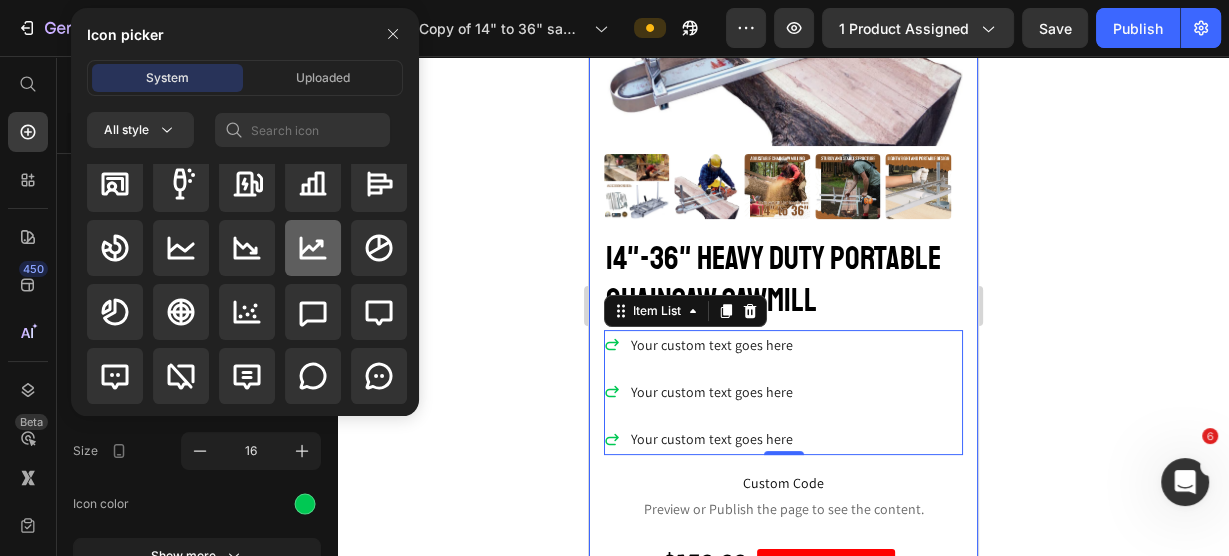 click 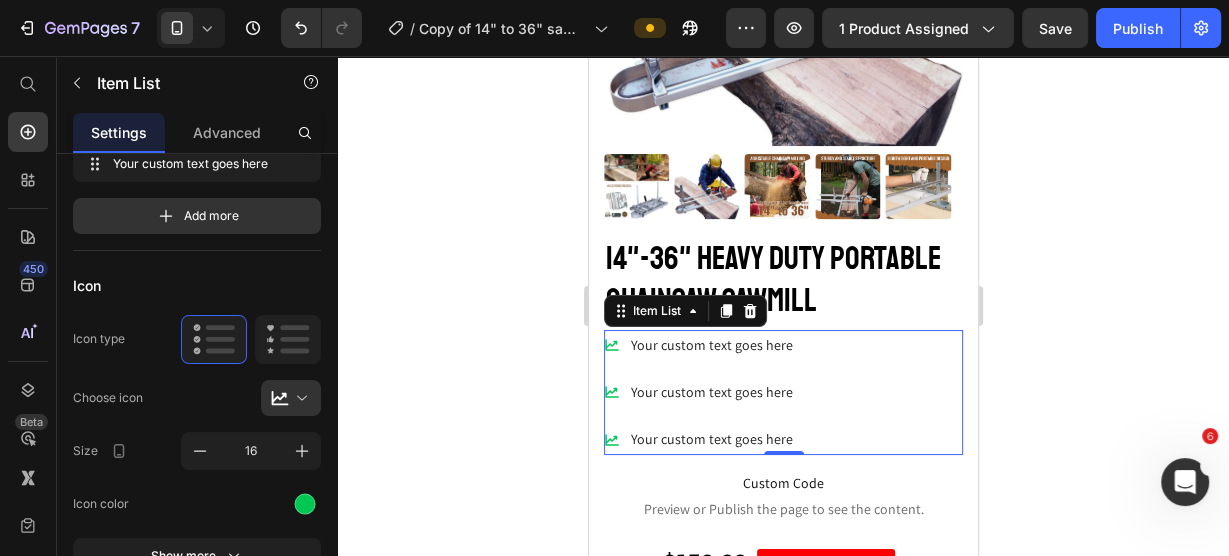 click 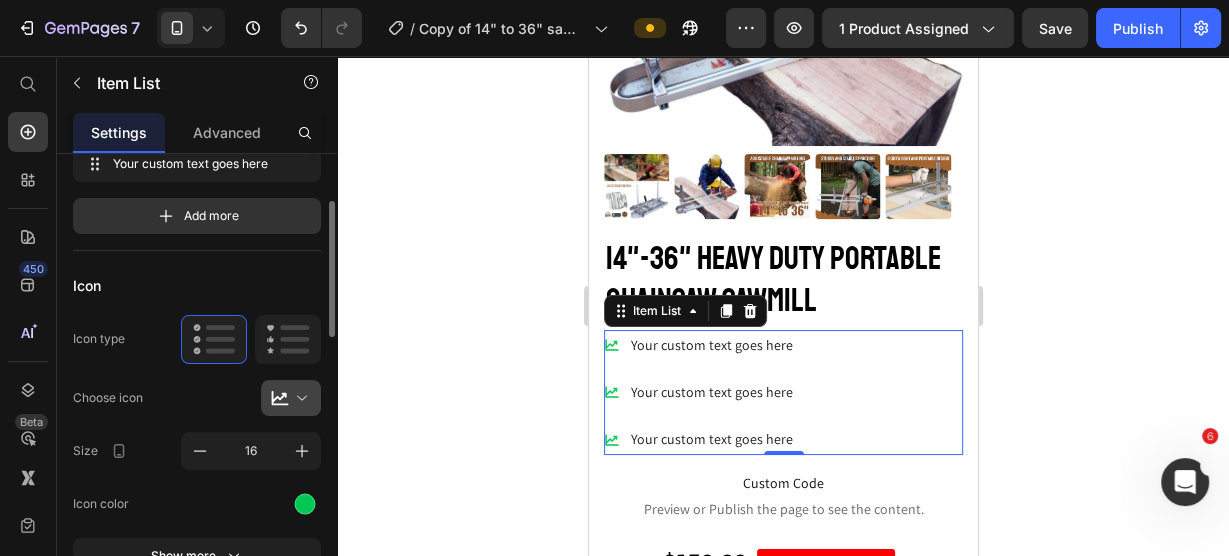 click at bounding box center [299, 398] 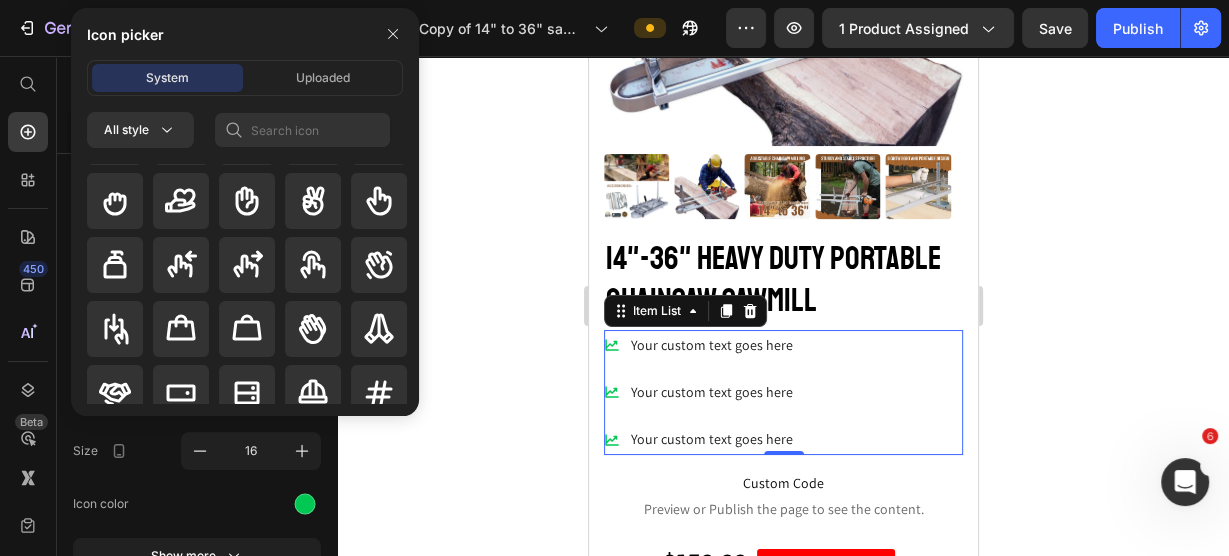 scroll, scrollTop: 8248, scrollLeft: 0, axis: vertical 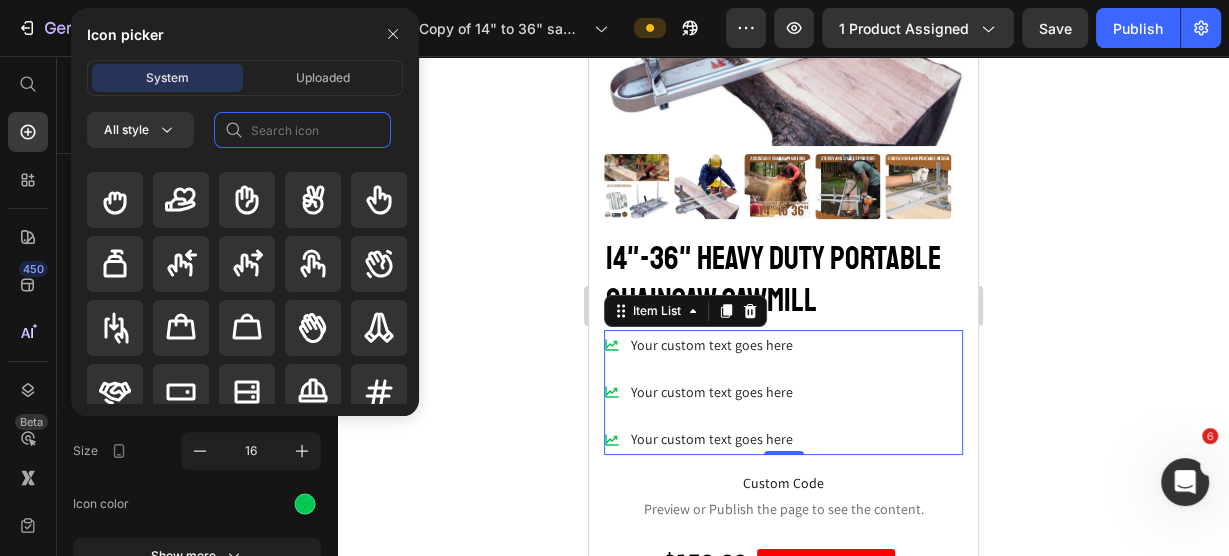 click 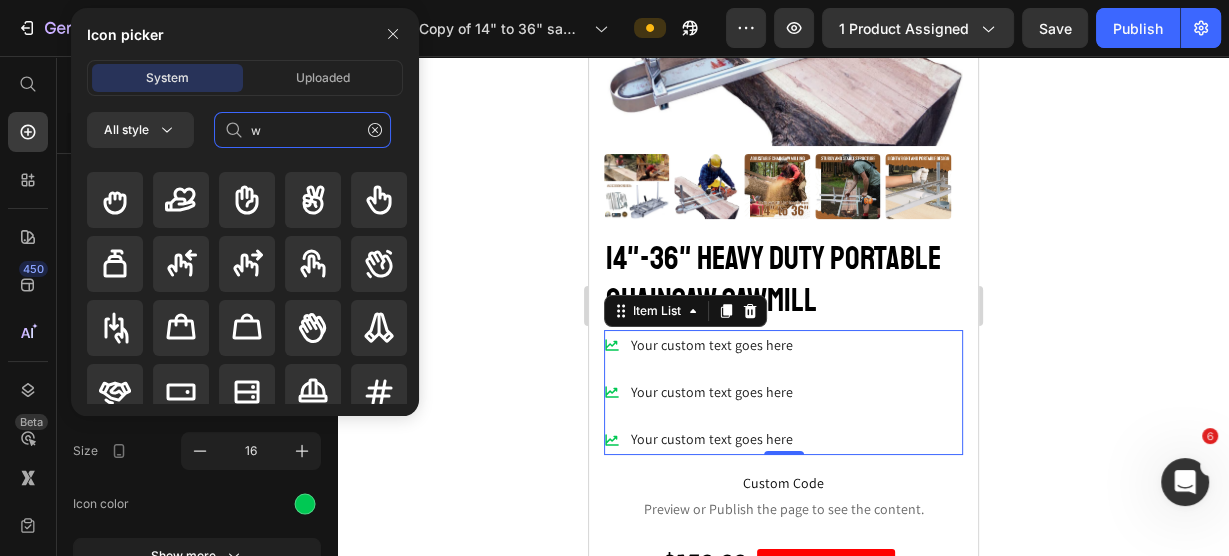 scroll, scrollTop: 0, scrollLeft: 0, axis: both 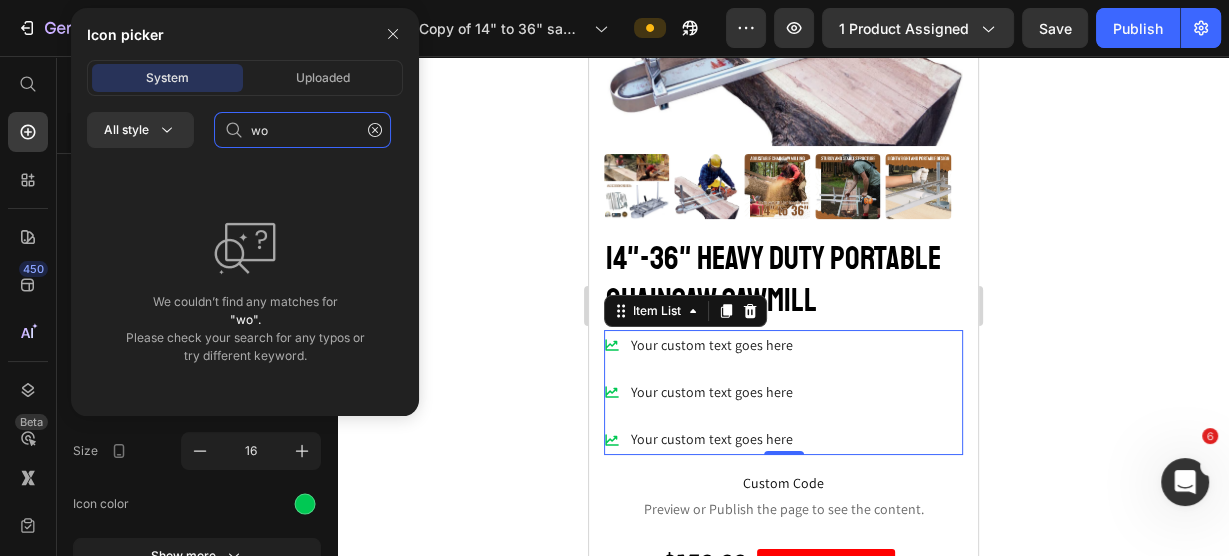 type on "w" 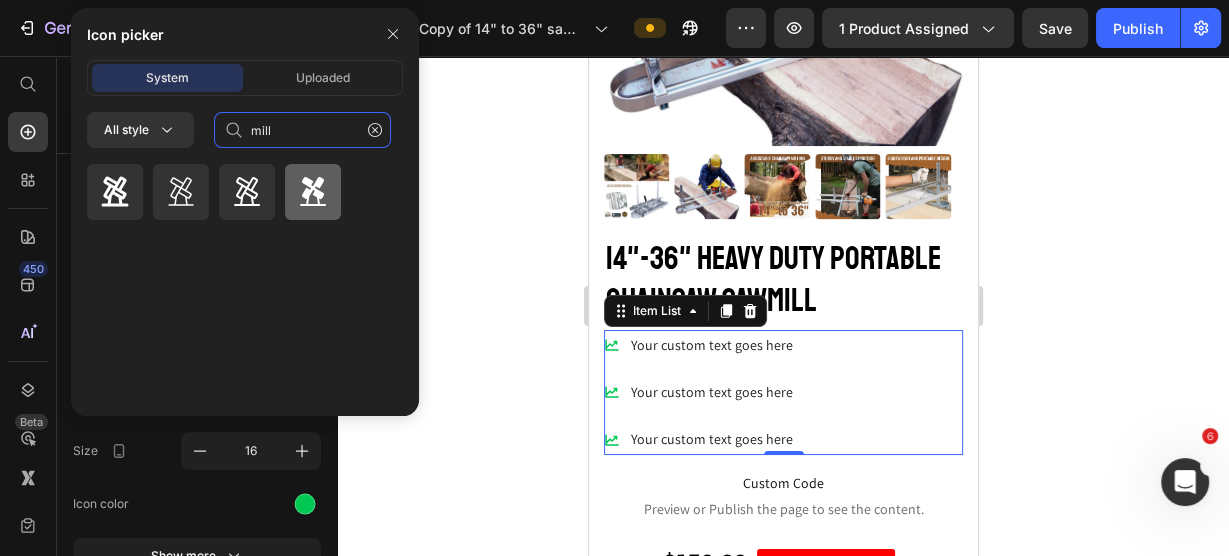 type on "mill" 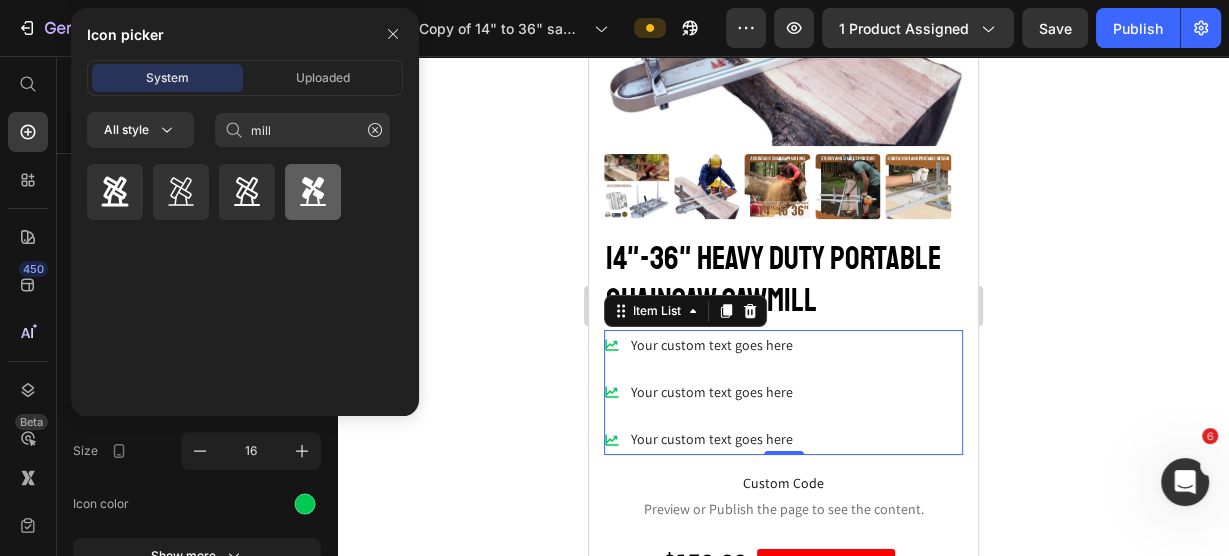 click 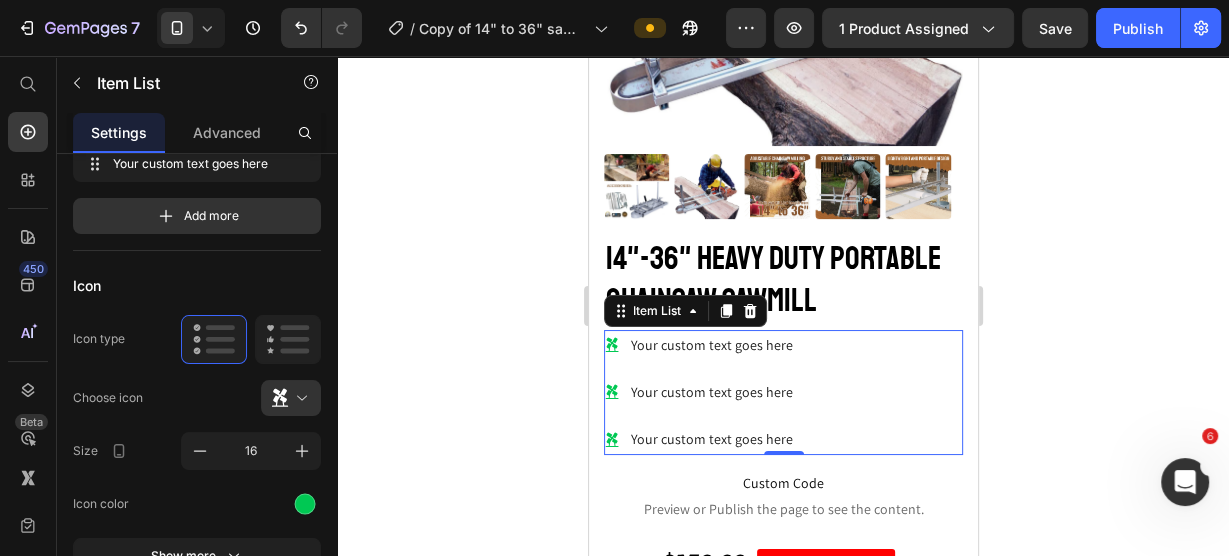 click 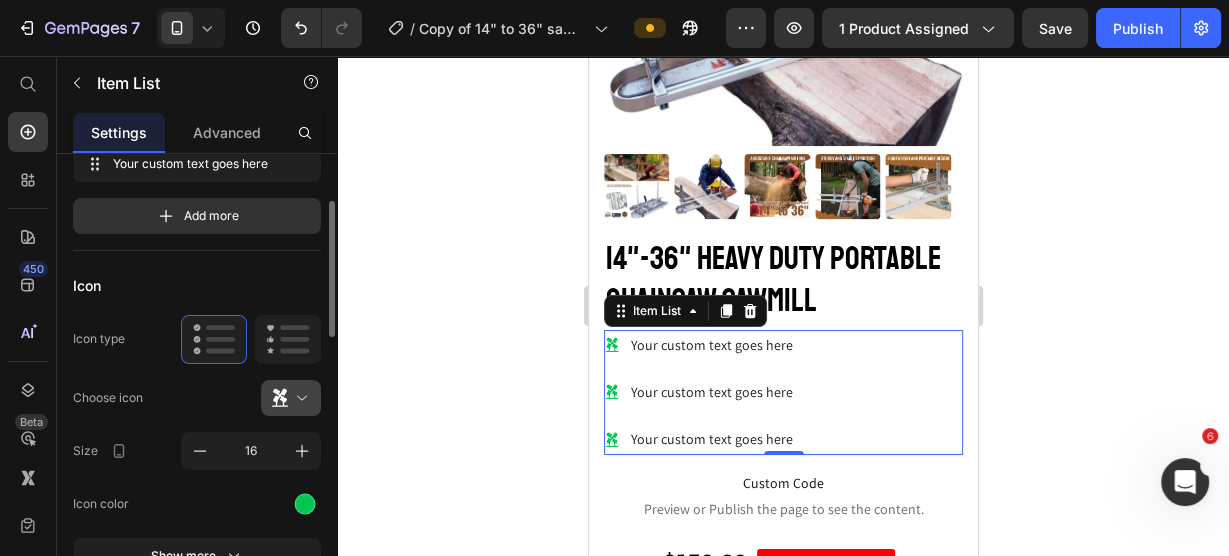 click at bounding box center (299, 398) 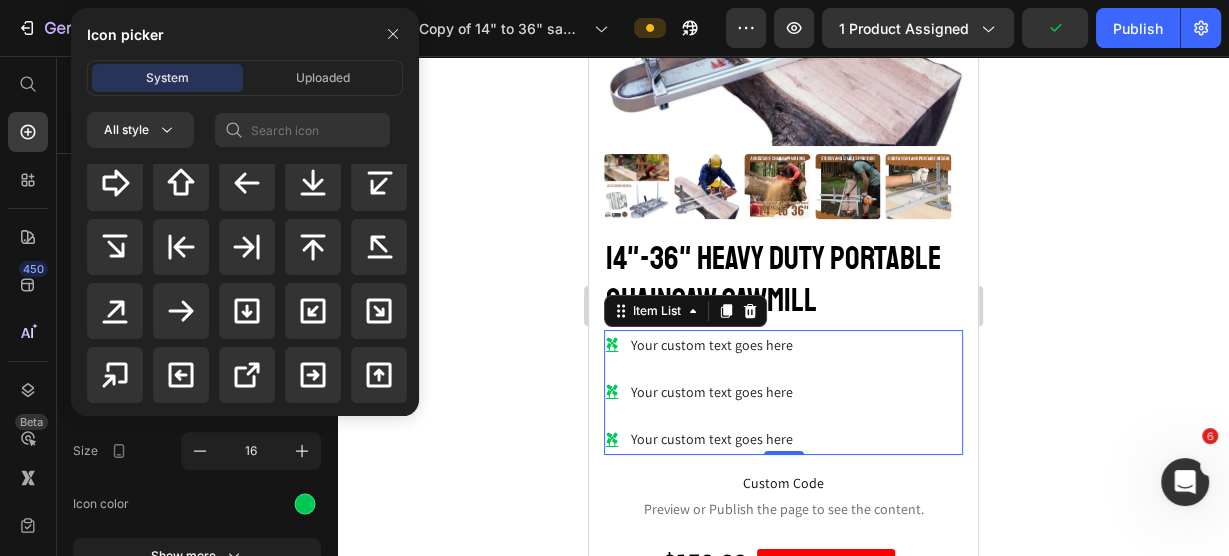 scroll, scrollTop: 800, scrollLeft: 0, axis: vertical 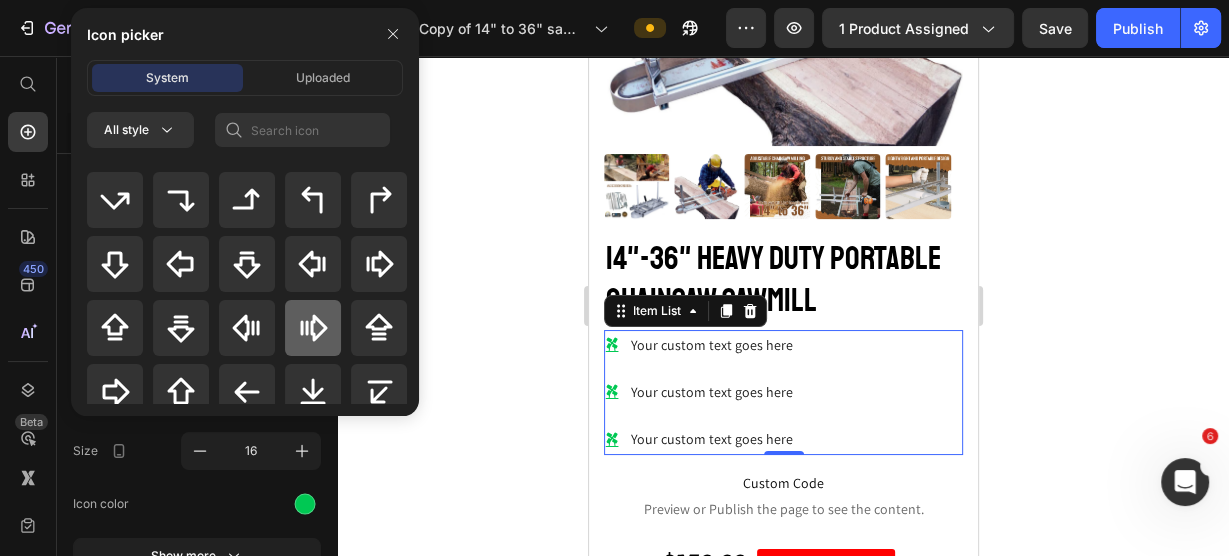 click 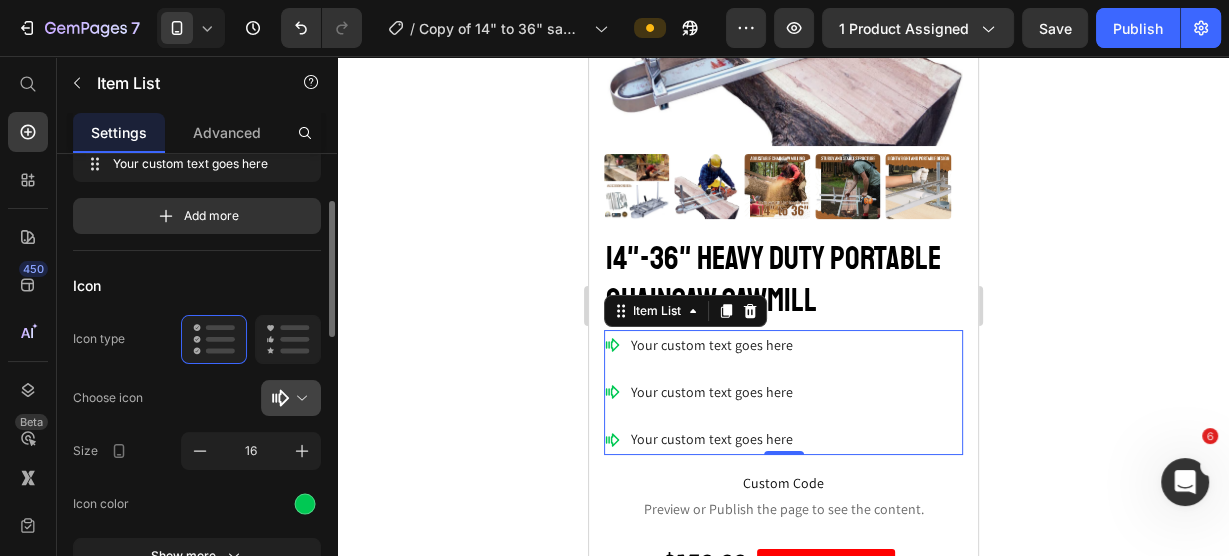 click at bounding box center [299, 398] 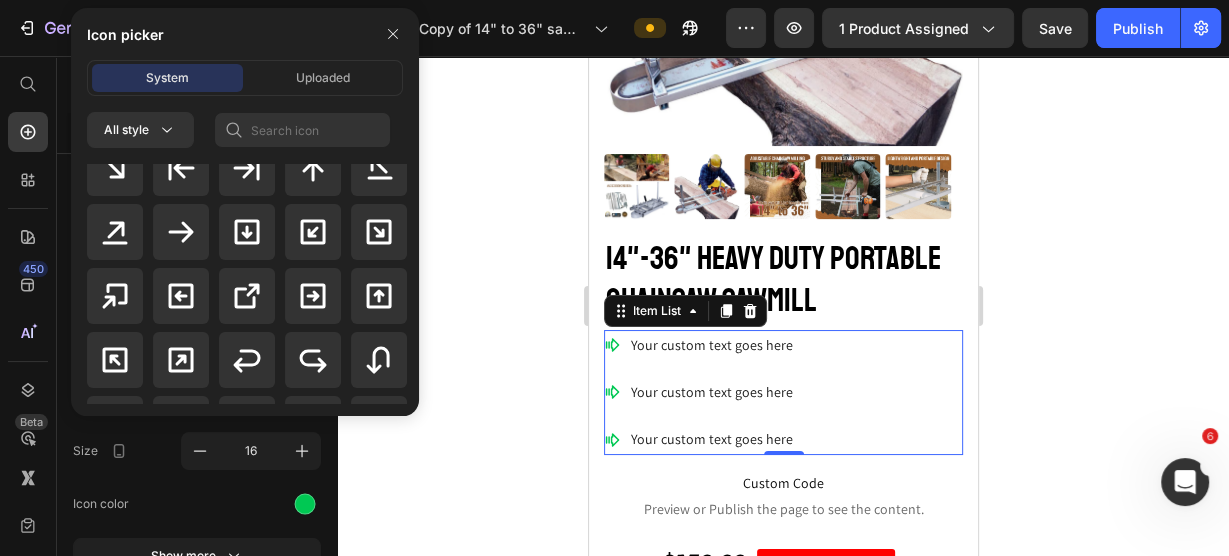 scroll, scrollTop: 1120, scrollLeft: 0, axis: vertical 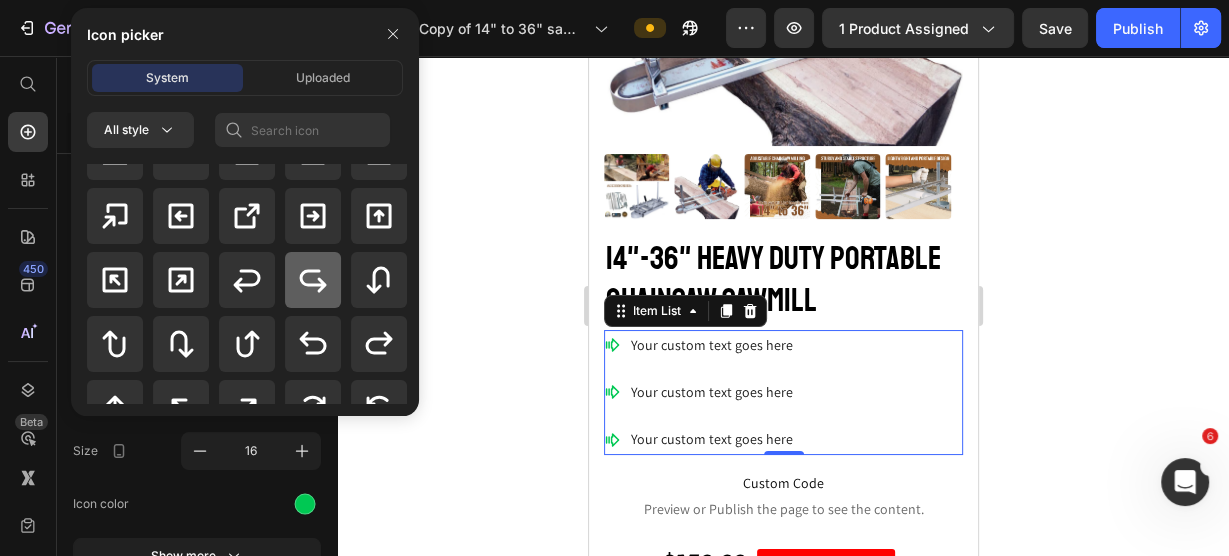 click 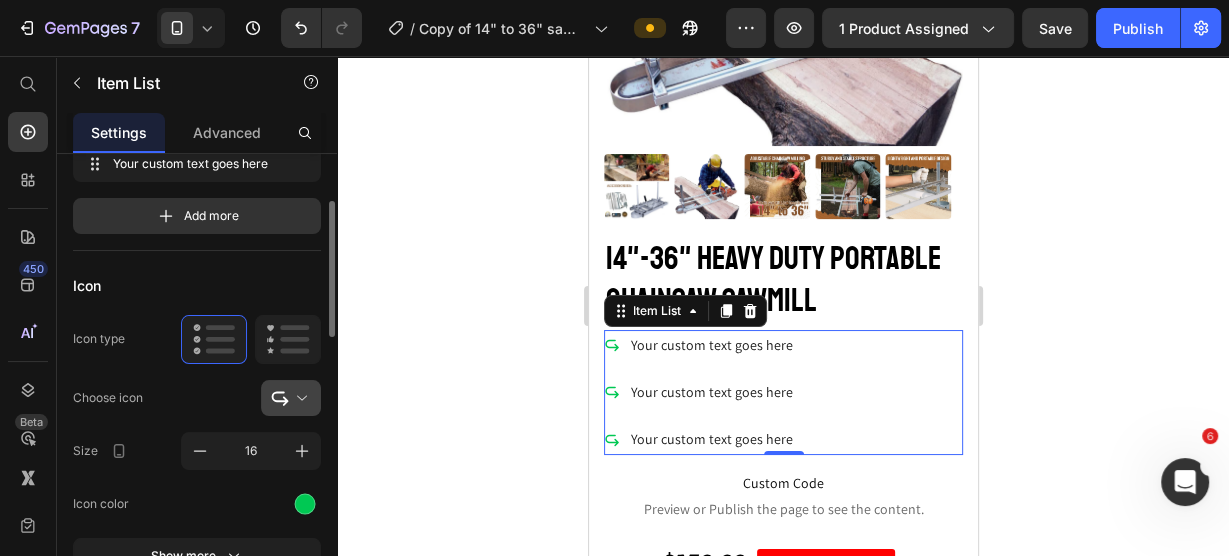 click at bounding box center [299, 398] 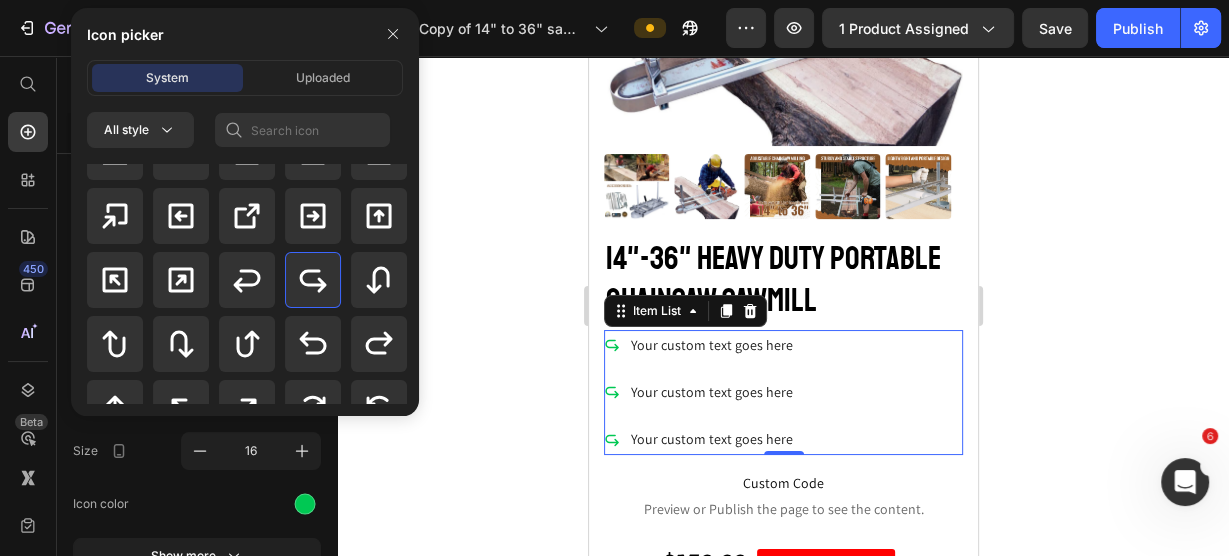 click 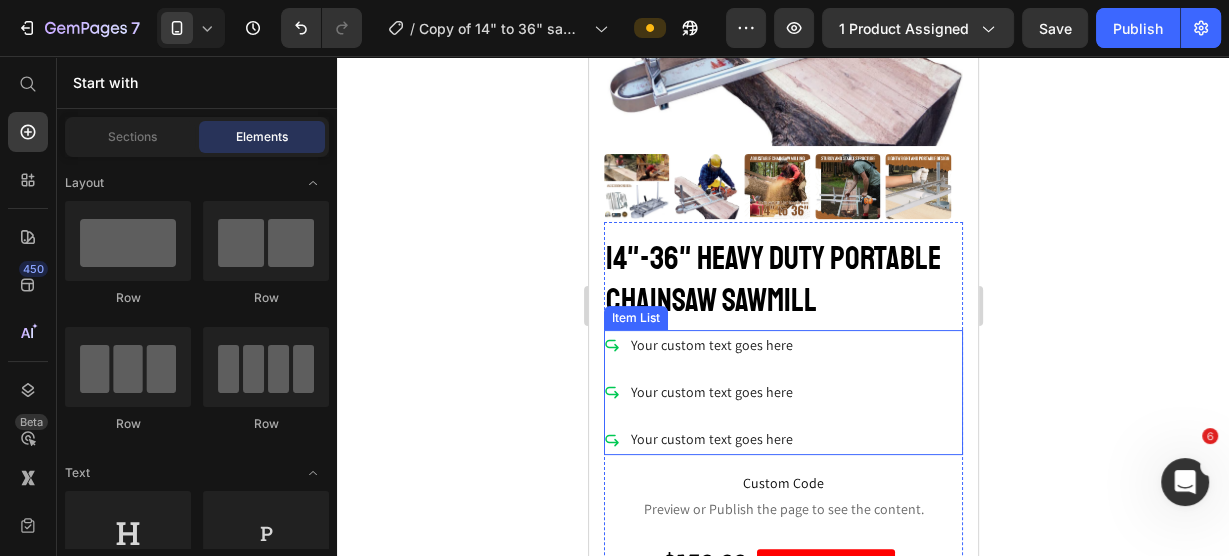 click 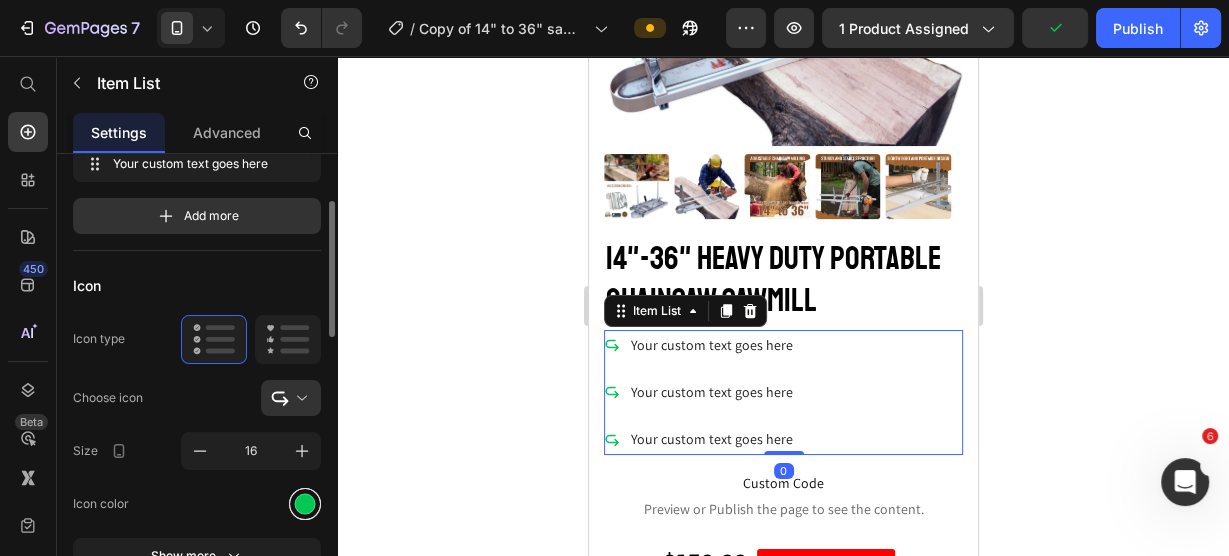 click at bounding box center (305, 503) 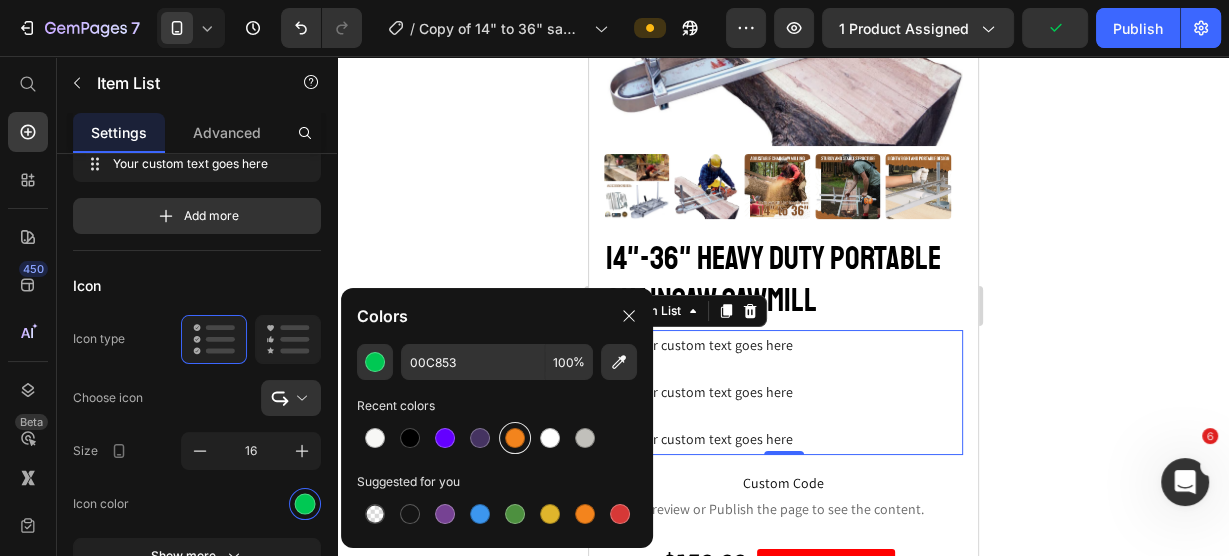 click at bounding box center [515, 438] 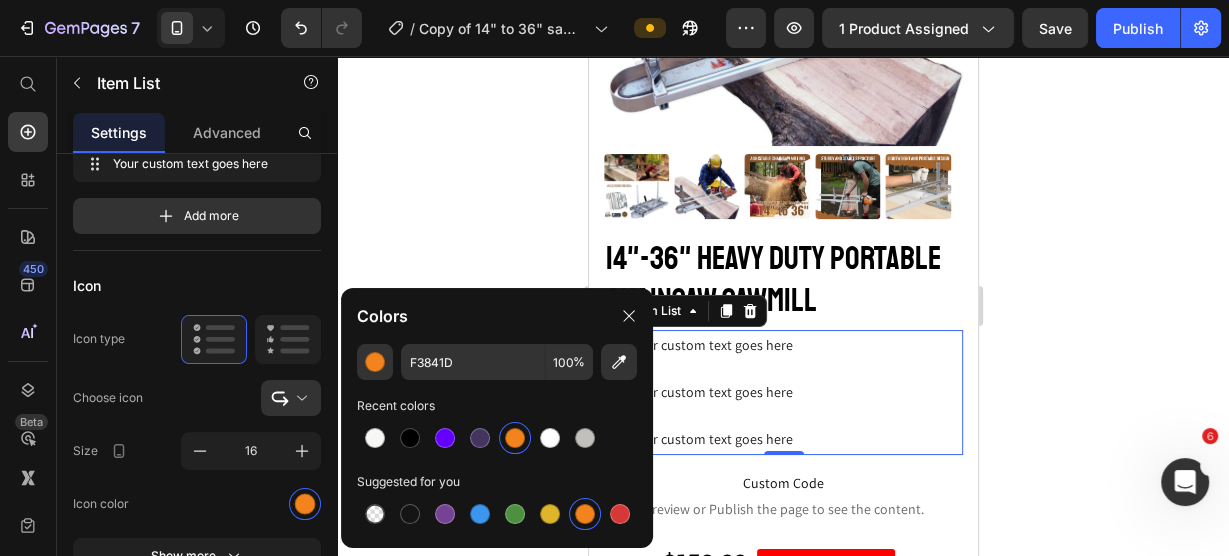click 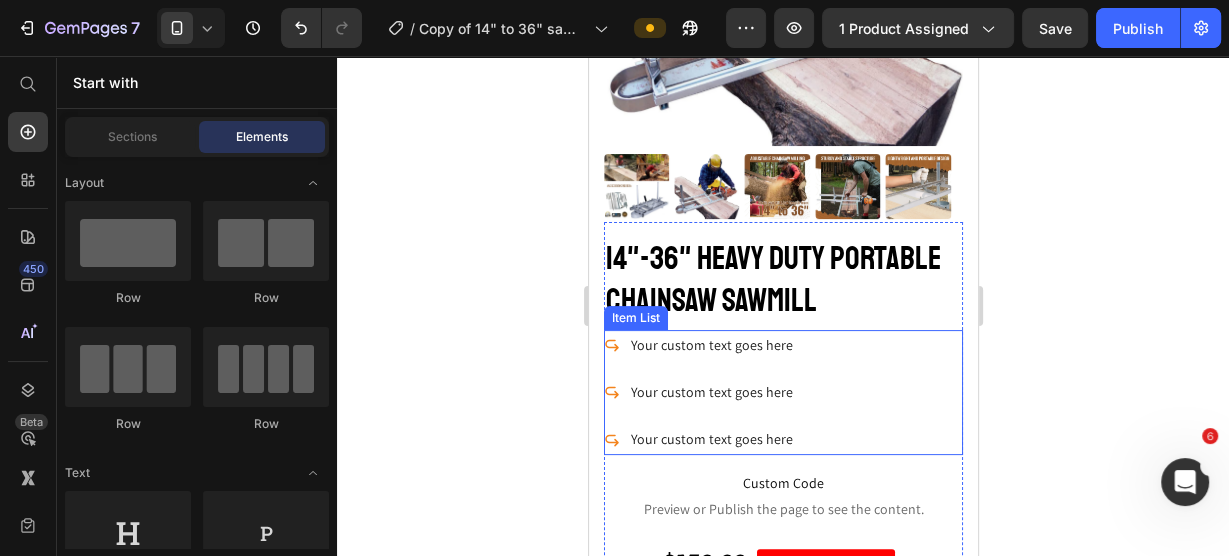 click on "Item List" at bounding box center [635, 318] 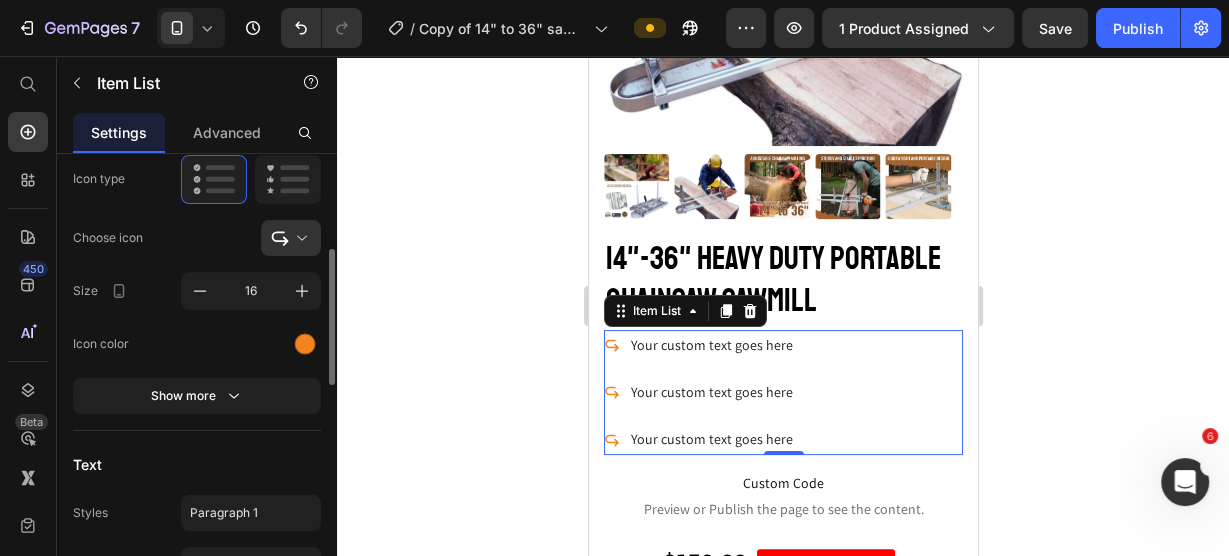 scroll, scrollTop: 400, scrollLeft: 0, axis: vertical 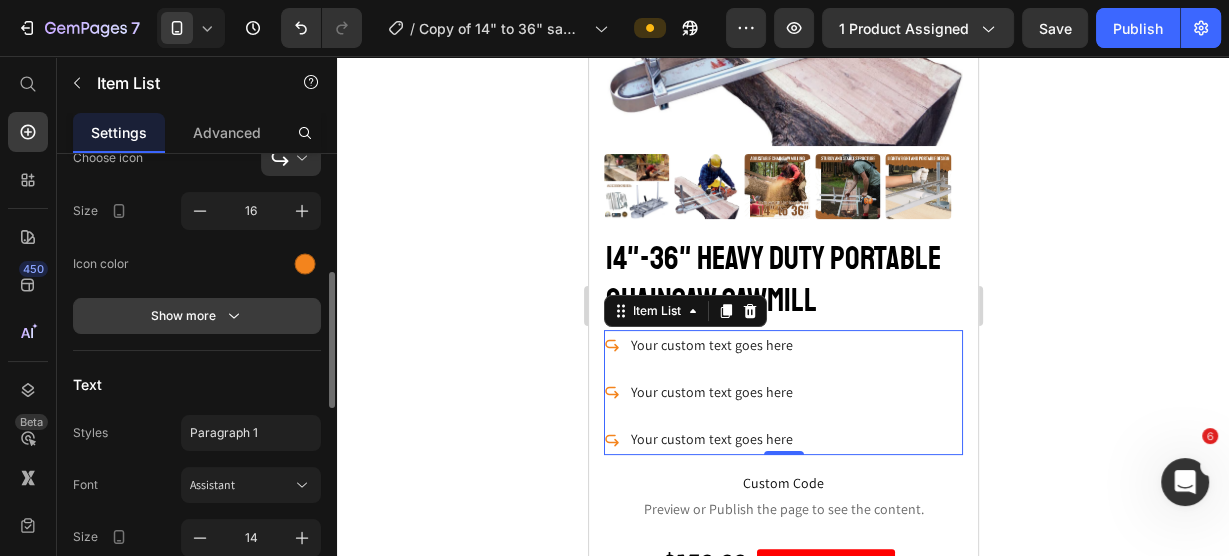 click on "Show more" at bounding box center (197, 316) 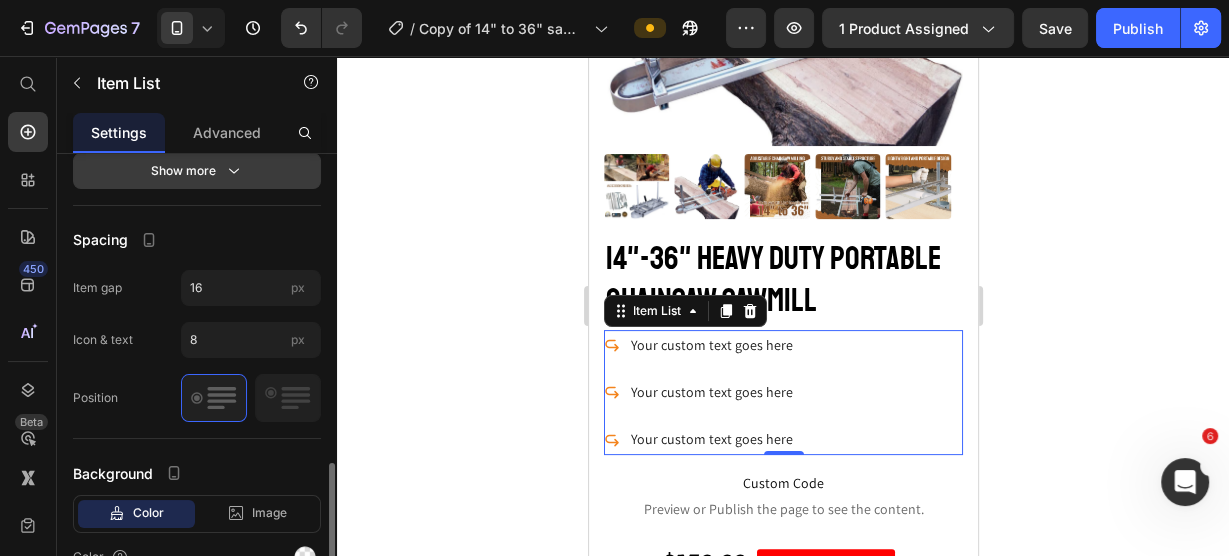 scroll, scrollTop: 1360, scrollLeft: 0, axis: vertical 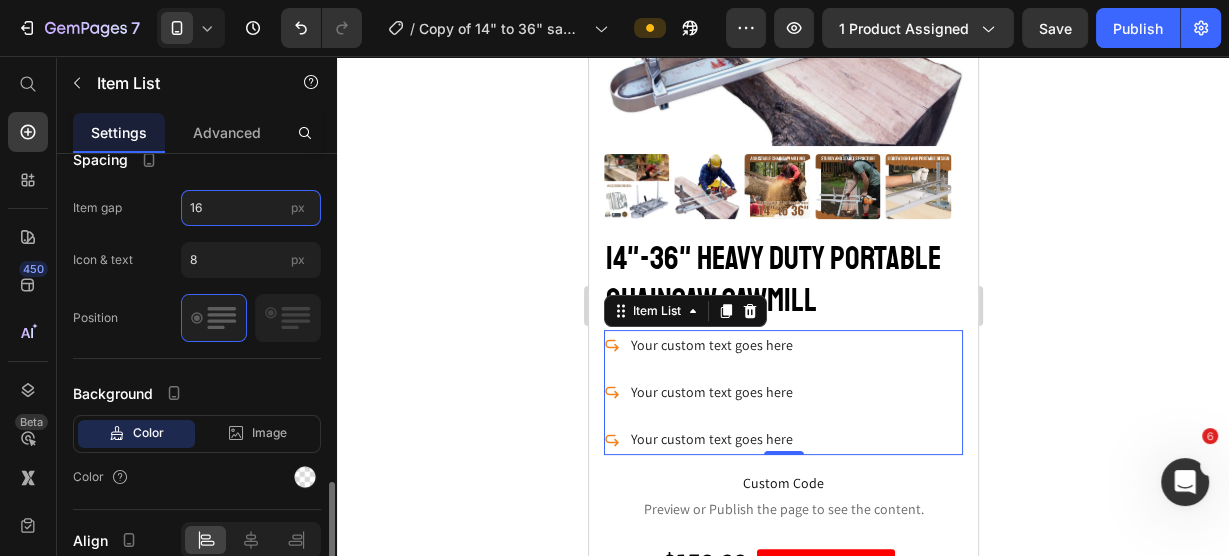 click on "16" at bounding box center [251, 208] 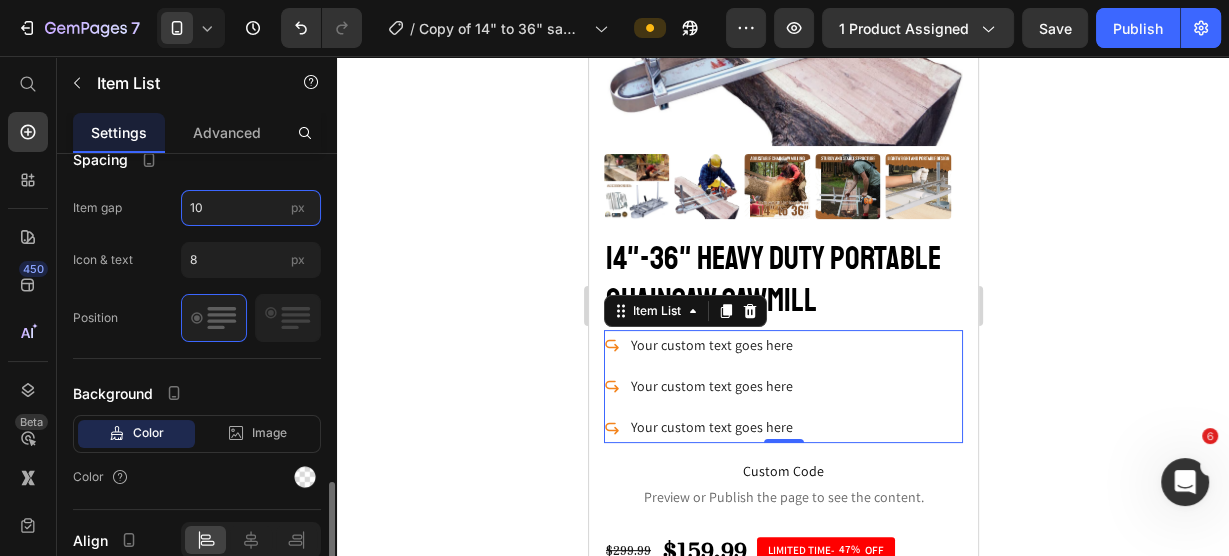 type on "1" 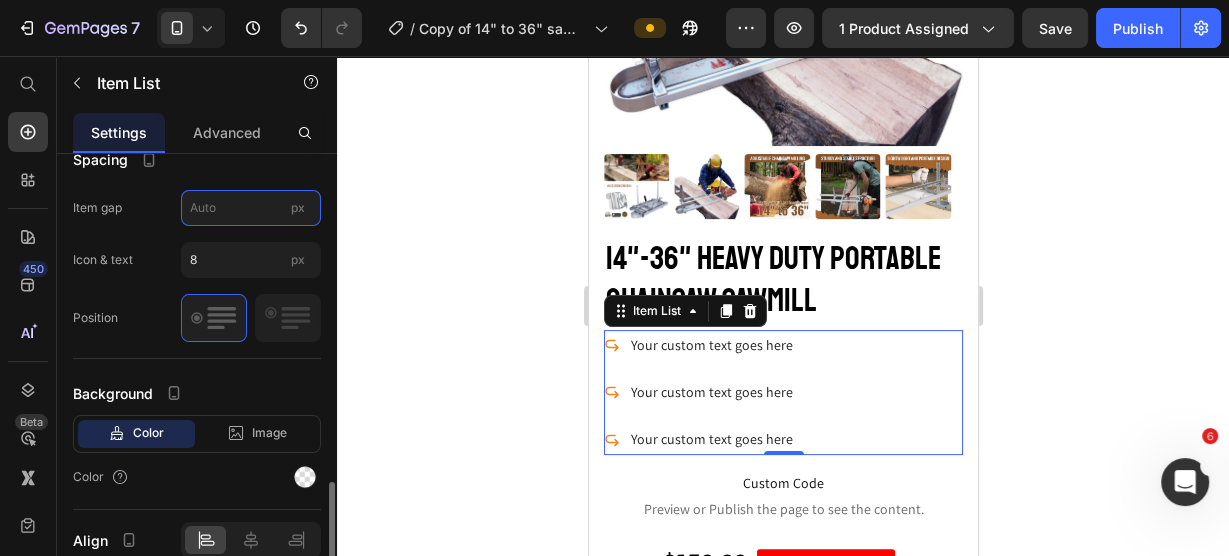 type on "5" 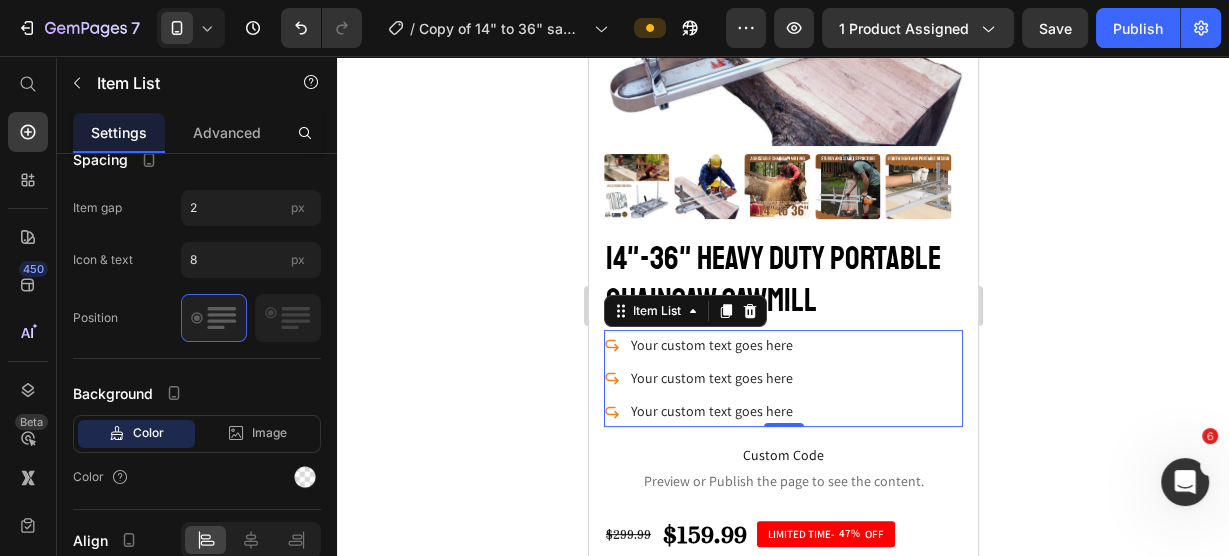 click 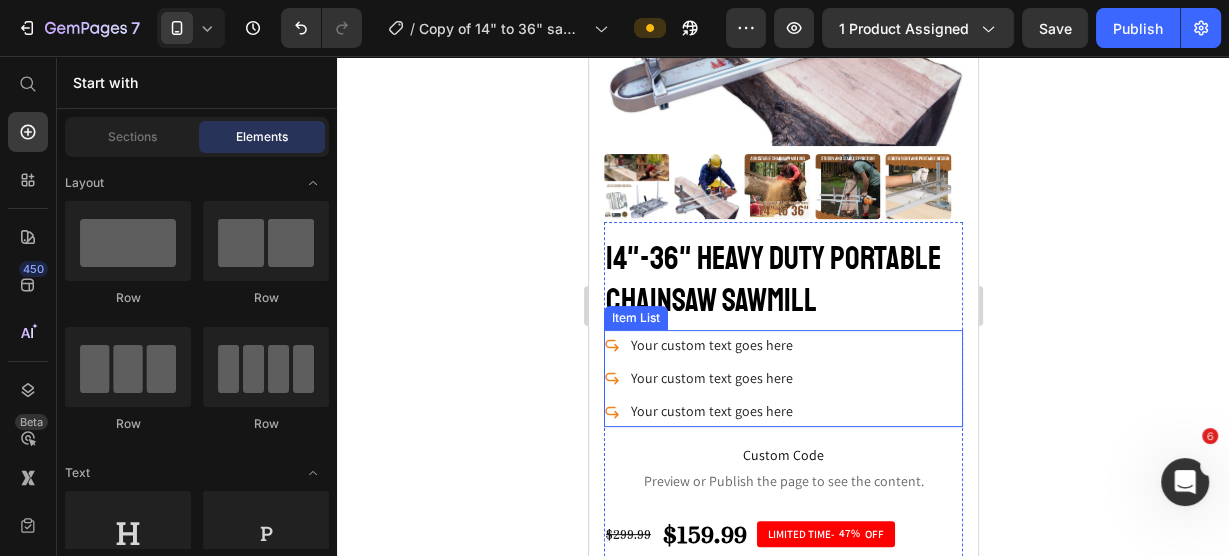 click on "Your custom text goes here" at bounding box center [711, 345] 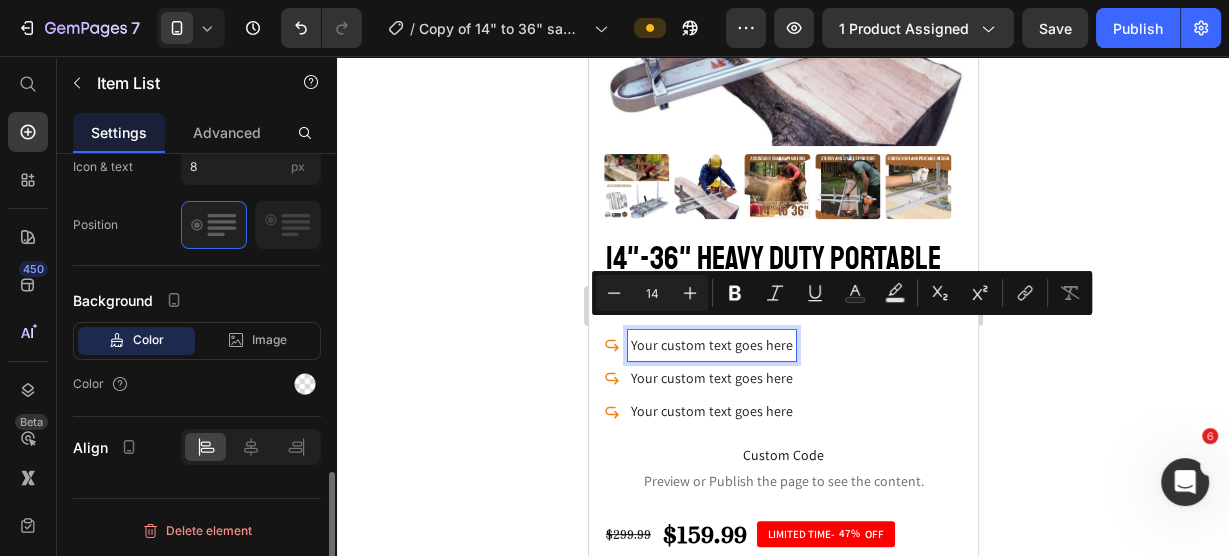 scroll, scrollTop: 1091, scrollLeft: 0, axis: vertical 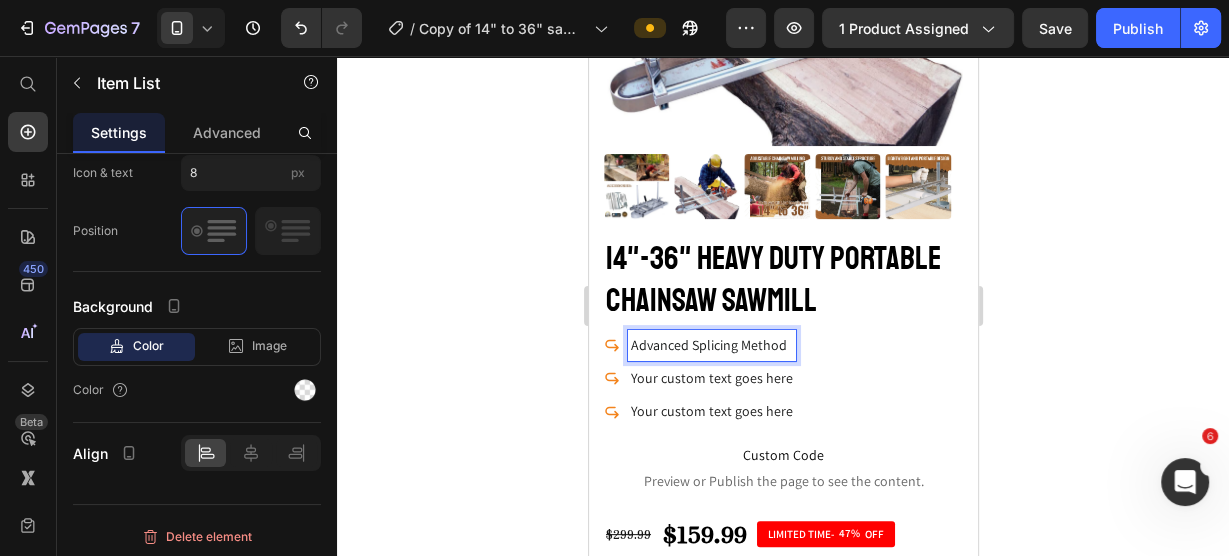 click 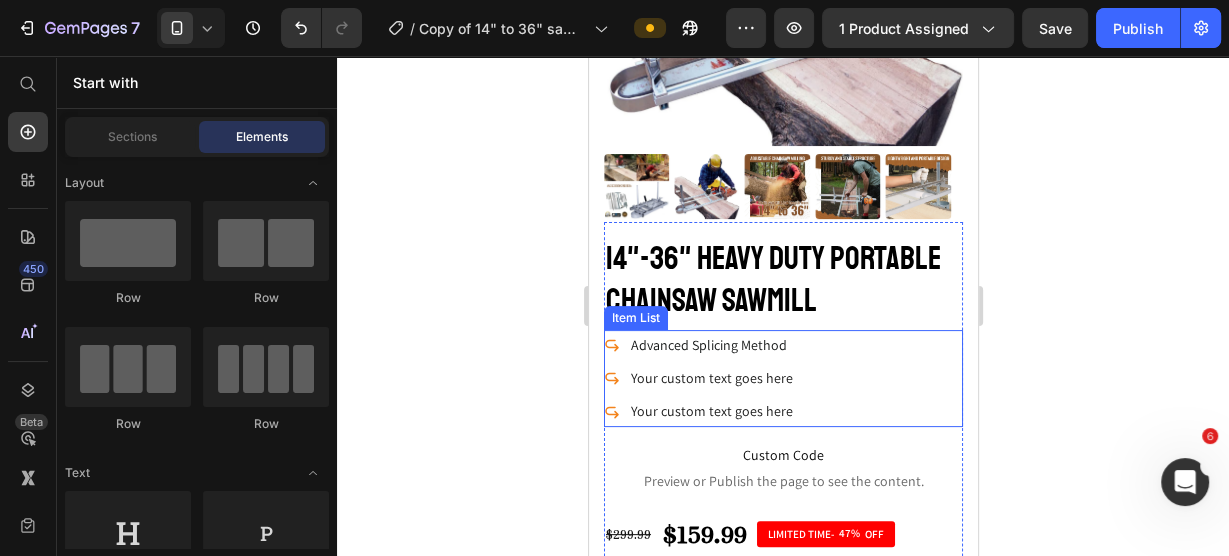 click on "Your custom text goes here" at bounding box center [711, 378] 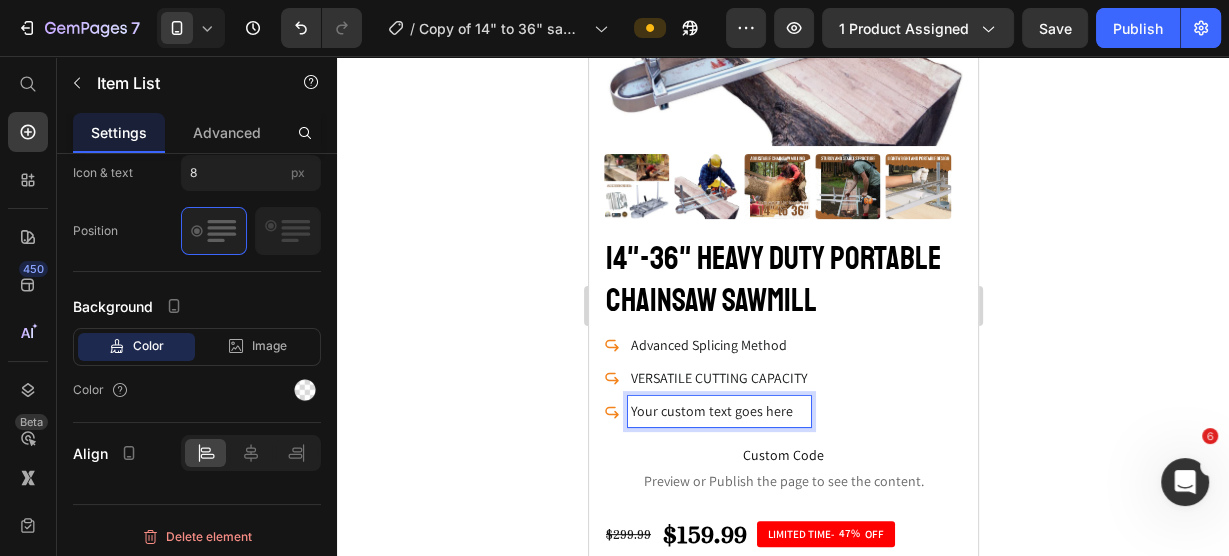 click on "Your custom text goes here" at bounding box center [718, 411] 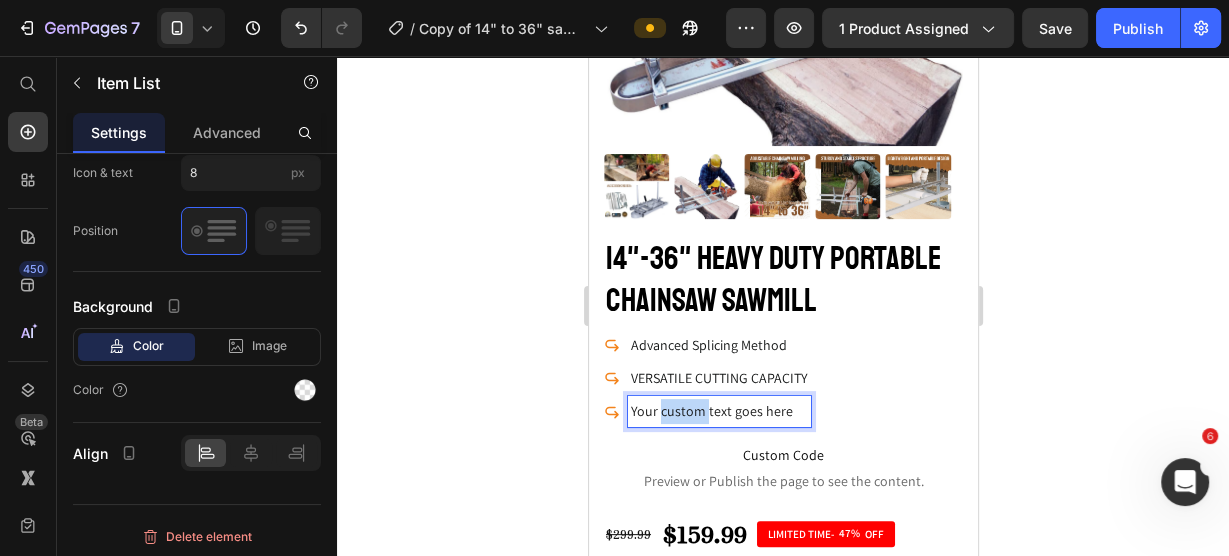 click on "Your custom text goes here" at bounding box center (718, 411) 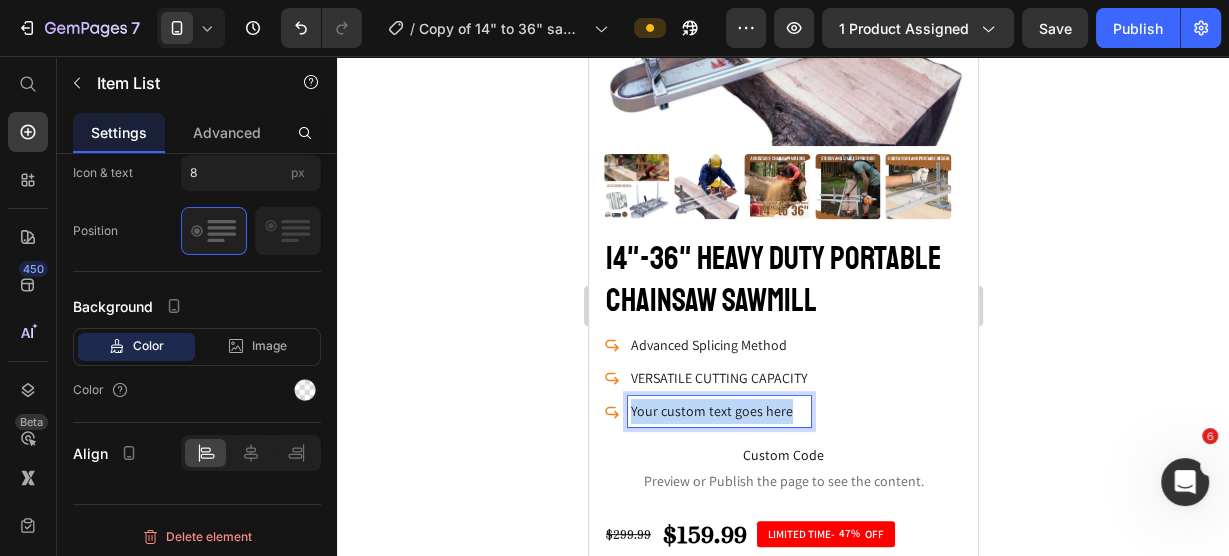 click on "Your custom text goes here" at bounding box center (718, 411) 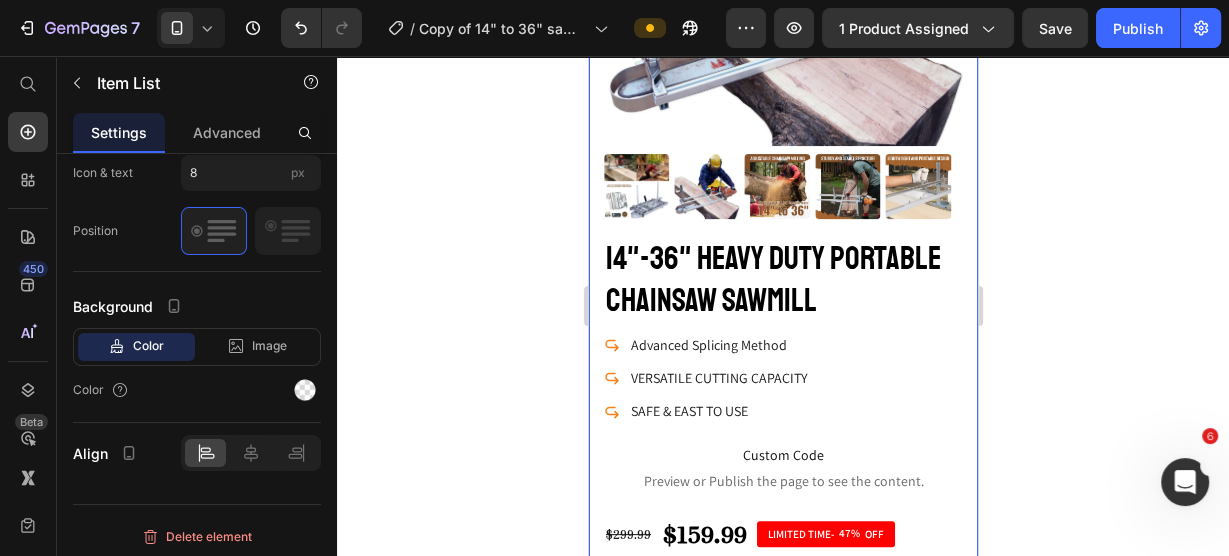 click 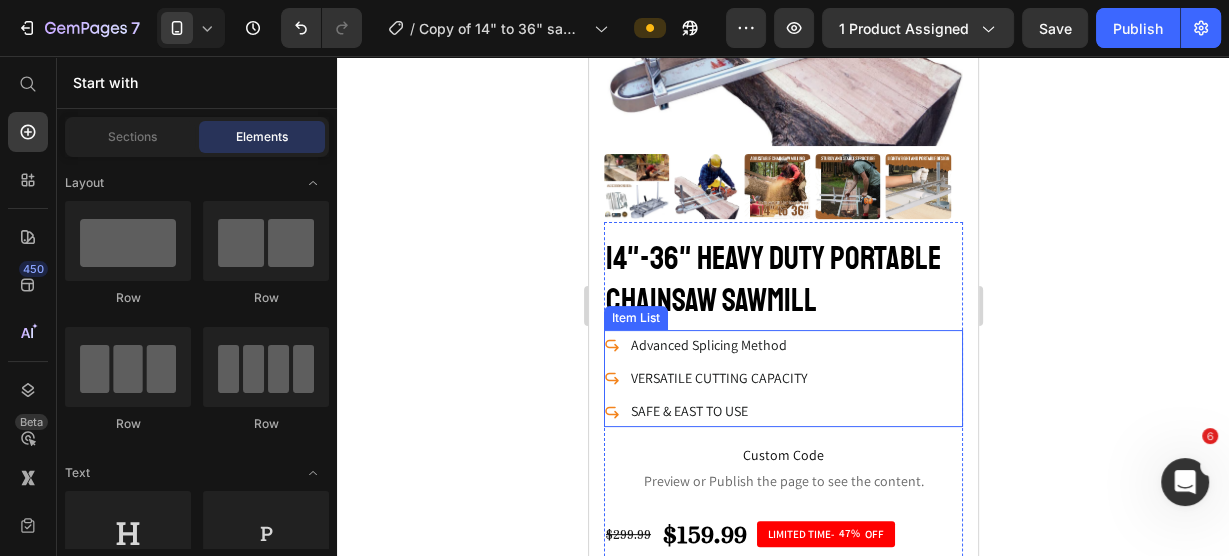 click on "SAFE & EAST TO USE" at bounding box center [718, 411] 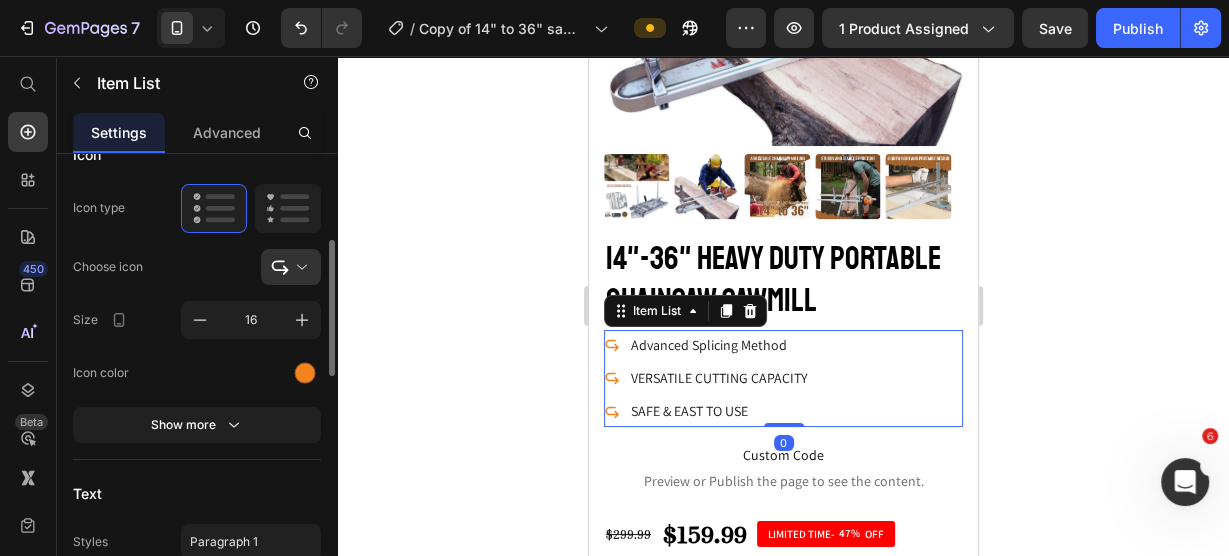 scroll, scrollTop: 0, scrollLeft: 0, axis: both 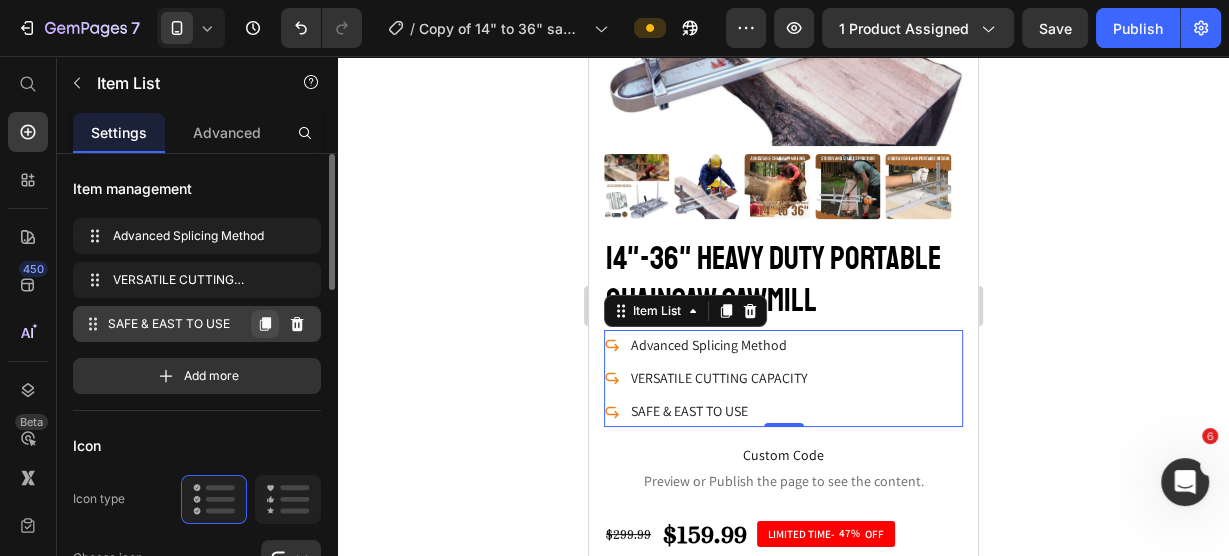click 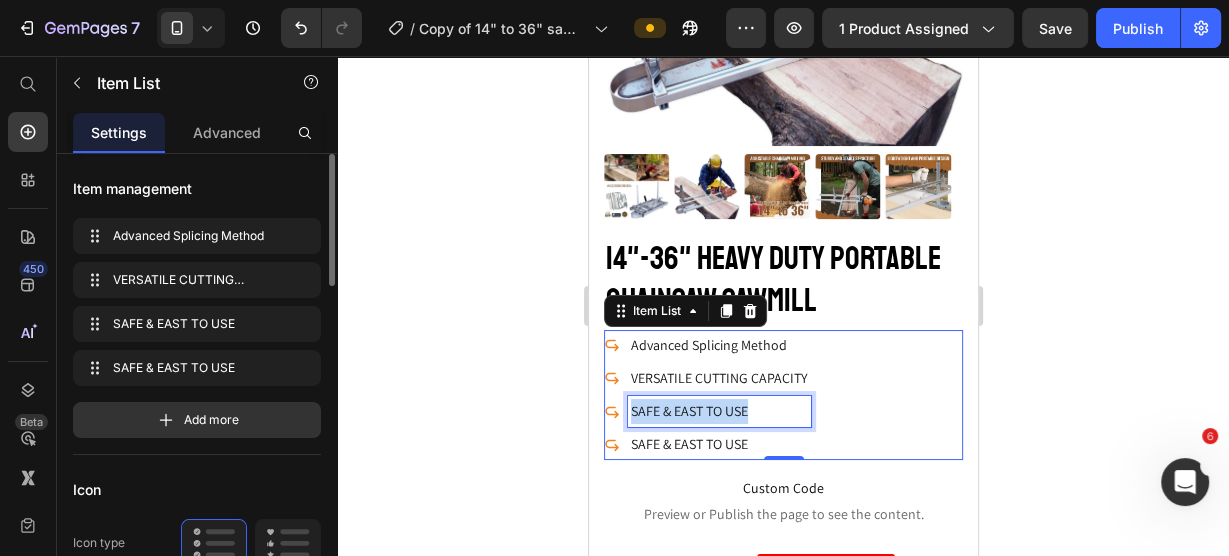 click on "SAFE & EAST TO USE" at bounding box center [688, 411] 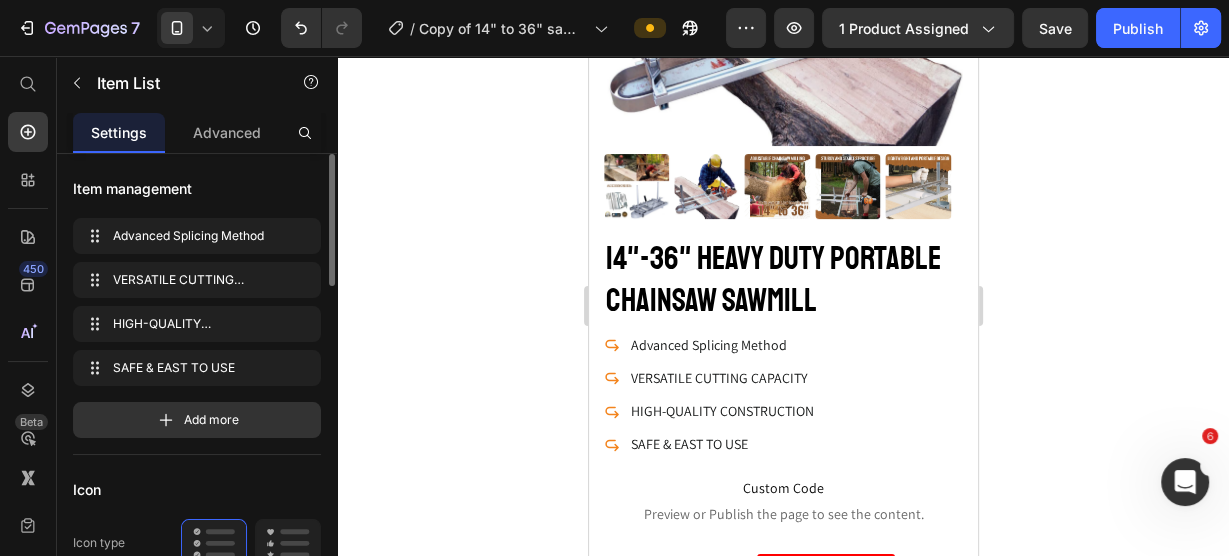click 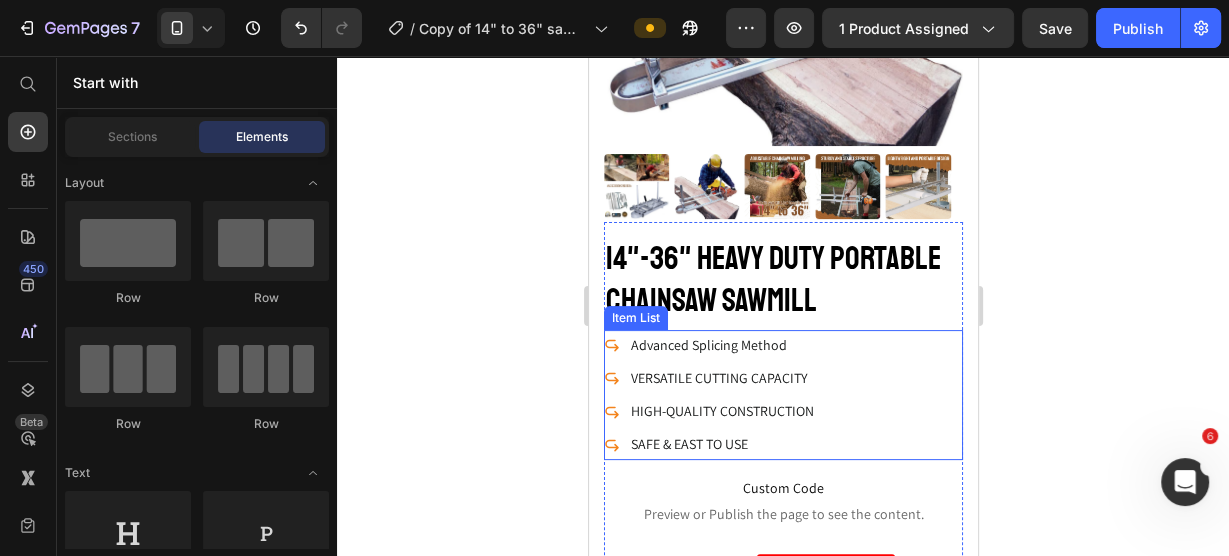 click on "VERSATILE CUTTING CAPACITY" at bounding box center (718, 378) 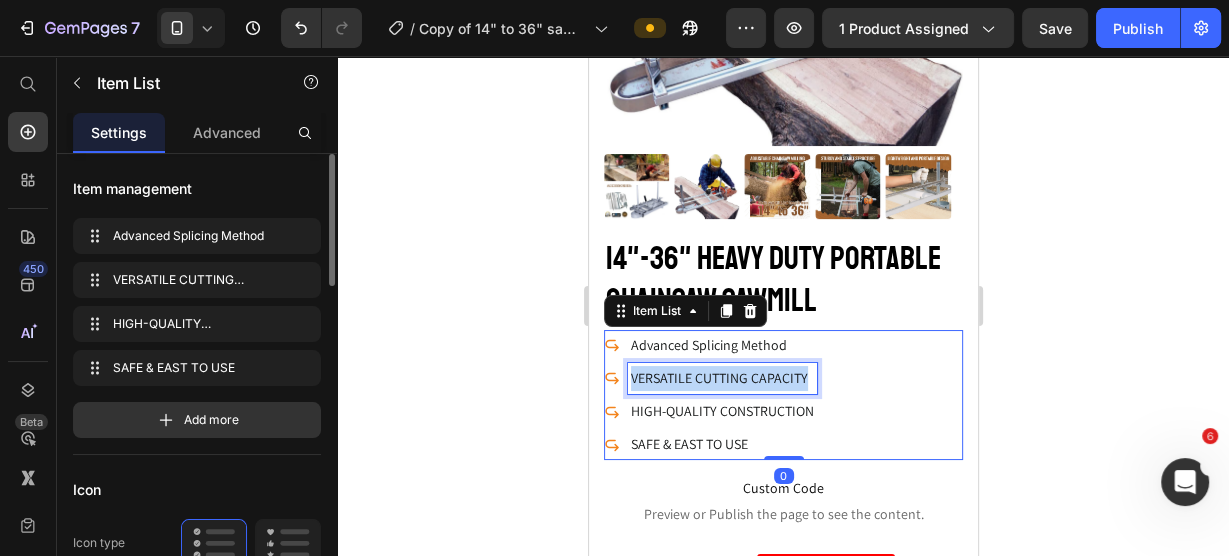 click on "VERSATILE CUTTING CAPACITY" at bounding box center [718, 378] 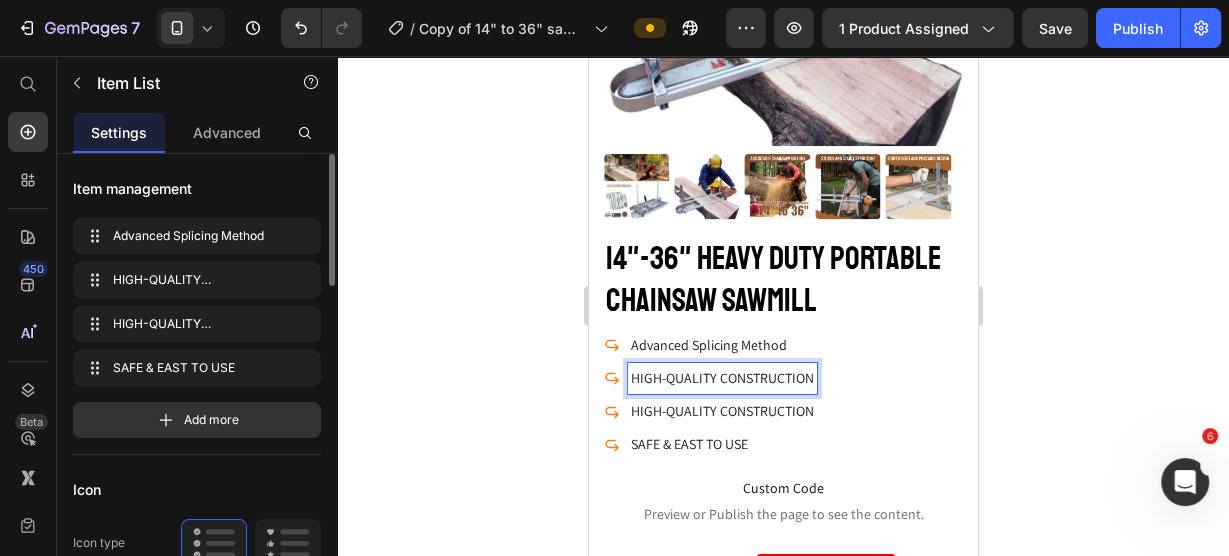 click on "HIGH-QUALITY CONSTRUCTION" at bounding box center (721, 378) 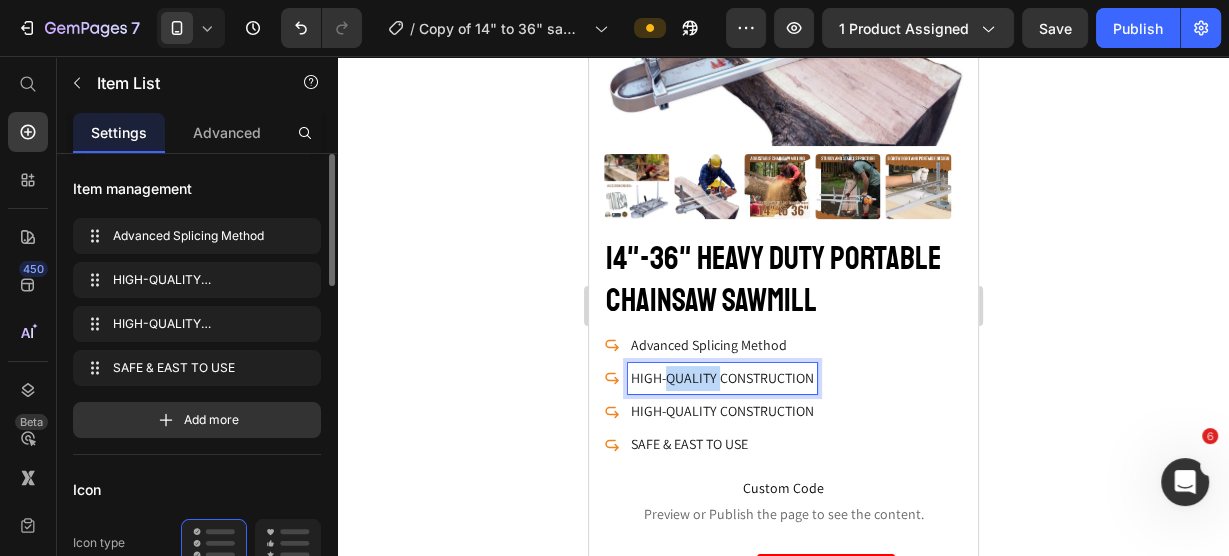 click on "HIGH-QUALITY CONSTRUCTION" at bounding box center (721, 378) 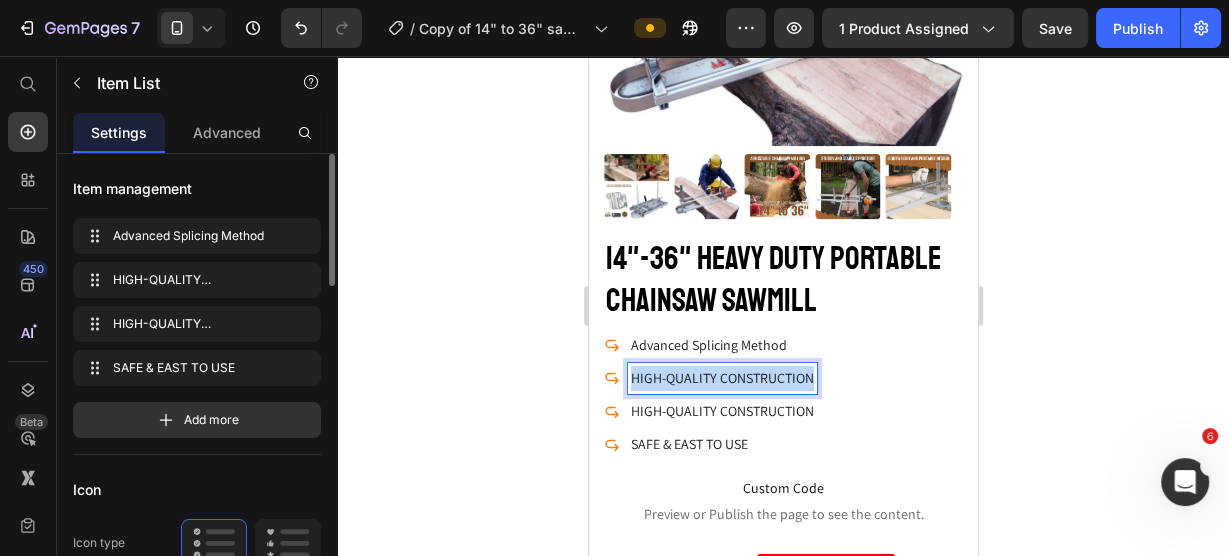 click on "HIGH-QUALITY CONSTRUCTION" at bounding box center (721, 378) 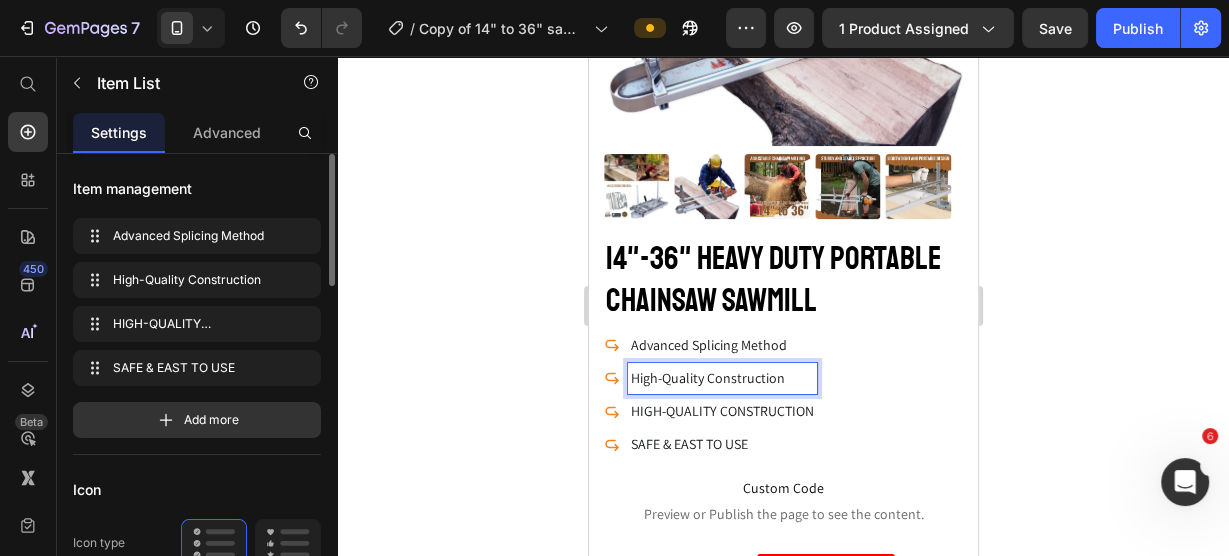 click 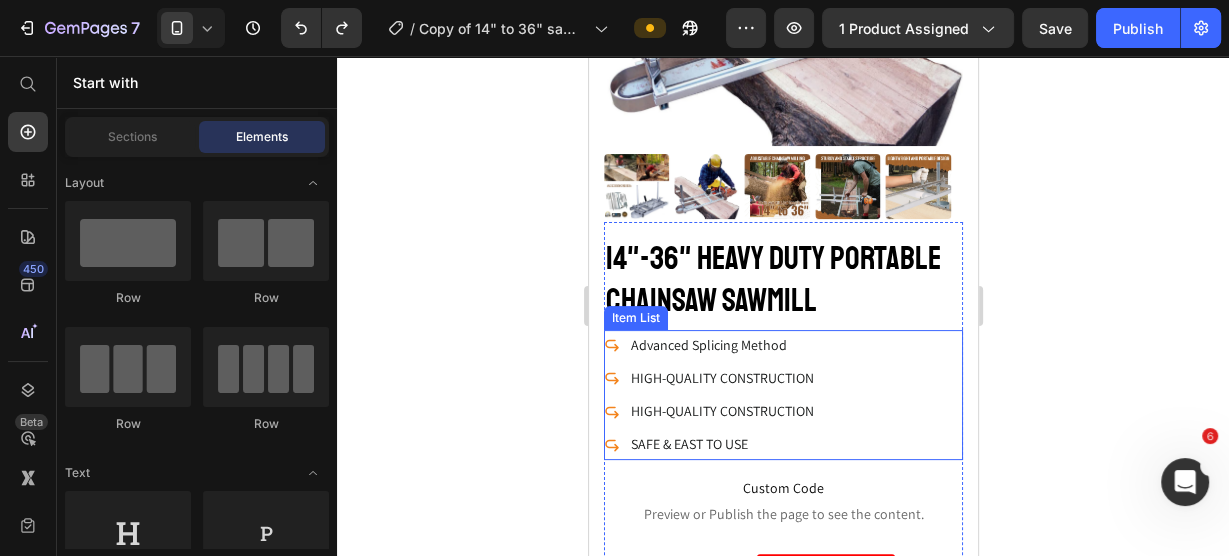 click on "HIGH-QUALITY CONSTRUCTION" at bounding box center [721, 411] 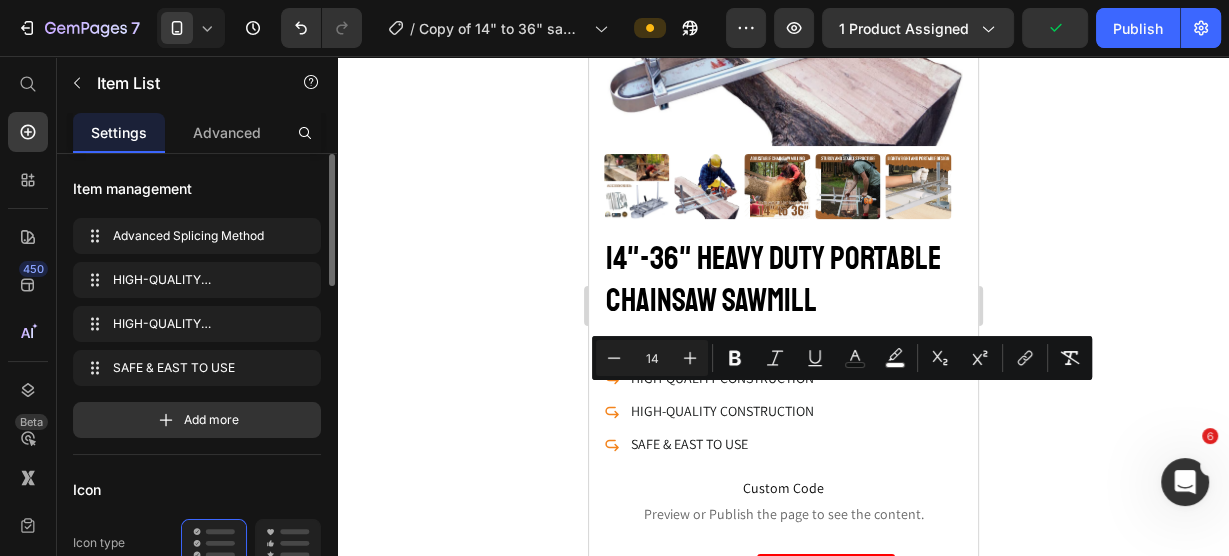 click 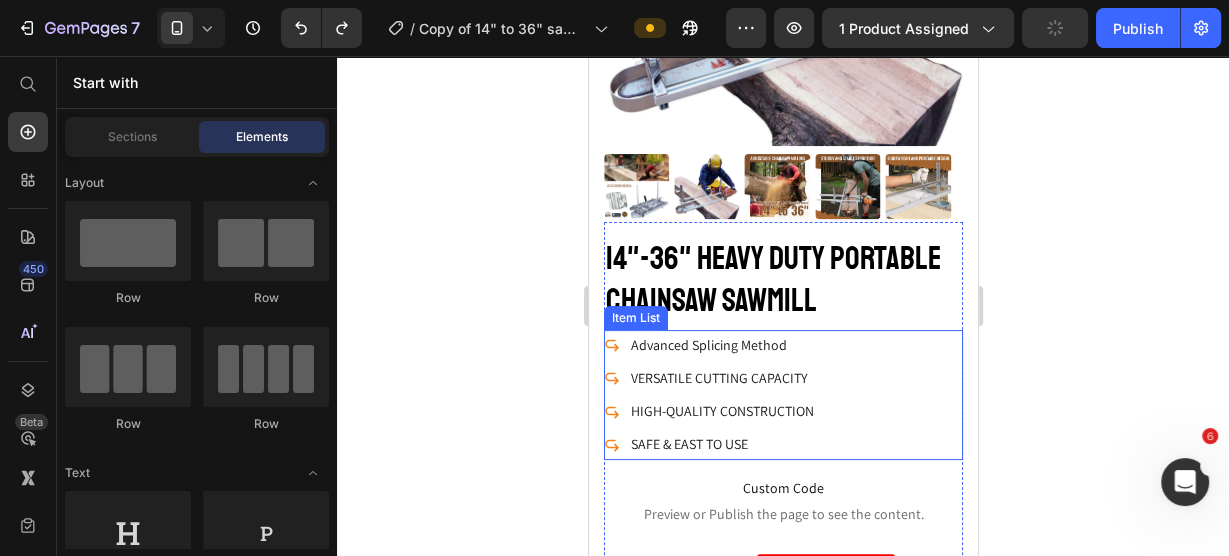 click on "HIGH-QUALITY CONSTRUCTION" at bounding box center [721, 411] 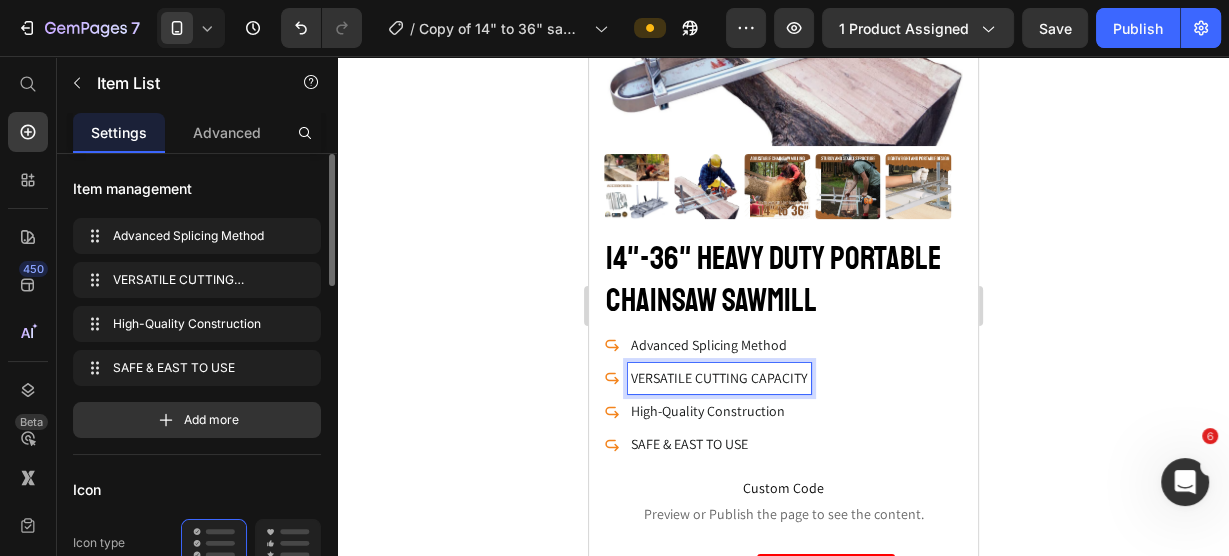 click on "VERSATILE CUTTING CAPACITY" at bounding box center [718, 378] 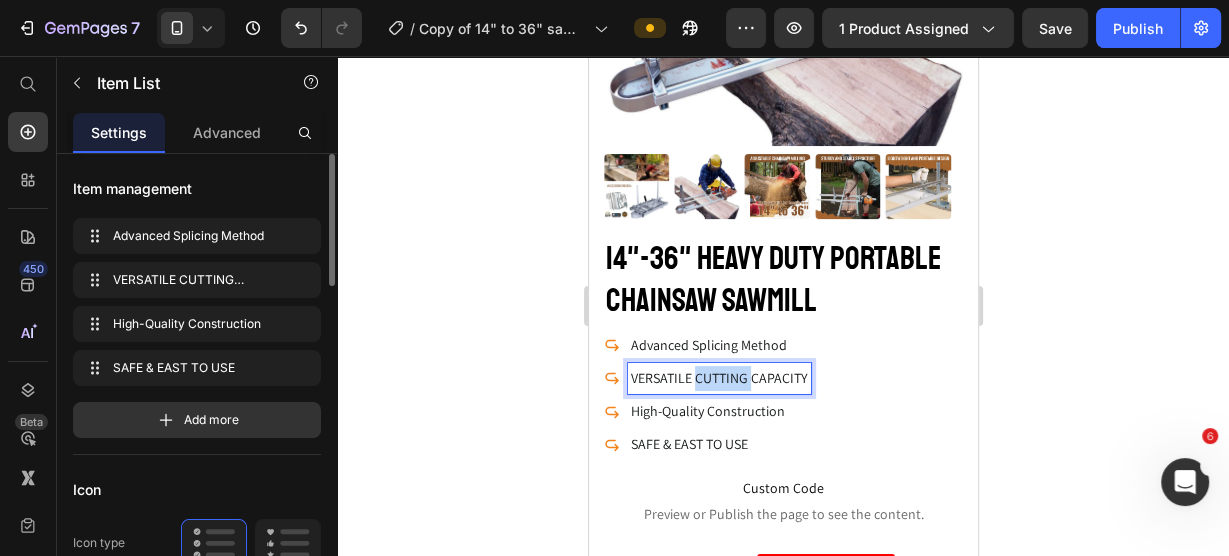 click on "VERSATILE CUTTING CAPACITY" at bounding box center (718, 378) 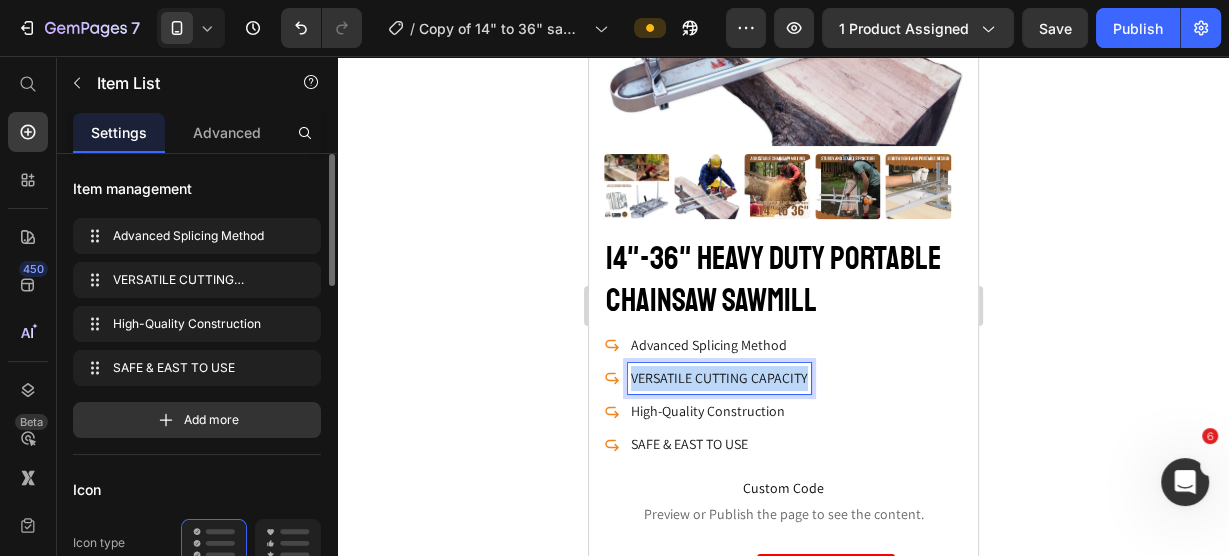 click on "VERSATILE CUTTING CAPACITY" at bounding box center (718, 378) 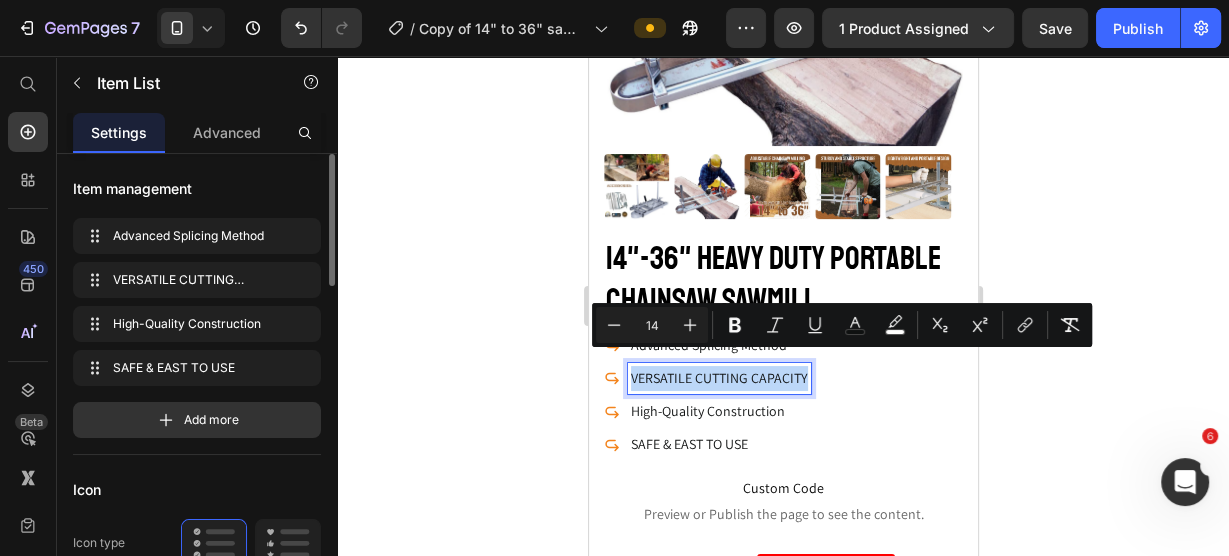 copy on "VERSATILE CUTTING CAPACITY" 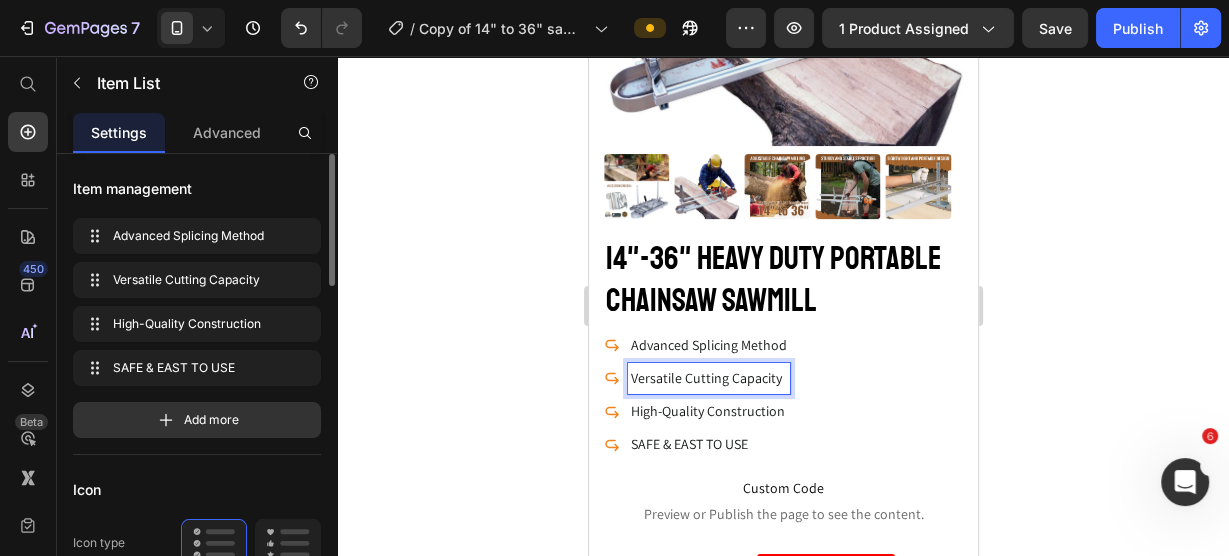 click 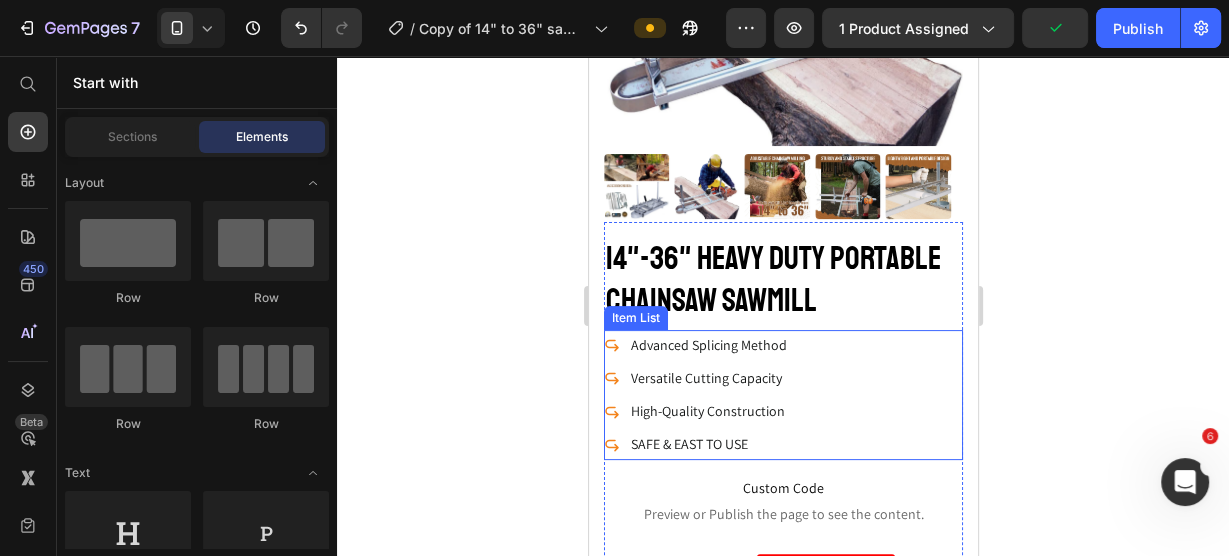 click on "SAFE & EAST TO USE" at bounding box center [688, 444] 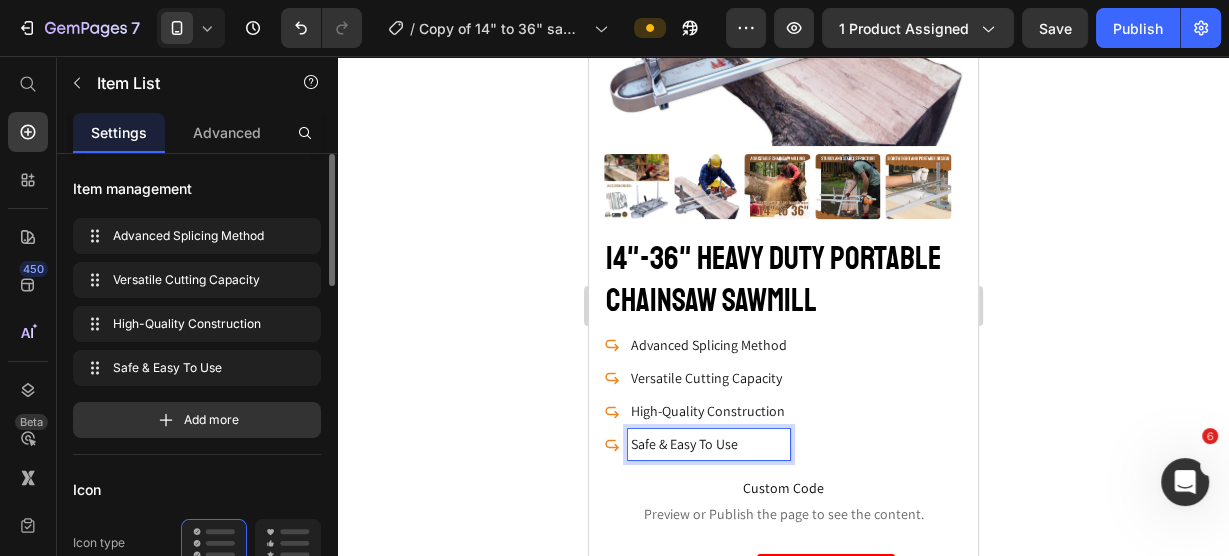 click 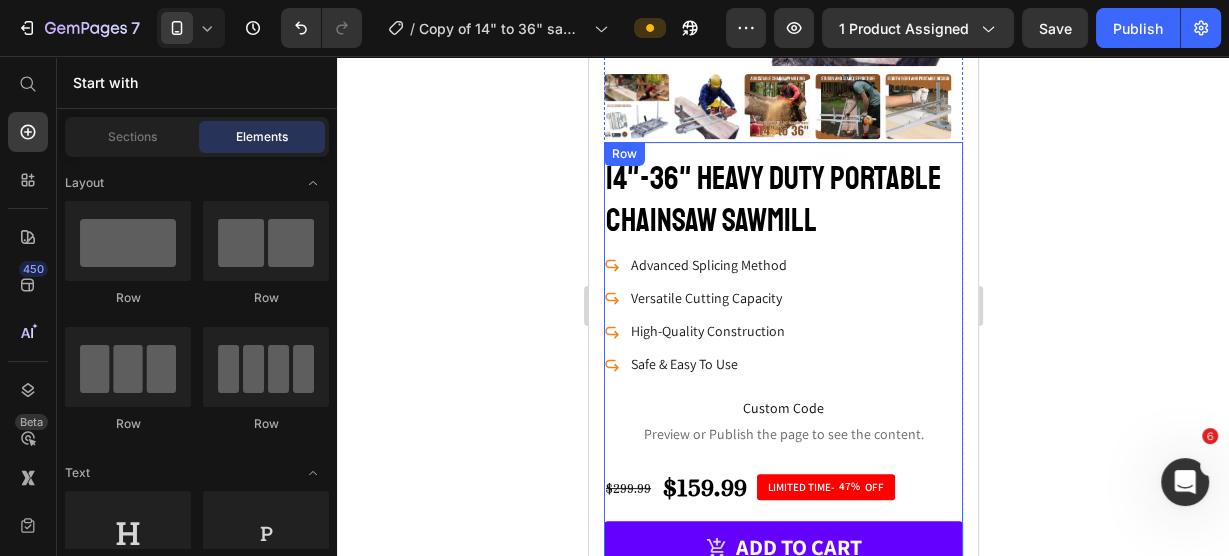 scroll, scrollTop: 320, scrollLeft: 0, axis: vertical 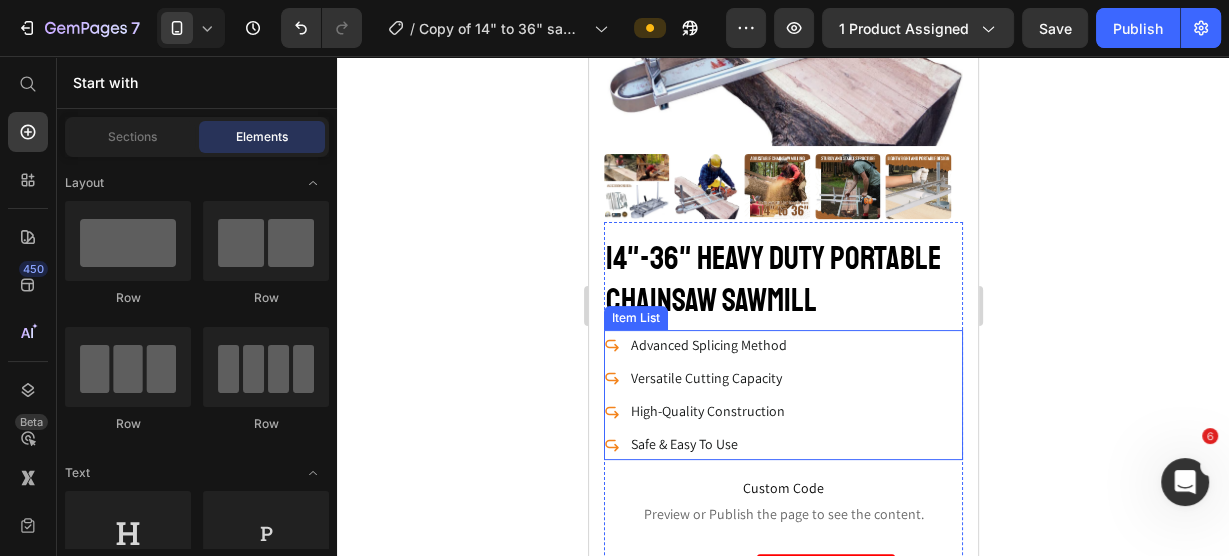 click on "Advanced Splicing Method" at bounding box center [708, 345] 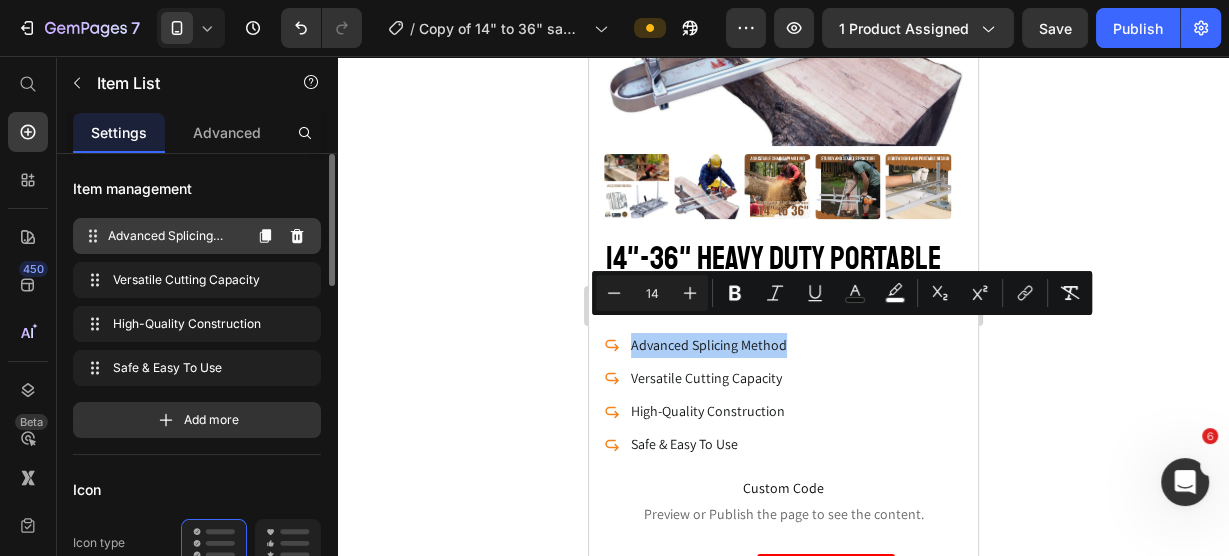 click on "Advanced Splicing Method" at bounding box center [174, 236] 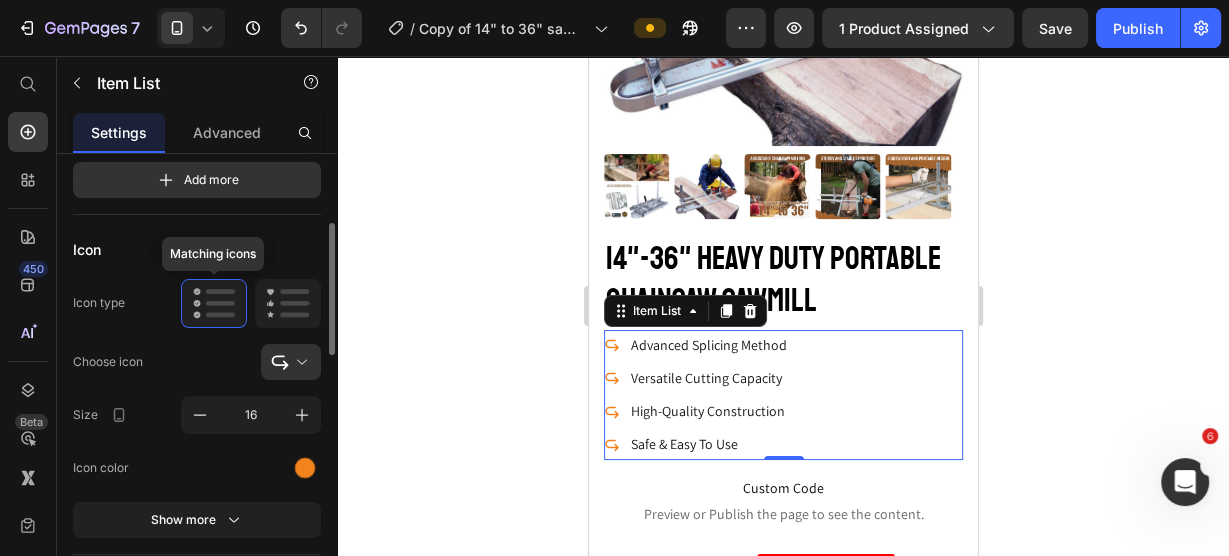 scroll, scrollTop: 400, scrollLeft: 0, axis: vertical 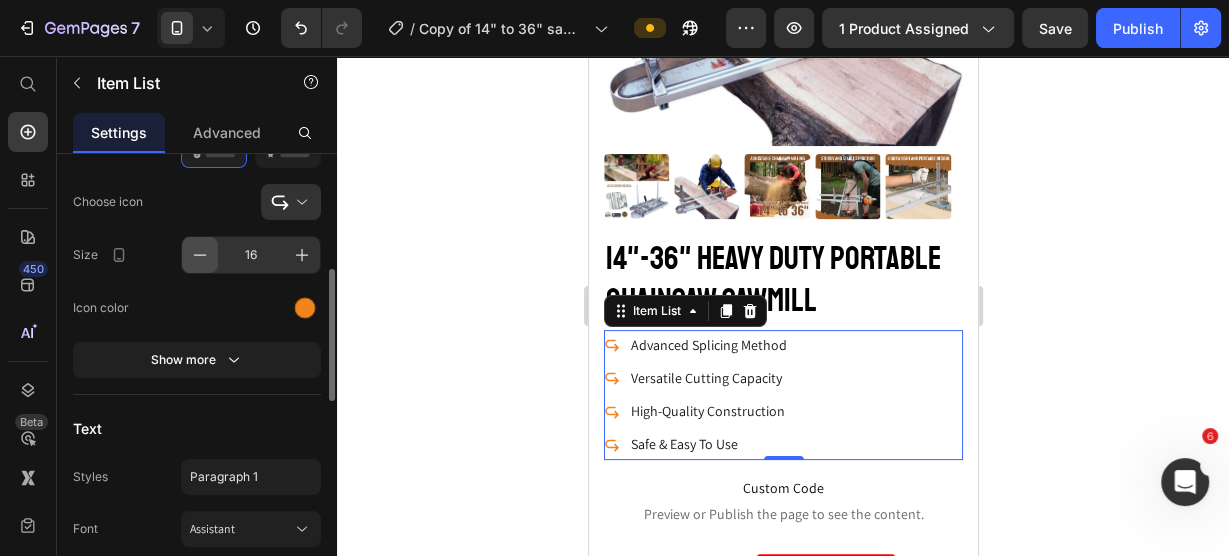 click 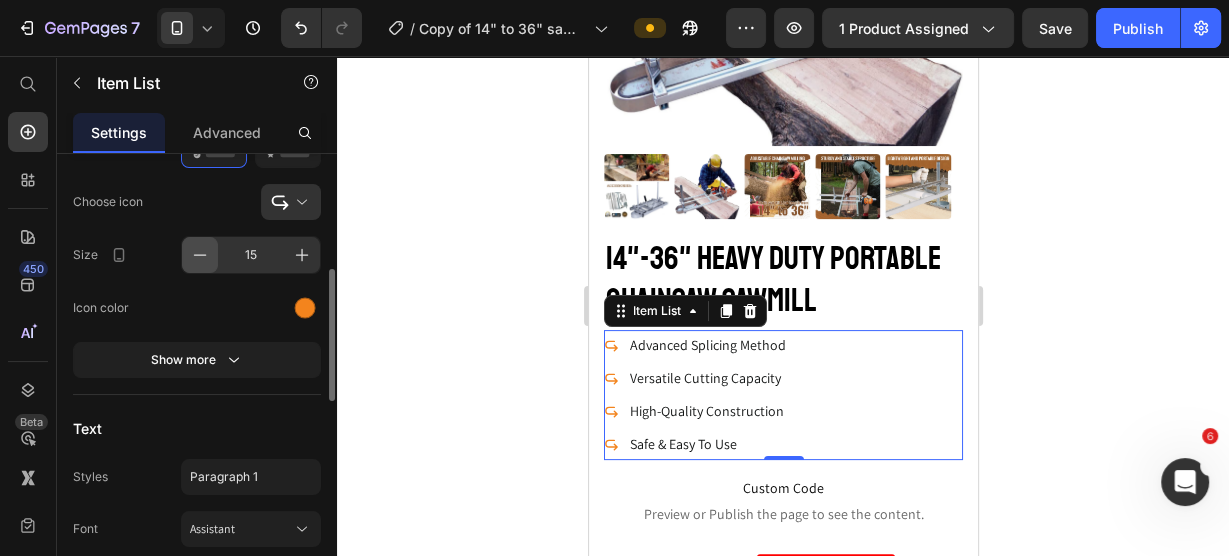 click 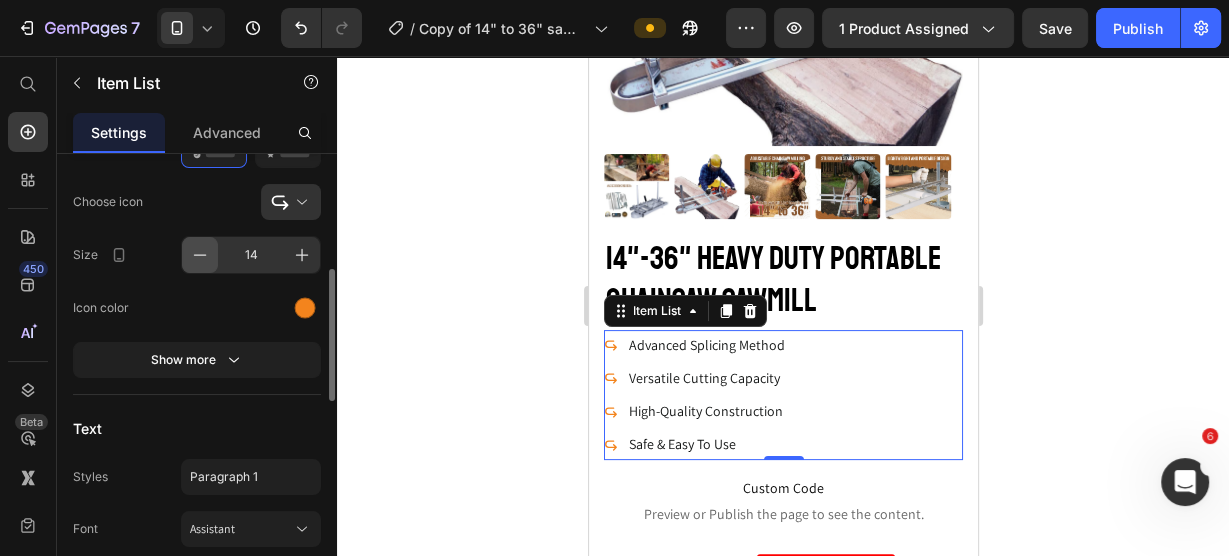 click 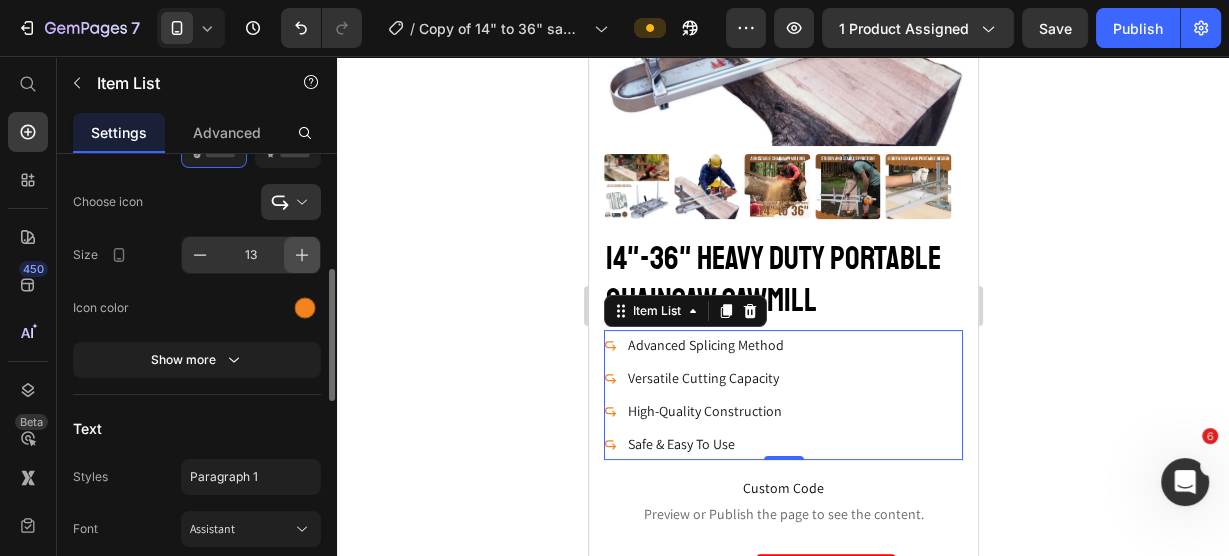 click 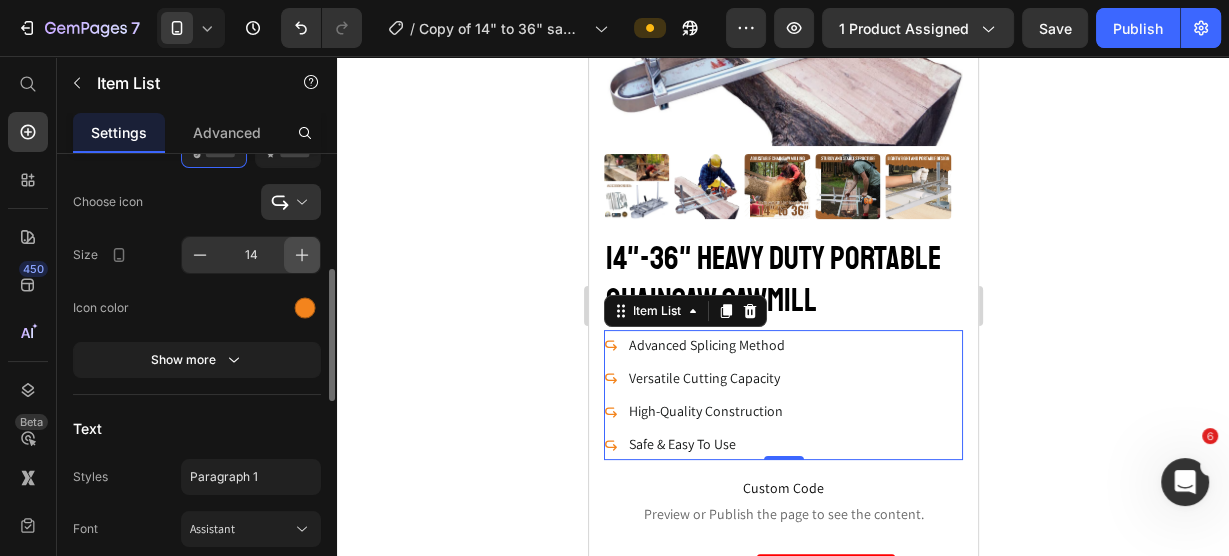 click 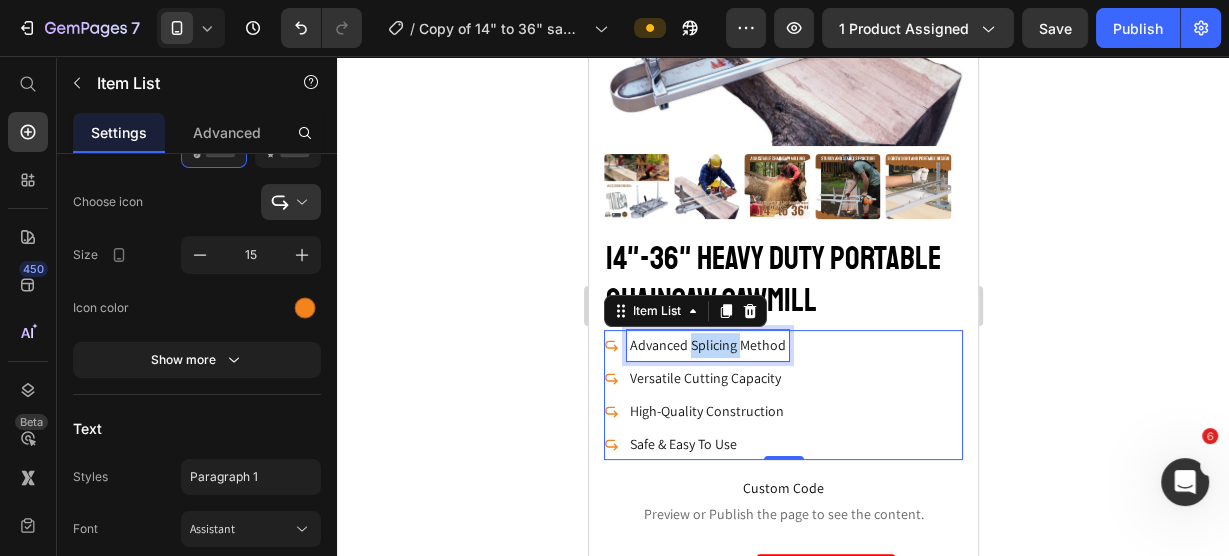 click on "Advanced Splicing Method" at bounding box center [707, 345] 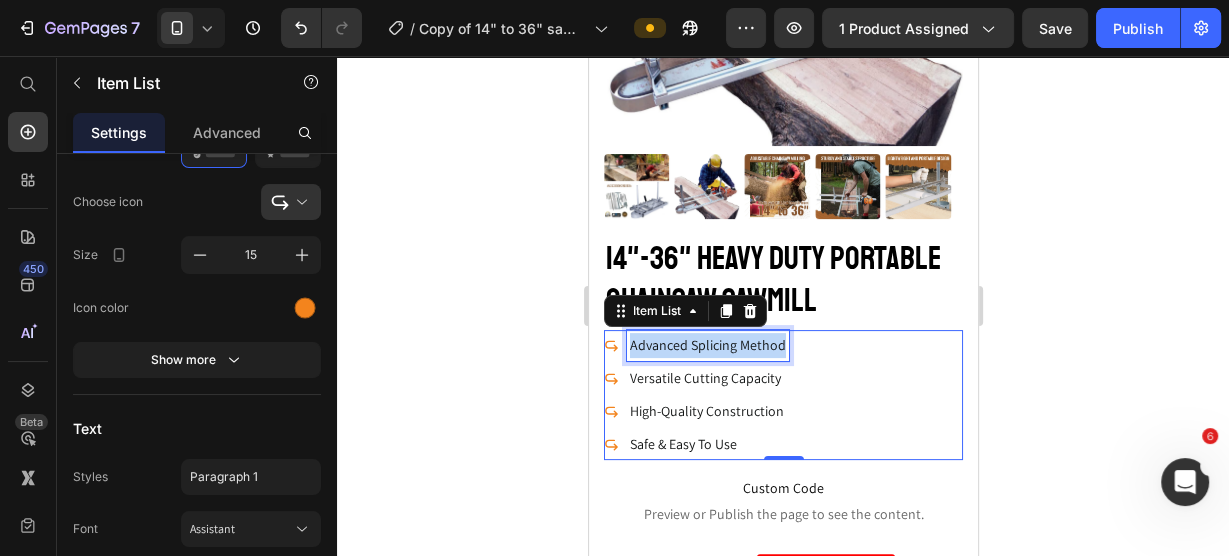 click on "Advanced Splicing Method" at bounding box center (707, 345) 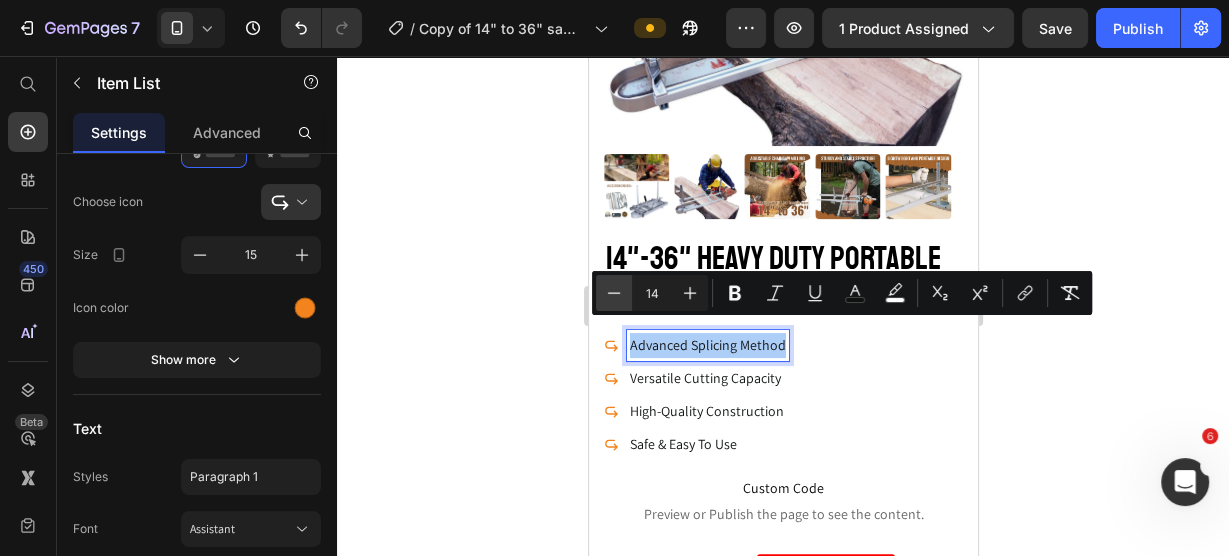 click 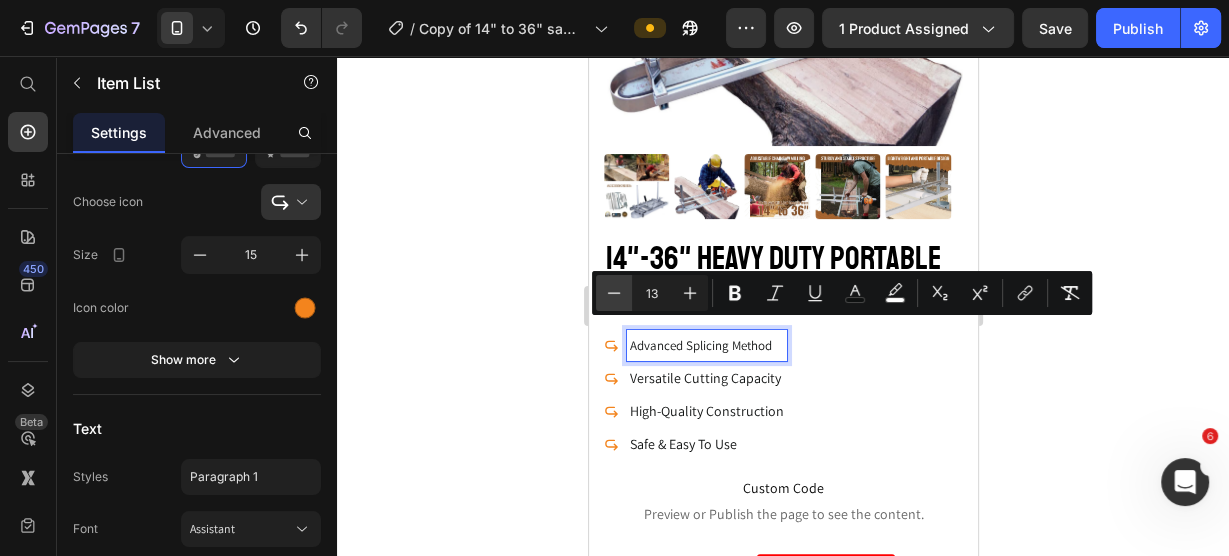 click 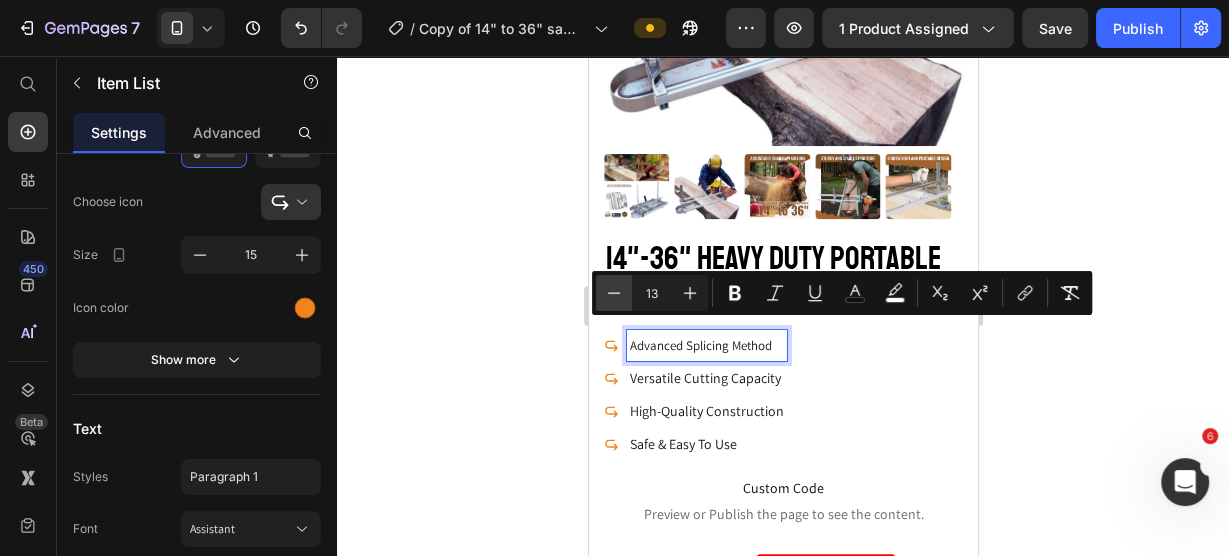 type on "12" 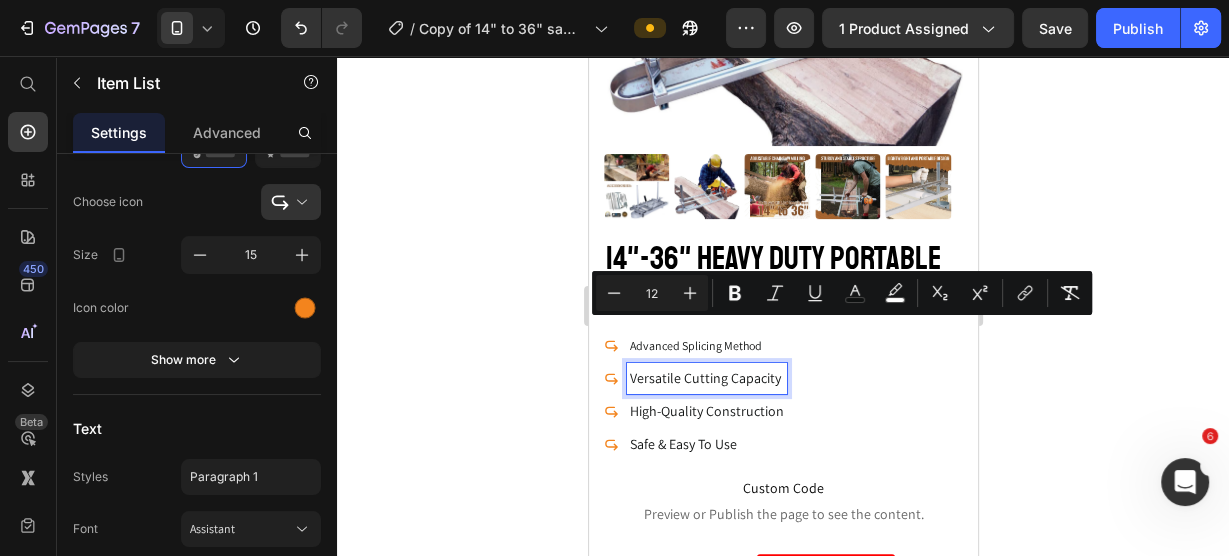 click on "Versatile Cutting Capacity" at bounding box center [704, 378] 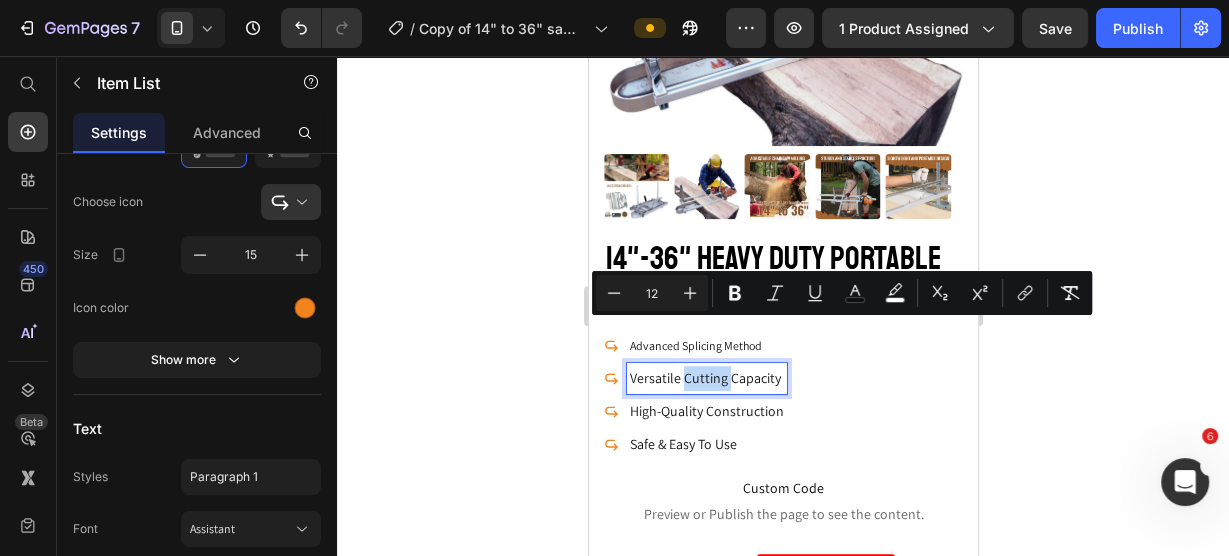 click on "Versatile Cutting Capacity" at bounding box center (704, 378) 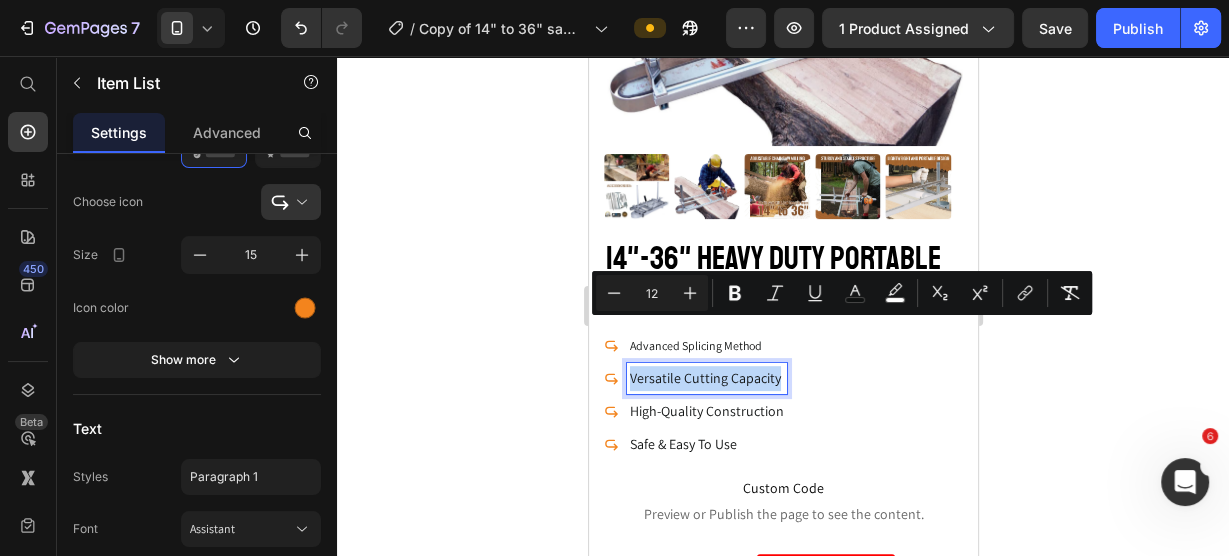 click on "Versatile Cutting Capacity" at bounding box center [704, 378] 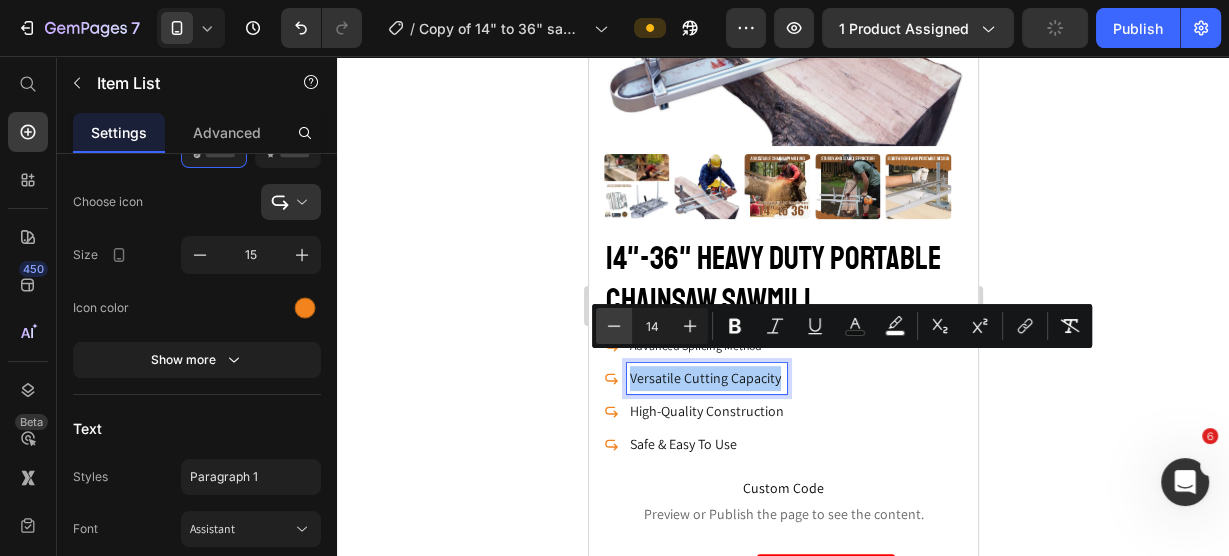 click 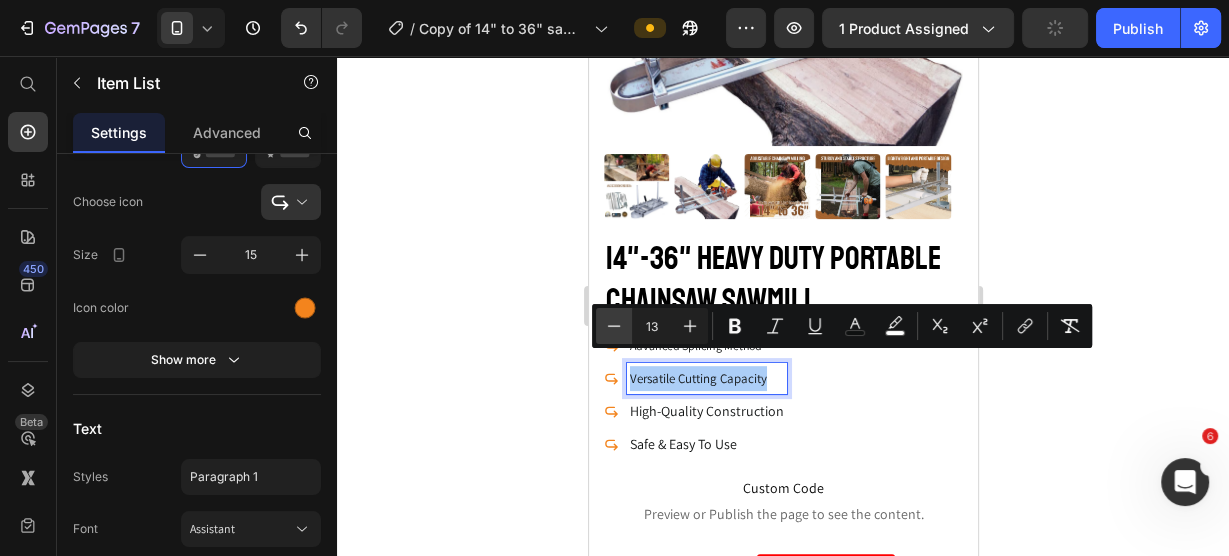 click 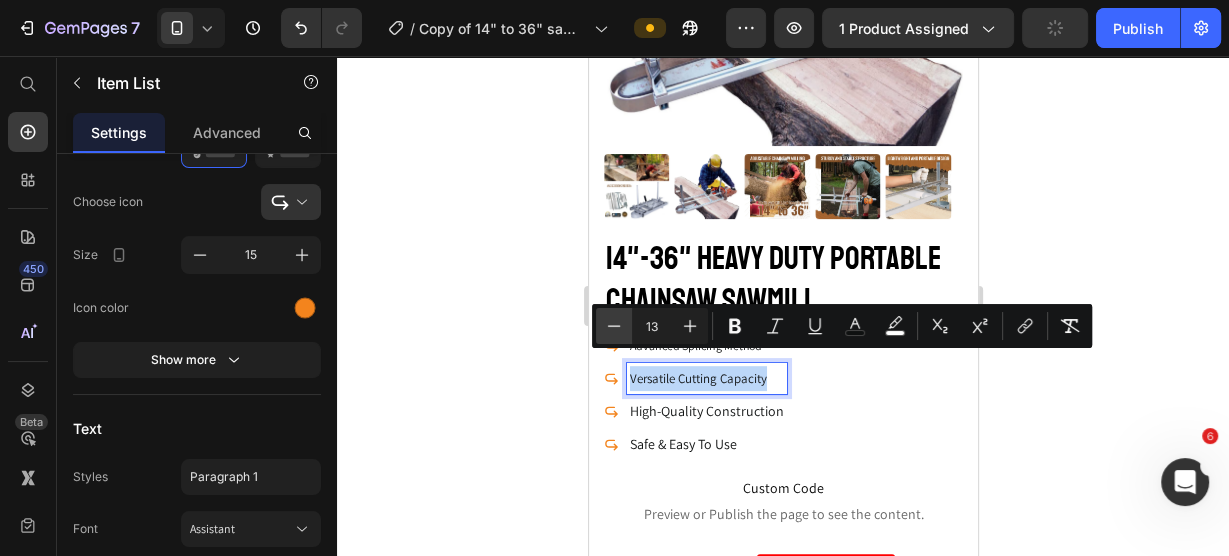 type on "12" 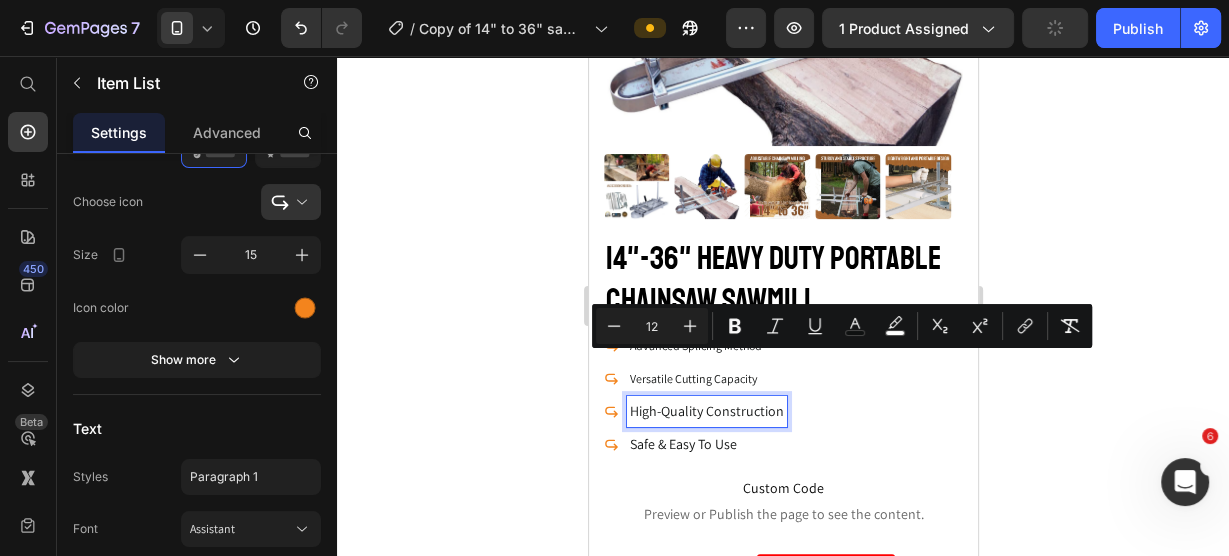 click on "High-Quality Construction" at bounding box center (706, 411) 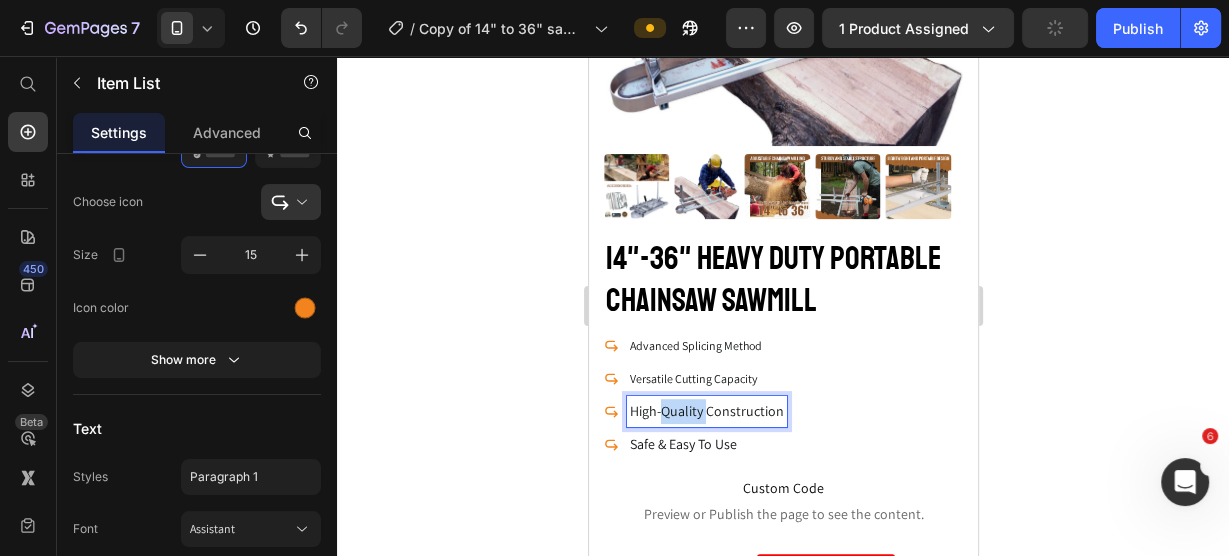 click on "High-Quality Construction" at bounding box center (706, 411) 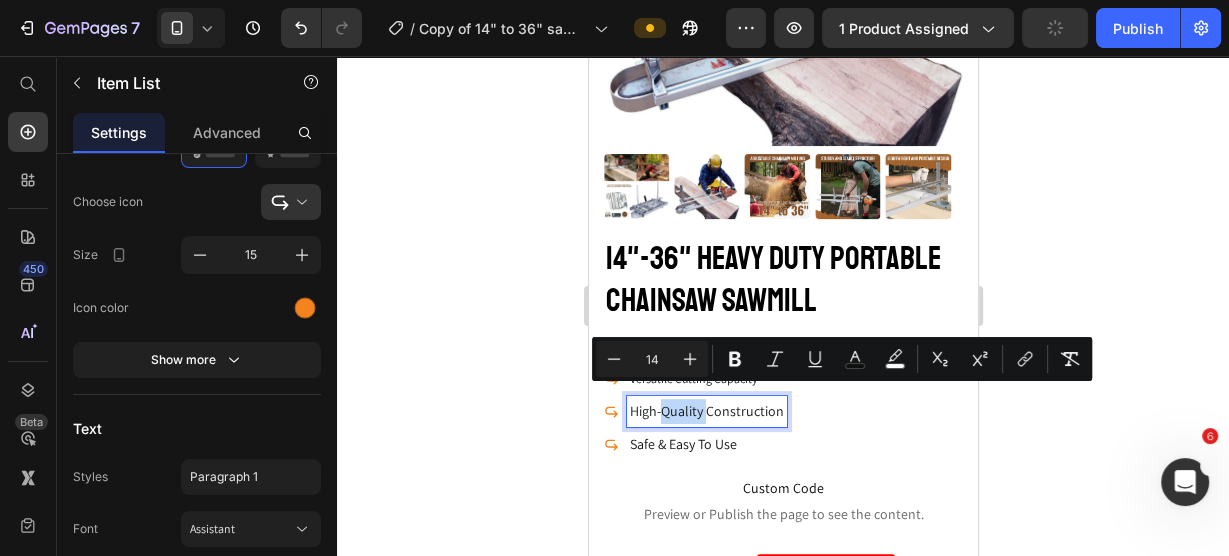 click on "High-Quality Construction" at bounding box center [706, 411] 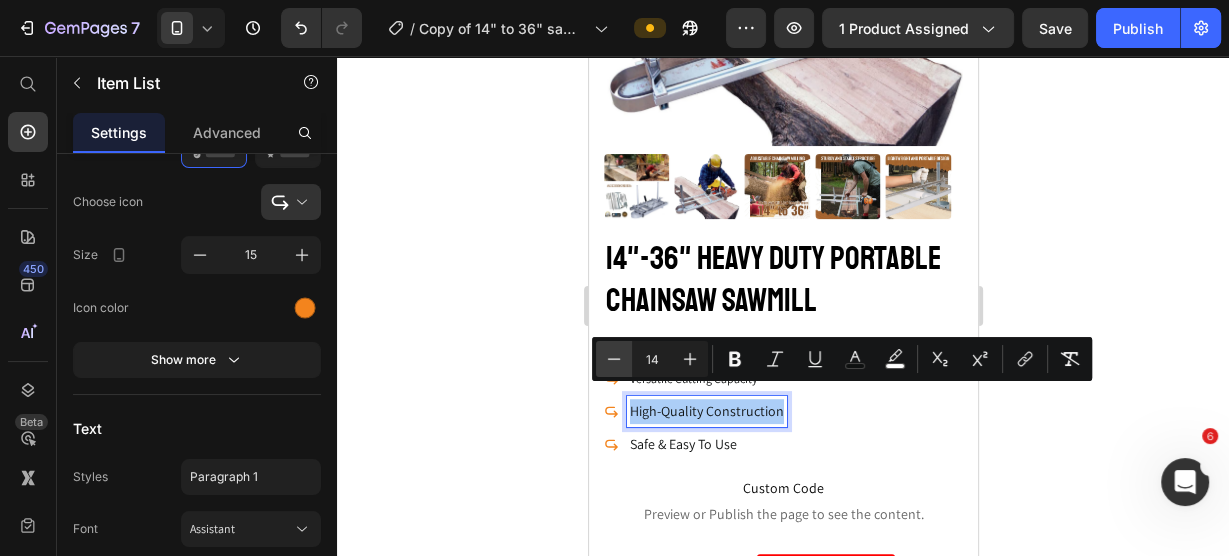 click 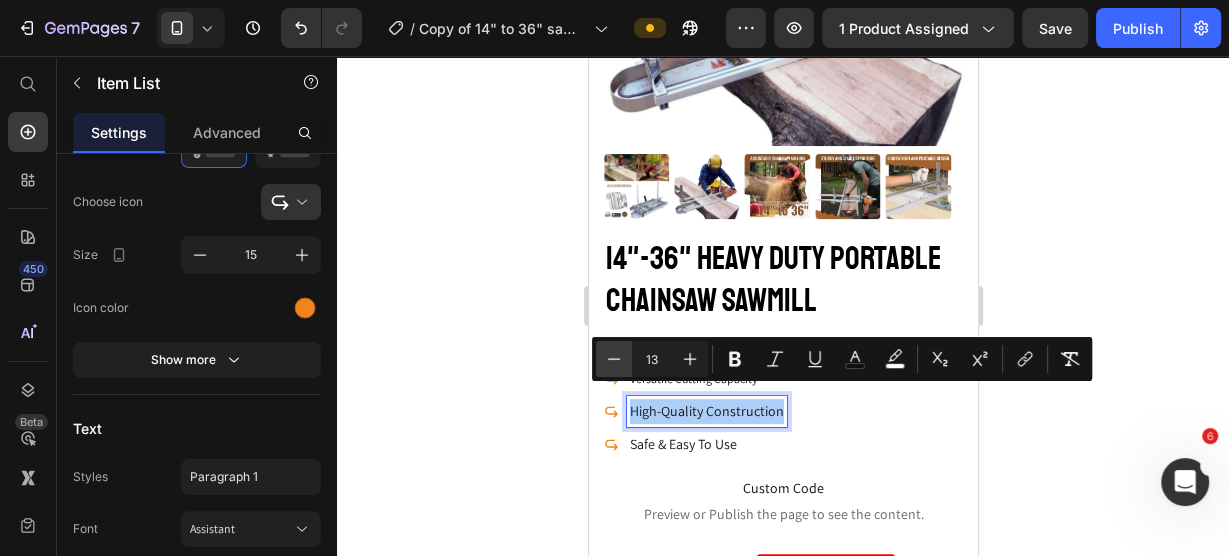click 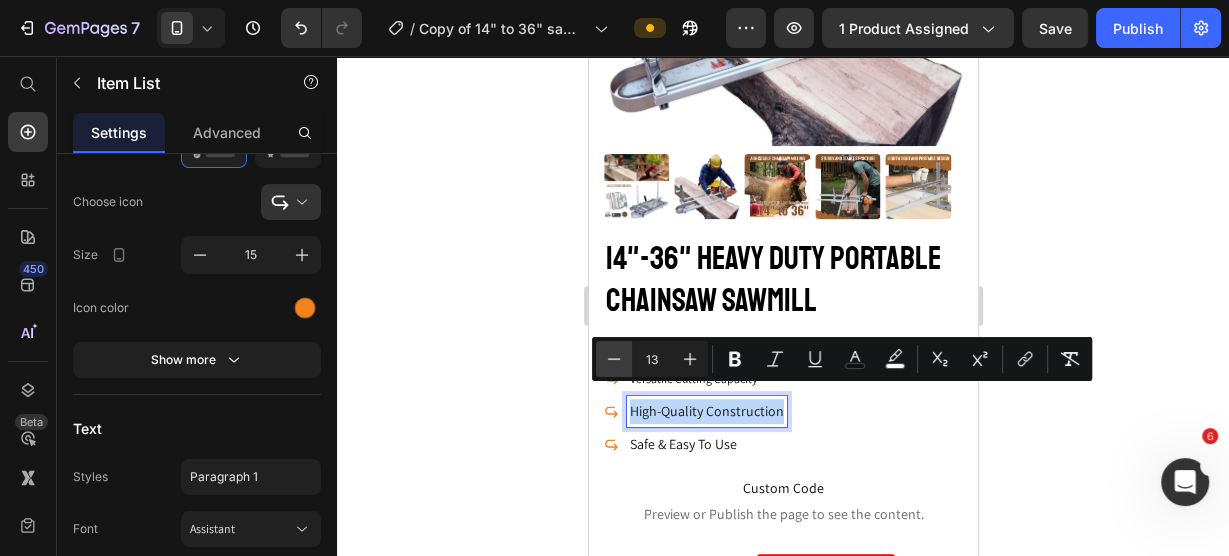 type on "12" 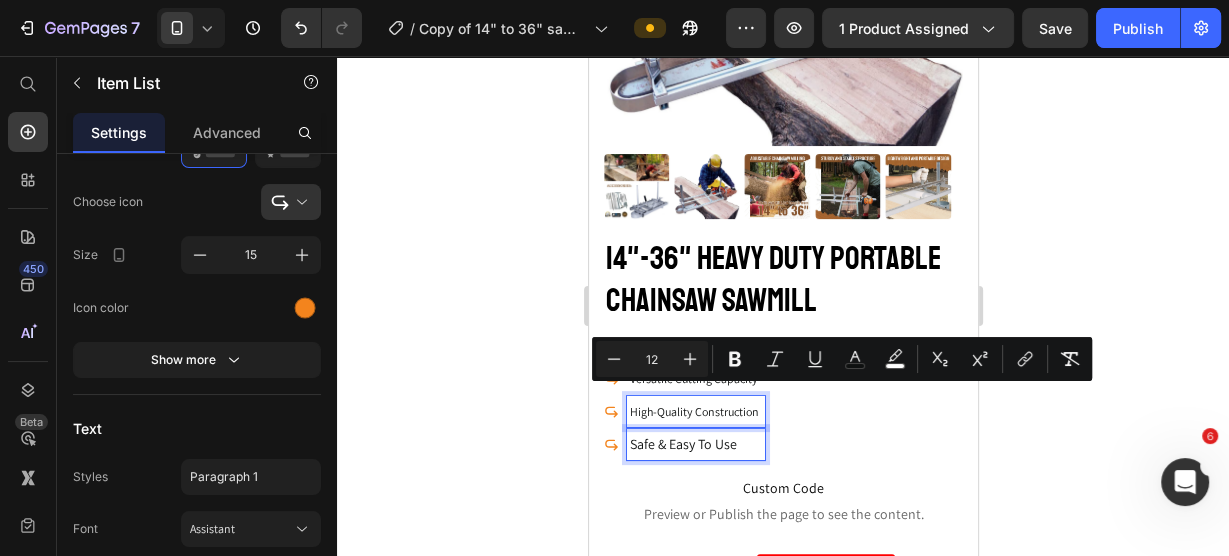 click on "Safe & Easy To Use" at bounding box center [682, 444] 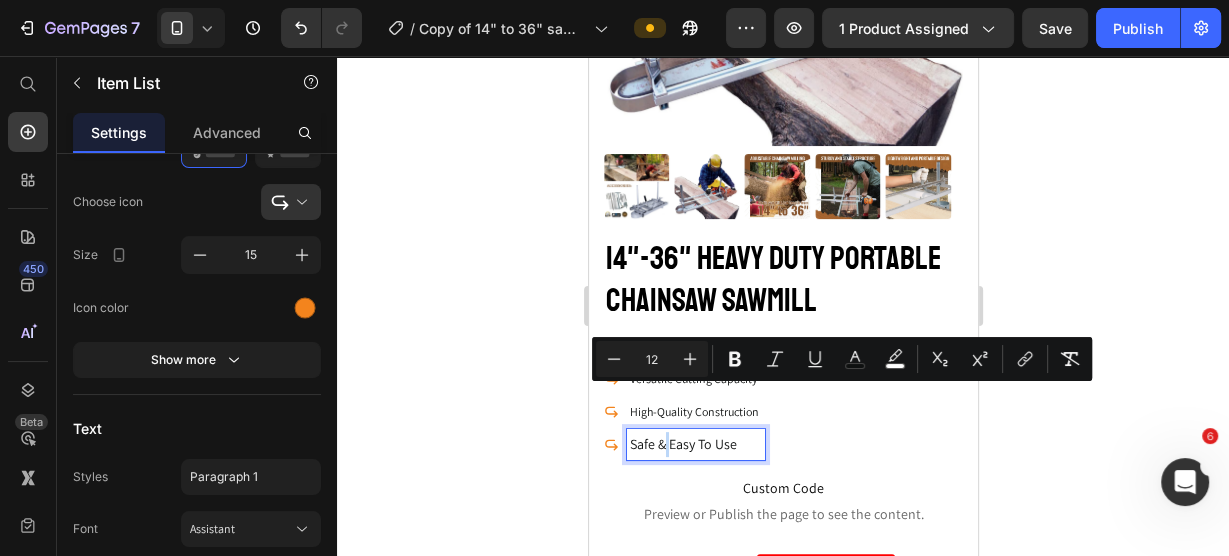click on "Safe & Easy To Use" at bounding box center [682, 444] 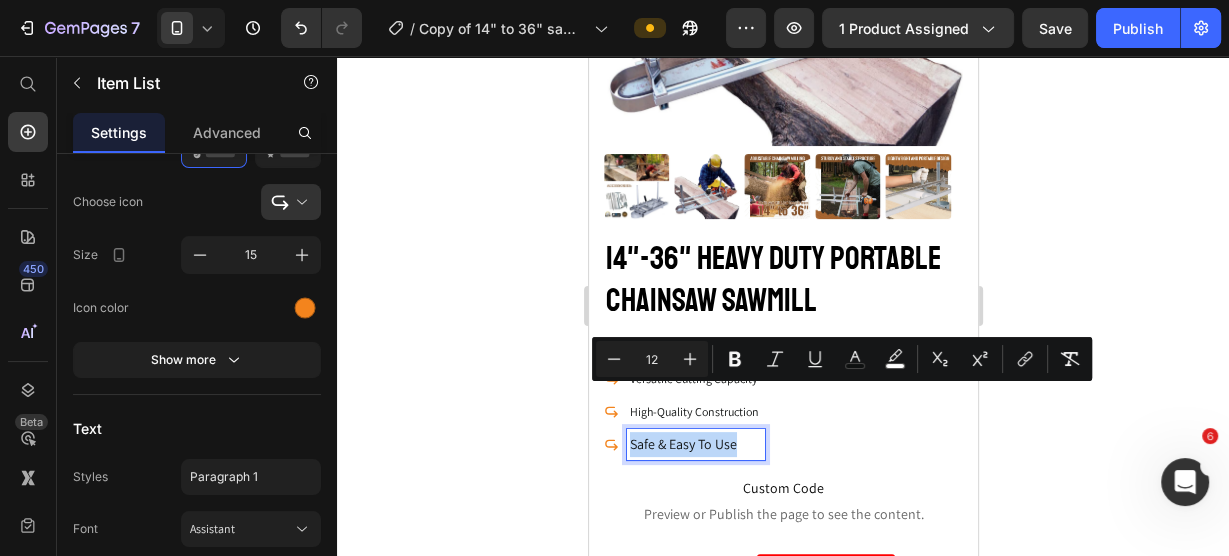 click on "Safe & Easy To Use" at bounding box center [682, 444] 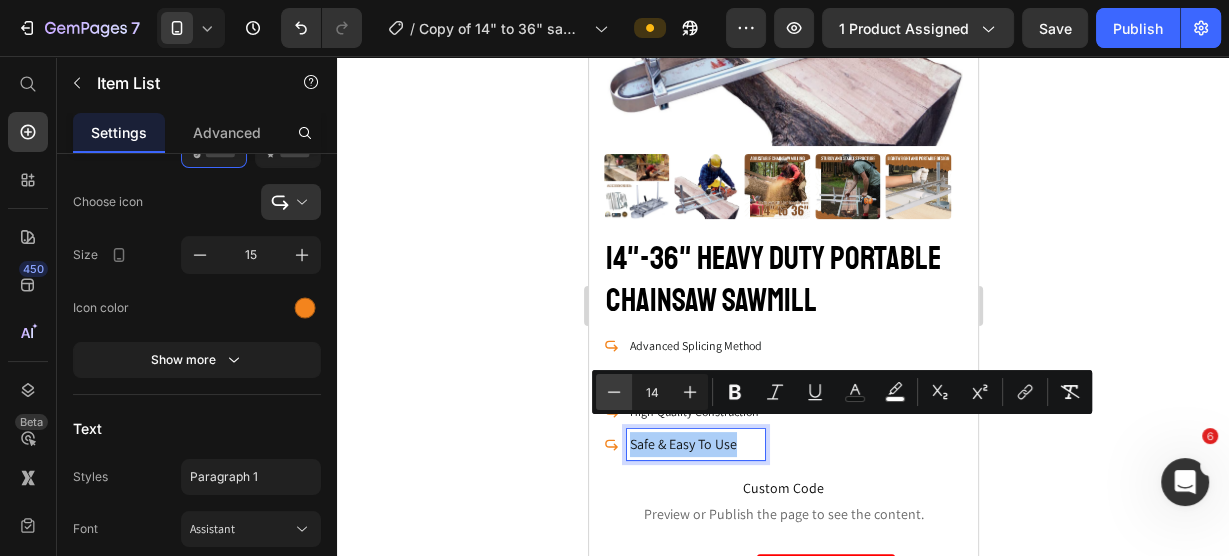 click 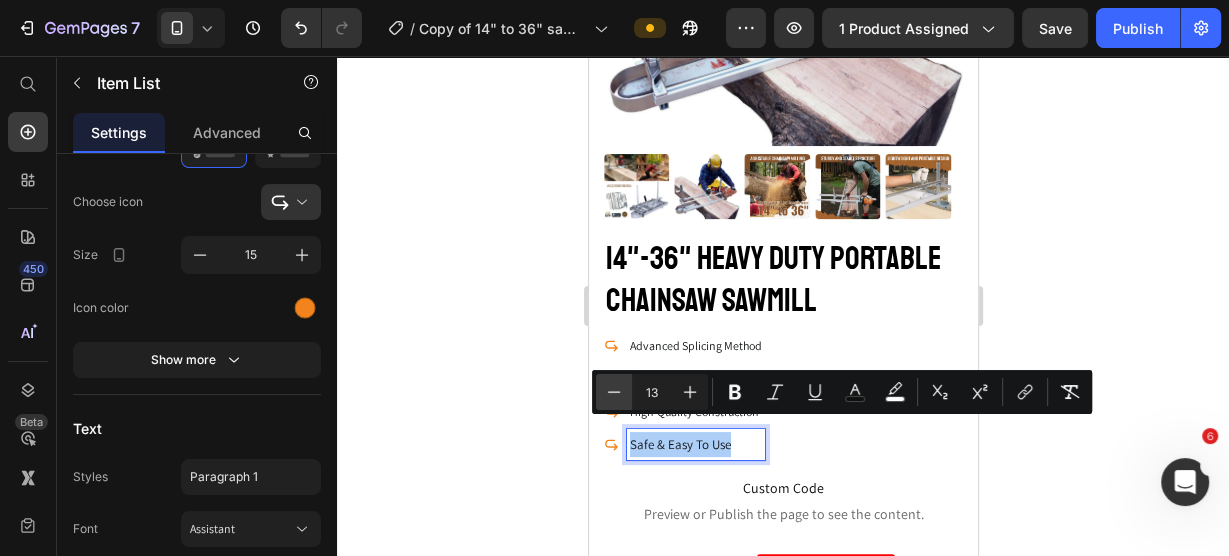 click 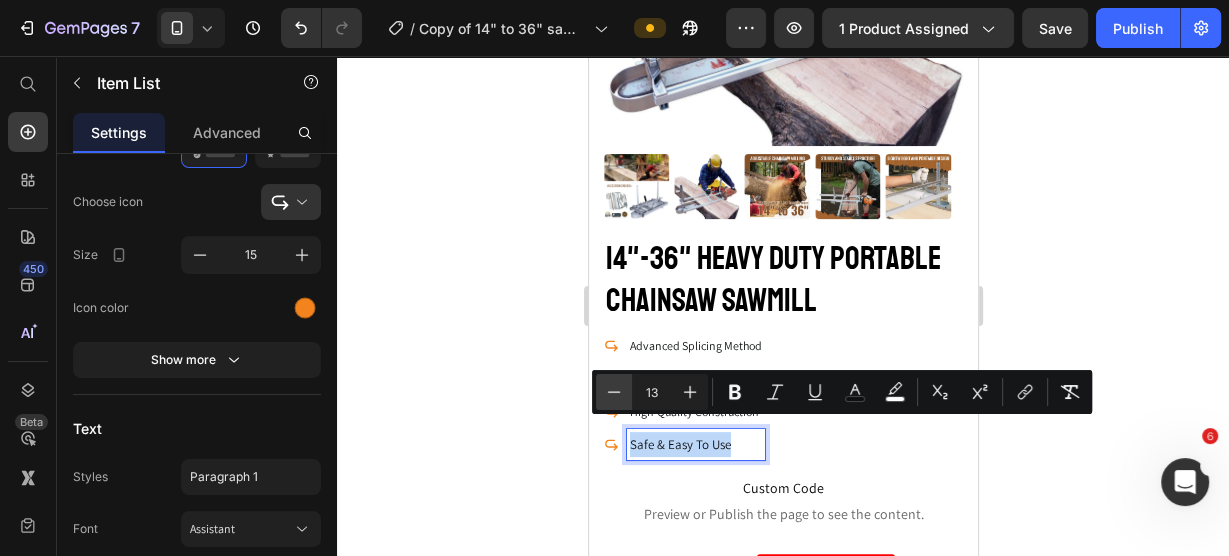 type on "12" 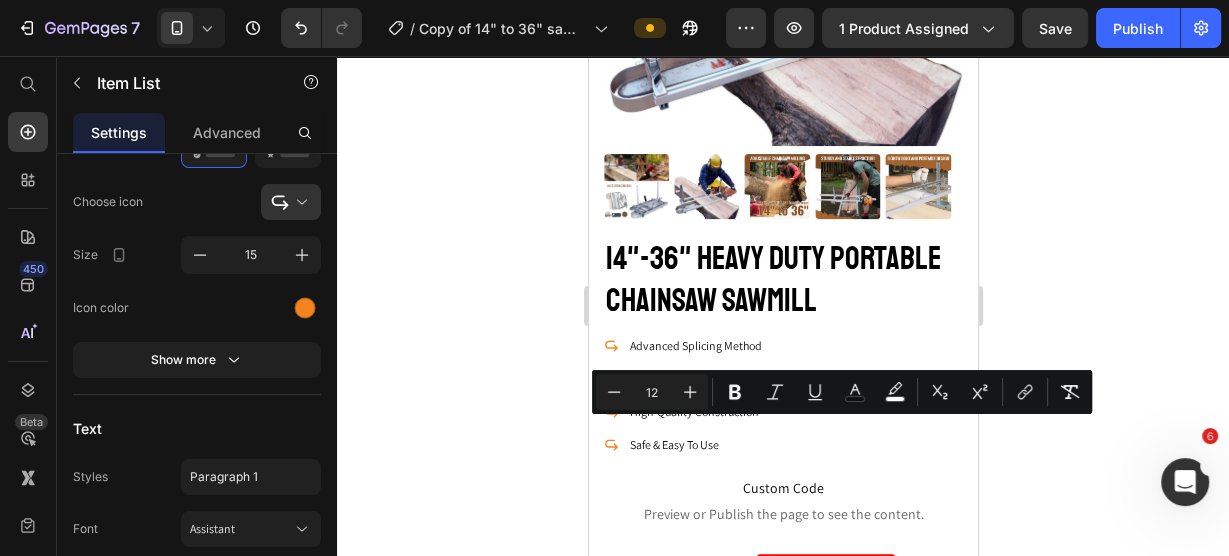 click 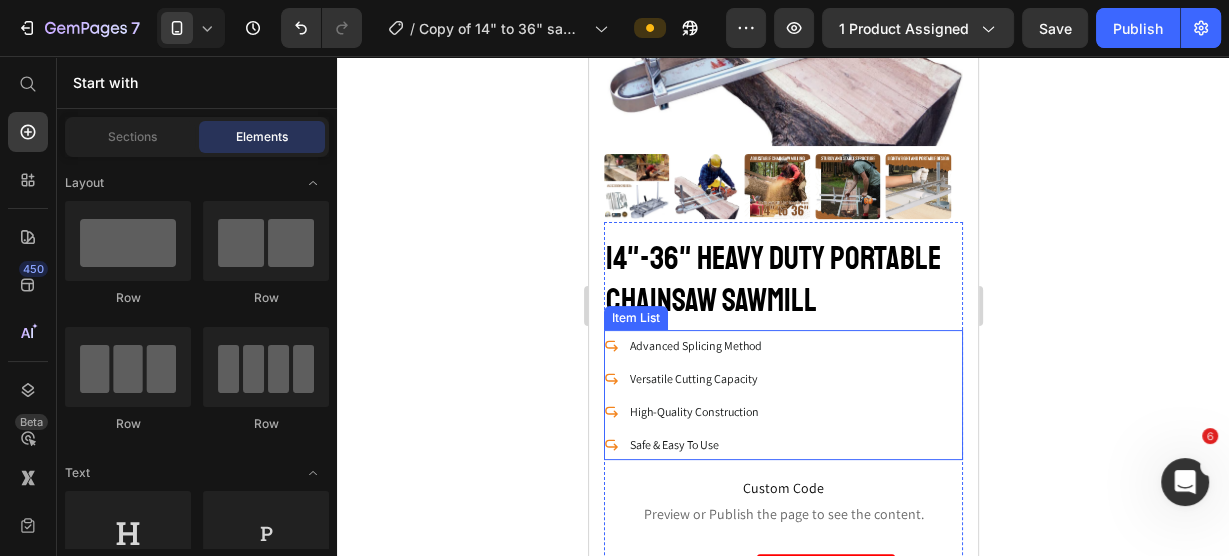 click on "Advanced Splicing Method
Versatile Cutting Capacity
High-Quality Construction
Safe & Easy To Use" at bounding box center [782, 395] 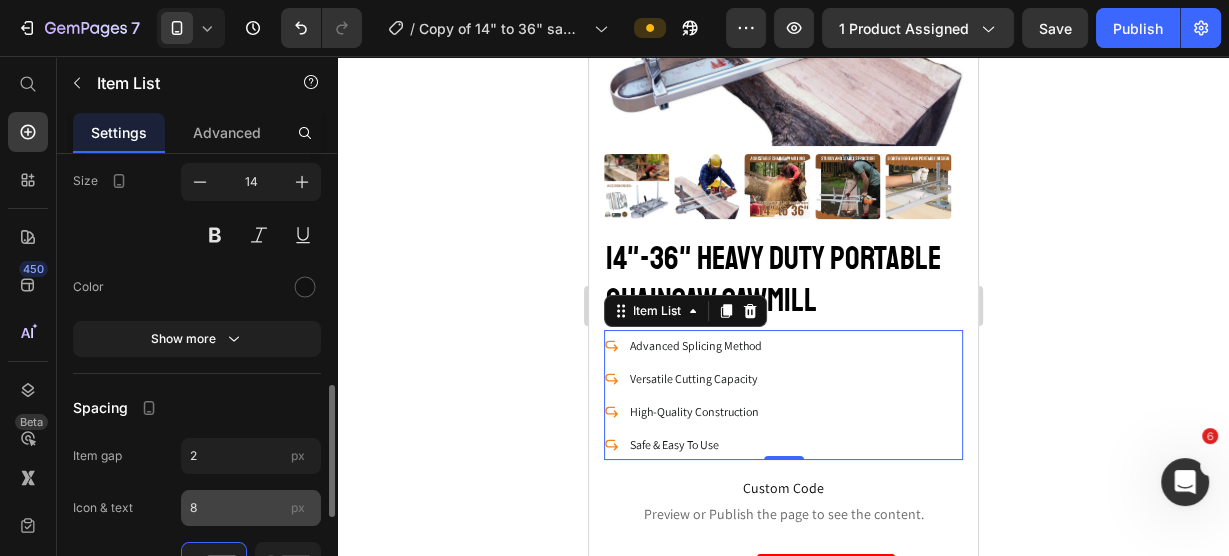 scroll, scrollTop: 880, scrollLeft: 0, axis: vertical 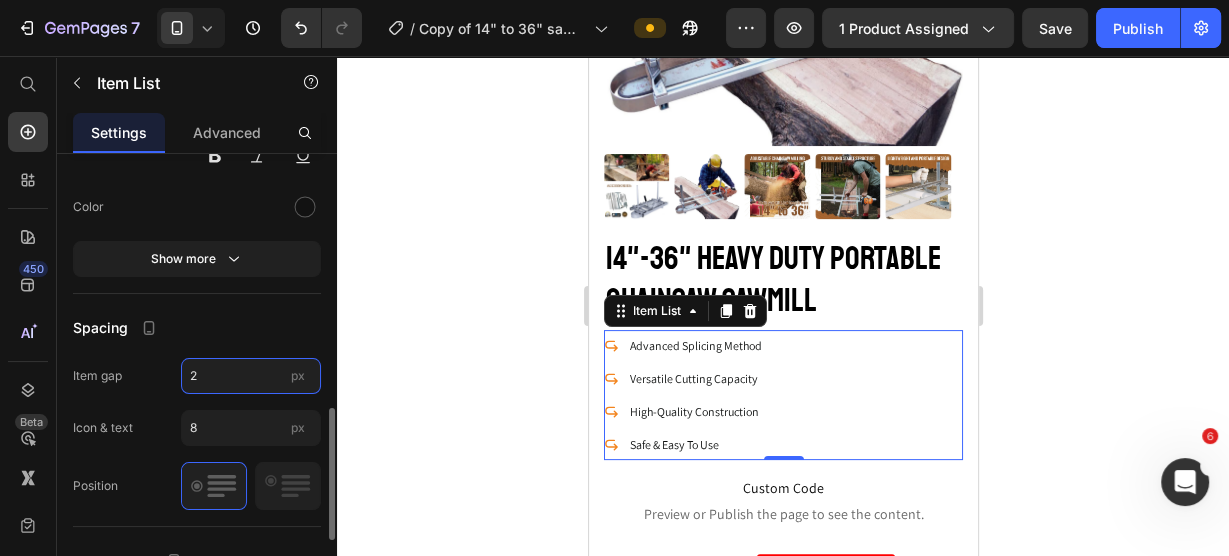 click on "2" at bounding box center (251, 376) 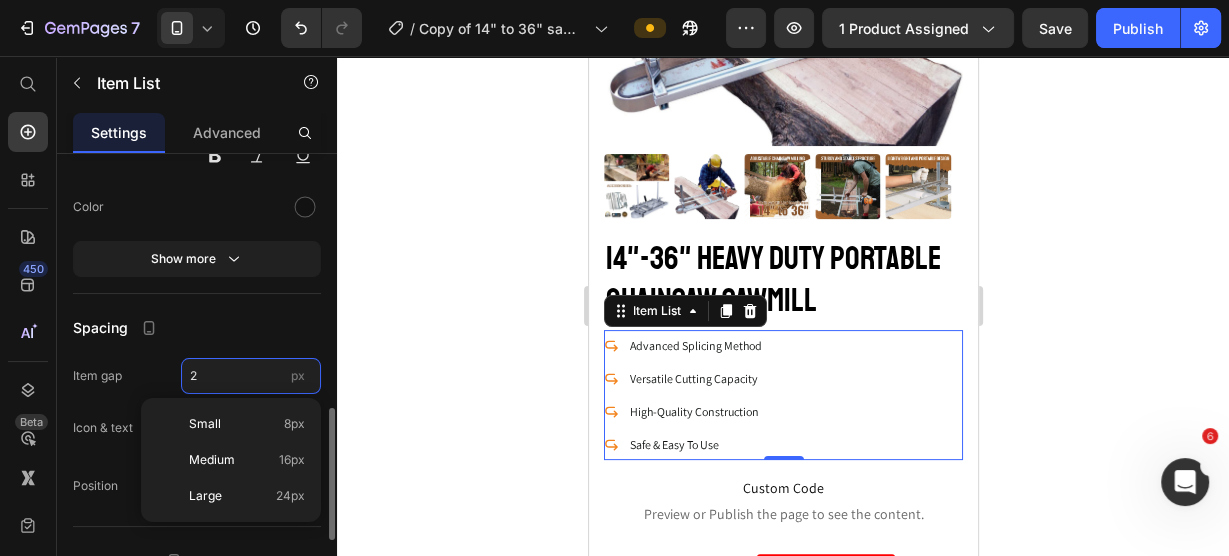 type on "0" 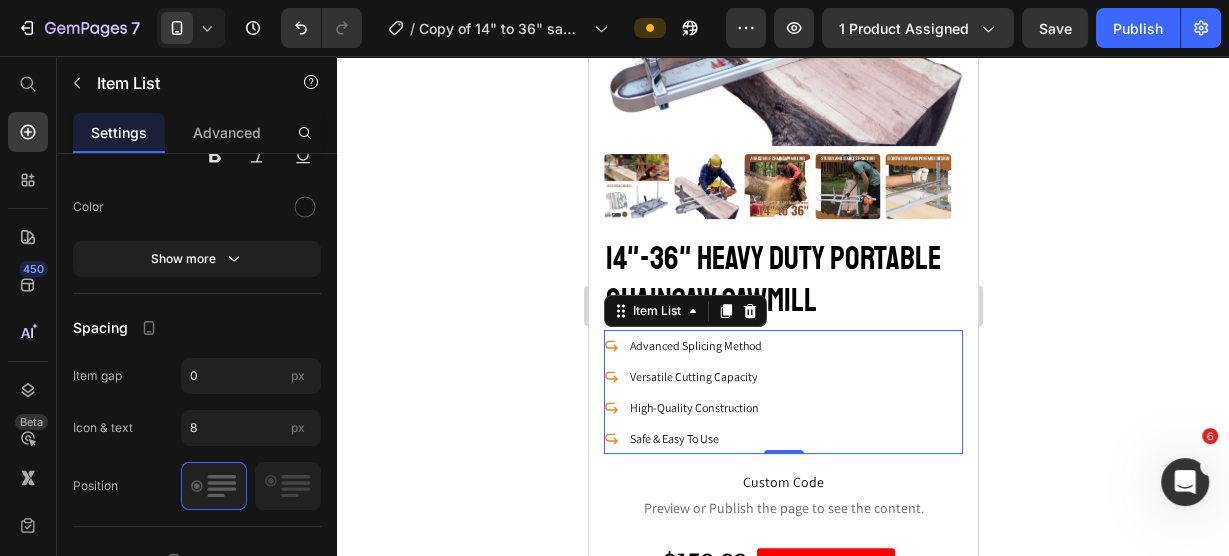 click 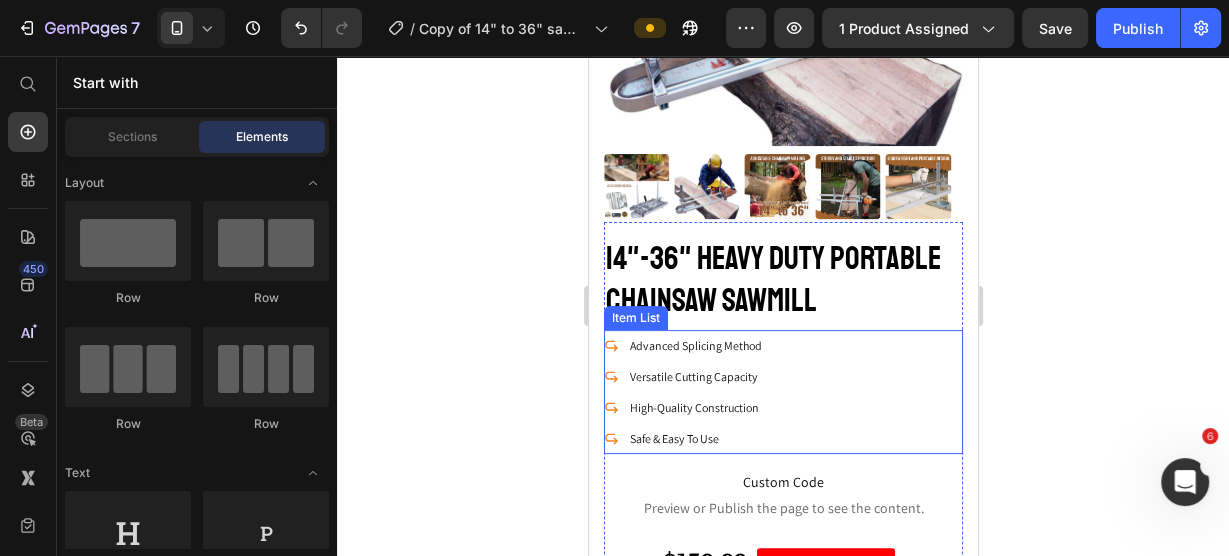 click on "Advanced Splicing Method" at bounding box center [695, 345] 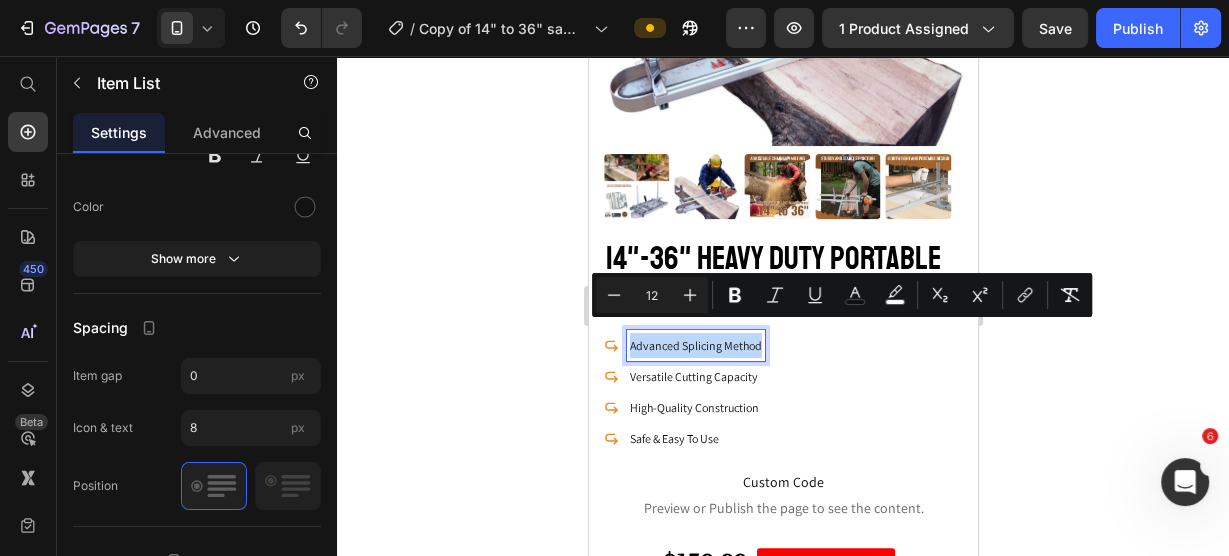 click on "Advanced Splicing Method" at bounding box center (695, 345) 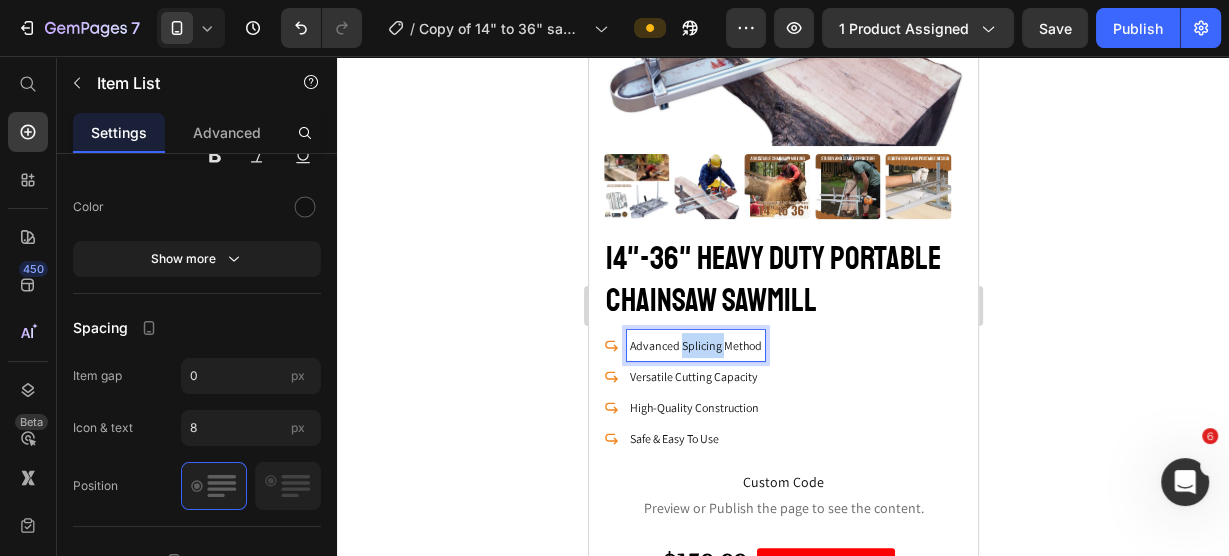click on "Advanced Splicing Method" at bounding box center (695, 345) 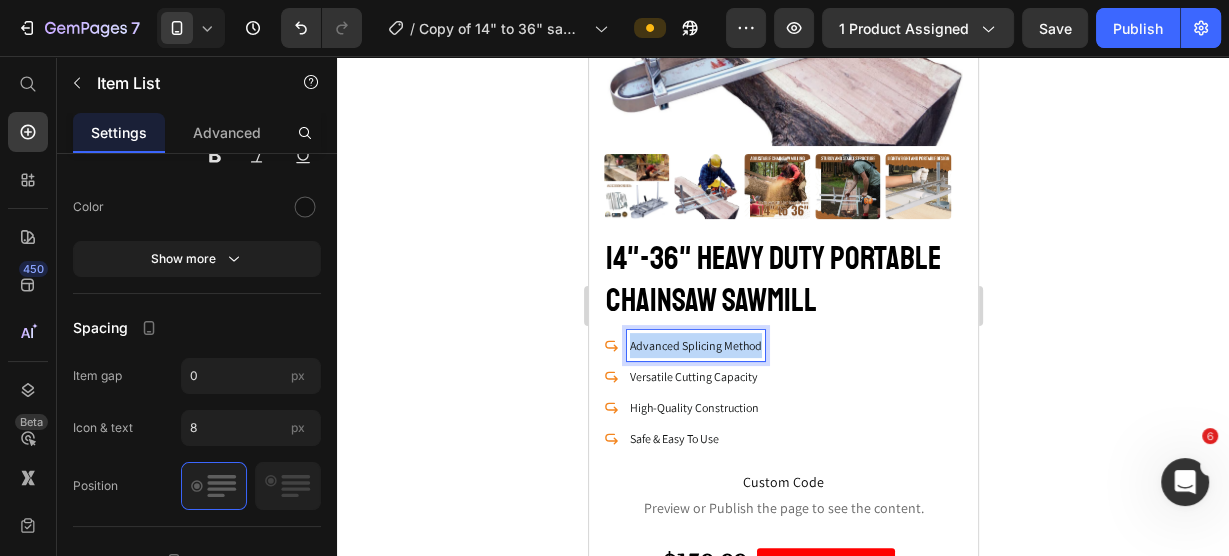 click on "Advanced Splicing Method" at bounding box center [695, 345] 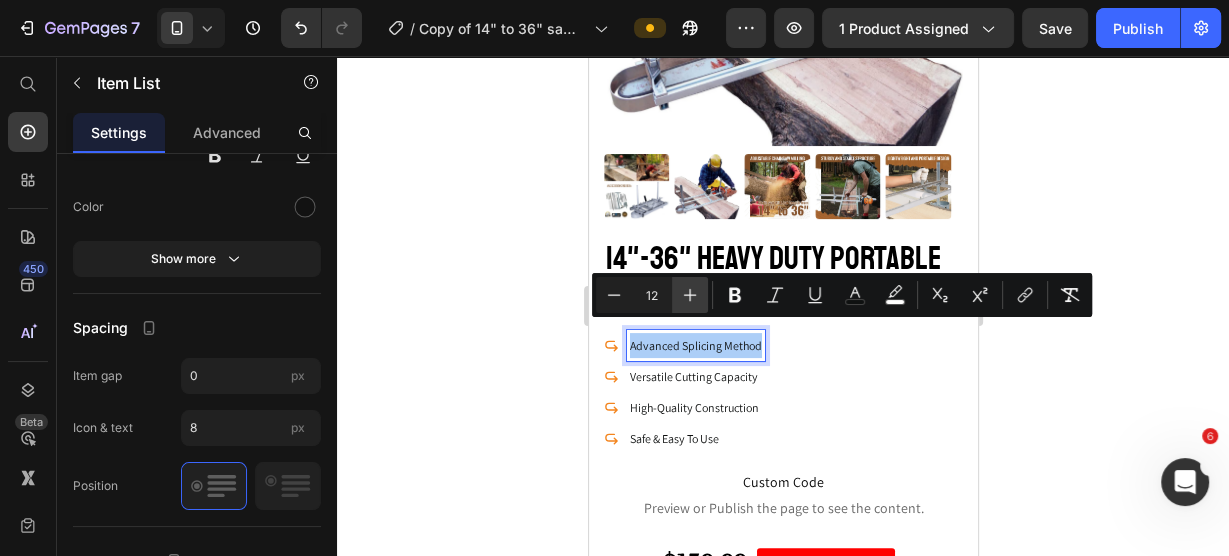 click 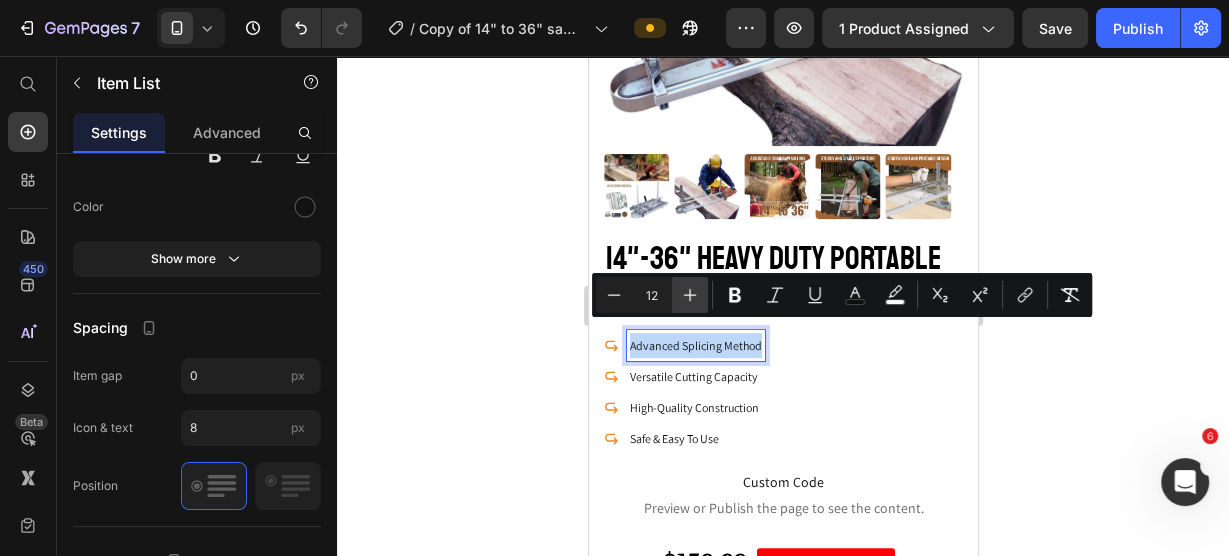 type on "13" 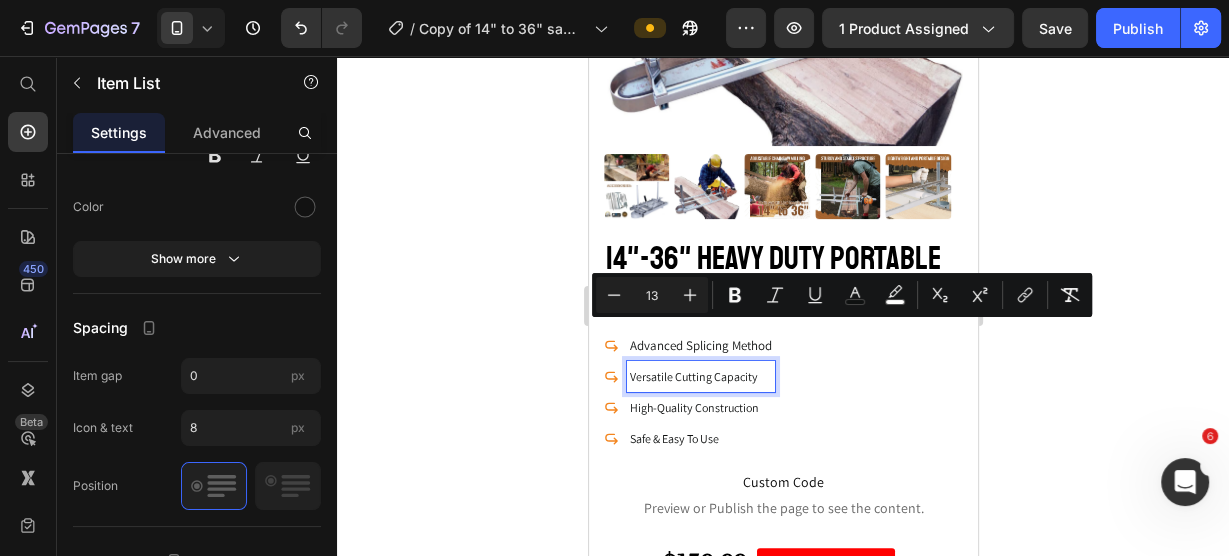 click on "Versatile Cutting Capacity" at bounding box center [693, 376] 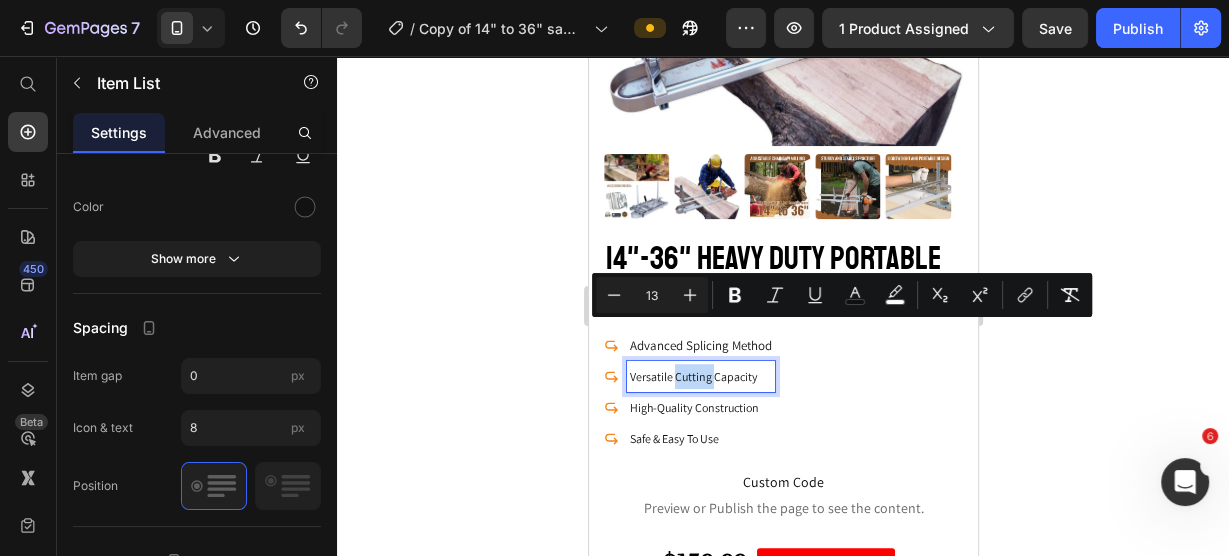 click on "Versatile Cutting Capacity" at bounding box center [693, 376] 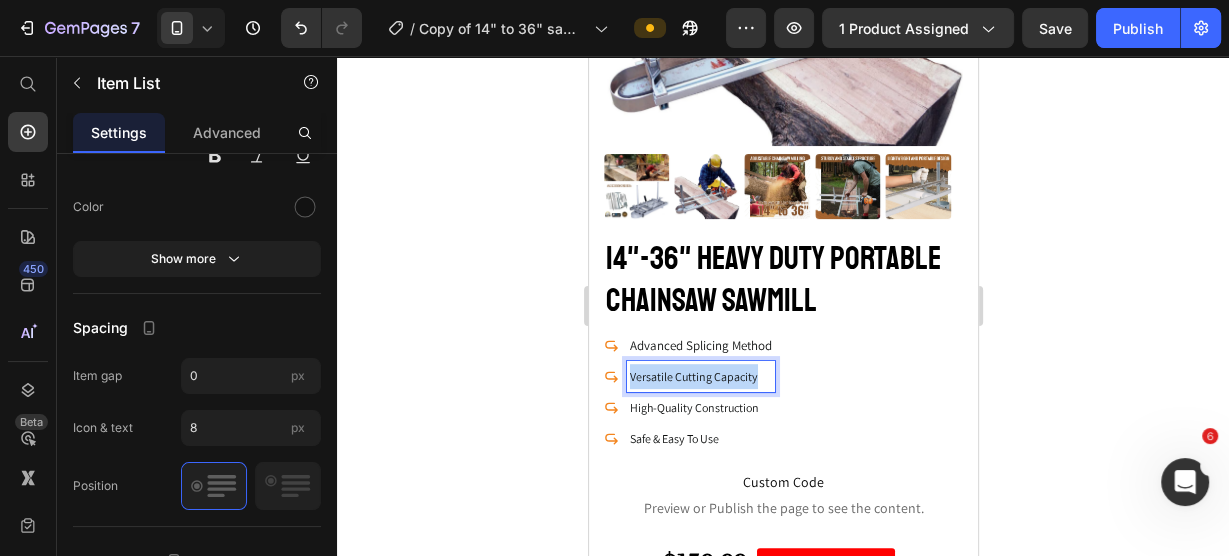 click on "Versatile Cutting Capacity" at bounding box center (693, 376) 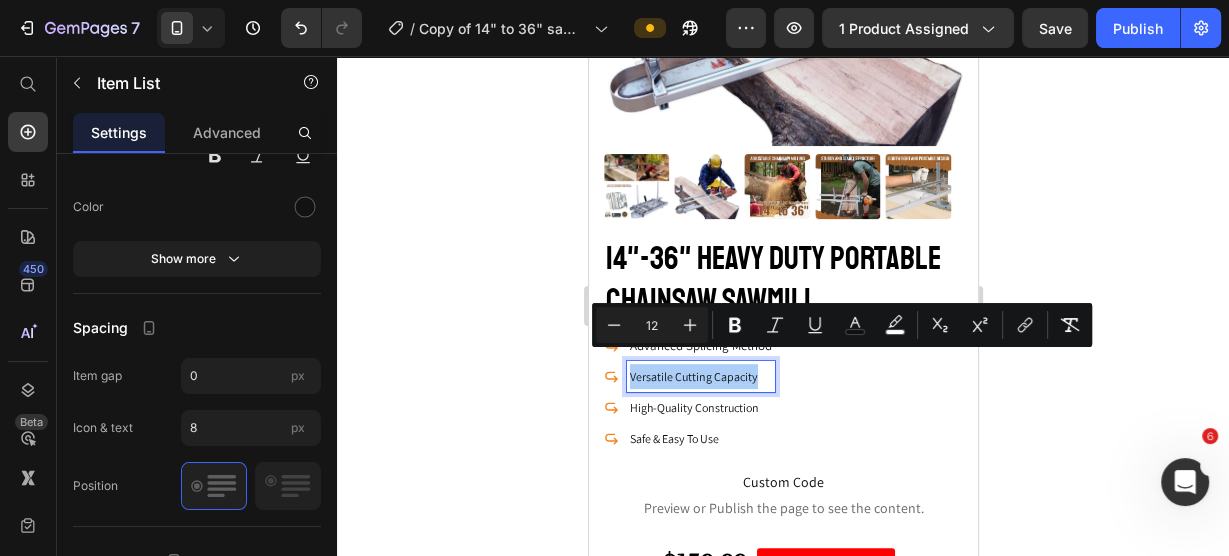 click 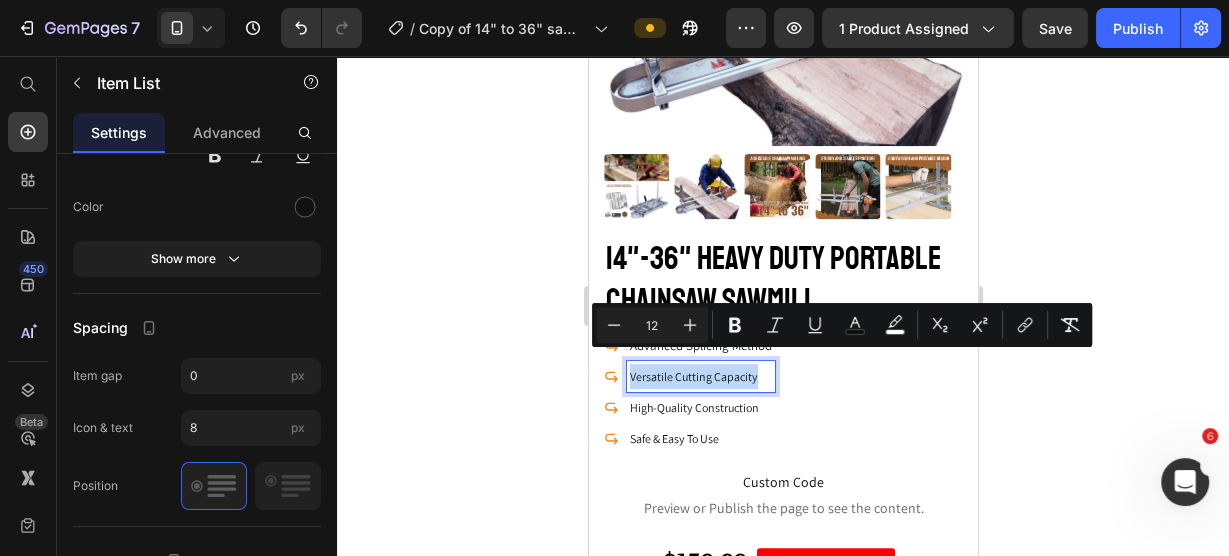 type on "13" 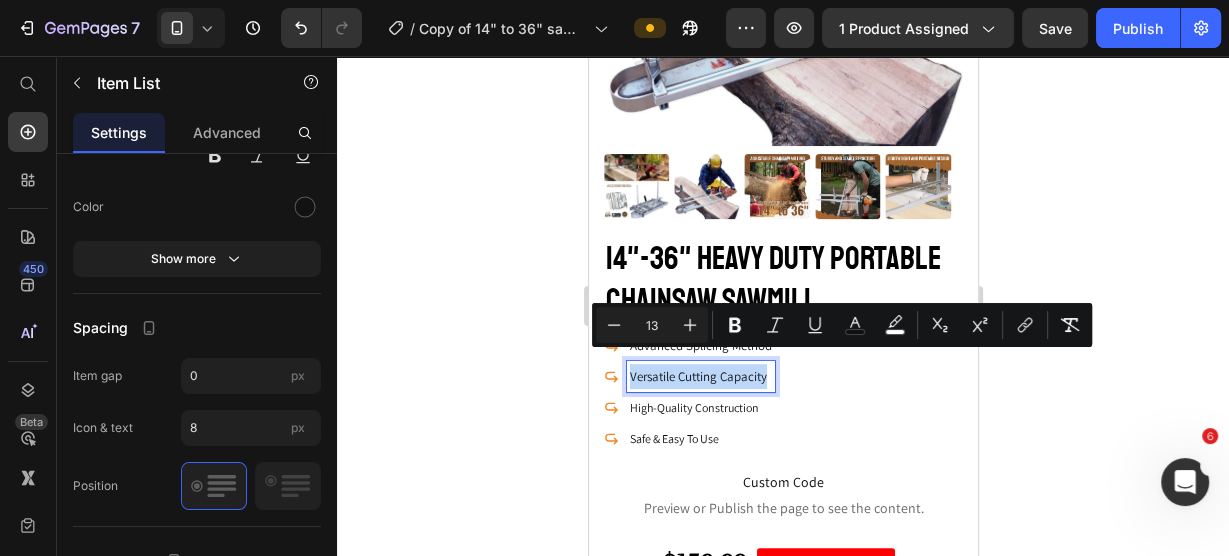 click on "High-Quality Construction" at bounding box center [693, 407] 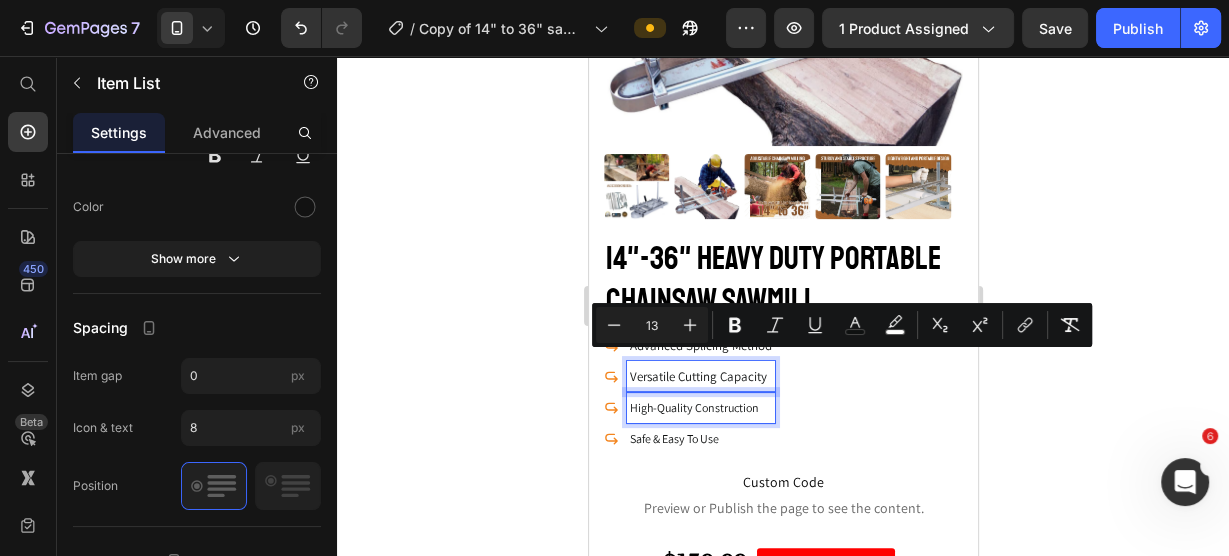 click on "High-Quality Construction" at bounding box center [693, 407] 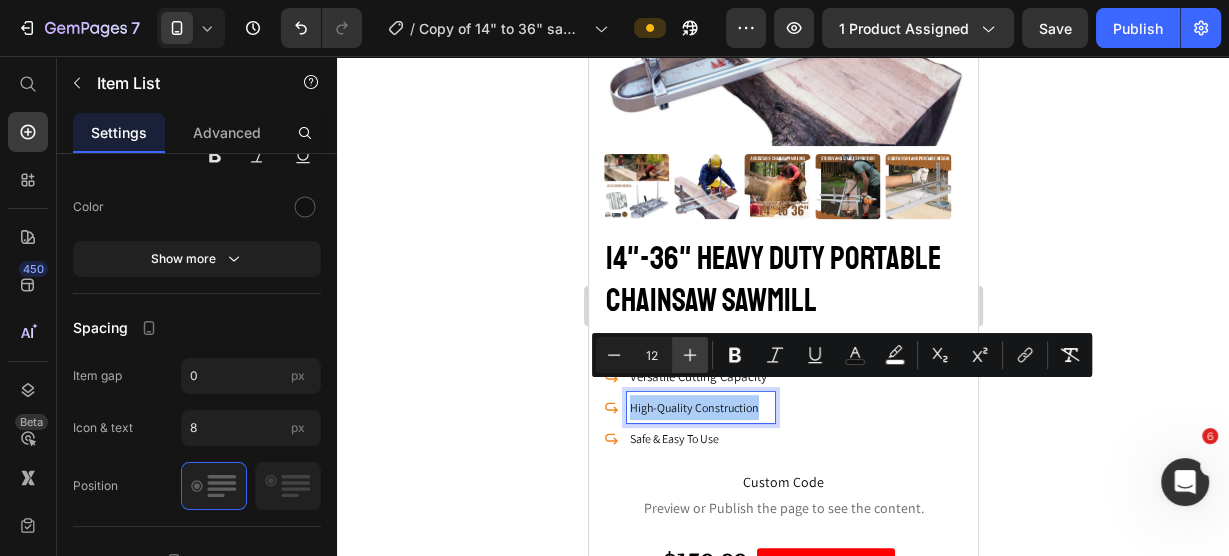 click 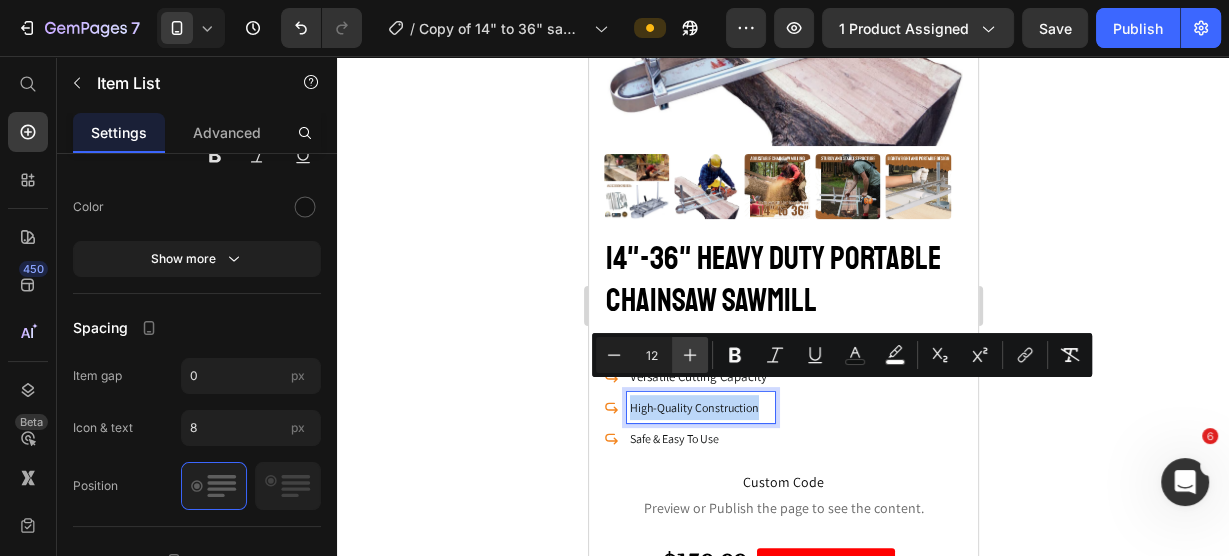 type on "13" 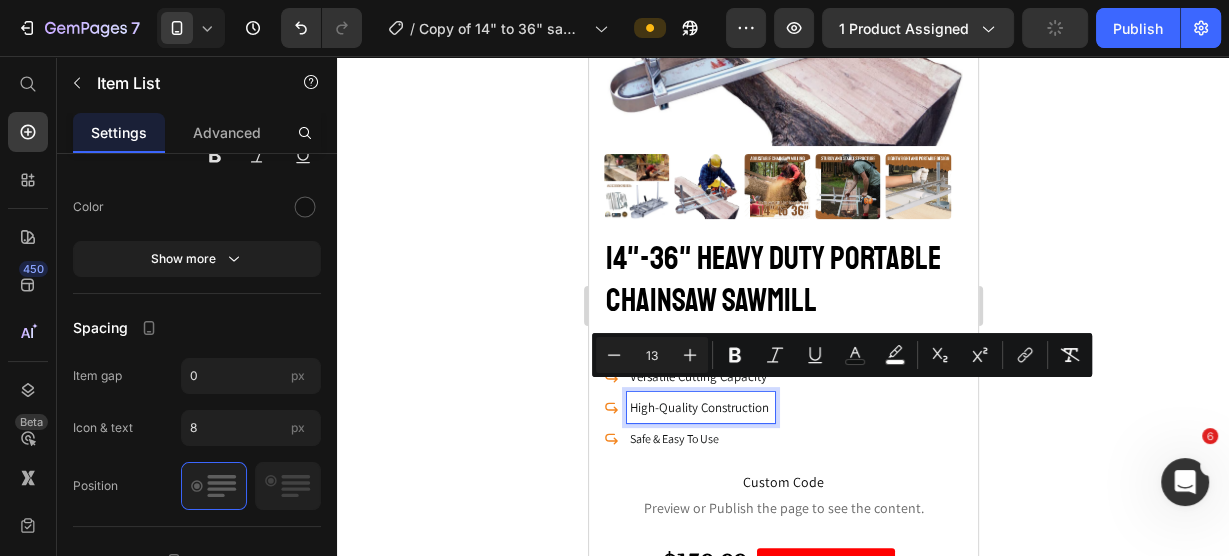 click on "Safe & Easy To Use" at bounding box center [673, 438] 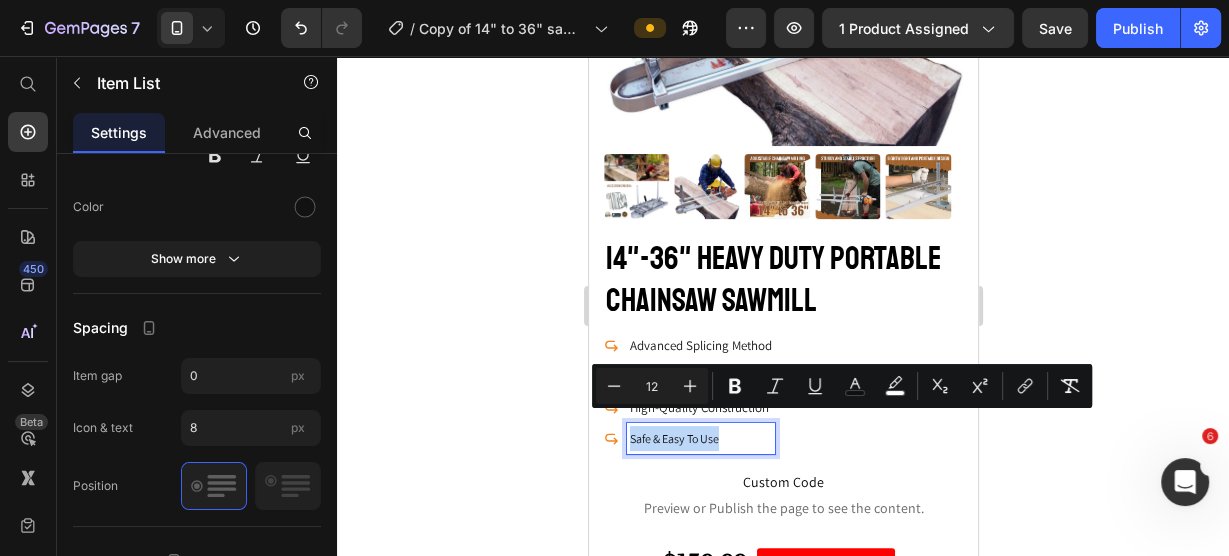 click on "Minus 12 Plus Bold Italic Underline
color
color Subscript Superscript       link Remove Format" at bounding box center [842, 386] 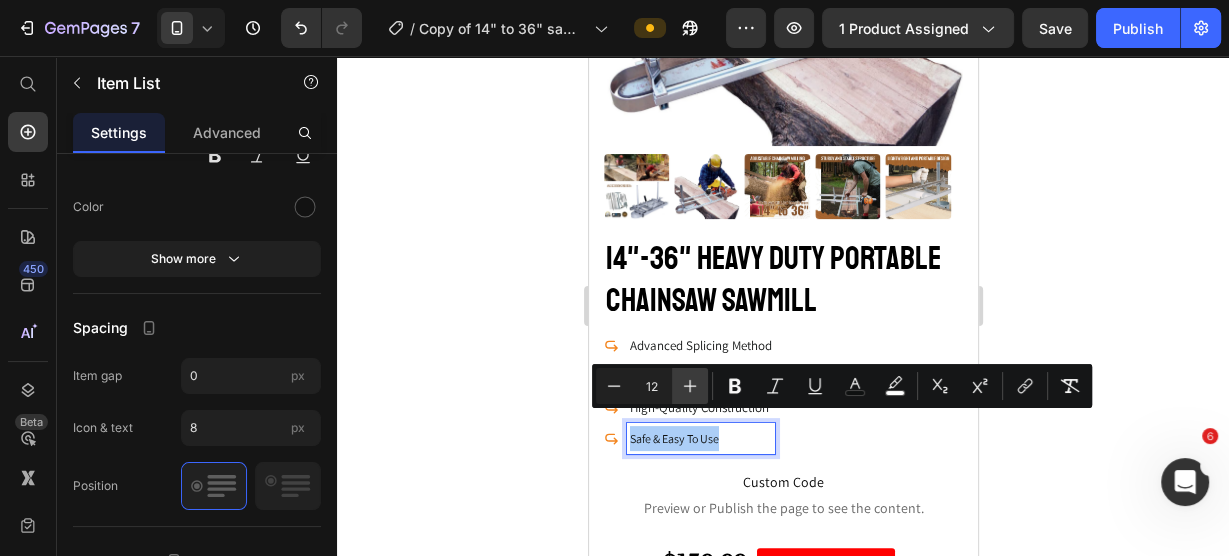 click 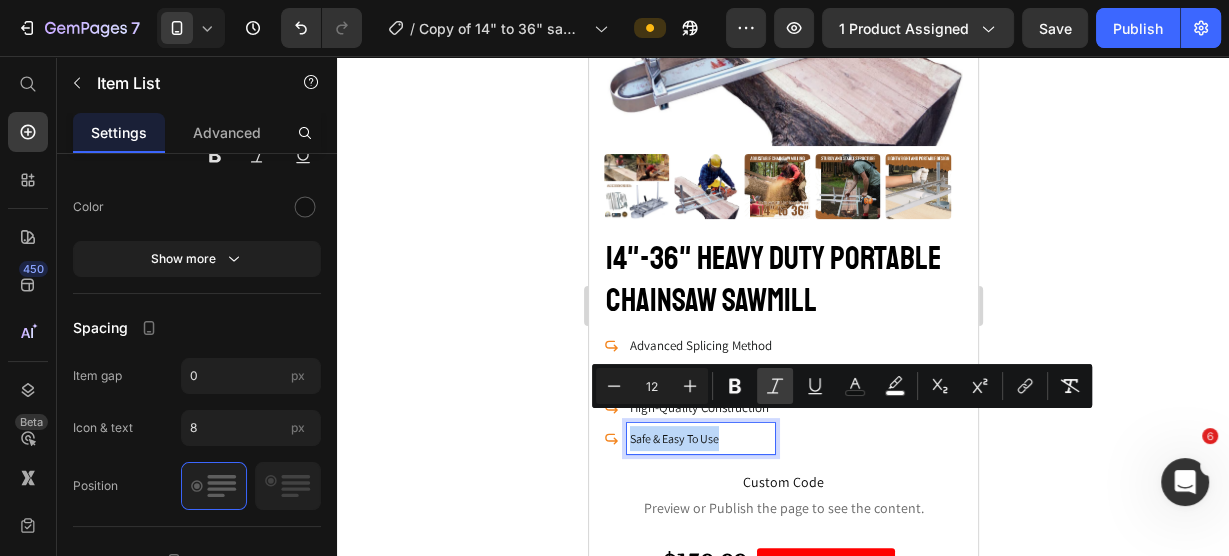 type on "13" 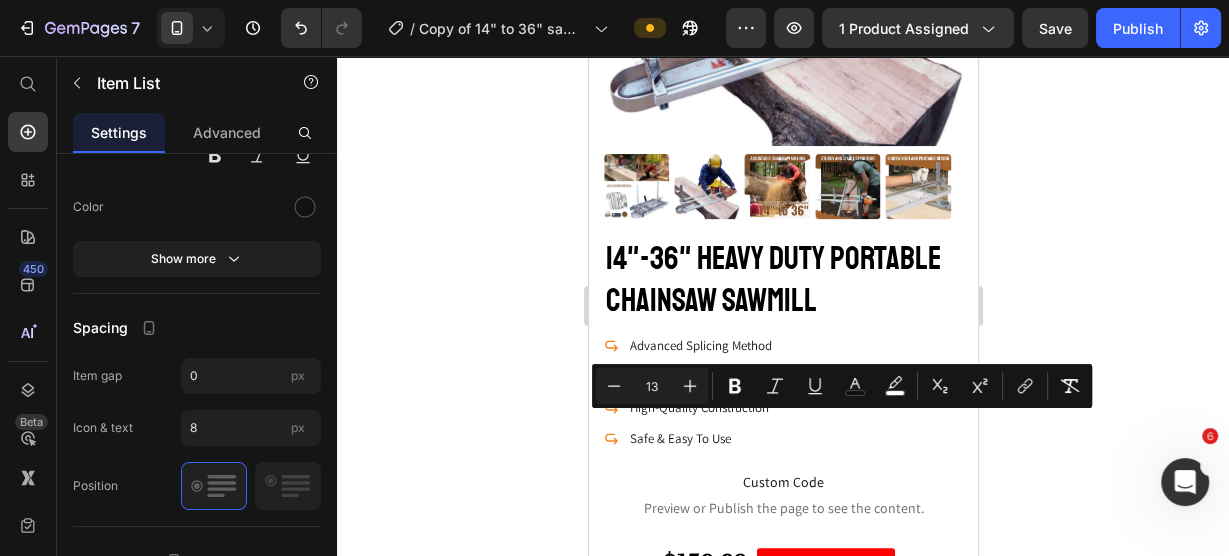 click 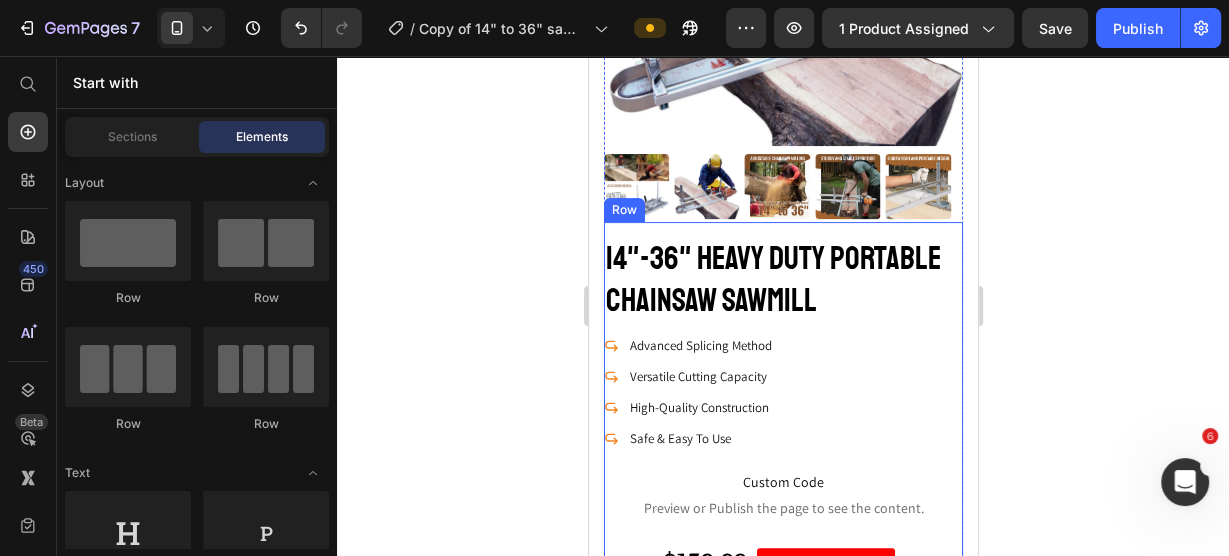 click on "Advanced Splicing Method" at bounding box center [700, 345] 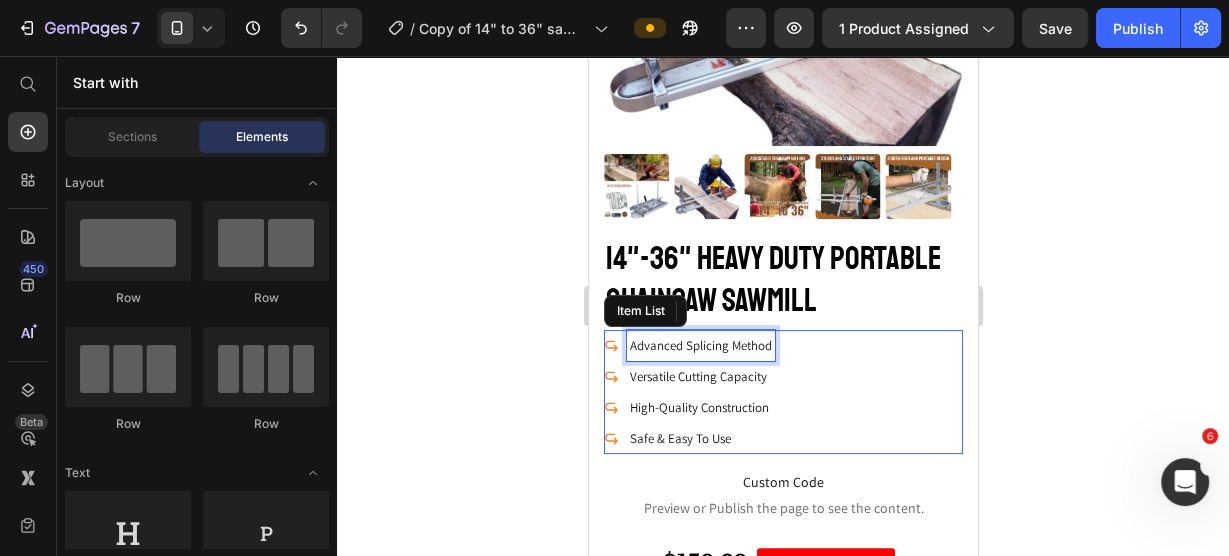 click on "Advanced Splicing Method" at bounding box center (700, 345) 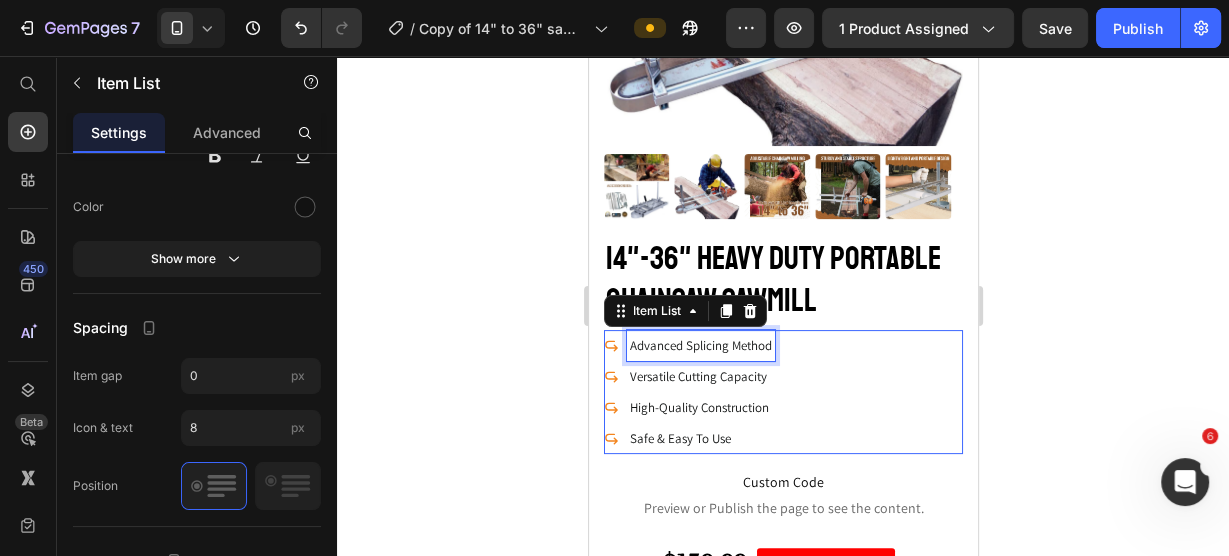 click on "Advanced Splicing Method" at bounding box center [700, 345] 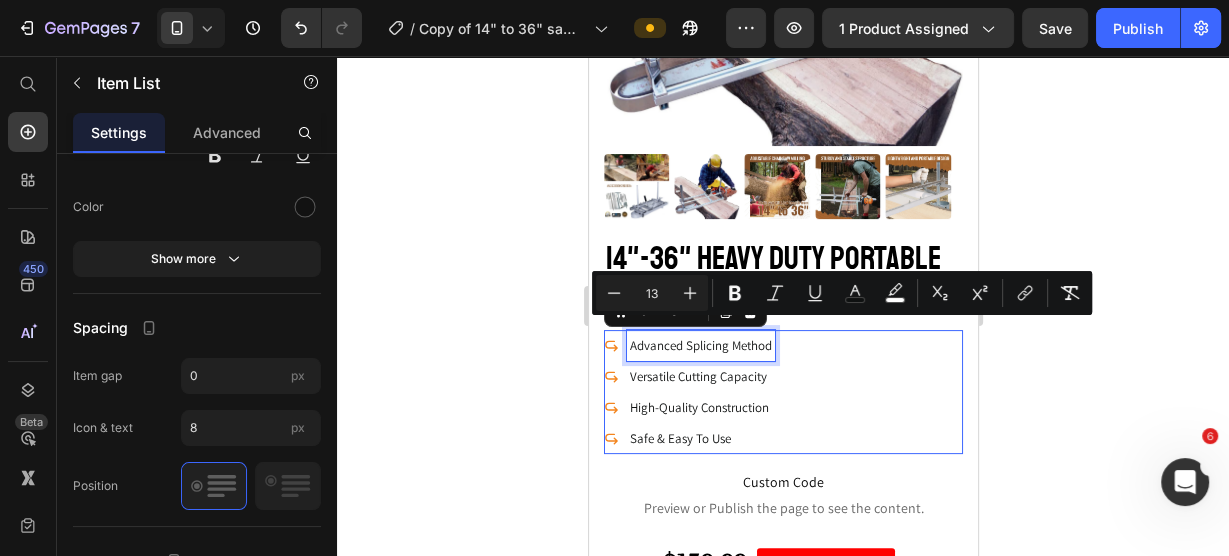 click on "Advanced Splicing Method" at bounding box center [700, 345] 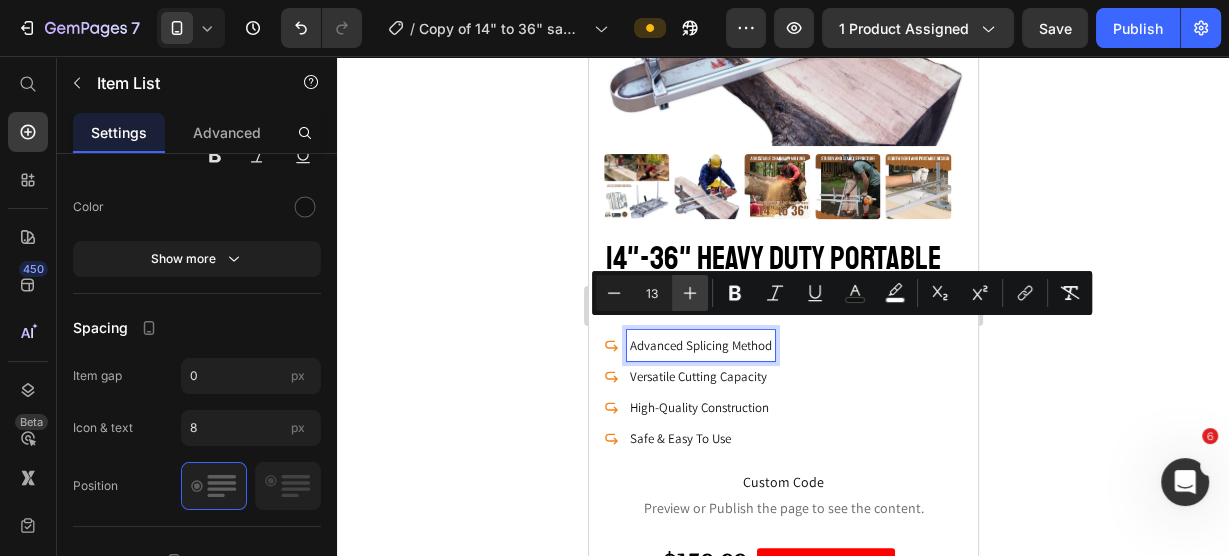 click 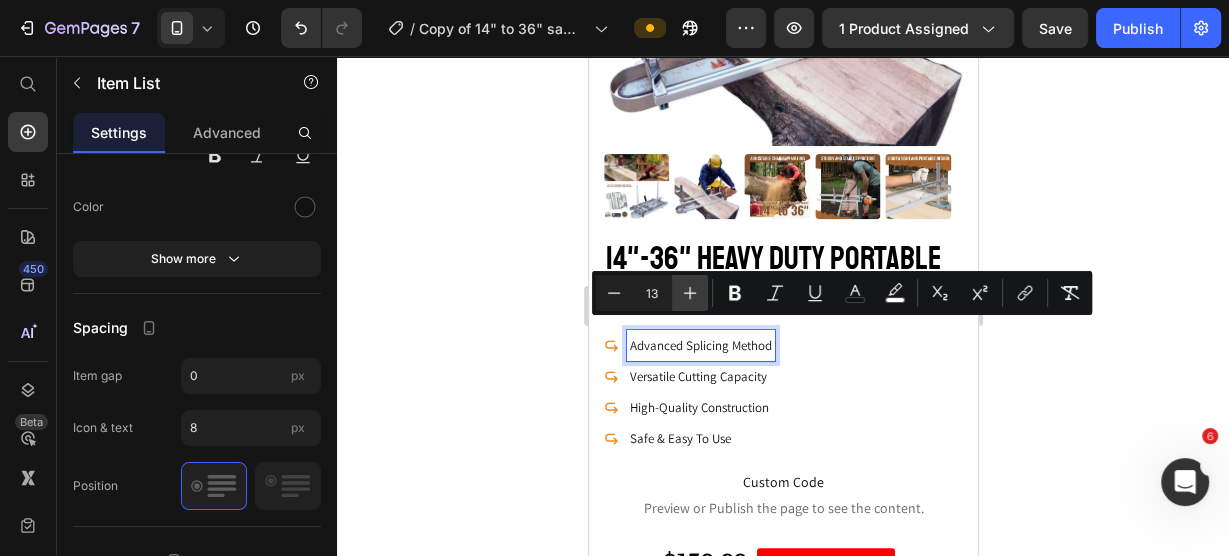 type on "14" 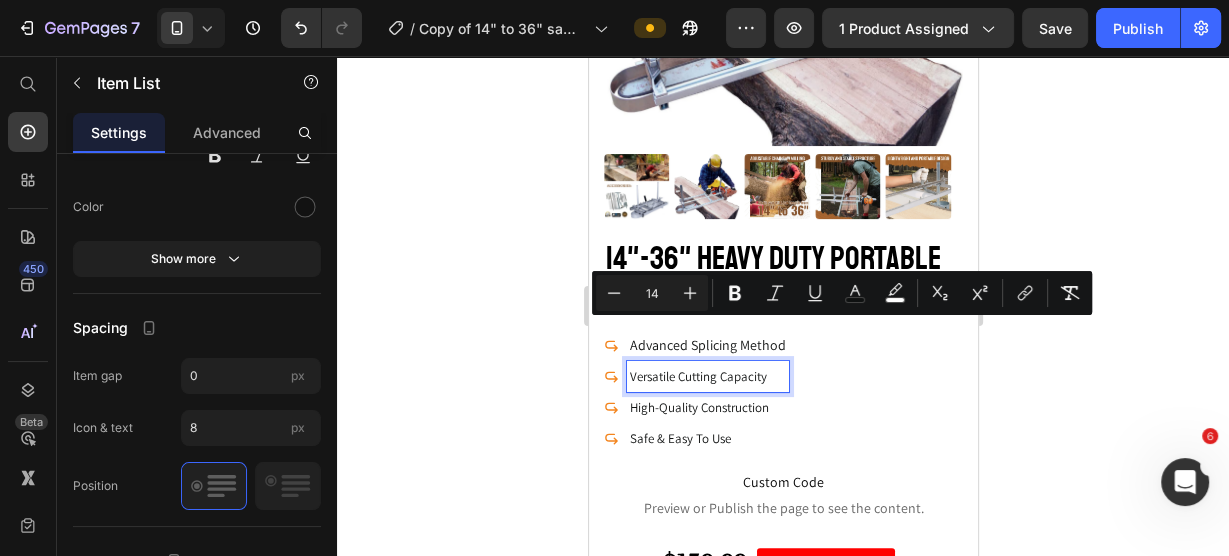 click on "Versatile Cutting Capacity" at bounding box center (697, 376) 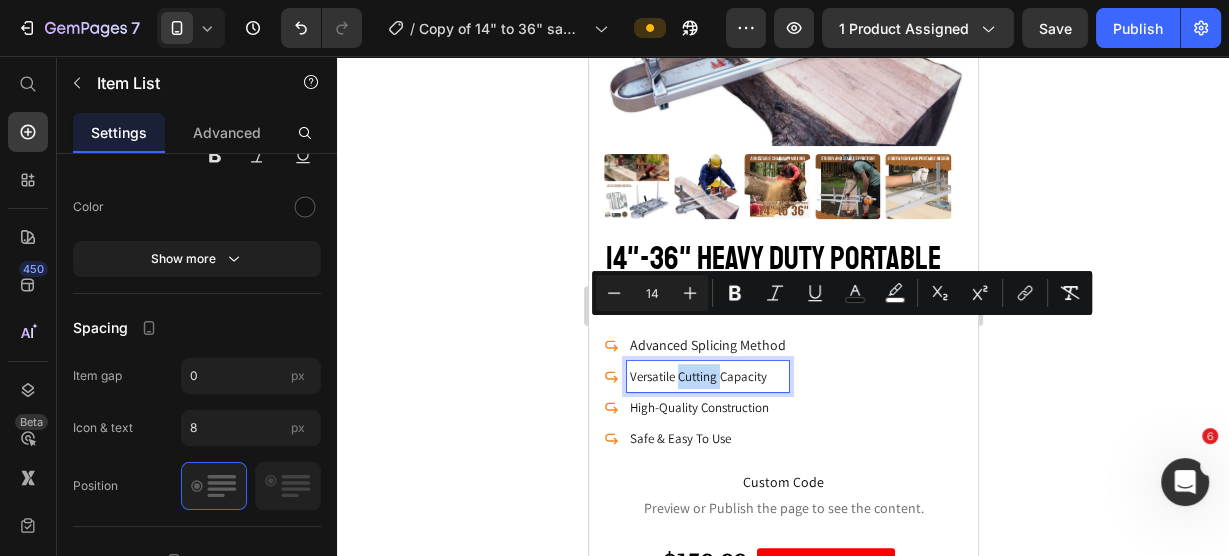 click on "Versatile Cutting Capacity" at bounding box center [697, 376] 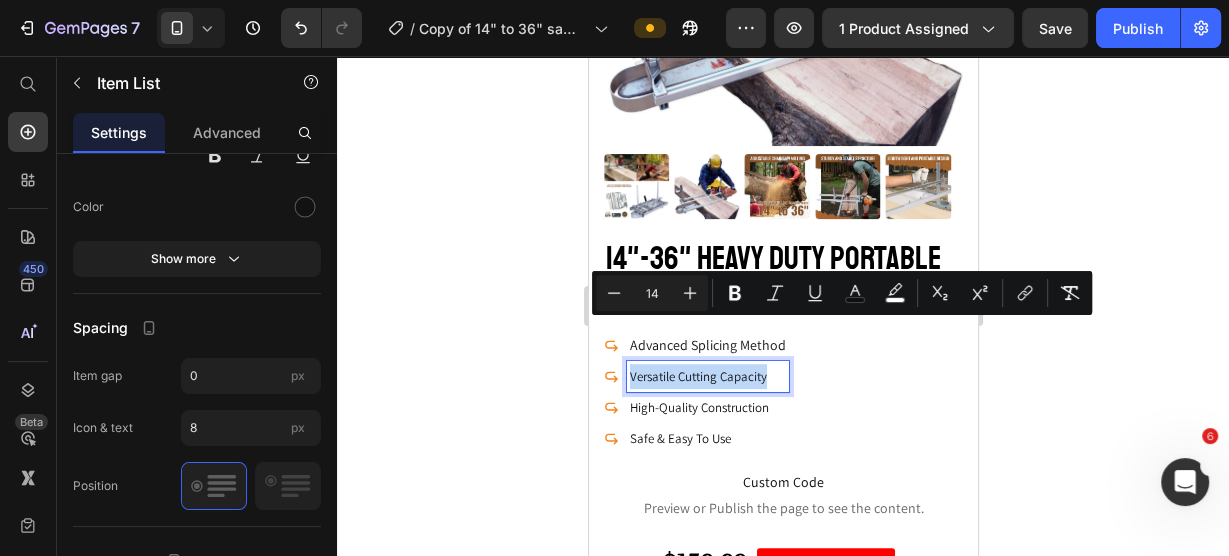 click on "Versatile Cutting Capacity" at bounding box center (697, 376) 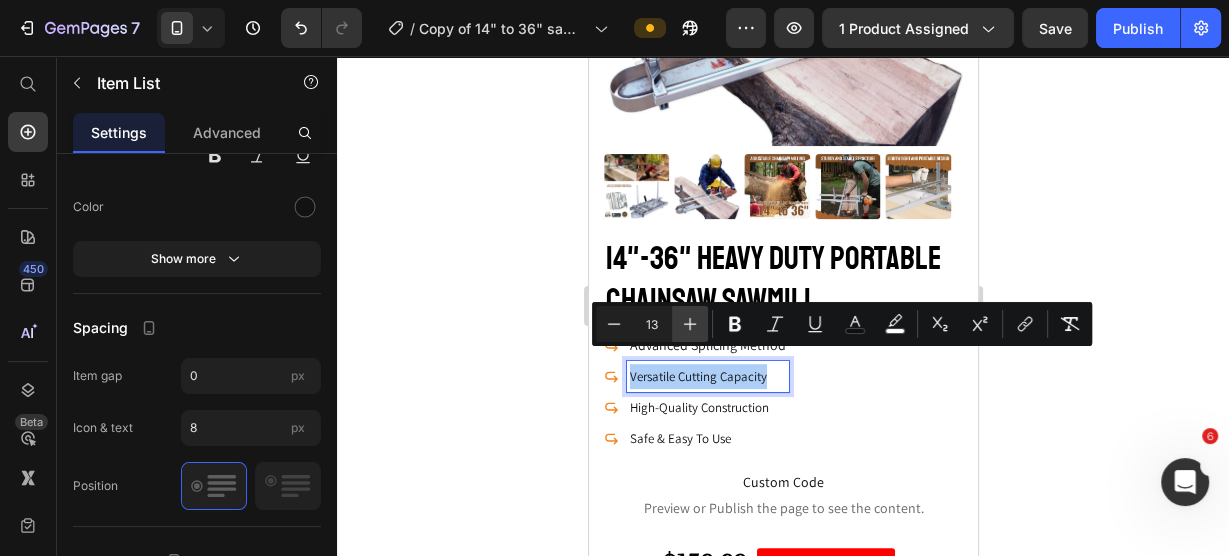 click 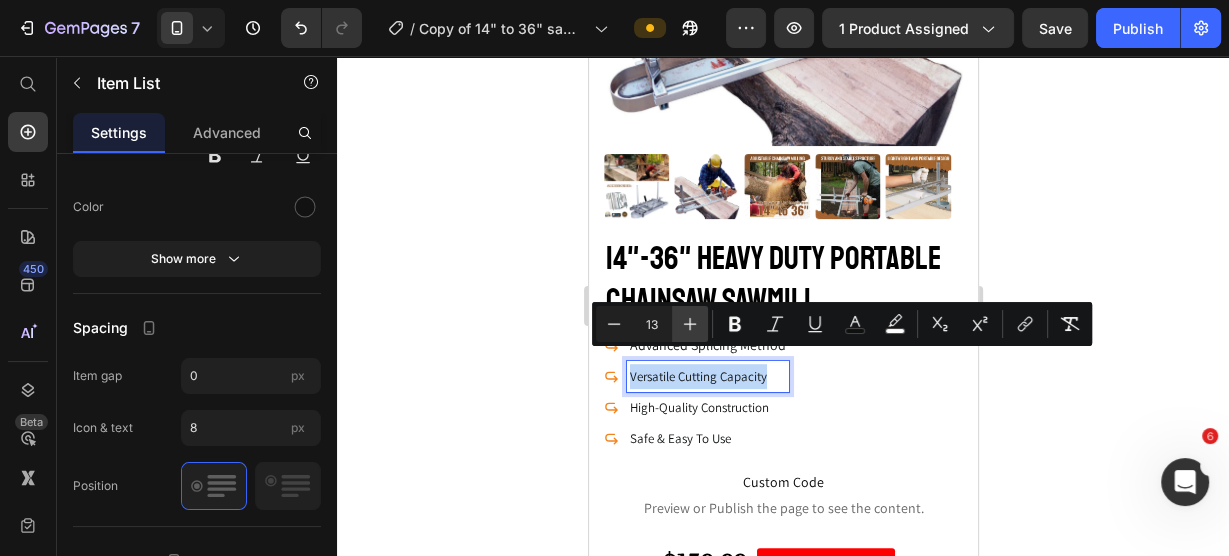 type on "14" 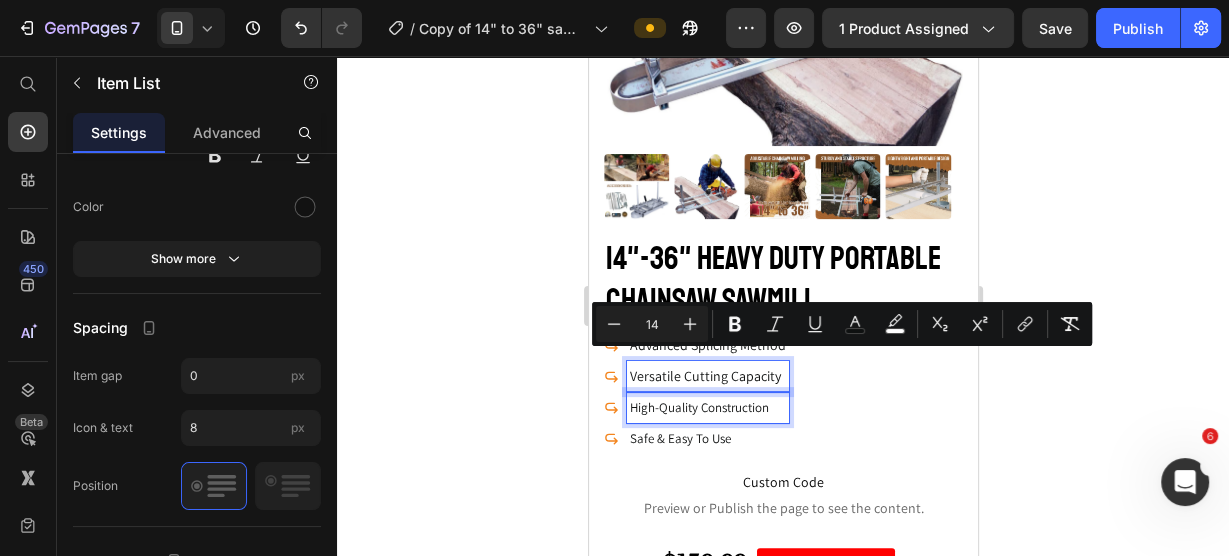 click on "High-Quality Construction" at bounding box center (698, 407) 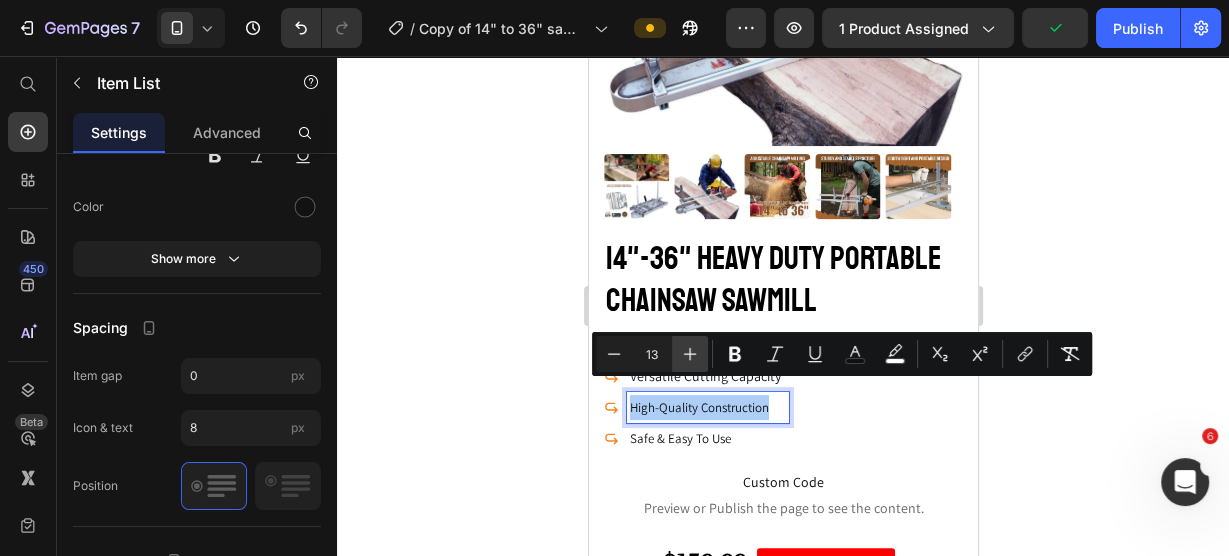 click 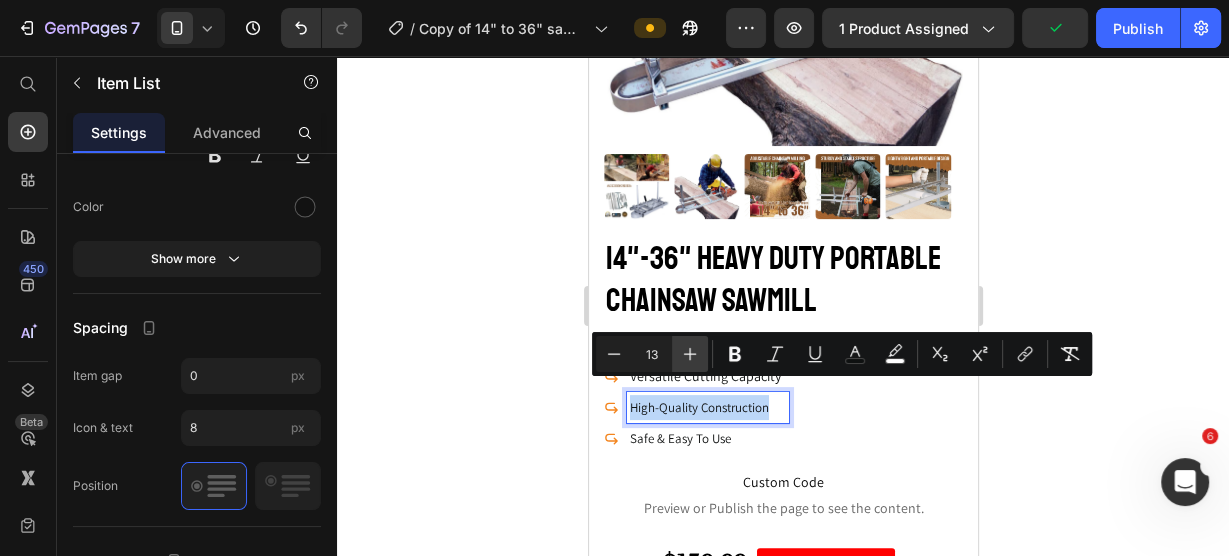 type on "14" 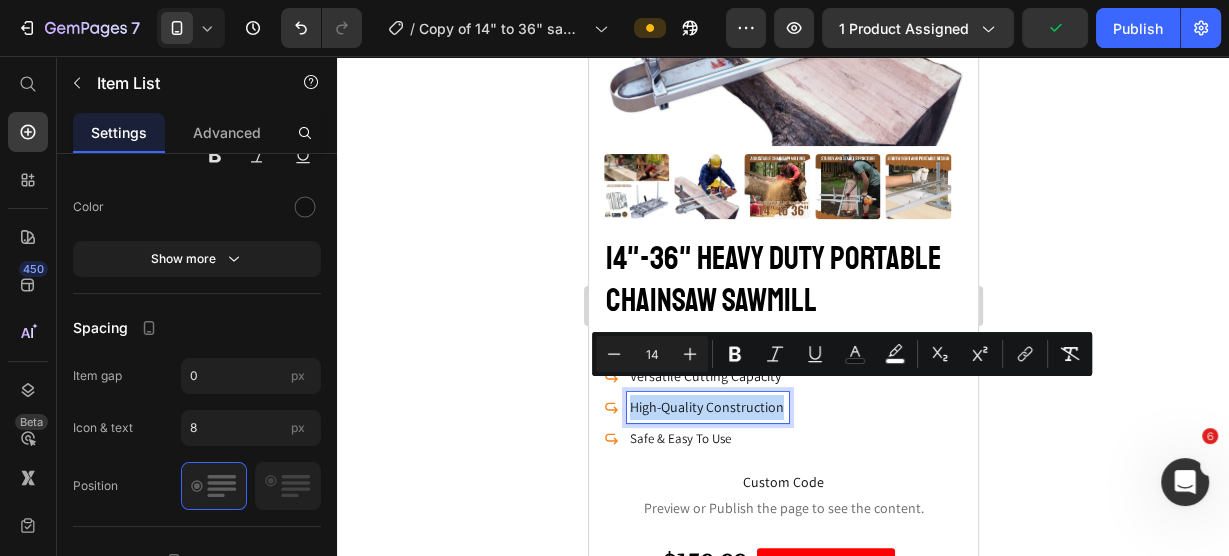 click on "Safe & Easy To Use" at bounding box center (679, 438) 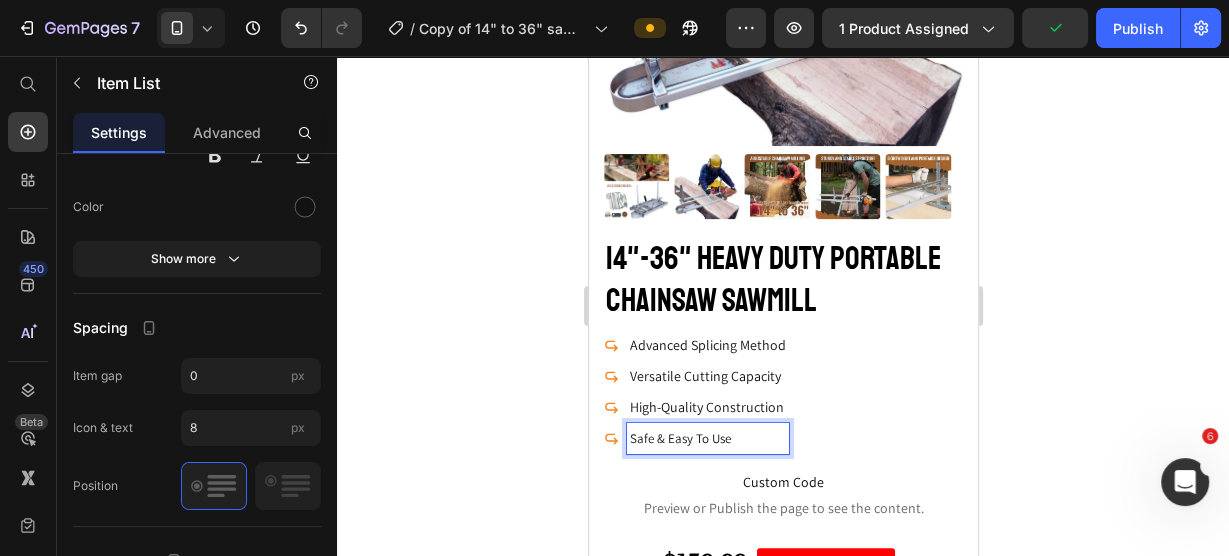 click on "Safe & Easy To Use" at bounding box center (679, 438) 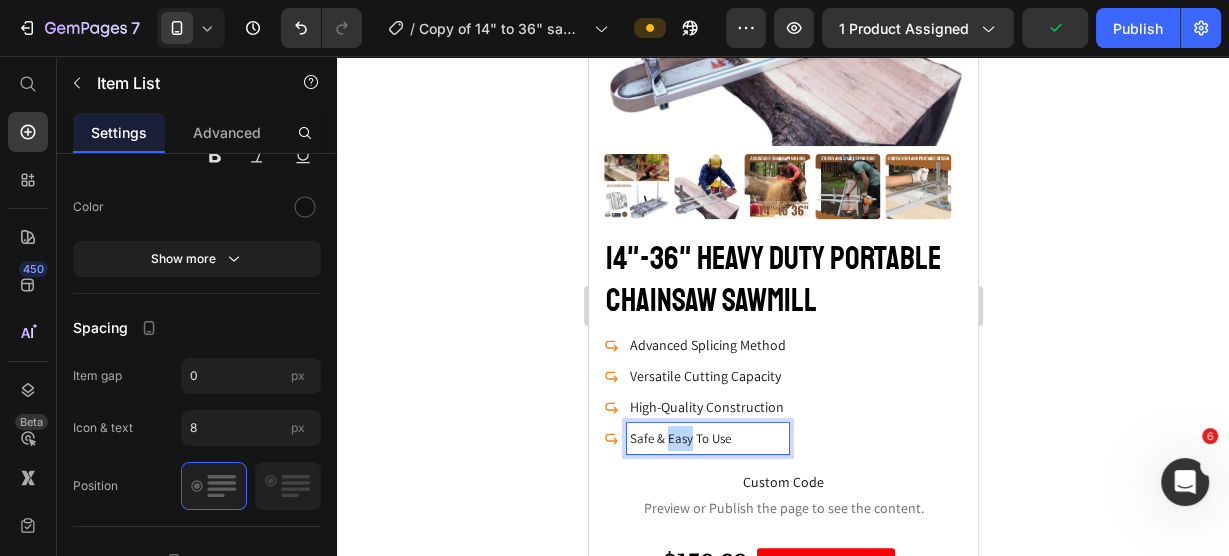 click on "Safe & Easy To Use" at bounding box center (679, 438) 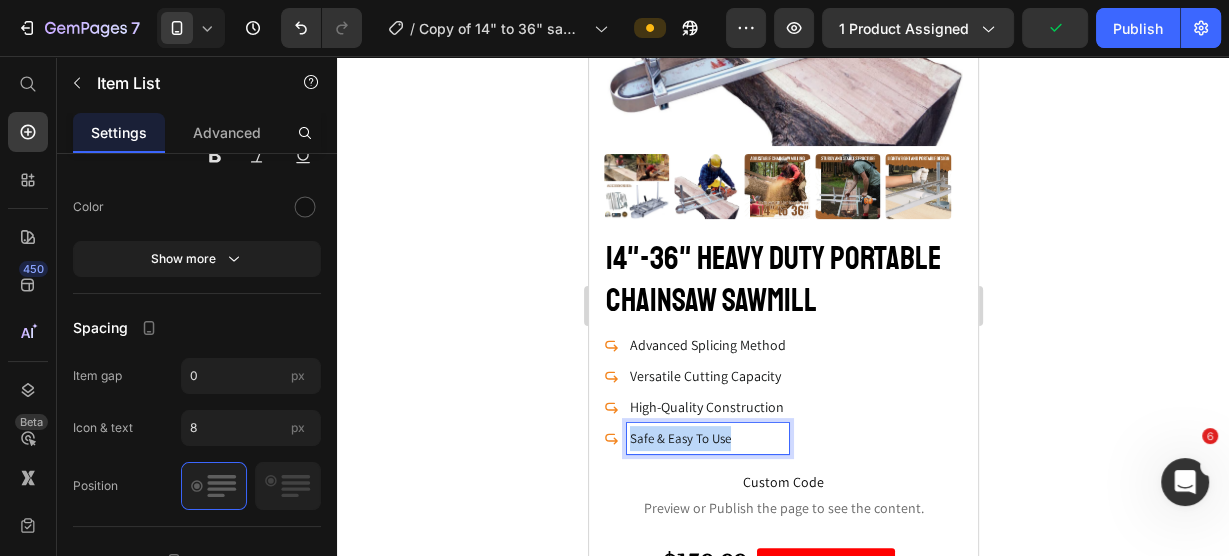 click on "Safe & Easy To Use" at bounding box center (679, 438) 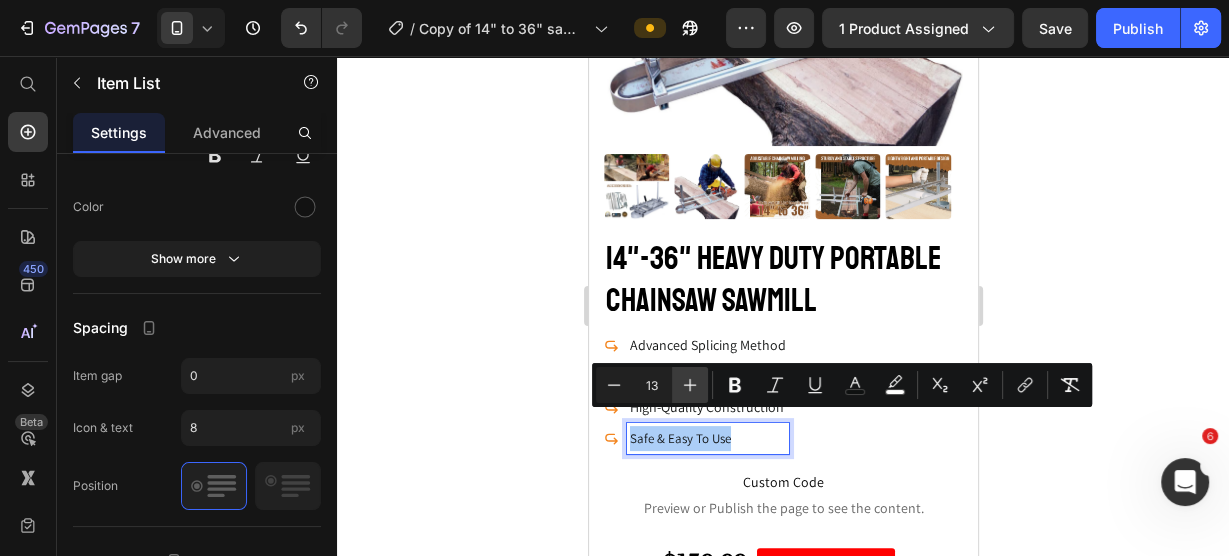 click 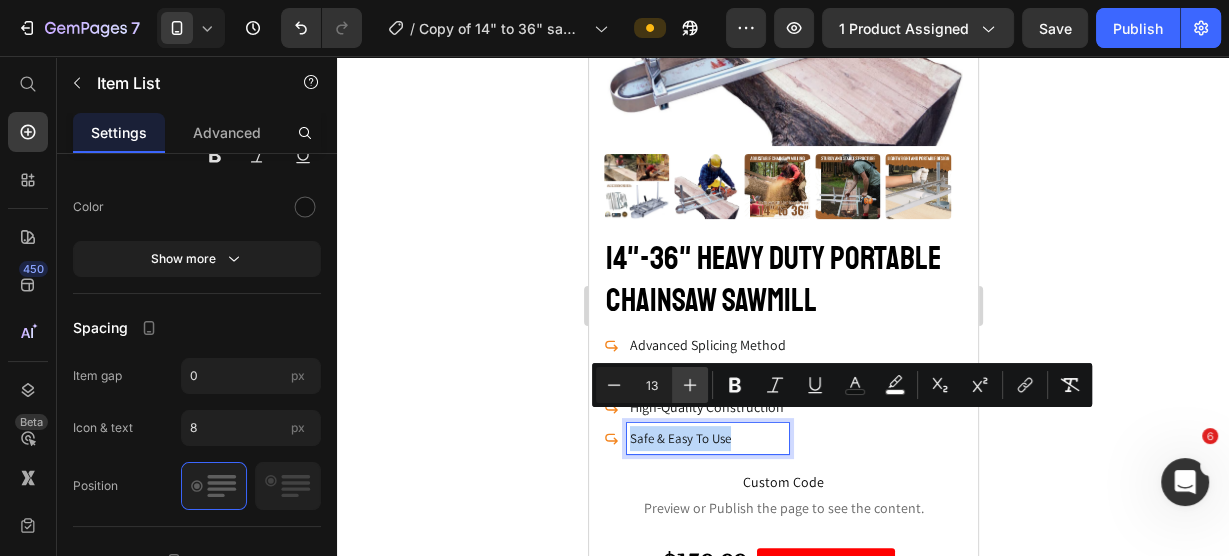 type on "14" 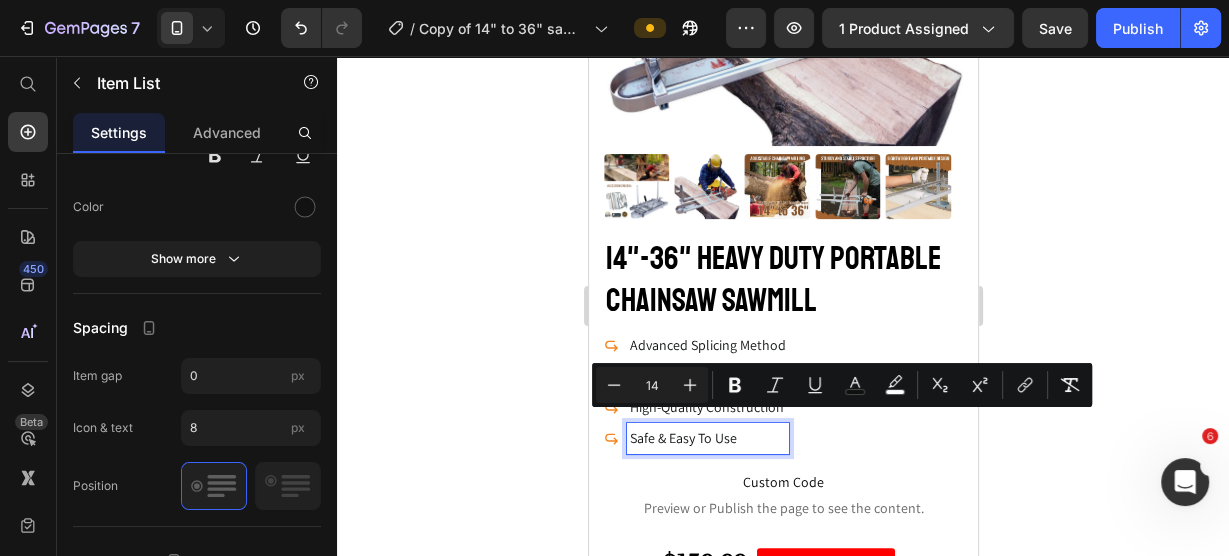 click 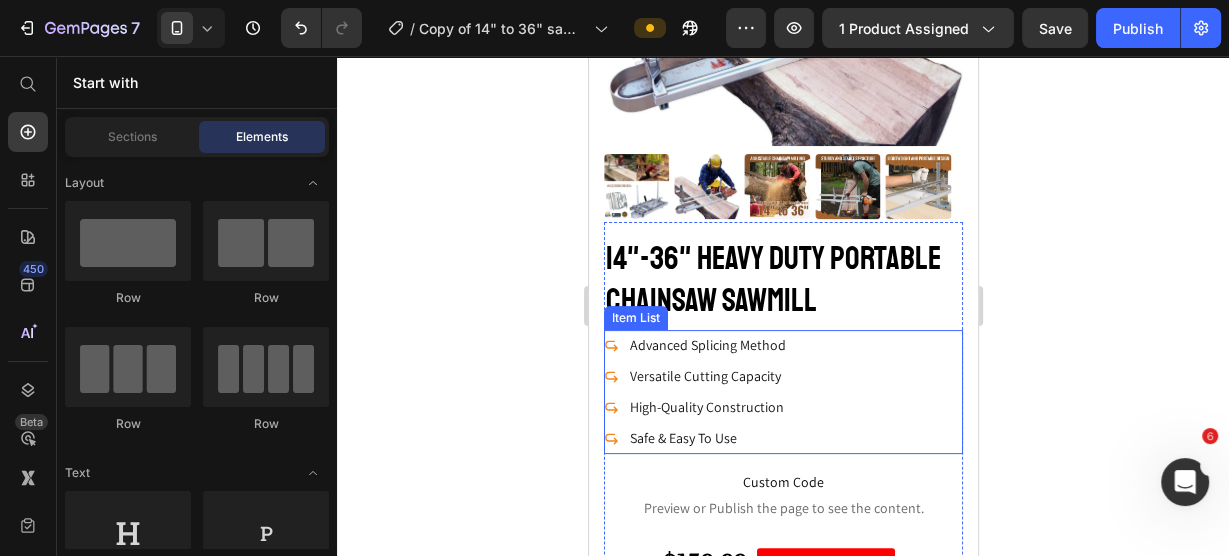 click 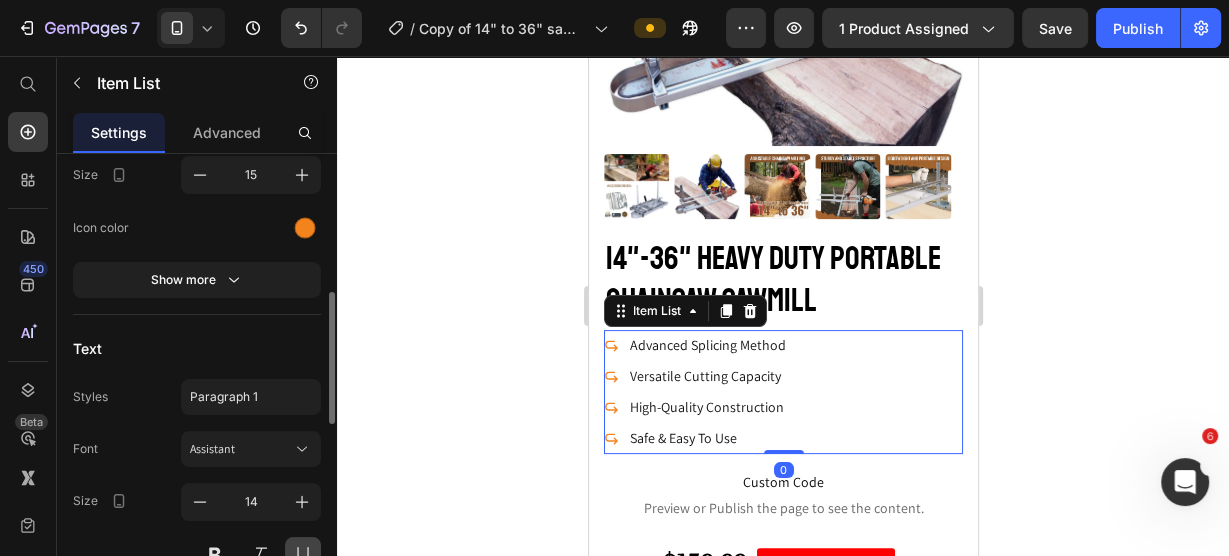 scroll, scrollTop: 400, scrollLeft: 0, axis: vertical 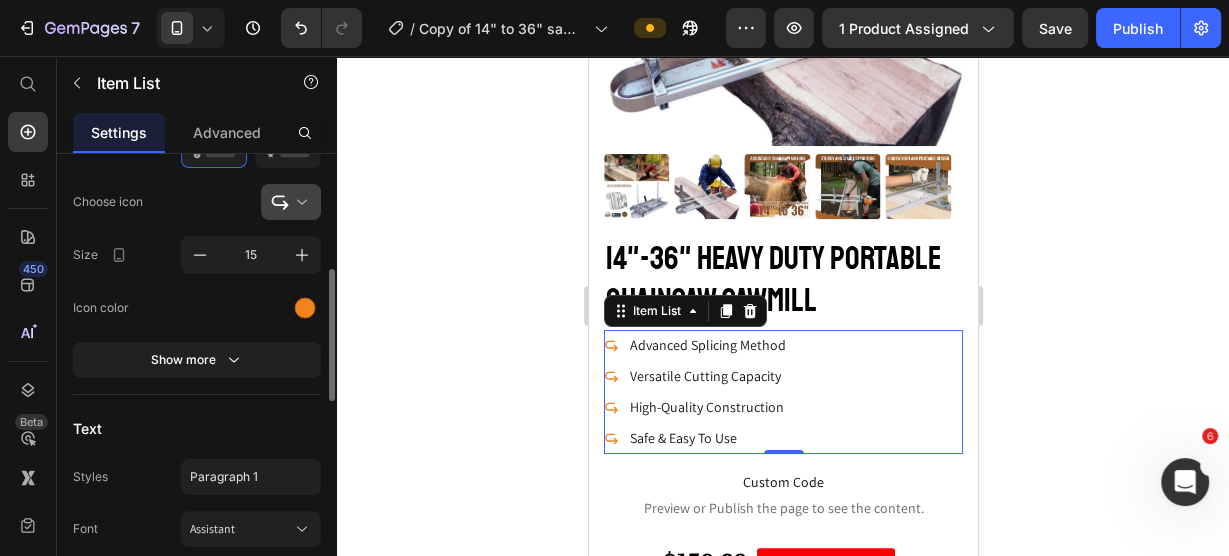click at bounding box center [299, 202] 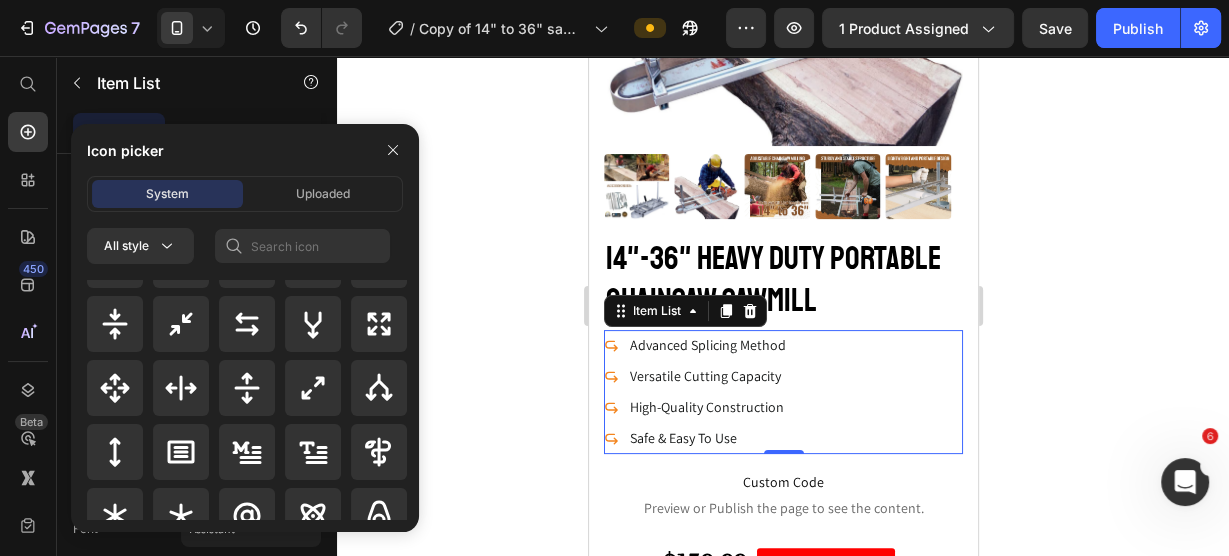 scroll, scrollTop: 1520, scrollLeft: 0, axis: vertical 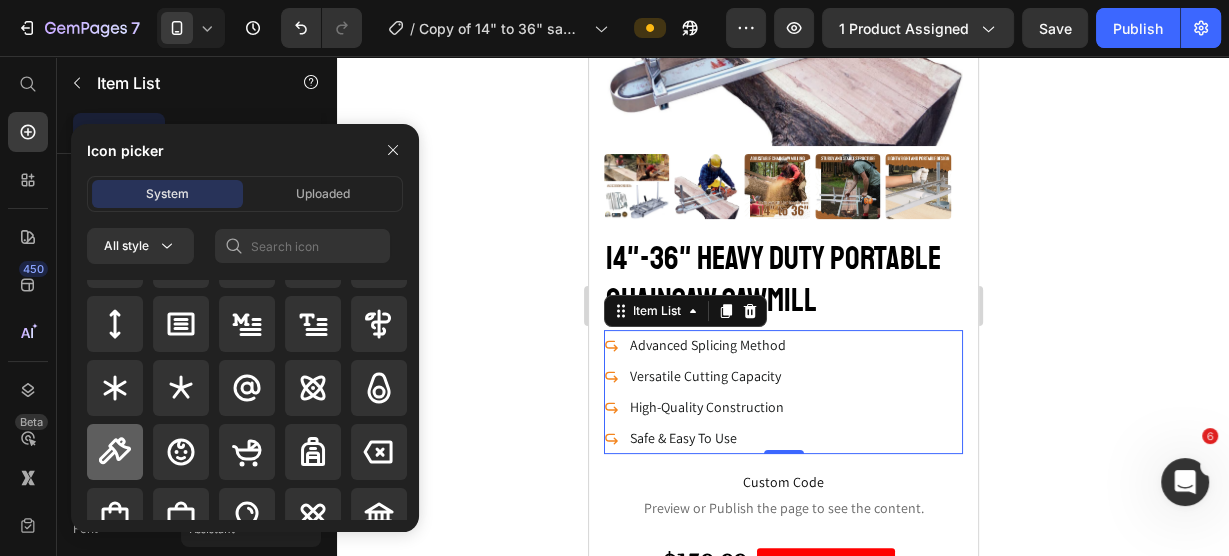 click 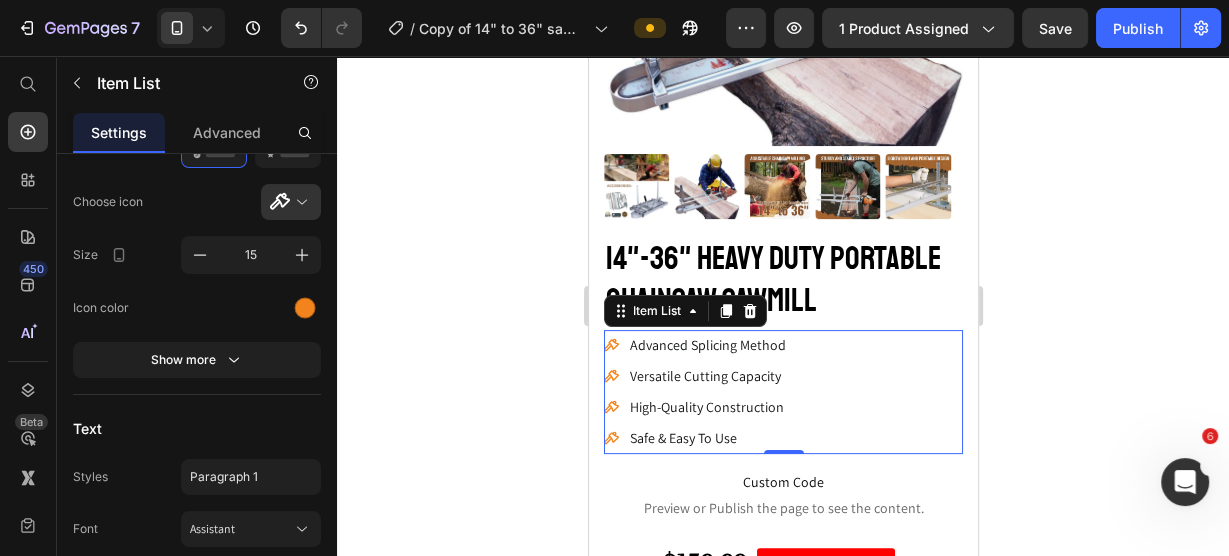 click 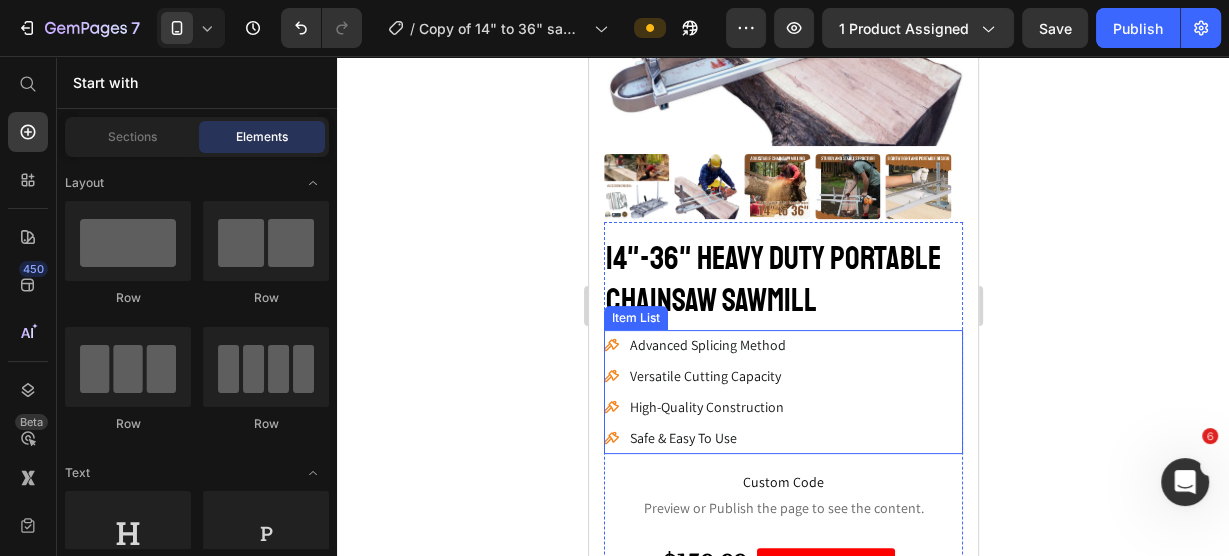 click 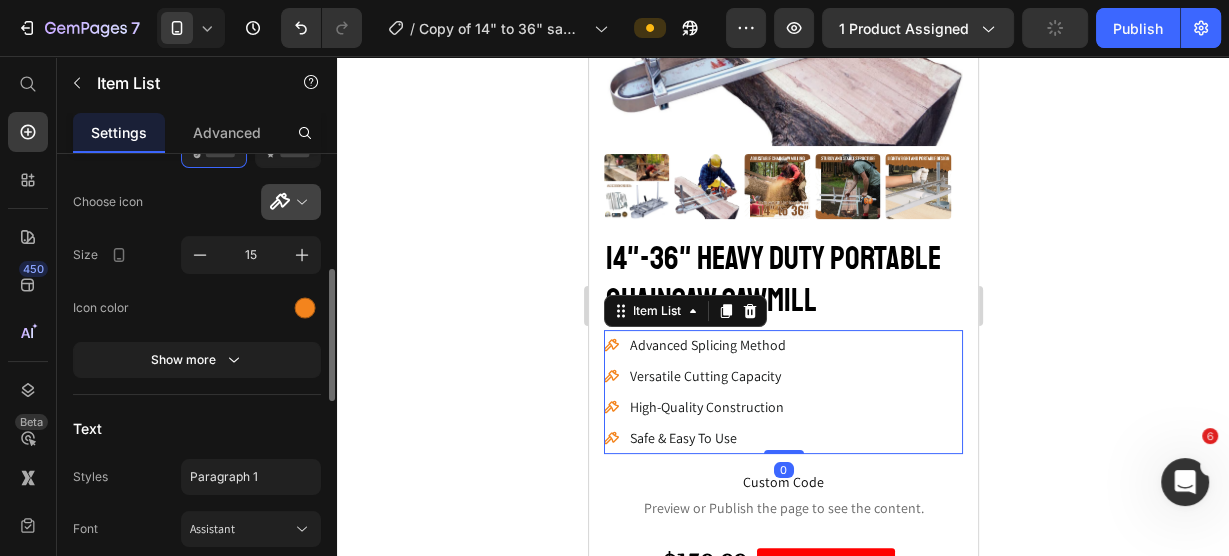 click at bounding box center (299, 202) 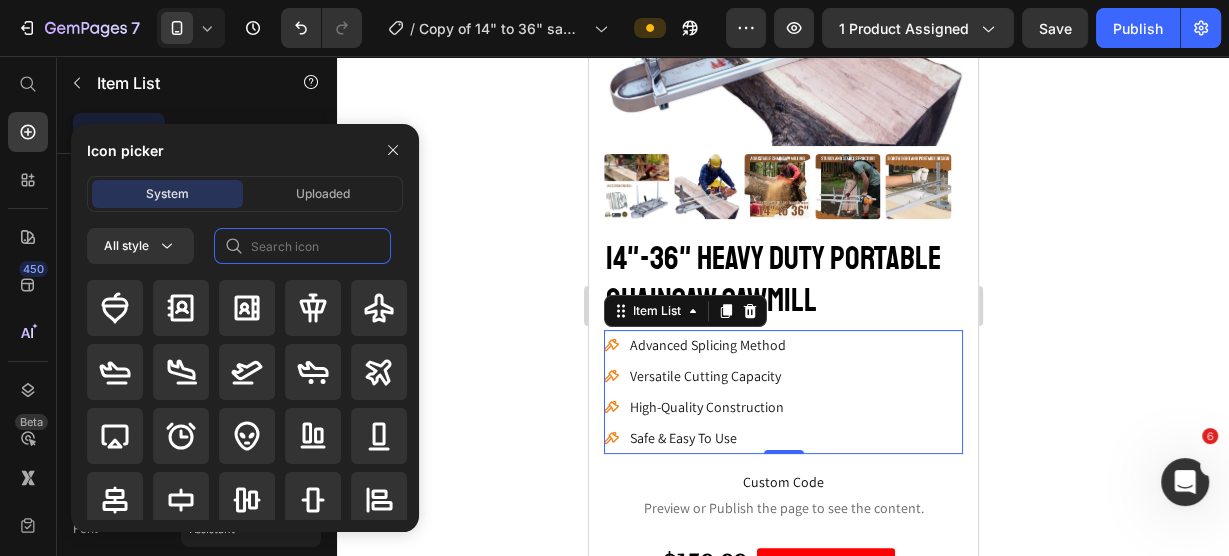 click 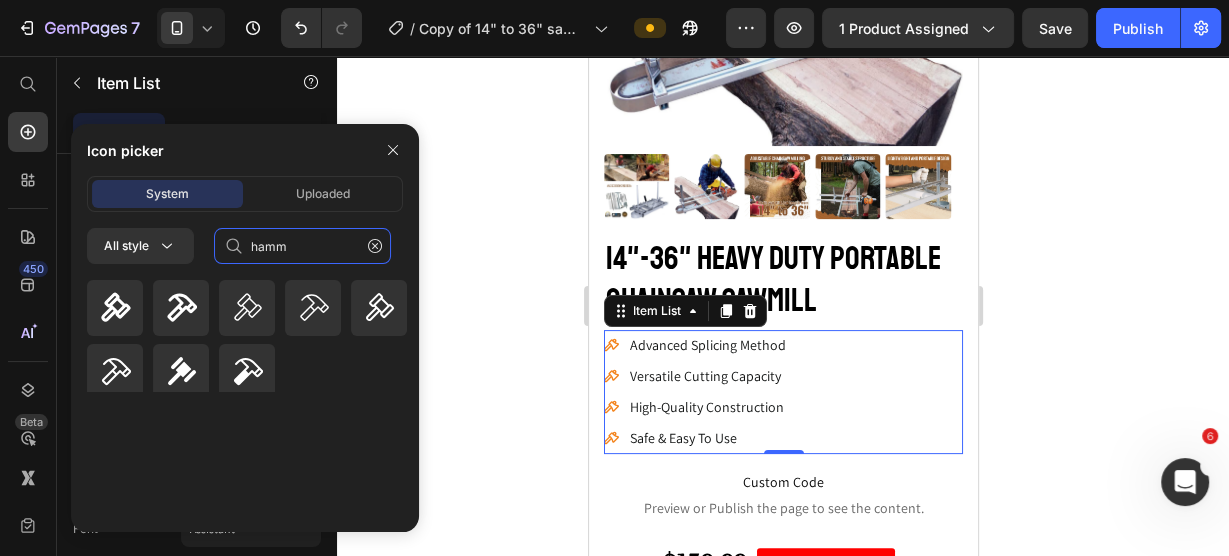 click on "hamm" 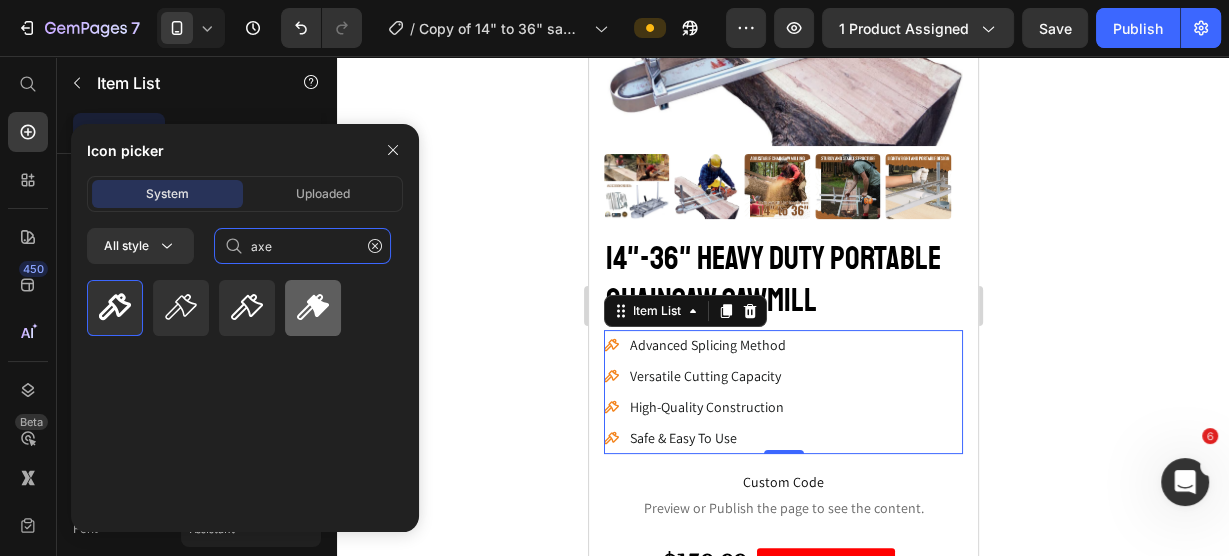 type on "axe" 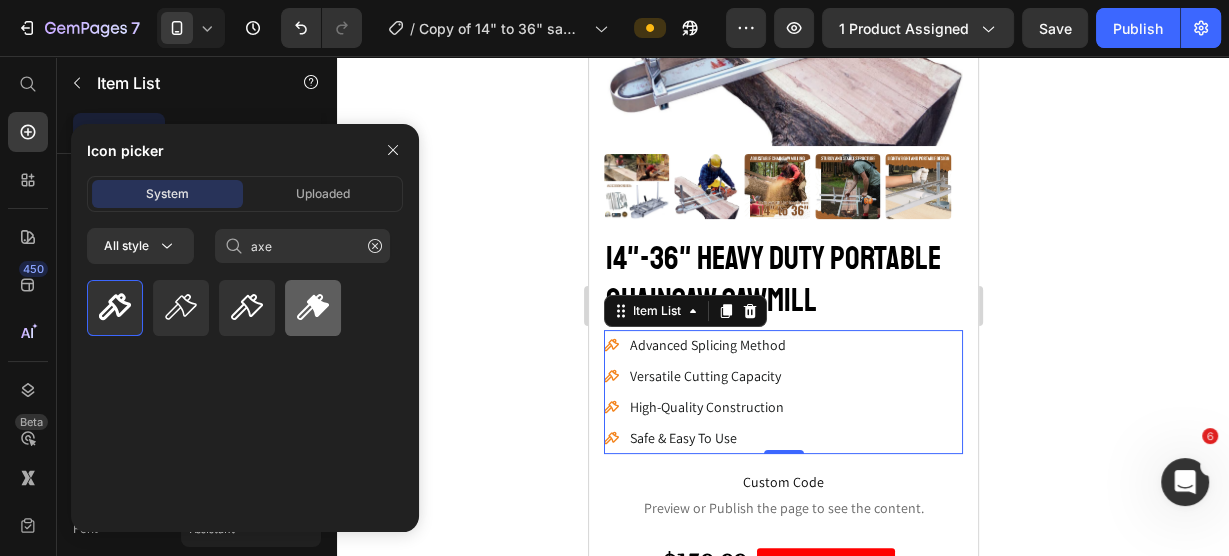 click 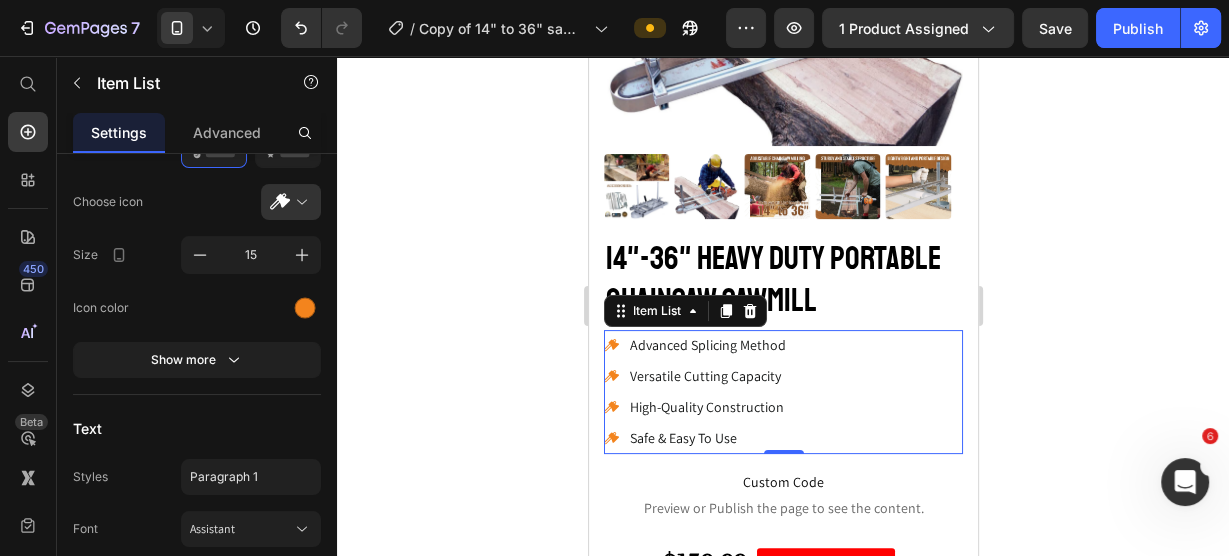 click 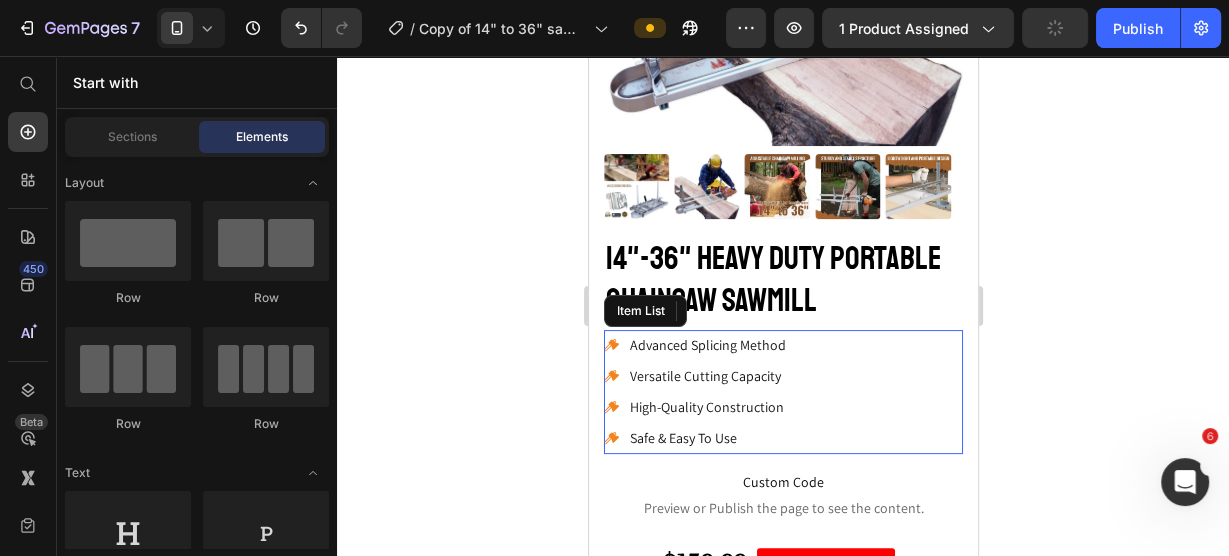 click 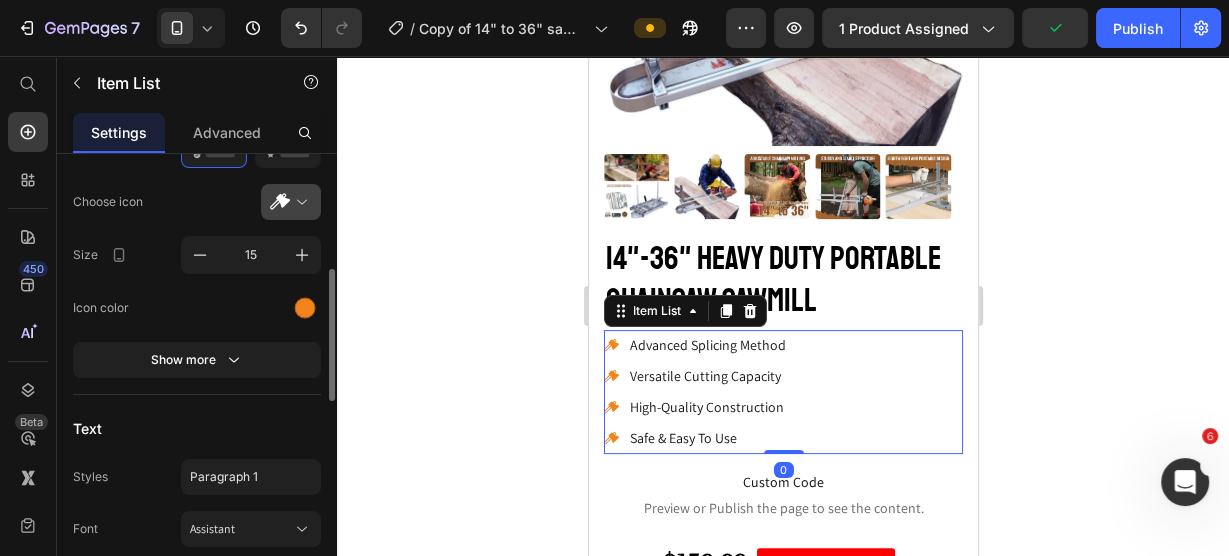 click at bounding box center [299, 202] 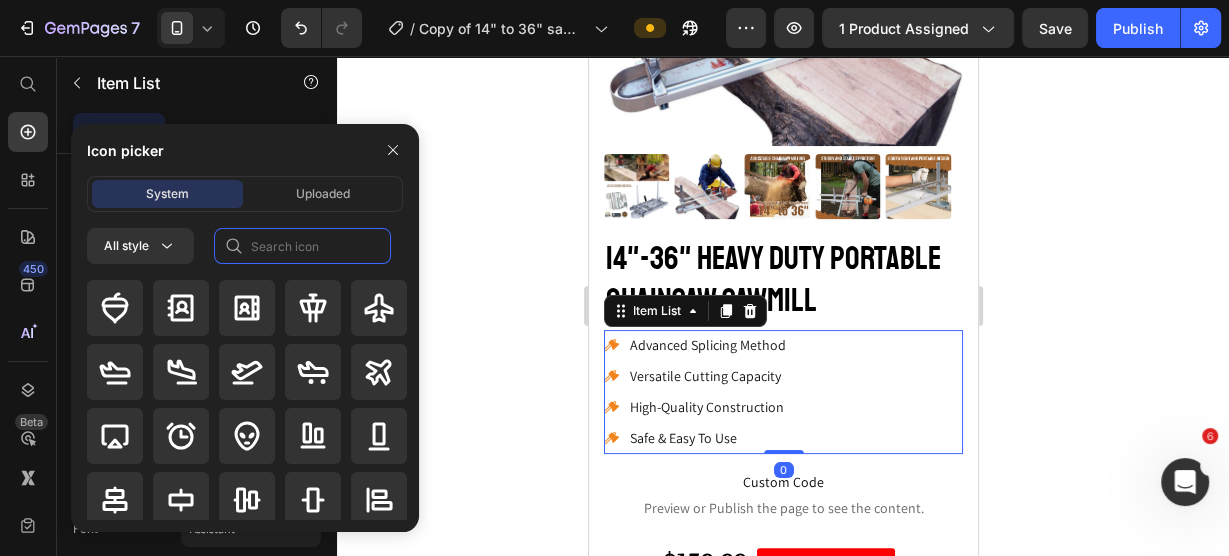 click 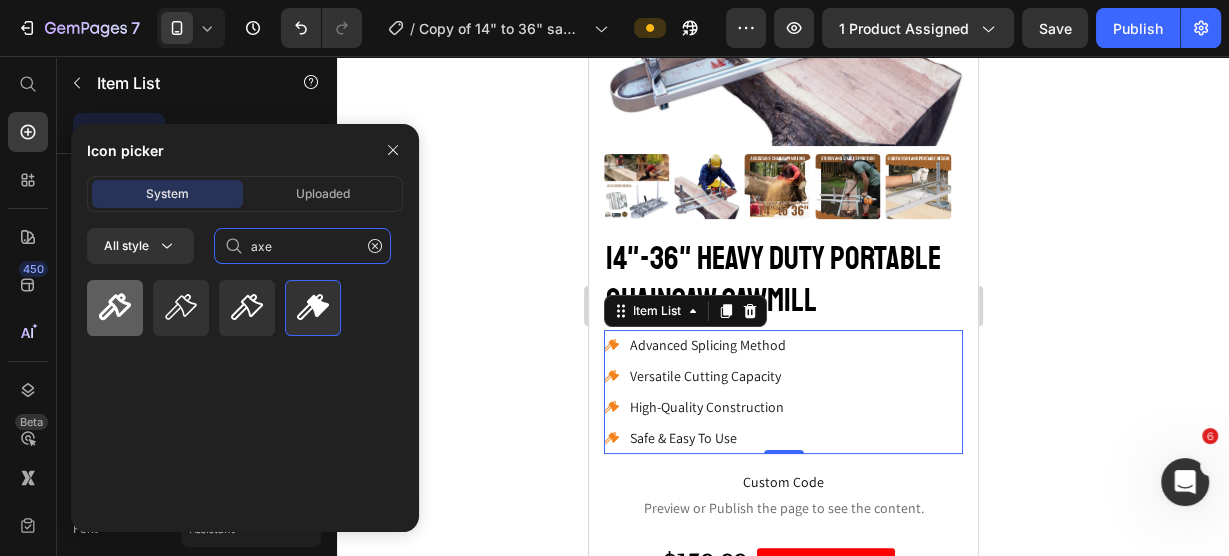 type on "axe" 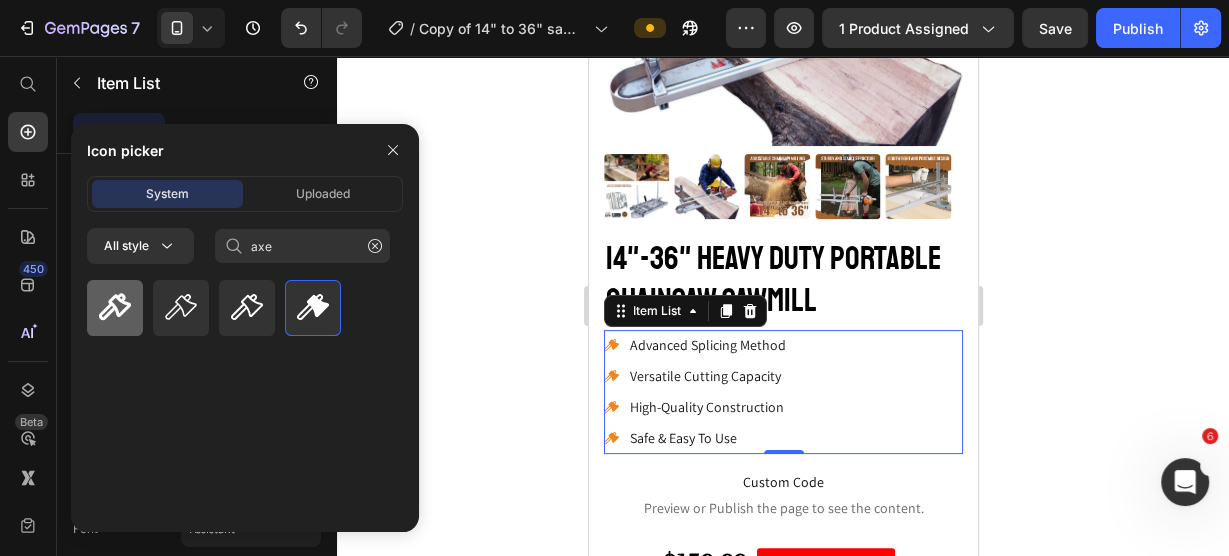 click 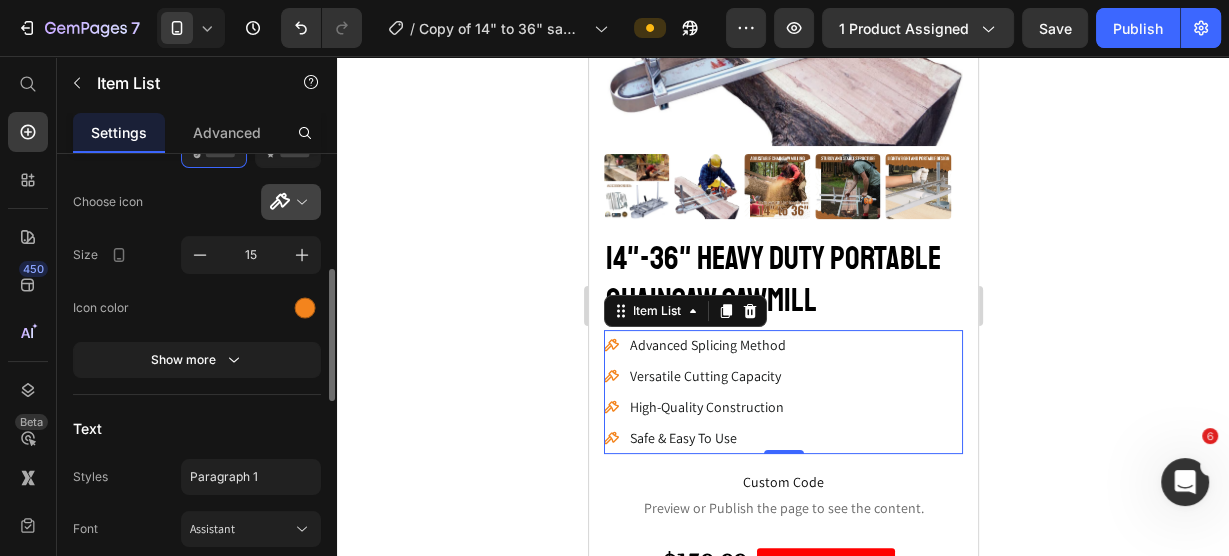 click at bounding box center [299, 202] 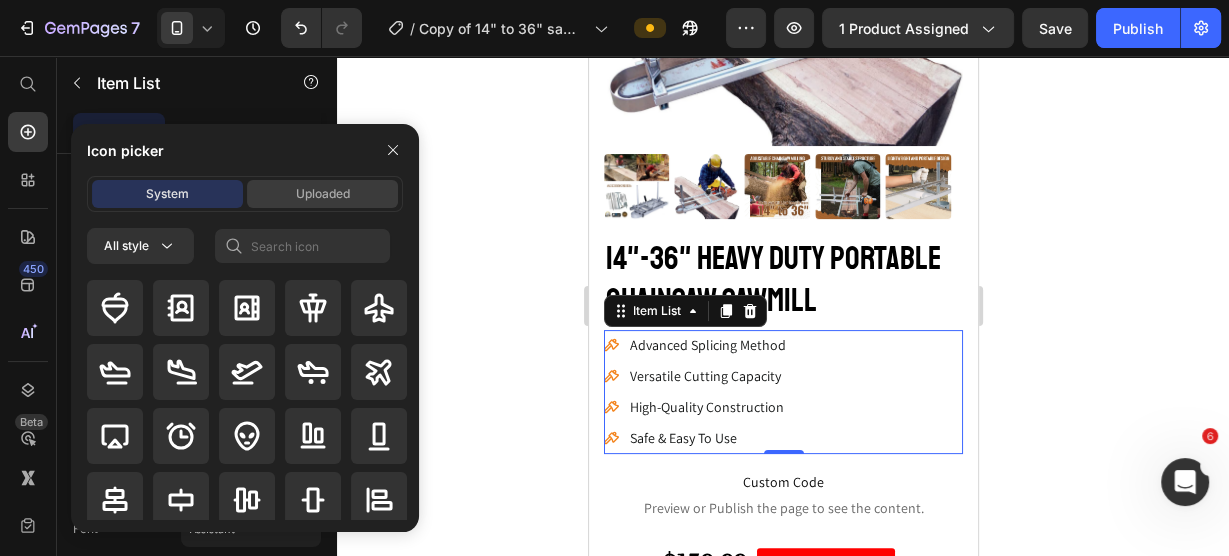 click on "Uploaded" at bounding box center (322, 194) 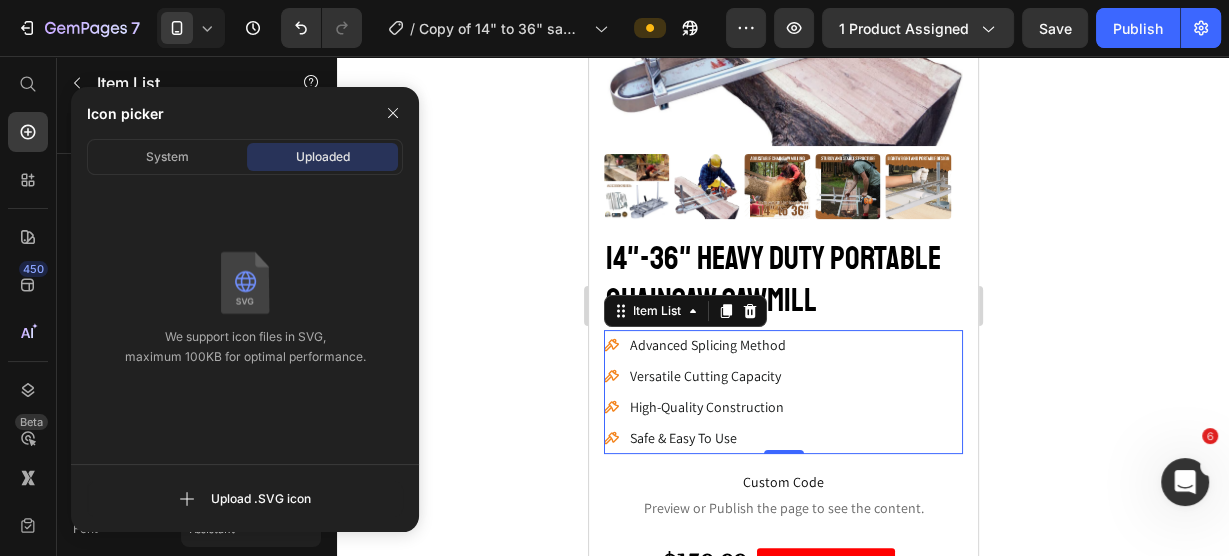 type 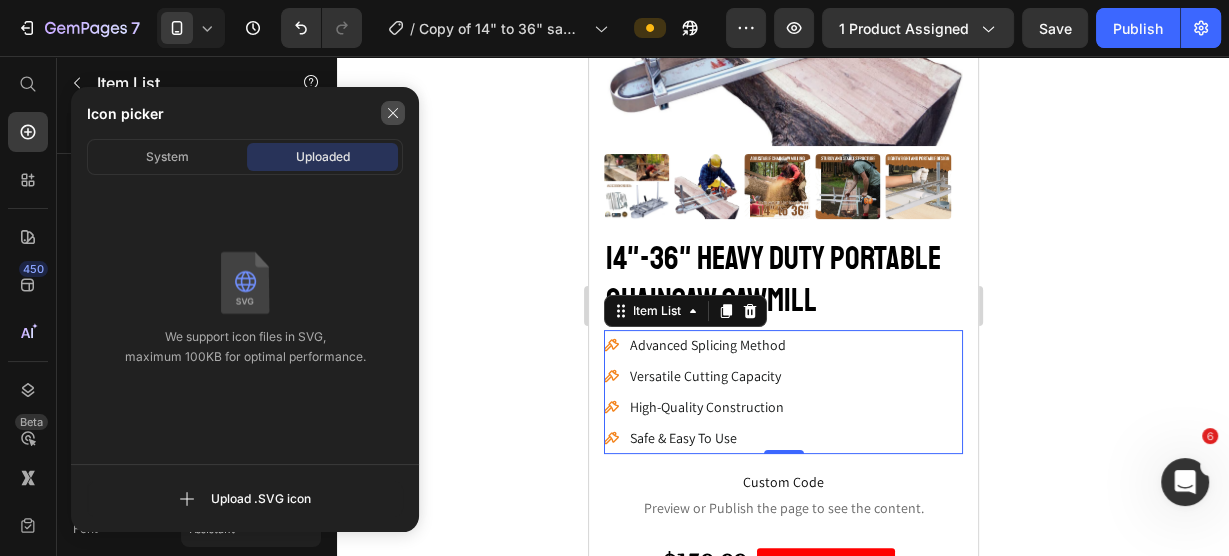click at bounding box center [393, 113] 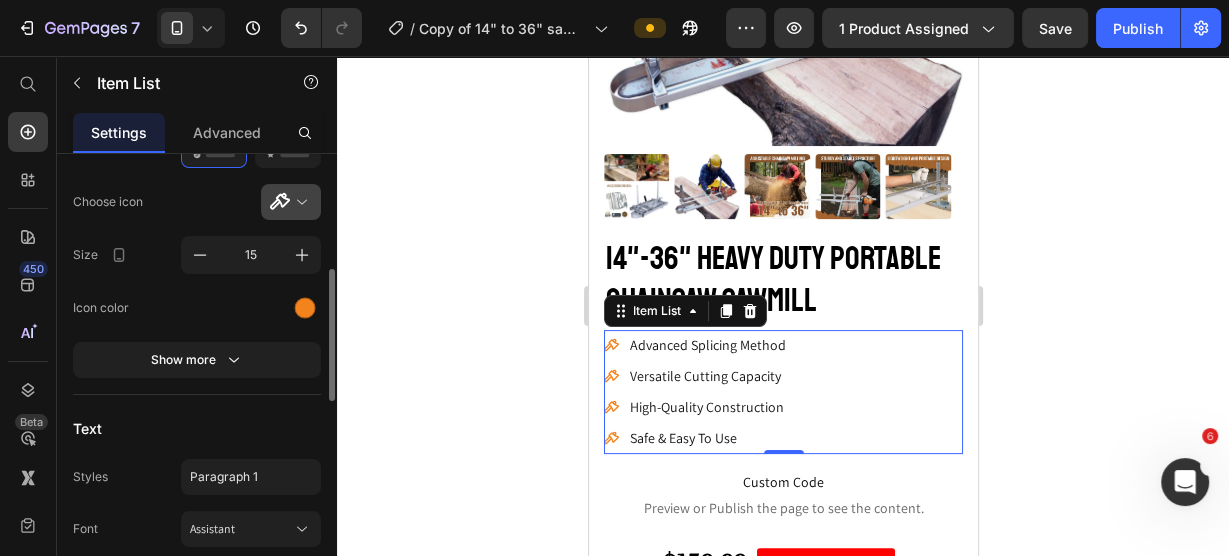 click at bounding box center [299, 202] 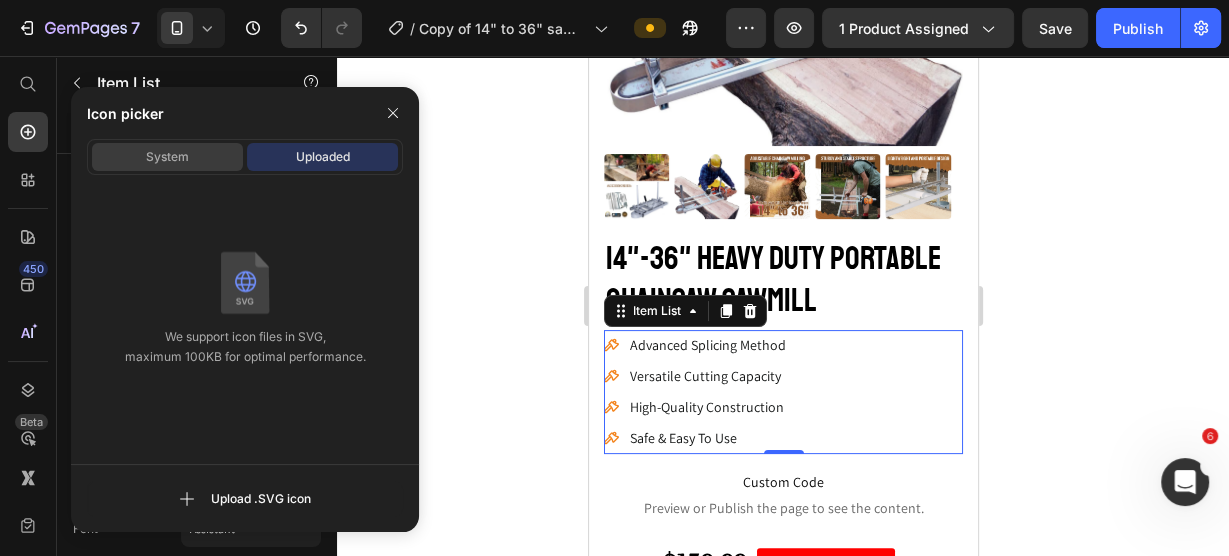 click on "System" at bounding box center [167, 157] 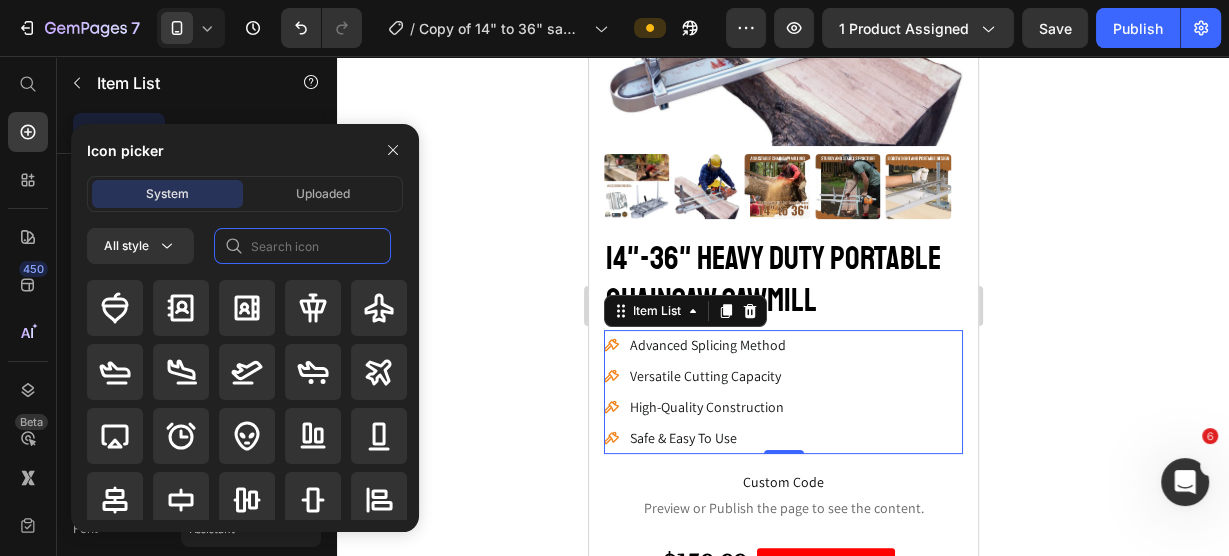 click 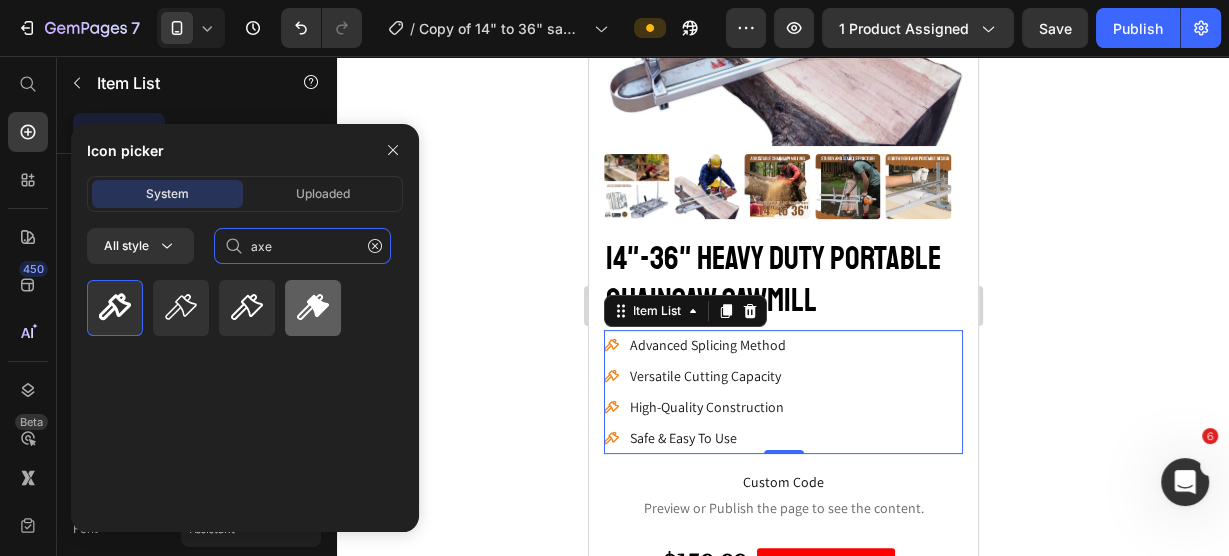 type on "axe" 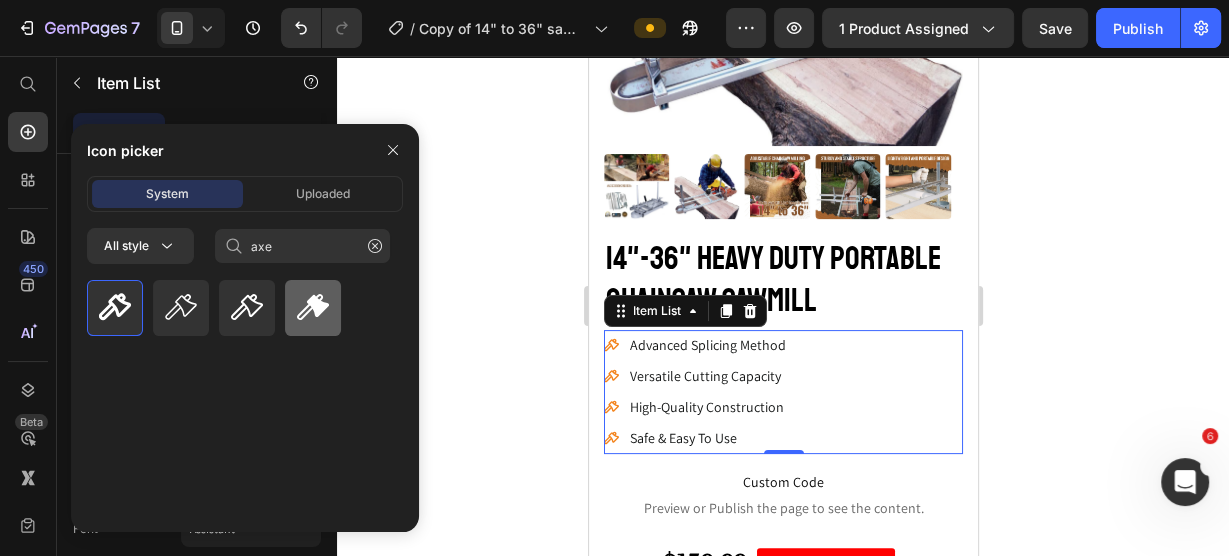 click 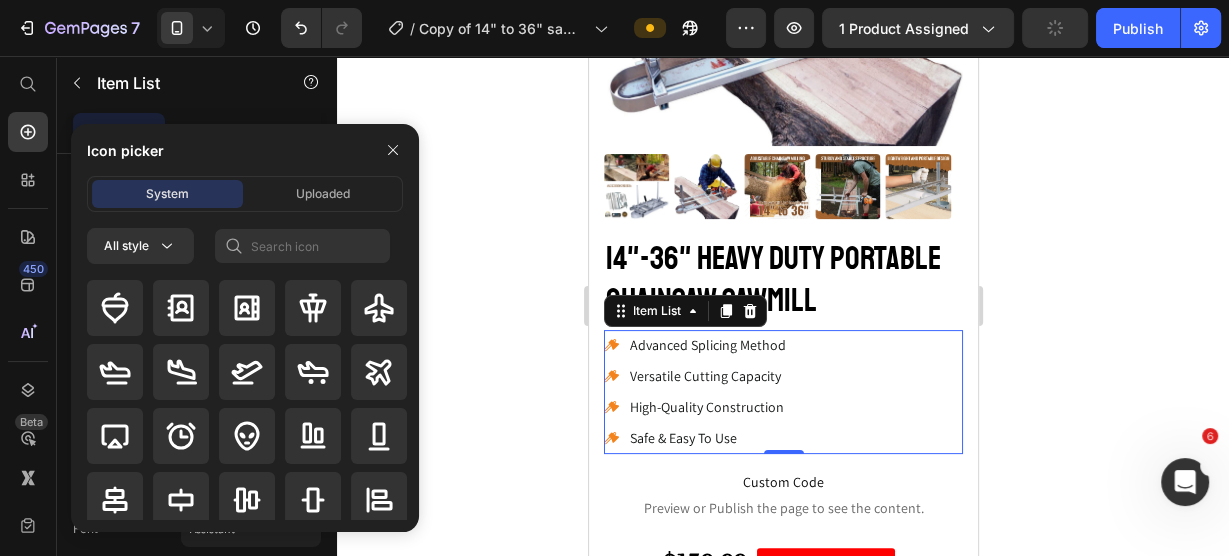 click 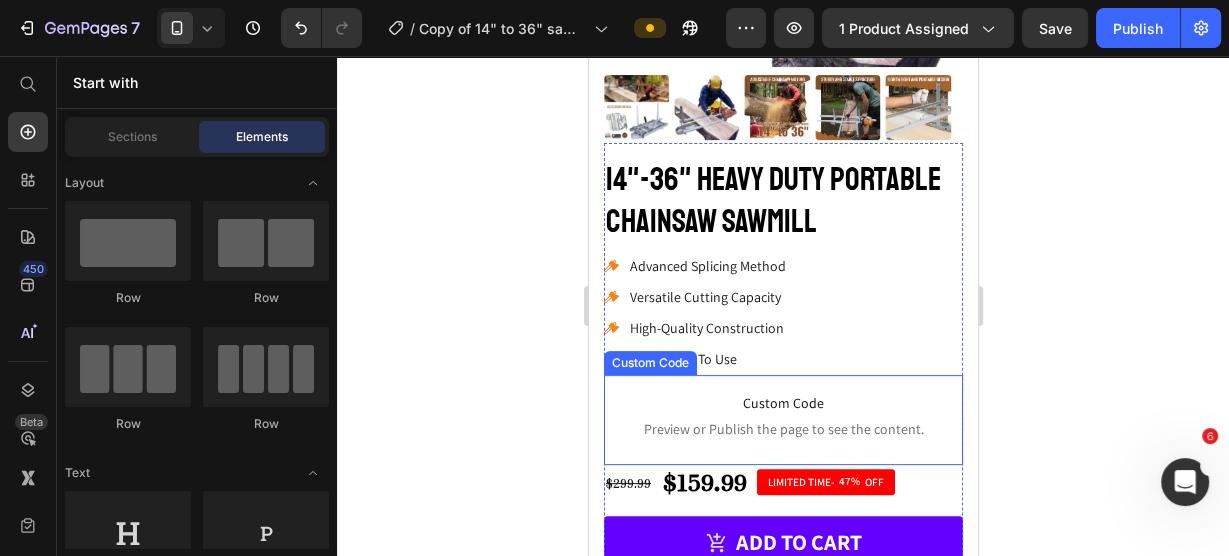 scroll, scrollTop: 400, scrollLeft: 0, axis: vertical 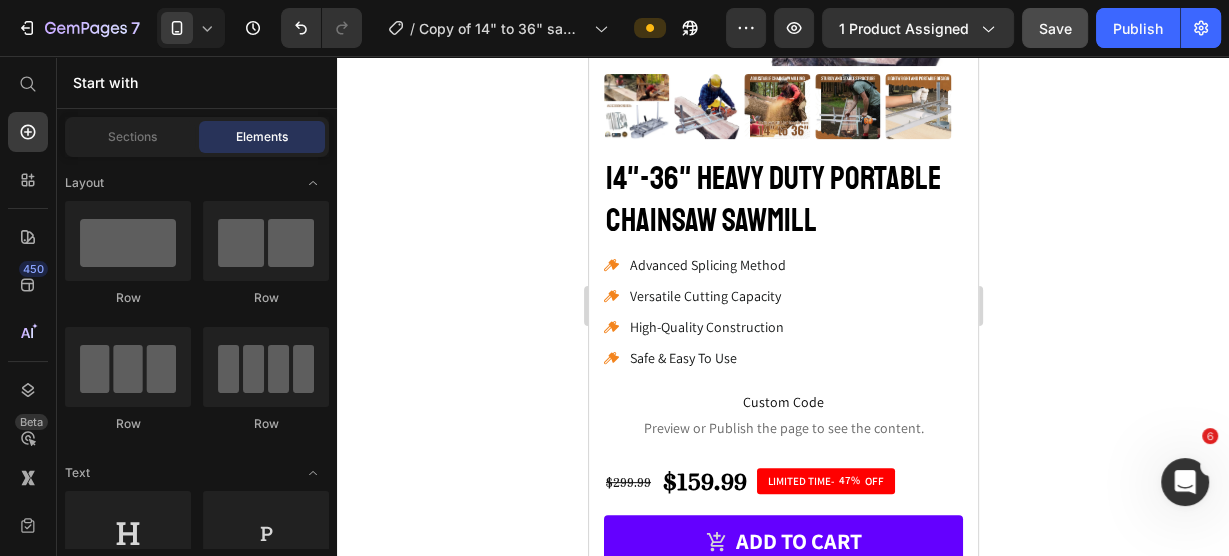 drag, startPoint x: 1096, startPoint y: 36, endPoint x: 1079, endPoint y: 31, distance: 17.720045 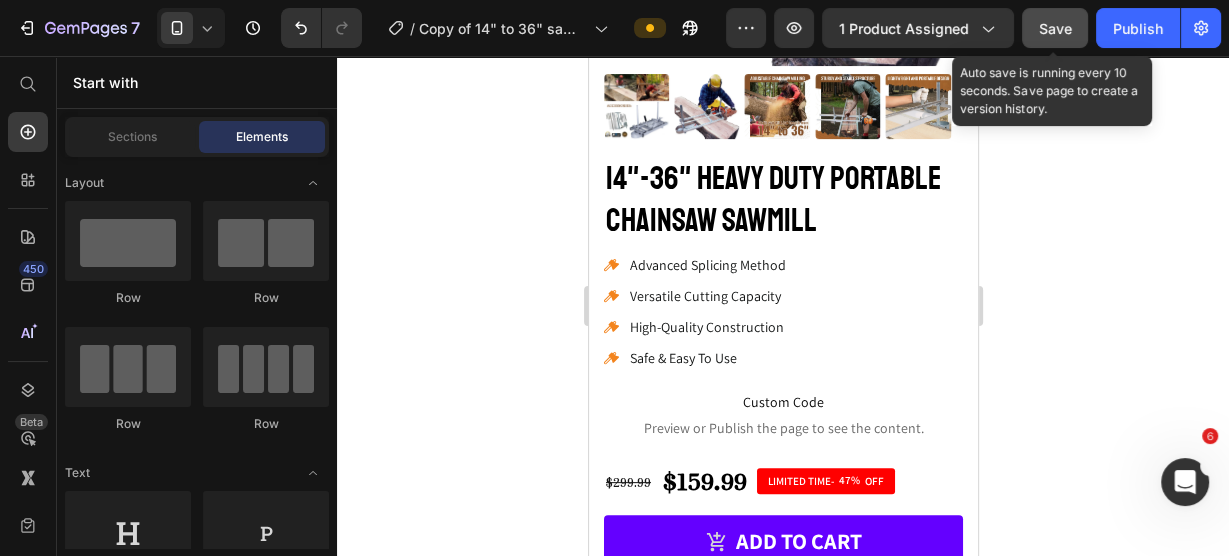 click on "Save" 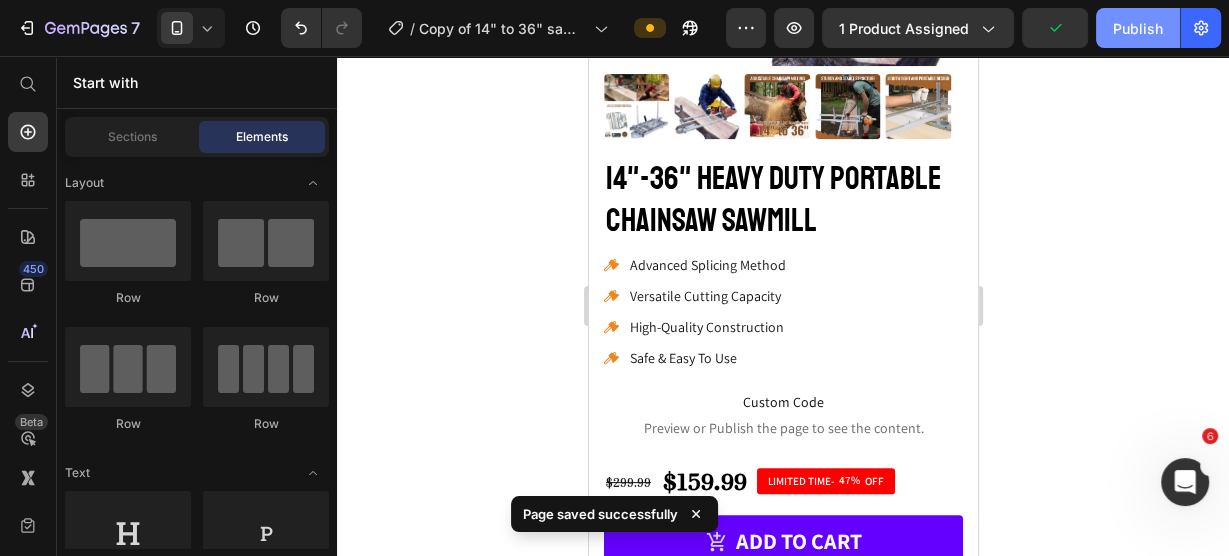 click on "Publish" 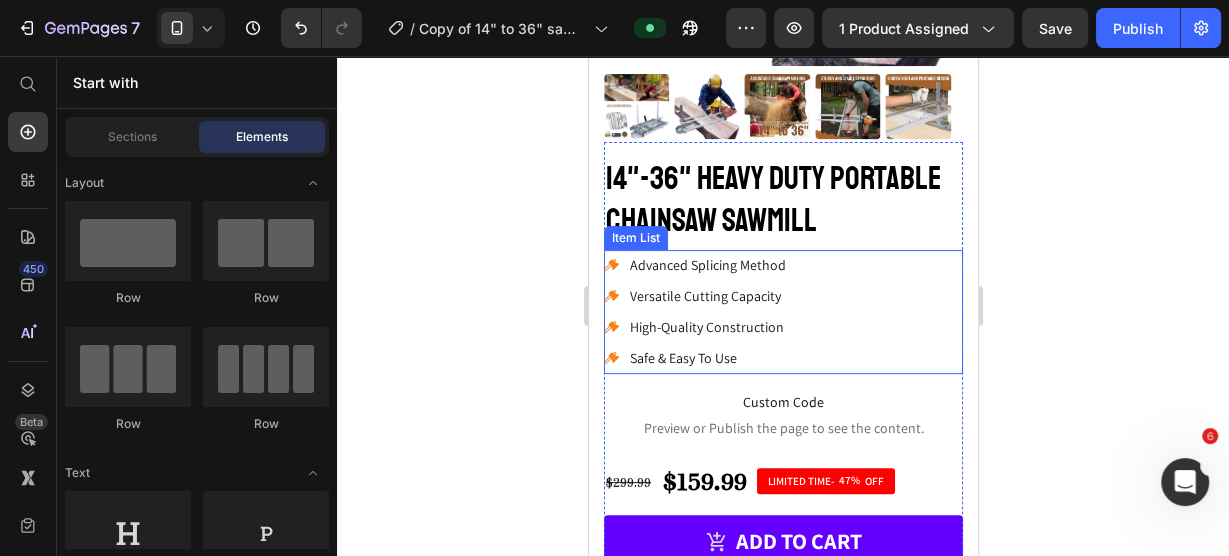 click on "Advanced Splicing Method
Versatile Cutting Capacity
High-Quality Construction
Safe & Easy To Use" at bounding box center (782, 312) 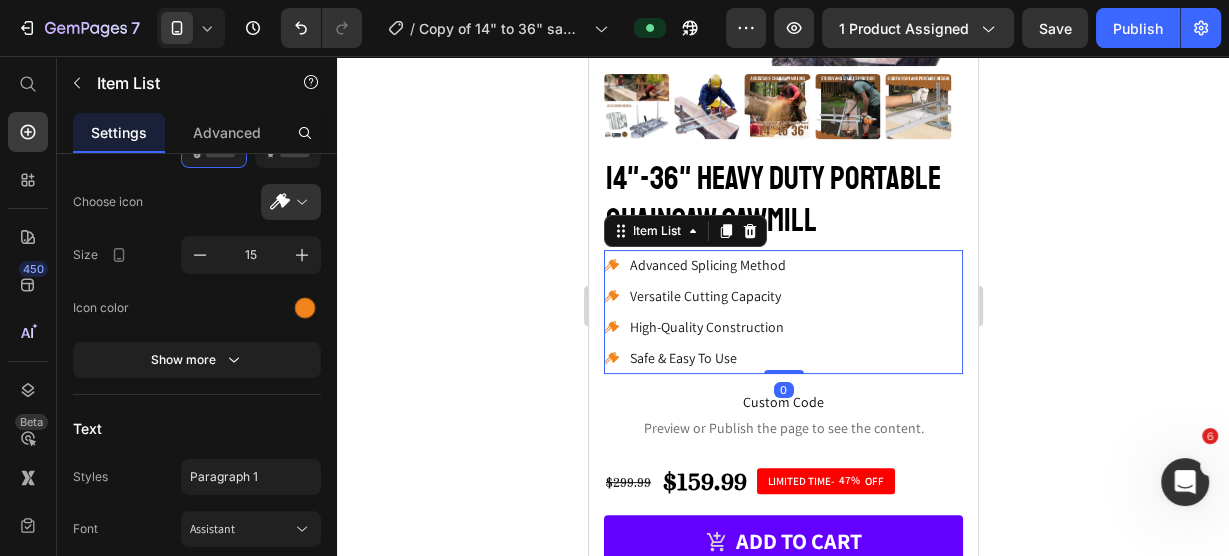 click 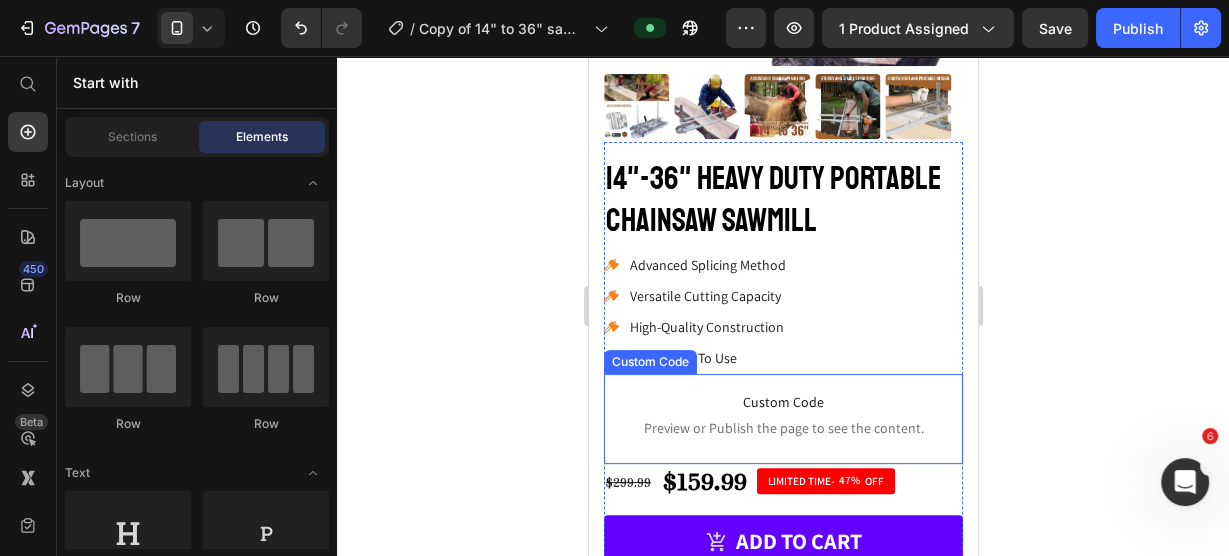 click on "Custom Code
Preview or Publish the page to see the content." at bounding box center [782, 414] 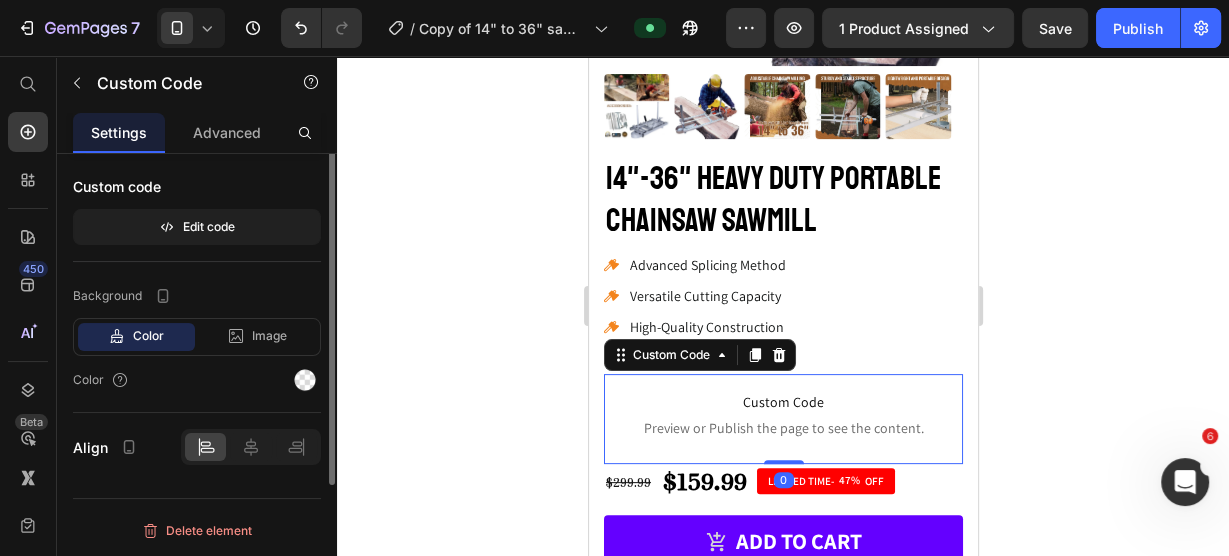 scroll, scrollTop: 0, scrollLeft: 0, axis: both 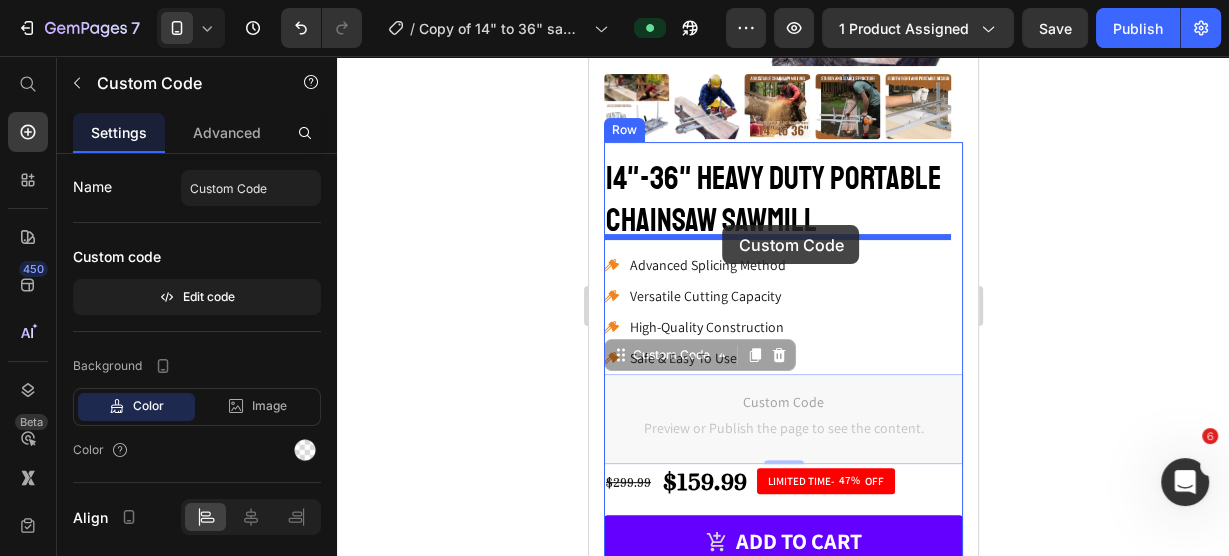 drag, startPoint x: 617, startPoint y: 340, endPoint x: 722, endPoint y: 225, distance: 155.72412 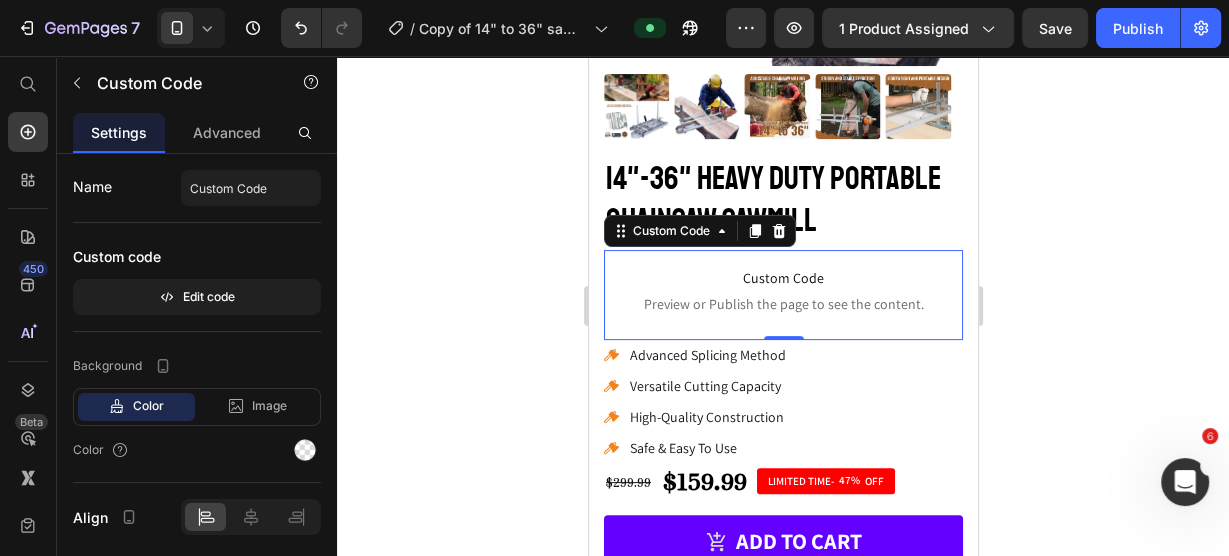 click 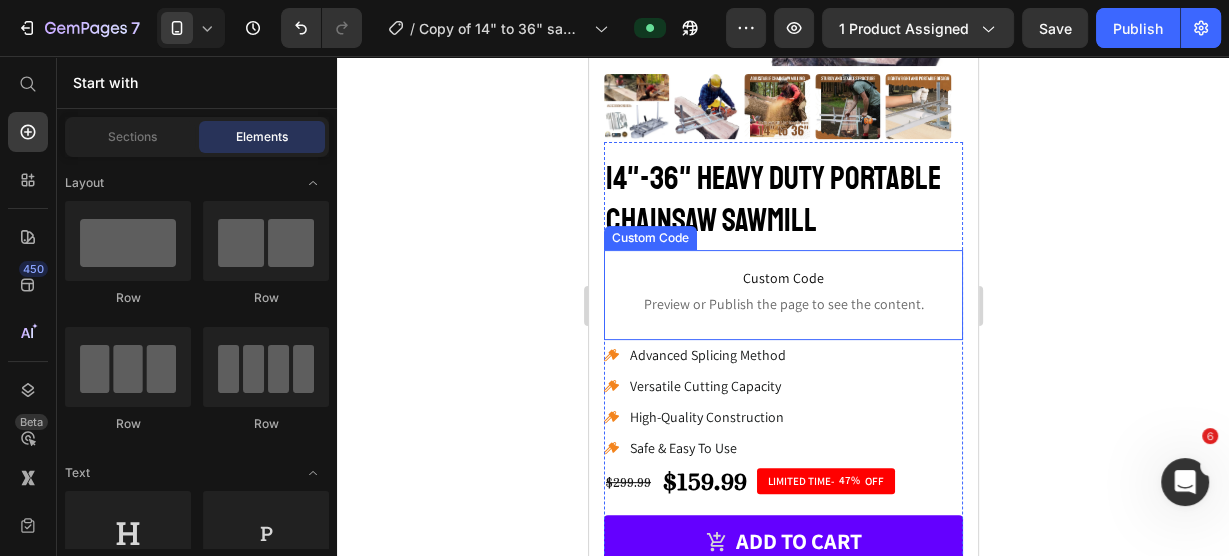 click on "Custom Code" at bounding box center (782, 278) 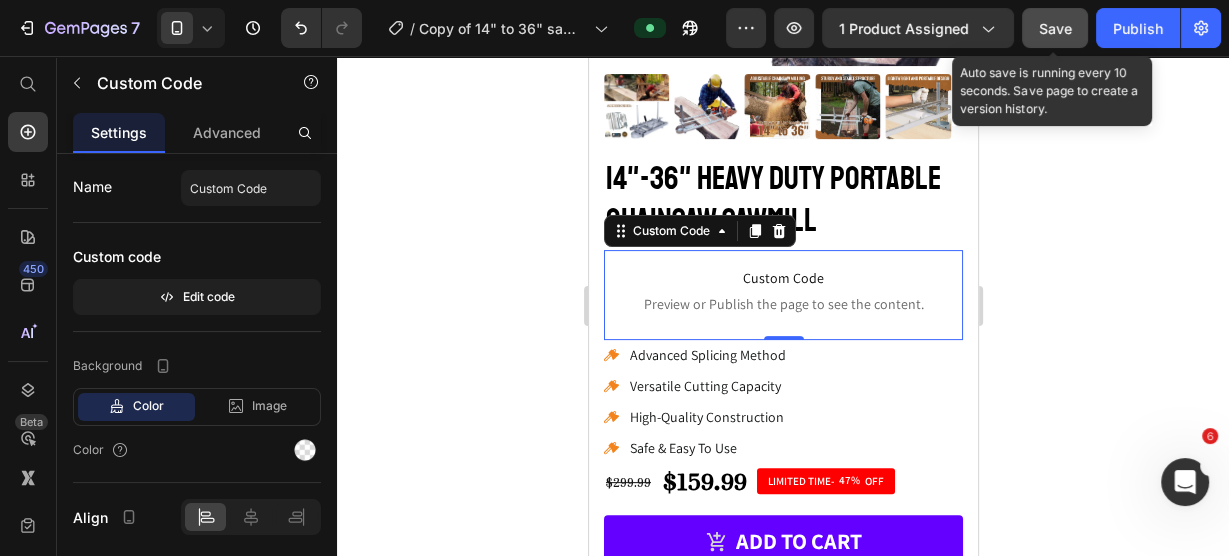 click on "Save" at bounding box center (1055, 28) 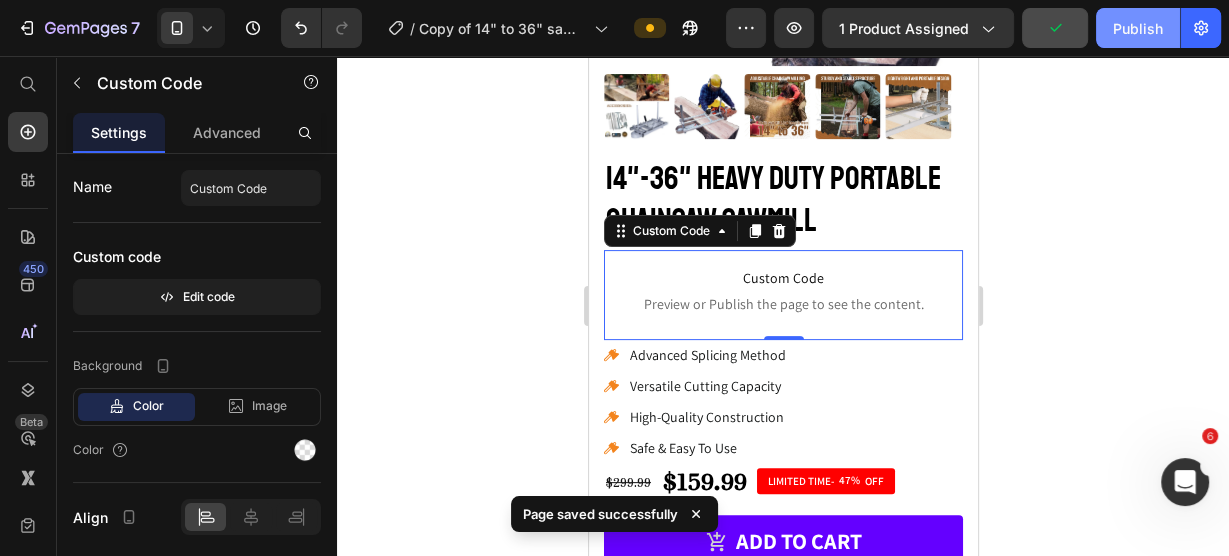 click on "Publish" at bounding box center (1138, 28) 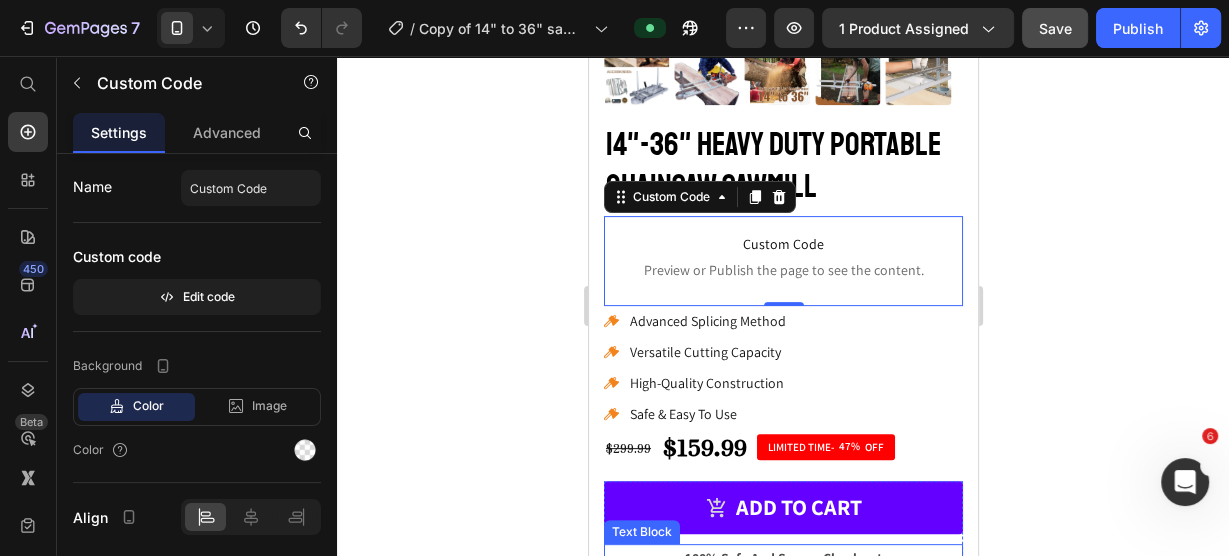 scroll, scrollTop: 480, scrollLeft: 0, axis: vertical 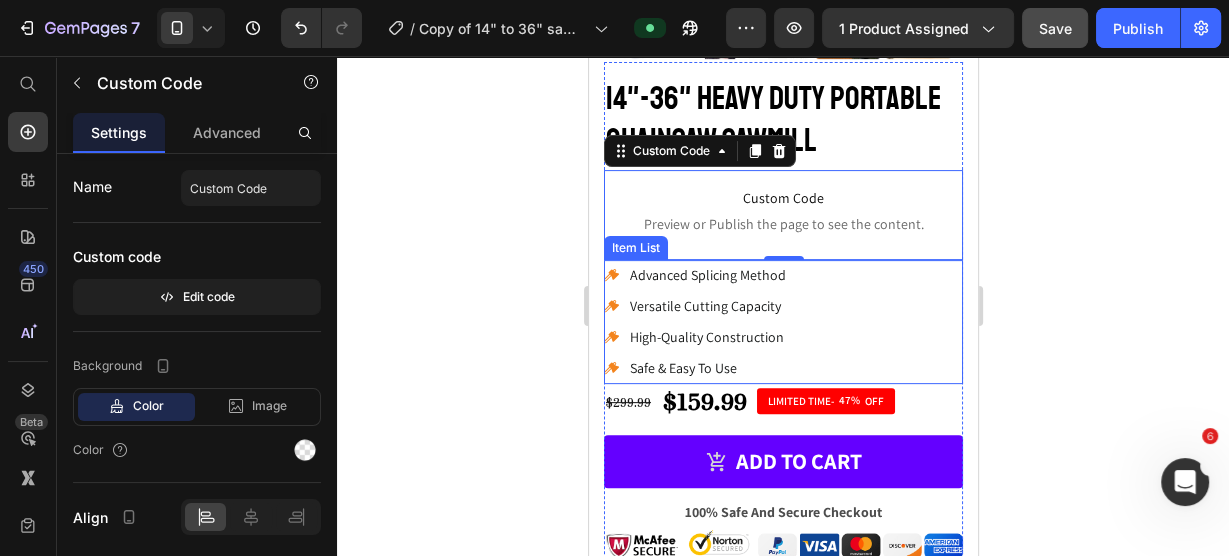 click on "Advanced Splicing Method
Versatile Cutting Capacity
High-Quality Construction
Safe & Easy To Use" at bounding box center [782, 322] 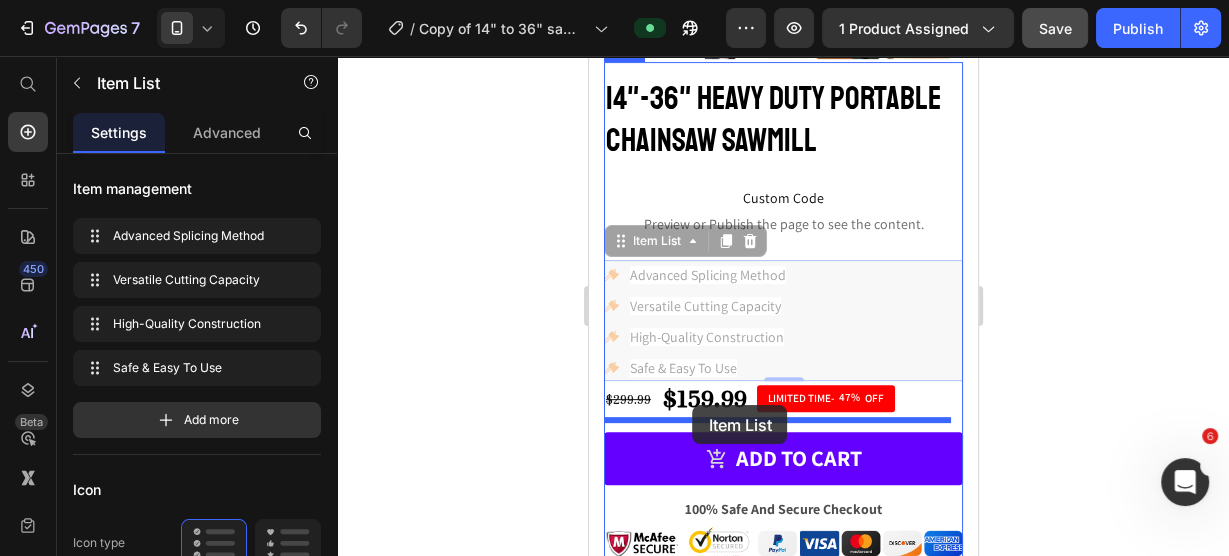 drag, startPoint x: 615, startPoint y: 232, endPoint x: 692, endPoint y: 405, distance: 189.36209 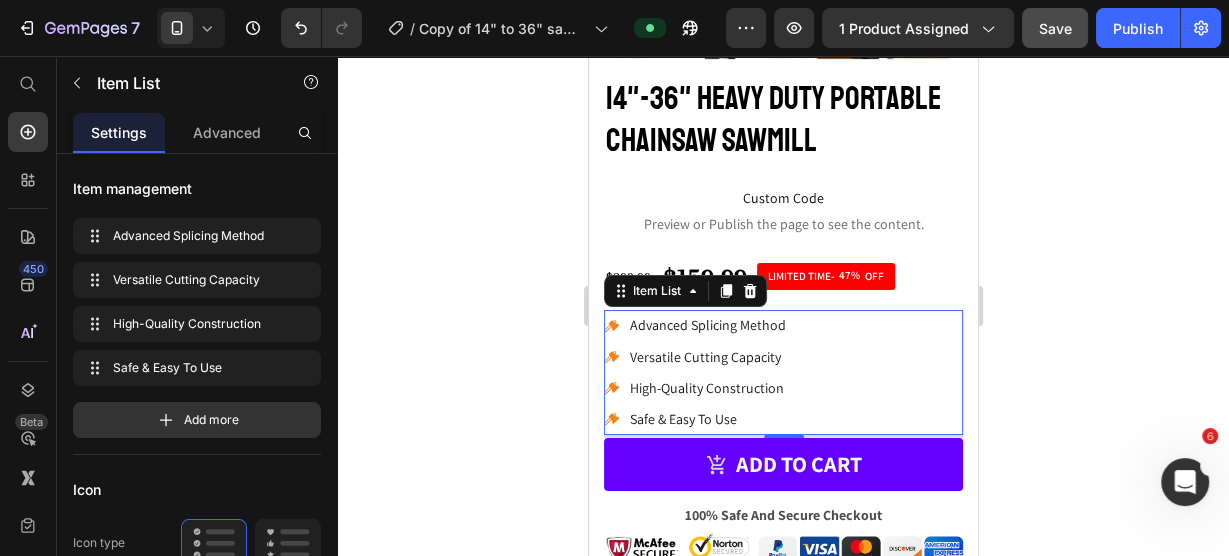 click 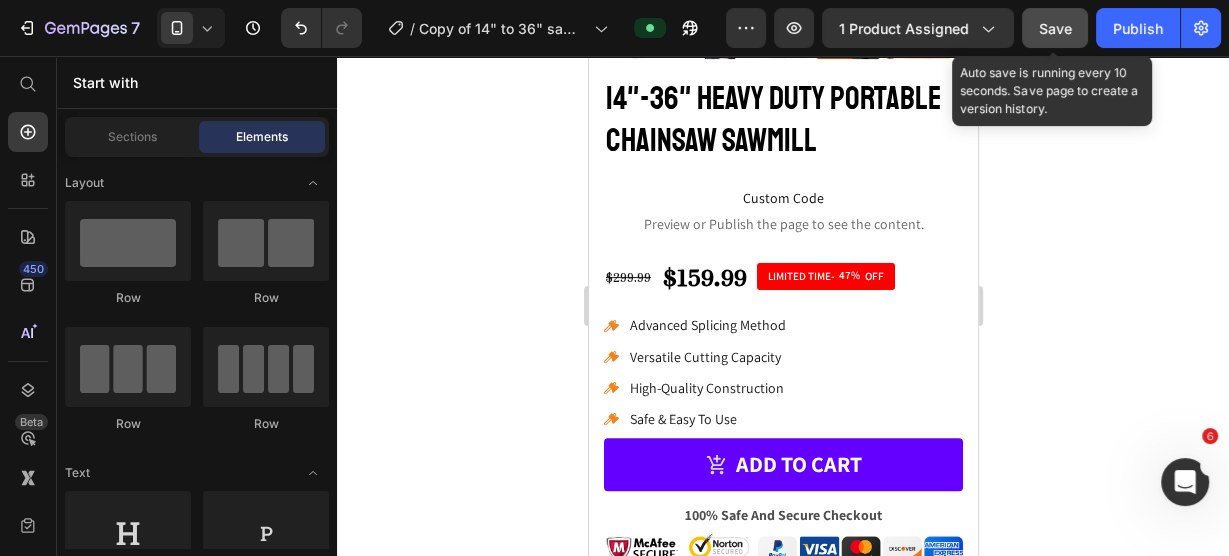 click on "Save" 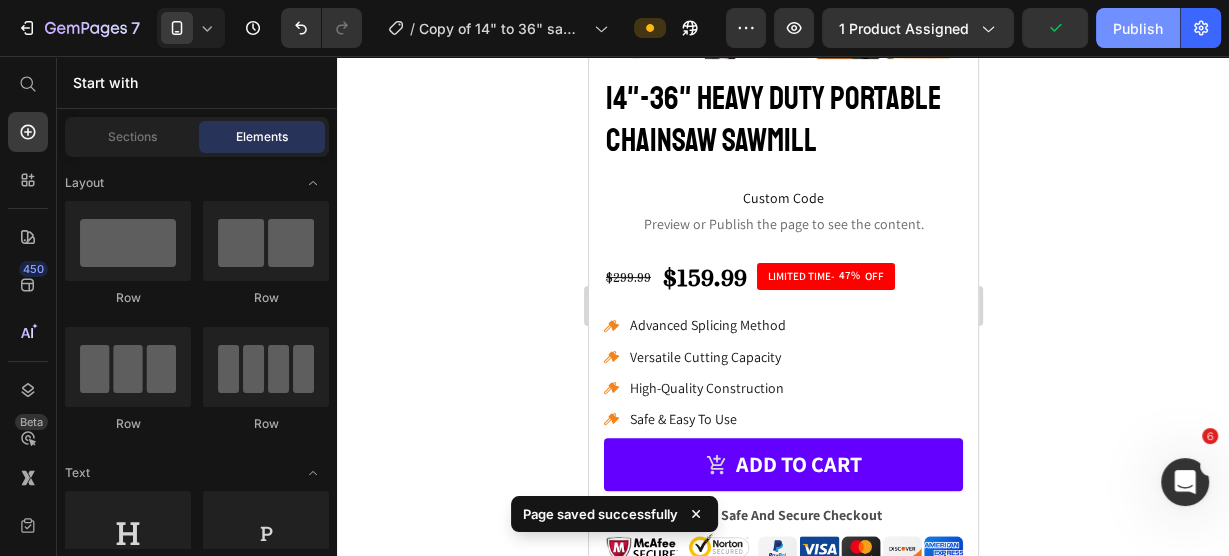 click on "Publish" at bounding box center (1138, 28) 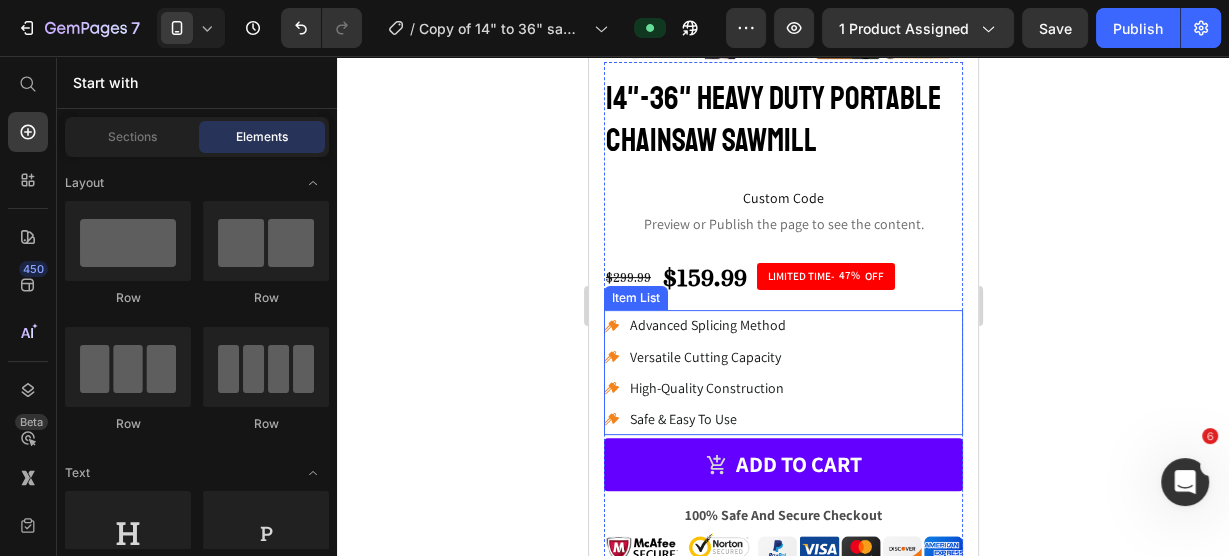 click on "Advanced Splicing Method
Versatile Cutting Capacity
High-Quality Construction
Safe & Easy To Use" at bounding box center (782, 372) 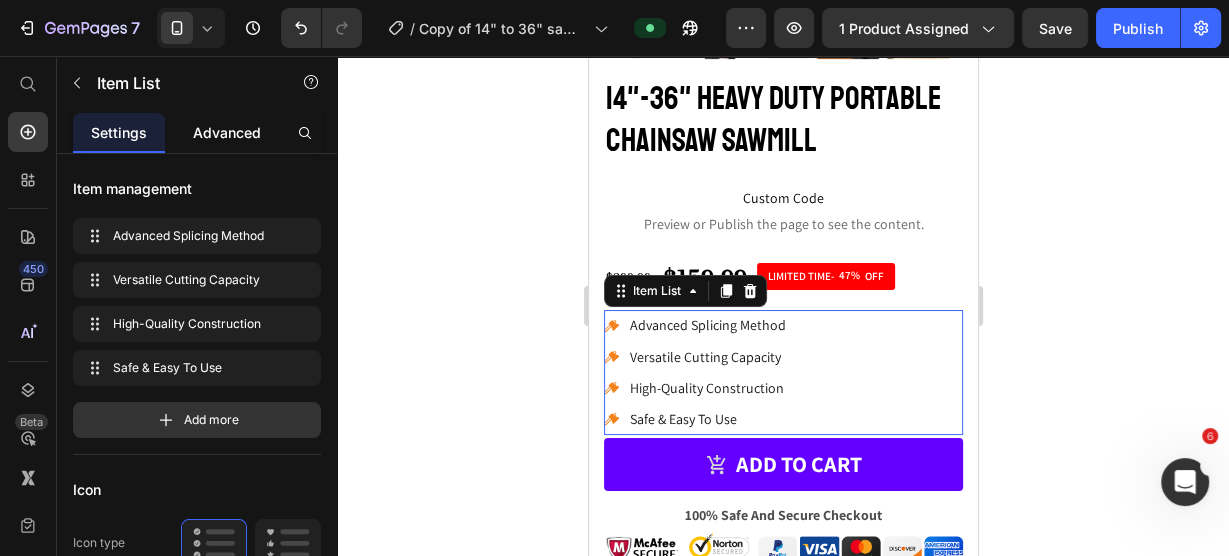 click on "Advanced" 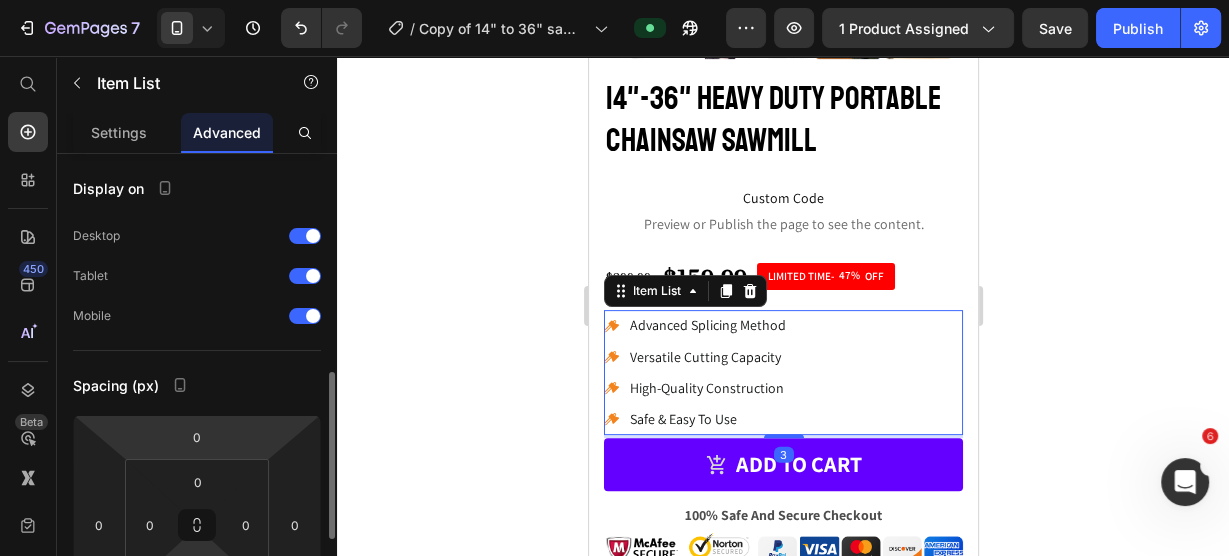scroll, scrollTop: 0, scrollLeft: 0, axis: both 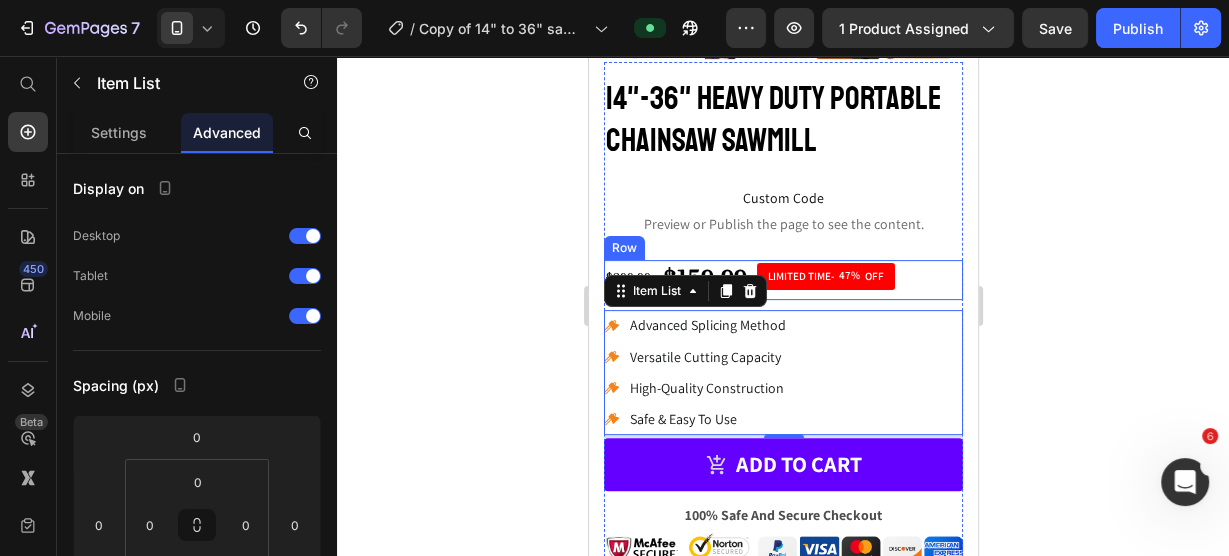 click on "$299.99 Product Price $159.99 Product Price LIMITED TIME- 47% OFF Discount Tag Row" at bounding box center [782, 280] 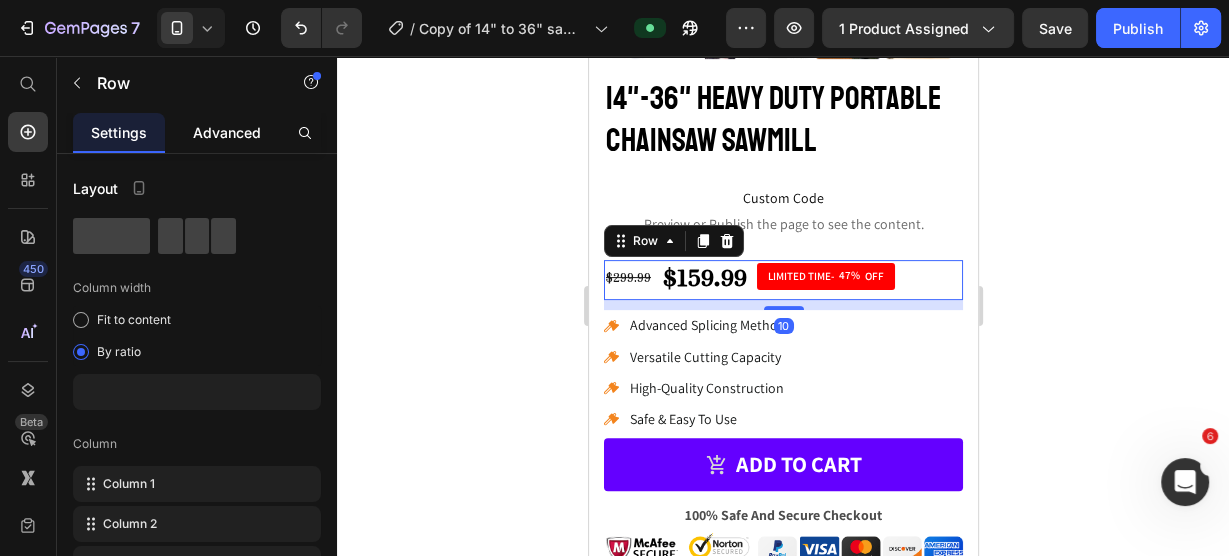 click on "Advanced" at bounding box center (227, 132) 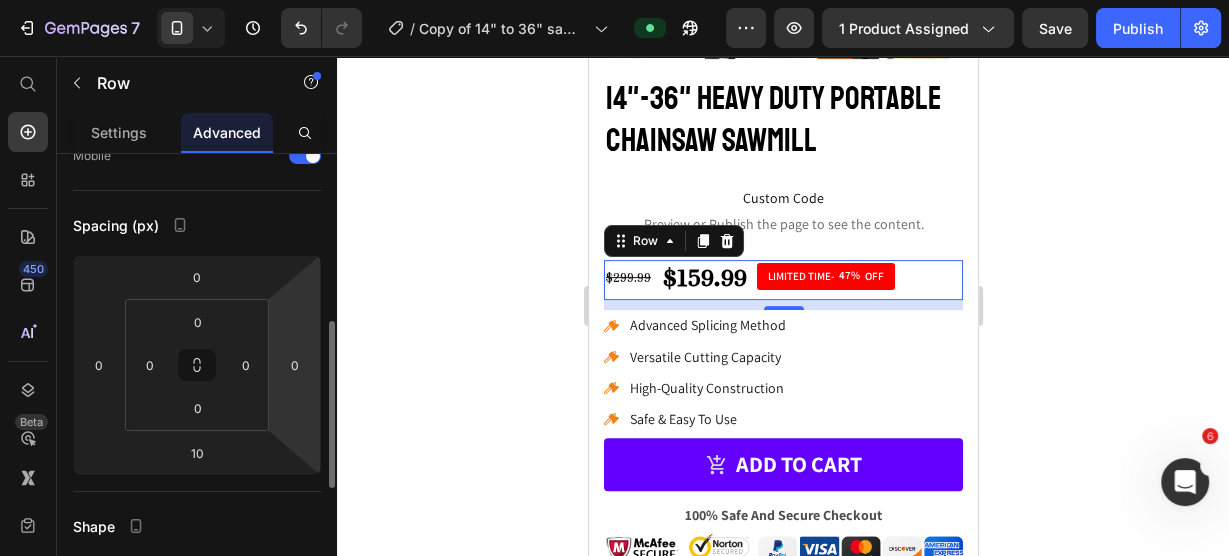 scroll, scrollTop: 240, scrollLeft: 0, axis: vertical 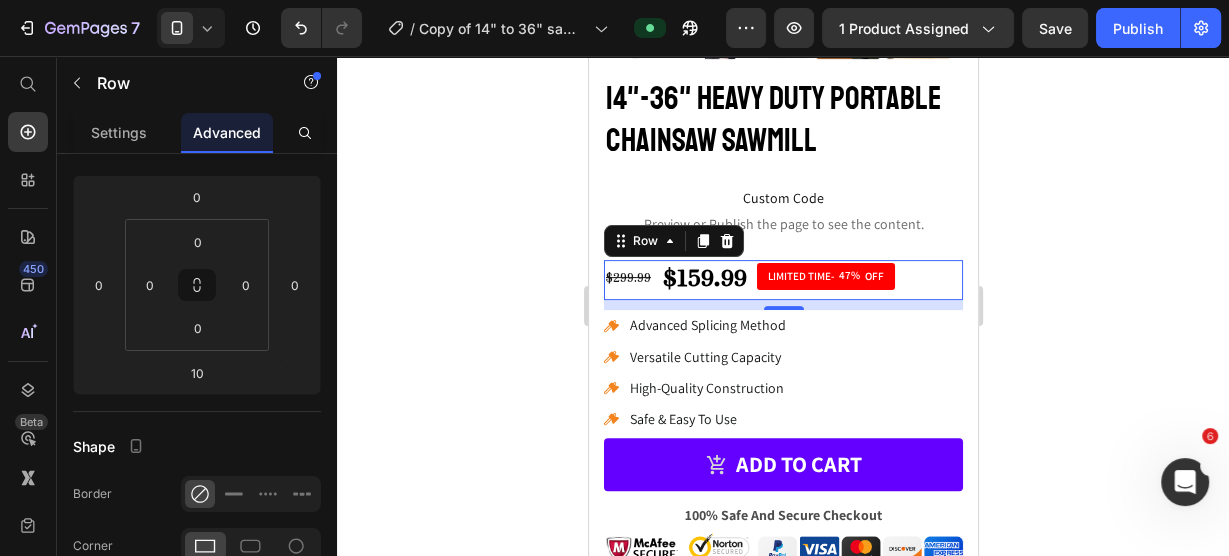 click 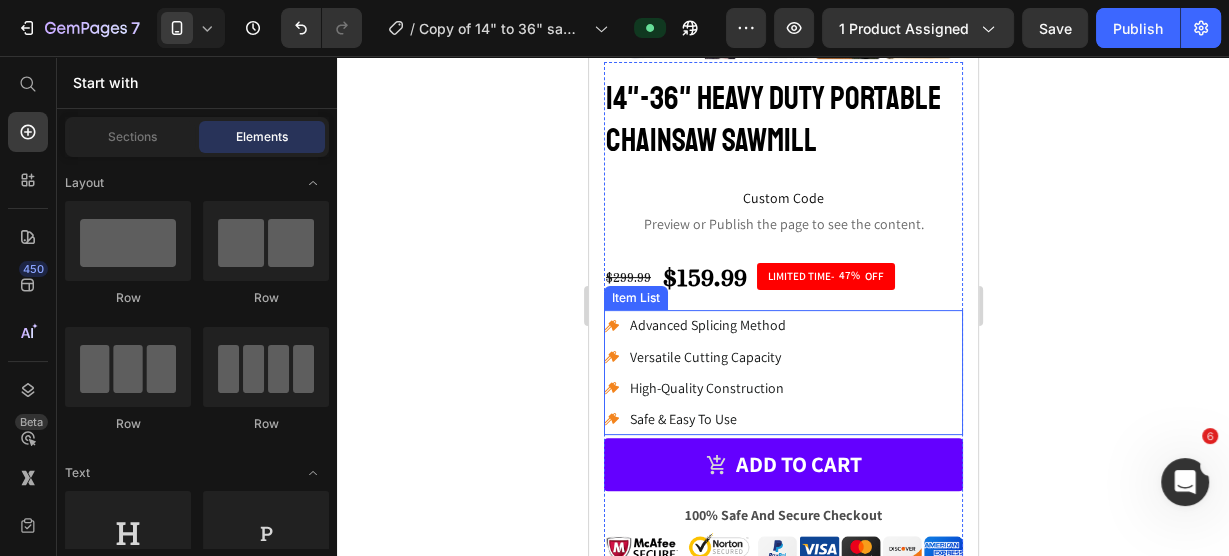 click on "Advanced Splicing Method
Versatile Cutting Capacity
High-Quality Construction
Safe & Easy To Use" at bounding box center [782, 372] 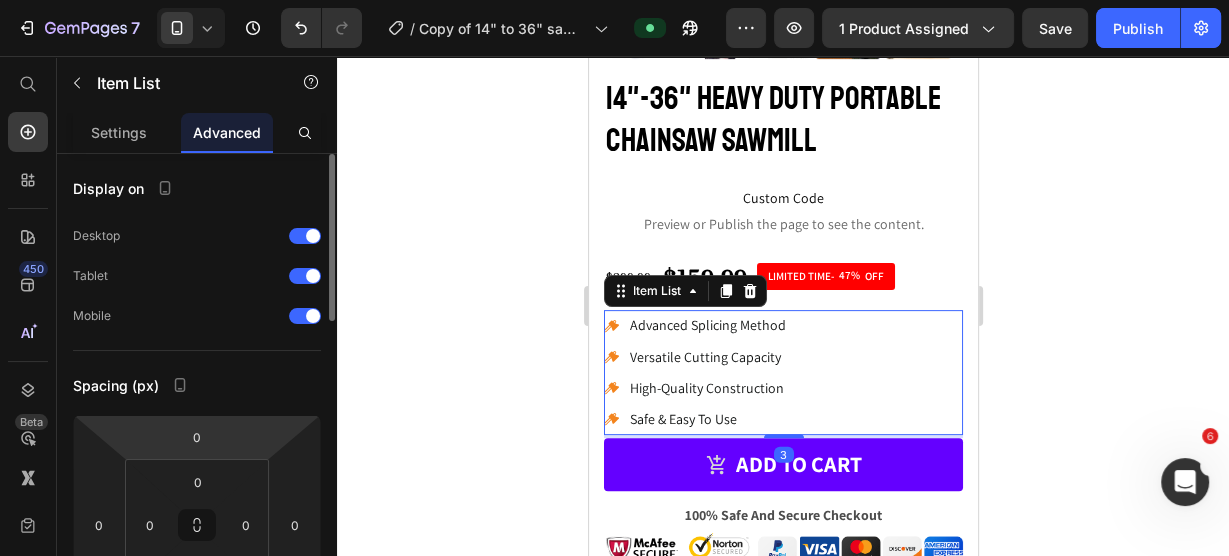 scroll, scrollTop: 160, scrollLeft: 0, axis: vertical 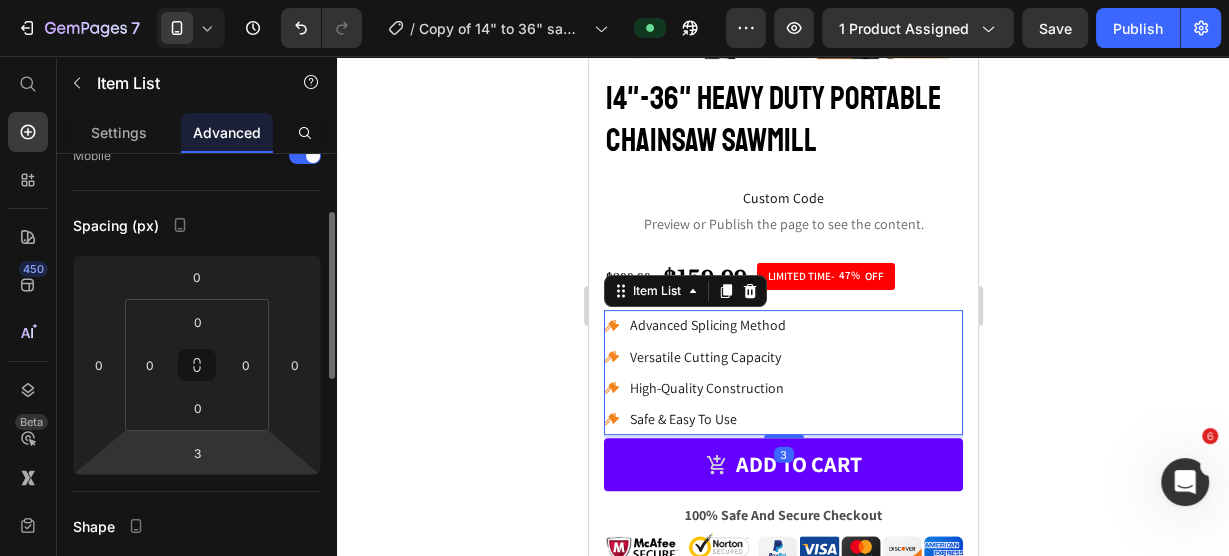click on "7  Version history  /  Copy of 14" to 36" sawmill- 27 may 2025 Preview 1 product assigned  Save   Publish  450 Beta Start with Sections Elements Hero Section Product Detail Brands Trusted Badges Guarantee Product Breakdown How to use Testimonials Compare Bundle FAQs Social Proof Brand Story Product List Collection Blog List Contact Sticky Add to Cart Custom Footer Browse Library 450 Layout
Row
Row
Row
Row Text
Heading
Text Block Button
Button
Button
Sticky Back to top Media" at bounding box center (614, 0) 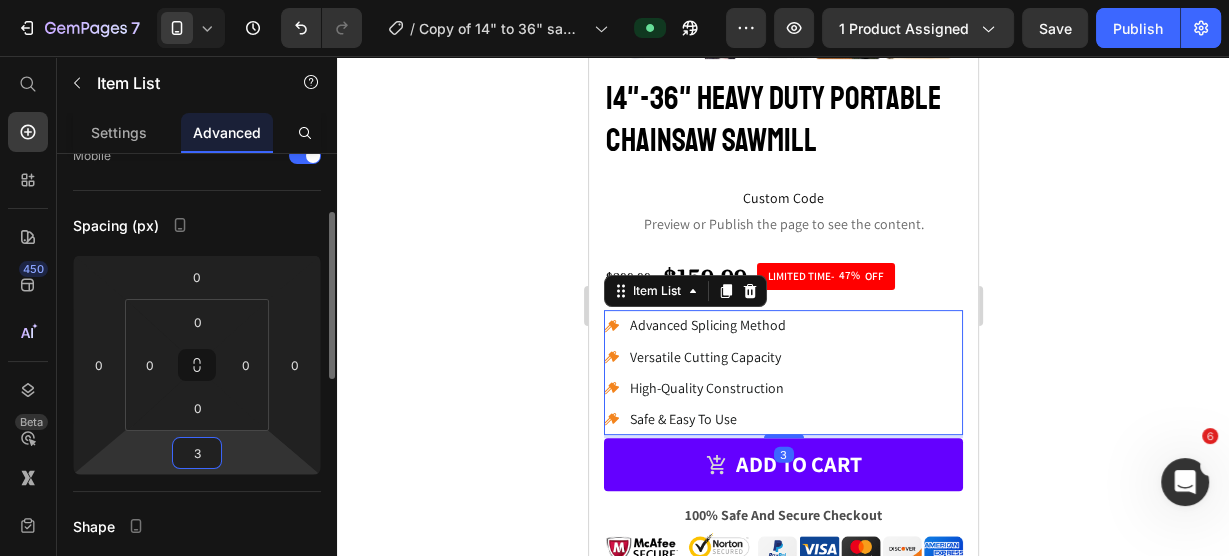 click on "3" at bounding box center (197, 453) 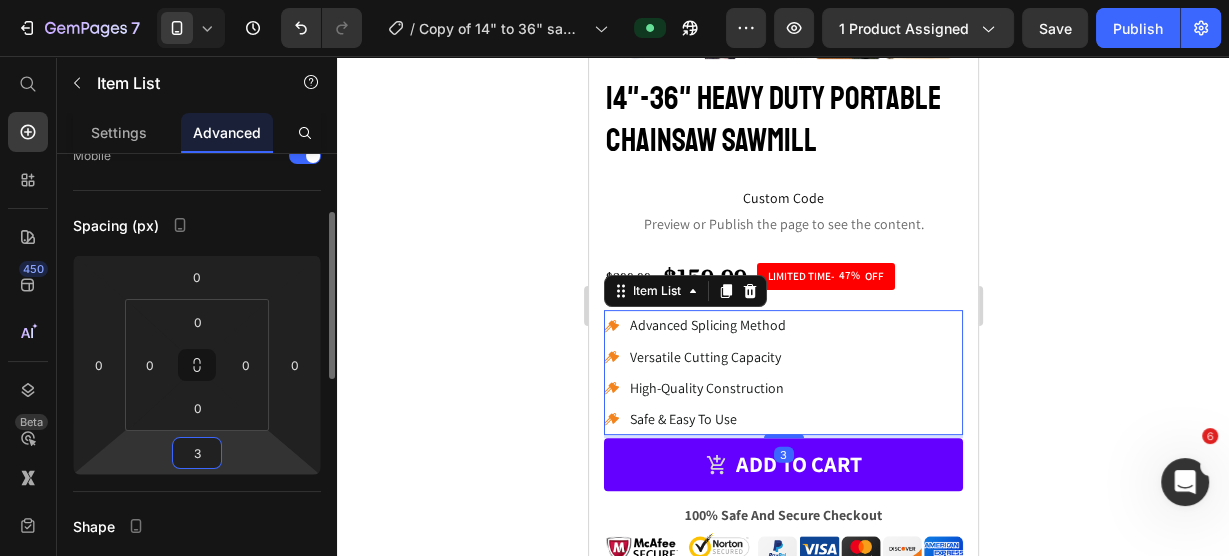click on "3" at bounding box center (197, 453) 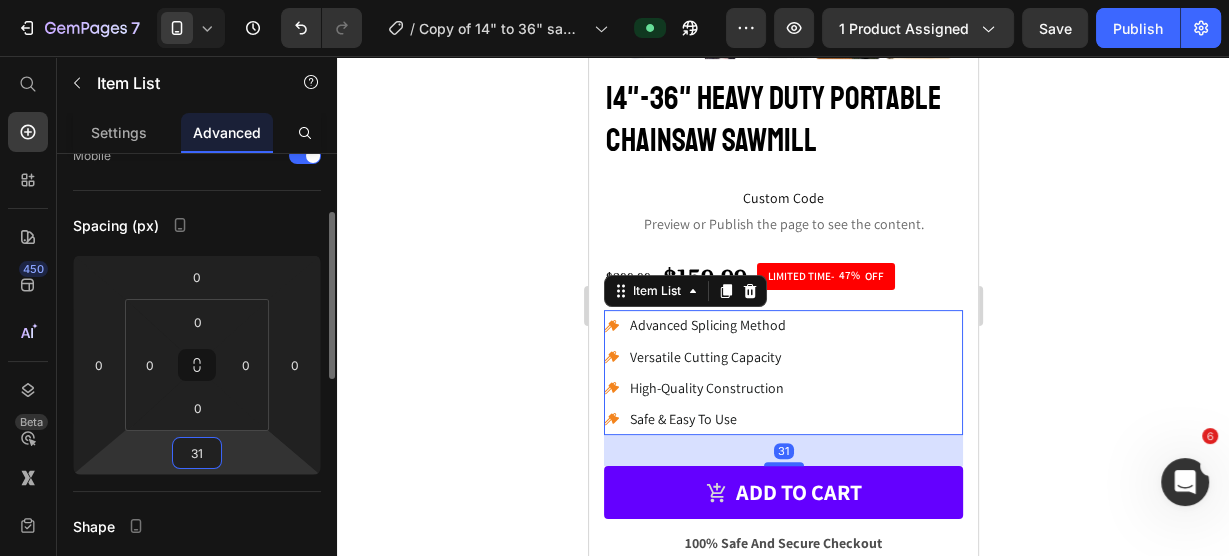 type on "3" 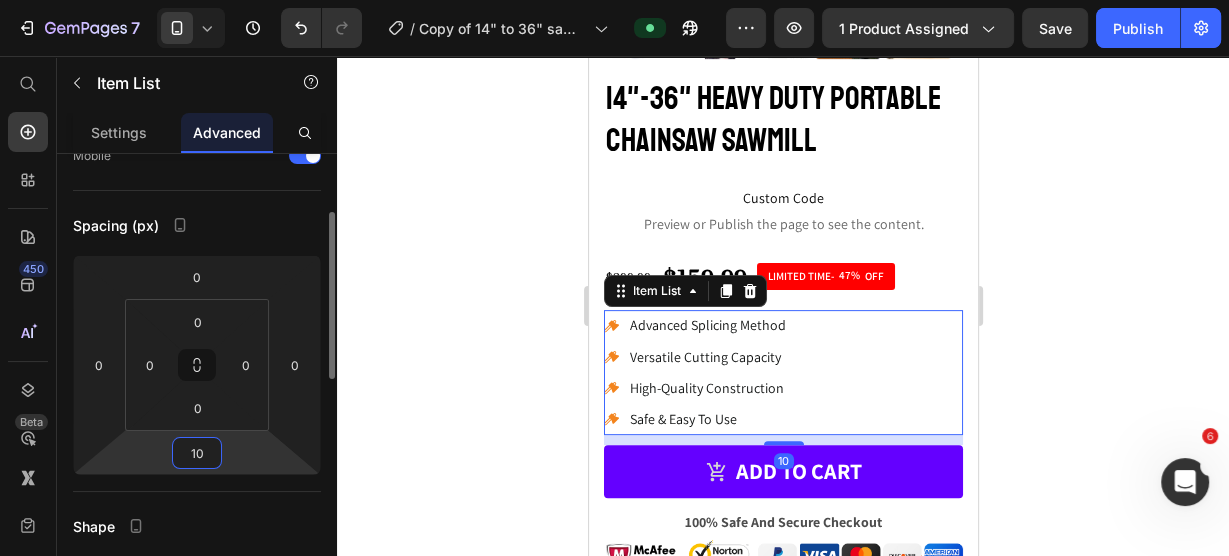 type on "10" 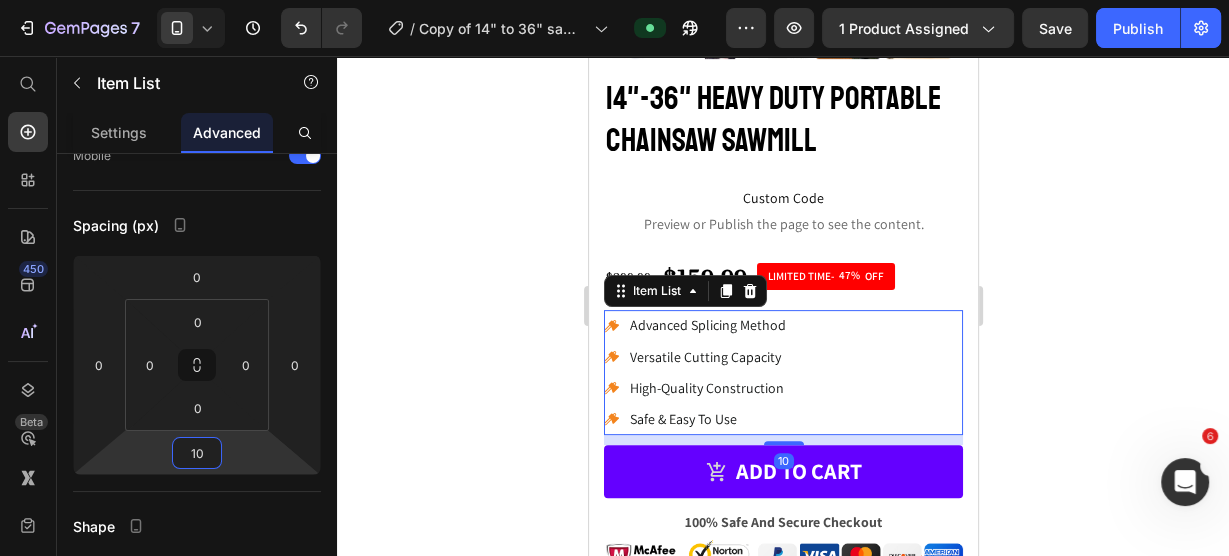 click 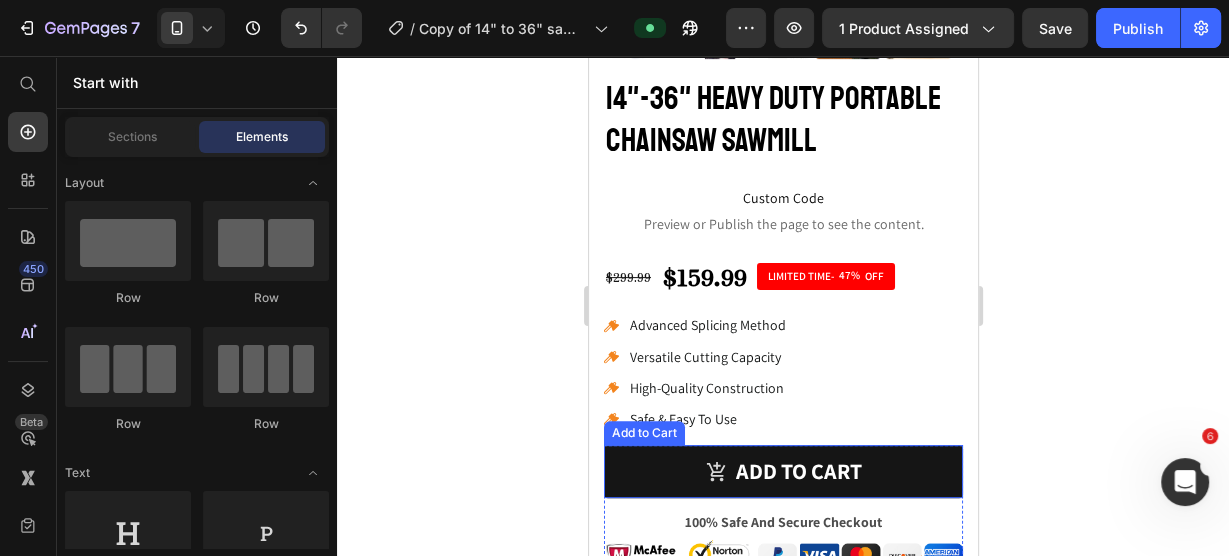 click on "Add to cart" at bounding box center [782, 471] 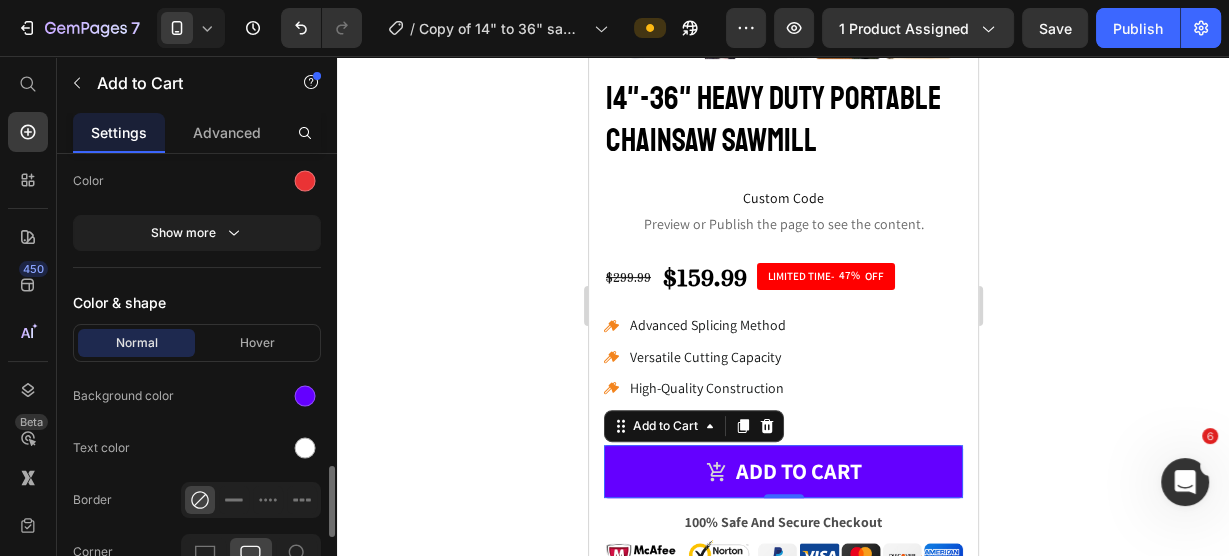 scroll, scrollTop: 2080, scrollLeft: 0, axis: vertical 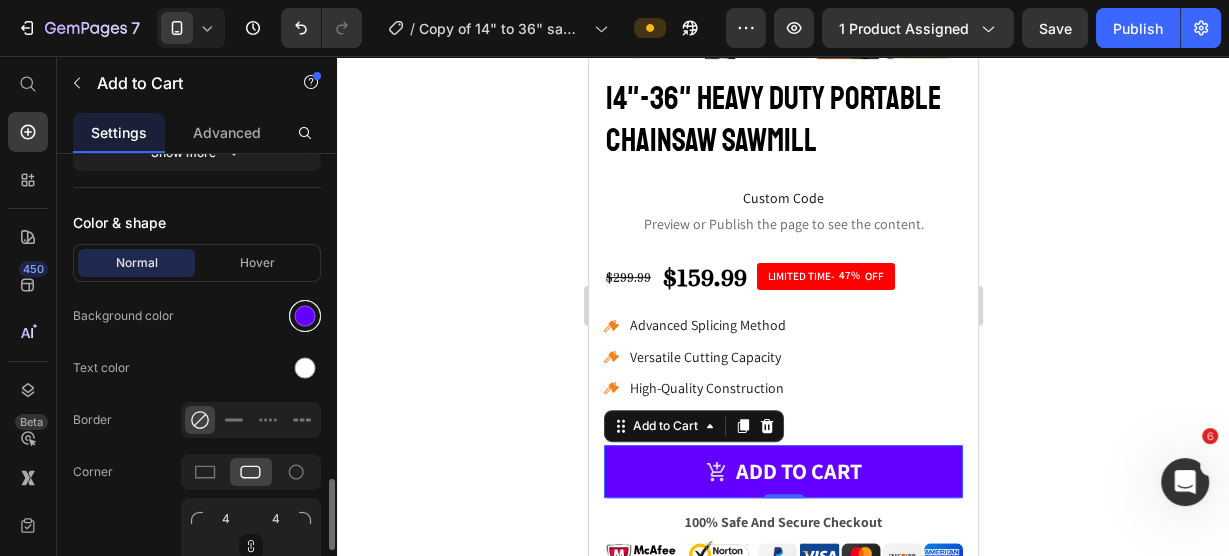 click at bounding box center [305, 316] 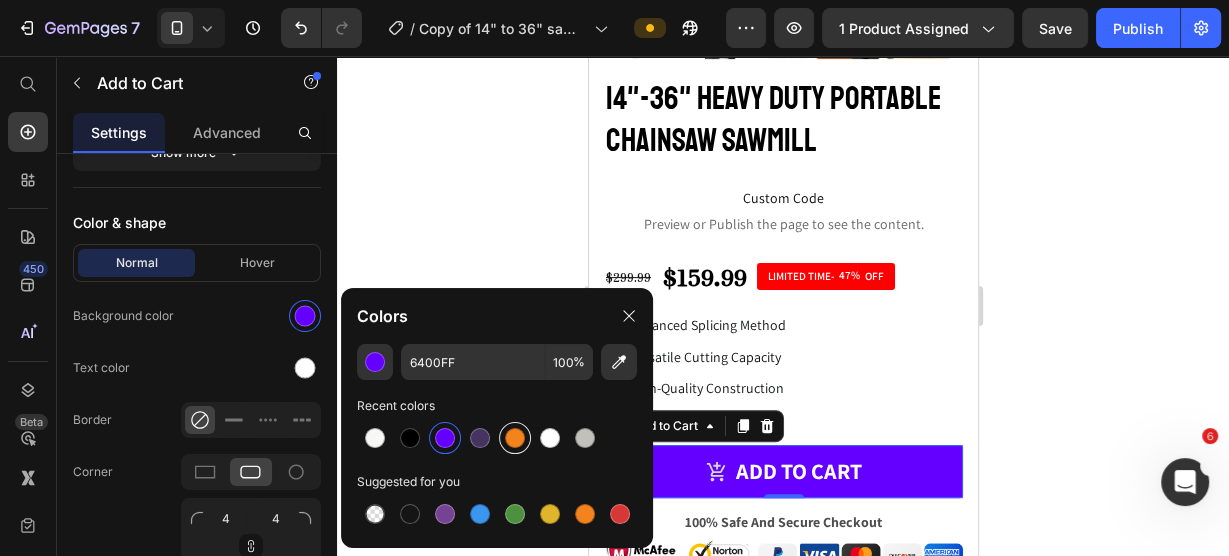 click at bounding box center [515, 438] 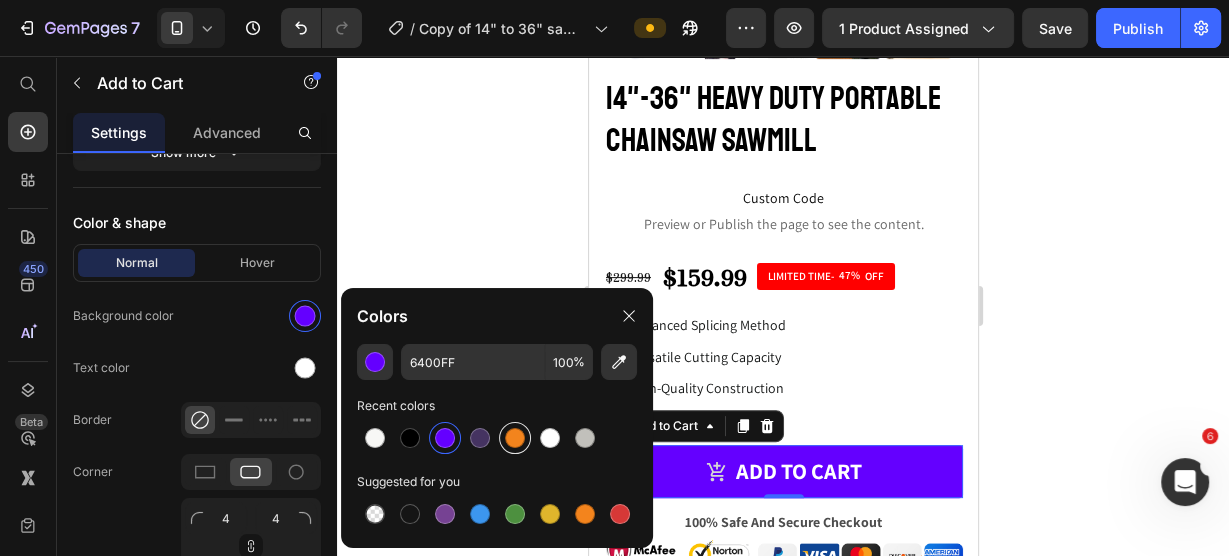 type on "F3841D" 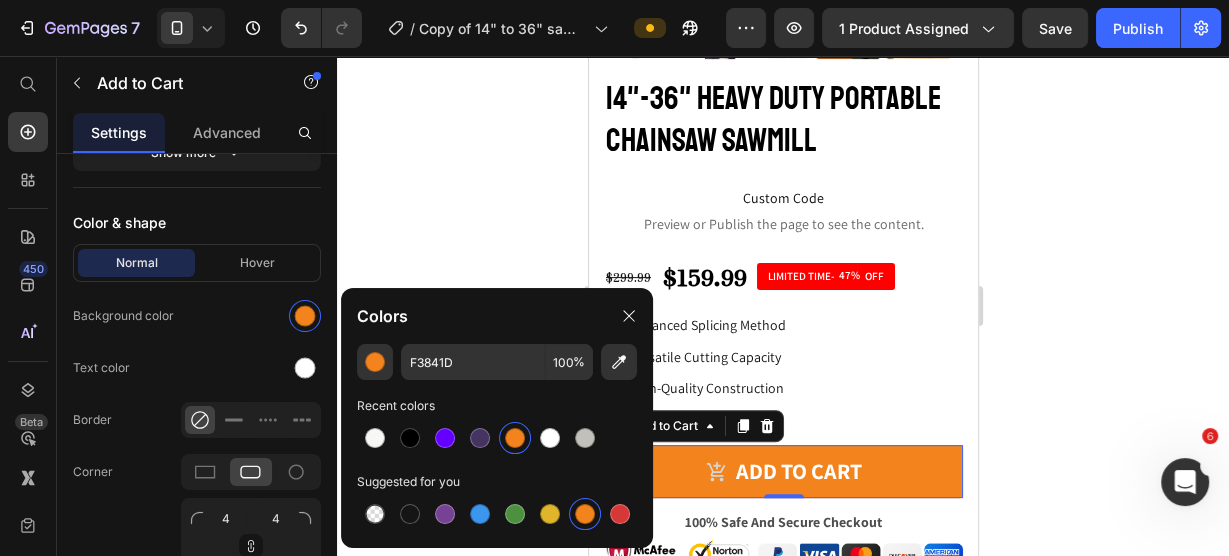 click 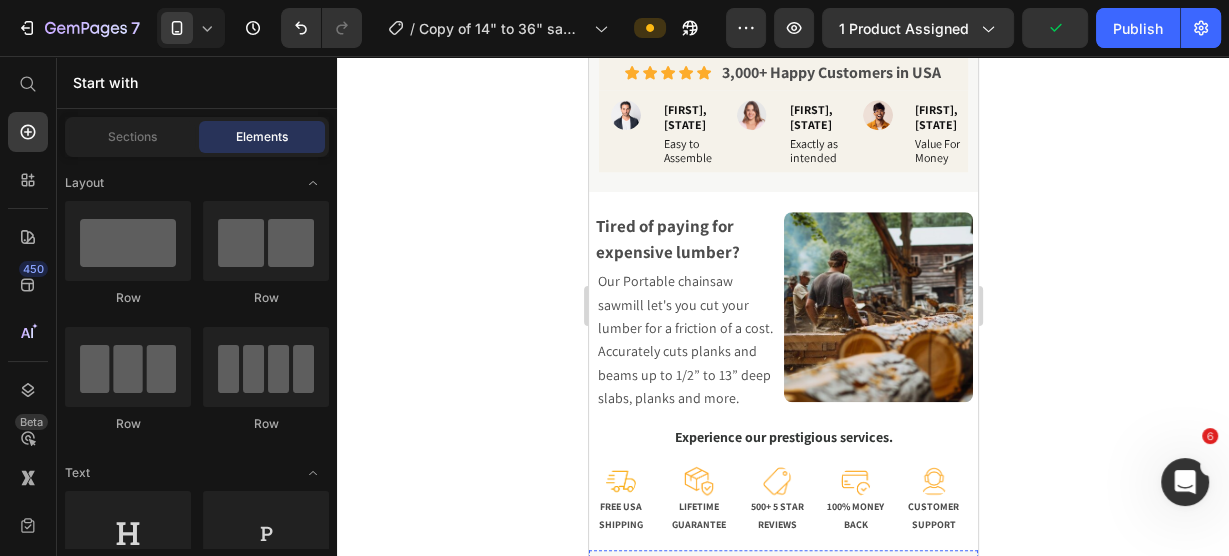 scroll, scrollTop: 1817, scrollLeft: 0, axis: vertical 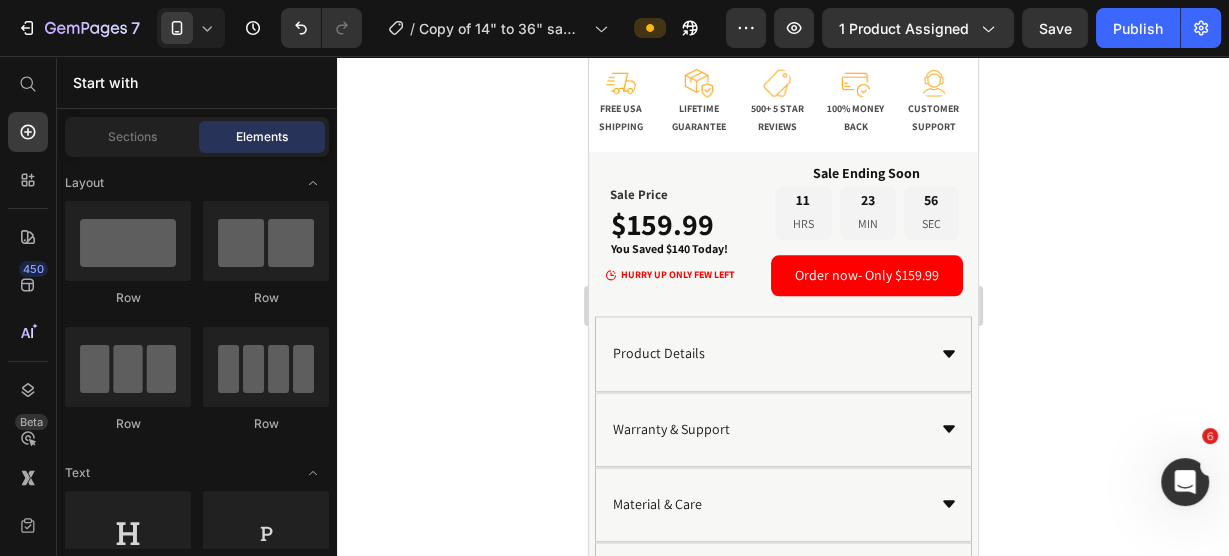 click on "Save" at bounding box center [1055, 28] 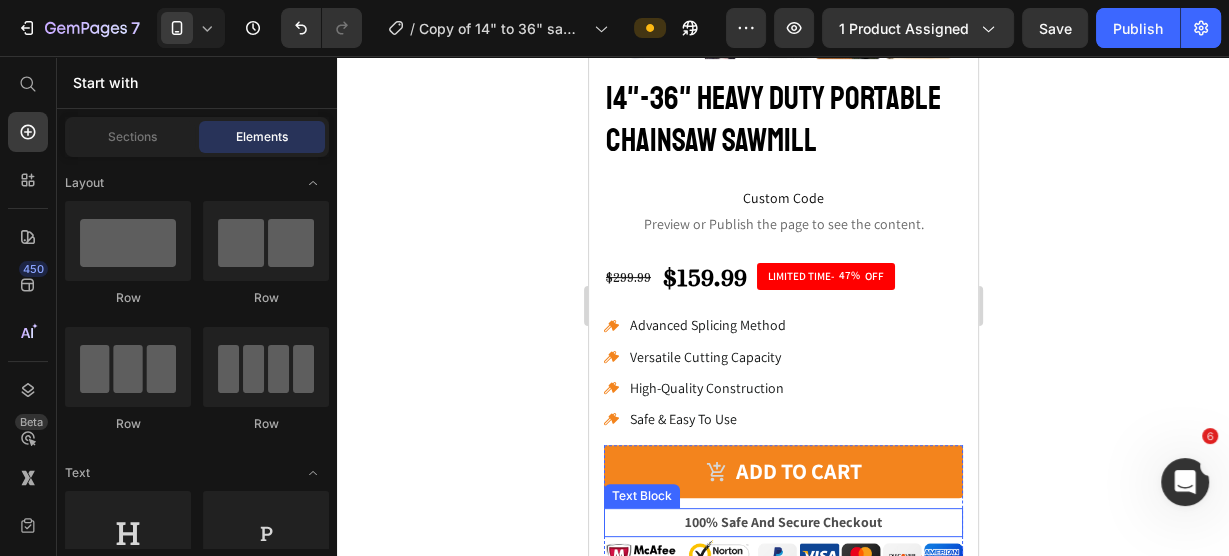 scroll, scrollTop: 640, scrollLeft: 0, axis: vertical 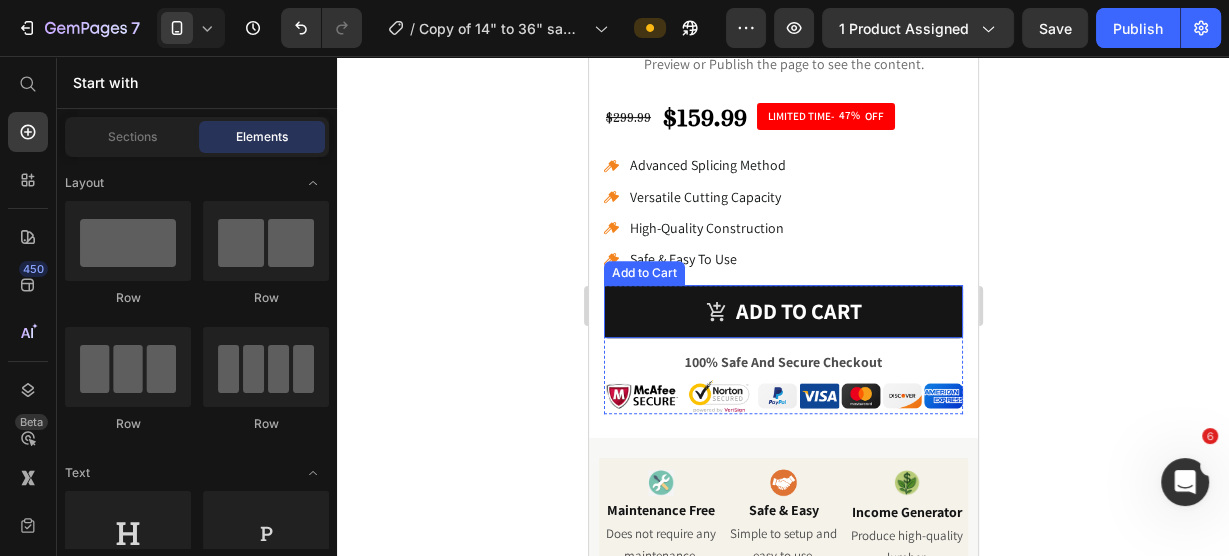 click on "Add to cart" at bounding box center [782, 311] 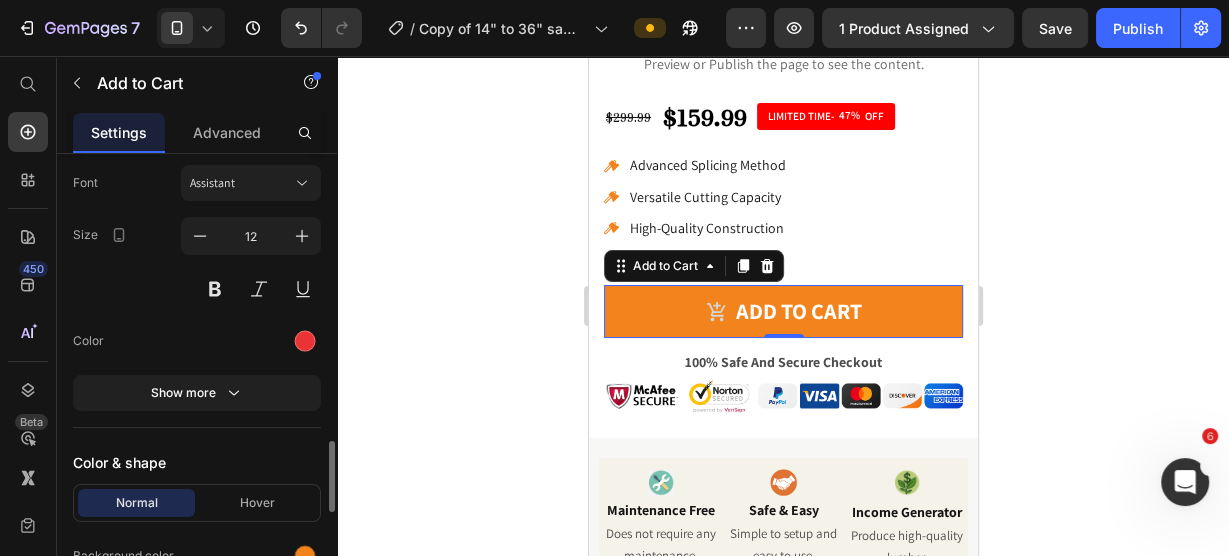 scroll, scrollTop: 1600, scrollLeft: 0, axis: vertical 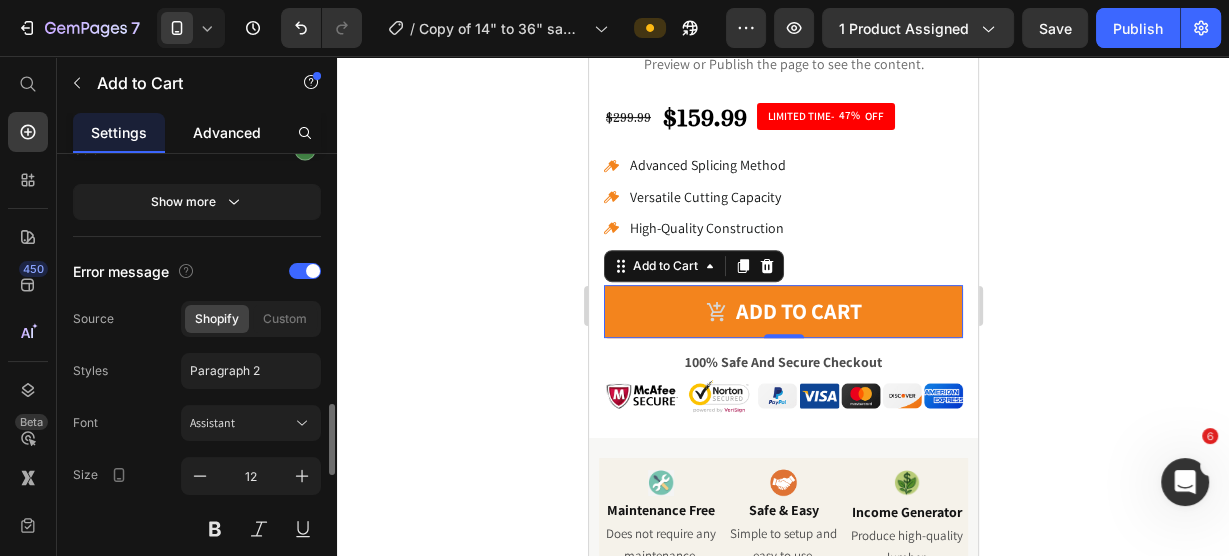 click on "Advanced" 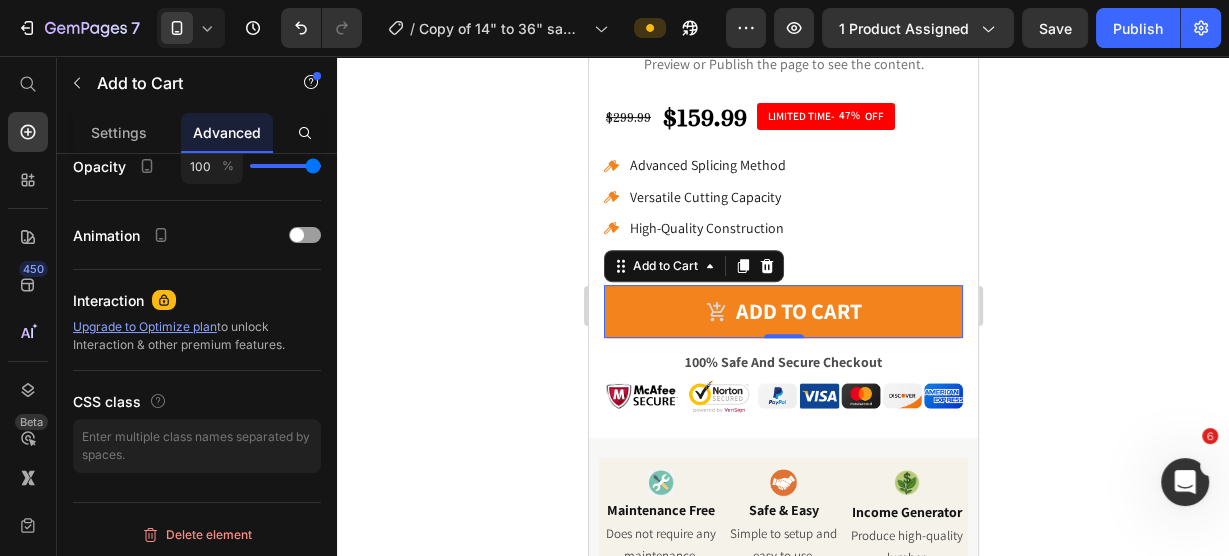 scroll, scrollTop: 510, scrollLeft: 0, axis: vertical 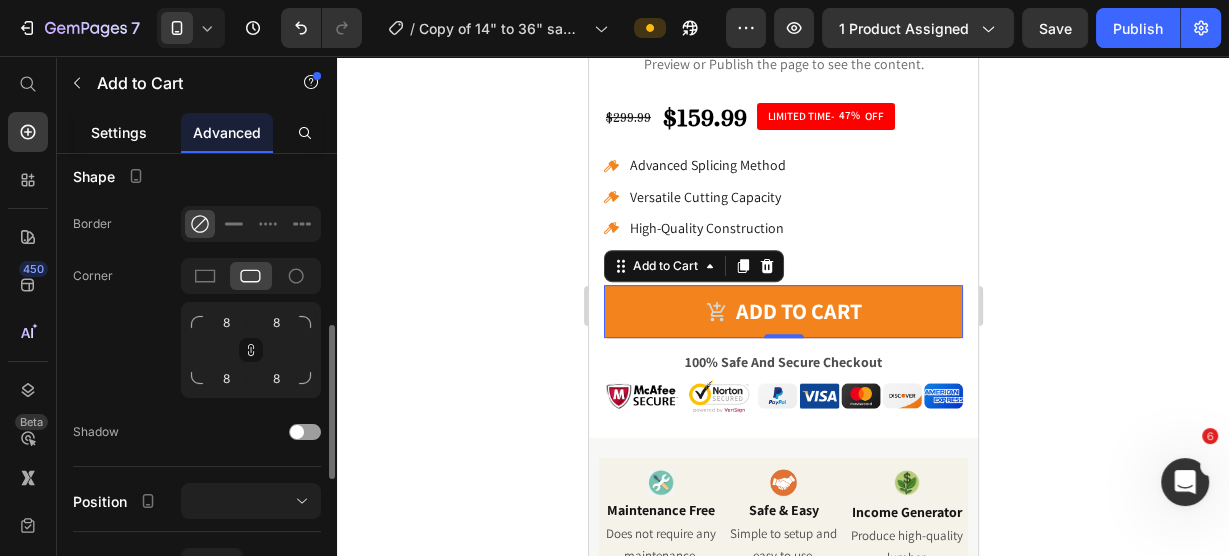 click on "Settings" at bounding box center (119, 132) 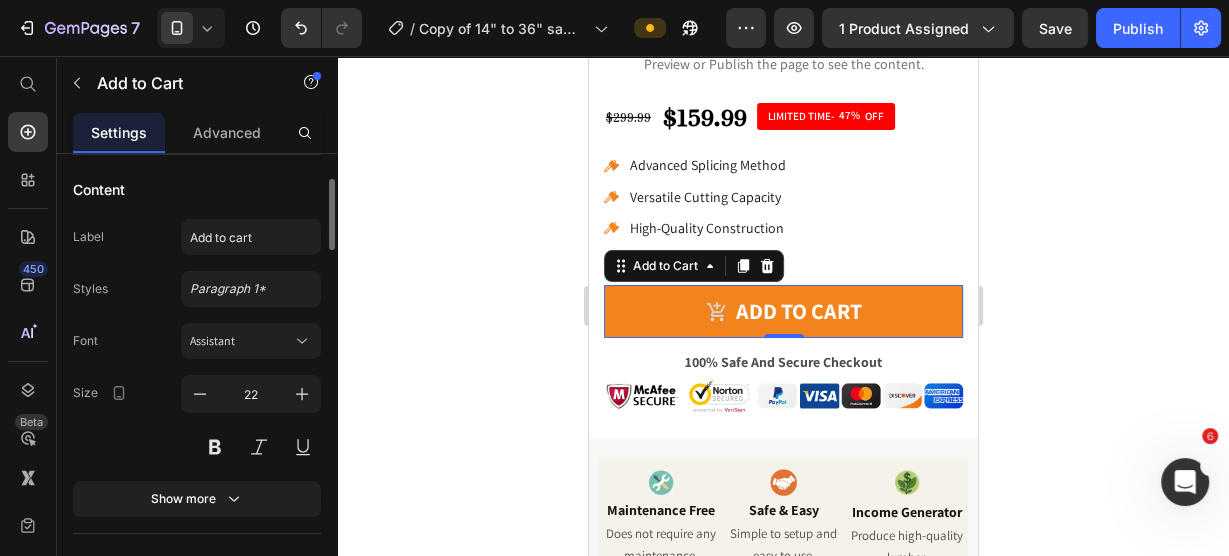 scroll, scrollTop: 240, scrollLeft: 0, axis: vertical 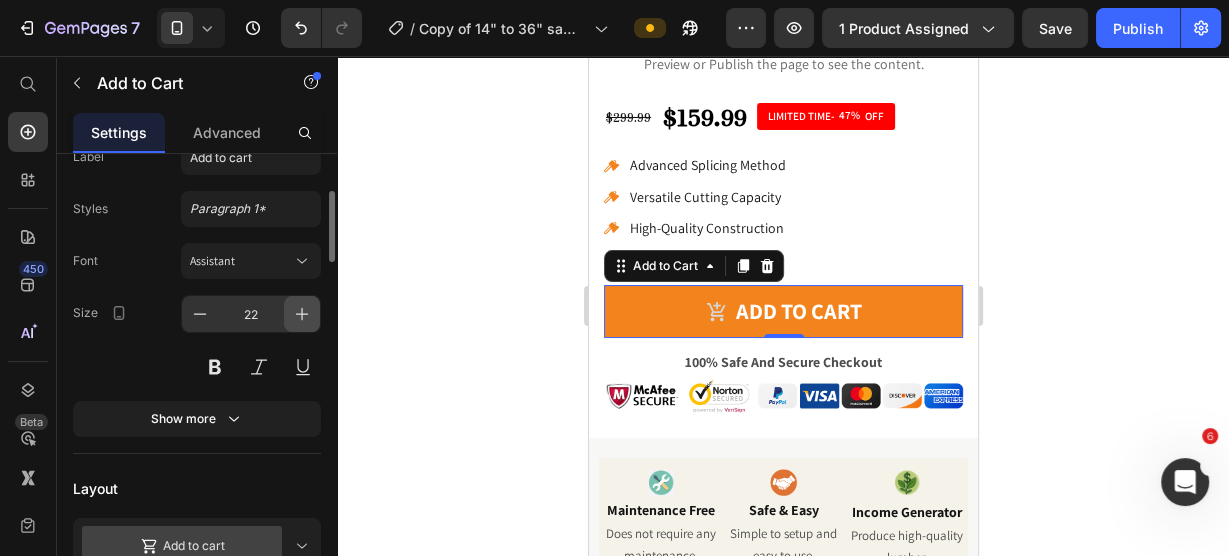 click 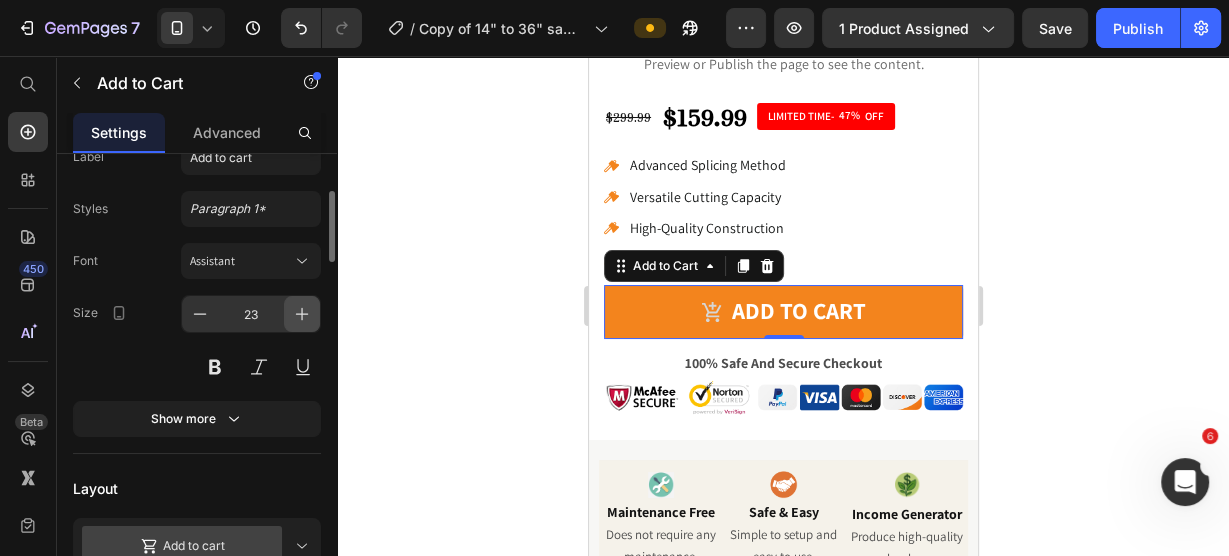 click 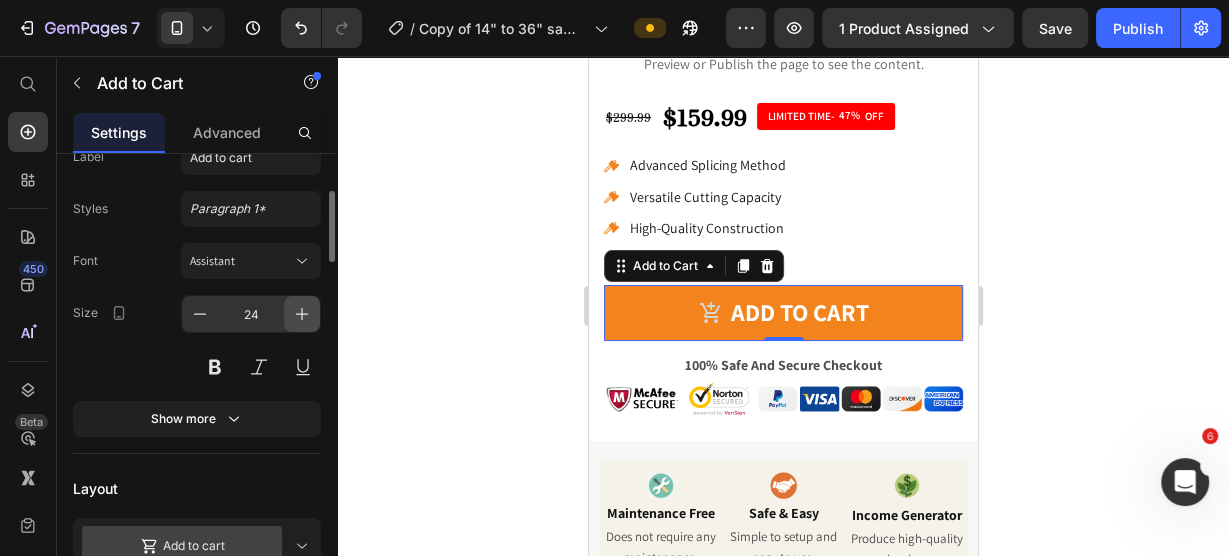 click 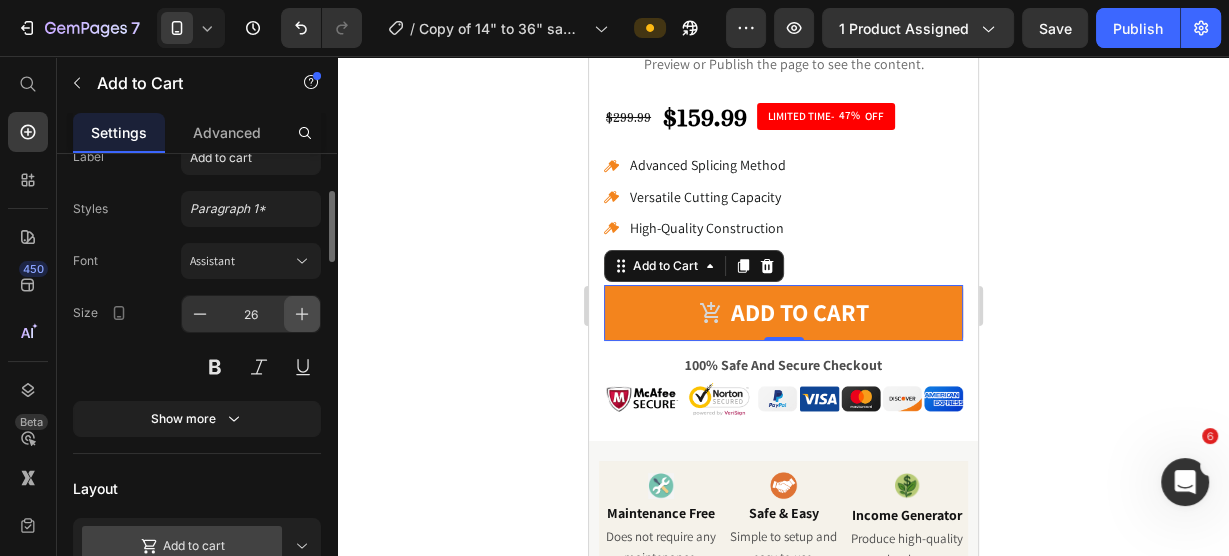 click 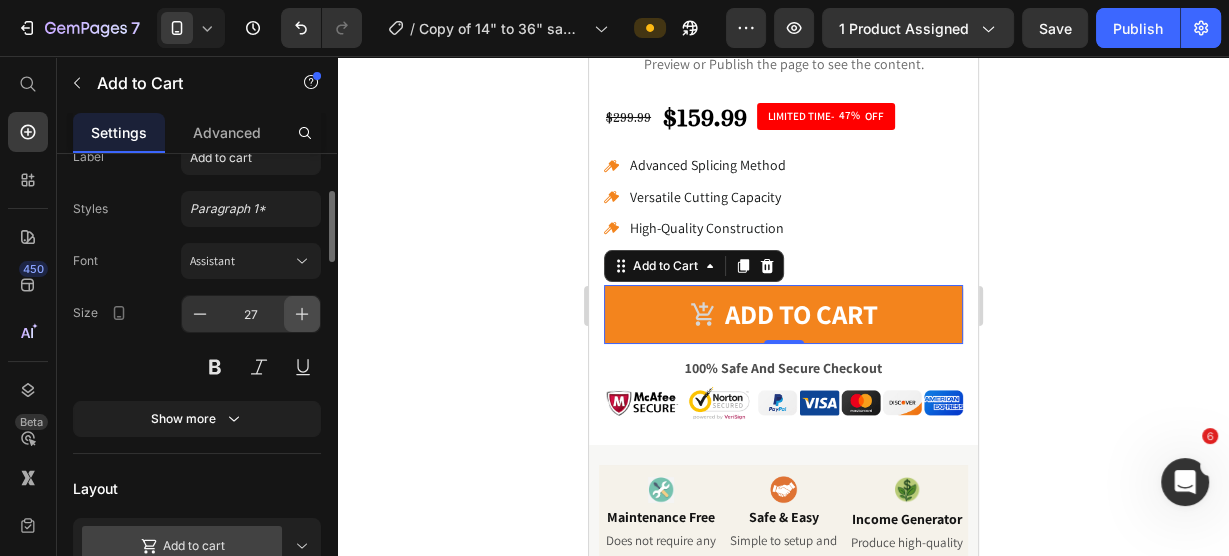 click 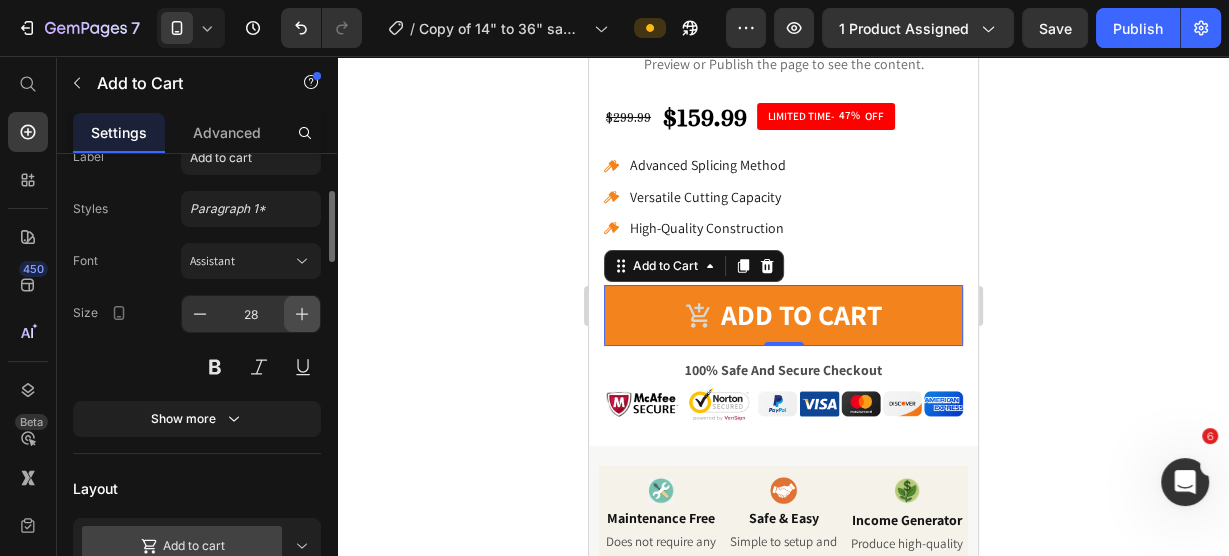 click 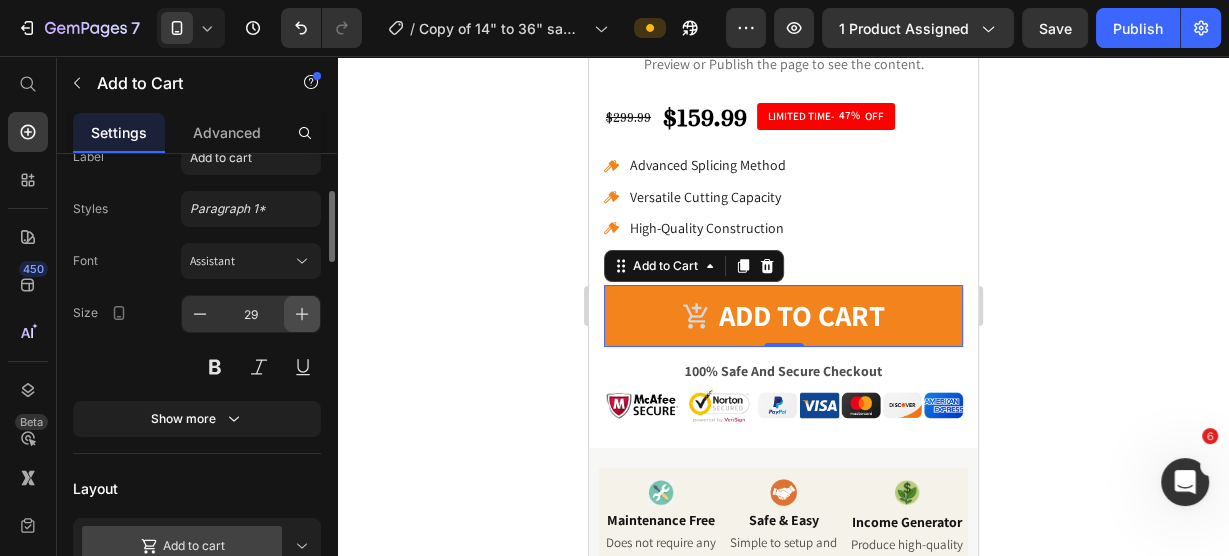 click 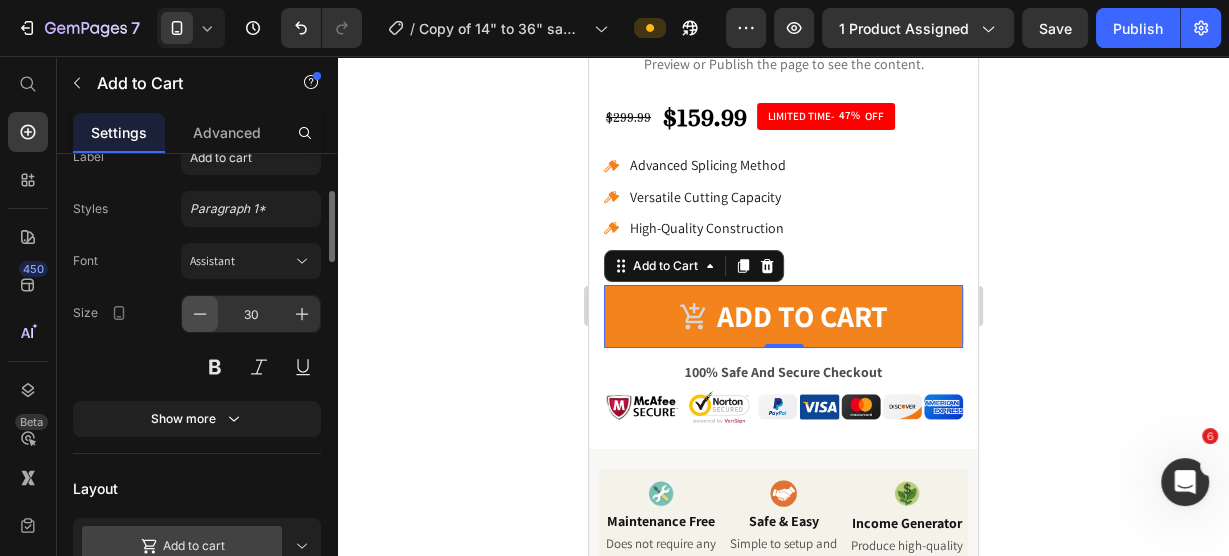 click 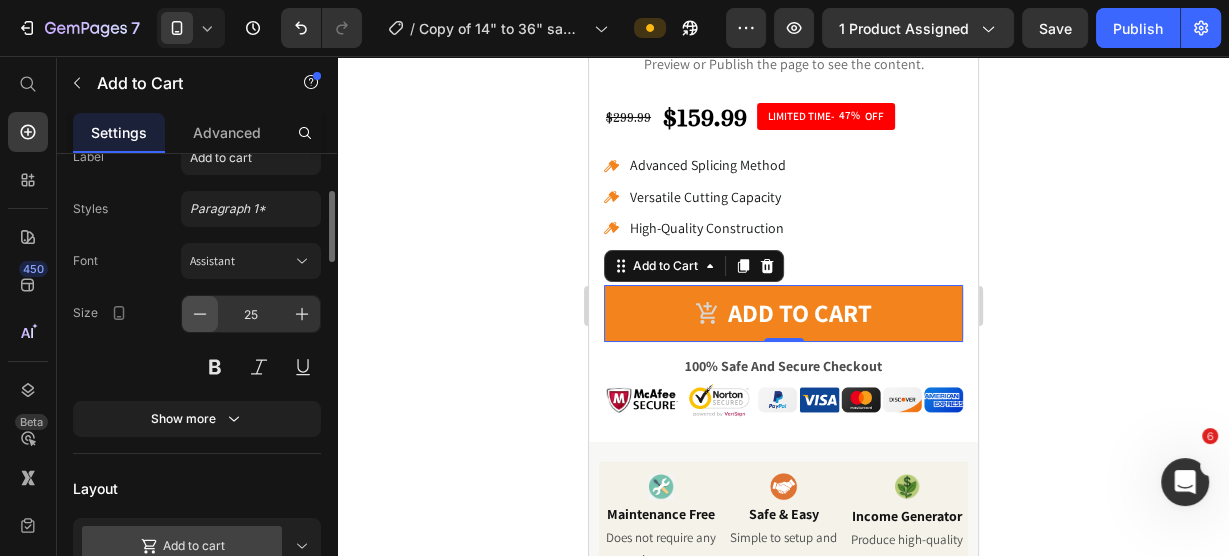 click 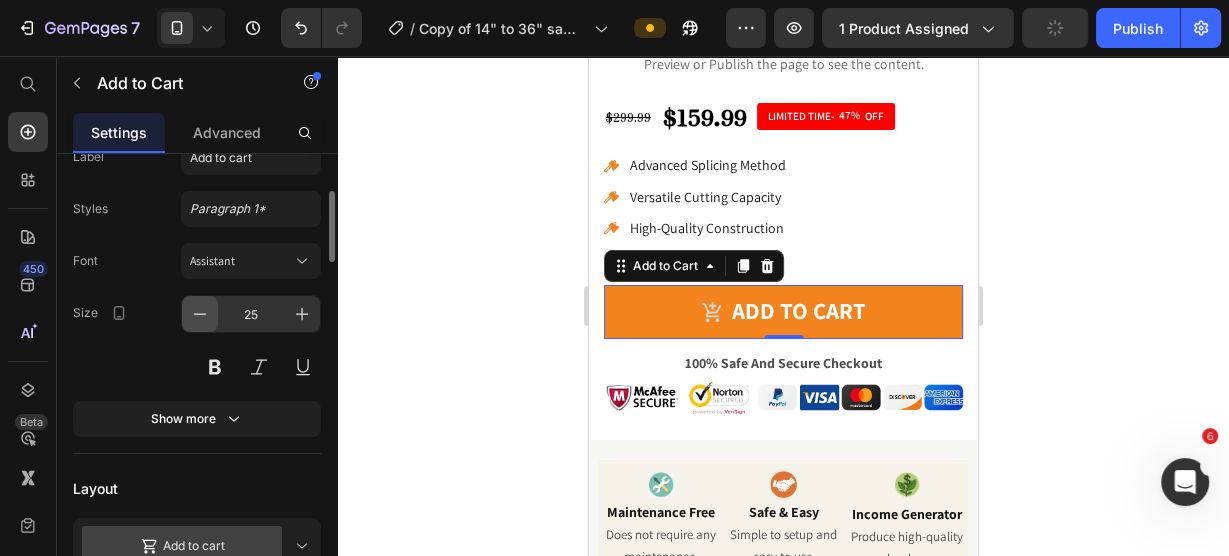 type on "23" 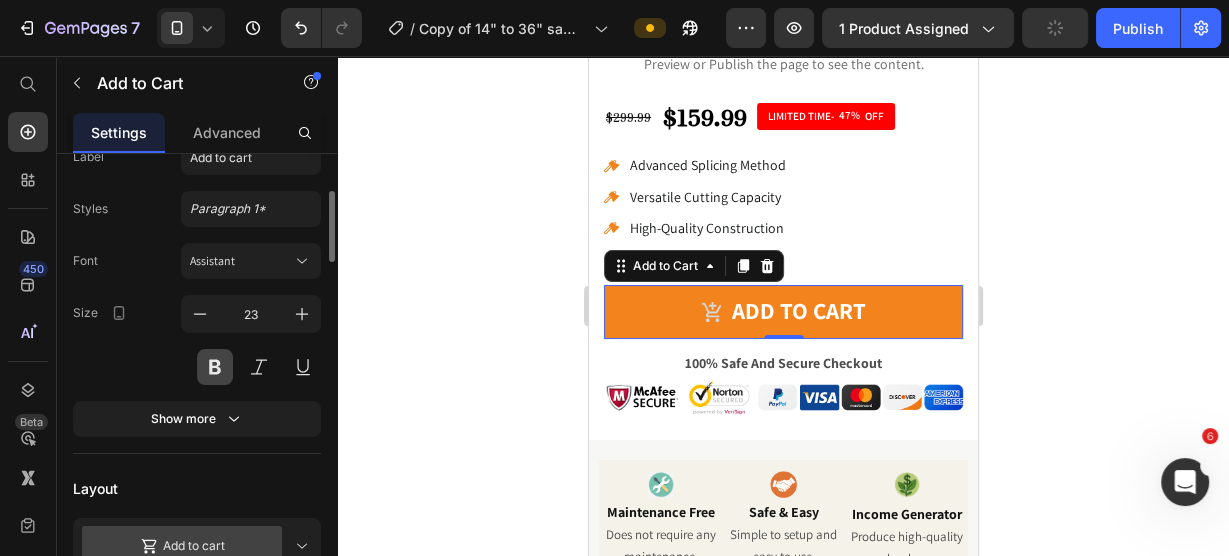 scroll, scrollTop: 320, scrollLeft: 0, axis: vertical 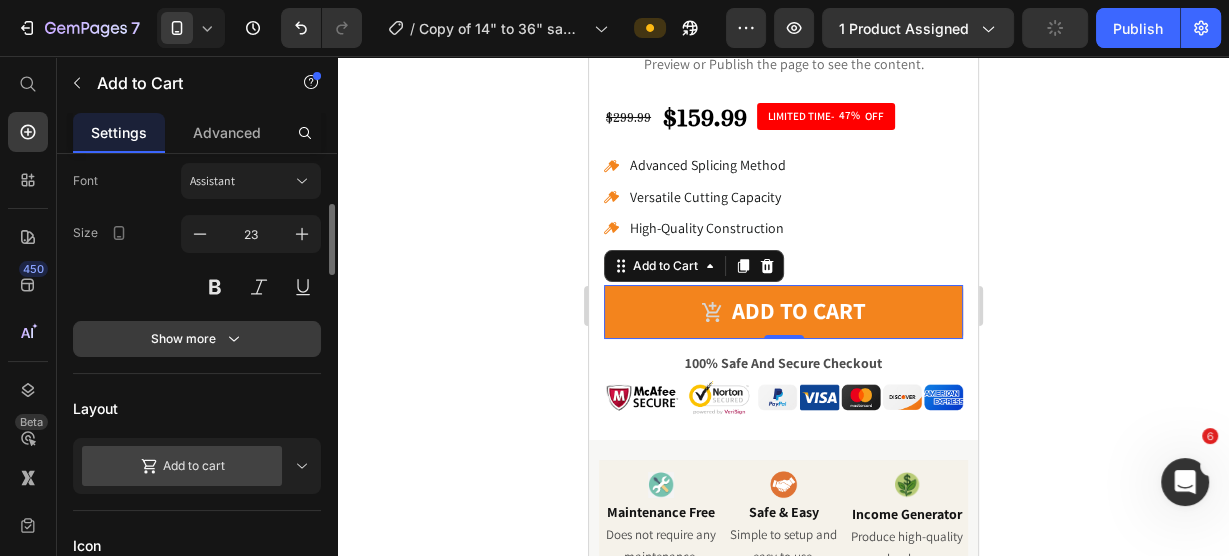 click on "Show more" at bounding box center (197, 339) 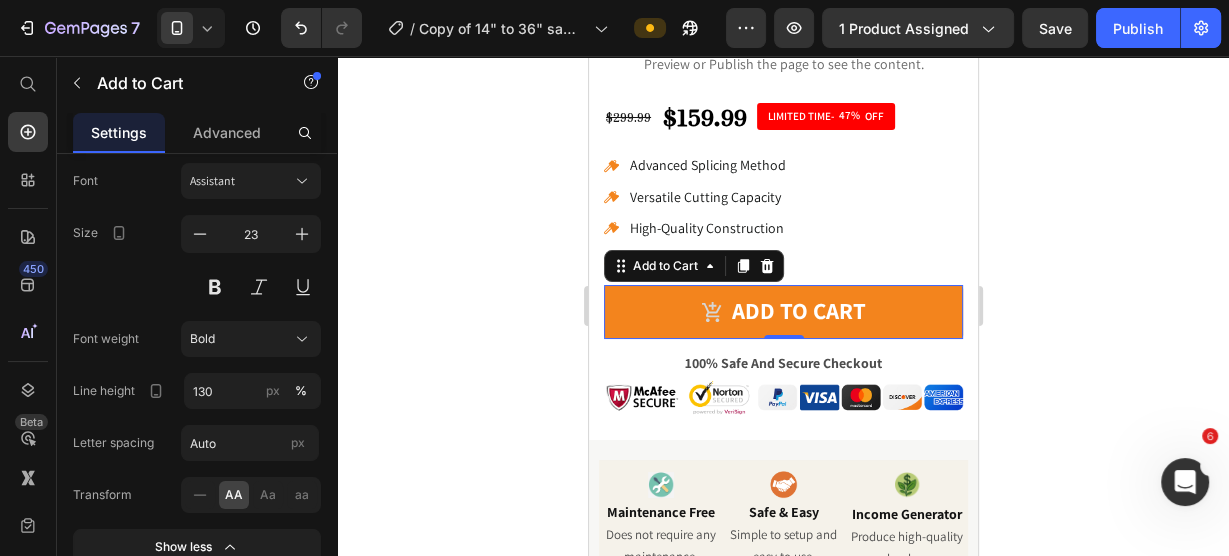 click 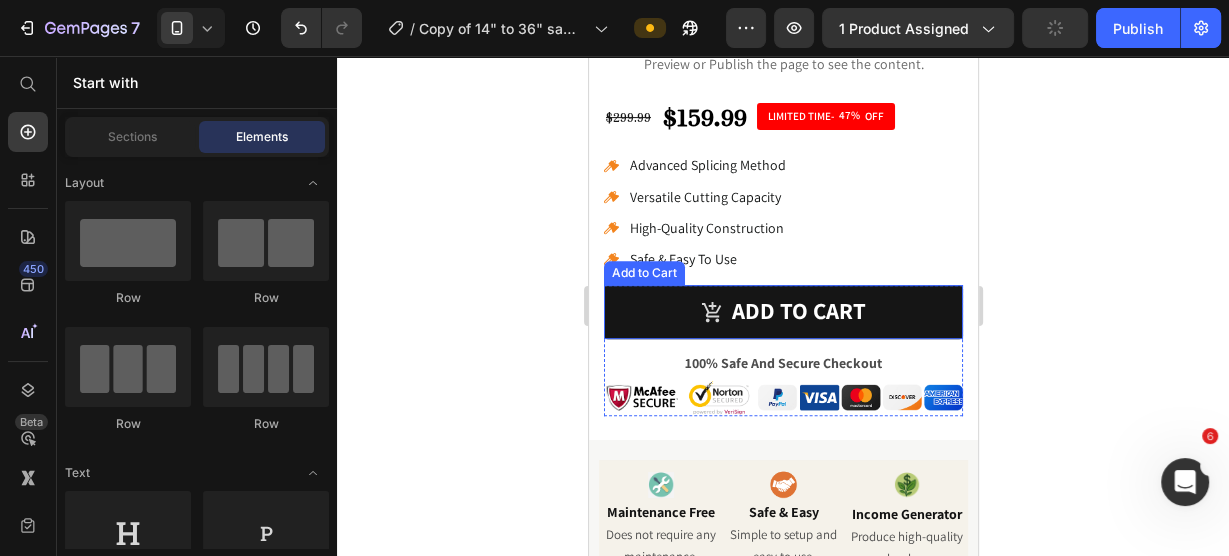 click on "Add to cart" at bounding box center [782, 312] 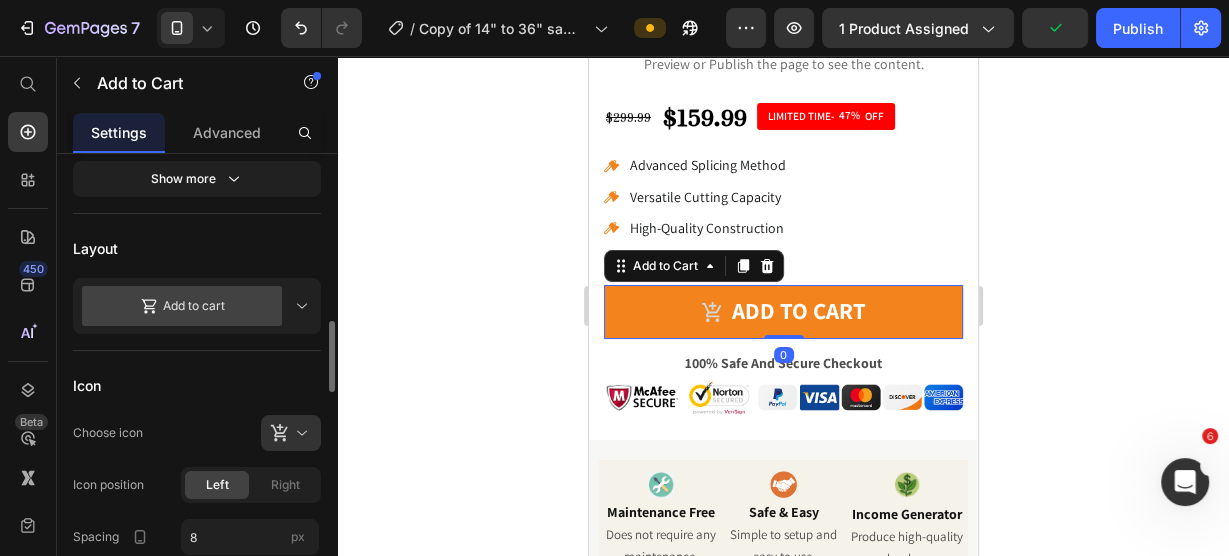 scroll, scrollTop: 560, scrollLeft: 0, axis: vertical 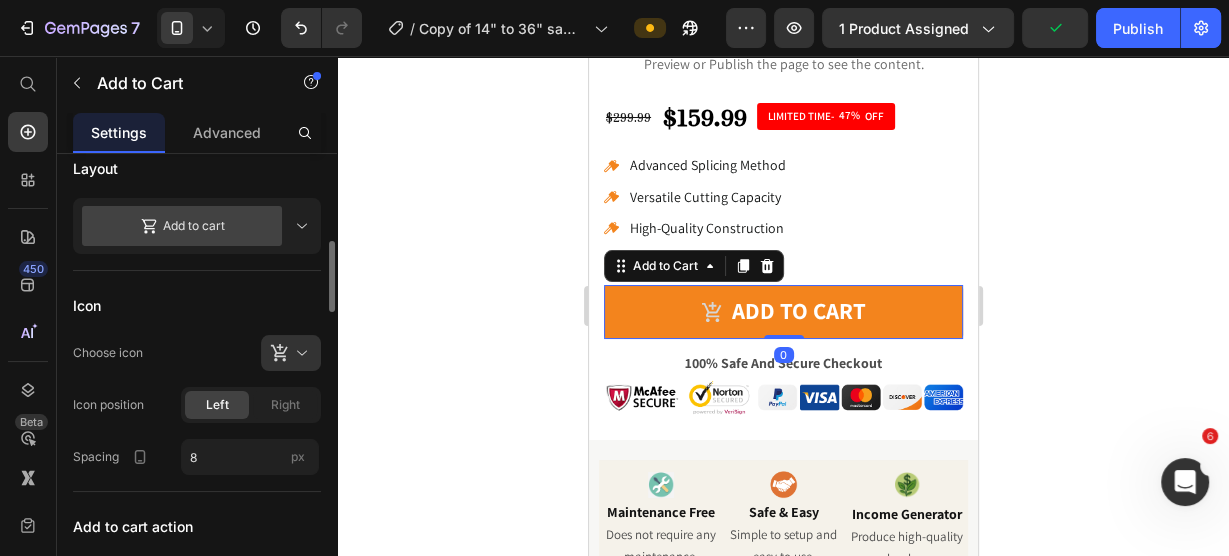 click on "Add to cart" at bounding box center [197, 226] 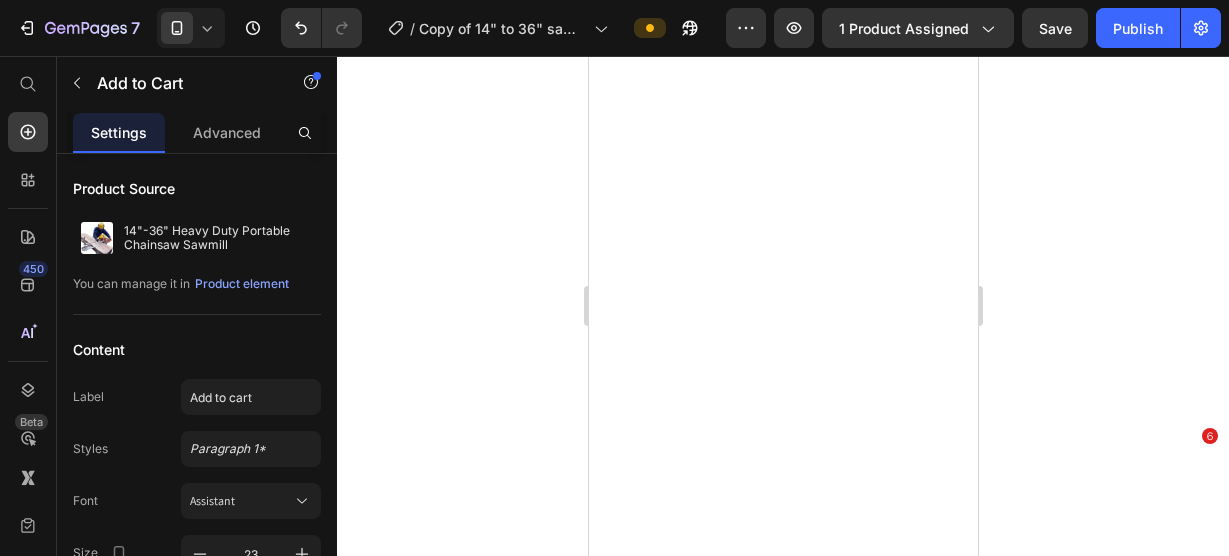 click on "Add to cart" at bounding box center (197, 786) 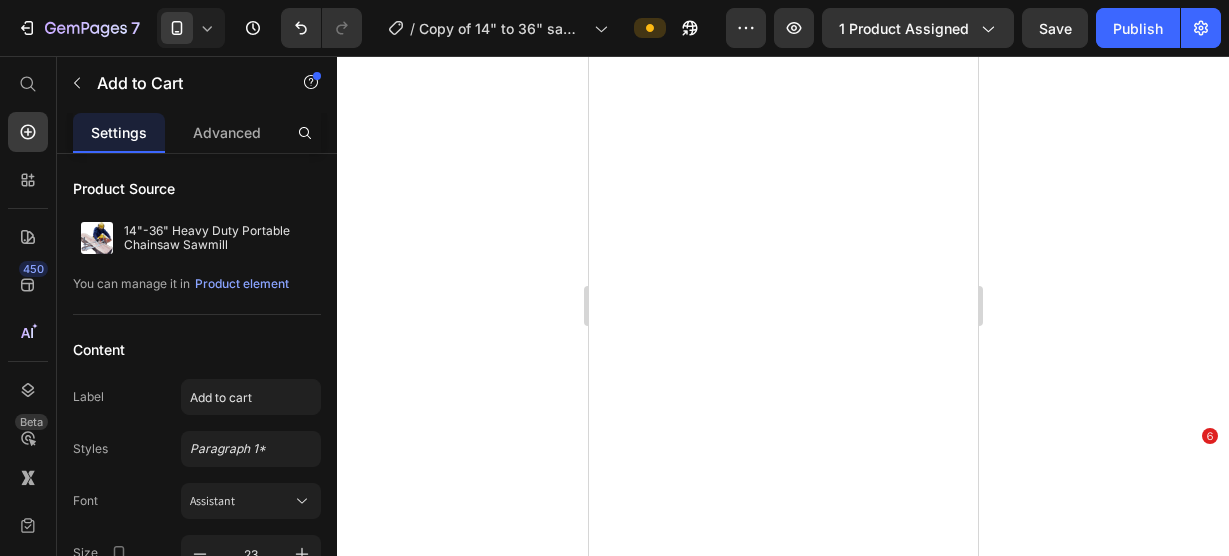 scroll, scrollTop: 0, scrollLeft: 0, axis: both 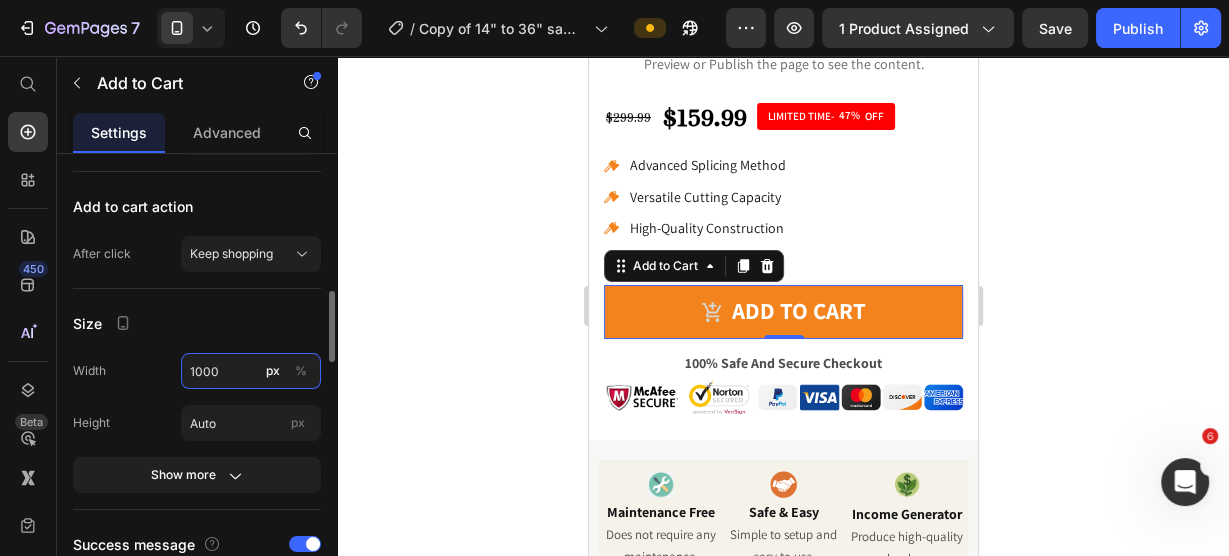 click on "1000" at bounding box center (251, 371) 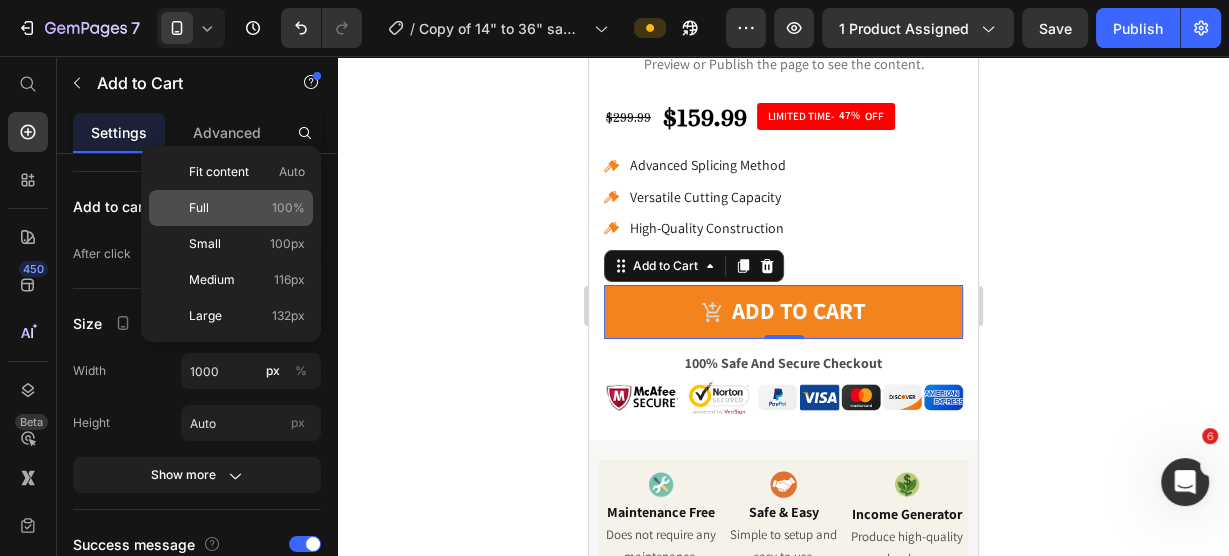 click on "Full 100%" at bounding box center [247, 208] 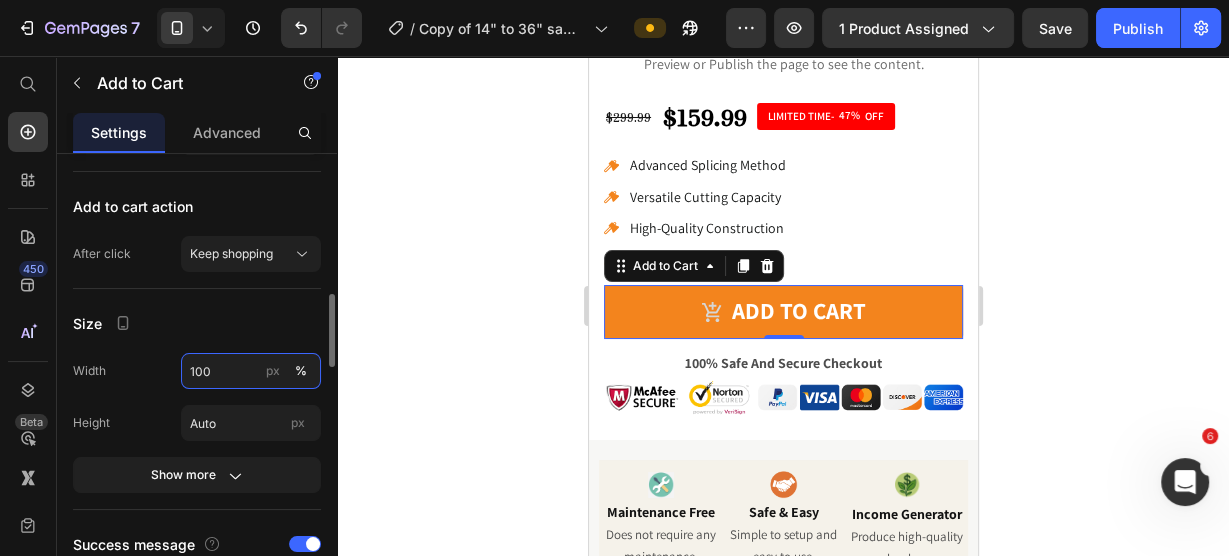 click on "100" at bounding box center (251, 371) 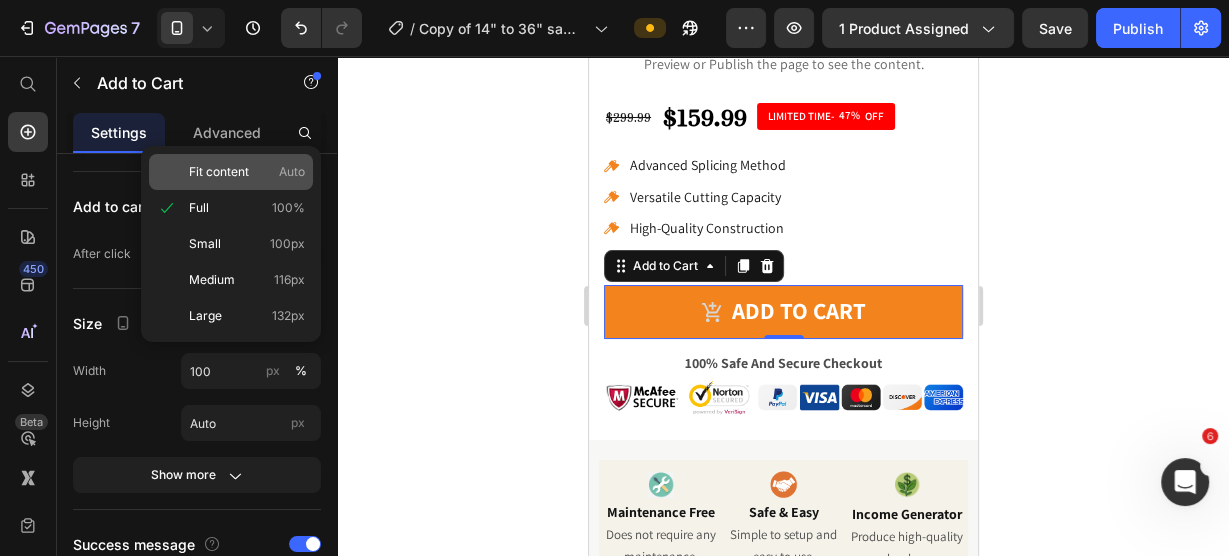click on "Fit content Auto" 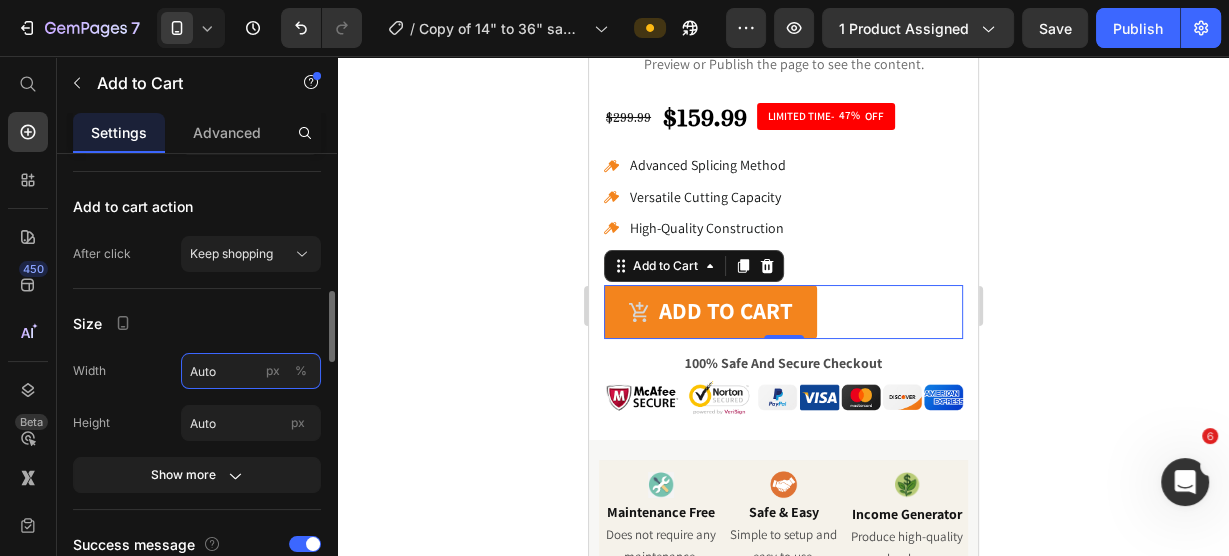 click on "Auto" at bounding box center [251, 371] 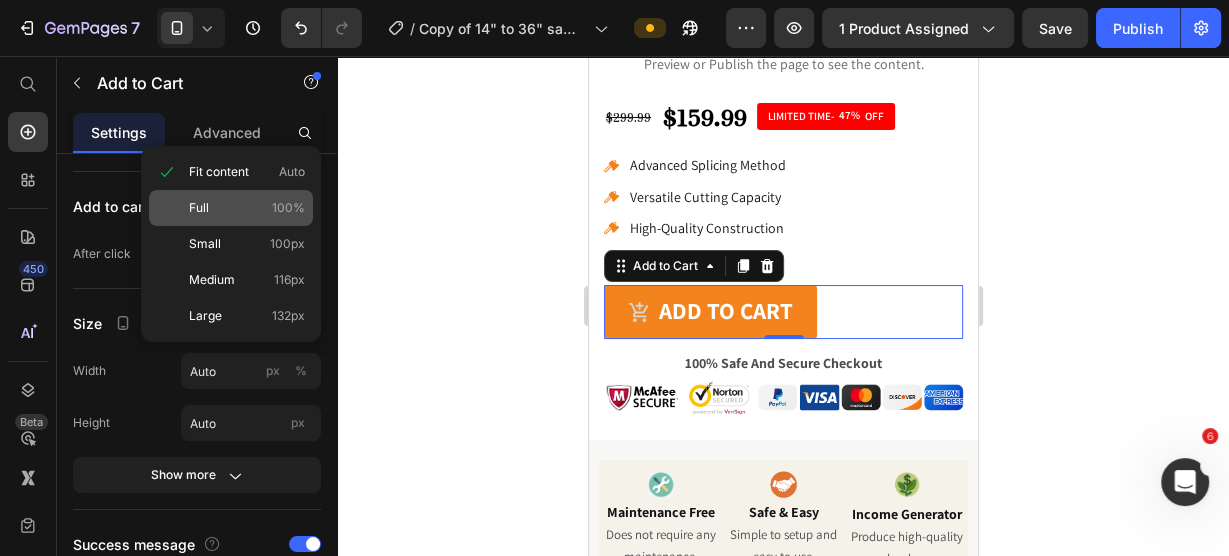 click on "Full 100%" at bounding box center (247, 208) 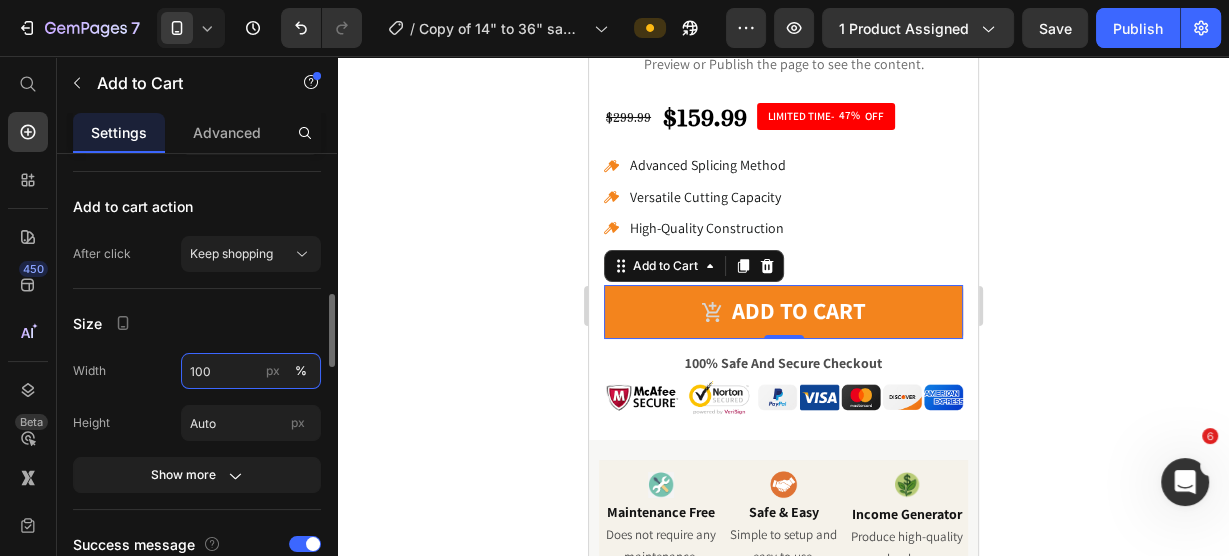 click on "100" at bounding box center (251, 371) 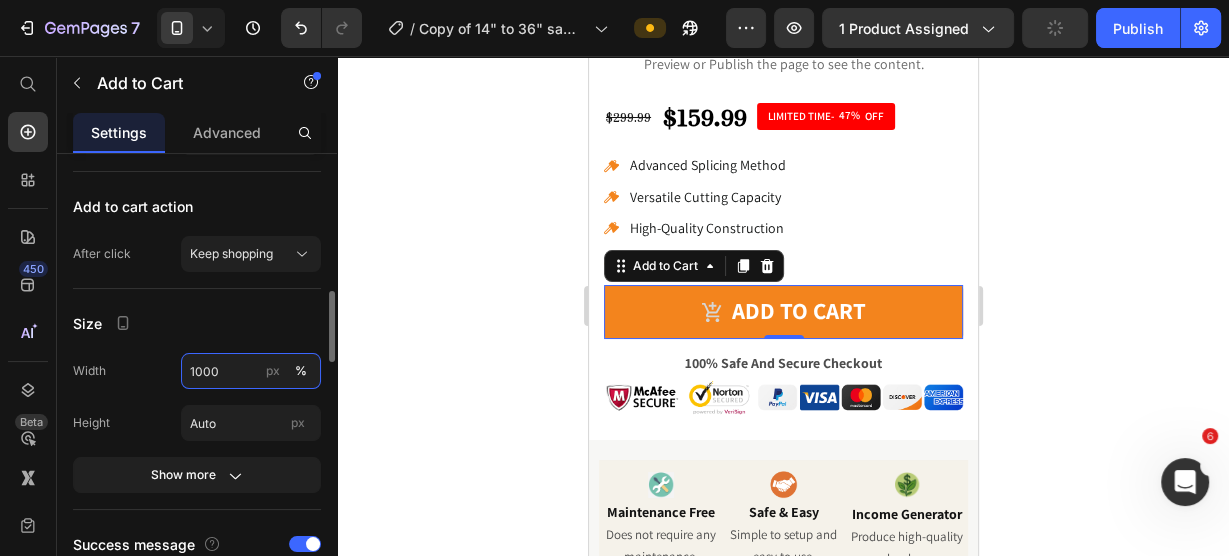 type on "1000" 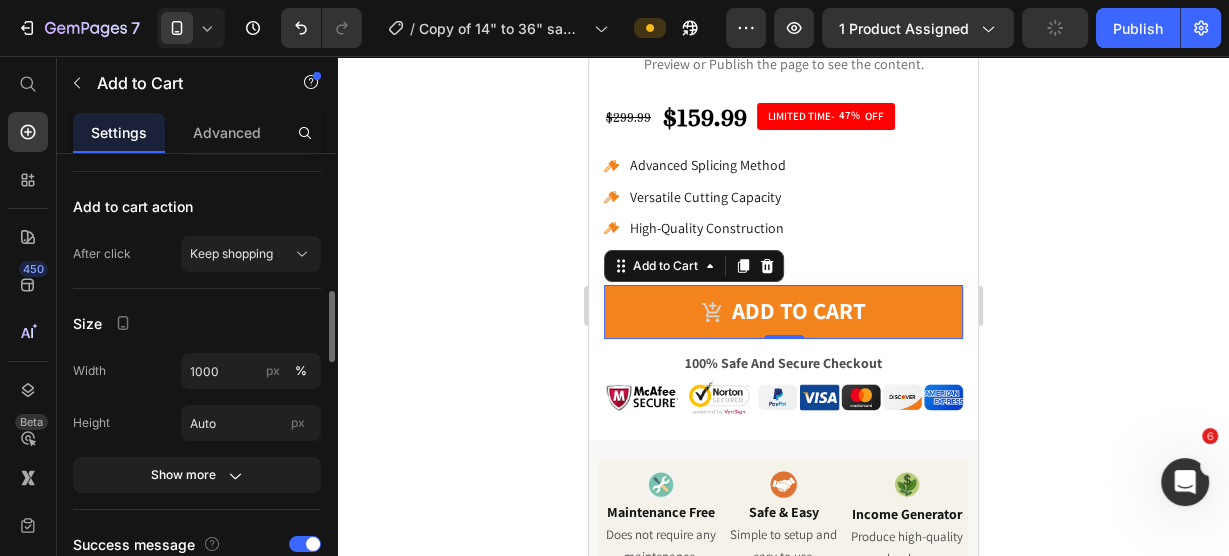 click on "Size" at bounding box center [197, 323] 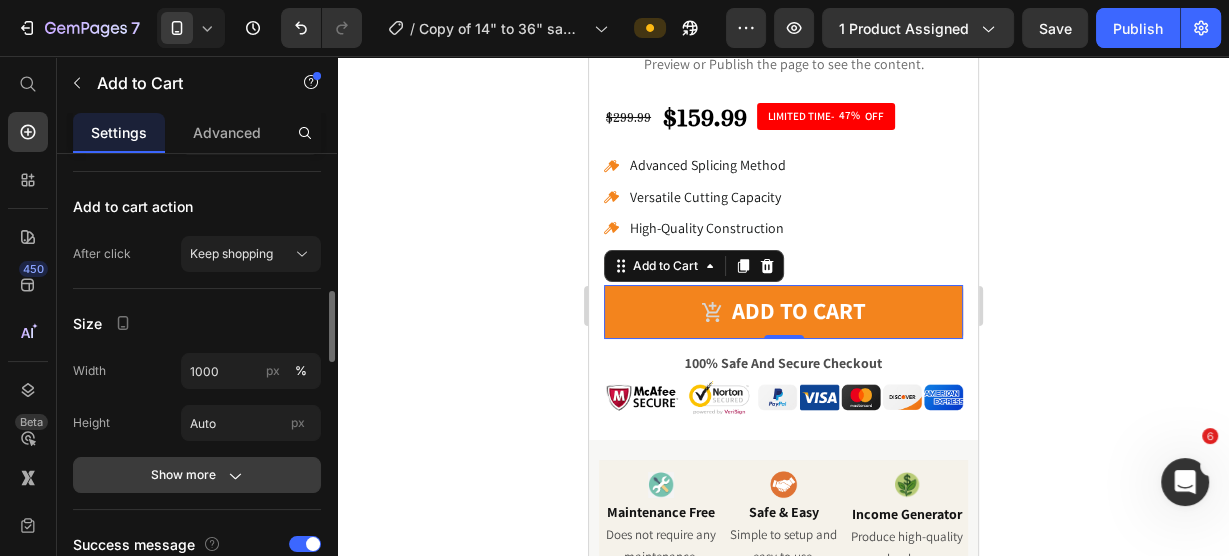 click 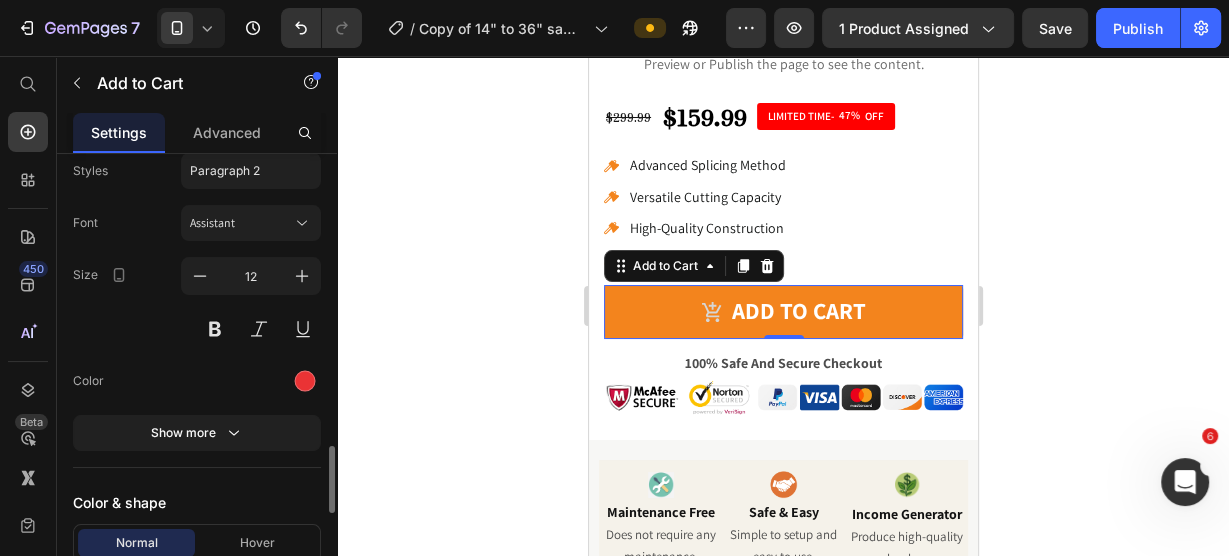 scroll, scrollTop: 1920, scrollLeft: 0, axis: vertical 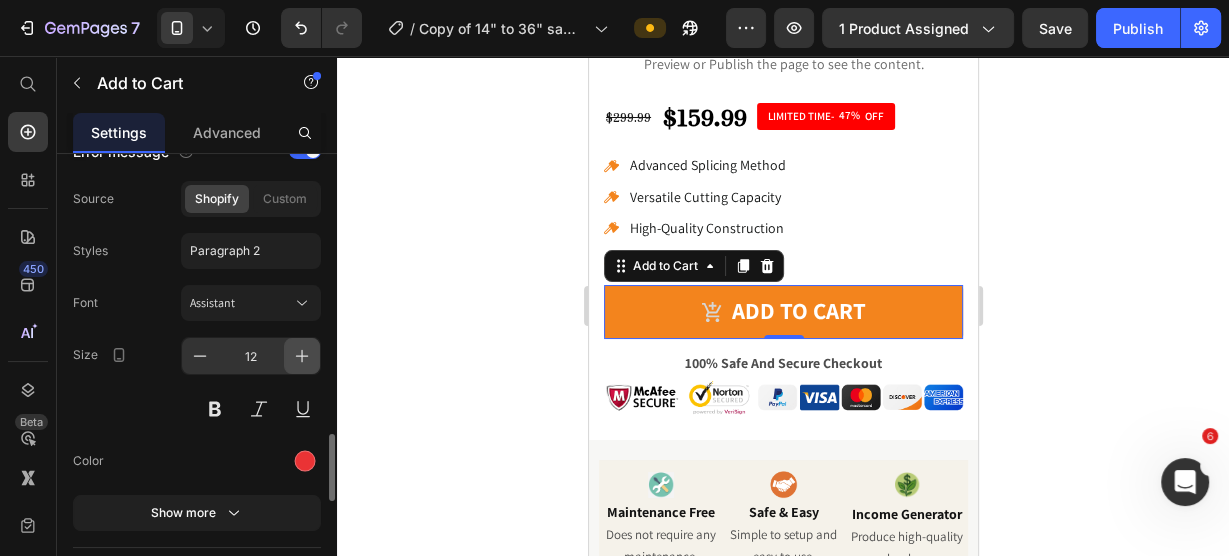 click 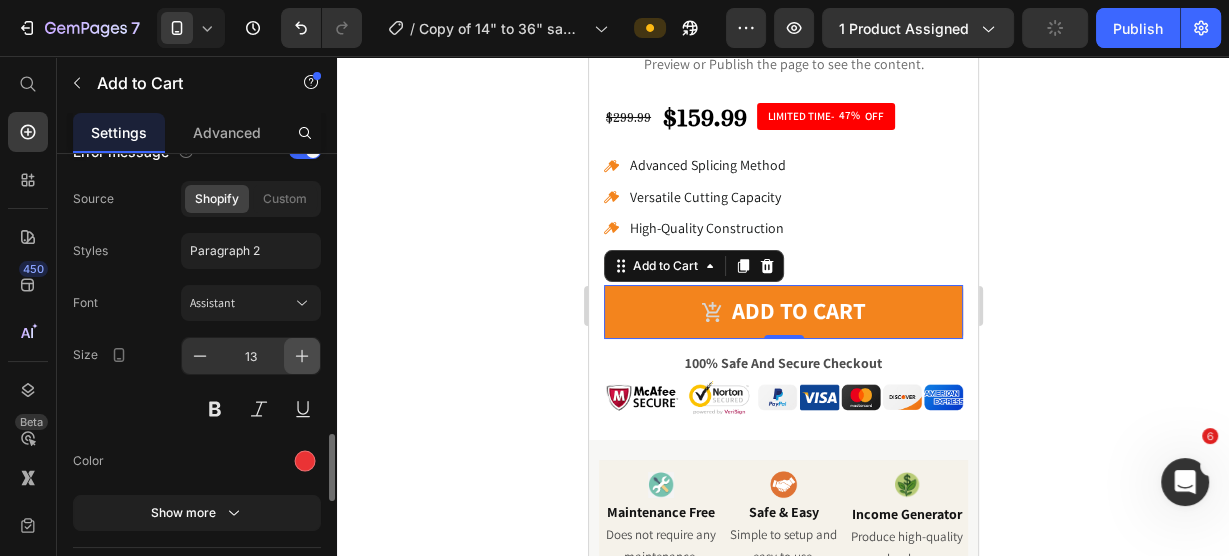 click 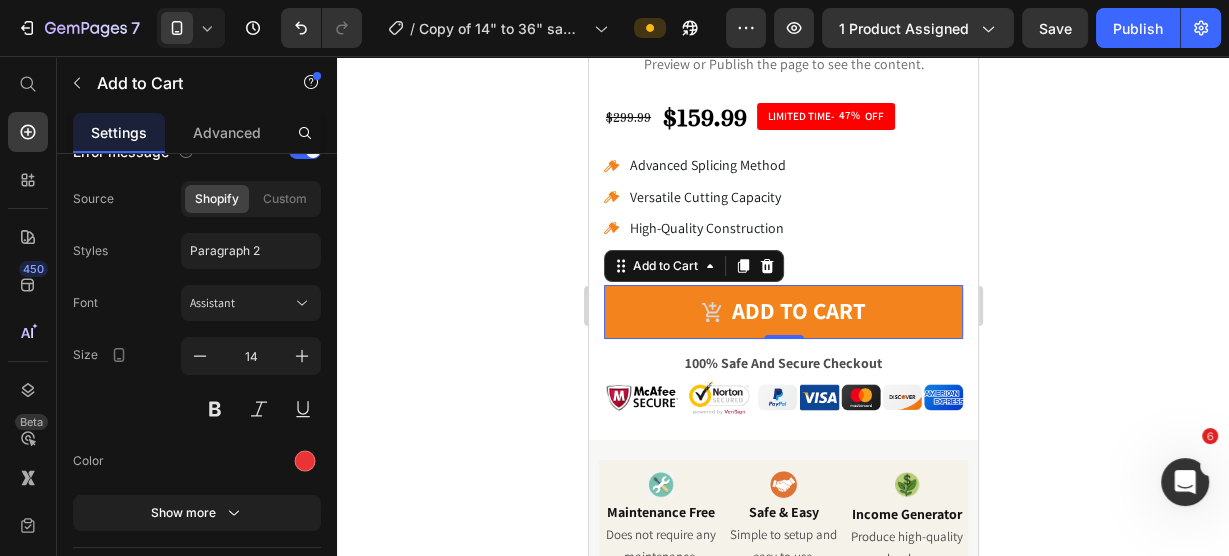 click 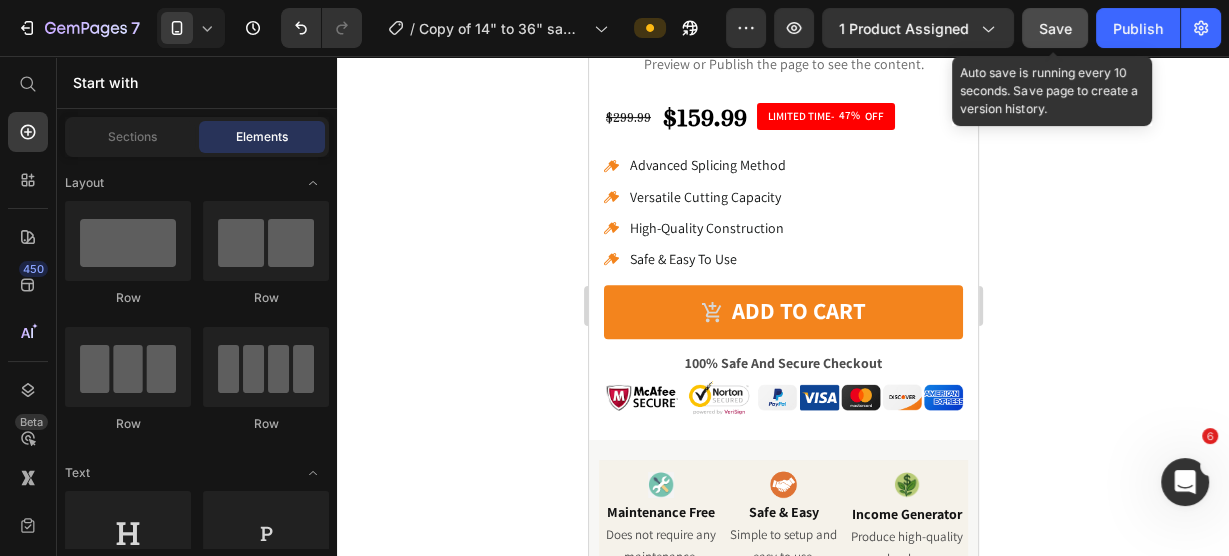 click on "Save" 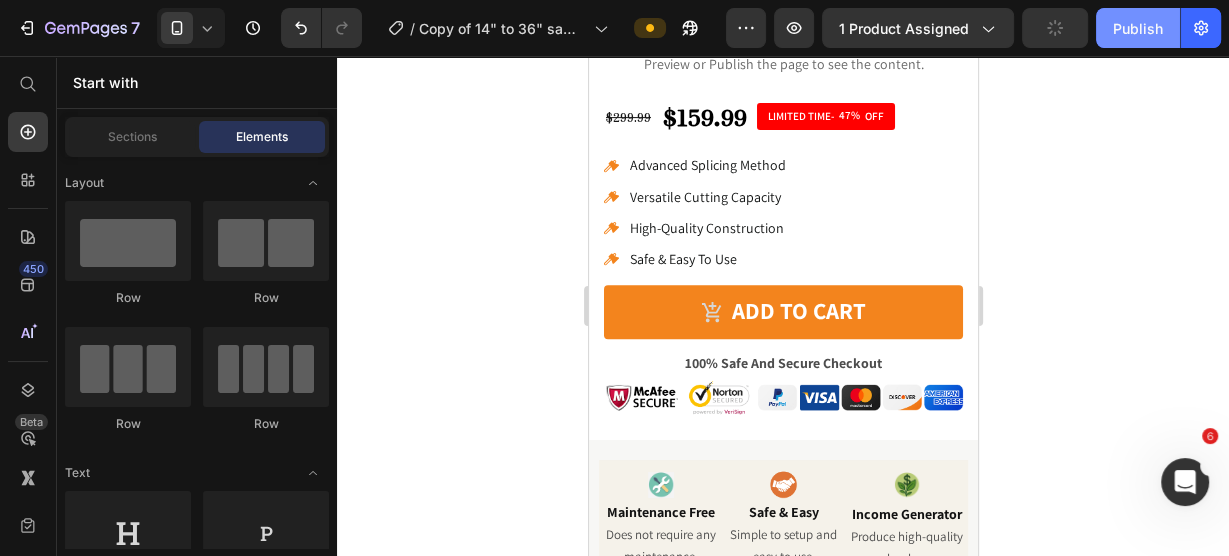 click on "Publish" at bounding box center [1138, 28] 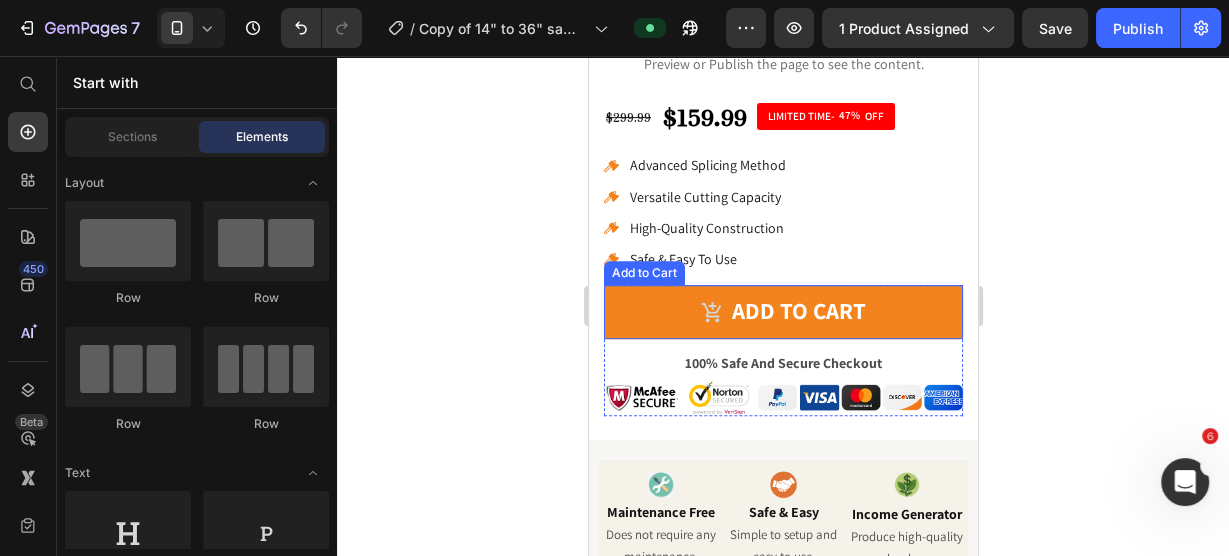 click on "Add to Cart" at bounding box center (643, 273) 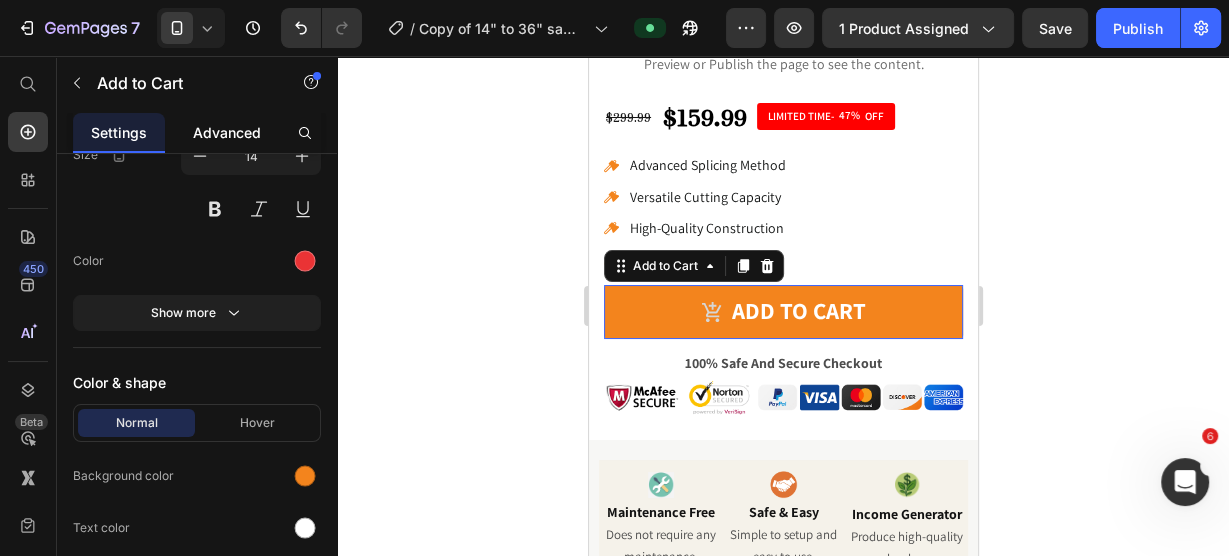 click on "Advanced" at bounding box center [227, 132] 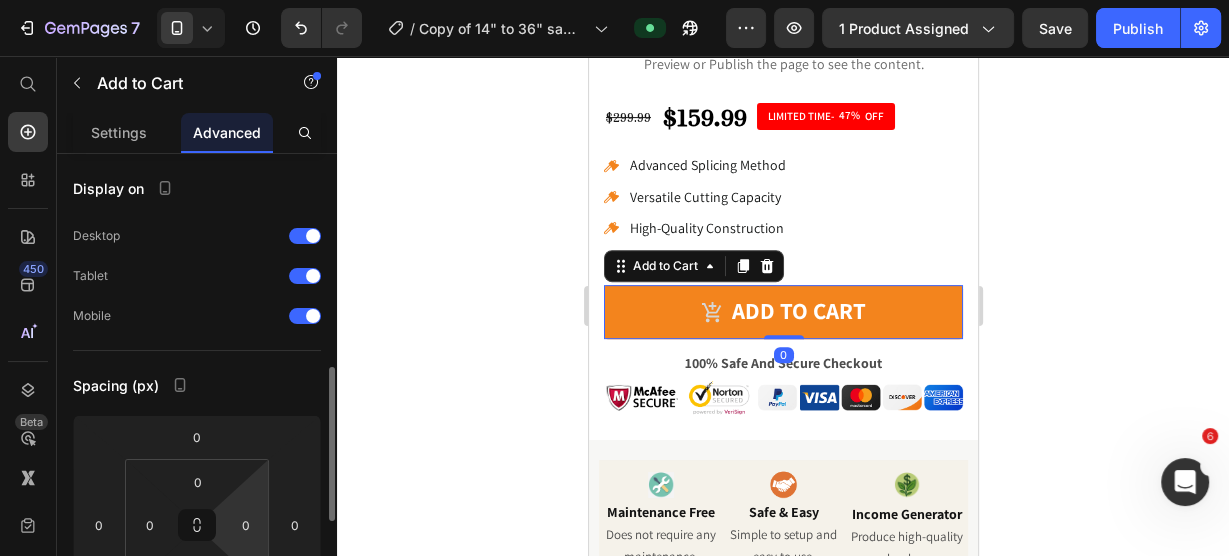 scroll, scrollTop: 160, scrollLeft: 0, axis: vertical 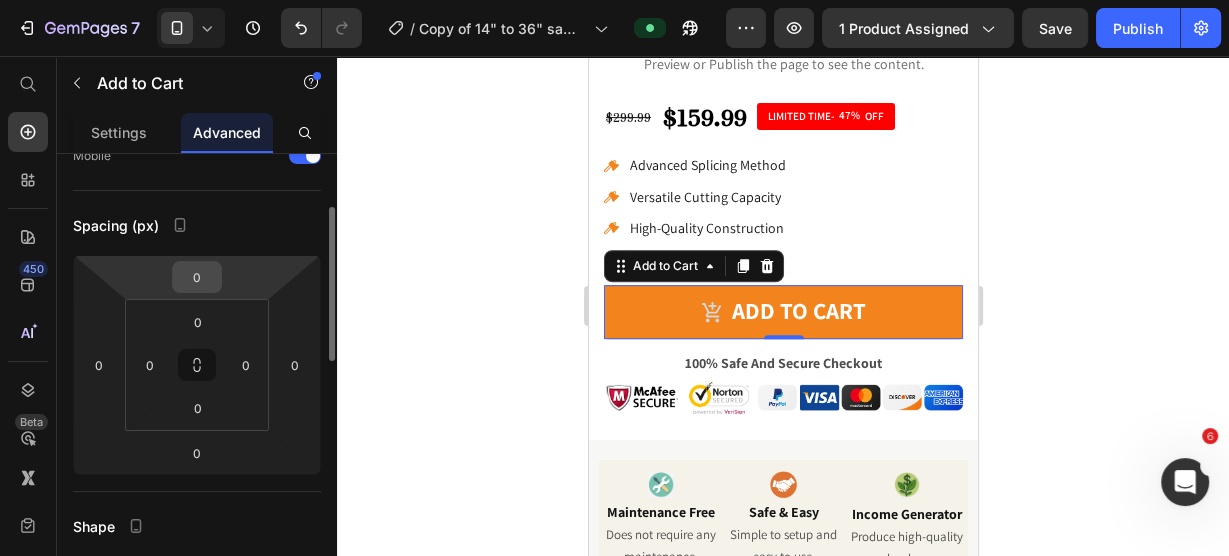 click on "0" at bounding box center (197, 277) 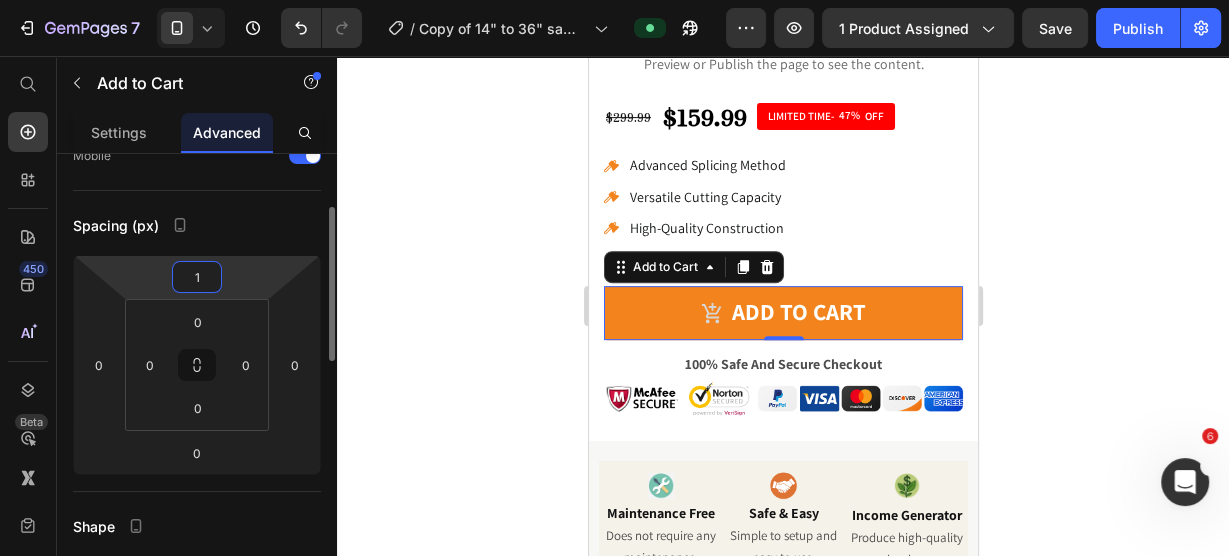 type on "10" 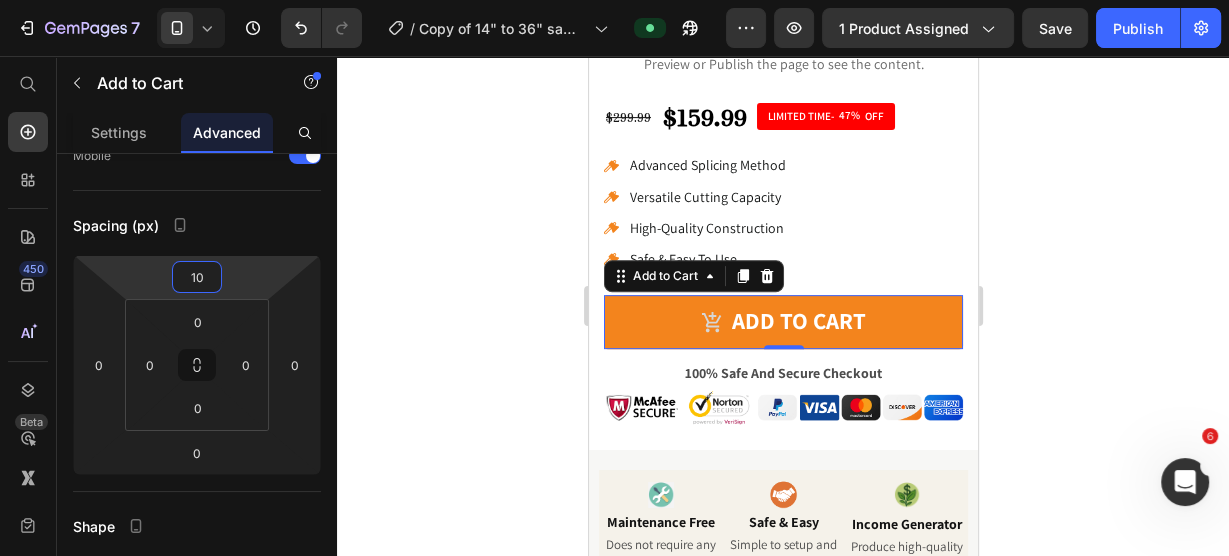 click 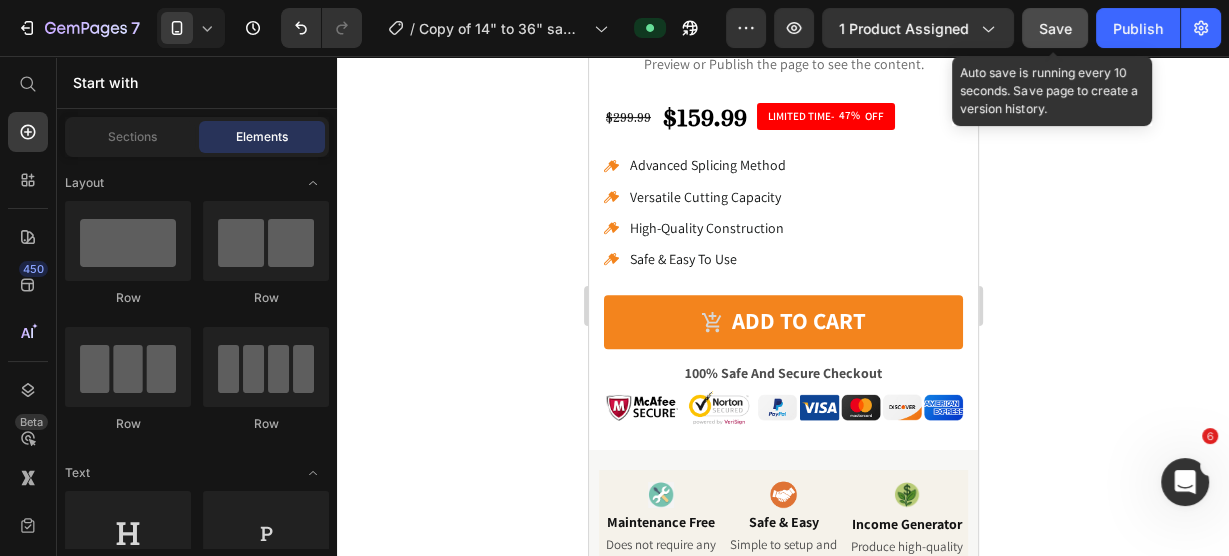 click on "Save" at bounding box center [1055, 28] 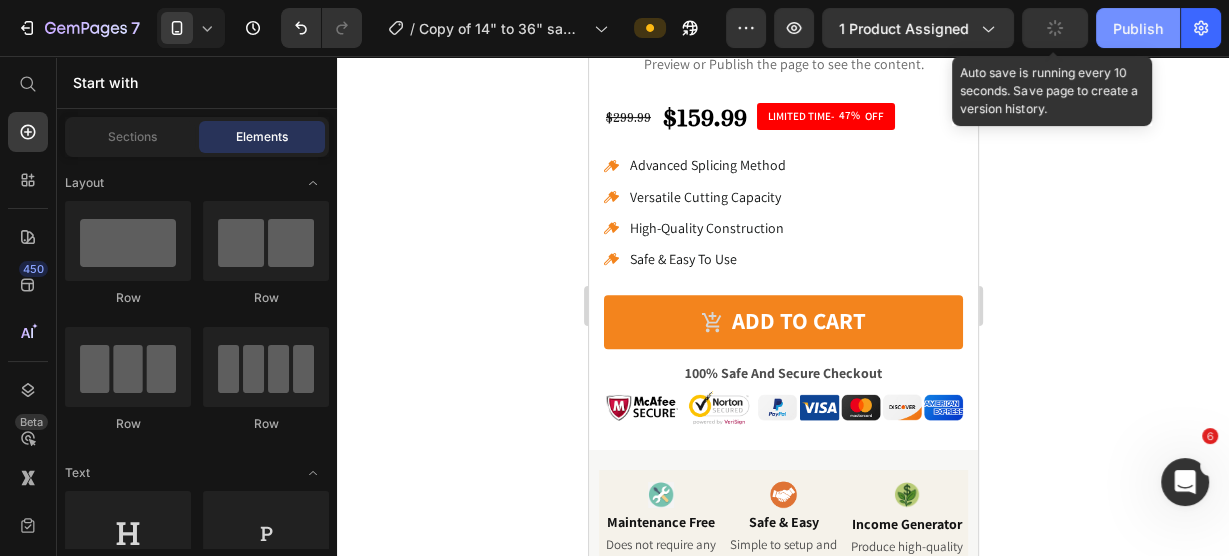 click on "Publish" at bounding box center [1138, 28] 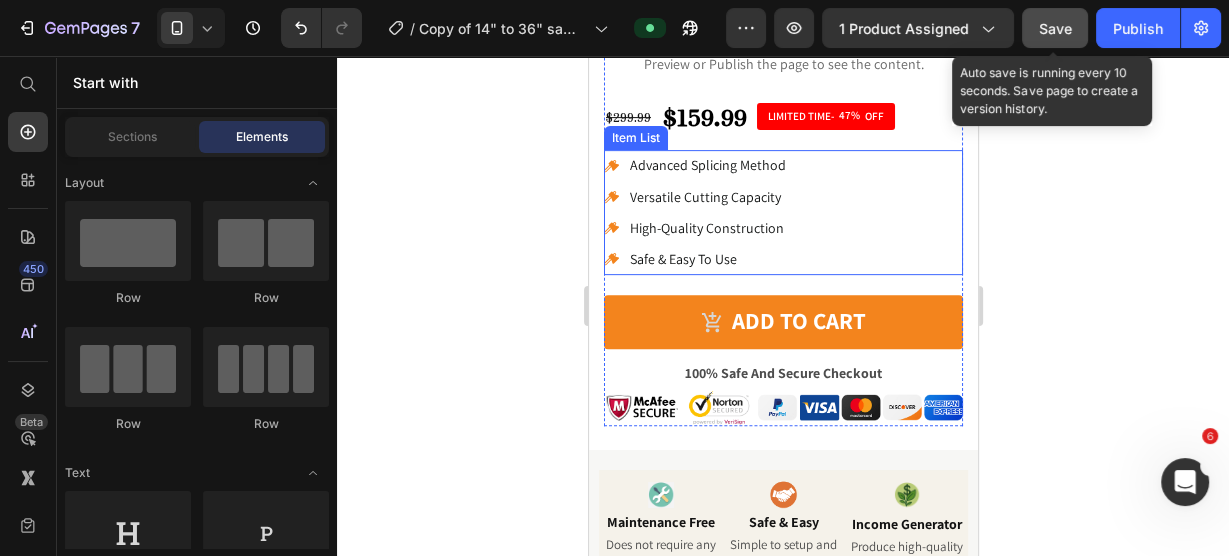 click on "Advanced Splicing Method" at bounding box center (707, 165) 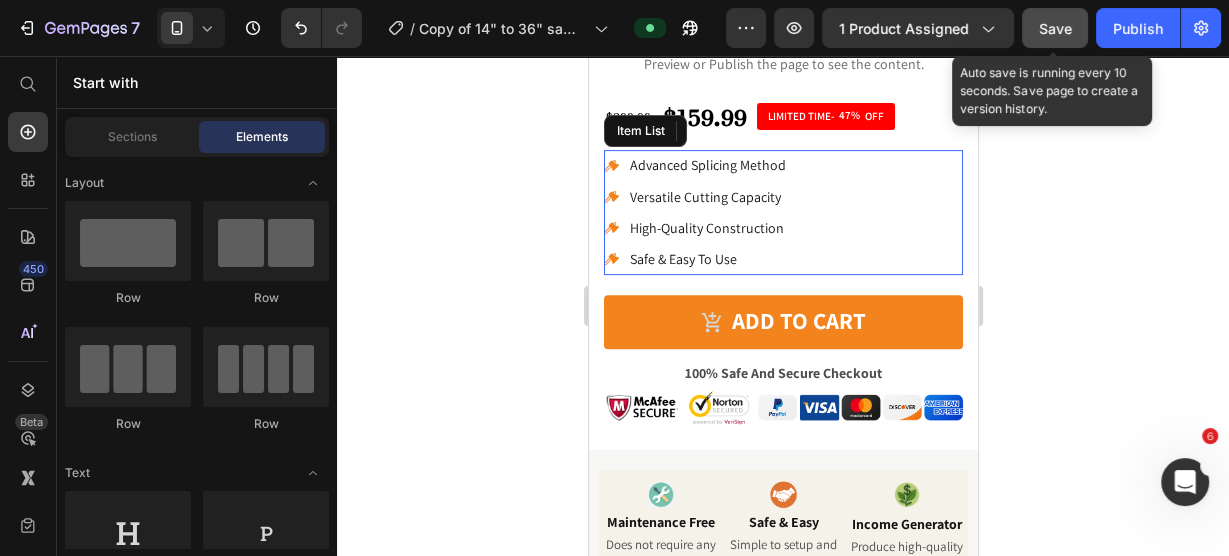 click on "Advanced Splicing Method" at bounding box center (707, 165) 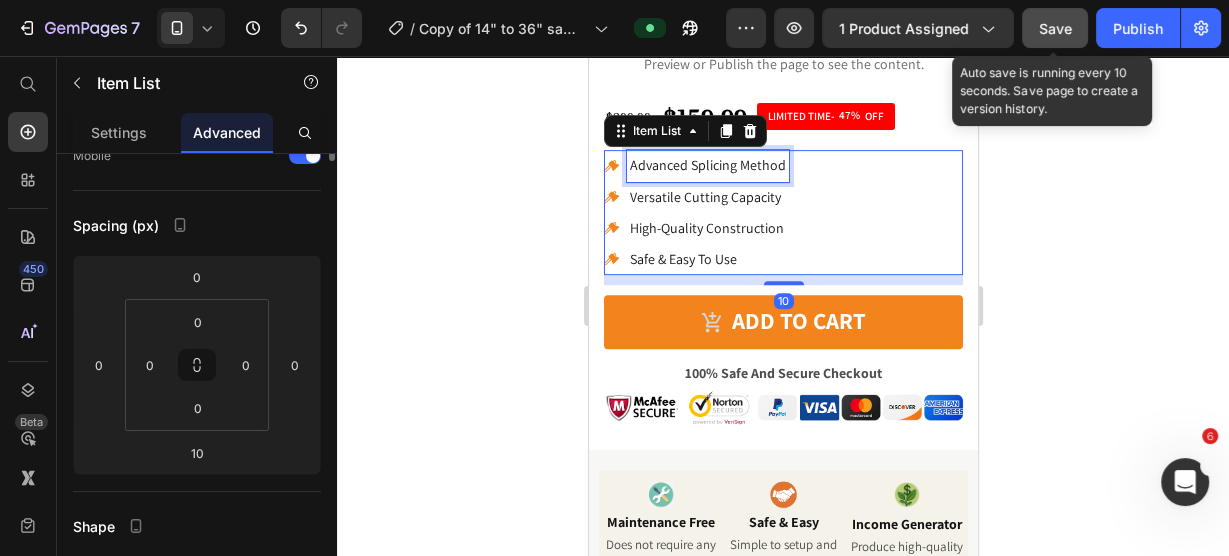 scroll, scrollTop: 0, scrollLeft: 0, axis: both 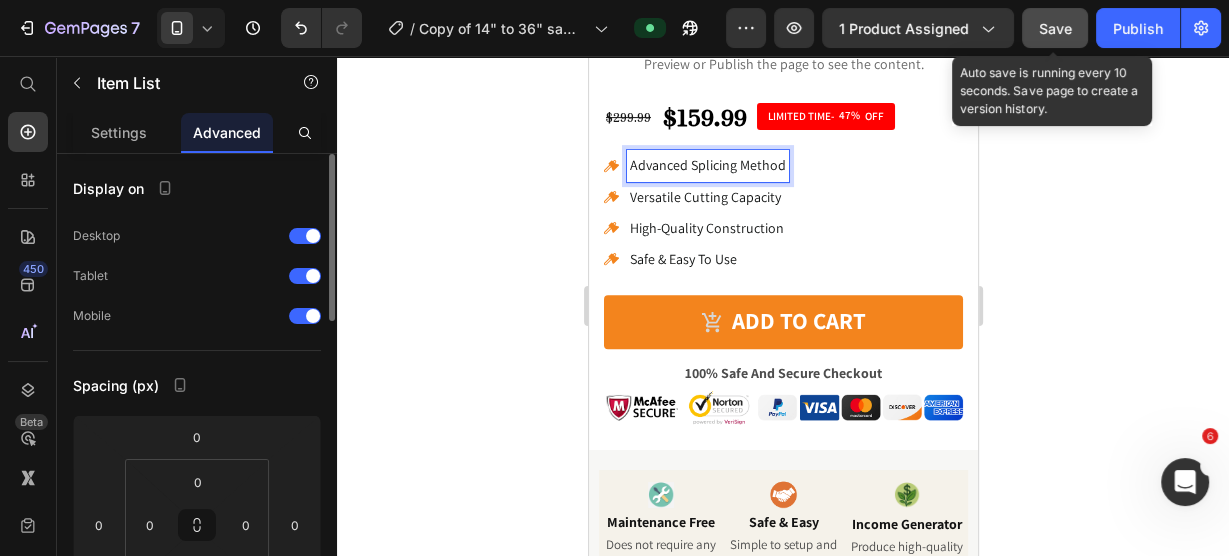 click on "Advanced Splicing Method" at bounding box center [707, 165] 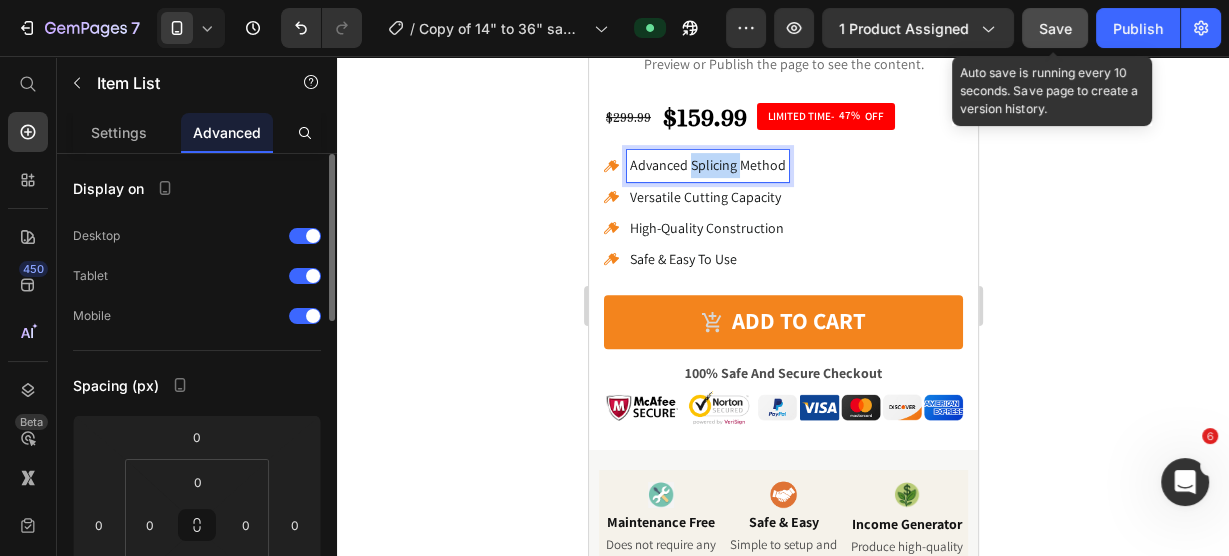 click on "Advanced Splicing Method" at bounding box center (707, 165) 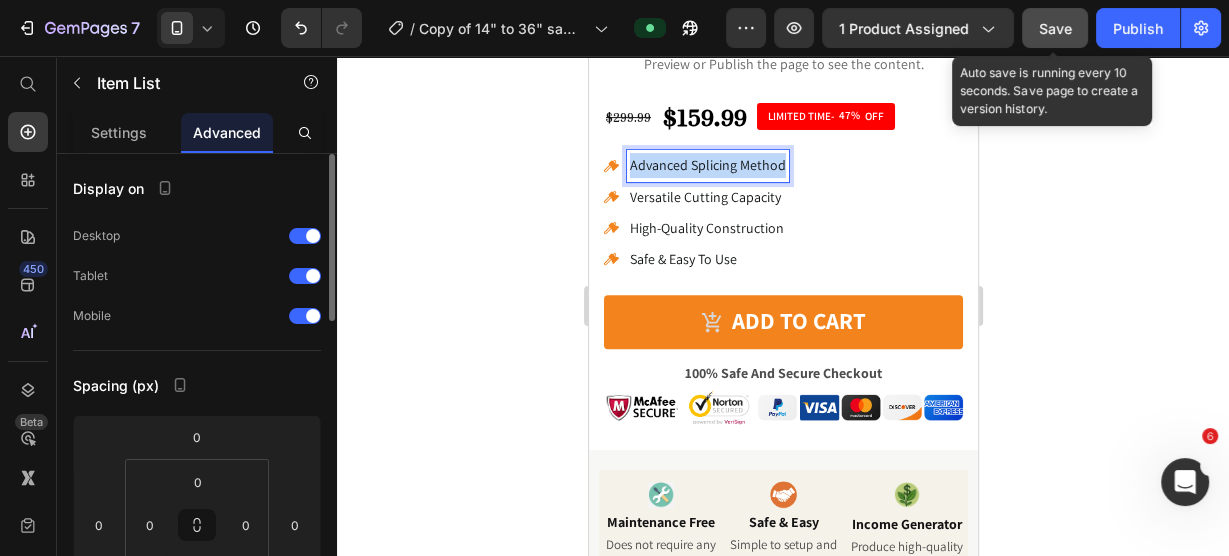 click on "Advanced Splicing Method" at bounding box center (707, 165) 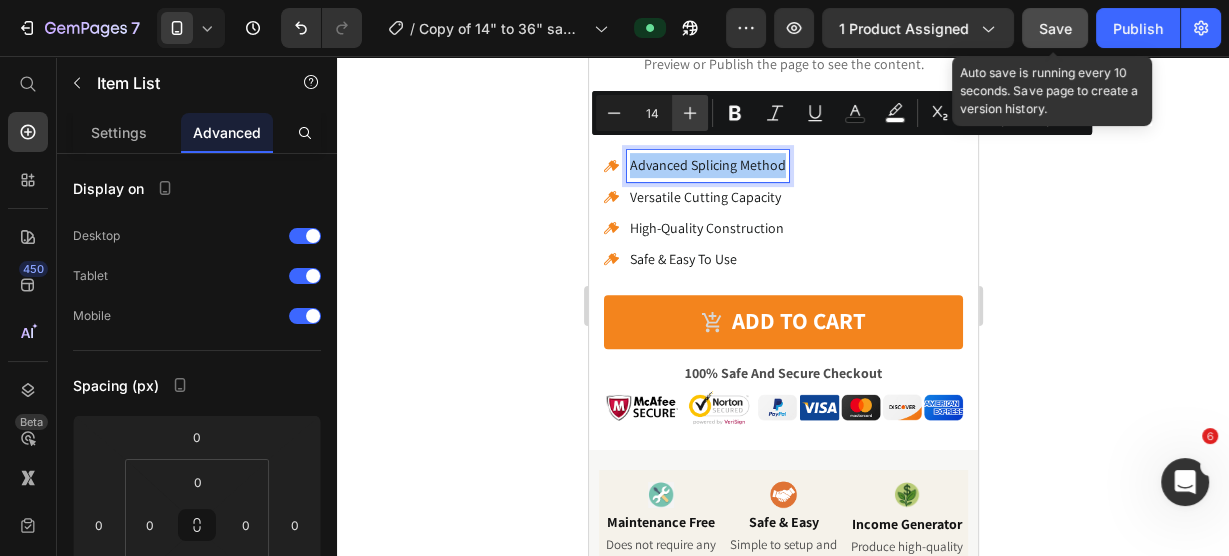 click 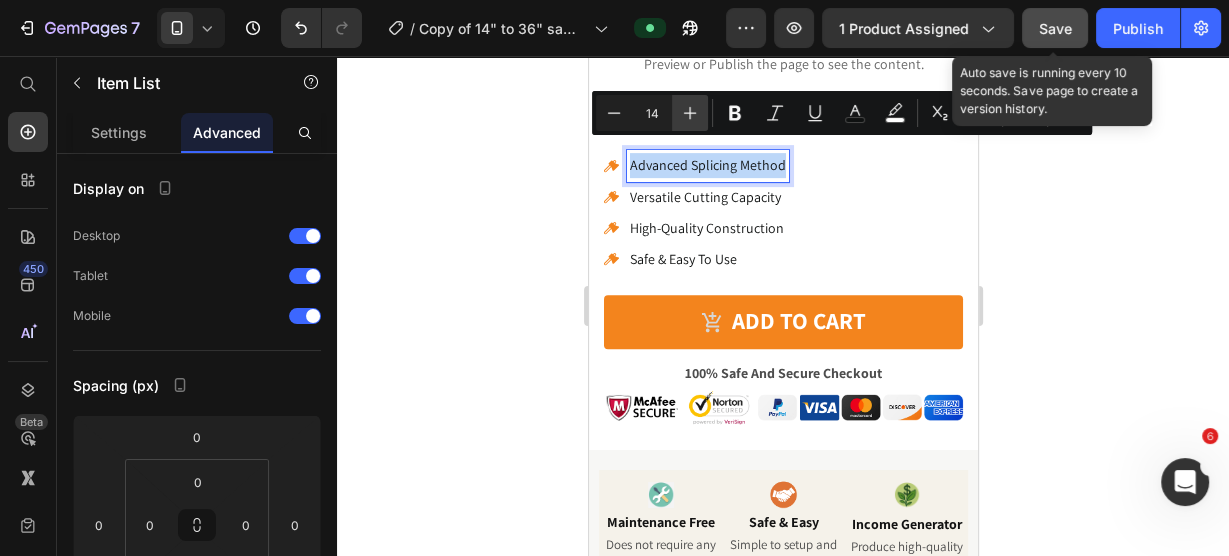 type on "15" 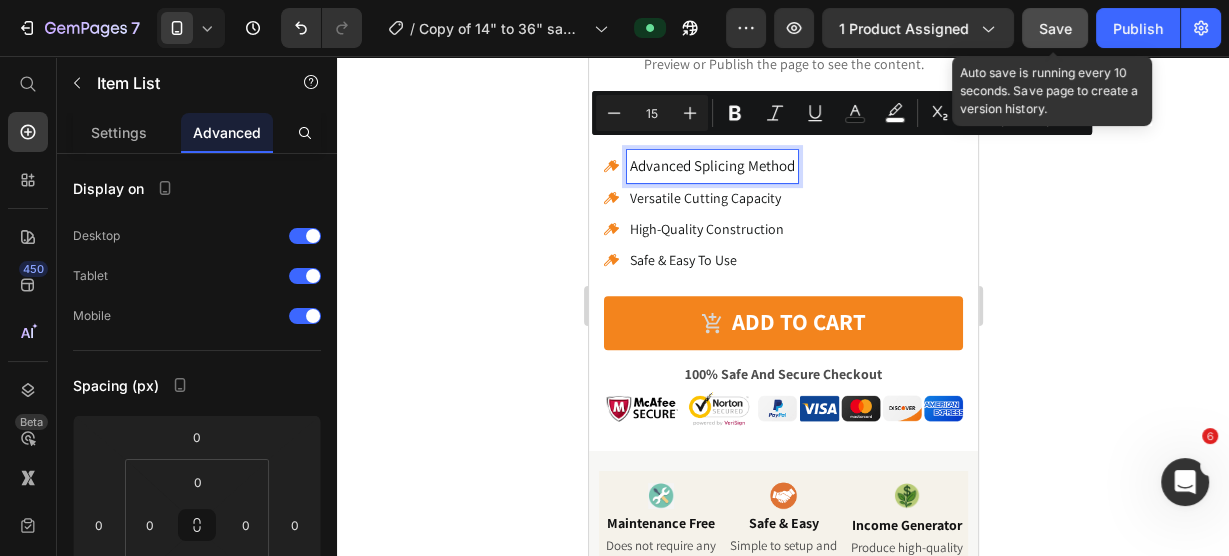 click on "Versatile Cutting Capacity" at bounding box center [704, 198] 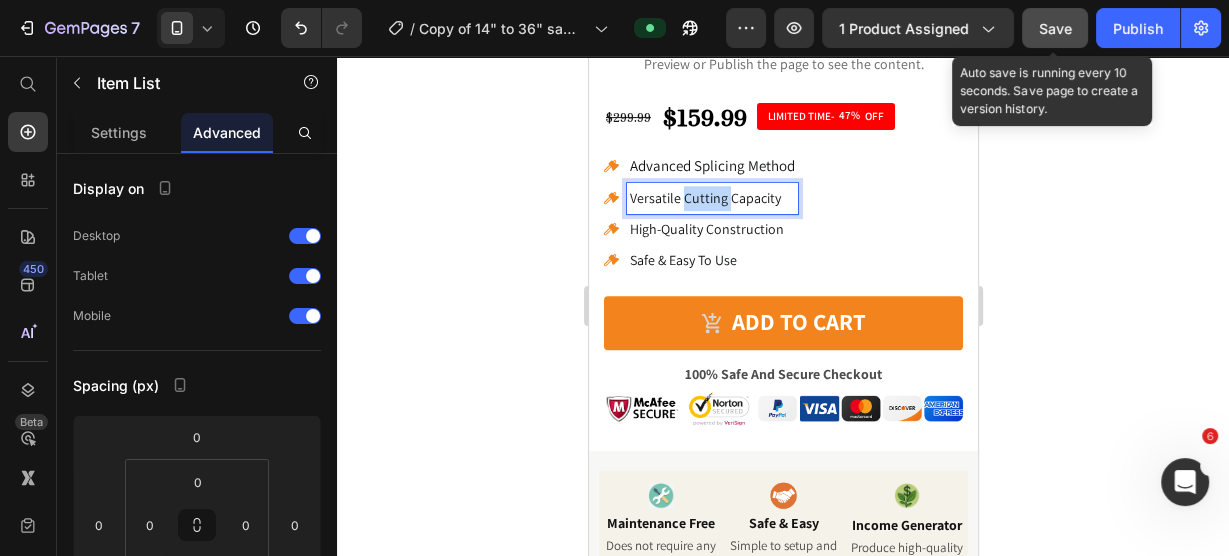 click on "Versatile Cutting Capacity" at bounding box center (704, 198) 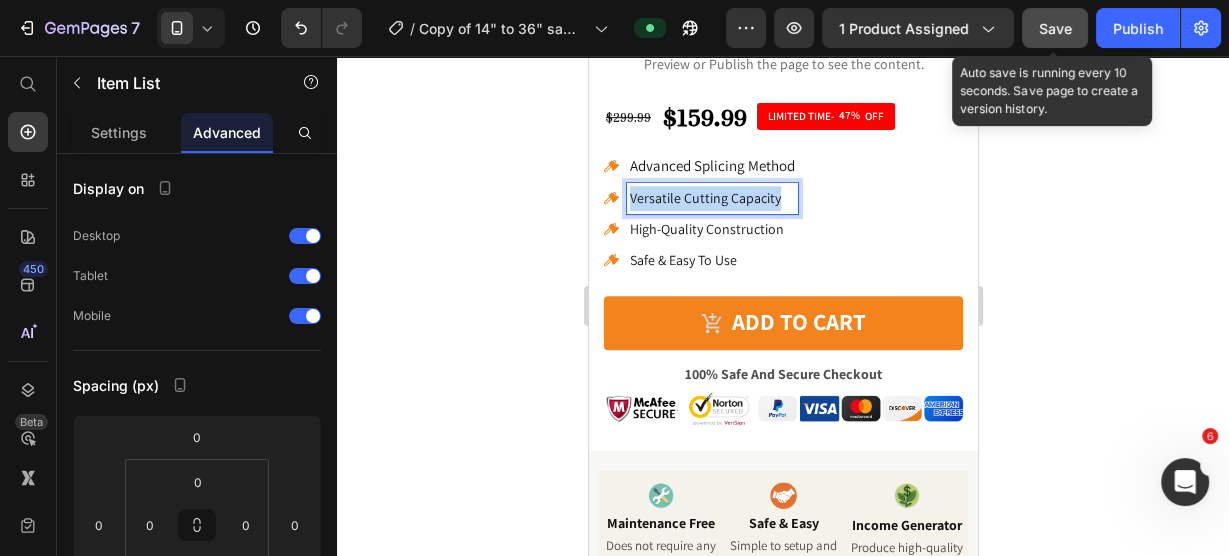 click on "Versatile Cutting Capacity" at bounding box center [704, 198] 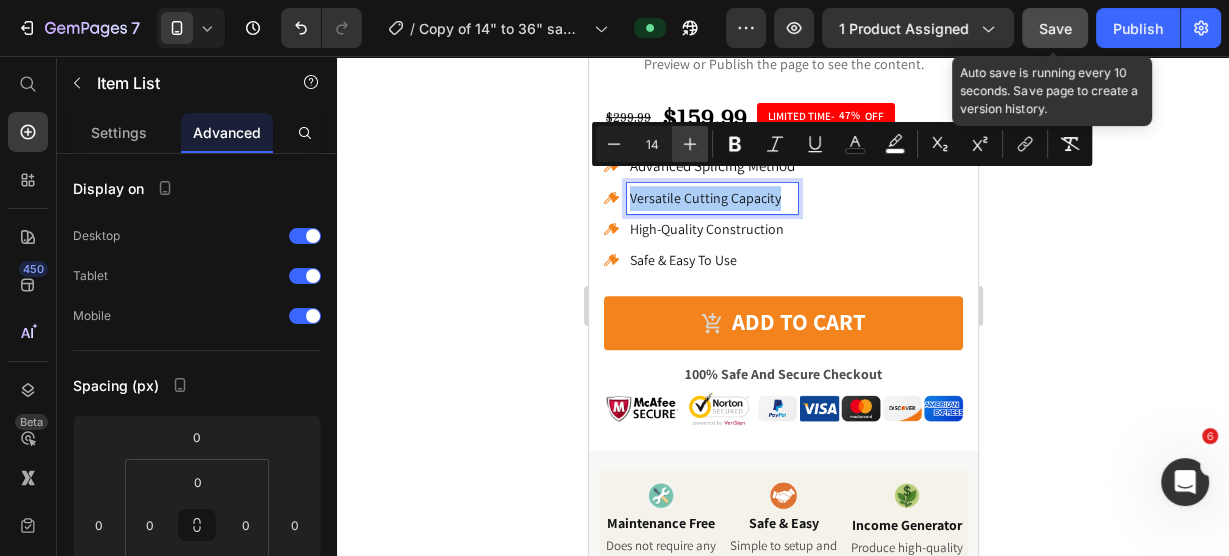 click 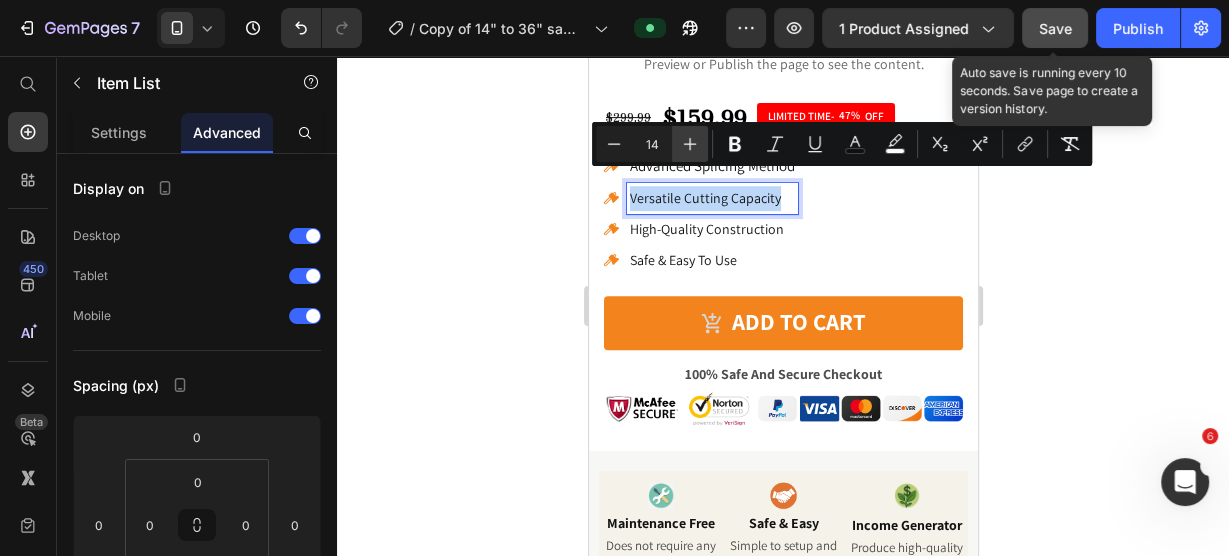 type on "15" 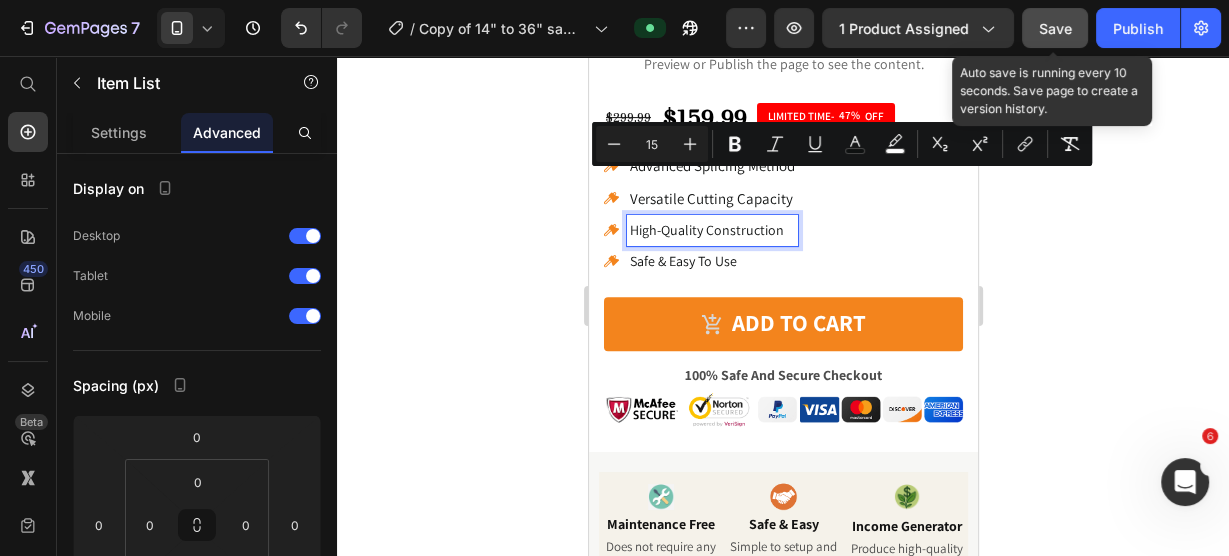 click on "High-Quality Construction" at bounding box center [706, 230] 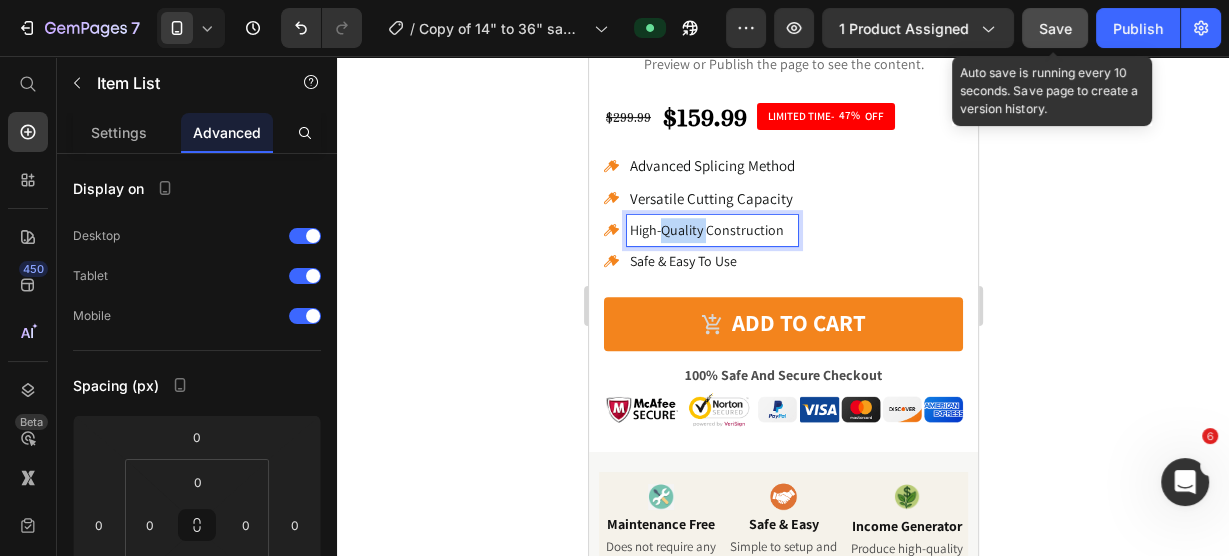 click on "High-Quality Construction" at bounding box center [706, 230] 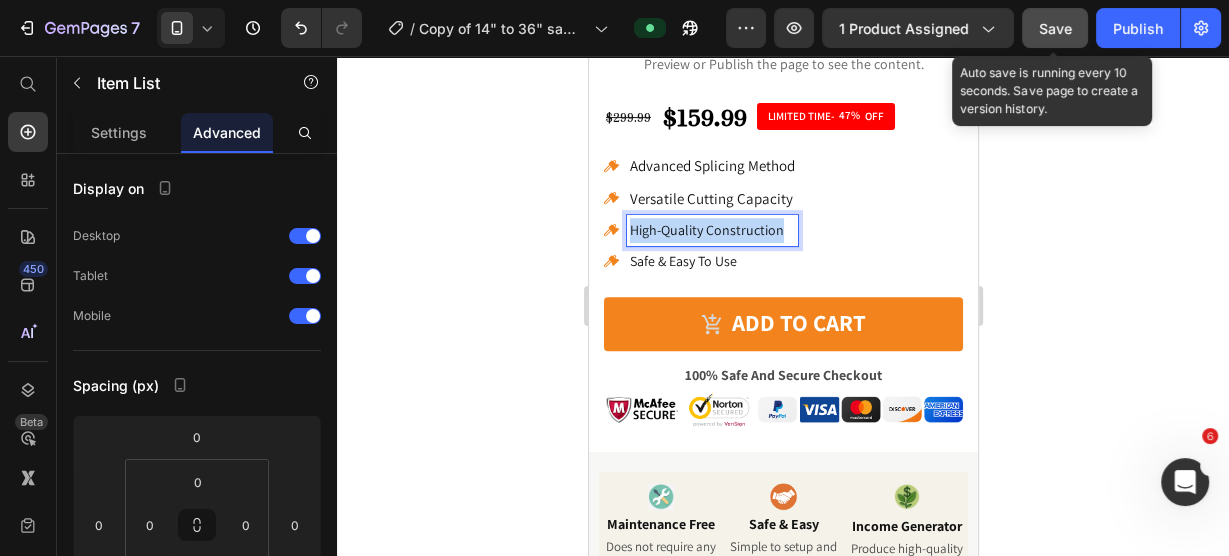 click on "High-Quality Construction" at bounding box center (706, 230) 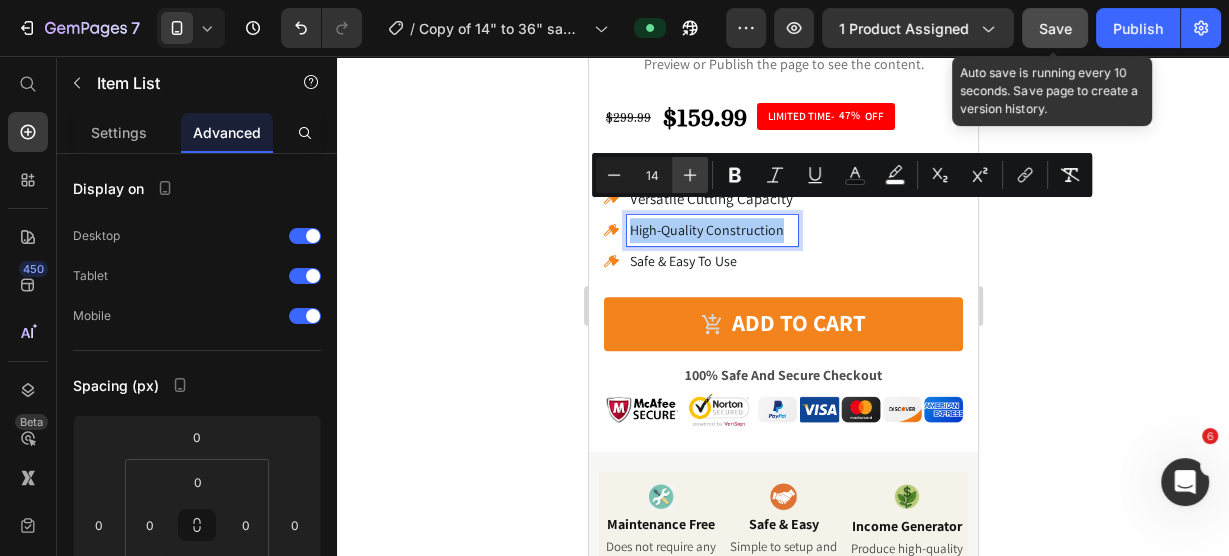 click 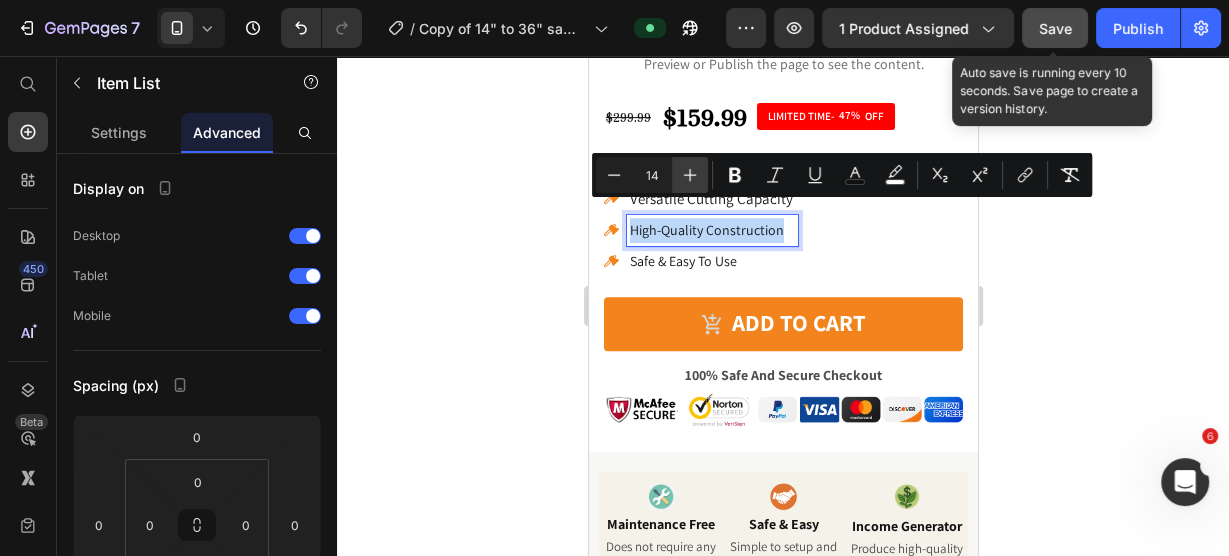 type on "15" 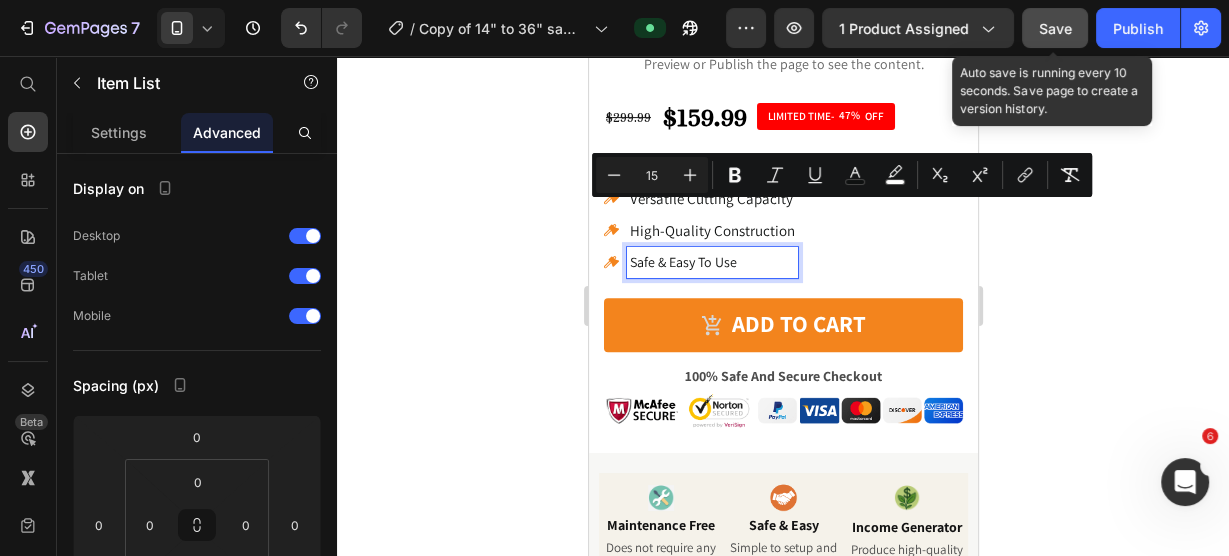 click on "Safe & Easy To Use" at bounding box center [682, 262] 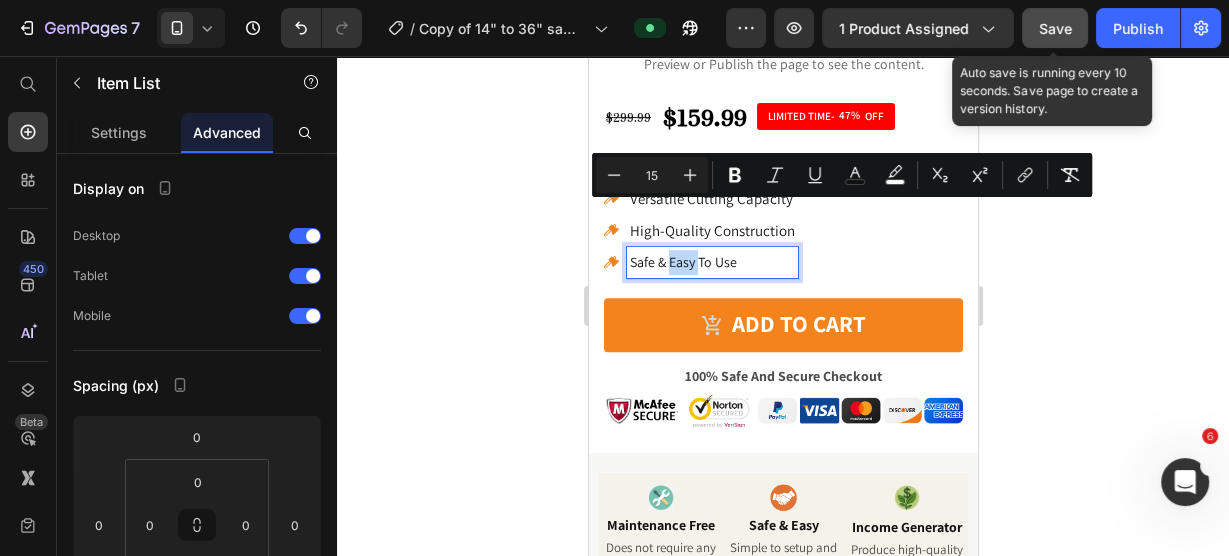 click on "Safe & Easy To Use" at bounding box center [682, 262] 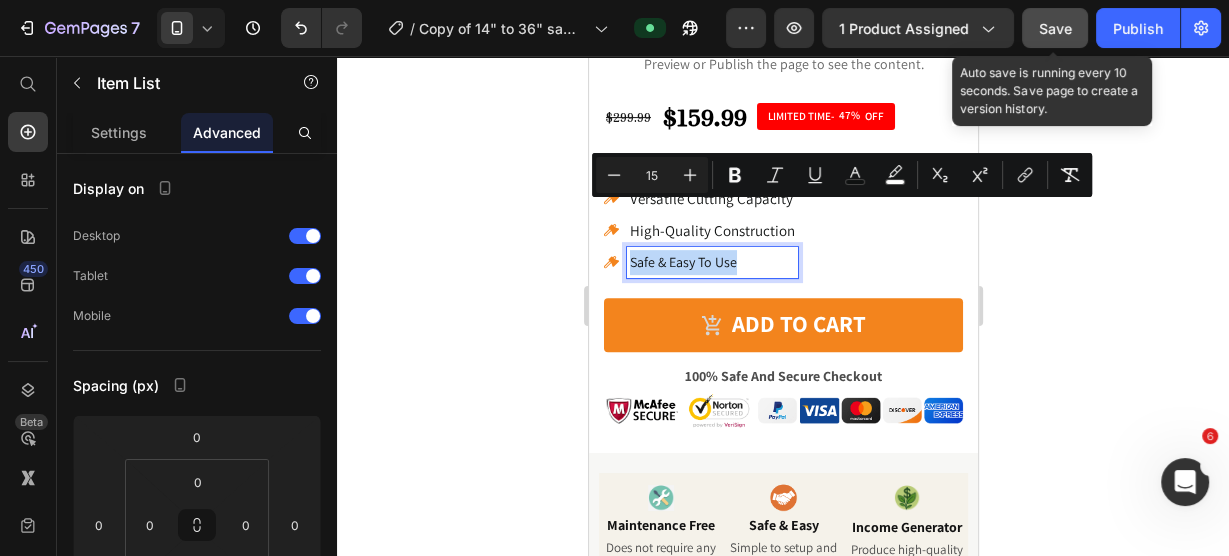 click on "Safe & Easy To Use" at bounding box center [682, 262] 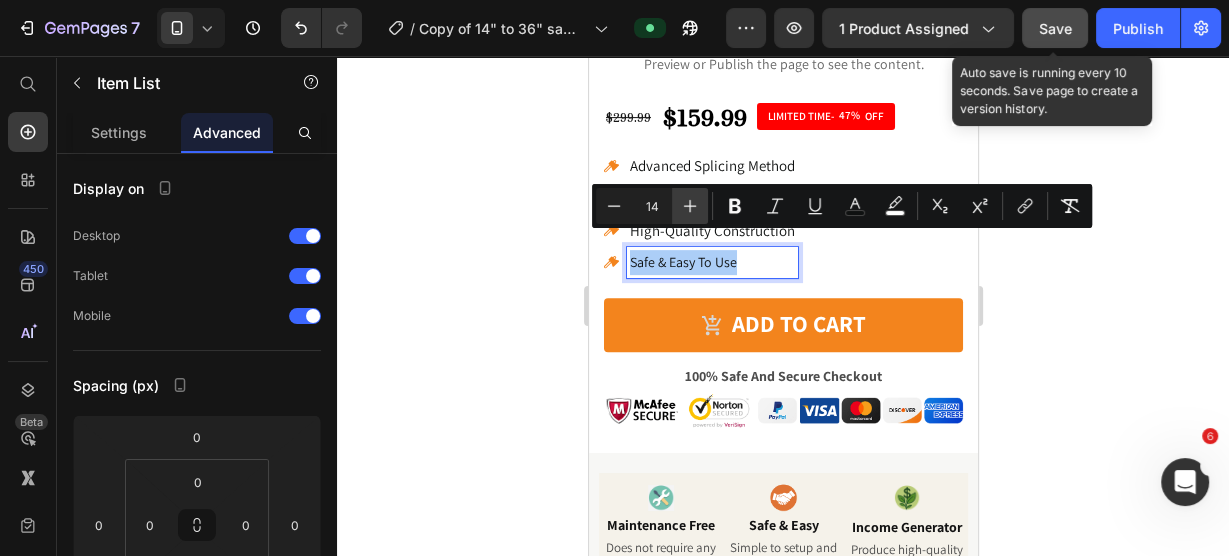 click on "Plus" at bounding box center (690, 206) 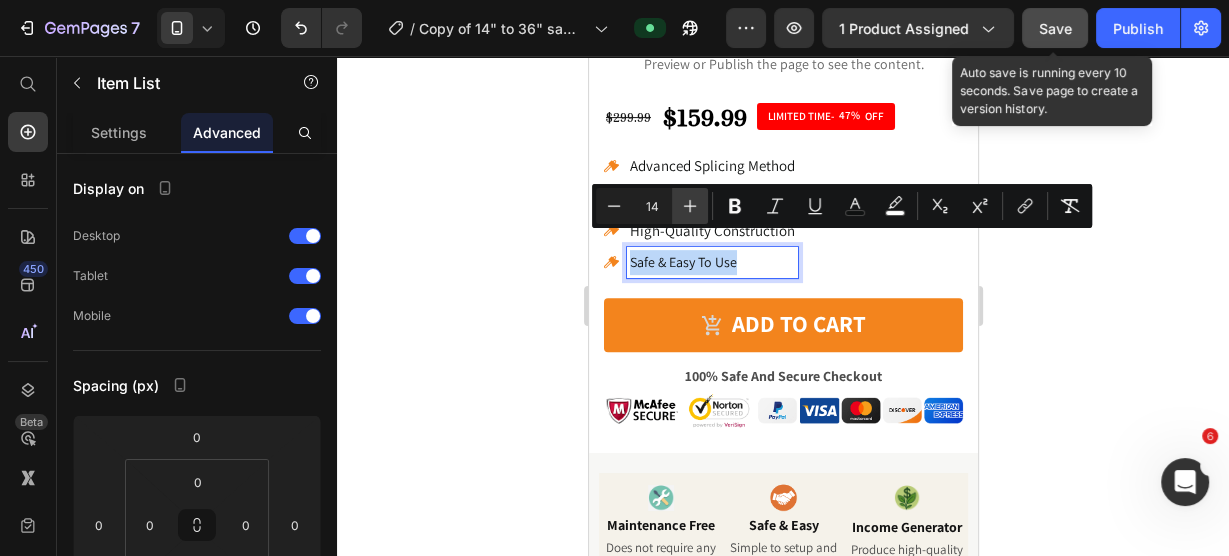 type on "15" 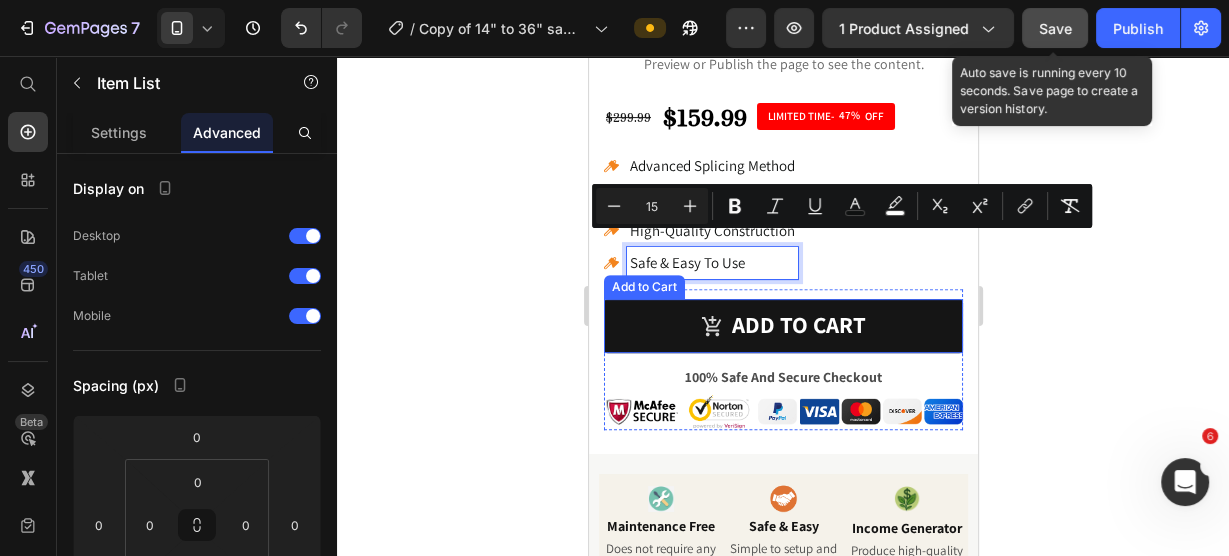 click on "Add to cart" at bounding box center [782, 326] 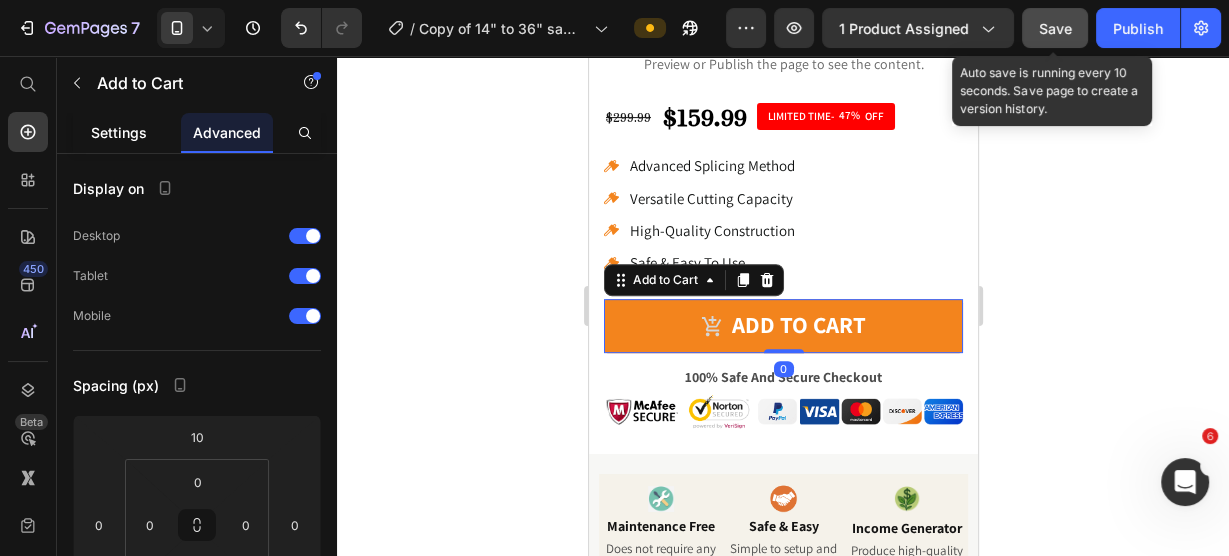 click on "Settings" at bounding box center [119, 132] 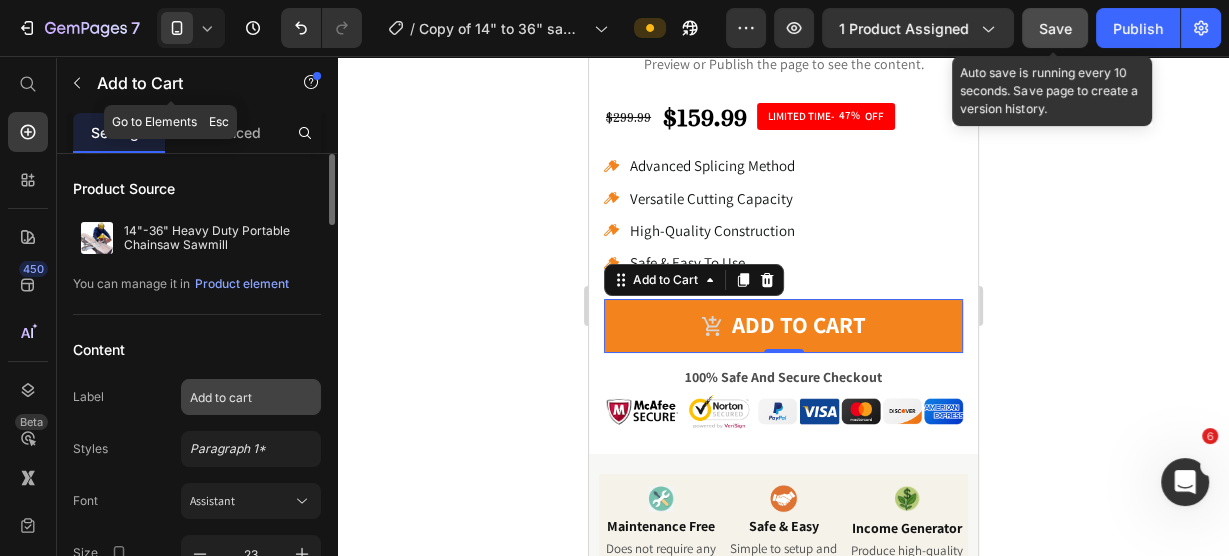 scroll, scrollTop: 80, scrollLeft: 0, axis: vertical 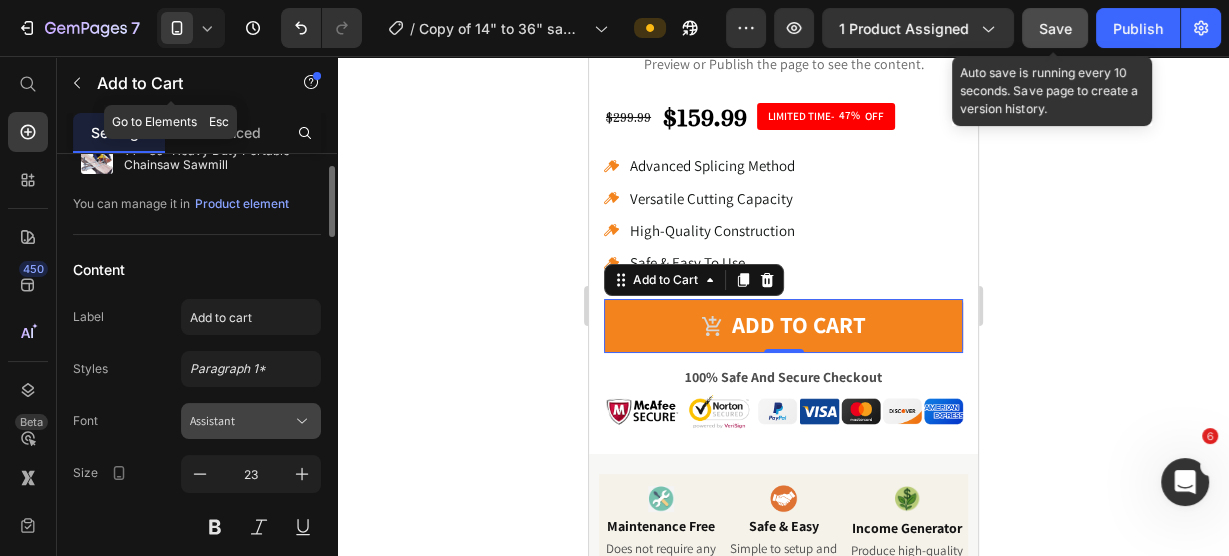 click on "Assistant" at bounding box center (241, 421) 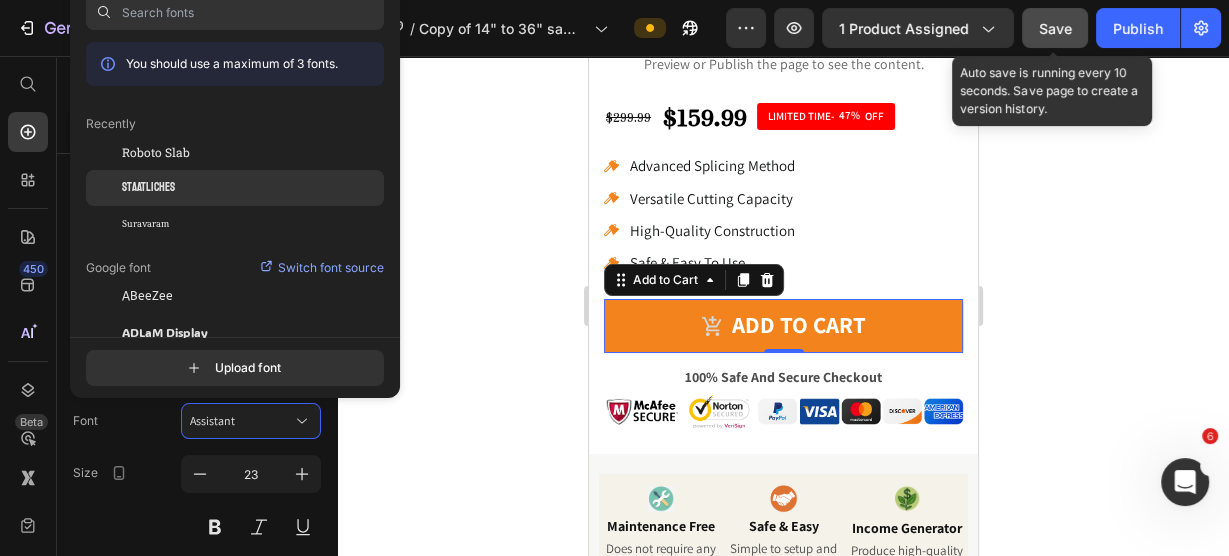 click on "Staatliches" at bounding box center [148, 188] 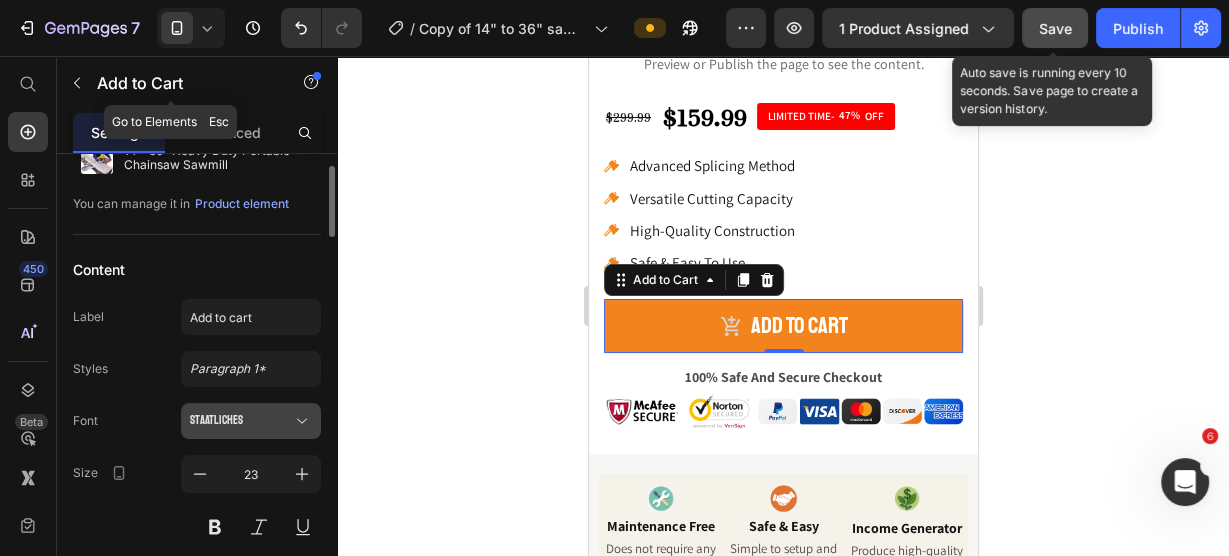 click on "Staatliches" at bounding box center (241, 421) 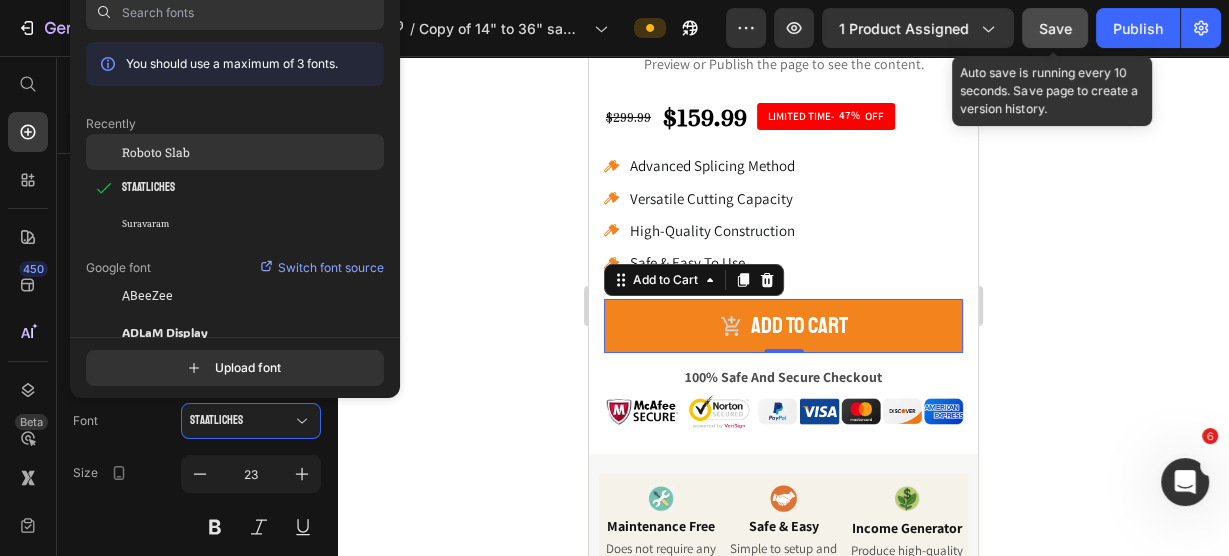 click on "Roboto Slab" 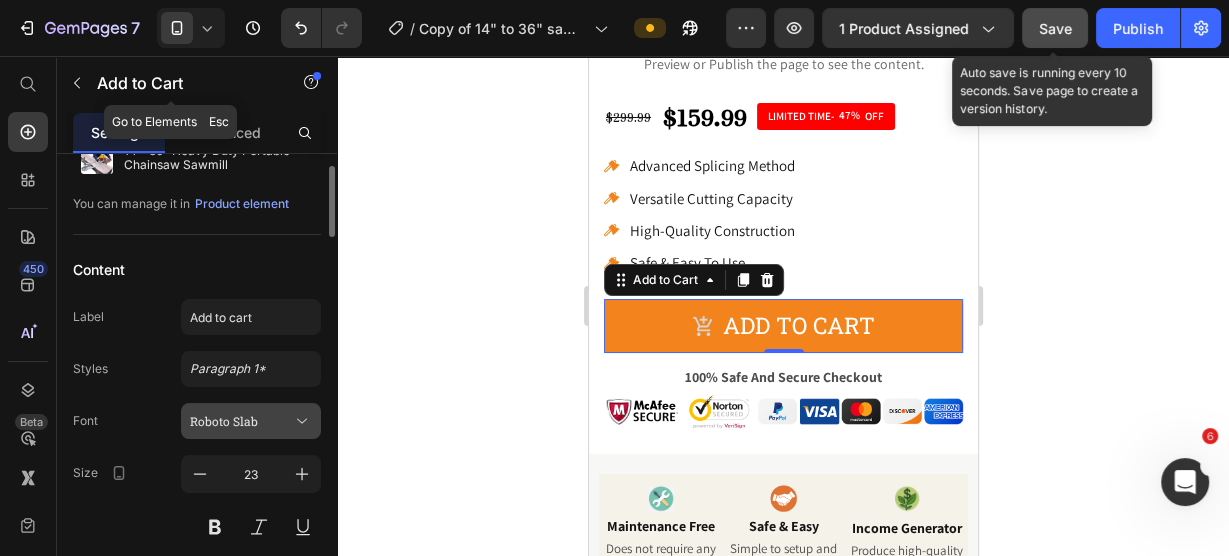 click 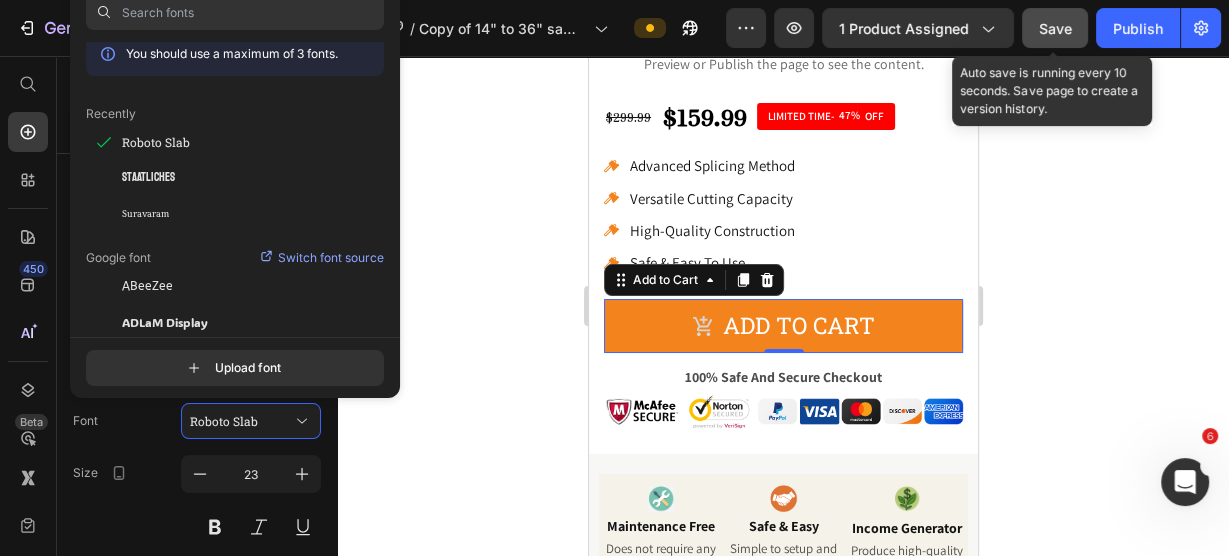 scroll, scrollTop: 0, scrollLeft: 0, axis: both 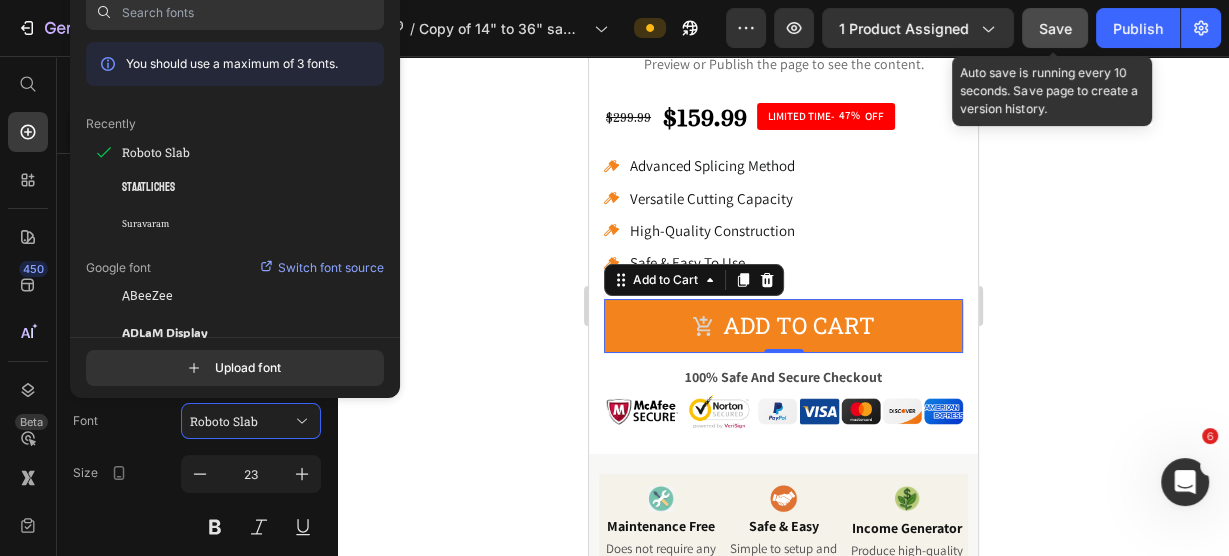 click 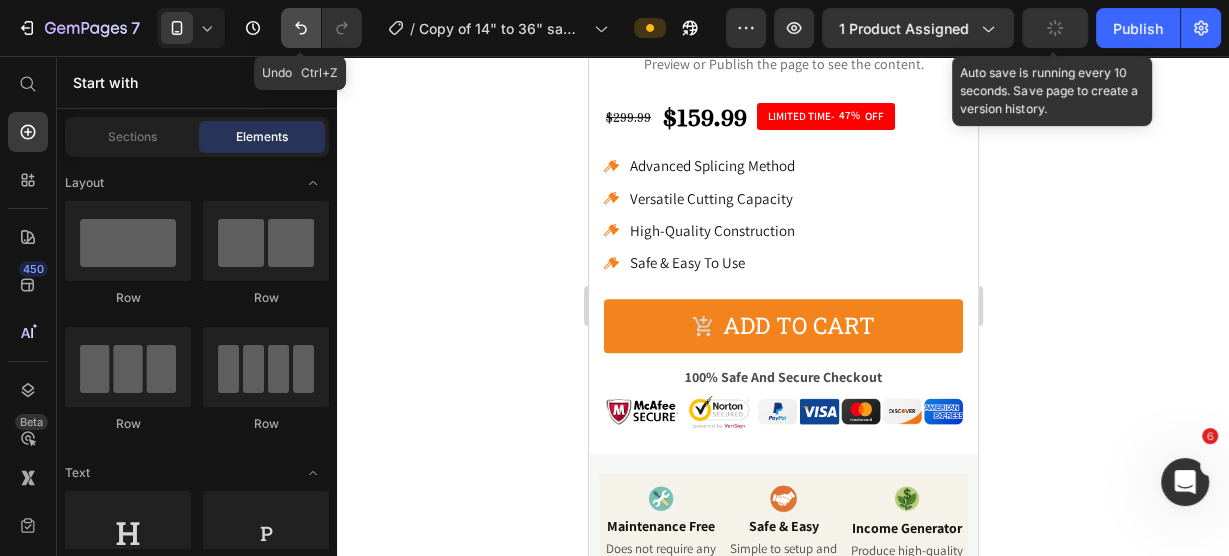 click 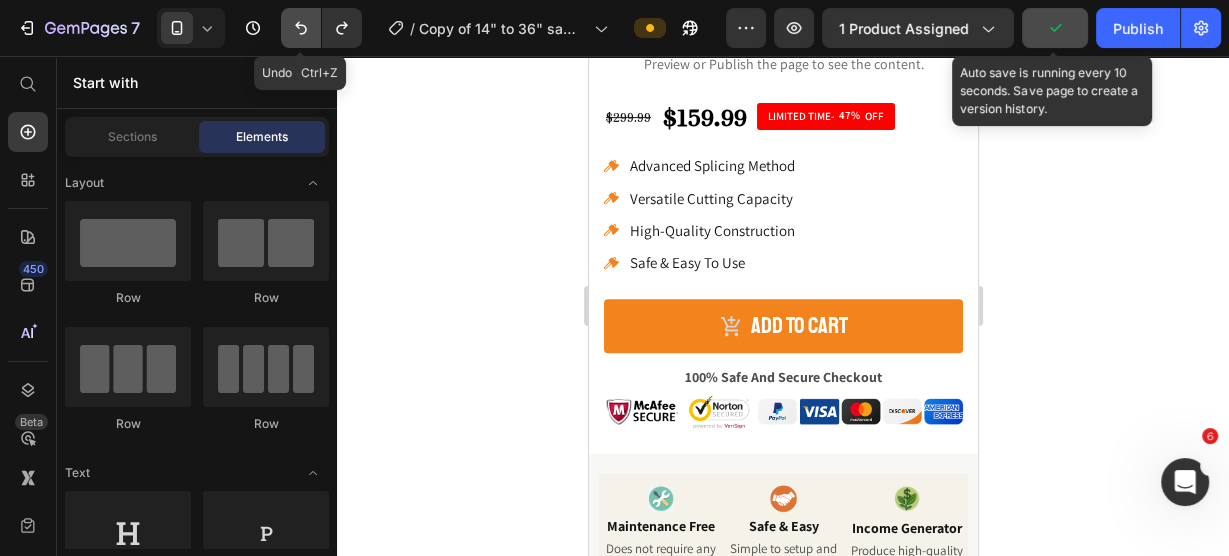 click 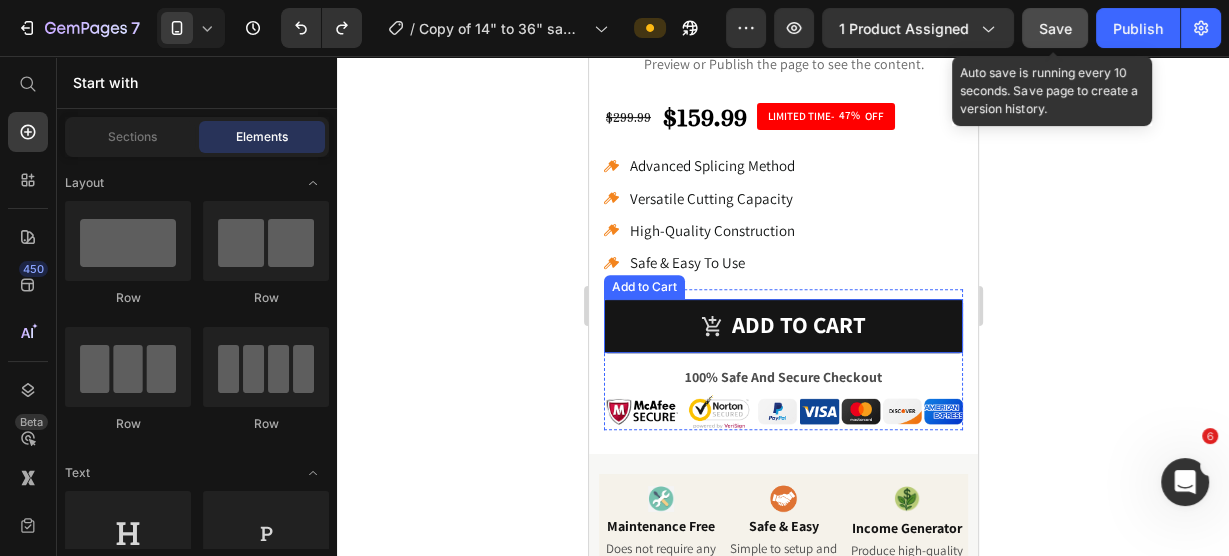 click on "Add to cart" at bounding box center [782, 326] 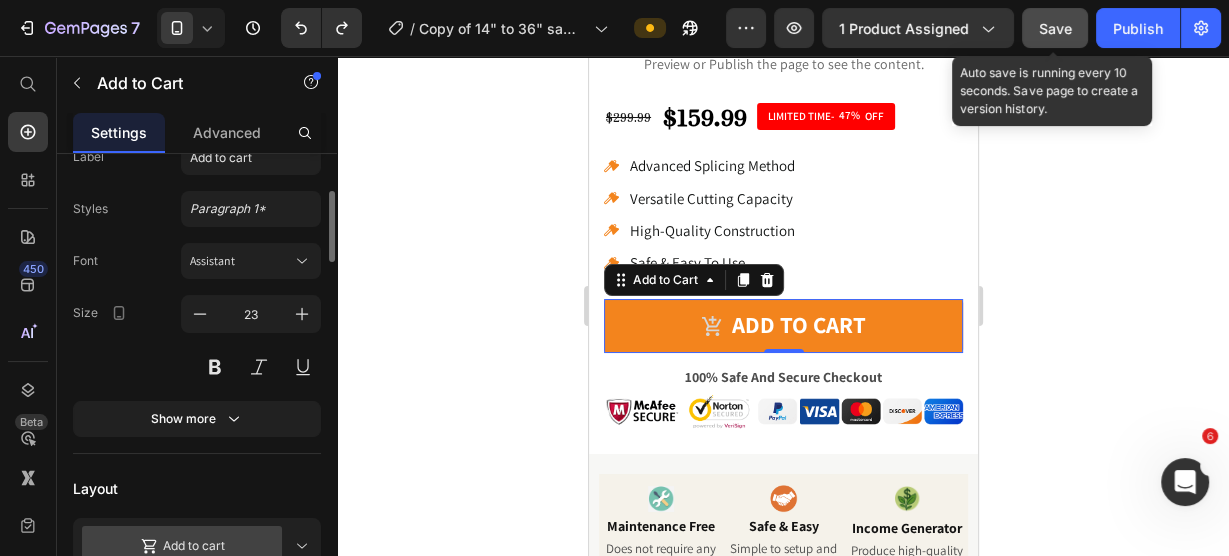 scroll, scrollTop: 320, scrollLeft: 0, axis: vertical 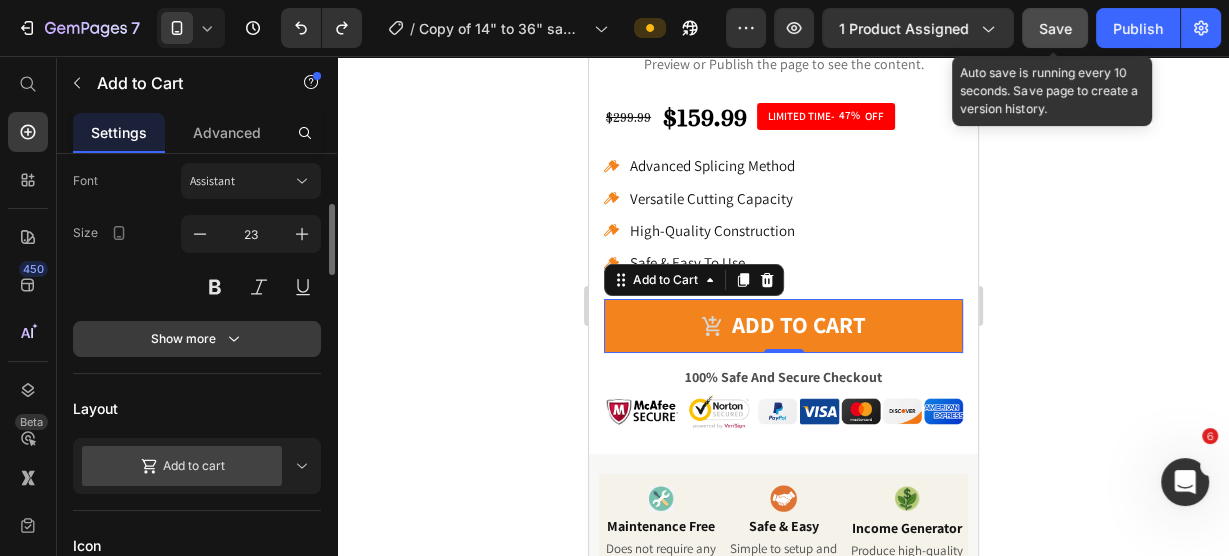 click on "Show more" at bounding box center (197, 339) 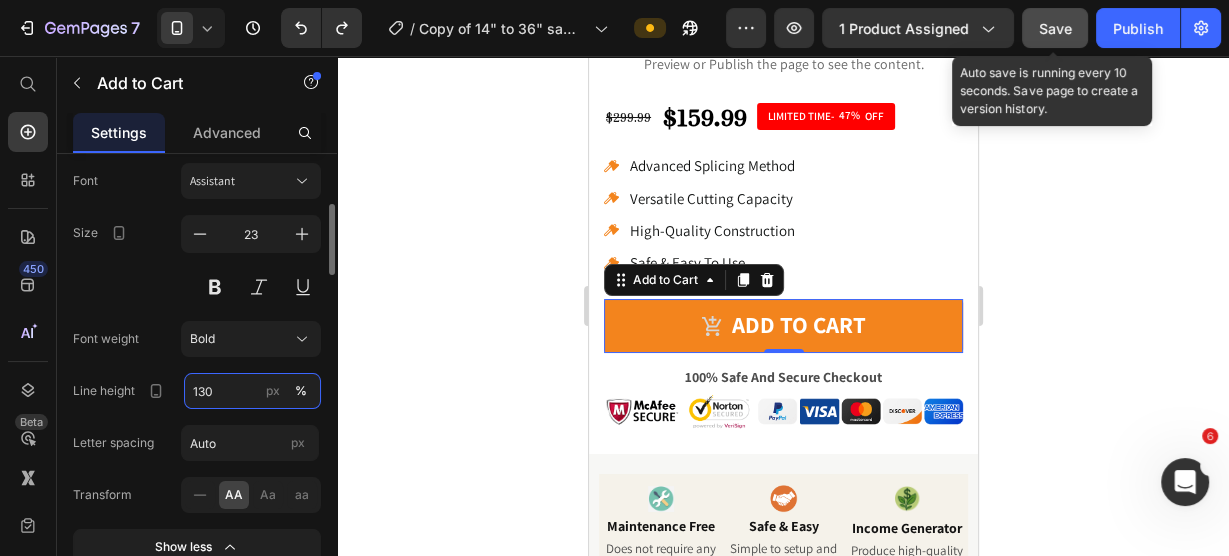 click on "130" at bounding box center [252, 391] 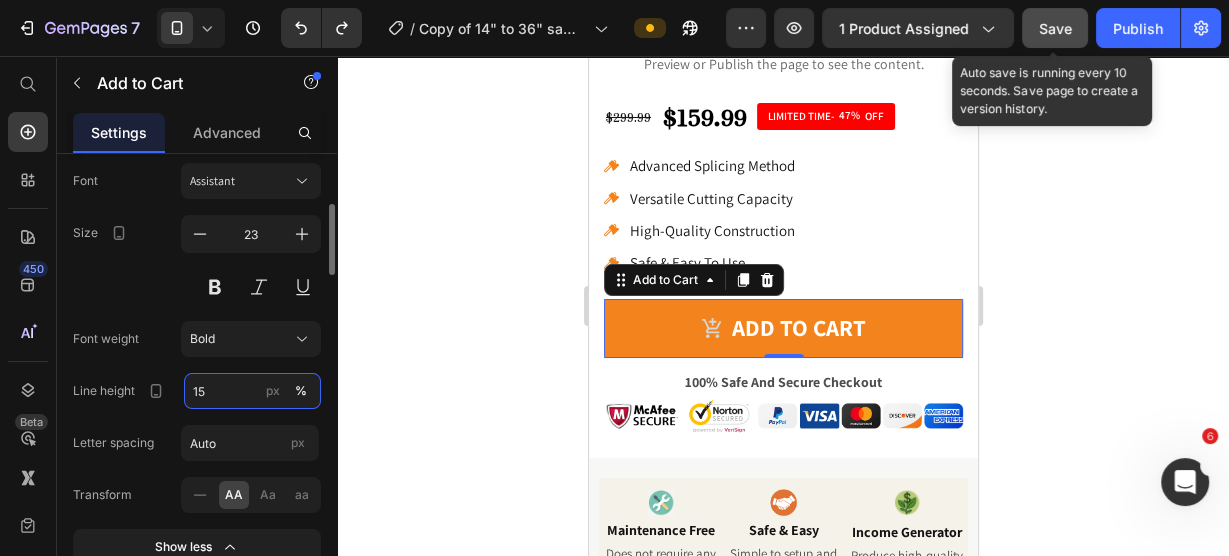 type on "1" 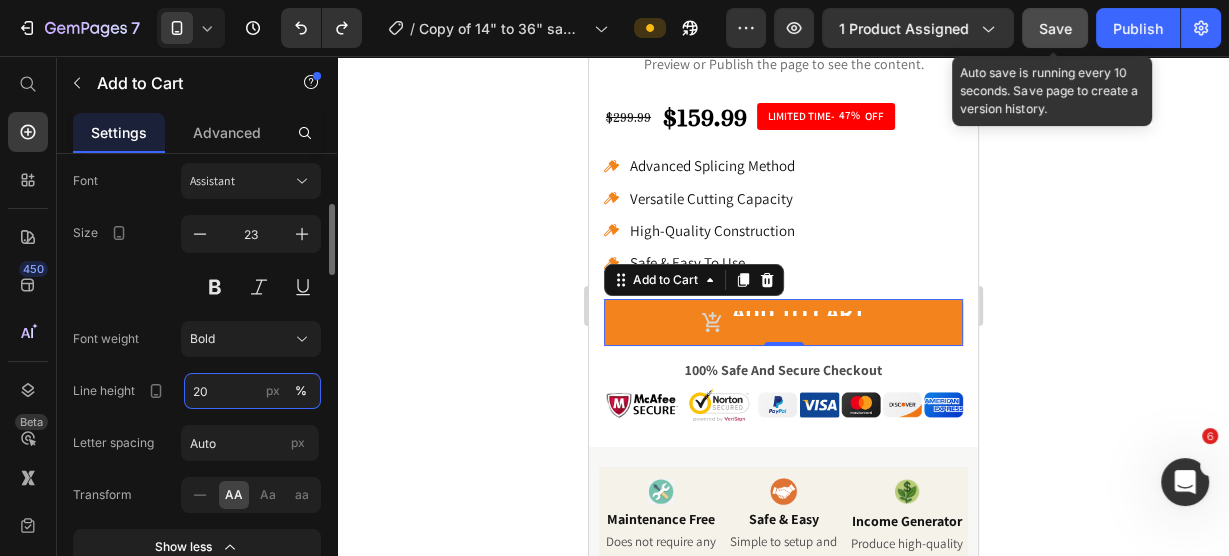 type on "200" 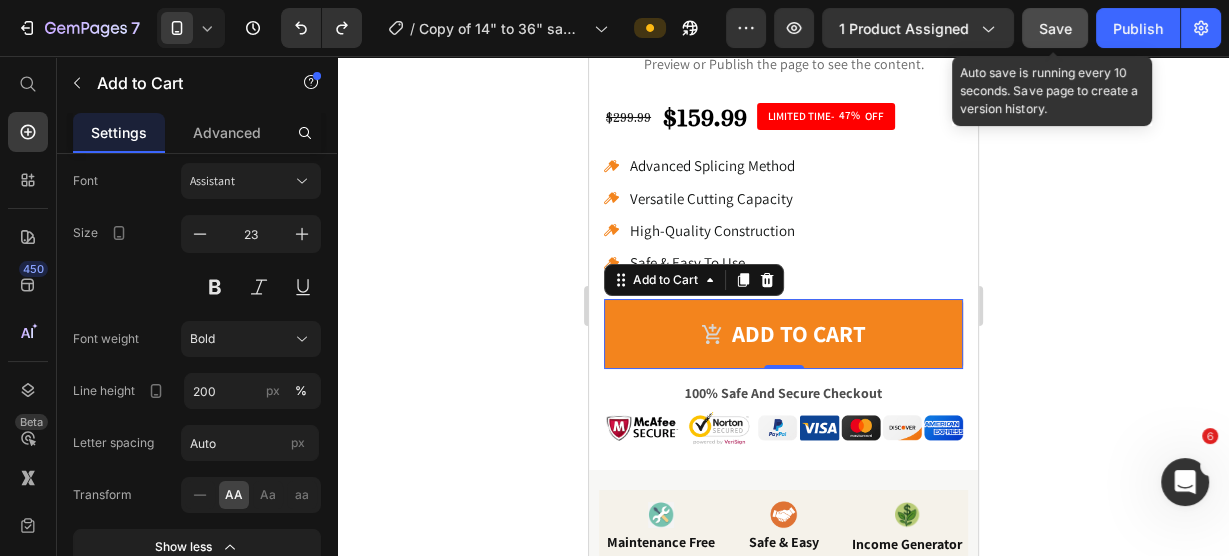 click 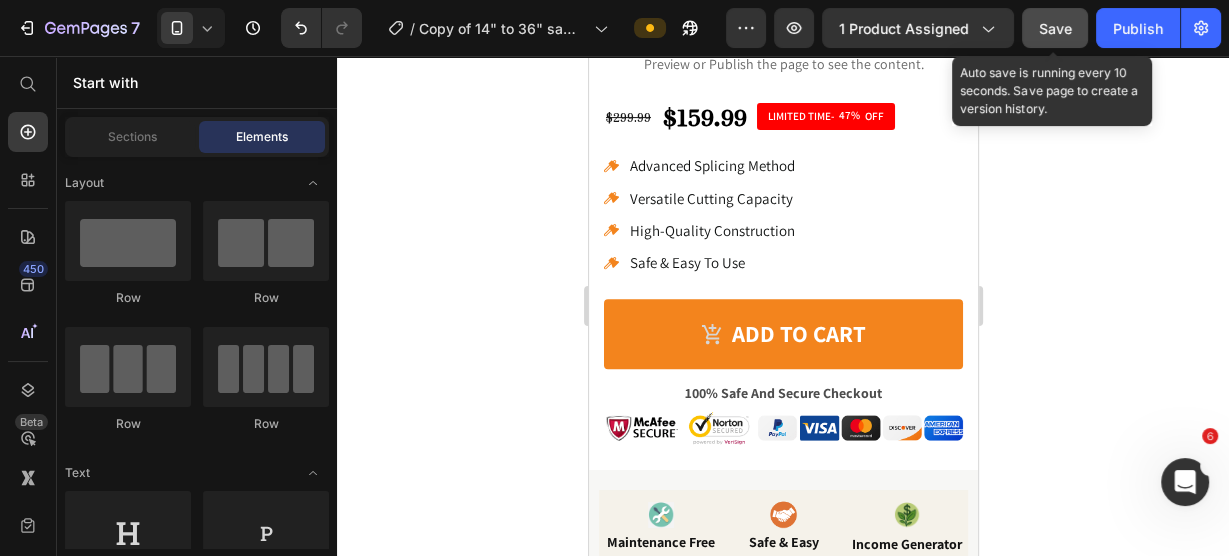 click on "Save" 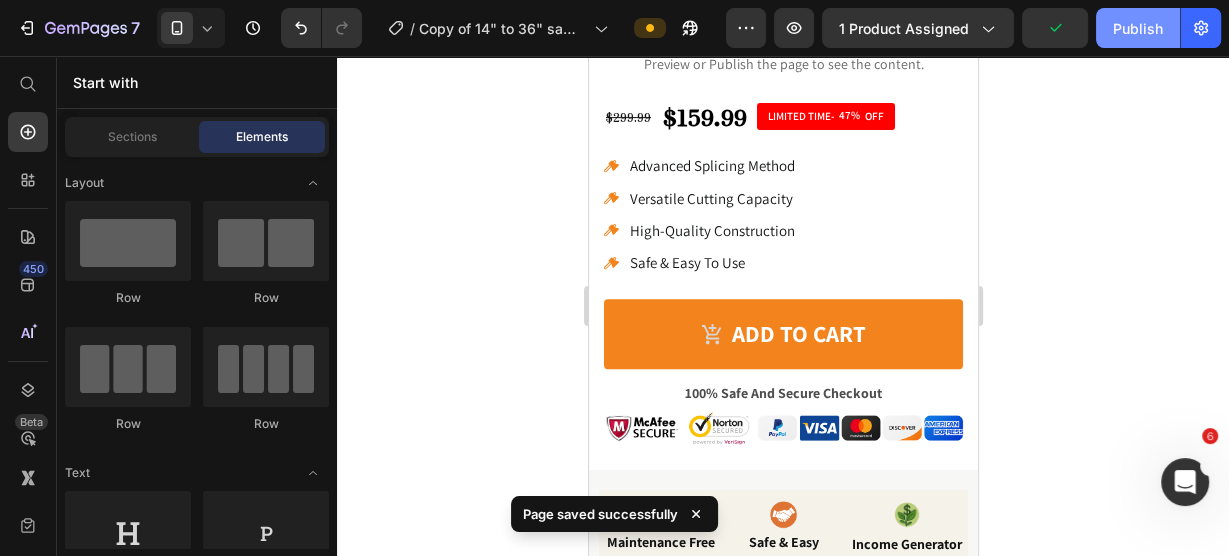 click on "Publish" at bounding box center (1138, 28) 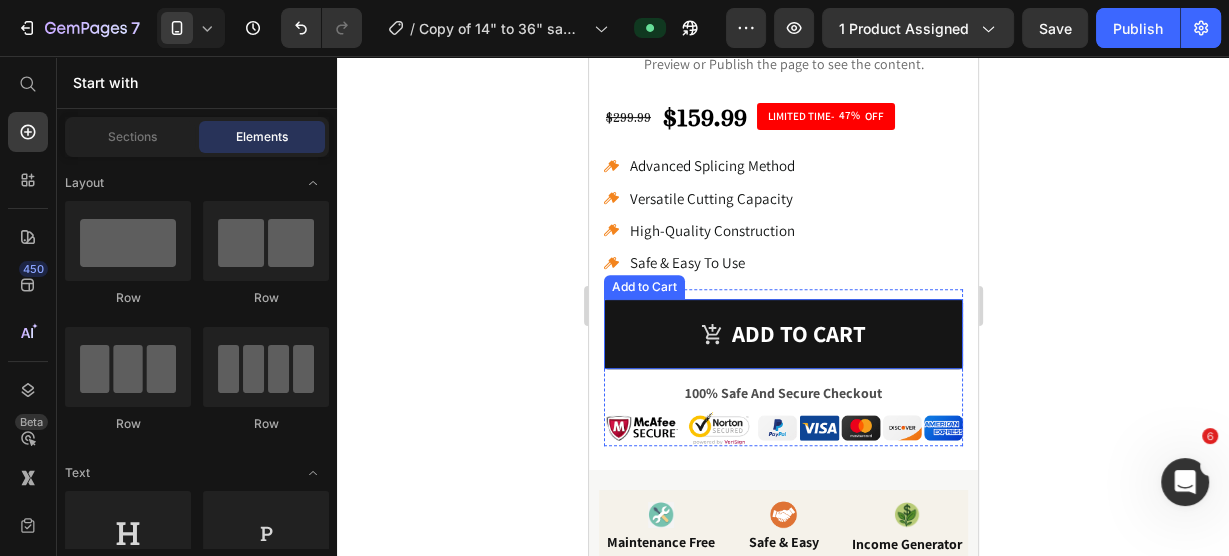 scroll, scrollTop: 480, scrollLeft: 0, axis: vertical 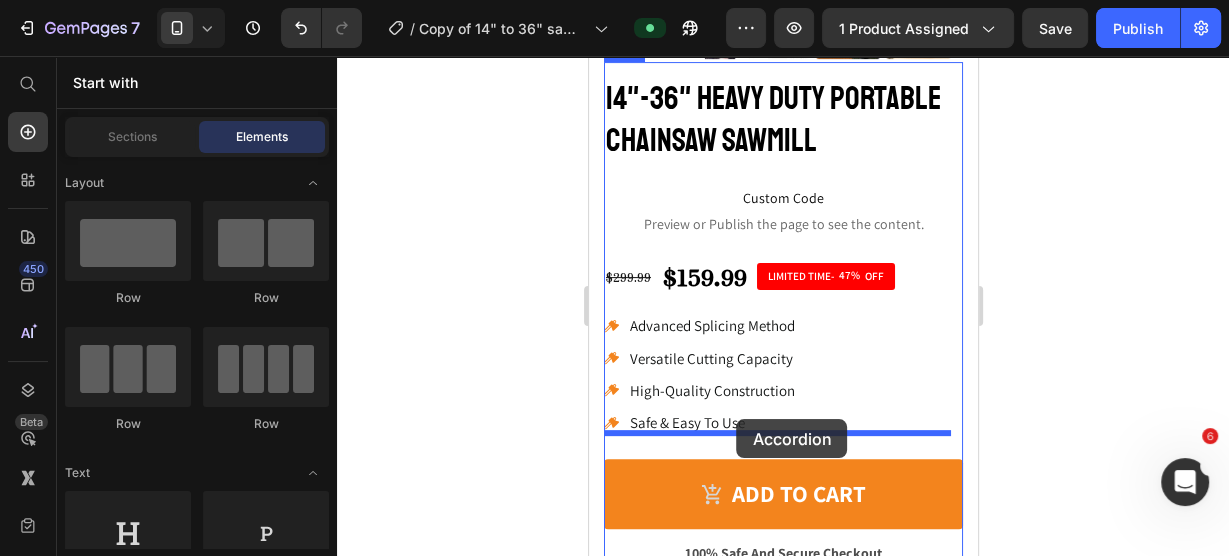 drag, startPoint x: 708, startPoint y: 447, endPoint x: 767, endPoint y: 464, distance: 61.400326 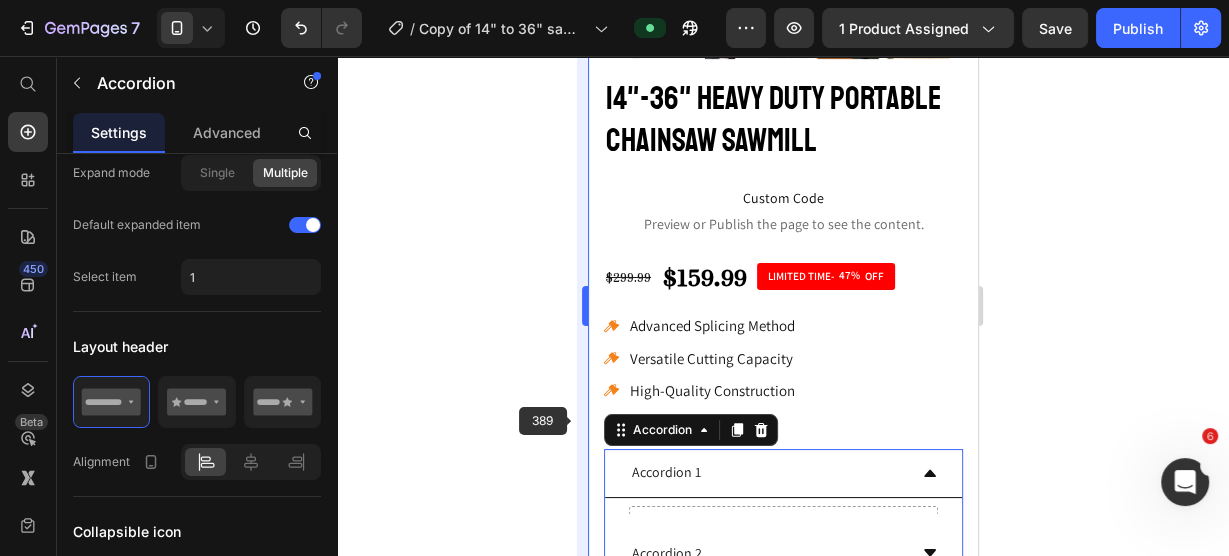 scroll, scrollTop: 0, scrollLeft: 0, axis: both 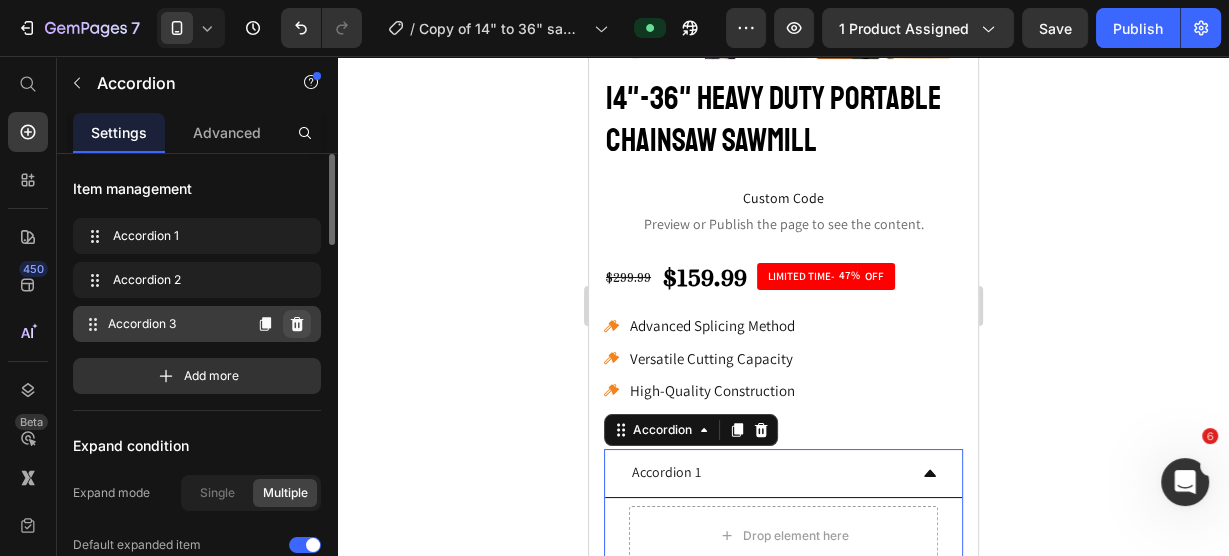 click 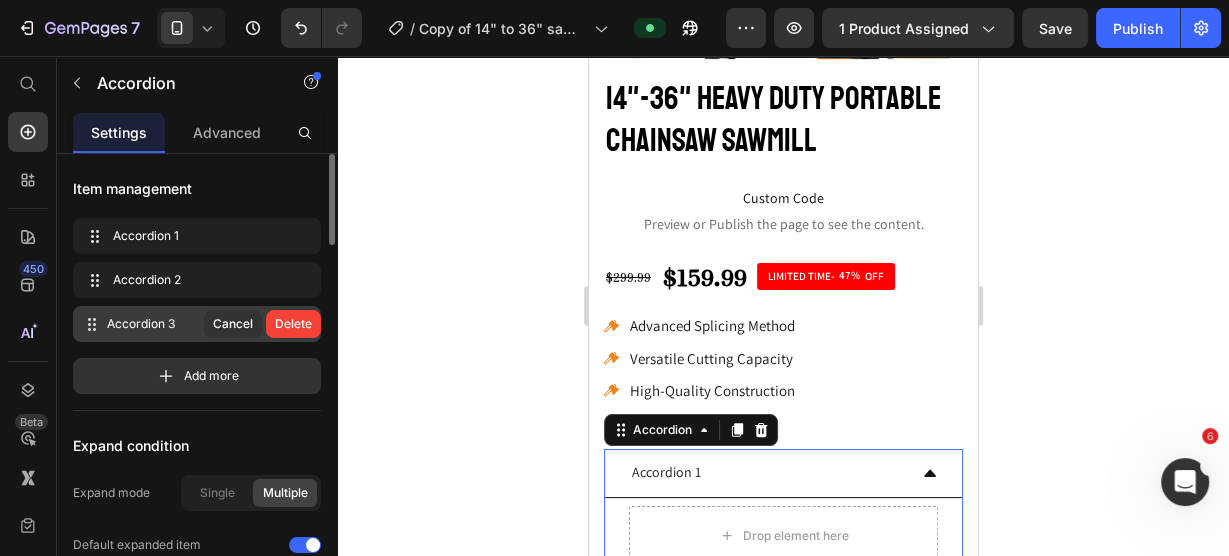 click on "Delete" at bounding box center (293, 324) 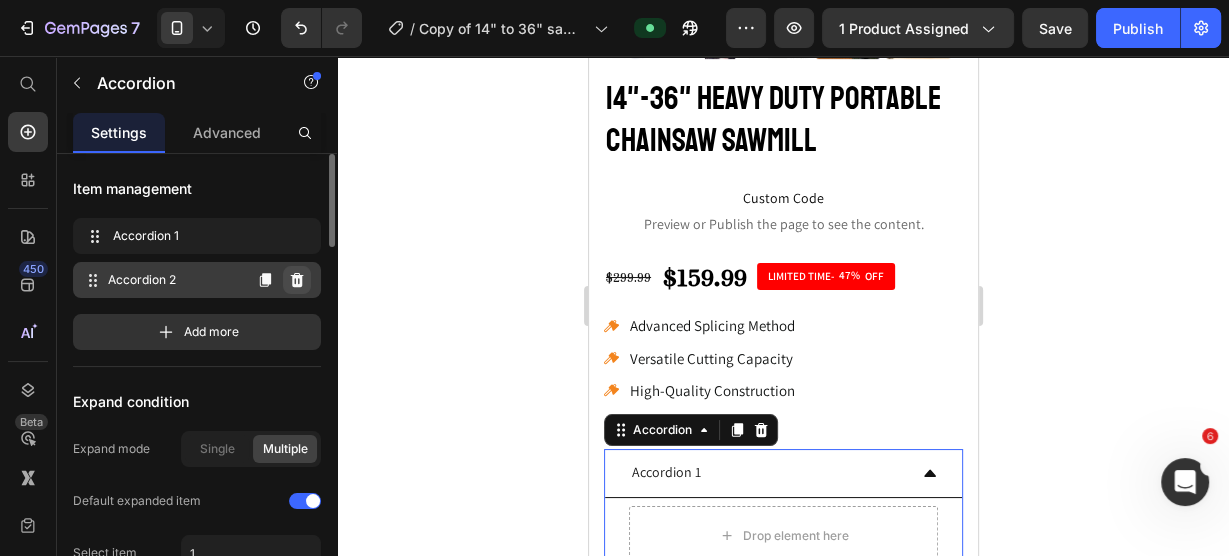 click 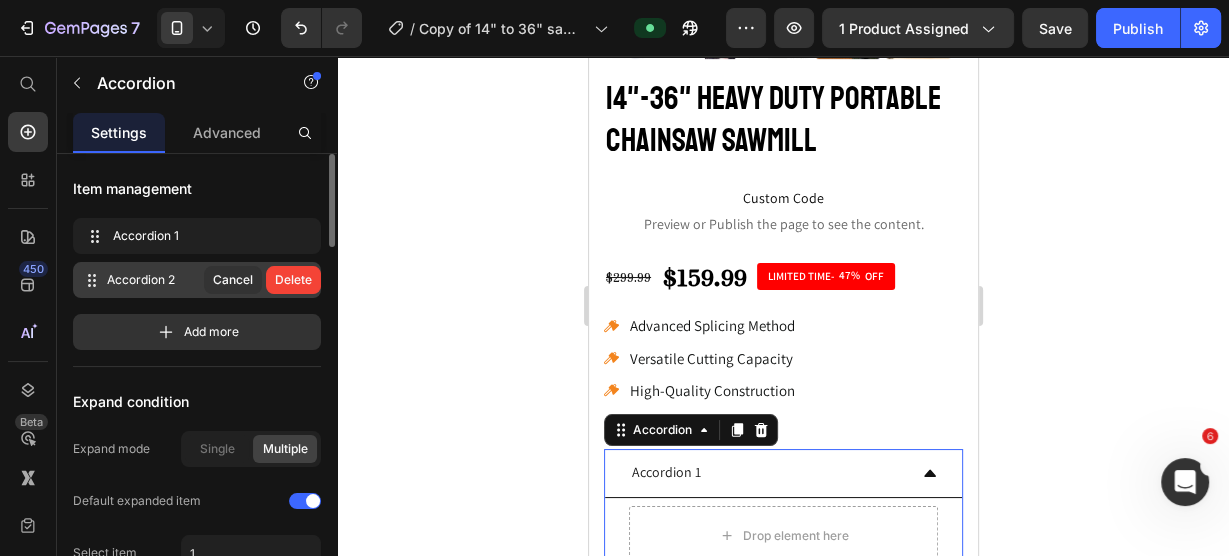 click on "Delete" at bounding box center [293, 280] 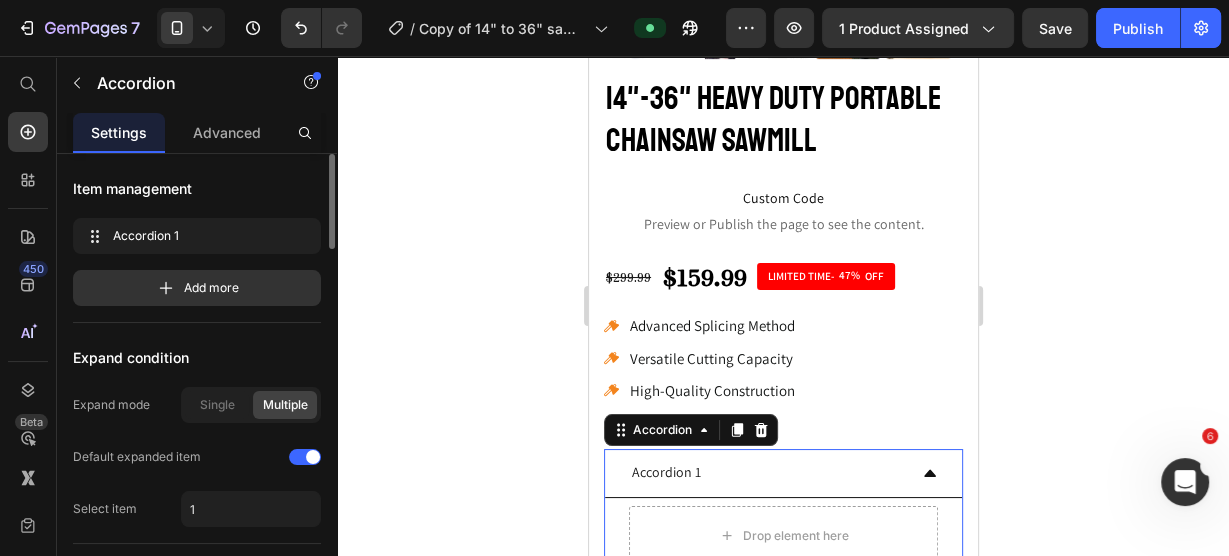 click 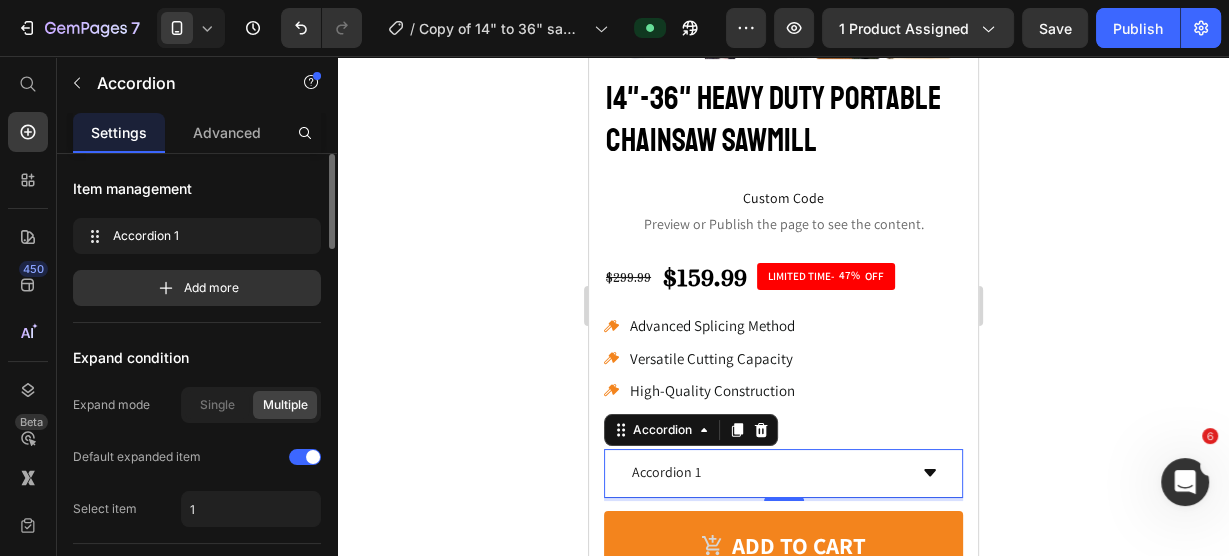 click 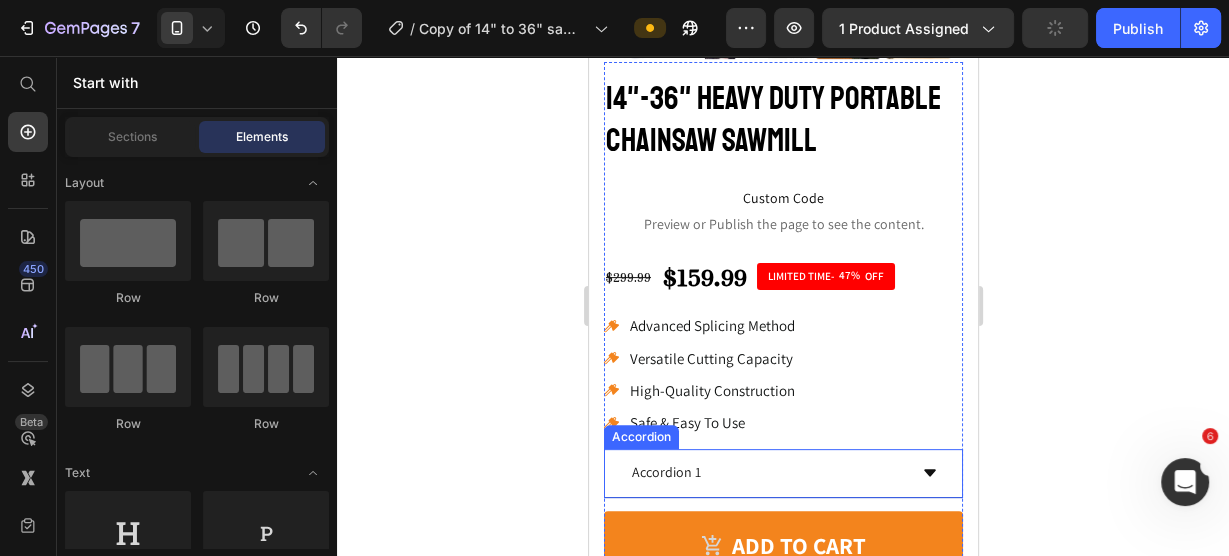 click on "Accordion 1" at bounding box center (766, 472) 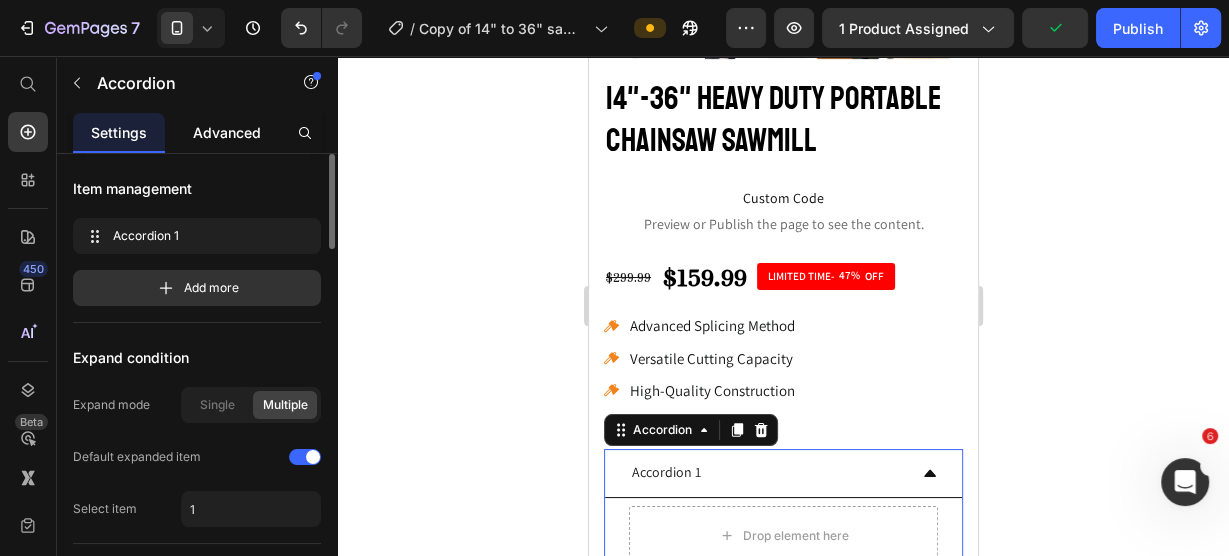 click on "Advanced" at bounding box center [227, 132] 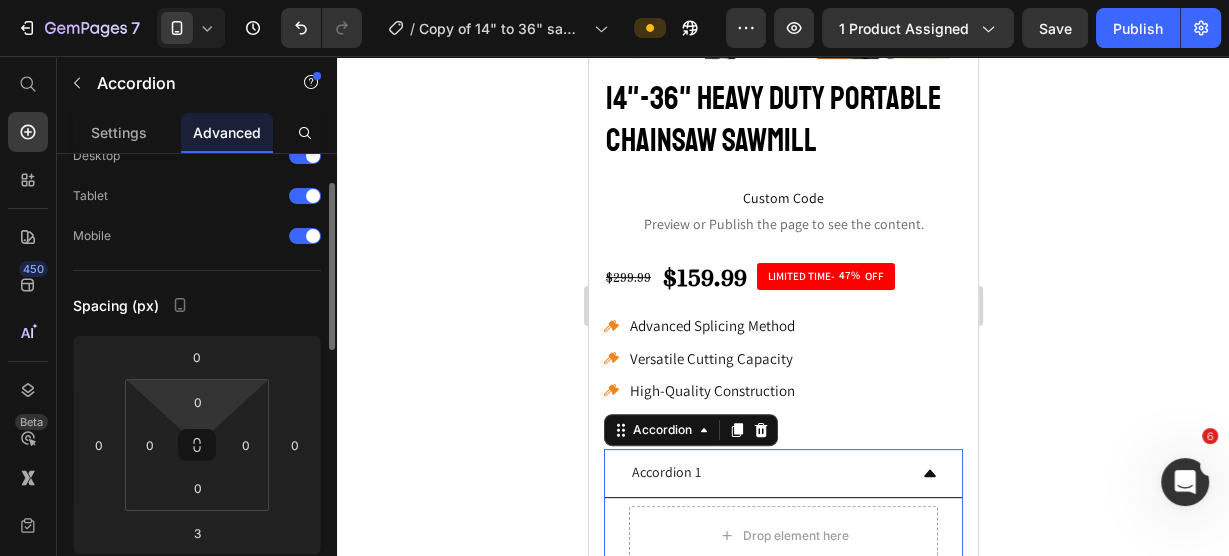 scroll, scrollTop: 160, scrollLeft: 0, axis: vertical 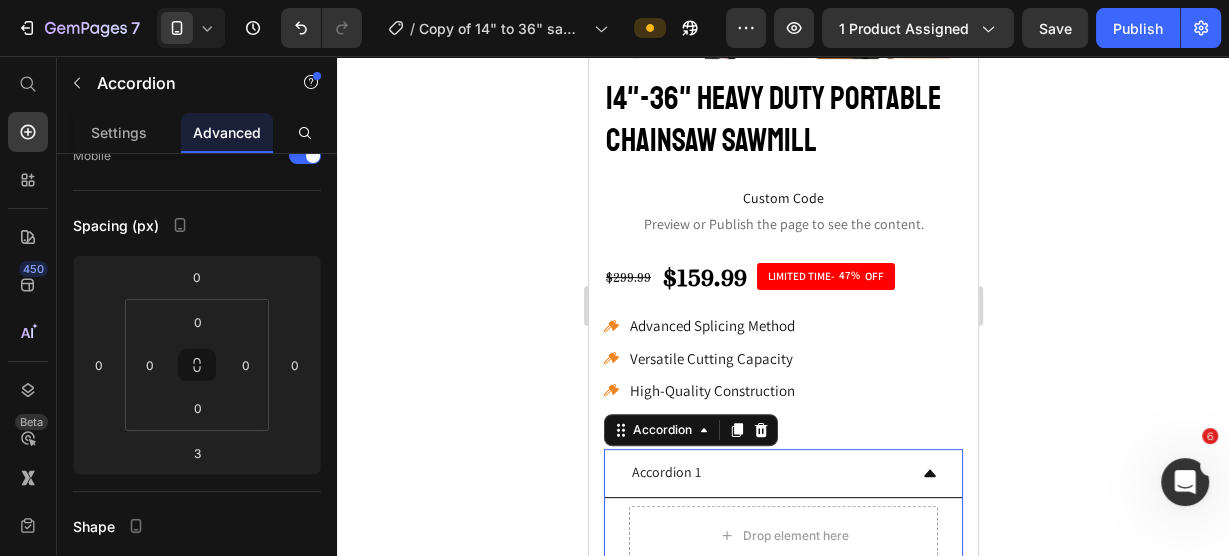 click 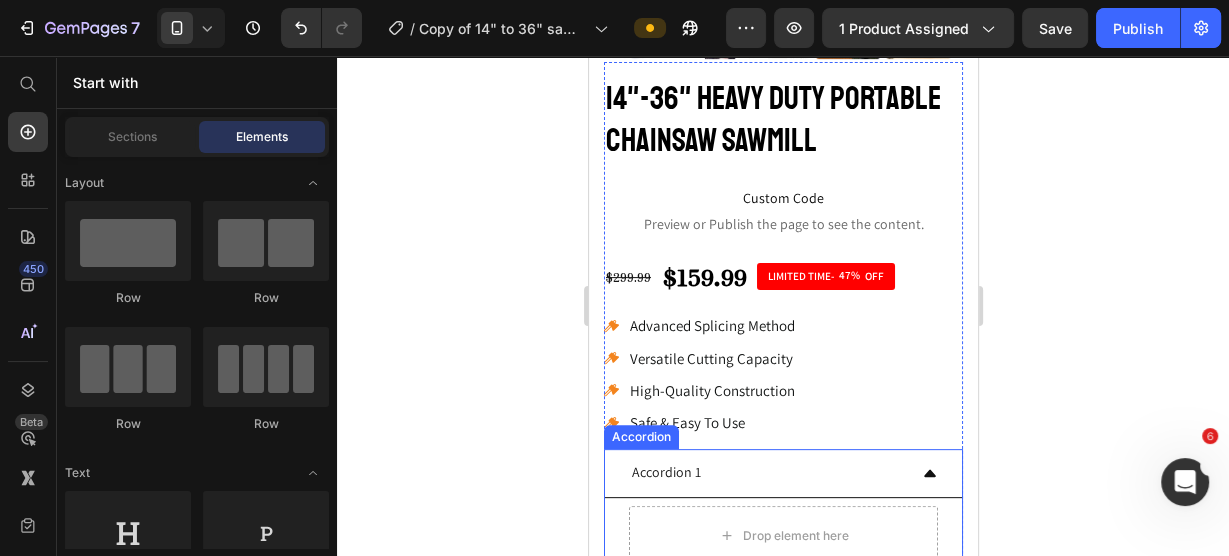 click on "Accordion 1" at bounding box center (766, 472) 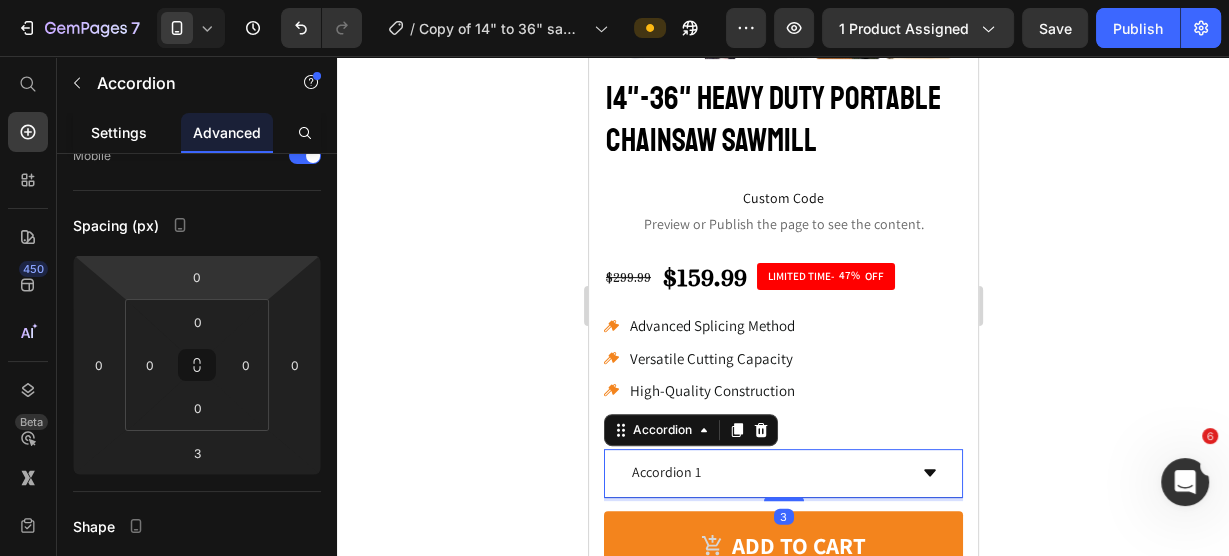 click on "Settings" 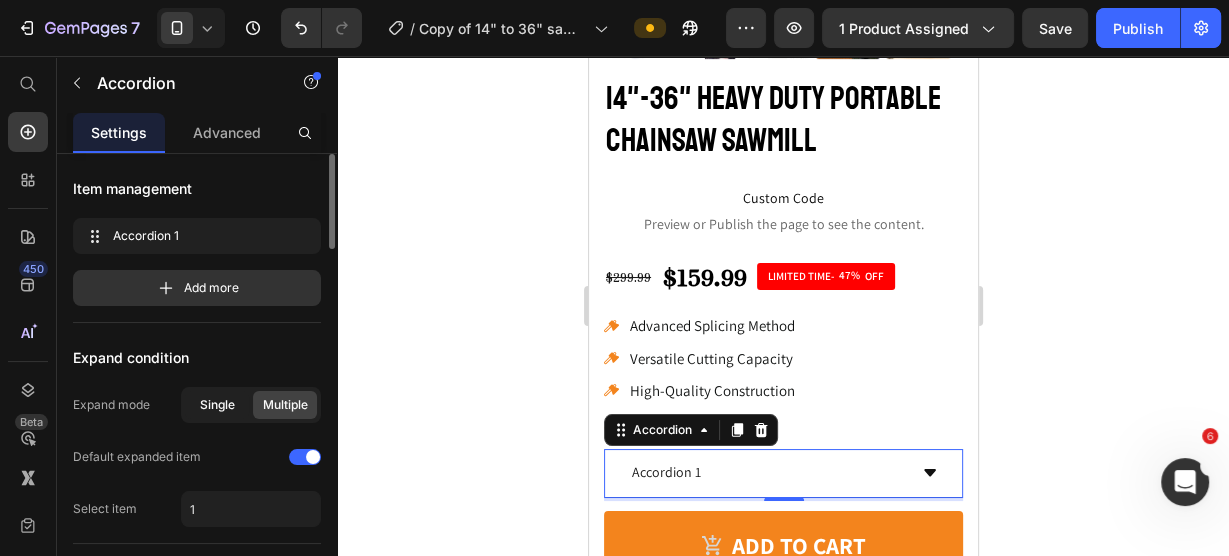 scroll, scrollTop: 80, scrollLeft: 0, axis: vertical 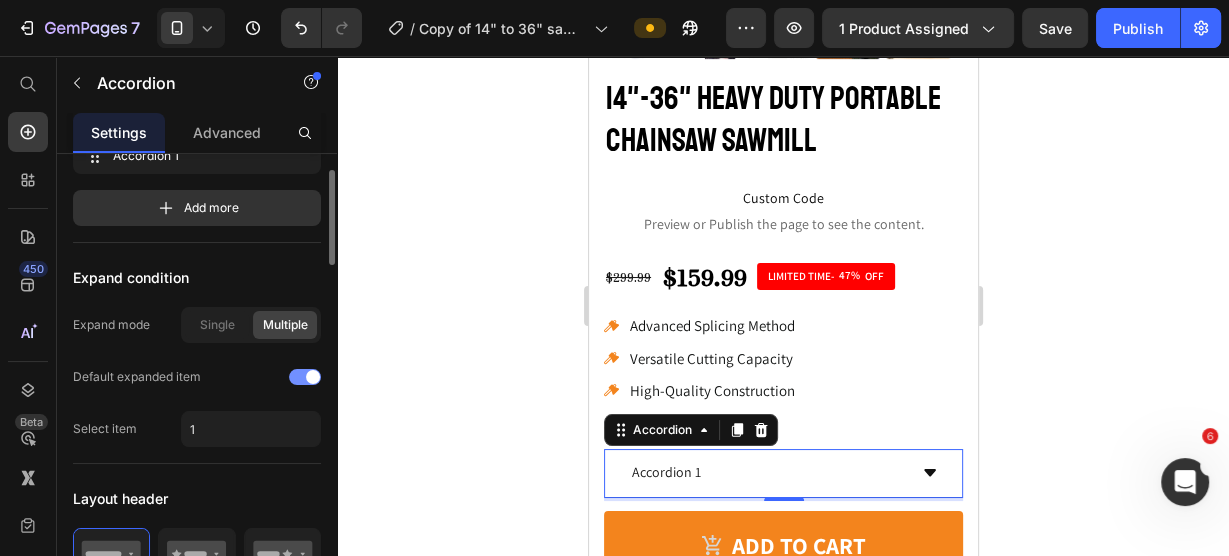 click at bounding box center (313, 377) 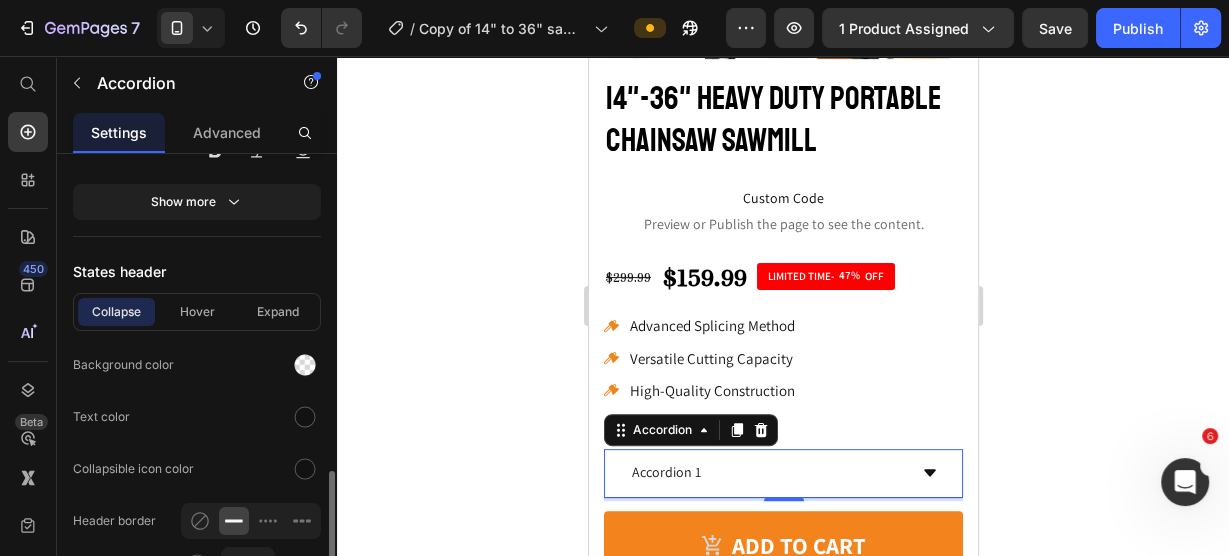 scroll, scrollTop: 1120, scrollLeft: 0, axis: vertical 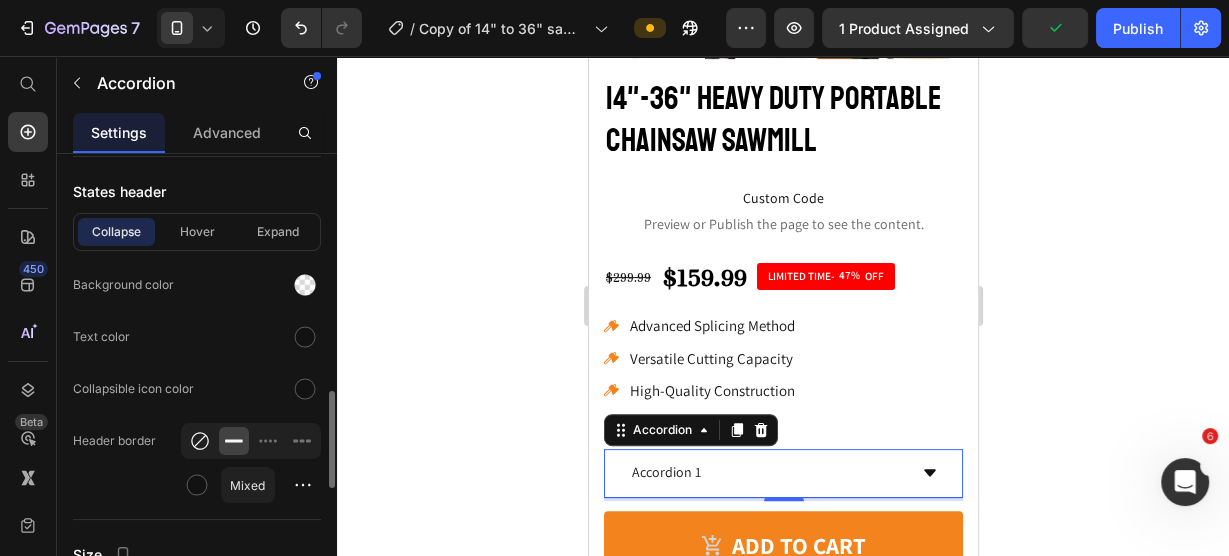 click 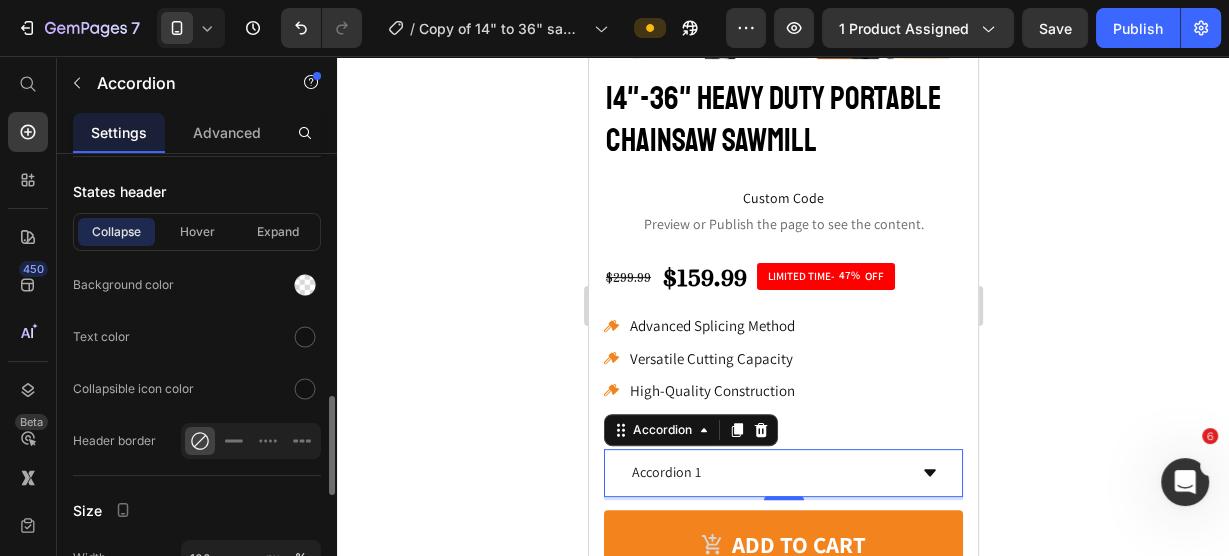 scroll, scrollTop: 1280, scrollLeft: 0, axis: vertical 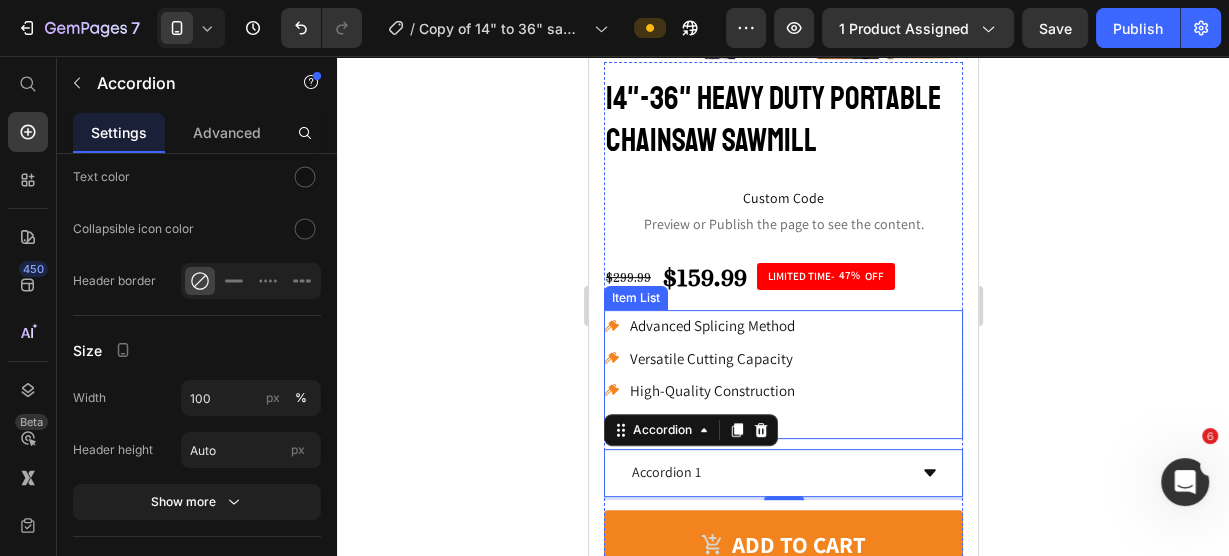click 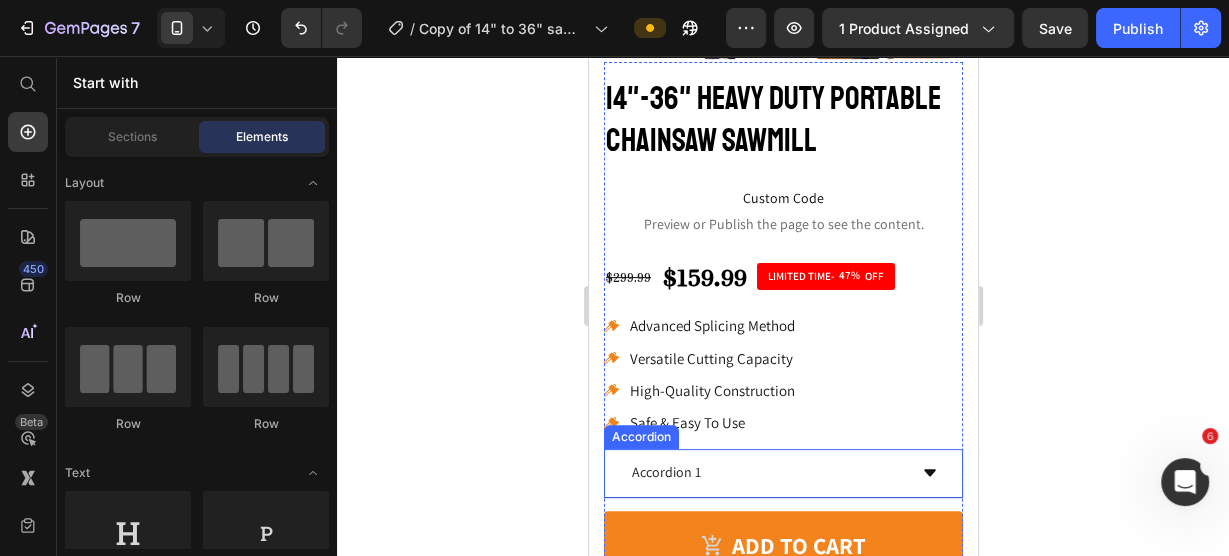 click on "Accordion 1" at bounding box center [766, 472] 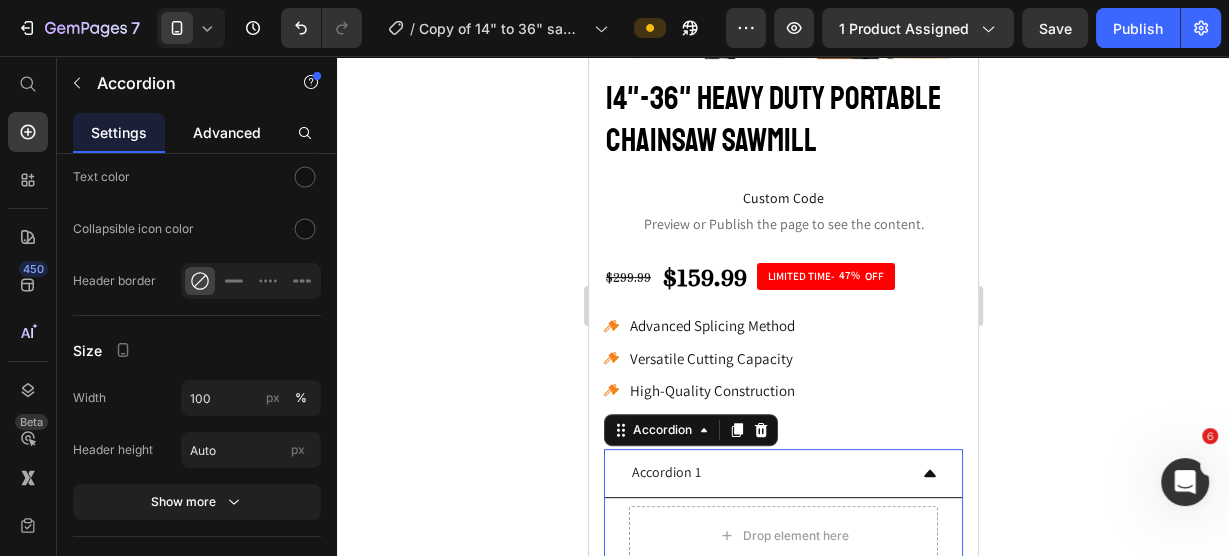 click on "Advanced" at bounding box center [227, 132] 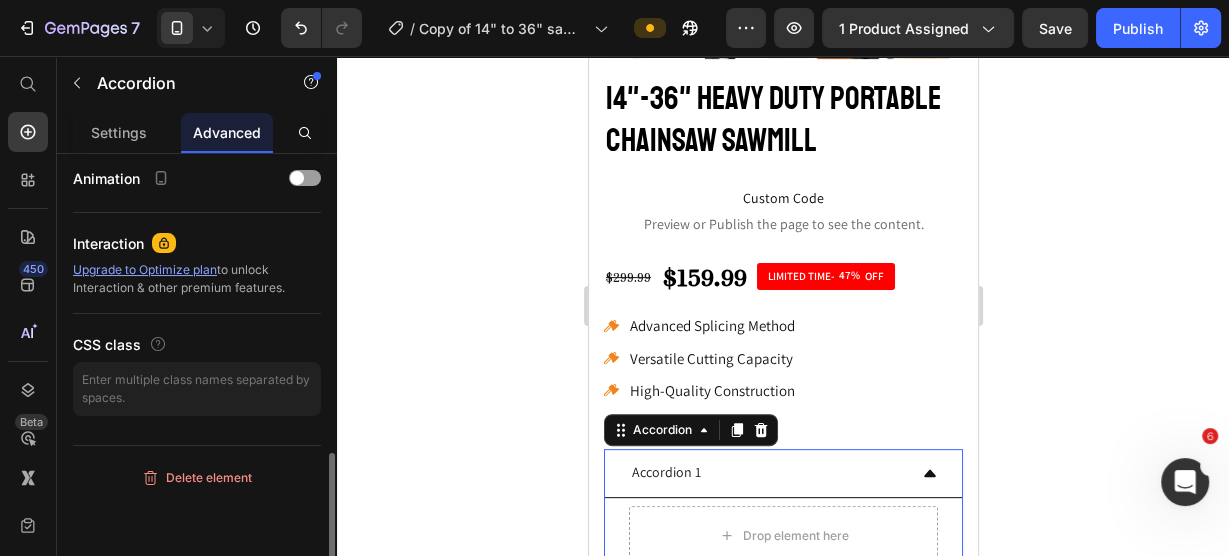 scroll, scrollTop: 0, scrollLeft: 0, axis: both 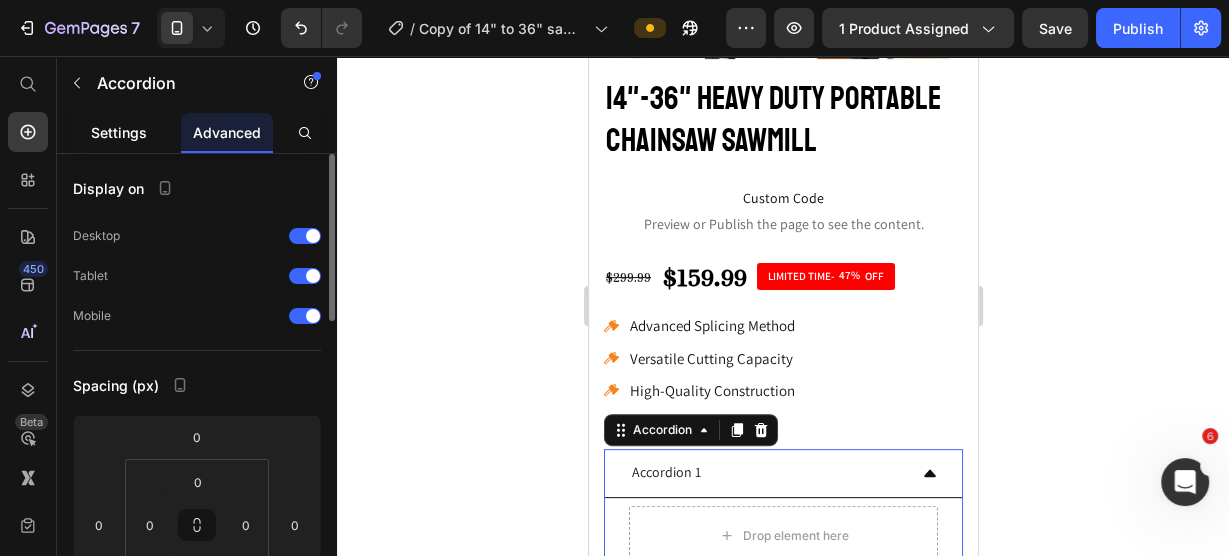 click on "Settings" at bounding box center [119, 132] 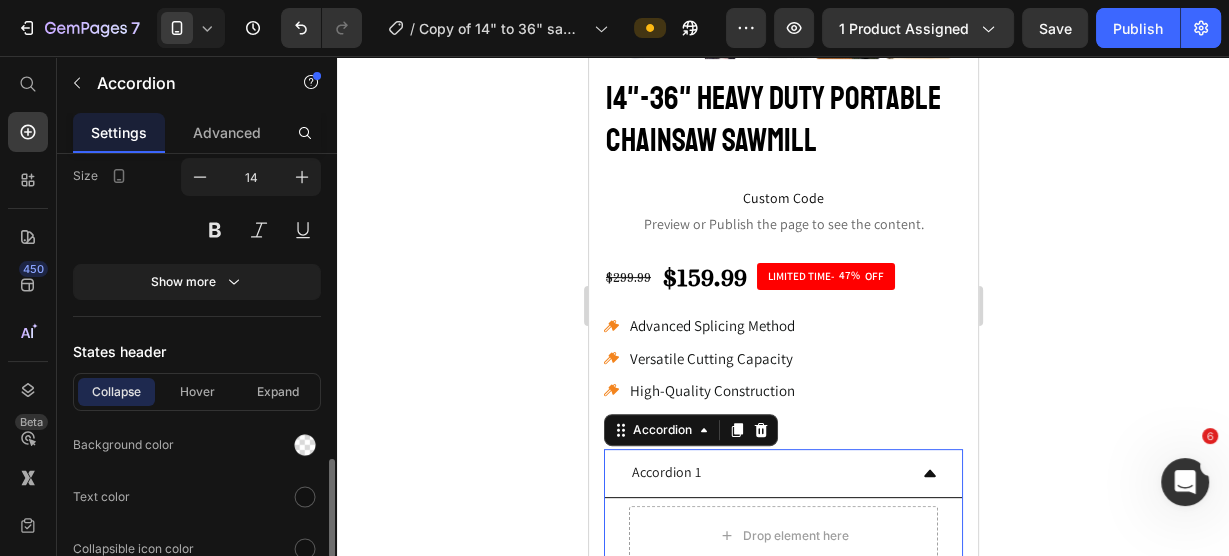 scroll, scrollTop: 1040, scrollLeft: 0, axis: vertical 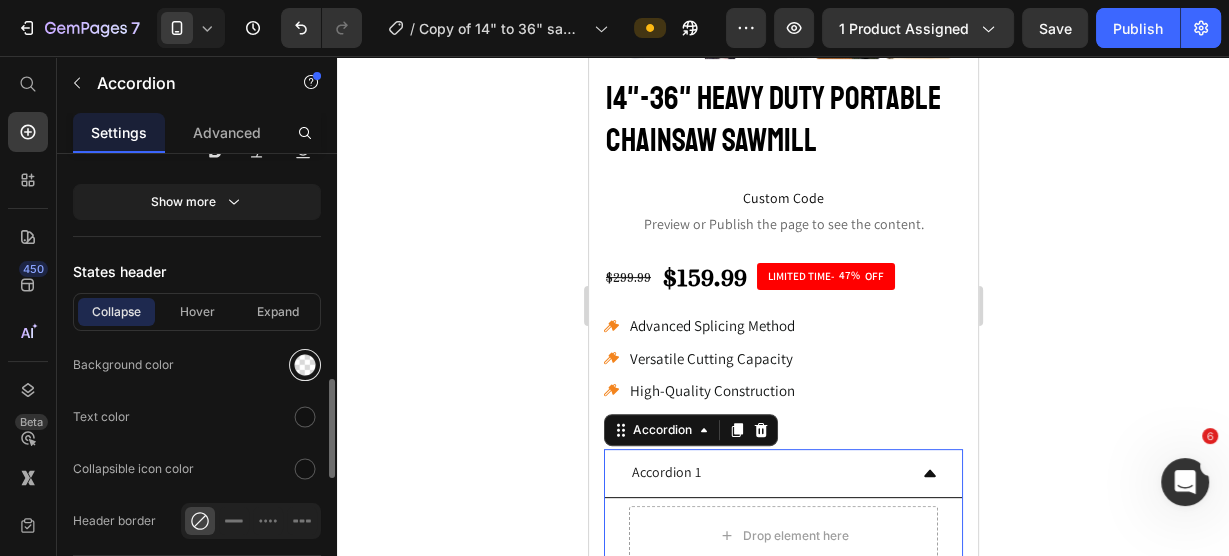click at bounding box center (305, 365) 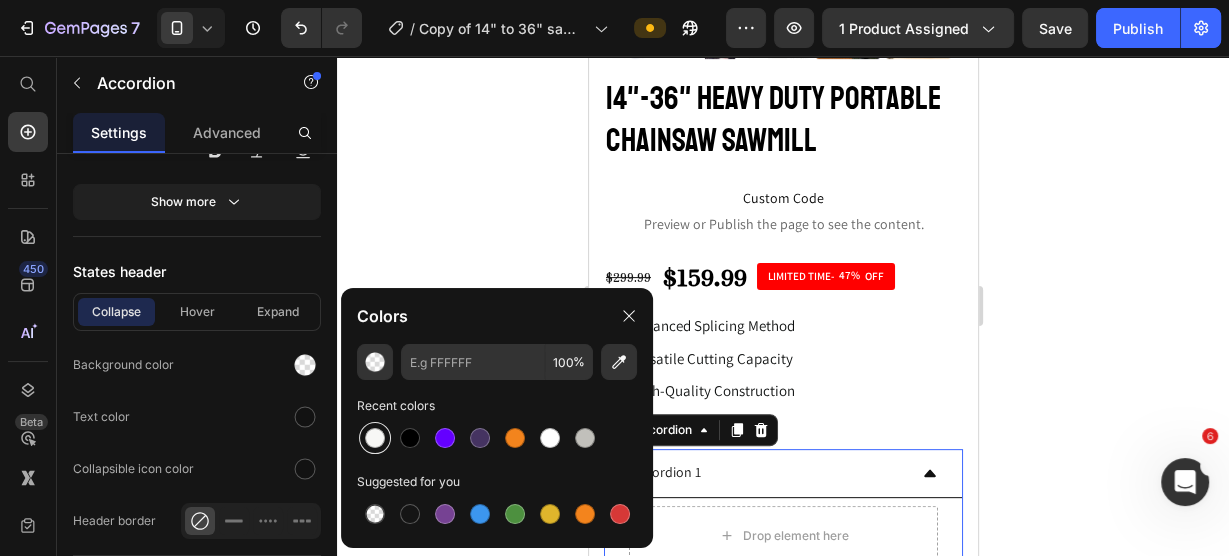 click at bounding box center (375, 438) 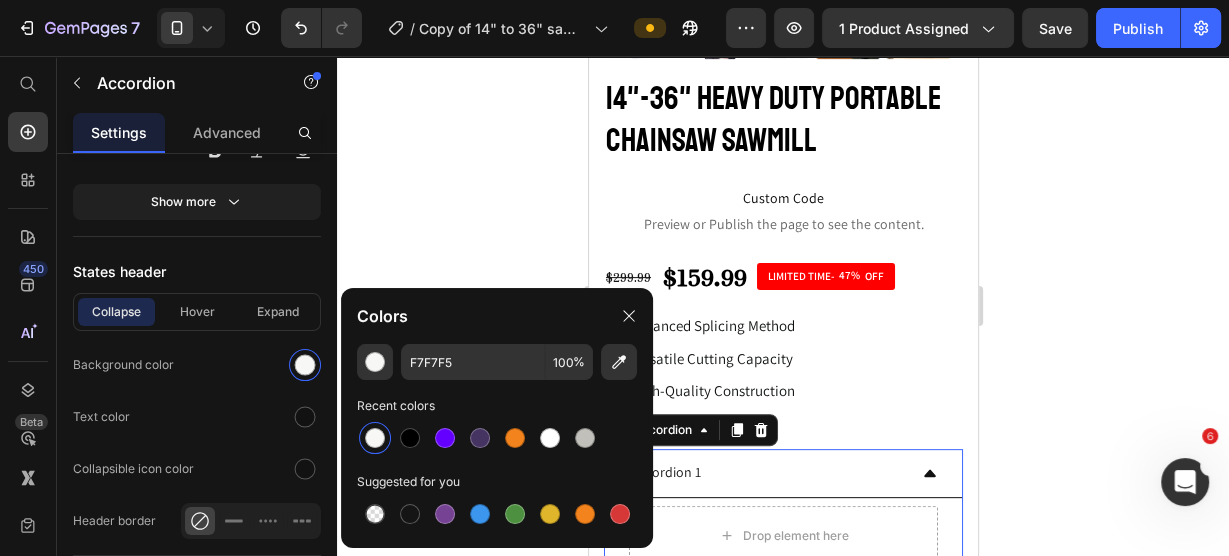 click 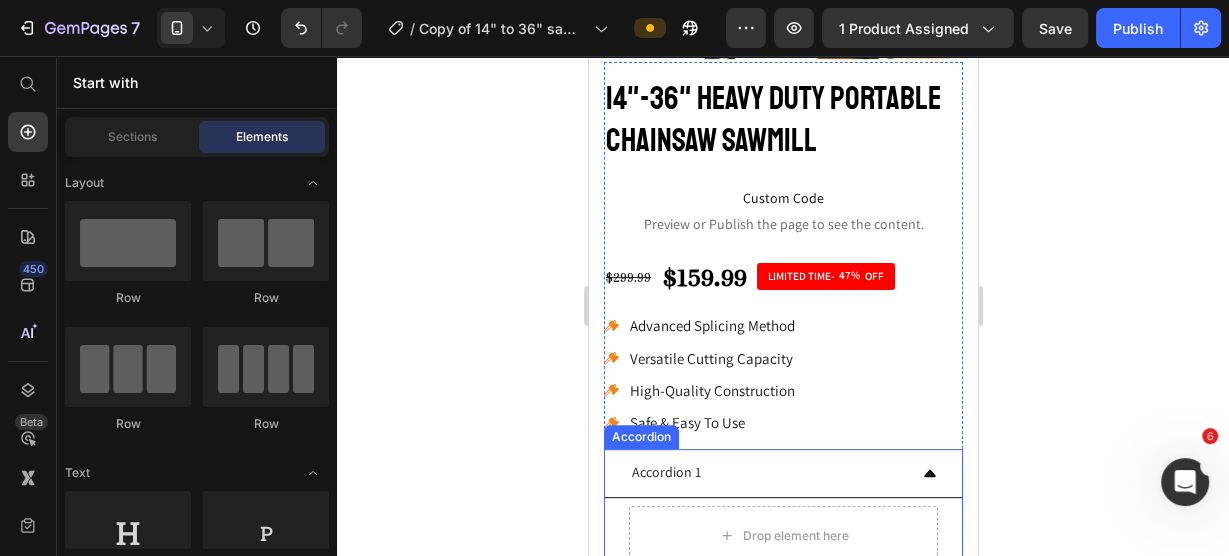 click on "Accordion 1" at bounding box center (766, 472) 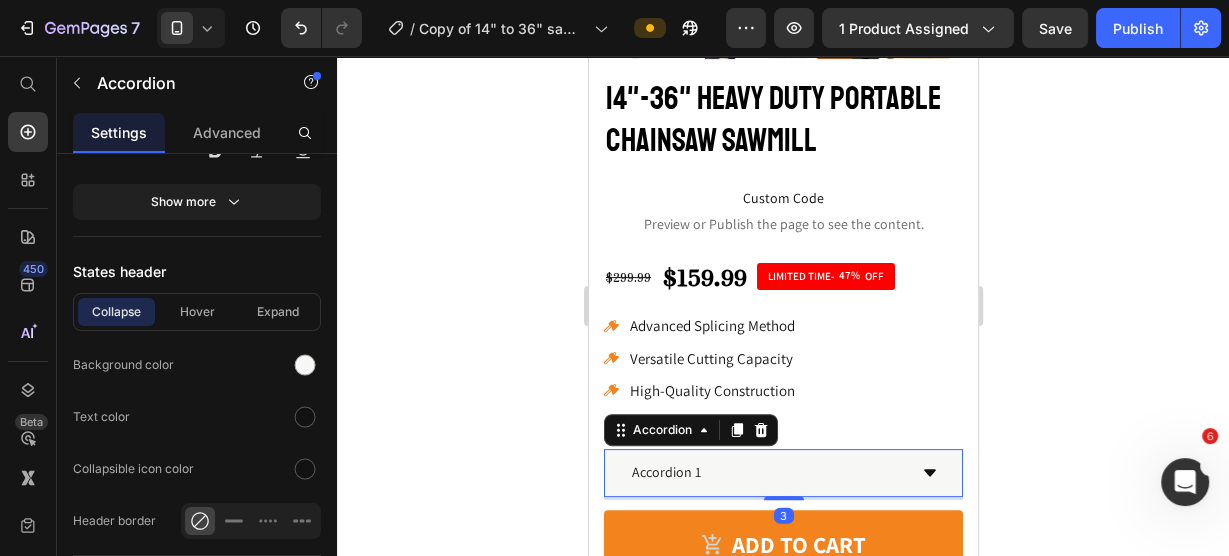 click 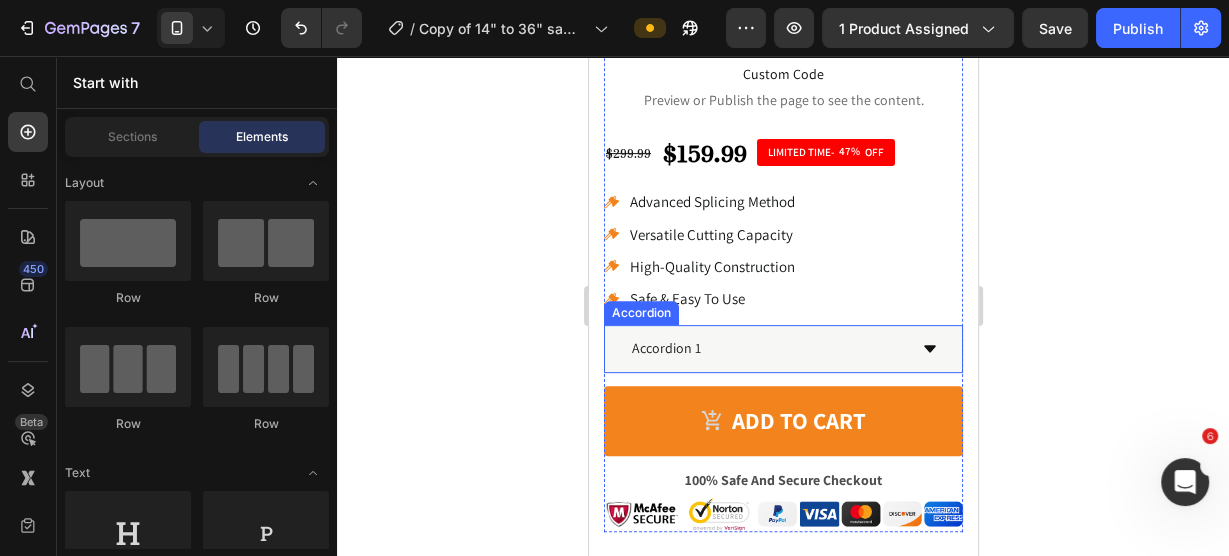 scroll, scrollTop: 560, scrollLeft: 0, axis: vertical 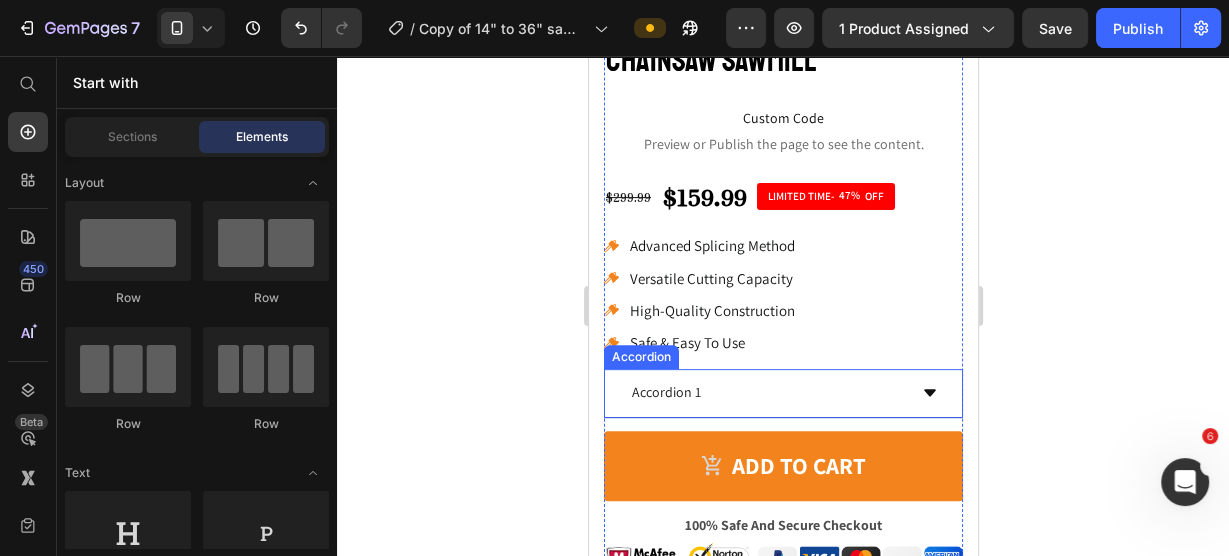click on "Accordion 1" at bounding box center [766, 392] 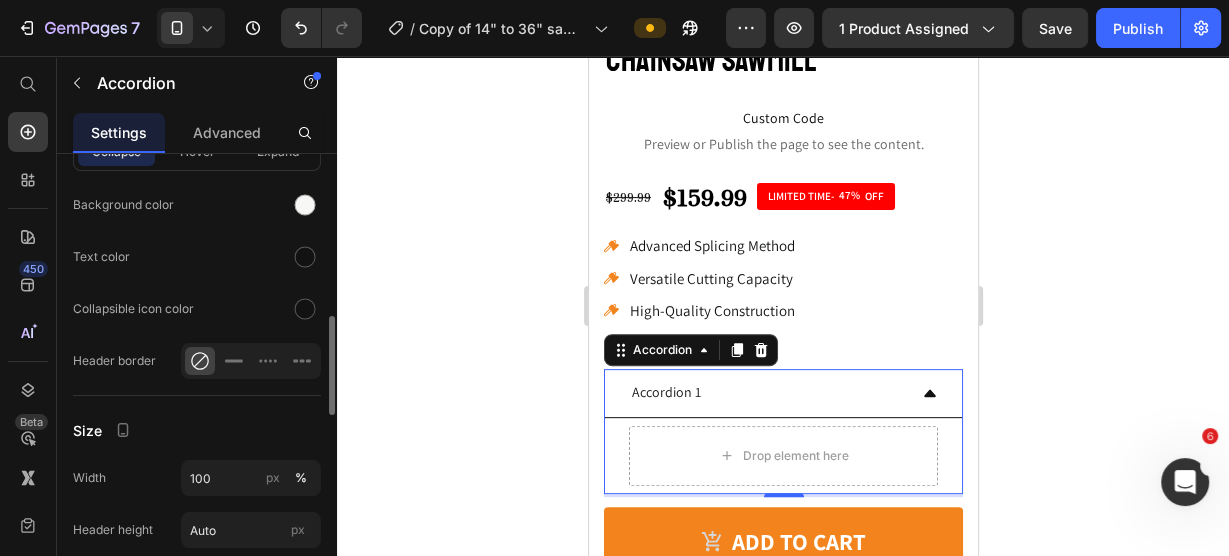 scroll, scrollTop: 1120, scrollLeft: 0, axis: vertical 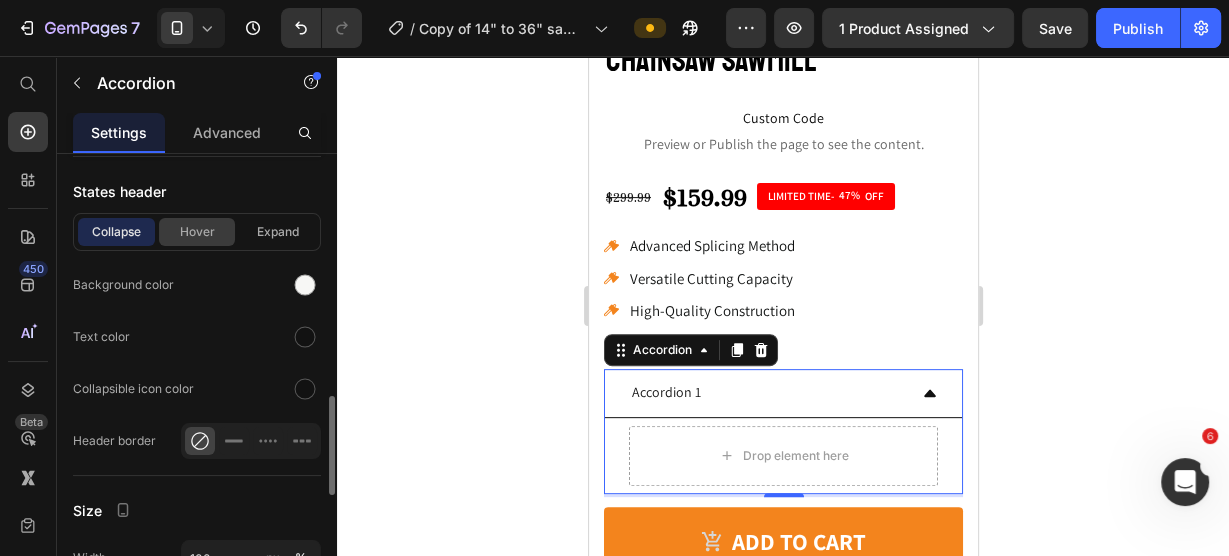 click on "Hover" at bounding box center (197, 232) 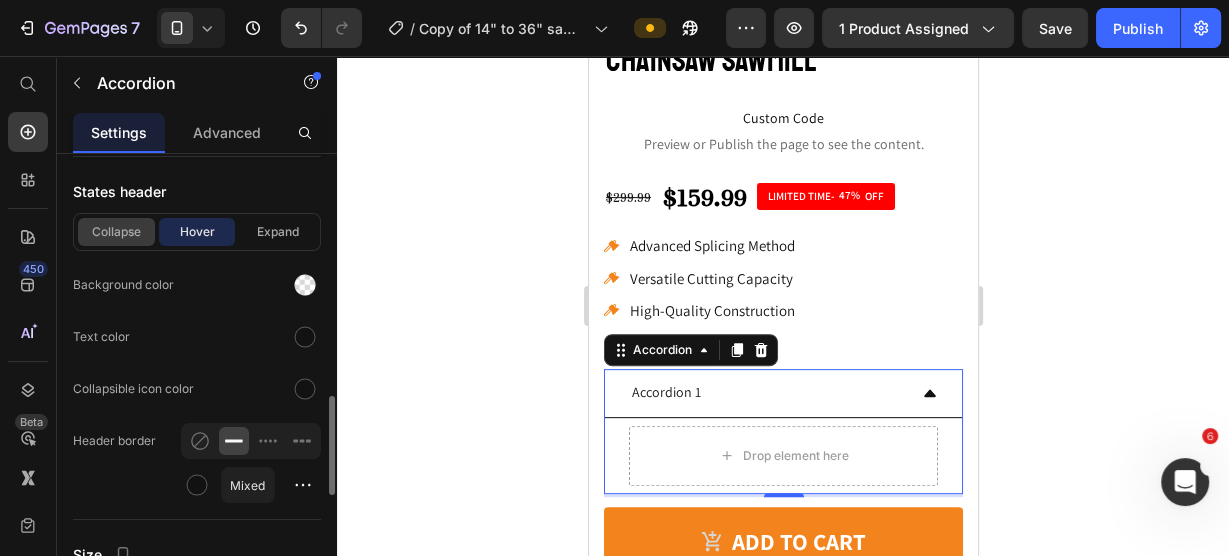 click on "Collapse" at bounding box center (116, 232) 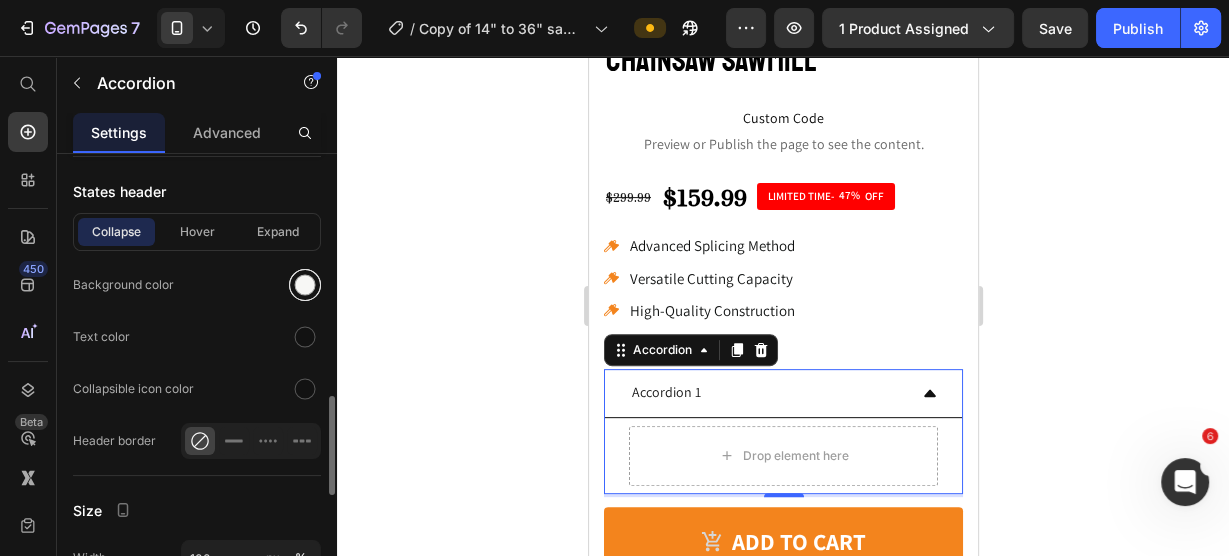 click at bounding box center (305, 285) 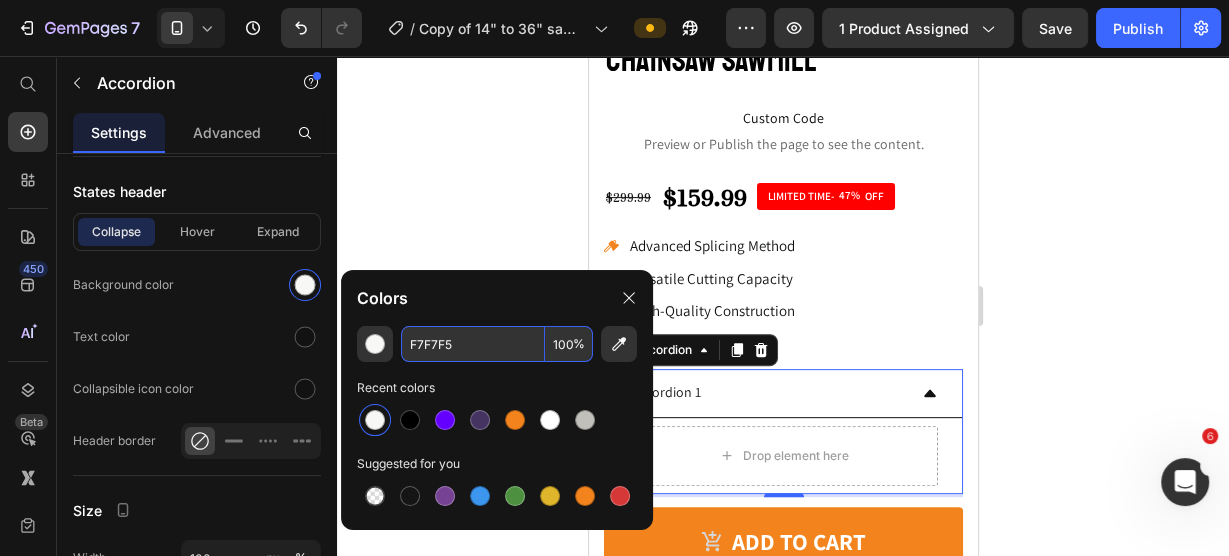 click on "F7F7F5" at bounding box center [473, 344] 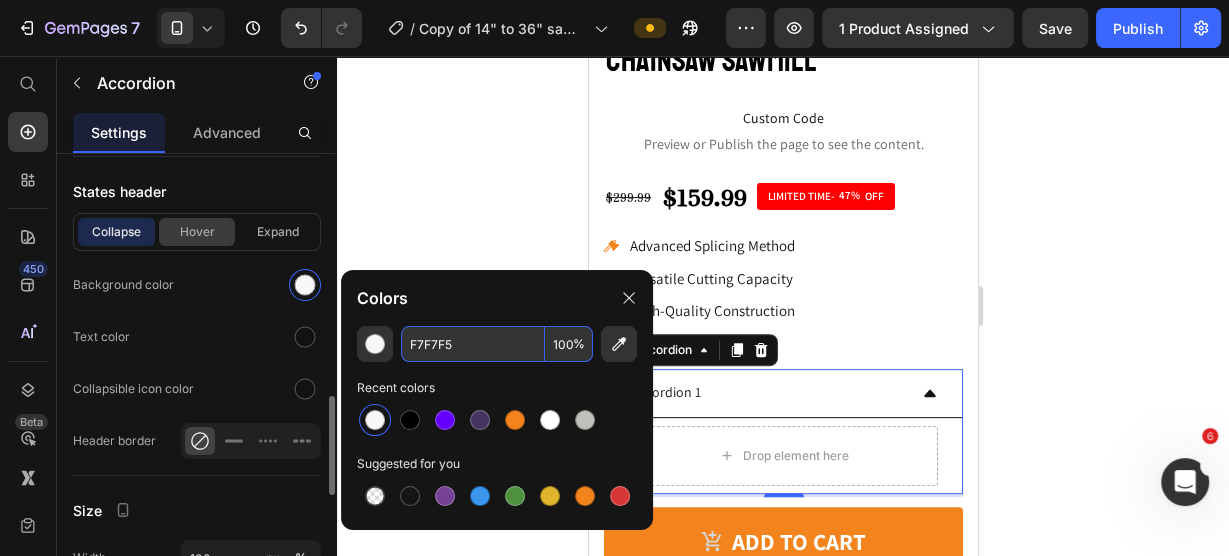 click on "Hover" at bounding box center [197, 232] 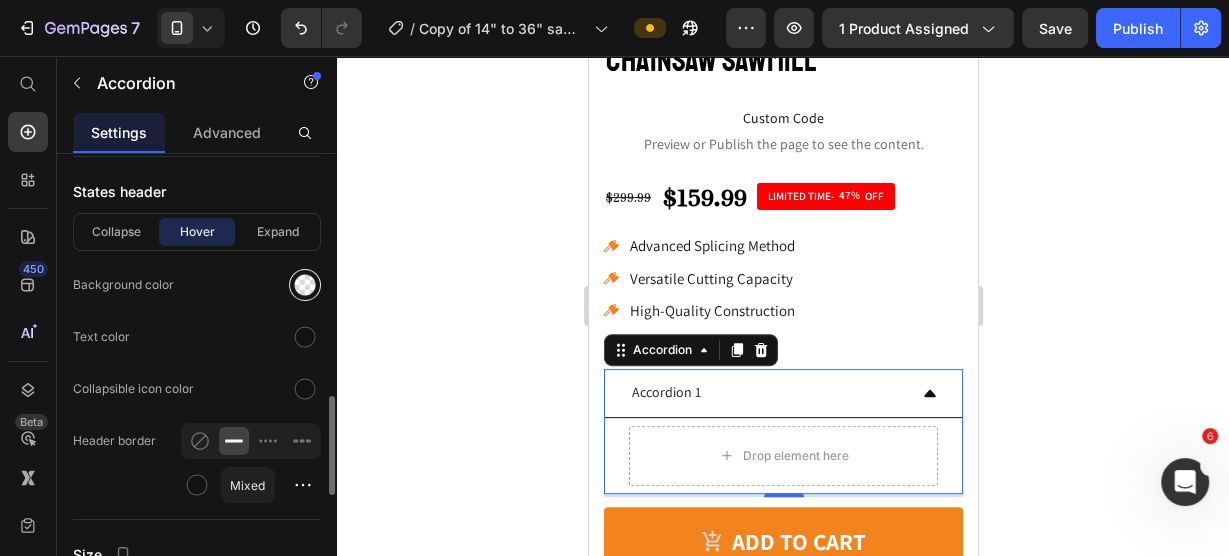 click at bounding box center (305, 285) 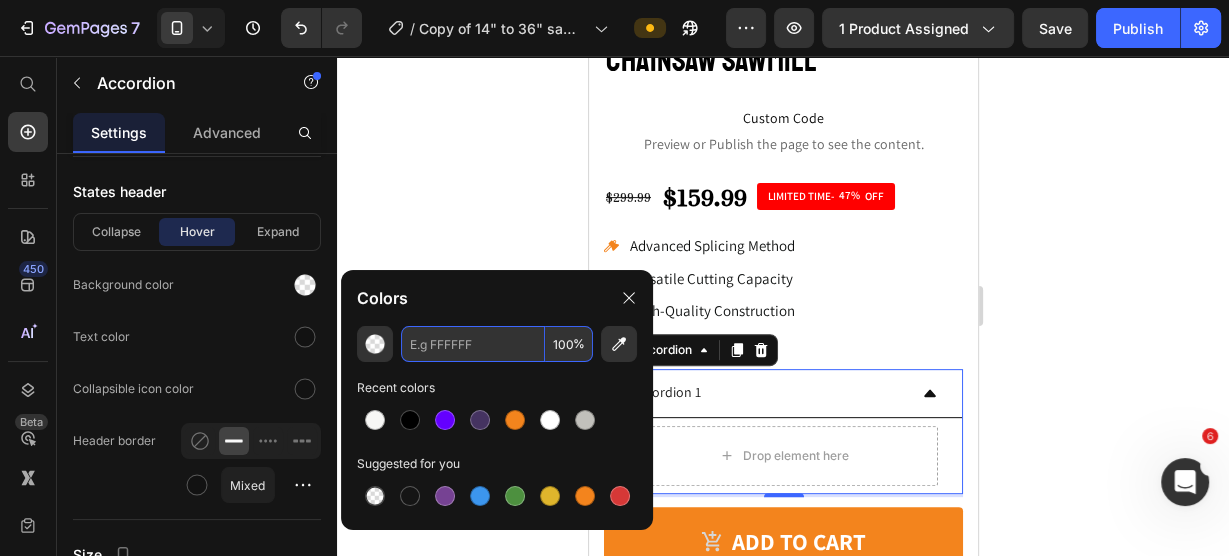 click at bounding box center [473, 344] 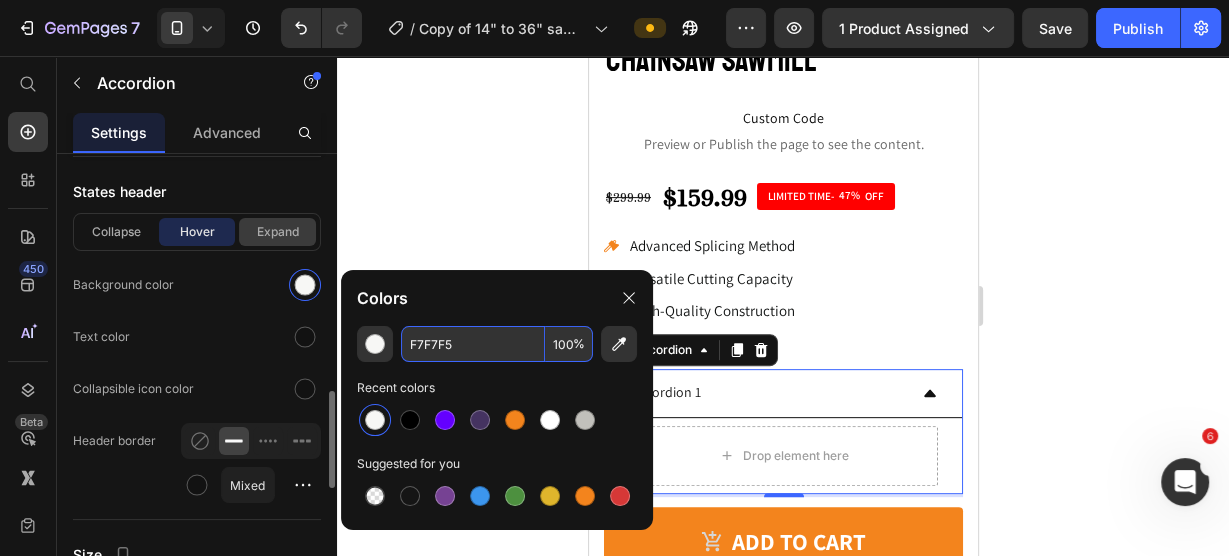type on "F7F7F5" 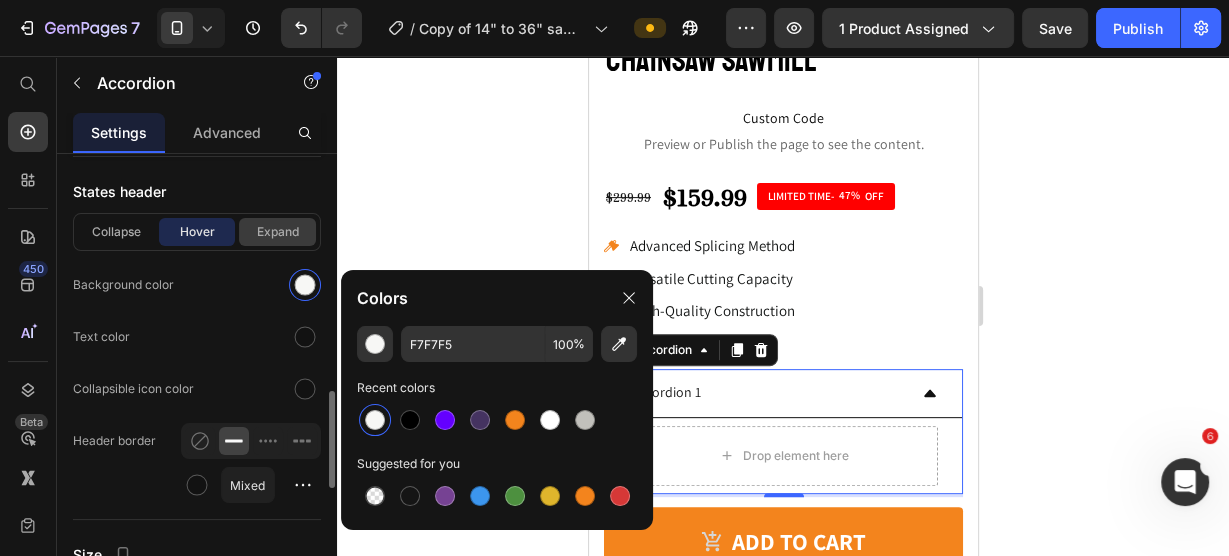 click on "Expand" at bounding box center [277, 232] 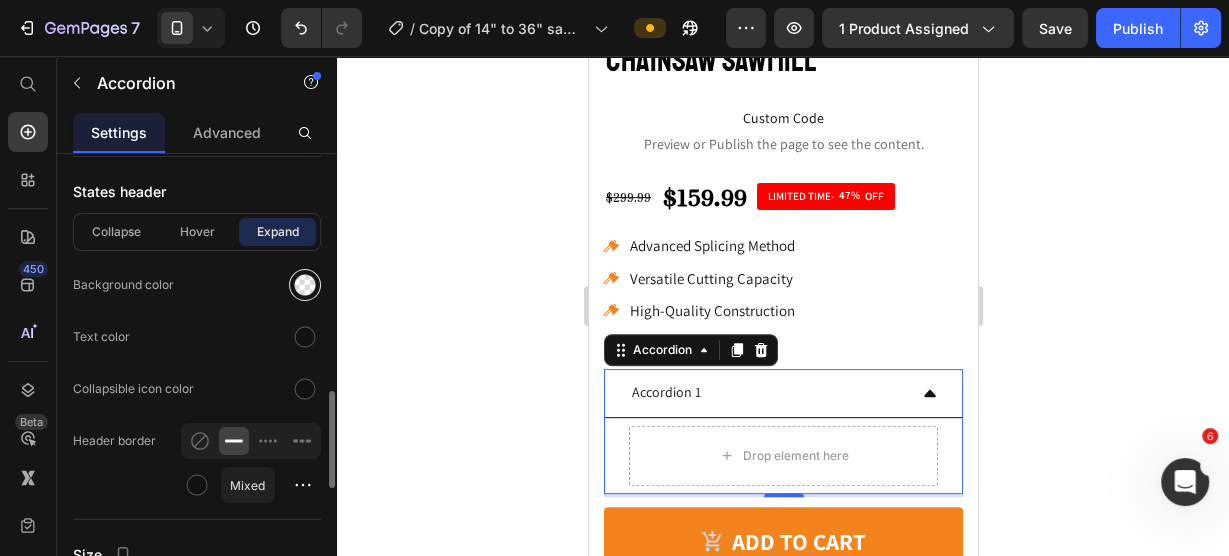 click at bounding box center [305, 285] 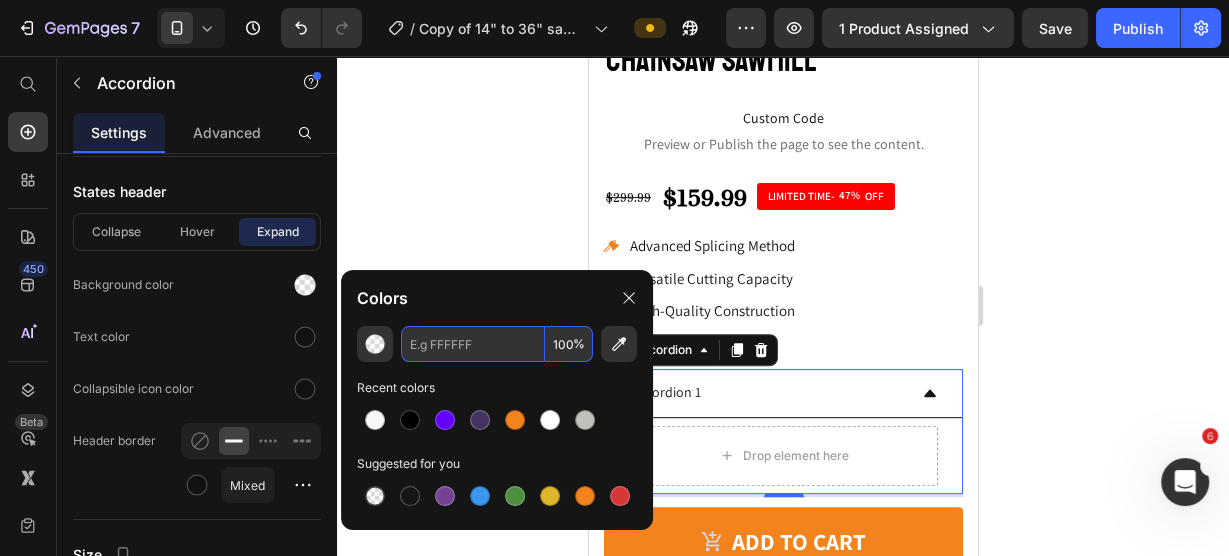 click at bounding box center [473, 344] 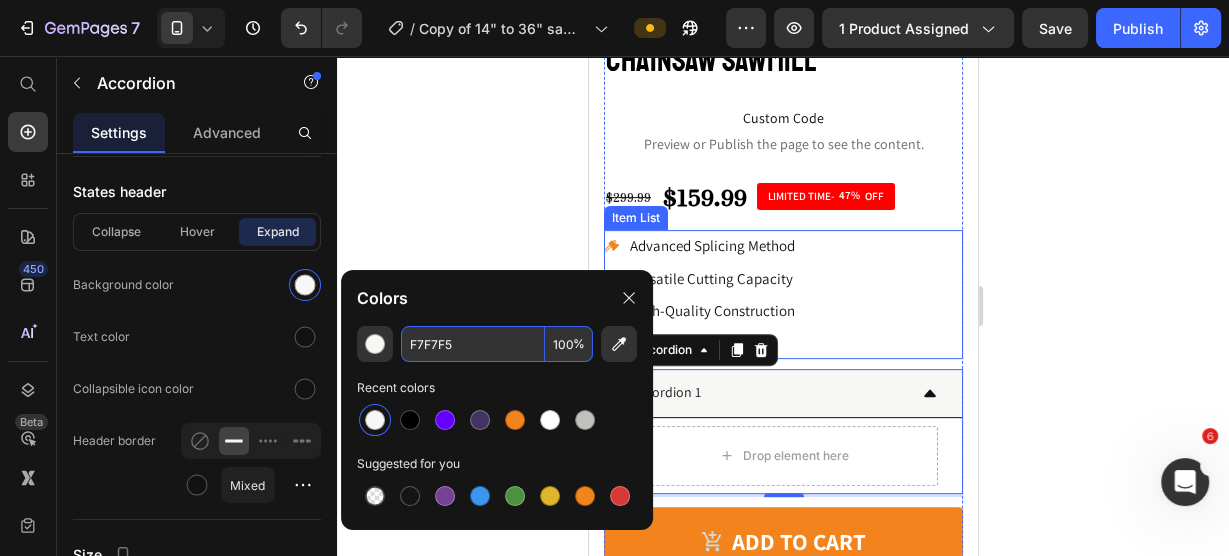 type on "F7F7F5" 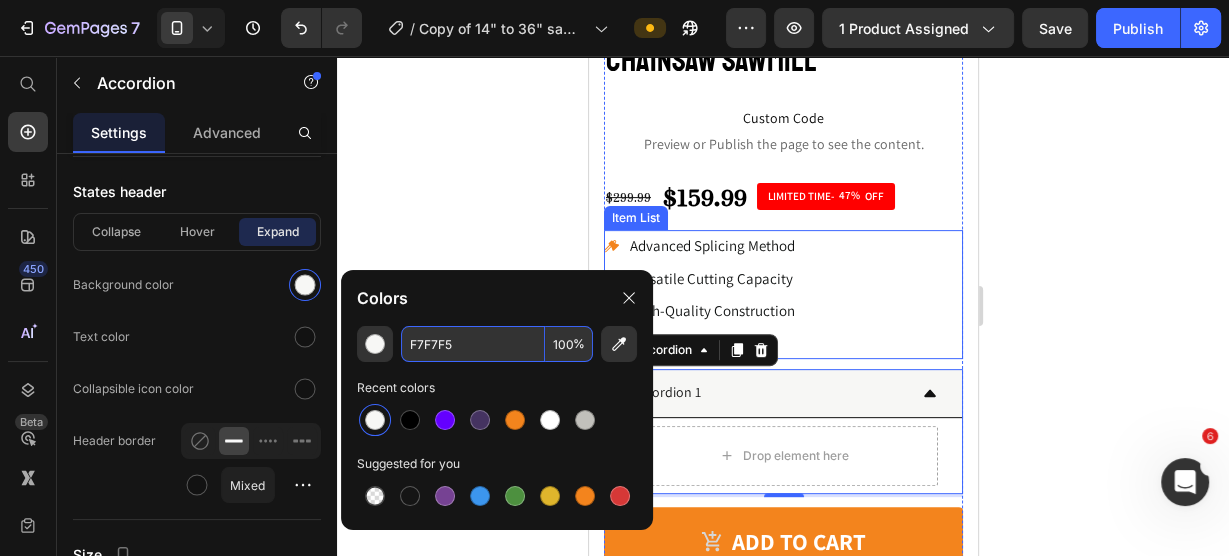 click 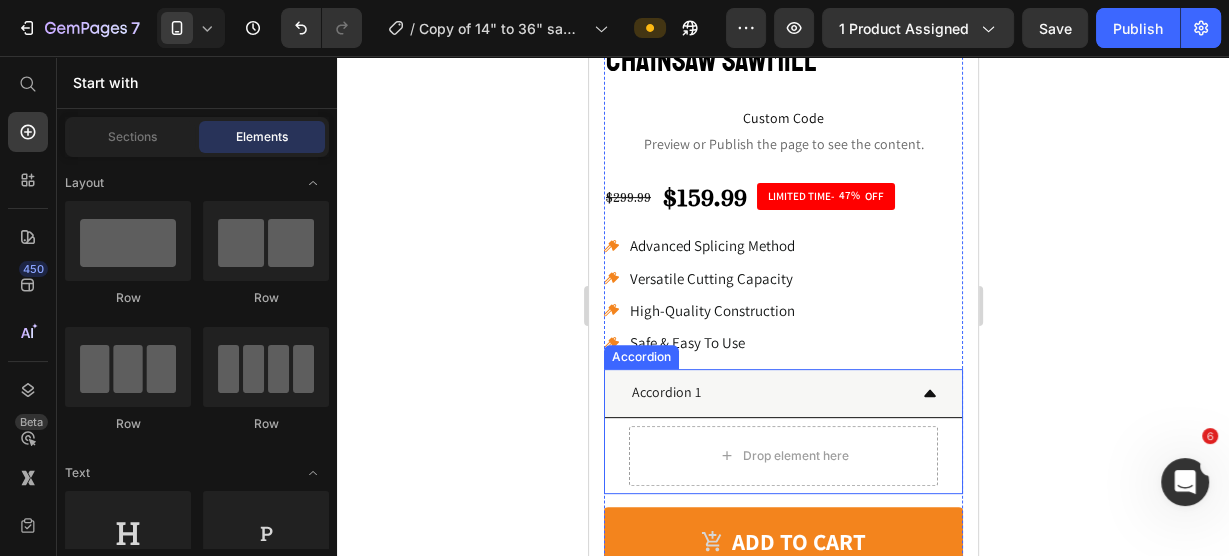 click 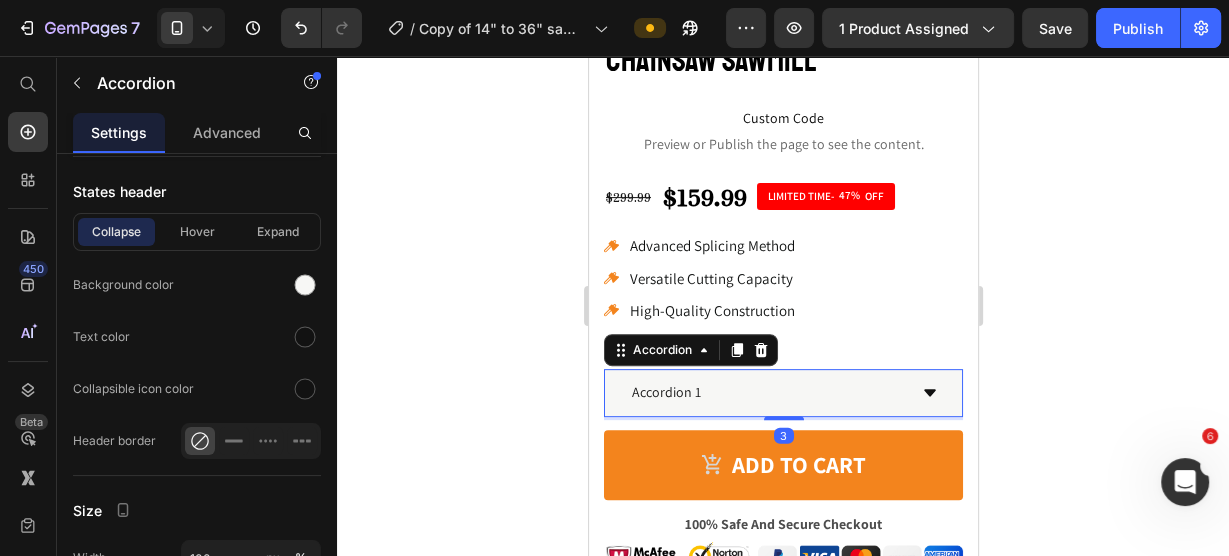 click 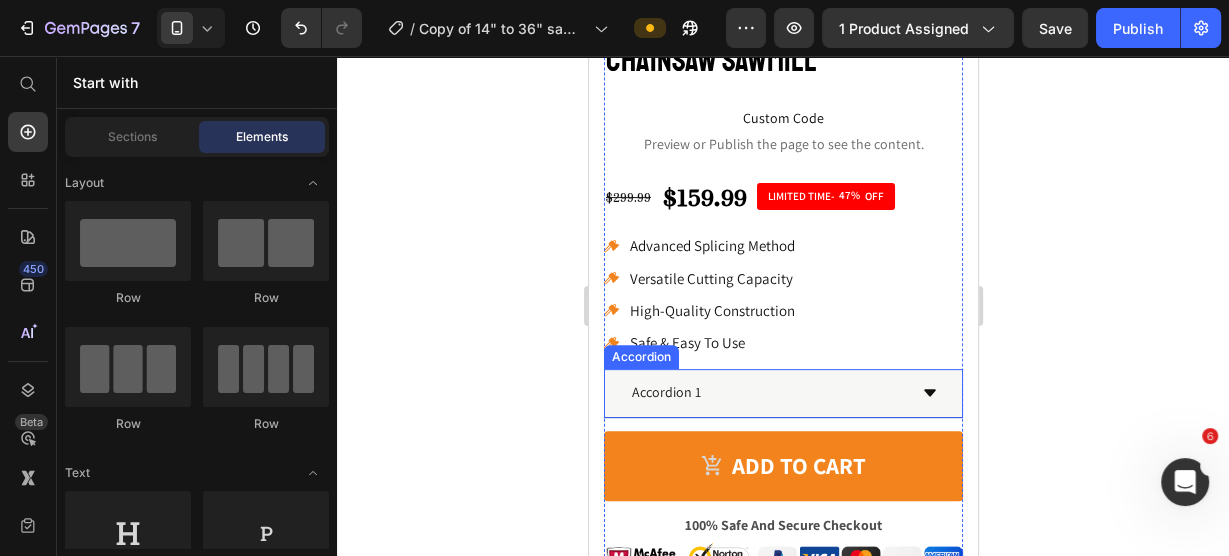 scroll, scrollTop: 800, scrollLeft: 0, axis: vertical 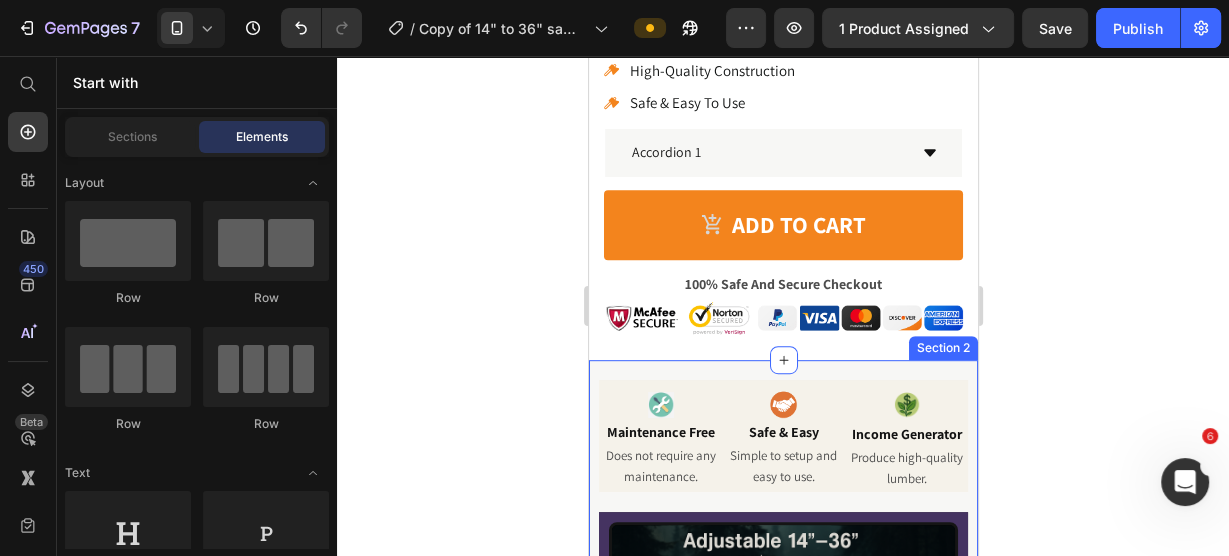 click on "Image Maintenance Free Heading Does not require any maintenance. Text Block Image Safe & Easy Heading Simple to setup and easy to use. Text Block Image Income Generator Heading Produce high-quality lumber. Text Block Row Video Watch how the 14" to 36" Chainsaw Mill carves thick slabs effortlessly Text Block Row Row
Icon
Icon
Icon
Icon
Icon Icon List 3,000+ Happy Customers in USA Text Block Row Image [FIRST], [STATE] Heading Easy to Assemble Heading Row Image [FIRST], [STATE] Heading Exactly as intended Heading Row Image [FIRST], [STATE] Heading Value For Money Heading Row Row Section 2" at bounding box center (782, 644) 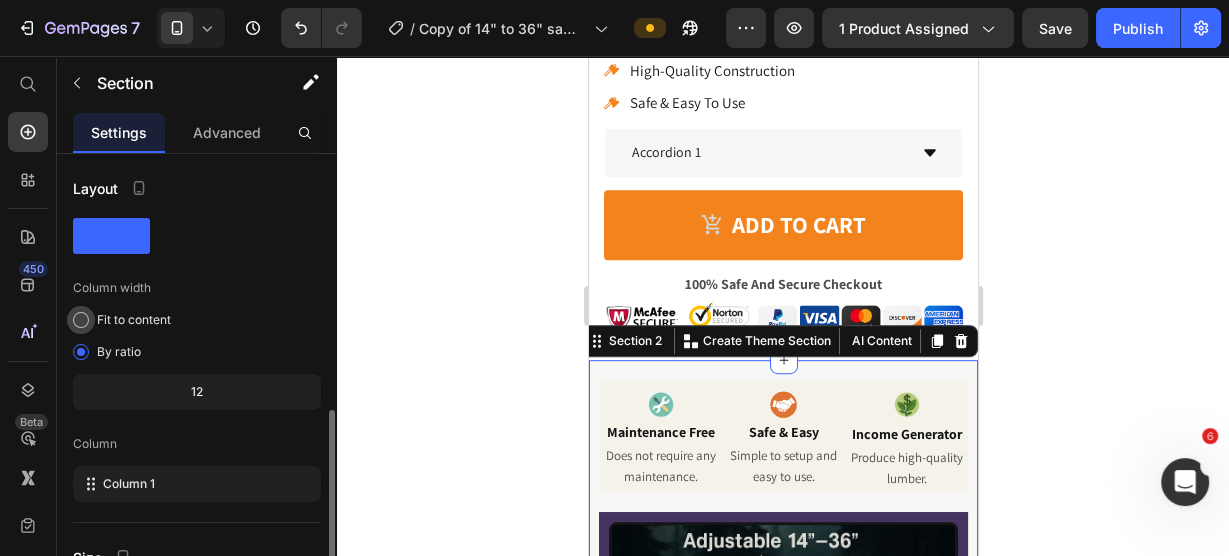 scroll, scrollTop: 302, scrollLeft: 0, axis: vertical 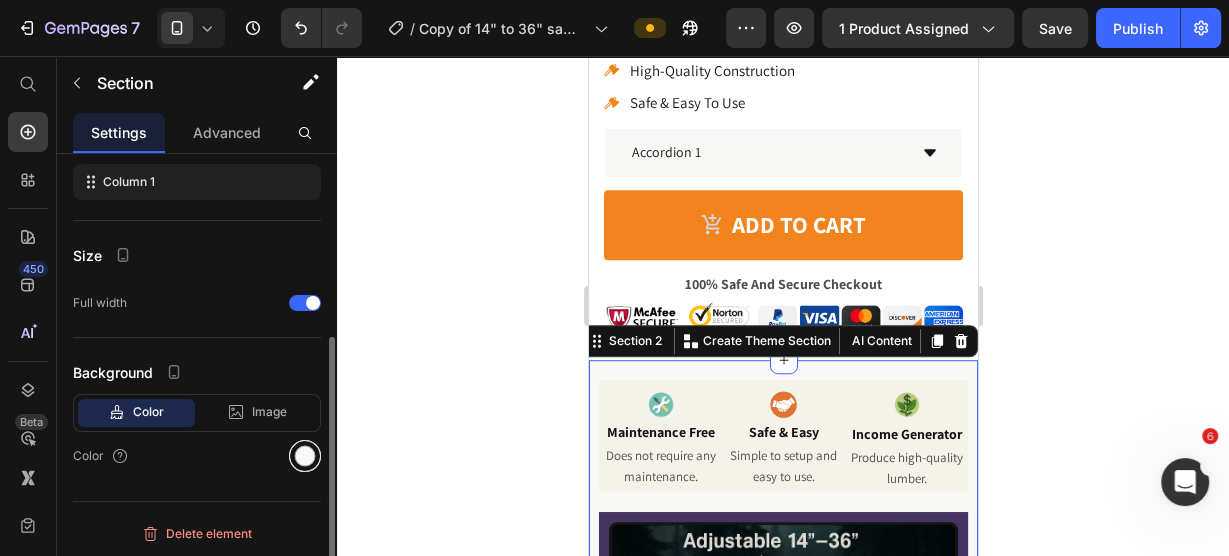click at bounding box center [305, 456] 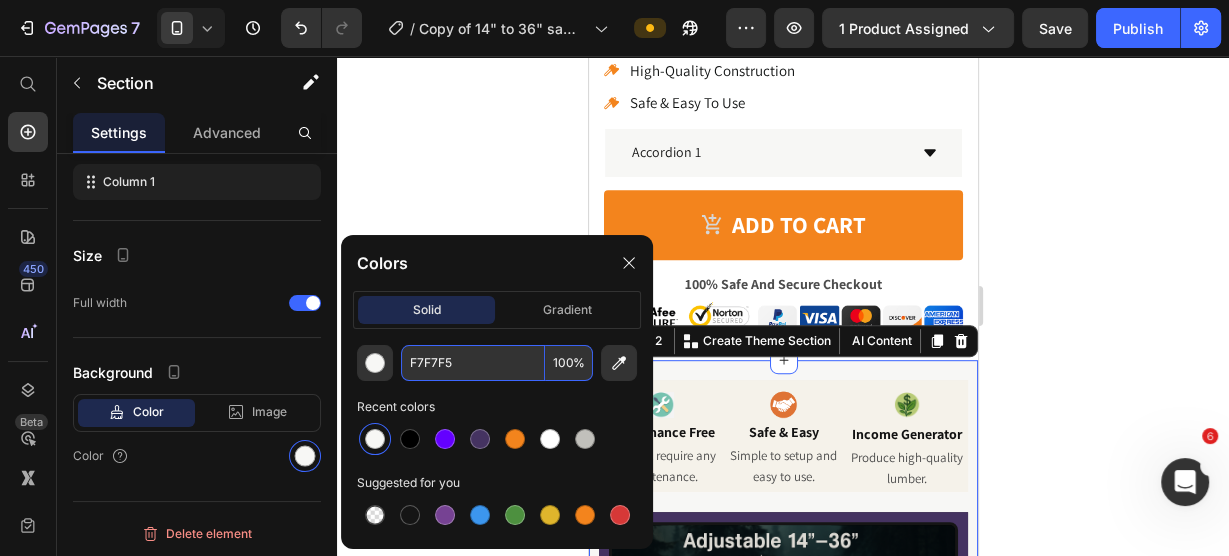 click on "F7F7F5" at bounding box center [473, 363] 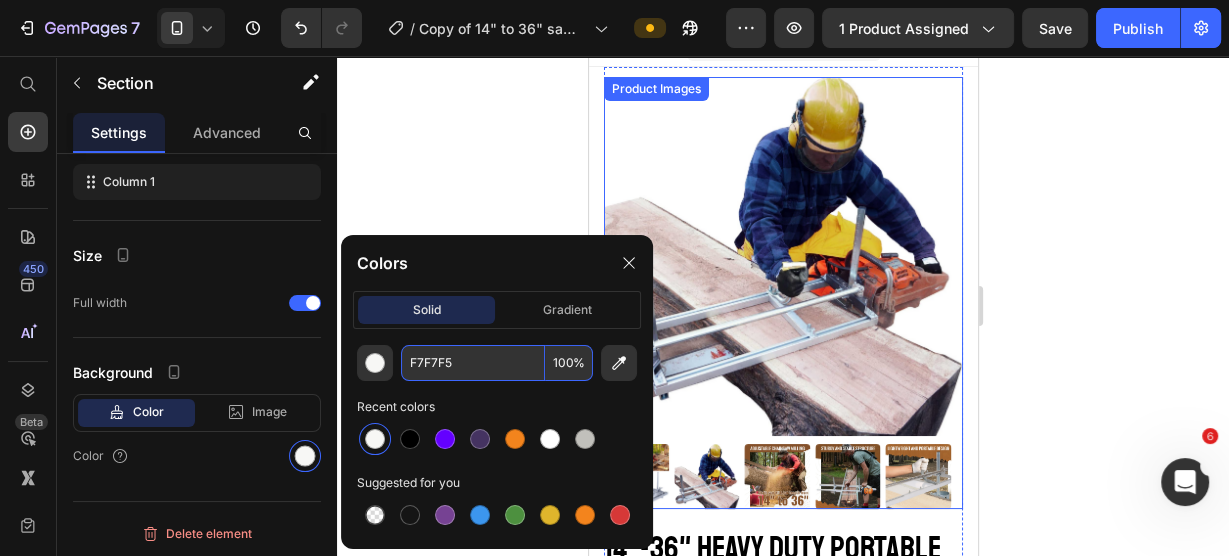 scroll, scrollTop: 0, scrollLeft: 0, axis: both 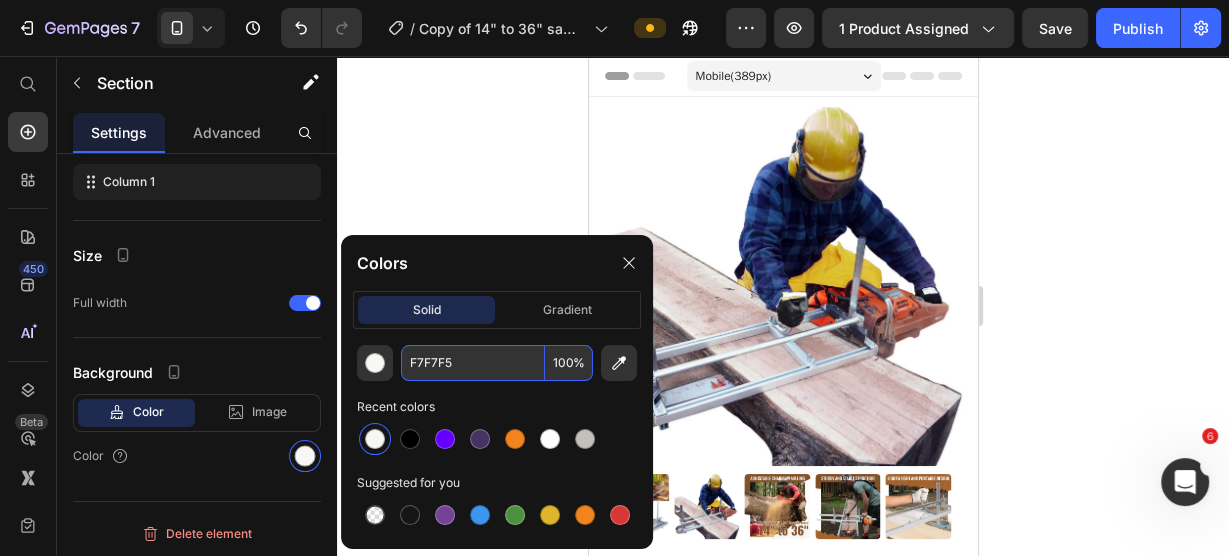 click 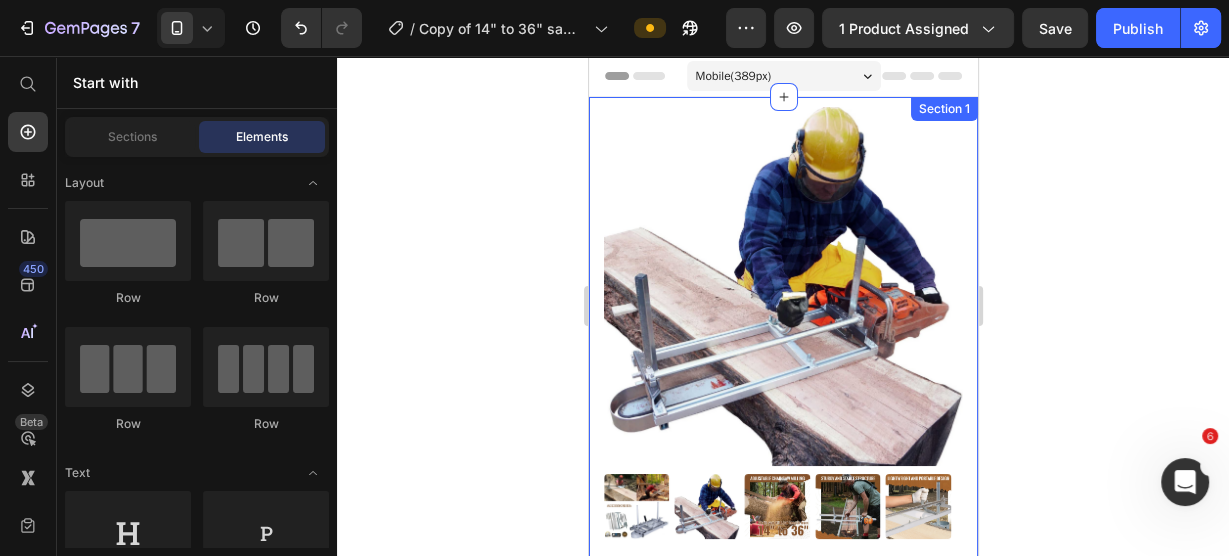 click on "Product Images 14"-36" Heavy Duty Portable Chainsaw Sawmill Product Title
Custom Code
Preview or Publish the page to see the content. Custom Code $299.99 Product Price $159.99 Product Price LIMITED TIME- 47% OFF Discount Tag Row
Advanced Splicing Method
Versatile Cutting Capacity
High-Quality Construction
Safe & Easy To Use Item List
Accordion 1 Accordion
Add to cart Add to Cart 100% Safe And Secure Checkout Text Block Image Row Row Product Section 1" at bounding box center [782, 623] 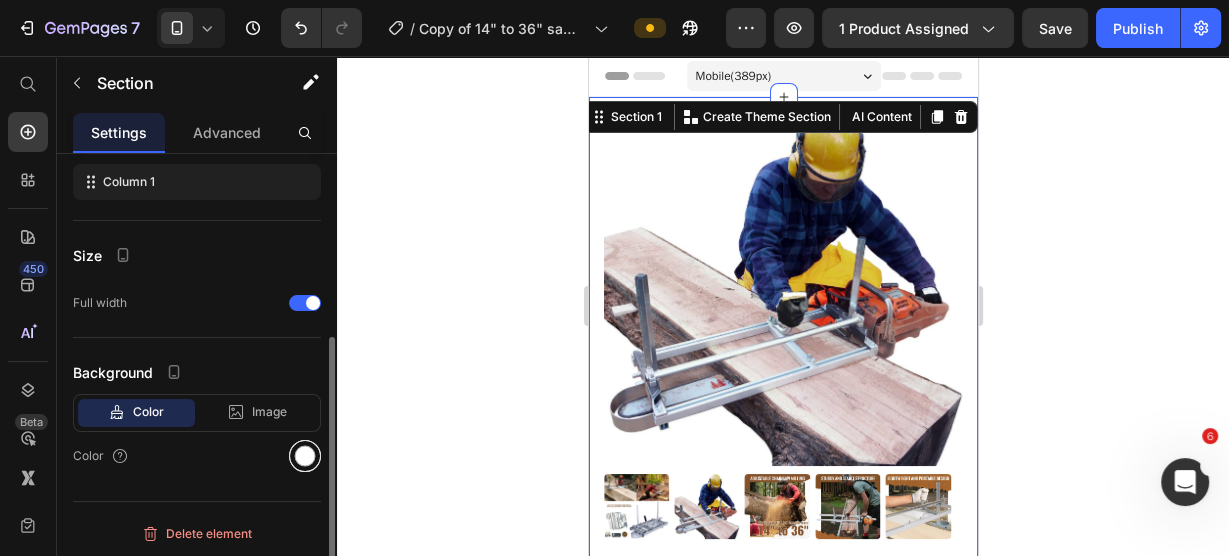 click at bounding box center [305, 456] 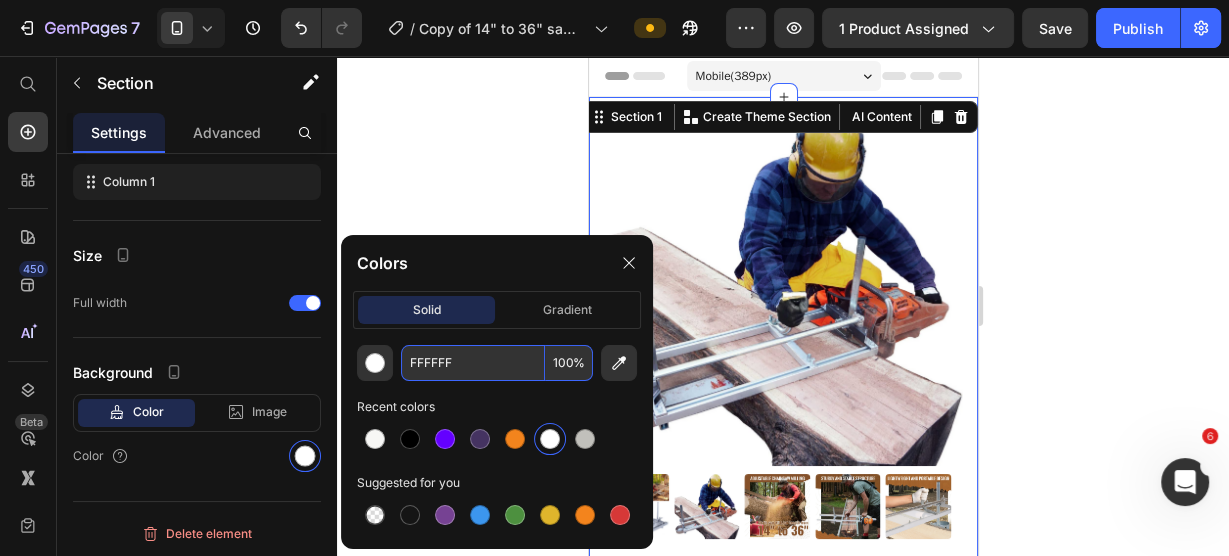 click on "FFFFFF" at bounding box center (473, 363) 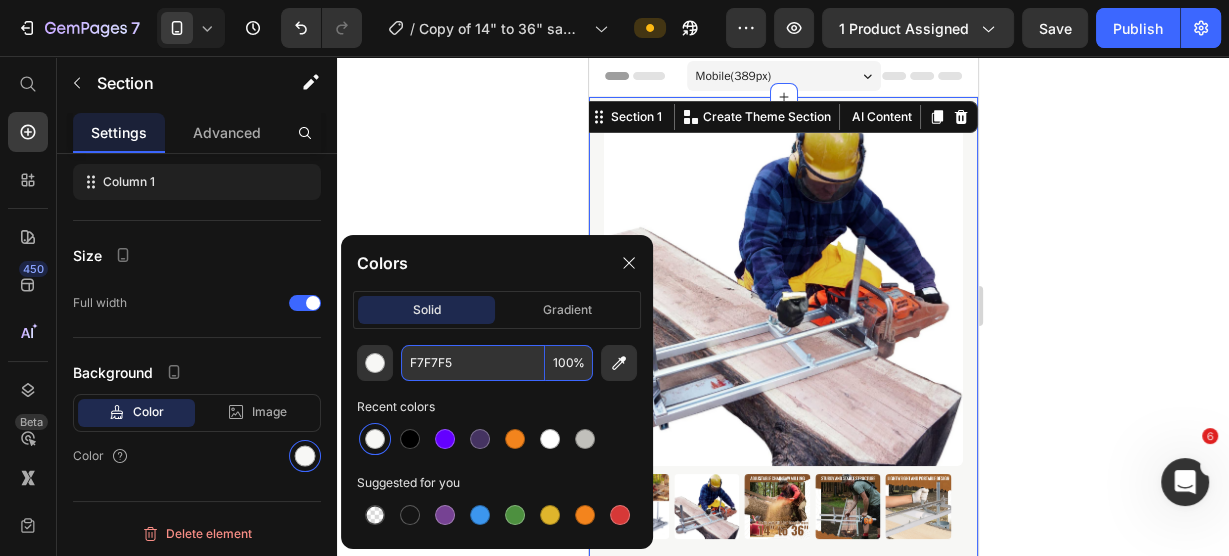 type on "F7F7F5" 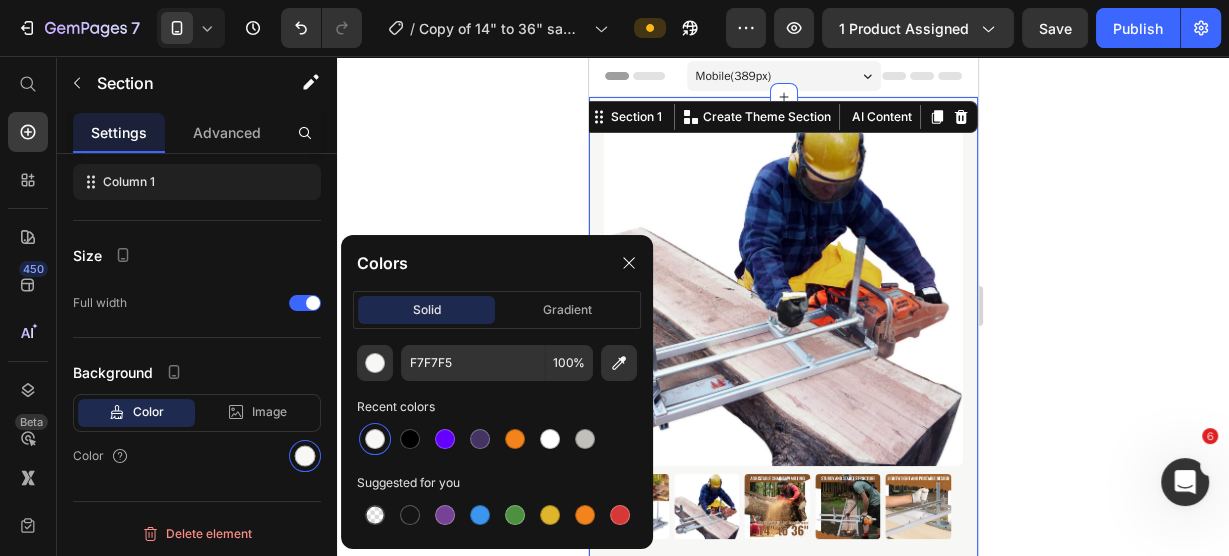 click 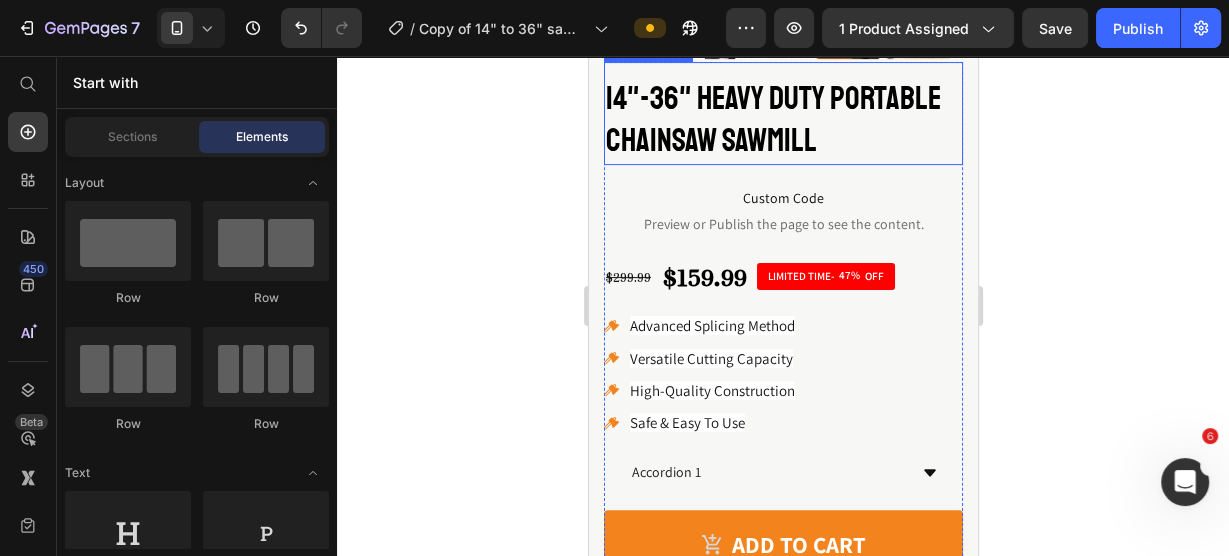 scroll, scrollTop: 640, scrollLeft: 0, axis: vertical 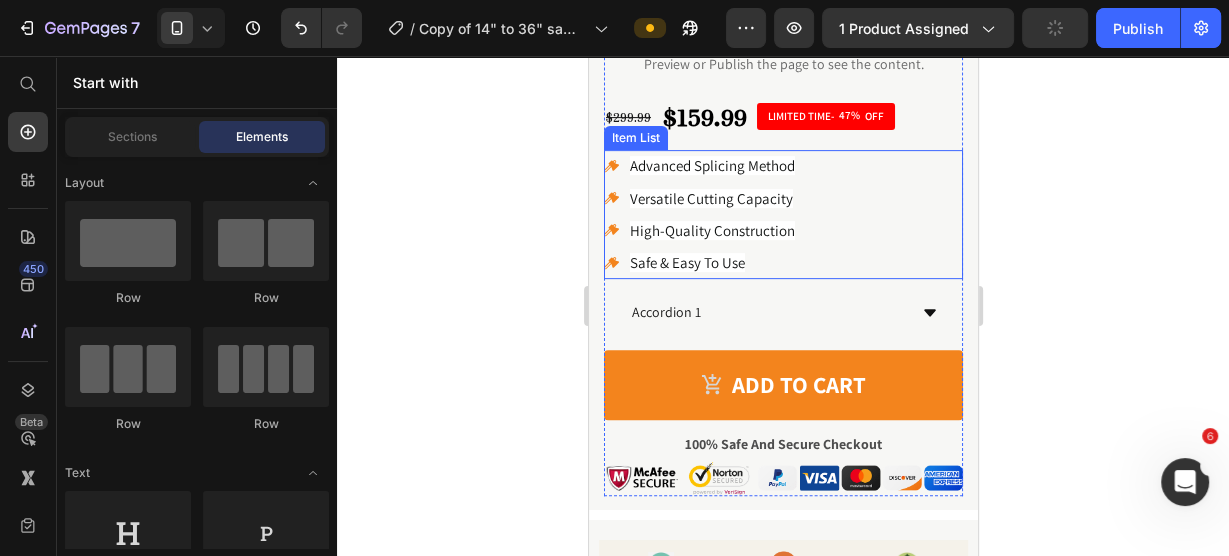 click on "Advanced Splicing Method" at bounding box center (711, 165) 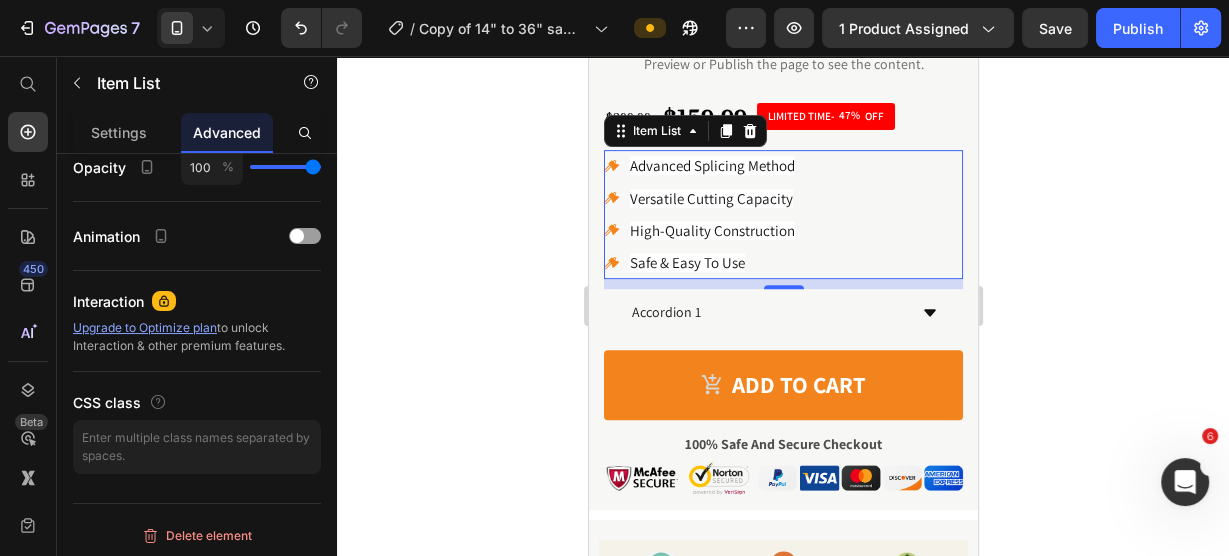 scroll, scrollTop: 245, scrollLeft: 0, axis: vertical 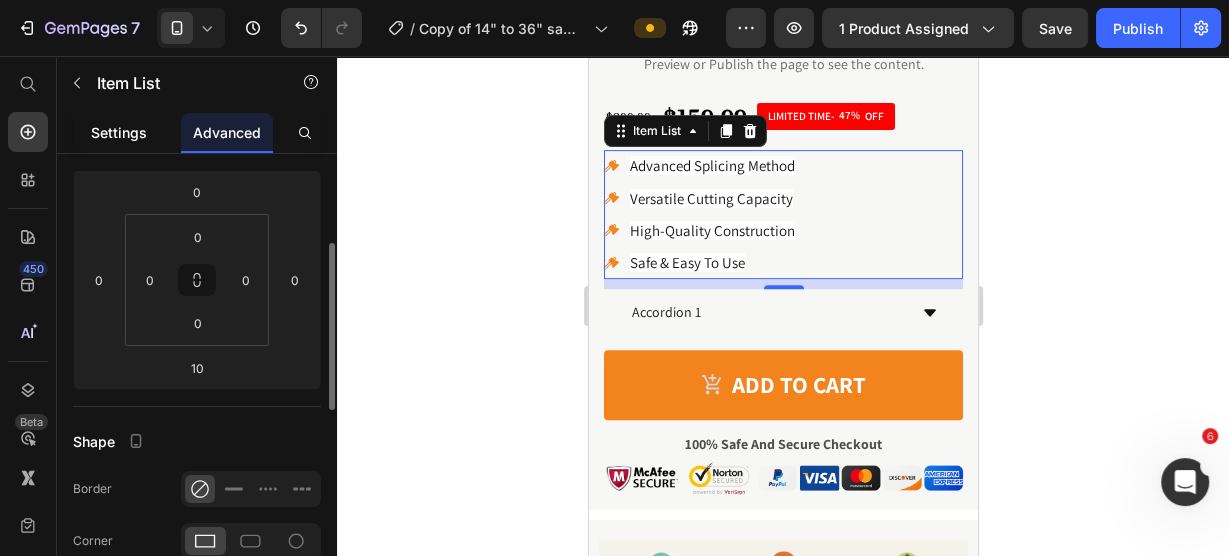 click on "Settings" at bounding box center [119, 132] 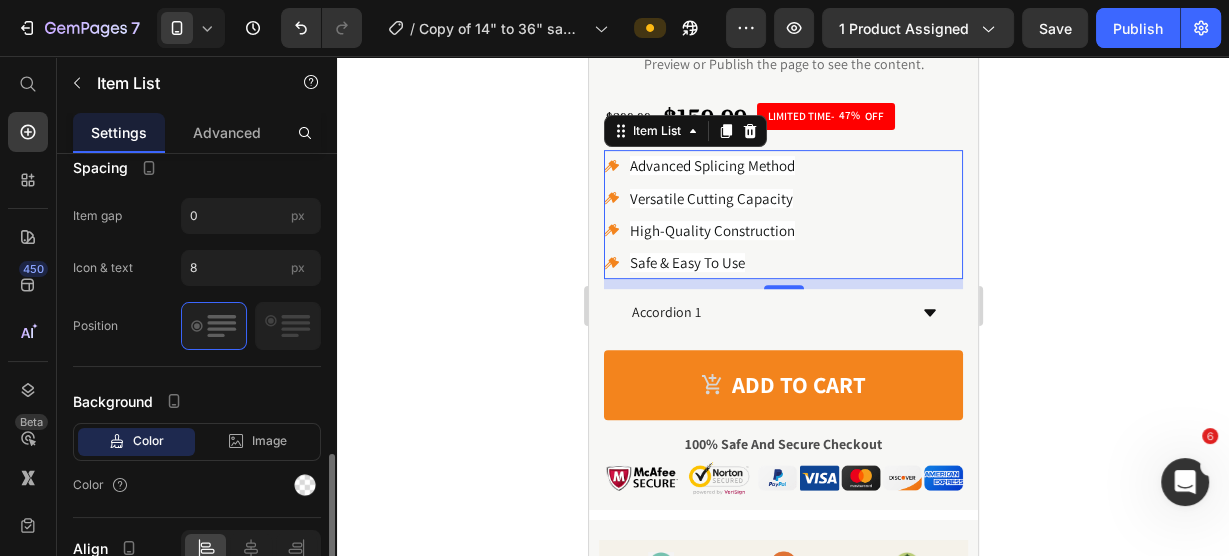 scroll, scrollTop: 1120, scrollLeft: 0, axis: vertical 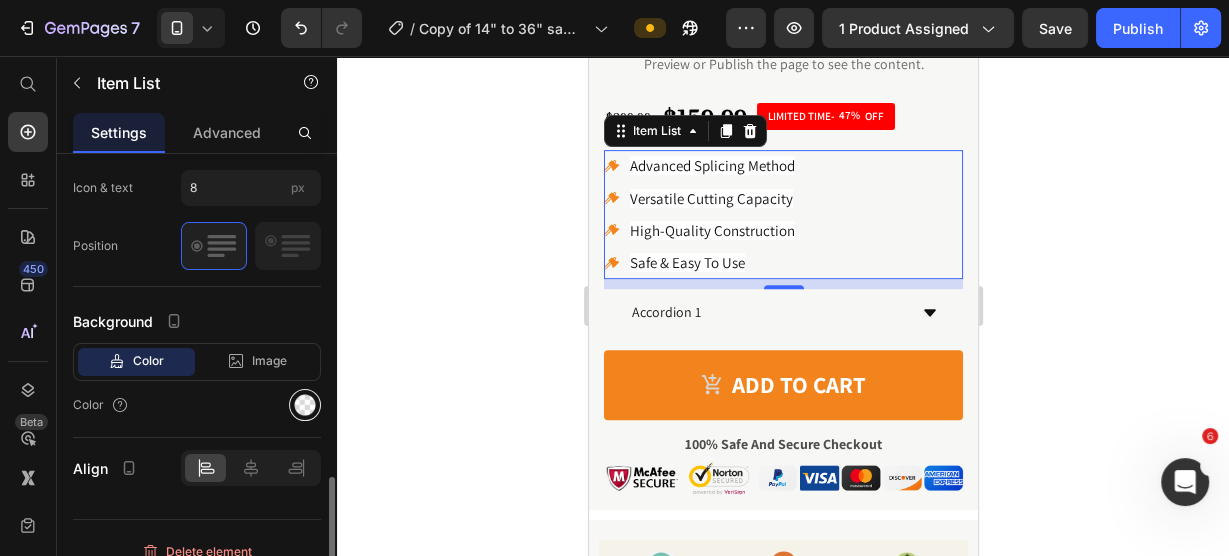 click at bounding box center (305, 405) 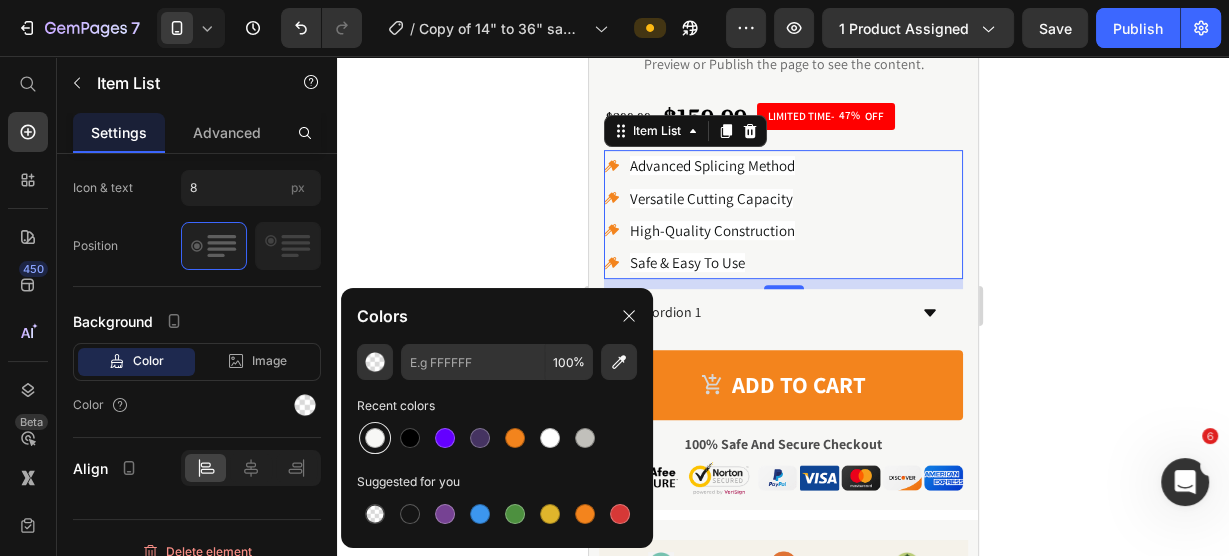 click at bounding box center [375, 438] 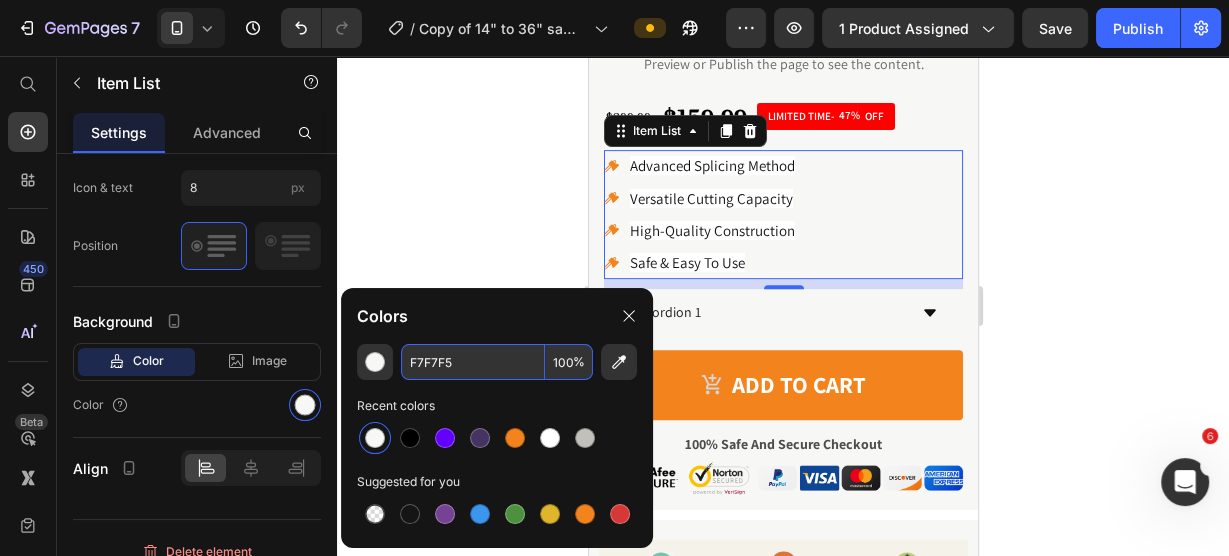 click on "F7F7F5" at bounding box center [473, 362] 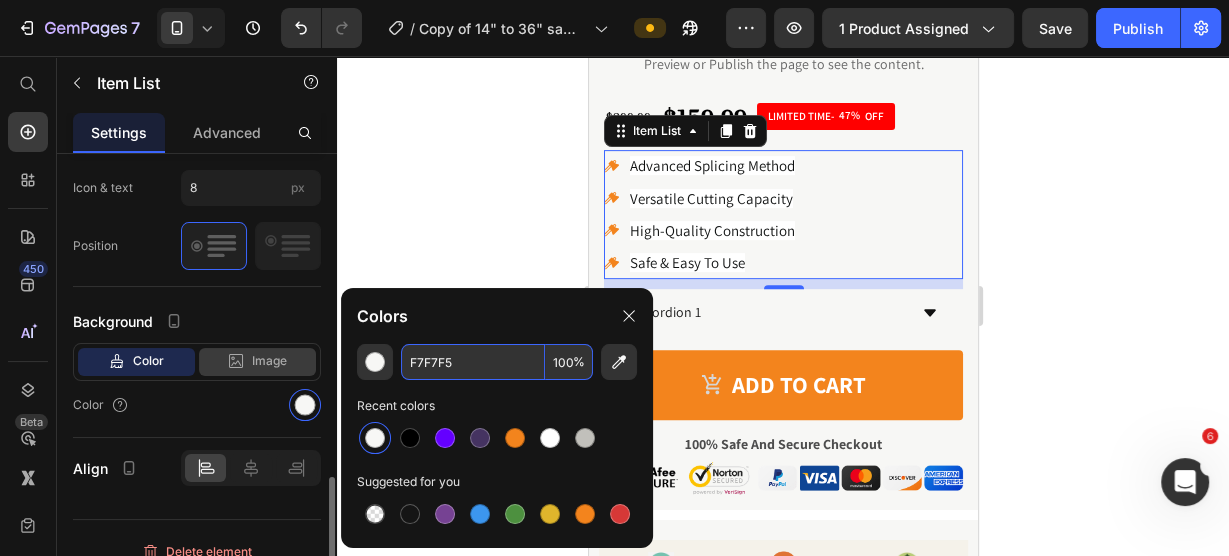 click on "Image" at bounding box center (269, 361) 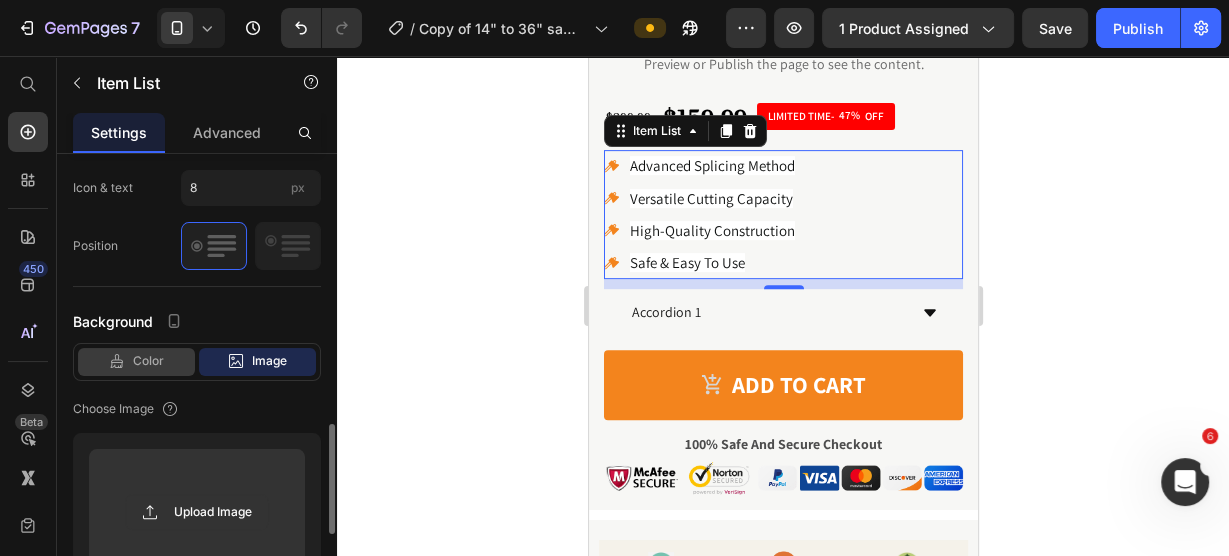 click on "Color" at bounding box center [148, 361] 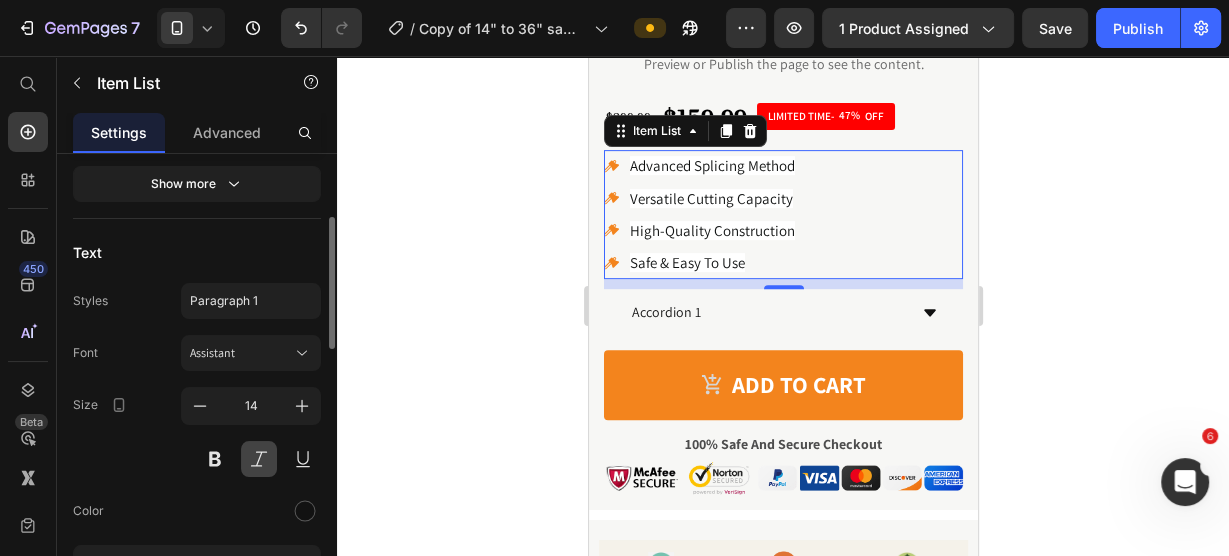 scroll, scrollTop: 496, scrollLeft: 0, axis: vertical 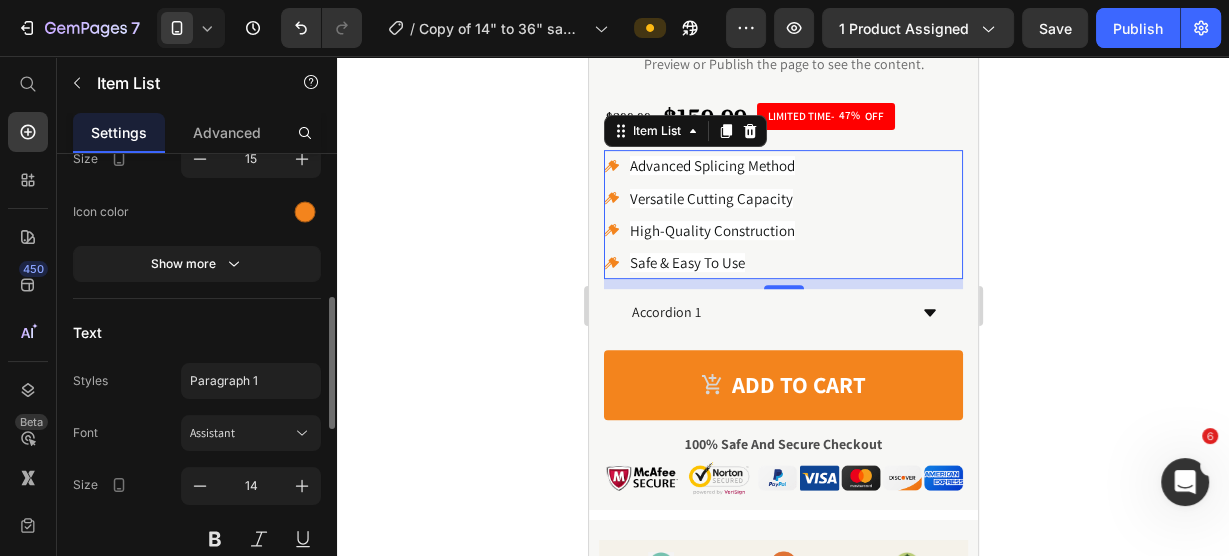 click 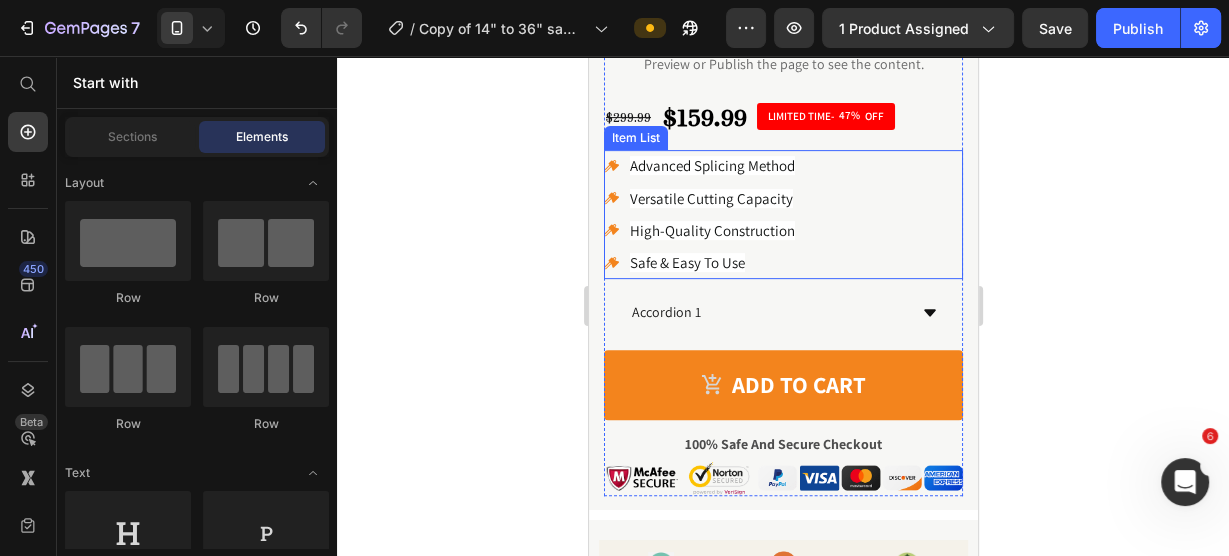 click on "Advanced Splicing Method" at bounding box center [711, 165] 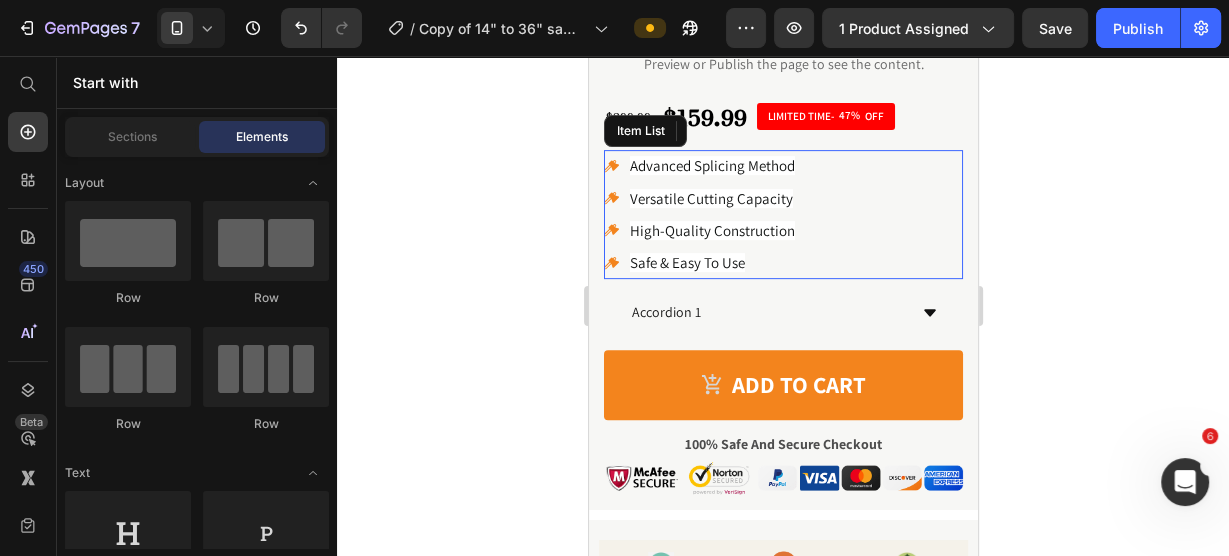 click on "Advanced Splicing Method" at bounding box center [711, 165] 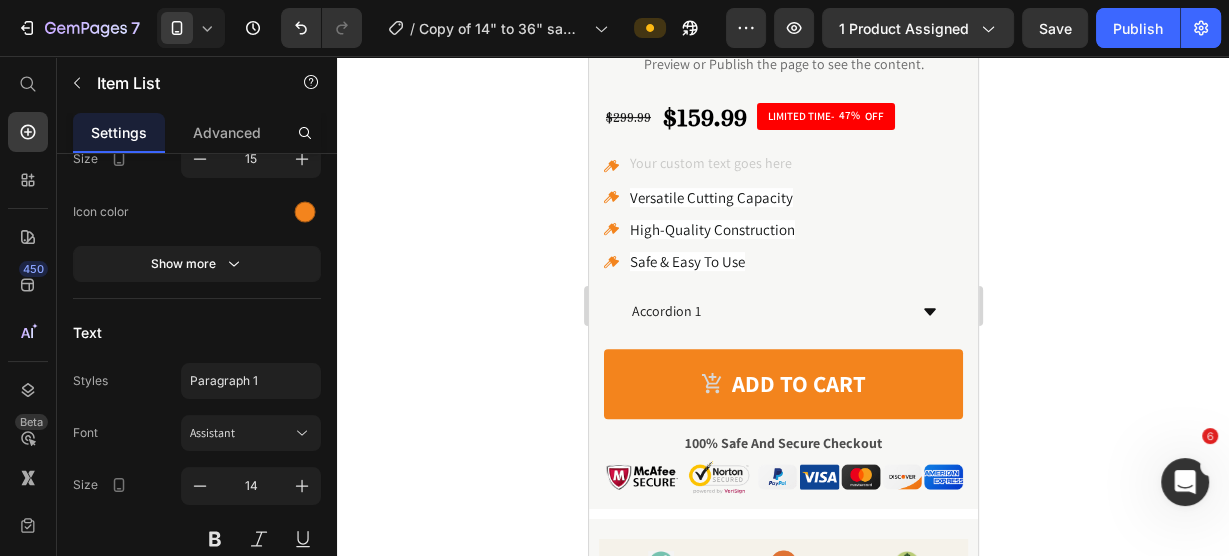 scroll, scrollTop: 634, scrollLeft: 0, axis: vertical 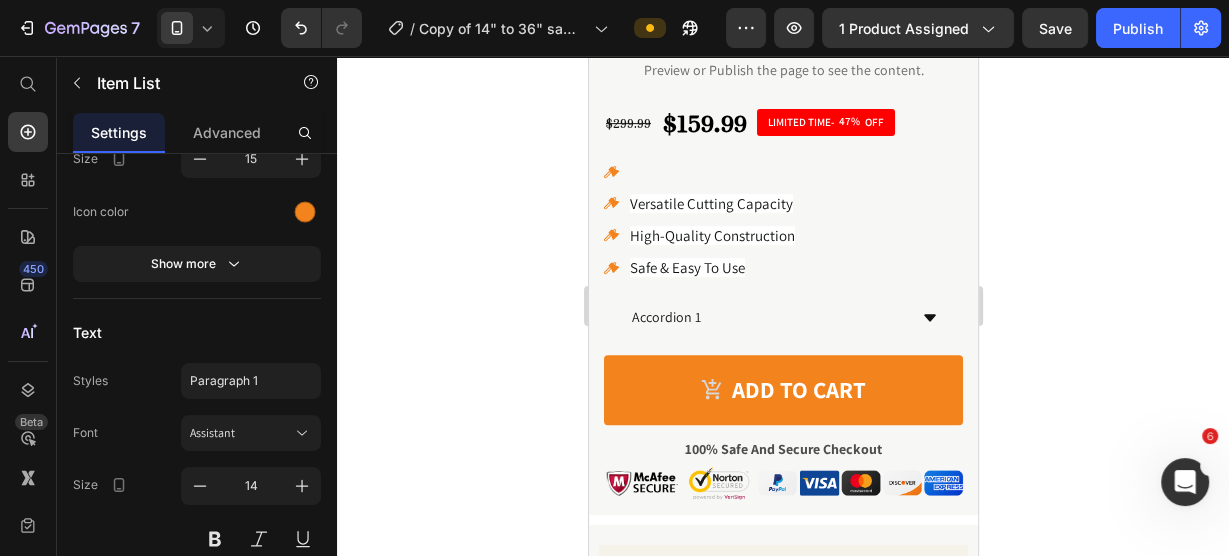 click 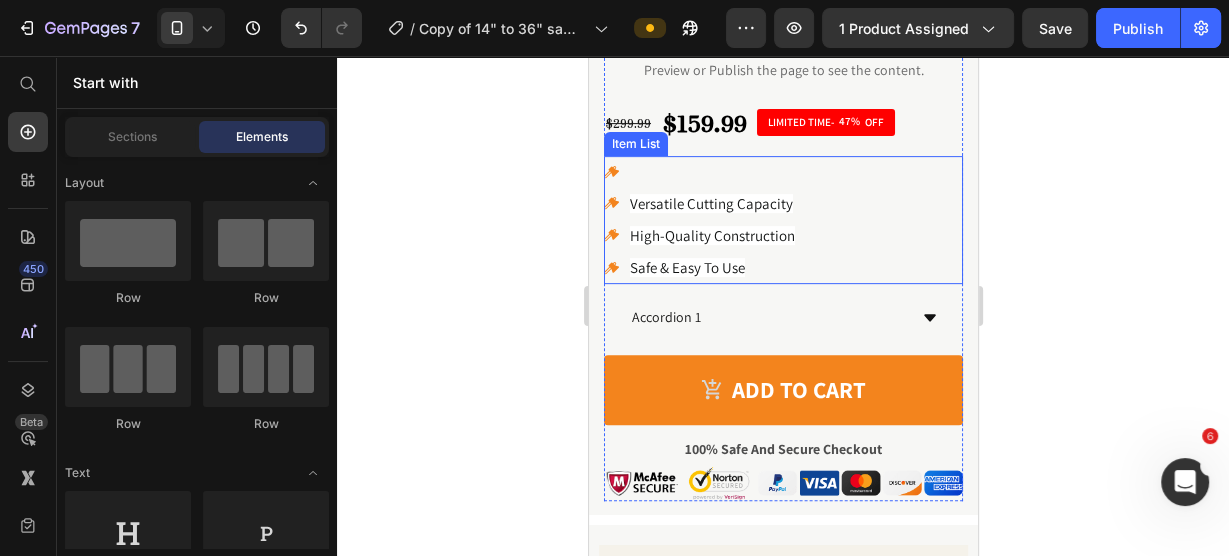 click at bounding box center (711, 171) 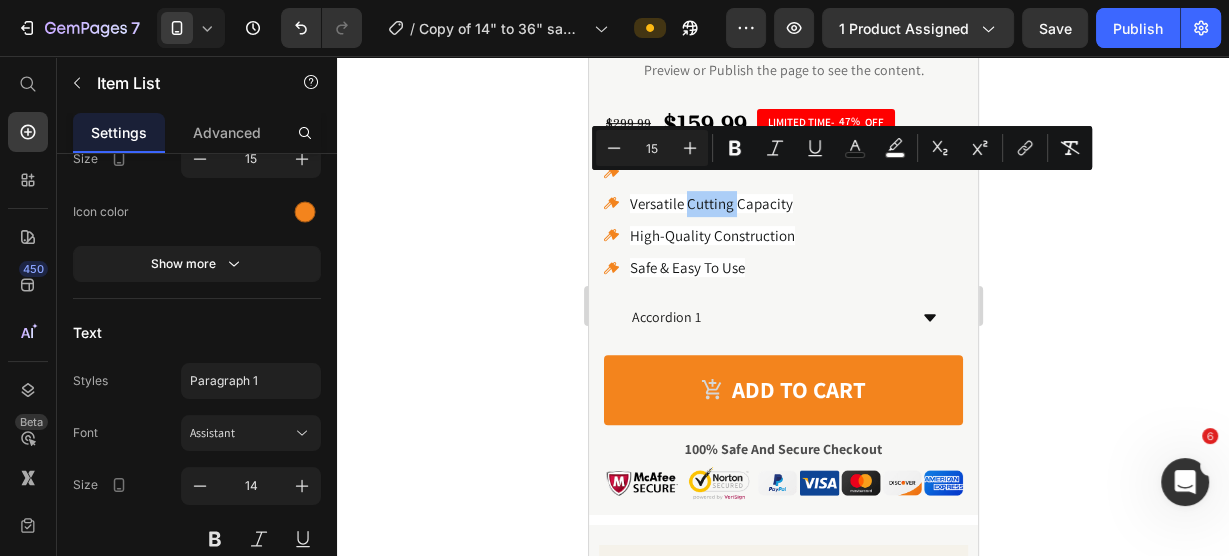 click 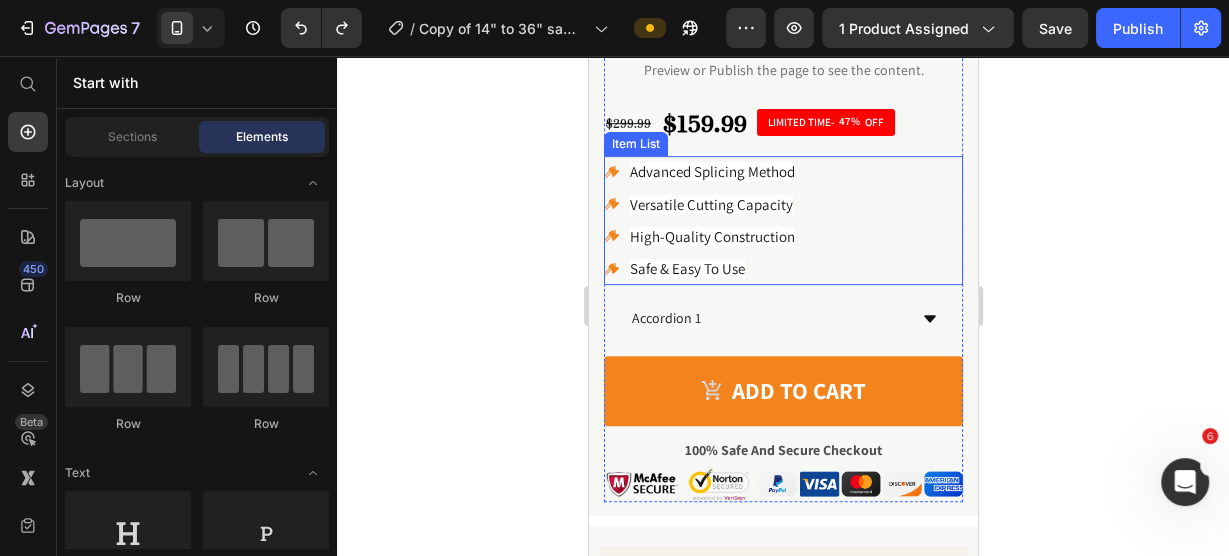 click on "Advanced Splicing Method" at bounding box center (711, 171) 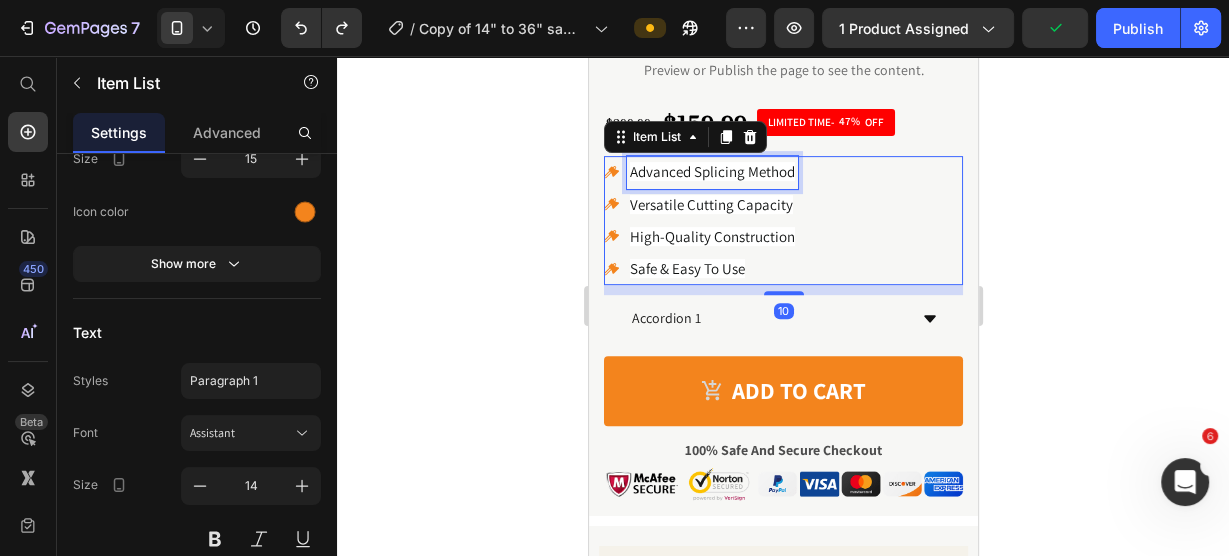 click on "Advanced Splicing Method" at bounding box center [711, 171] 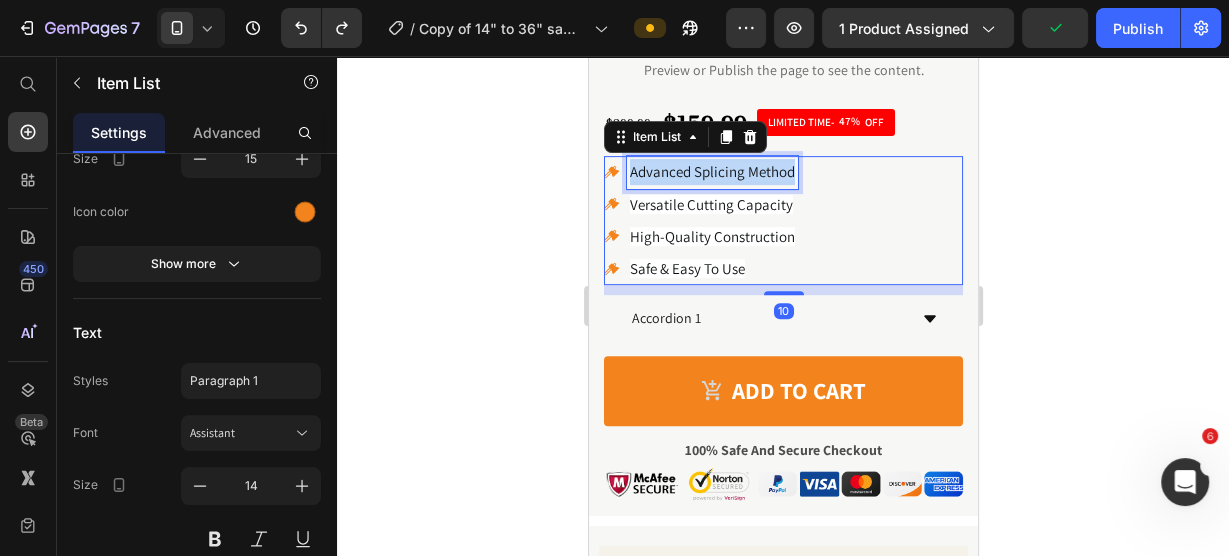 click on "Advanced Splicing Method" at bounding box center [711, 171] 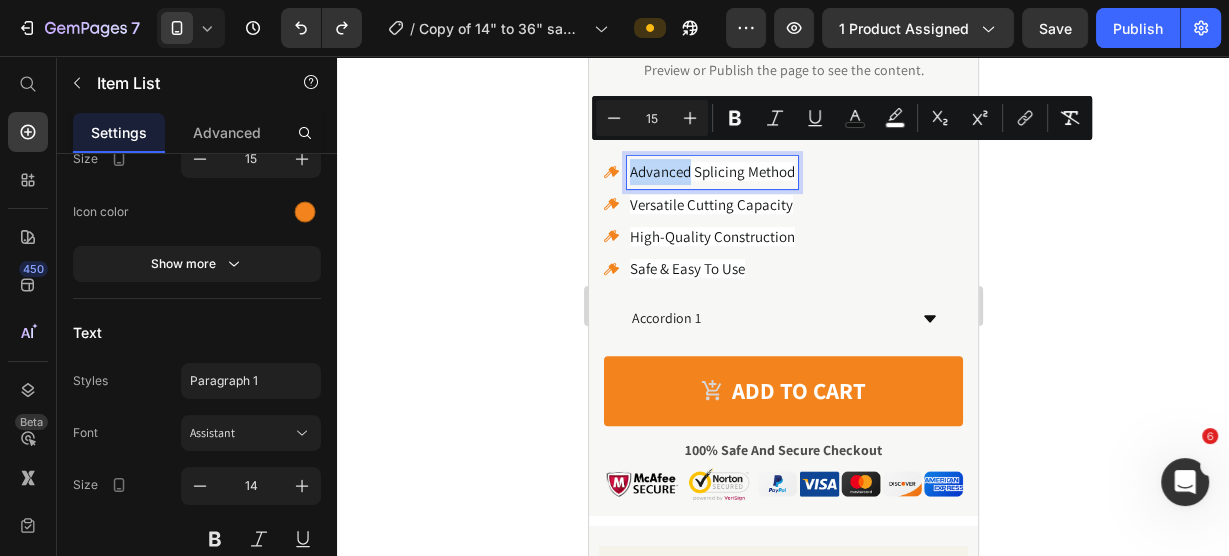 drag, startPoint x: 686, startPoint y: 159, endPoint x: 630, endPoint y: 165, distance: 56.32051 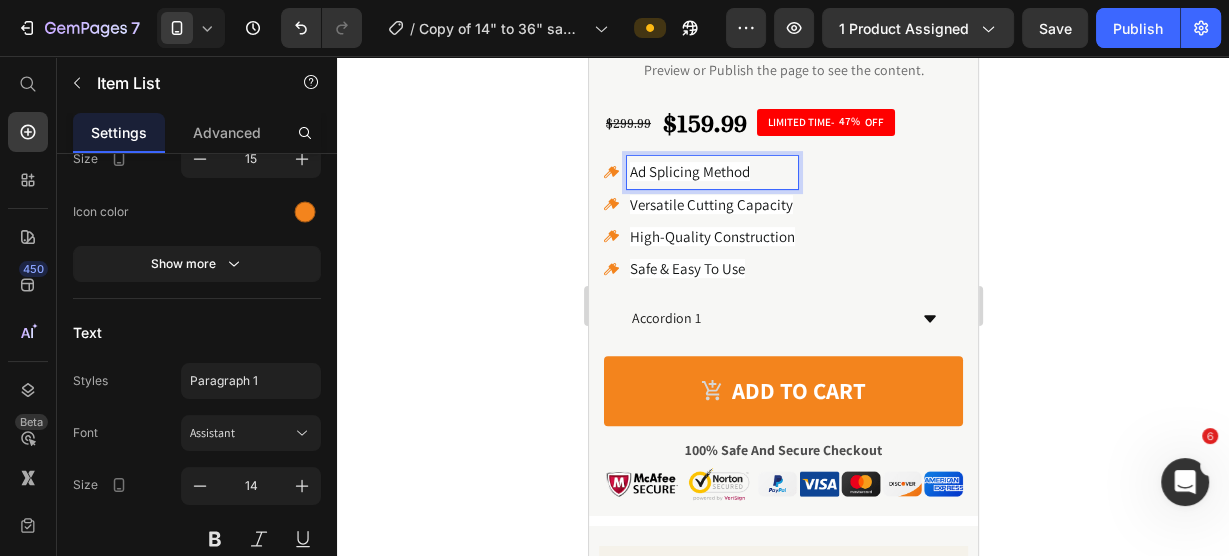 click on "Ad Splicing Method" at bounding box center (689, 171) 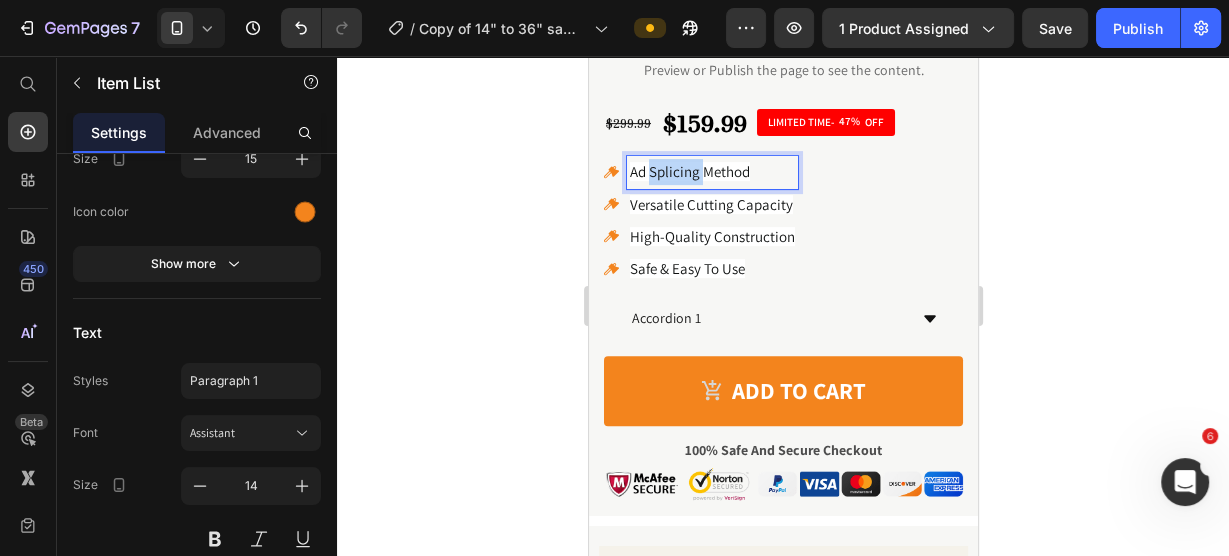 click on "Ad Splicing Method" at bounding box center [689, 171] 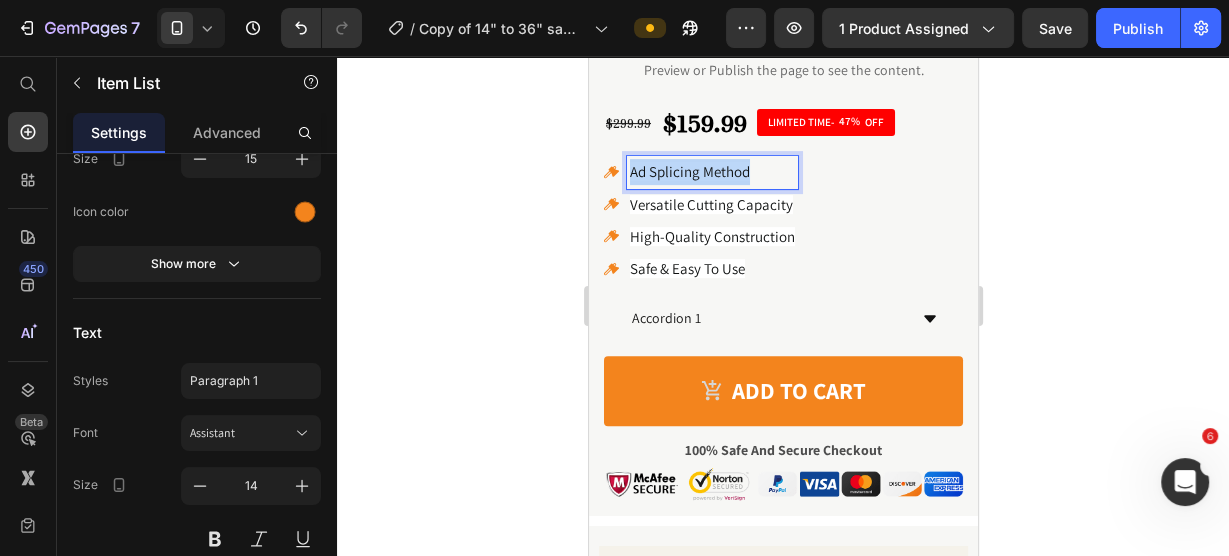 click on "Ad Splicing Method" at bounding box center [689, 171] 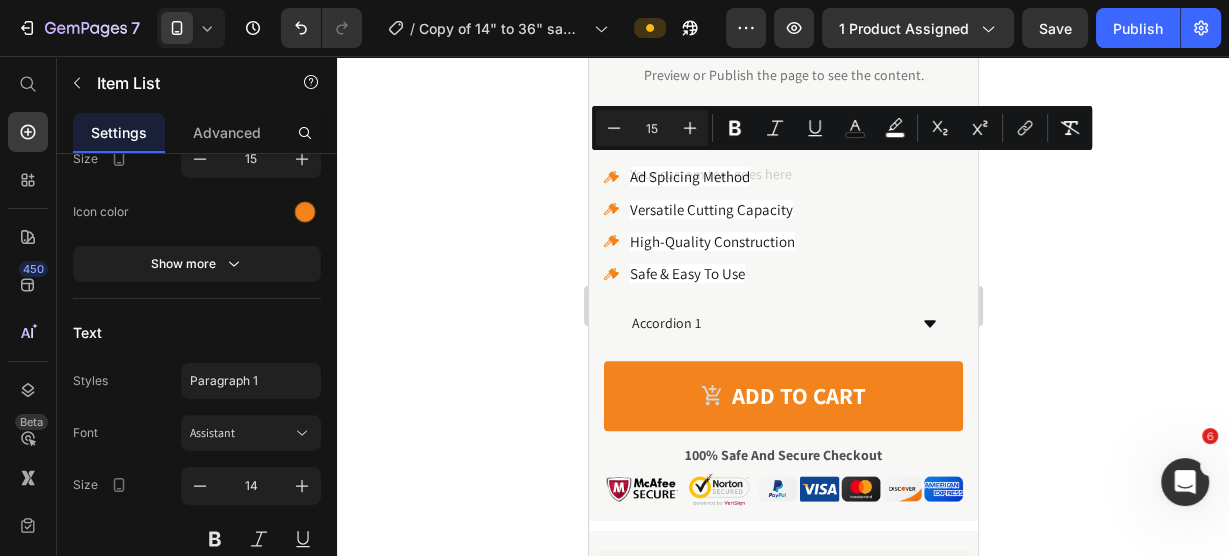 scroll, scrollTop: 624, scrollLeft: 0, axis: vertical 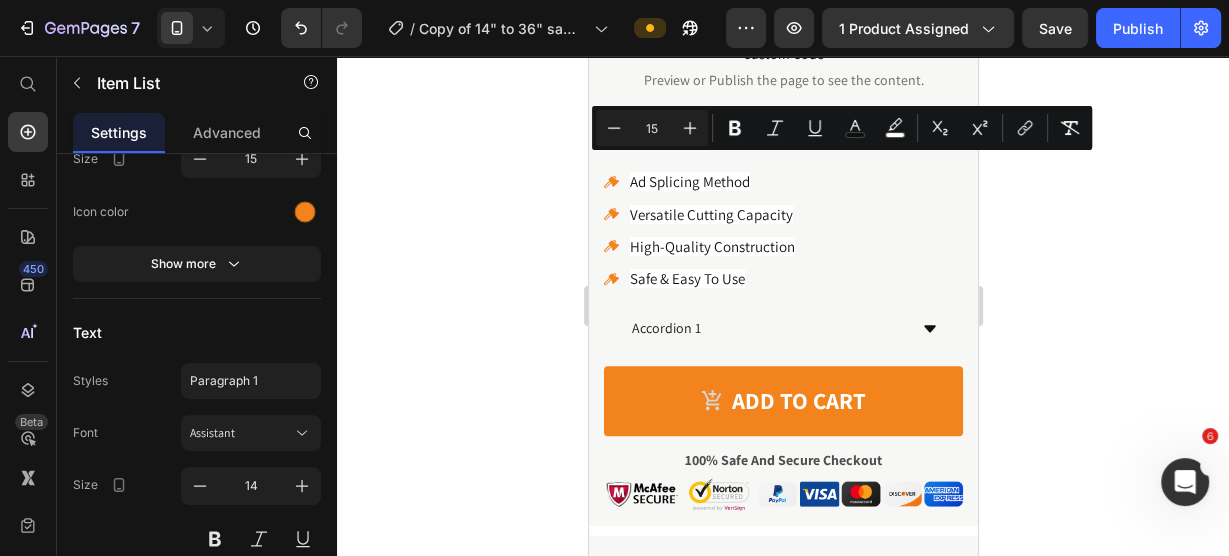 click 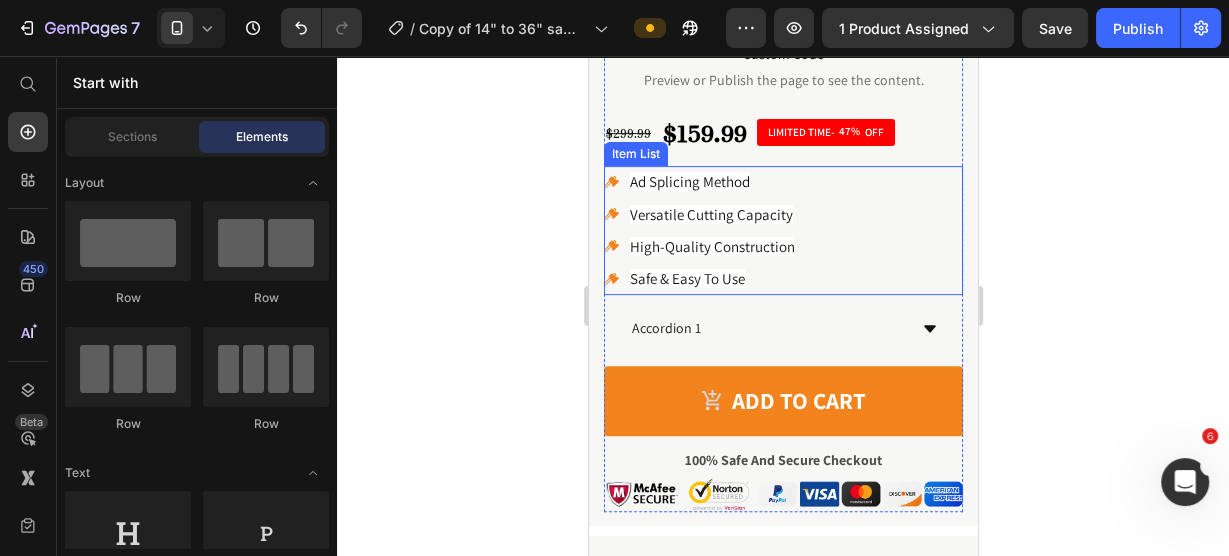 click on "Ad Splicing Method" at bounding box center (689, 181) 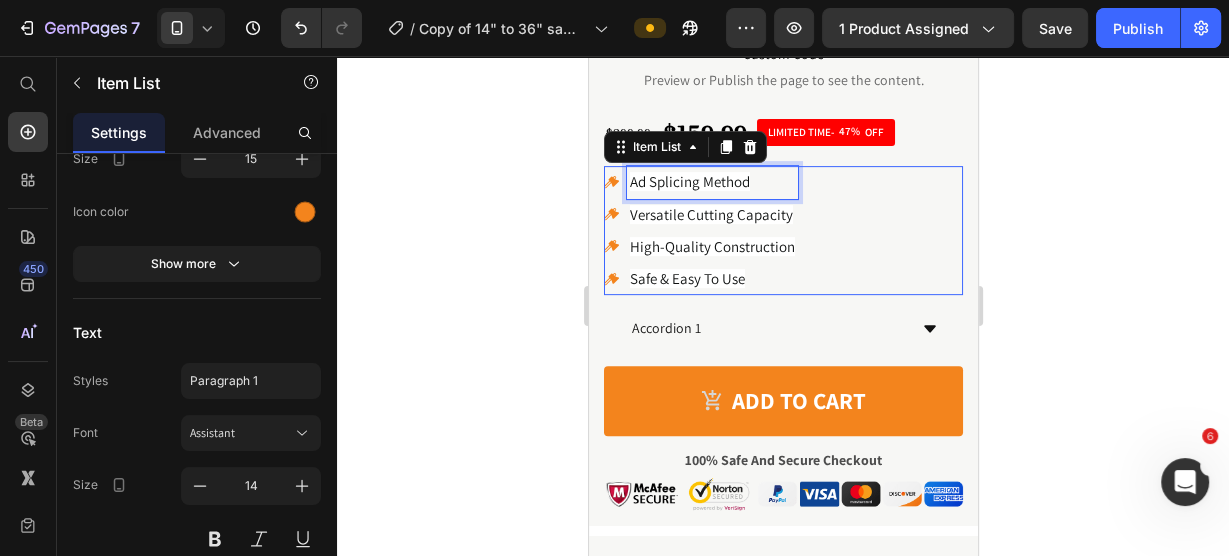 click on "Ad Splicing Method" at bounding box center [689, 181] 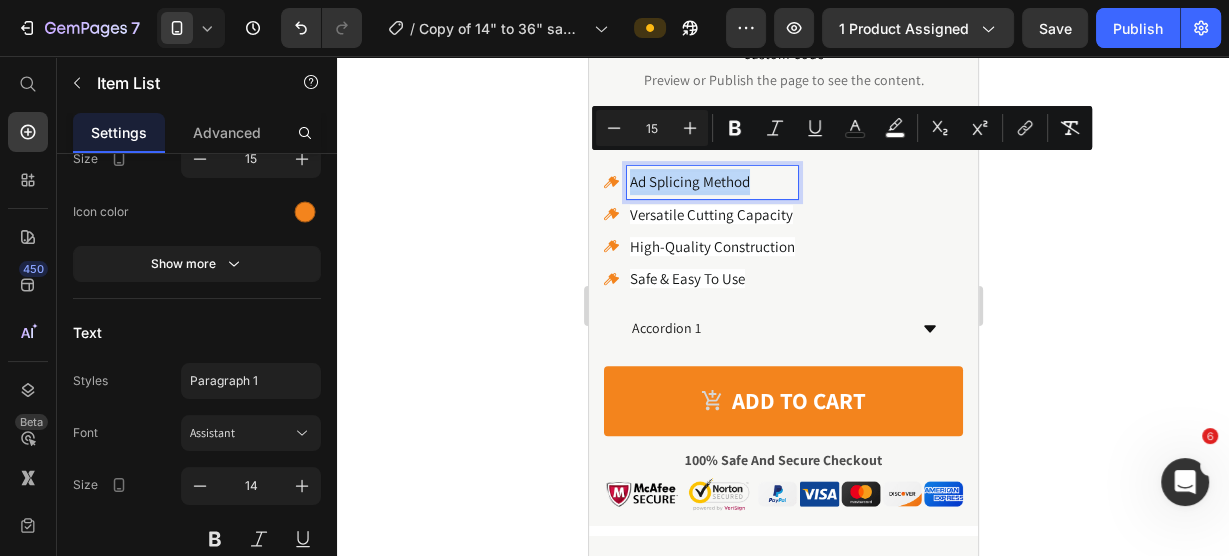 click on "Ad Splicing Method" at bounding box center (689, 181) 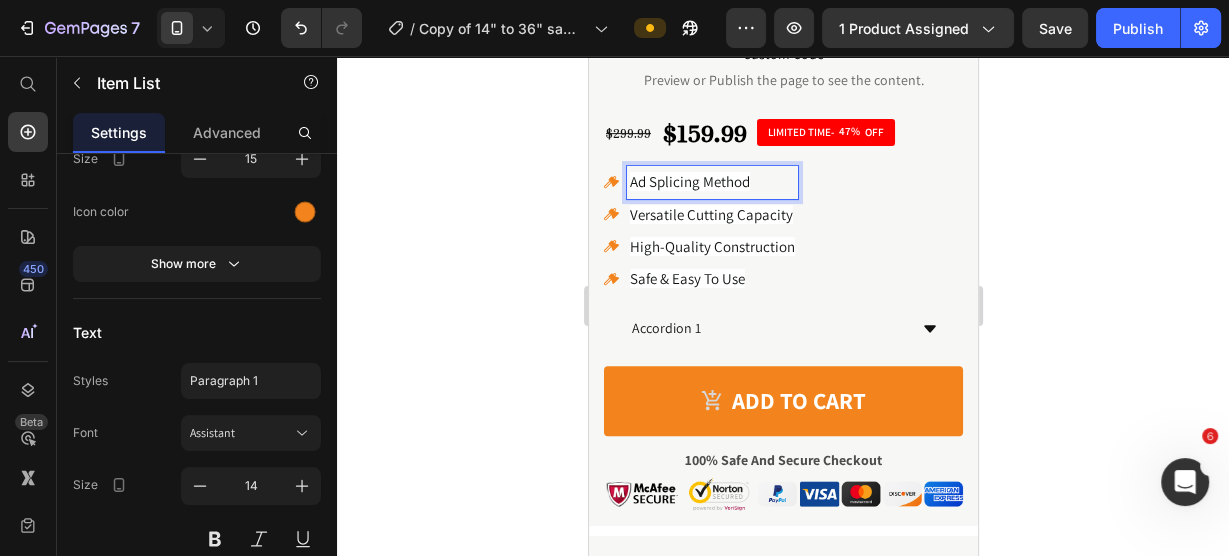 click on "Ad Splicing Method" at bounding box center [689, 181] 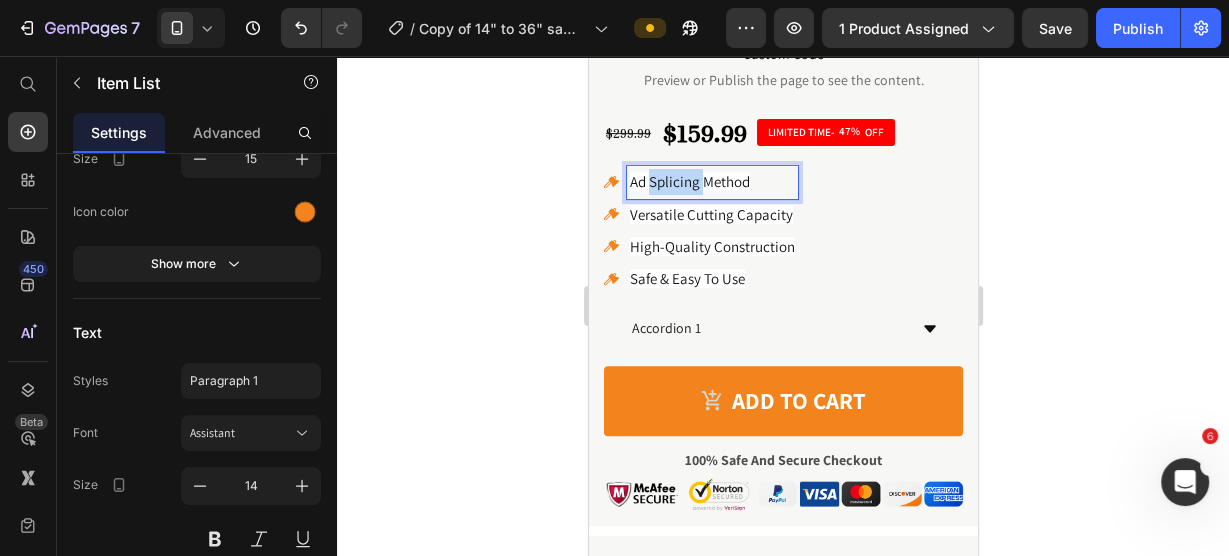 click on "Ad Splicing Method" at bounding box center [689, 181] 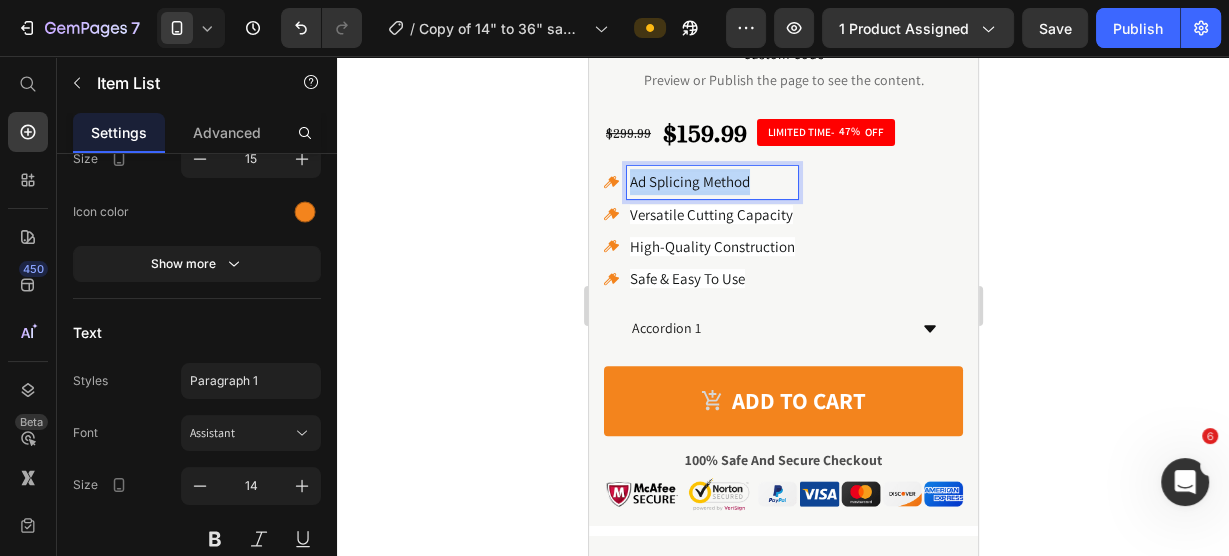 click on "Ad Splicing Method" at bounding box center [689, 181] 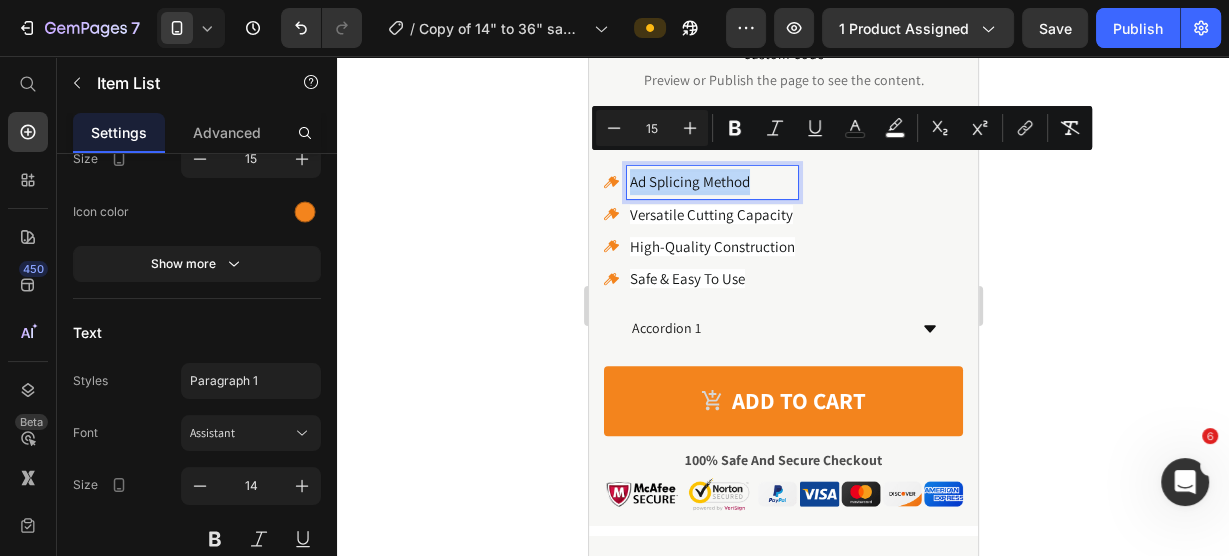 copy on "Ad Splicing Method" 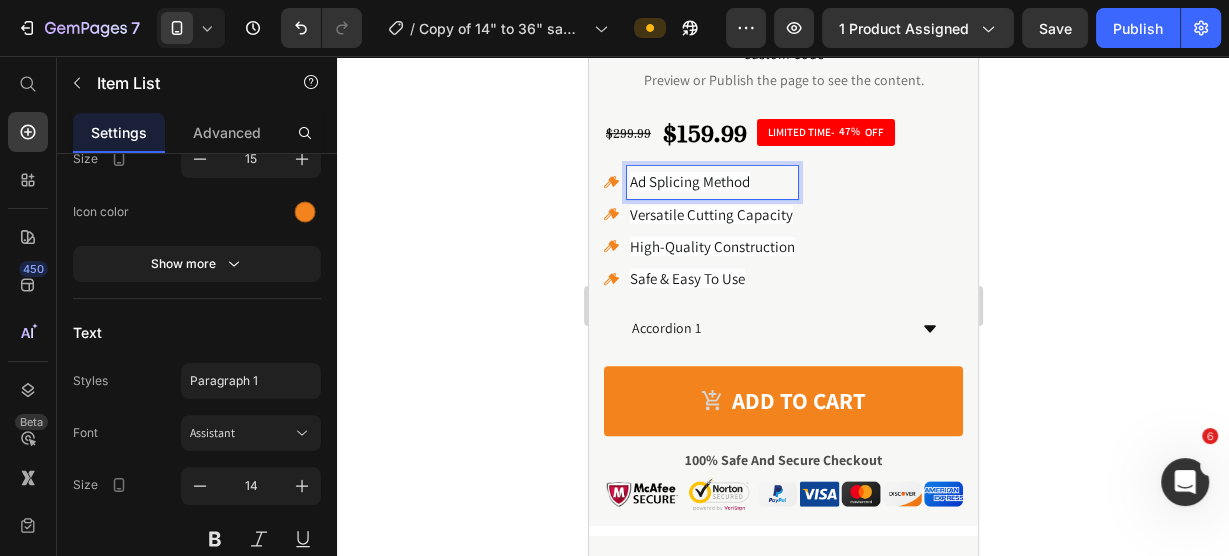 click on "Ad Splicing Method" at bounding box center [689, 181] 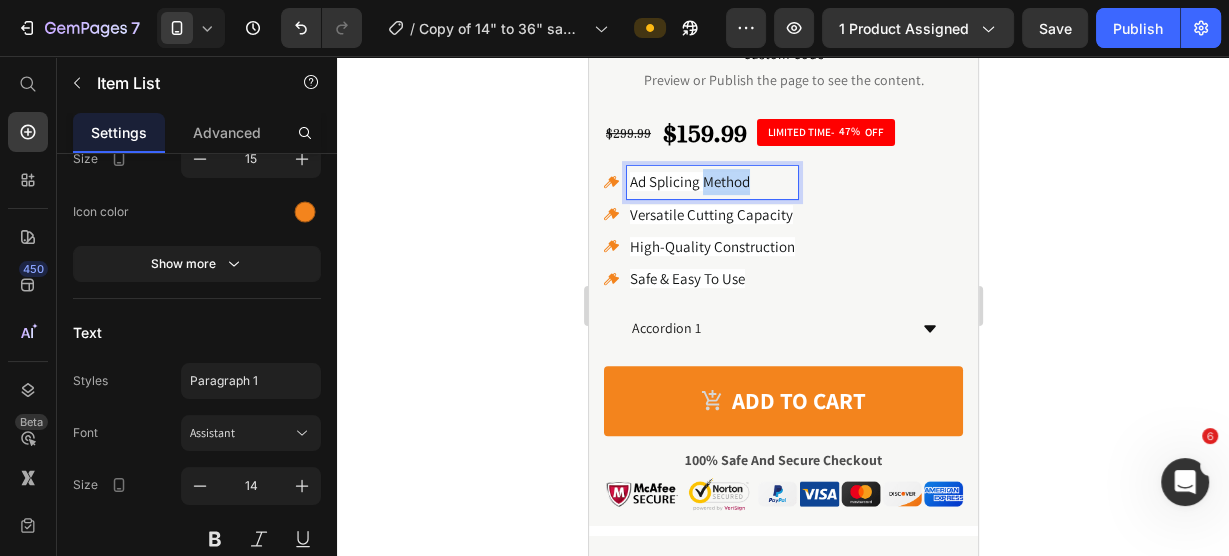 click on "Ad Splicing Method" at bounding box center [689, 181] 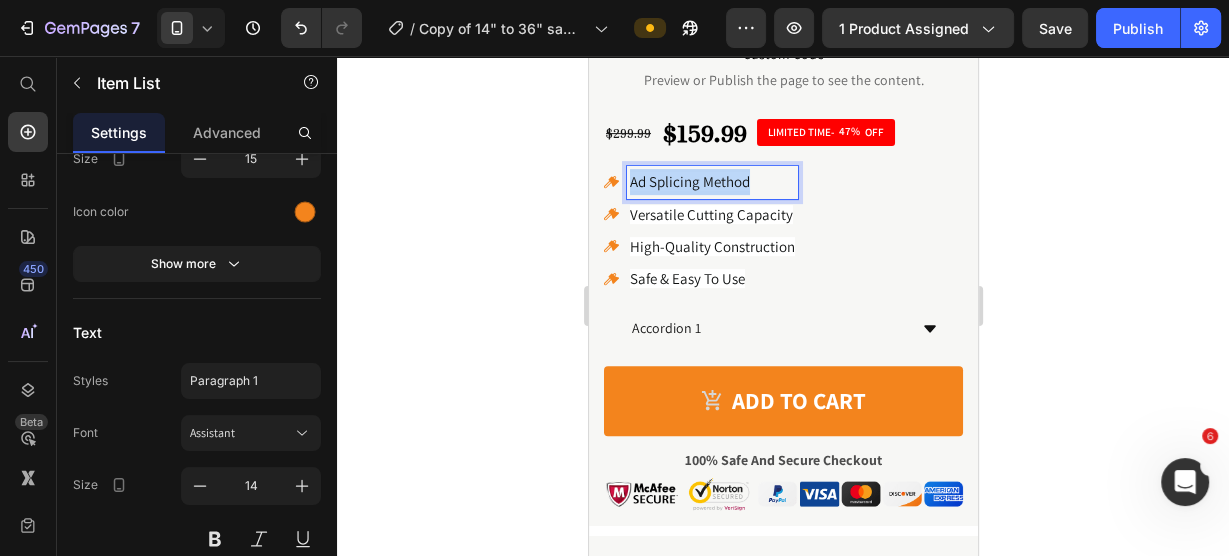 click on "Ad Splicing Method" at bounding box center (689, 181) 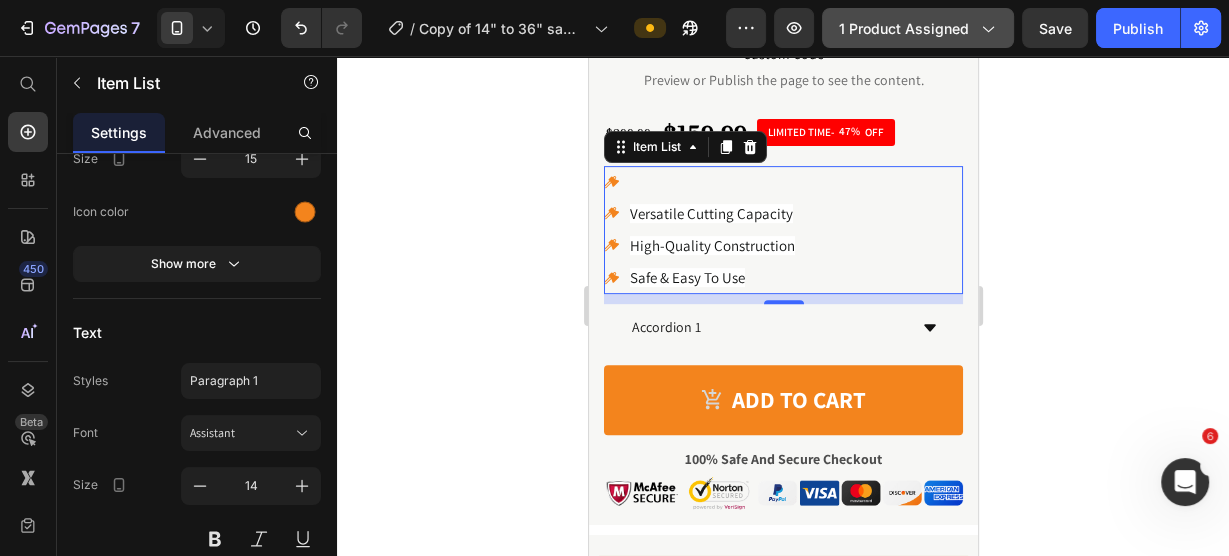 scroll, scrollTop: 619, scrollLeft: 0, axis: vertical 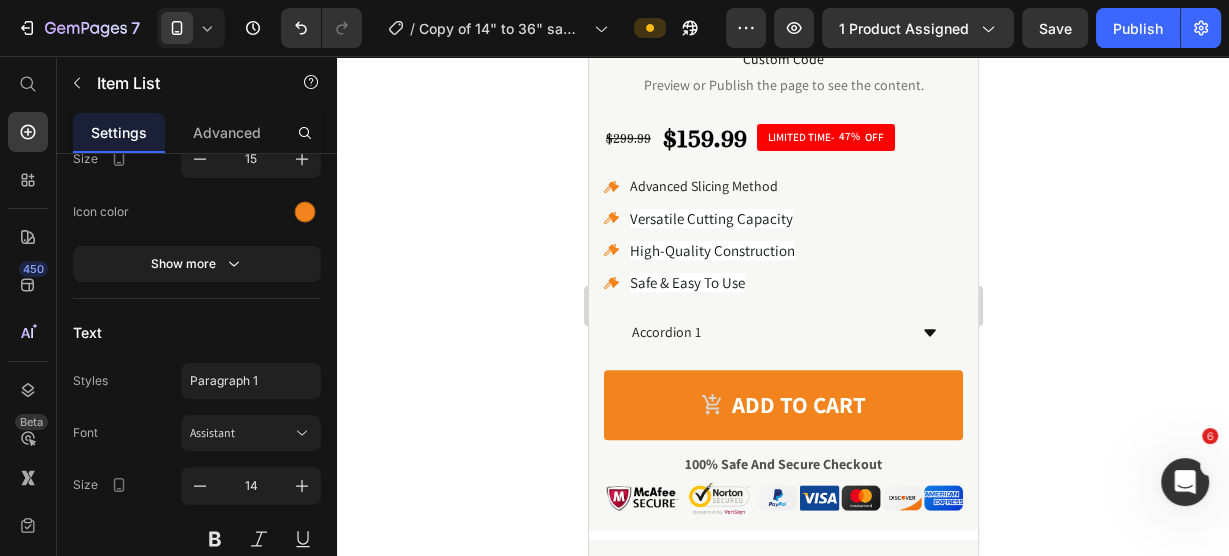 click 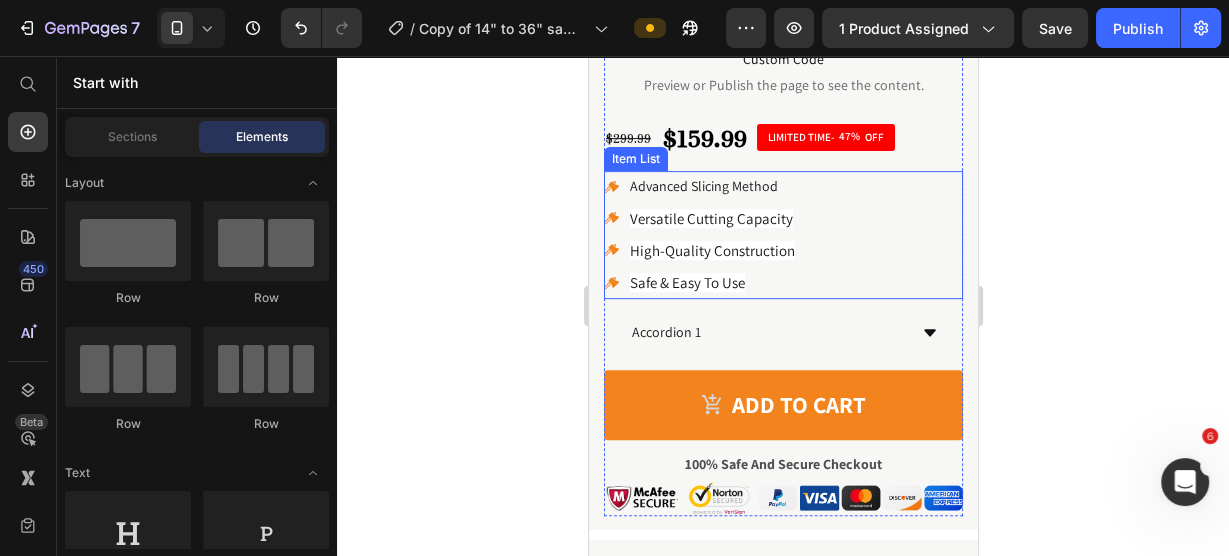 click on "Versatile Cutting Capacity" at bounding box center [710, 218] 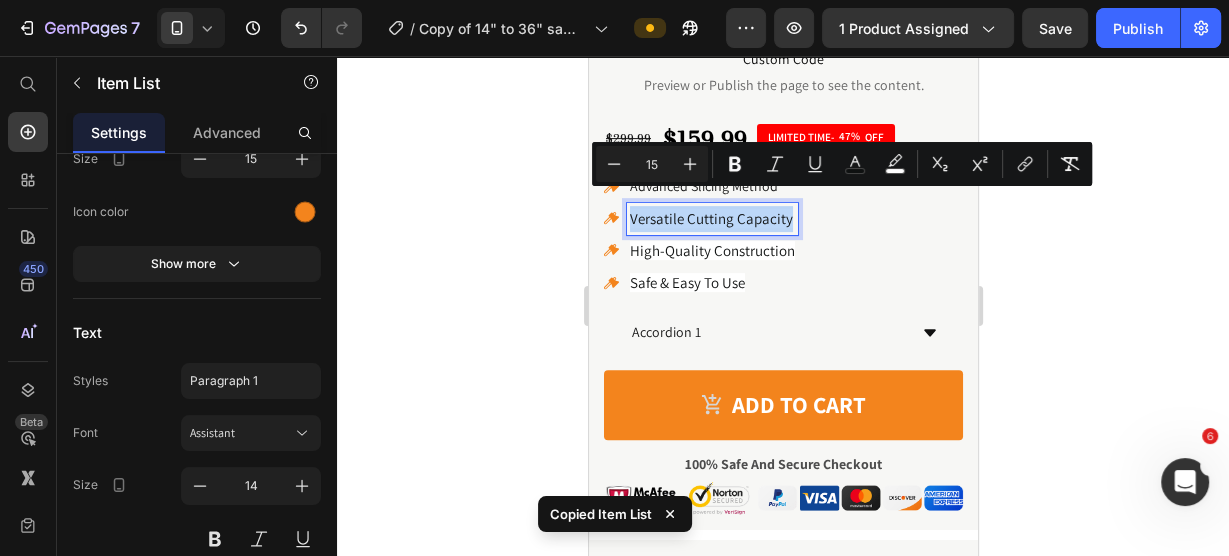 click on "Versatile Cutting Capacity" at bounding box center [710, 218] 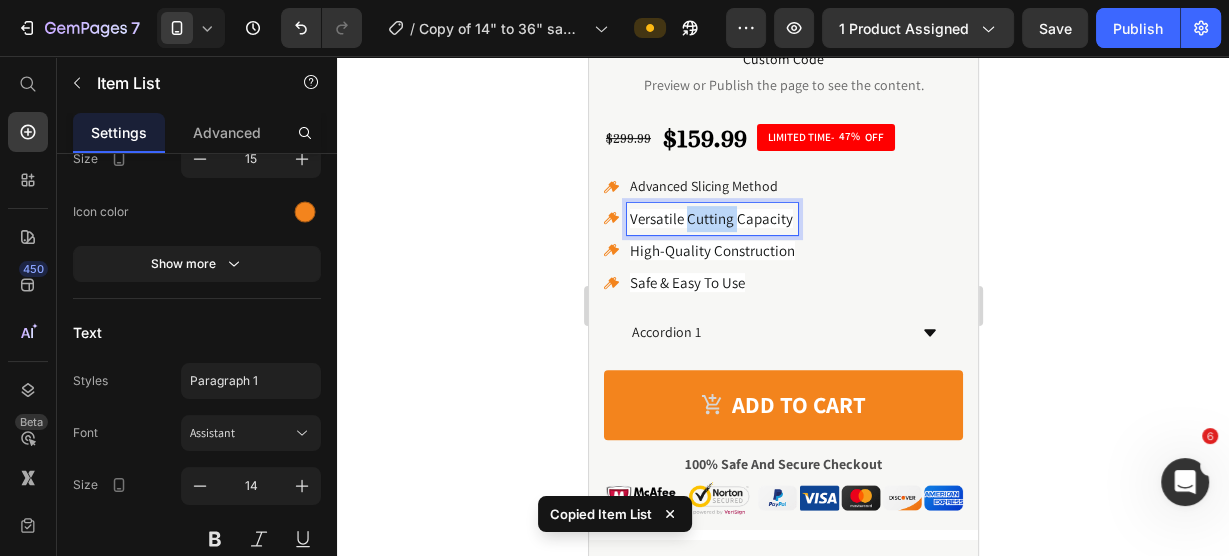 click on "Versatile Cutting Capacity" at bounding box center [710, 218] 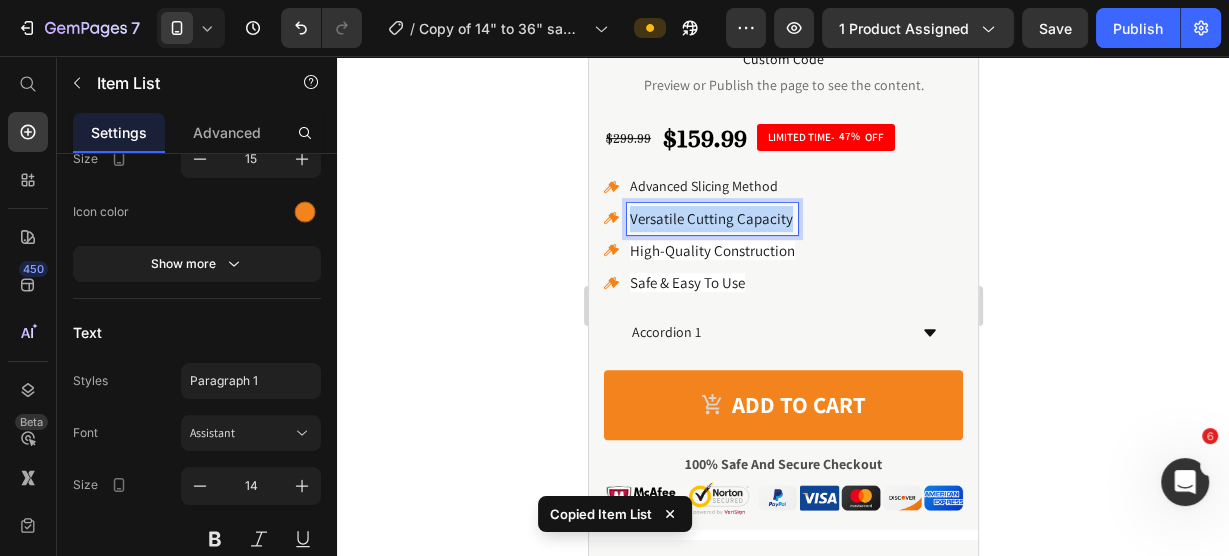 click on "Versatile Cutting Capacity" at bounding box center (710, 218) 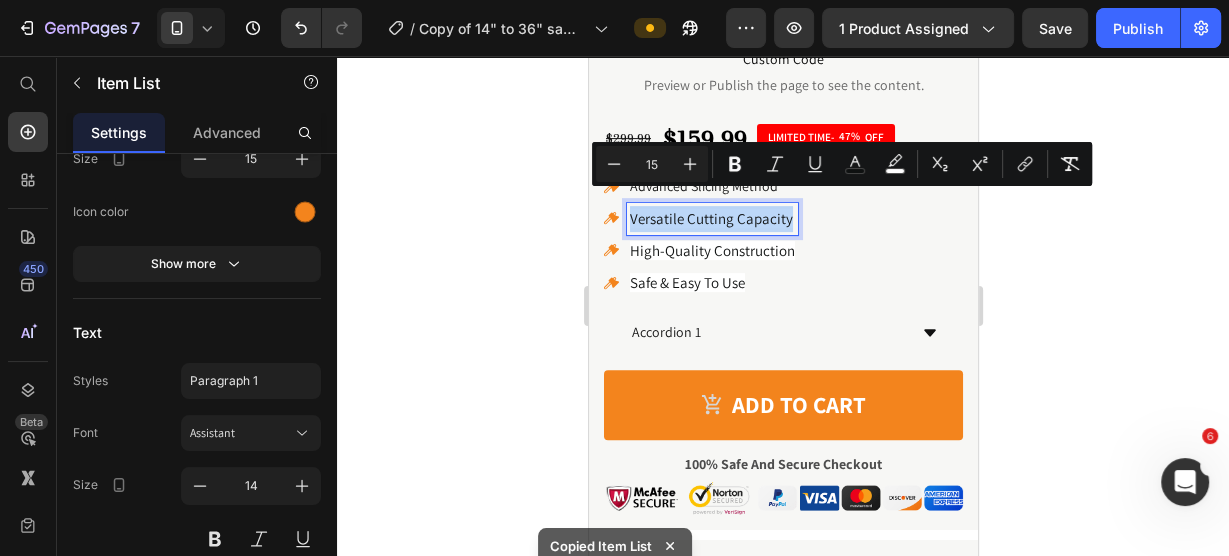 copy on "Versatile Cutting Capacity" 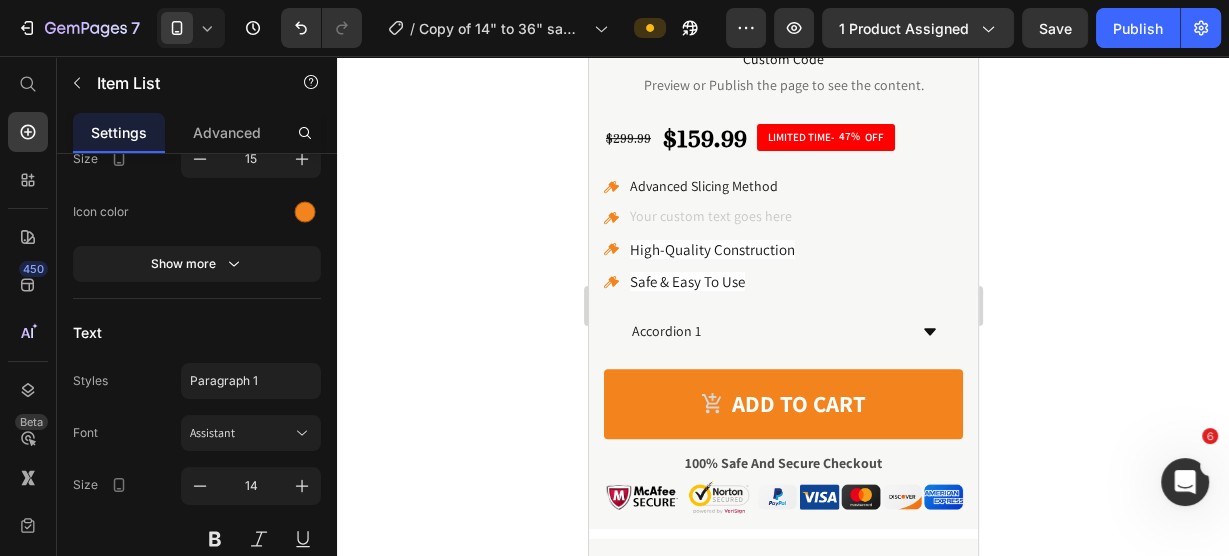 scroll, scrollTop: 615, scrollLeft: 0, axis: vertical 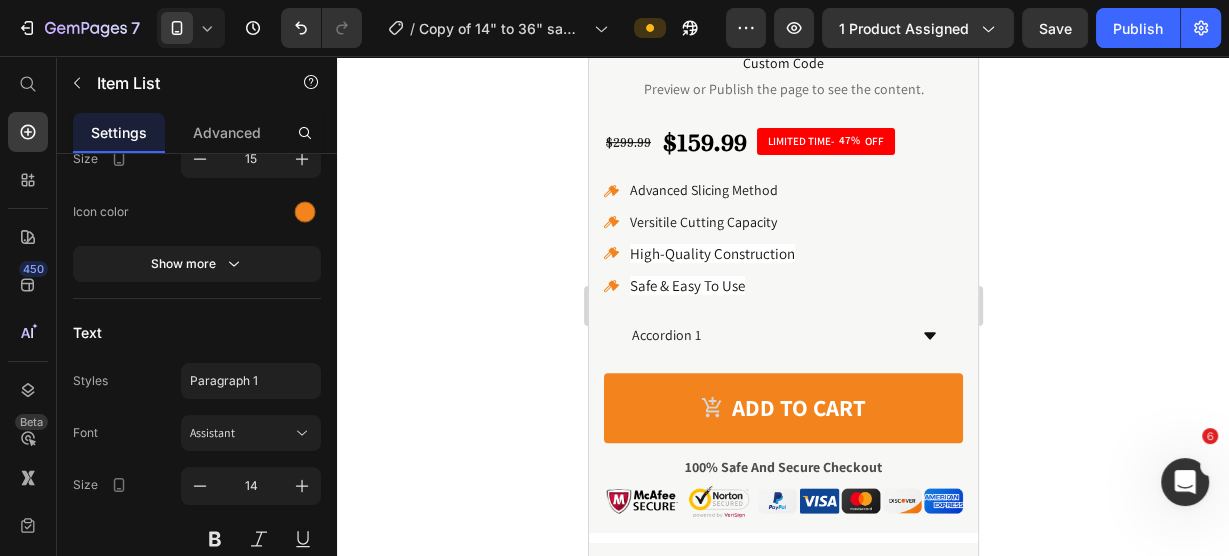 click on "High-Quality Construction" at bounding box center [711, 253] 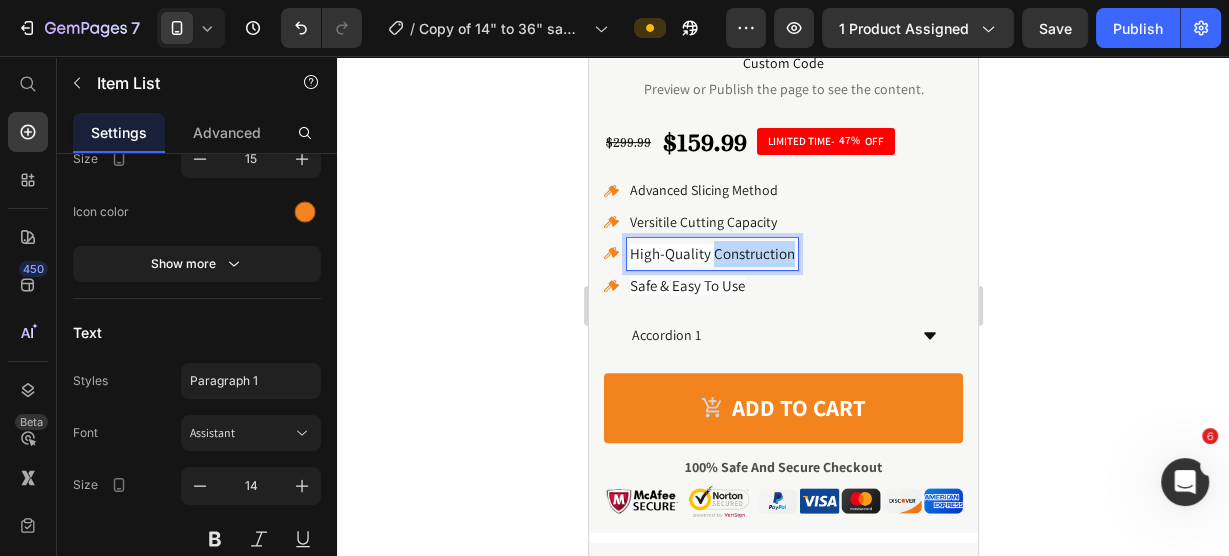 click on "High-Quality Construction" at bounding box center (711, 253) 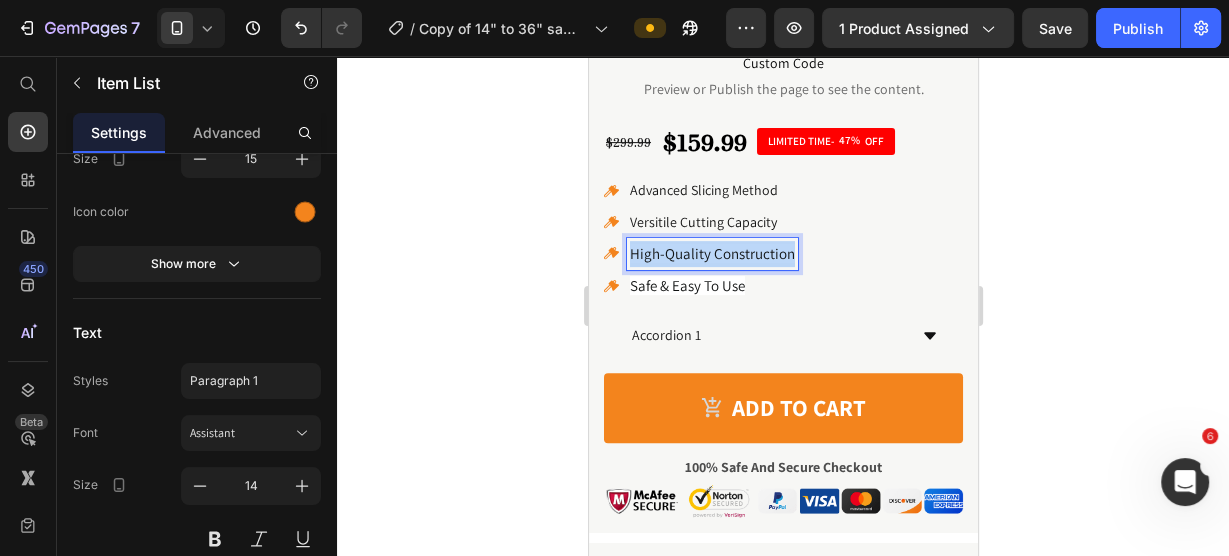 click on "High-Quality Construction" at bounding box center (711, 253) 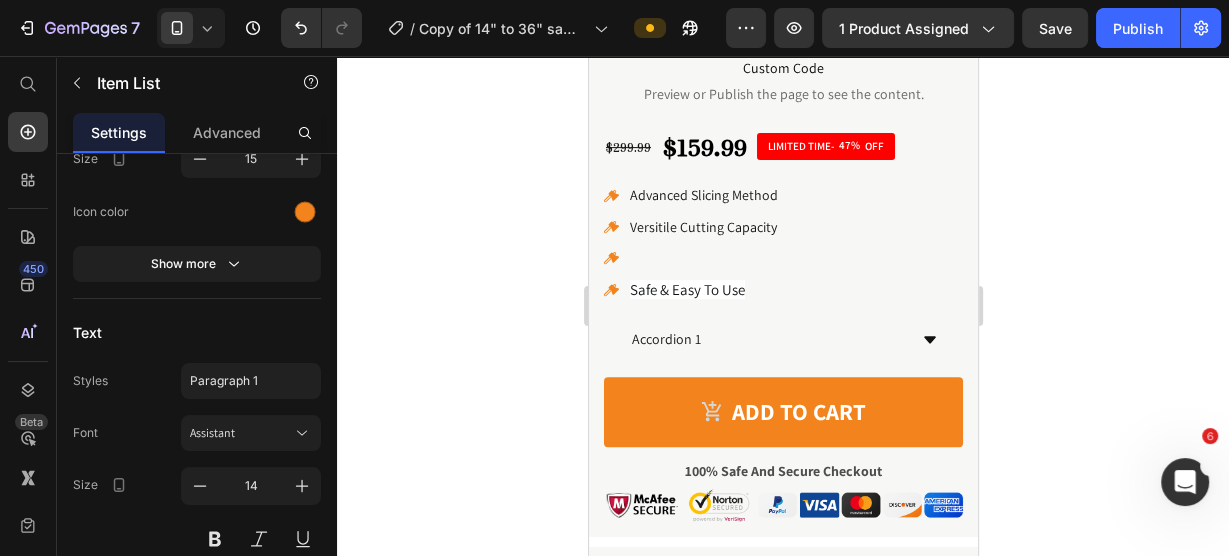 scroll, scrollTop: 606, scrollLeft: 0, axis: vertical 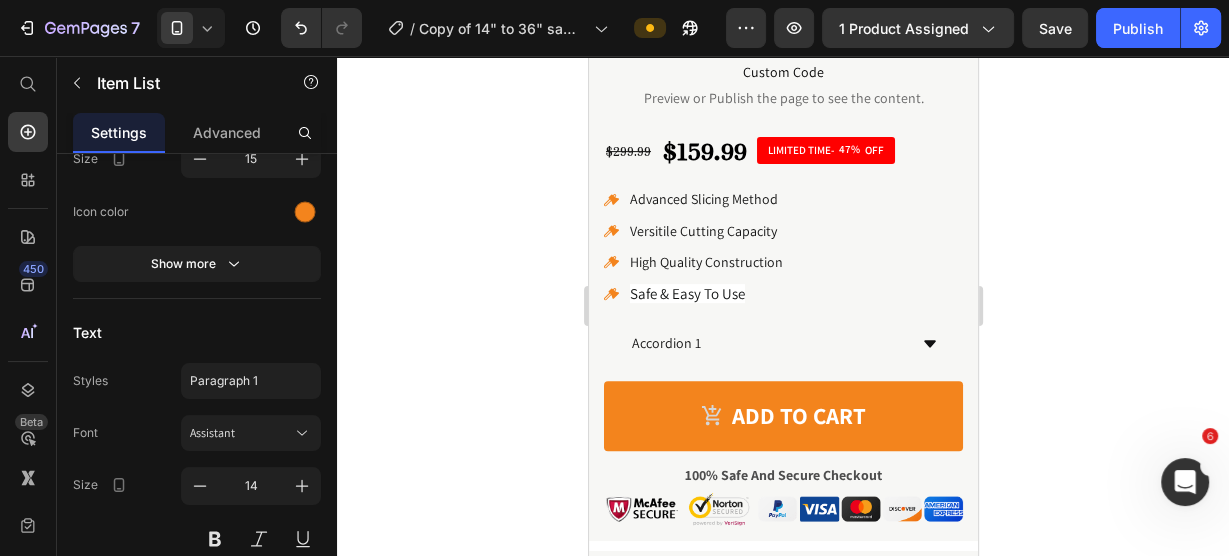 click on "Safe & Easy To Use" at bounding box center [686, 293] 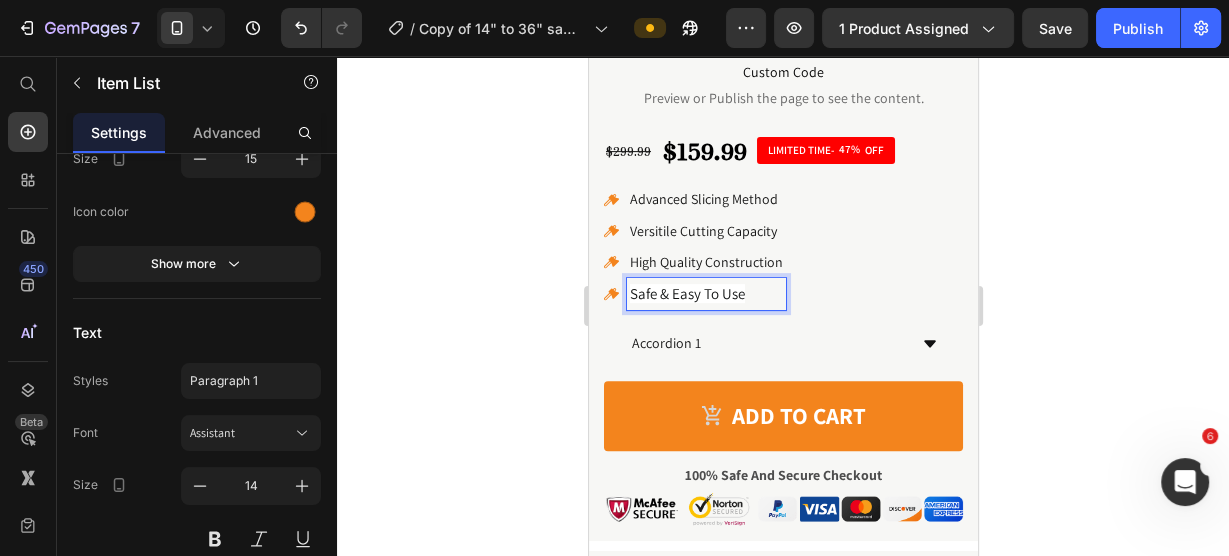 click on "Safe & Easy To Use" at bounding box center (686, 293) 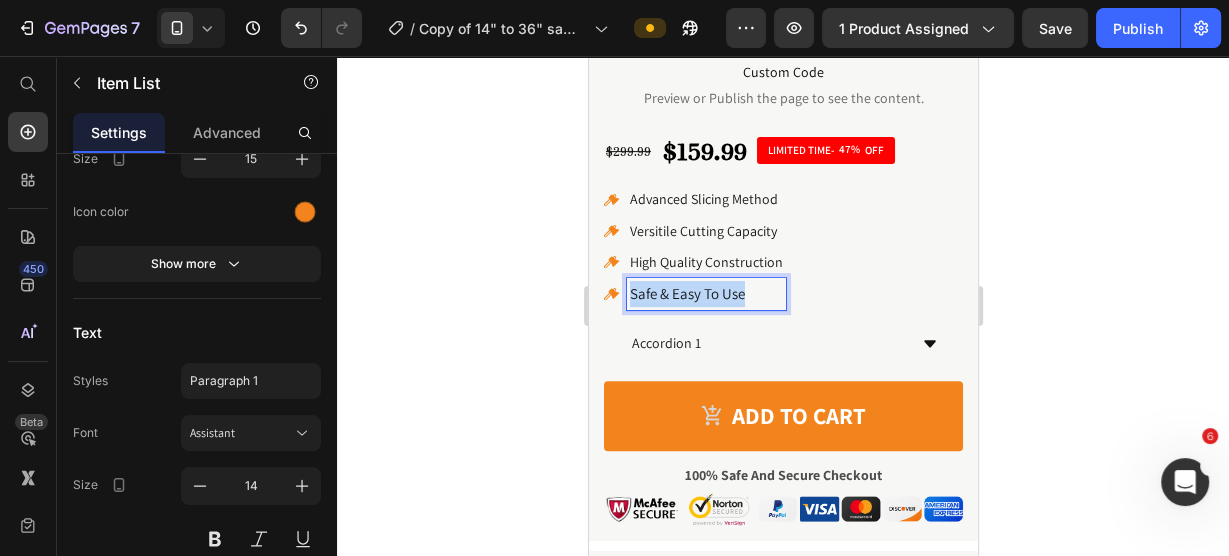 click on "Safe & Easy To Use" at bounding box center [686, 293] 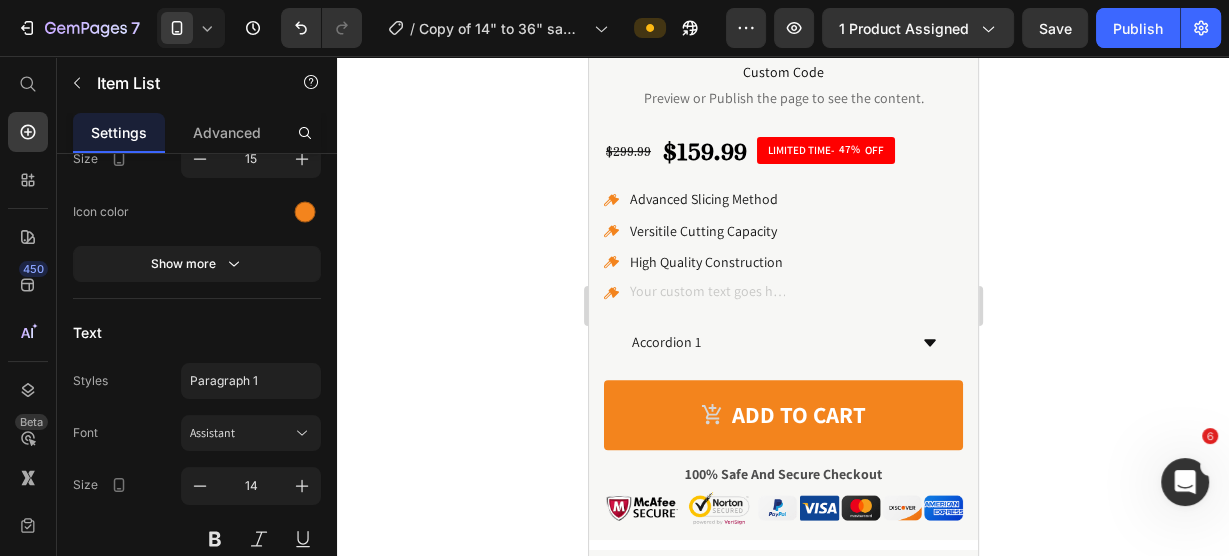 scroll, scrollTop: 600, scrollLeft: 0, axis: vertical 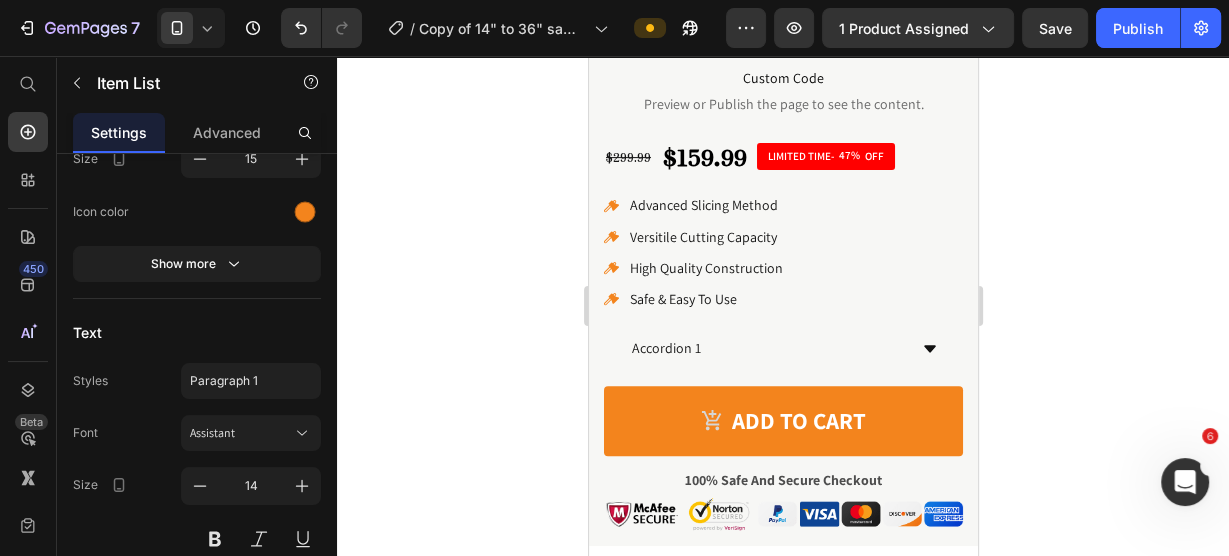 click 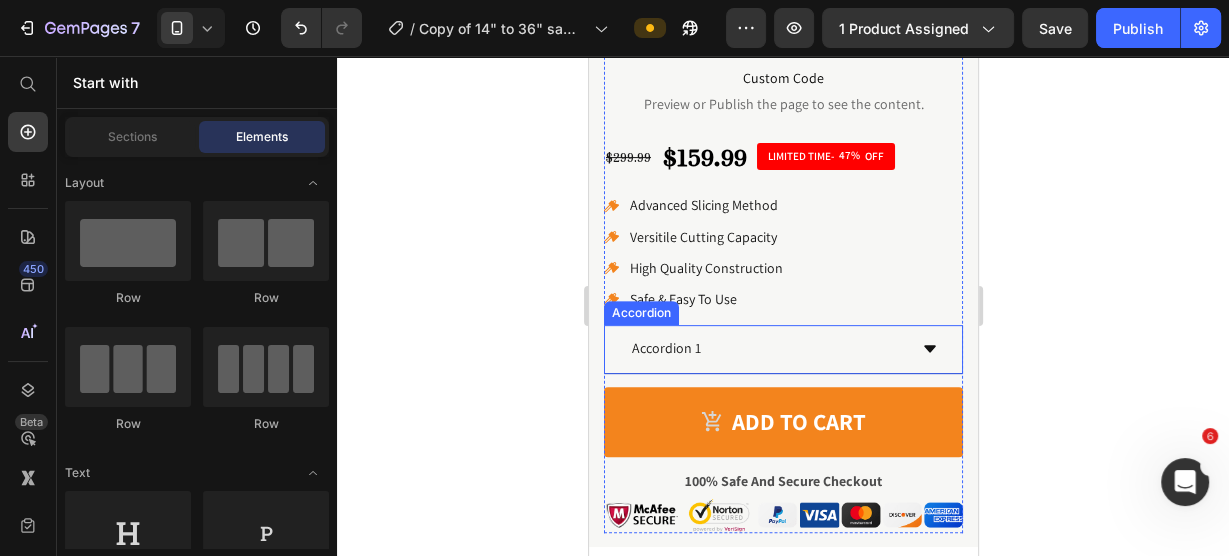 click on "Accordion 1" at bounding box center [766, 348] 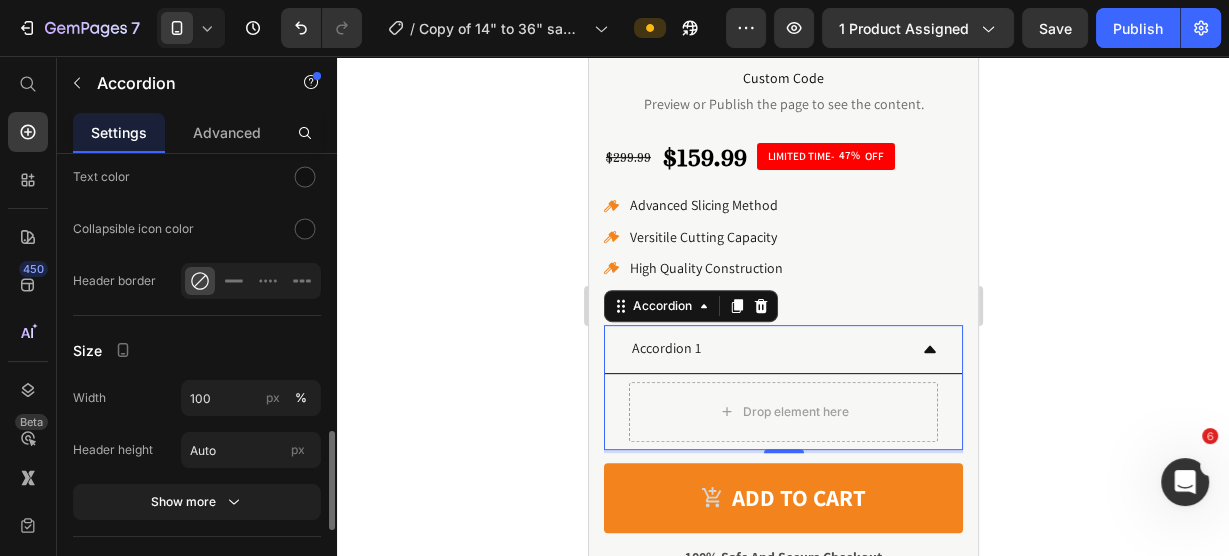 scroll, scrollTop: 1120, scrollLeft: 0, axis: vertical 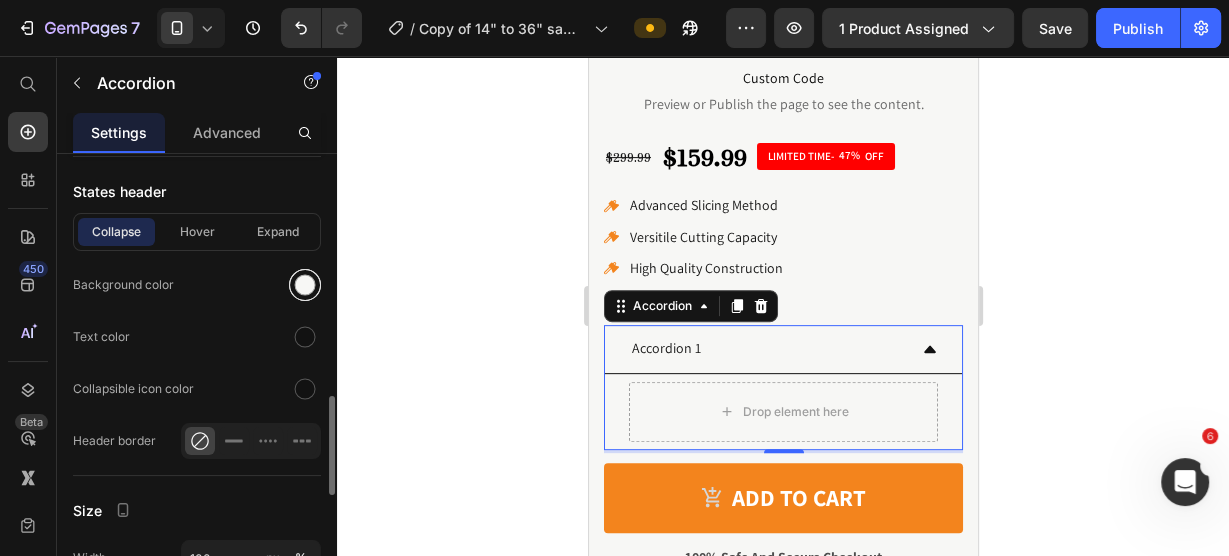click at bounding box center (305, 285) 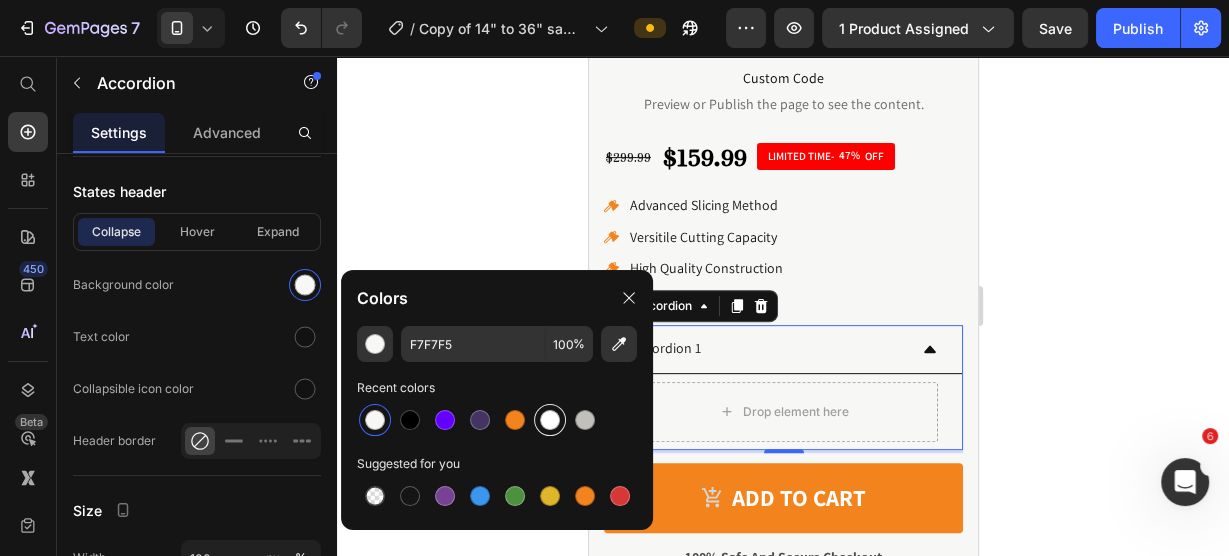 click at bounding box center [550, 420] 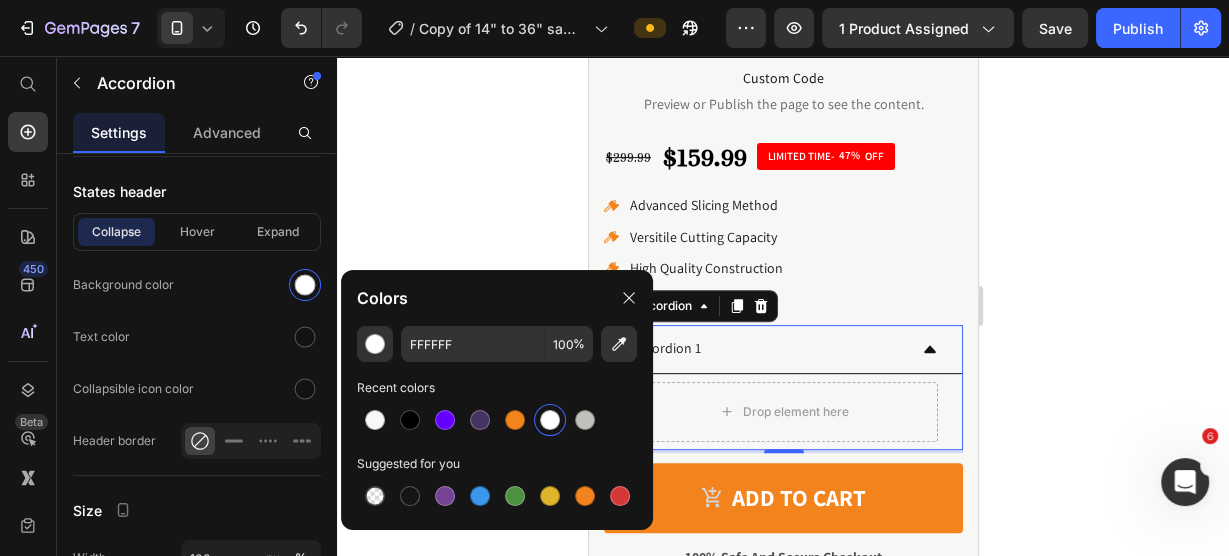 click on "Accordion 1" at bounding box center [782, 349] 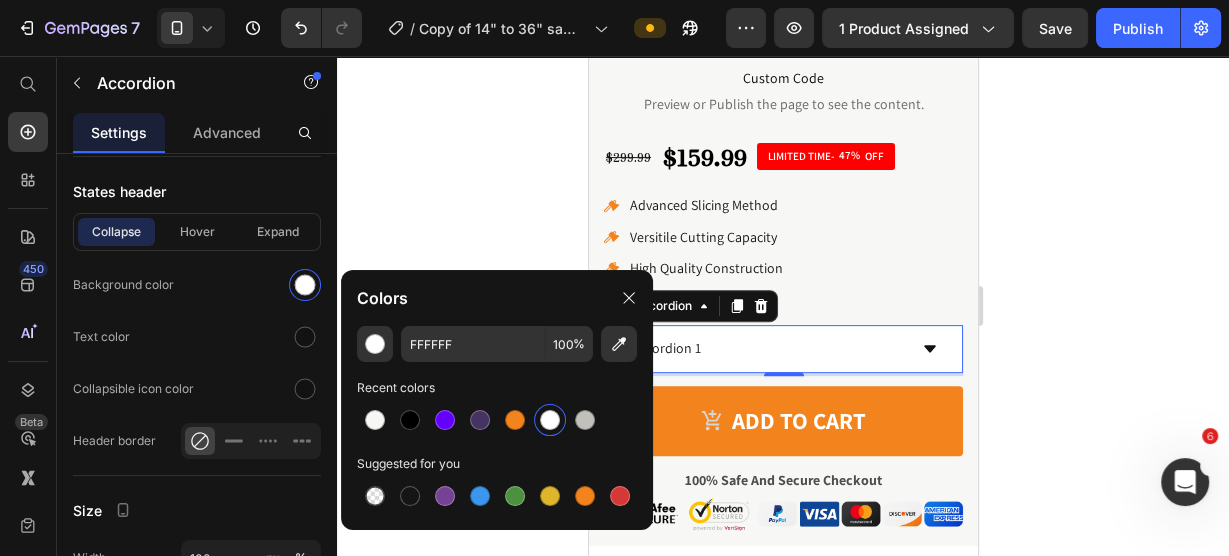 click 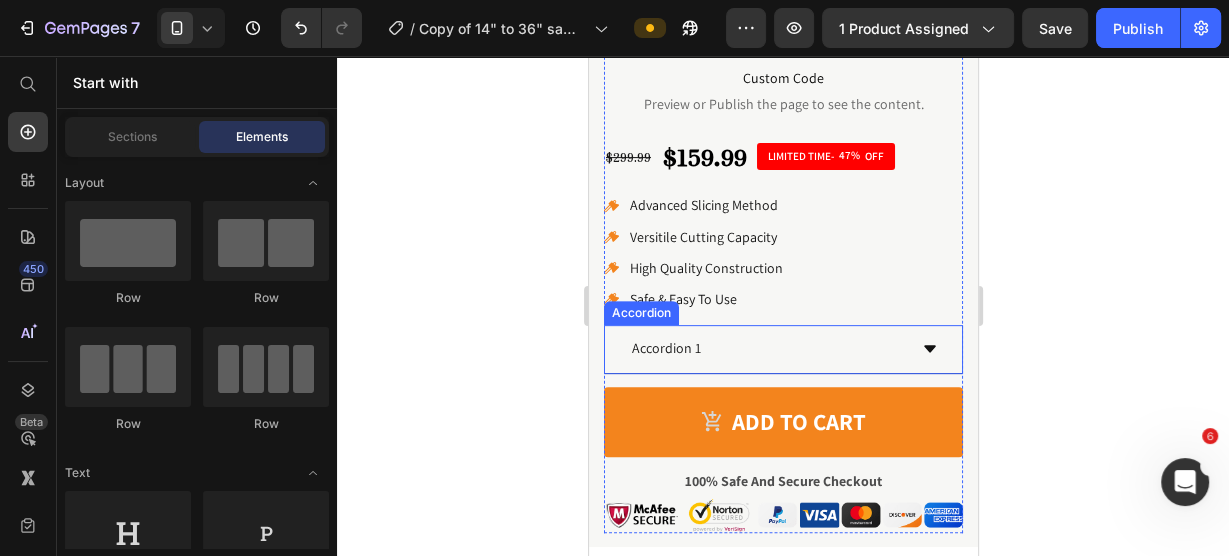 click on "Accordion 1" at bounding box center [766, 348] 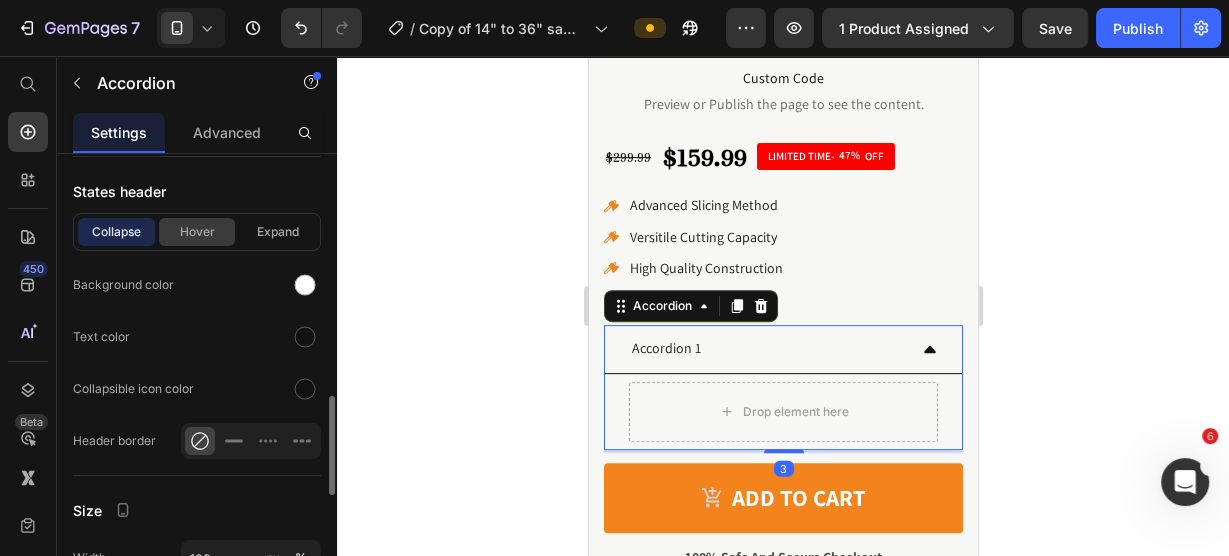 click on "Hover" at bounding box center (197, 232) 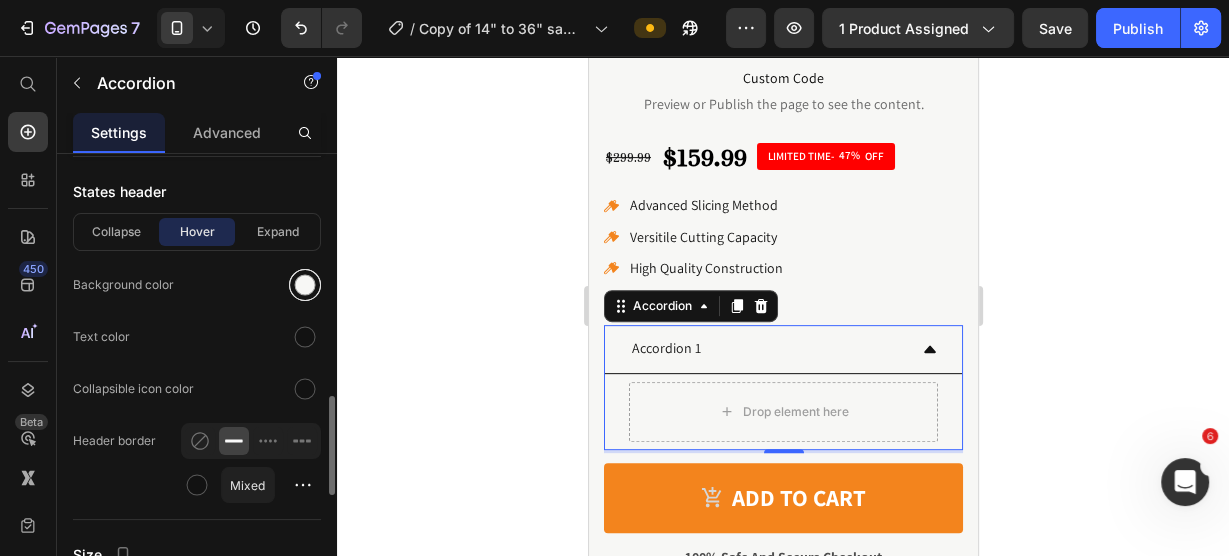 click at bounding box center (305, 285) 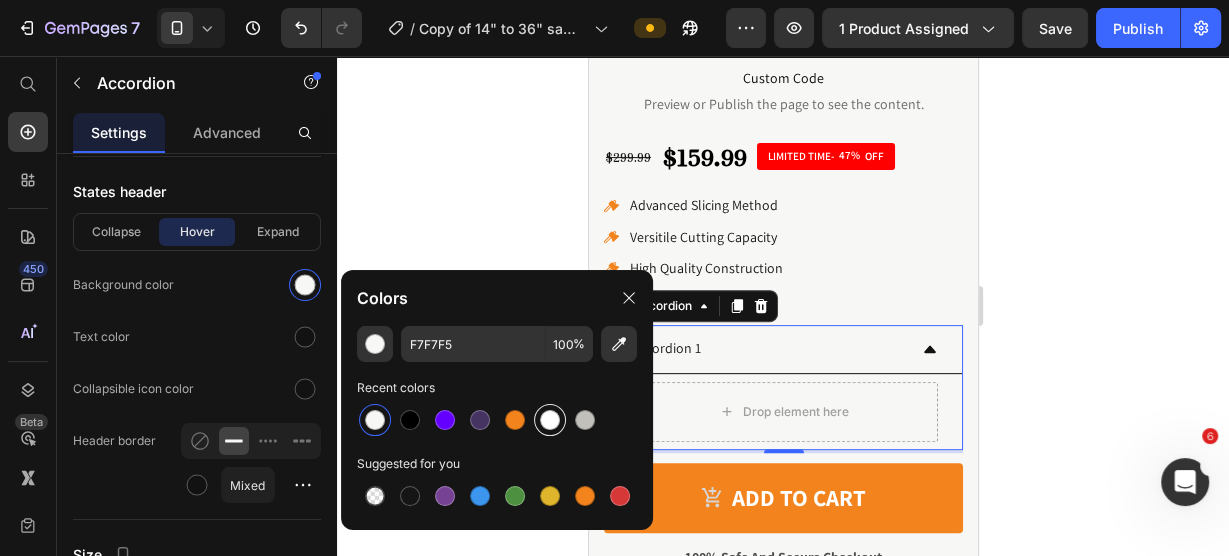 click at bounding box center [550, 420] 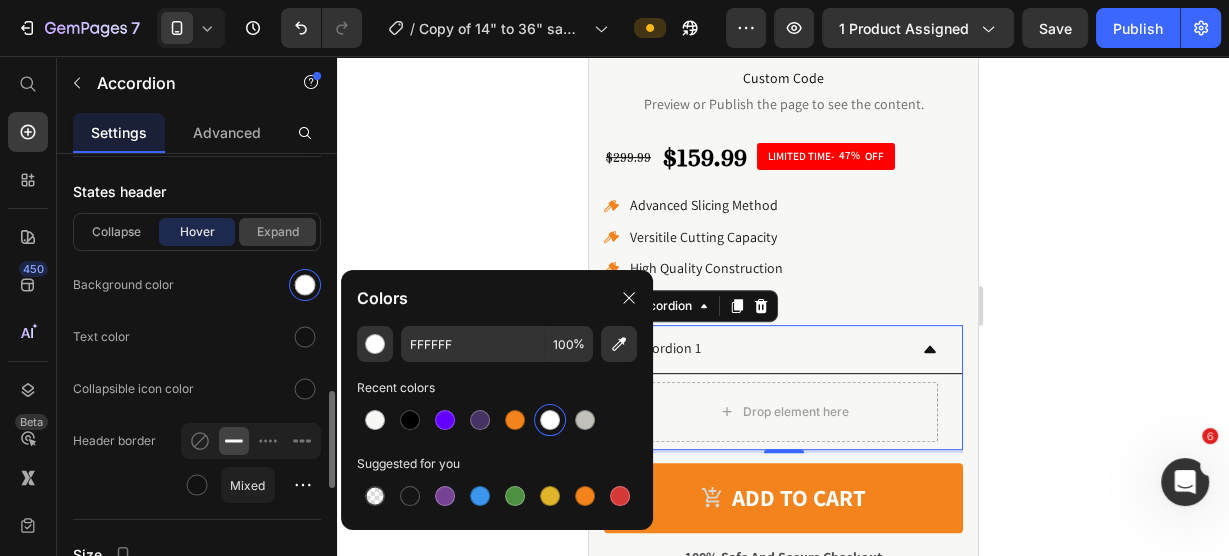 click on "Expand" at bounding box center [277, 232] 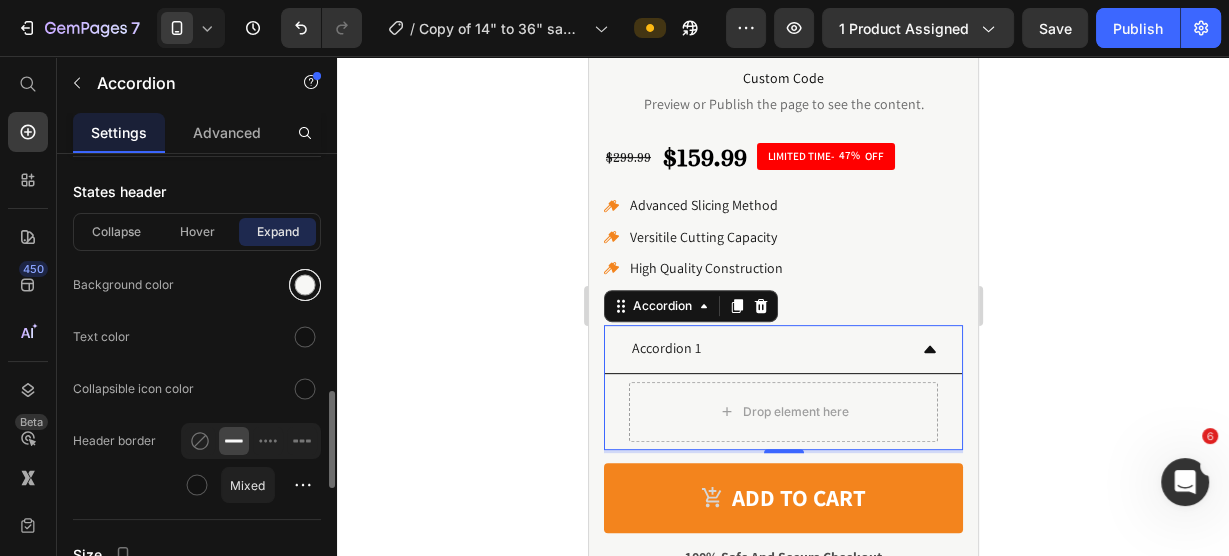 click at bounding box center (305, 285) 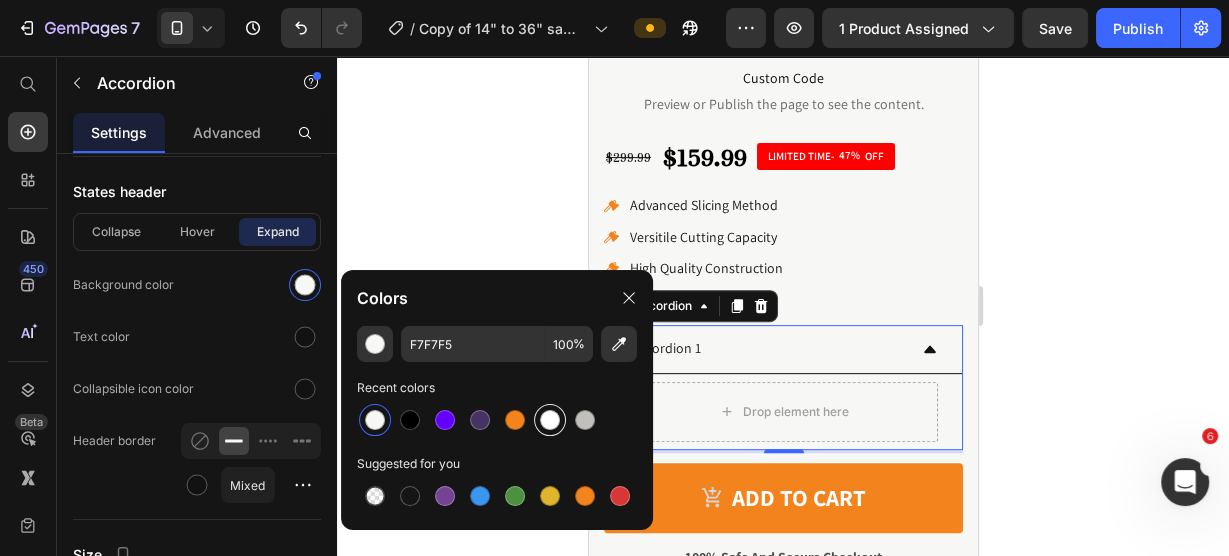 click at bounding box center [550, 420] 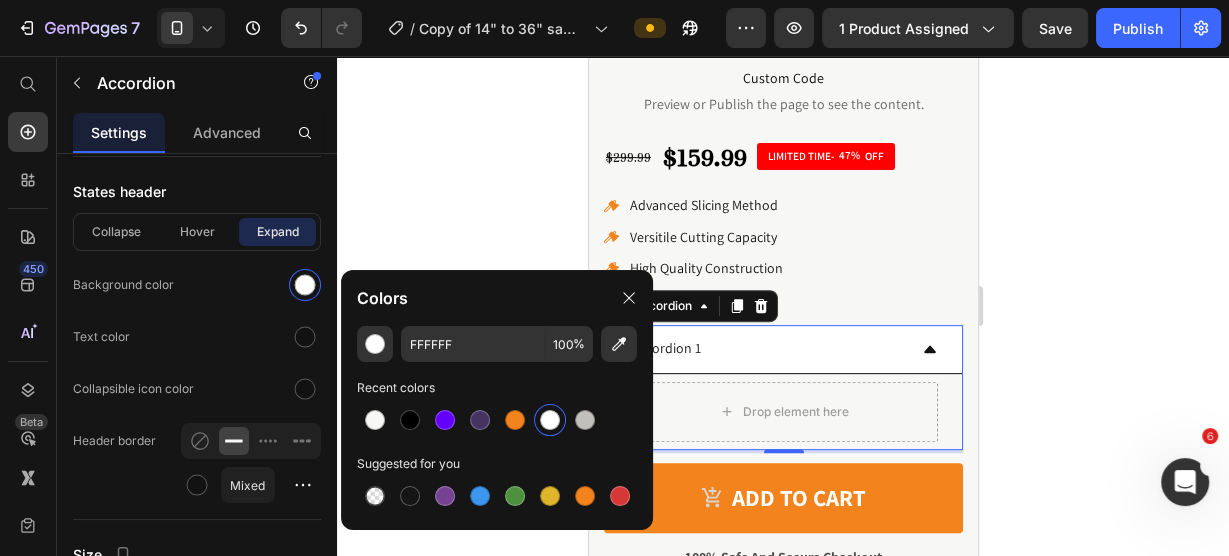 click 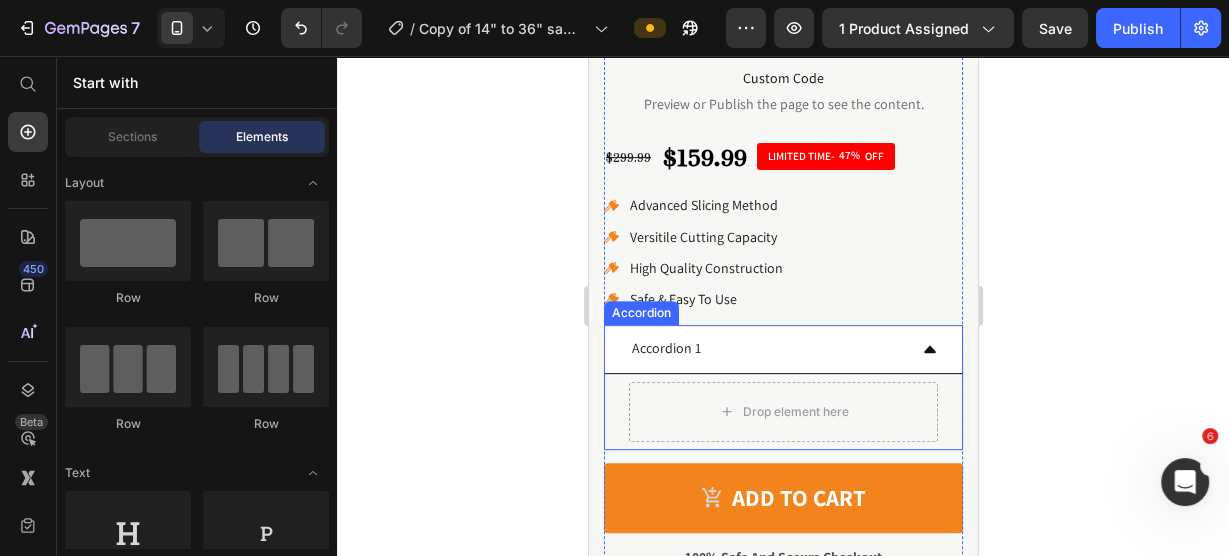 click on "Accordion 1" at bounding box center (782, 349) 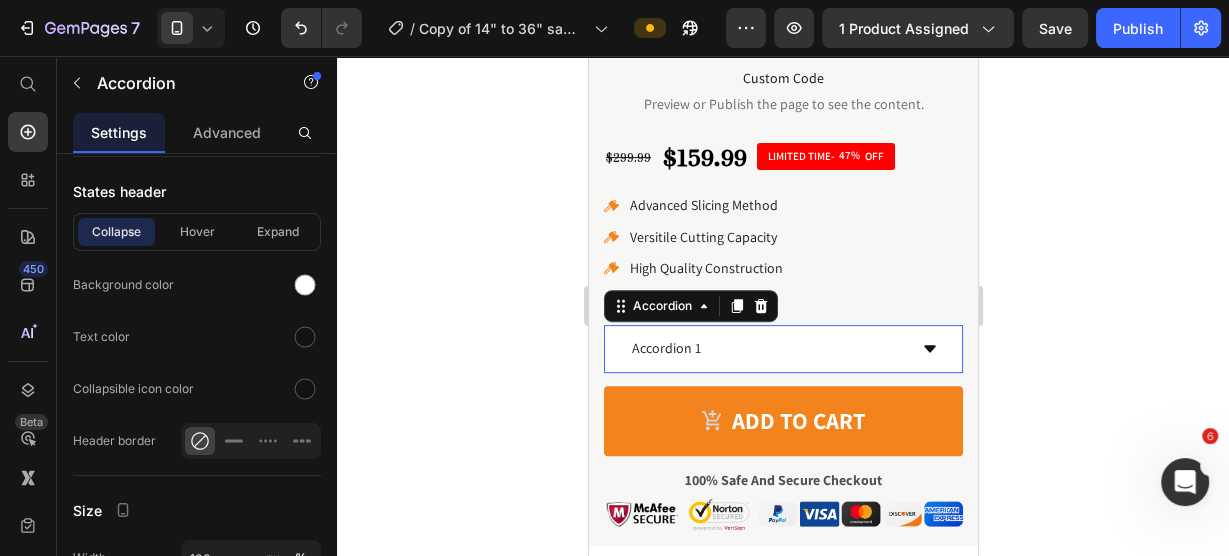 click 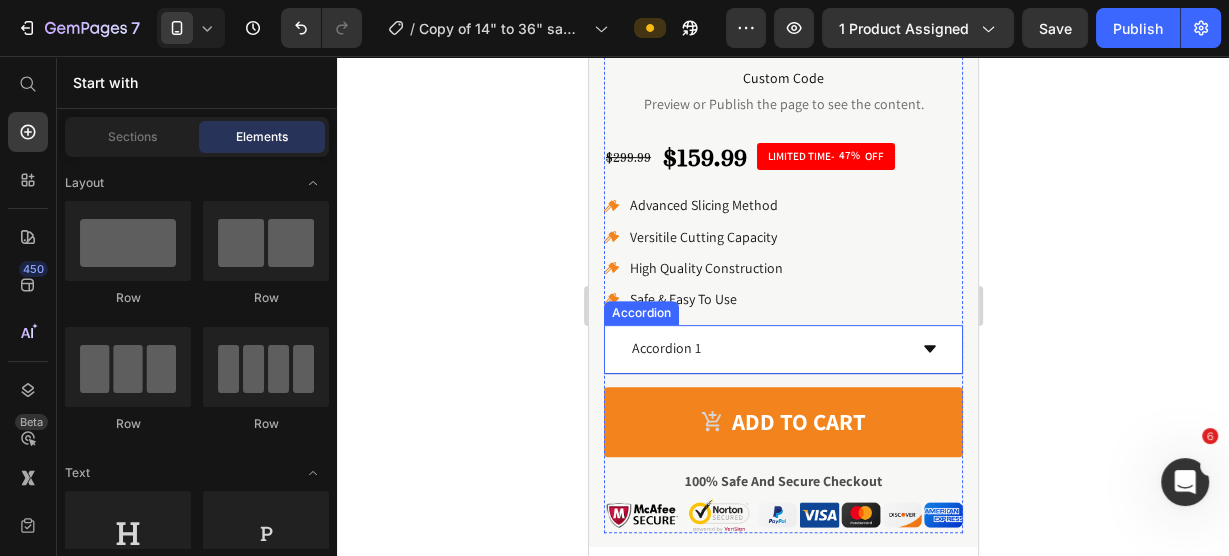click on "Accordion 1" at bounding box center [766, 348] 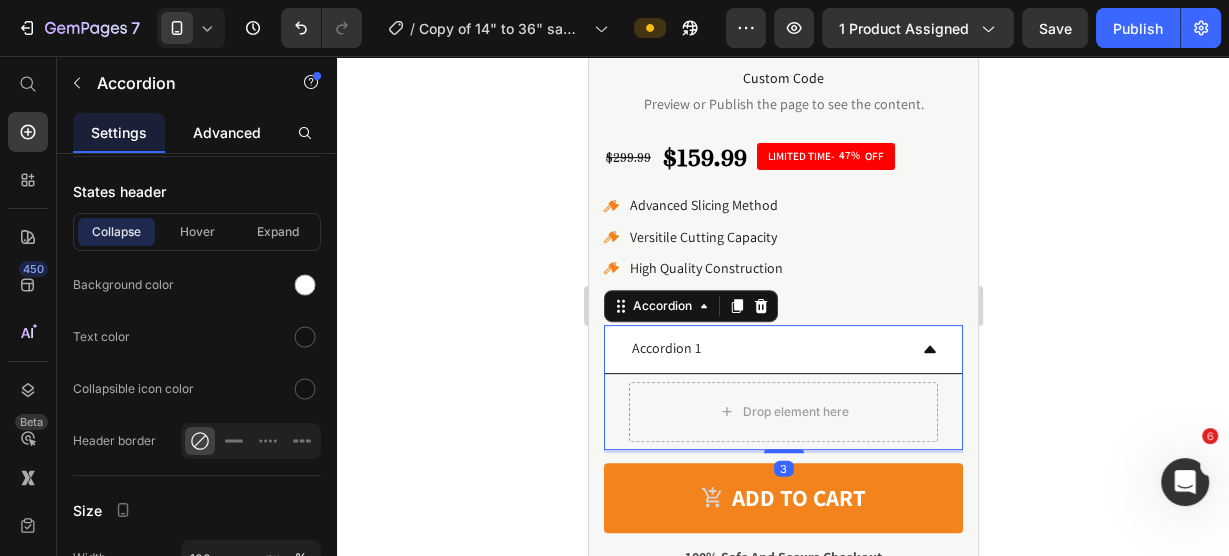 click on "Advanced" at bounding box center [227, 132] 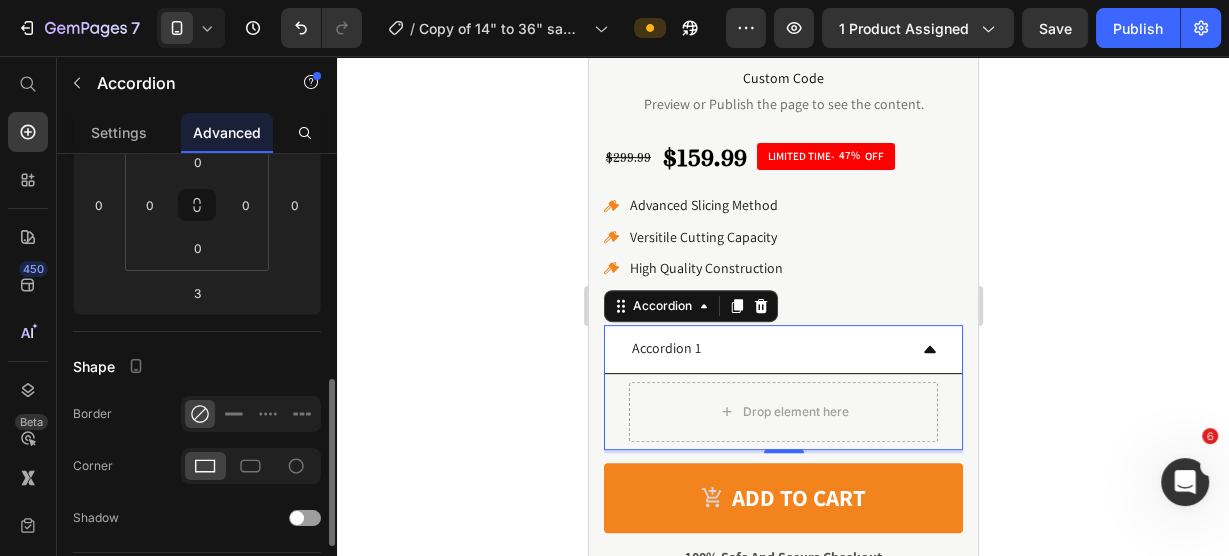 scroll, scrollTop: 400, scrollLeft: 0, axis: vertical 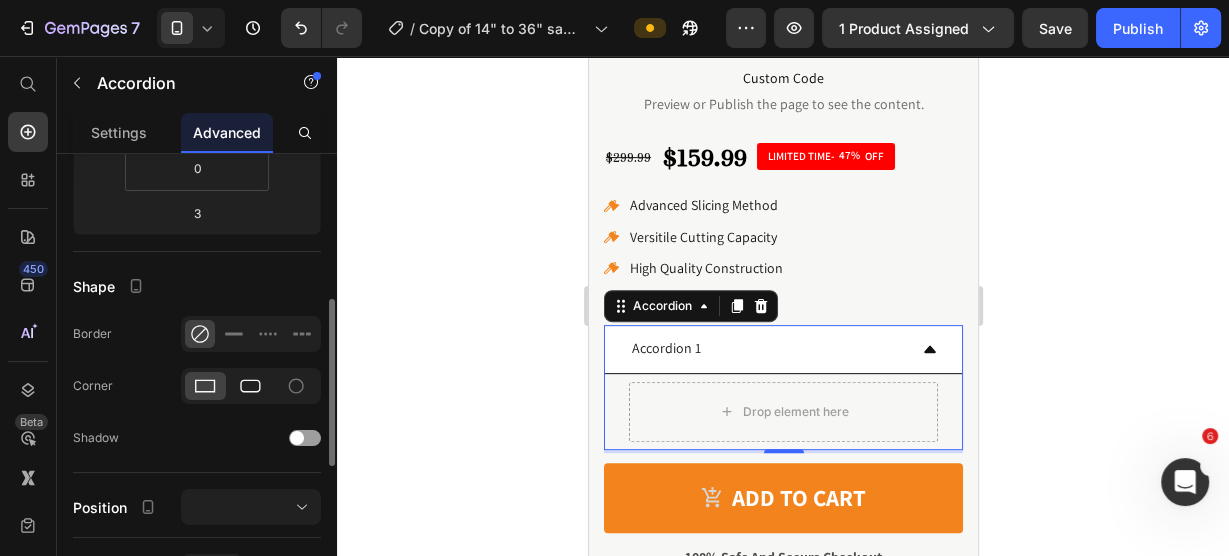 click 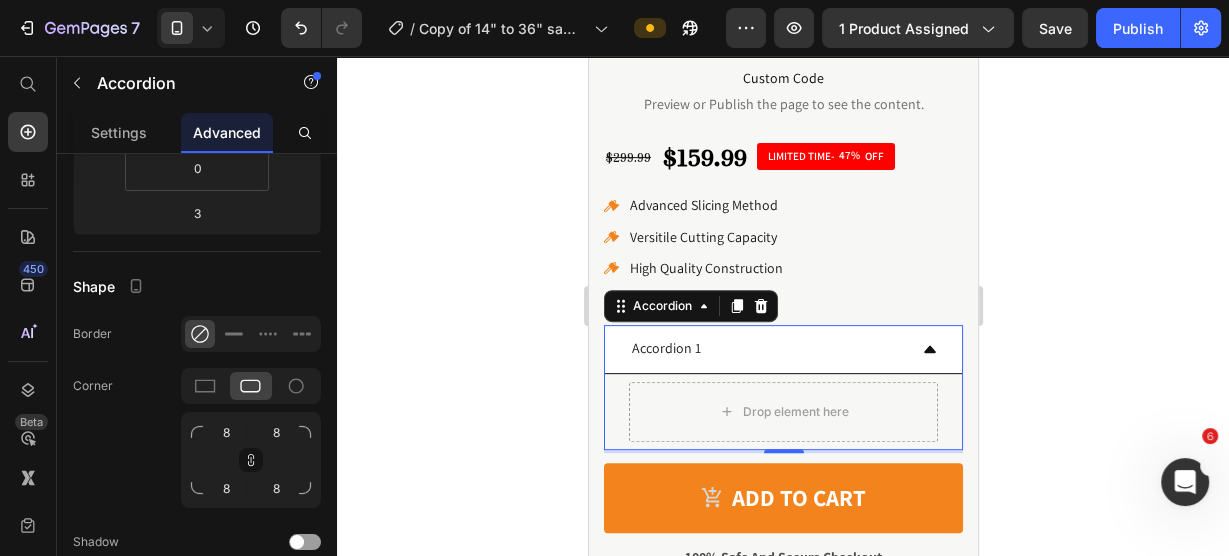 click 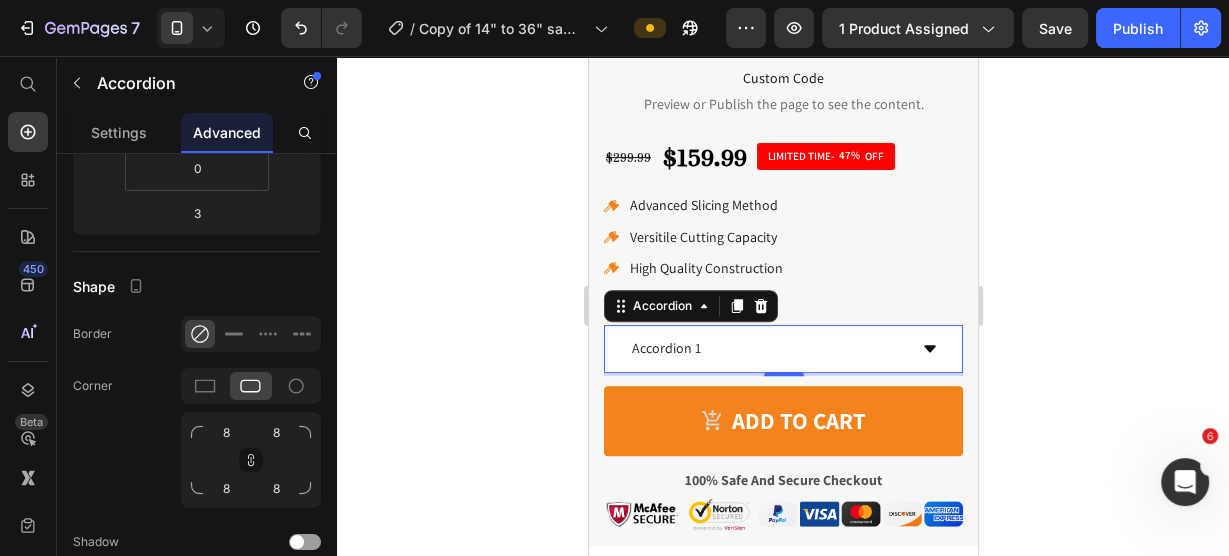 click 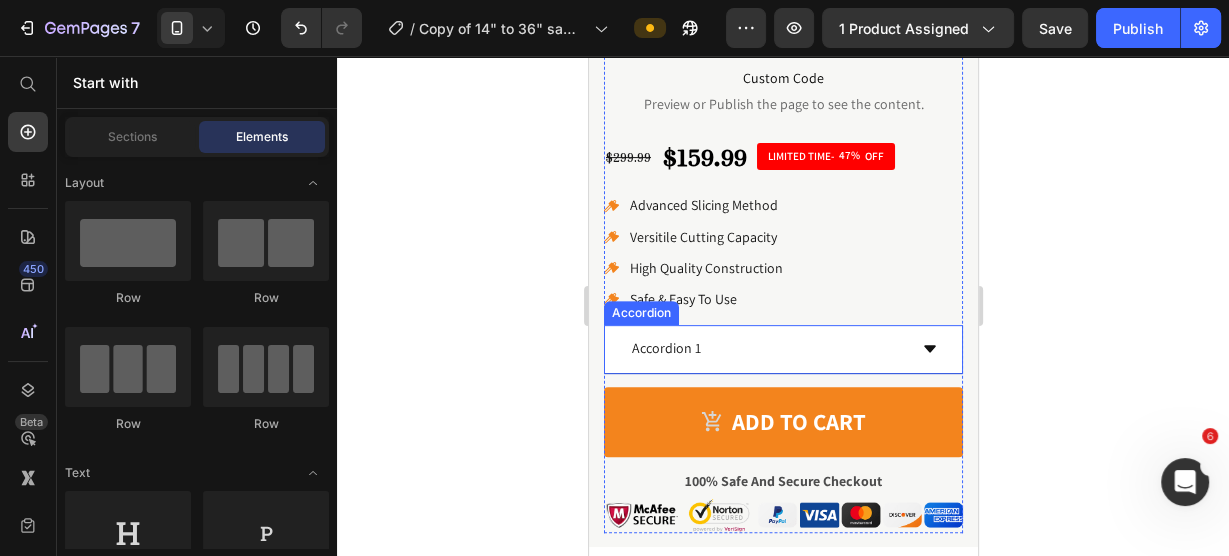 click on "Accordion 1" at bounding box center [766, 348] 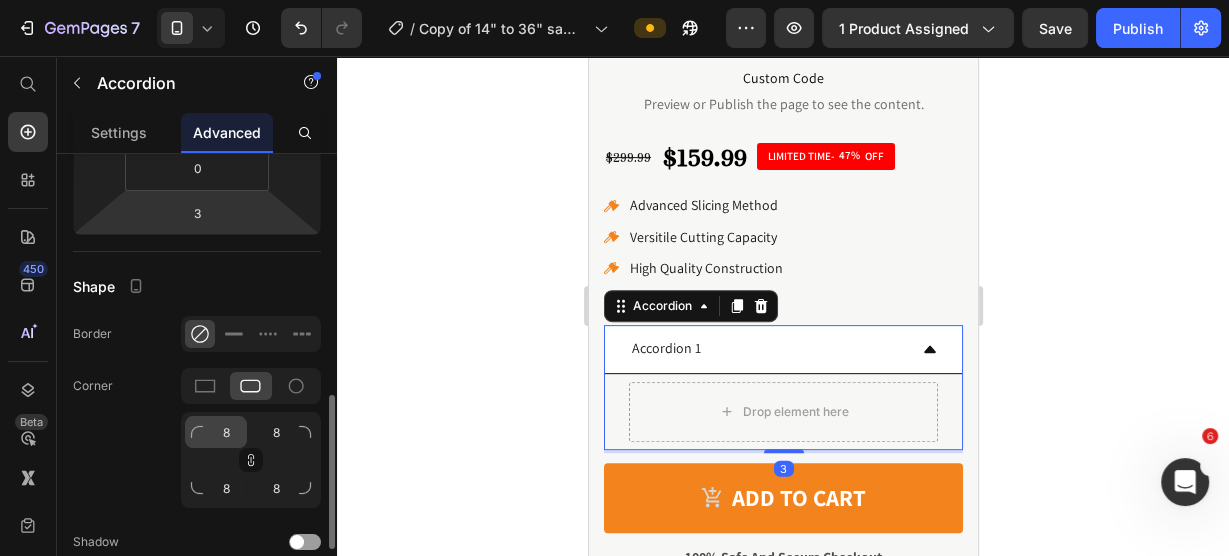 scroll, scrollTop: 480, scrollLeft: 0, axis: vertical 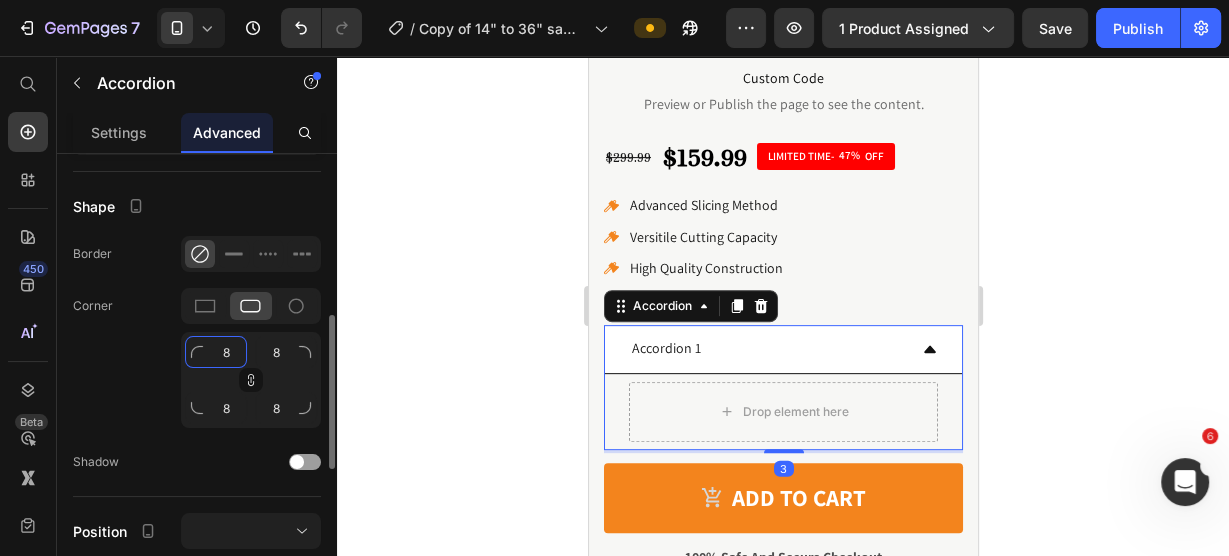 click on "8" 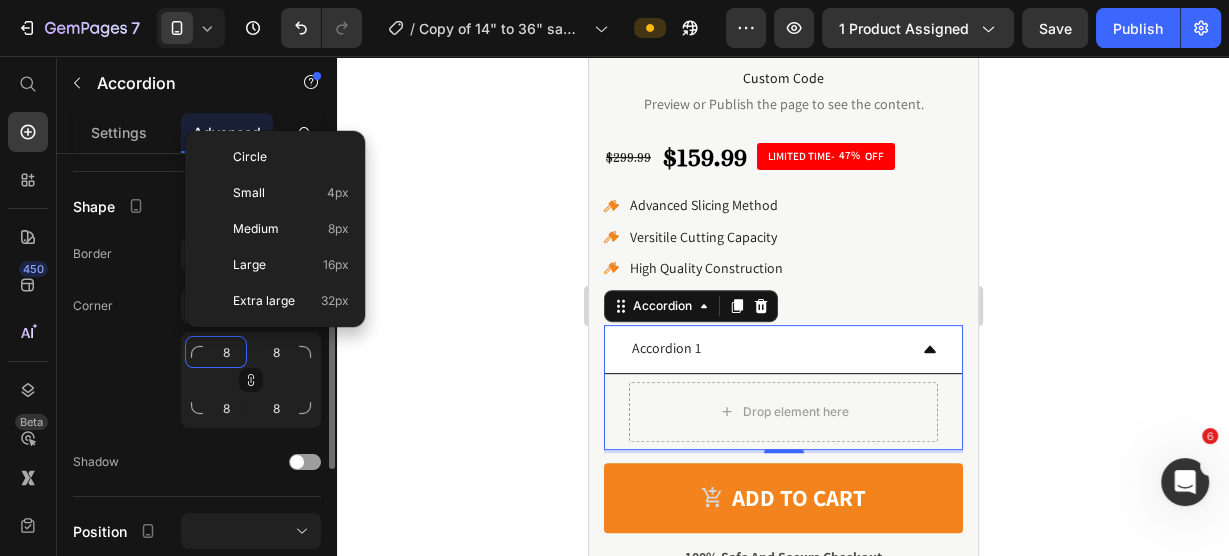 type on "1" 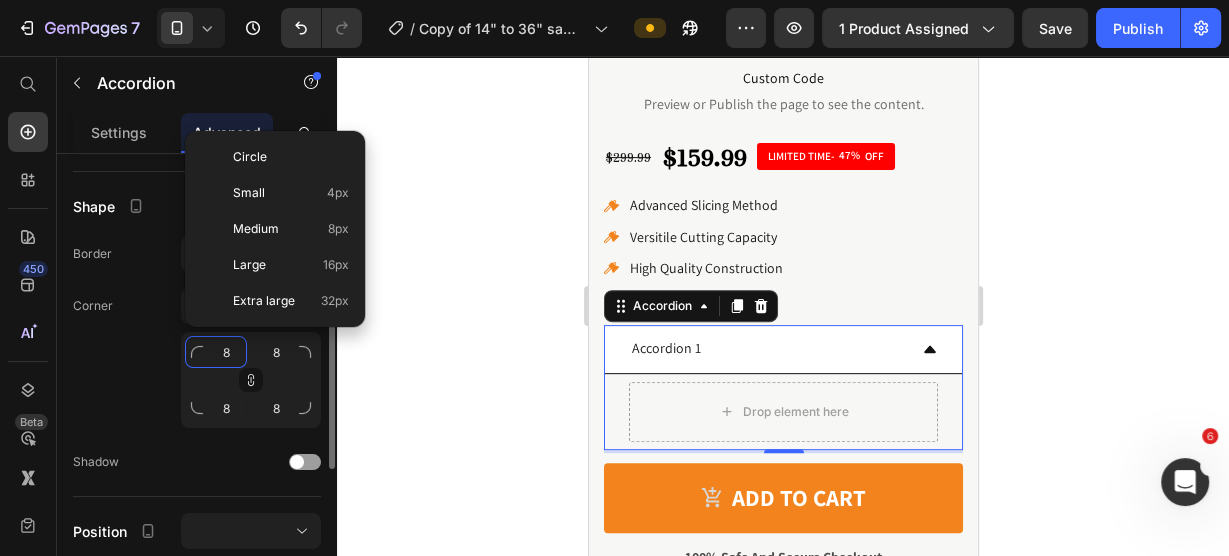 type on "1" 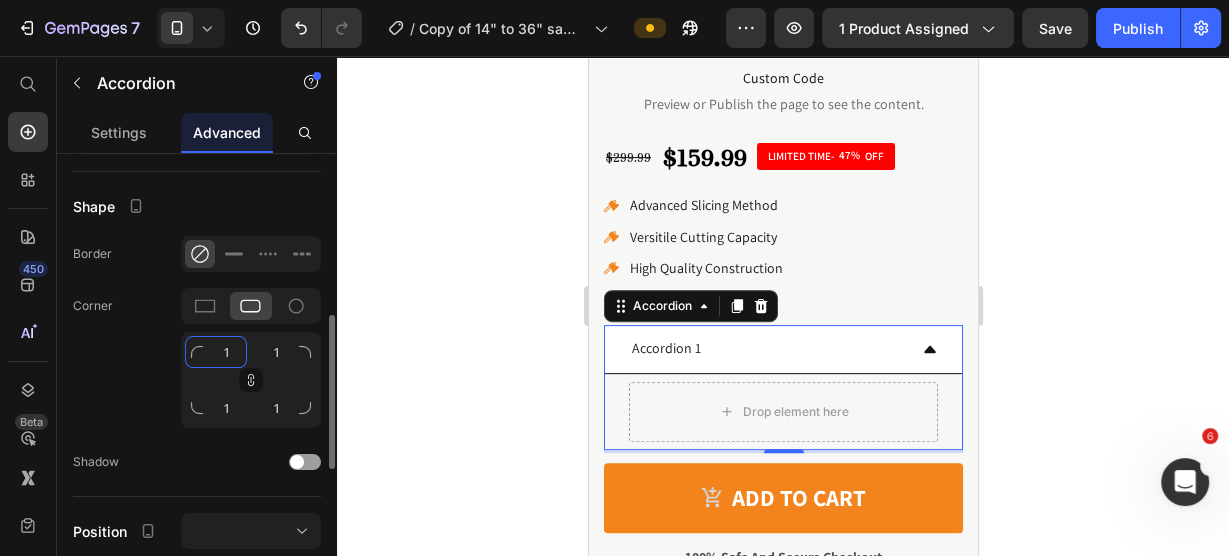 type on "15" 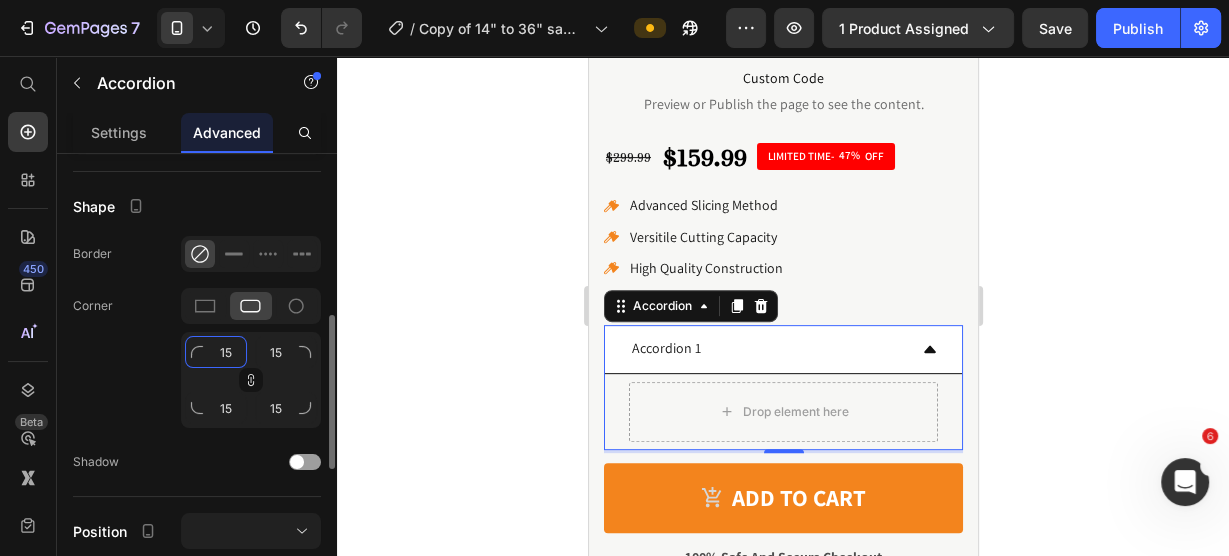 type on "15" 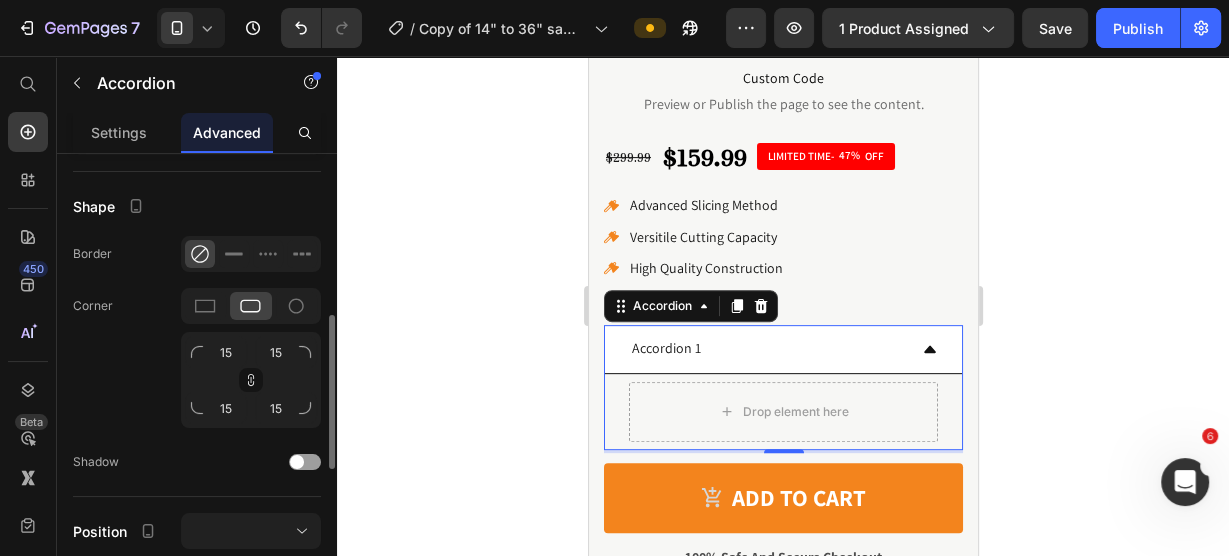 click on "Corner 15 15 15 15" 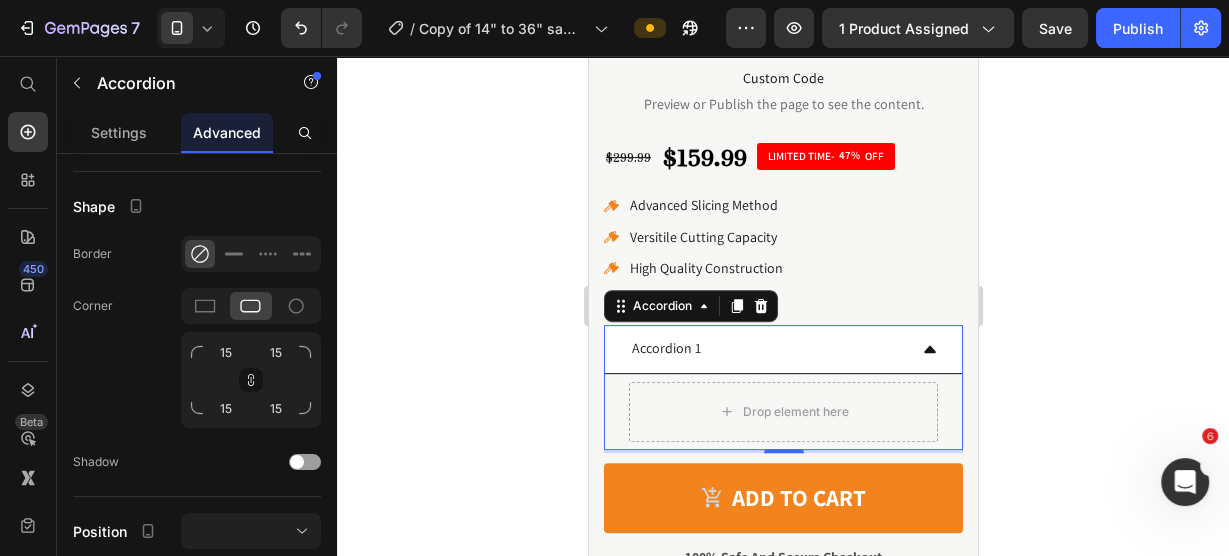 click on "Accordion 1" at bounding box center [766, 348] 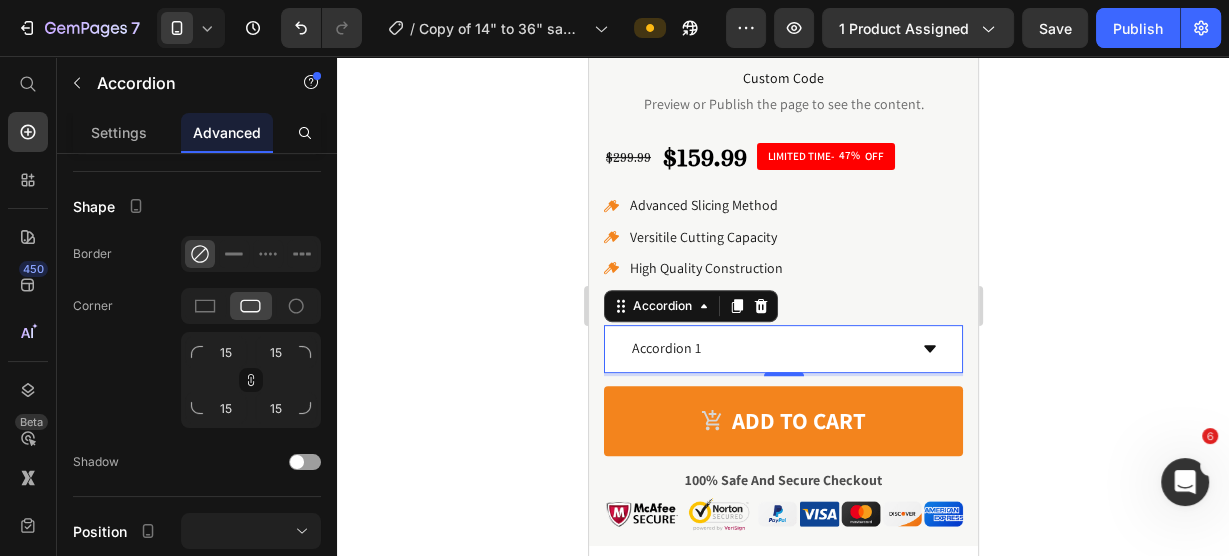 click 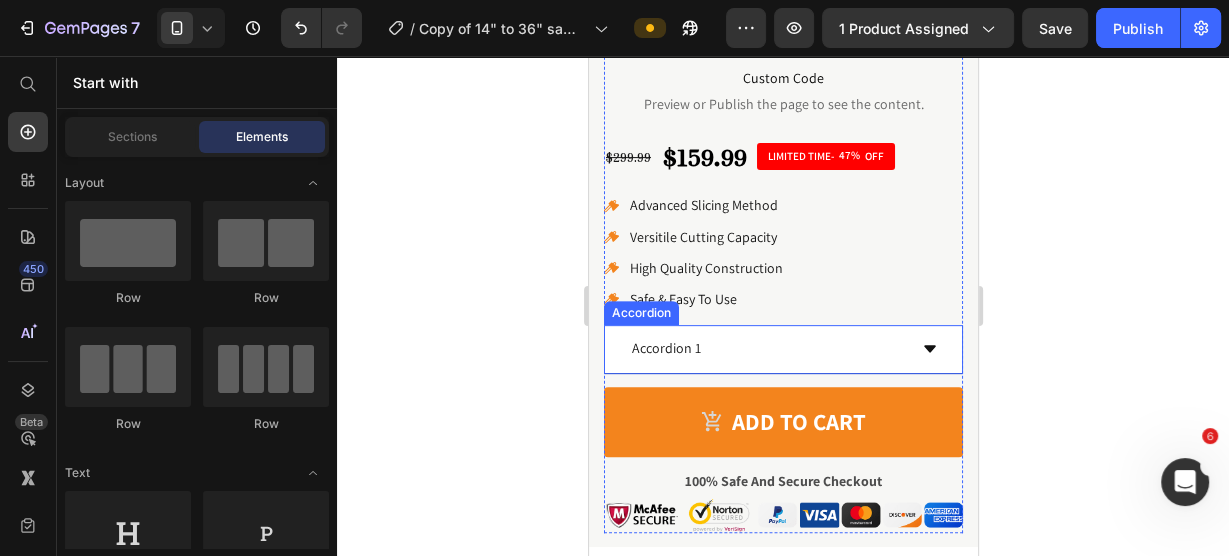 click on "Accordion 1" at bounding box center [766, 348] 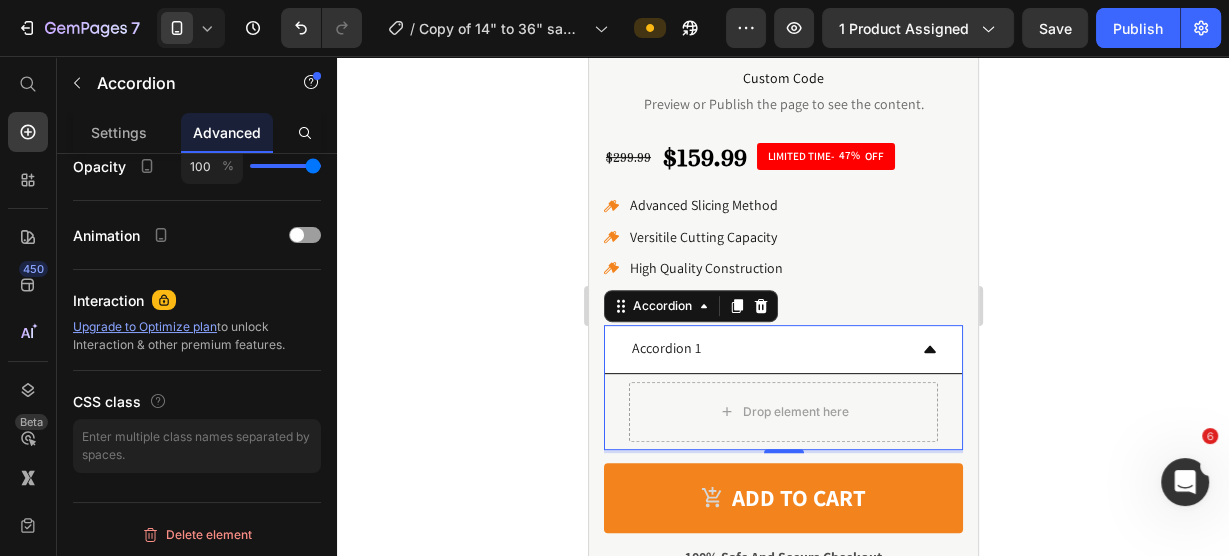 scroll, scrollTop: 350, scrollLeft: 0, axis: vertical 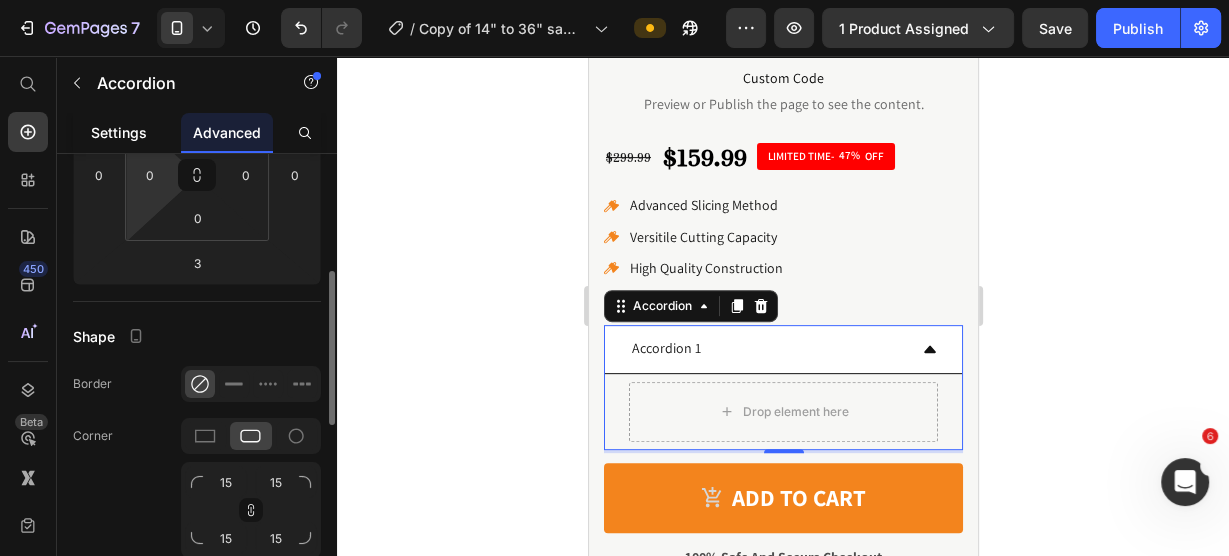 click on "Settings" 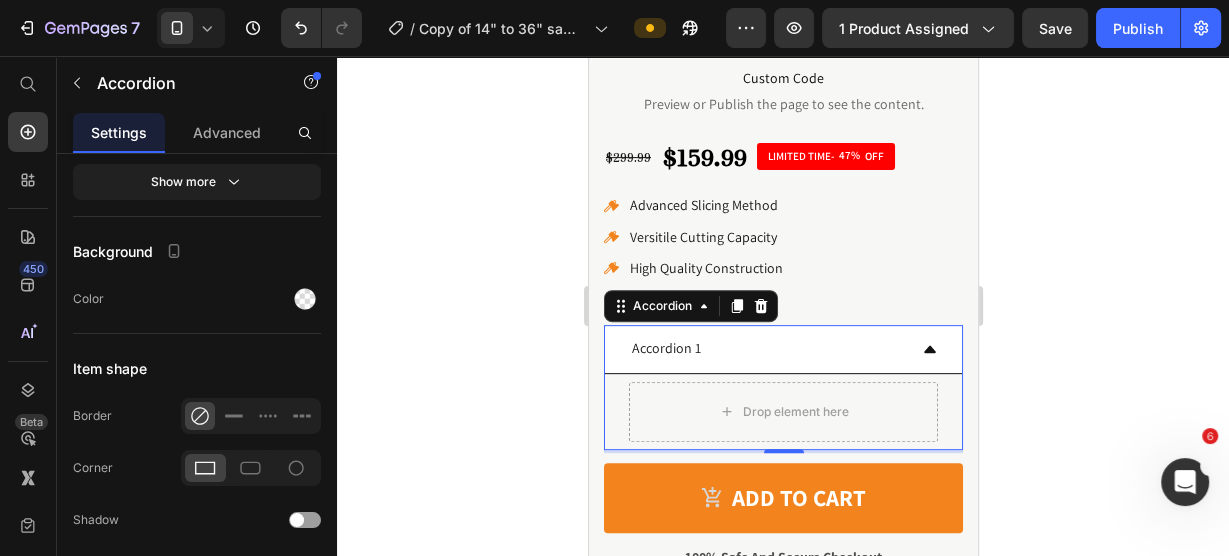 scroll, scrollTop: 1667, scrollLeft: 0, axis: vertical 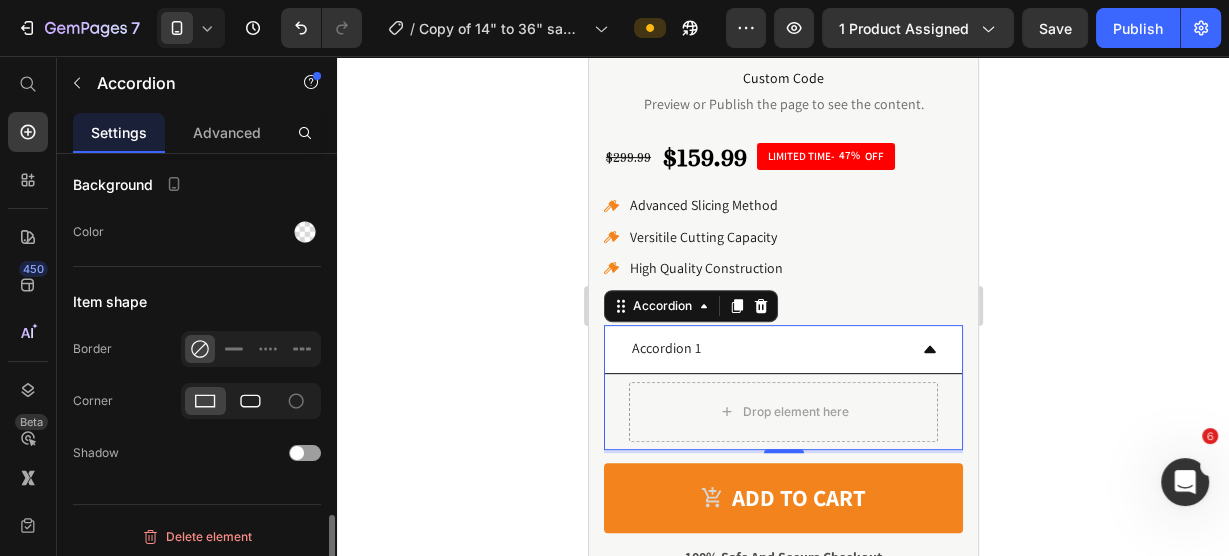 click 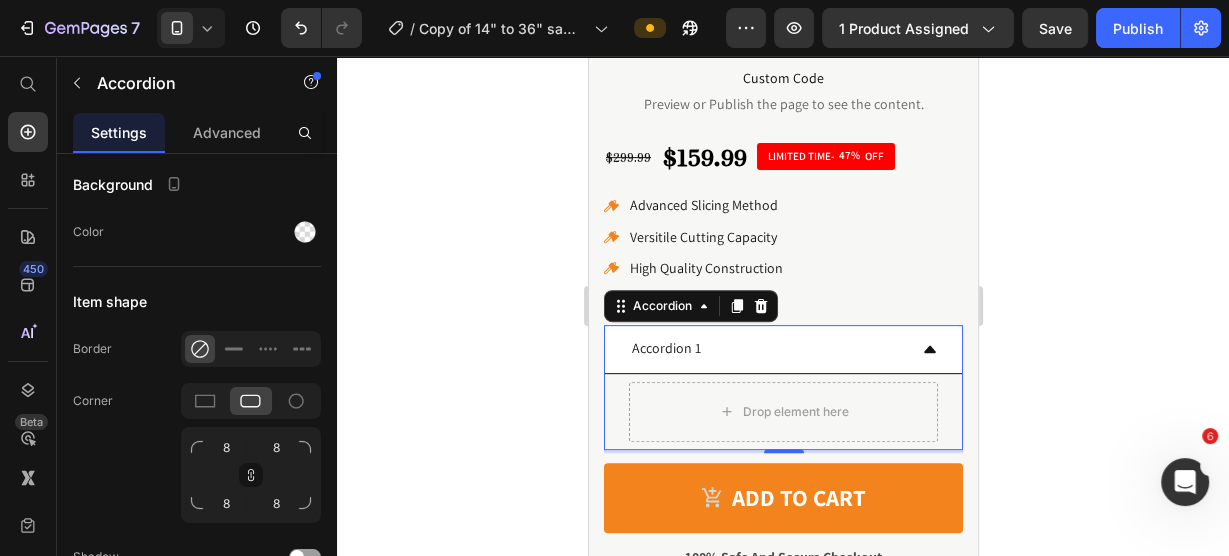 click on "Accordion 1" at bounding box center [782, 349] 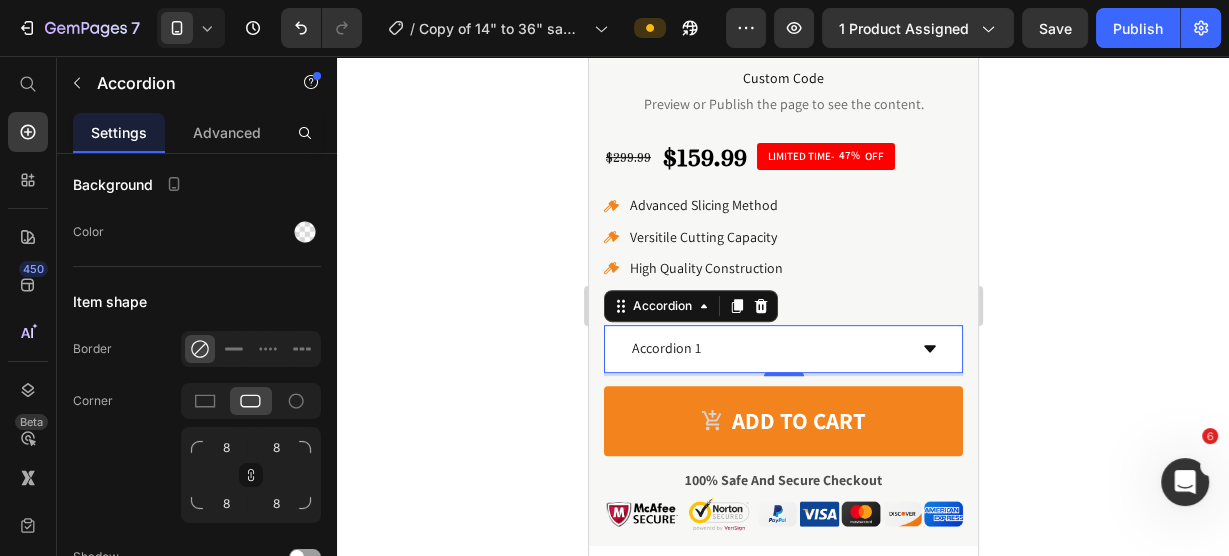 click 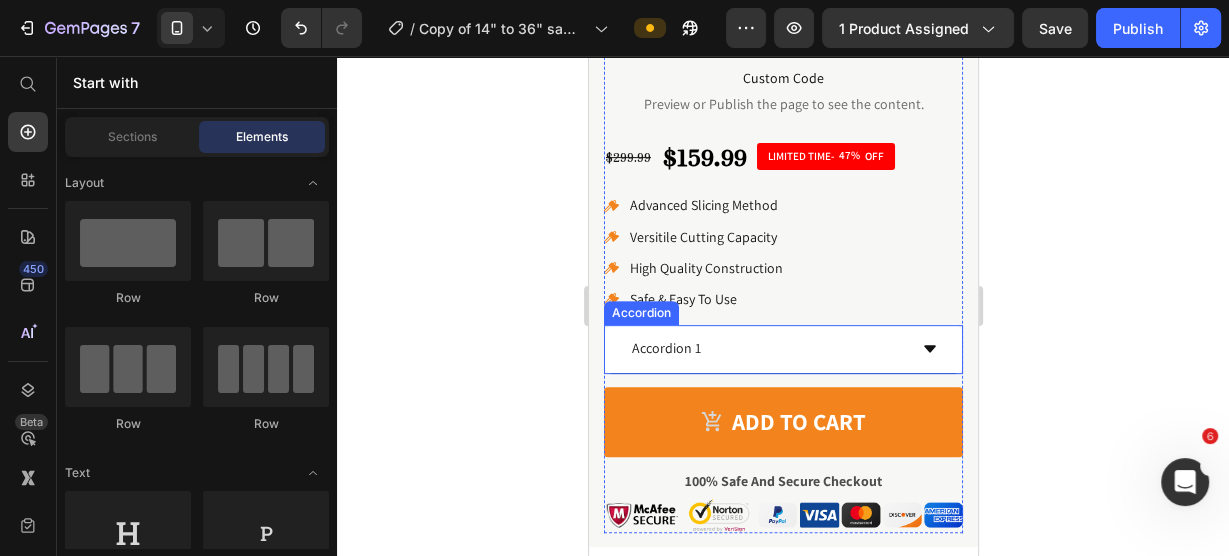 click on "Accordion 1" at bounding box center (665, 348) 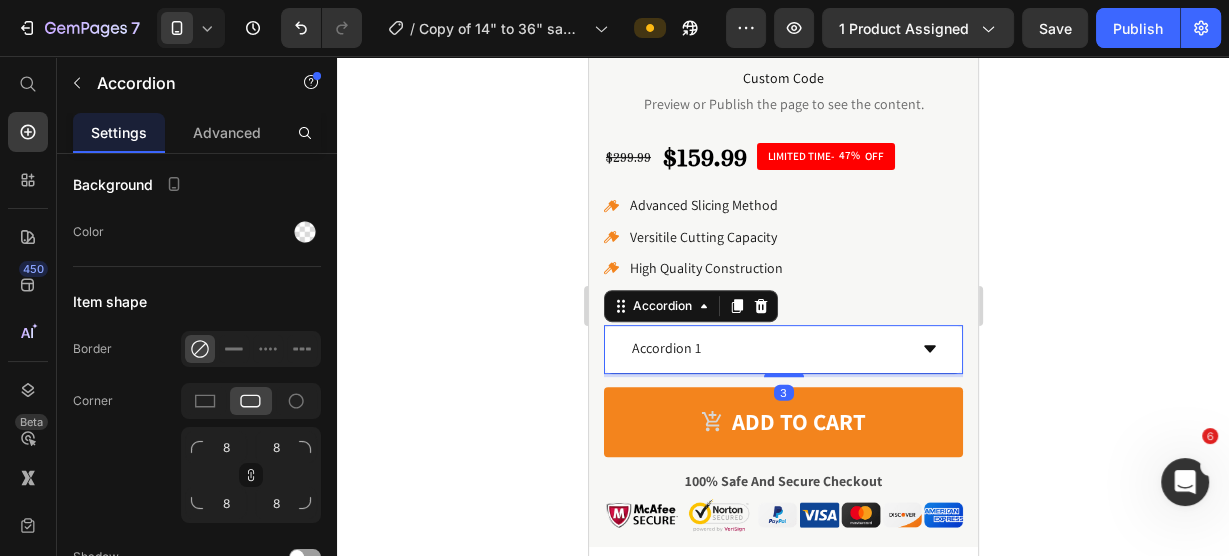 click on "Accordion 1" at bounding box center [665, 348] 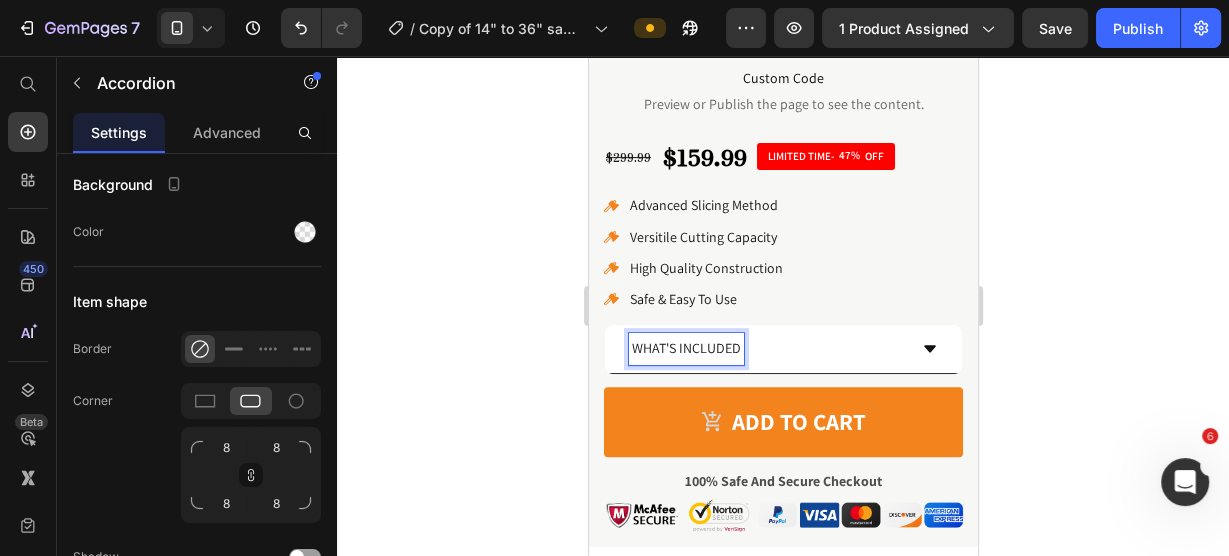 click on "WHAT'S INCLUDED" at bounding box center (685, 348) 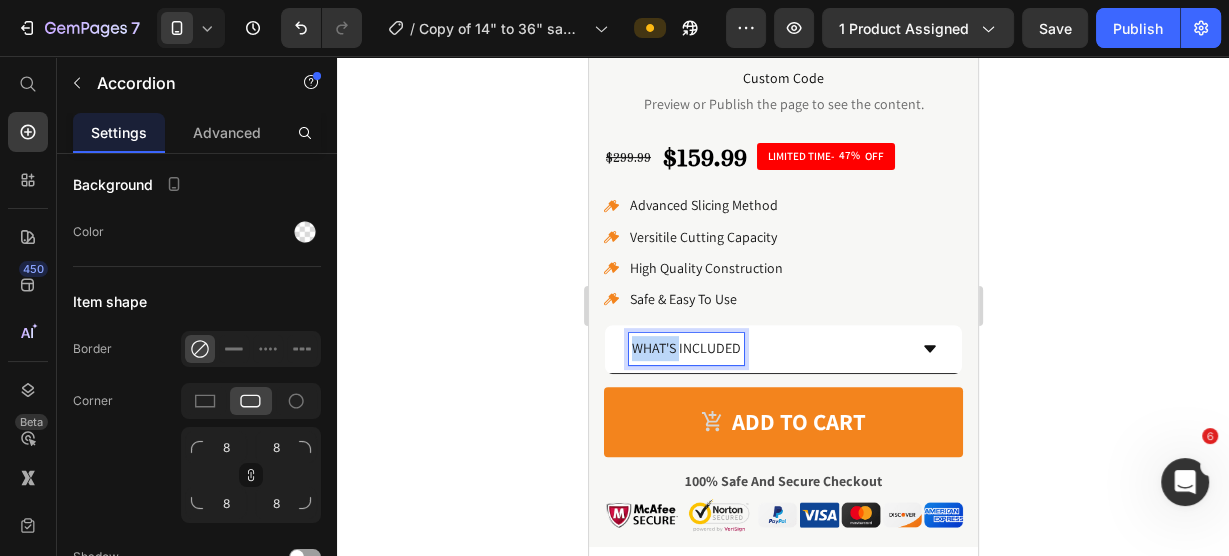 click on "WHAT'S INCLUDED" at bounding box center [685, 348] 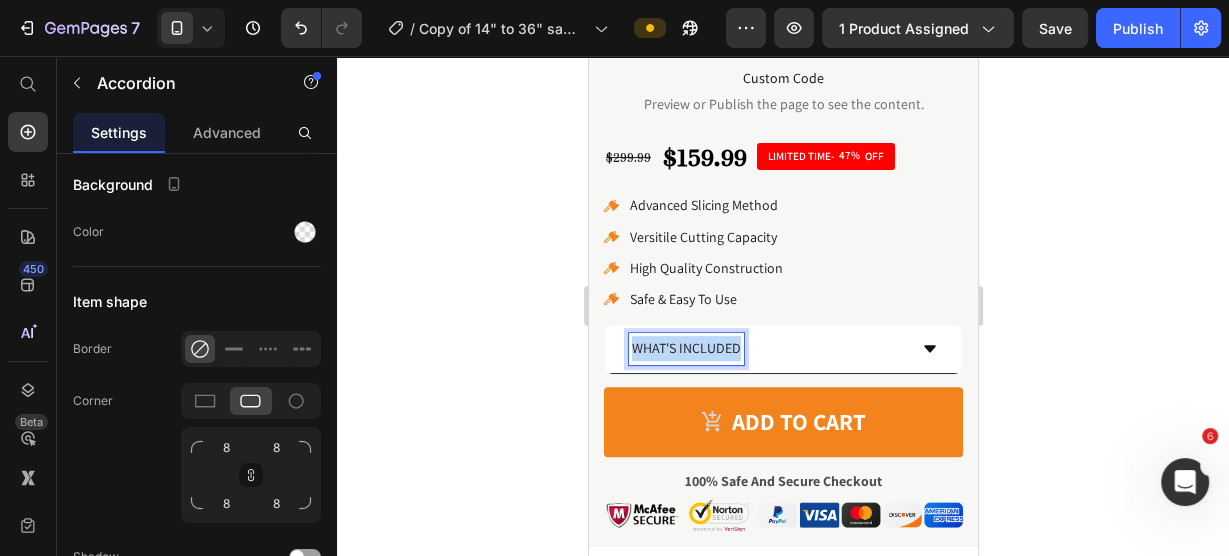 click on "WHAT'S INCLUDED" at bounding box center (685, 348) 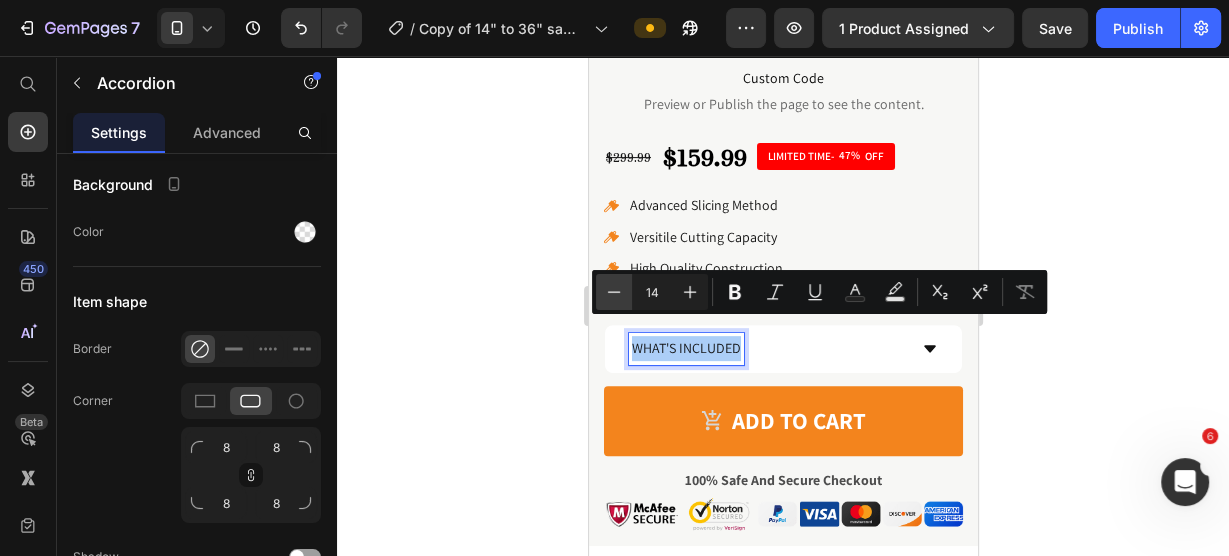 click on "Minus" at bounding box center [614, 292] 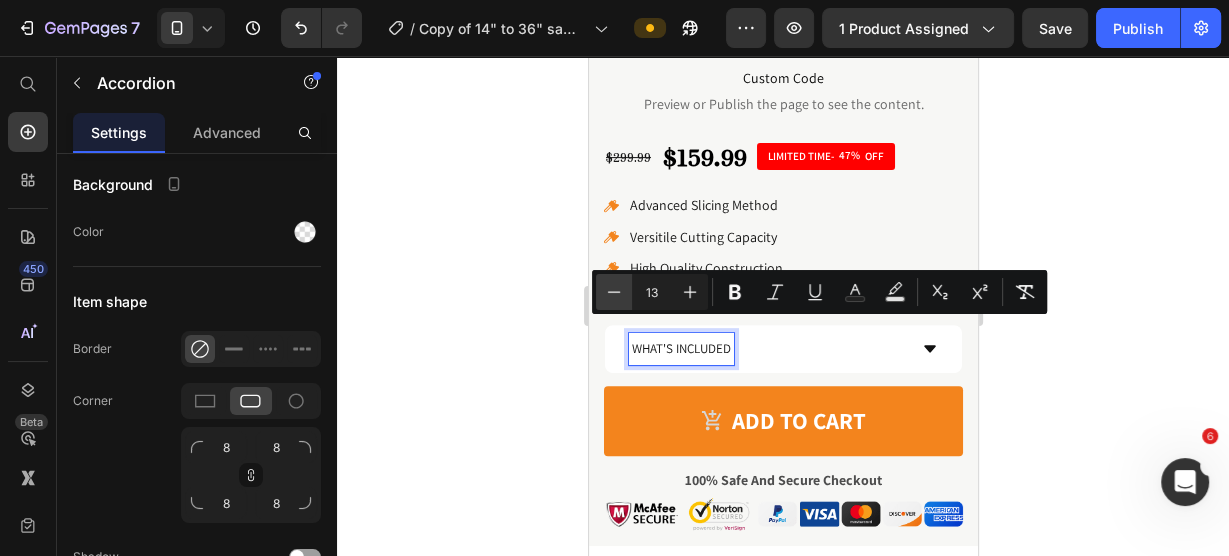 click on "Minus" at bounding box center (614, 292) 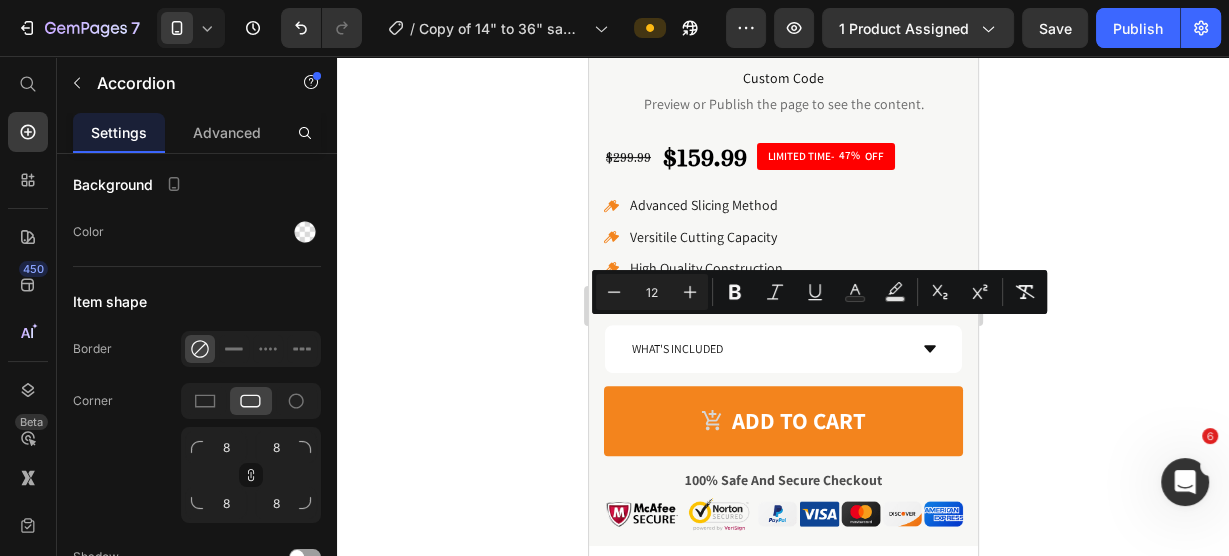 click 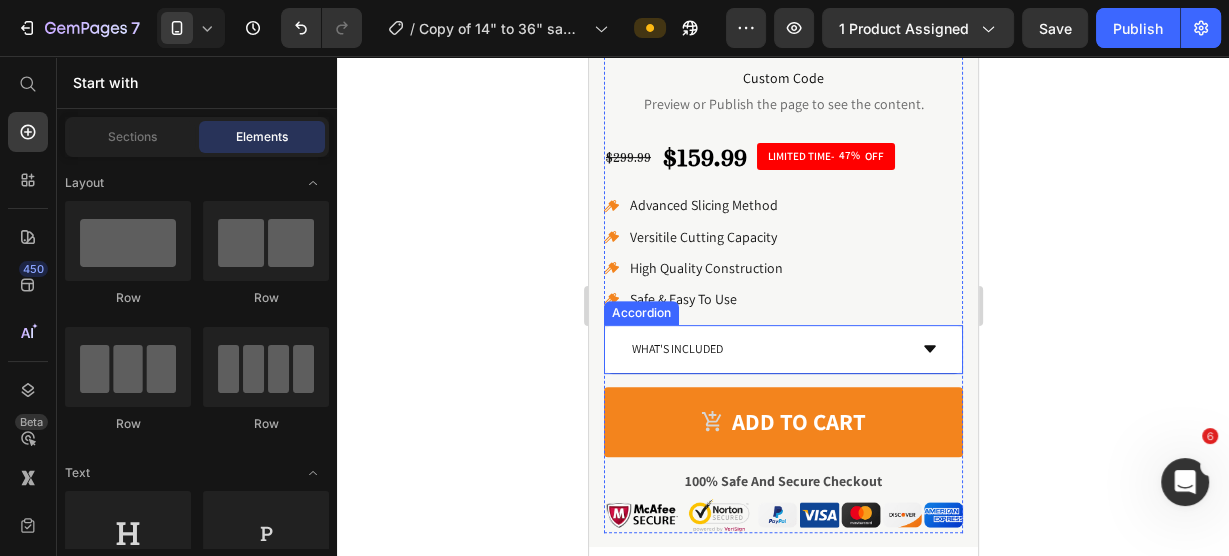 click on "WHAT'S INCLUDED" at bounding box center (676, 348) 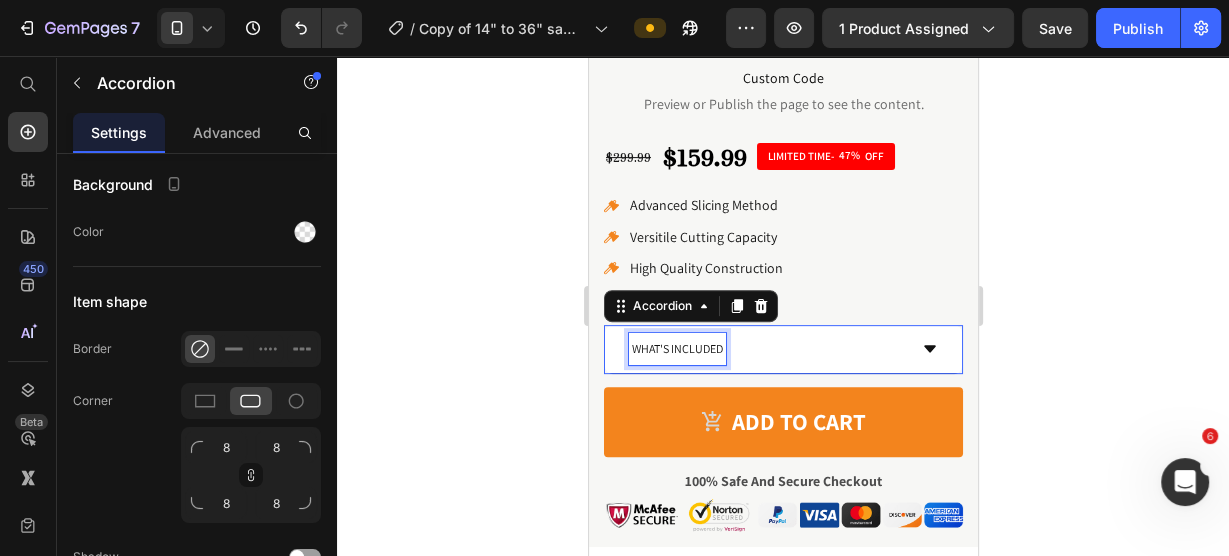click on "WHAT'S INCLUDED" at bounding box center [676, 348] 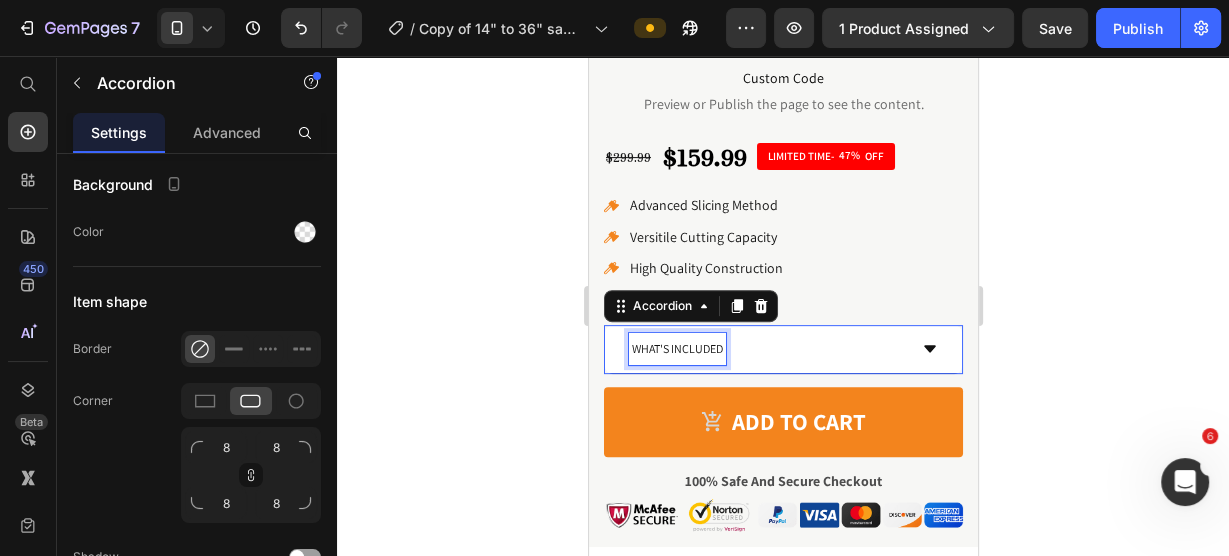 click on "WHAT'S INCLUDED" at bounding box center (676, 348) 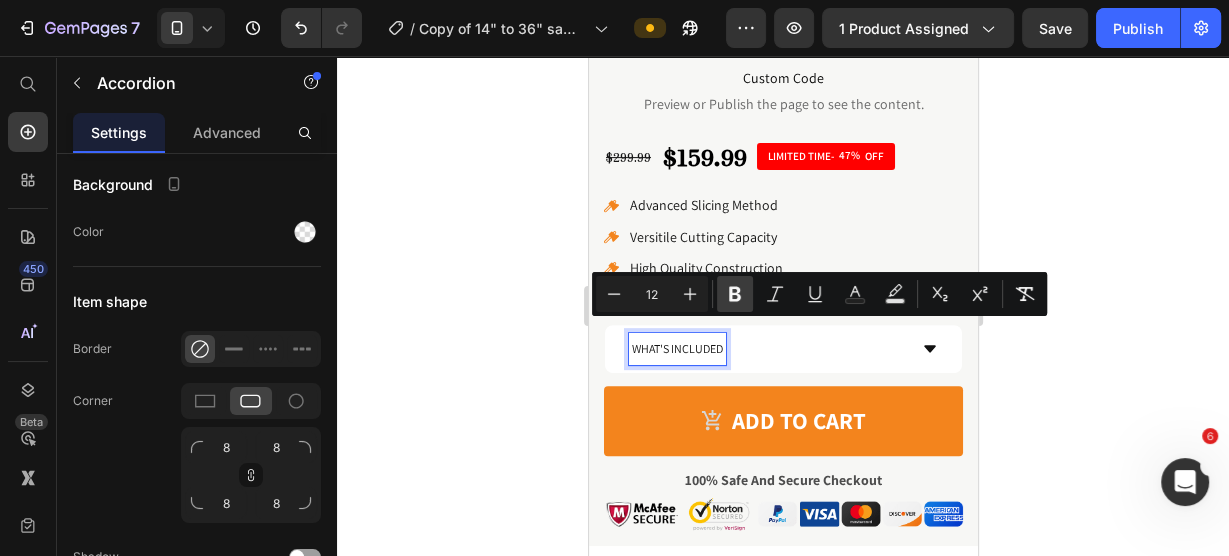 click 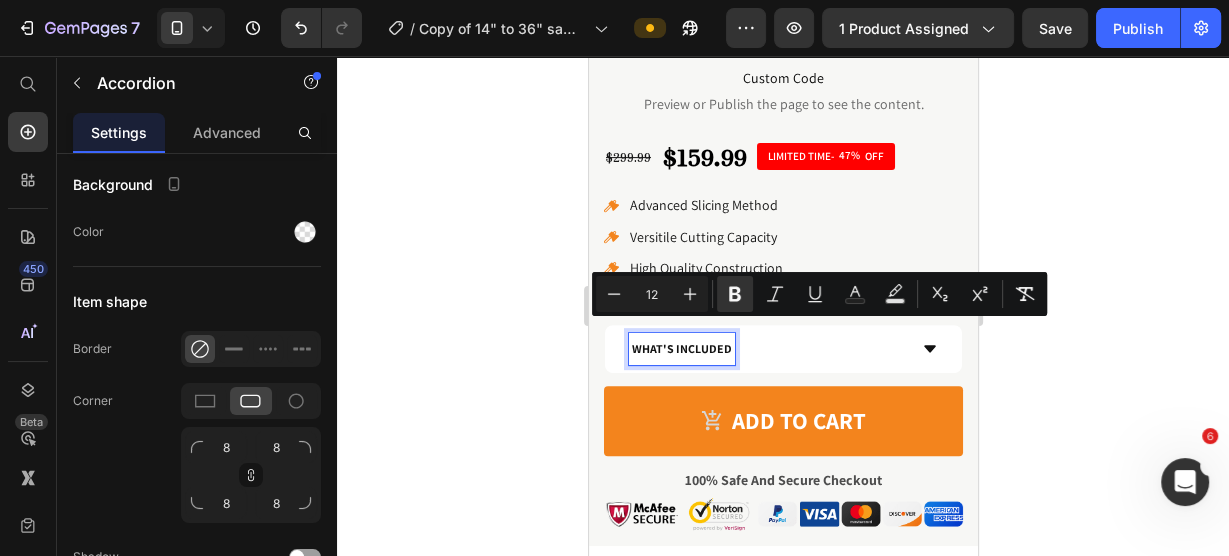 click 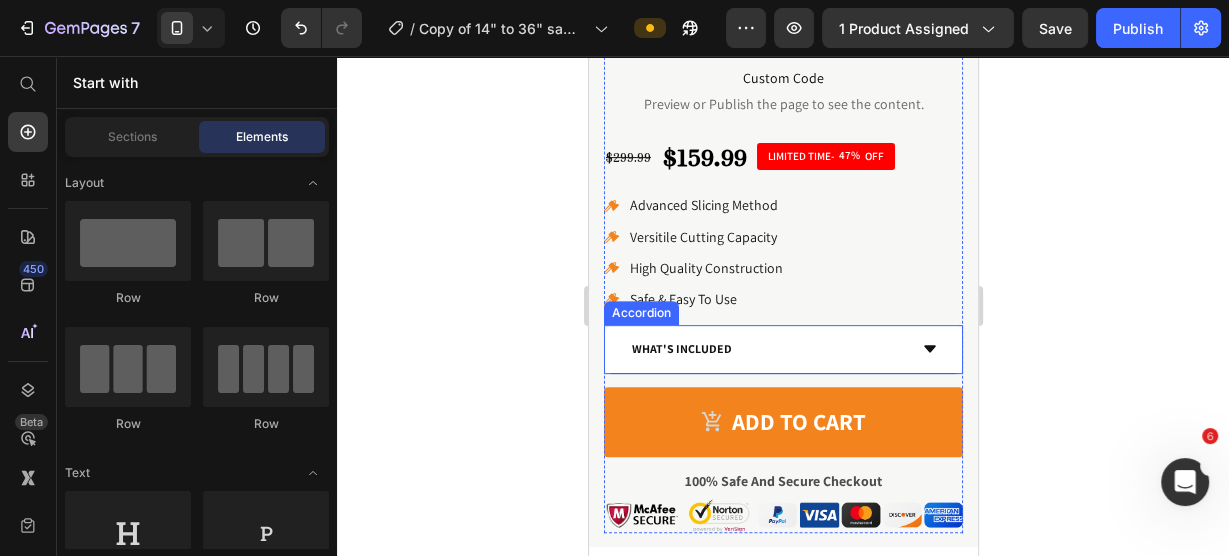 click on "WHAT'S INCLUDED" at bounding box center (681, 348) 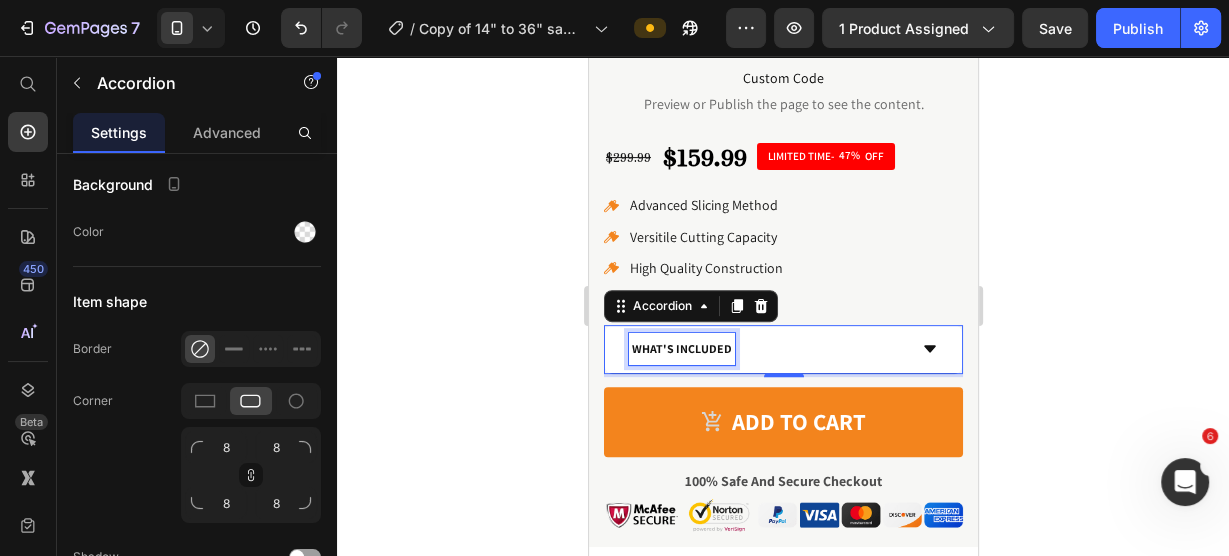 click on "WHAT'S INCLUDED" at bounding box center (681, 348) 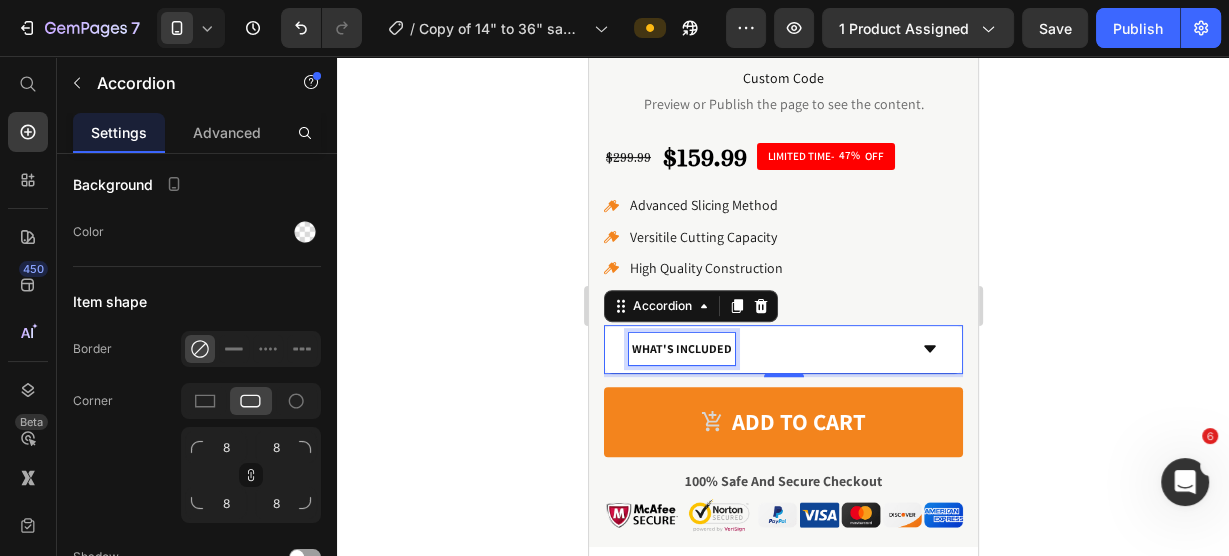 click on "WHAT'S INCLUDED" at bounding box center (681, 348) 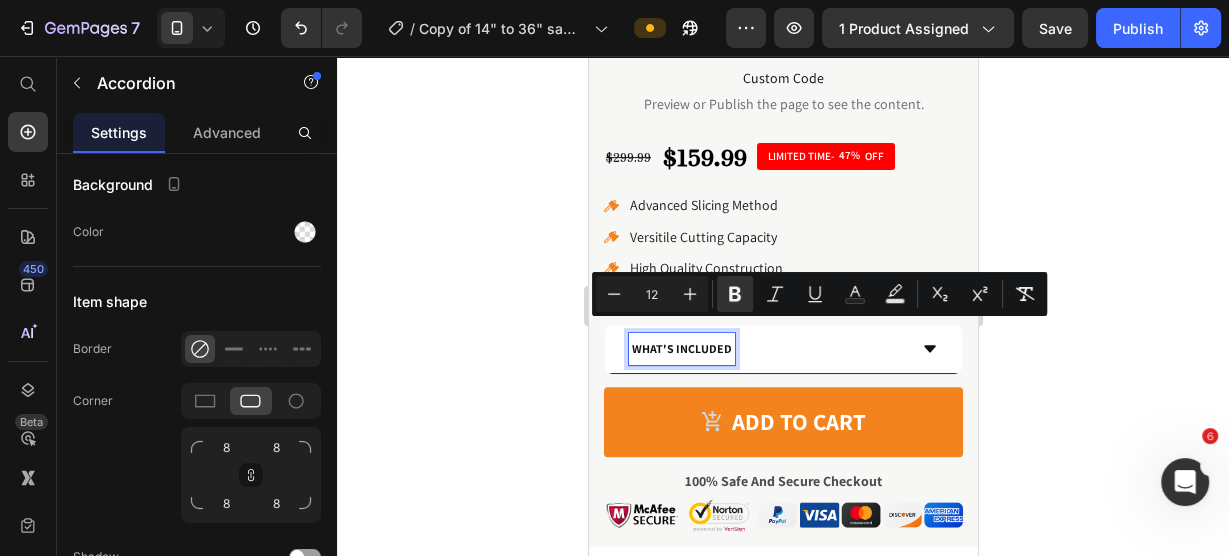 click 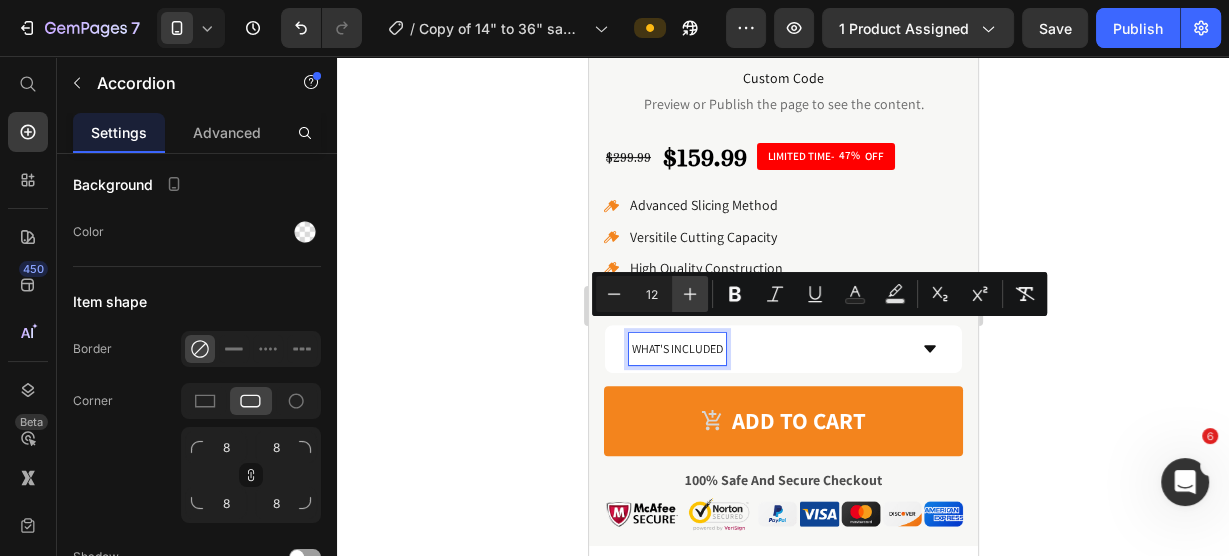 click 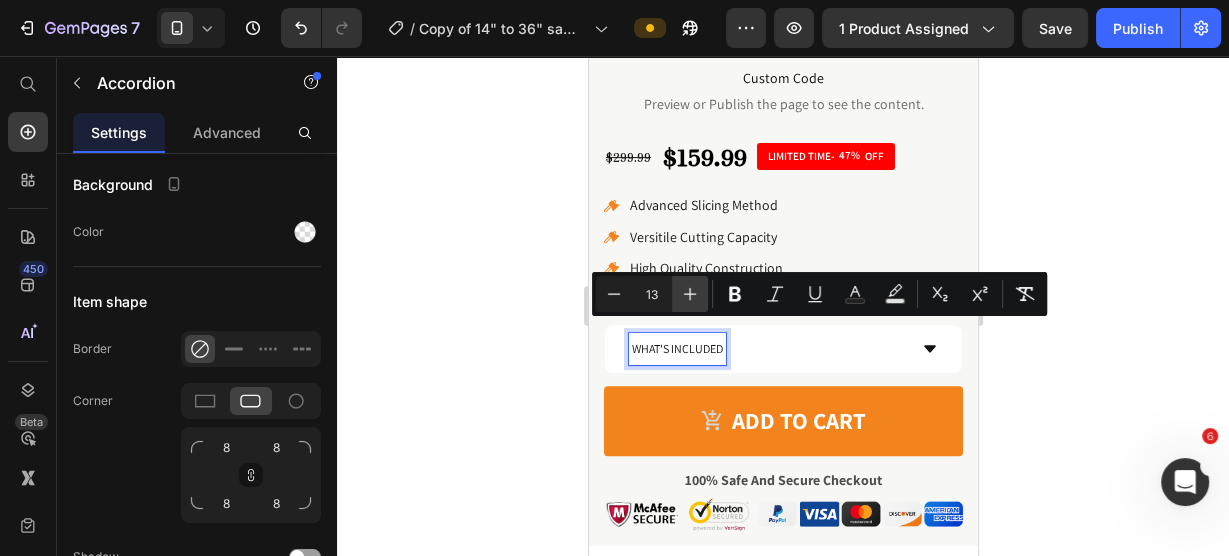 click 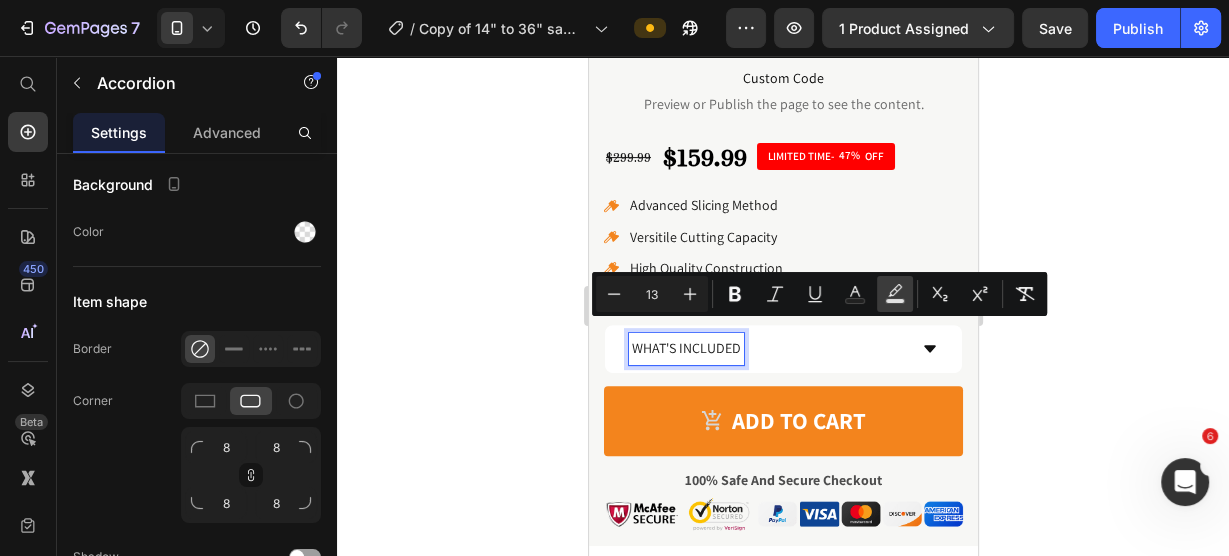 type on "14" 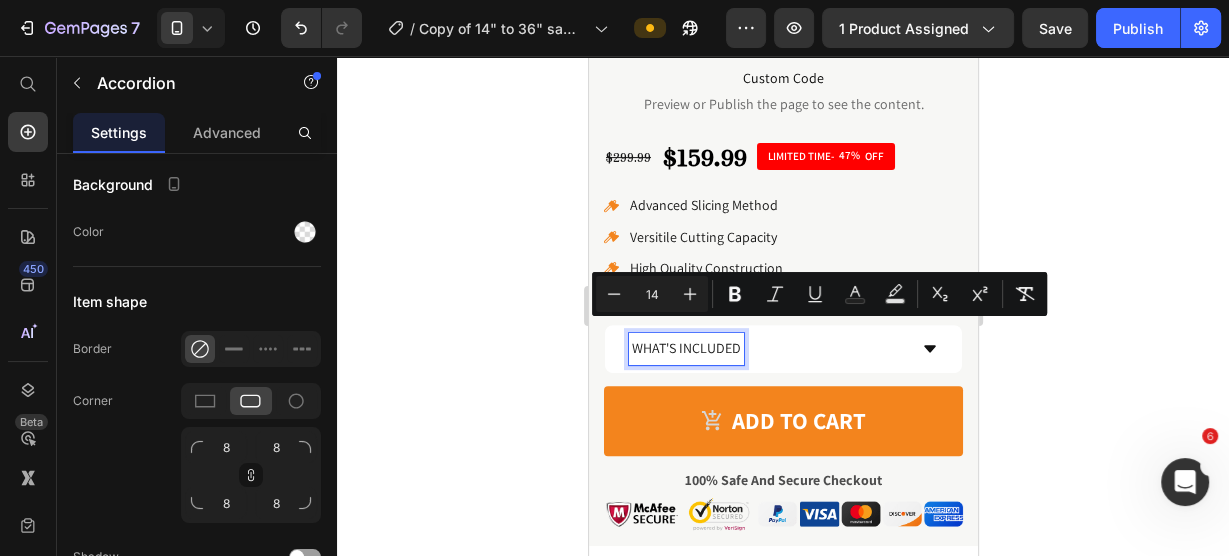 click 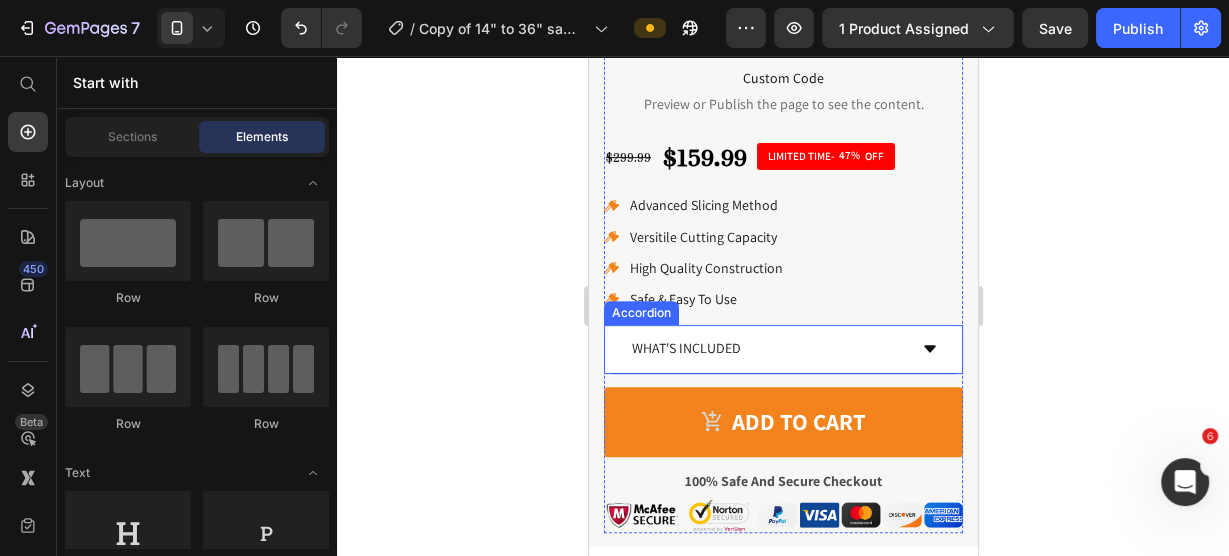 click on "WHAT'S INCLUDED" at bounding box center [685, 348] 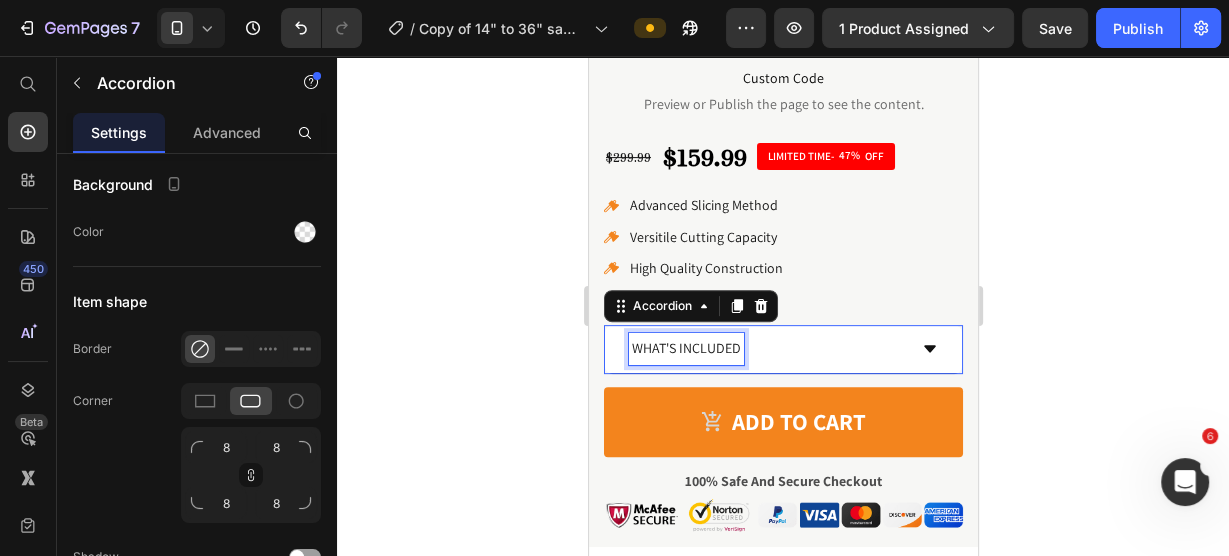 click on "WHAT'S INCLUDED" at bounding box center [685, 348] 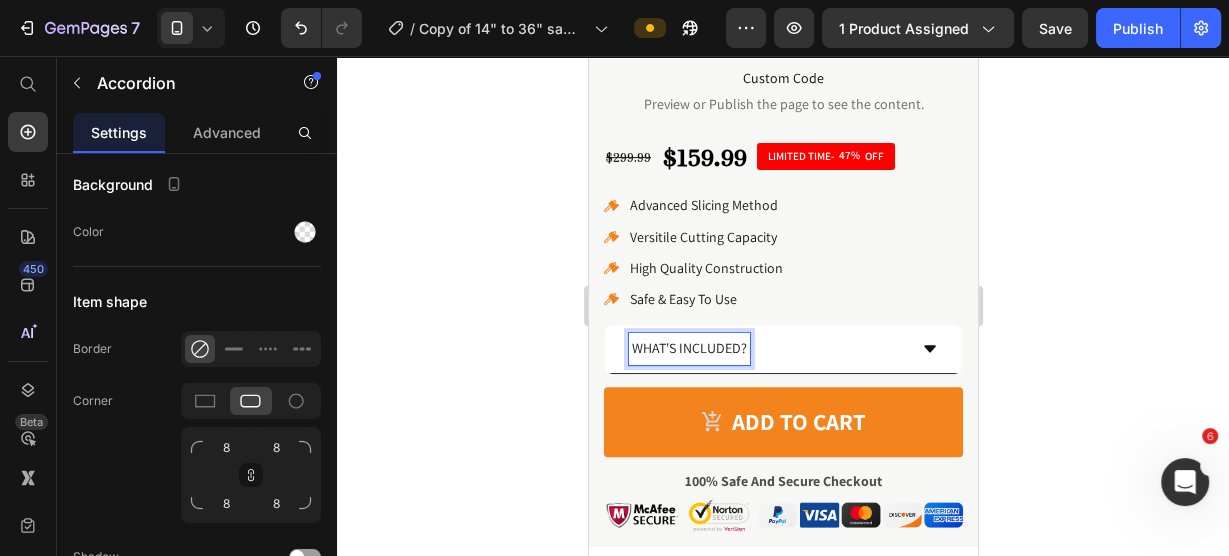 click 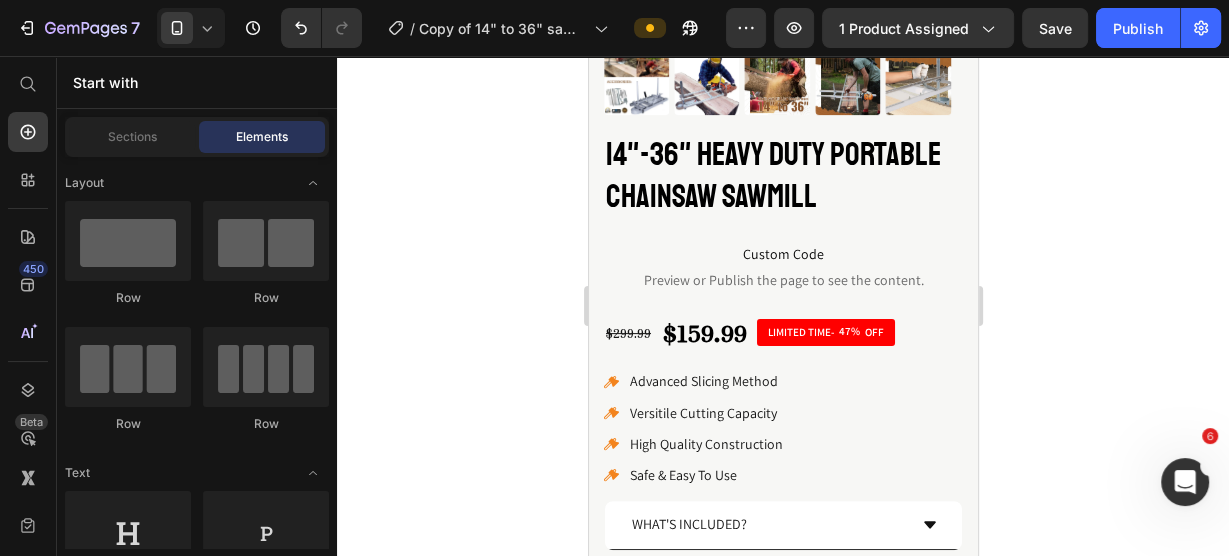 scroll, scrollTop: 440, scrollLeft: 0, axis: vertical 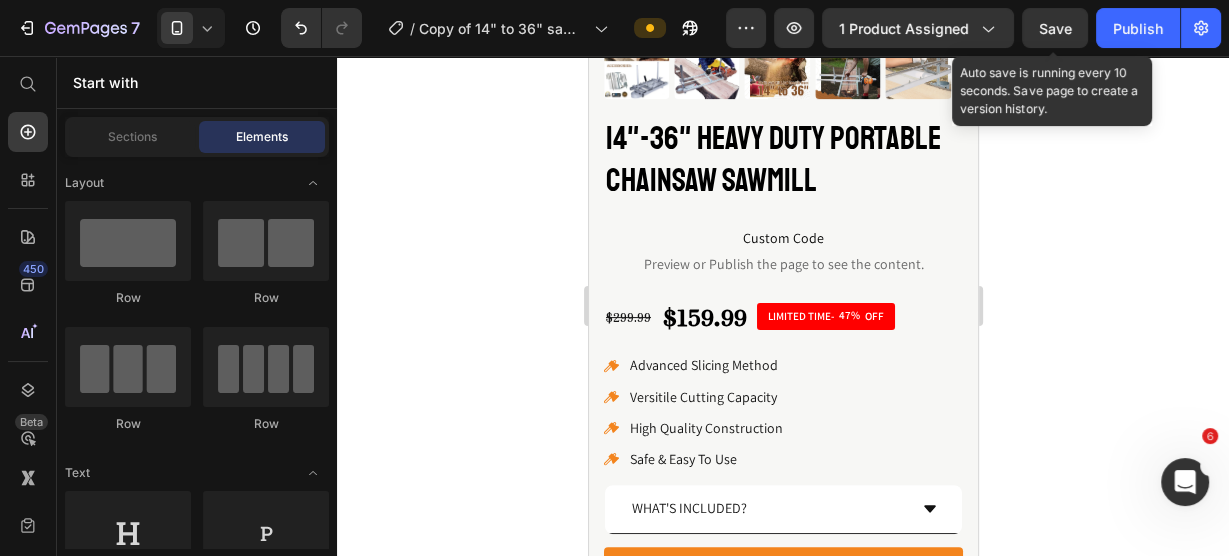 click on "Save" at bounding box center (1055, 28) 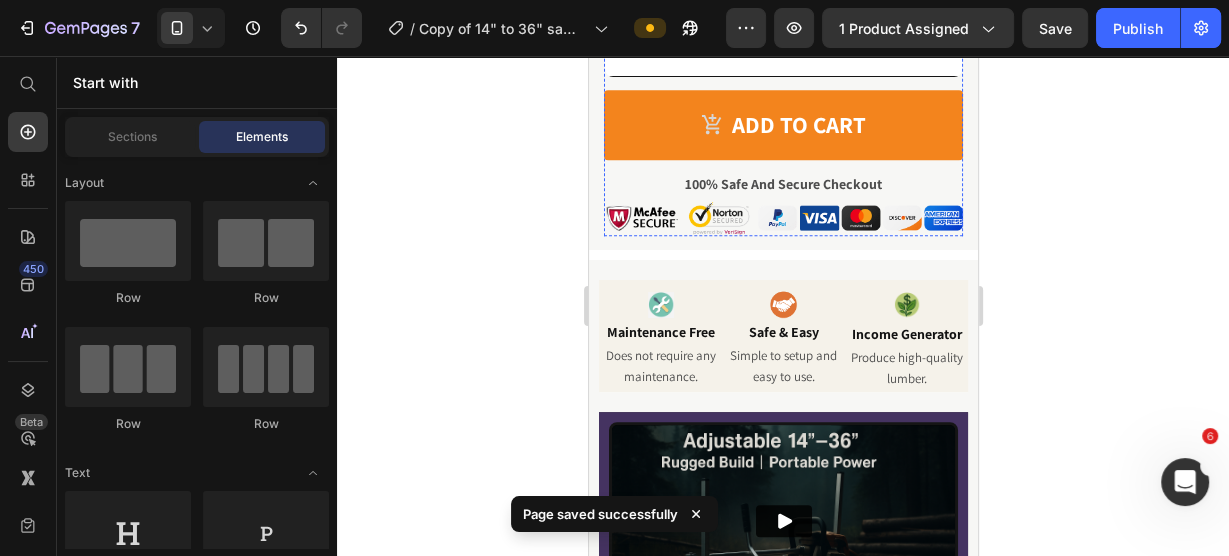 scroll, scrollTop: 800, scrollLeft: 0, axis: vertical 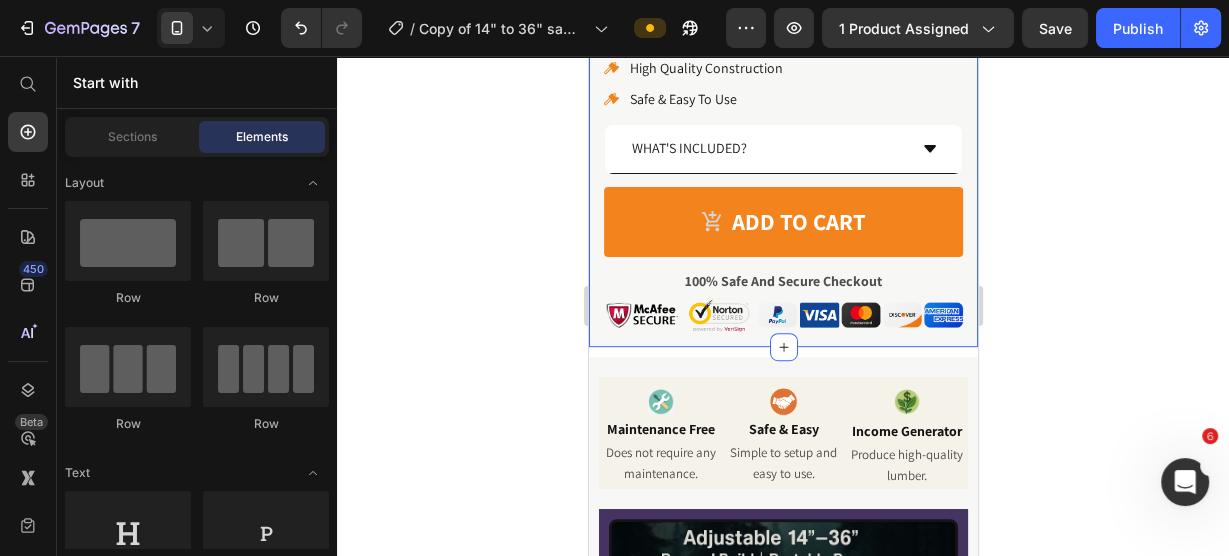 click on "Product Images 14"-36" Heavy Duty Portable Chainsaw Sawmill Product Title
Custom Code
Preview or Publish the page to see the content. Custom Code $299.99 Product Price $159.99 Product Price LIMITED TIME- 47% OFF Discount Tag Row
Advanced Slicing Method
Versitile Cutting Capacity
High Quality Construction
Safe & Easy To Use Item List
WHAT'S INCLUDED? Accordion
Add to cart Add to Cart 100% Safe And Secure Checkout Text Block Image Row Row Product" at bounding box center [782, -178] 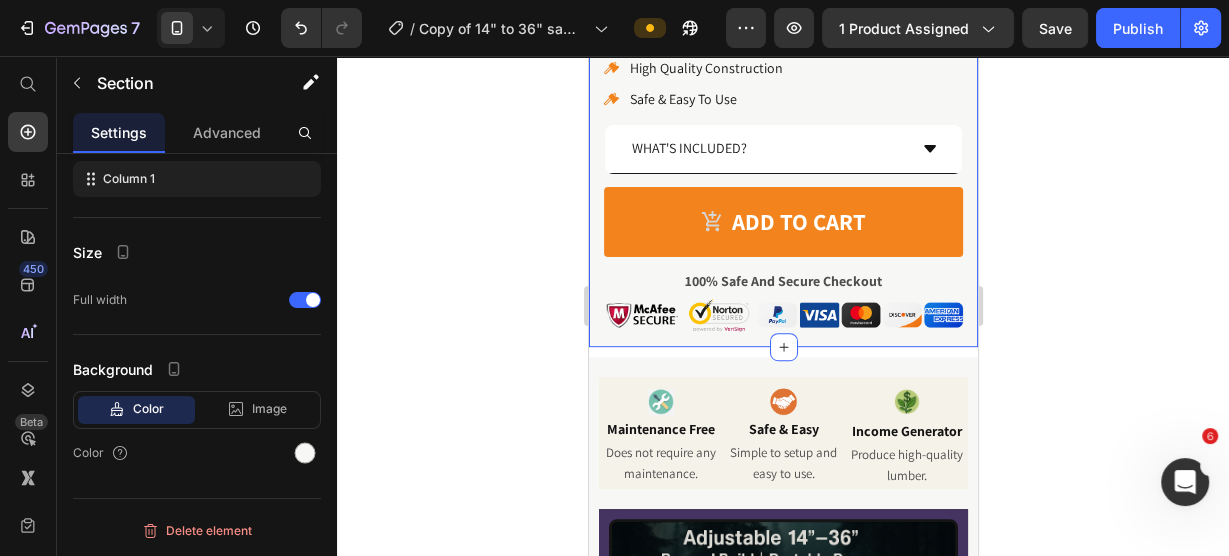 scroll, scrollTop: 0, scrollLeft: 0, axis: both 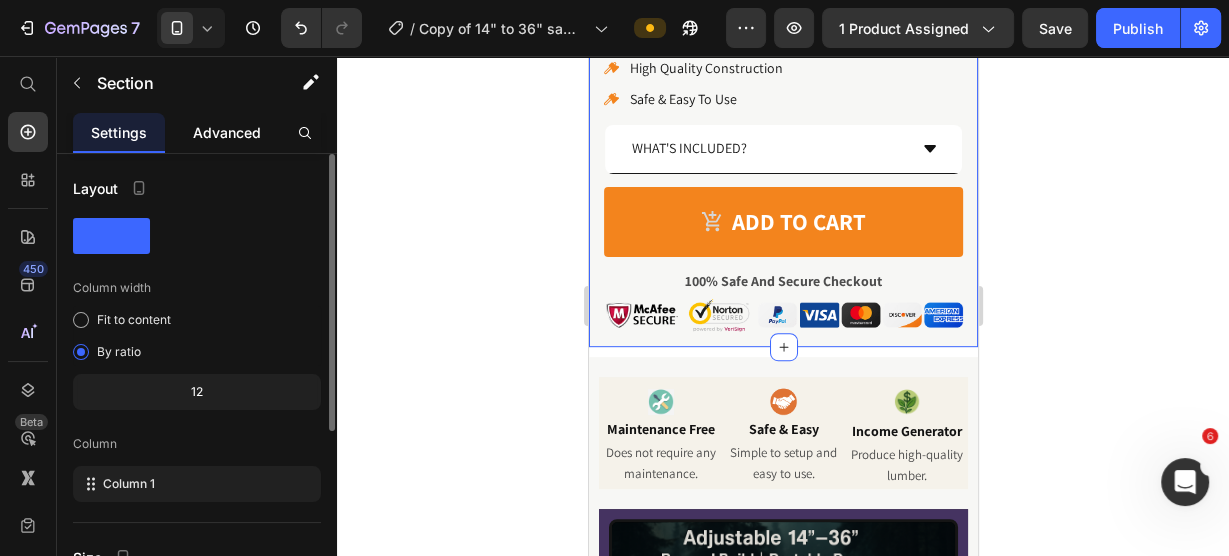 click on "Advanced" at bounding box center (227, 132) 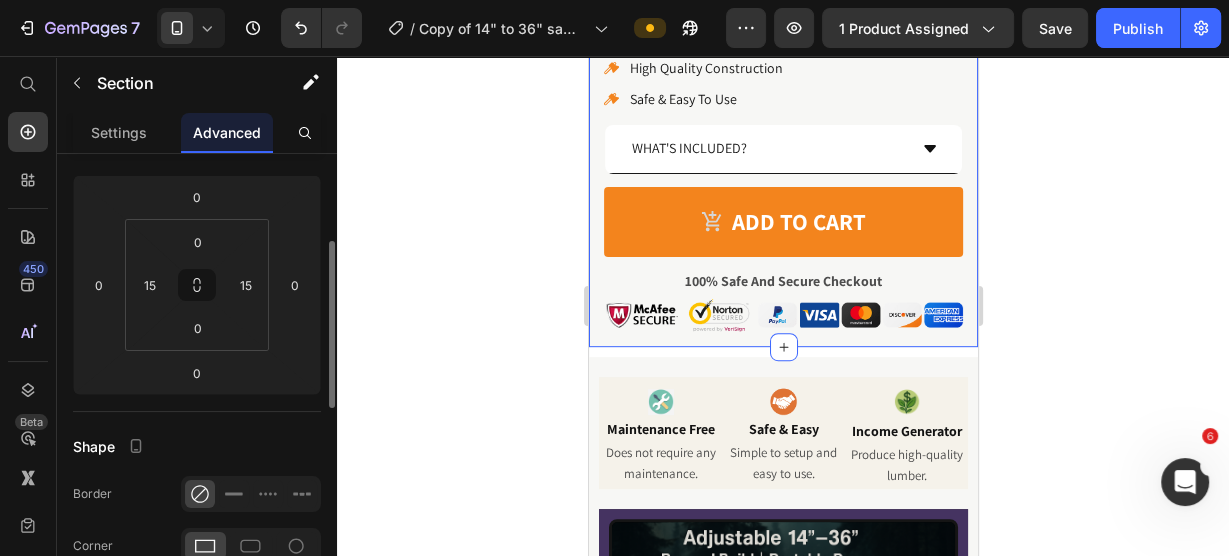 scroll, scrollTop: 0, scrollLeft: 0, axis: both 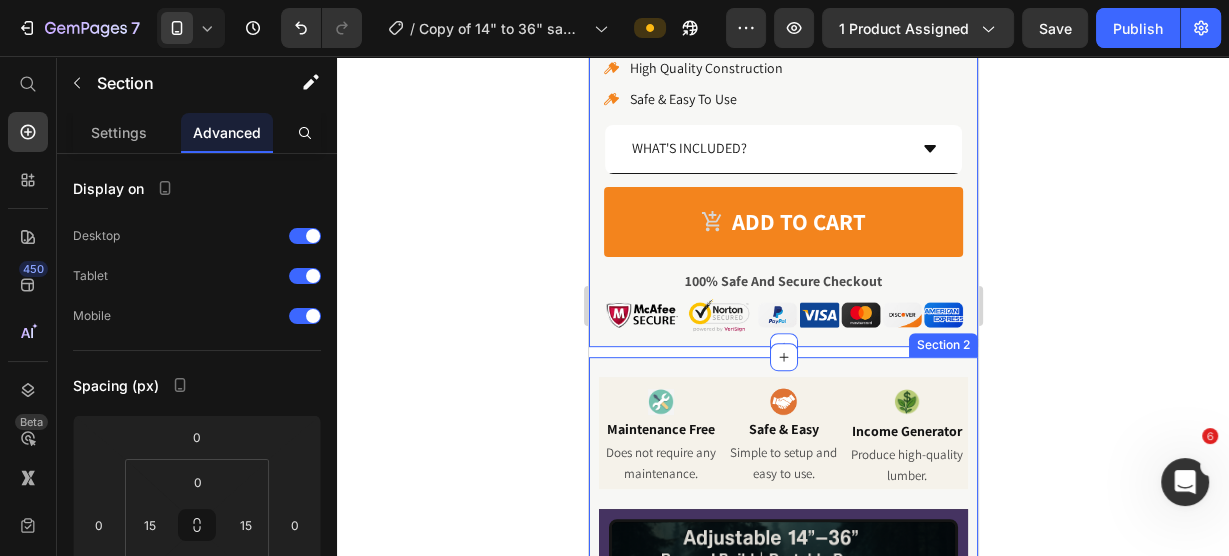 click on "Image Maintenance Free Heading Does not require any maintenance. Text Block Image Safe & Easy Heading Simple to setup and easy to use. Text Block Image Income Generator Heading Produce high-quality lumber. Text Block Row Video Watch how the 14" to 36" Chainsaw Mill carves thick slabs effortlessly Text Block Row Row Row
Icon
Icon
Icon
Icon
Icon Icon List 3,000+ Happy Customers in USA Text Block Row Image Jeff, SC Heading Easy to Assemble Heading Row Image Stacy, AZ Heading Exactly as intended Heading Row Image Brian, ID Heading Value For Money Heading Row Row Section 2" at bounding box center [782, 641] 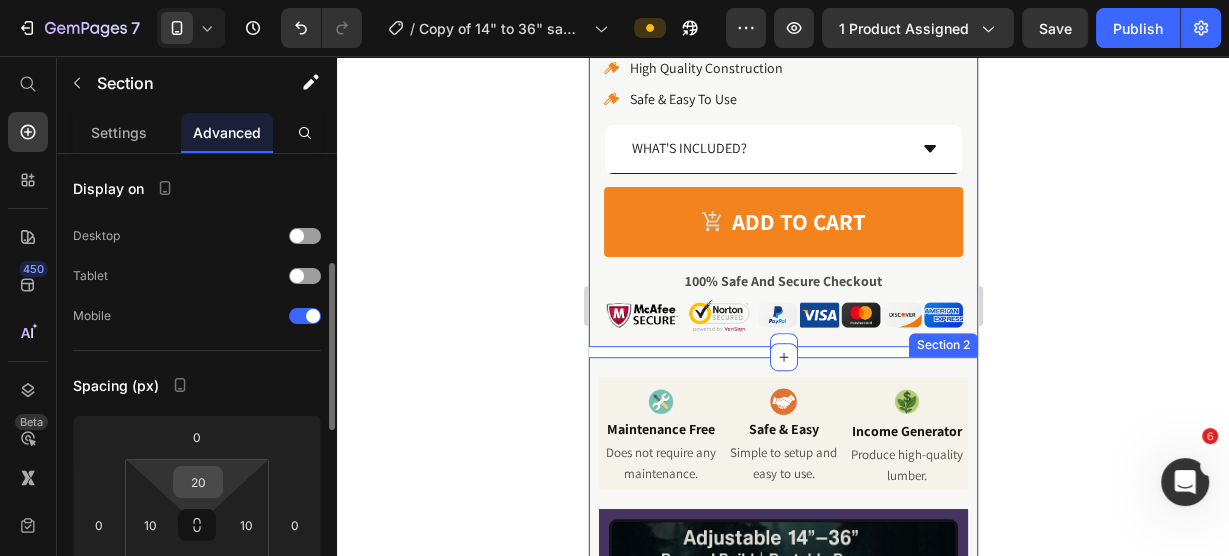 scroll, scrollTop: 80, scrollLeft: 0, axis: vertical 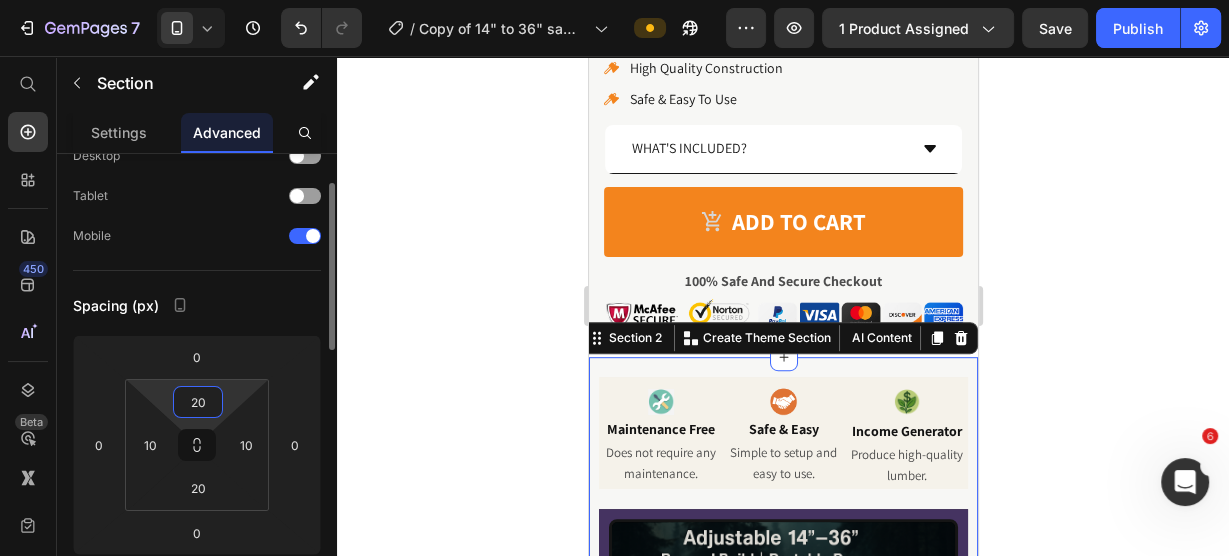 click on "20" at bounding box center [198, 402] 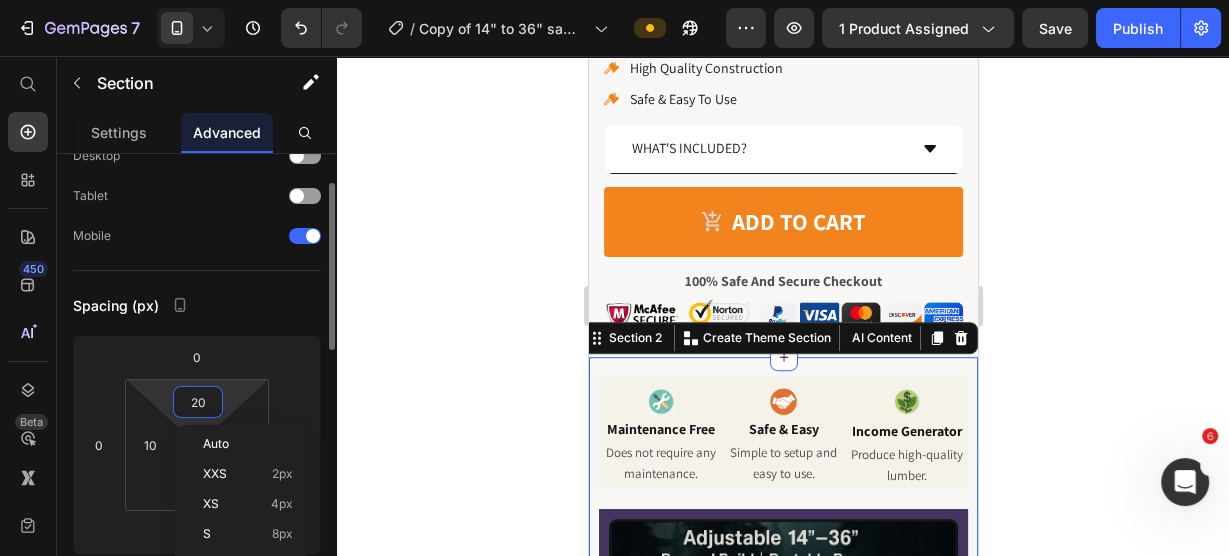 type on "0" 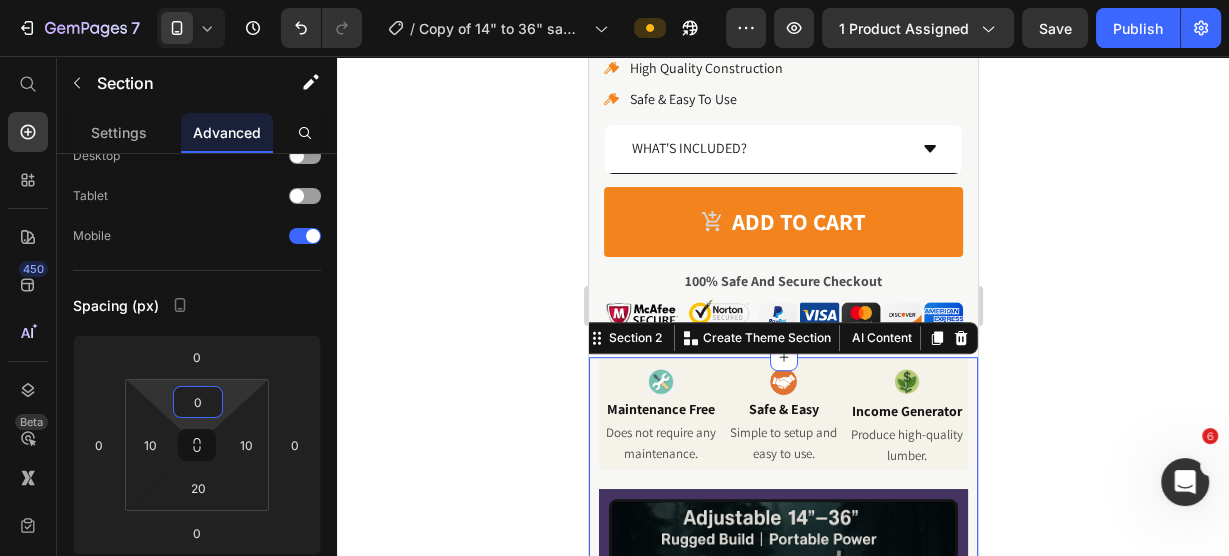 click 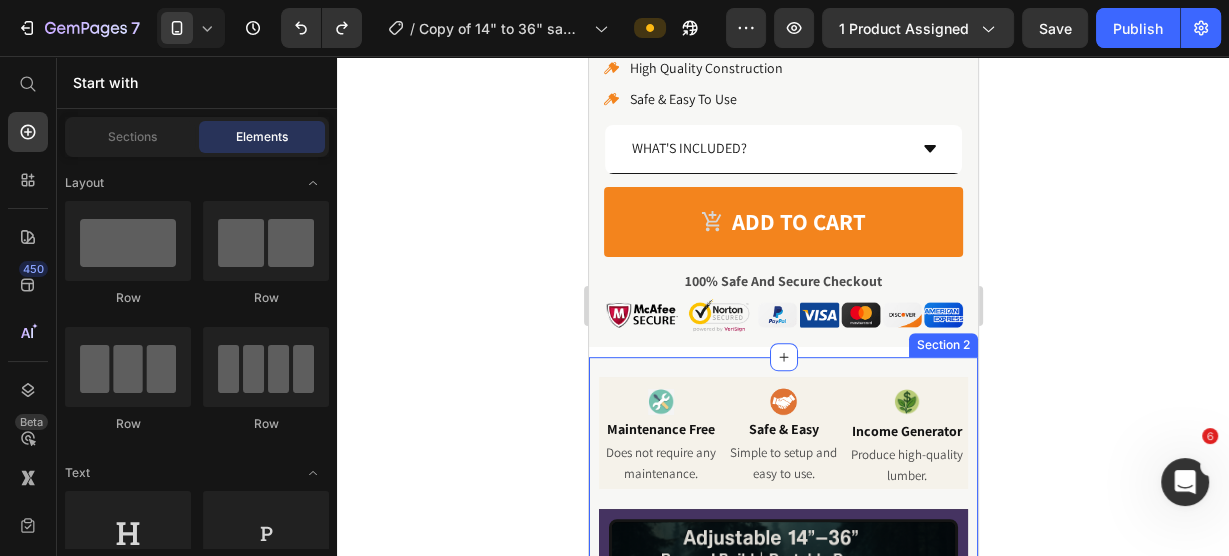 click on "Image Maintenance Free Heading Does not require any maintenance. Text Block Image Safe & Easy Heading Simple to setup and easy to use. Text Block Image Income Generator Heading Produce high-quality lumber. Text Block Row Video Watch how the 14" to 36" Chainsaw Mill carves thick slabs effortlessly Text Block Row Row Row
Icon
Icon
Icon
Icon
Icon Icon List 3,000+ Happy Customers in USA Text Block Row Image Jeff, SC Heading Easy to Assemble Heading Row Image Stacy, AZ Heading Exactly as intended Heading Row Image Brian, ID Heading Value For Money Heading Row Row Section 2" at bounding box center (782, 641) 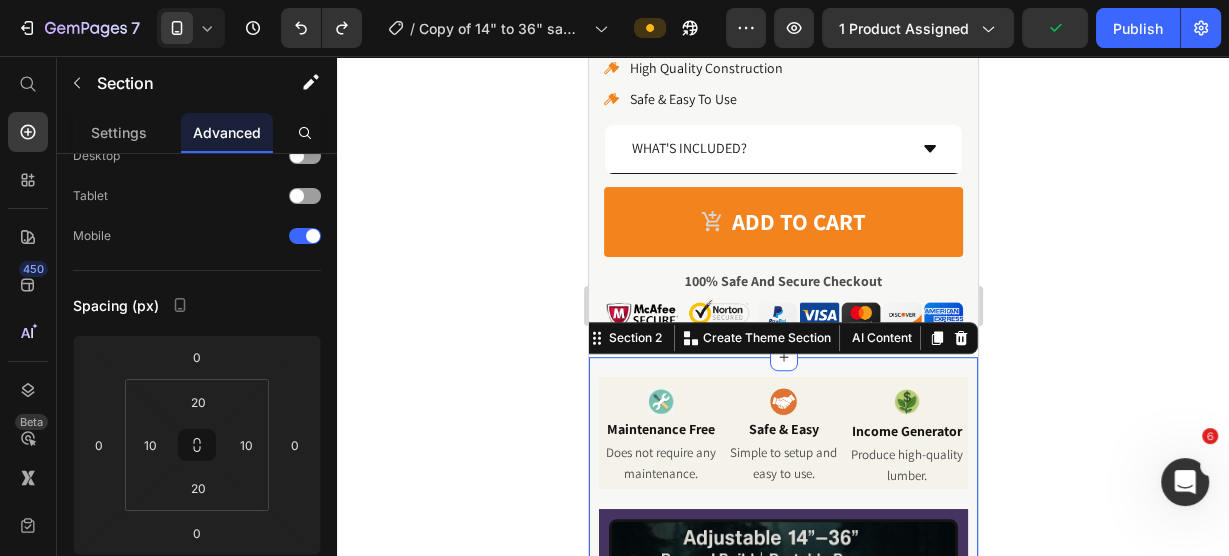 click 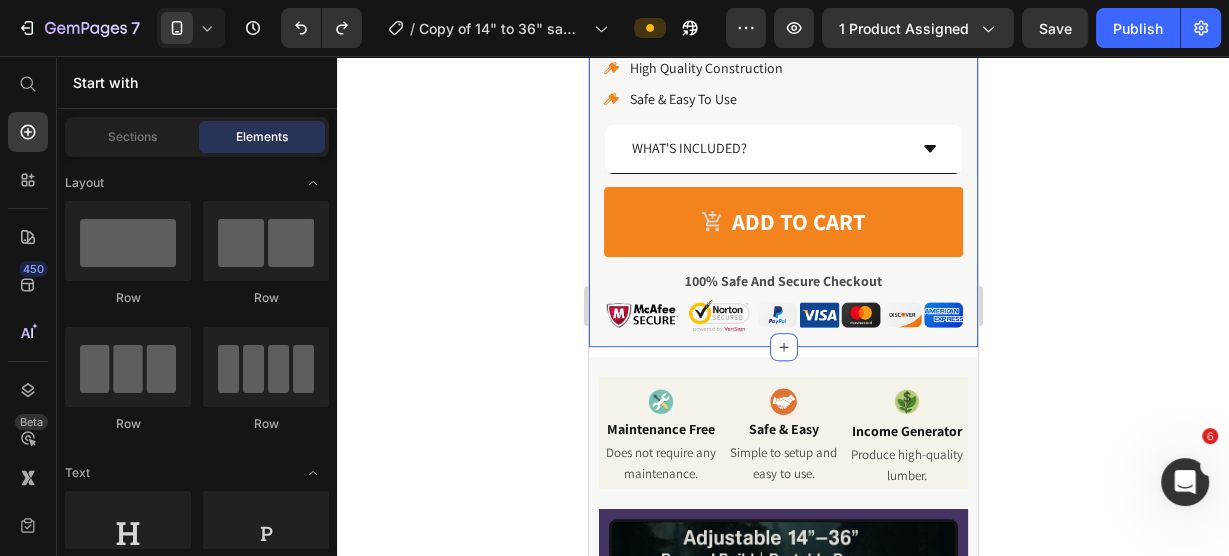 click on "Product Images 14"-36" Heavy Duty Portable Chainsaw Sawmill Product Title
Custom Code
Preview or Publish the page to see the content. Custom Code $299.99 Product Price $159.99 Product Price LIMITED TIME- 47% OFF Discount Tag Row
Advanced Slicing Method
Versitile Cutting Capacity
High Quality Construction
Safe & Easy To Use Item List
WHAT'S INCLUDED? Accordion
Add to cart Add to Cart 100% Safe And Secure Checkout Text Block Image Row Row Product" at bounding box center (782, -178) 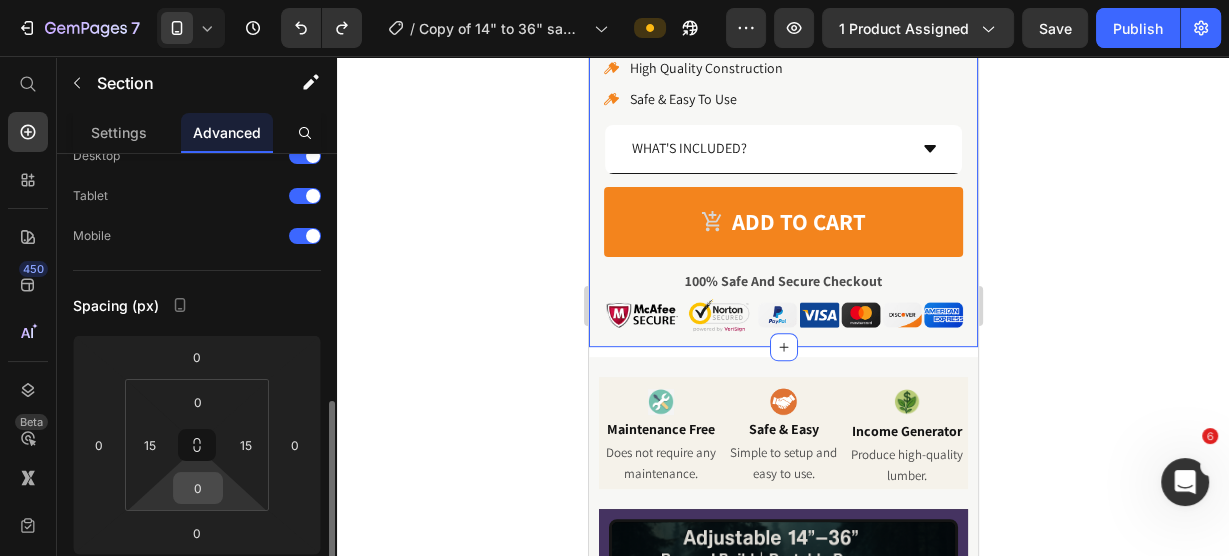 scroll, scrollTop: 240, scrollLeft: 0, axis: vertical 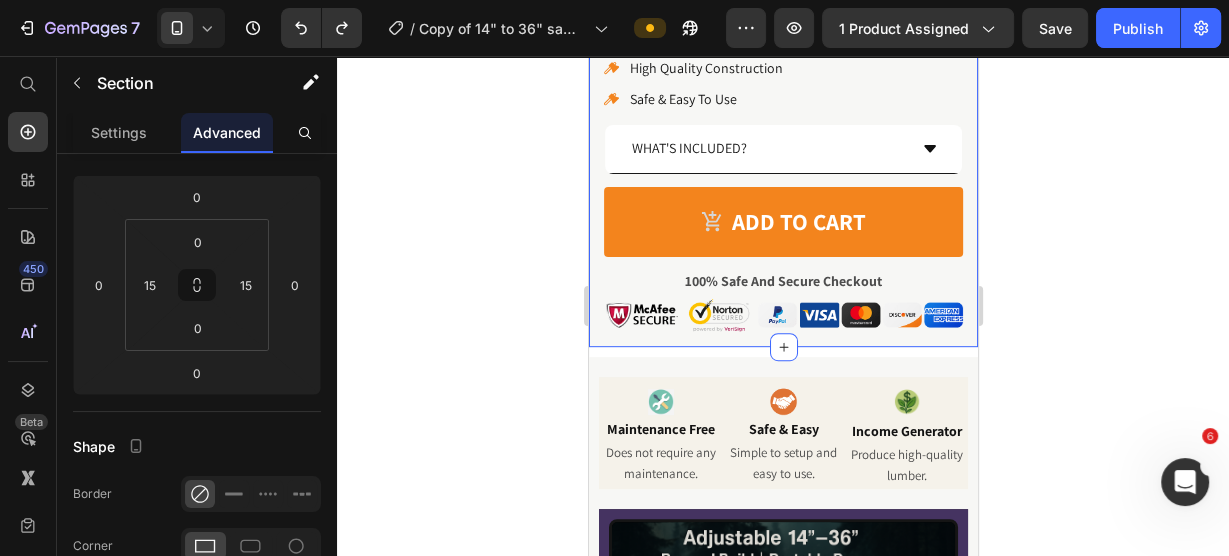 click 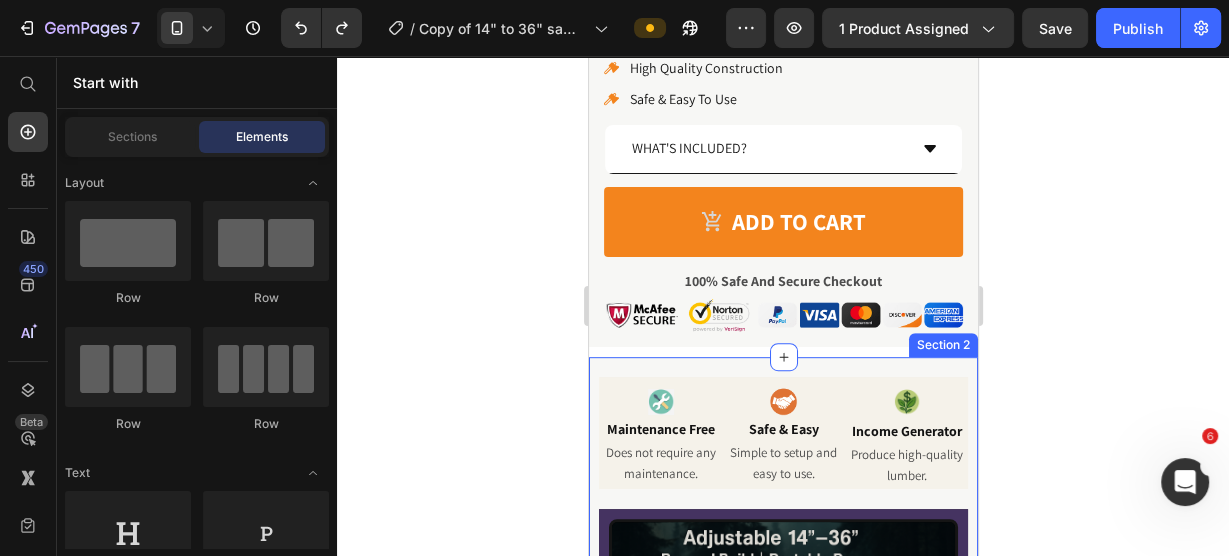 click on "Image Maintenance Free Heading Does not require any maintenance. Text Block Image Safe & Easy Heading Simple to setup and easy to use. Text Block Image Income Generator Heading Produce high-quality lumber. Text Block Row Video Watch how the 14" to 36" Chainsaw Mill carves thick slabs effortlessly Text Block Row Row Row
Icon
Icon
Icon
Icon
Icon Icon List 3,000+ Happy Customers in USA Text Block Row Image Jeff, SC Heading Easy to Assemble Heading Row Image Stacy, AZ Heading Exactly as intended Heading Row Image Brian, ID Heading Value For Money Heading Row Row Section 2" at bounding box center (782, 641) 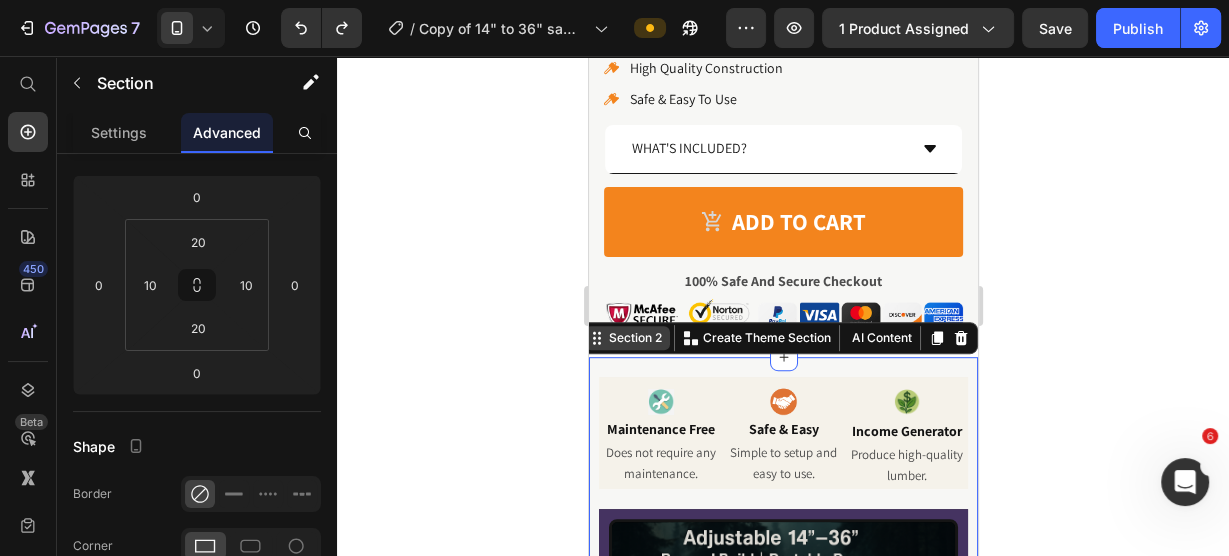 click on "Section 2" at bounding box center (634, 338) 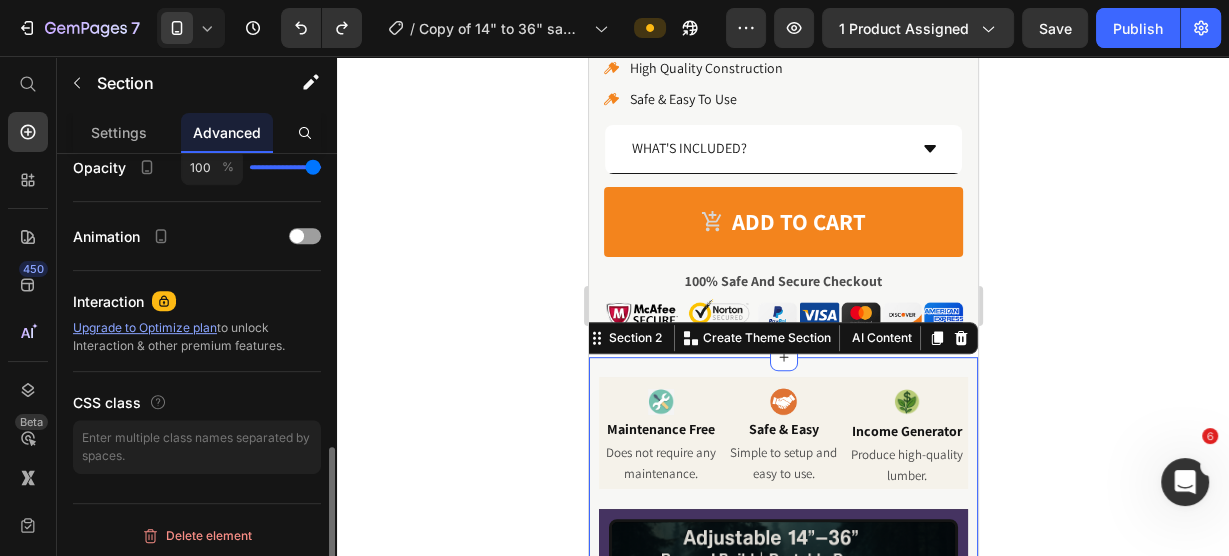 scroll, scrollTop: 165, scrollLeft: 0, axis: vertical 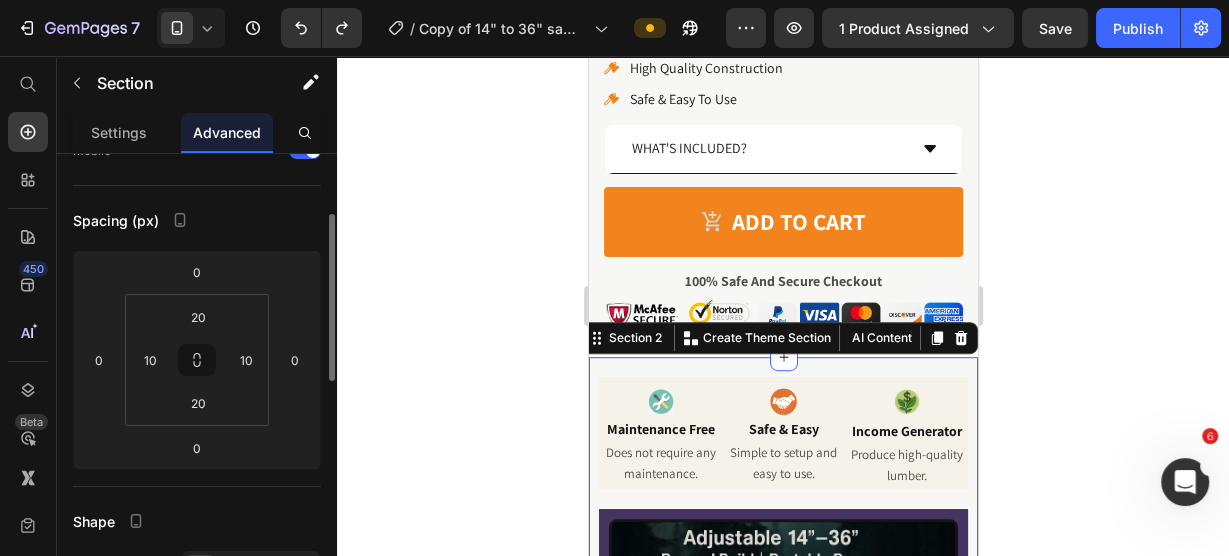 click 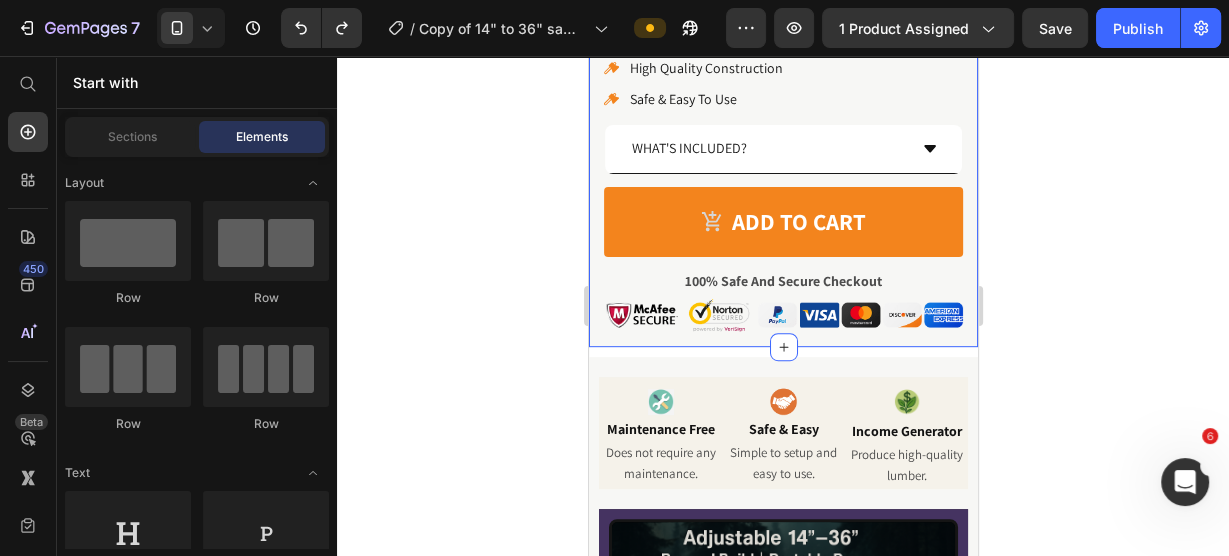 click on "Product Images 14"-36" Heavy Duty Portable Chainsaw Sawmill Product Title
Custom Code
Preview or Publish the page to see the content. Custom Code $299.99 Product Price $159.99 Product Price LIMITED TIME- 47% OFF Discount Tag Row
Advanced Slicing Method
Versitile Cutting Capacity
High Quality Construction
Safe & Easy To Use Item List
WHAT'S INCLUDED? Accordion
Add to cart Add to Cart 100% Safe And Secure Checkout Text Block Image Row Row Product Section 1" at bounding box center [782, -178] 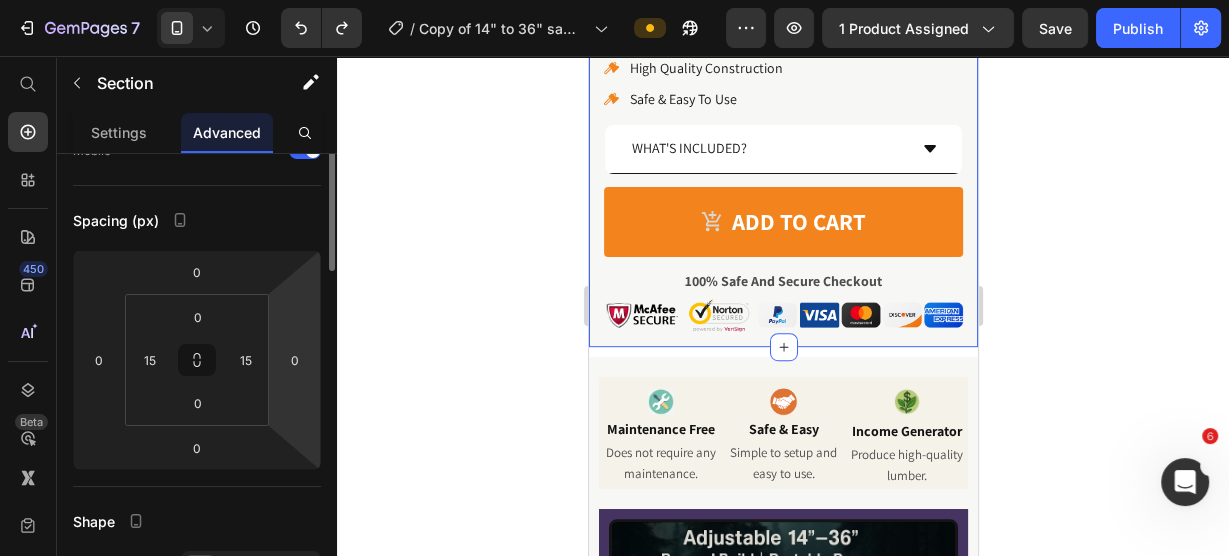 scroll, scrollTop: 85, scrollLeft: 0, axis: vertical 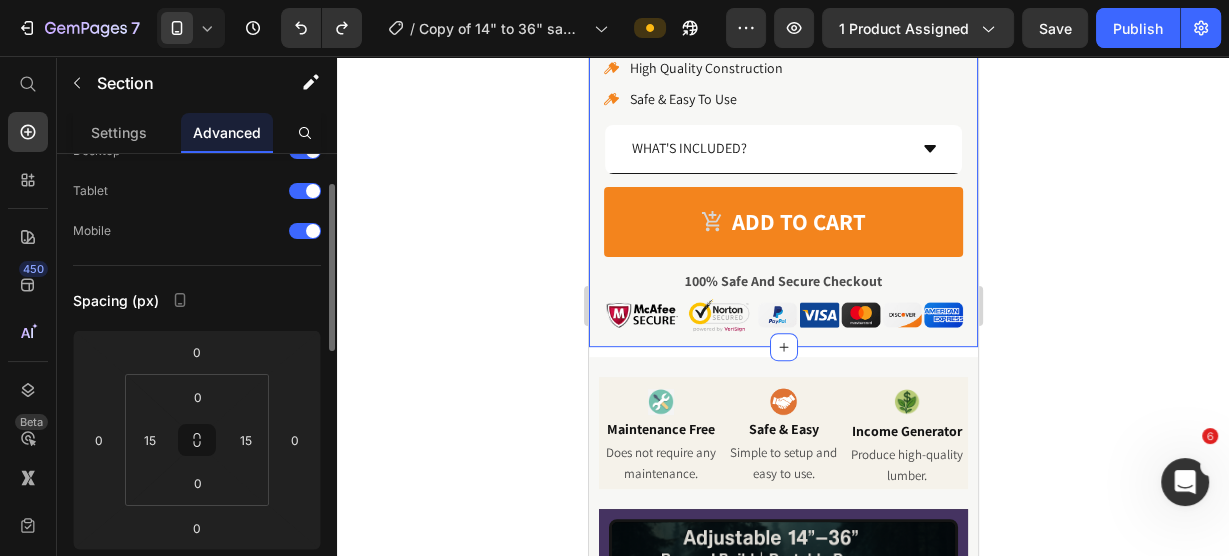 click 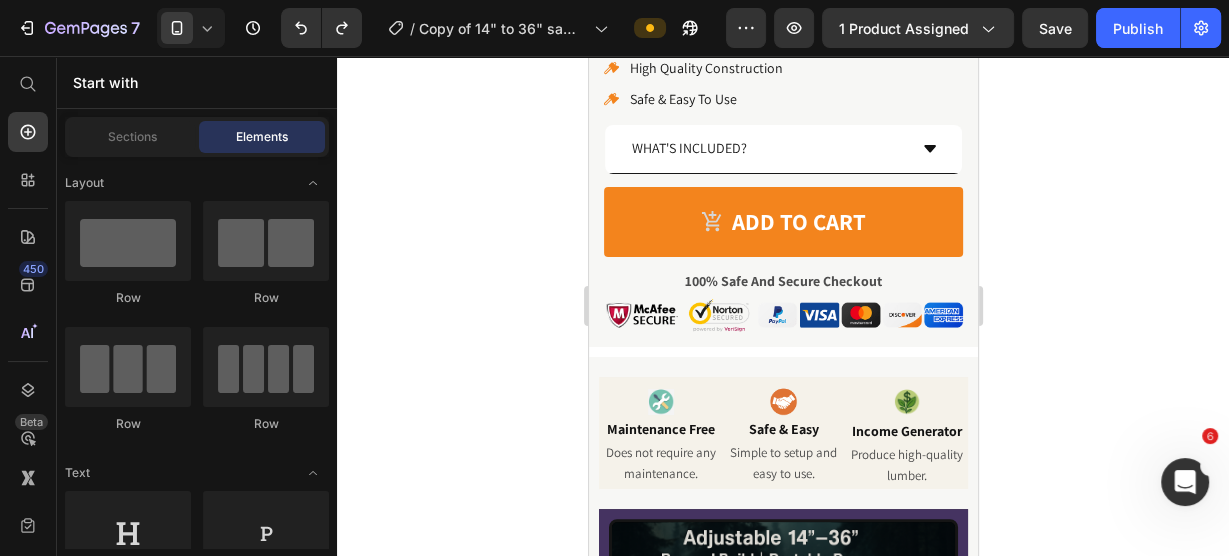 click on "7  Version history  /  Copy of 14" to 36" sawmill- 27 may 2025 Preview 1 product assigned  Save   Publish" 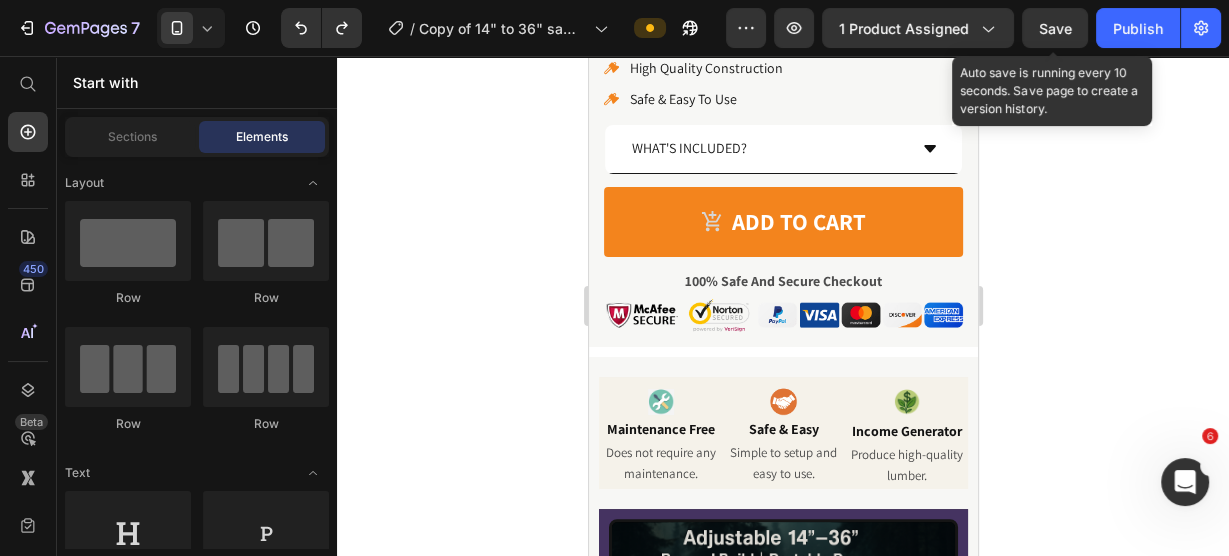 click on "Save" at bounding box center (1055, 28) 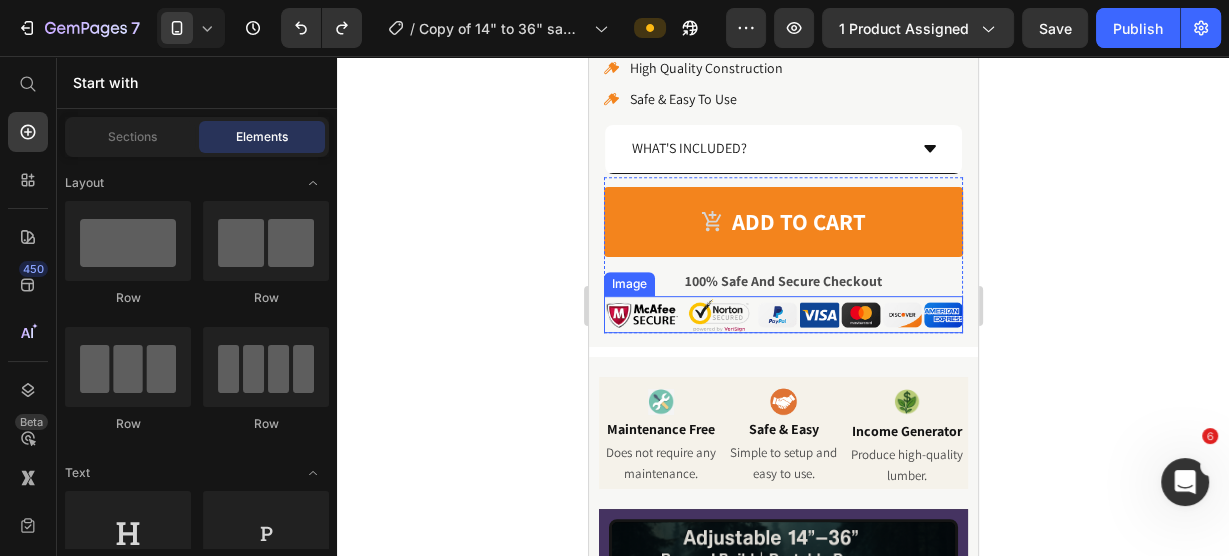 click on "Image" at bounding box center (628, 284) 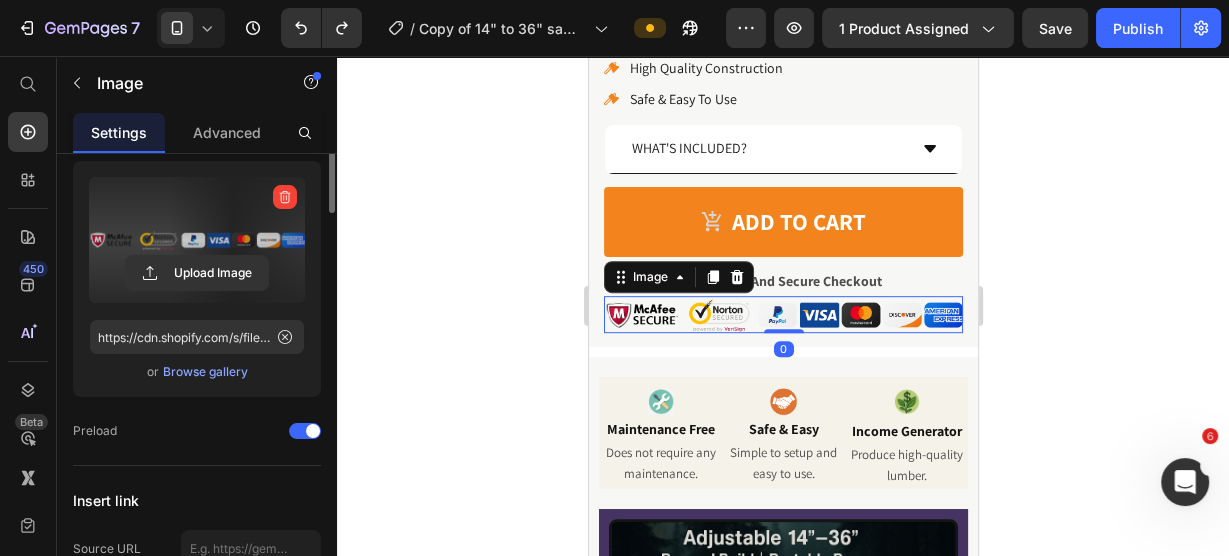 scroll, scrollTop: 0, scrollLeft: 0, axis: both 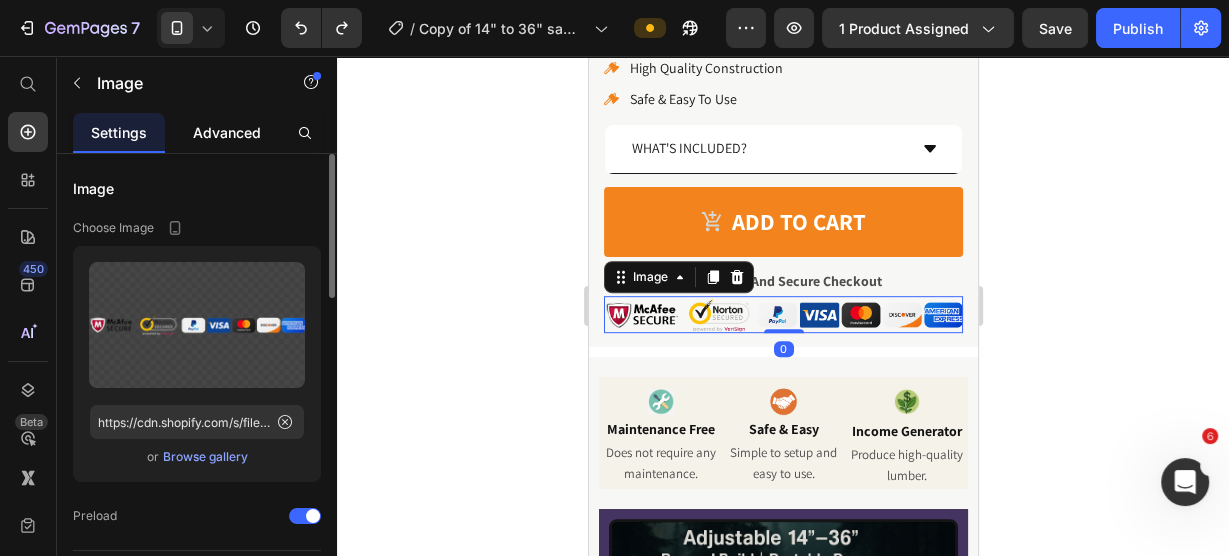 click on "Advanced" at bounding box center (227, 132) 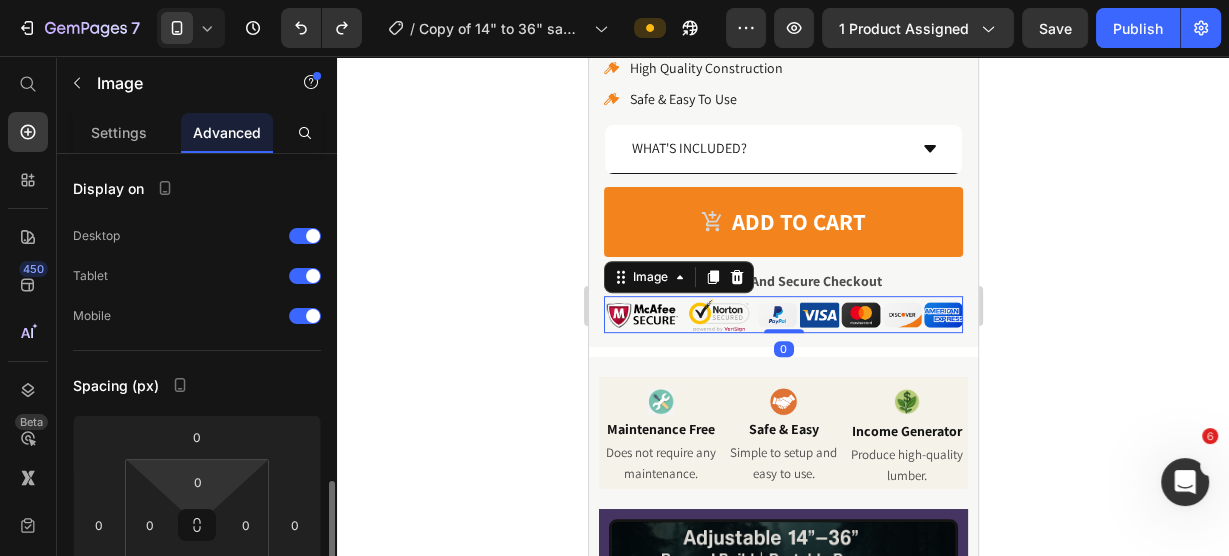 scroll, scrollTop: 0, scrollLeft: 0, axis: both 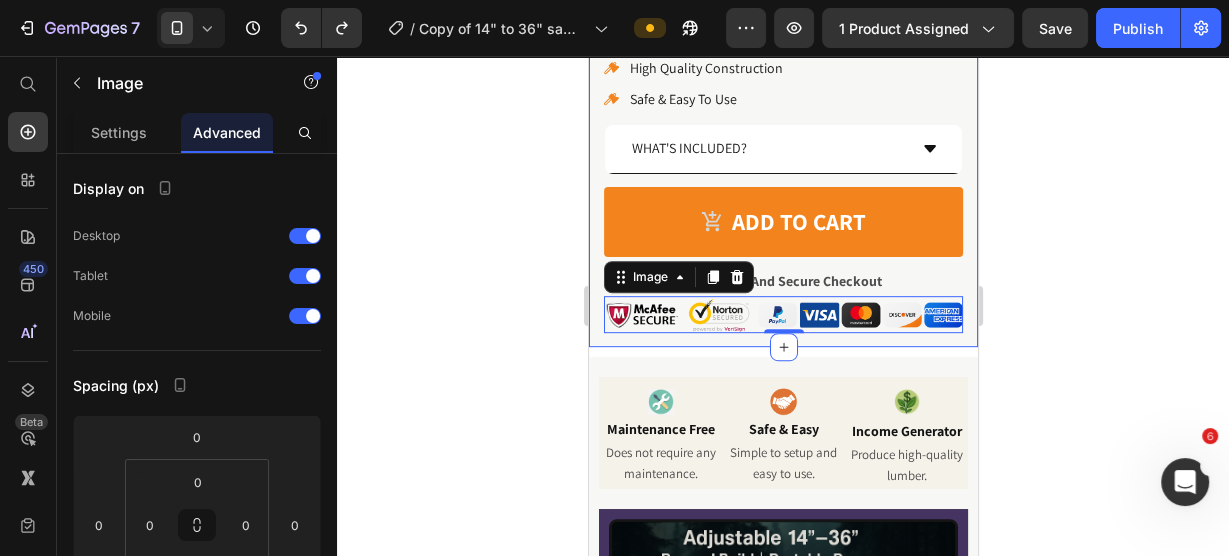 click on "Product Images 14"-36" Heavy Duty Portable Chainsaw Sawmill Product Title
Custom Code
Preview or Publish the page to see the content. Custom Code $299.99 Product Price $159.99 Product Price LIMITED TIME- 47% OFF Discount Tag Row
Advanced Slicing Method
Versitile Cutting Capacity
High Quality Construction
Safe & Easy To Use Item List
WHAT'S INCLUDED? Accordion
Add to cart Add to Cart 100% Safe And Secure Checkout Text Block Image   0 Row Row Product" at bounding box center [782, -178] 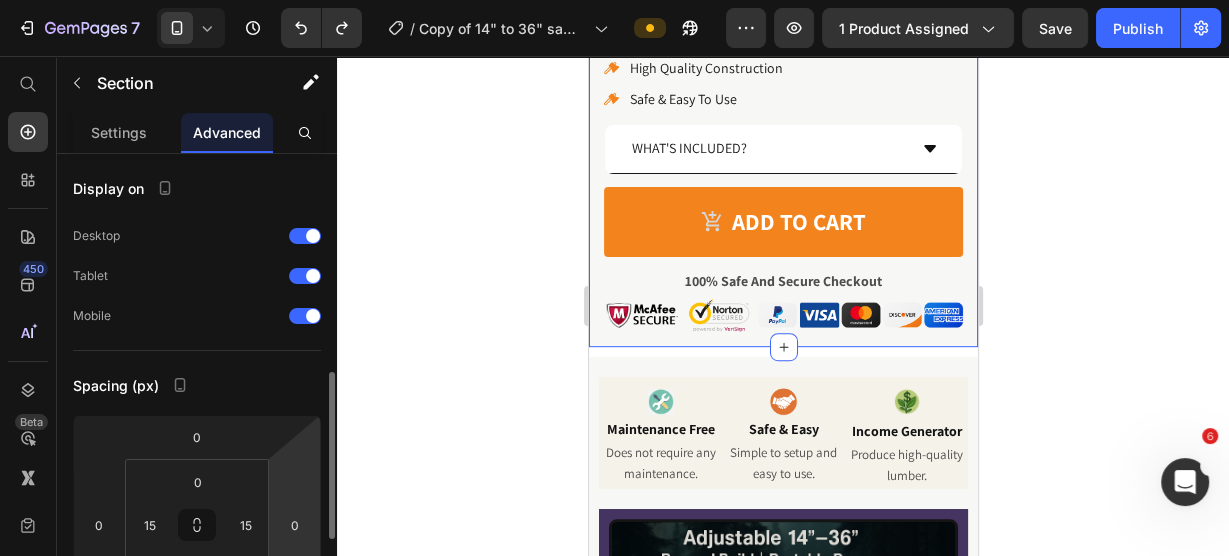 scroll, scrollTop: 0, scrollLeft: 0, axis: both 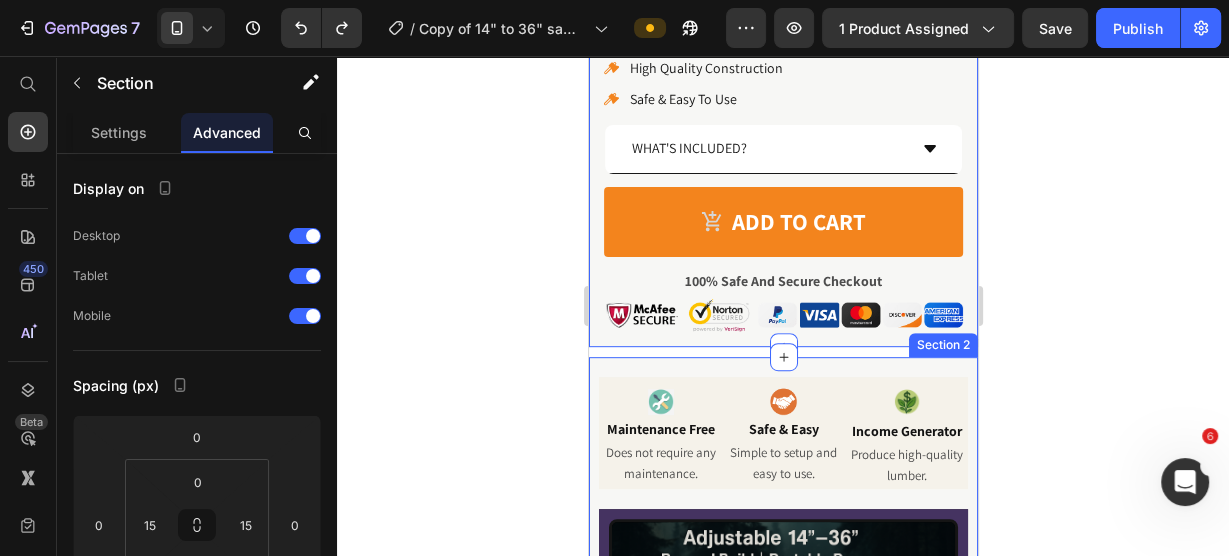 click on "Image Maintenance Free Heading Does not require any maintenance. Text Block Image Safe & Easy Heading Simple to setup and easy to use. Text Block Image Income Generator Heading Produce high-quality lumber. Text Block Row Video Watch how the 14" to 36" Chainsaw Mill carves thick slabs effortlessly Text Block Row Row Row
Icon
Icon
Icon
Icon
Icon Icon List 3,000+ Happy Customers in USA Text Block Row Image Jeff, SC Heading Easy to Assemble Heading Row Image Stacy, AZ Heading Exactly as intended Heading Row Image Brian, ID Heading Value For Money Heading Row Row Section 2" at bounding box center (782, 641) 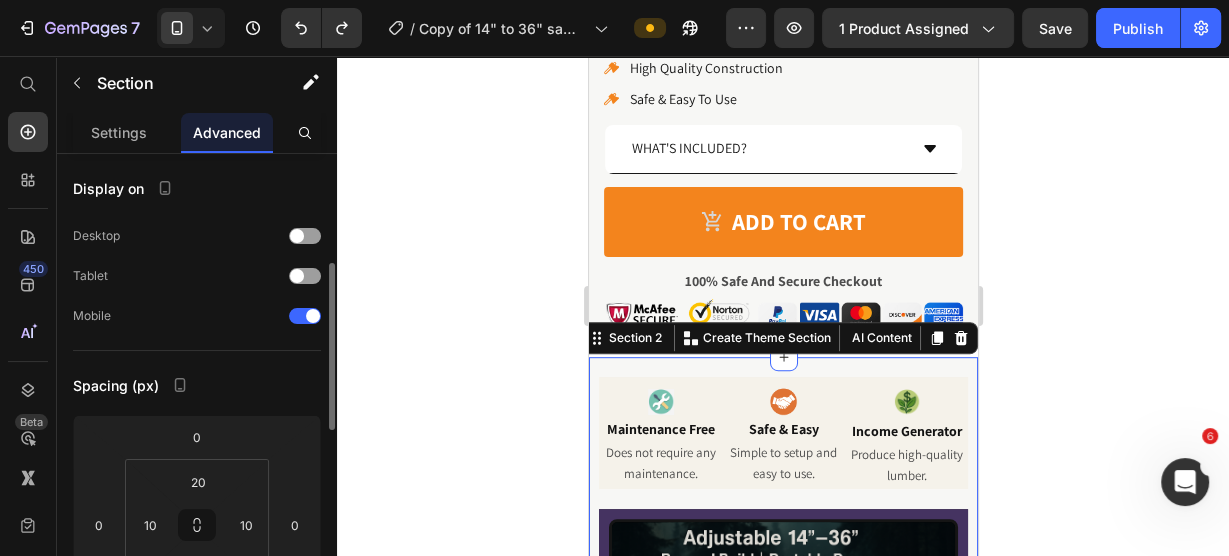 scroll, scrollTop: 80, scrollLeft: 0, axis: vertical 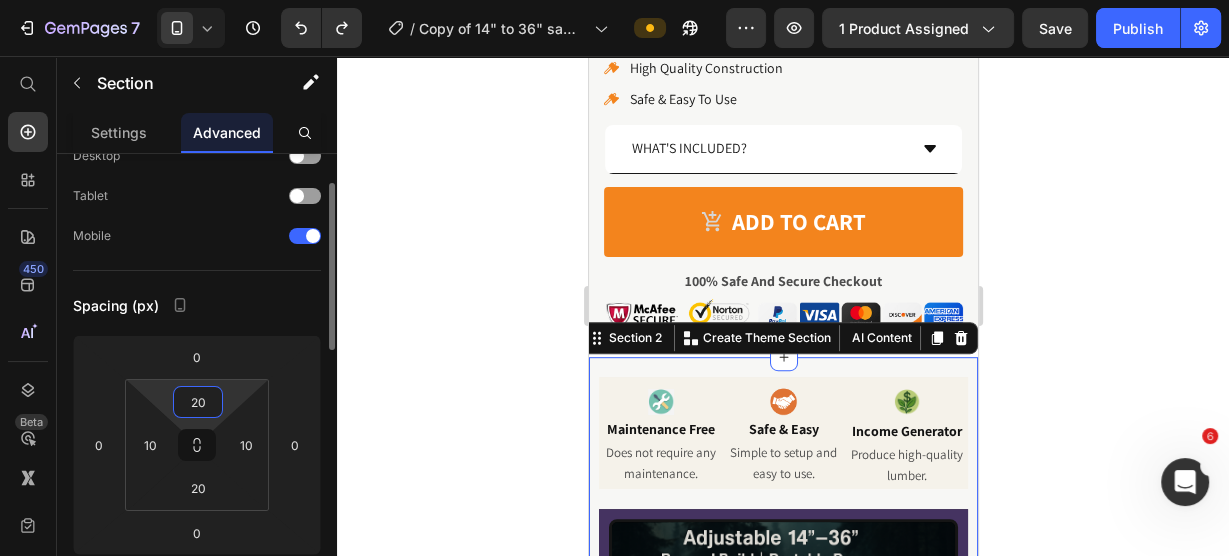 click on "20" at bounding box center [198, 402] 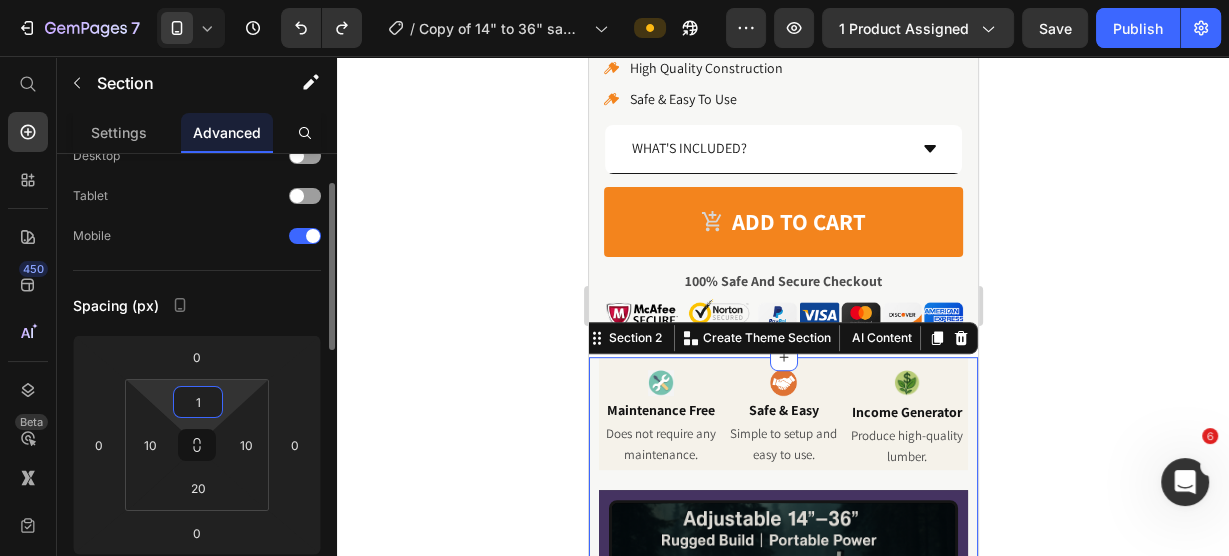 type on "10" 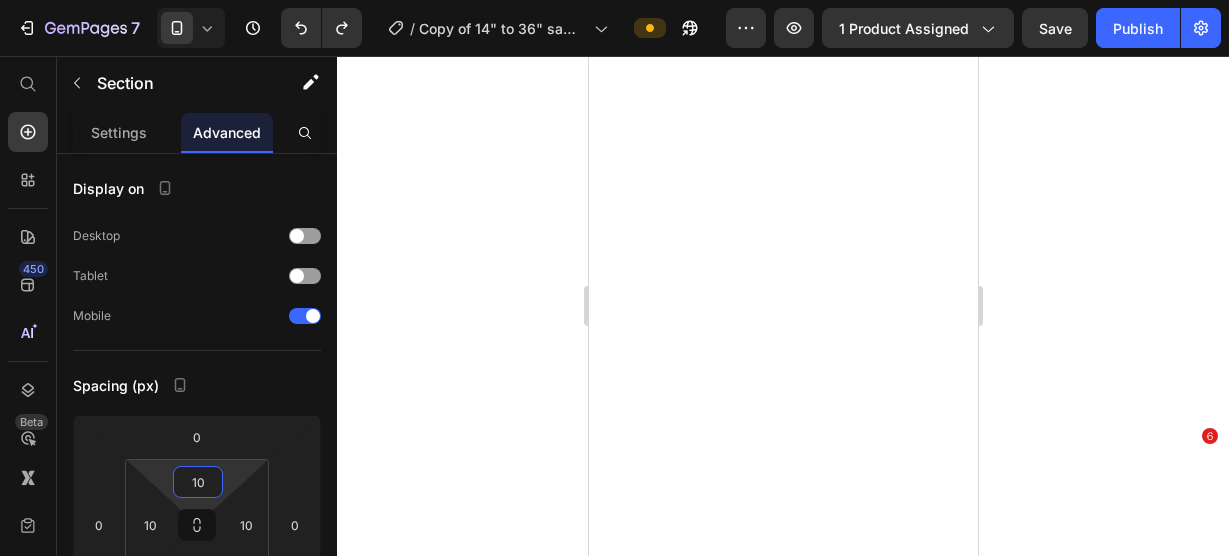 scroll, scrollTop: 0, scrollLeft: 0, axis: both 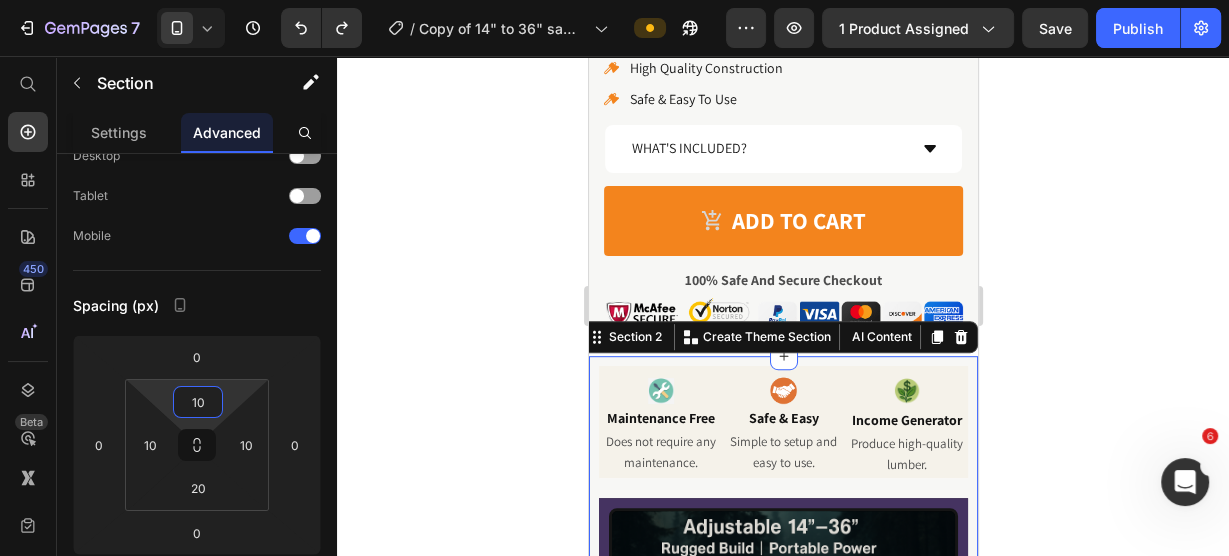 type on "1" 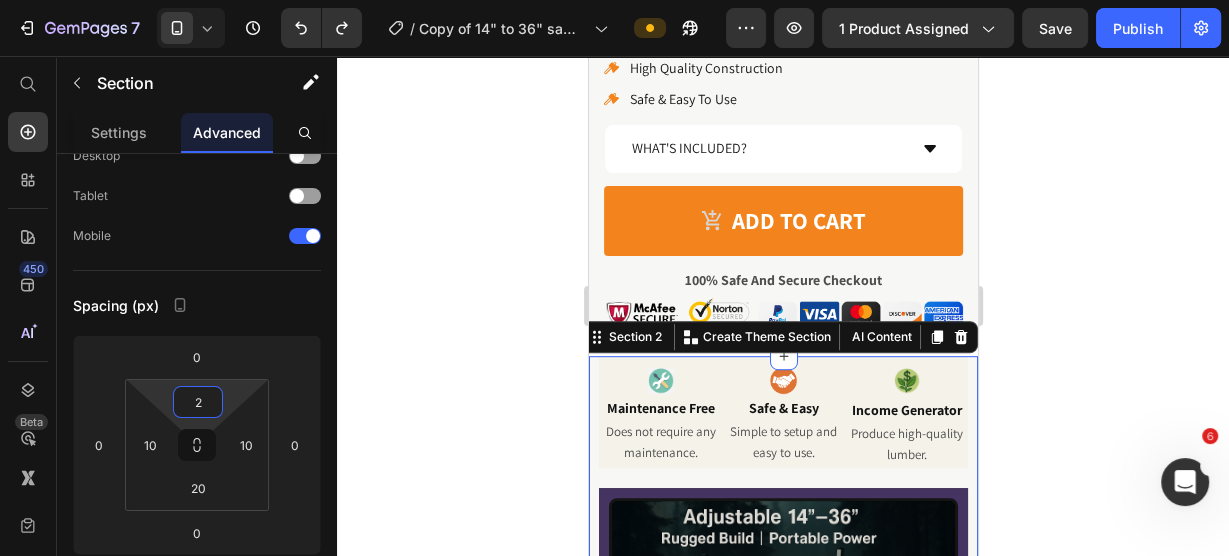type on "20" 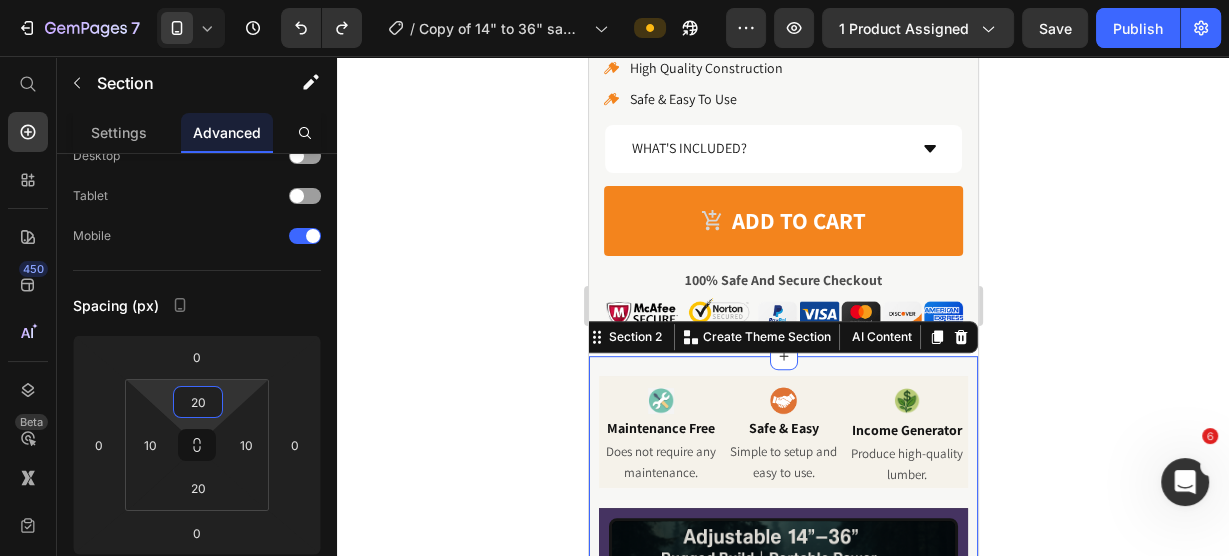 click 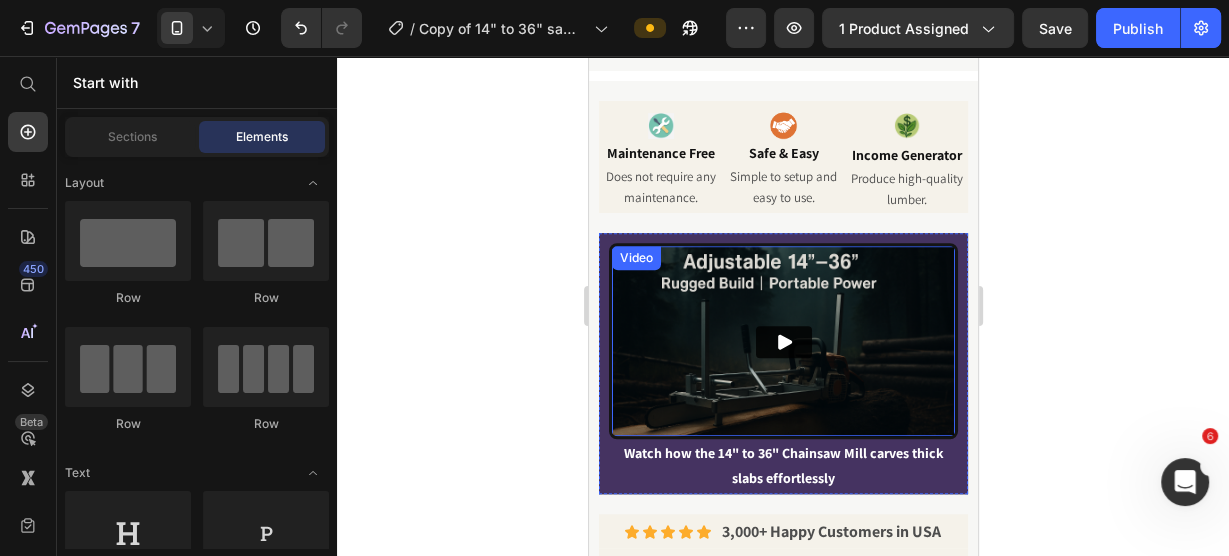 scroll, scrollTop: 1040, scrollLeft: 0, axis: vertical 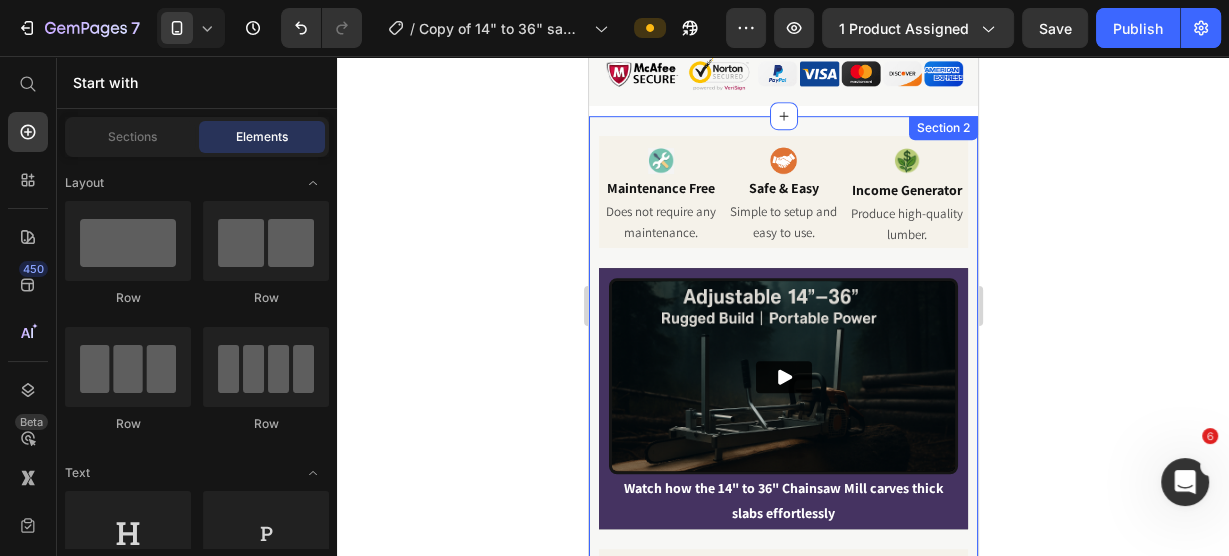 click on "Image Maintenance Free Heading Does not require any maintenance. Text Block Image Safe & Easy Heading Simple to setup and easy to use. Text Block Image Income Generator Heading Produce high-quality lumber. Text Block Row Video Watch how the 14" to 36" Chainsaw Mill carves thick slabs effortlessly Text Block Row Row
Icon
Icon
Icon
Icon
Icon Icon List 3,000+ Happy Customers in USA Text Block Row Image [FIRST], [STATE] Heading Easy to Assemble Heading Row Image [FIRST], [STATE] Heading Exactly as intended Heading Row Image [FIRST], [STATE] Heading Value For Money Heading Row Row Section 2" at bounding box center [782, 400] 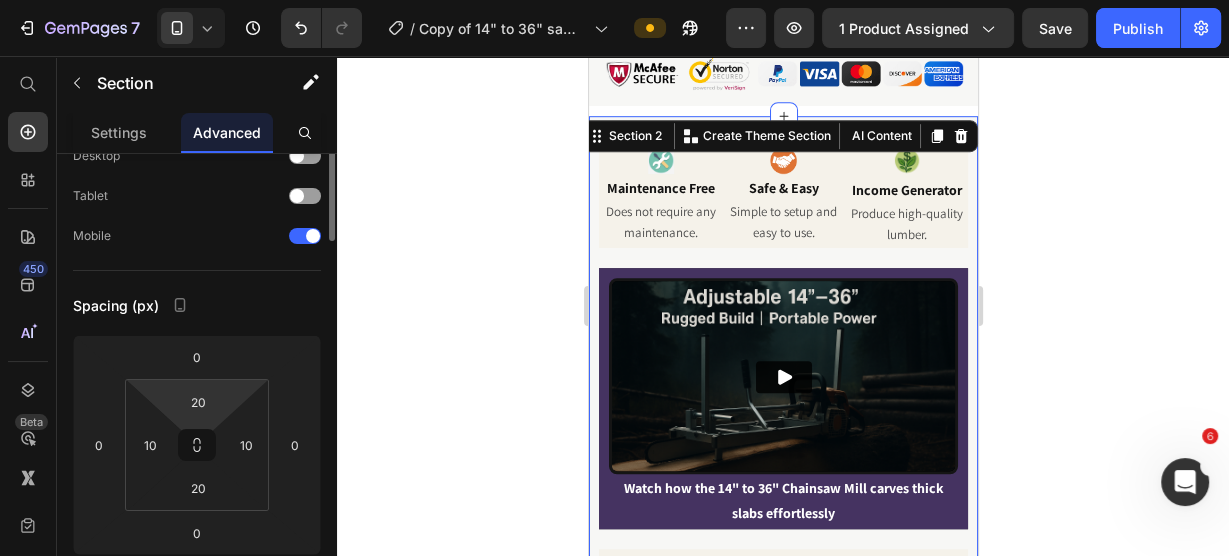 scroll, scrollTop: 0, scrollLeft: 0, axis: both 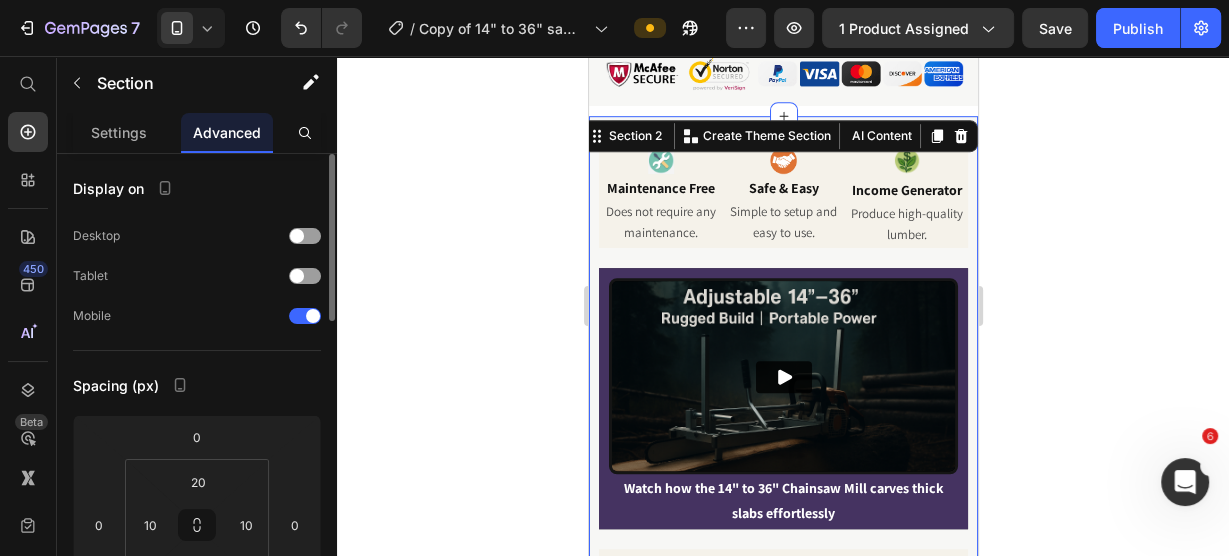 click 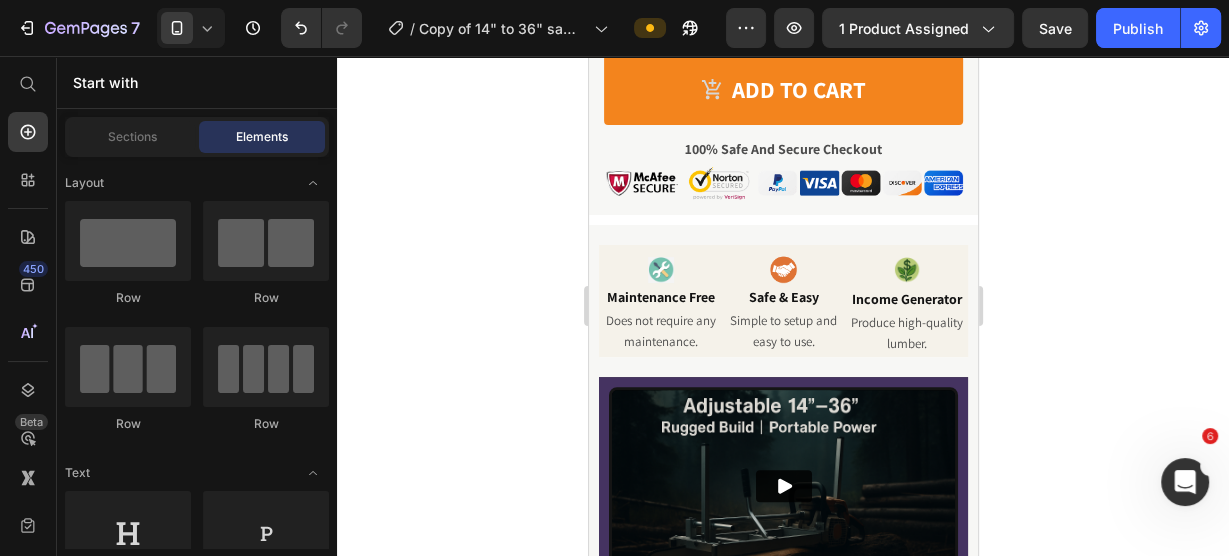 scroll, scrollTop: 880, scrollLeft: 0, axis: vertical 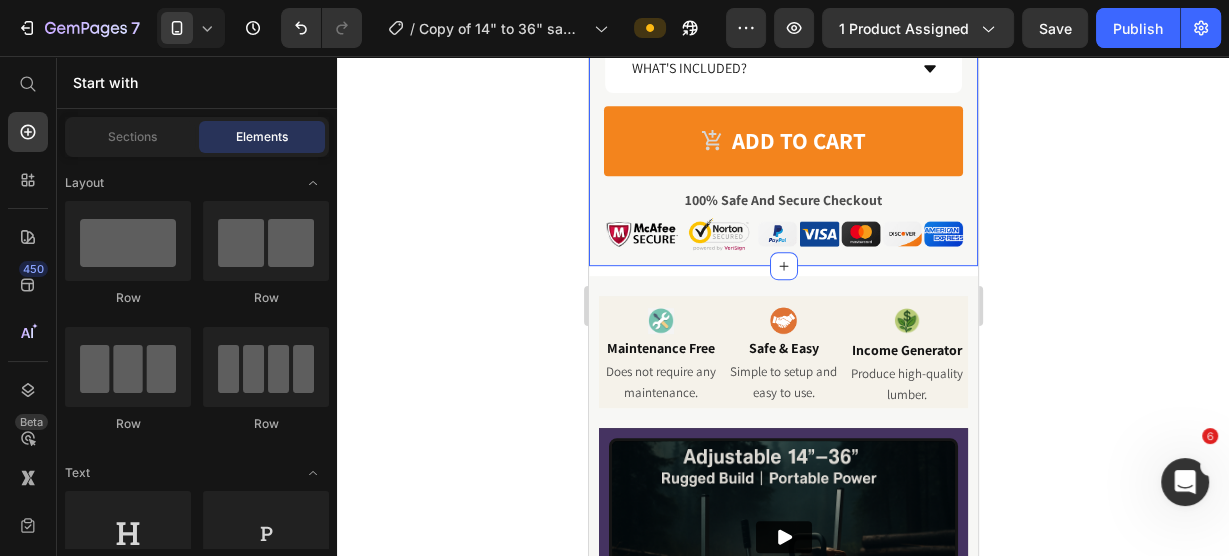 click on "Product Images 14"-36" Heavy Duty Portable Chainsaw Sawmill Product Title
Custom Code
Preview or Publish the page to see the content. Custom Code $299.99 Product Price $159.99 Product Price LIMITED TIME- 47% OFF Discount Tag Row
Advanced Slicing Method
Versitile Cutting Capacity
High Quality Construction
Safe & Easy To Use Item List
WHAT'S INCLUDED? Accordion
Add to cart Add to Cart 100% Safe And Secure Checkout Text Block Image Row Row Product Section 1" at bounding box center [782, -259] 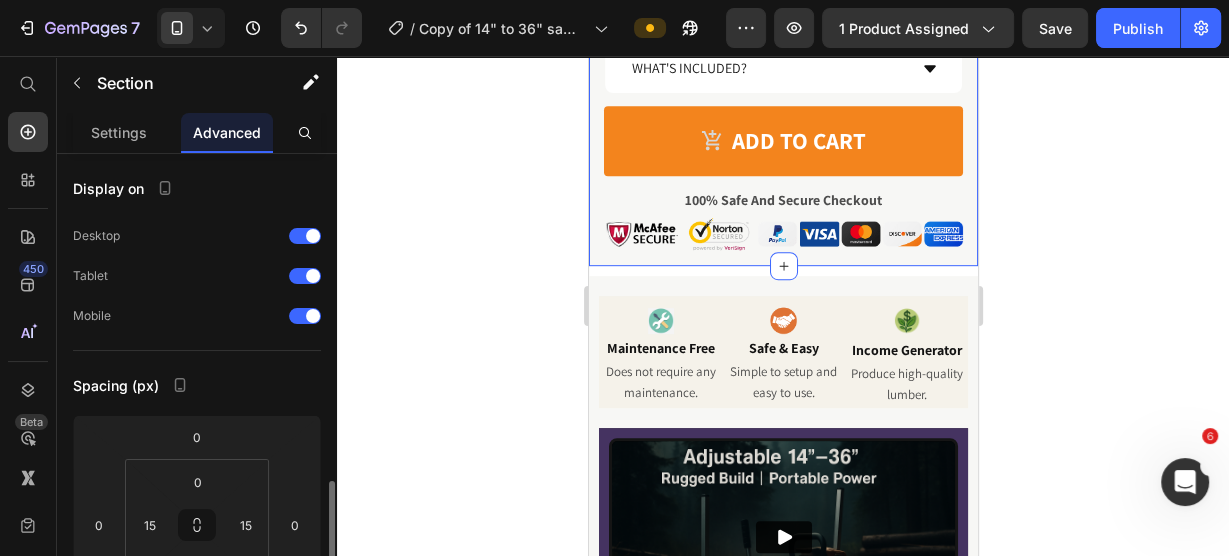 scroll, scrollTop: 240, scrollLeft: 0, axis: vertical 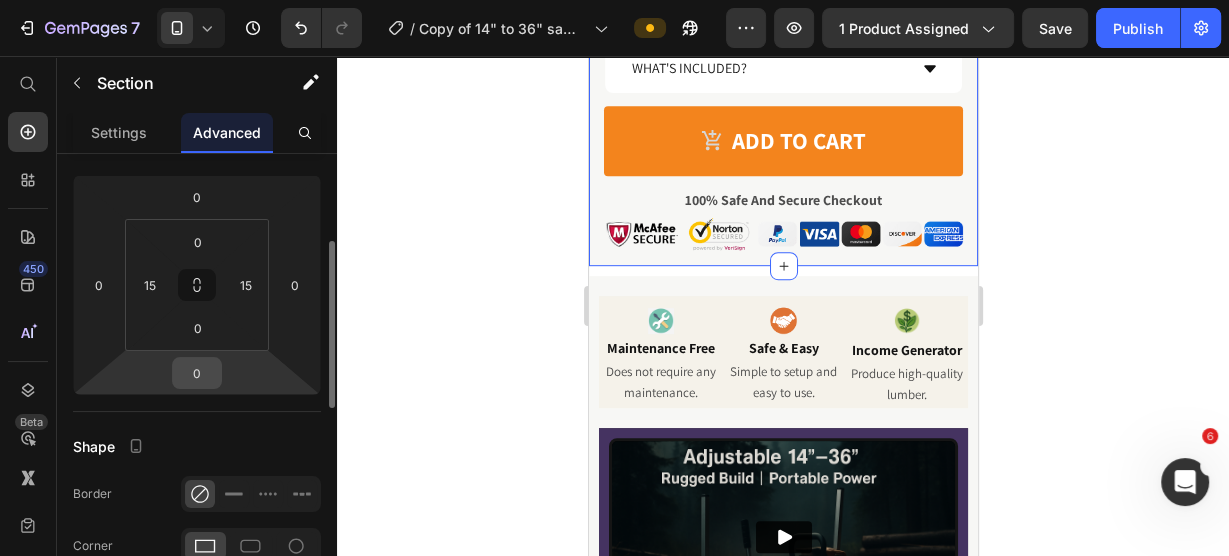 click on "0" at bounding box center [197, 373] 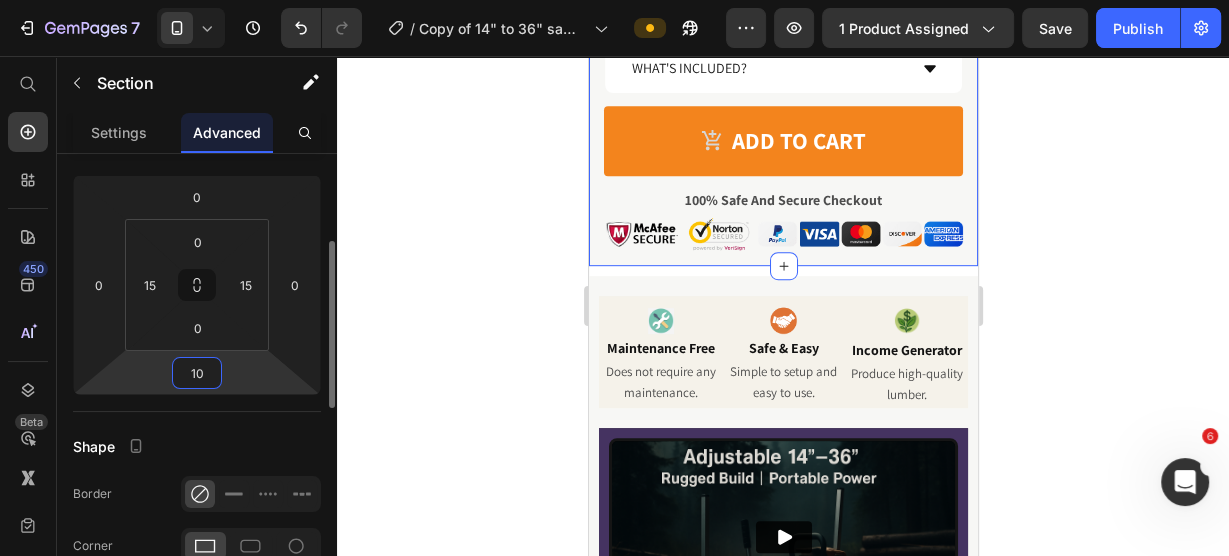 type on "1" 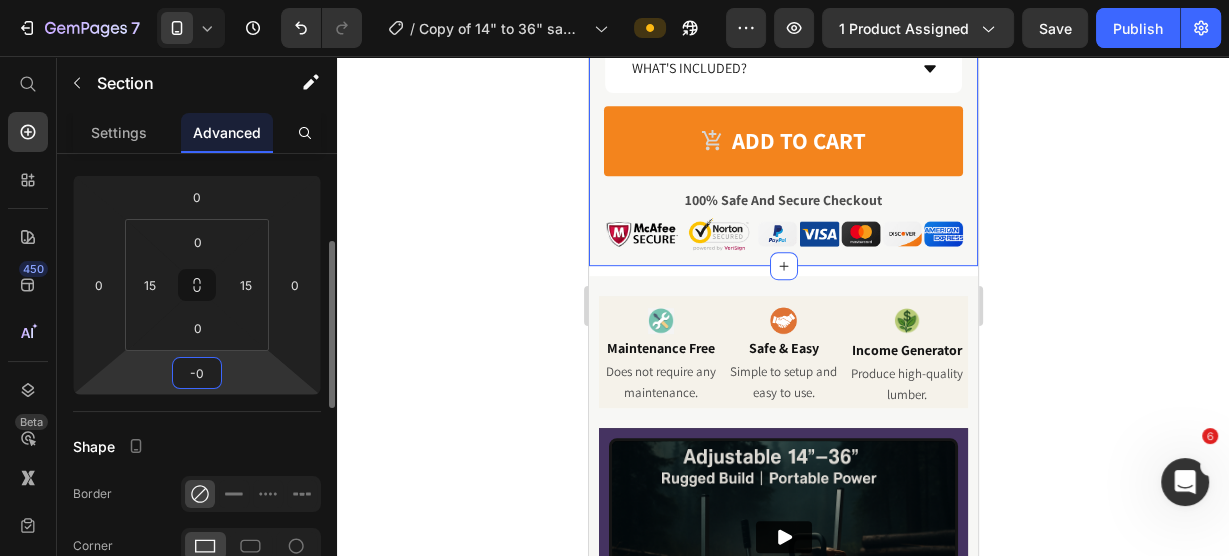 type on "-0" 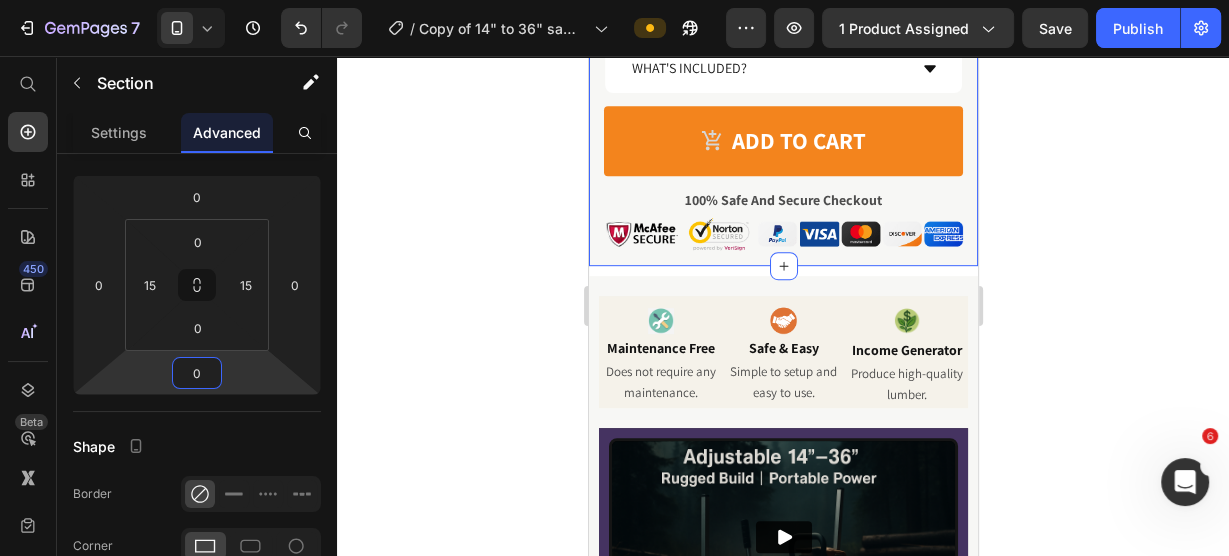 click 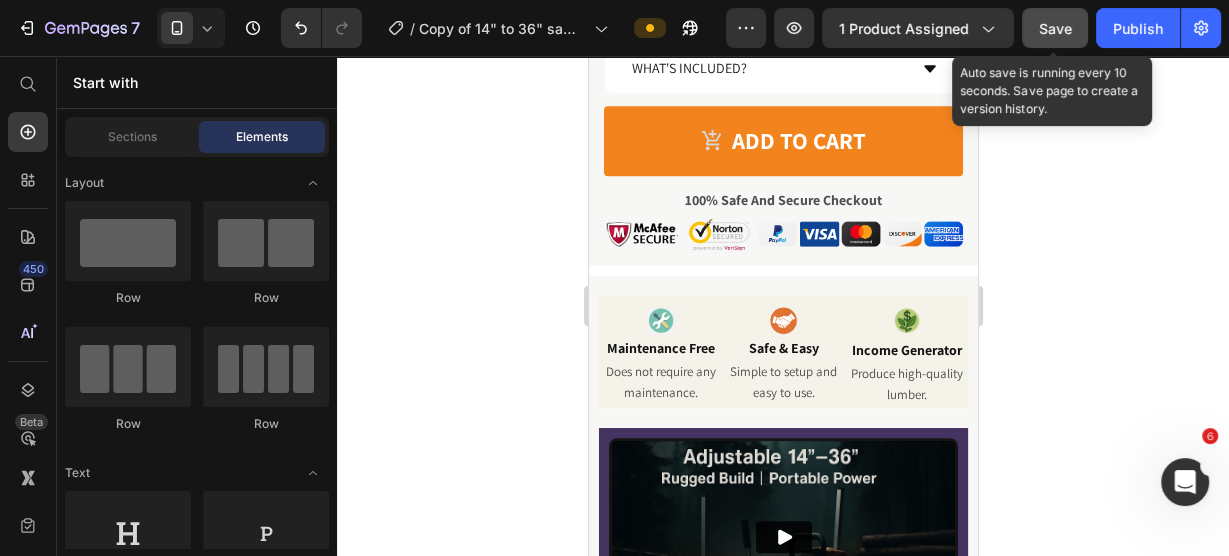 click on "Save" 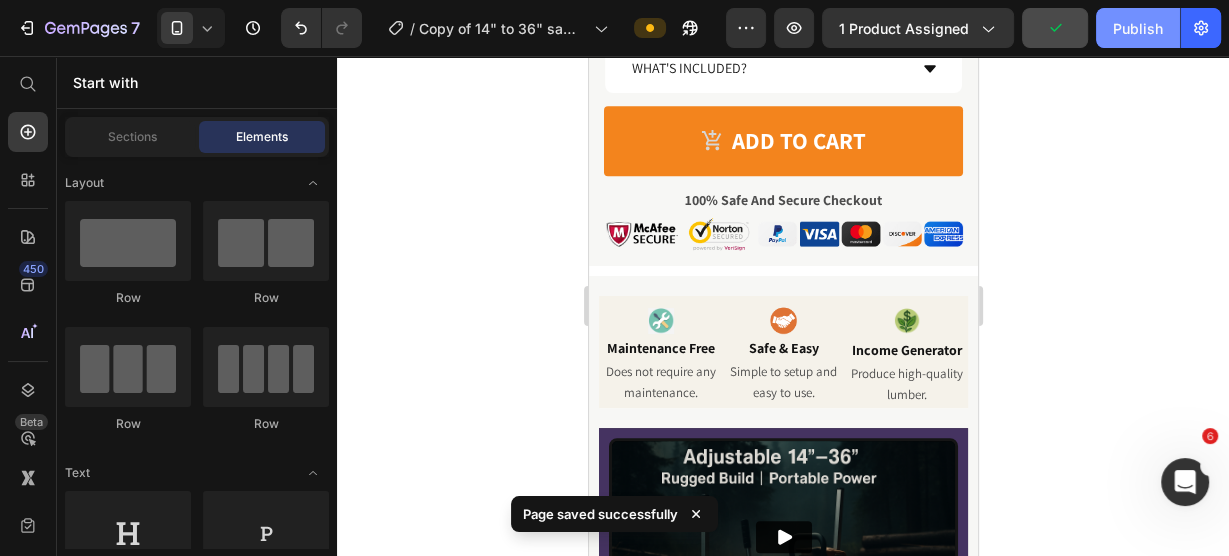 click on "Publish" at bounding box center (1138, 28) 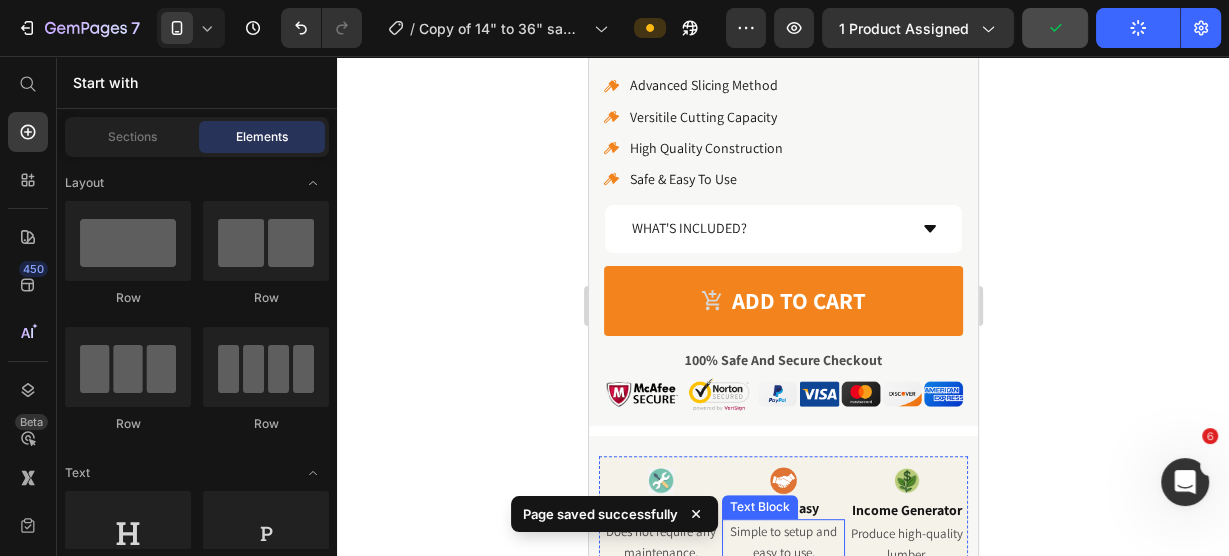 scroll, scrollTop: 720, scrollLeft: 0, axis: vertical 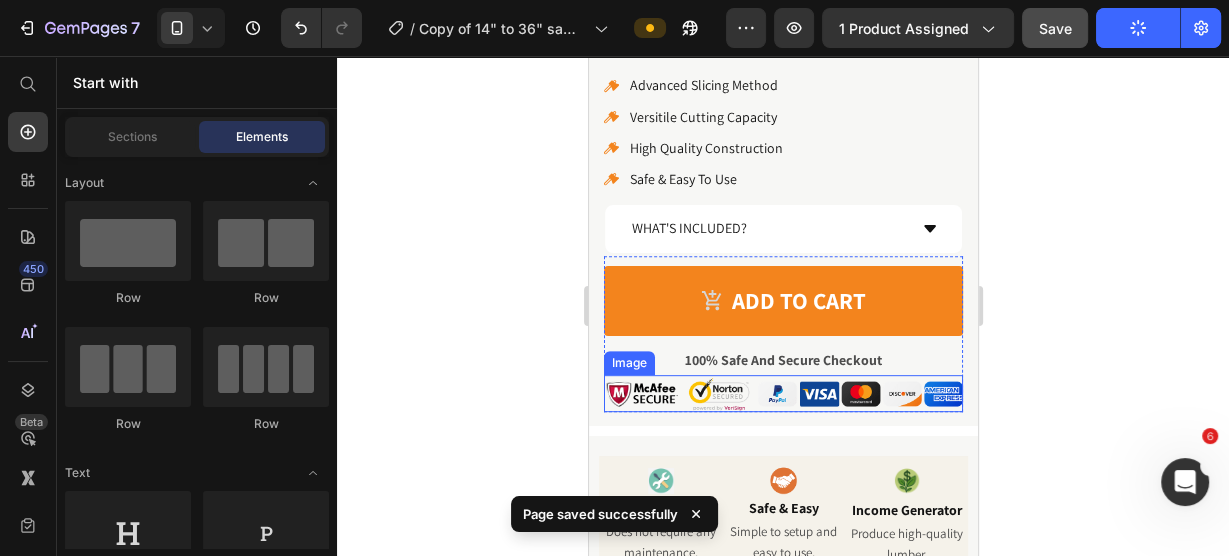 click at bounding box center [782, 393] 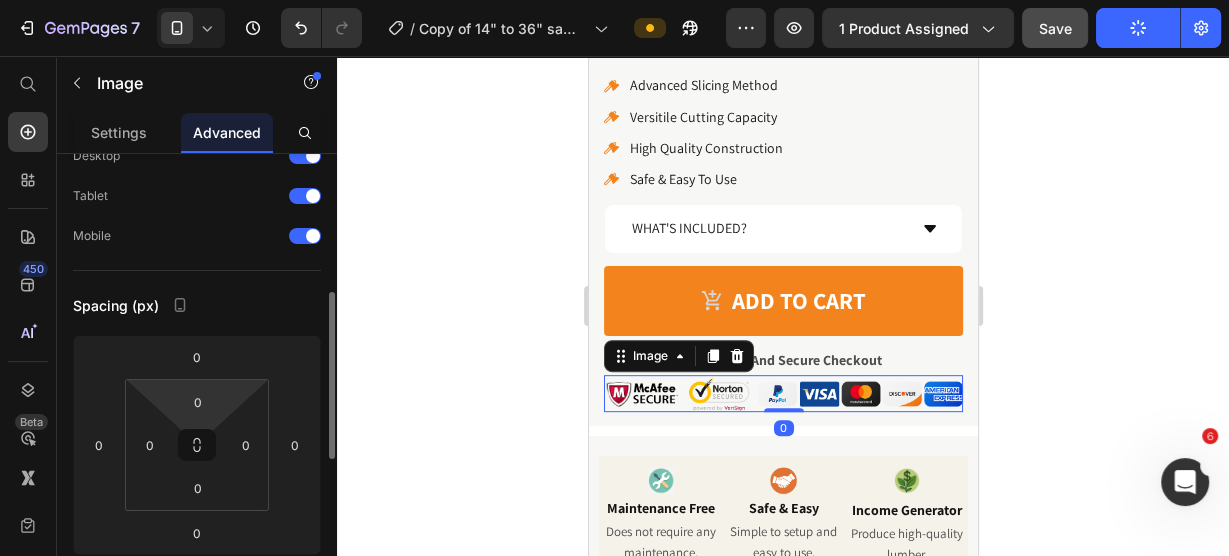 scroll, scrollTop: 160, scrollLeft: 0, axis: vertical 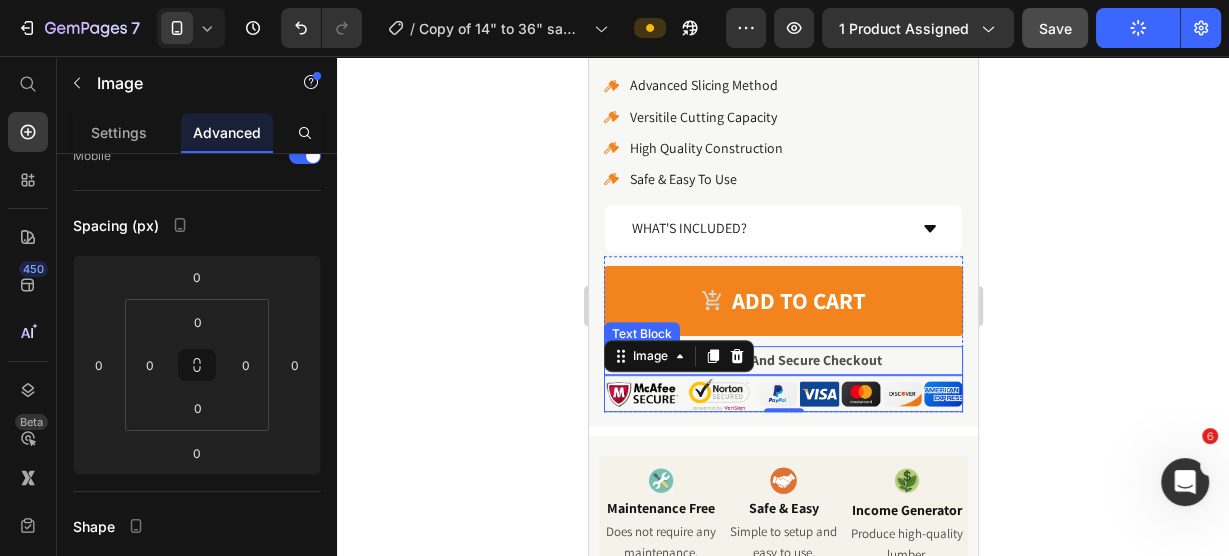 click on "100% Safe And Secure Checkout" at bounding box center (782, 360) 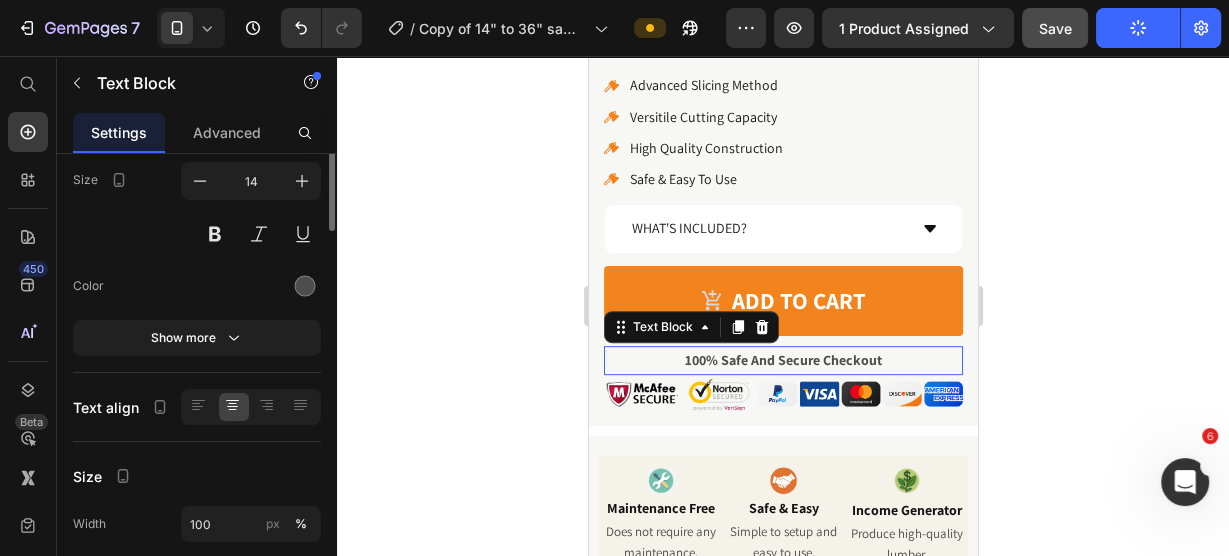 scroll, scrollTop: 0, scrollLeft: 0, axis: both 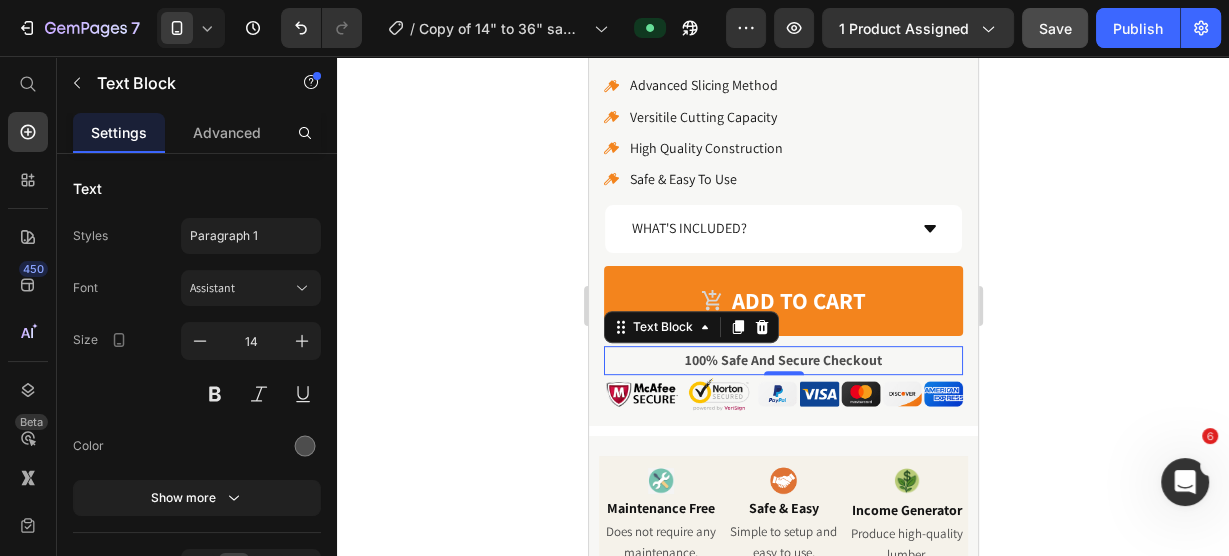 click 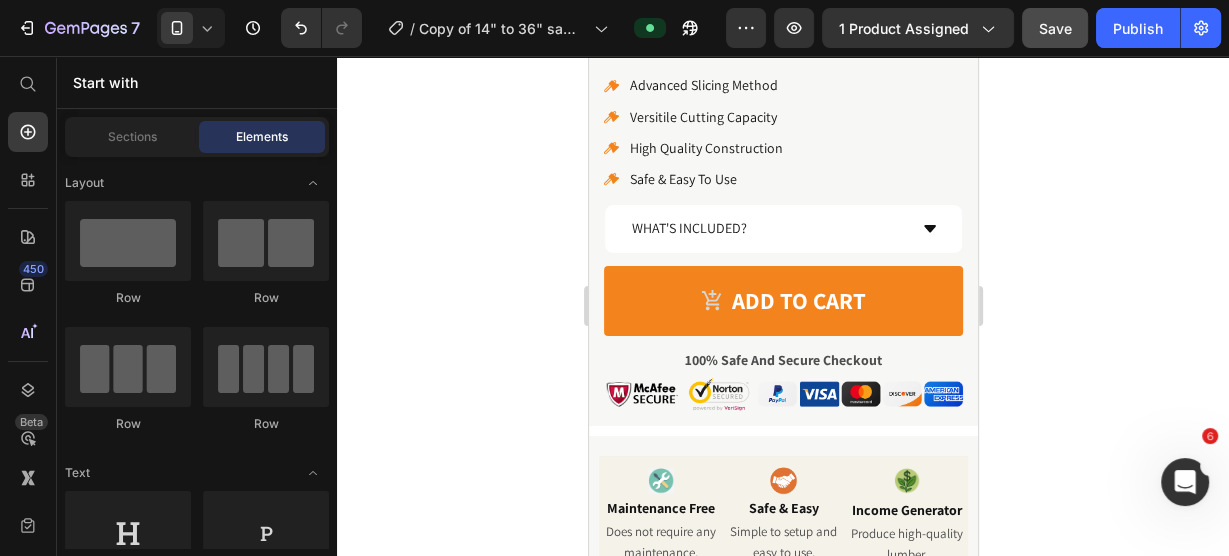 click 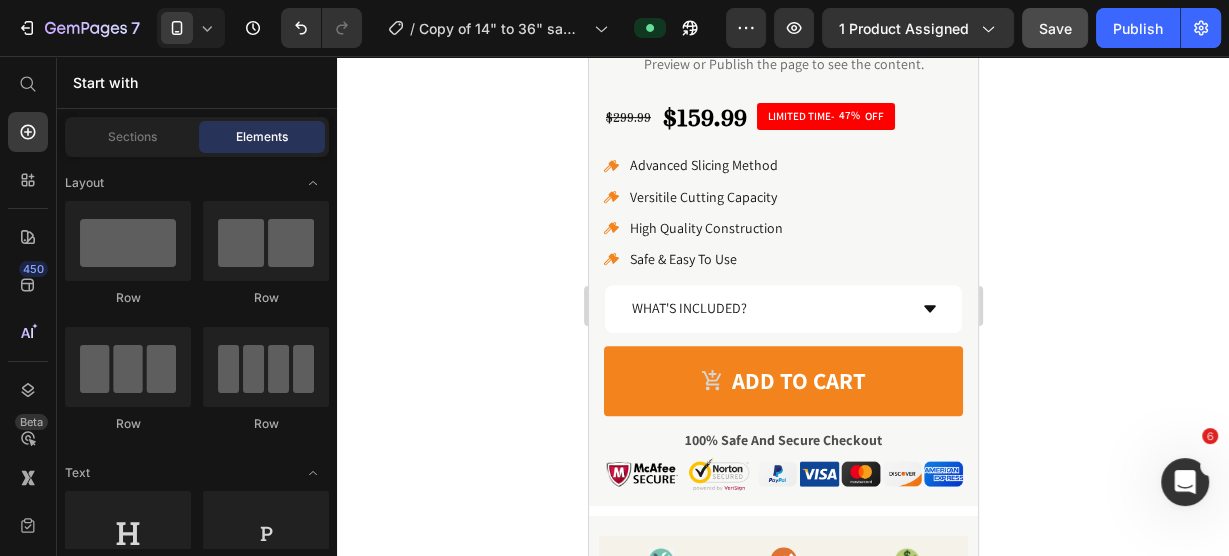 scroll, scrollTop: 880, scrollLeft: 0, axis: vertical 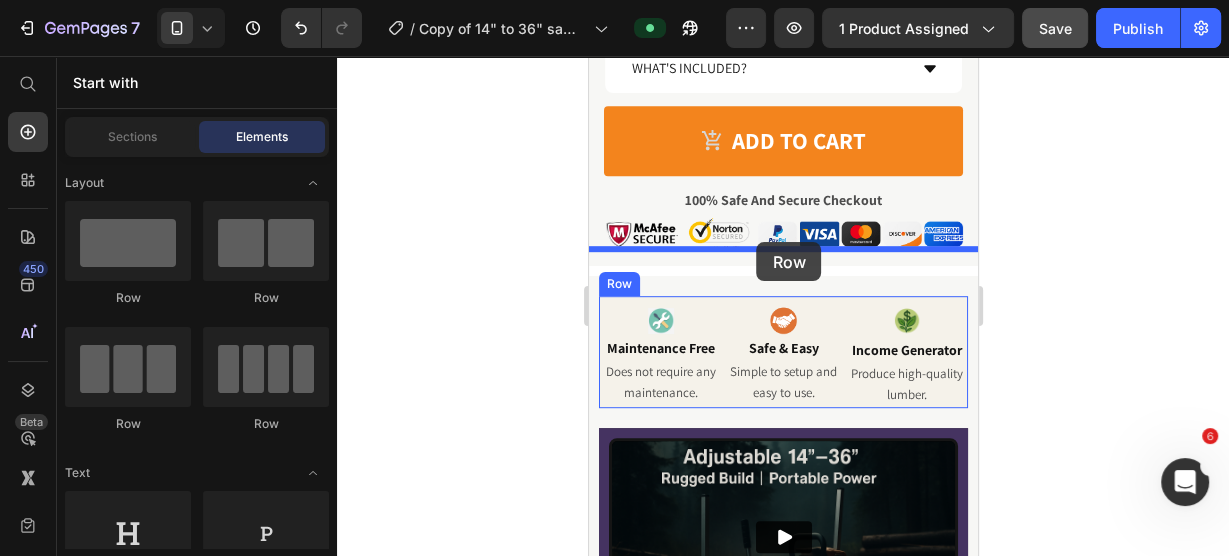 drag, startPoint x: 819, startPoint y: 318, endPoint x: 756, endPoint y: 242, distance: 98.71677 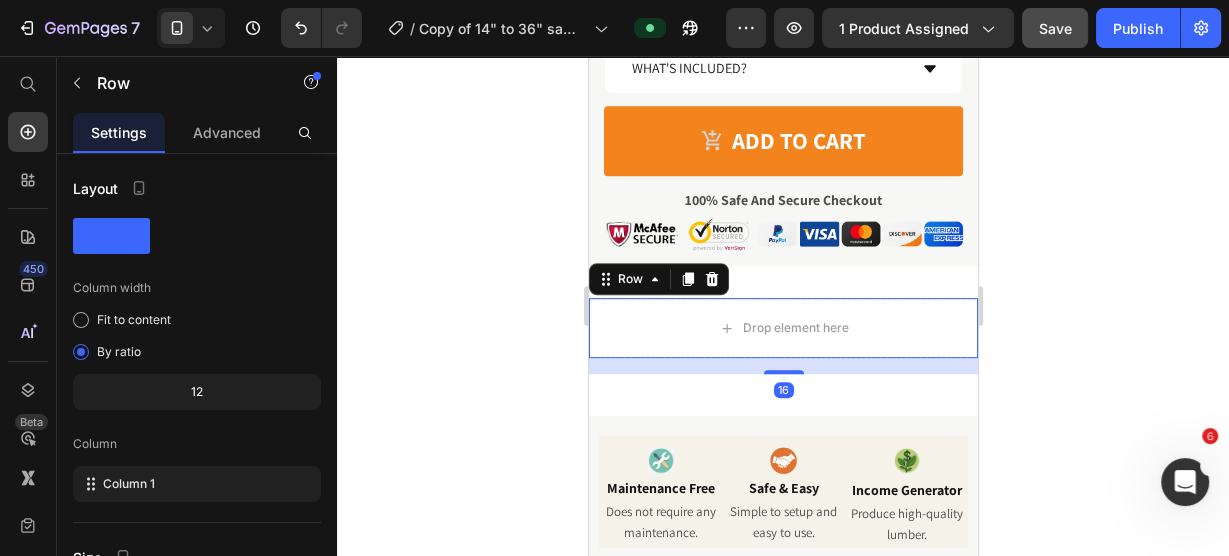click 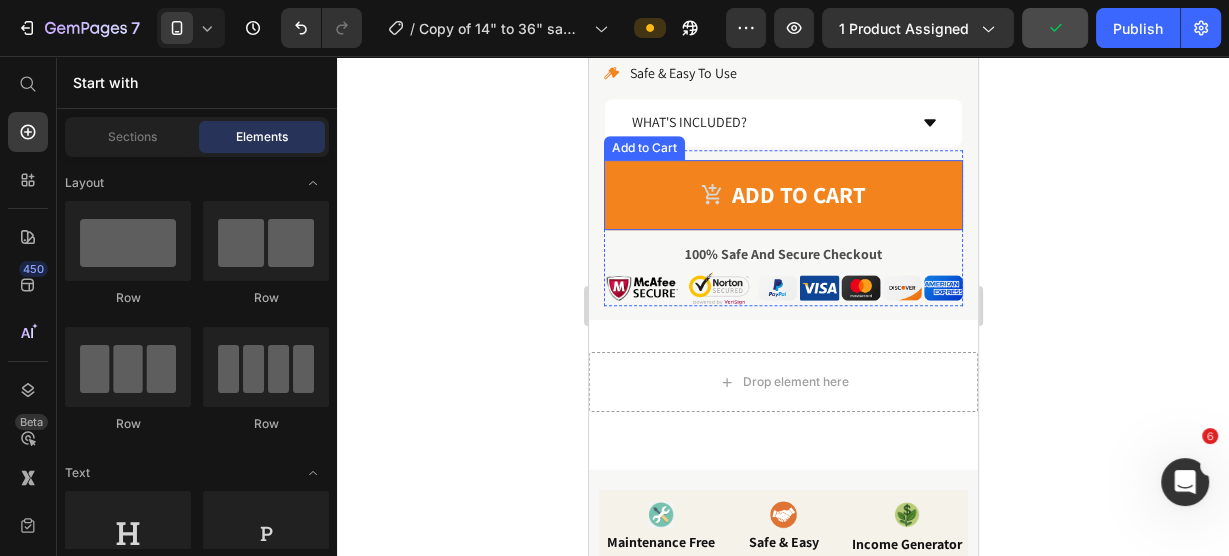 scroll, scrollTop: 720, scrollLeft: 0, axis: vertical 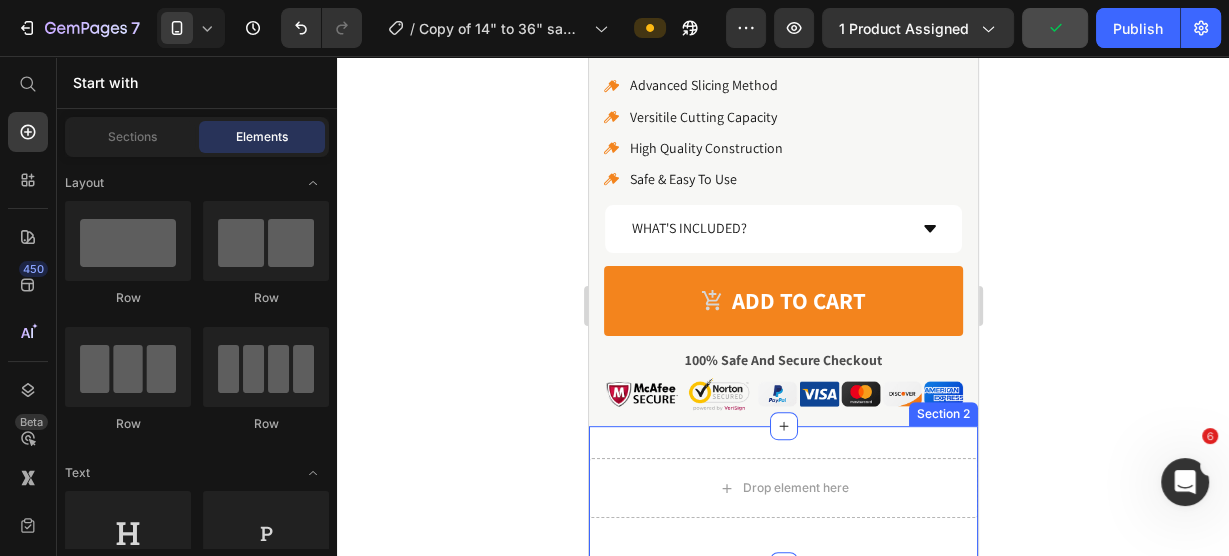 click on "Drop element here Row Section 2" at bounding box center [782, 496] 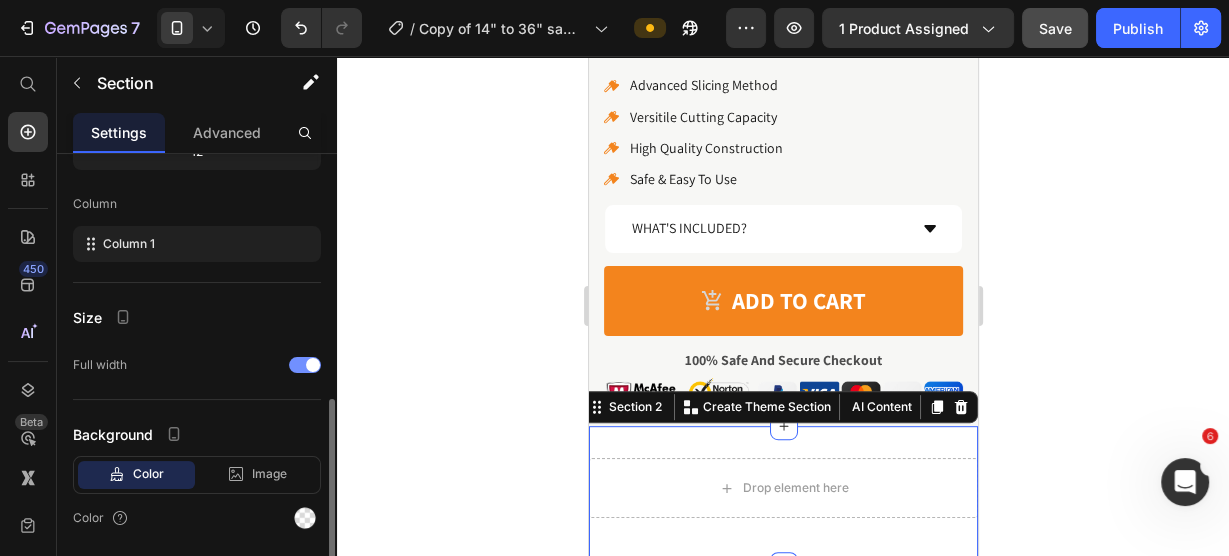 scroll, scrollTop: 302, scrollLeft: 0, axis: vertical 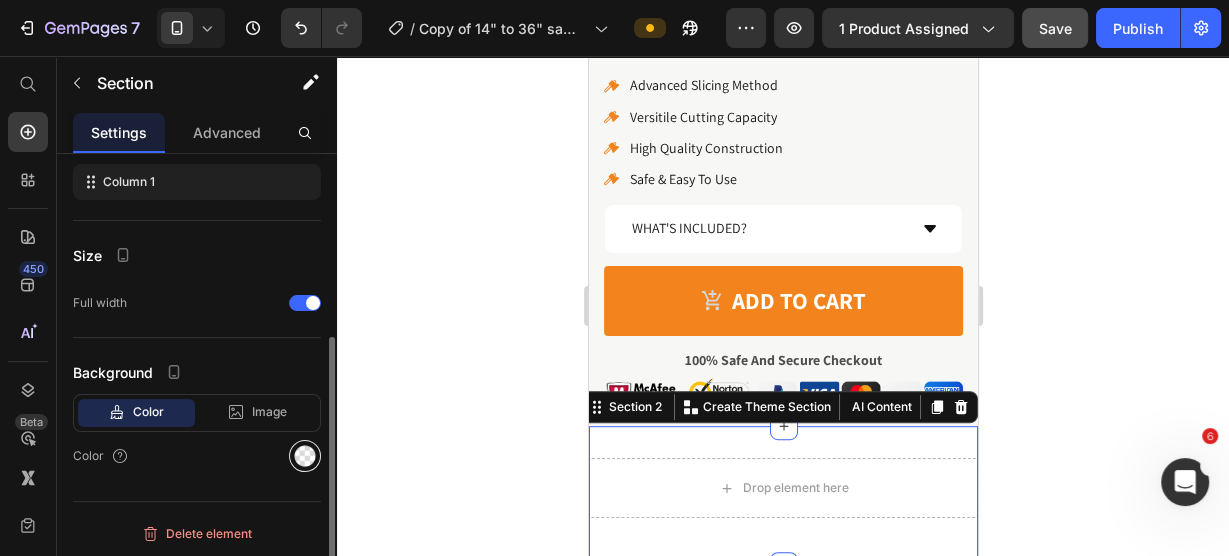 click at bounding box center (305, 456) 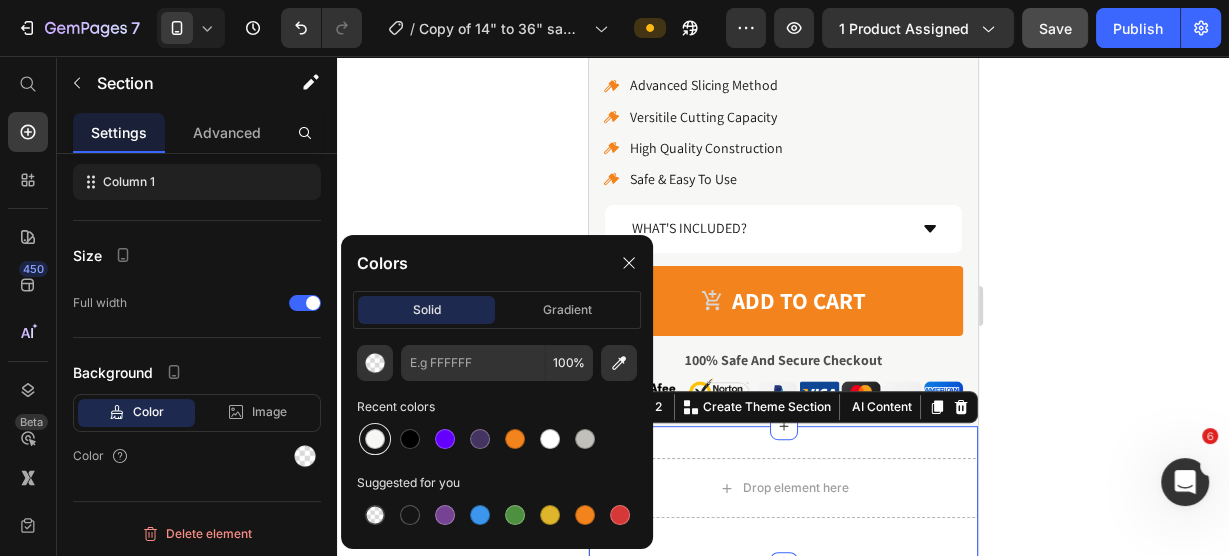 click at bounding box center (375, 439) 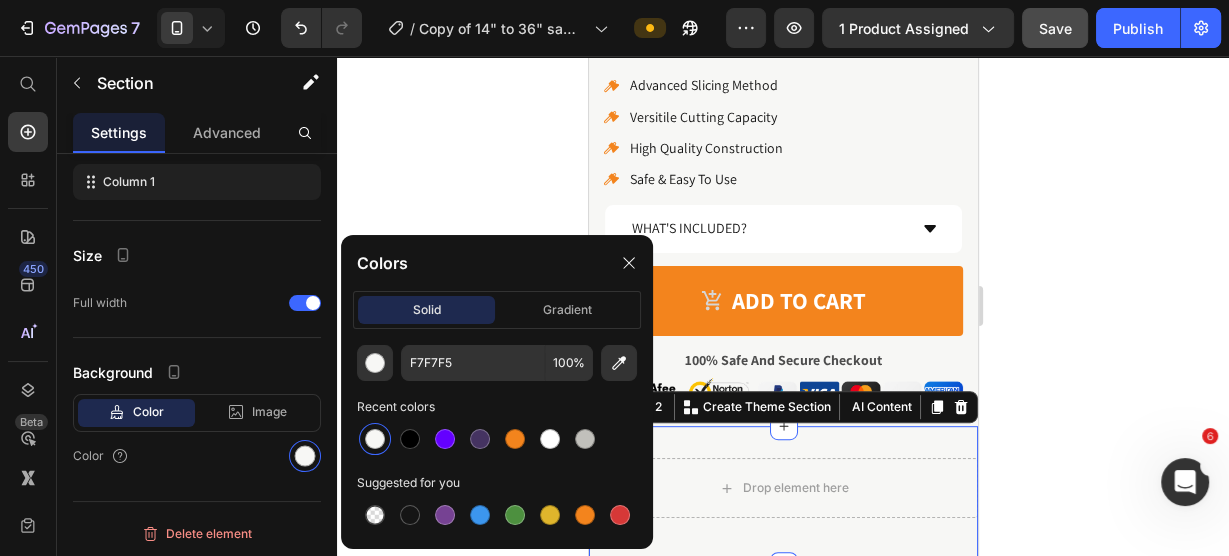 click 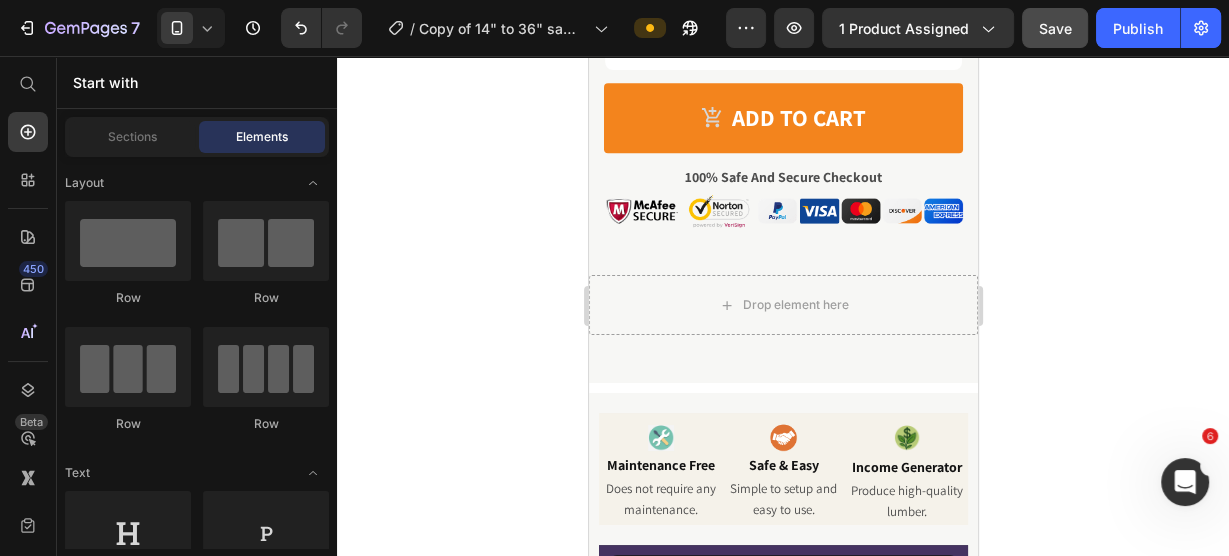 scroll, scrollTop: 960, scrollLeft: 0, axis: vertical 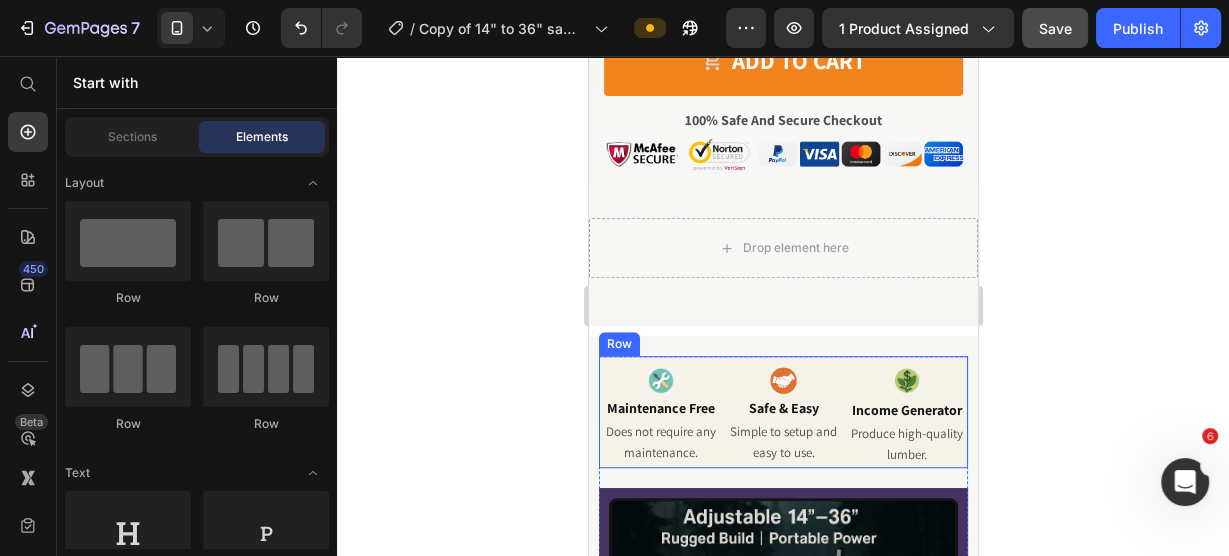 click on "Image Safe & Easy Heading Simple to setup and easy to use. Text Block" at bounding box center (782, 412) 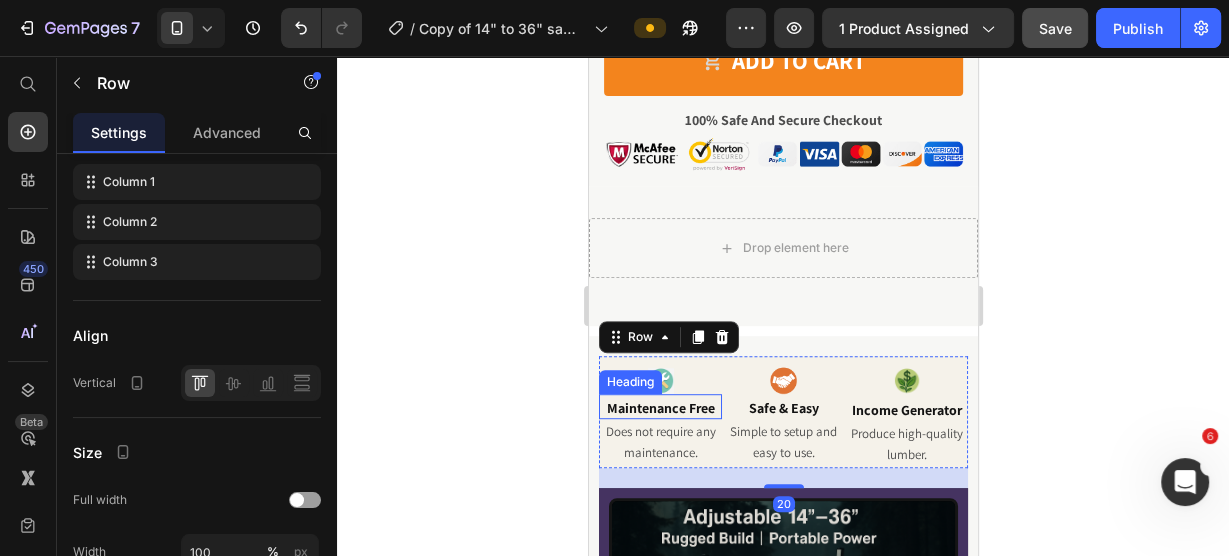 scroll, scrollTop: 0, scrollLeft: 0, axis: both 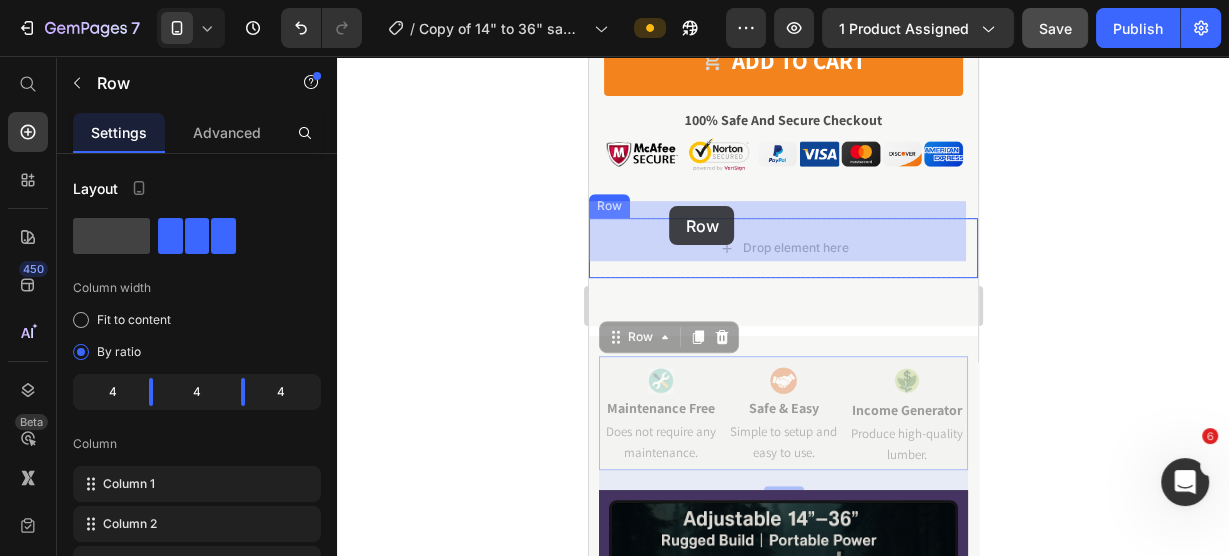 drag, startPoint x: 614, startPoint y: 324, endPoint x: 669, endPoint y: 207, distance: 129.28264 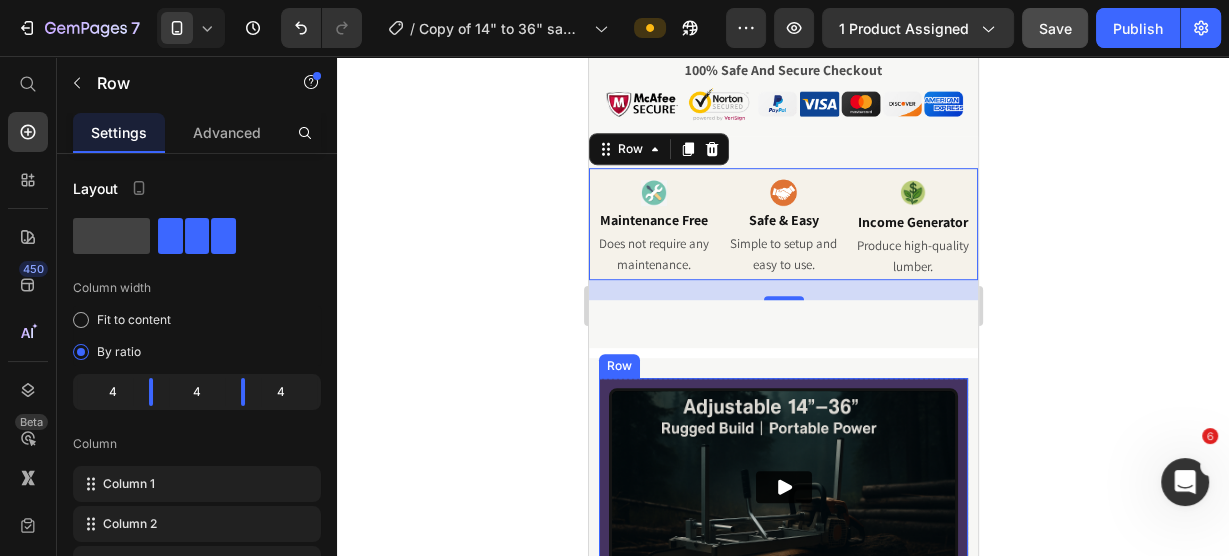 scroll, scrollTop: 1040, scrollLeft: 0, axis: vertical 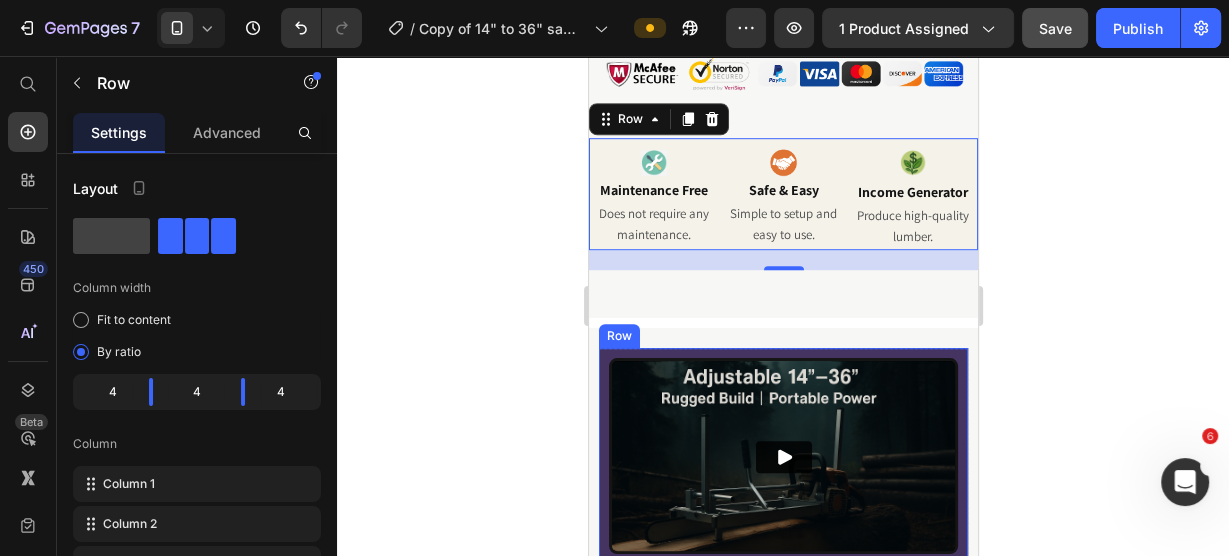 click on "Video Watch how the 14" to 36" Chainsaw Mill carves thick slabs effortlessly Text Block Row" at bounding box center [782, 478] 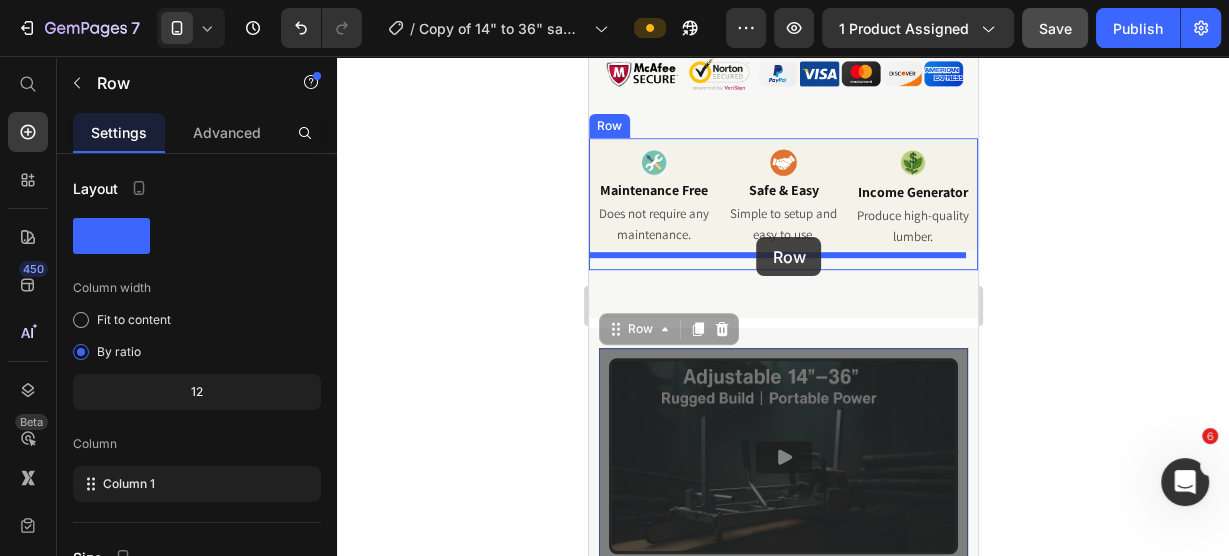 drag, startPoint x: 614, startPoint y: 310, endPoint x: 756, endPoint y: 237, distance: 159.66527 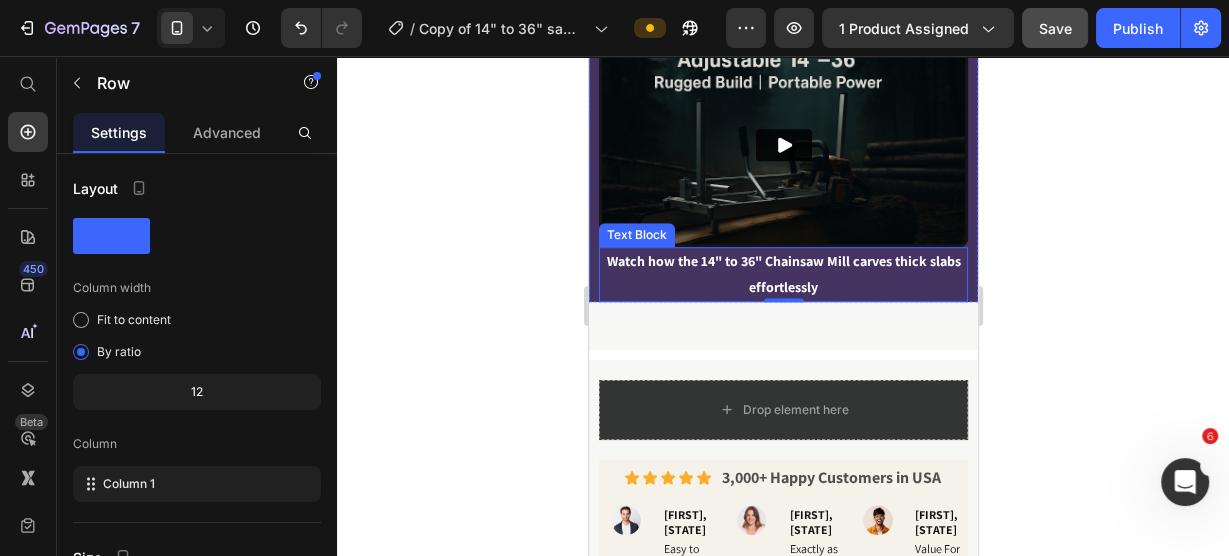 scroll, scrollTop: 1360, scrollLeft: 0, axis: vertical 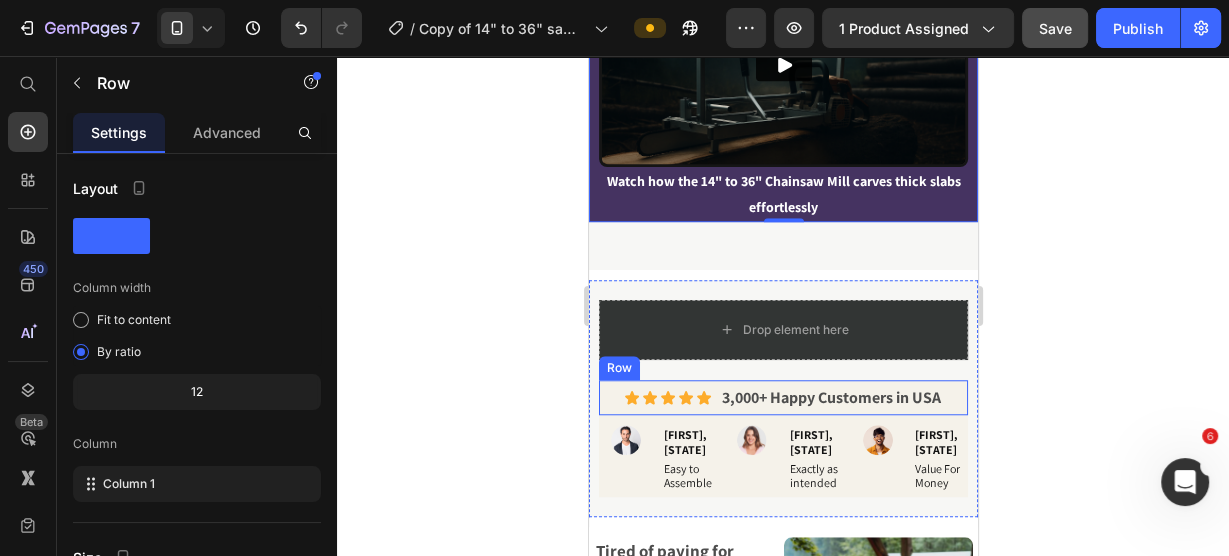 click on "Icon
Icon
Icon
Icon
Icon Icon List 3,000+ Happy Customers in USA Text Block Row" at bounding box center [782, 397] 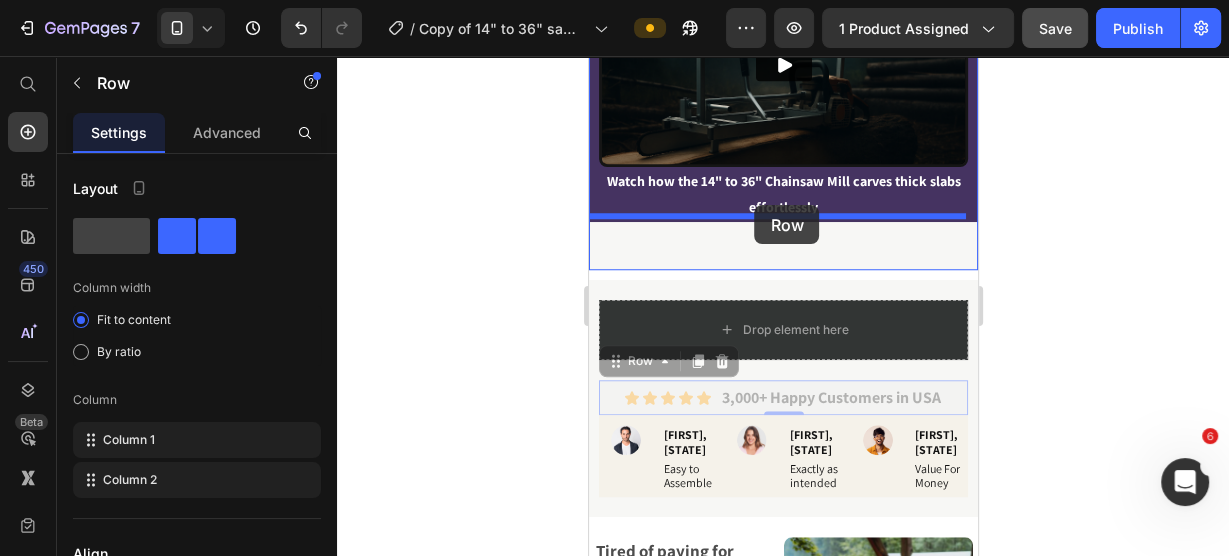 drag, startPoint x: 614, startPoint y: 340, endPoint x: 754, endPoint y: 205, distance: 194.4865 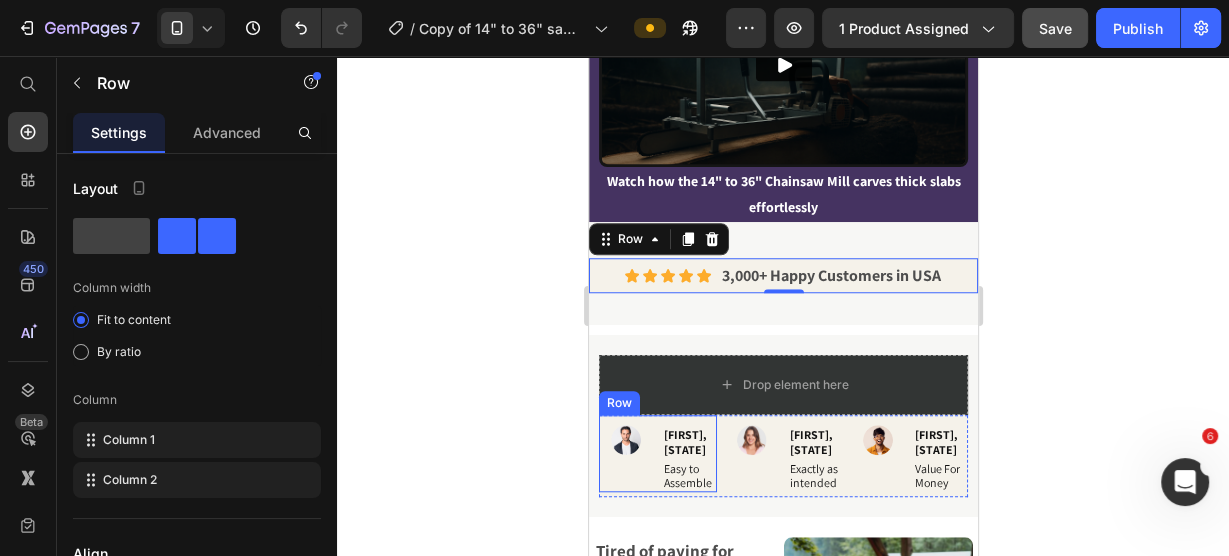 click on "Image" at bounding box center (625, 458) 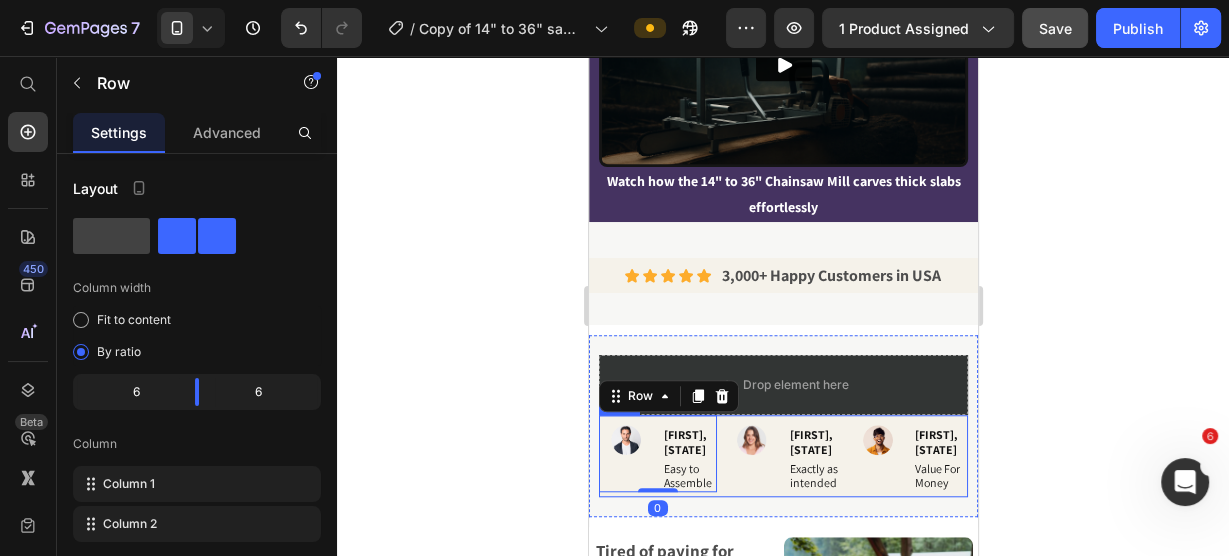 click on "Image [FIRST], [STATE] Heading Easy to Assemble Heading Row   0 Image [FIRST], [STATE] Heading Exactly as intended Heading Row Image [FIRST], [STATE] Heading Value For Money Heading Row Row" at bounding box center (782, 456) 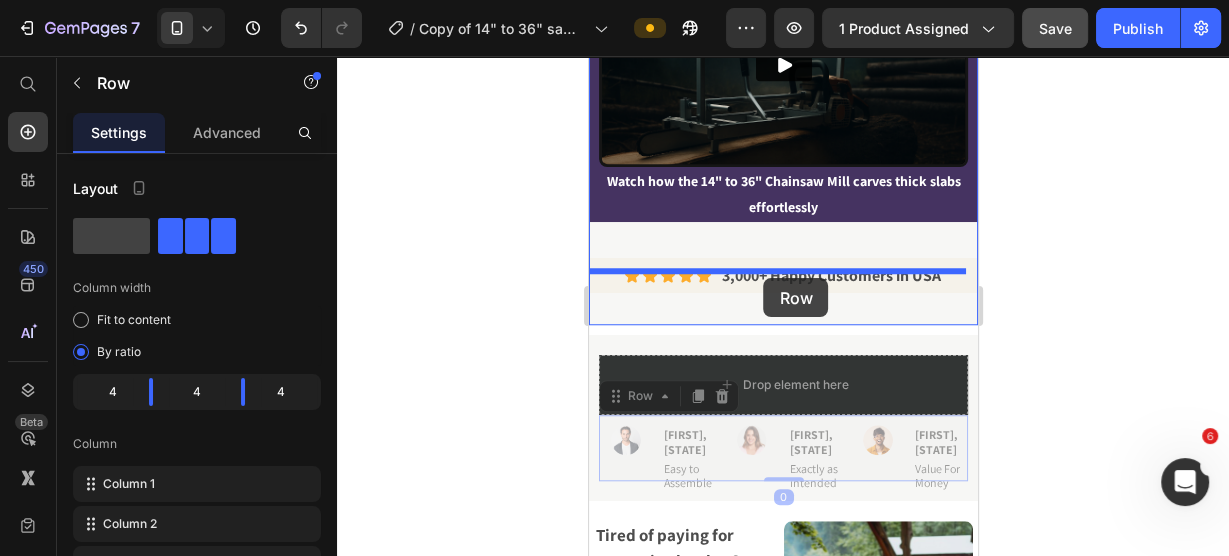 drag, startPoint x: 618, startPoint y: 378, endPoint x: 763, endPoint y: 278, distance: 176.13914 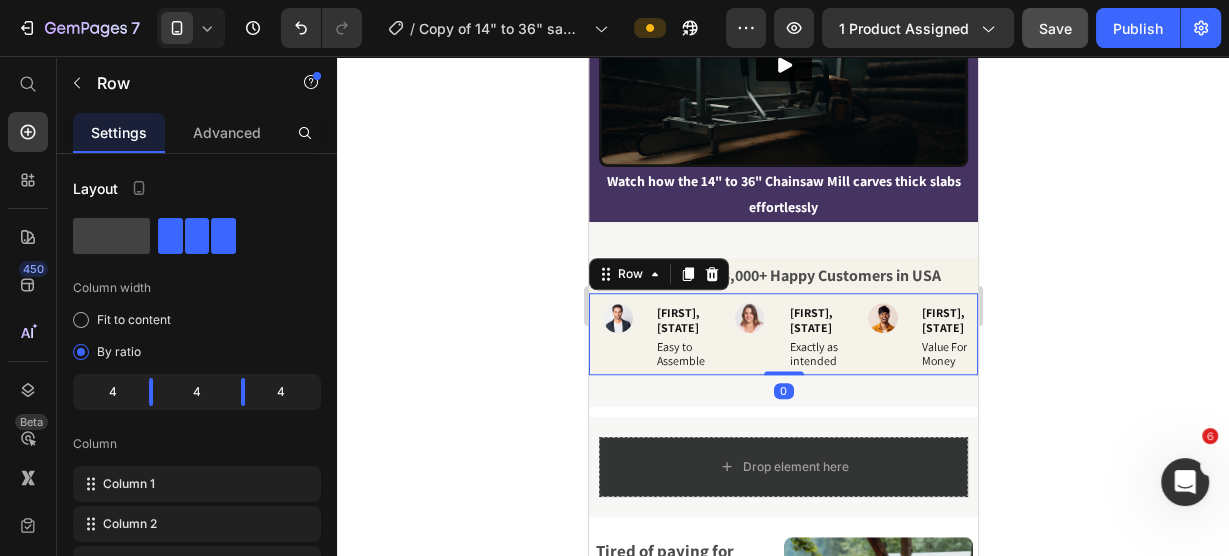 click 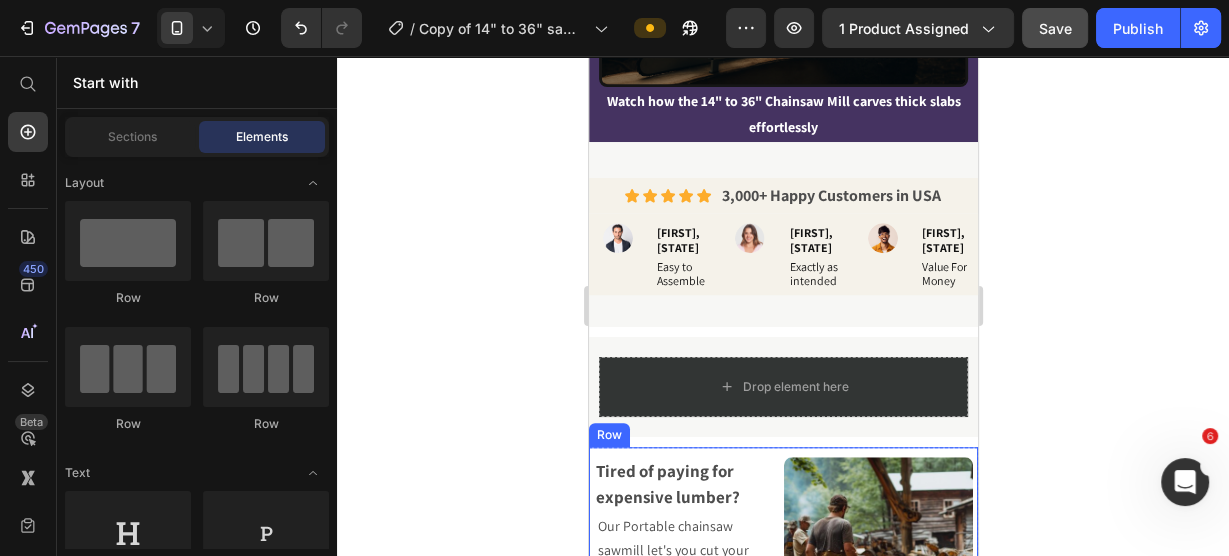 scroll, scrollTop: 1360, scrollLeft: 0, axis: vertical 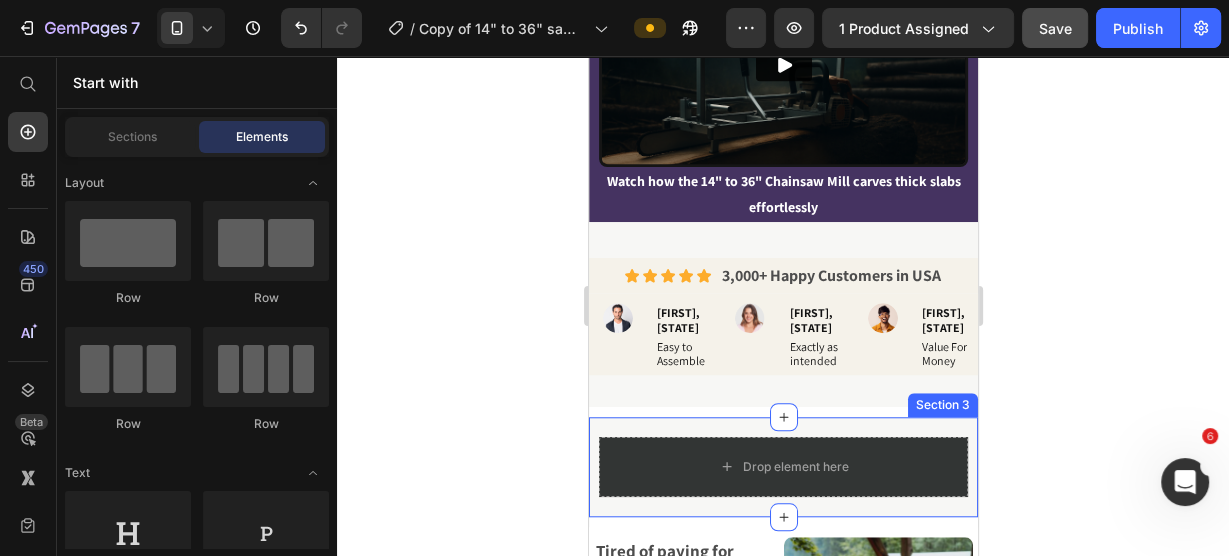 click on "Drop element here Row Row Section 3" at bounding box center (782, 467) 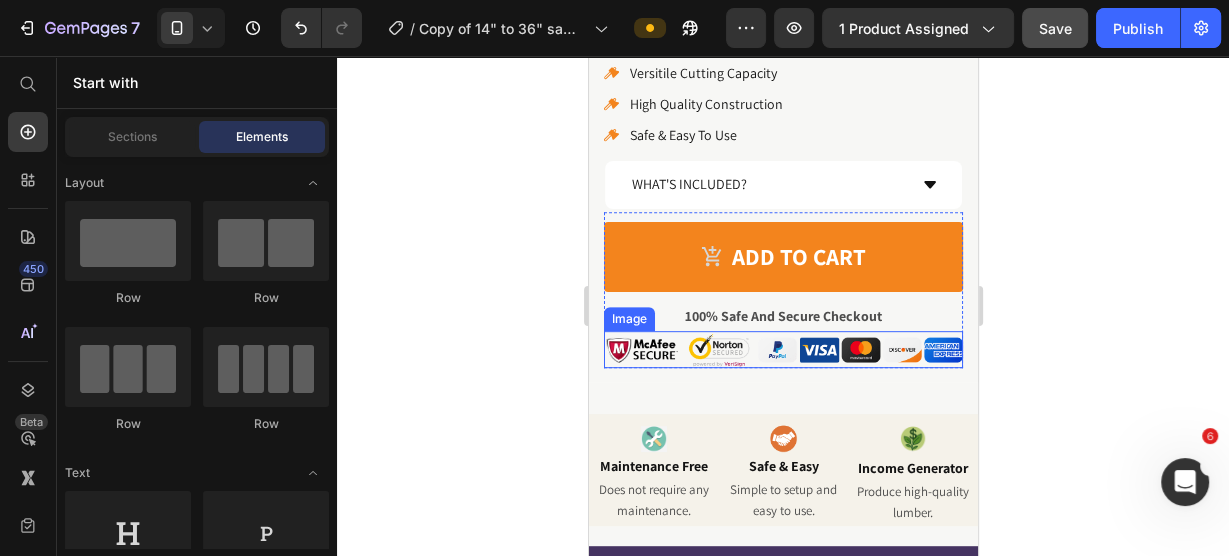 scroll, scrollTop: 800, scrollLeft: 0, axis: vertical 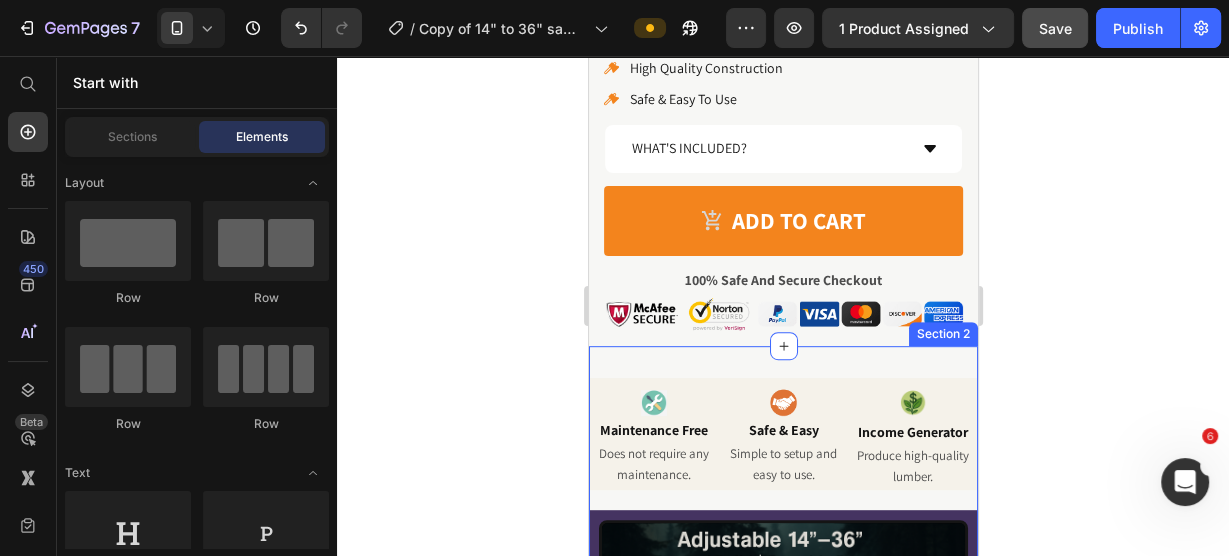 click on "Image Maintenance Free Heading Does not require any maintenance. Text Block Image Safe & Easy Heading Simple to setup and easy to use. Text Block Image Income Generator Heading Produce high-quality lumber. Text Block Row Video Watch how the 14" to 36" Chainsaw Mill carves thick slabs effortlessly Text Block Row Row
Icon
Icon
Icon
Icon
Icon Icon List 3,000+ Happy Customers in USA Text Block Row Image [FIRST], [STATE] Heading Easy to Assemble Heading Row Image [FIRST], [STATE] Heading Exactly as intended Heading Row Image [FIRST], [STATE] Heading Value For Money Heading Row Row Section 2" at bounding box center [782, 656] 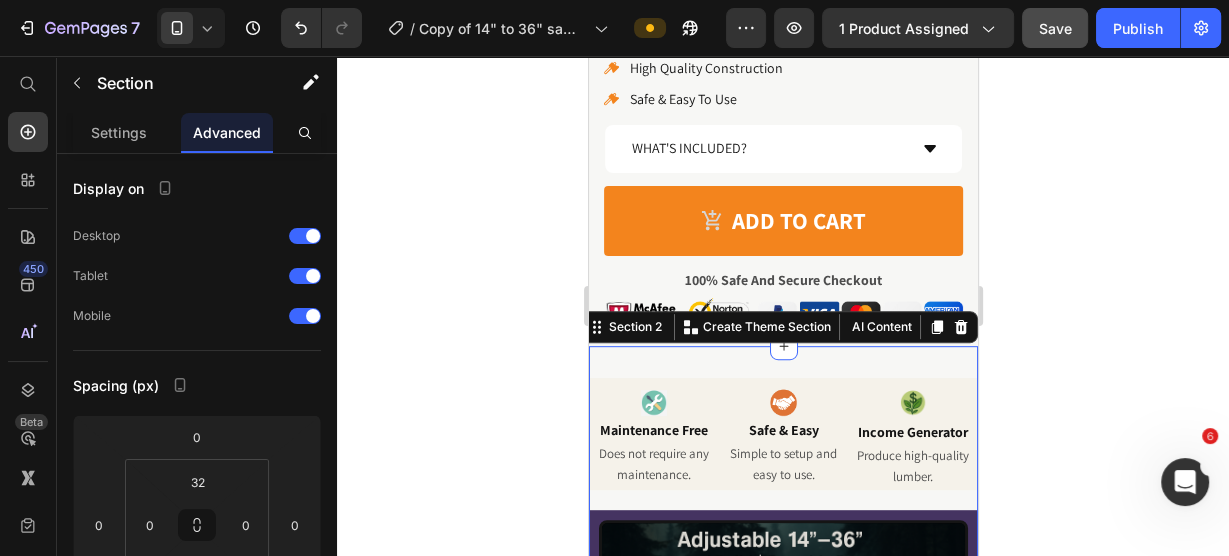click 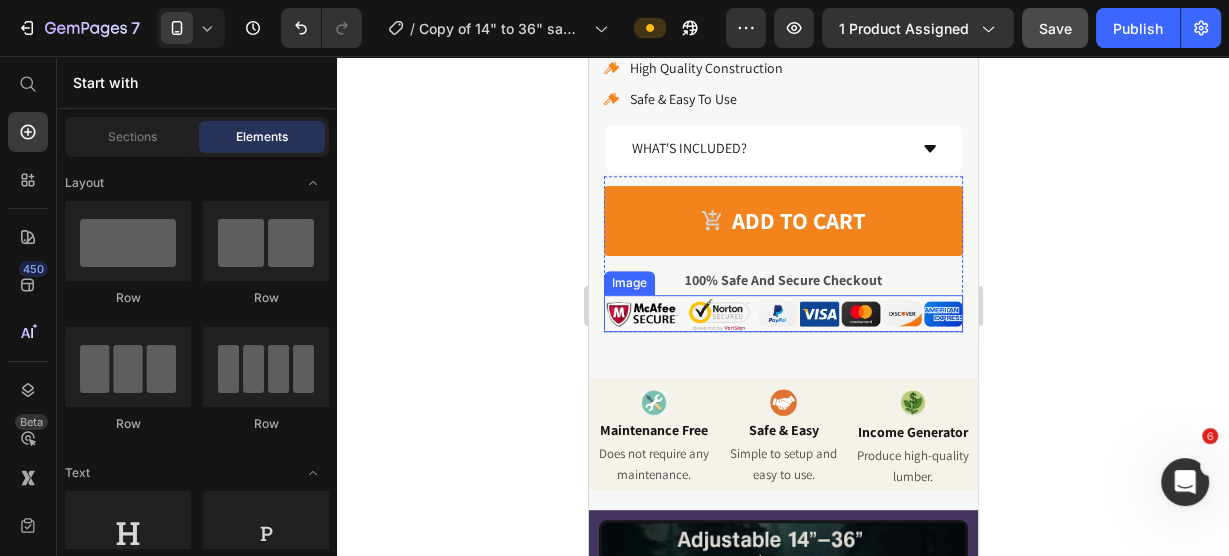 click at bounding box center [782, 313] 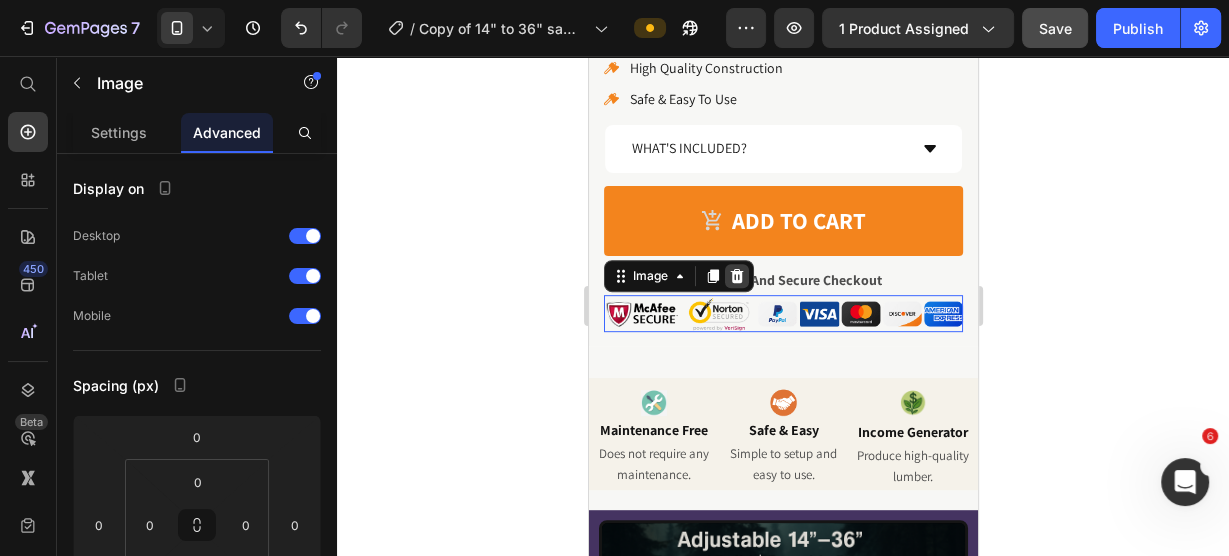 click 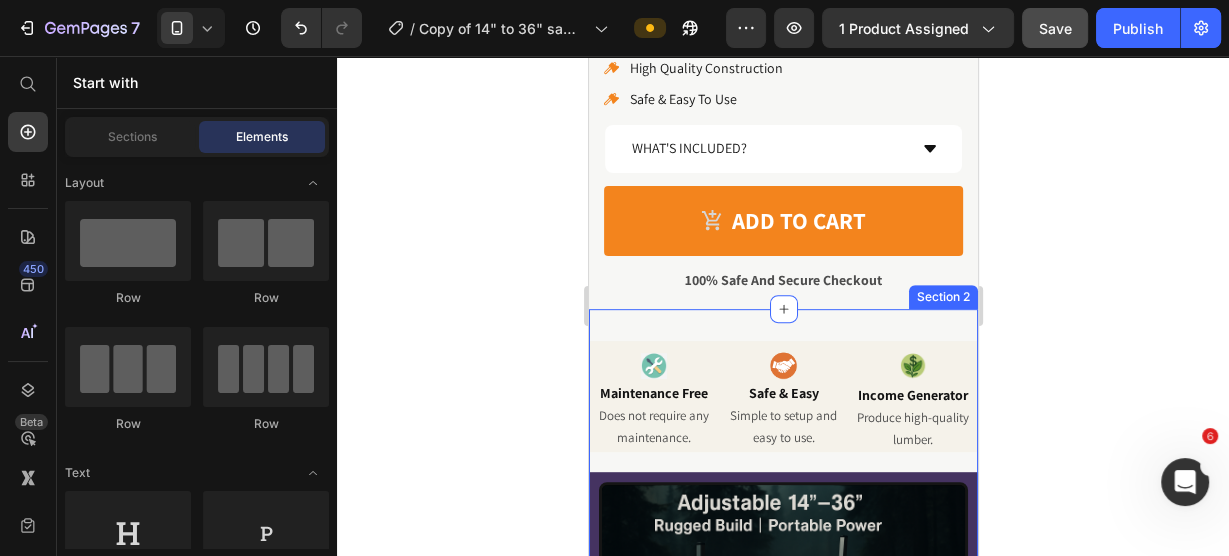 click on "Image Maintenance Free Heading Does not require any maintenance. Text Block Image Safe & Easy Heading Simple to setup and easy to use. Text Block Image Income Generator Heading Produce high-quality lumber. Text Block Row Video Watch how the 14" to 36" Chainsaw Mill carves thick slabs effortlessly Text Block Row Row
Icon
Icon
Icon
Icon
Icon Icon List 3,000+ Happy Customers in USA Text Block Row Image [FIRST], [STATE] Heading Easy to Assemble Heading Row Image [FIRST], [STATE] Heading Exactly as intended Heading Row Image [FIRST], [STATE] Heading Value For Money Heading Row Row Section 2" at bounding box center (782, 619) 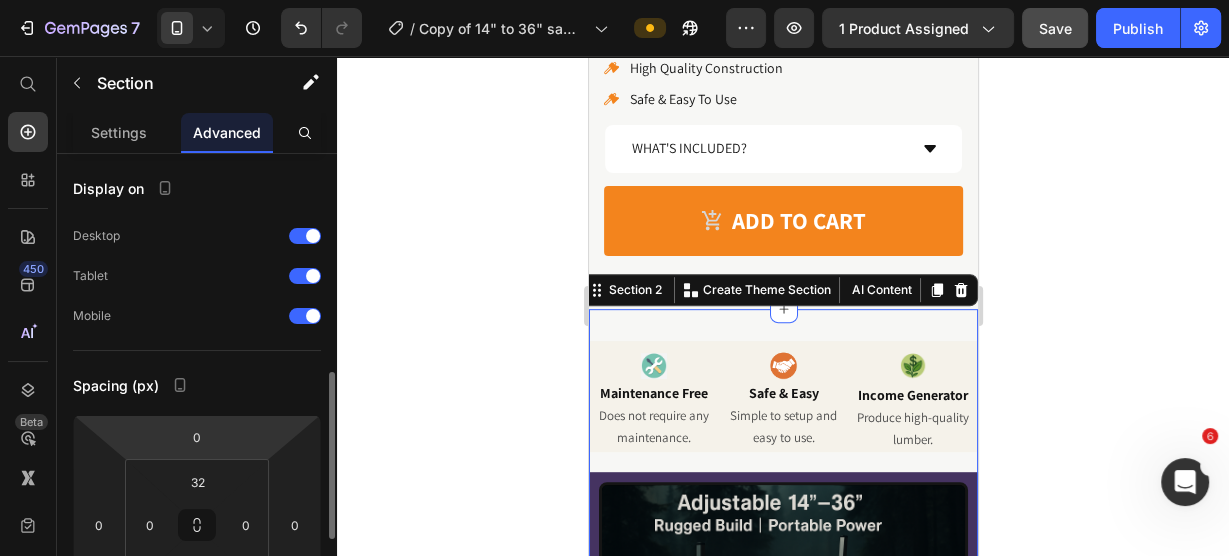 scroll, scrollTop: 160, scrollLeft: 0, axis: vertical 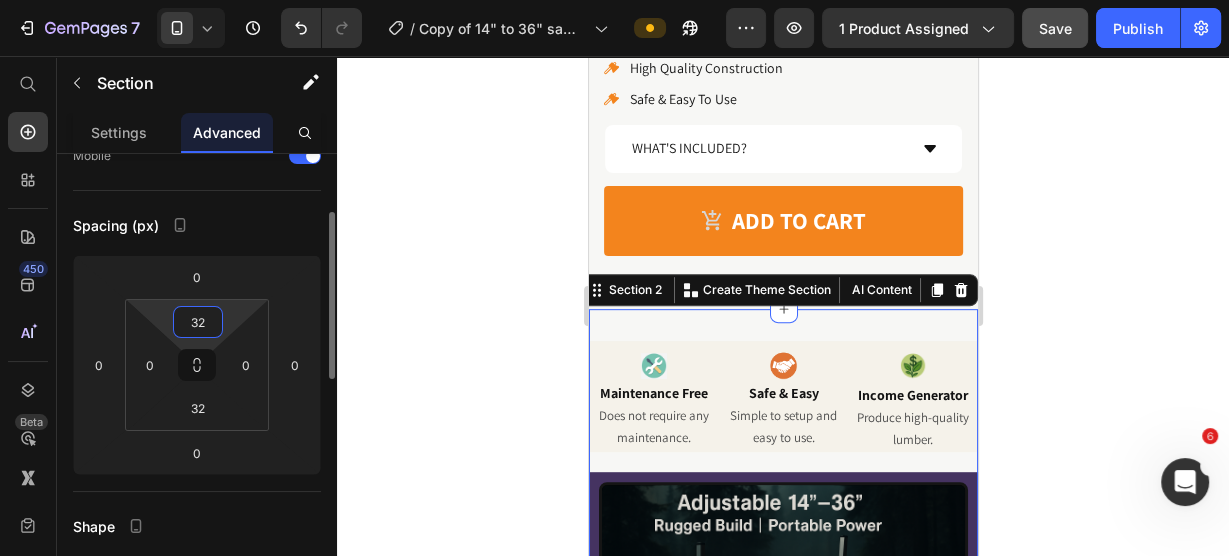 click on "32" at bounding box center [198, 322] 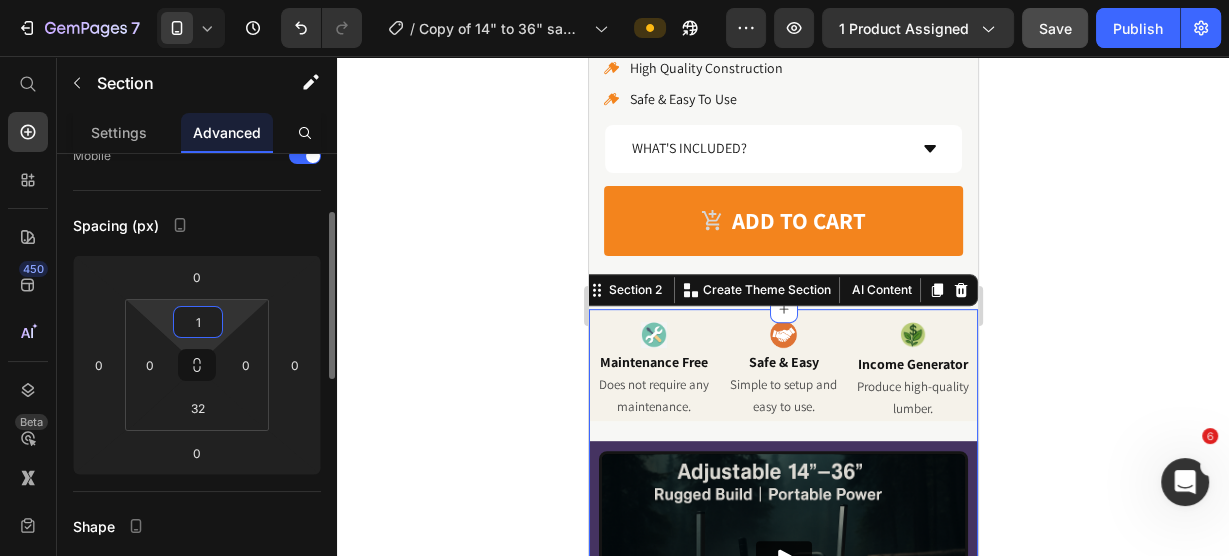 type on "10" 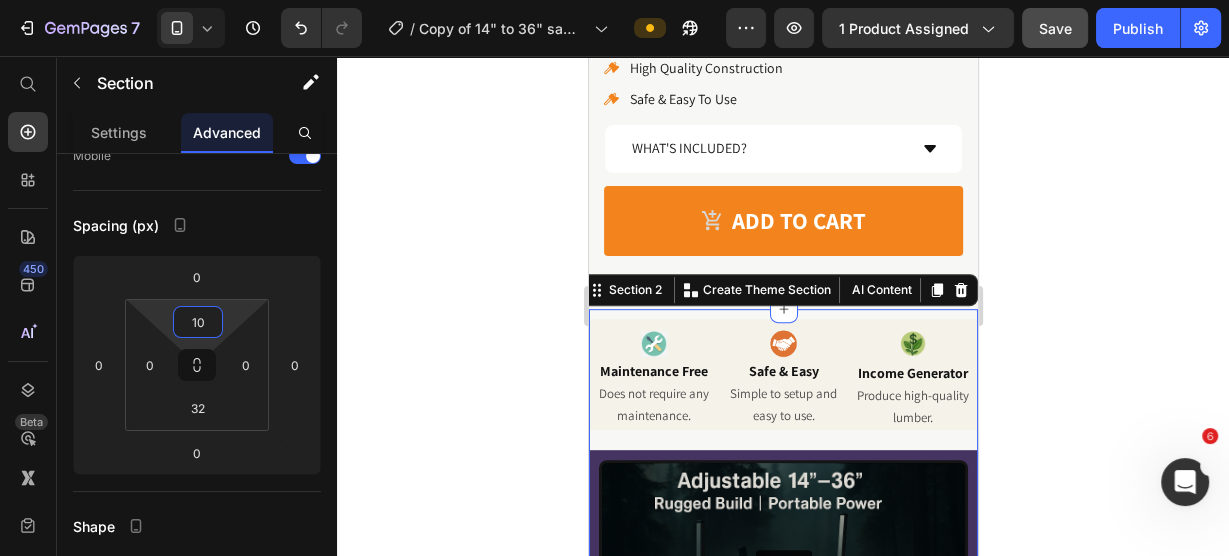 click 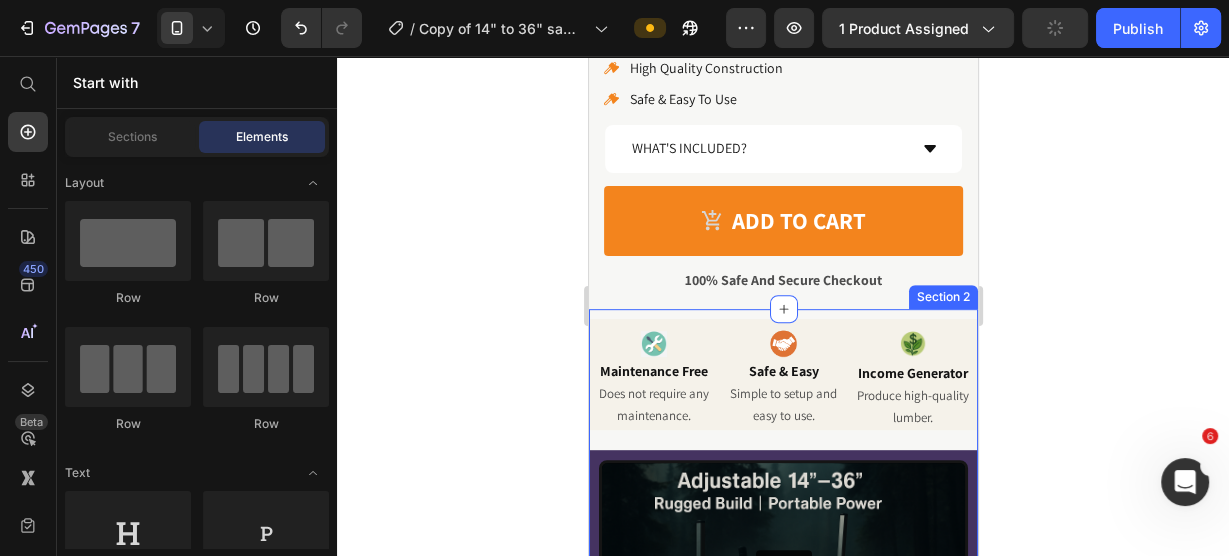 click on "Image Maintenance Free Heading Does not require any maintenance. Text Block Image Safe & Easy Heading Simple to setup and easy to use. Text Block Image Income Generator Heading Produce high-quality lumber. Text Block Row Video Watch how the 14" to 36" Chainsaw Mill carves thick slabs effortlessly Text Block Row Row
Icon
Icon
Icon
Icon
Icon Icon List 3,000+ Happy Customers in USA Text Block Row Image [FIRST], [STATE] Heading Easy to Assemble Heading Row Image [FIRST], [STATE] Heading Exactly as intended Heading Row Image [FIRST], [STATE] Heading Value For Money Heading Row Row Section 2" at bounding box center (782, 608) 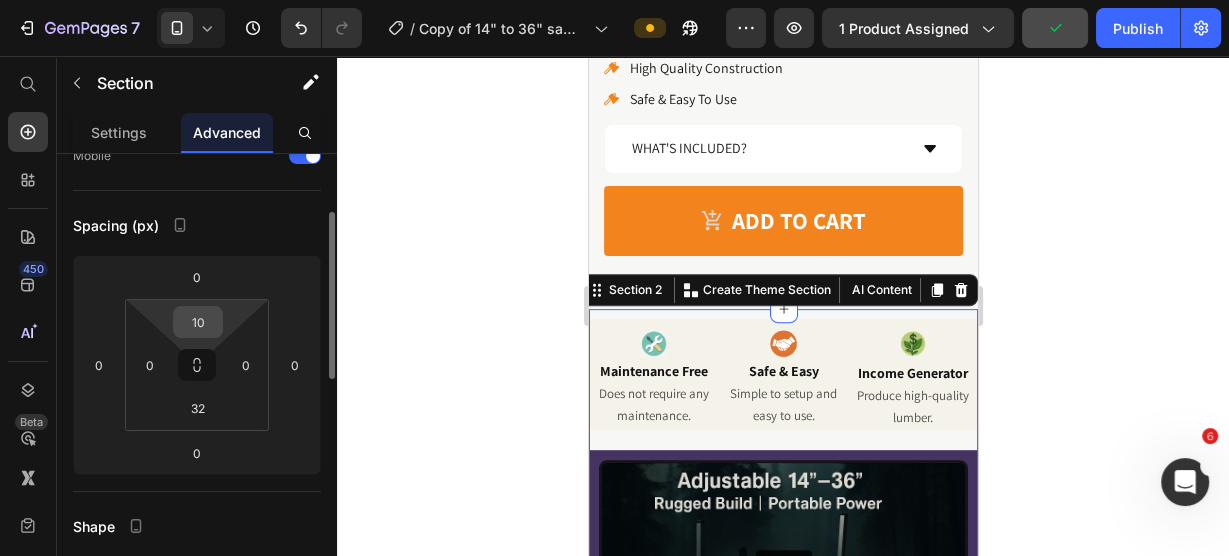 click on "10" at bounding box center (198, 322) 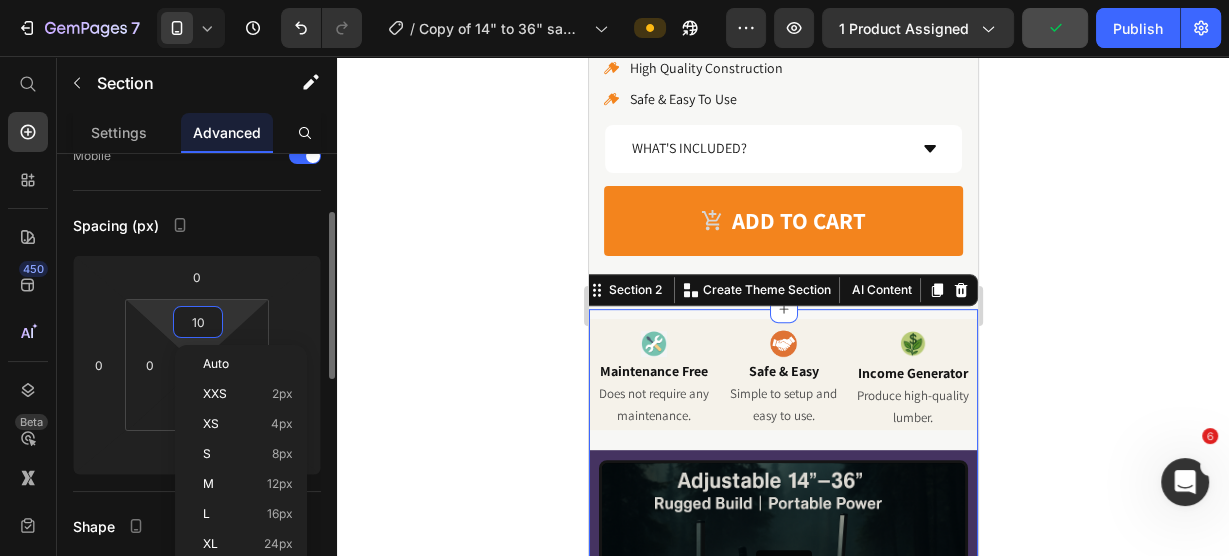 type on "0" 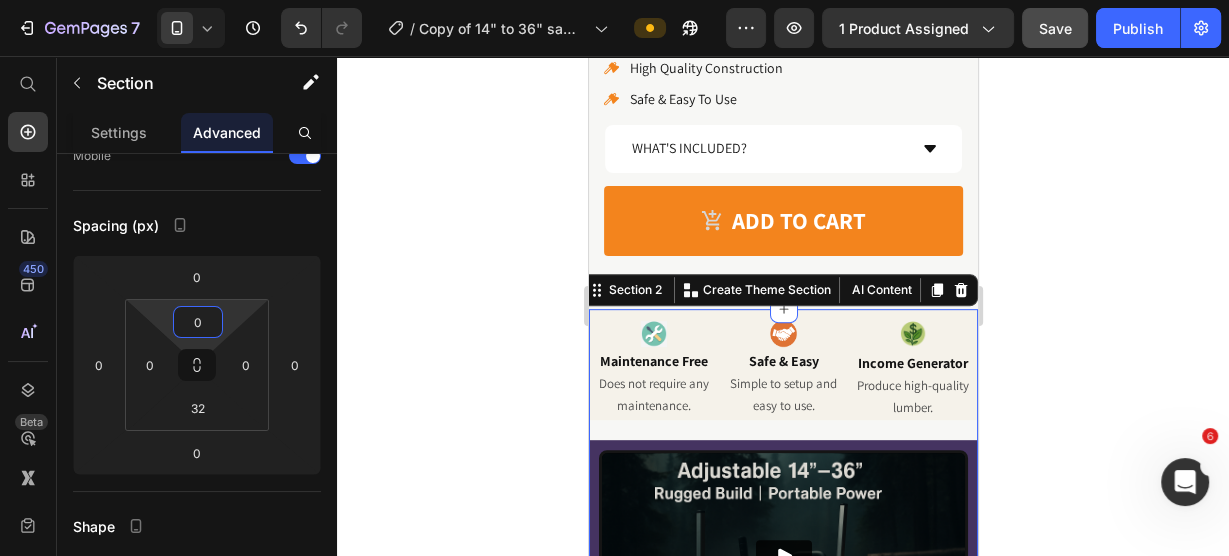 click 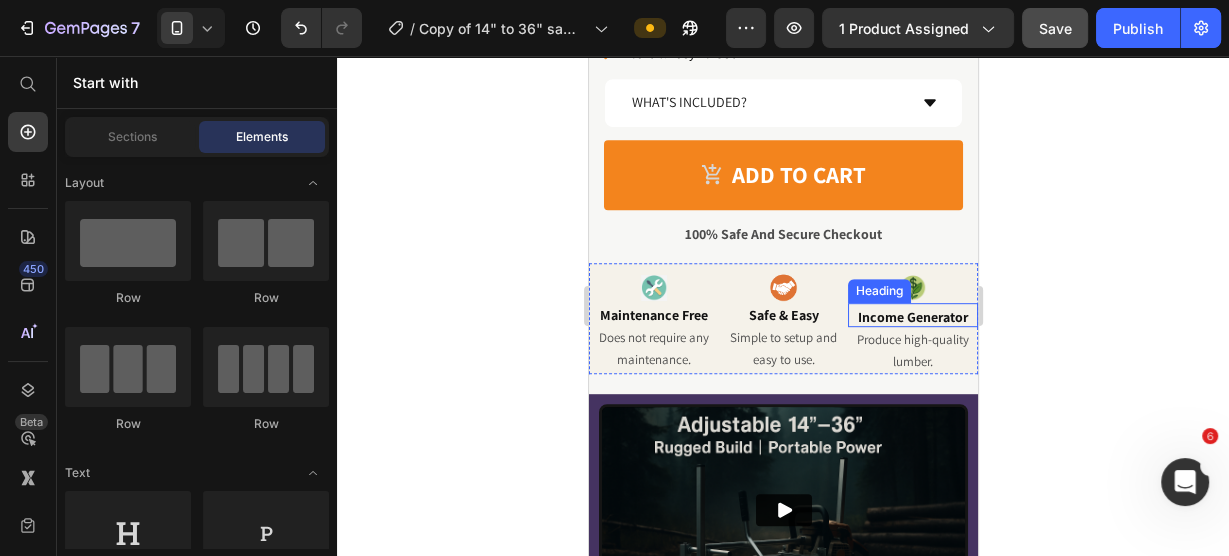 scroll, scrollTop: 960, scrollLeft: 0, axis: vertical 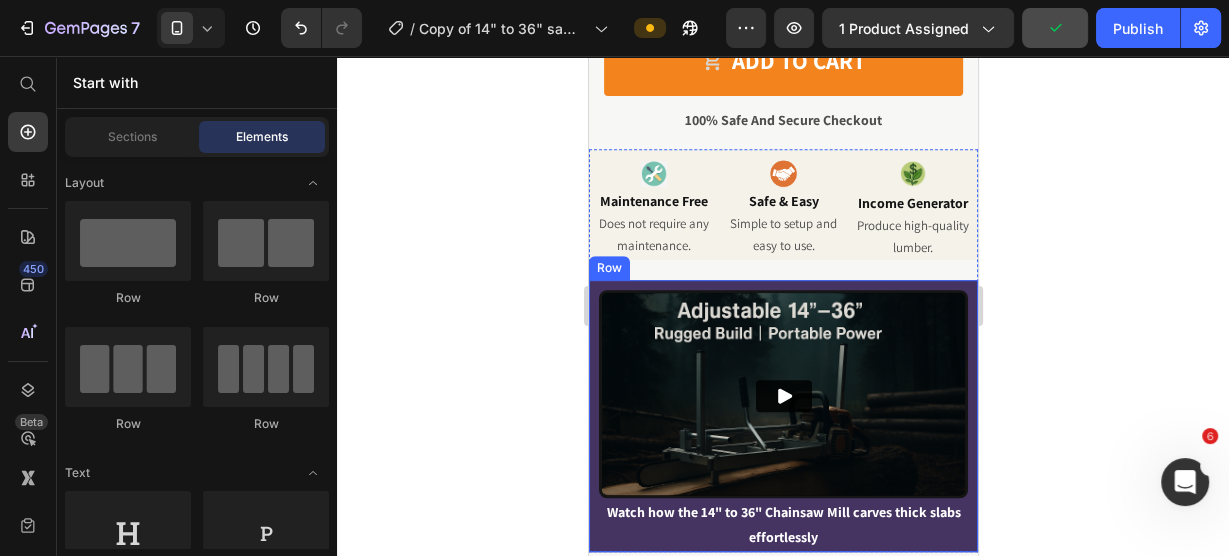 click on "Video Watch how the 14" to 36" Chainsaw Mill carves thick slabs effortlessly Text Block Row" at bounding box center (782, 416) 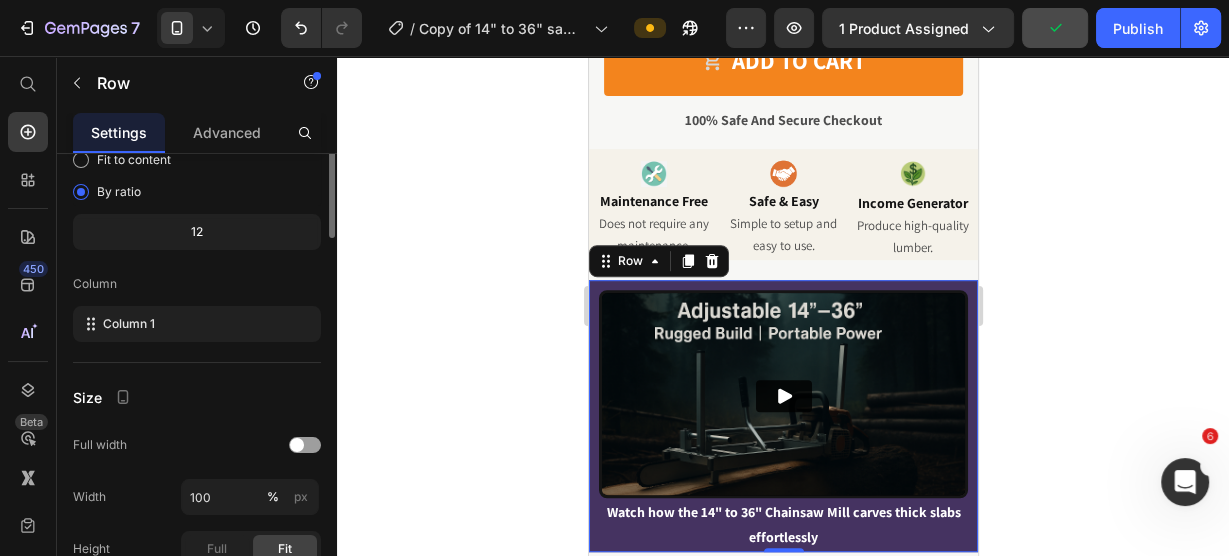 scroll, scrollTop: 0, scrollLeft: 0, axis: both 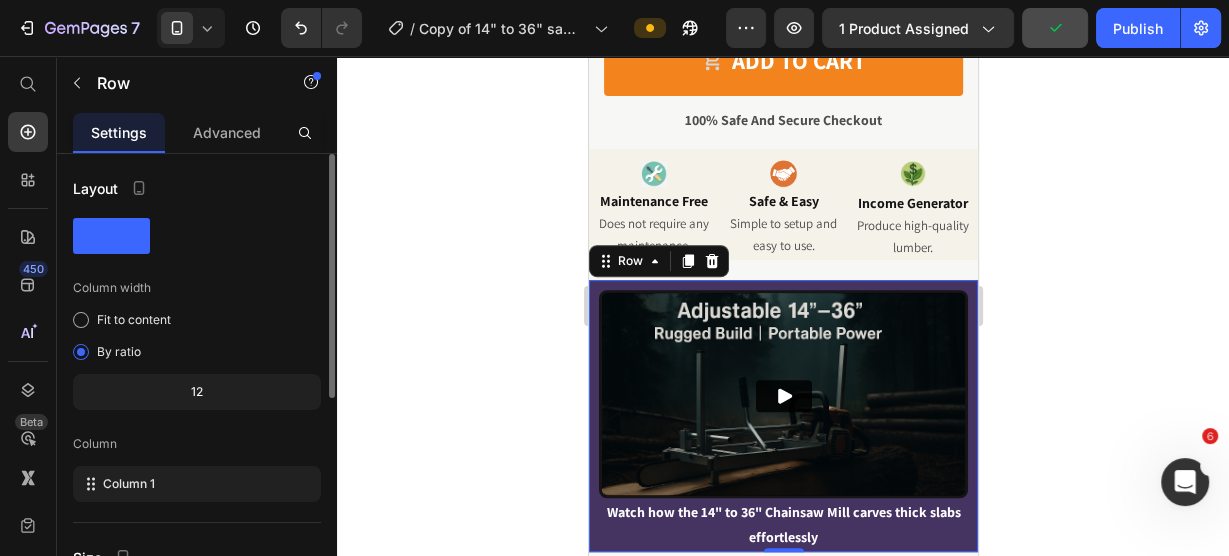drag, startPoint x: 234, startPoint y: 132, endPoint x: 247, endPoint y: 174, distance: 43.965897 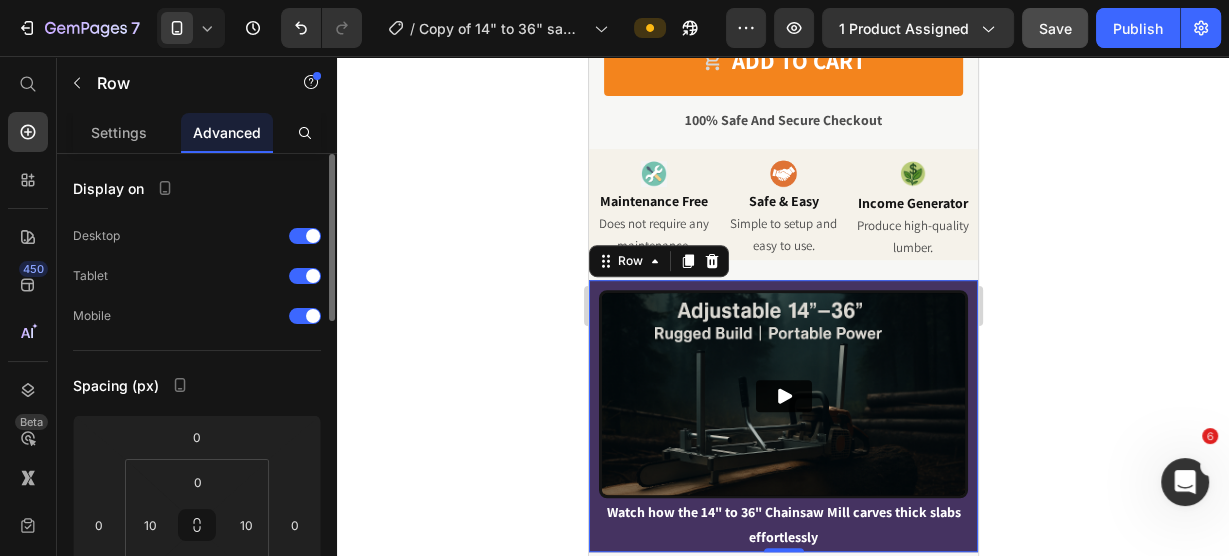 scroll, scrollTop: 0, scrollLeft: 0, axis: both 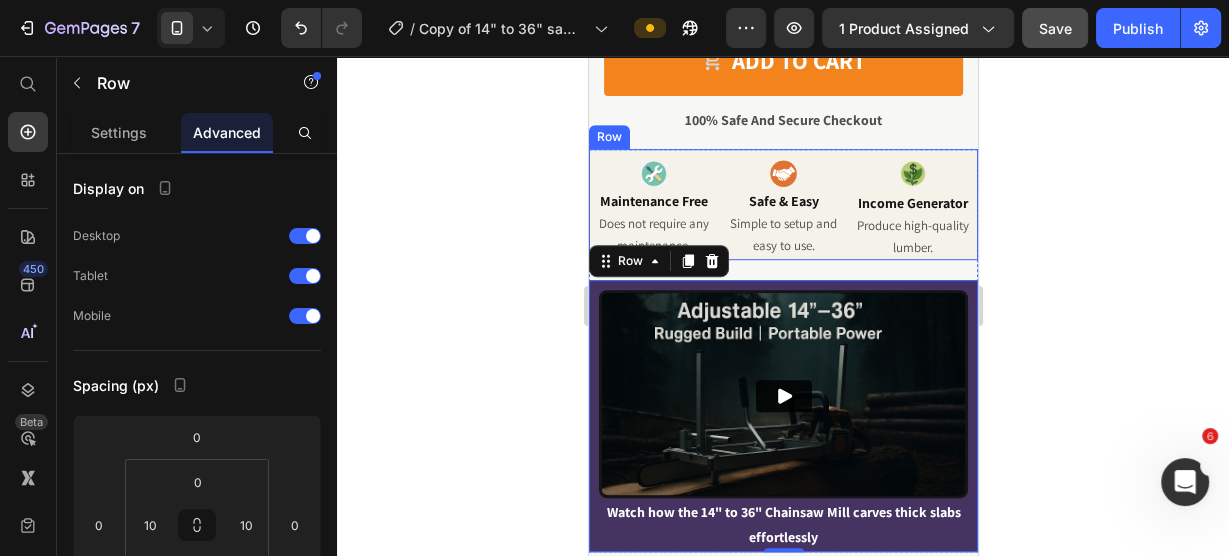 click on "Image Safe & Easy Heading Simple to setup and easy to use. Text Block" at bounding box center [783, 205] 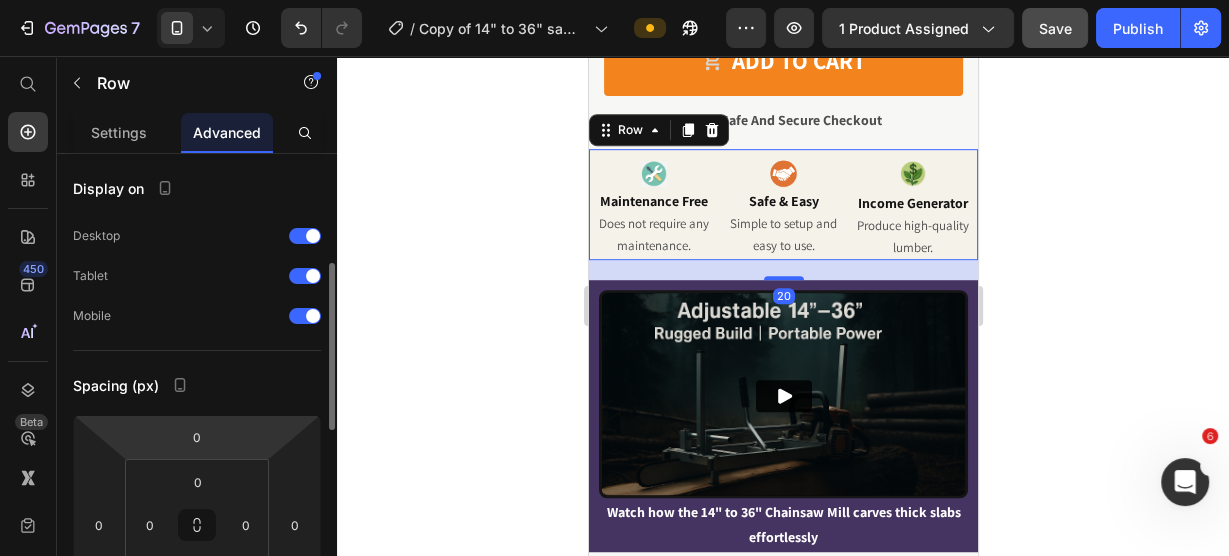 scroll, scrollTop: 160, scrollLeft: 0, axis: vertical 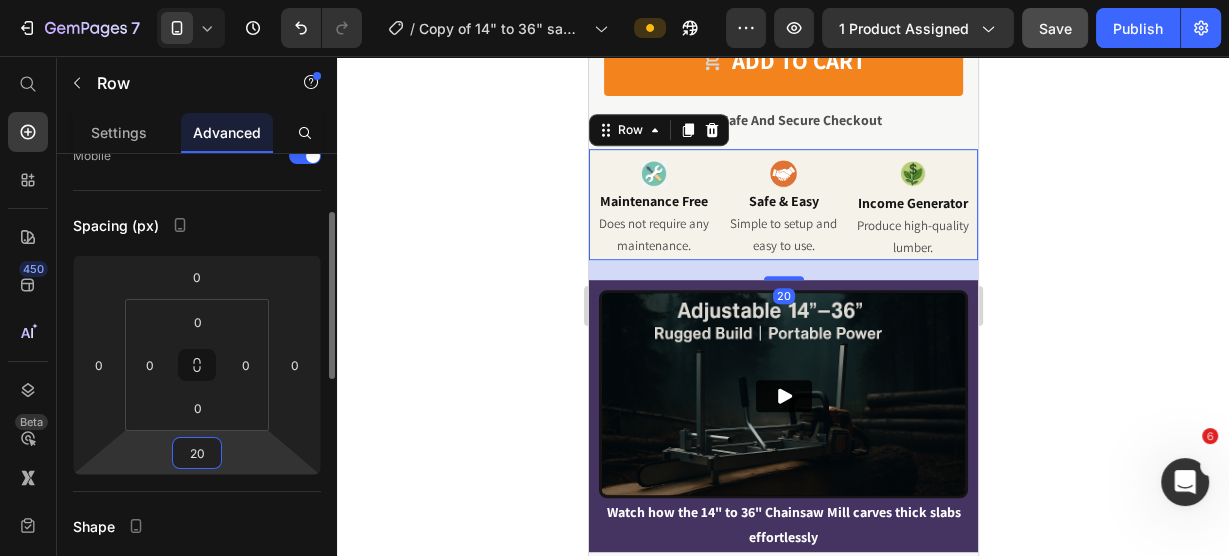 click on "20" at bounding box center (197, 453) 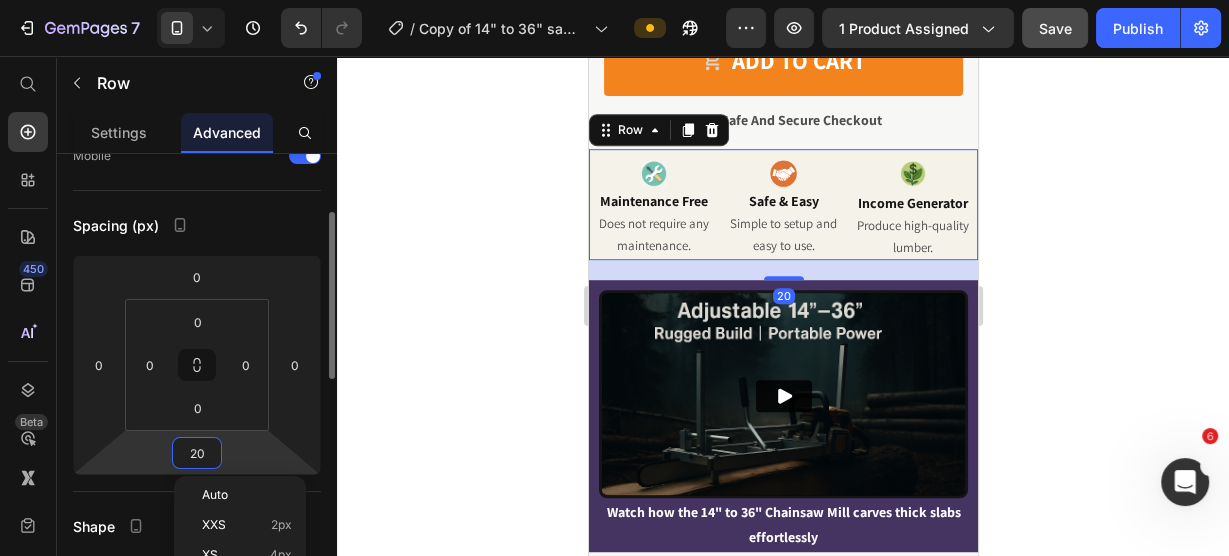type on "0" 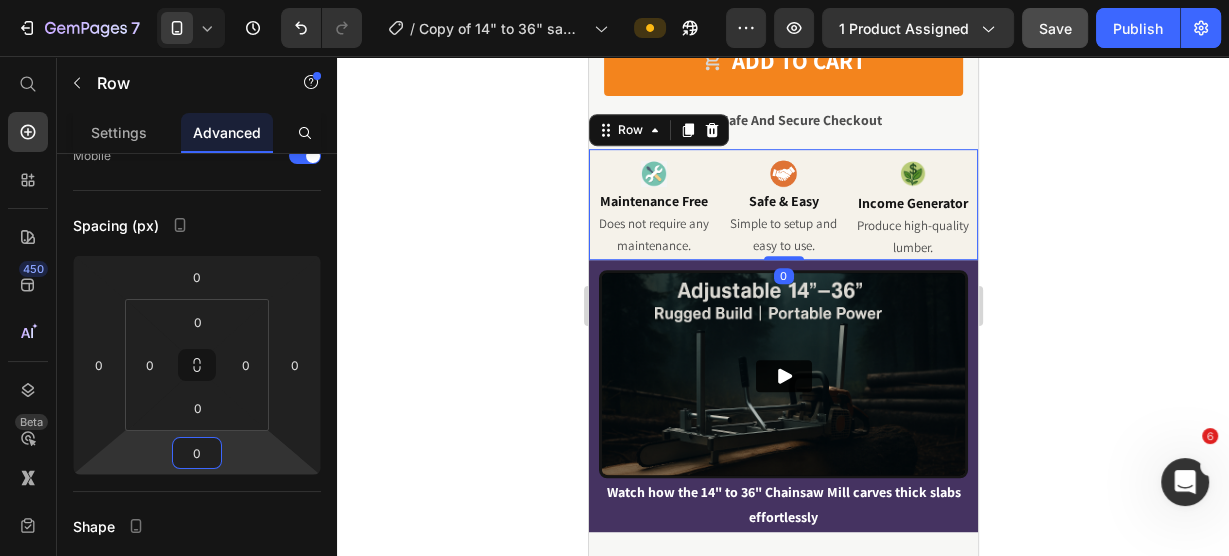 click 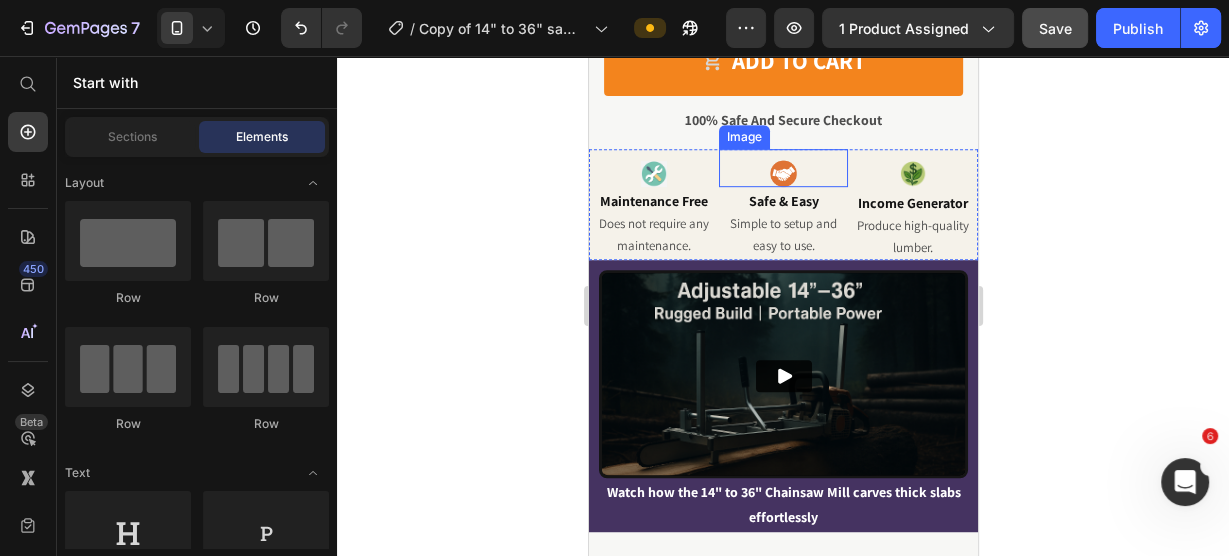 click on "Image Maintenance Free Heading Does not require any maintenance. Text Block Image Safe & Easy Heading Simple to setup and easy to use. Text Block Image Income Generator Heading Produce high-quality lumber. Text Block Row" at bounding box center (782, 205) 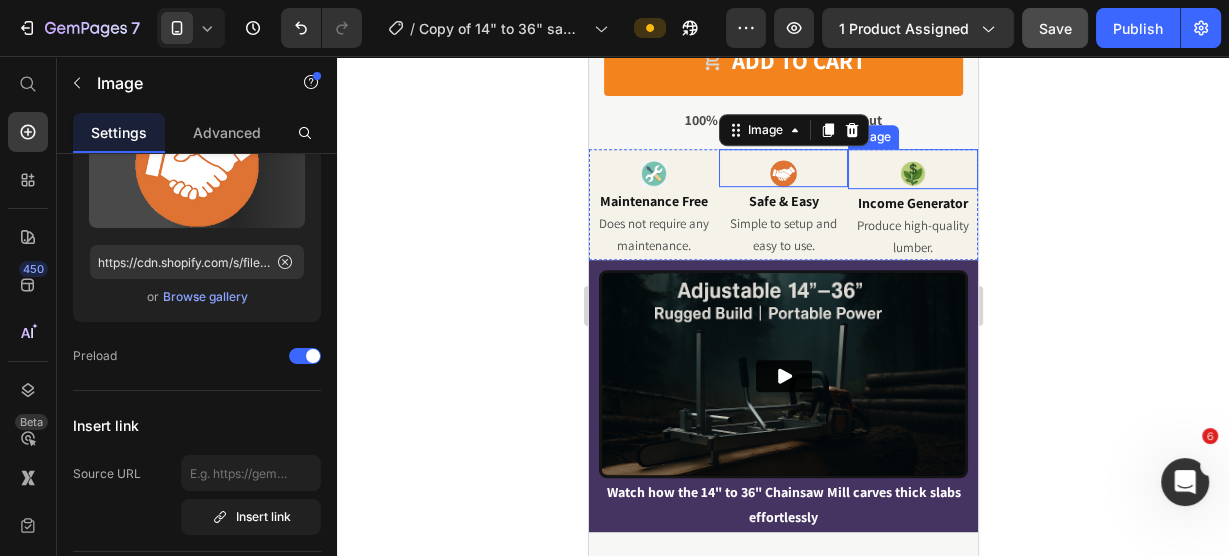 scroll, scrollTop: 0, scrollLeft: 0, axis: both 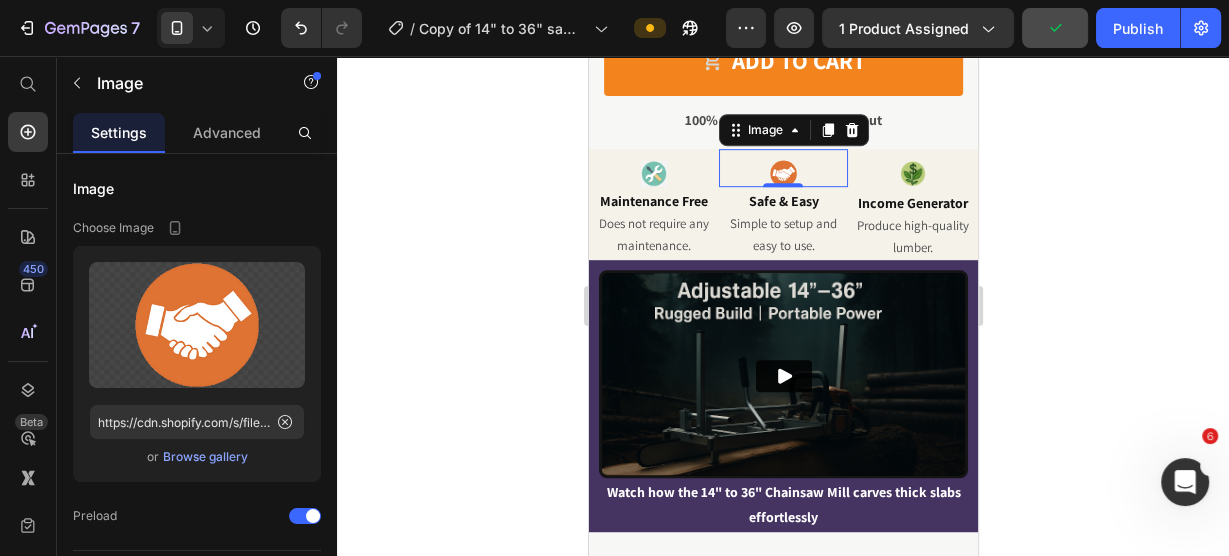click 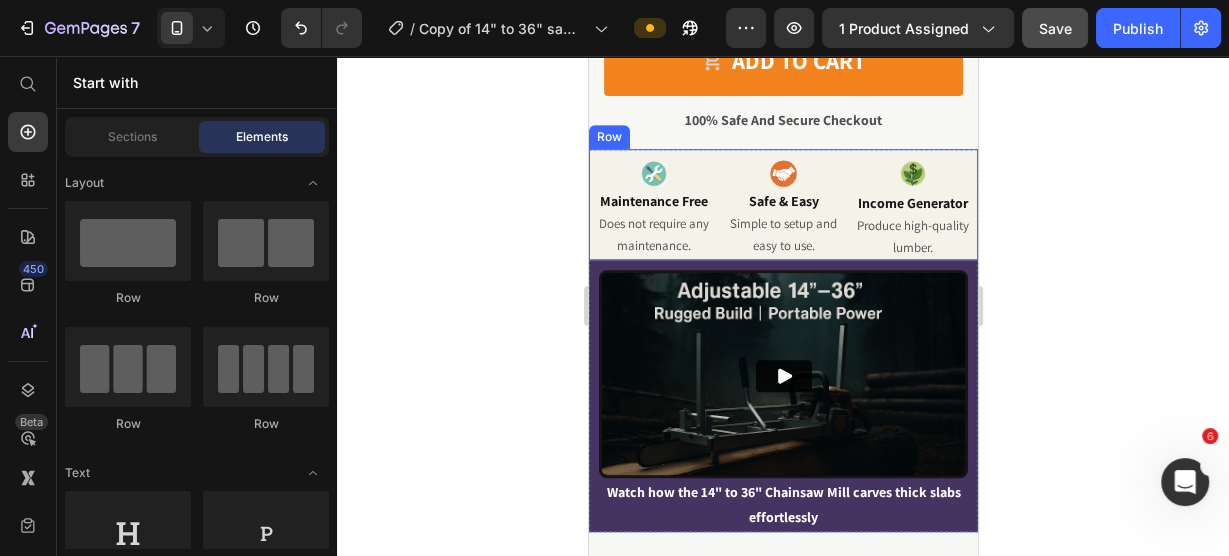 click on "Image Safe & Easy Heading Simple to setup and easy to use. Text Block" at bounding box center (783, 205) 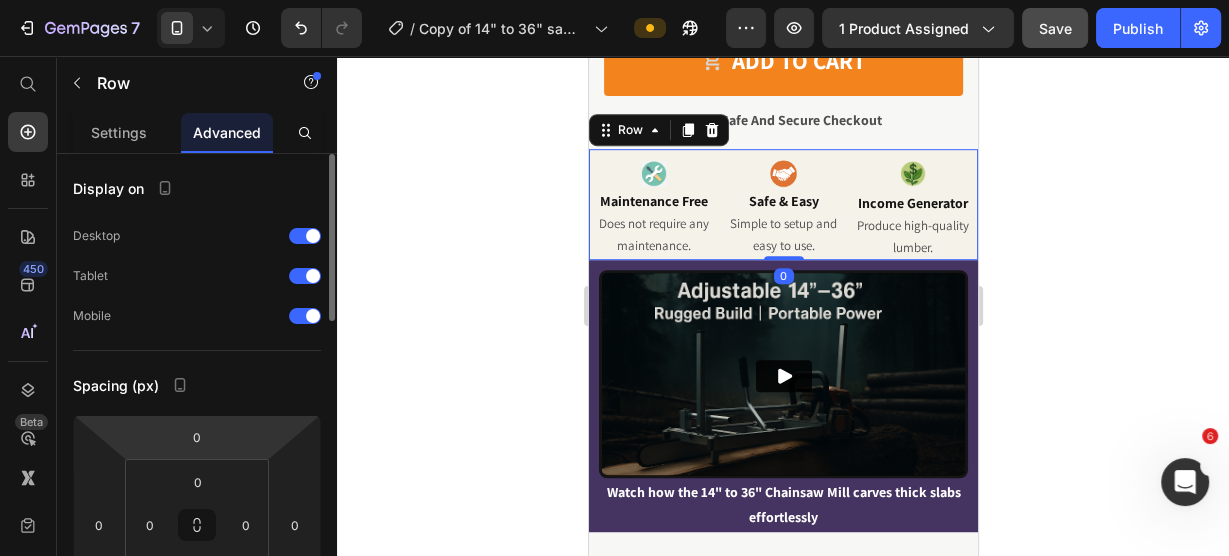 scroll, scrollTop: 160, scrollLeft: 0, axis: vertical 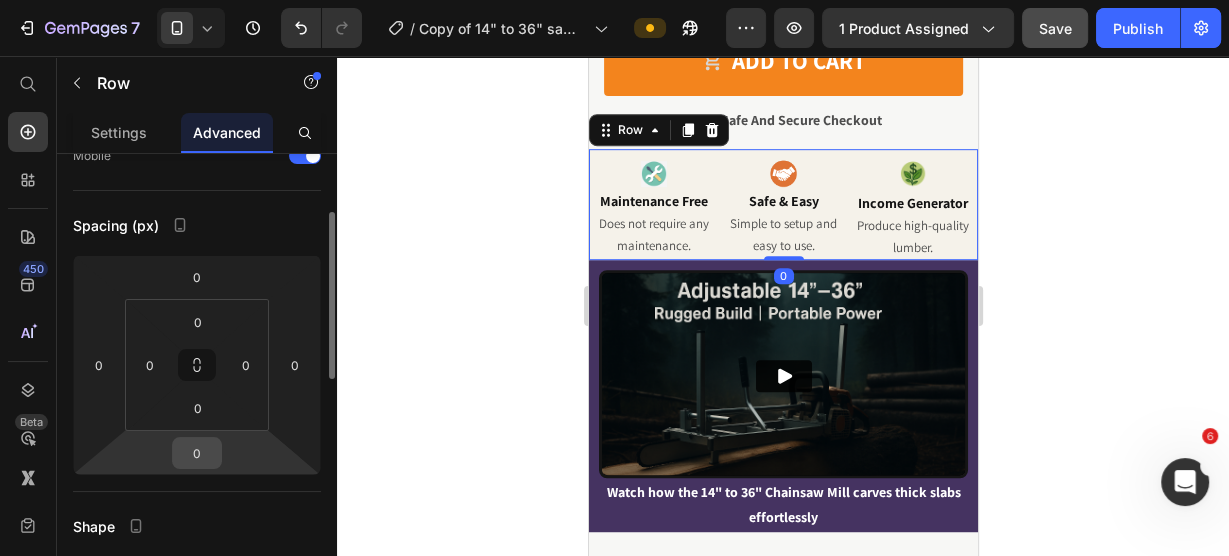 click on "0" at bounding box center [197, 453] 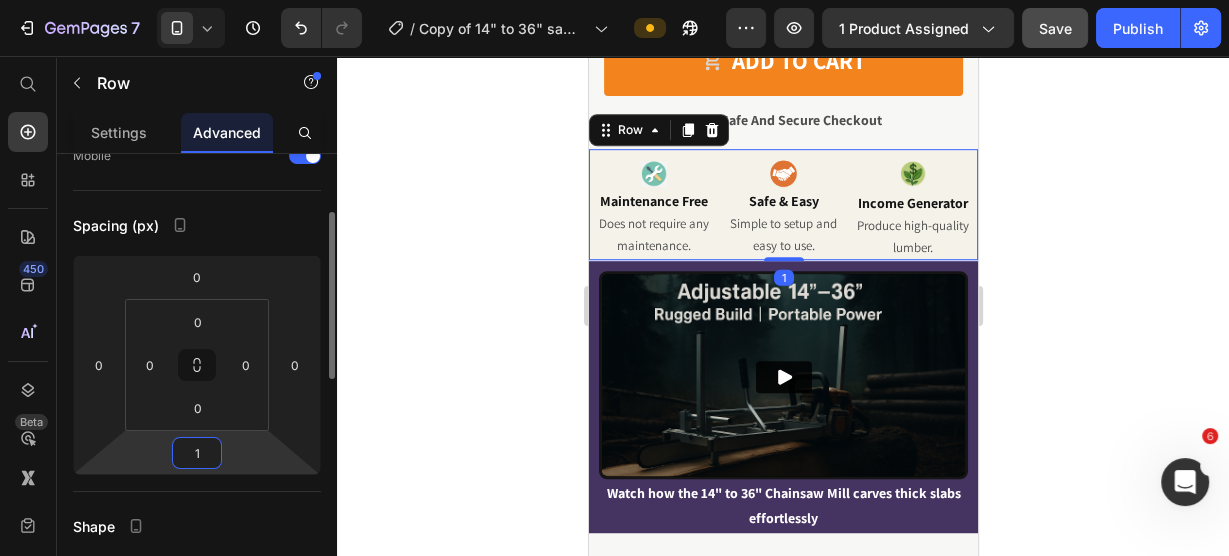 type on "10" 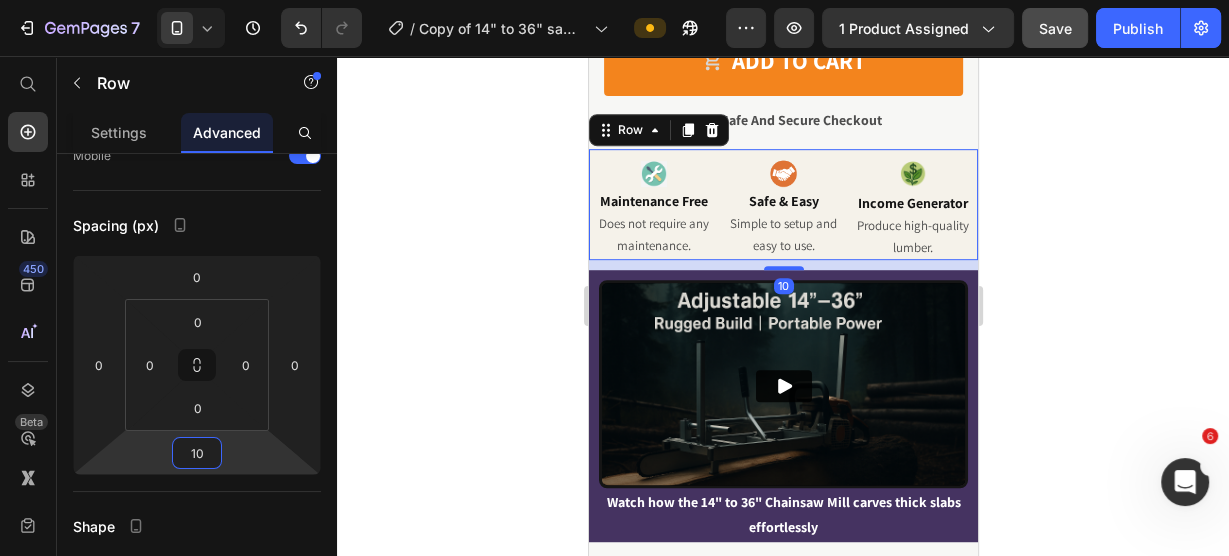 click 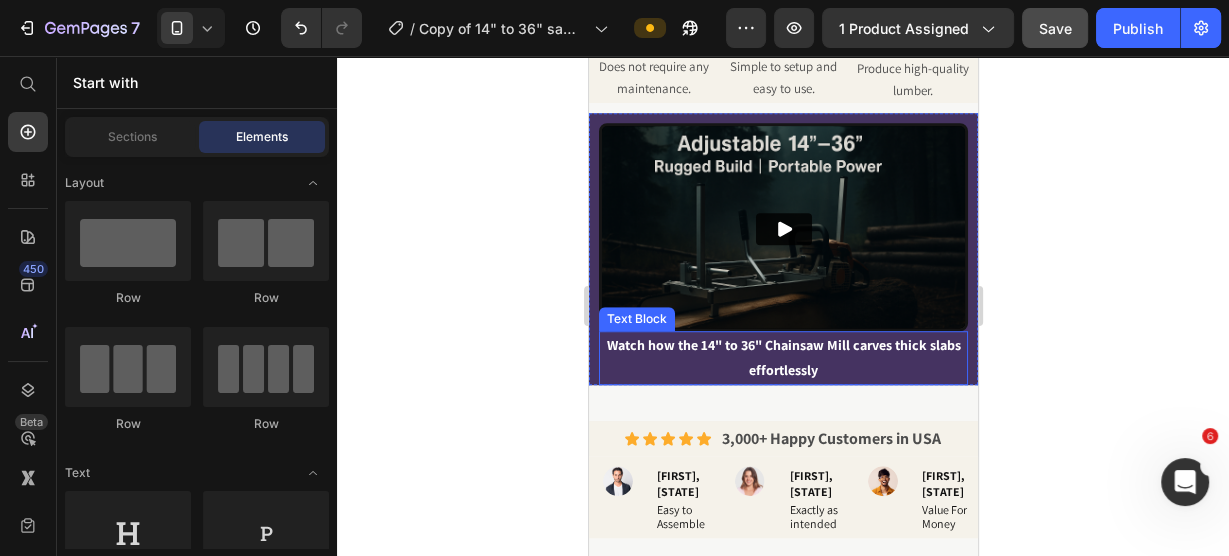 scroll, scrollTop: 1120, scrollLeft: 0, axis: vertical 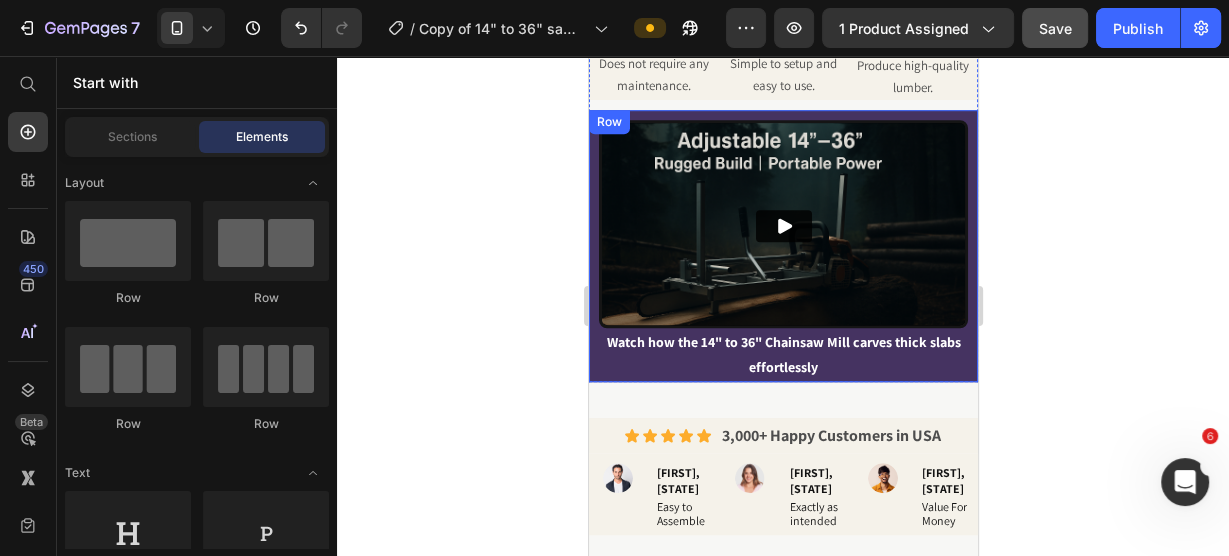 click on "Video Watch how the 14" to 36" Chainsaw Mill carves thick slabs effortlessly Text Block Row" at bounding box center (782, 246) 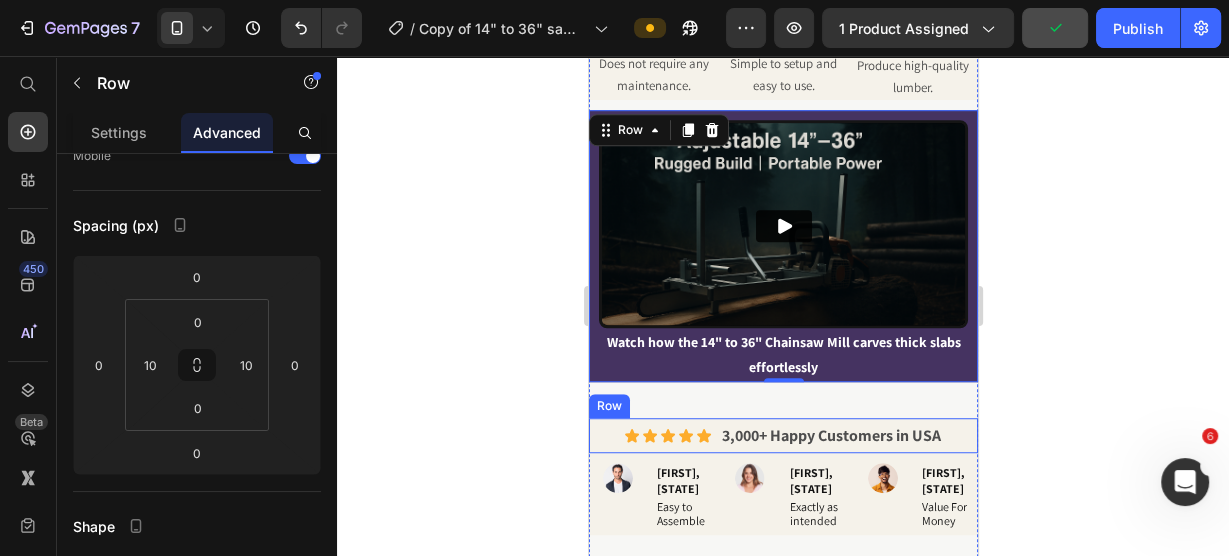 click on "Icon
Icon
Icon
Icon
Icon Icon List 3,000+ Happy Customers in USA Text Block Row" at bounding box center (782, 435) 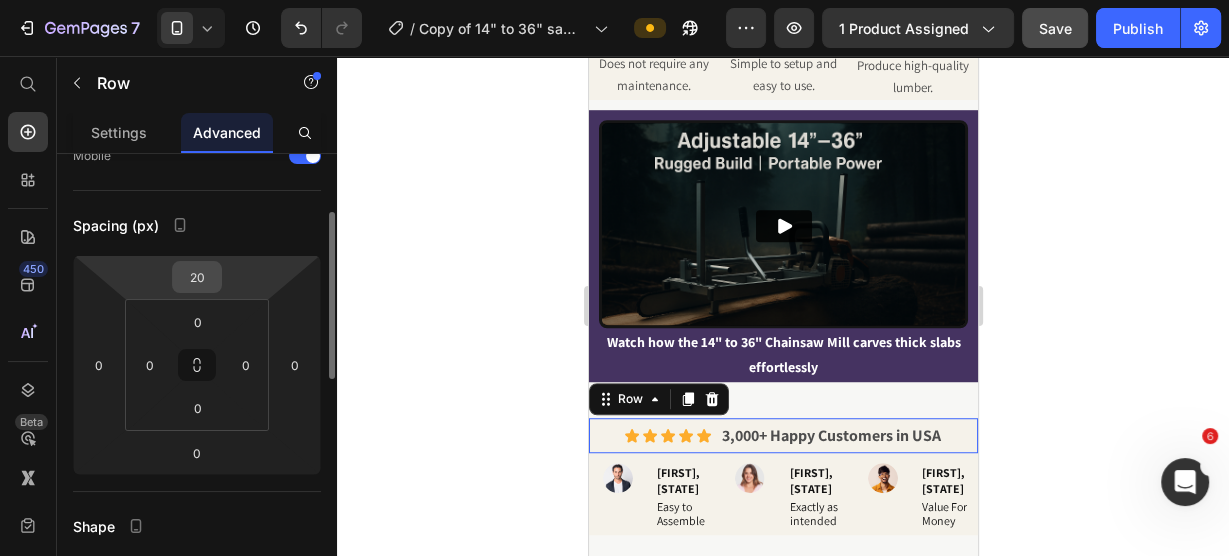 click on "20" at bounding box center [197, 277] 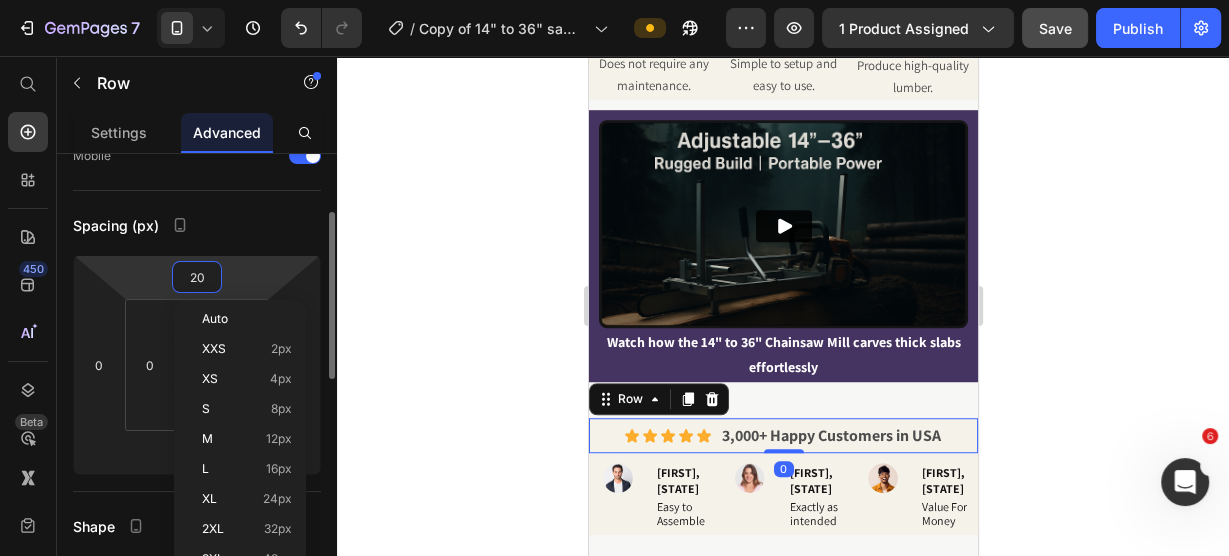 type on "1" 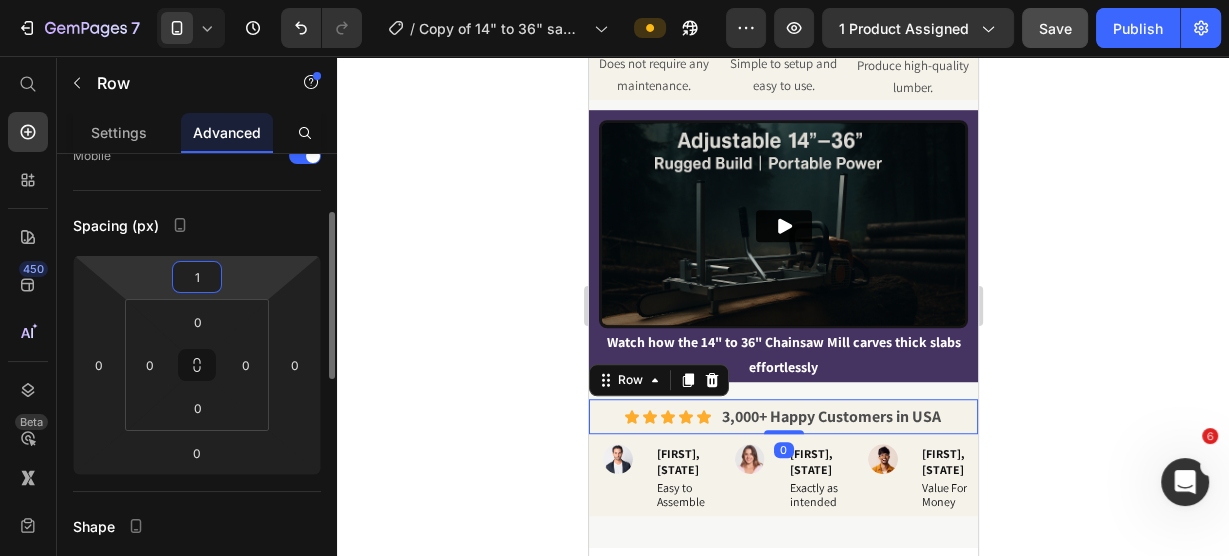 type 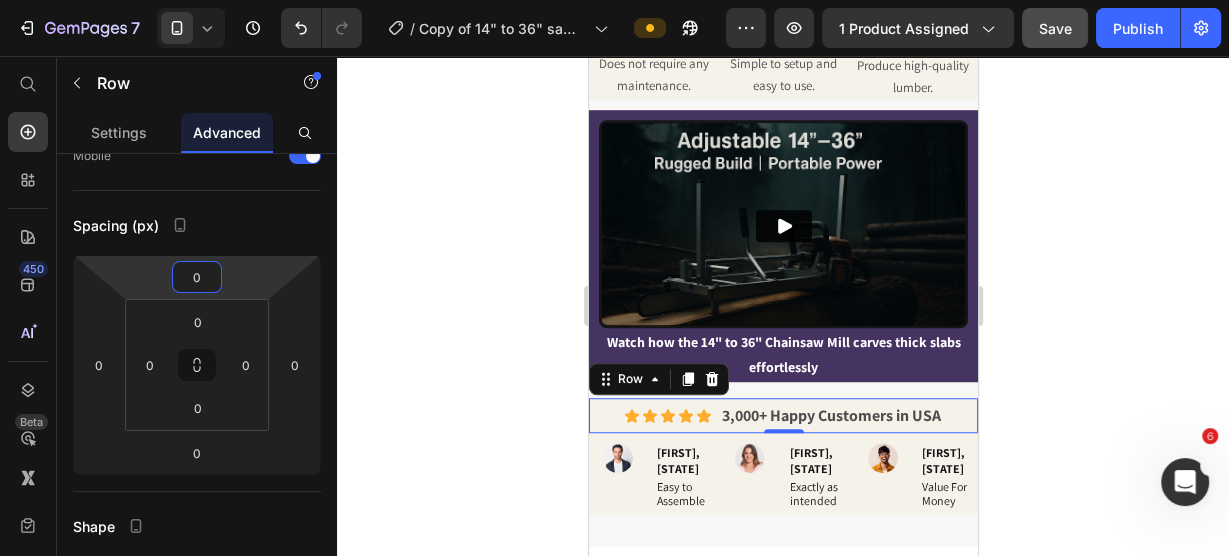 click 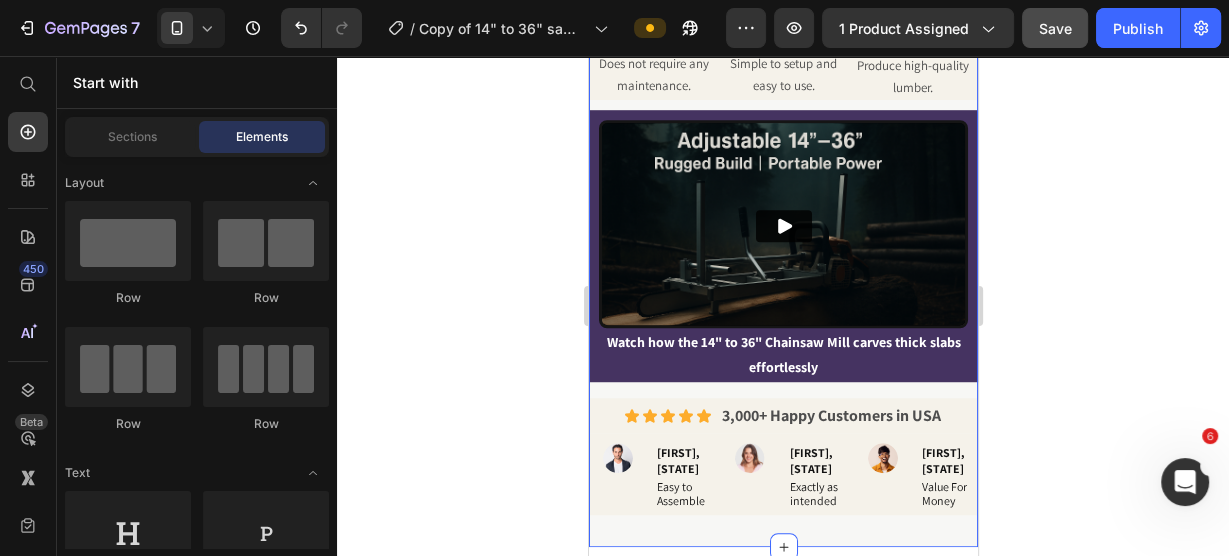 click on "Image Maintenance Free Heading Does not require any maintenance. Text Block Image Safe & Easy Heading Simple to setup and easy to use. Text Block Image Income Generator Heading Produce high-quality lumber. Text Block Row Video Watch how the 14" to 36" Chainsaw Mill carves thick slabs effortlessly Text Block Row Row
Icon
Icon
Icon
Icon
Icon Icon List 3,000+ Happy Customers in USA Text Block Row Image Jeff, SC Heading Easy to Assemble Heading Row Image Stacy, AZ Heading Exactly as intended Heading Row Image Brian, ID Heading Value For Money Heading Row Row Section 2" at bounding box center [782, 268] 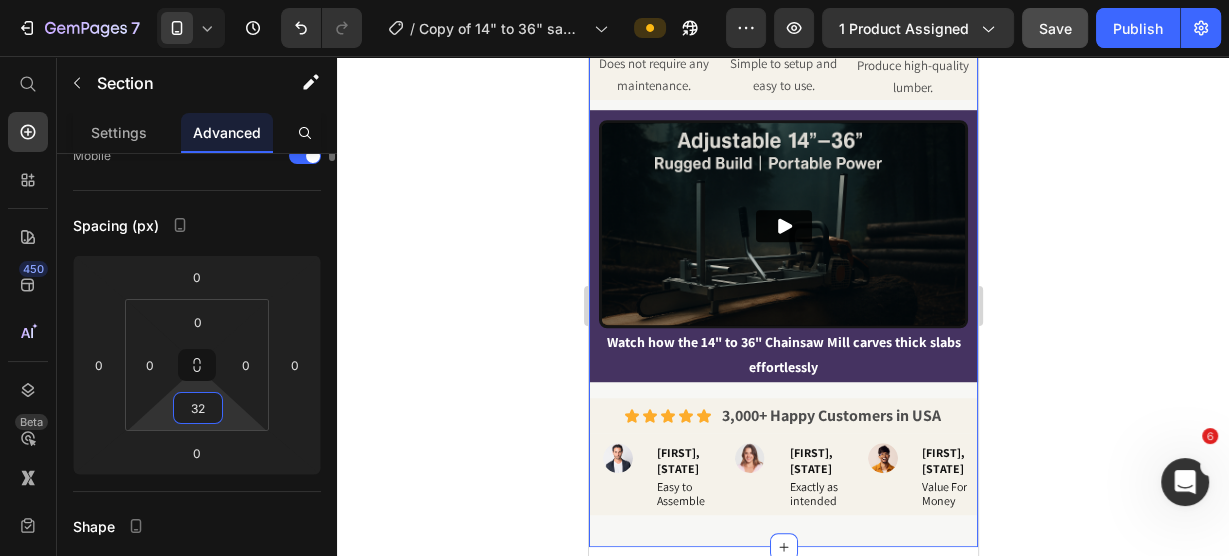 click on "Spacing (px) 0 0 0 0 0 0 32 0" 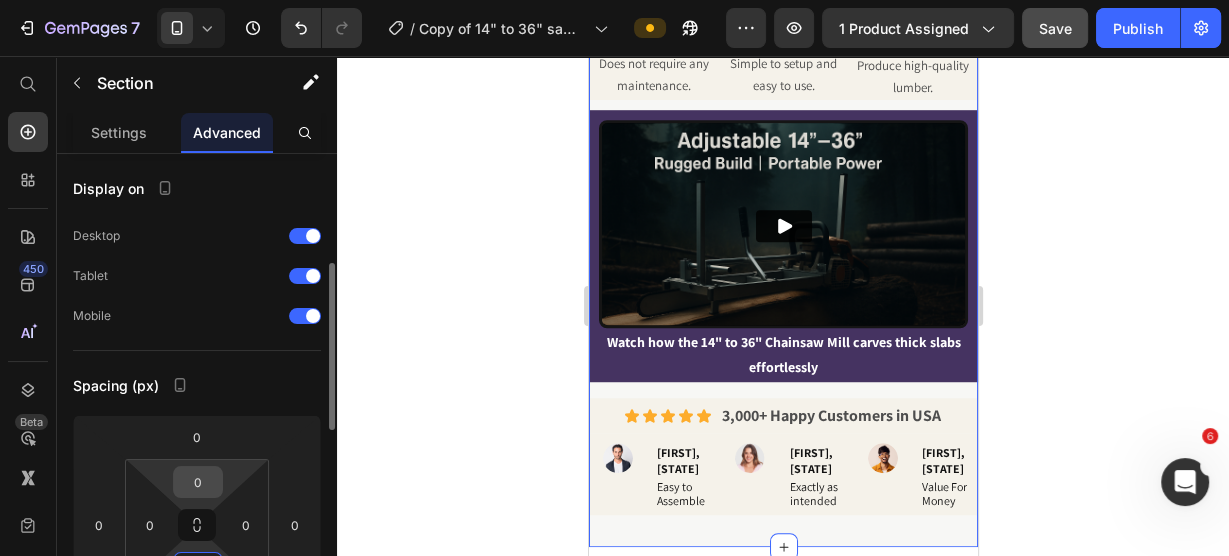 scroll, scrollTop: 160, scrollLeft: 0, axis: vertical 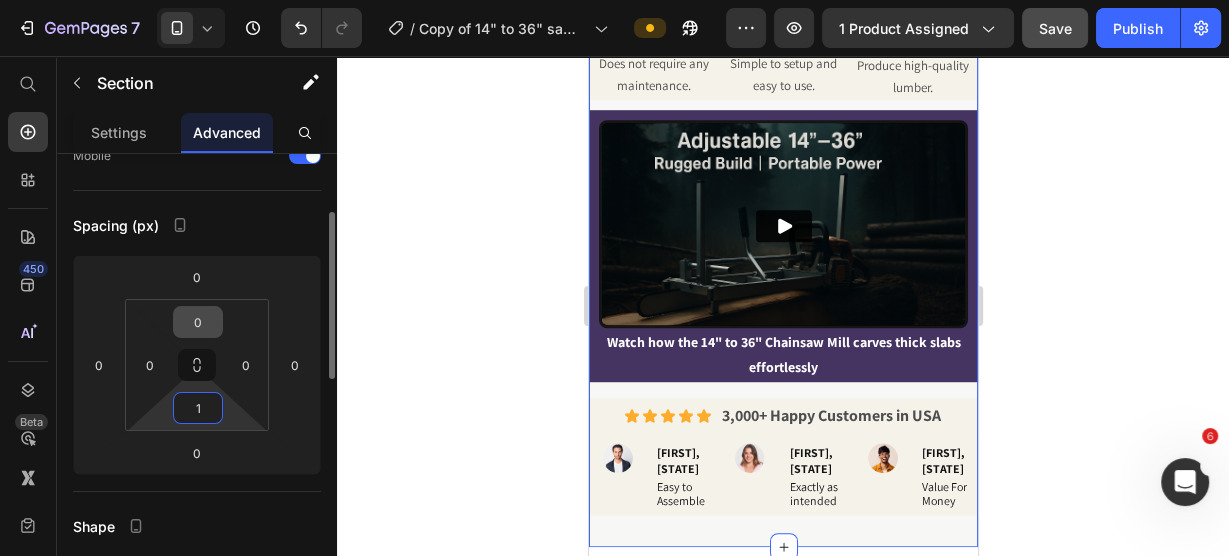 type on "10" 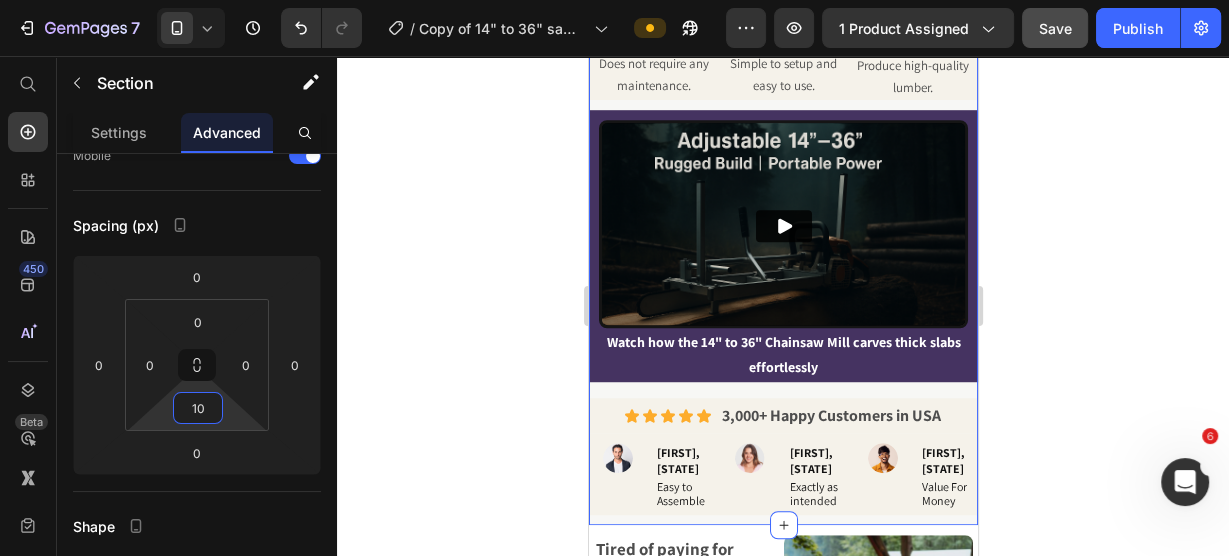 click 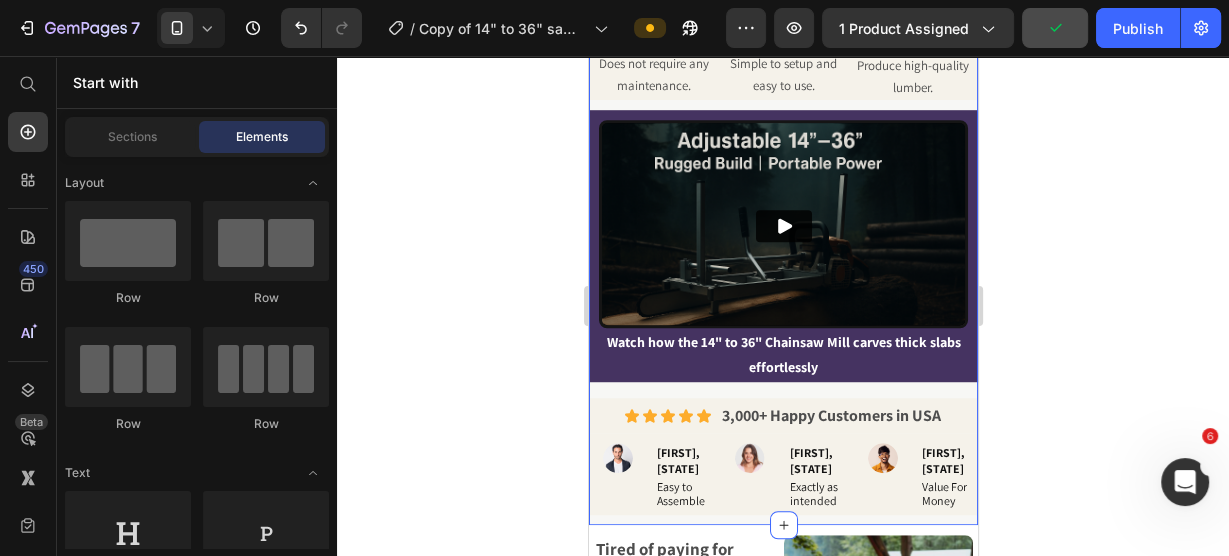 click on "Image Maintenance Free Heading Does not require any maintenance. Text Block Image Safe & Easy Heading Simple to setup and easy to use. Text Block Image Income Generator Heading Produce high-quality lumber. Text Block Row Video Watch how the 14" to 36" Chainsaw Mill carves thick slabs effortlessly Text Block Row Row
Icon
Icon
Icon
Icon
Icon Icon List 3,000+ Happy Customers in USA Text Block Row Image Jeff, SC Heading Easy to Assemble Heading Row Image Stacy, AZ Heading Exactly as intended Heading Row Image Brian, ID Heading Value For Money Heading Row Row Section 2" at bounding box center [782, 257] 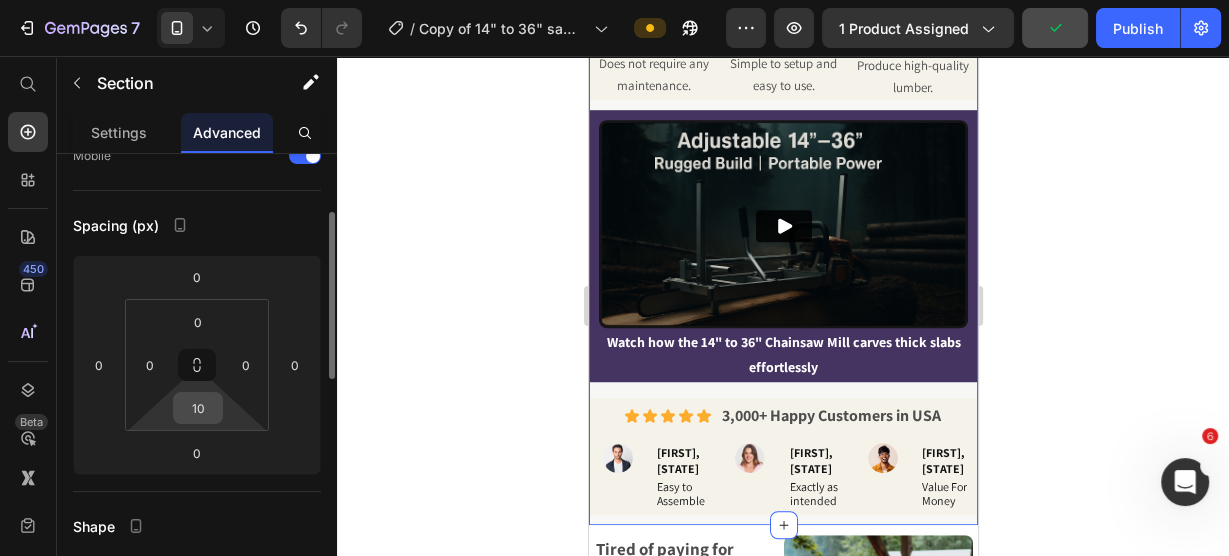 click on "10" at bounding box center (198, 408) 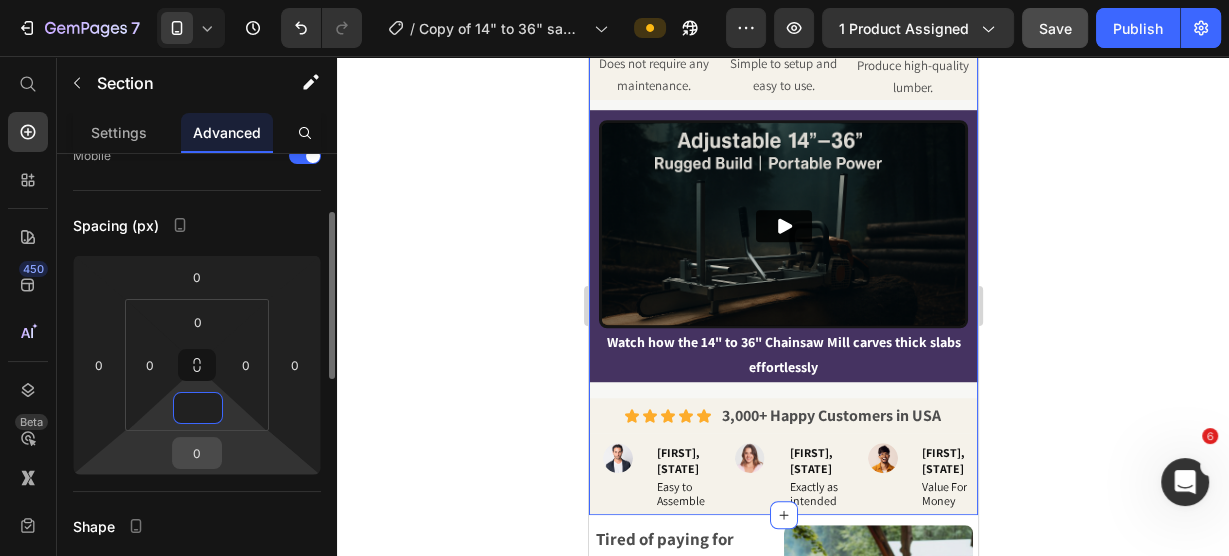 type on "0" 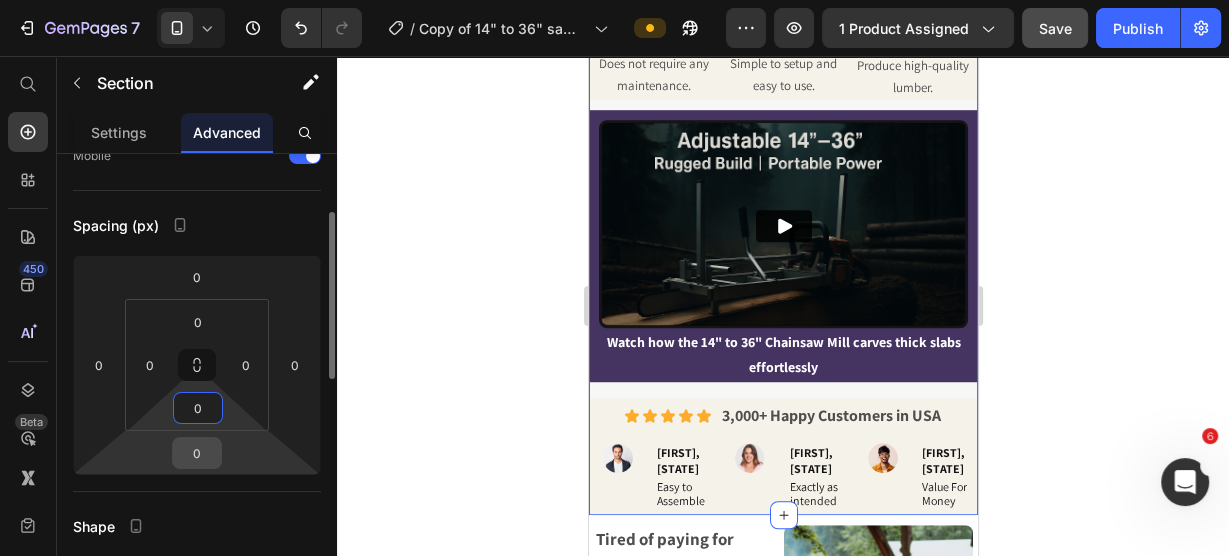 click on "0" at bounding box center (197, 453) 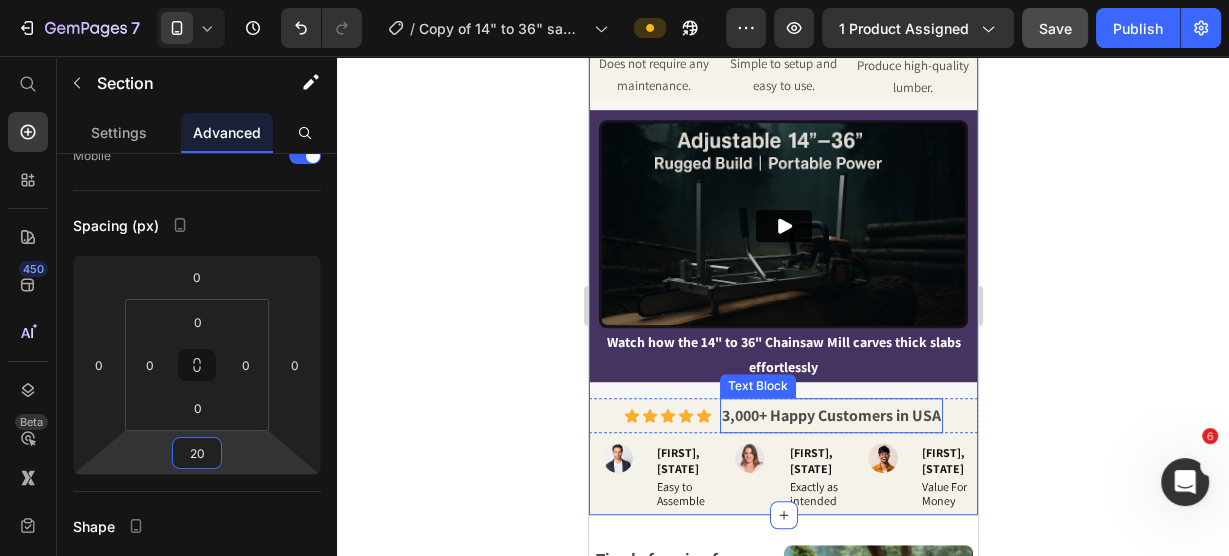 type on "2" 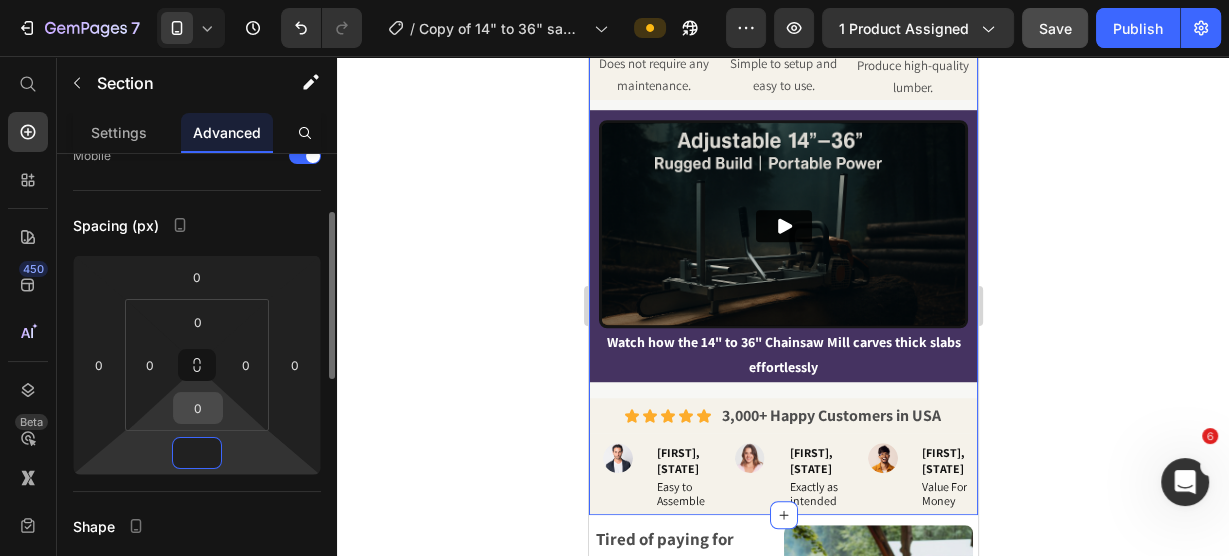 click on "0" at bounding box center (198, 408) 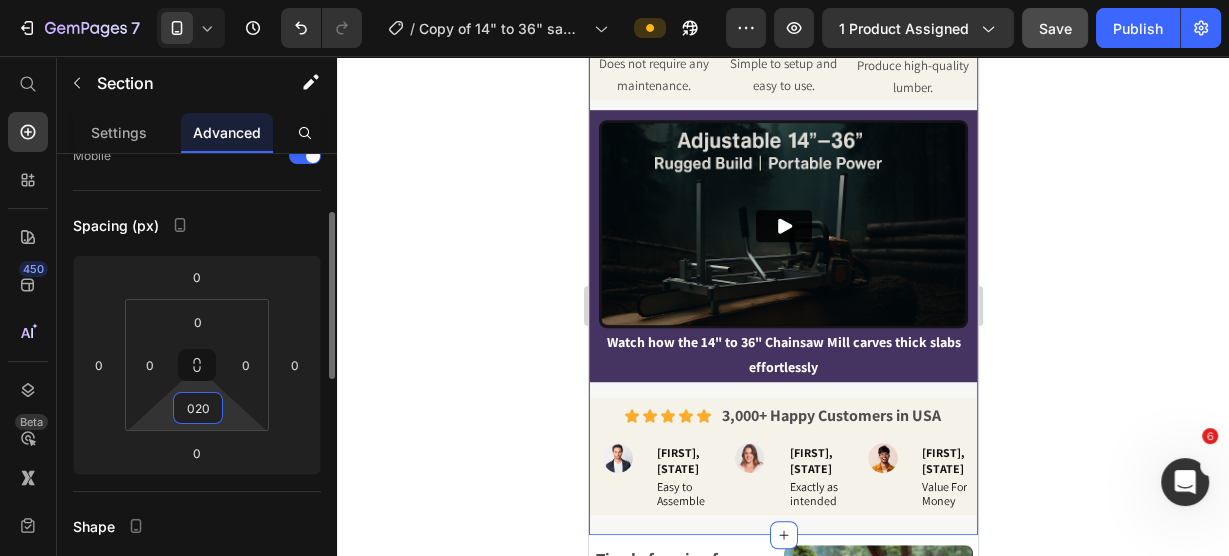 click on "020" at bounding box center [198, 408] 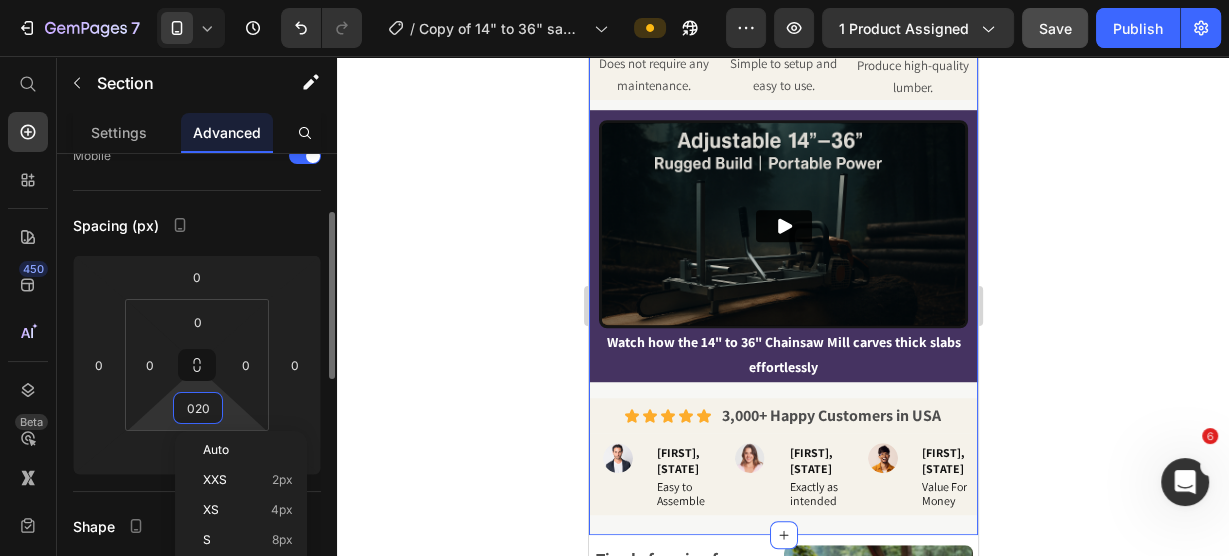 type on "20" 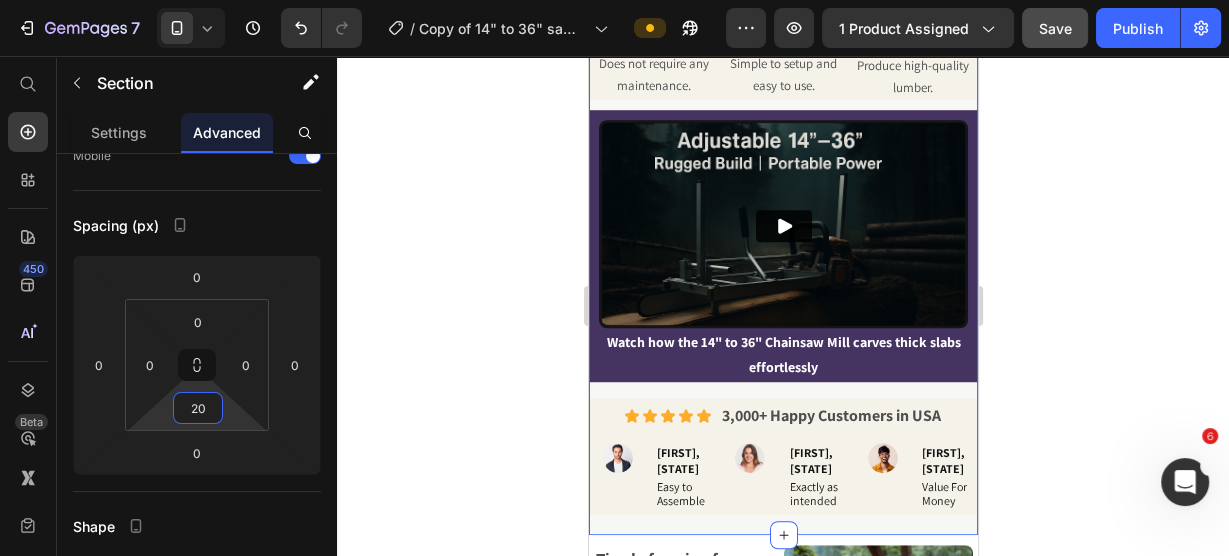 click 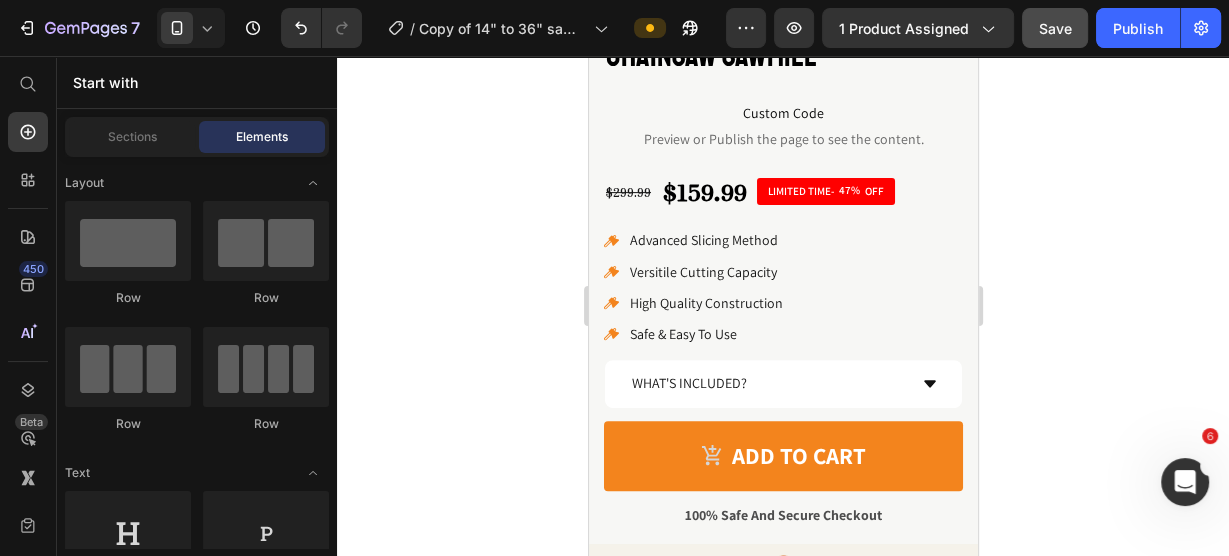 scroll, scrollTop: 800, scrollLeft: 0, axis: vertical 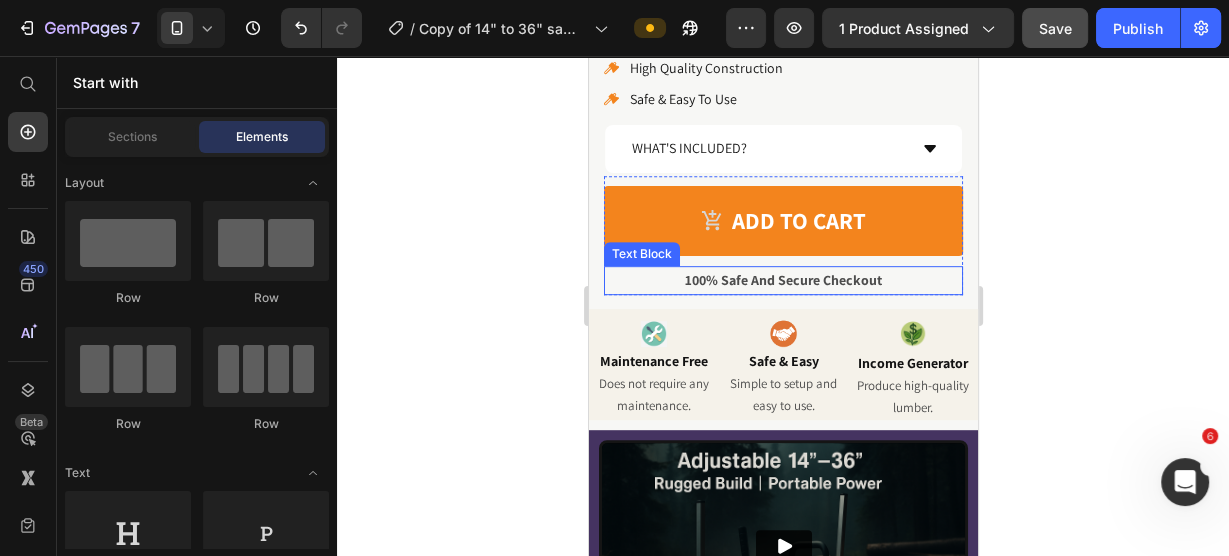 click on "100% Safe And Secure Checkout" at bounding box center [782, 280] 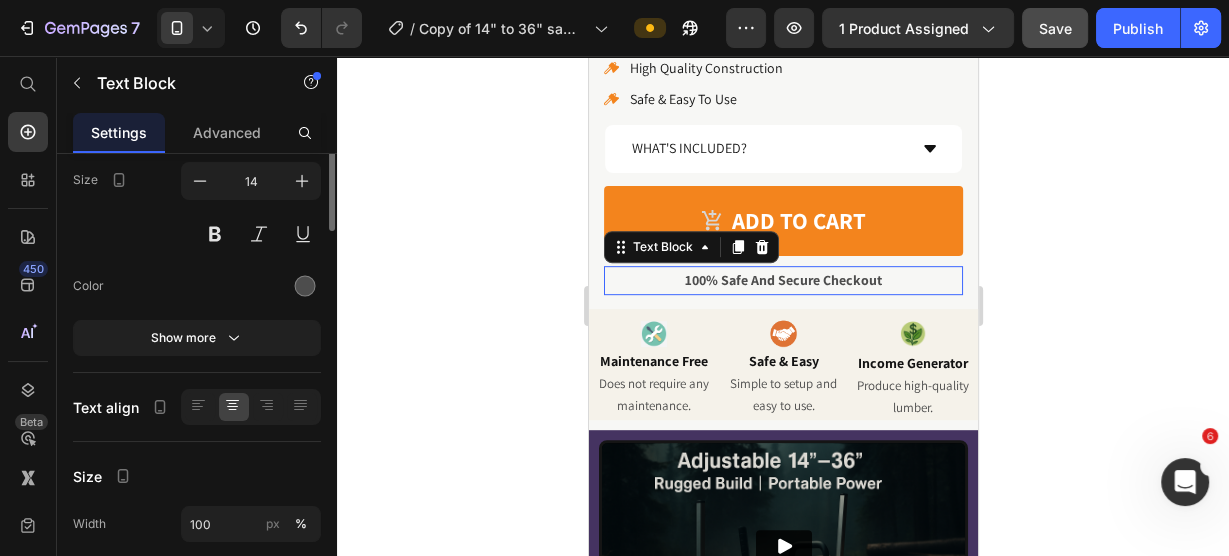 scroll, scrollTop: 0, scrollLeft: 0, axis: both 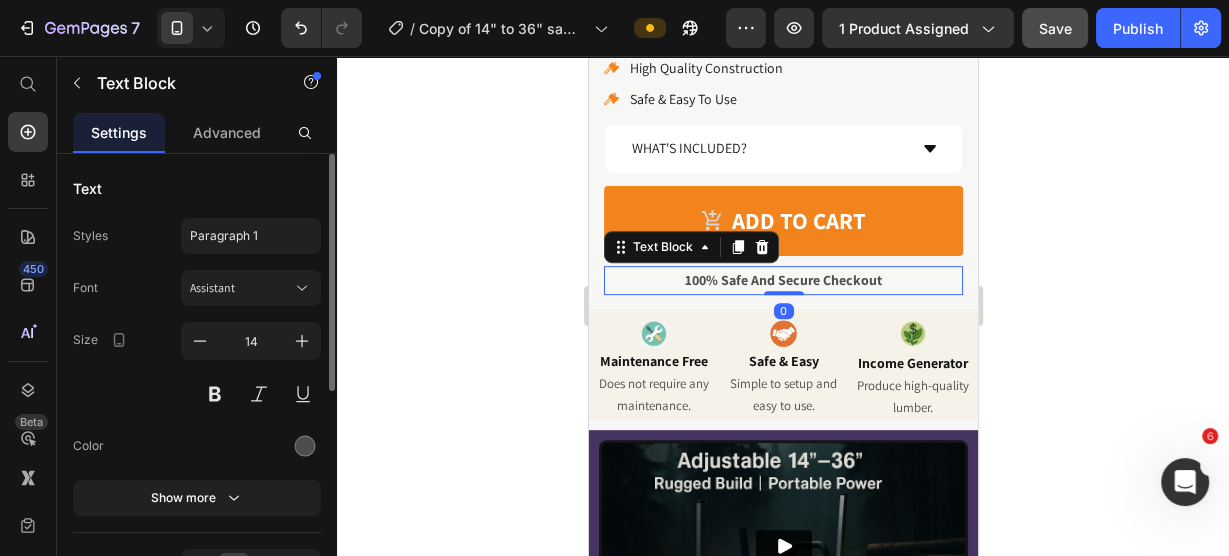 drag, startPoint x: 756, startPoint y: 236, endPoint x: 758, endPoint y: 251, distance: 15.132746 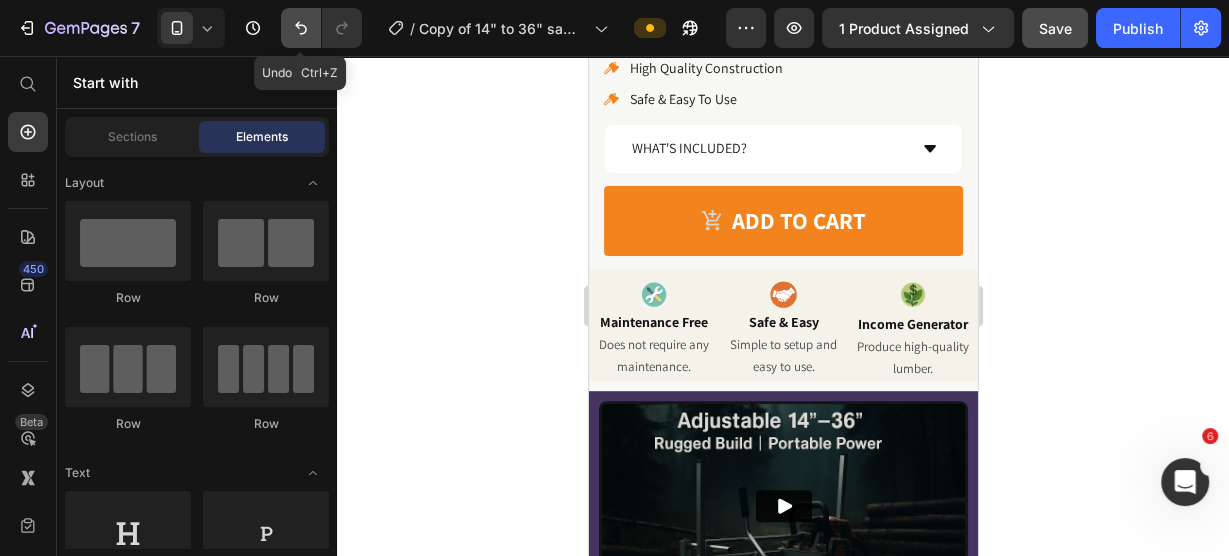 drag, startPoint x: 286, startPoint y: 31, endPoint x: 308, endPoint y: 36, distance: 22.561028 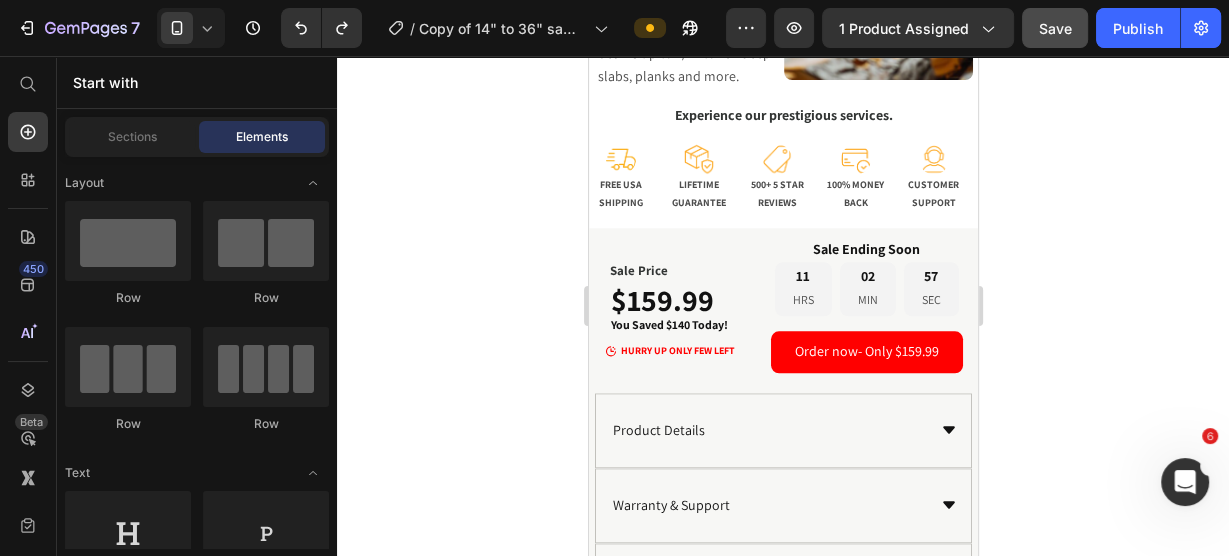 scroll, scrollTop: 1765, scrollLeft: 0, axis: vertical 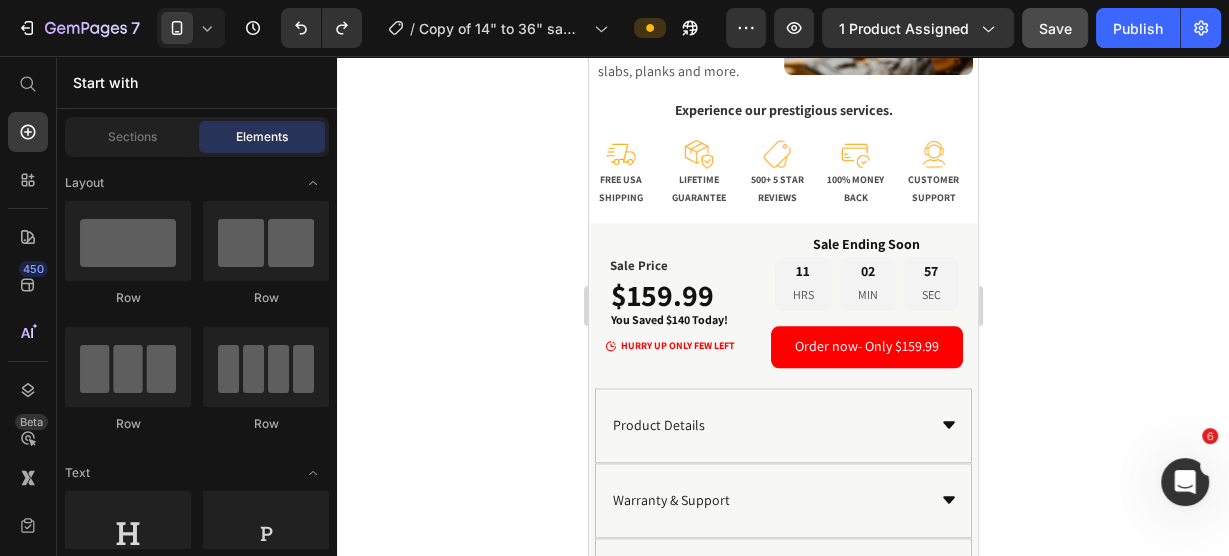 click on "Save" at bounding box center [1055, 28] 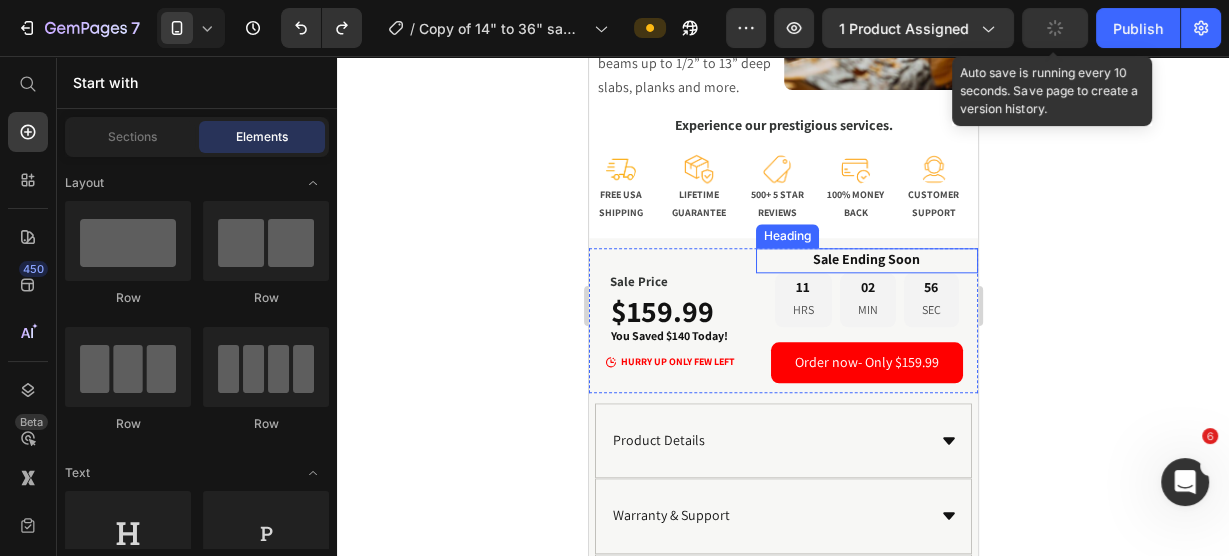 scroll, scrollTop: 1200, scrollLeft: 0, axis: vertical 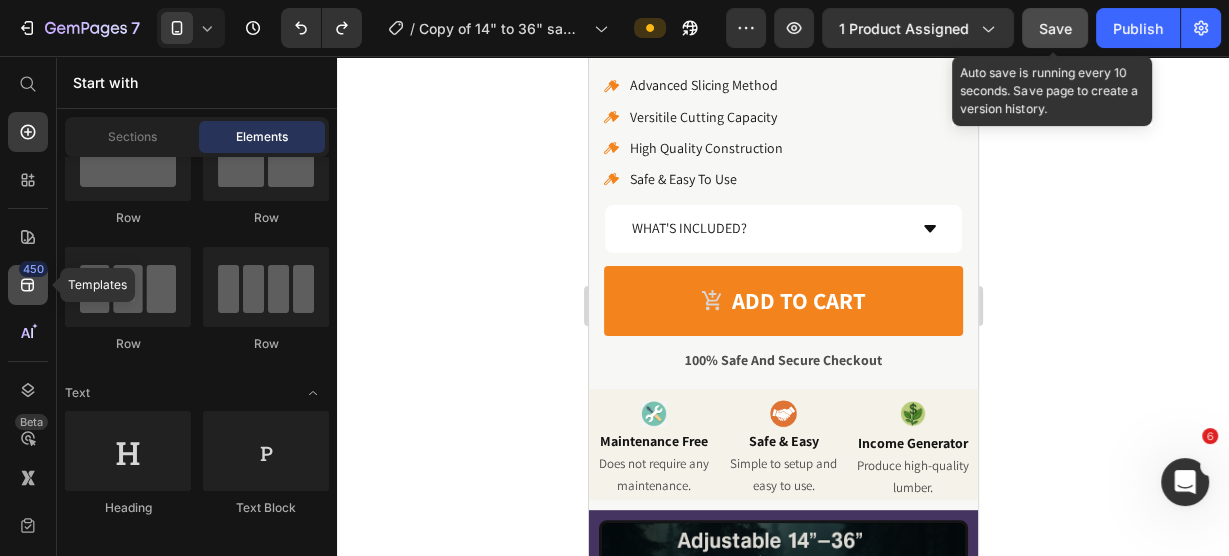 click 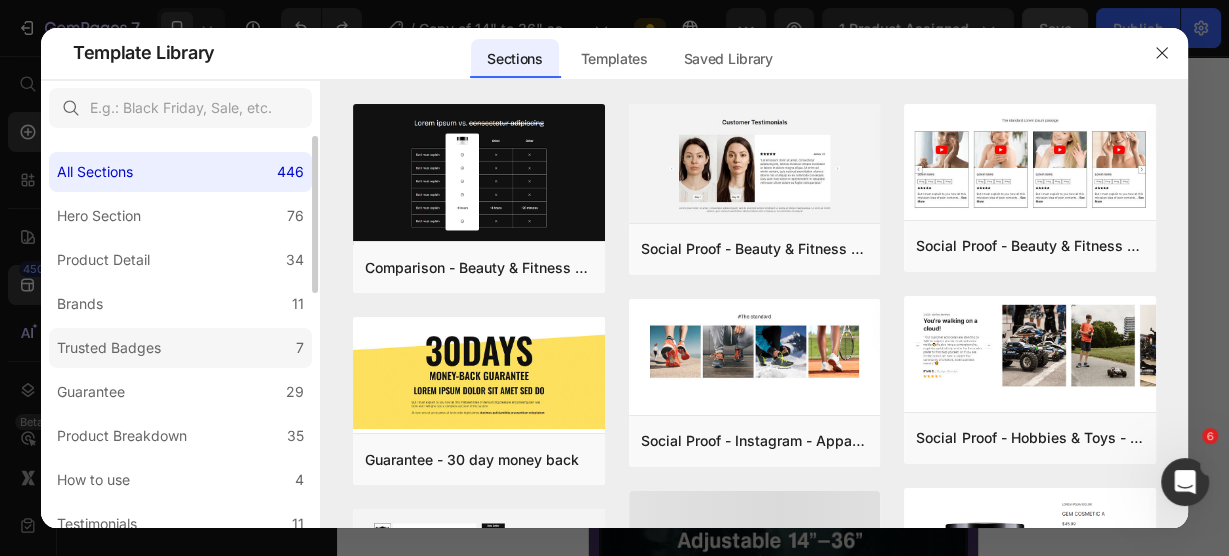 click on "Trusted Badges 7" 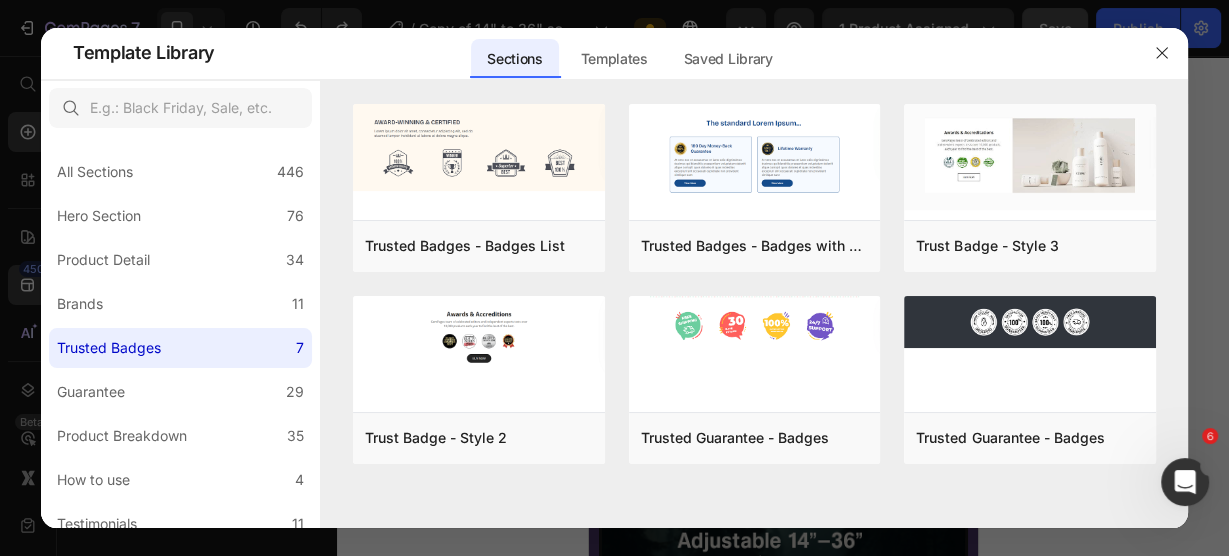 scroll, scrollTop: 0, scrollLeft: 0, axis: both 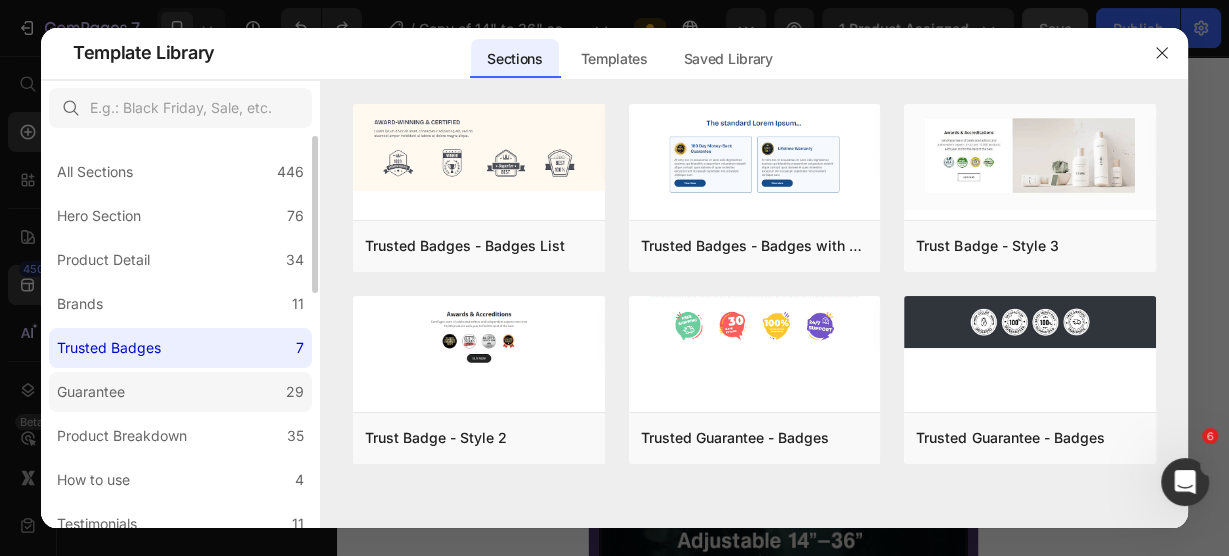 click on "Guarantee 29" 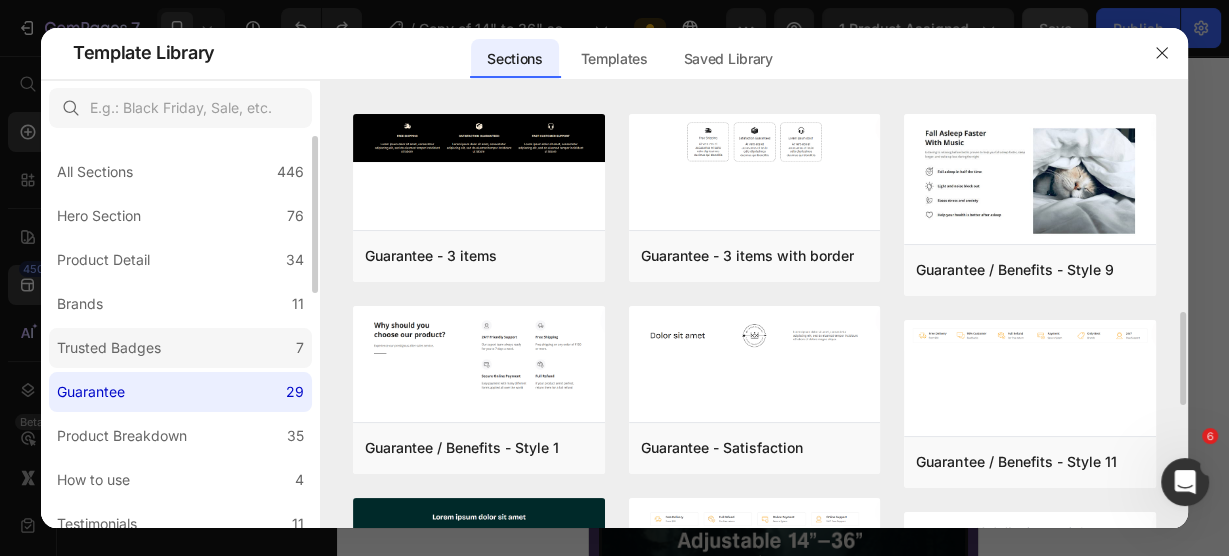 scroll, scrollTop: 1030, scrollLeft: 0, axis: vertical 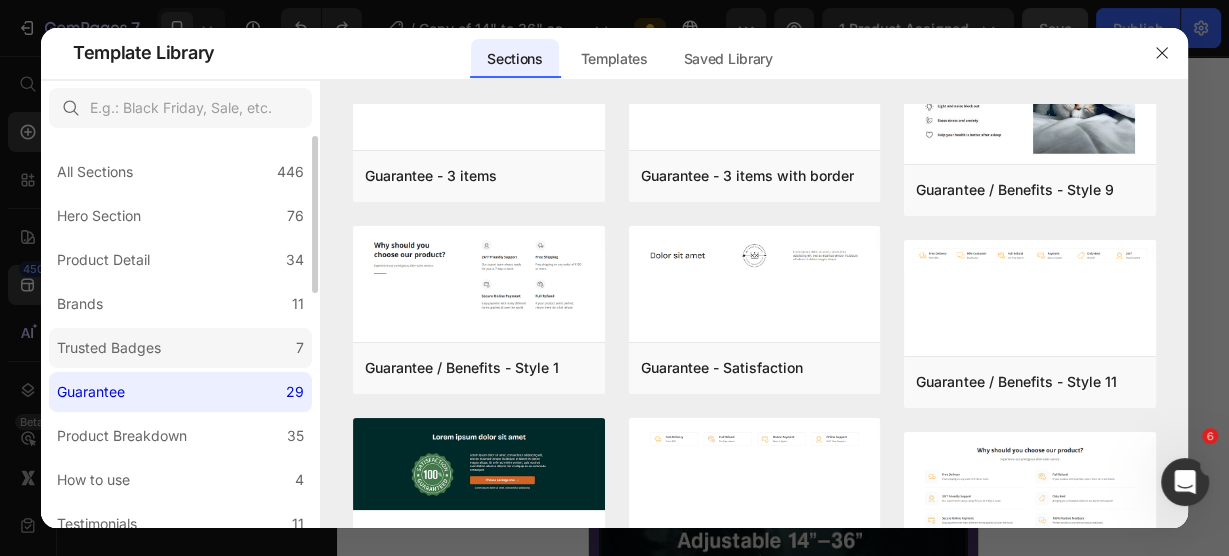 click on "Trusted Badges 7" 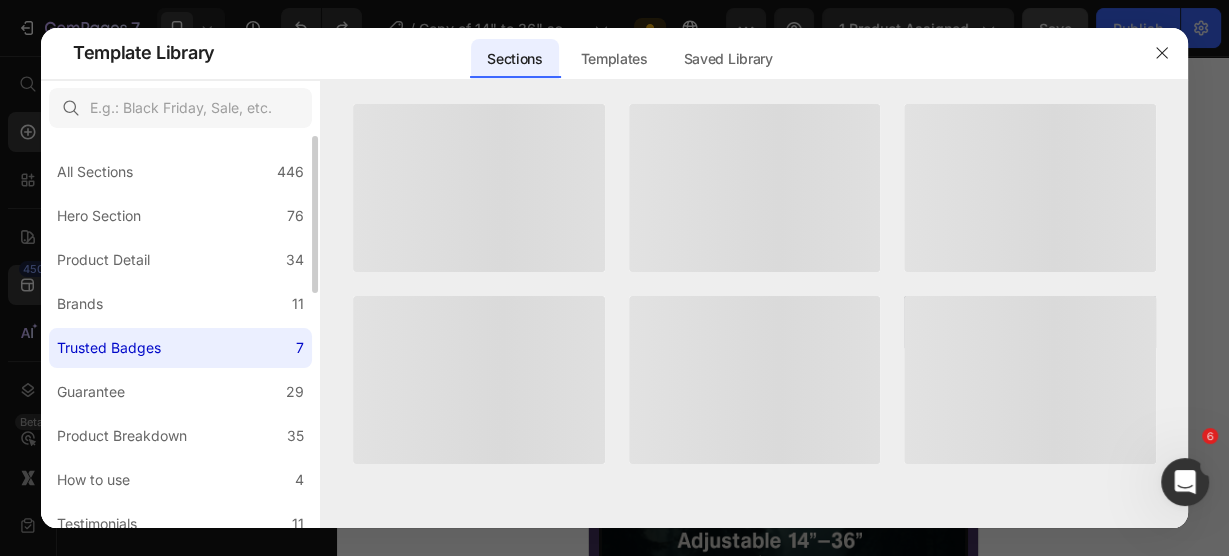 scroll, scrollTop: 0, scrollLeft: 0, axis: both 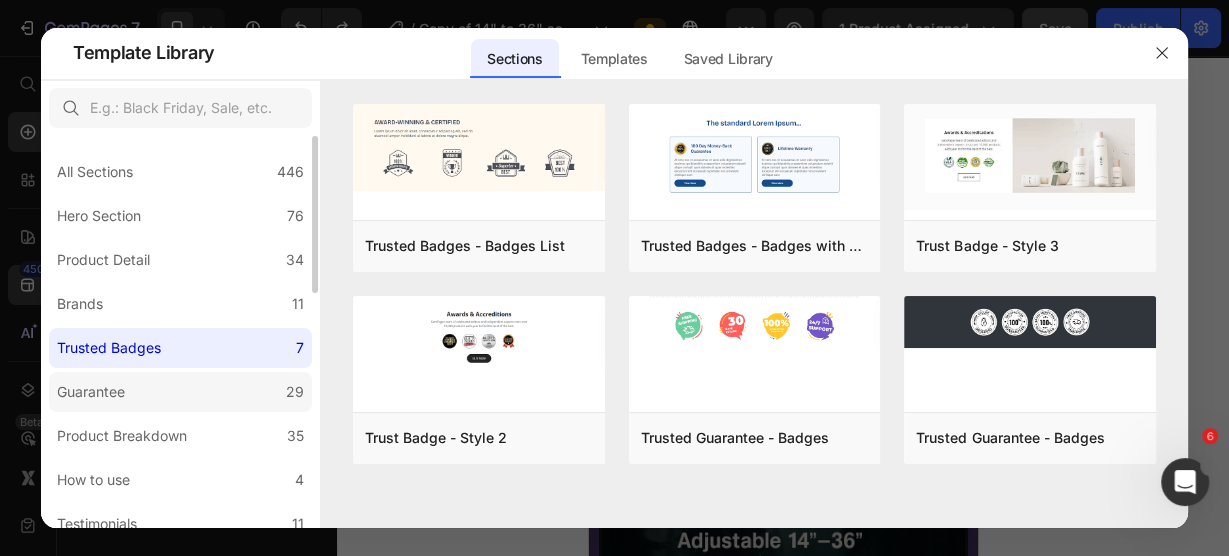 click on "Guarantee 29" 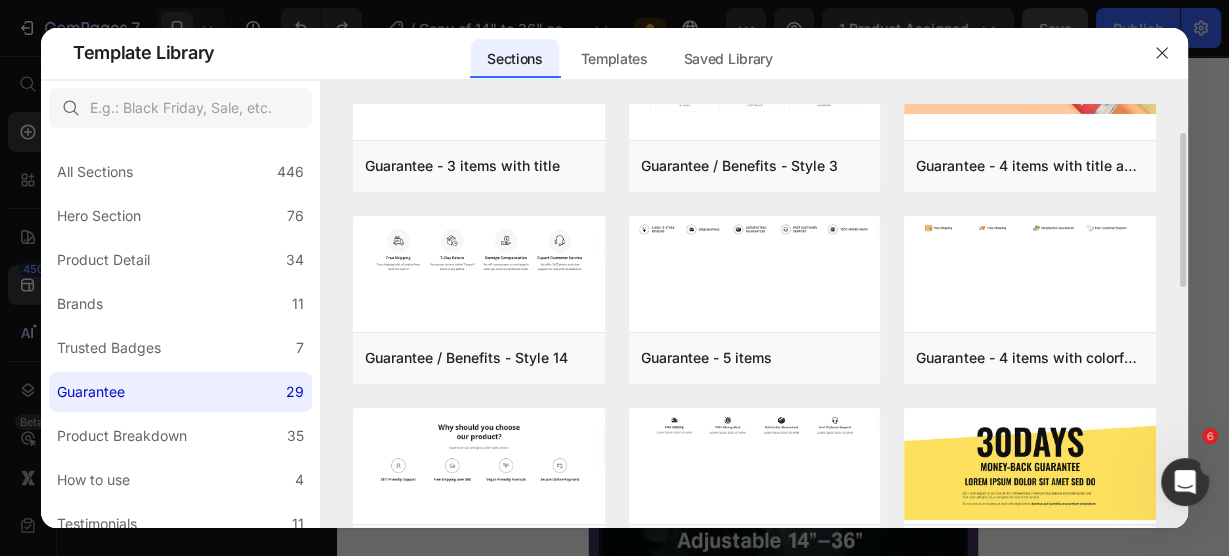 scroll, scrollTop: 160, scrollLeft: 0, axis: vertical 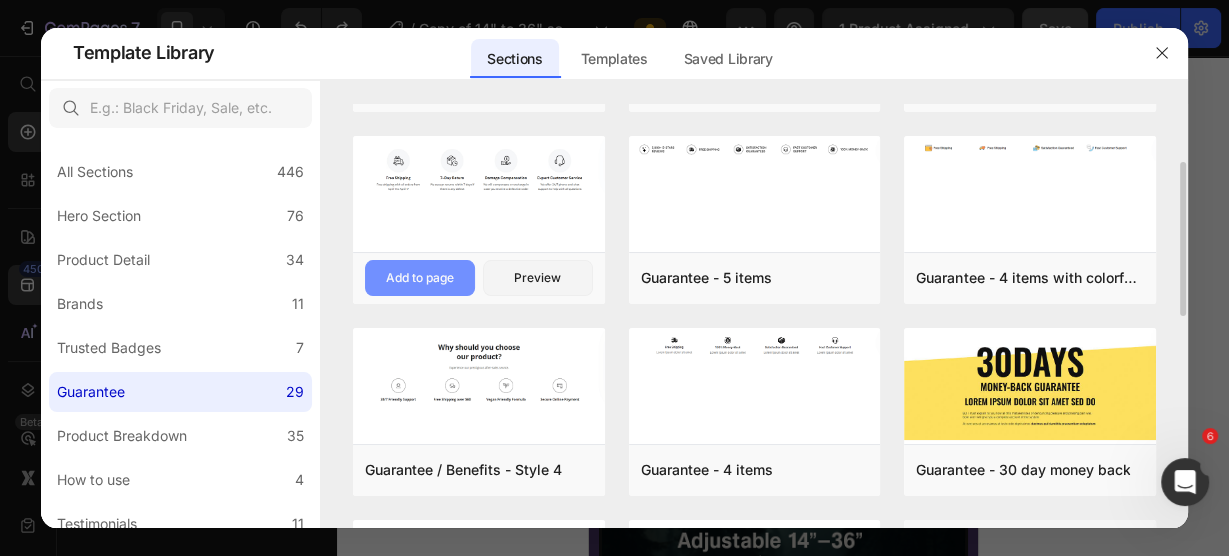 click on "Add to page" at bounding box center [420, 278] 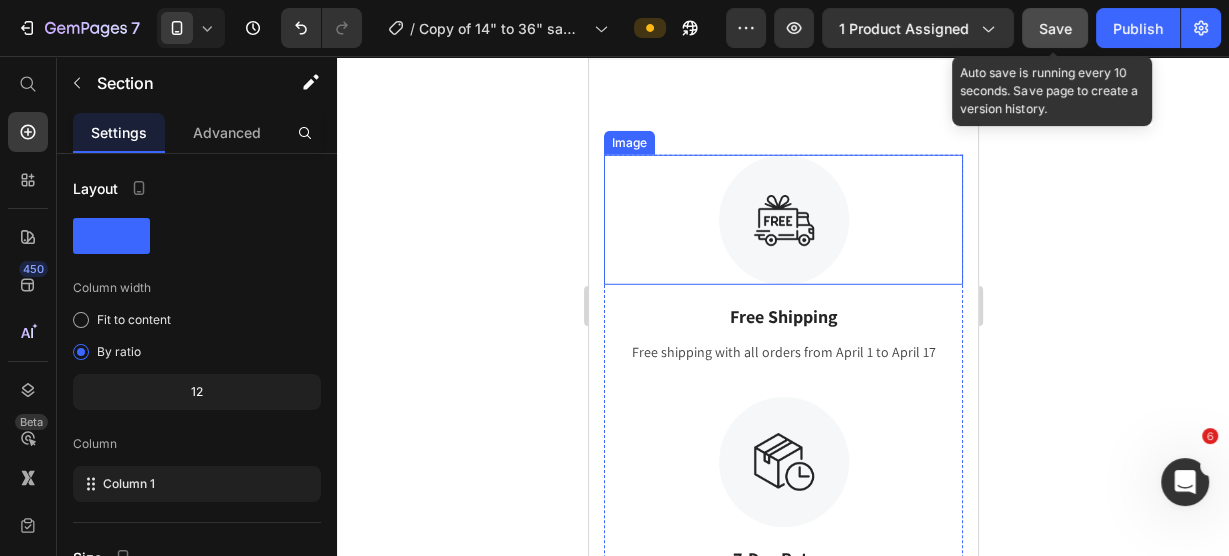 scroll, scrollTop: 4359, scrollLeft: 0, axis: vertical 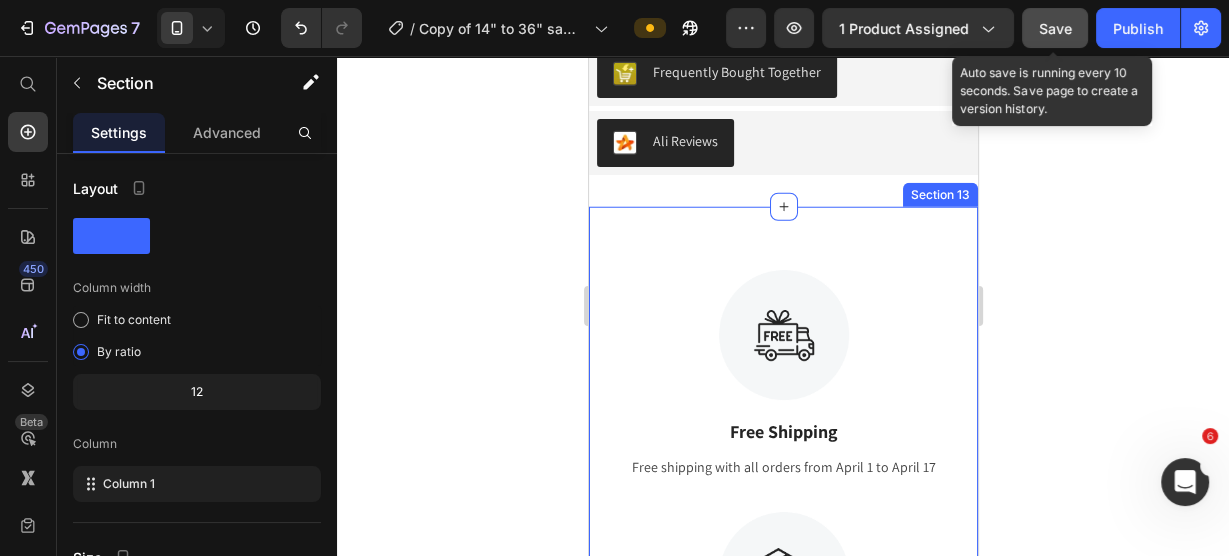 click on "Image Free Shipping Text Block Free shipping with all orders
from April 1 to April 17 Text Image 7-Day Return Text Block We accept returns within 7 days
if there is any defect Text Image Damage Compensation Text Block We will compensate or exchange in case you receive a defective order Text Image Expert Customer Service Text Block We offer 24/7 phone and chat support to help with all questions Text Row Section 13" at bounding box center [782, 767] 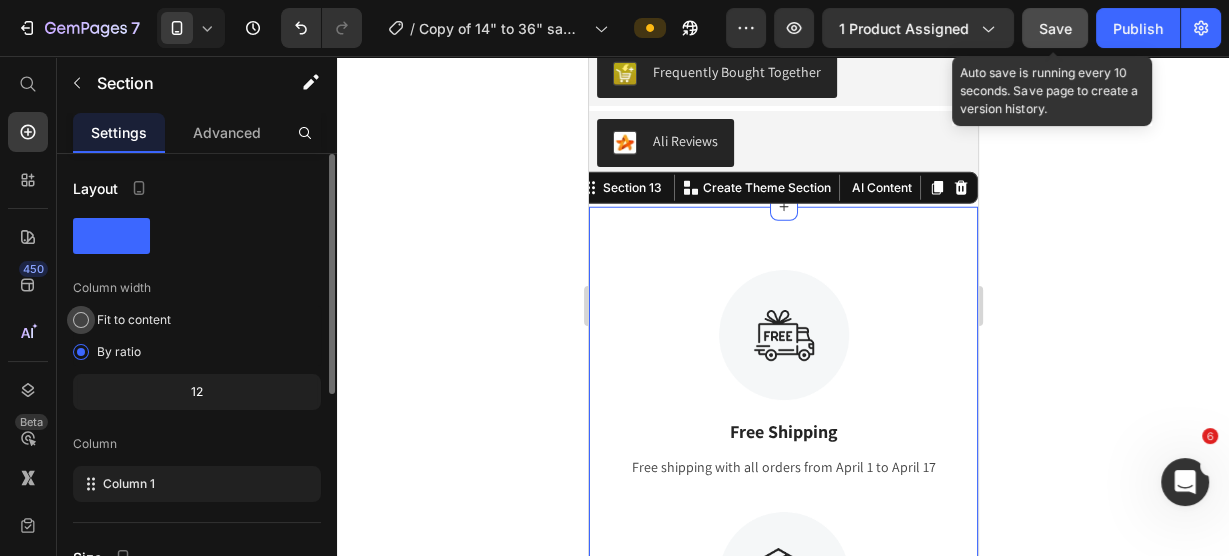 click on "Fit to content" 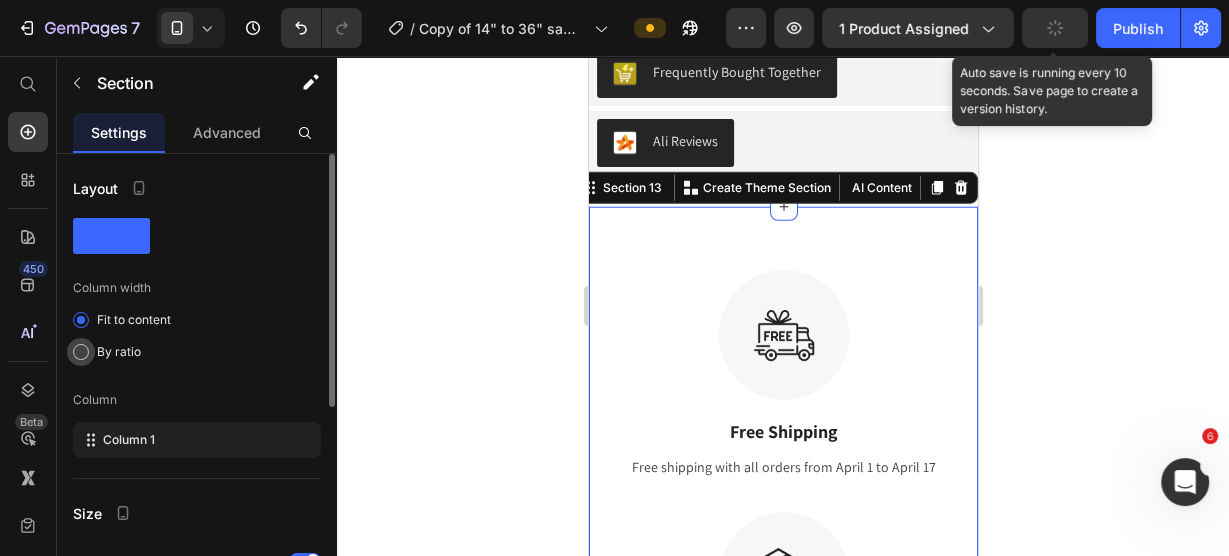 click on "By ratio" at bounding box center [119, 352] 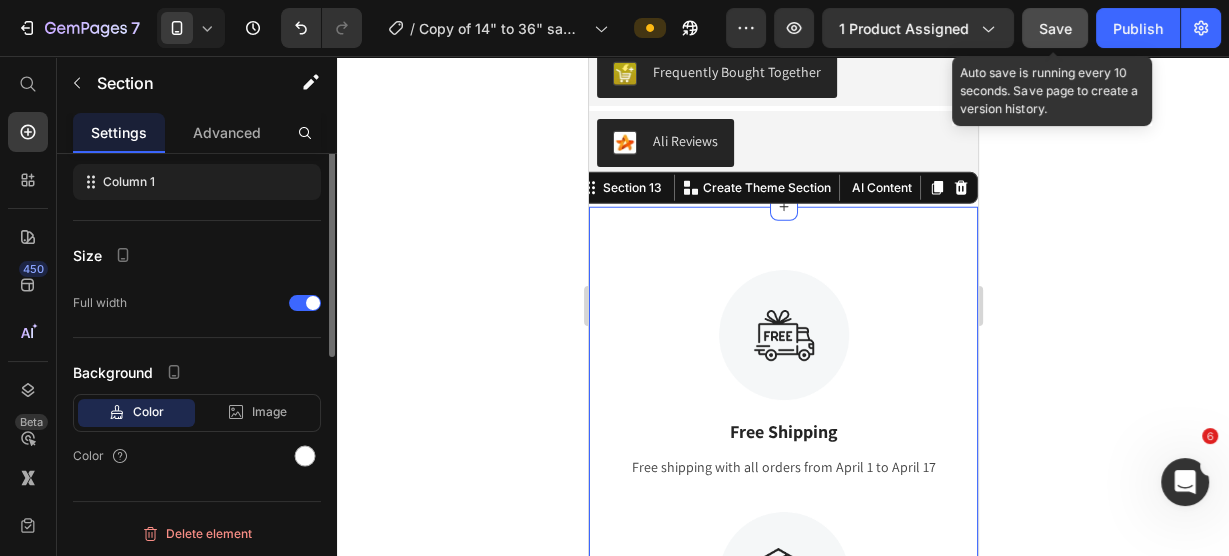 scroll, scrollTop: 0, scrollLeft: 0, axis: both 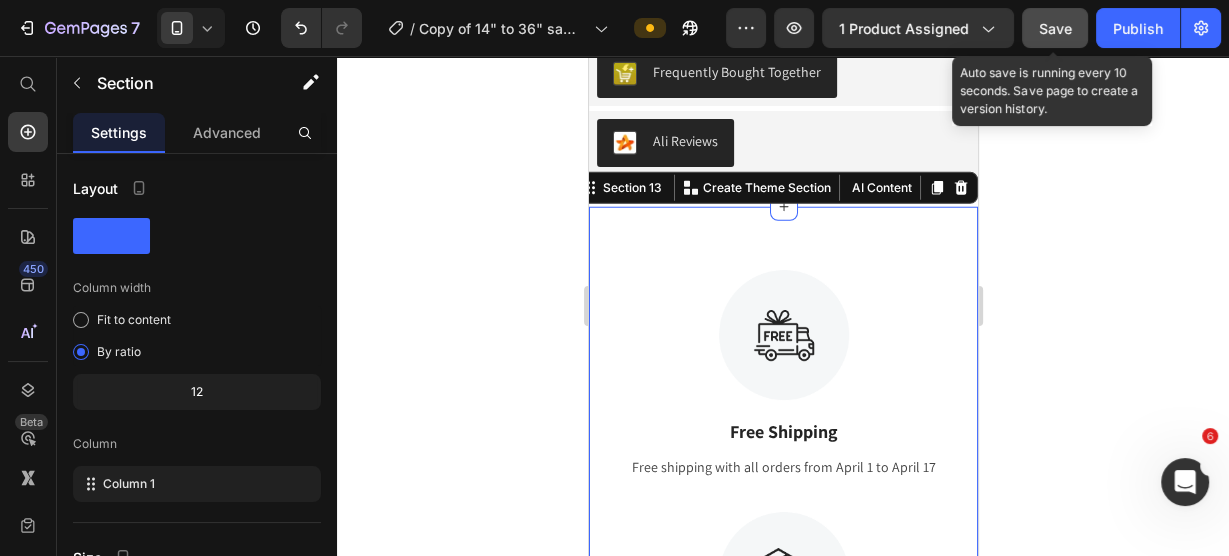 click 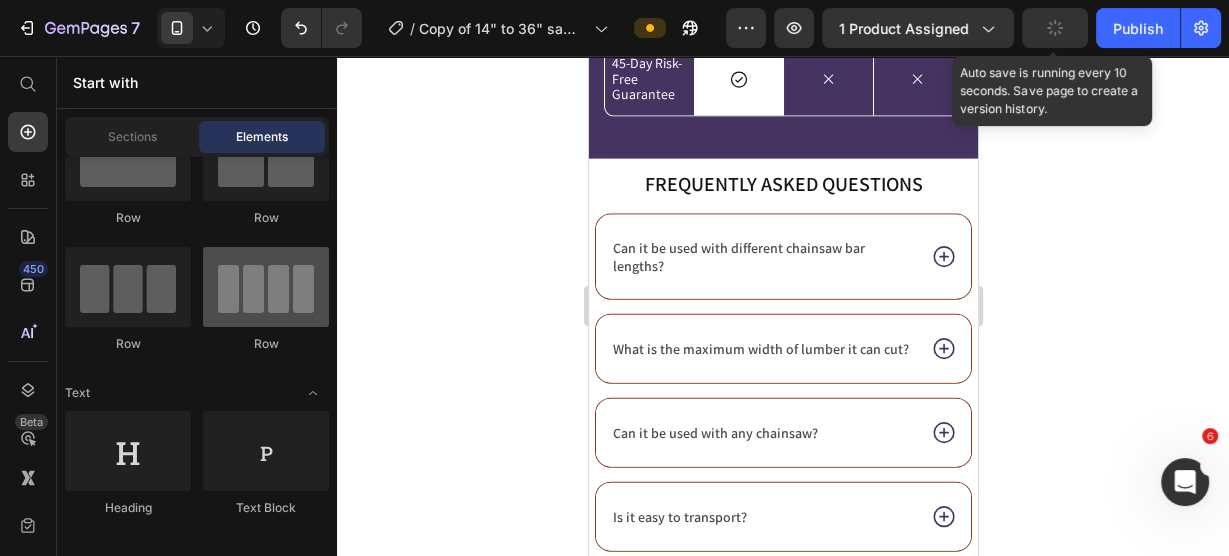 scroll, scrollTop: 2406, scrollLeft: 0, axis: vertical 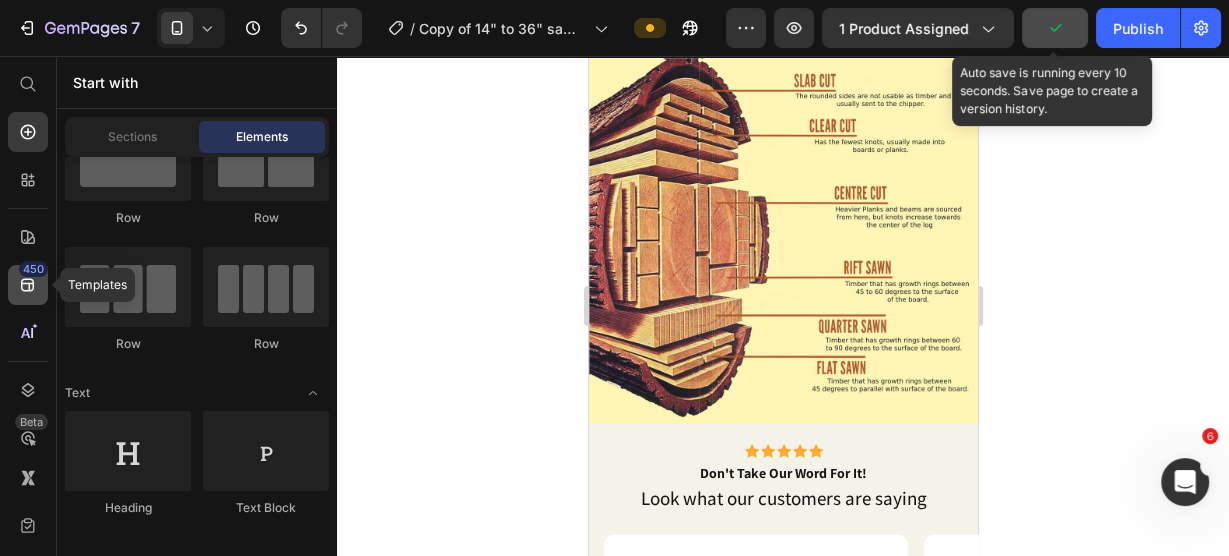 click on "450" 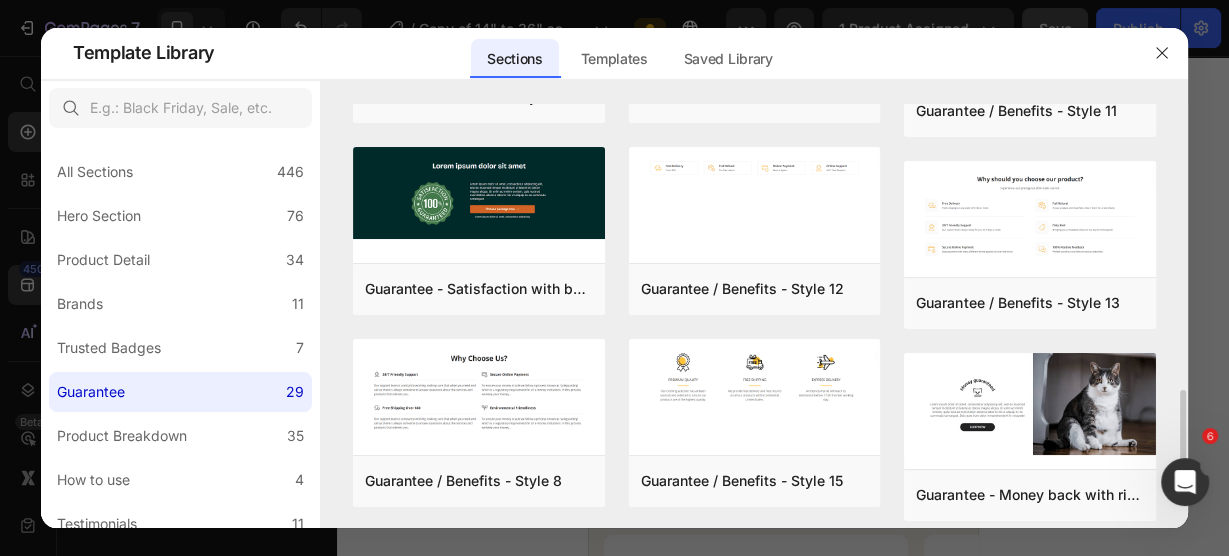 scroll, scrollTop: 1461, scrollLeft: 0, axis: vertical 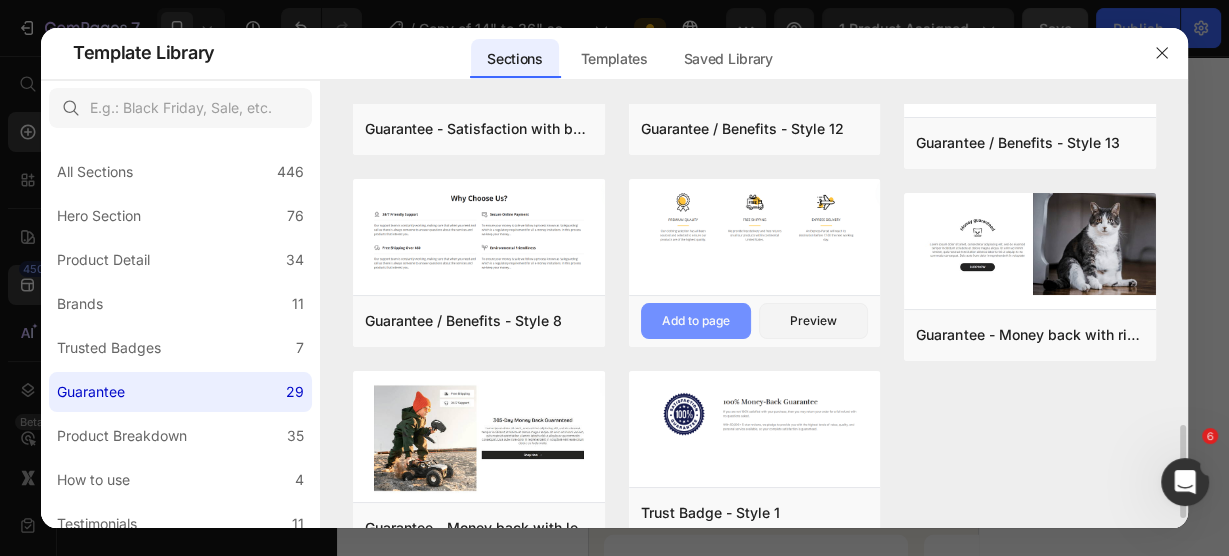 click on "Add to page" at bounding box center (696, 321) 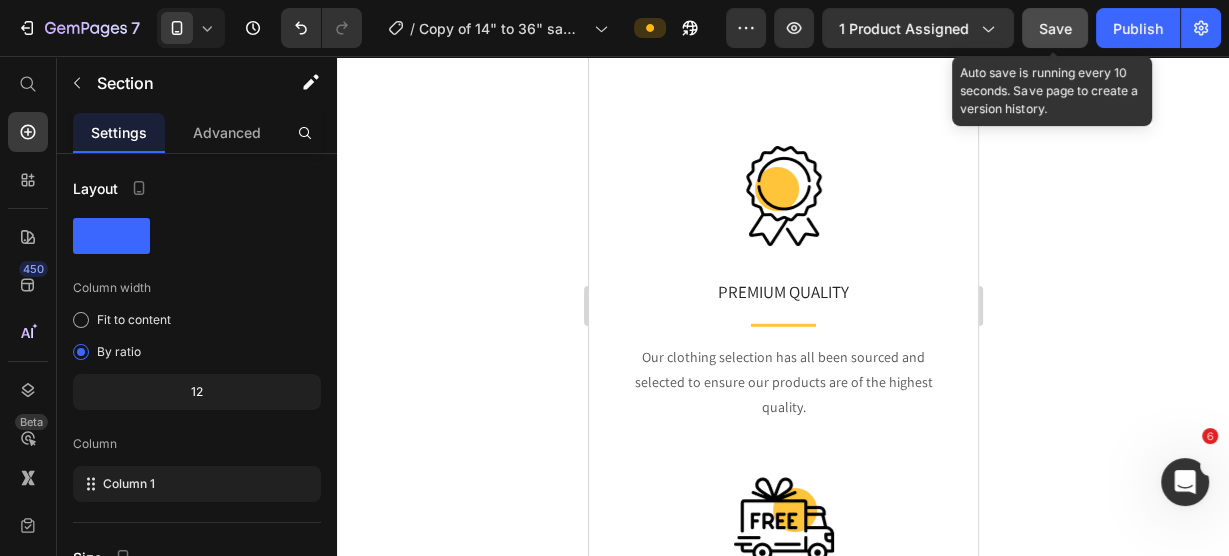 scroll, scrollTop: 4439, scrollLeft: 0, axis: vertical 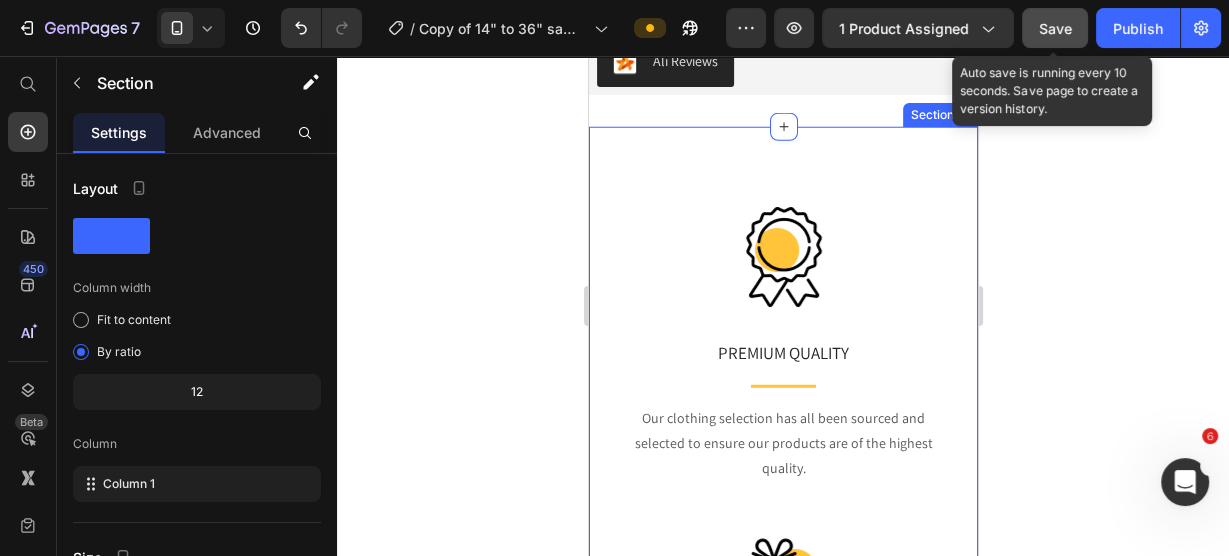 click on "Image PREMIUM QUALITY Text block                Title Line Our clothing selection has all been sourced and selected to ensure our products are of the highest quality. Text block Row Image FREE SHIPPING Text block                Title Line We provide free delivery and free returns on all our products within continental United States. Text block Row Image EXPRESS DELIVERY Text block                Title Line An Express-Parcel will reach its destination before 17.00 the next working day. Text block Row Row Section 13" at bounding box center [782, 594] 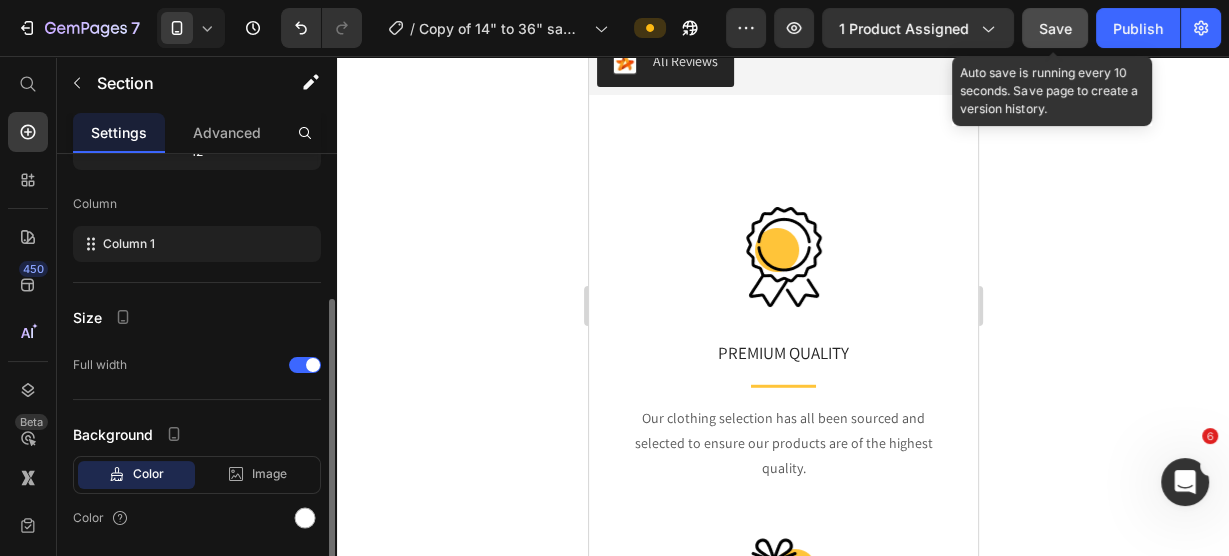 scroll, scrollTop: 80, scrollLeft: 0, axis: vertical 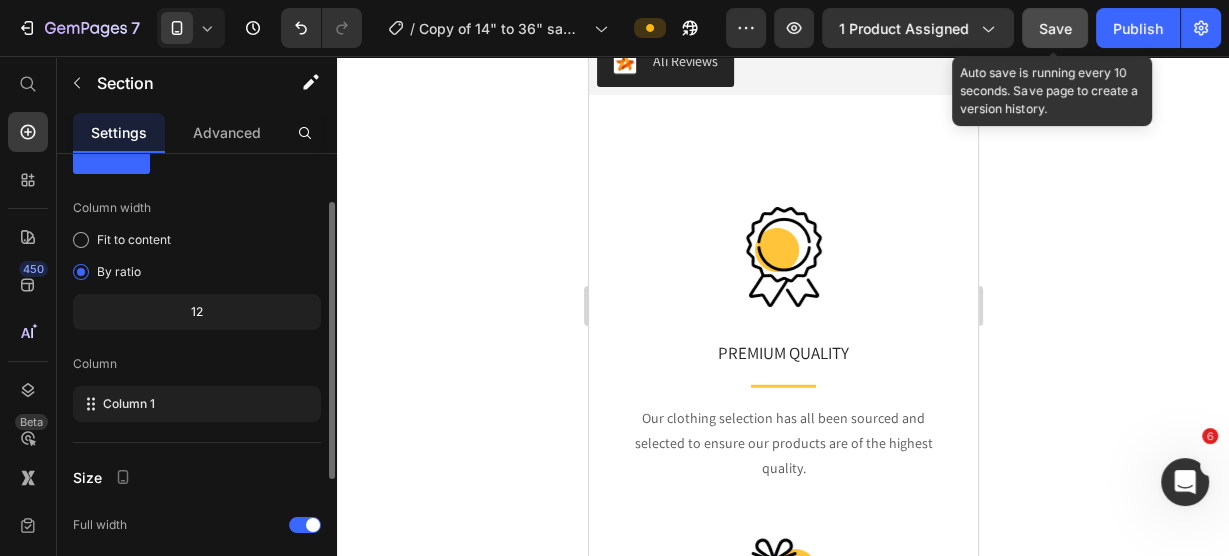 click on "12" 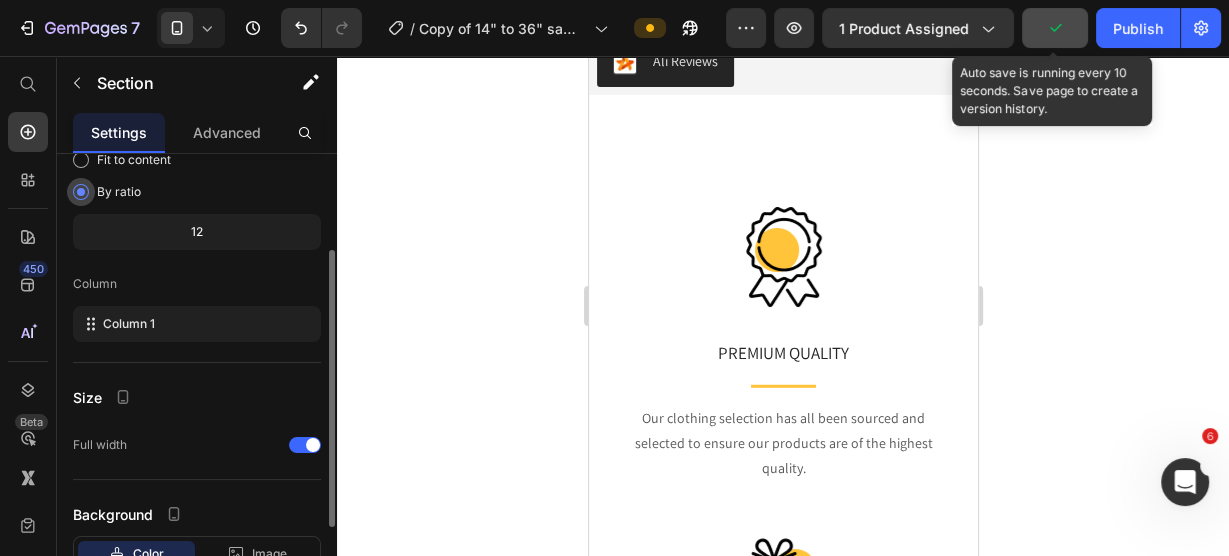 scroll, scrollTop: 0, scrollLeft: 0, axis: both 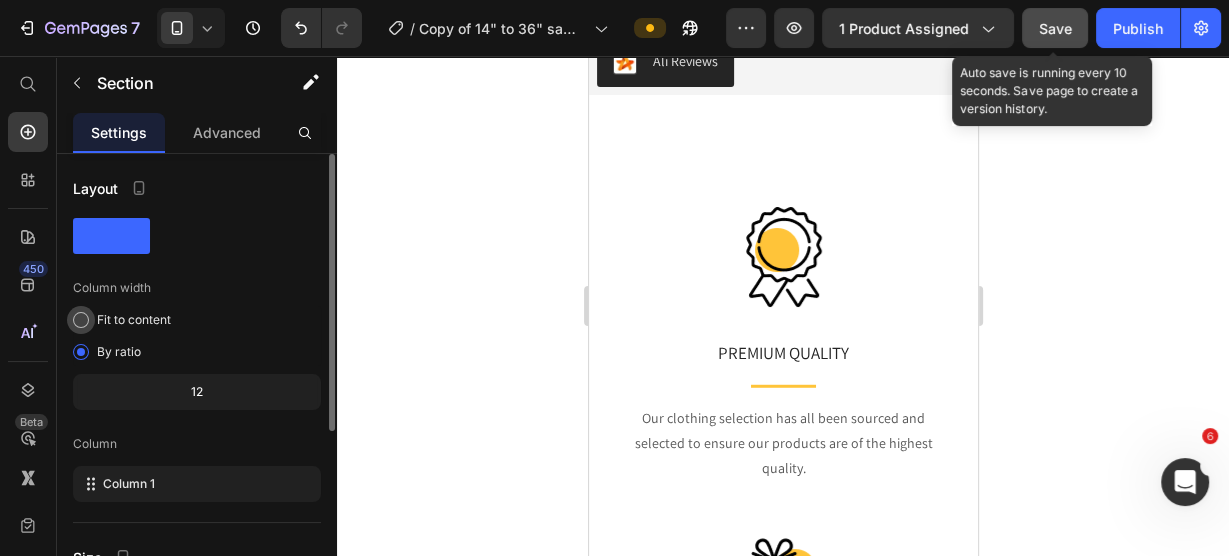 click on "Fit to content" at bounding box center [134, 320] 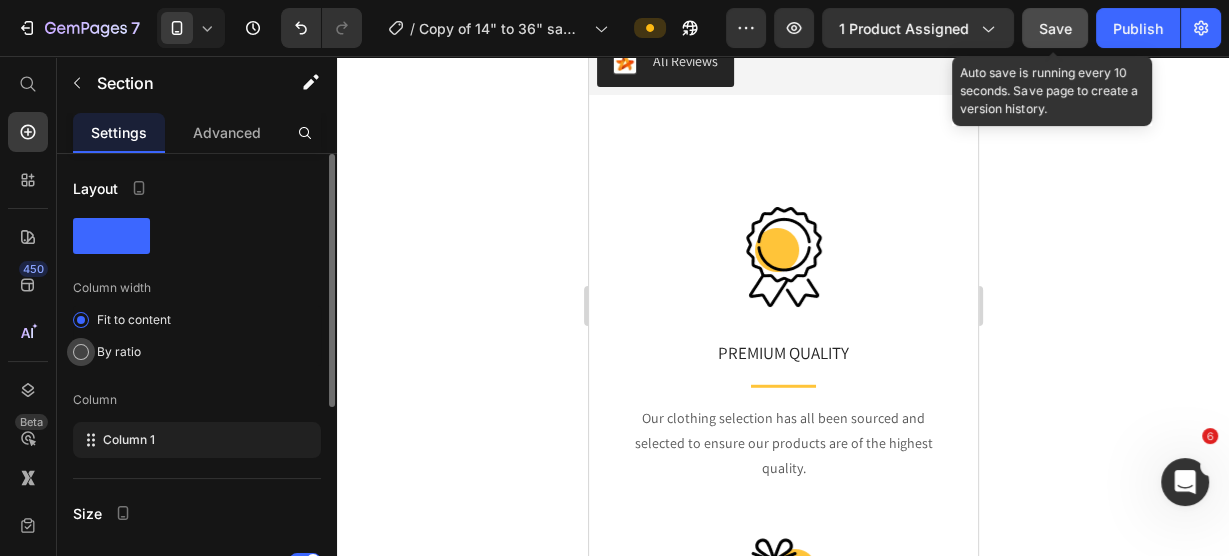 click on "By ratio" at bounding box center (119, 352) 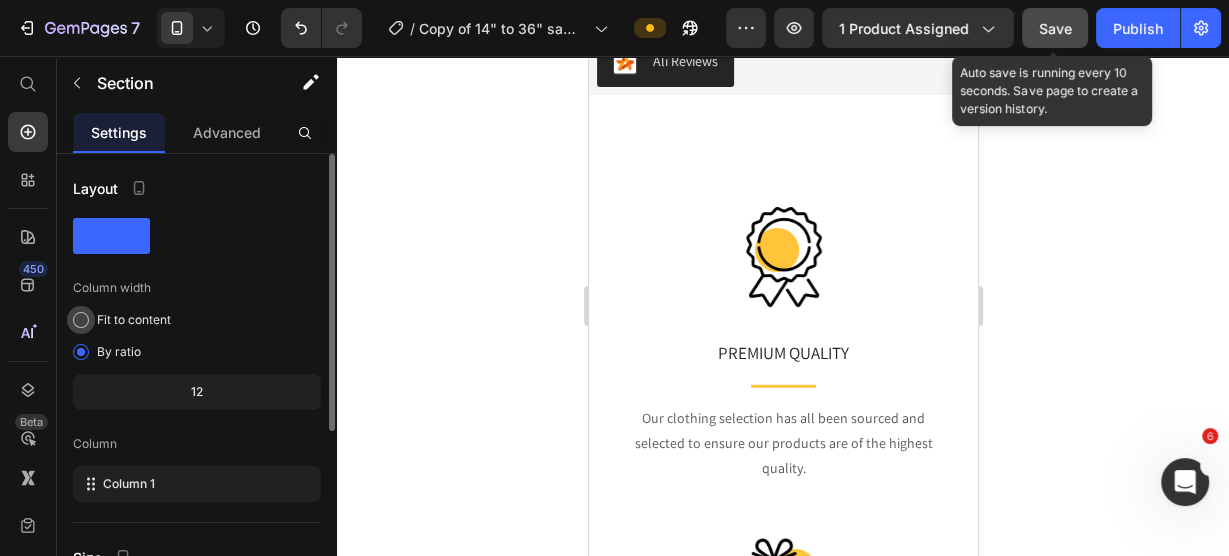 click on "Fit to content" 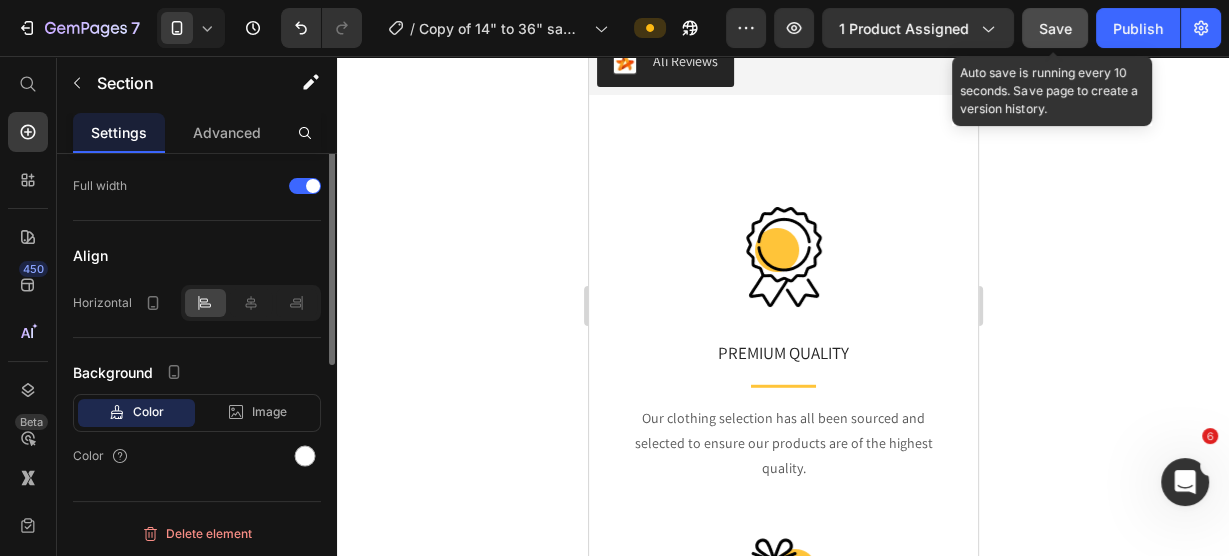 scroll, scrollTop: 215, scrollLeft: 0, axis: vertical 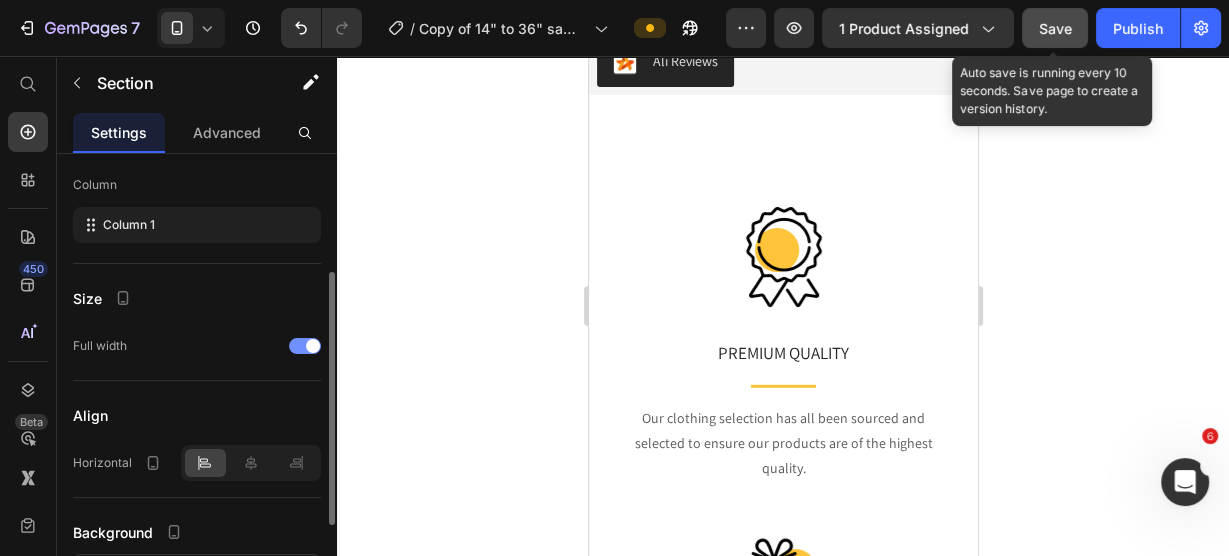 click on "Full width" 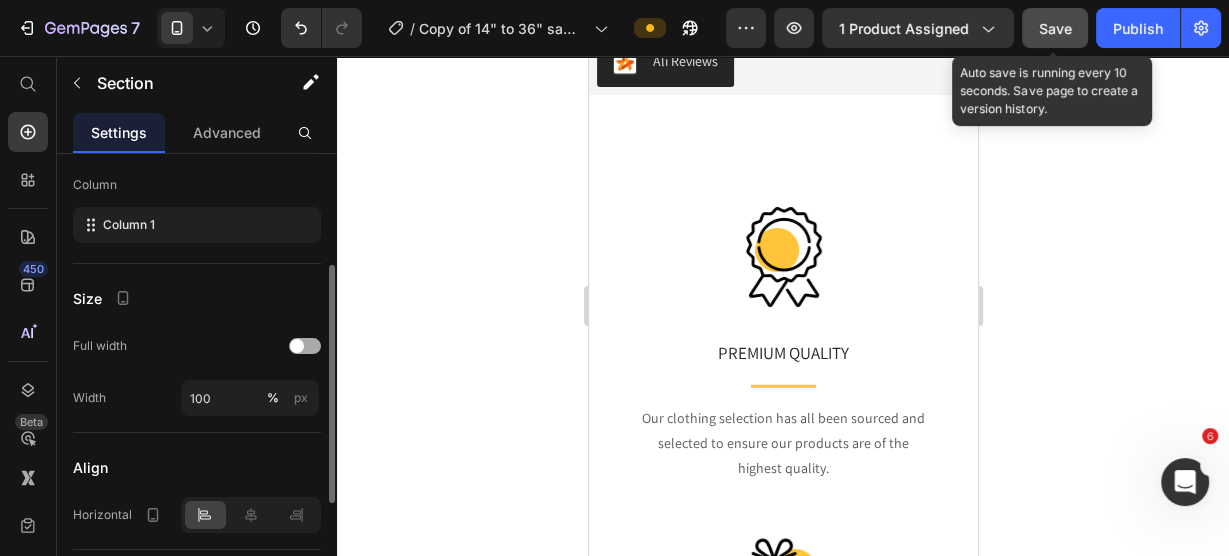 click at bounding box center (305, 346) 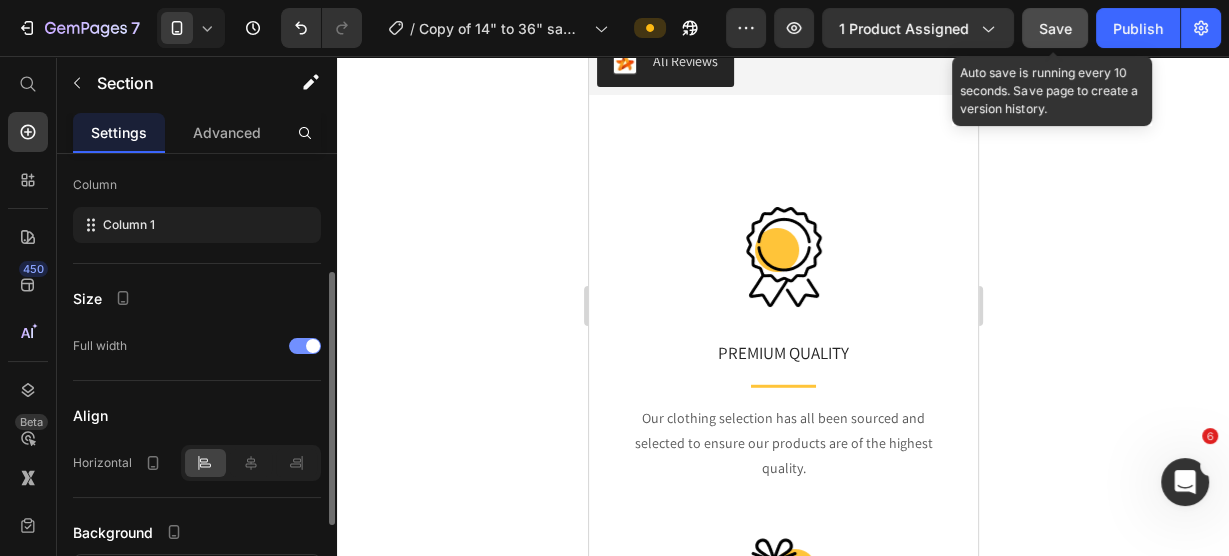 click at bounding box center [313, 346] 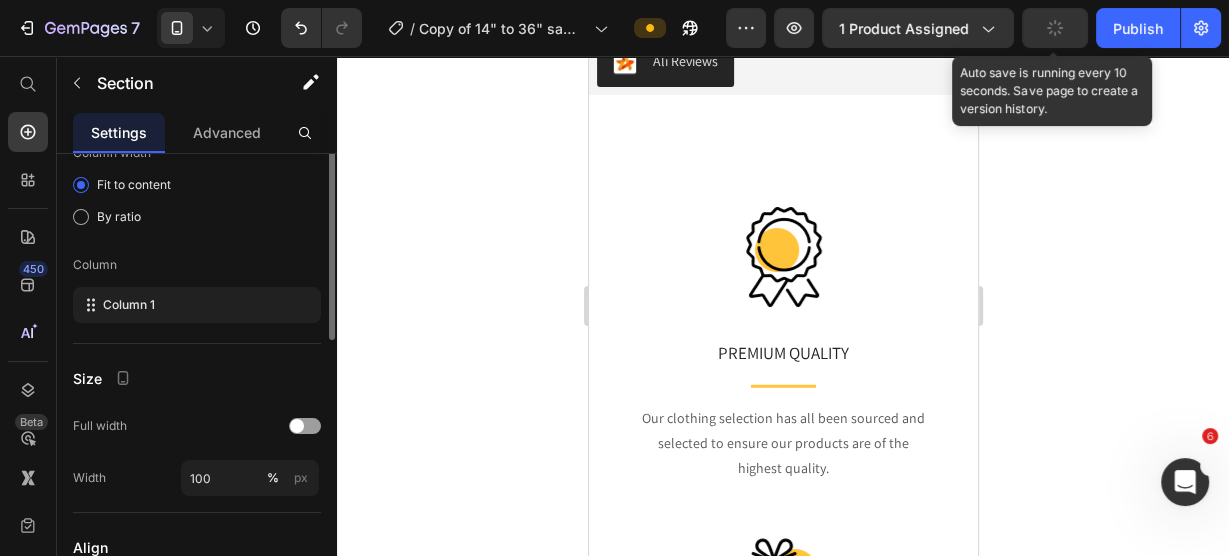 scroll, scrollTop: 55, scrollLeft: 0, axis: vertical 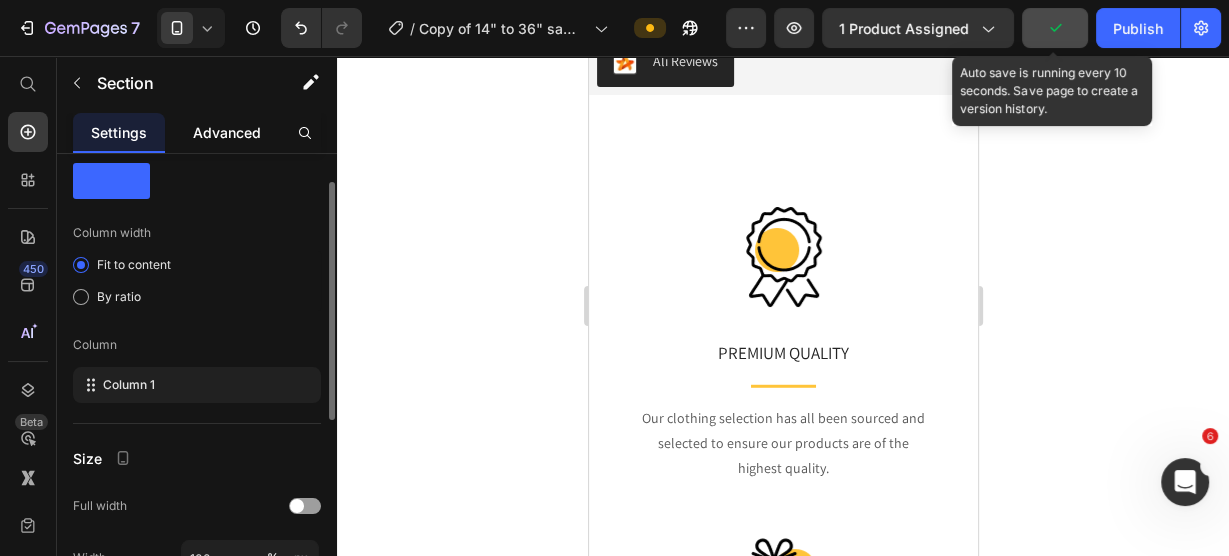 click on "Advanced" at bounding box center (227, 132) 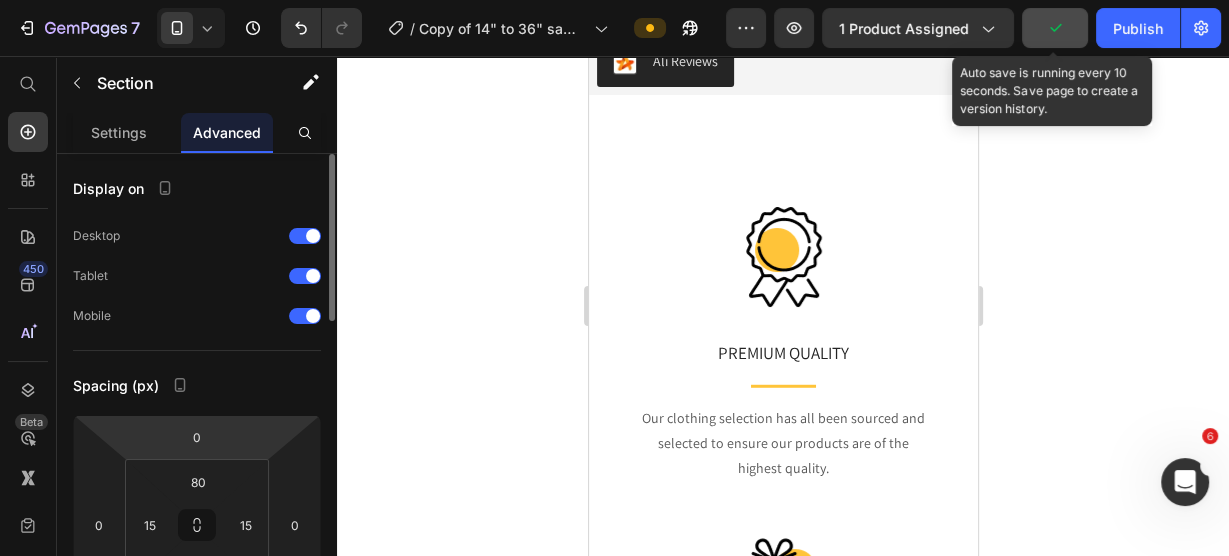 scroll, scrollTop: 80, scrollLeft: 0, axis: vertical 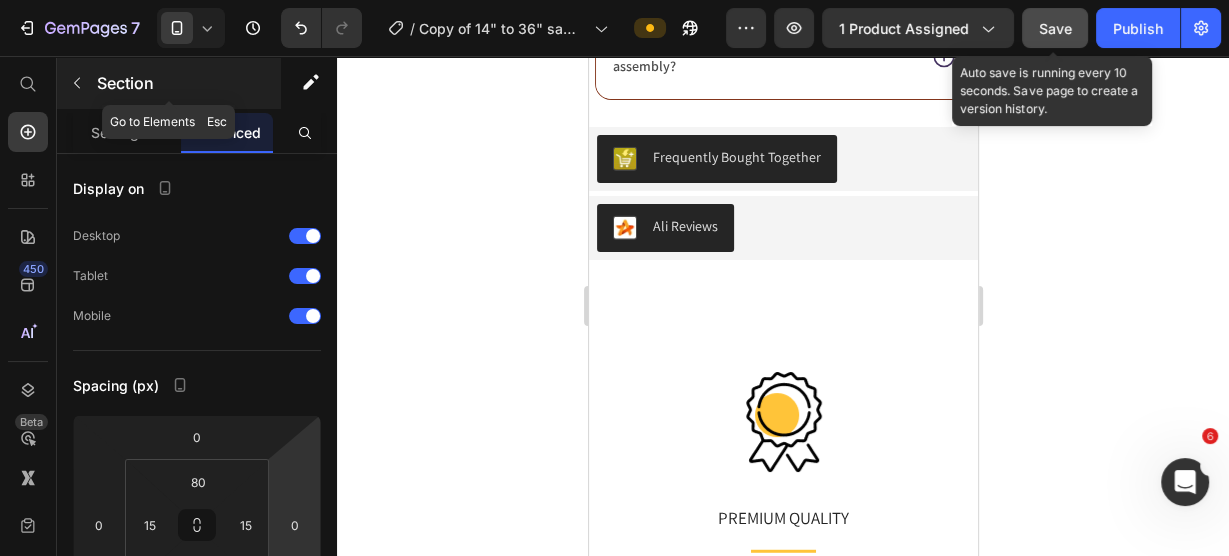 click 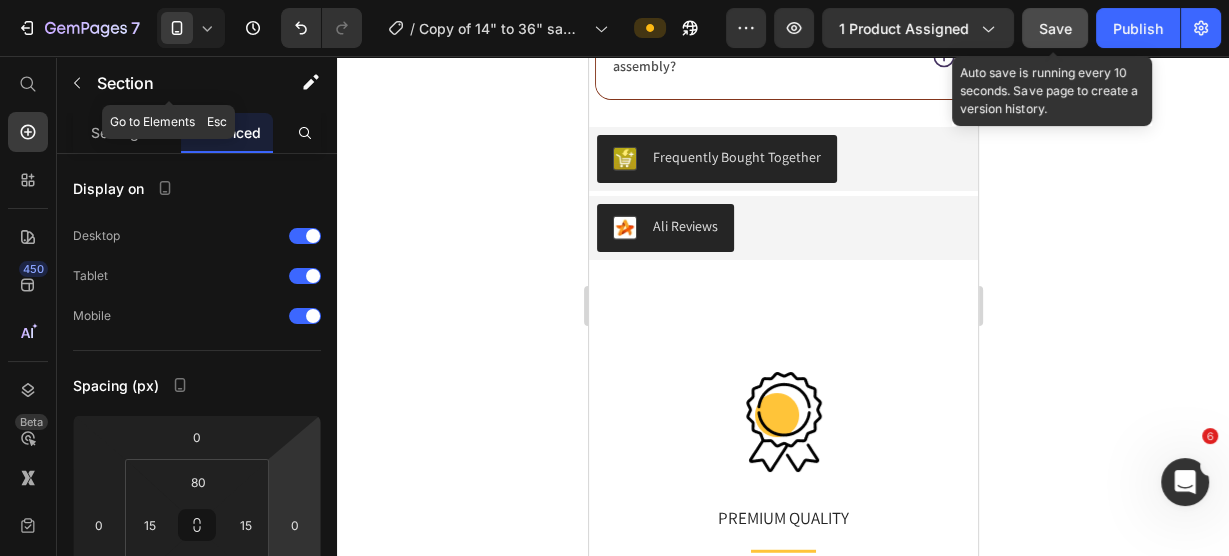 click on "Start with" at bounding box center [0, 0] 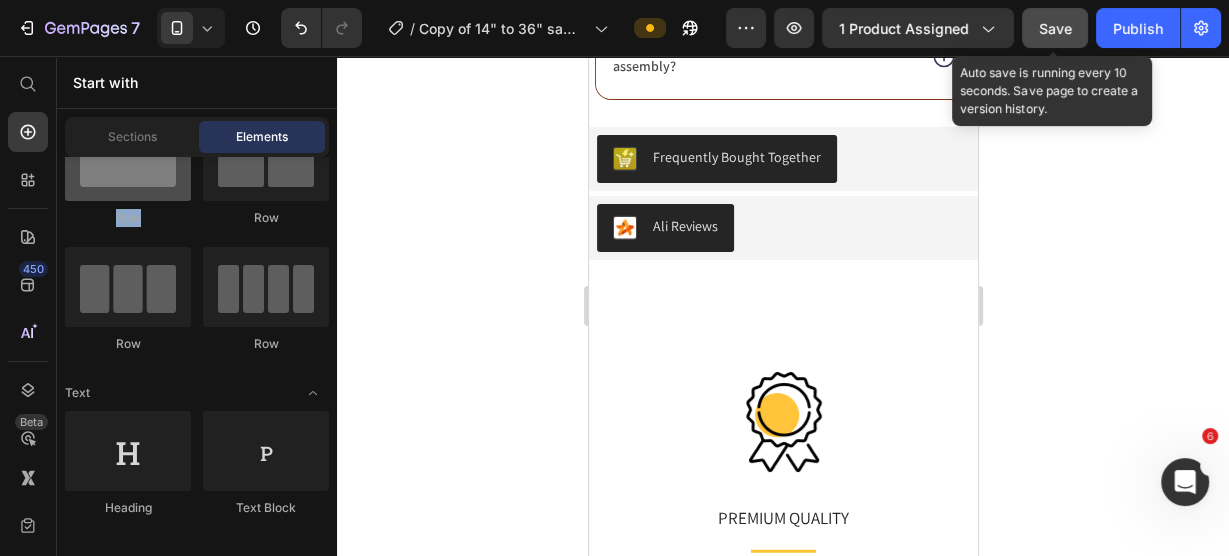 scroll, scrollTop: 0, scrollLeft: 0, axis: both 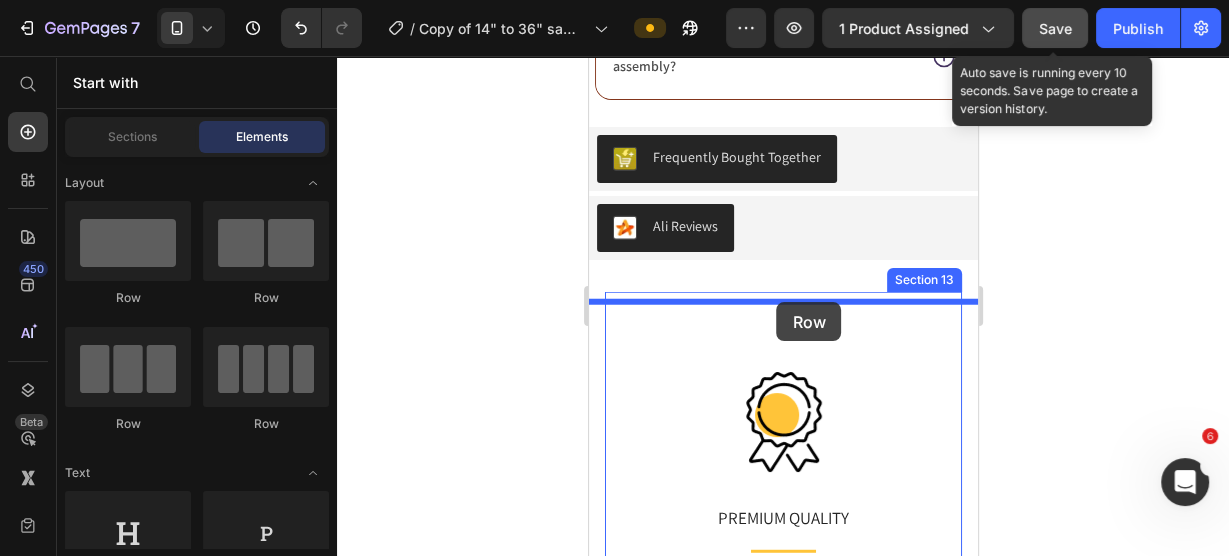 drag, startPoint x: 712, startPoint y: 433, endPoint x: 775, endPoint y: 302, distance: 145.36162 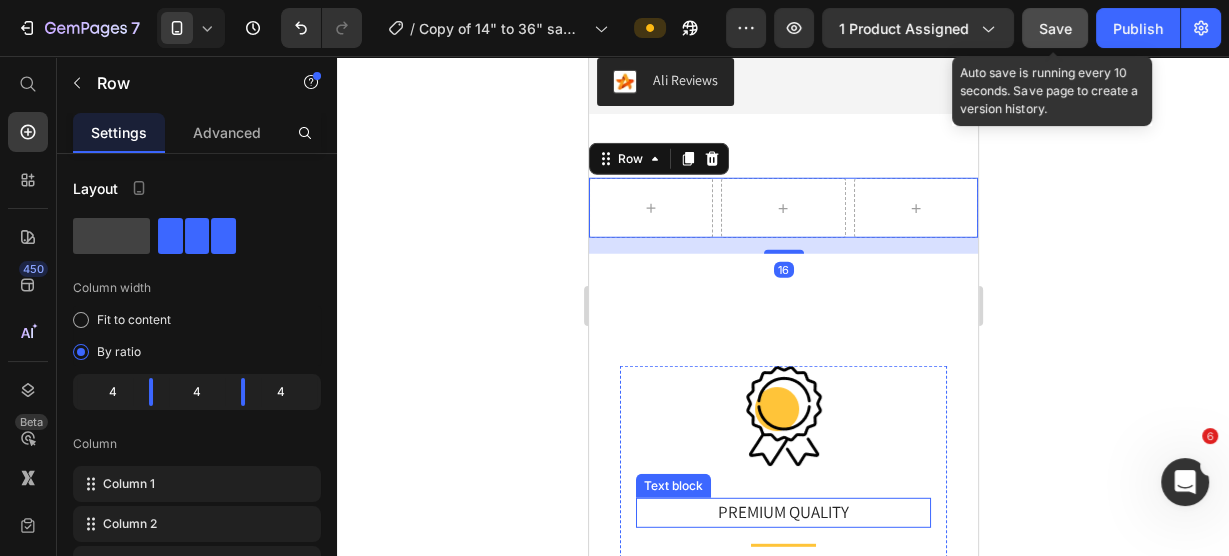 scroll, scrollTop: 4434, scrollLeft: 0, axis: vertical 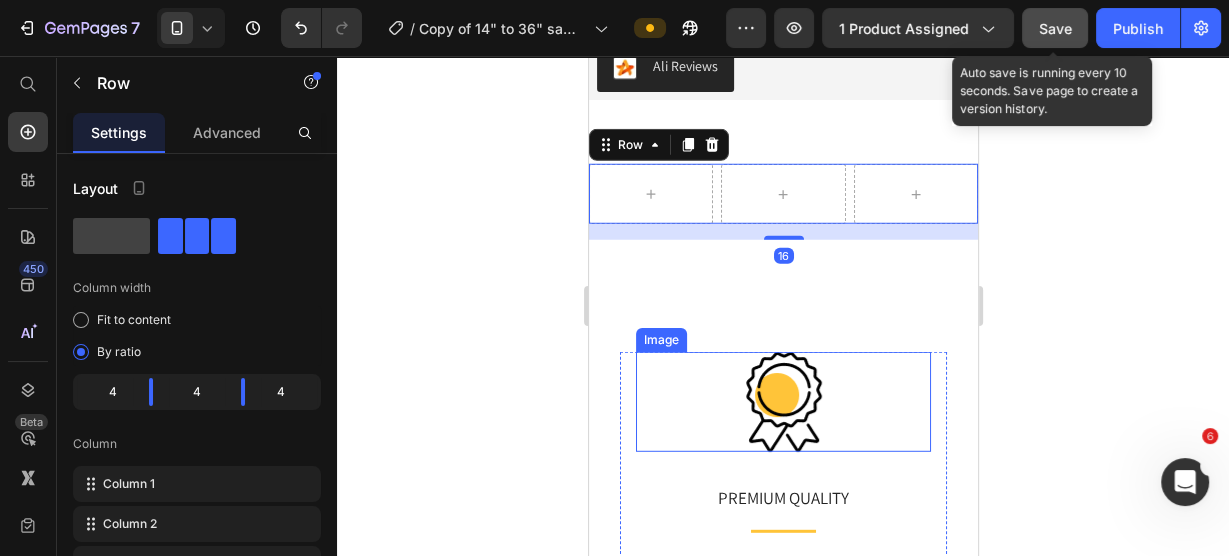 click at bounding box center [782, 402] 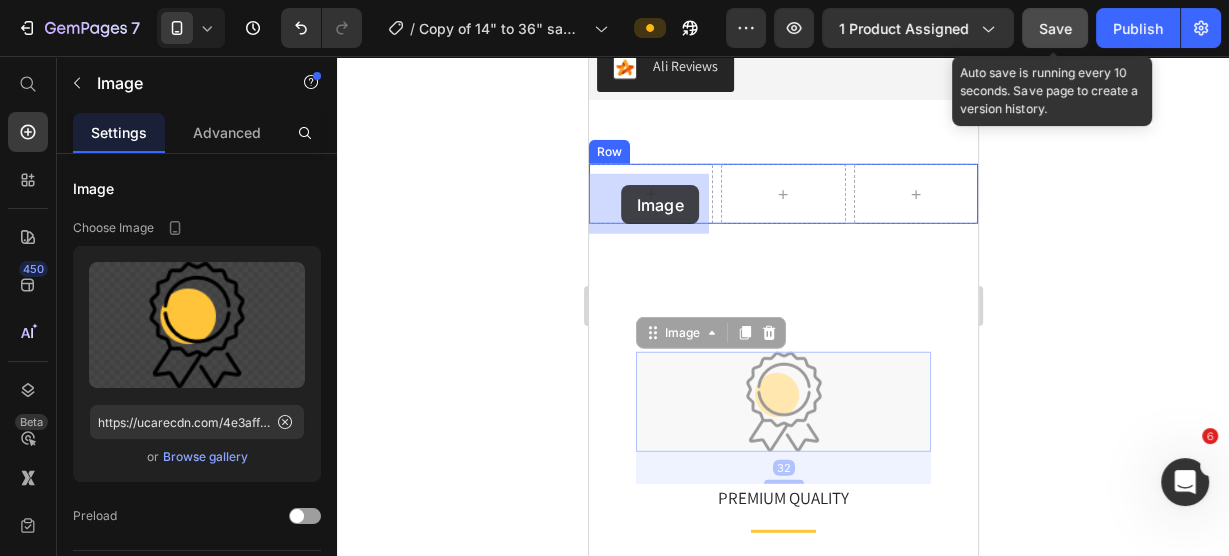 drag, startPoint x: 643, startPoint y: 346, endPoint x: 621, endPoint y: 185, distance: 162.49615 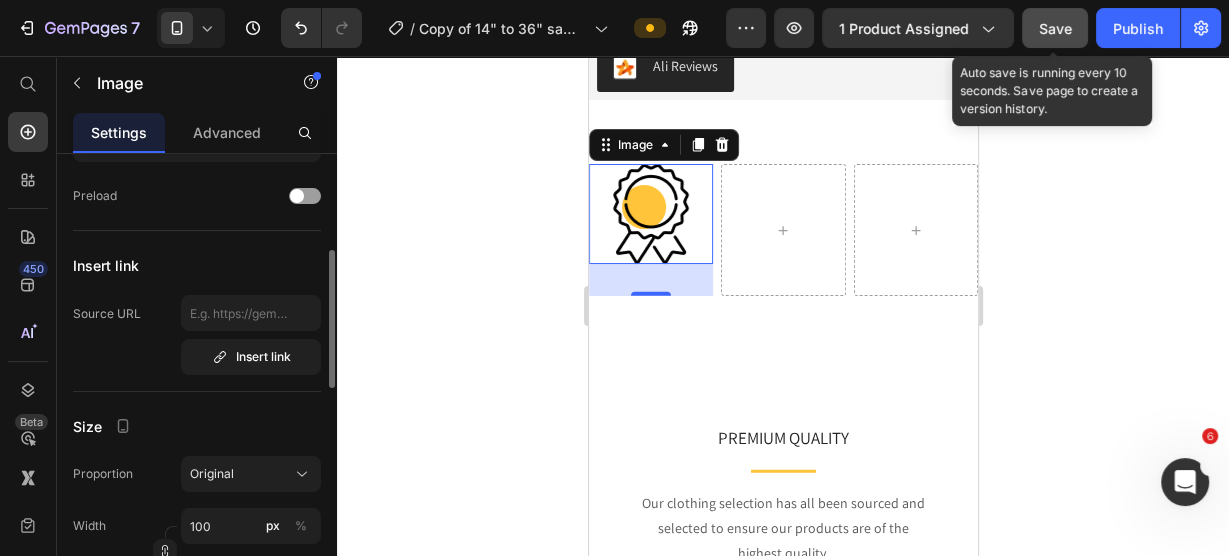 scroll, scrollTop: 0, scrollLeft: 0, axis: both 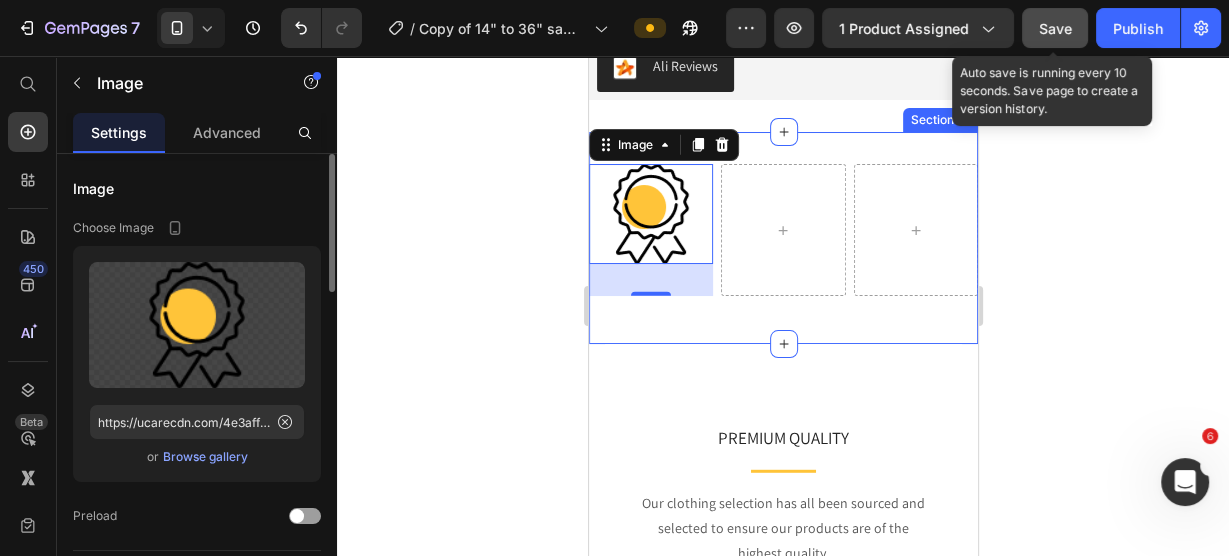click 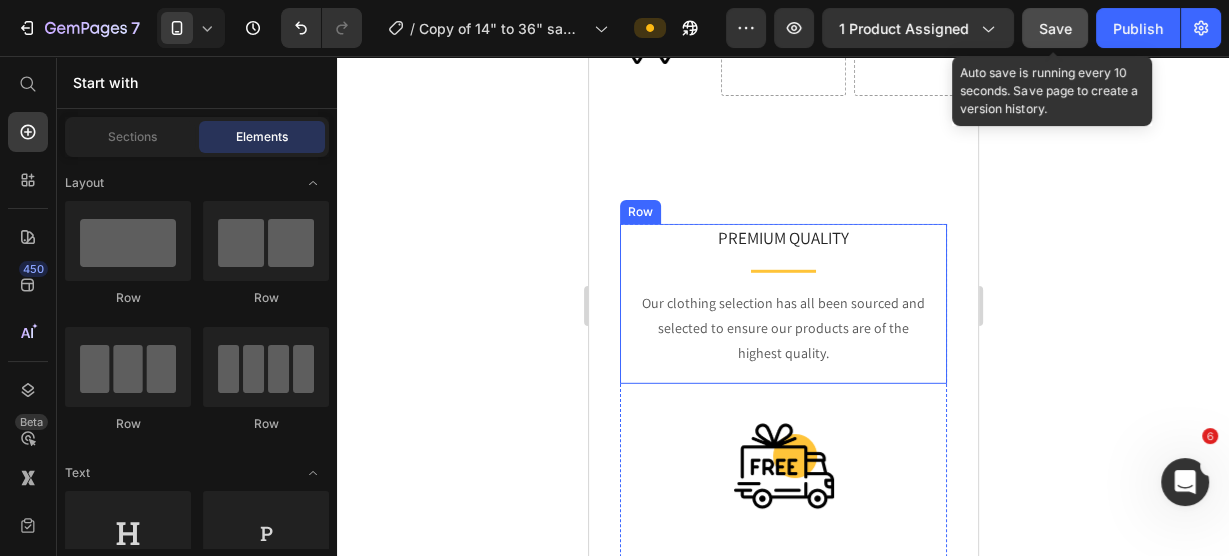 scroll, scrollTop: 4674, scrollLeft: 0, axis: vertical 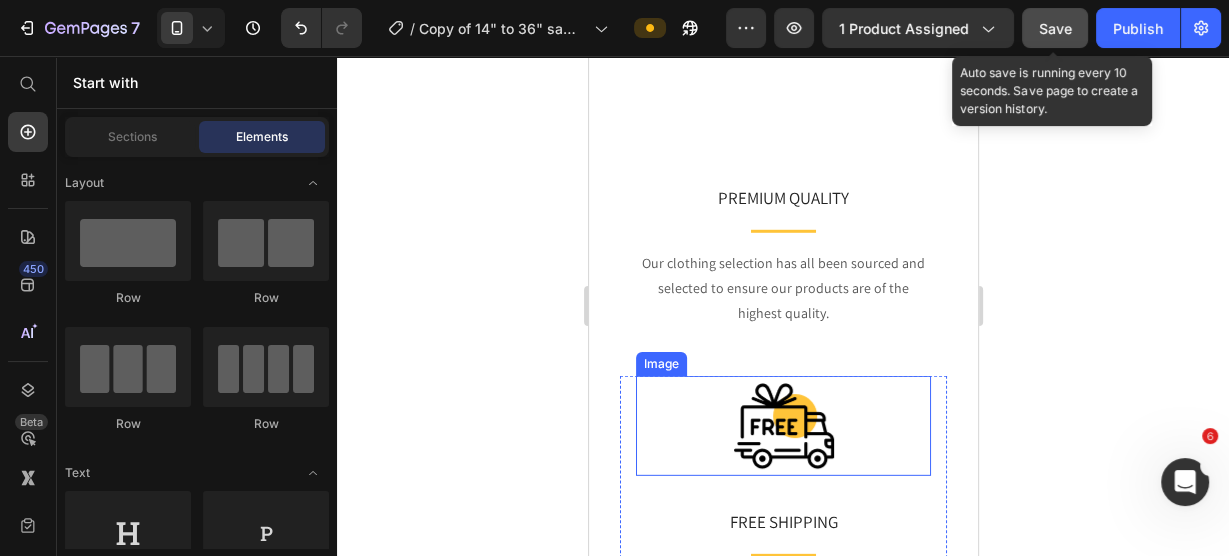 click at bounding box center [782, 426] 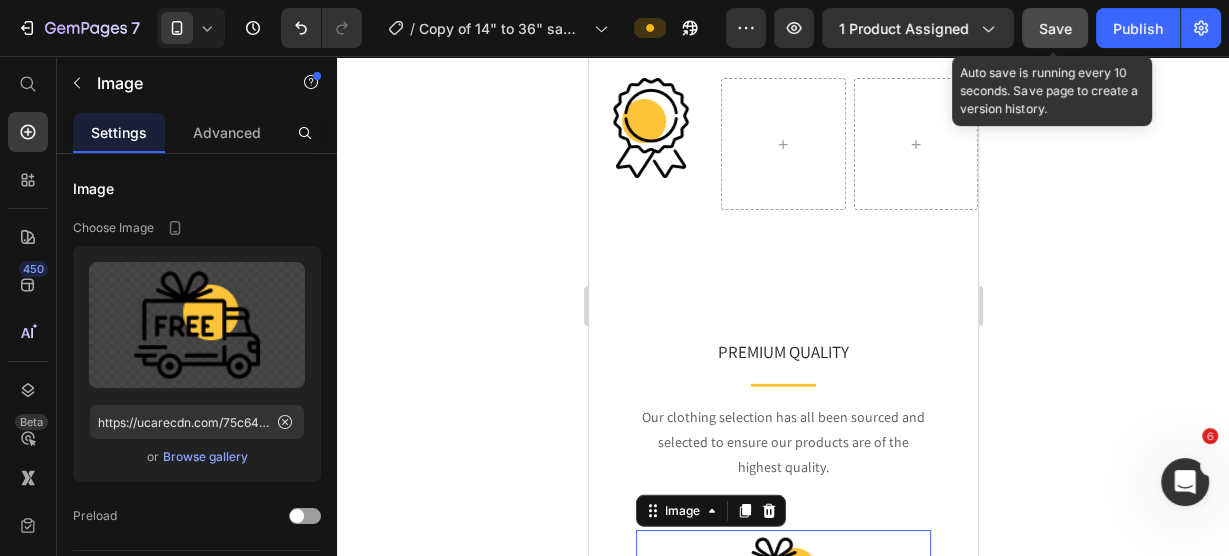 scroll, scrollTop: 4514, scrollLeft: 0, axis: vertical 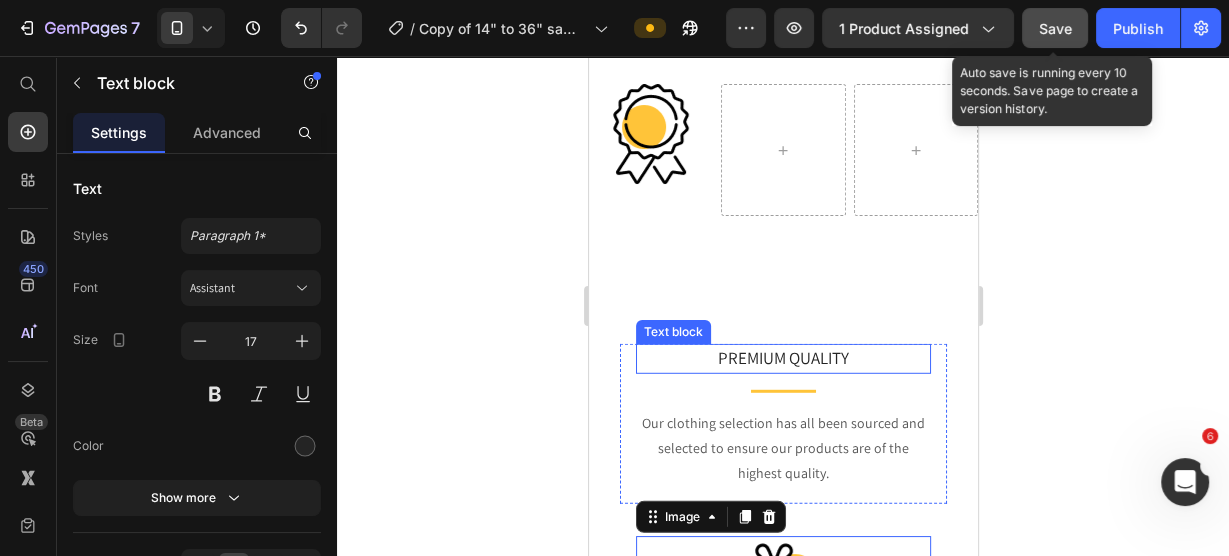 click on "PREMIUM QUALITY" at bounding box center [782, 359] 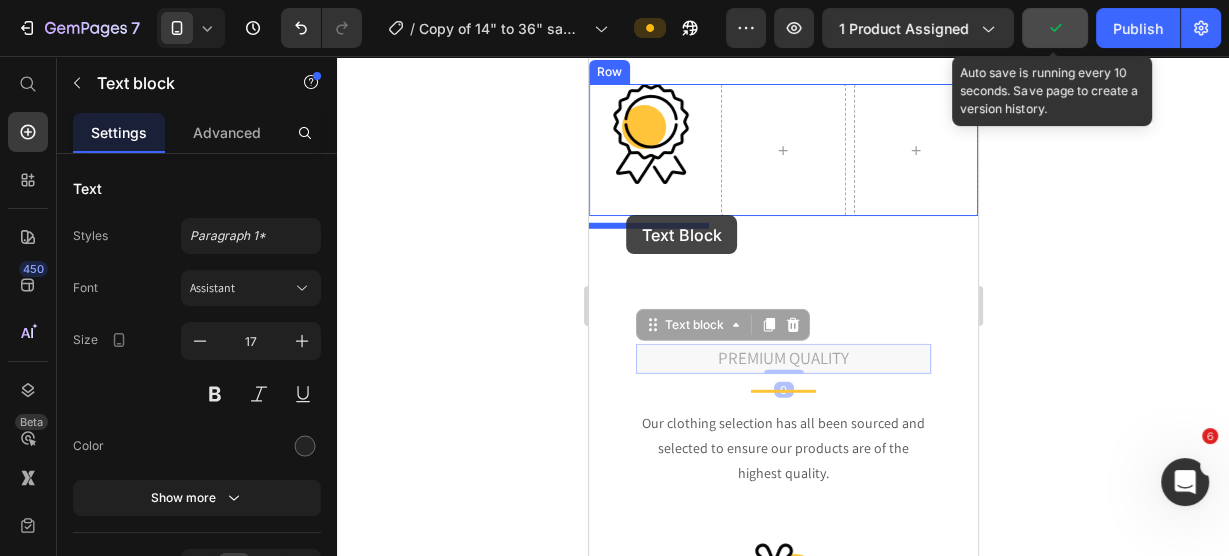 drag, startPoint x: 648, startPoint y: 329, endPoint x: 624, endPoint y: 212, distance: 119.43617 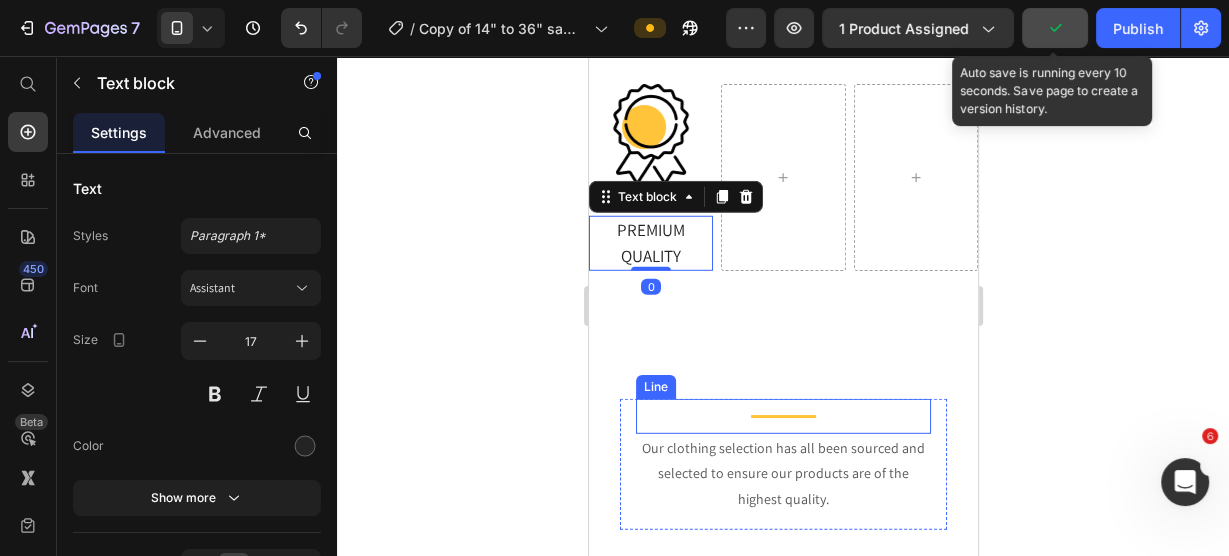 click on "Title Line" at bounding box center (782, 416) 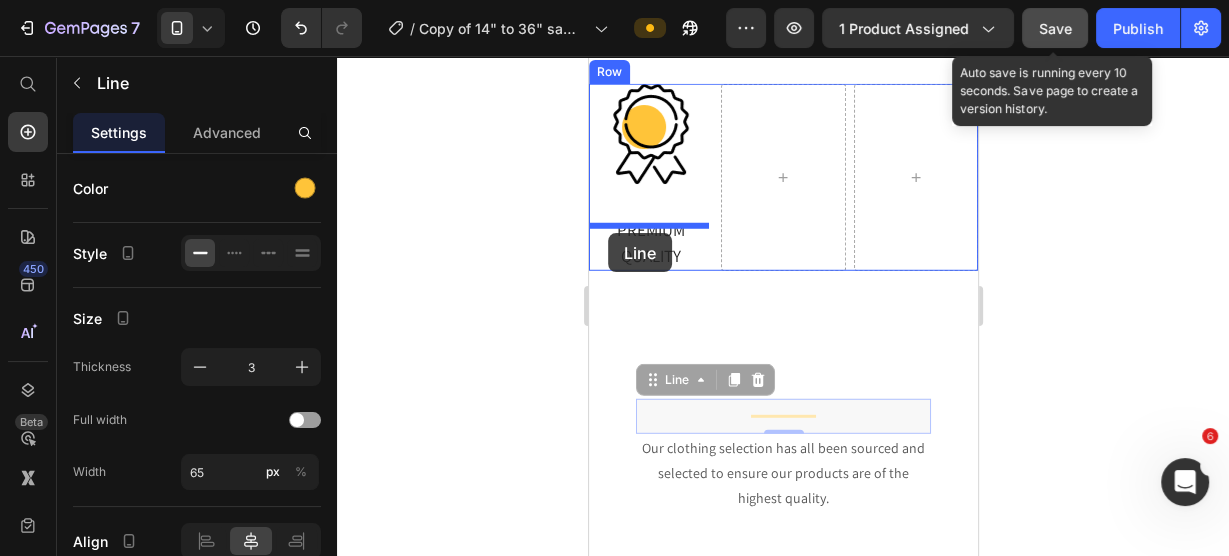 drag, startPoint x: 648, startPoint y: 381, endPoint x: 608, endPoint y: 232, distance: 154.27573 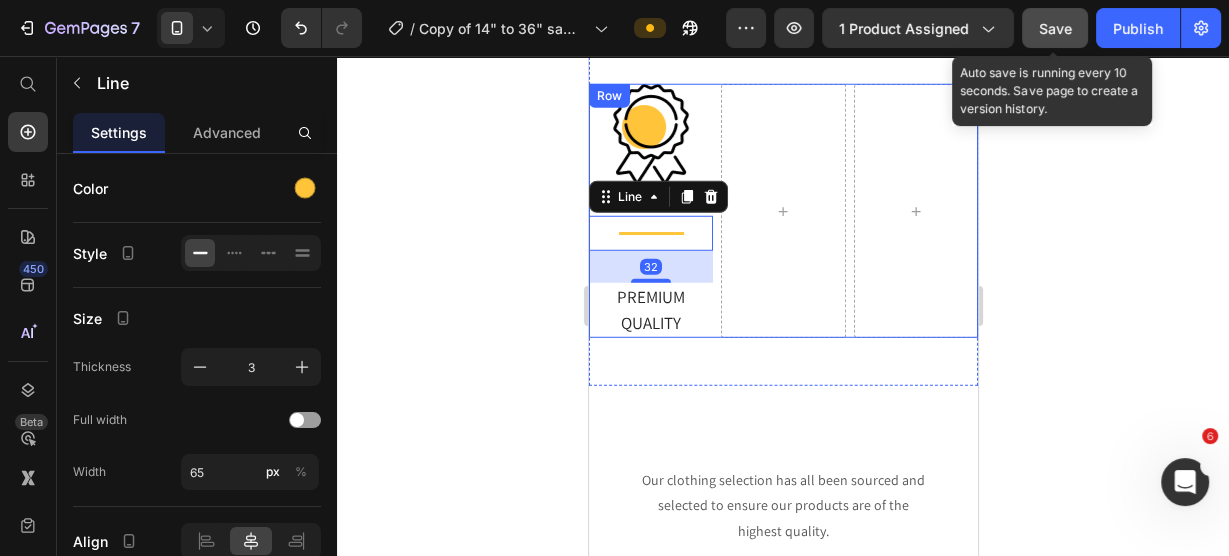 click 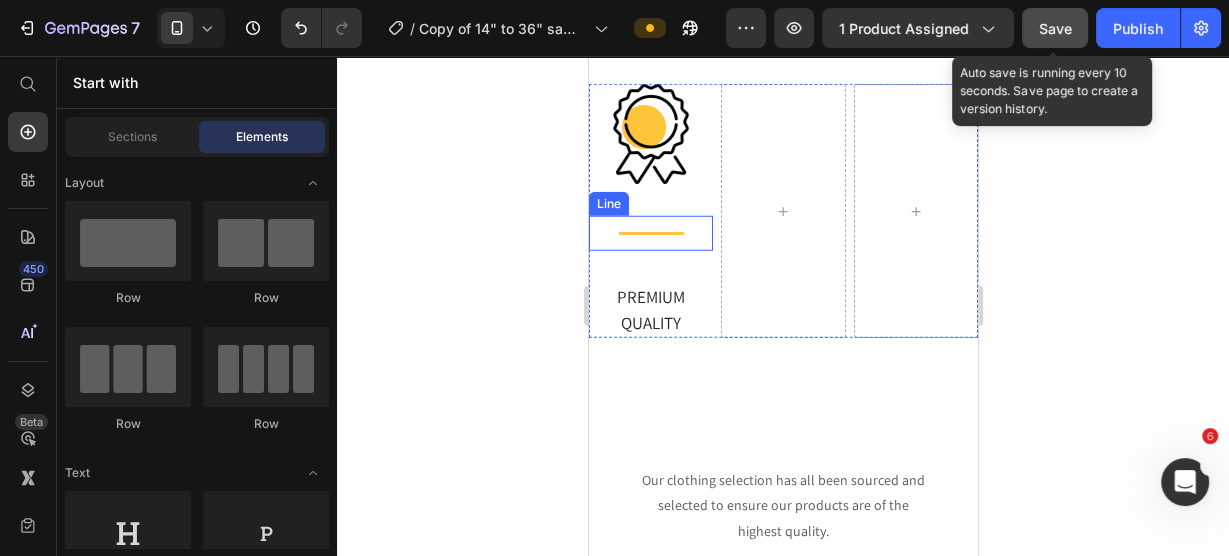 click on "Title Line" at bounding box center [650, 233] 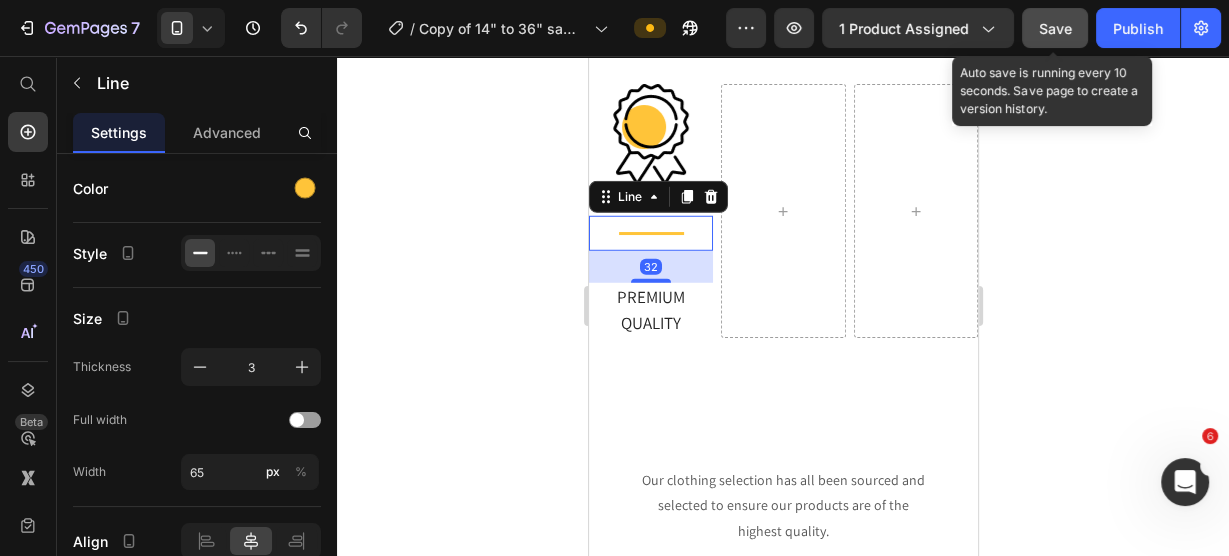 drag, startPoint x: 649, startPoint y: 286, endPoint x: 647, endPoint y: 255, distance: 31.06445 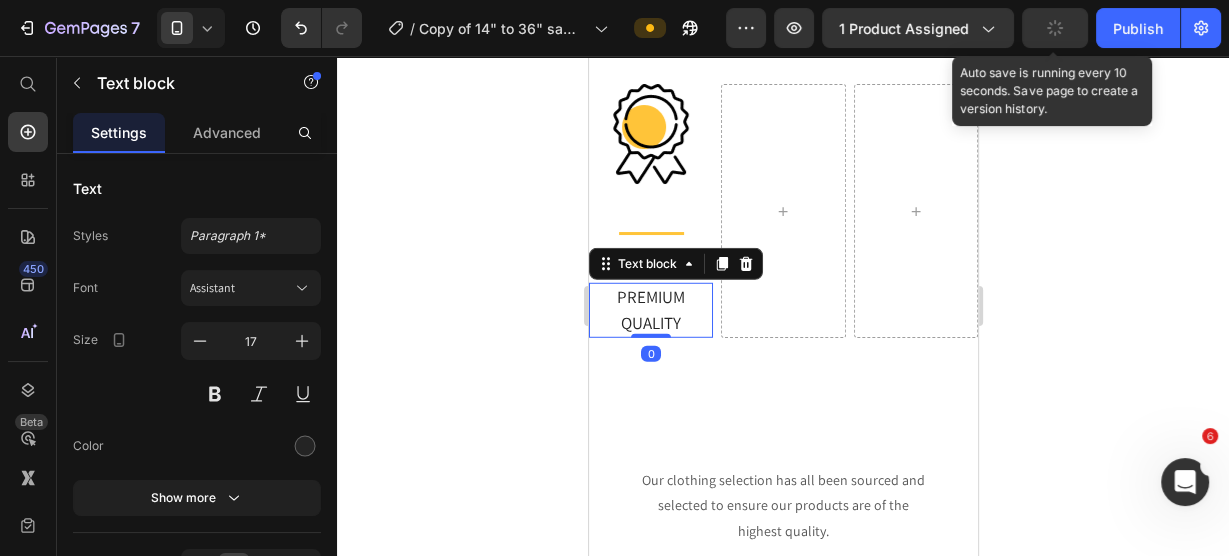 drag, startPoint x: 1136, startPoint y: 293, endPoint x: 1120, endPoint y: 285, distance: 17.888544 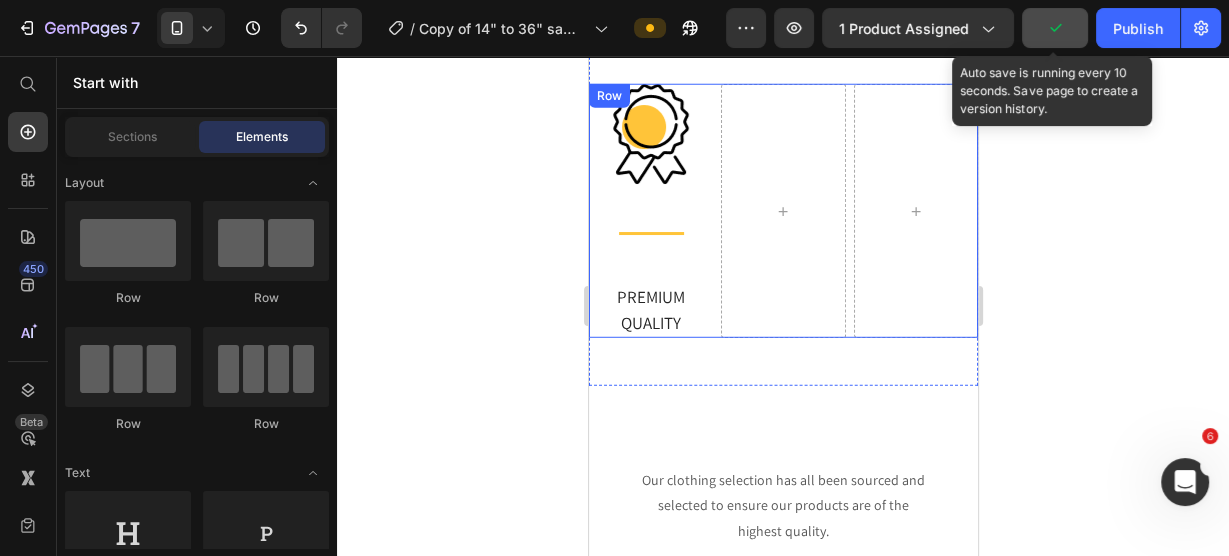 click on "Image                Title Line PREMIUM QUALITY Text block" at bounding box center (650, 211) 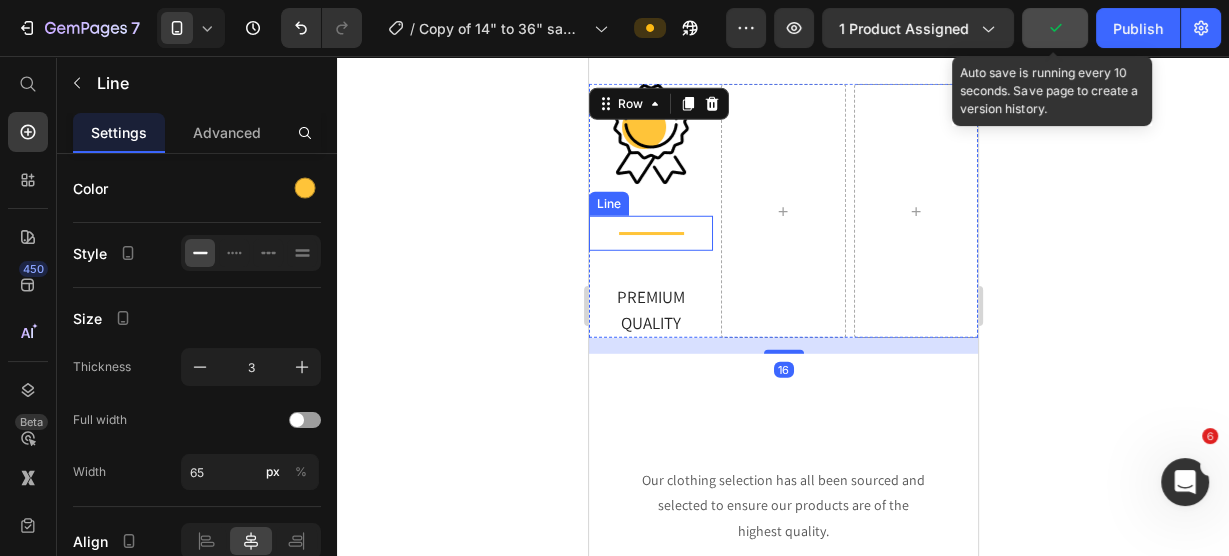 click on "Title Line" at bounding box center [650, 233] 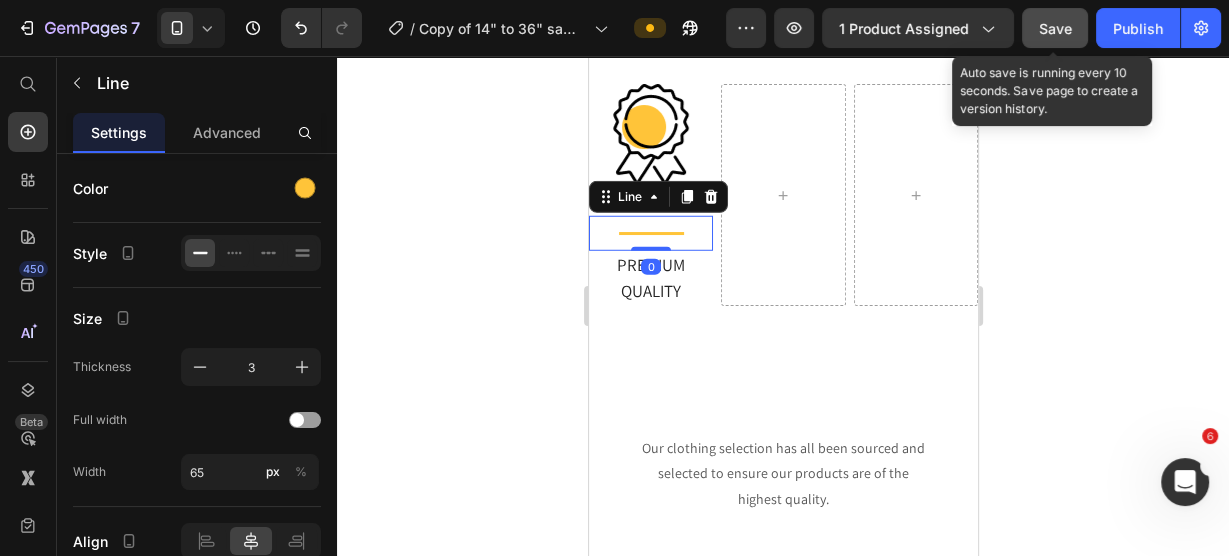 drag, startPoint x: 648, startPoint y: 290, endPoint x: 654, endPoint y: 237, distance: 53.338543 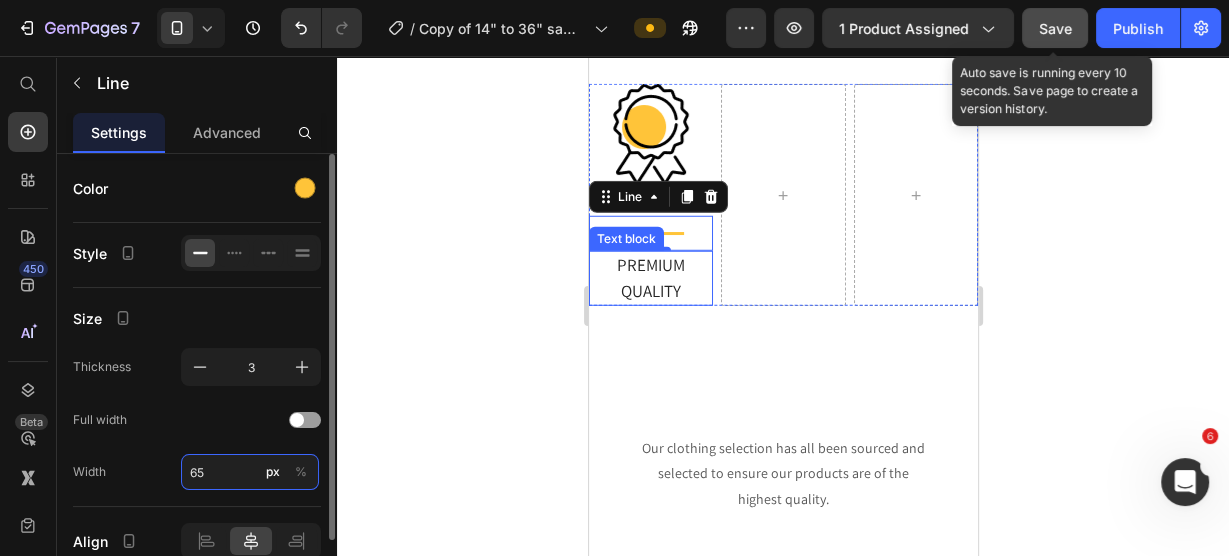 click on "65" at bounding box center (250, 472) 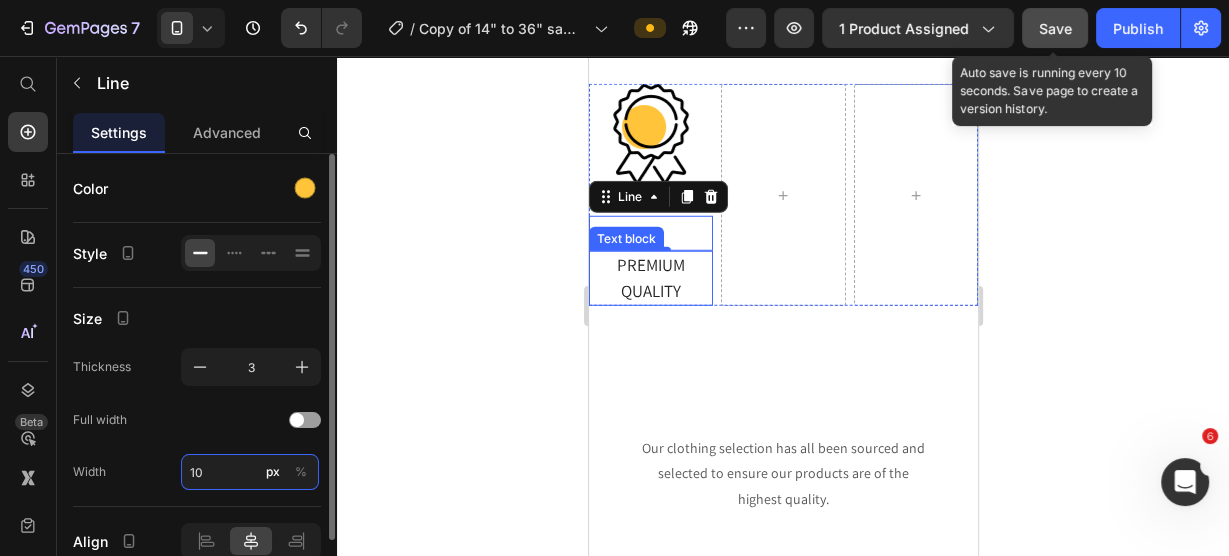 type on "100" 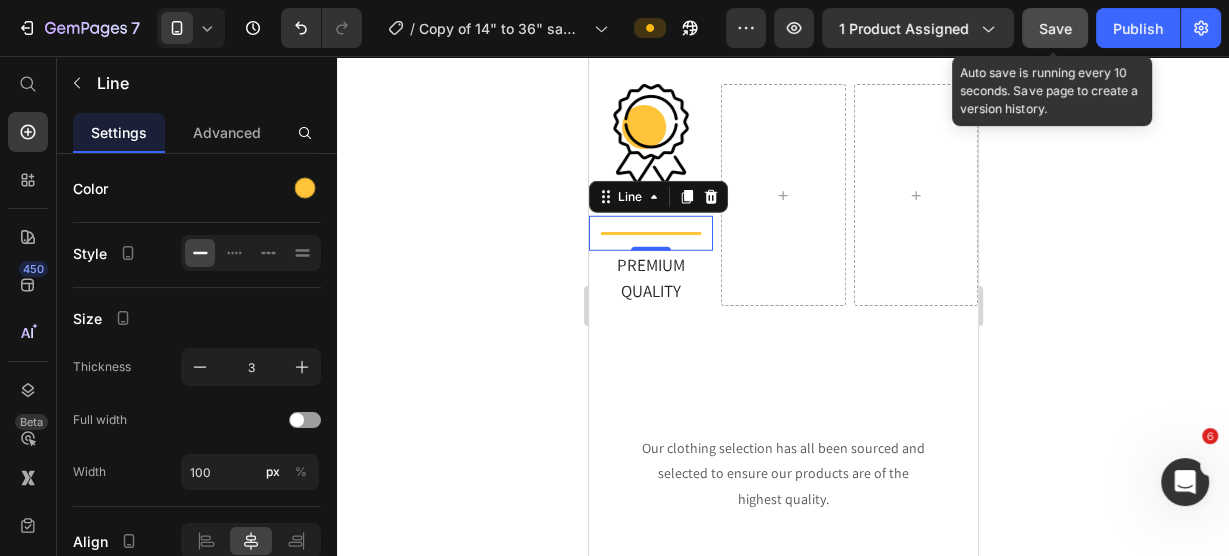 click 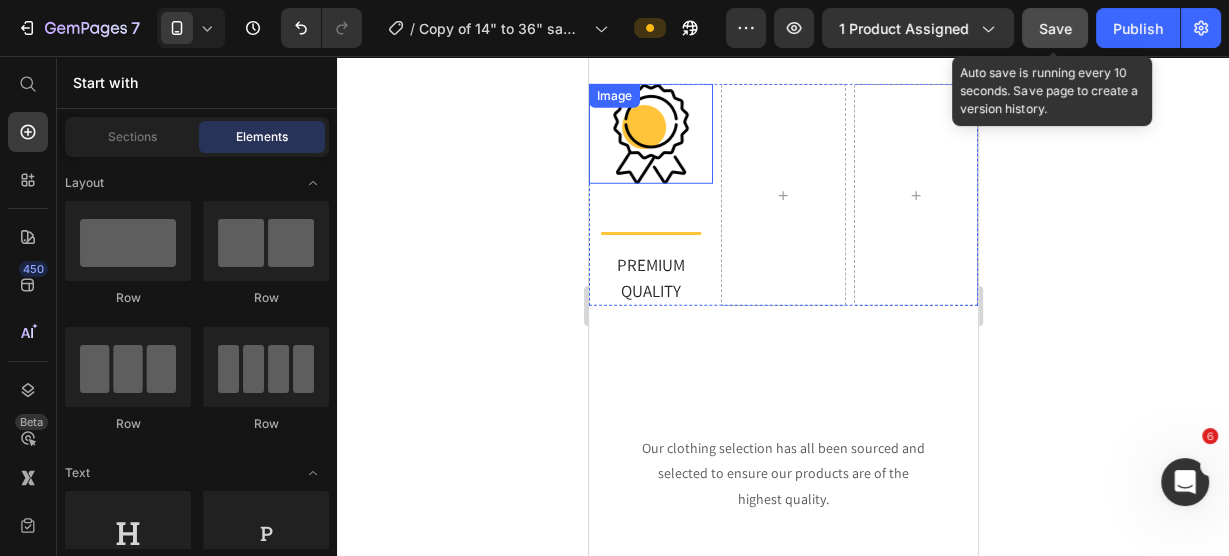 click at bounding box center [650, 134] 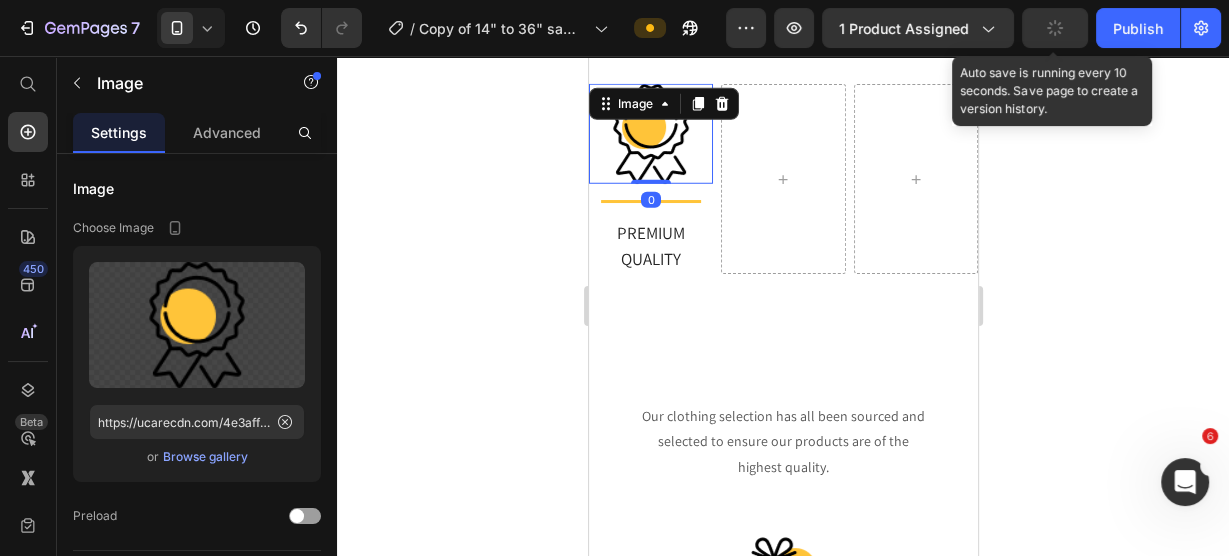 drag, startPoint x: 655, startPoint y: 223, endPoint x: 677, endPoint y: 159, distance: 67.6757 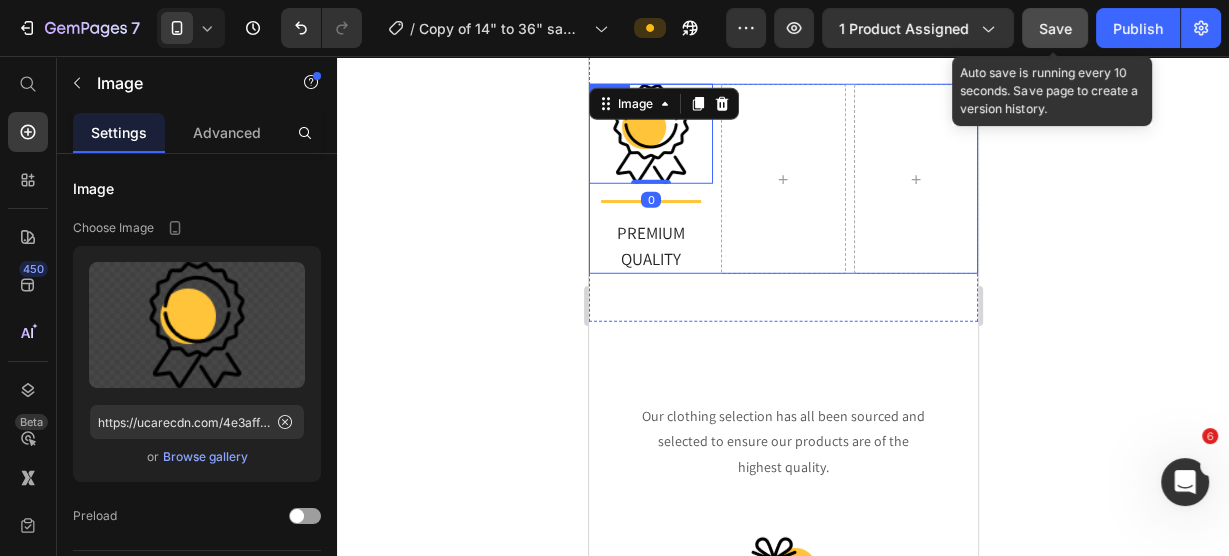 click 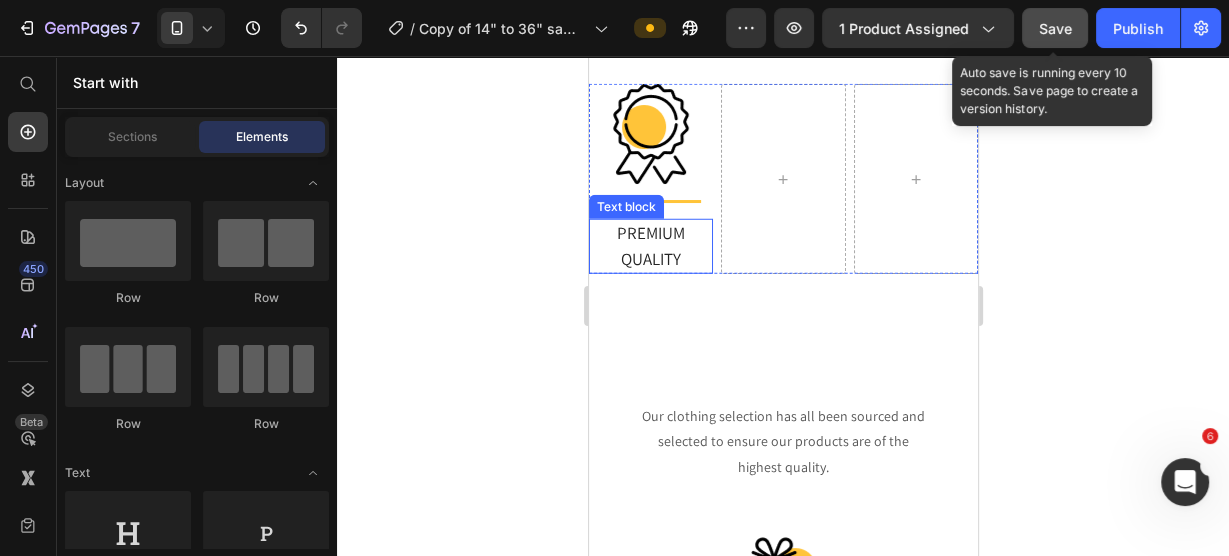 click on "PREMIUM QUALITY" at bounding box center (650, 246) 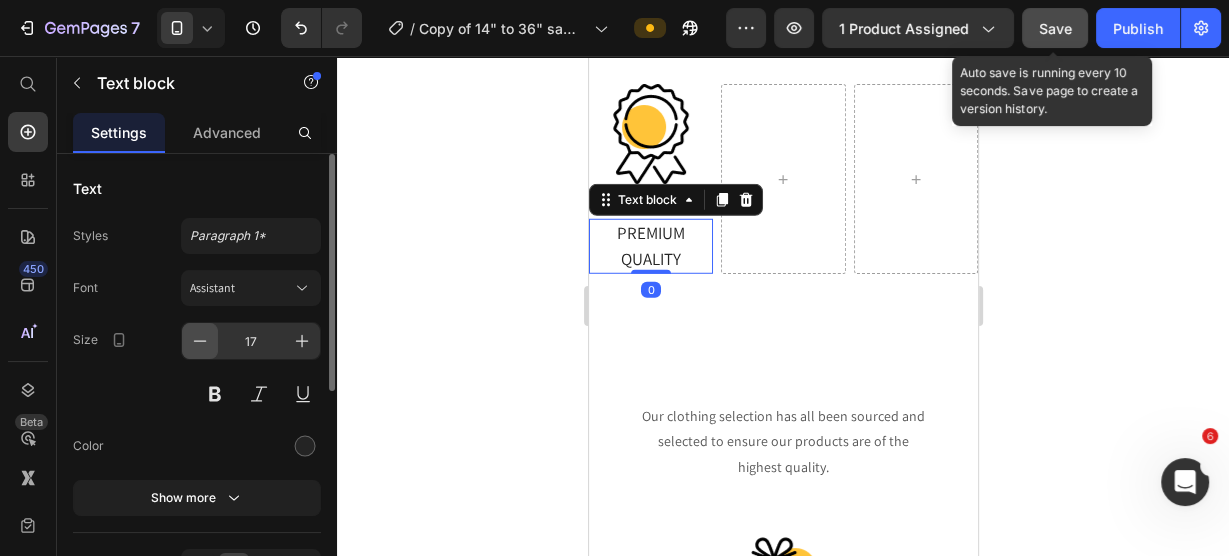click 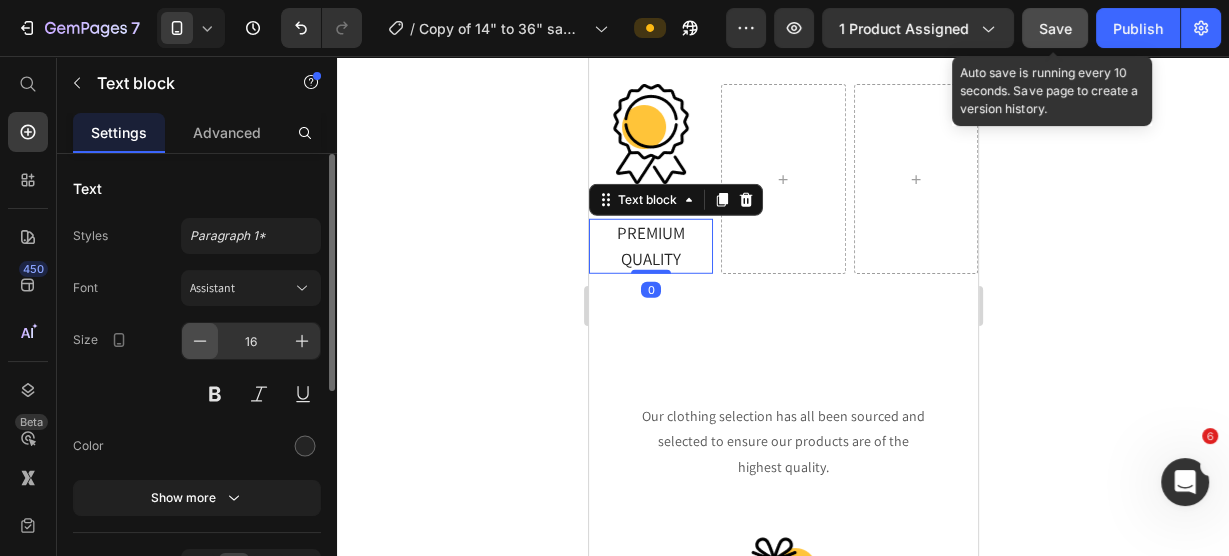 click 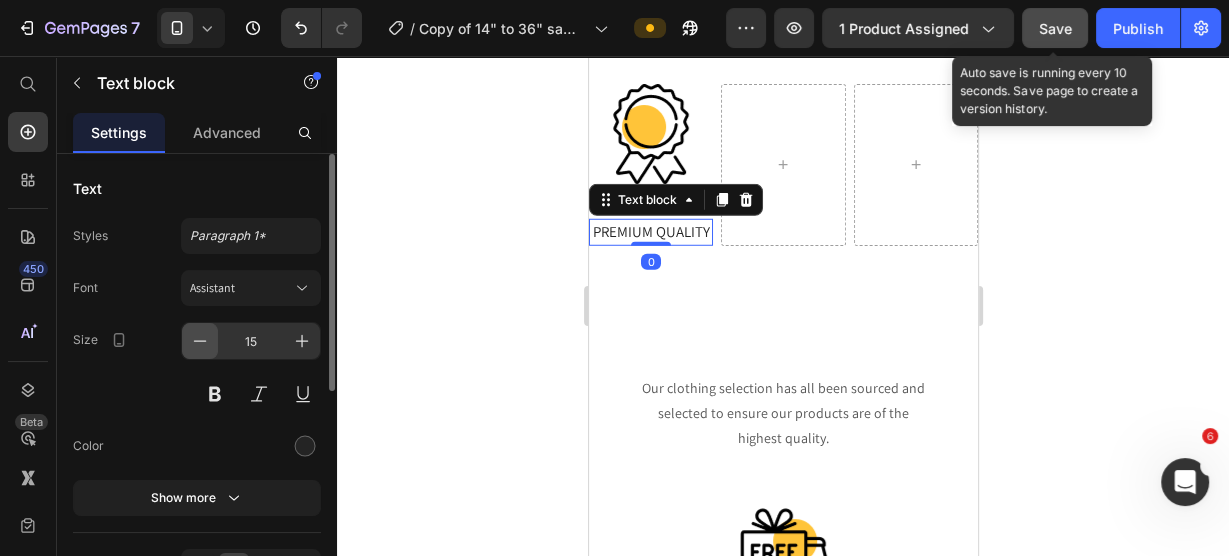 click 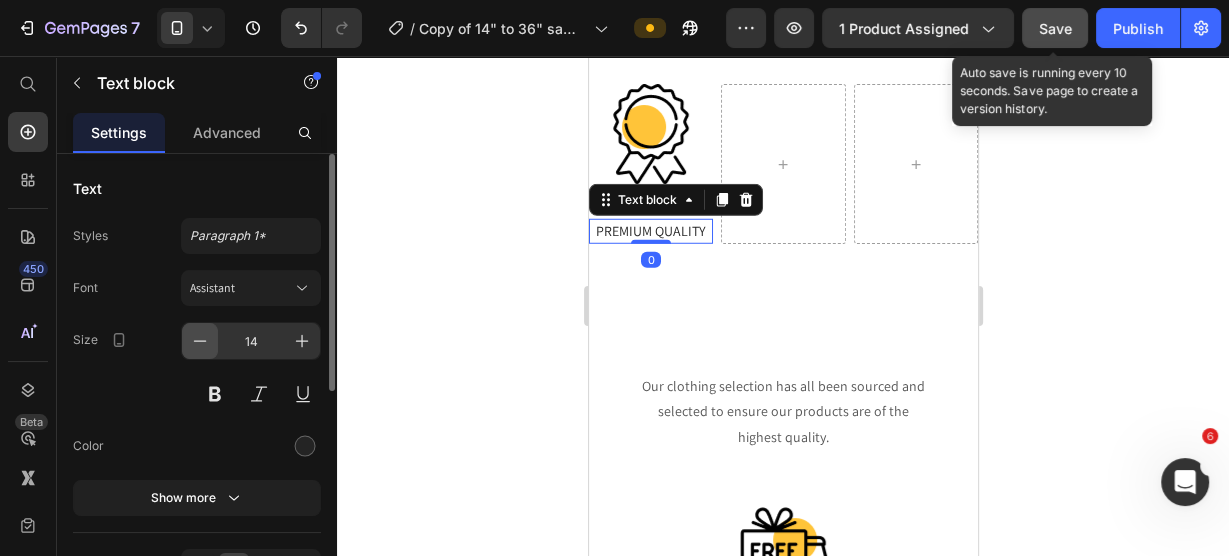 click 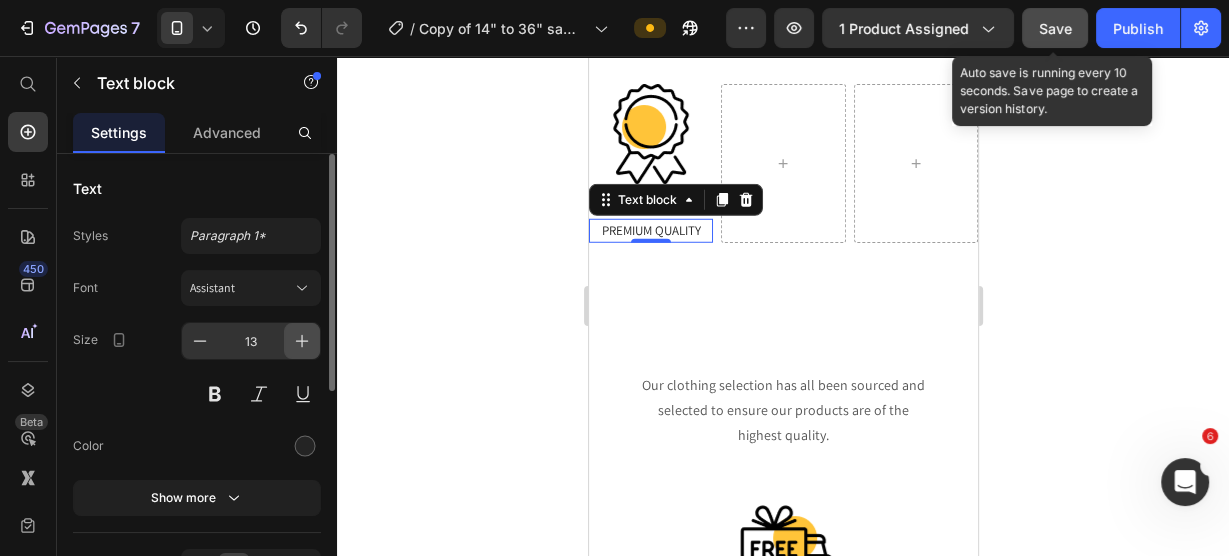 click at bounding box center (302, 341) 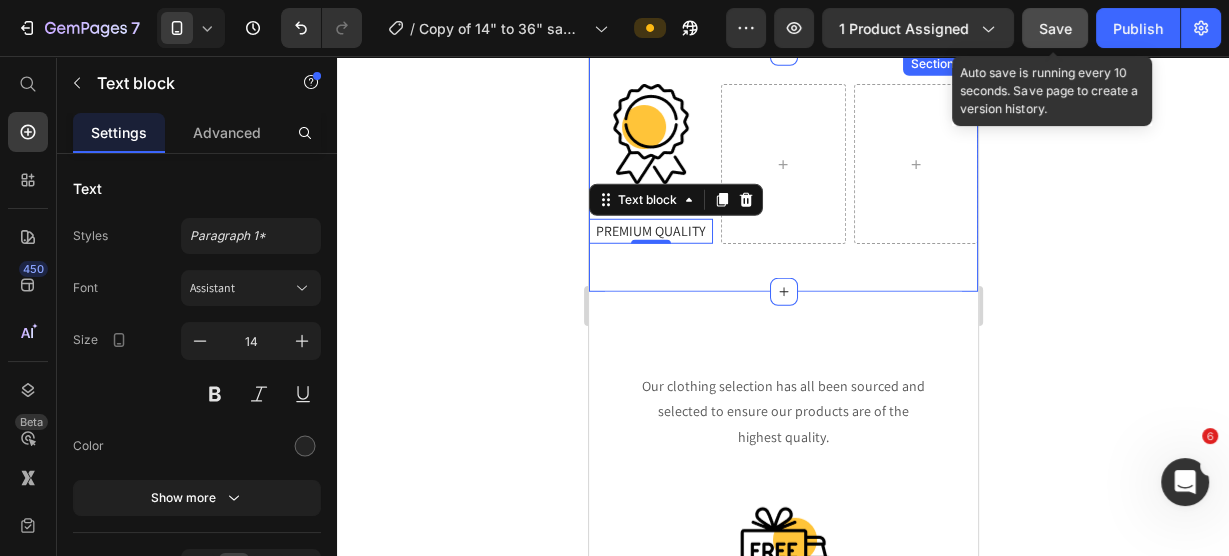 click 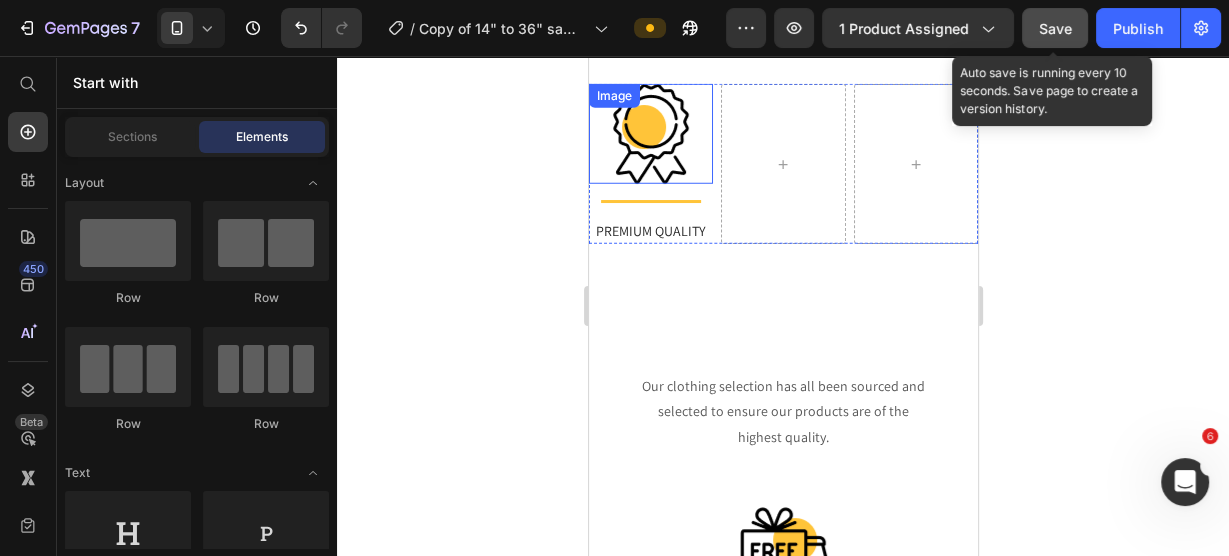 click at bounding box center (650, 134) 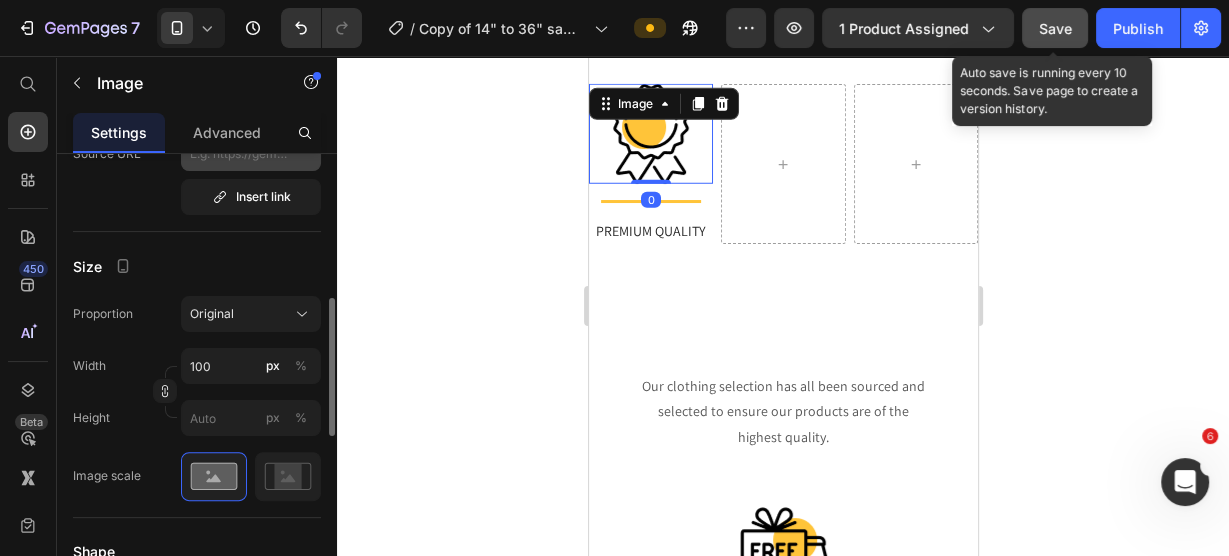 scroll, scrollTop: 560, scrollLeft: 0, axis: vertical 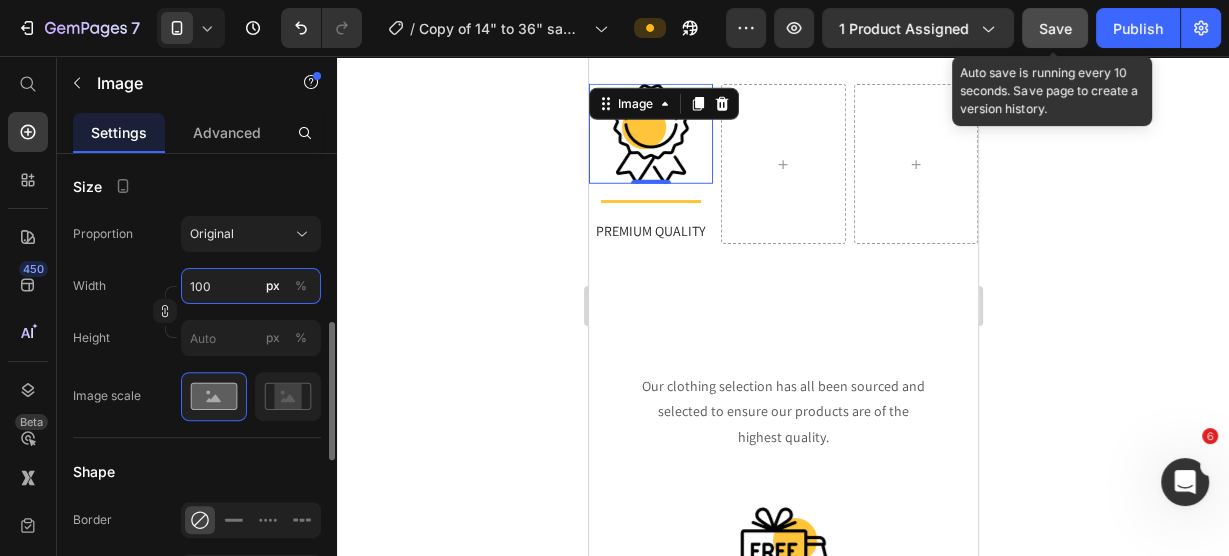 click on "100" at bounding box center [251, 286] 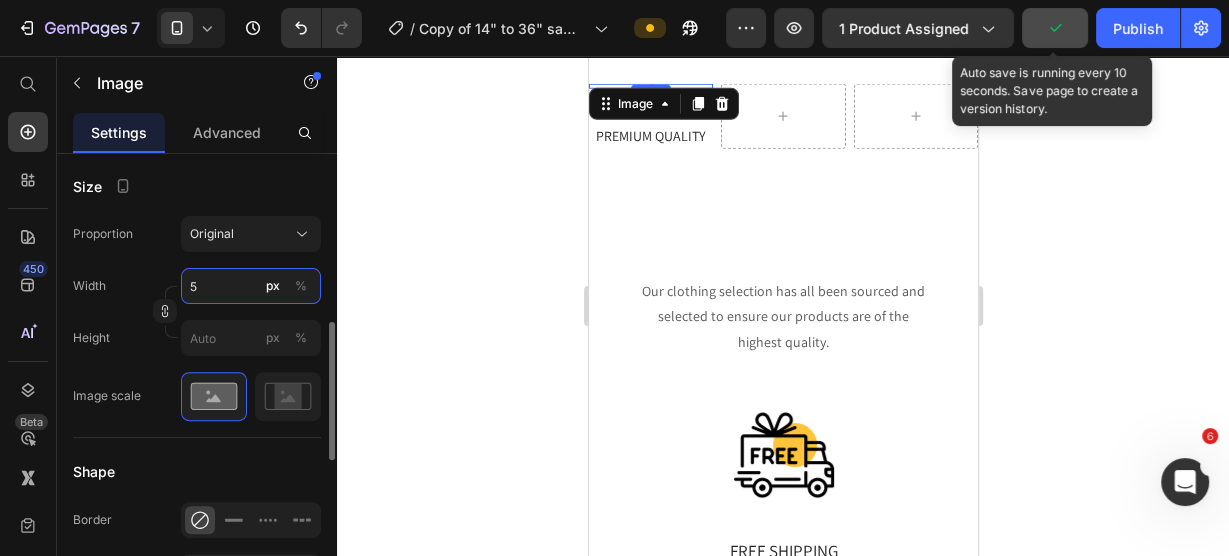 type on "50" 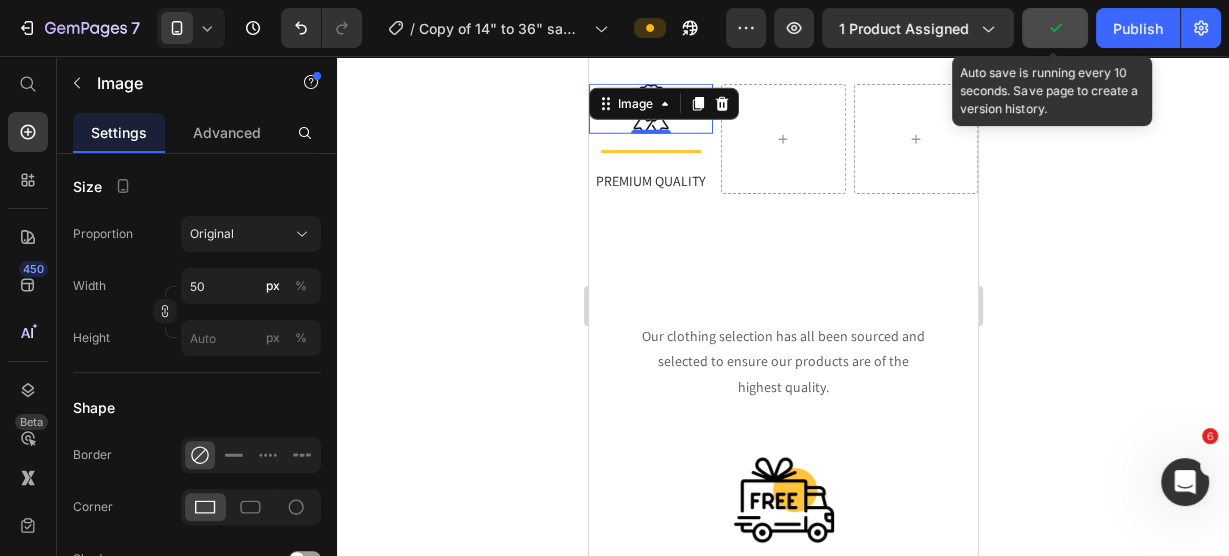 click 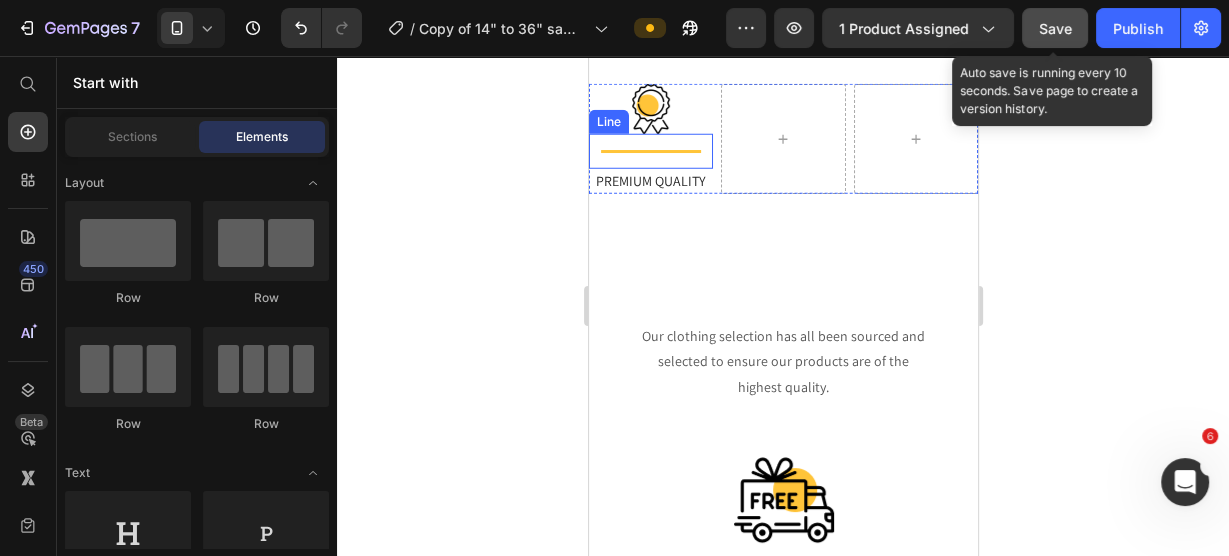 click on "Title Line" at bounding box center (650, 151) 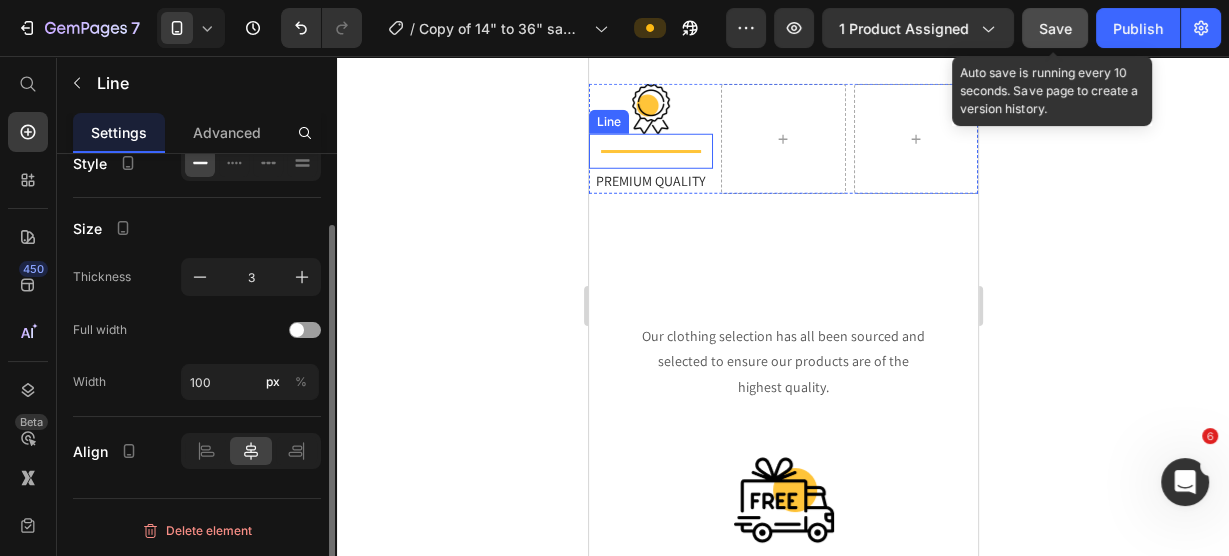 scroll, scrollTop: 0, scrollLeft: 0, axis: both 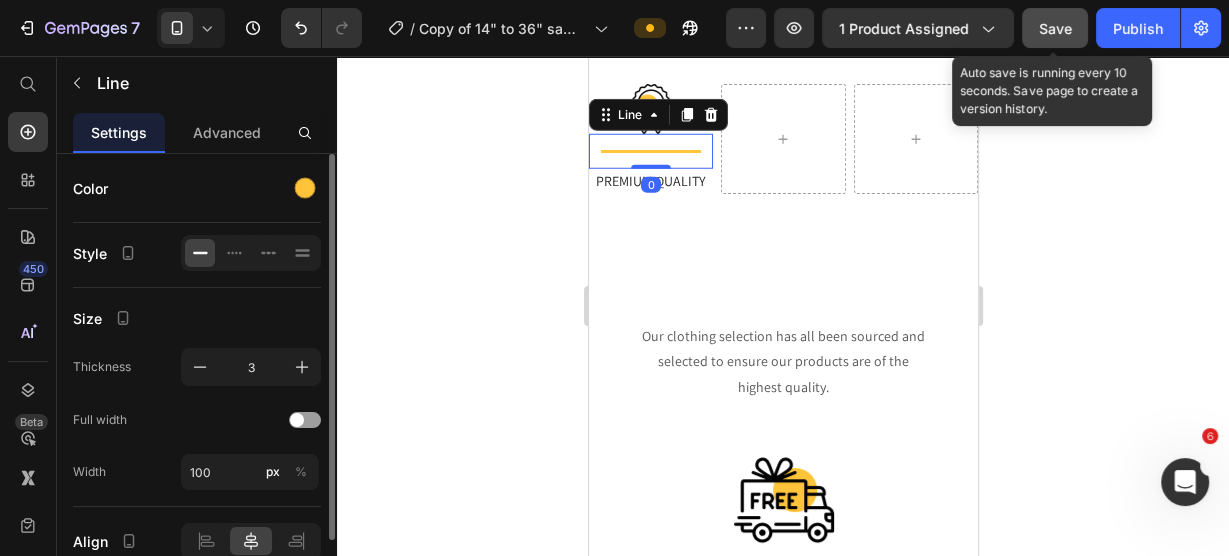 click 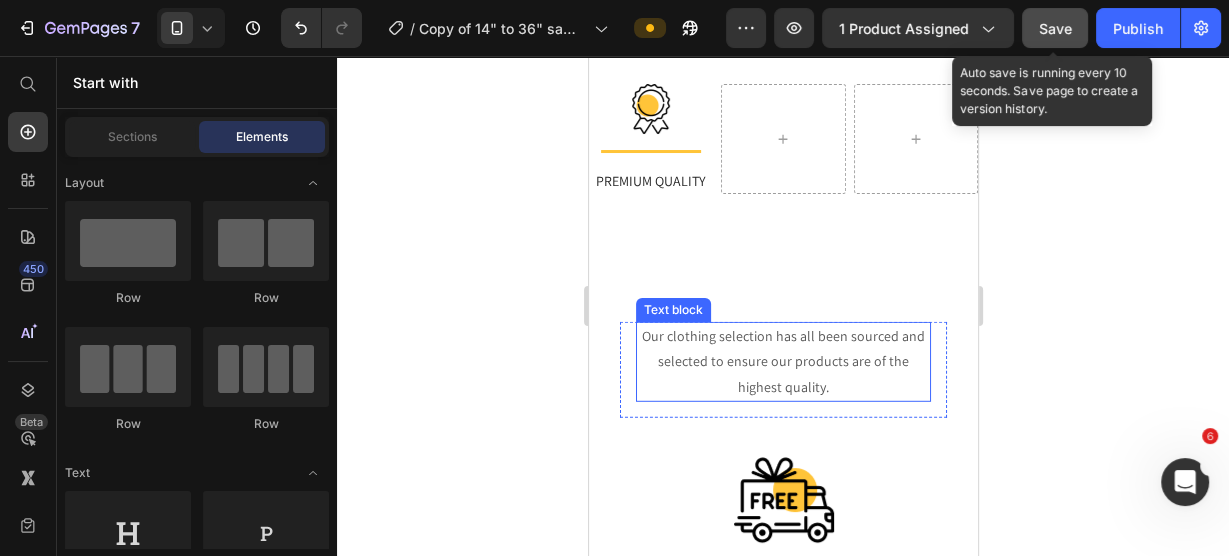 scroll, scrollTop: 4434, scrollLeft: 0, axis: vertical 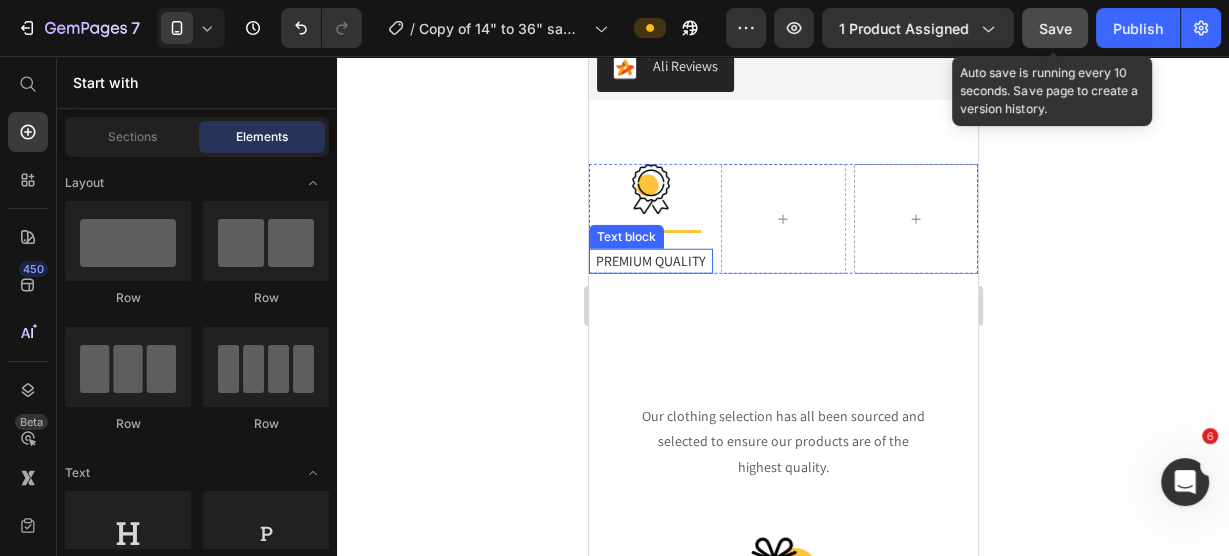 click on "PREMIUM QUALITY" at bounding box center [650, 261] 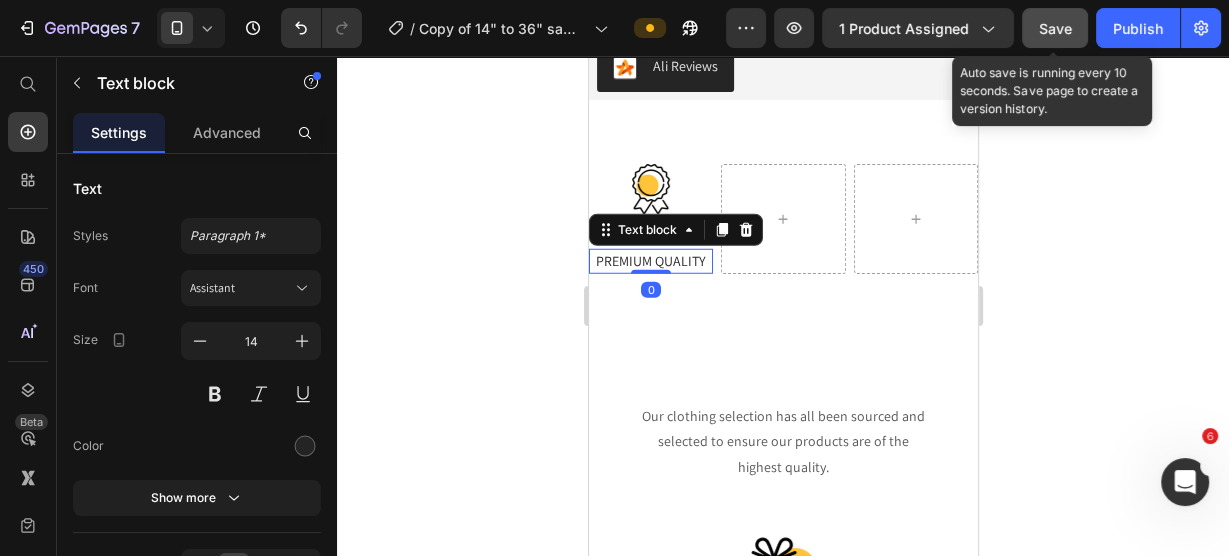 click 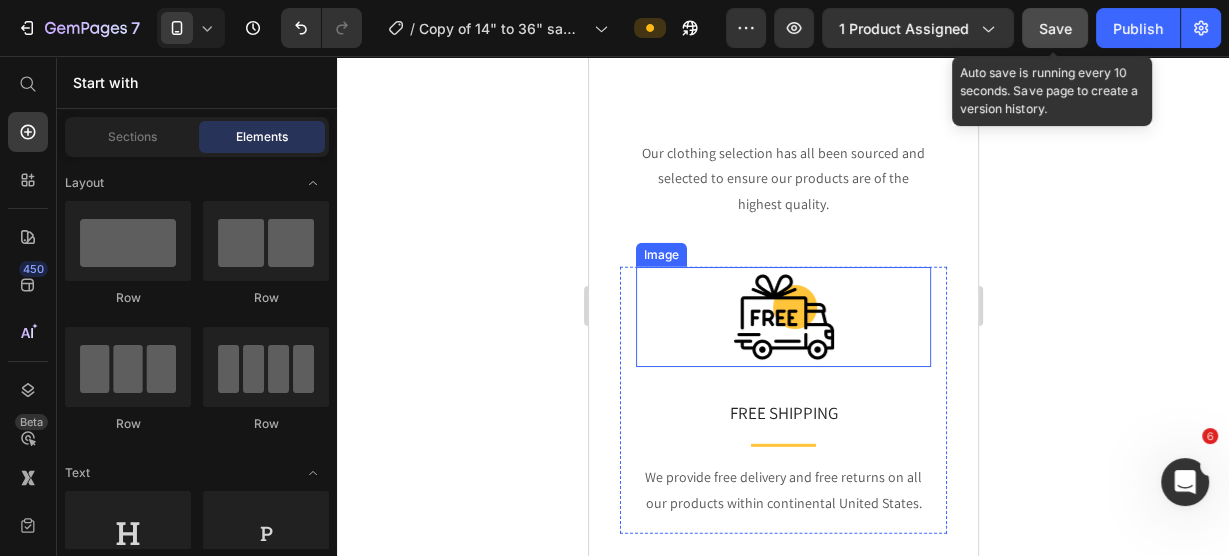 scroll, scrollTop: 4754, scrollLeft: 0, axis: vertical 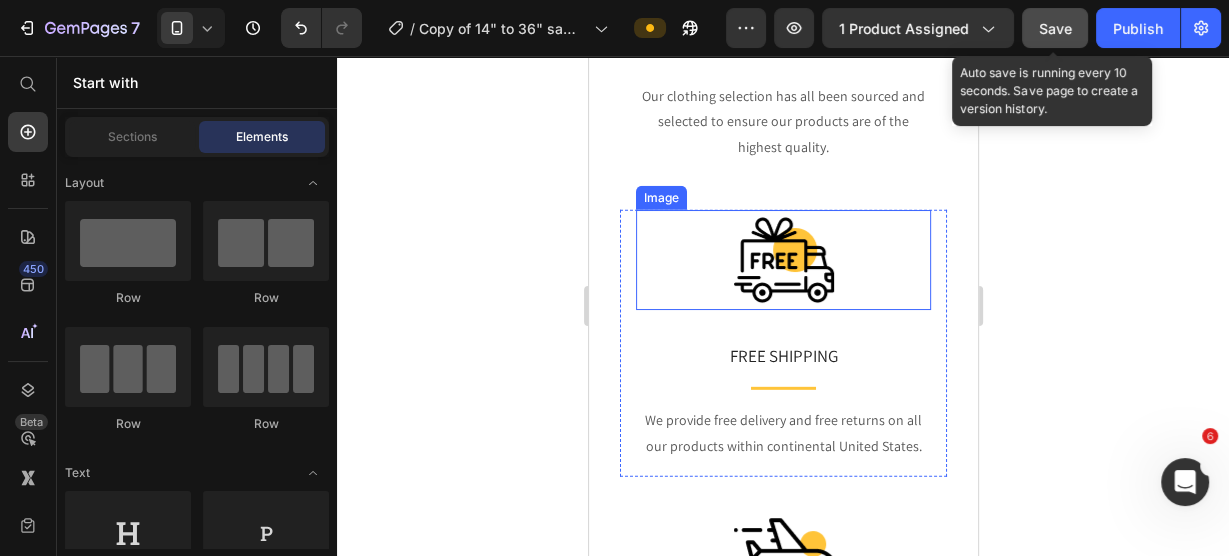 click at bounding box center (782, 260) 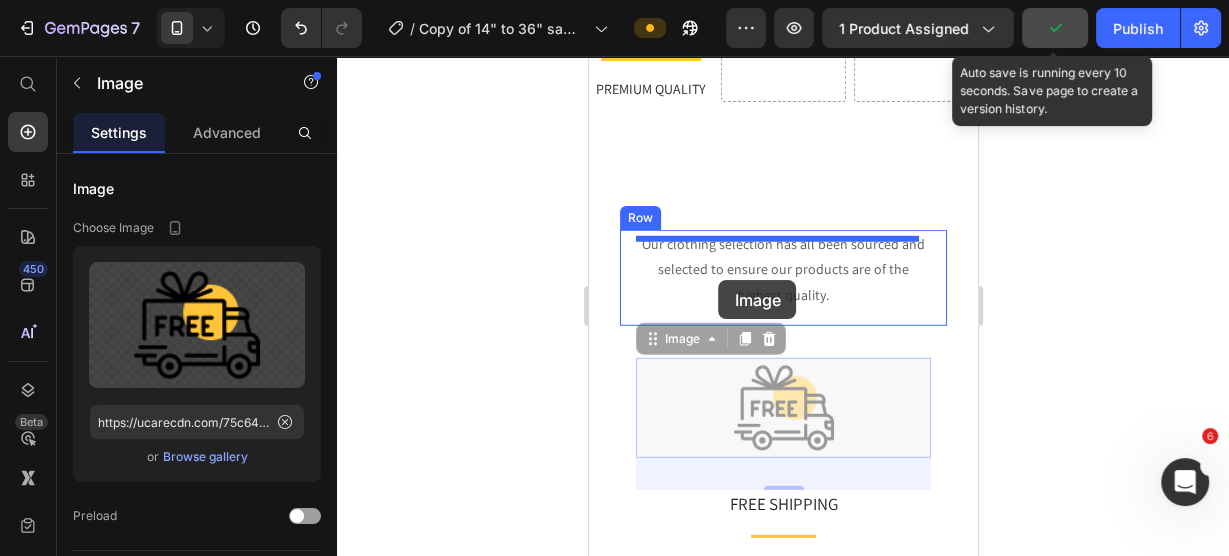 scroll, scrollTop: 4434, scrollLeft: 0, axis: vertical 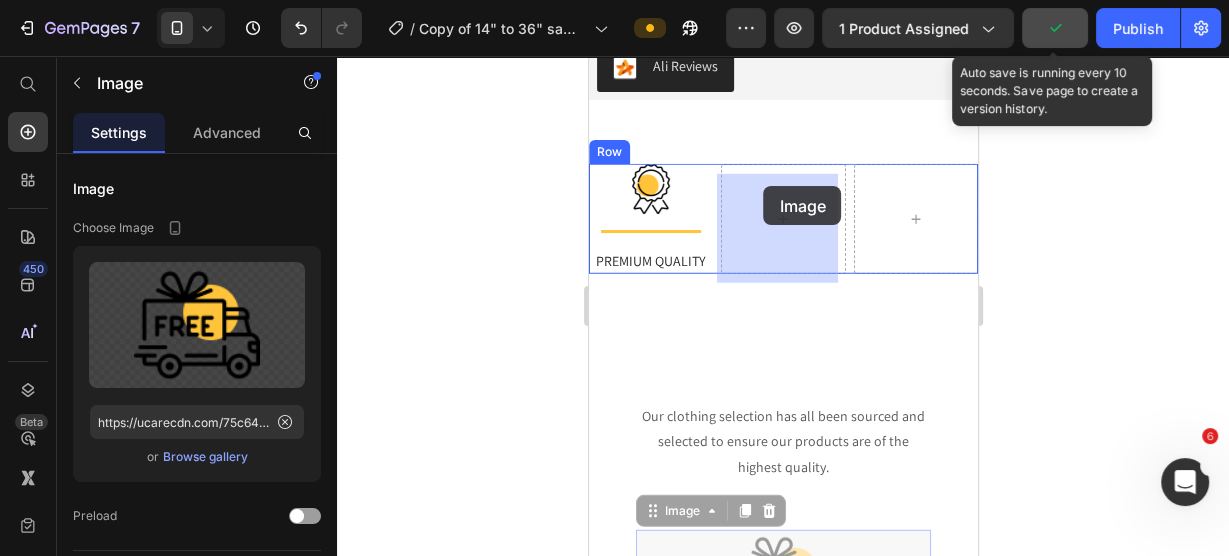 drag, startPoint x: 644, startPoint y: 285, endPoint x: 758, endPoint y: 182, distance: 153.63919 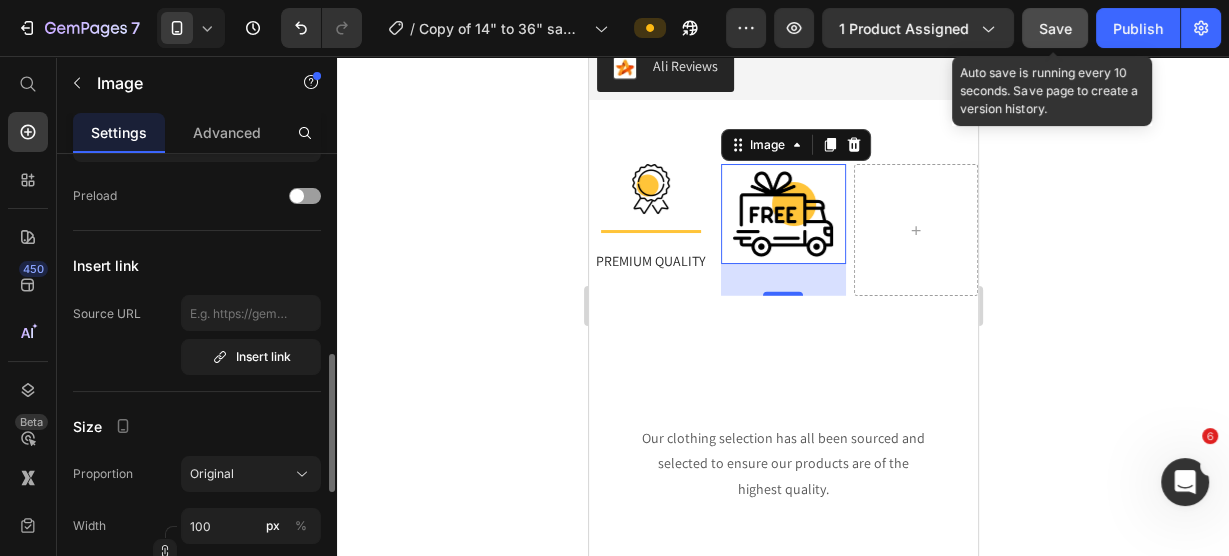 scroll, scrollTop: 400, scrollLeft: 0, axis: vertical 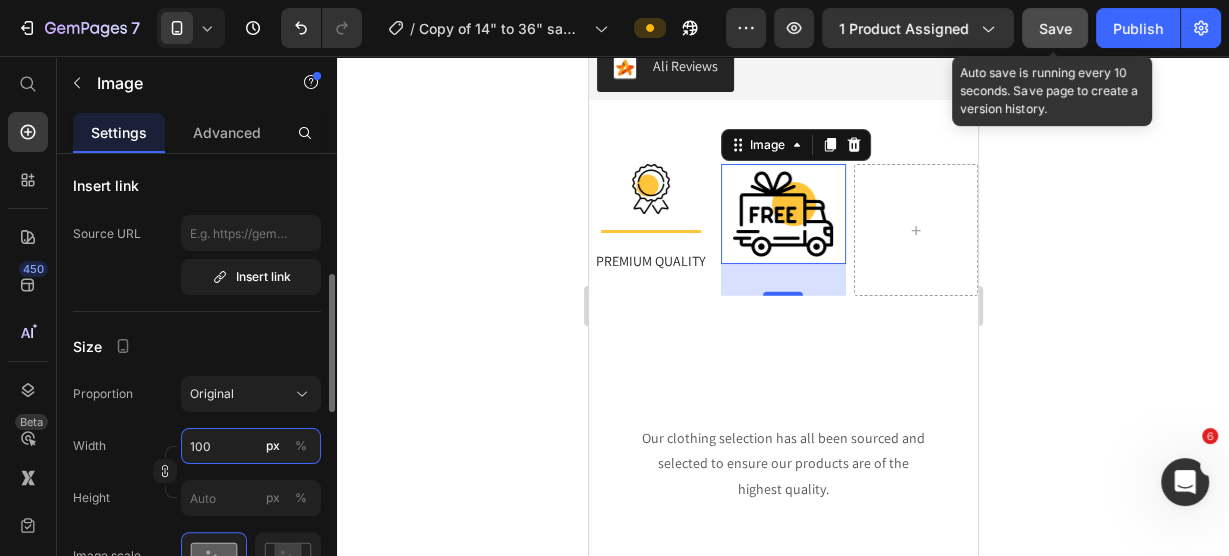 click on "100" at bounding box center (251, 446) 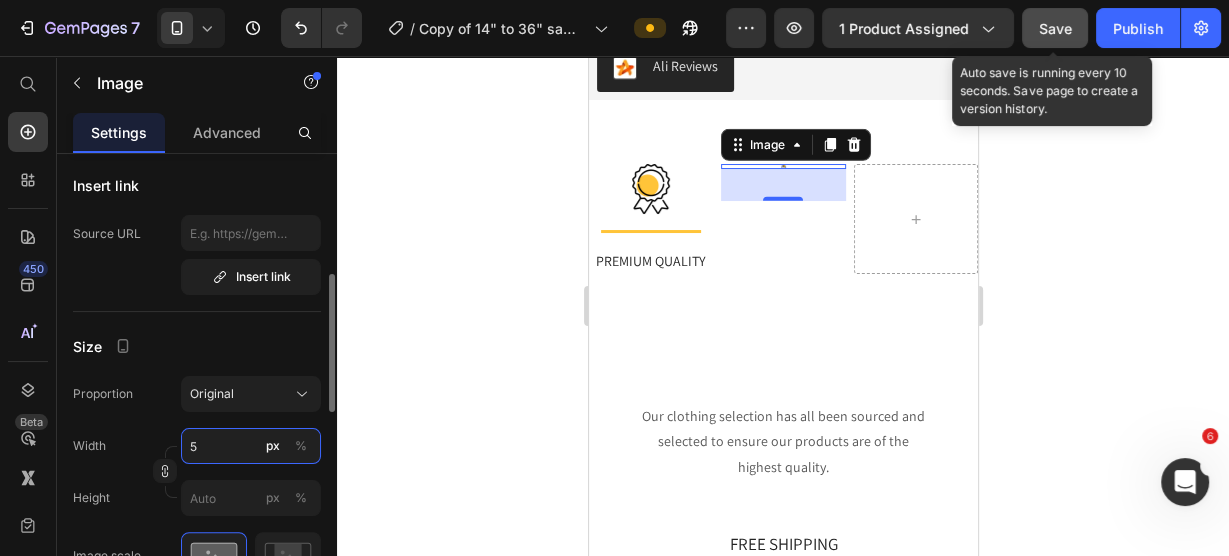 type on "50" 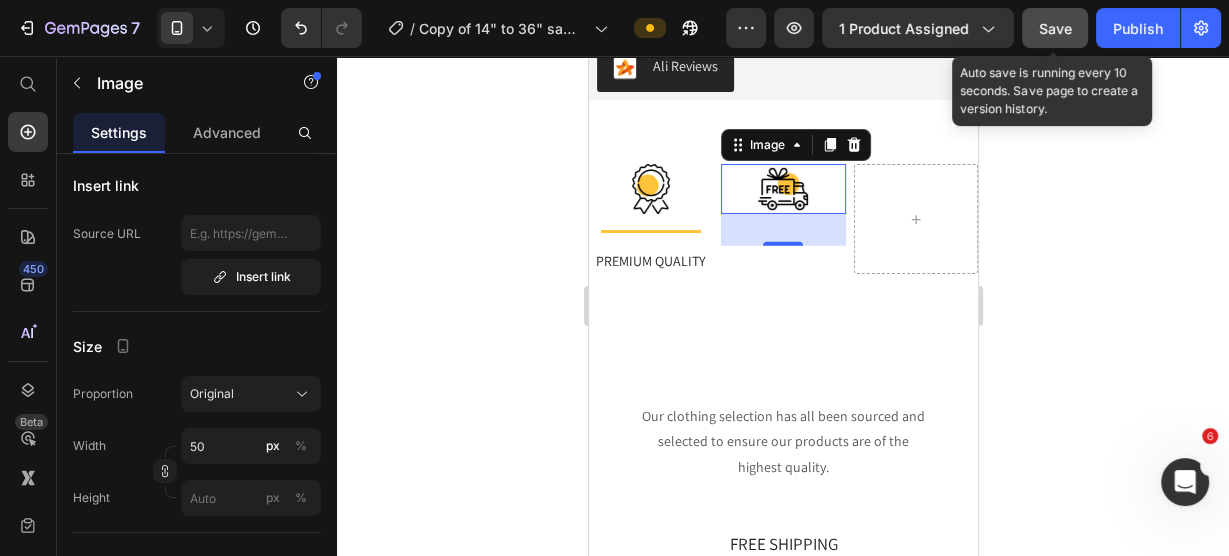 click 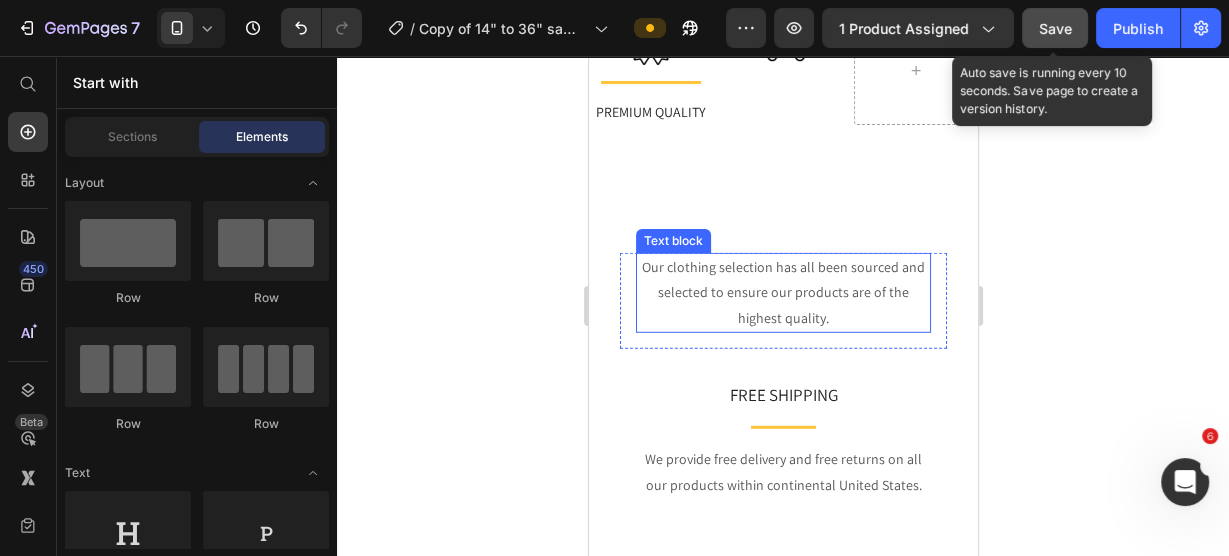 scroll, scrollTop: 4594, scrollLeft: 0, axis: vertical 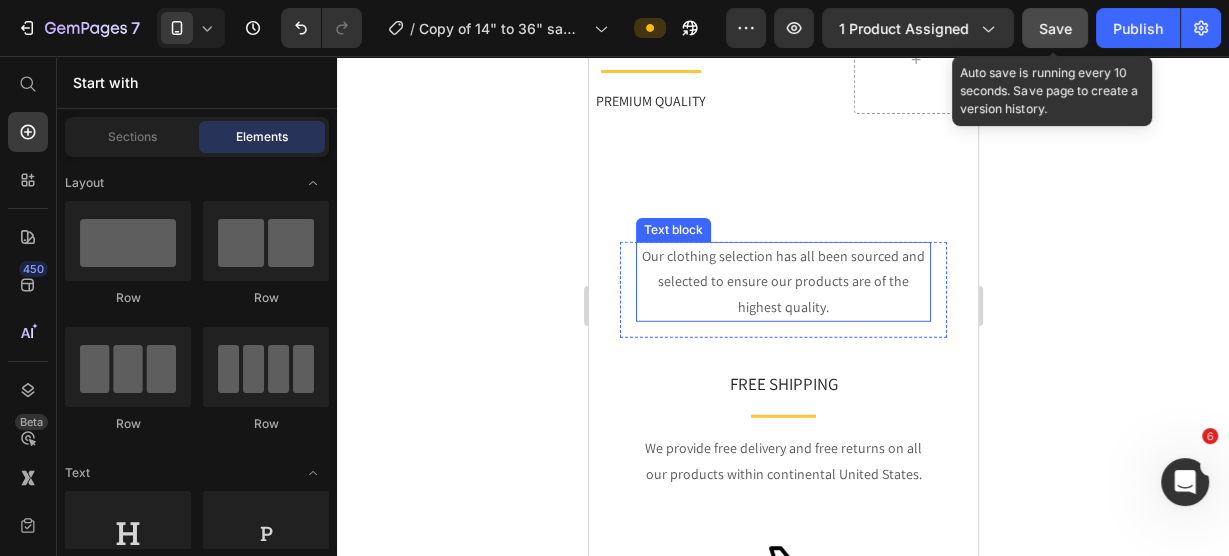 click on "Our clothing selection has all been sourced and selected to ensure our products are of the highest quality." at bounding box center (782, 282) 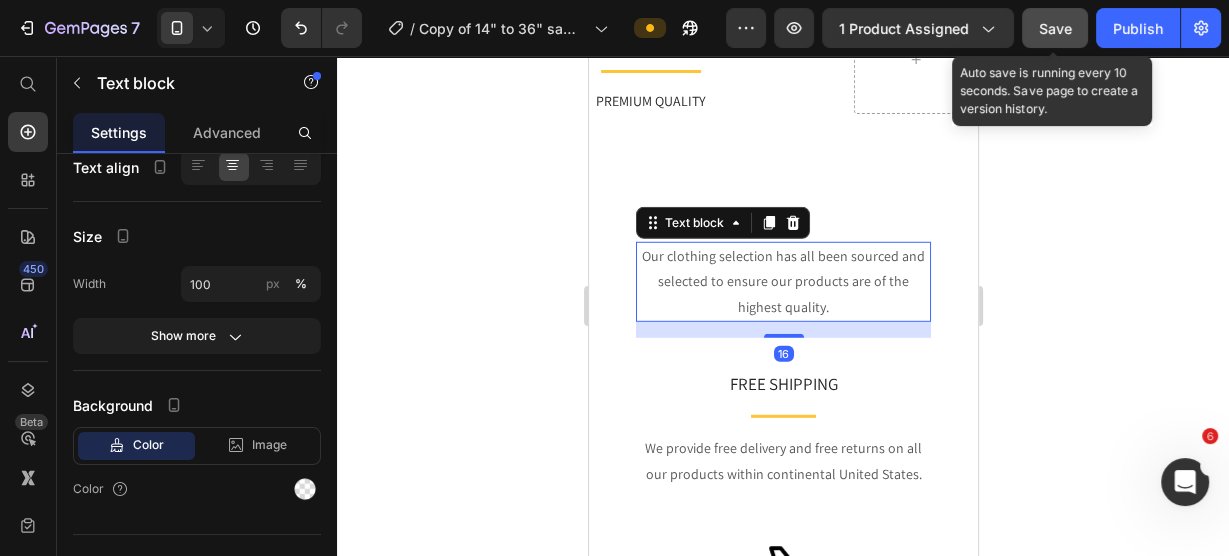 scroll, scrollTop: 0, scrollLeft: 0, axis: both 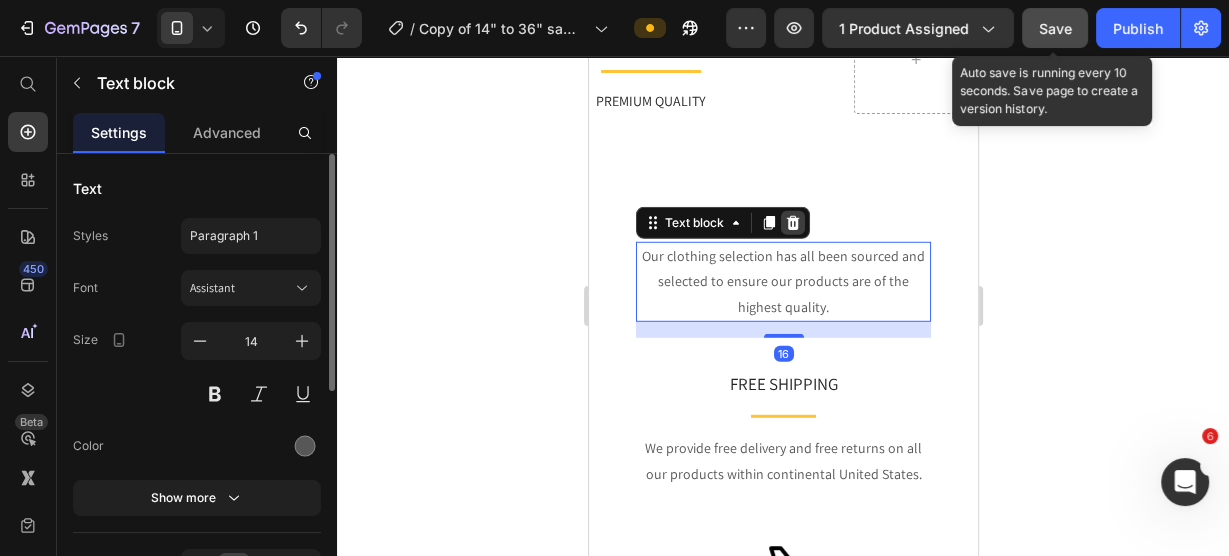 click 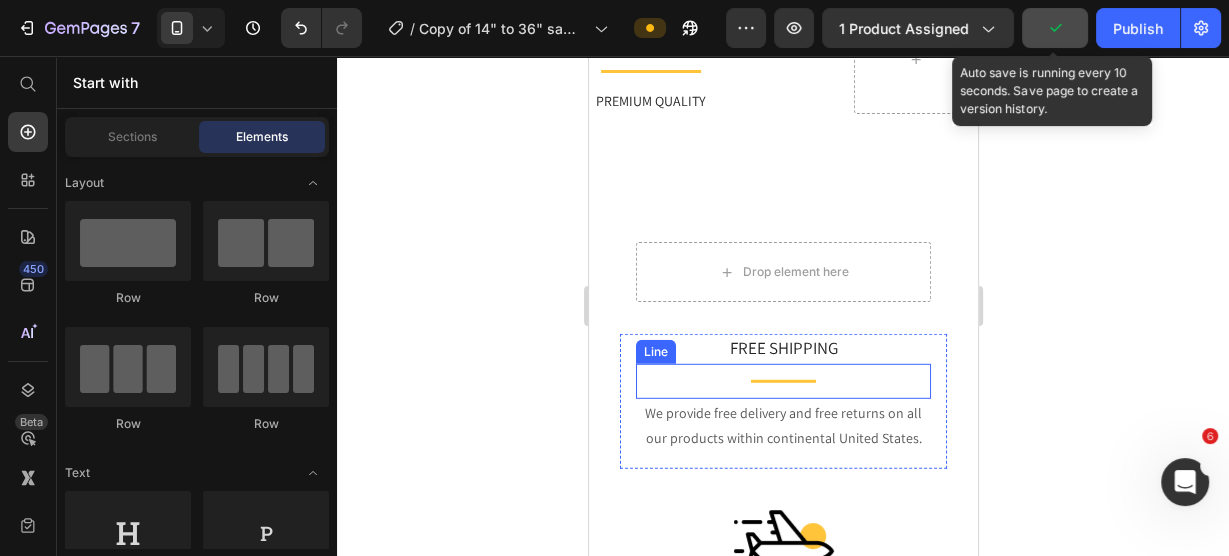 click at bounding box center [782, 381] 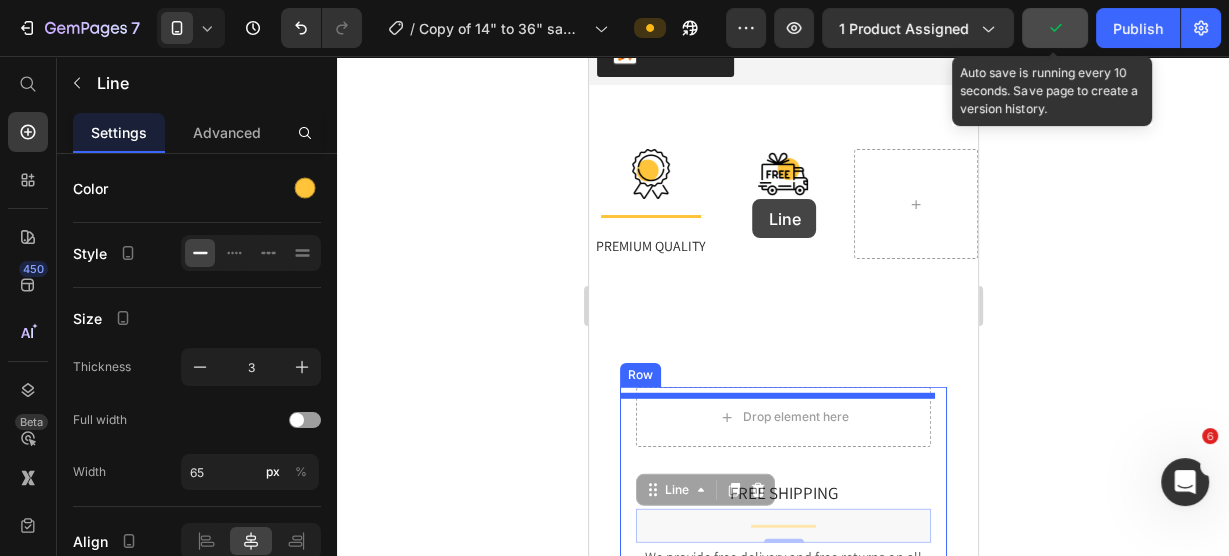 scroll, scrollTop: 4434, scrollLeft: 0, axis: vertical 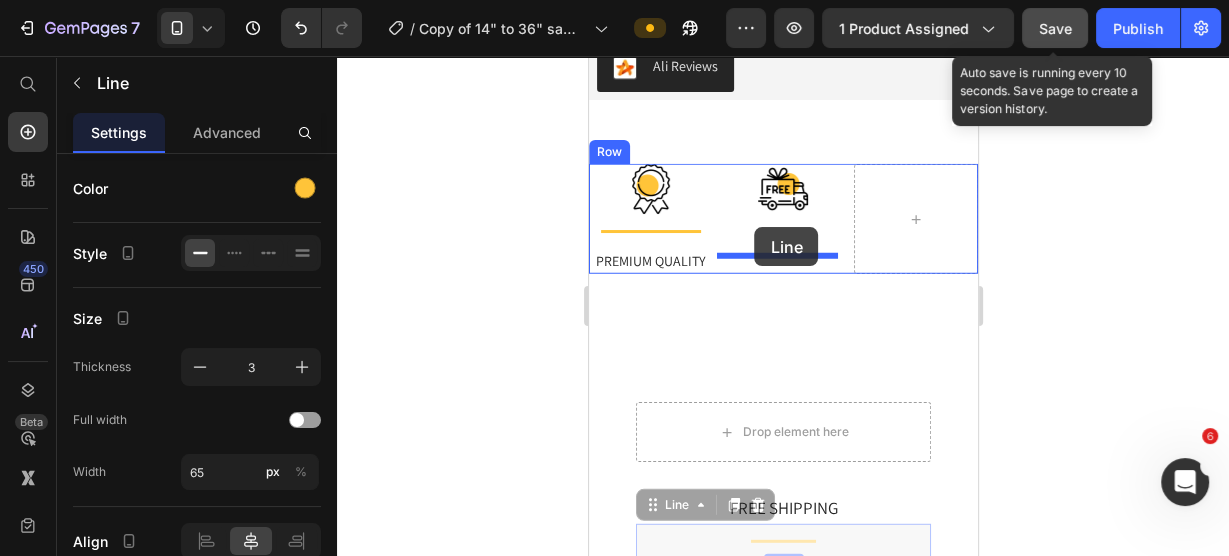 drag, startPoint x: 654, startPoint y: 360, endPoint x: 754, endPoint y: 227, distance: 166.40012 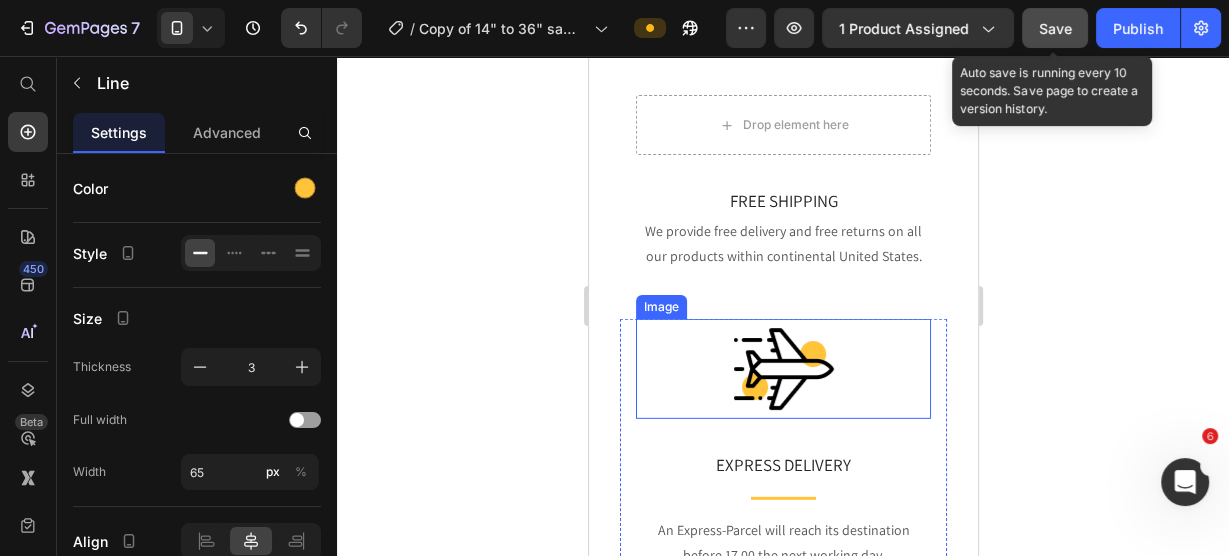 scroll, scrollTop: 4754, scrollLeft: 0, axis: vertical 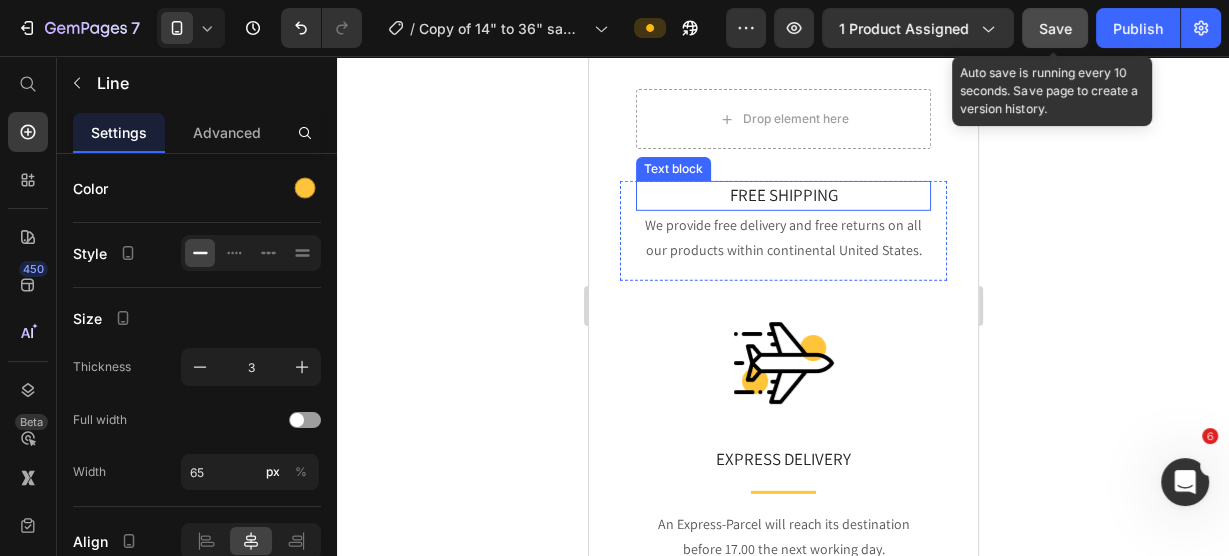 click on "FREE SHIPPING" at bounding box center [782, 196] 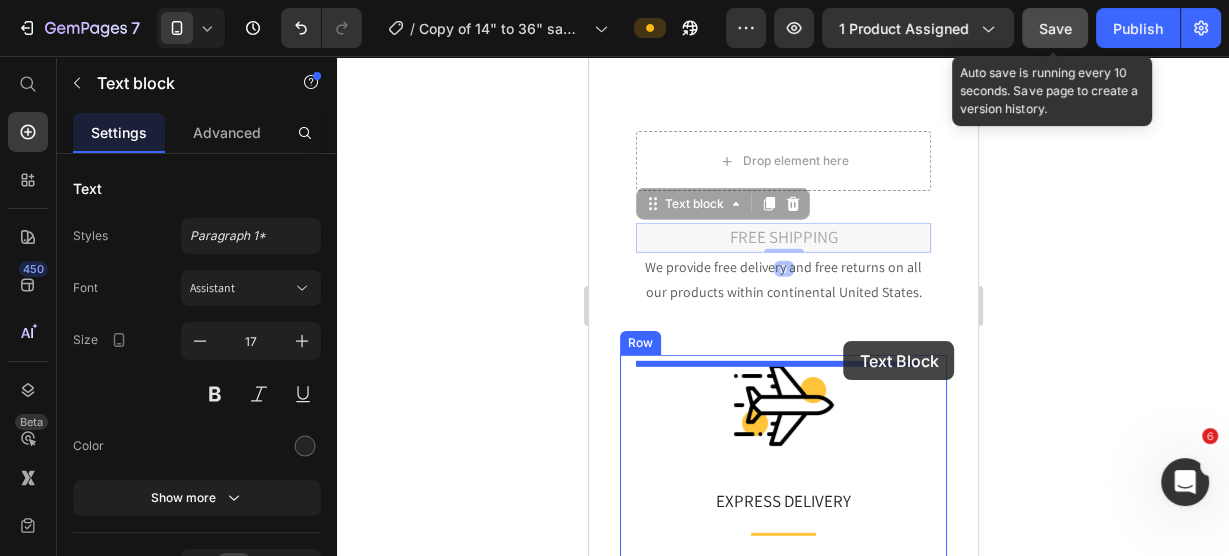 scroll, scrollTop: 4514, scrollLeft: 0, axis: vertical 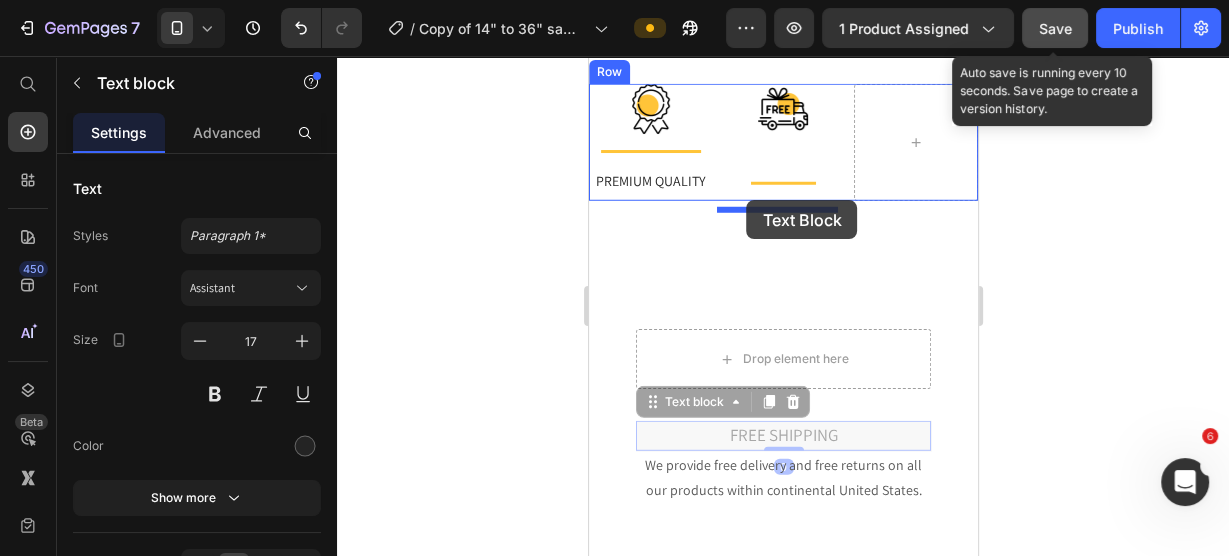 drag, startPoint x: 647, startPoint y: 174, endPoint x: 746, endPoint y: 200, distance: 102.357216 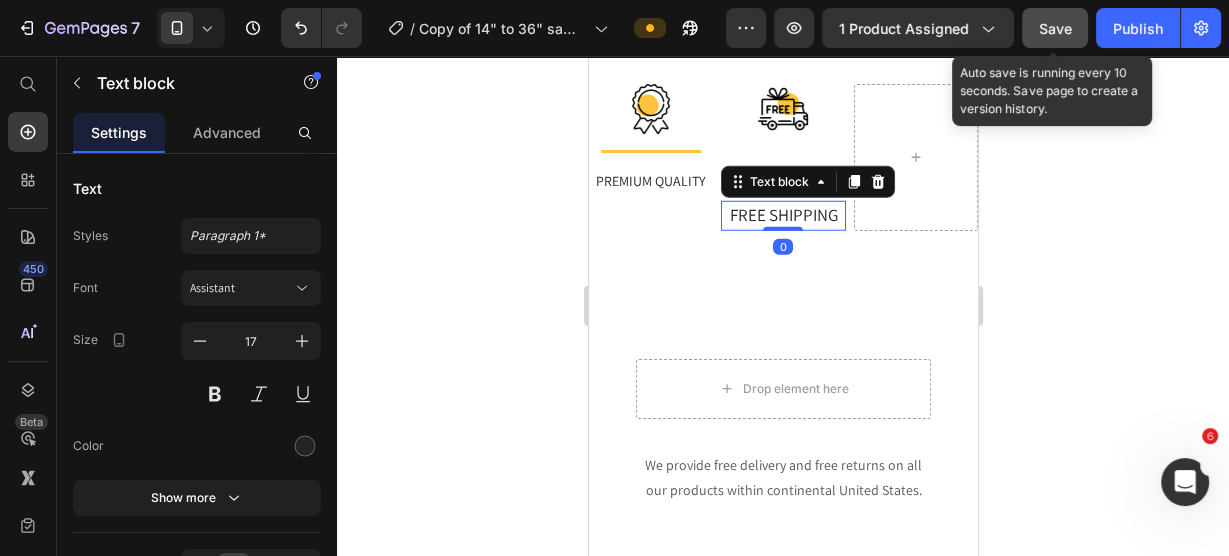 click 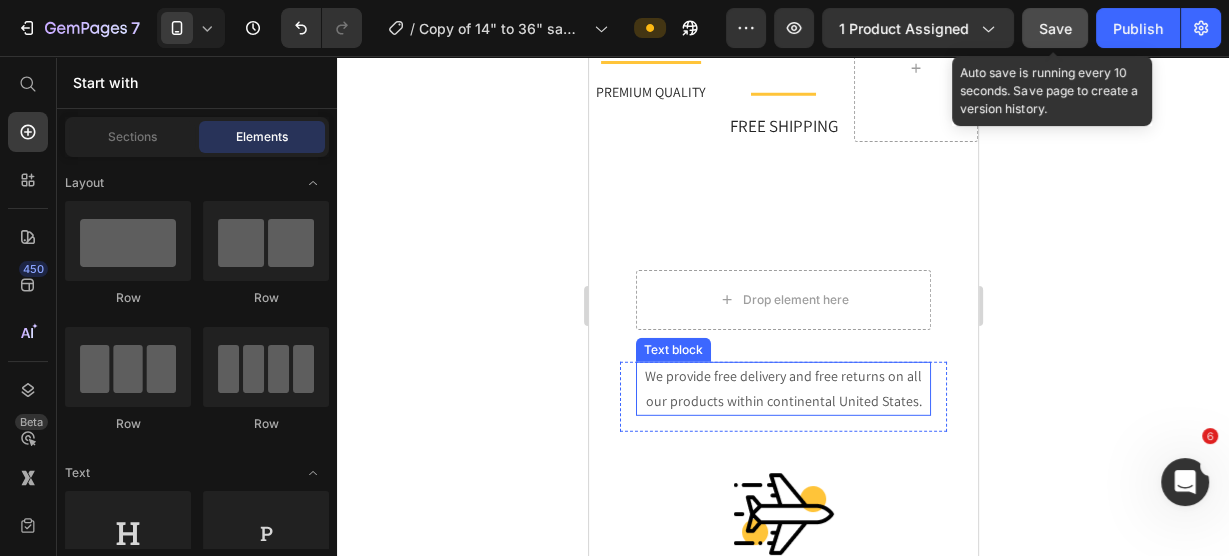 scroll, scrollTop: 4754, scrollLeft: 0, axis: vertical 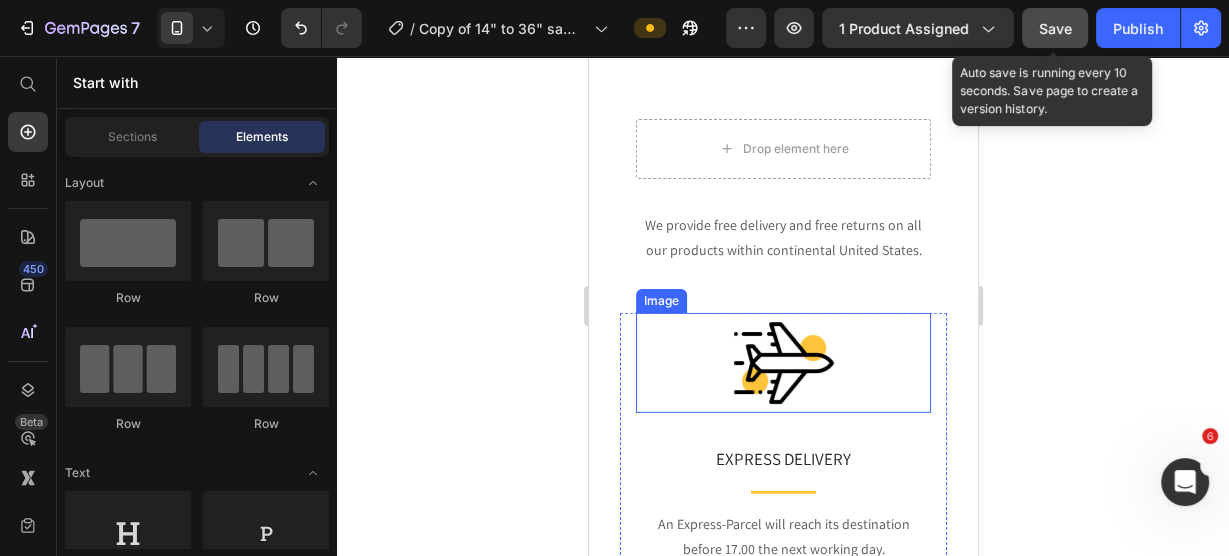 click at bounding box center (782, 363) 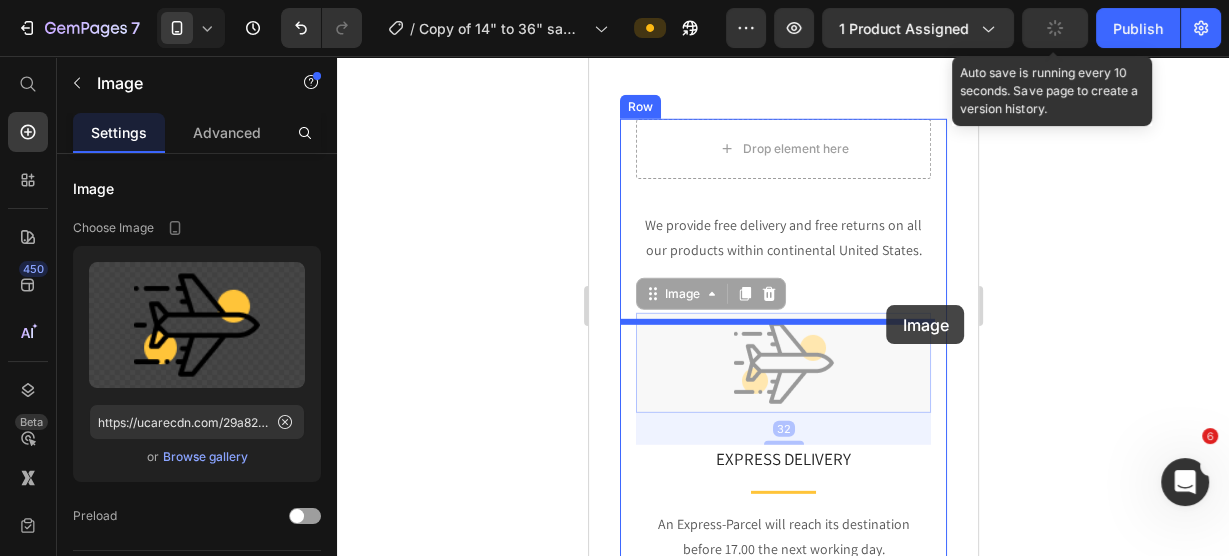 scroll, scrollTop: 4434, scrollLeft: 0, axis: vertical 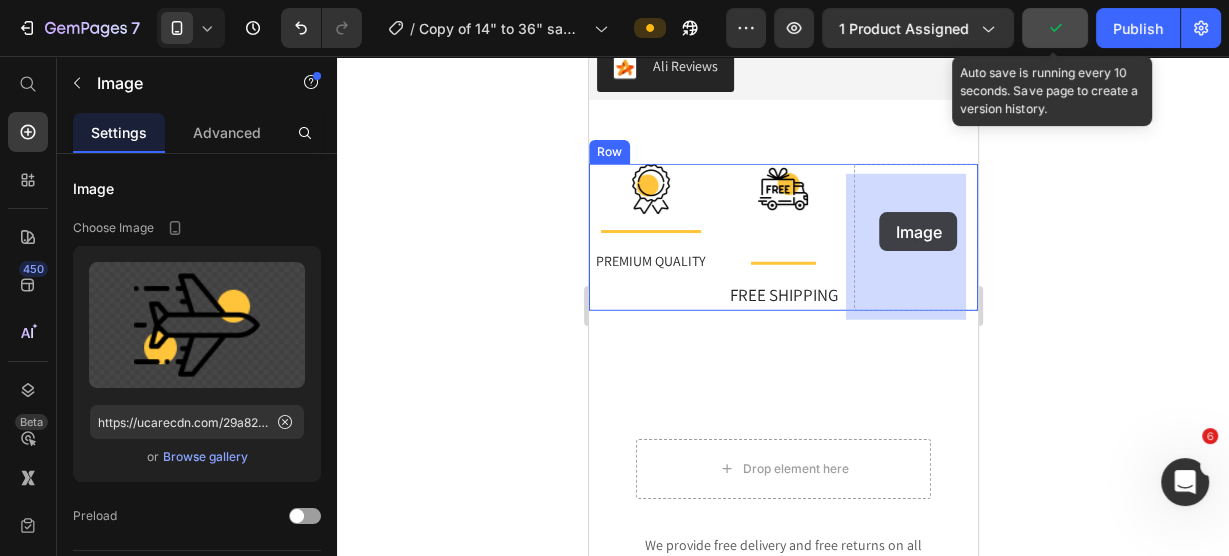 drag, startPoint x: 654, startPoint y: 307, endPoint x: 879, endPoint y: 212, distance: 244.23349 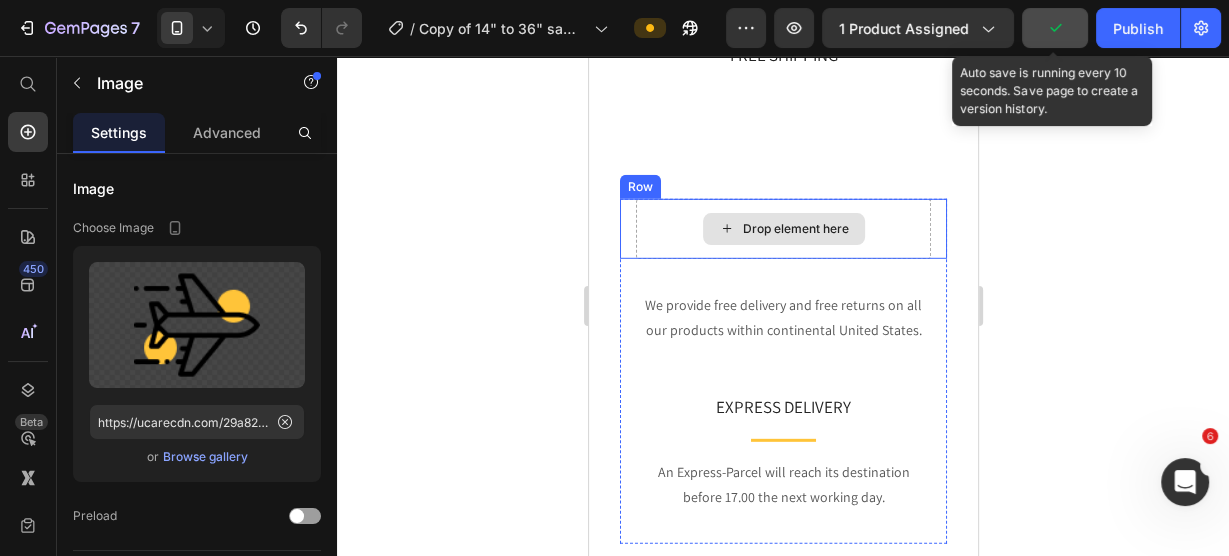 scroll, scrollTop: 4914, scrollLeft: 0, axis: vertical 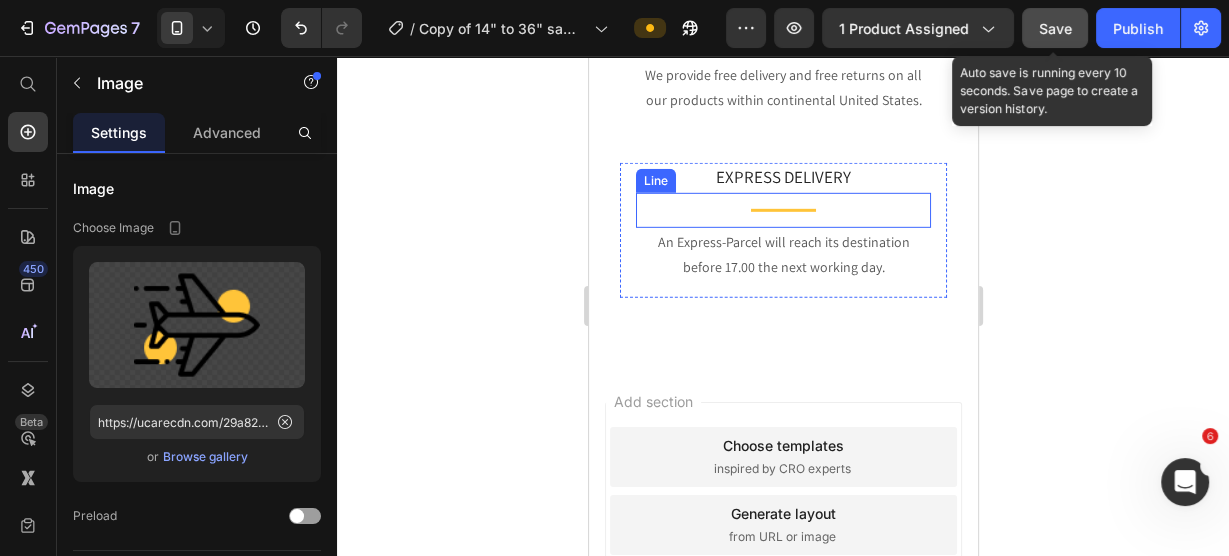 click at bounding box center (782, 210) 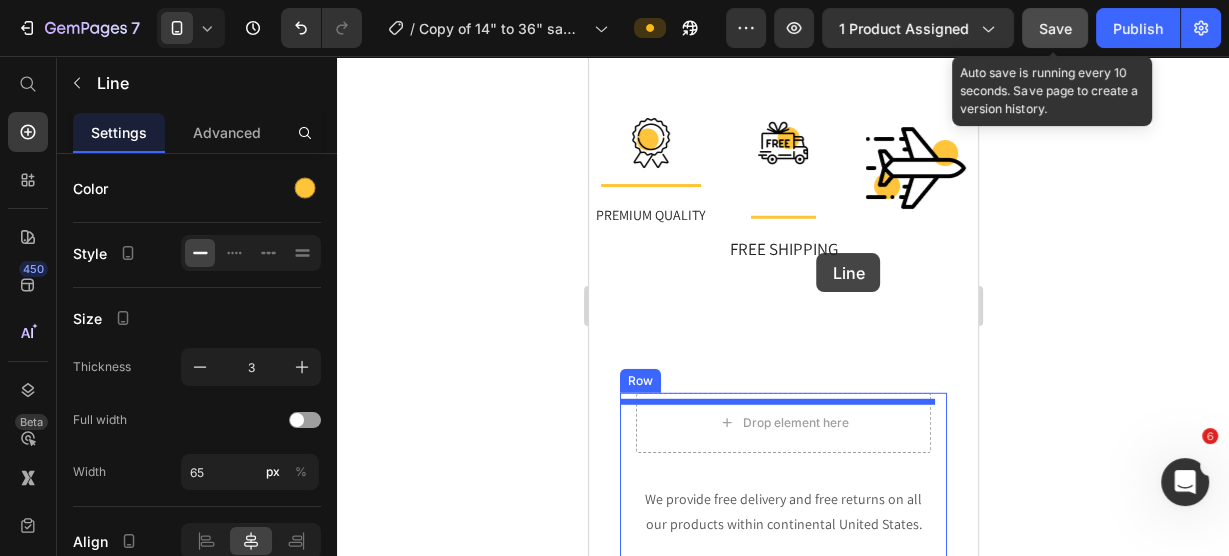 scroll, scrollTop: 4434, scrollLeft: 0, axis: vertical 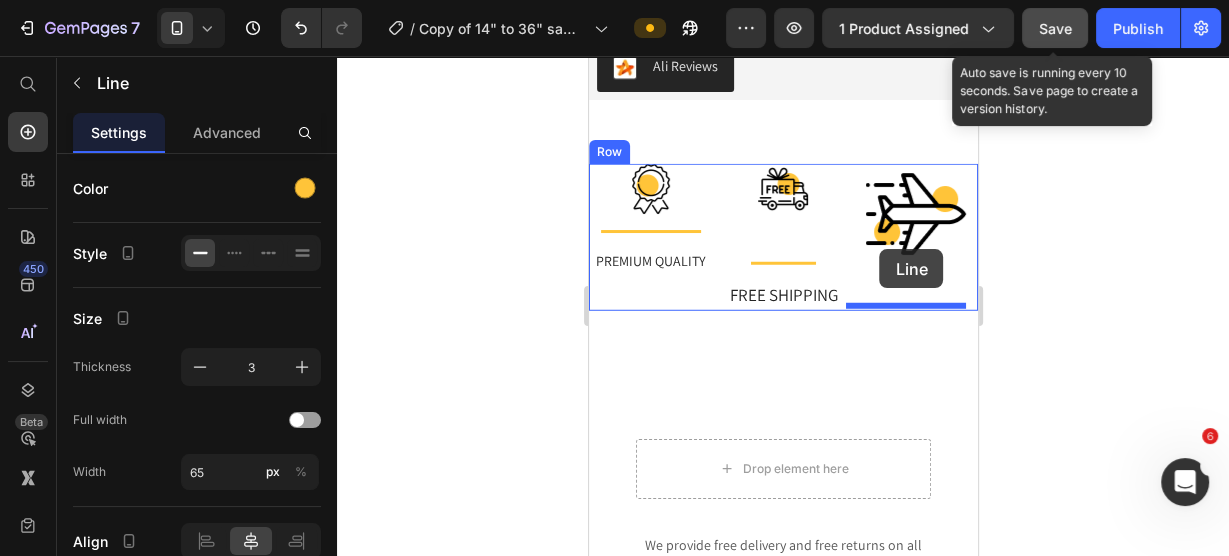 drag, startPoint x: 662, startPoint y: 174, endPoint x: 879, endPoint y: 249, distance: 229.59529 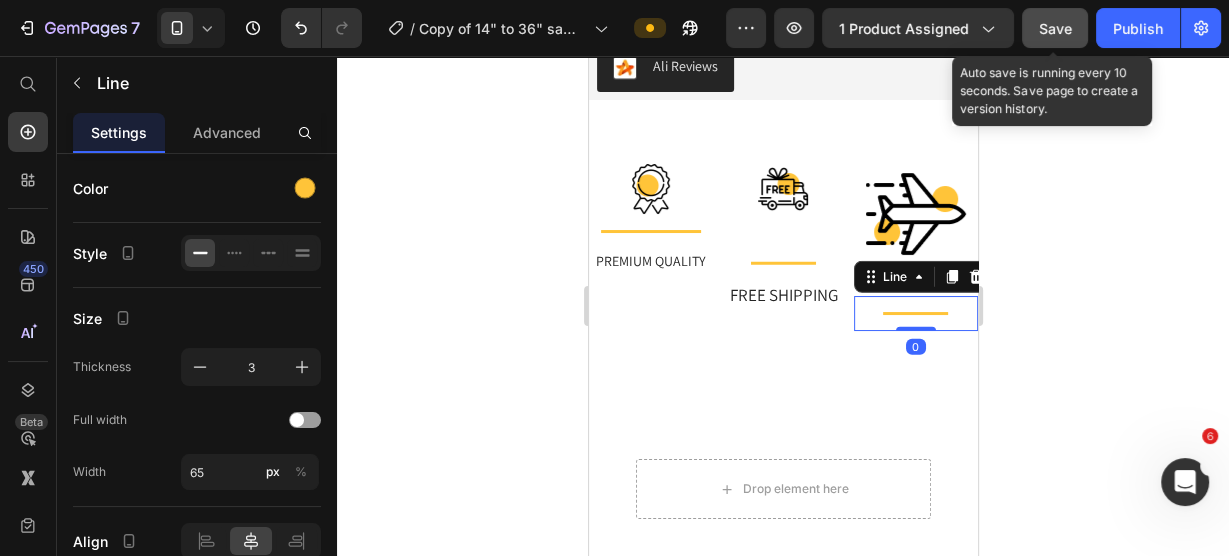 click 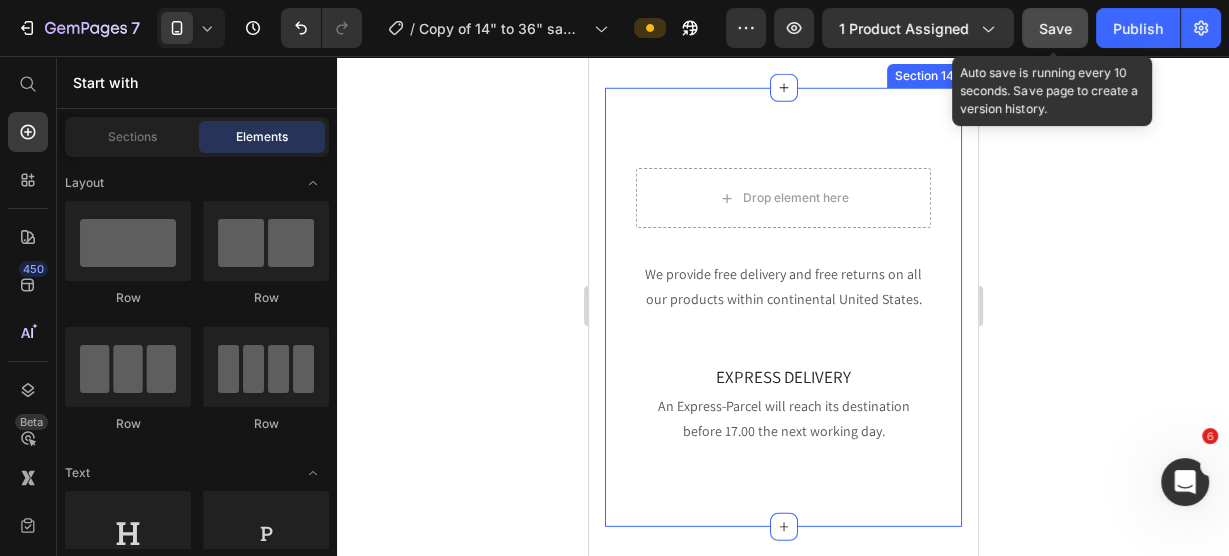 scroll, scrollTop: 4754, scrollLeft: 0, axis: vertical 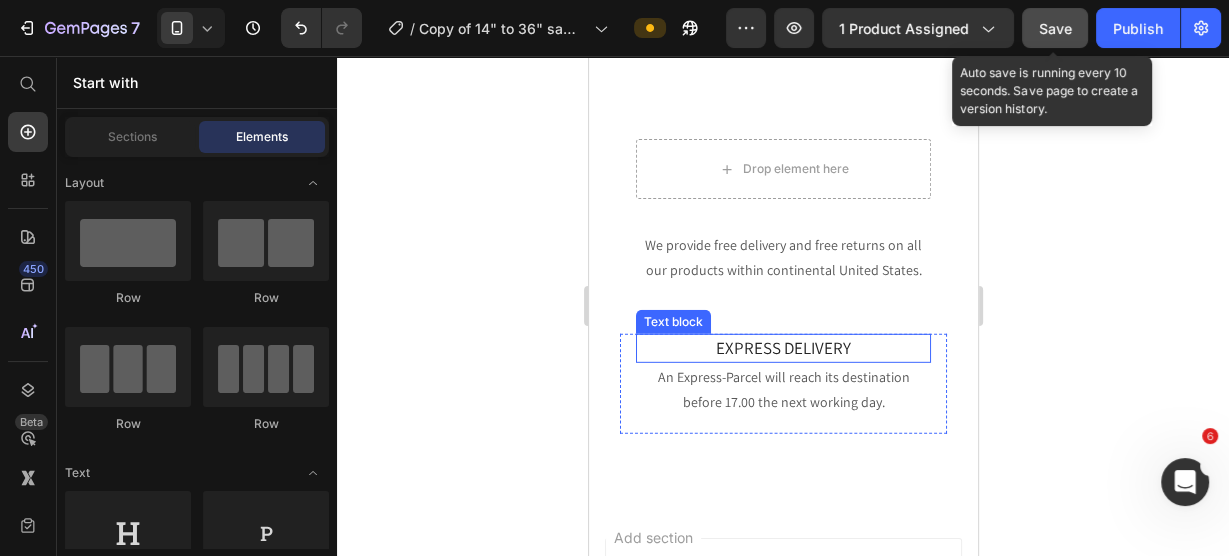 click on "EXPRESS DELIVERY" at bounding box center (782, 349) 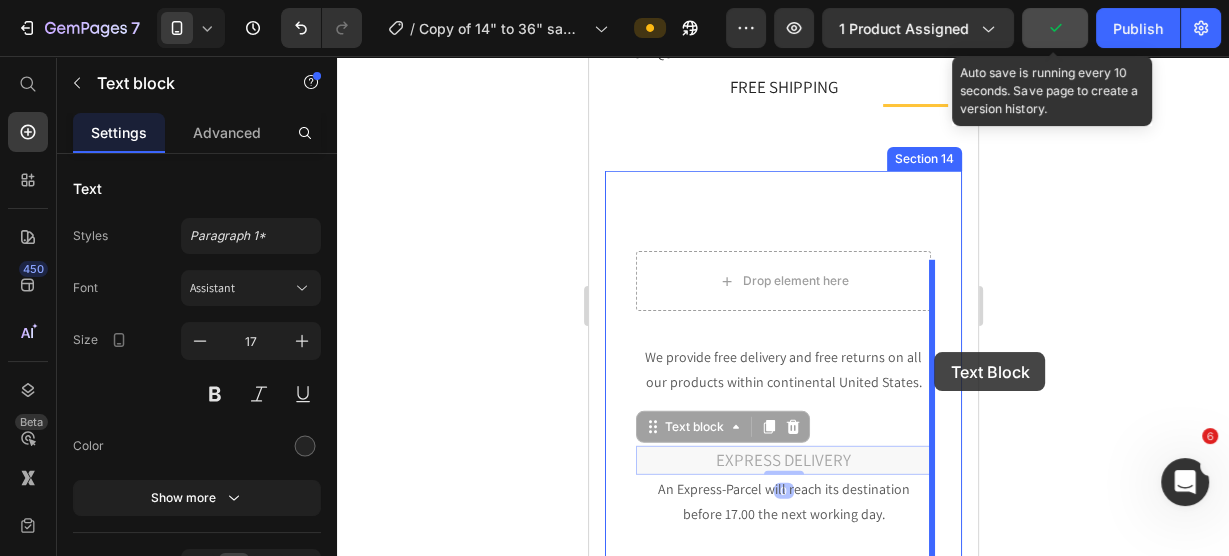 scroll, scrollTop: 4514, scrollLeft: 0, axis: vertical 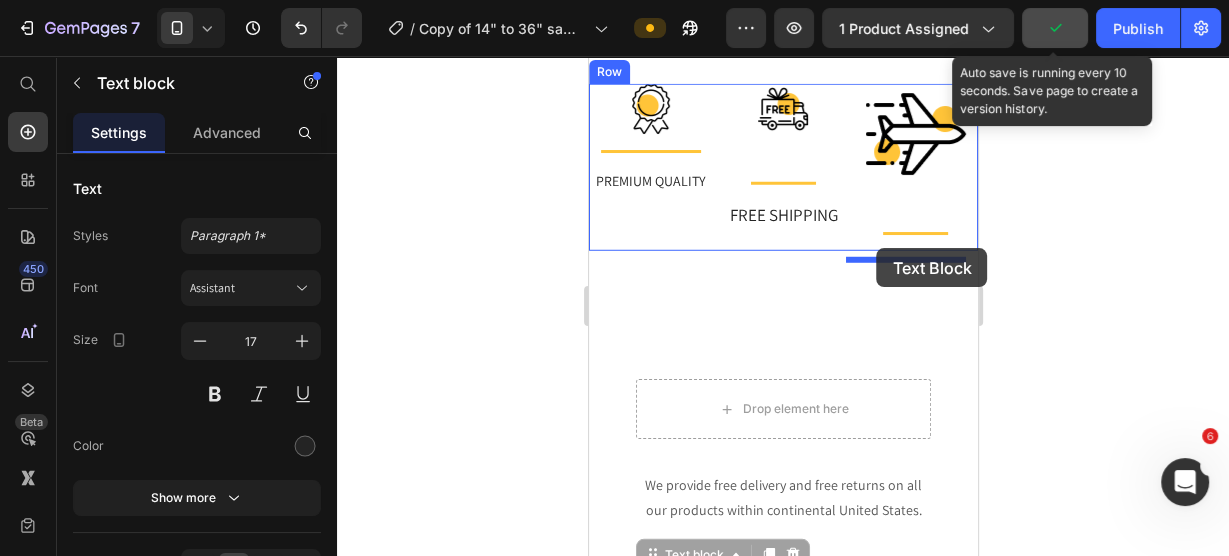 drag, startPoint x: 653, startPoint y: 328, endPoint x: 876, endPoint y: 248, distance: 236.9156 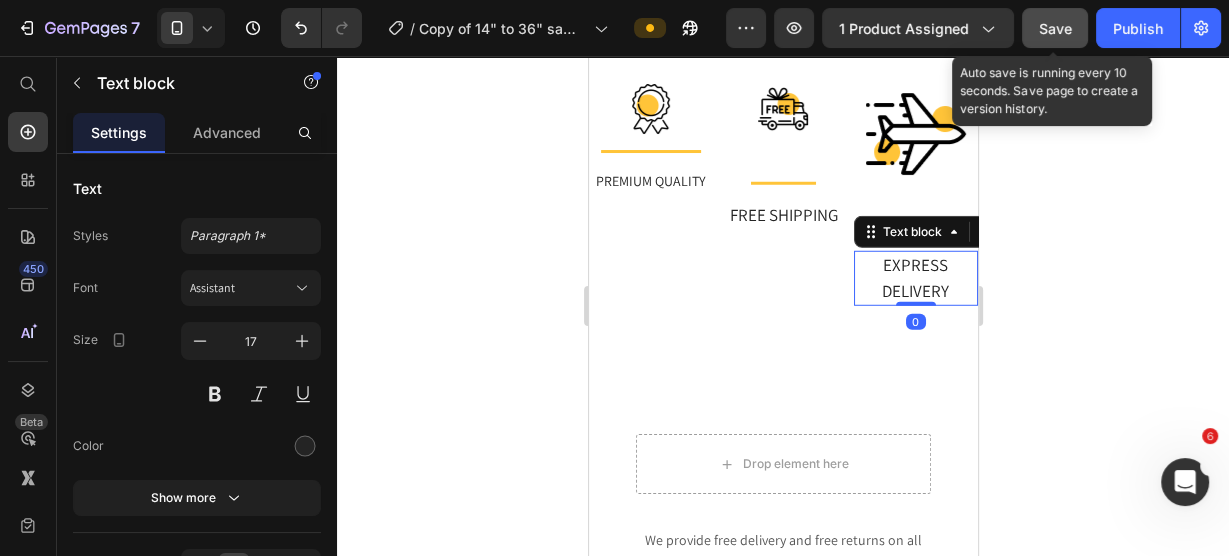 click 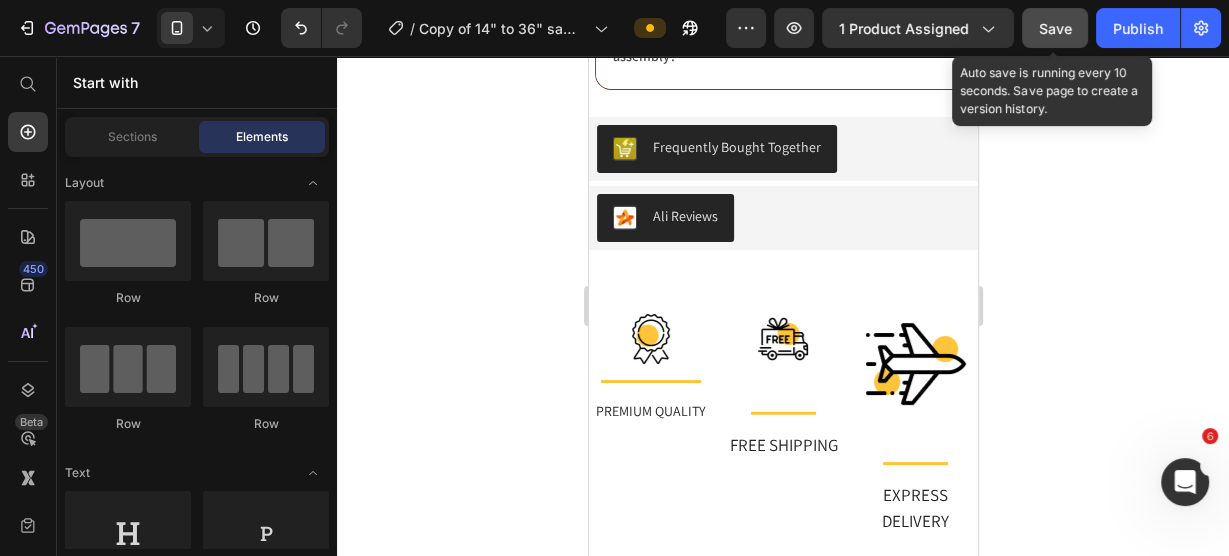 scroll, scrollTop: 4274, scrollLeft: 0, axis: vertical 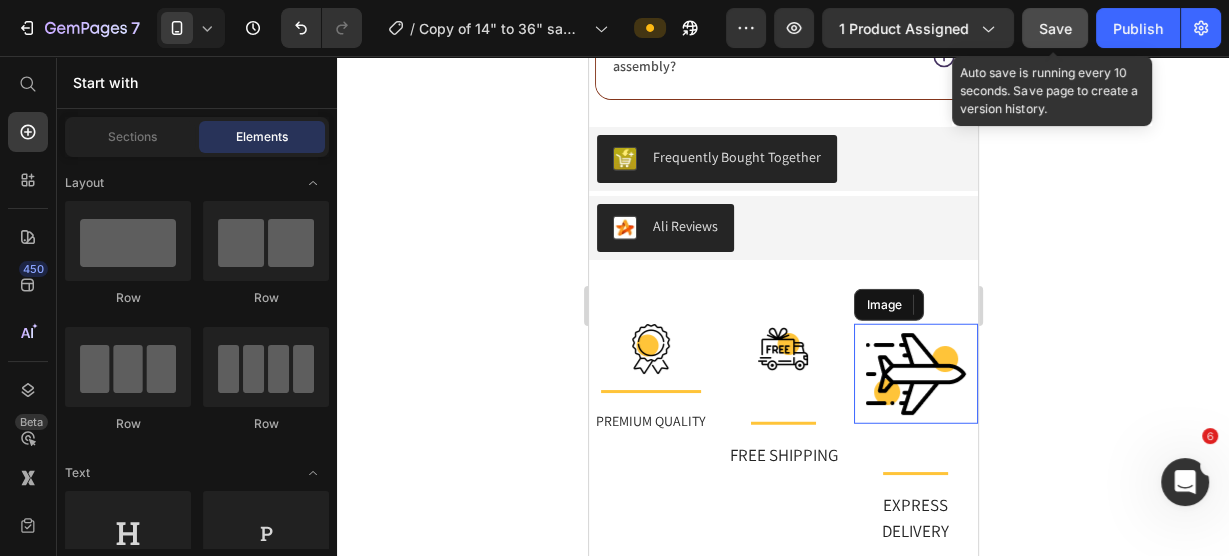 click at bounding box center (915, 374) 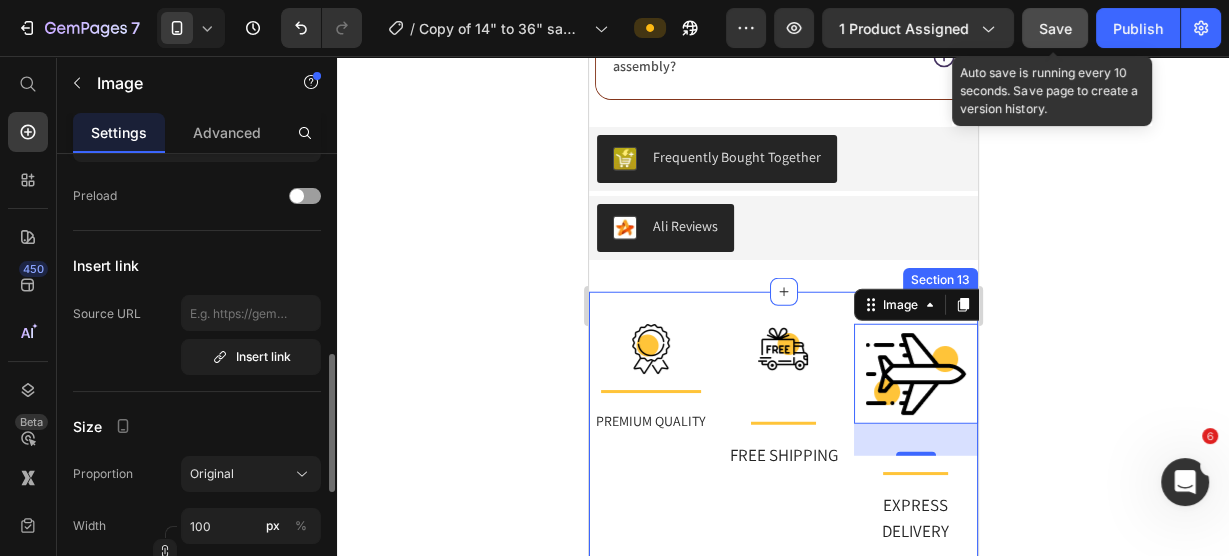 scroll, scrollTop: 400, scrollLeft: 0, axis: vertical 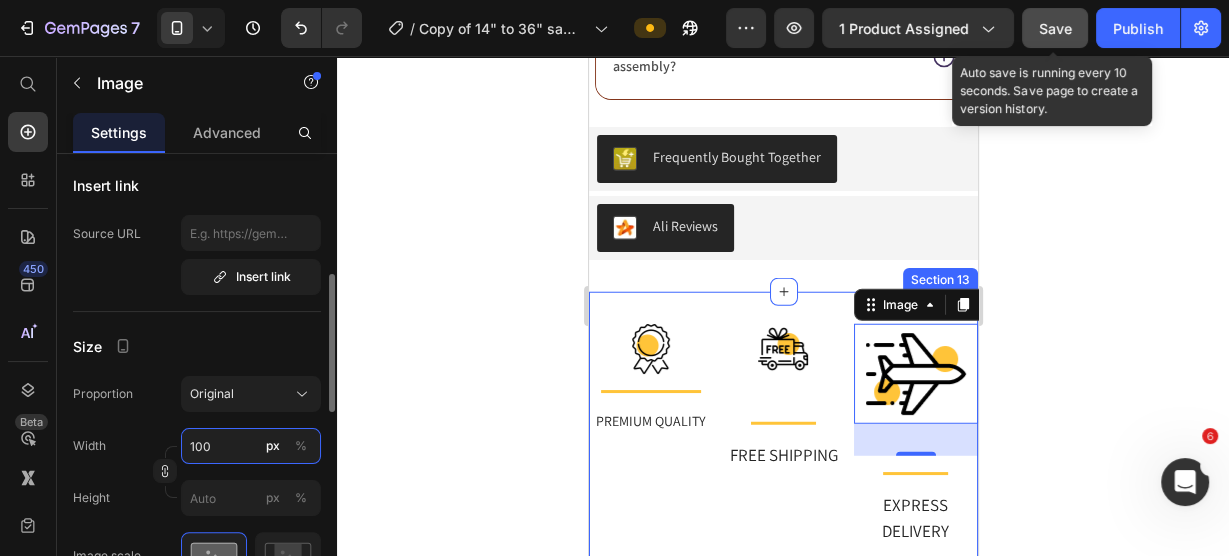 click on "100" at bounding box center (251, 446) 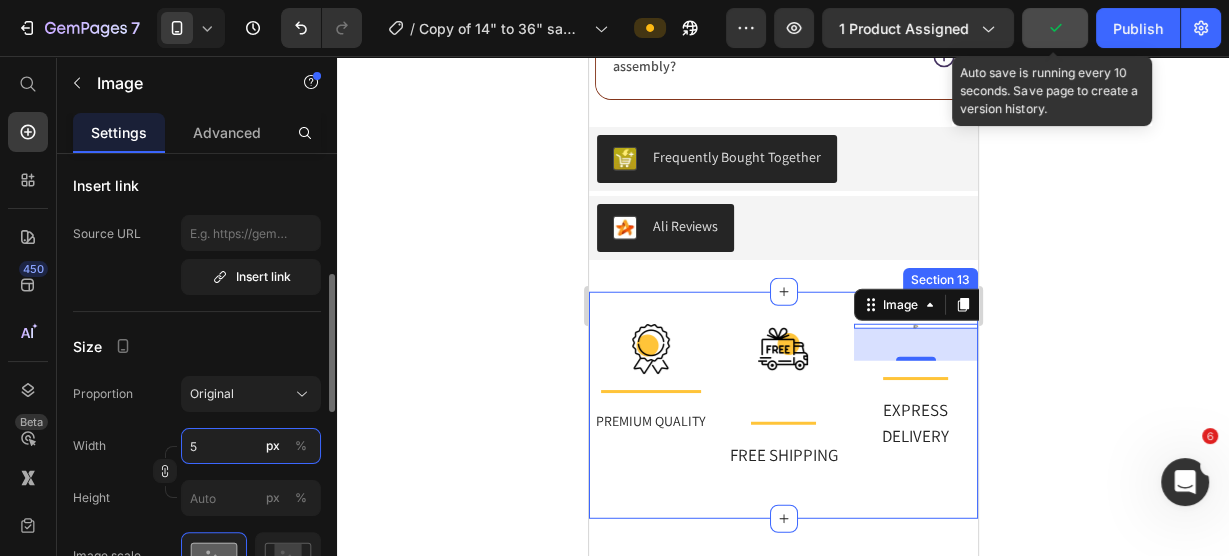 type on "50" 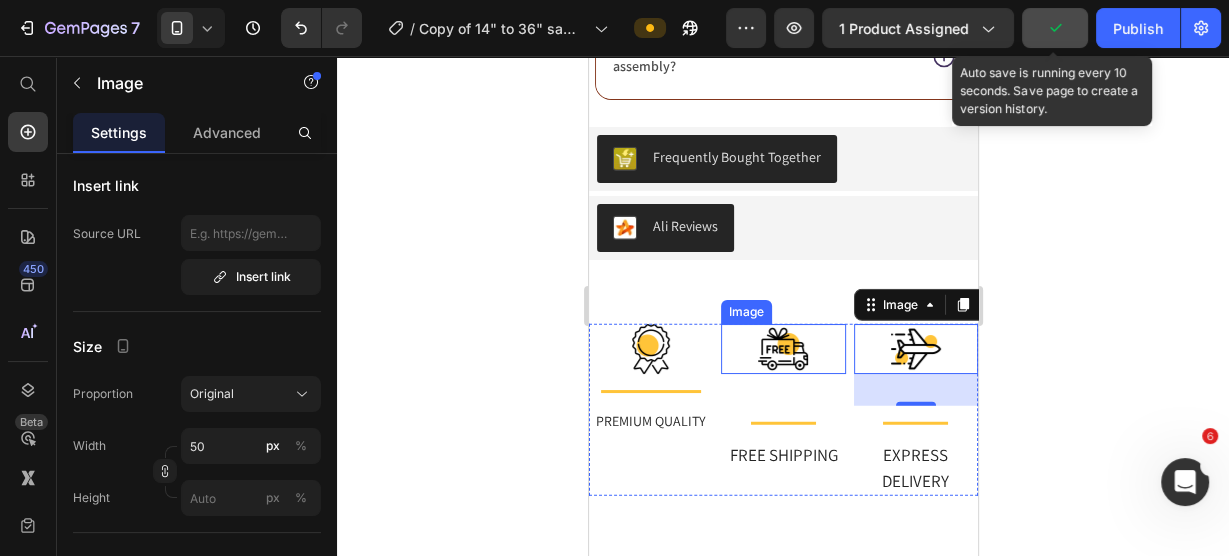 click at bounding box center (782, 349) 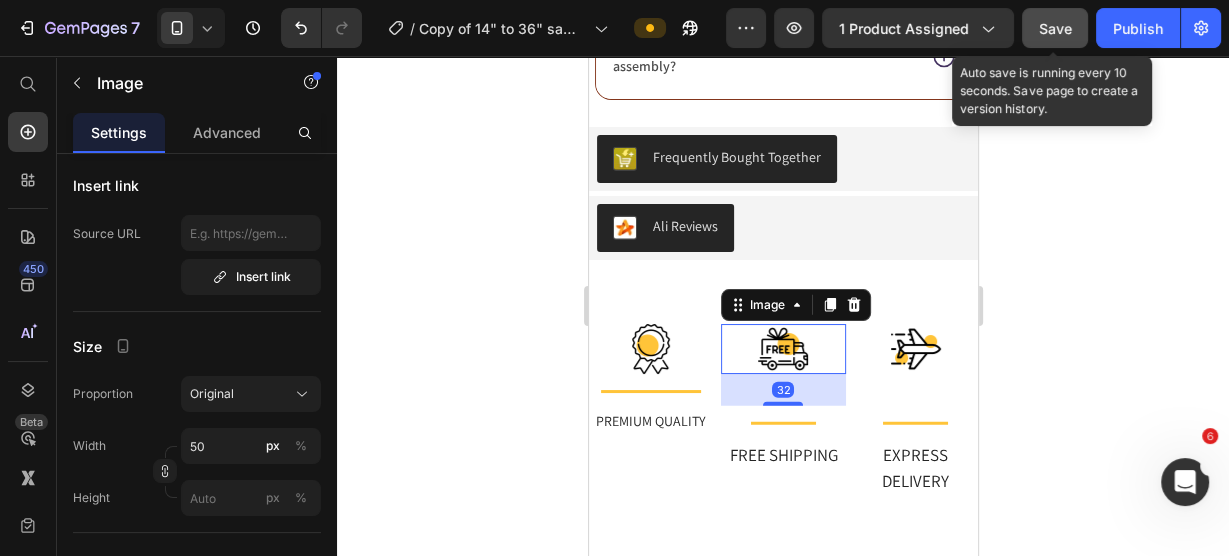 drag, startPoint x: 1194, startPoint y: 306, endPoint x: 1107, endPoint y: 326, distance: 89.26926 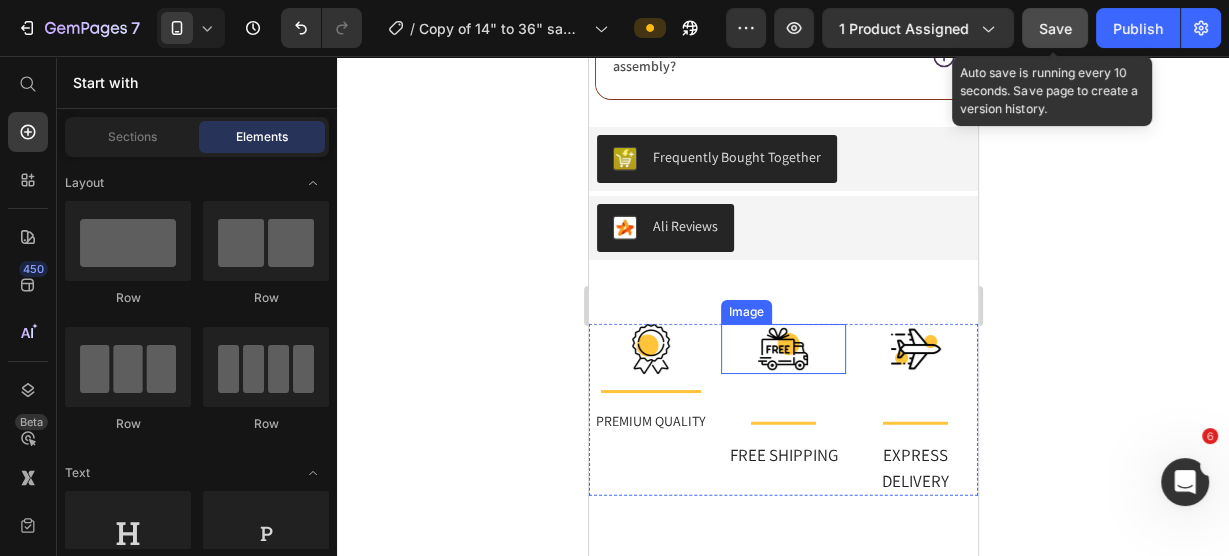 click at bounding box center (782, 349) 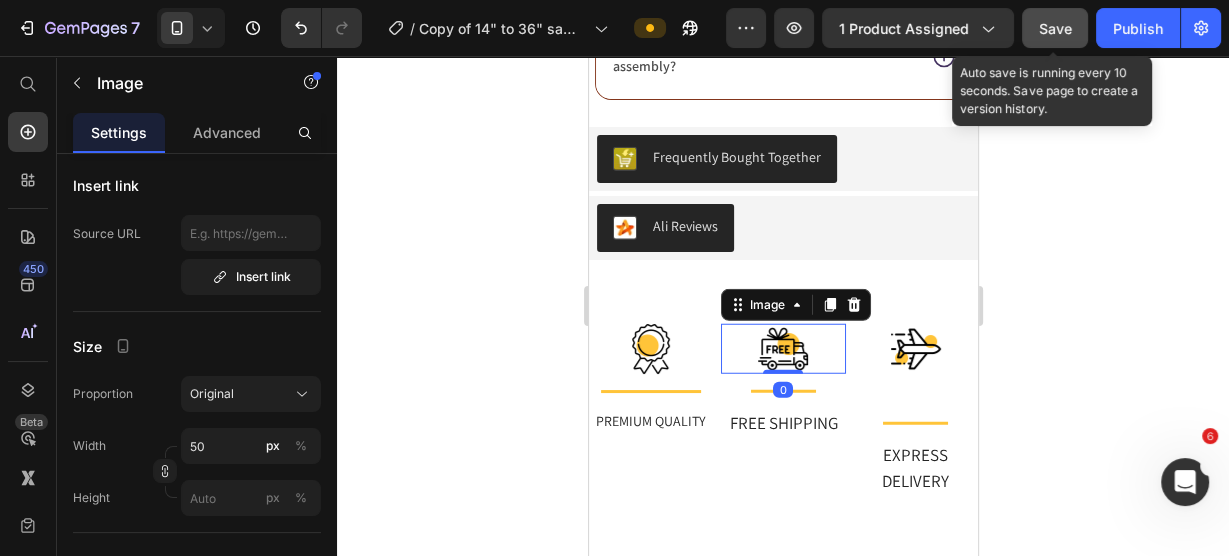 drag, startPoint x: 776, startPoint y: 410, endPoint x: 843, endPoint y: 365, distance: 80.70936 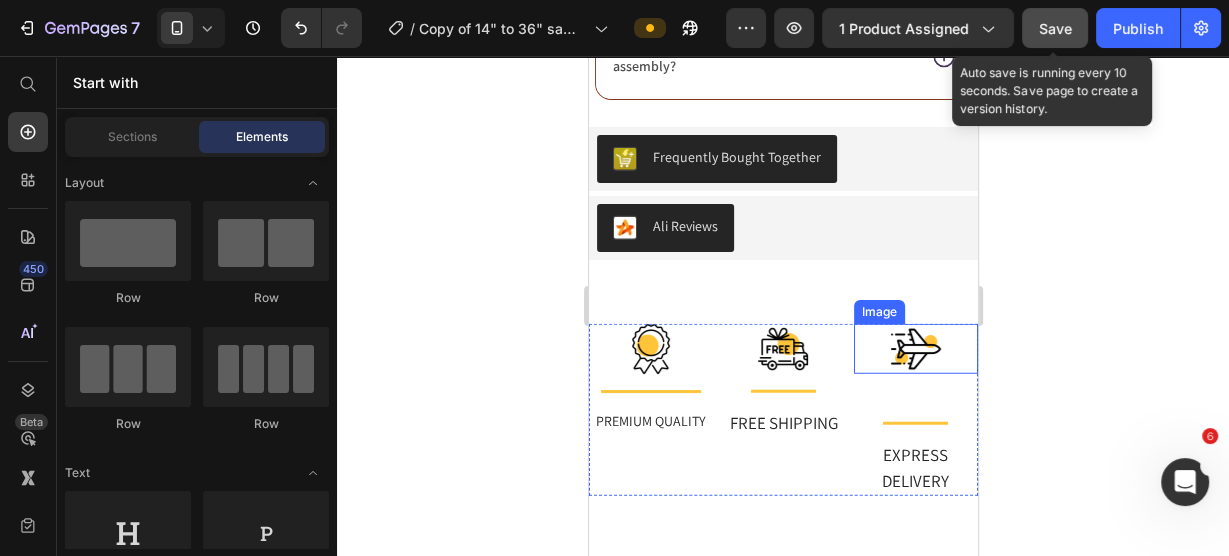 click at bounding box center (915, 349) 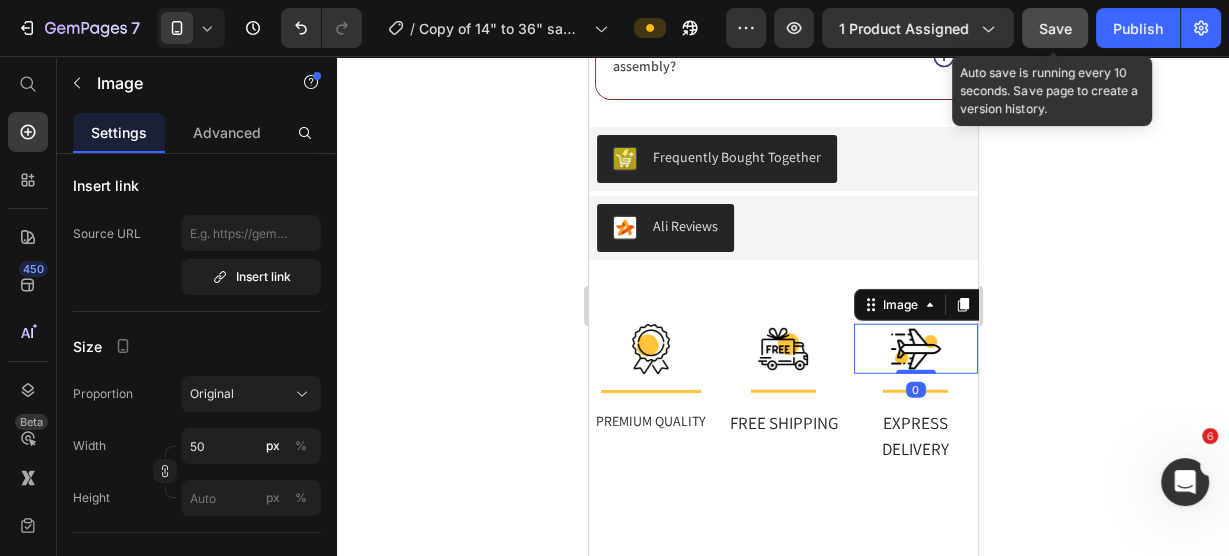 drag, startPoint x: 909, startPoint y: 412, endPoint x: 975, endPoint y: 342, distance: 96.20811 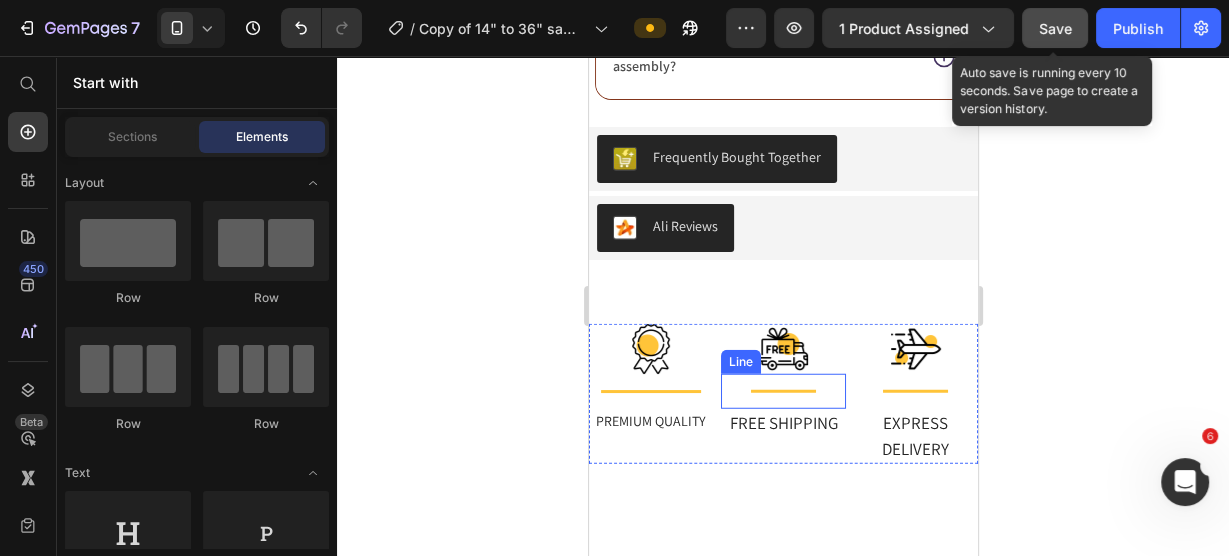 click on "Title Line" at bounding box center [782, 391] 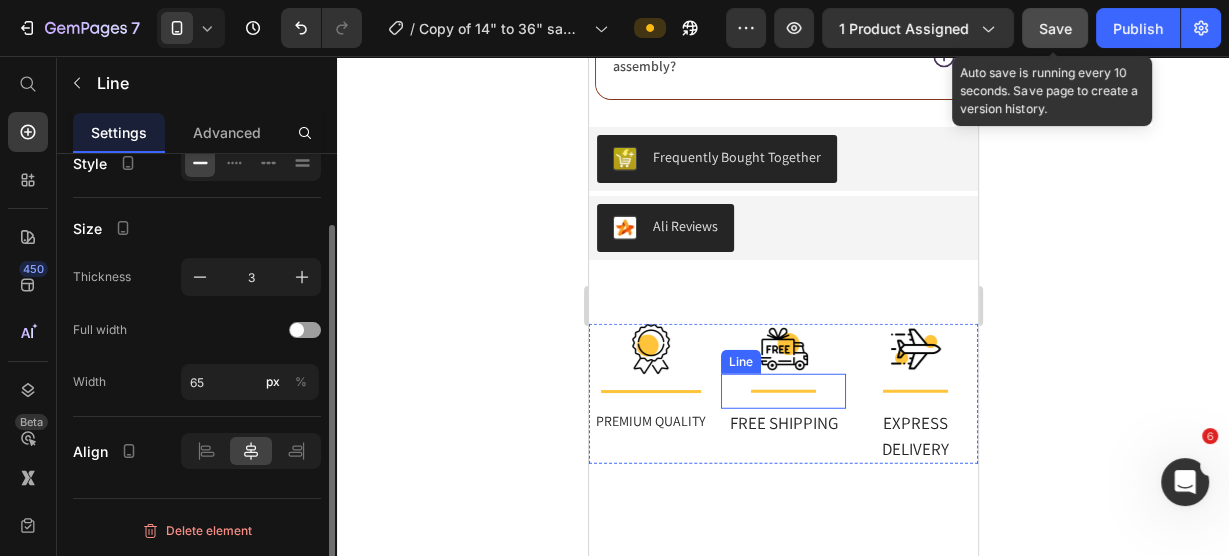 scroll, scrollTop: 0, scrollLeft: 0, axis: both 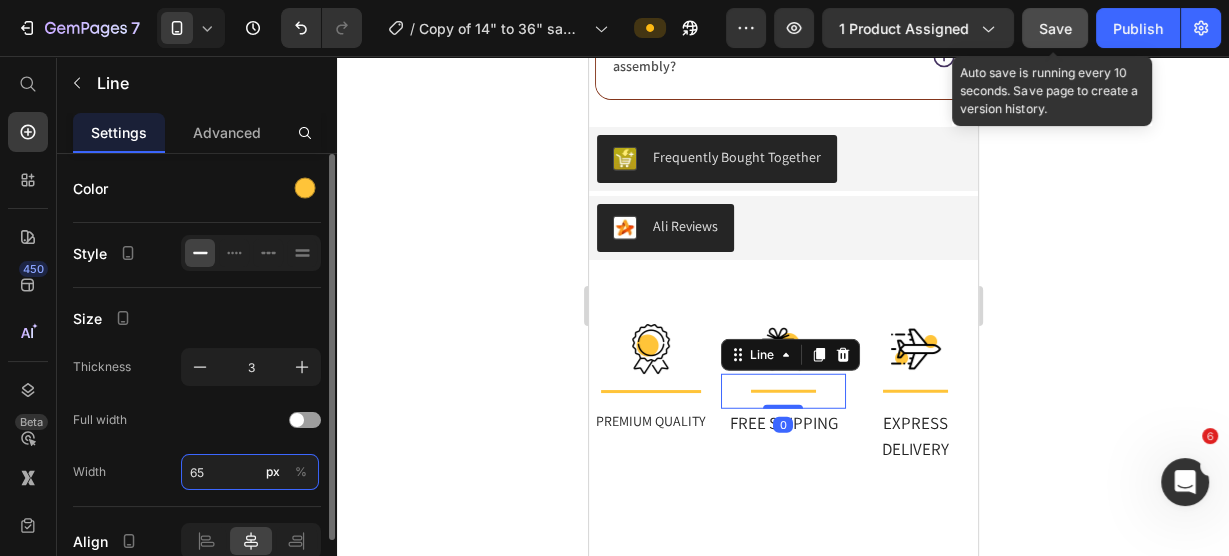 click on "65" at bounding box center [250, 472] 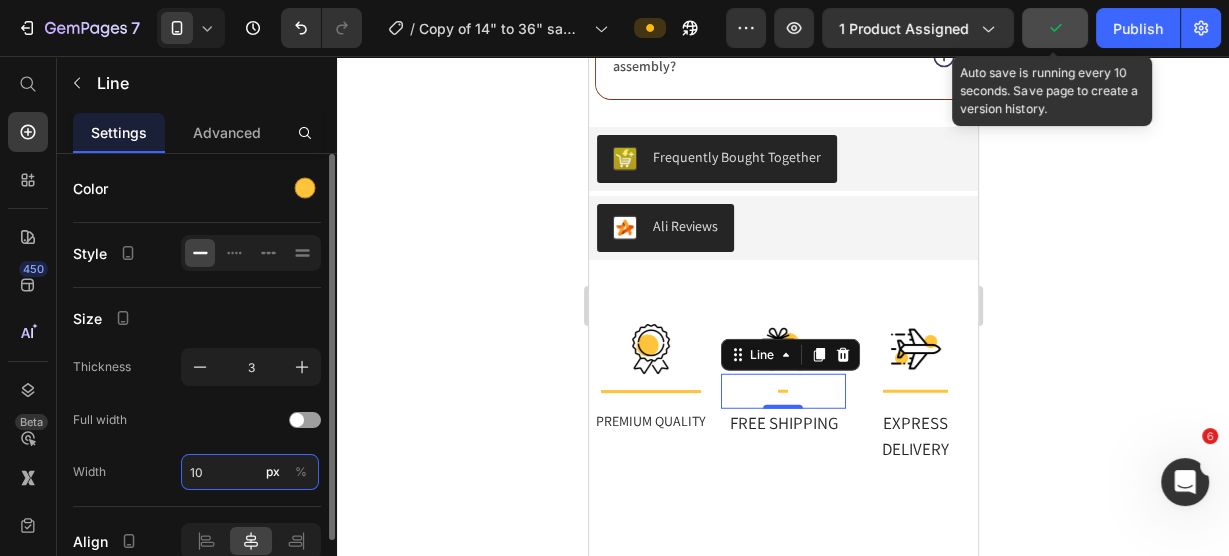 type on "100" 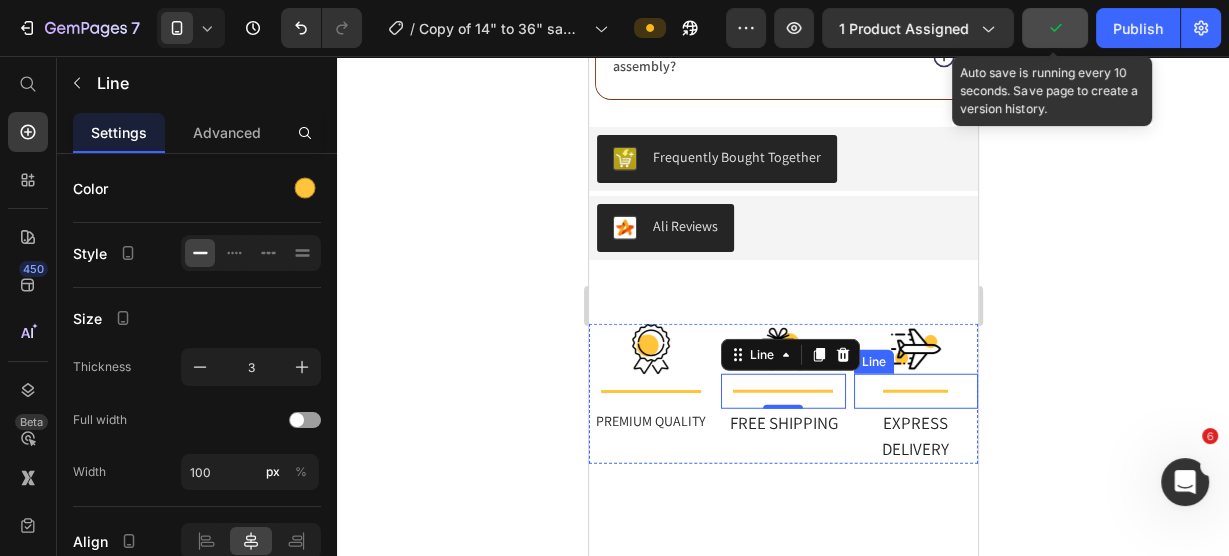 click on "Title Line" at bounding box center (915, 391) 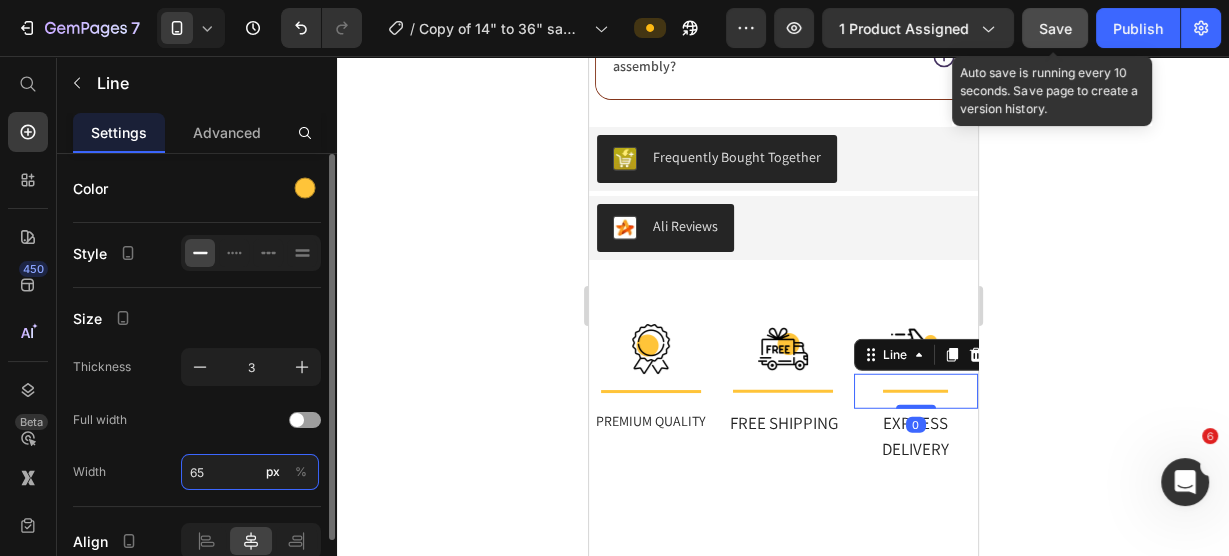 click on "65" at bounding box center [250, 472] 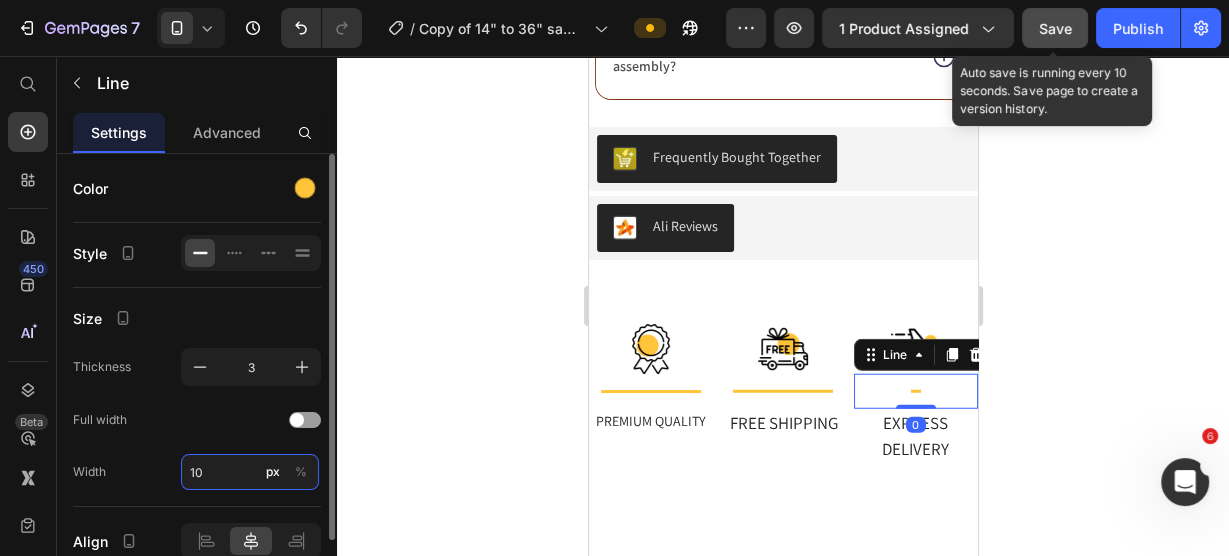 type on "100" 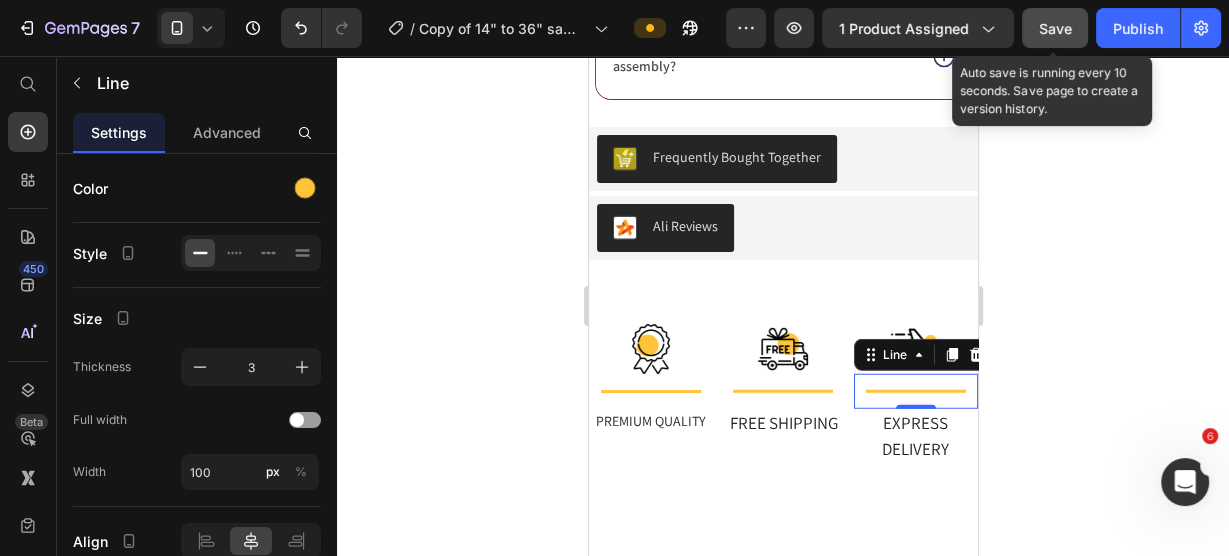 click 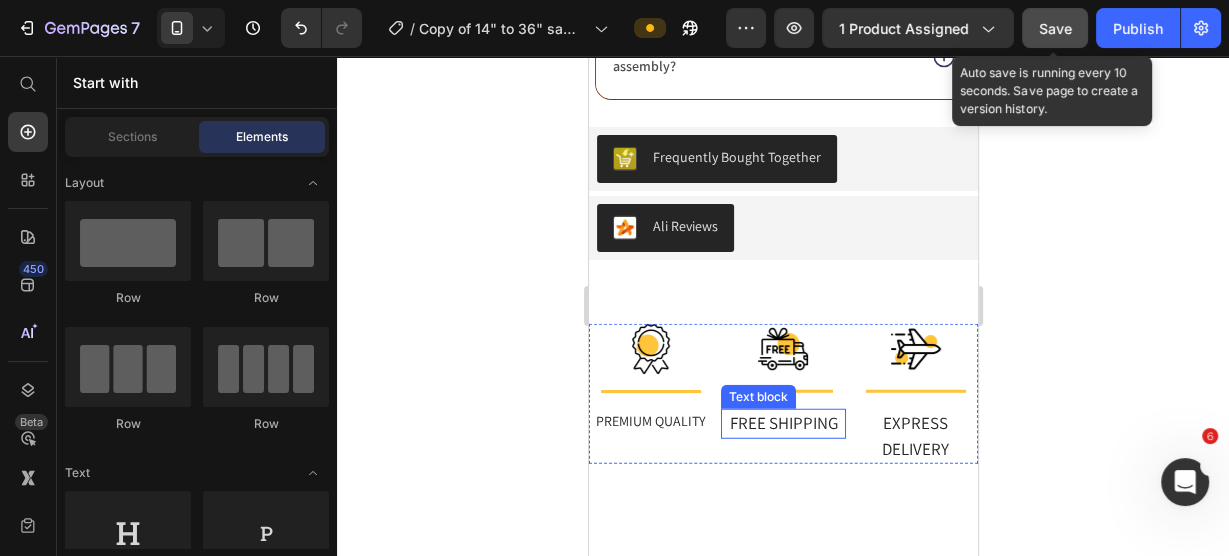 click on "FREE SHIPPING" at bounding box center (782, 424) 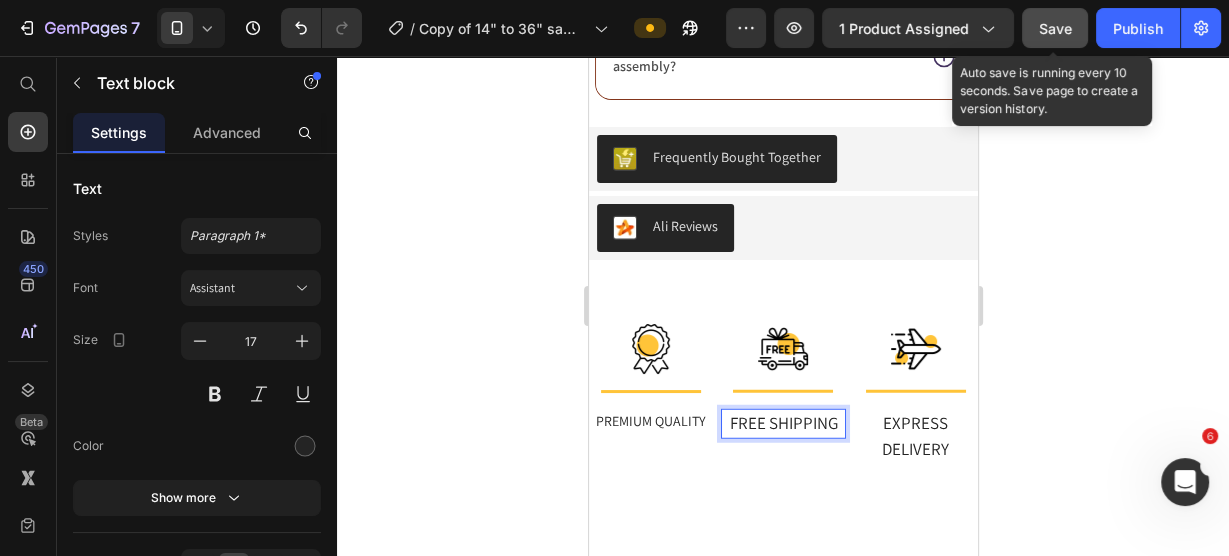 click on "FREE SHIPPING" at bounding box center [782, 424] 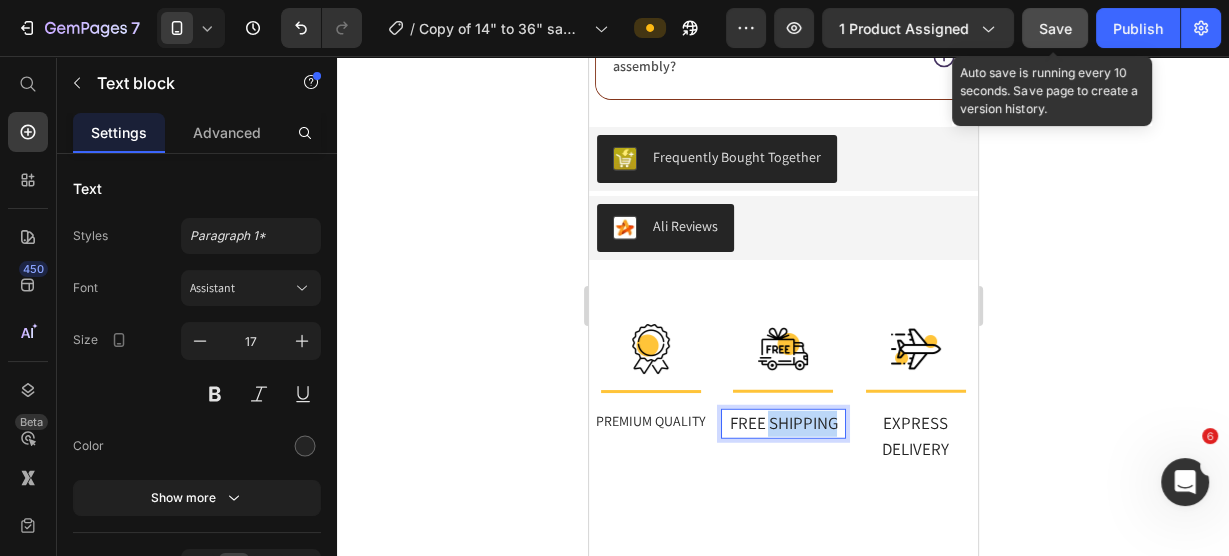 click on "FREE SHIPPING" at bounding box center [782, 424] 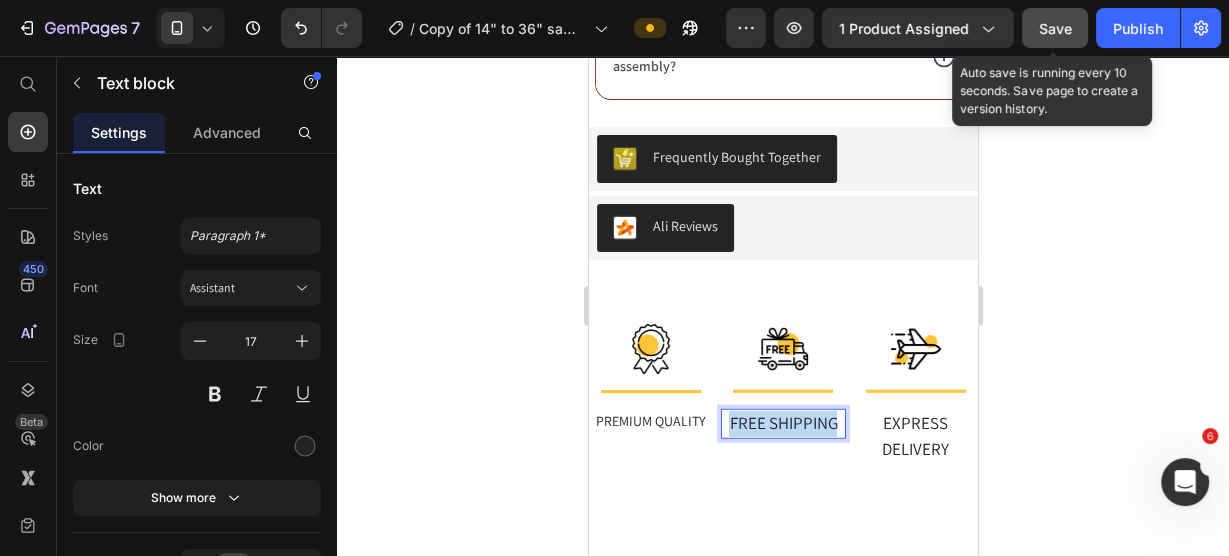 click on "FREE SHIPPING" at bounding box center [782, 424] 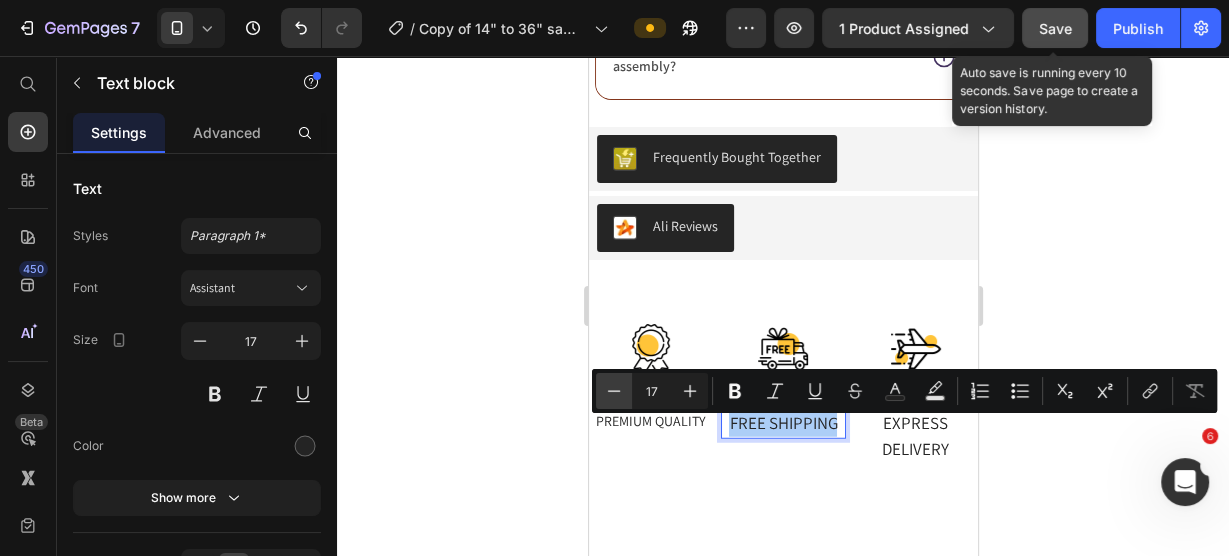 click 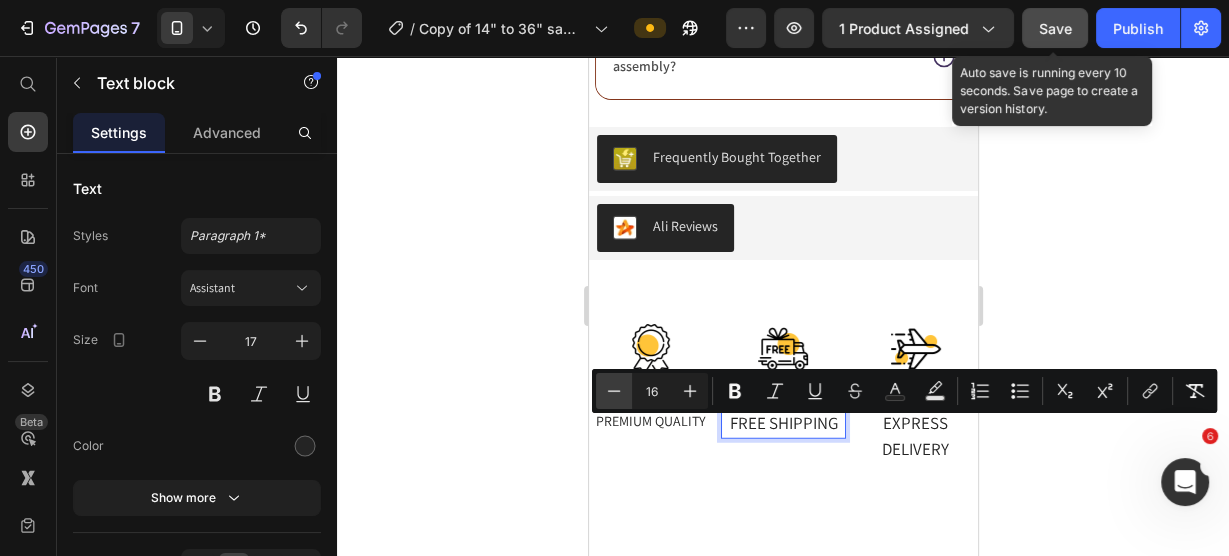 click 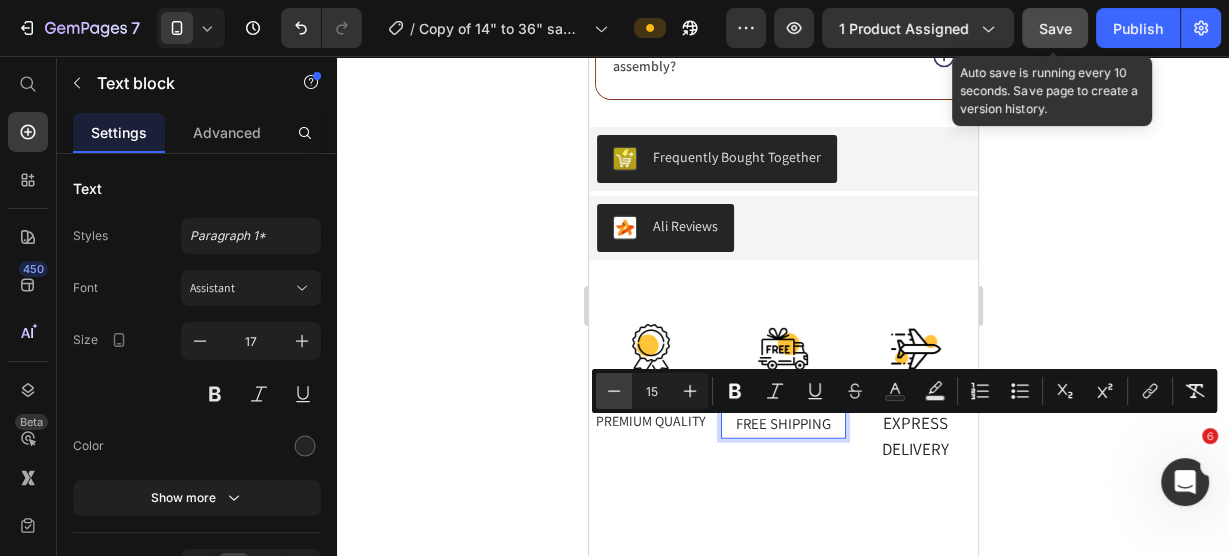 click on "Minus" at bounding box center [614, 391] 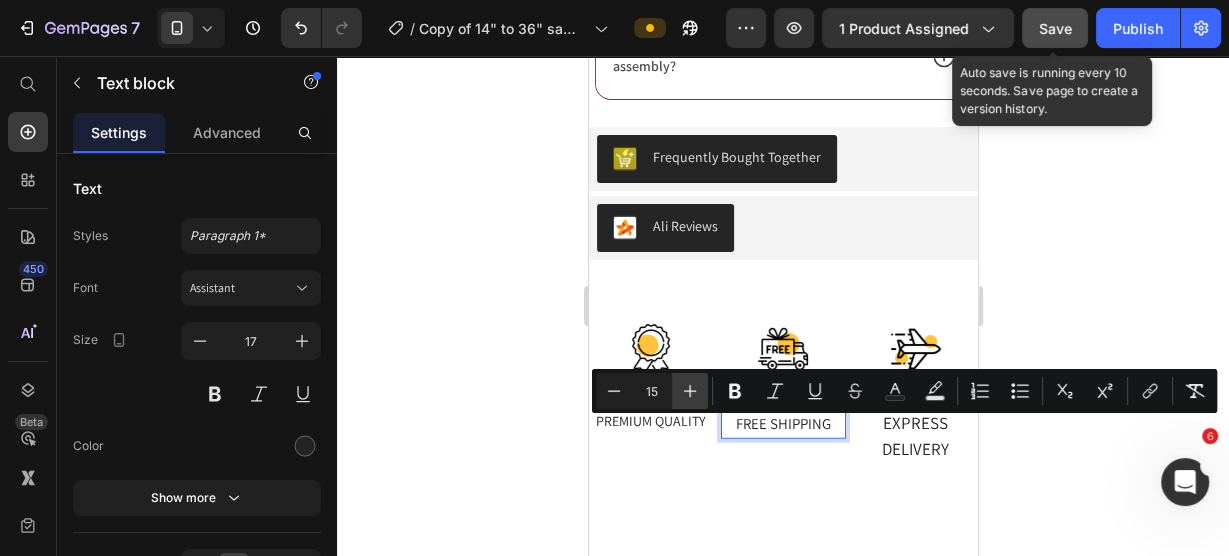 type on "14" 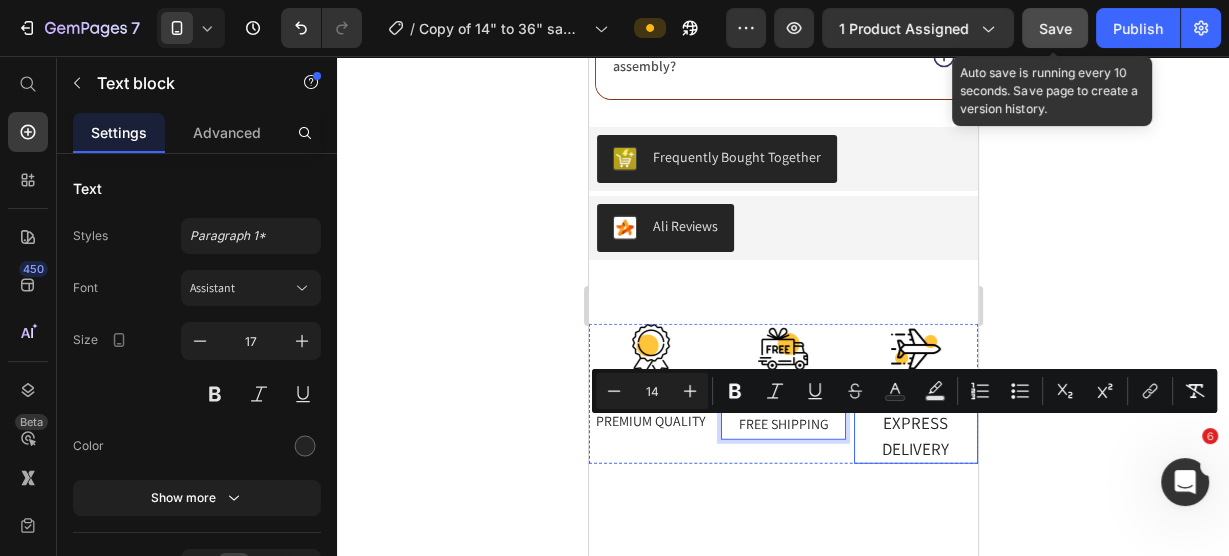click 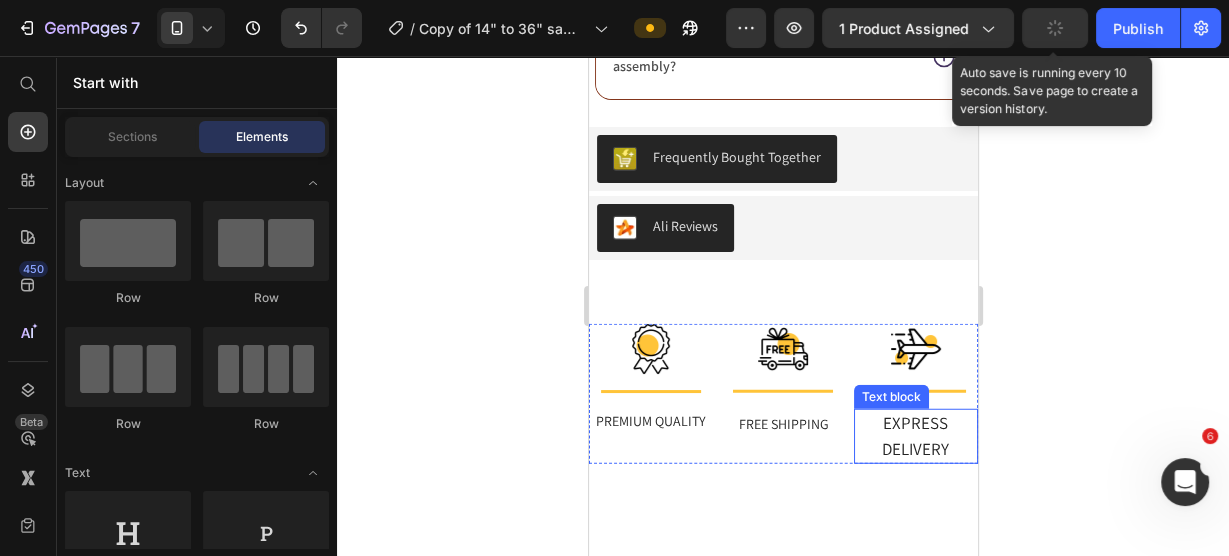 click on "EXPRESS DELIVERY" at bounding box center (915, 436) 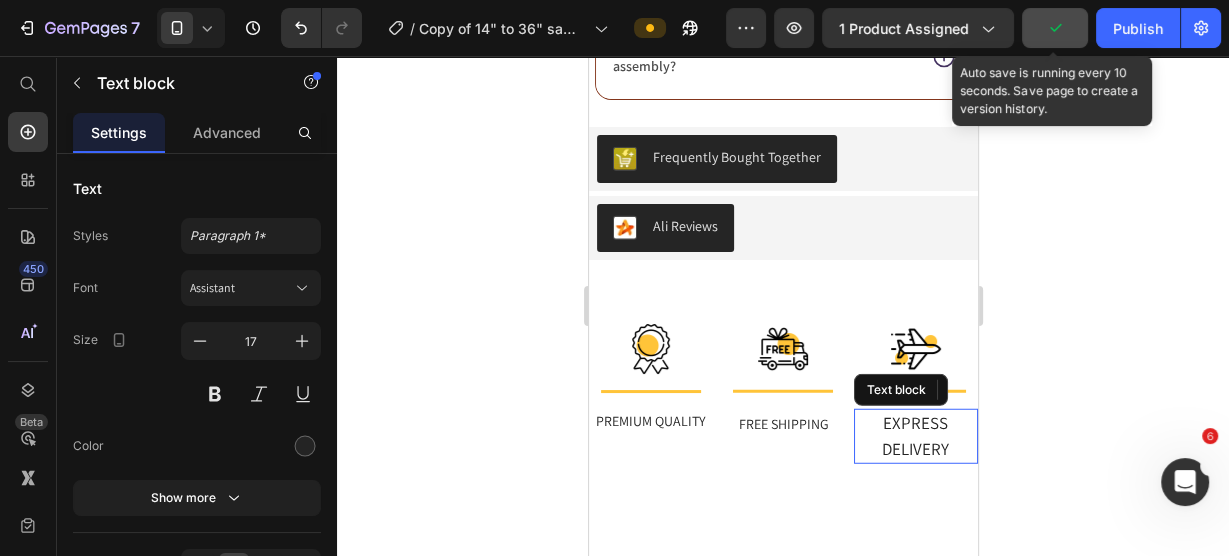 click on "EXPRESS DELIVERY" at bounding box center [915, 436] 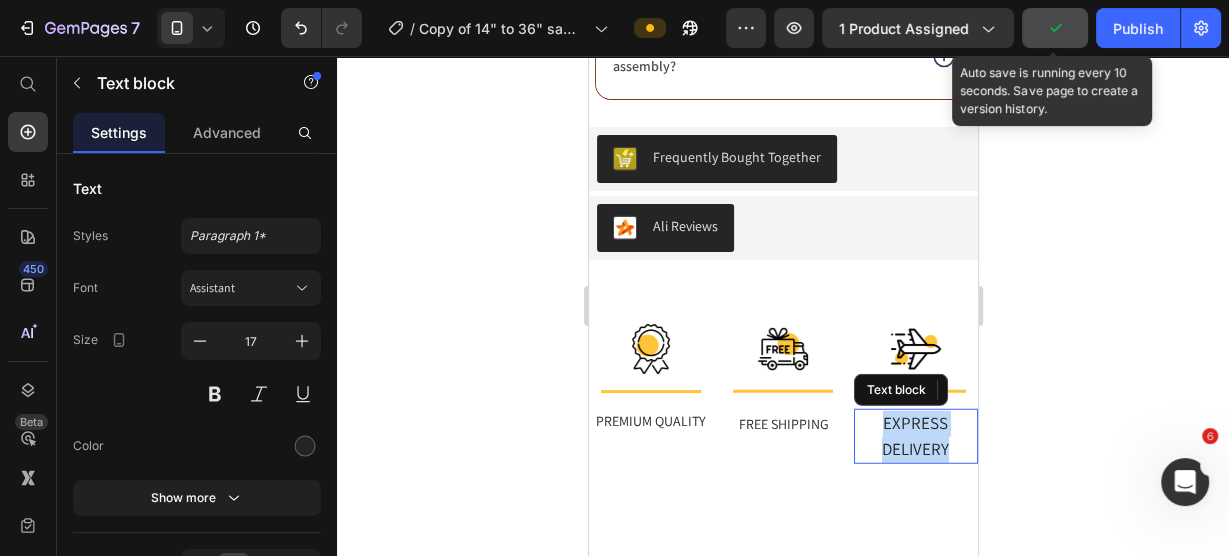 click on "EXPRESS DELIVERY" at bounding box center [915, 436] 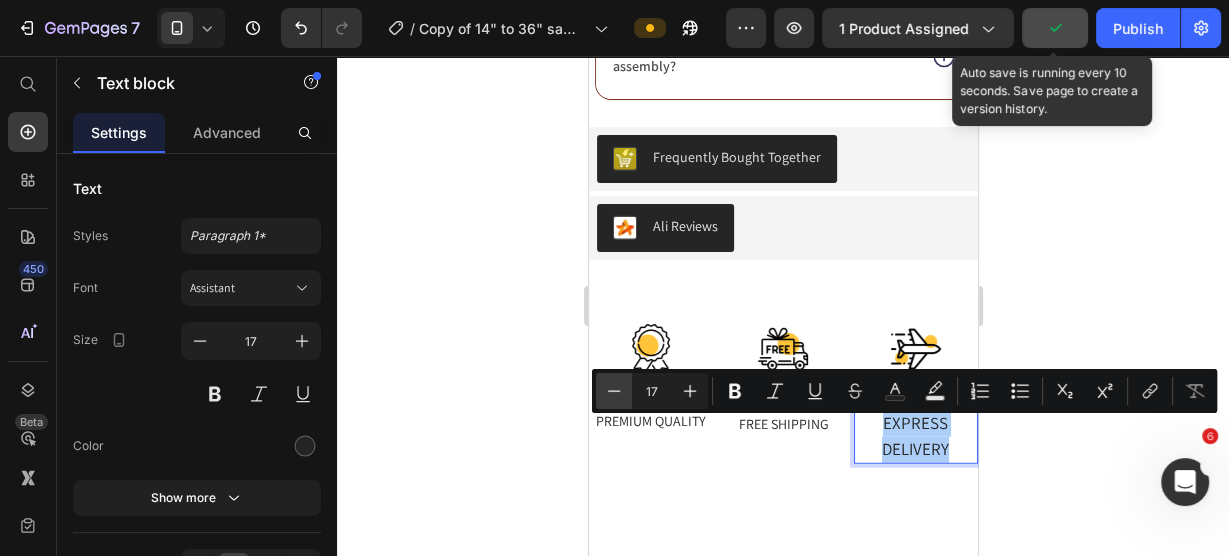 click 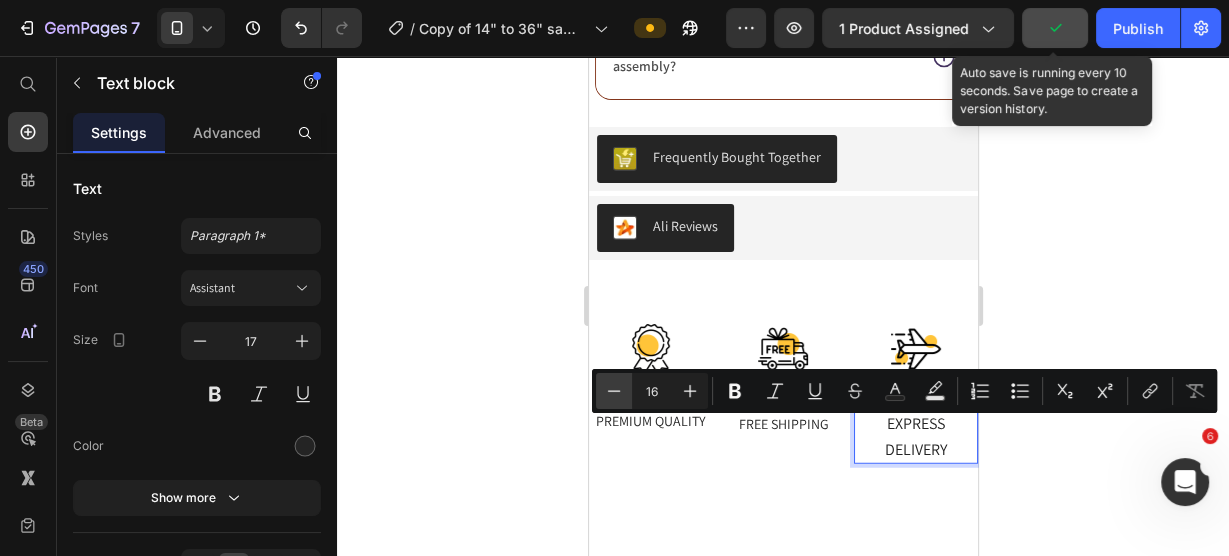 click 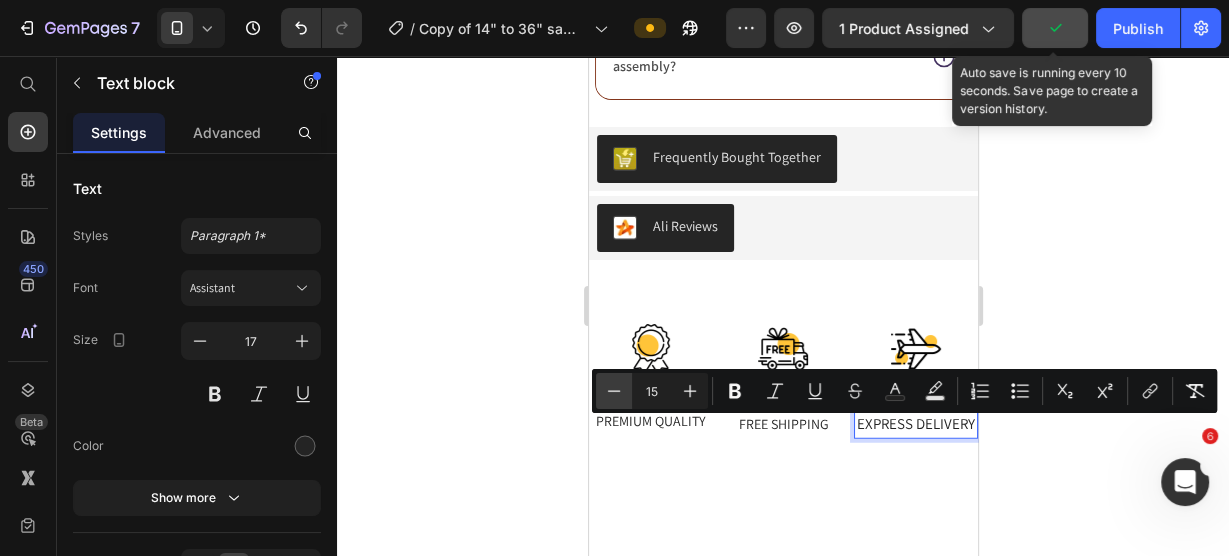 click 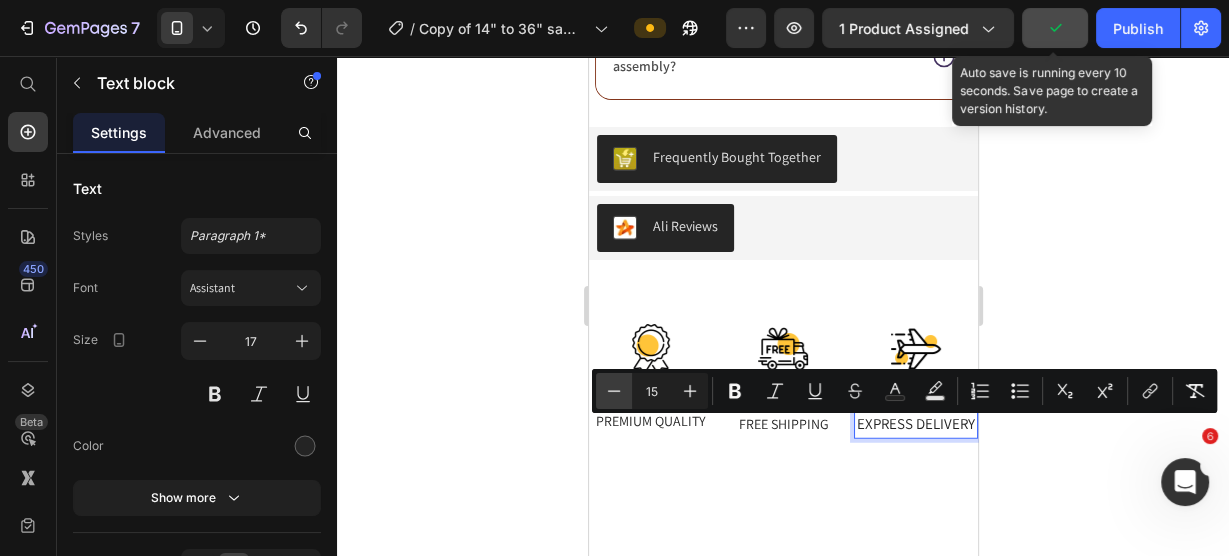 type on "14" 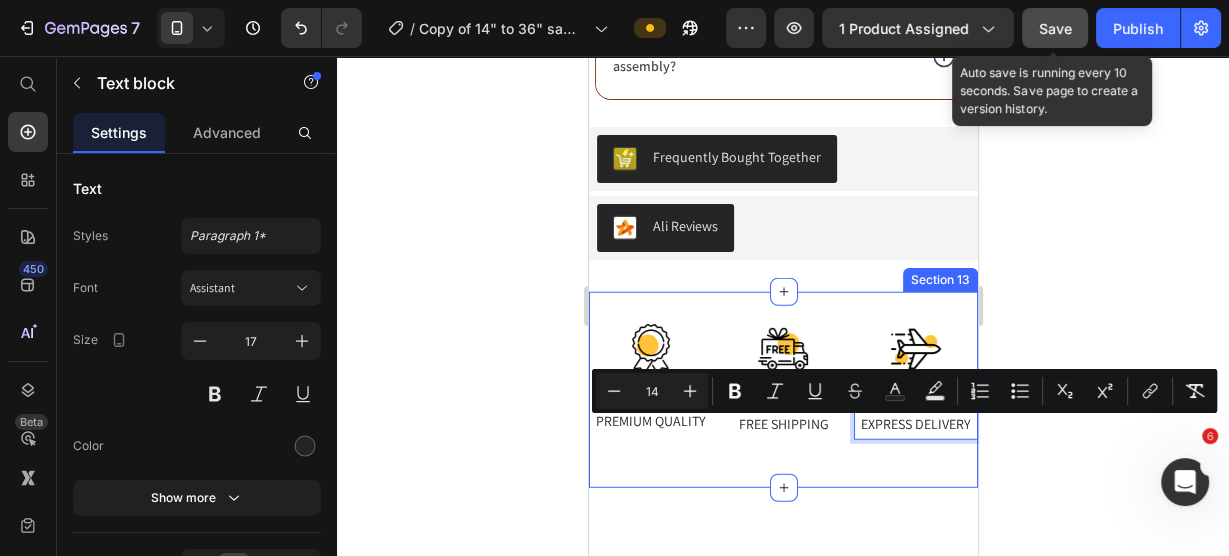 click 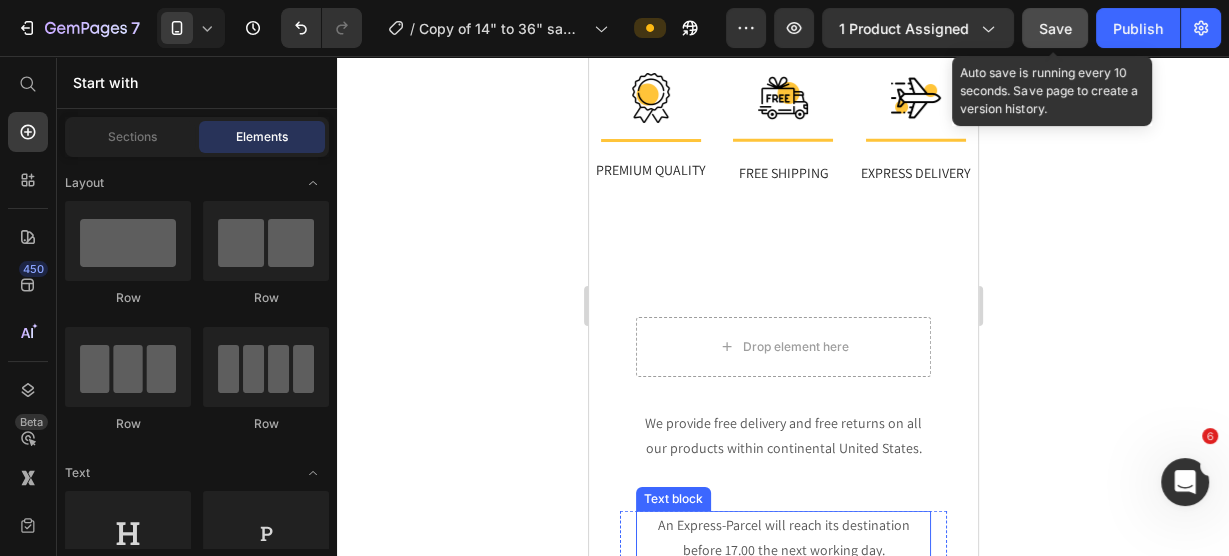 scroll, scrollTop: 4594, scrollLeft: 0, axis: vertical 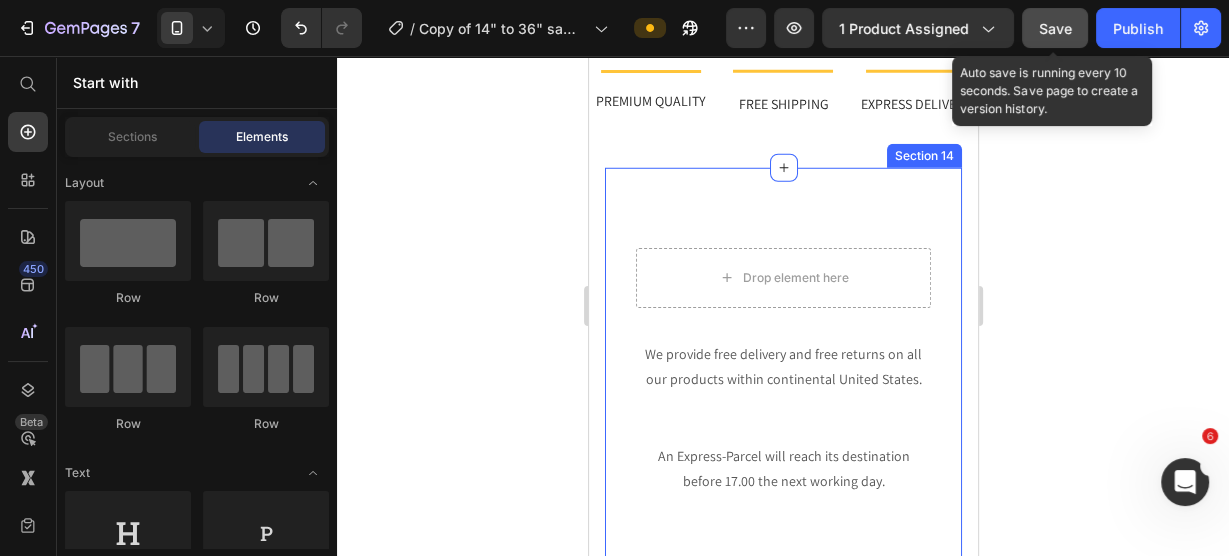 click on "Drop element here Row We provide free delivery and free returns on all our products within continental United States. Text block Row An Express-Parcel will reach its destination before 17.00 the next working day. Text block Row Row Section 14" at bounding box center (782, 372) 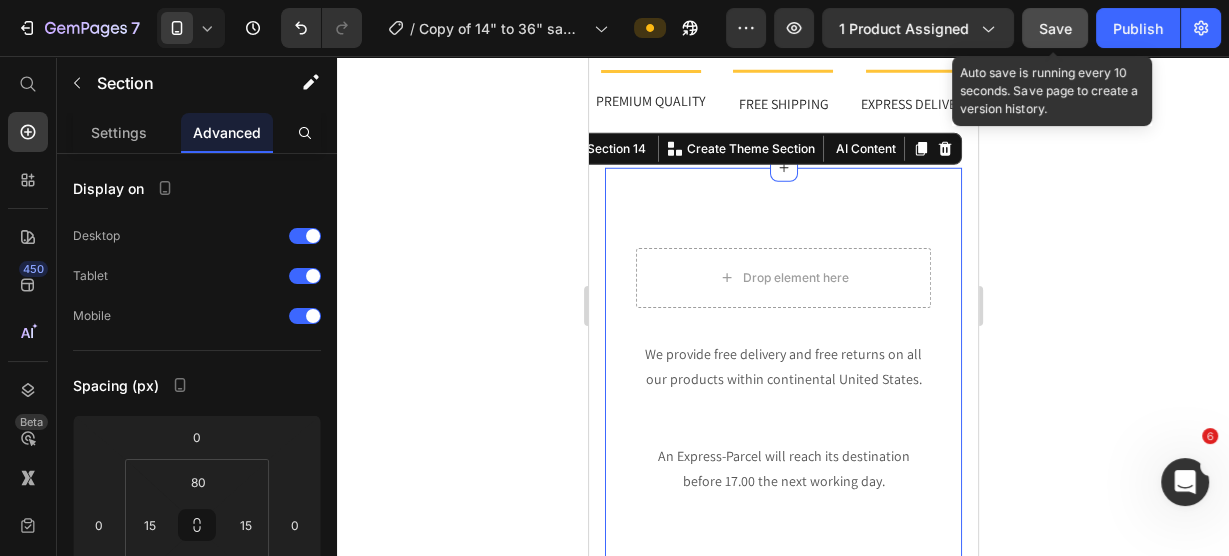 click 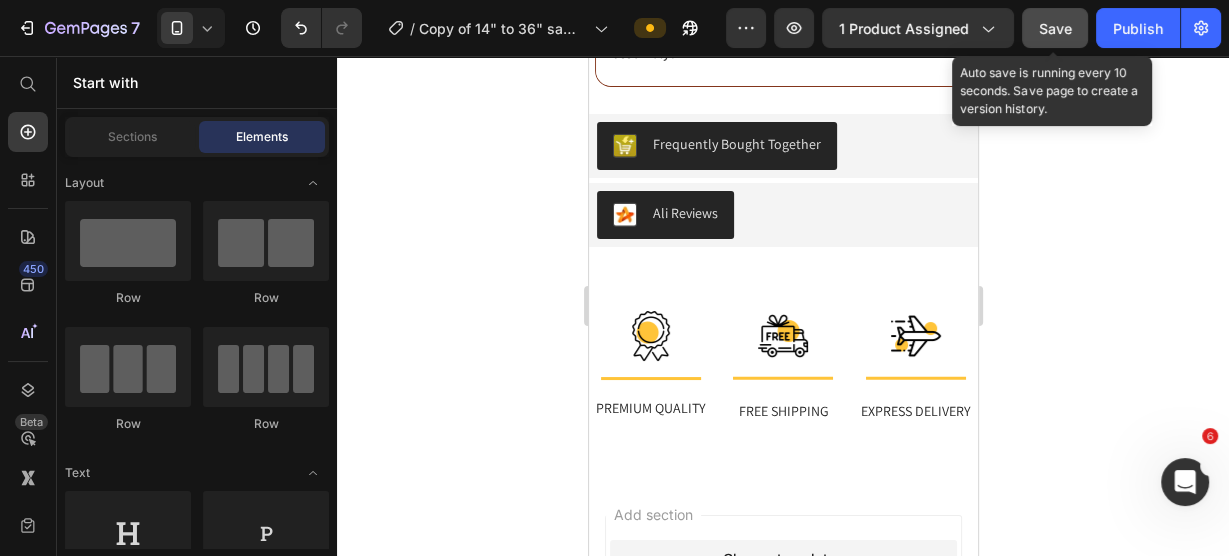 scroll, scrollTop: 4274, scrollLeft: 0, axis: vertical 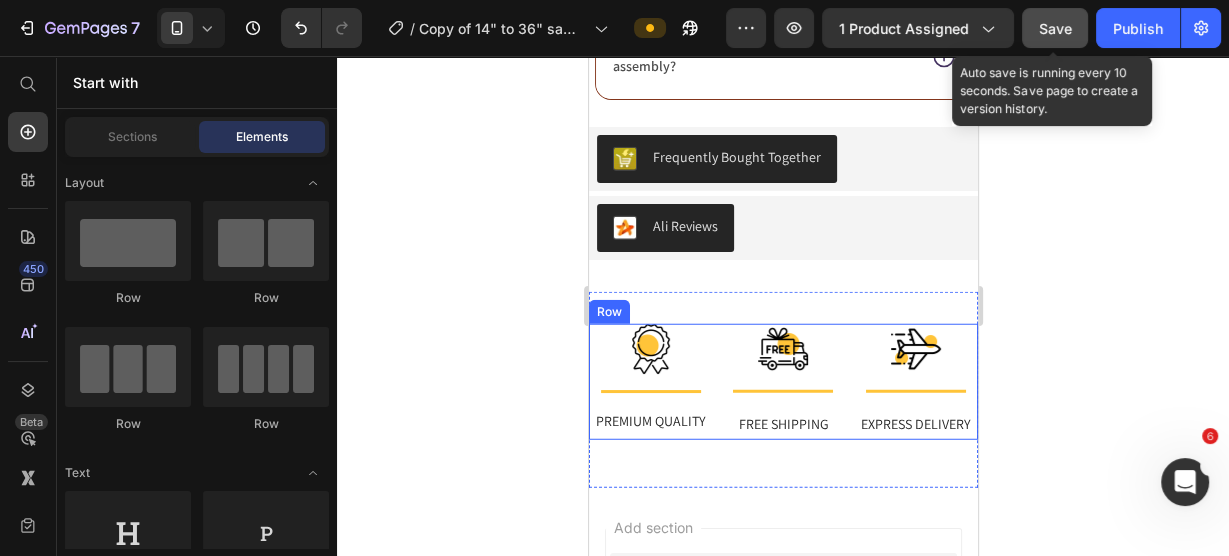 click on "Image                Title Line PREMIUM QUALITY Text block" at bounding box center [650, 382] 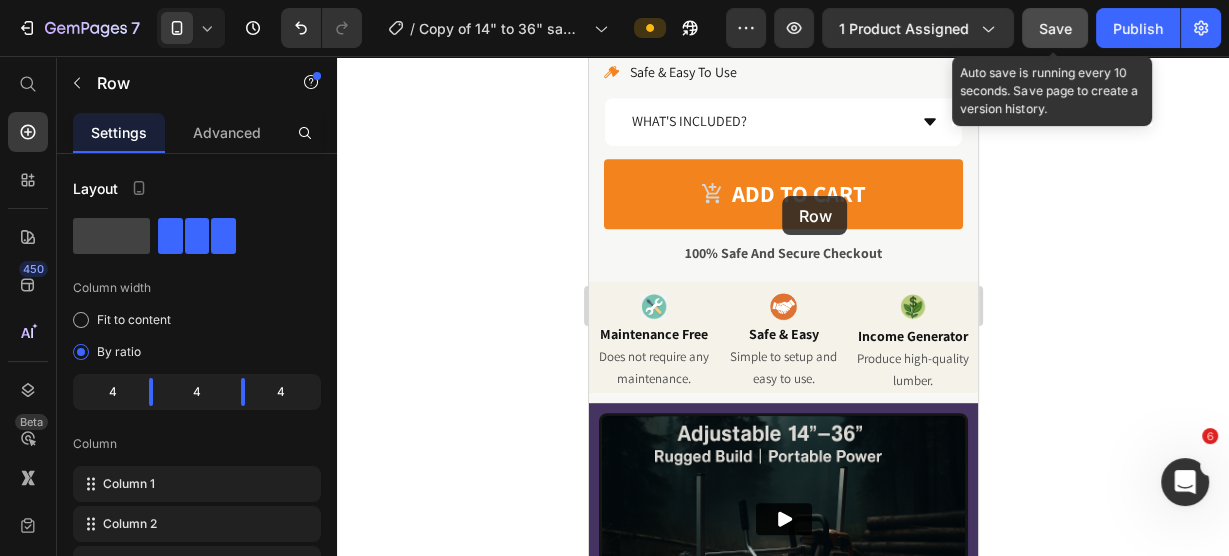 scroll, scrollTop: 834, scrollLeft: 0, axis: vertical 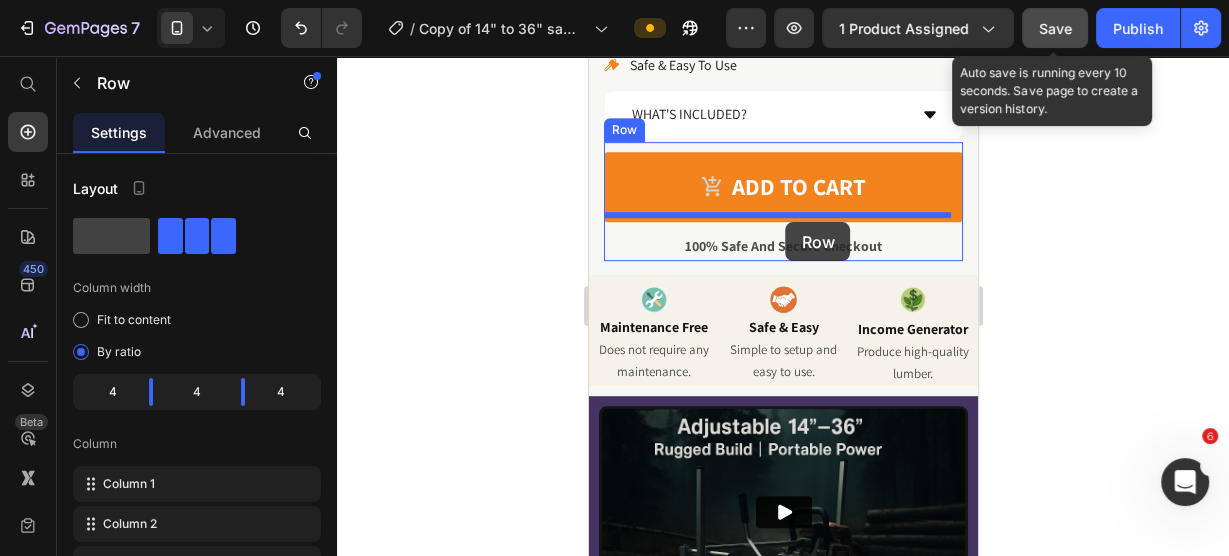 drag, startPoint x: 606, startPoint y: 316, endPoint x: 785, endPoint y: 222, distance: 202.18062 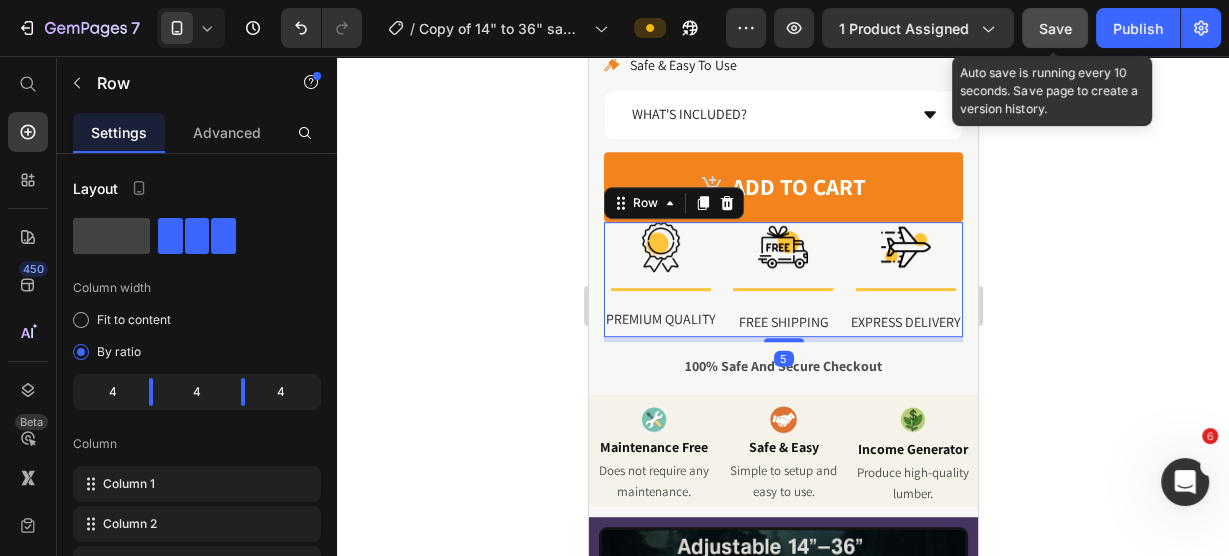 click 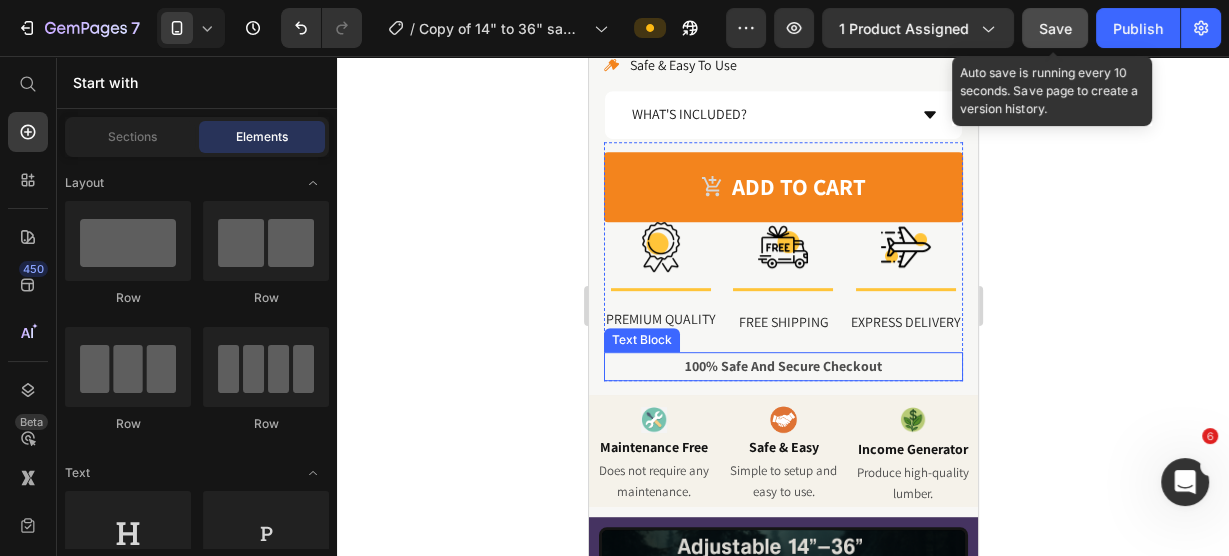 click on "100% Safe And Secure Checkout" at bounding box center [782, 366] 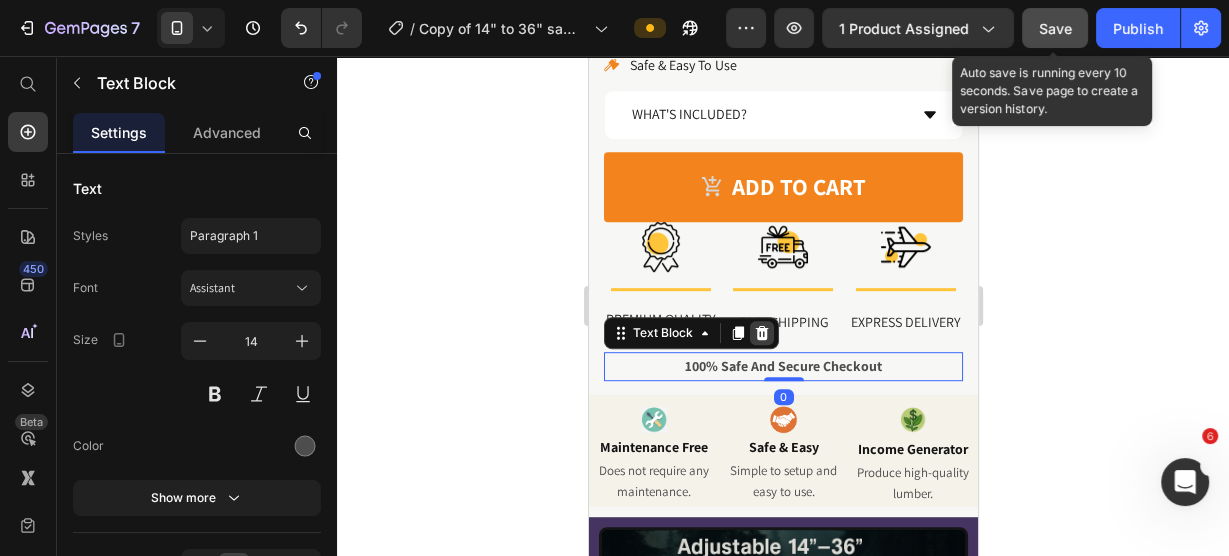 click 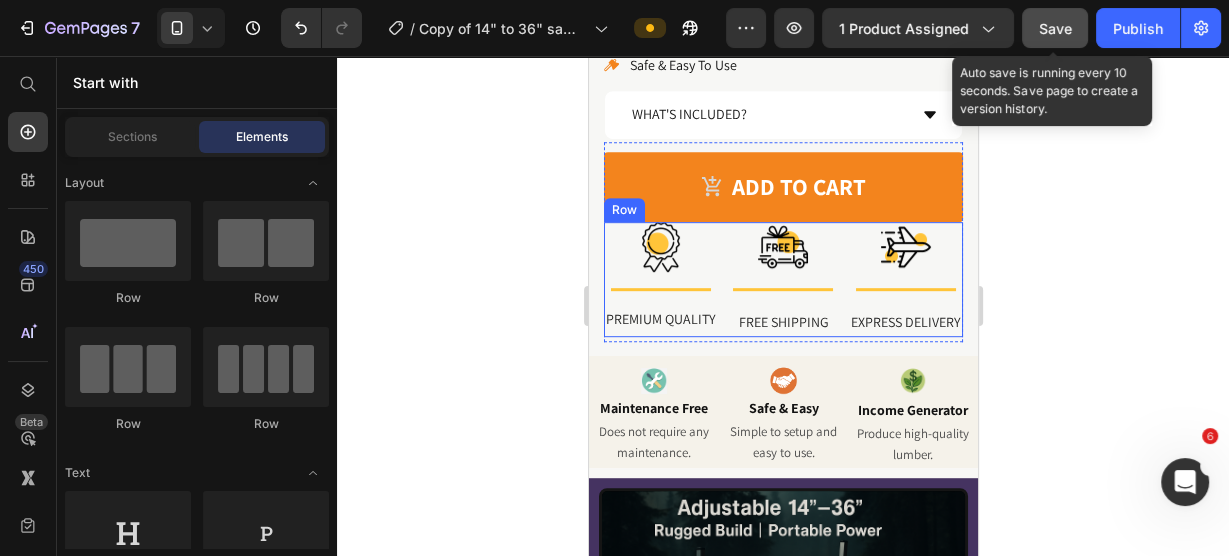 click on "Image                Title Line PREMIUM QUALITY Text block" at bounding box center [660, 280] 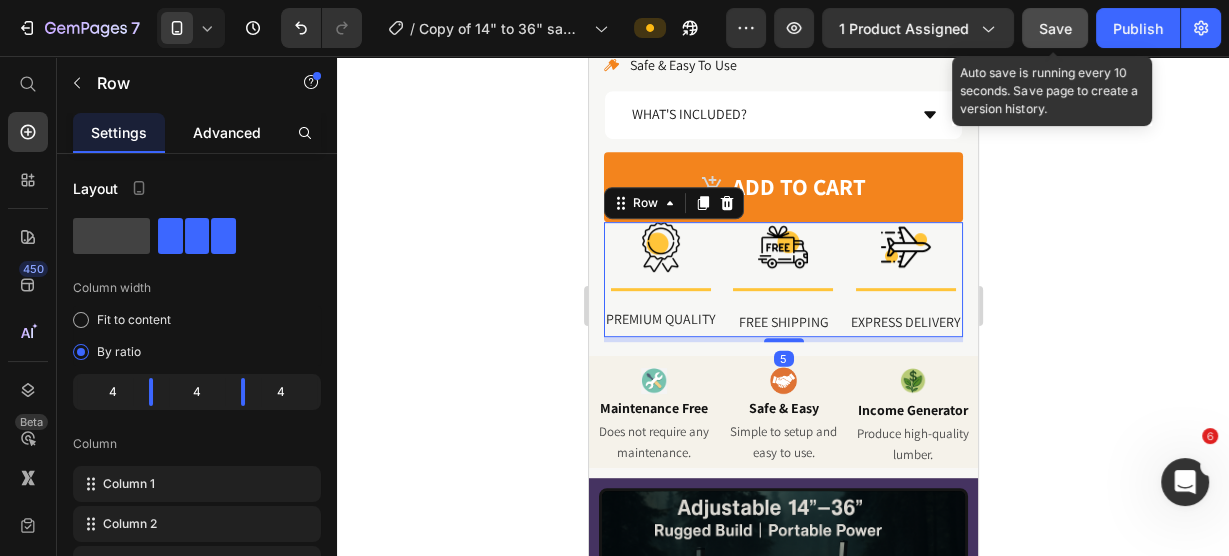 click on "Advanced" at bounding box center [227, 132] 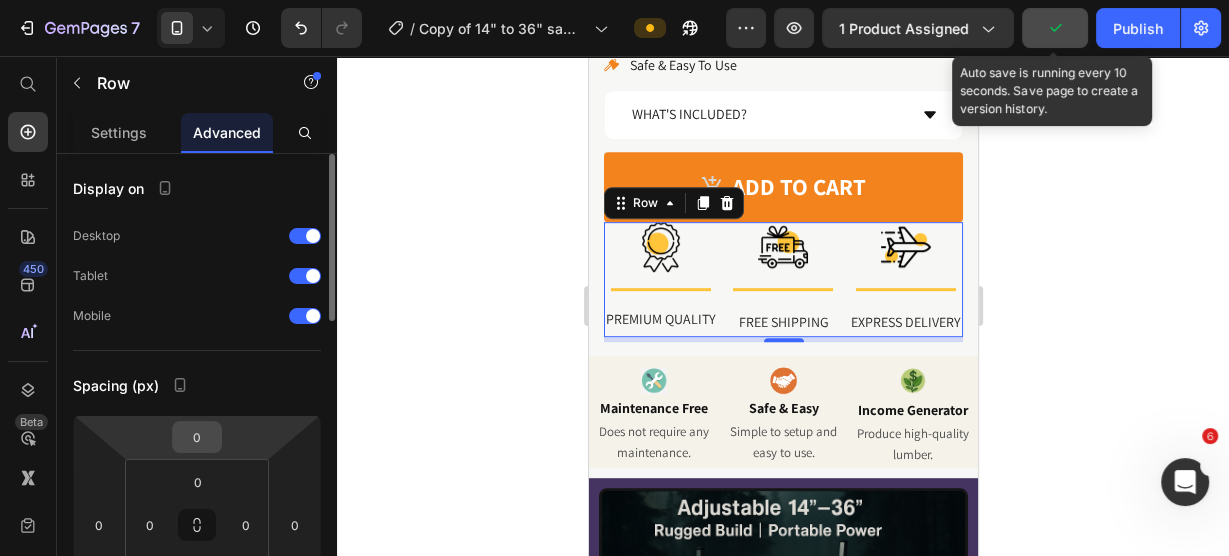 click on "0" at bounding box center [197, 437] 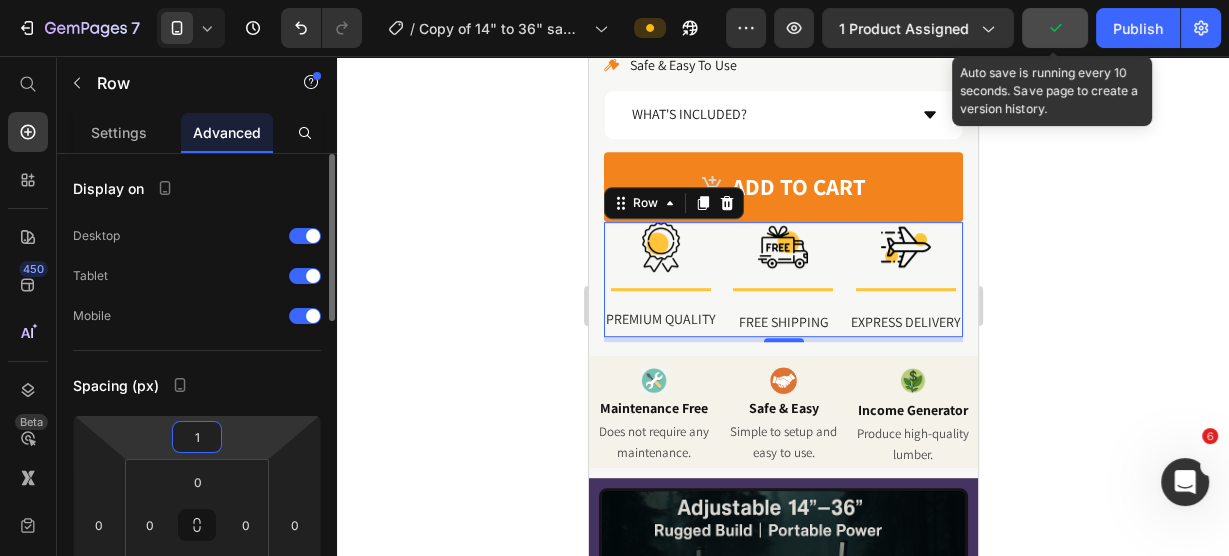 type on "10" 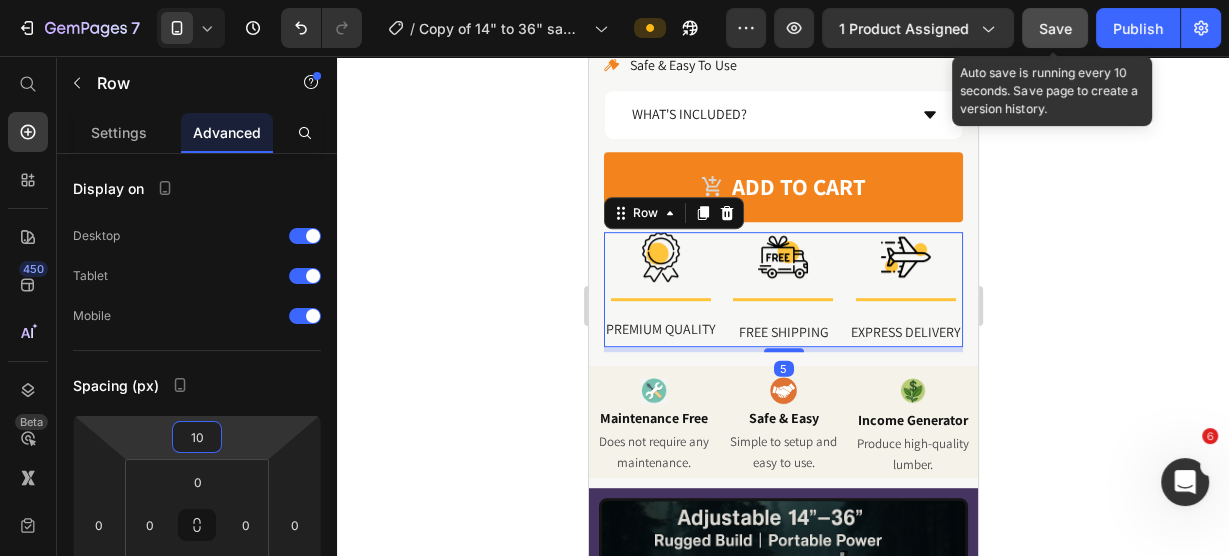 click 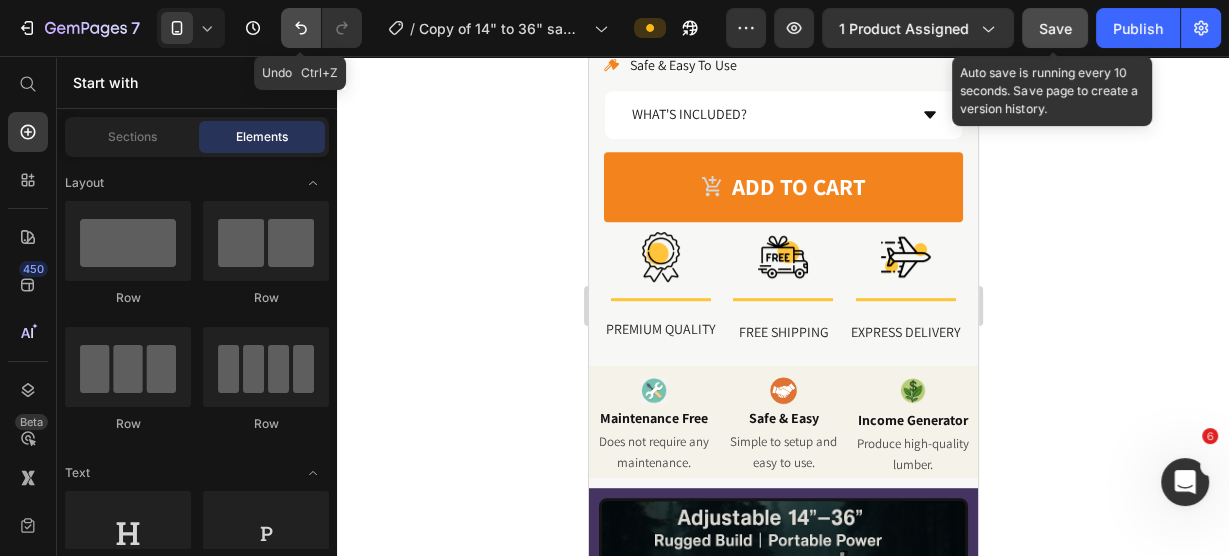 click 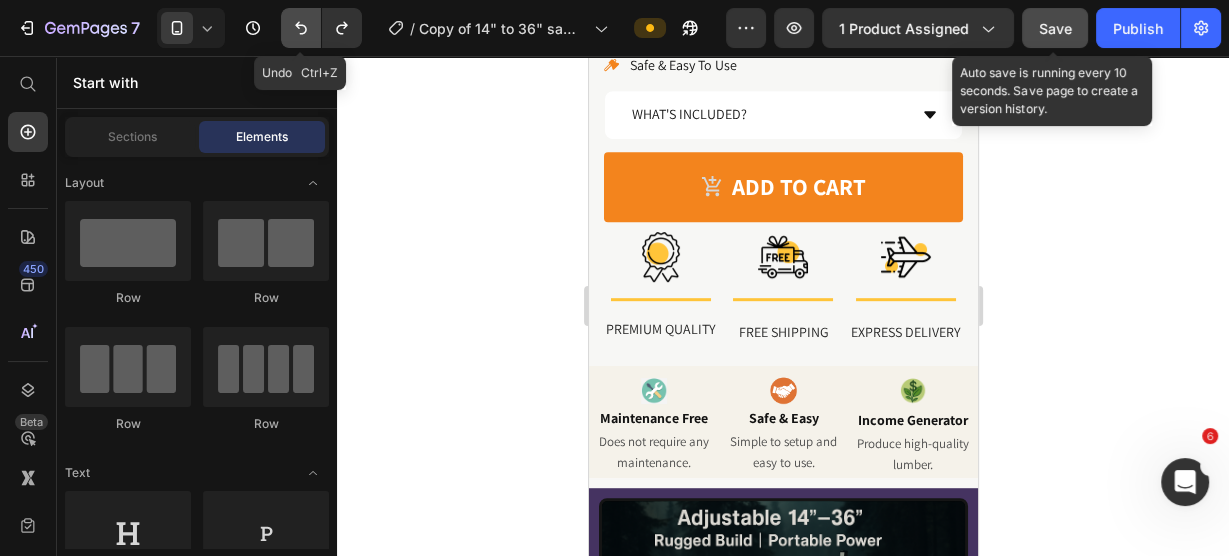 click 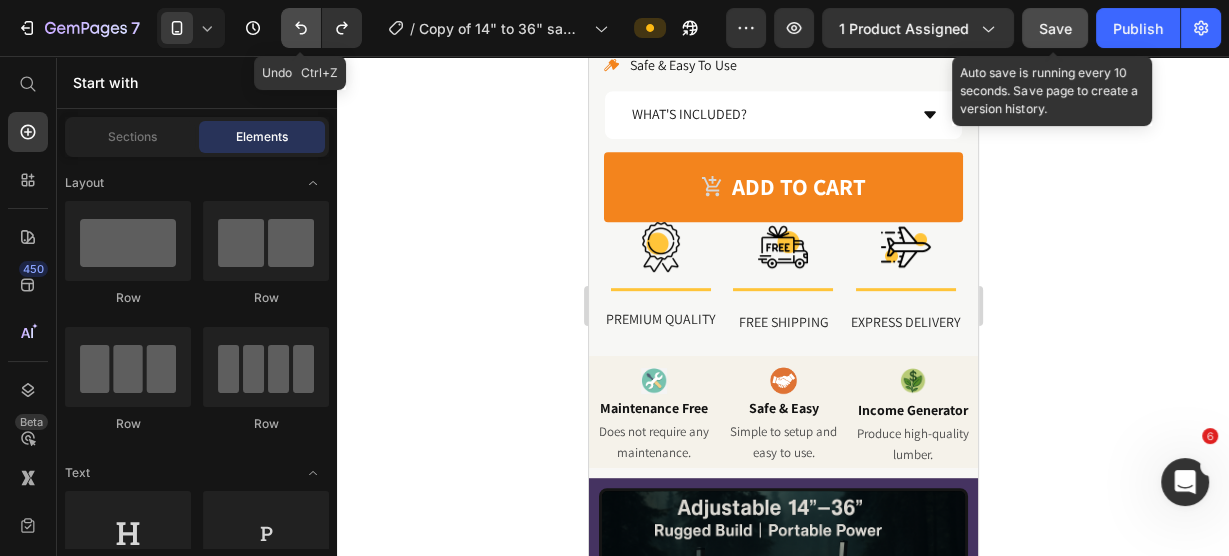 click 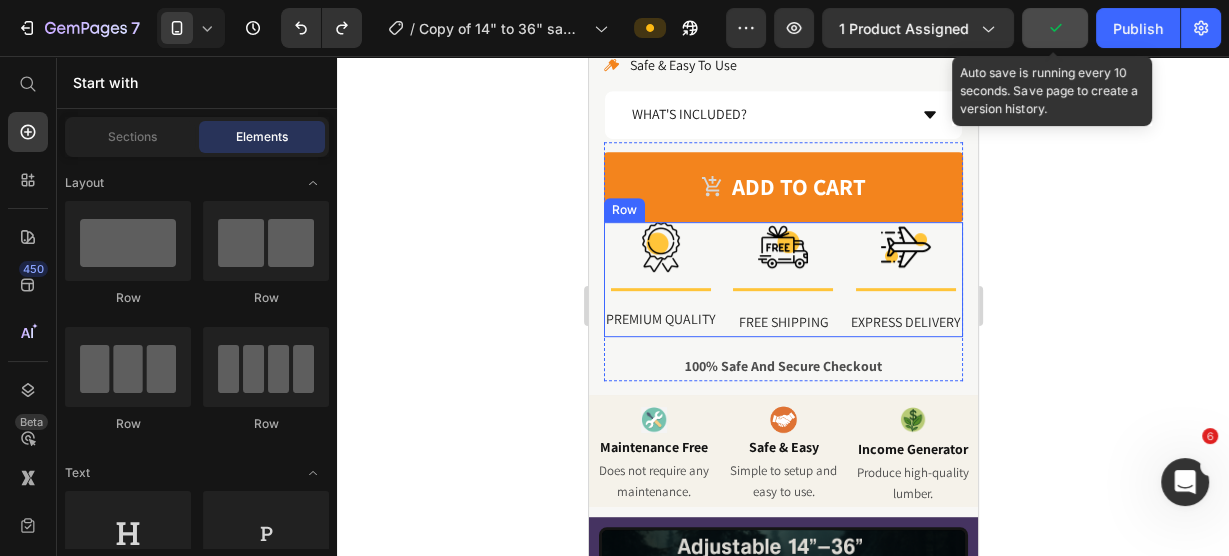 click on "Image                Title Line PREMIUM QUALITY Text block" at bounding box center [660, 280] 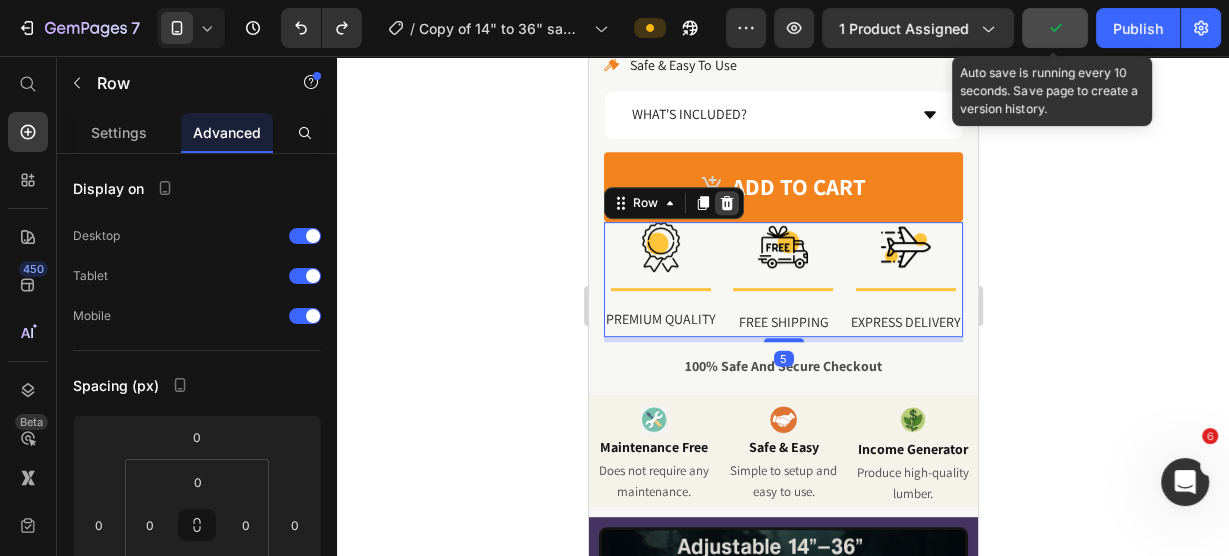 click 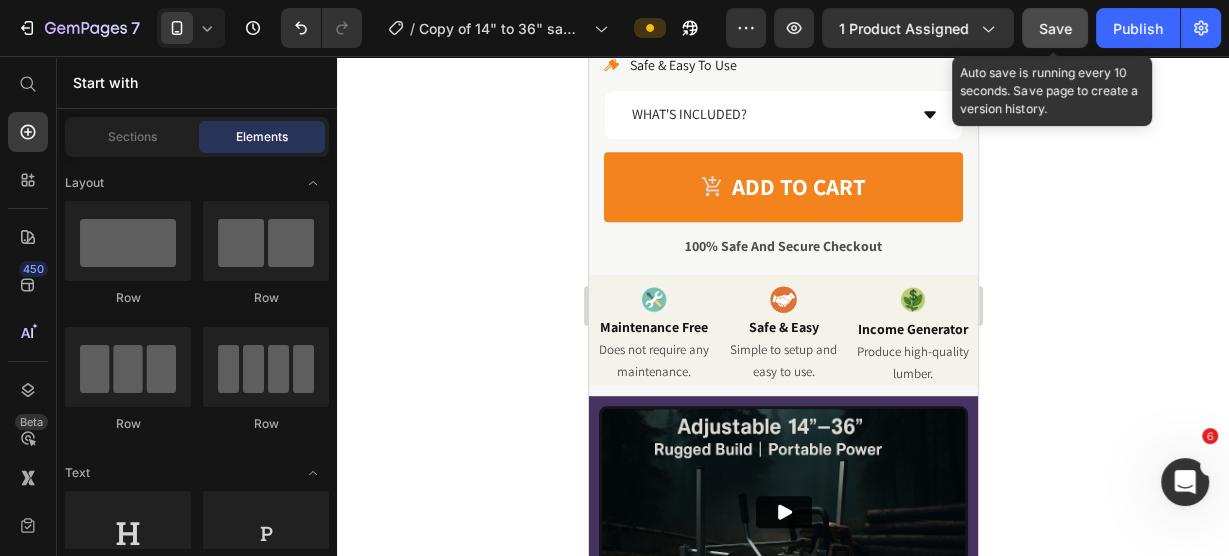 click 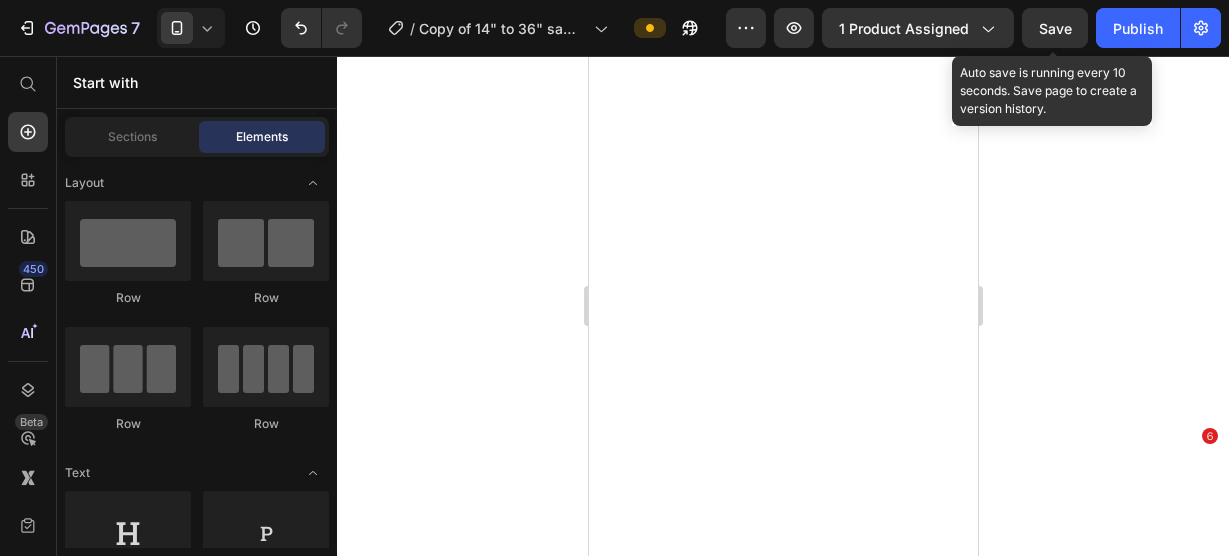 scroll, scrollTop: 0, scrollLeft: 0, axis: both 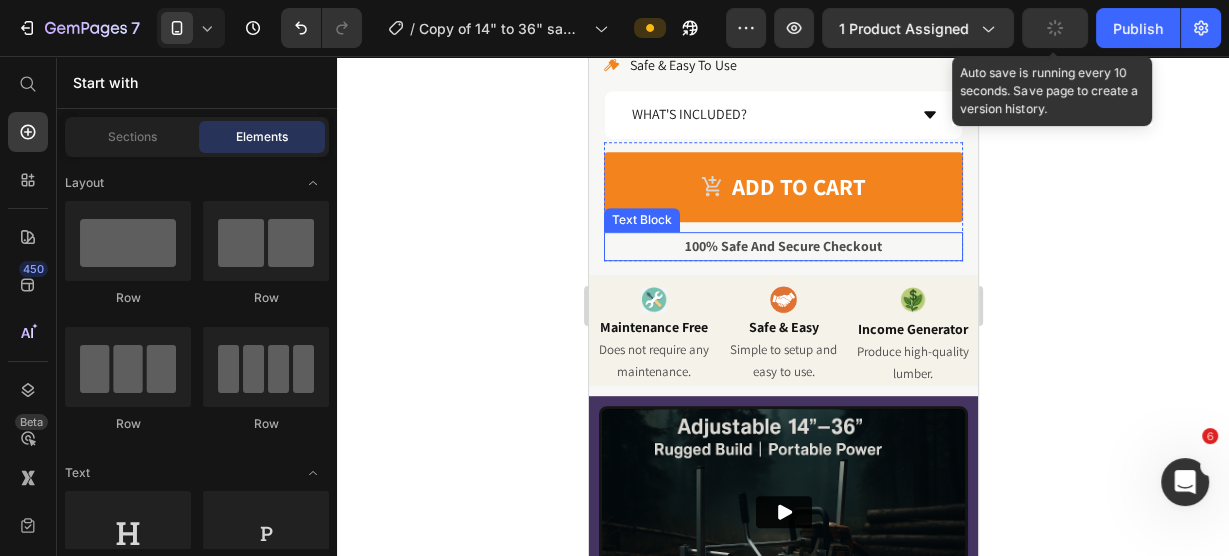 click on "100% Safe And Secure Checkout" at bounding box center [782, 246] 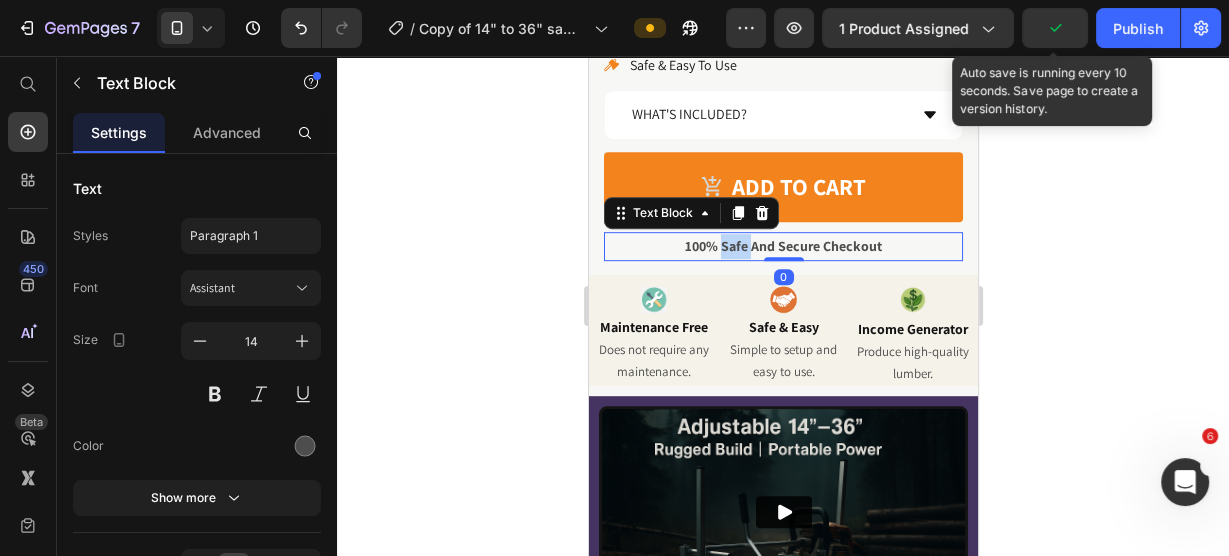 click on "100% Safe And Secure Checkout" at bounding box center (782, 246) 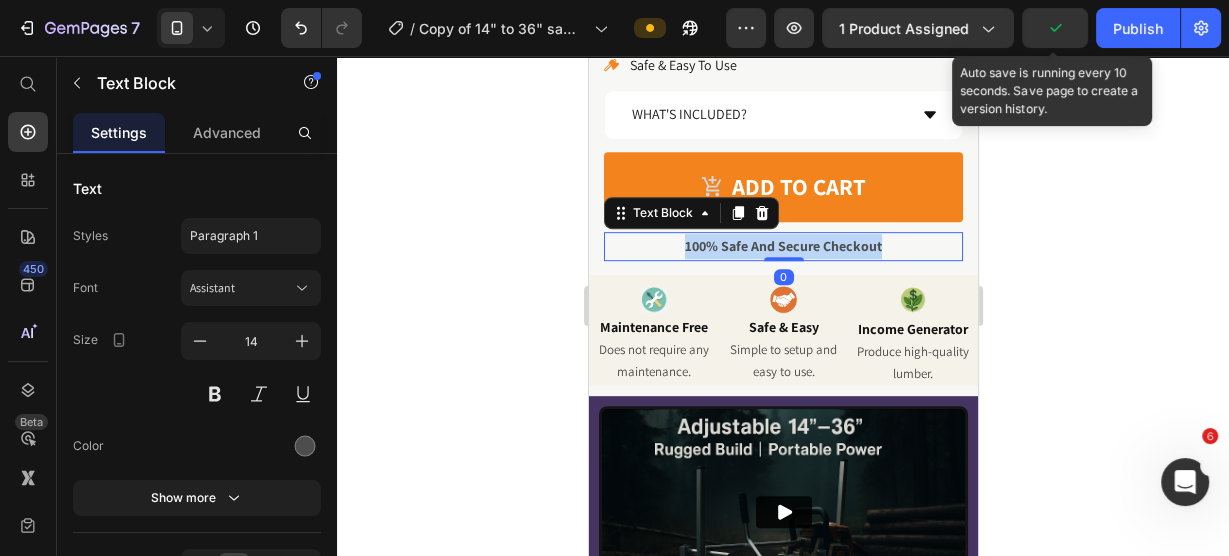 click on "100% Safe And Secure Checkout" at bounding box center [782, 246] 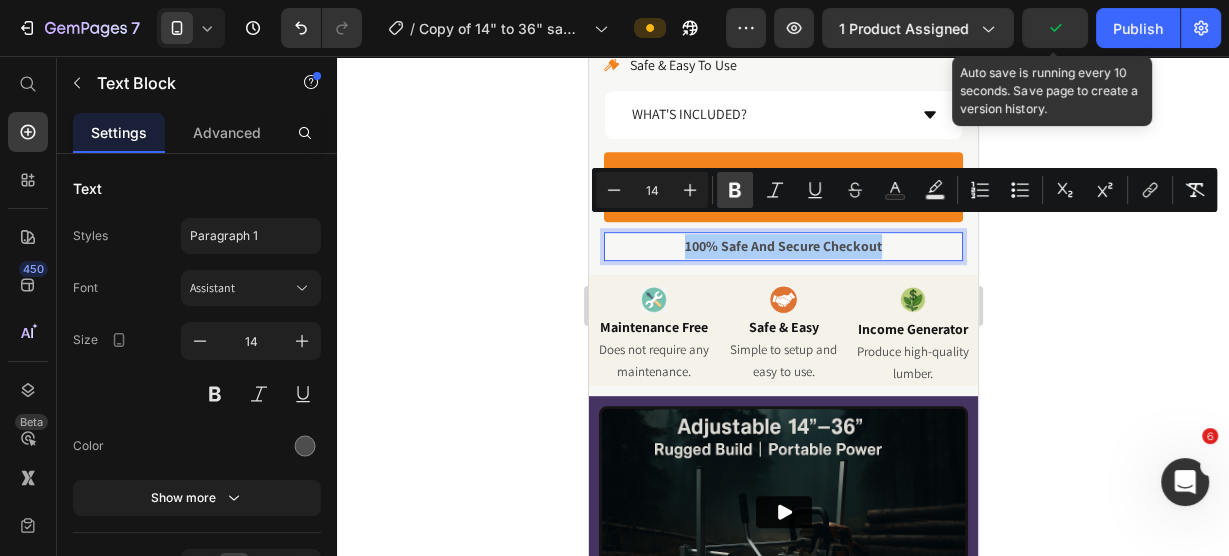 click on "Bold" at bounding box center (735, 190) 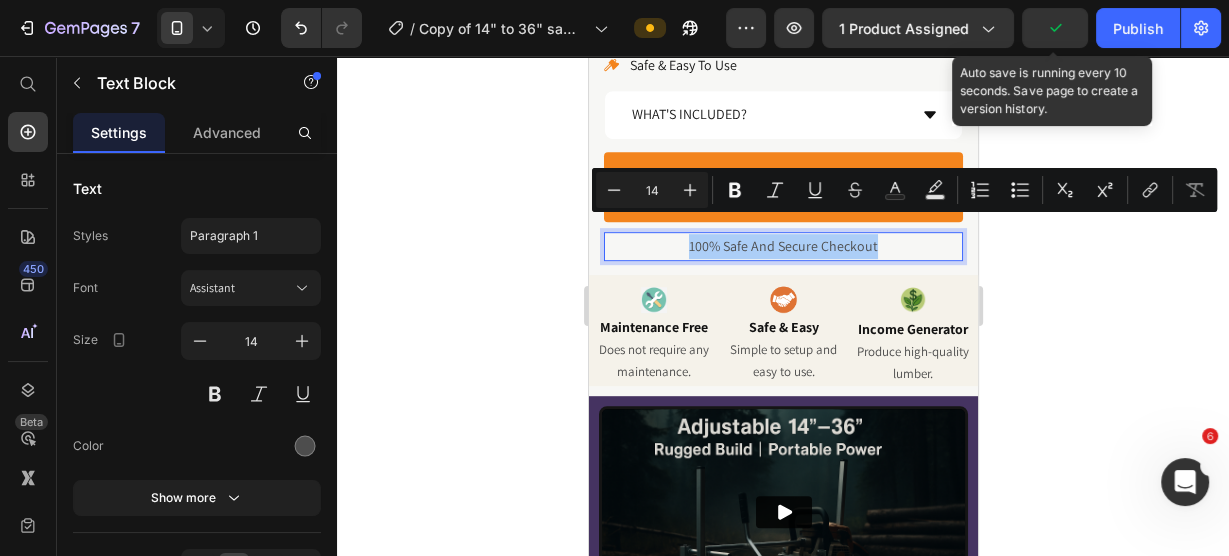 click 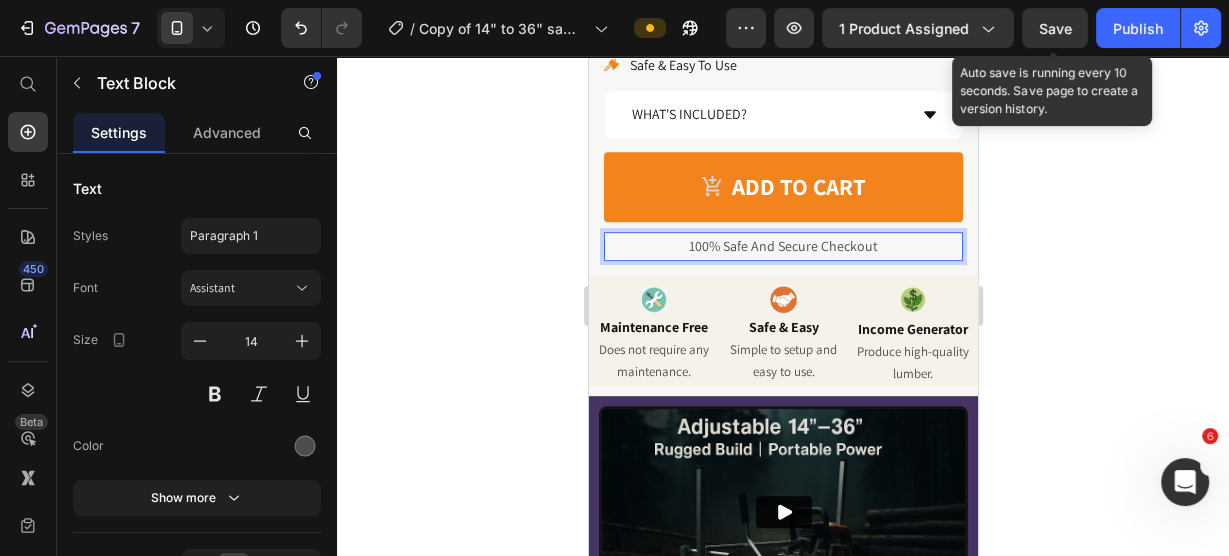 click 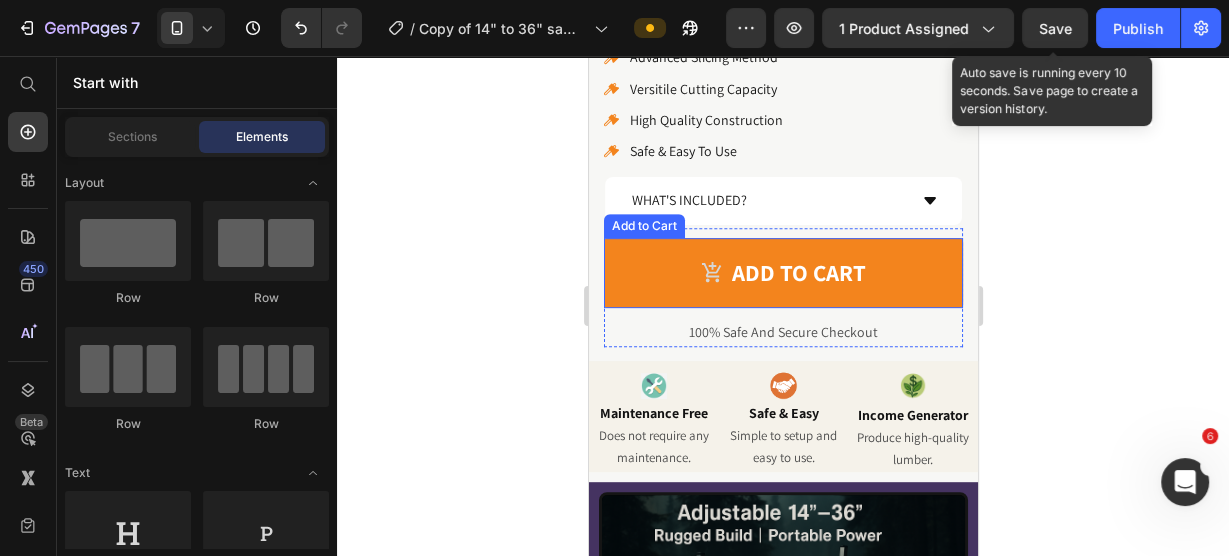 scroll, scrollTop: 754, scrollLeft: 0, axis: vertical 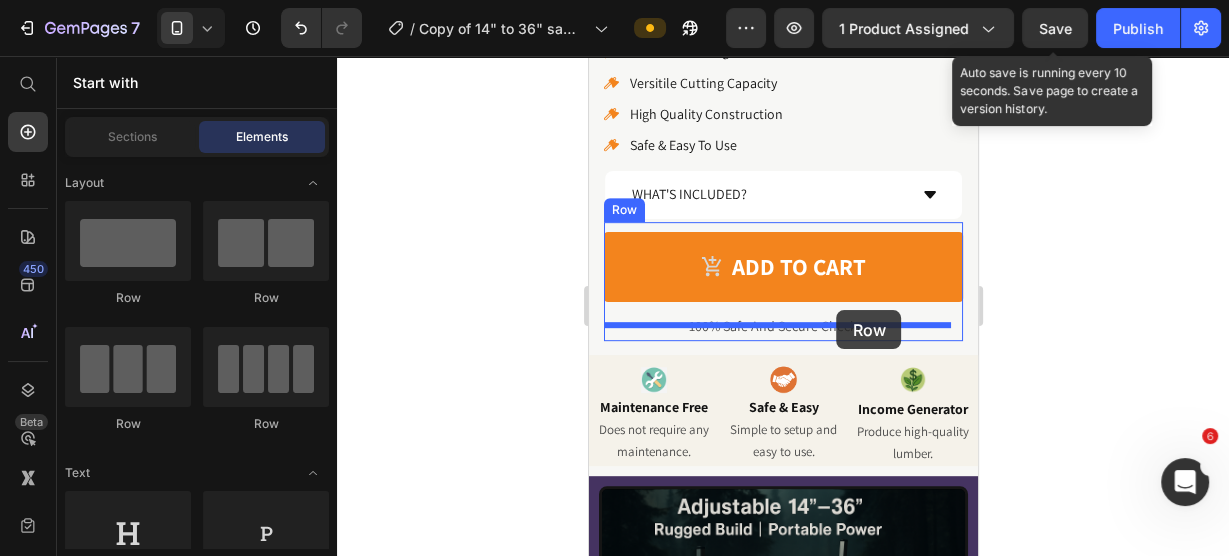 drag, startPoint x: 760, startPoint y: 435, endPoint x: 836, endPoint y: 310, distance: 146.2908 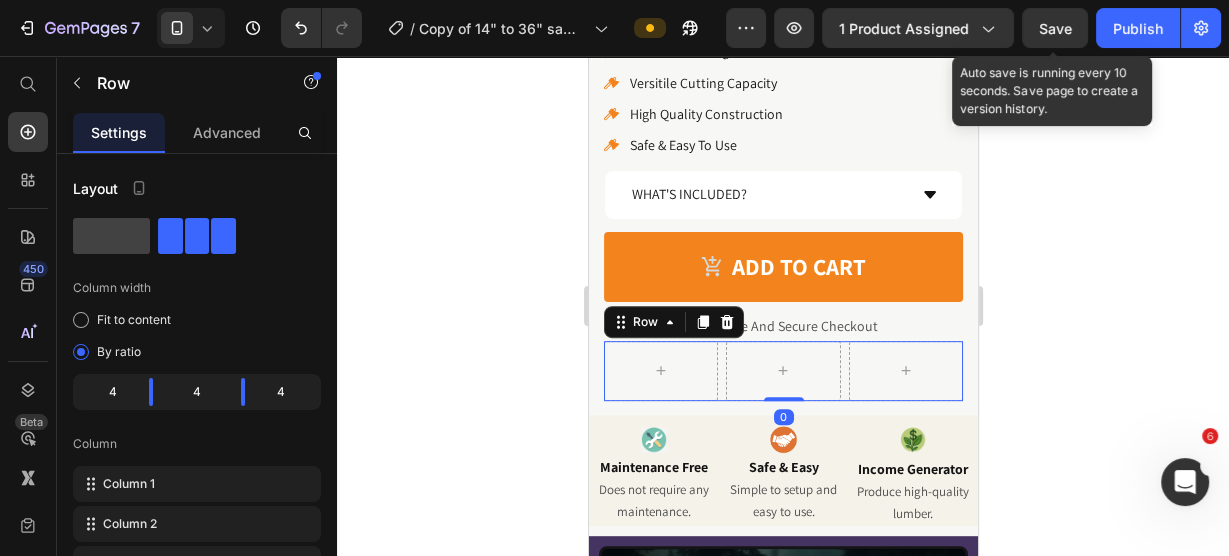 click 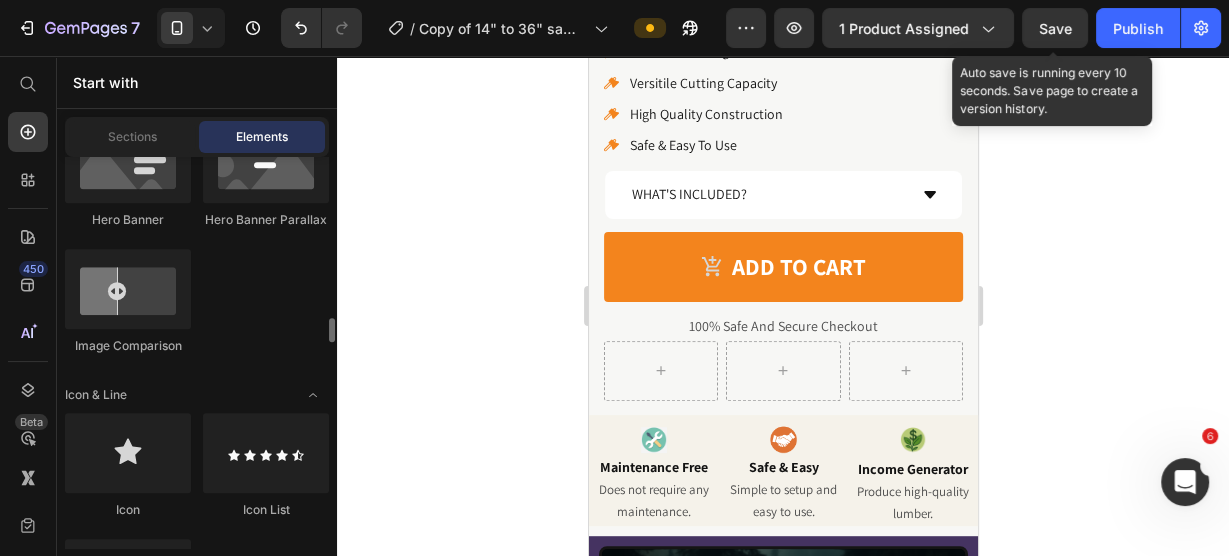scroll, scrollTop: 1280, scrollLeft: 0, axis: vertical 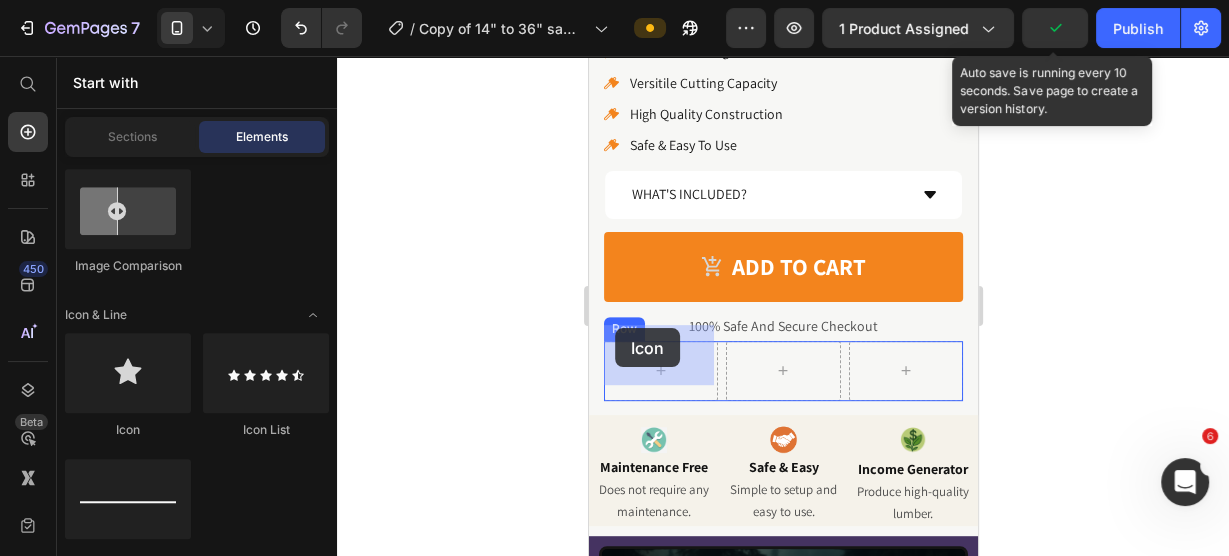 drag, startPoint x: 697, startPoint y: 428, endPoint x: 1060, endPoint y: 414, distance: 363.26987 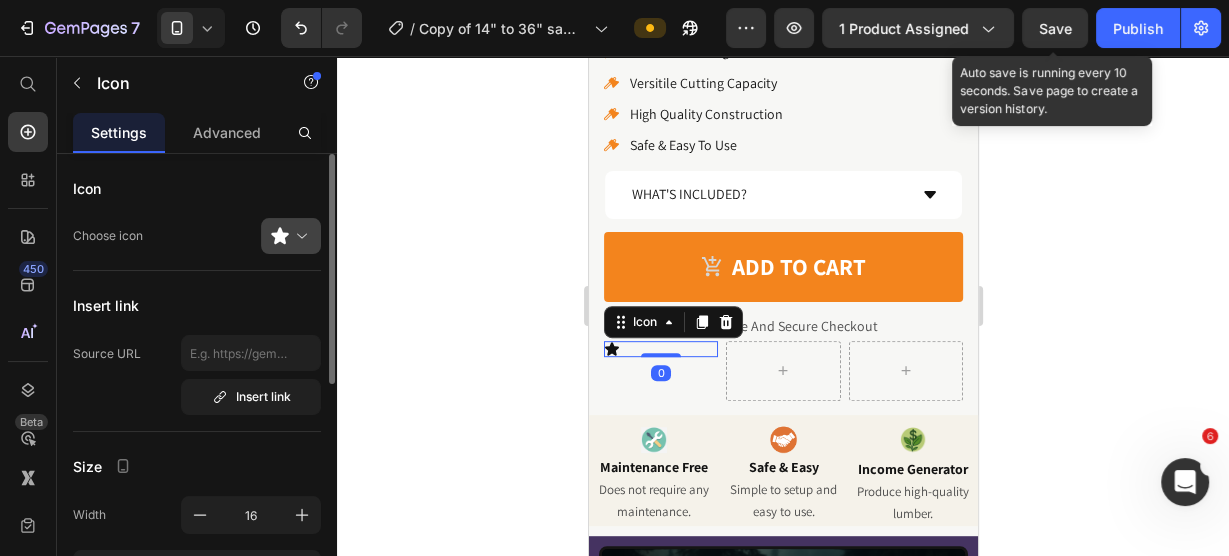 click at bounding box center (299, 236) 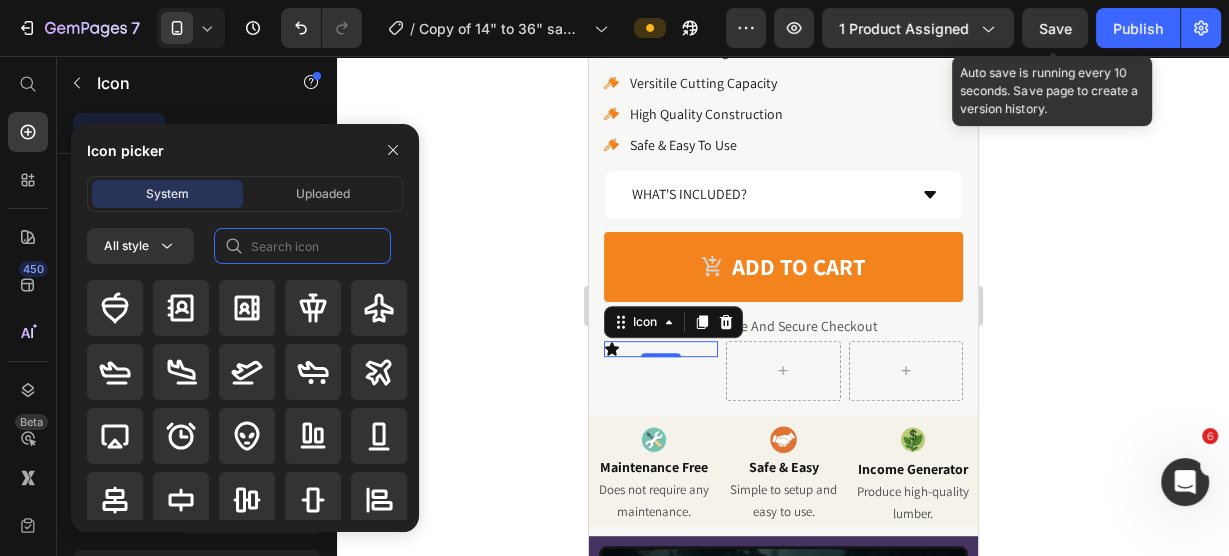 click 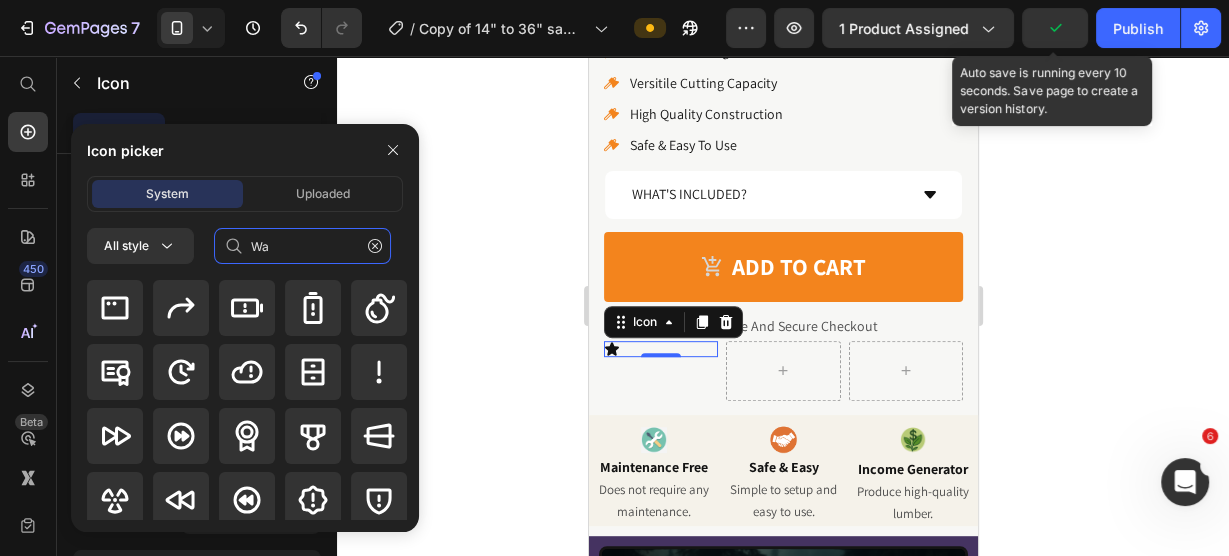 type on "W" 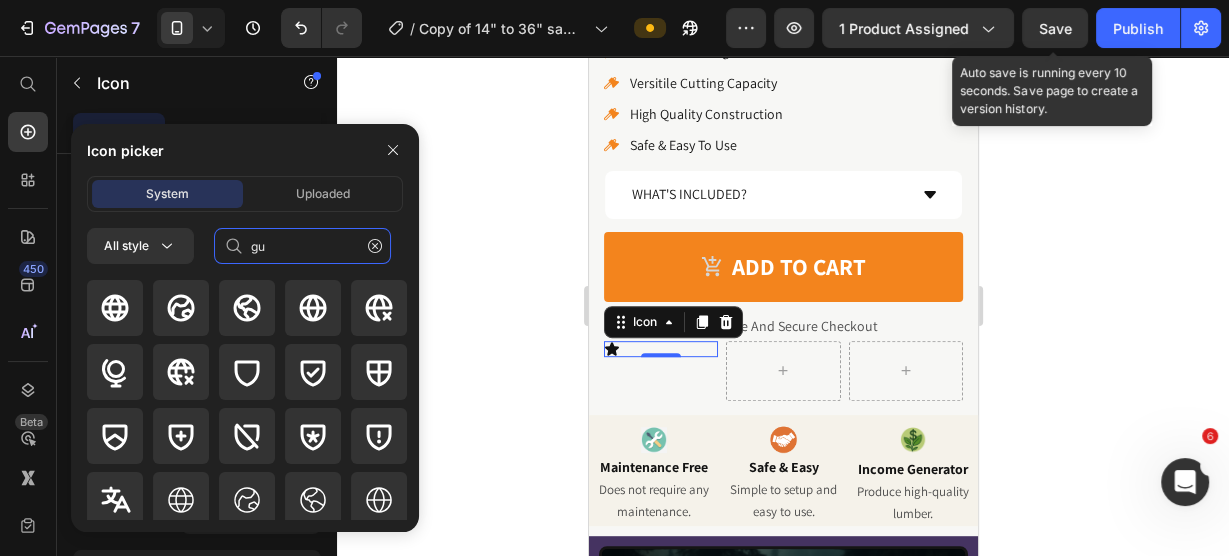 type on "g" 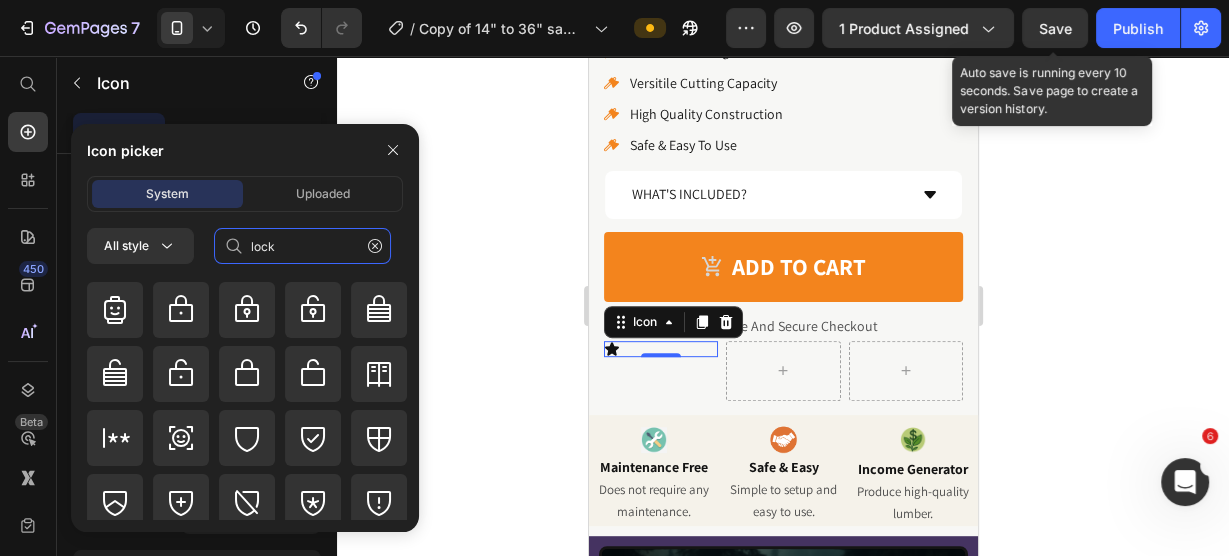 scroll, scrollTop: 1863, scrollLeft: 0, axis: vertical 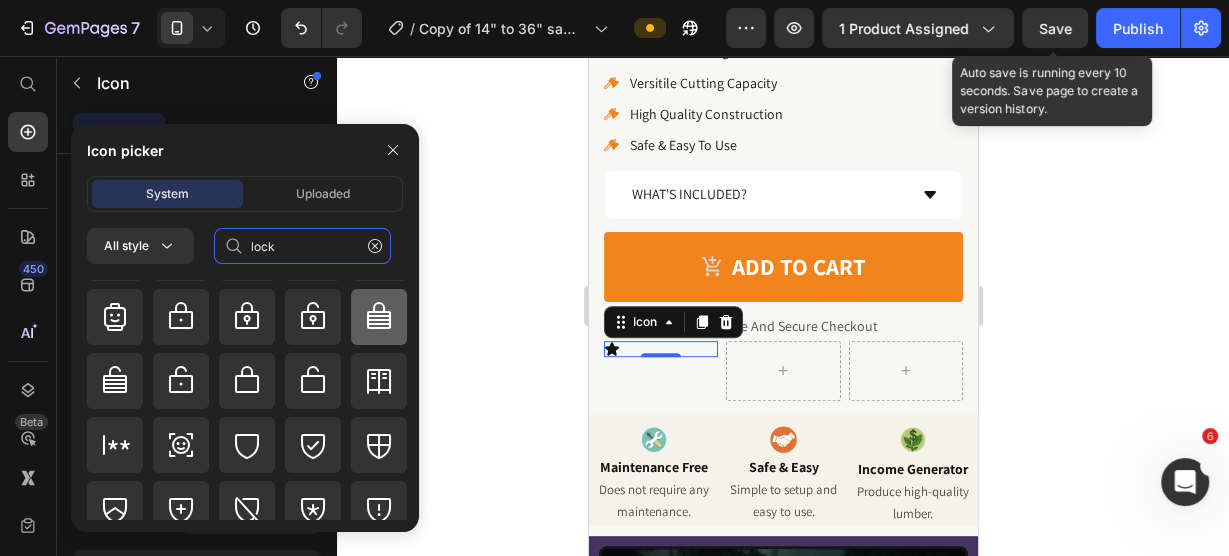 type on "lock" 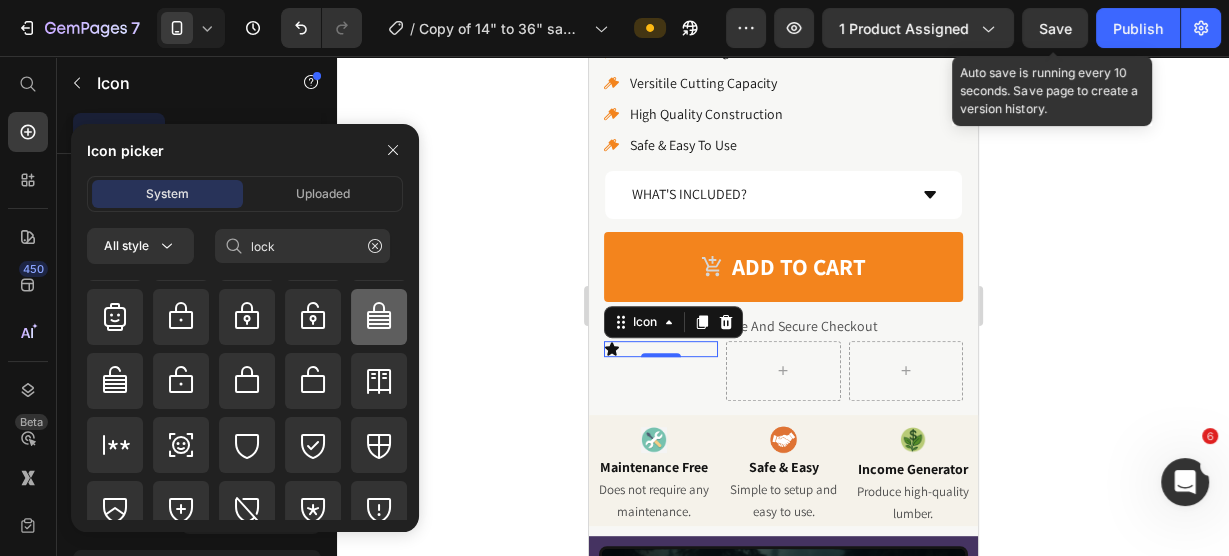 click 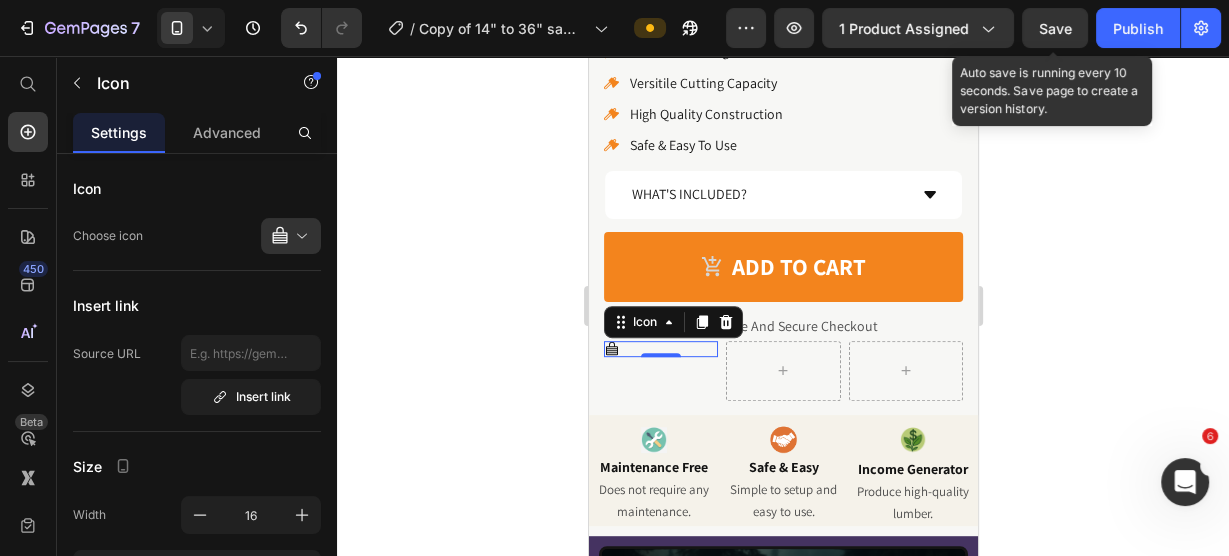 scroll, scrollTop: 0, scrollLeft: 0, axis: both 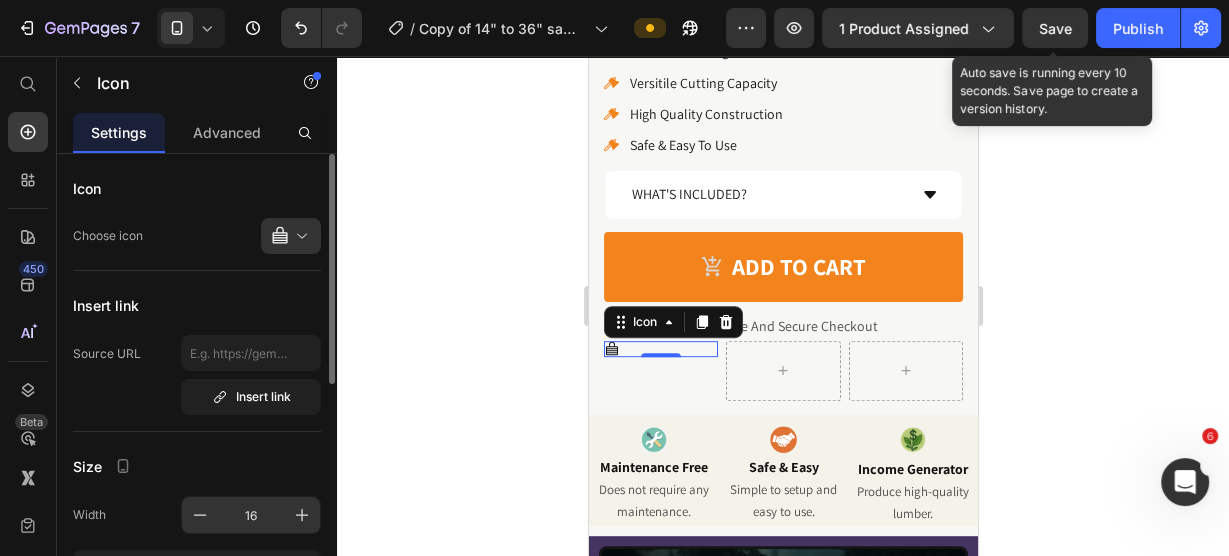 click on "16" at bounding box center (251, 515) 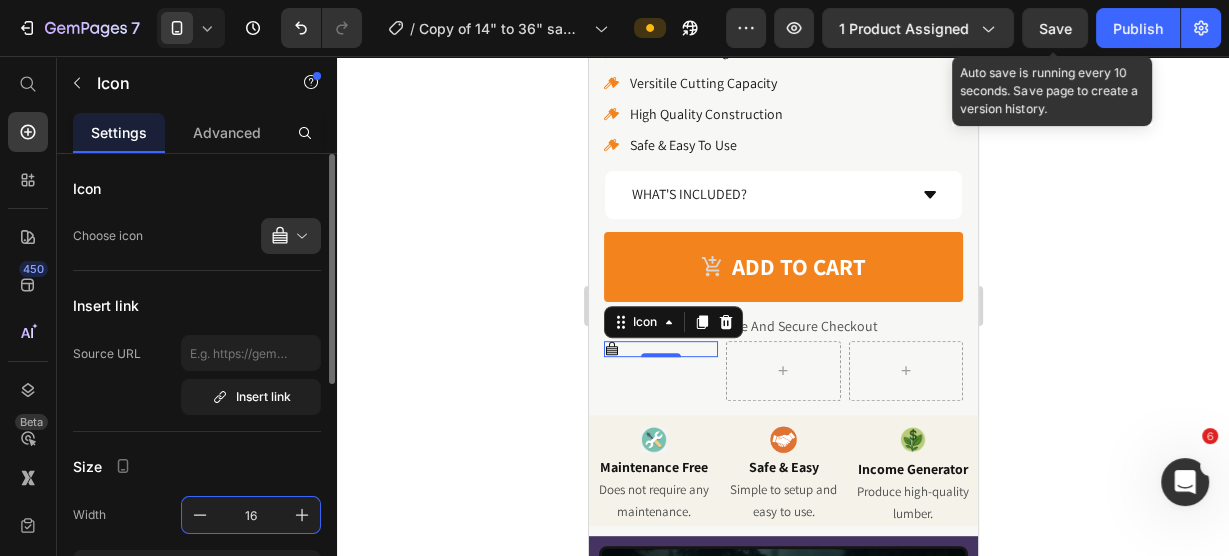 click on "16" at bounding box center (251, 515) 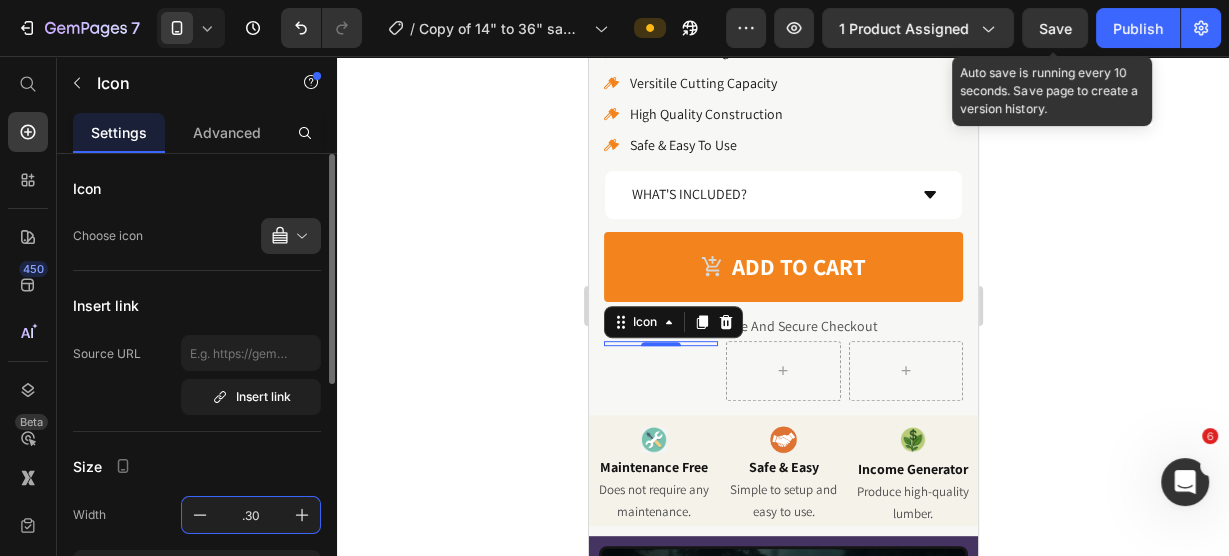 click on ".30" at bounding box center [251, 515] 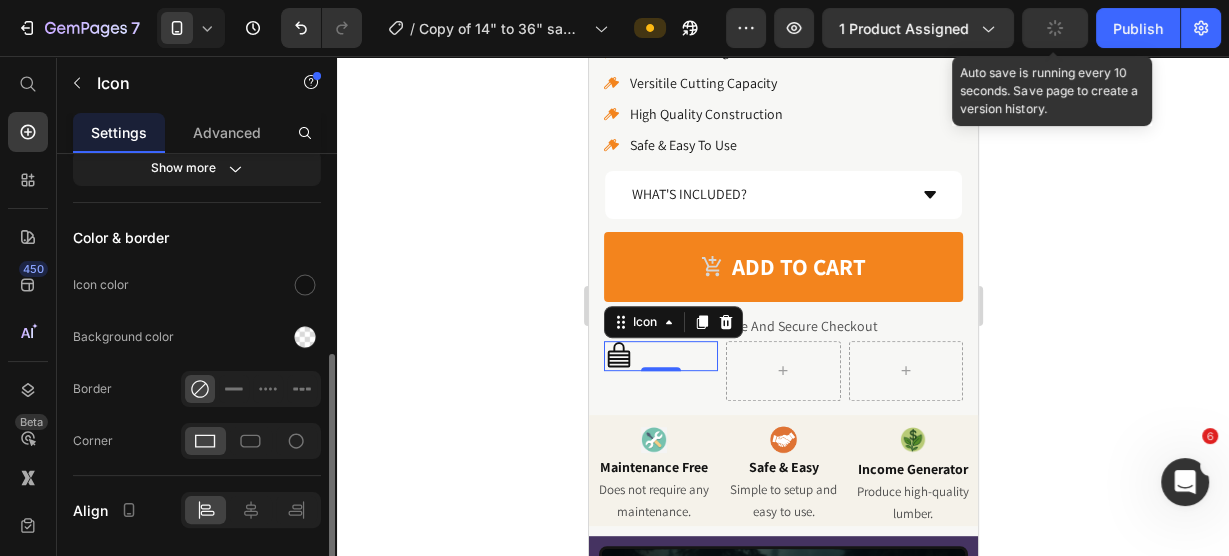 scroll, scrollTop: 460, scrollLeft: 0, axis: vertical 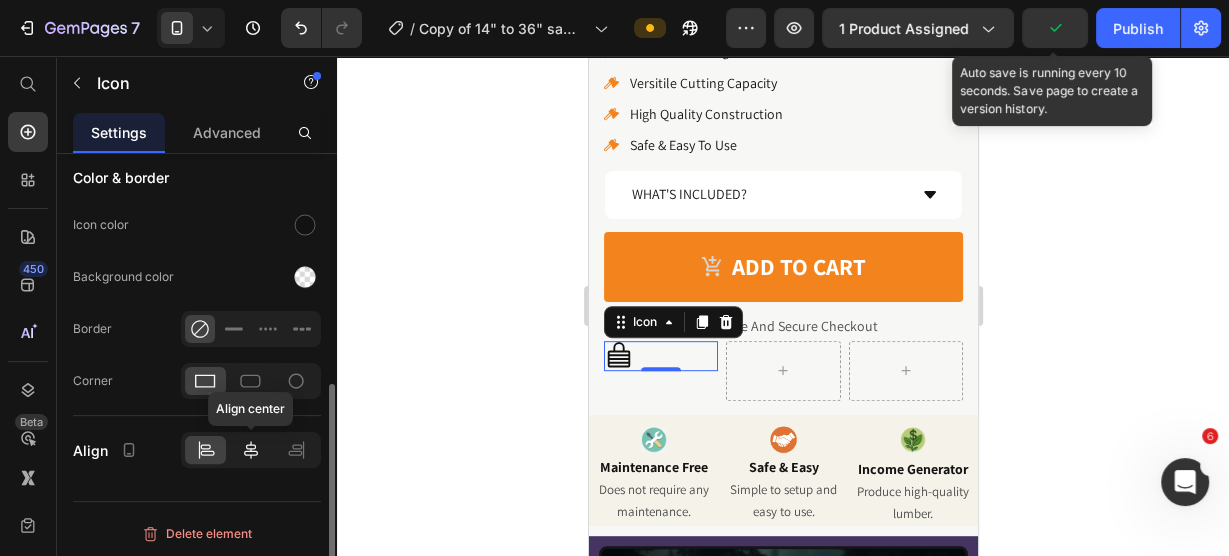 type on "30" 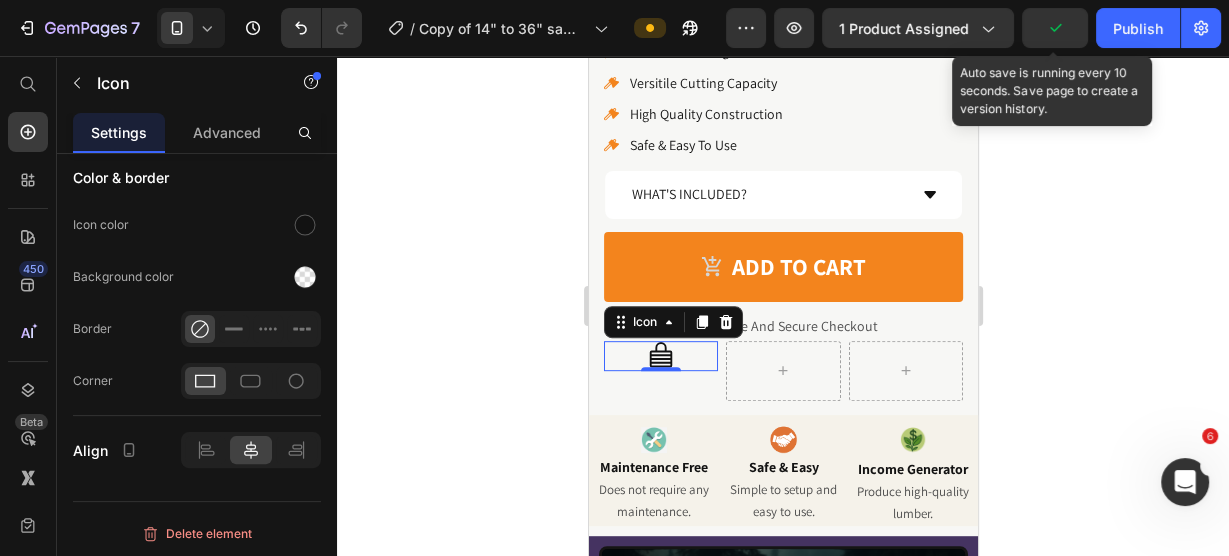 click 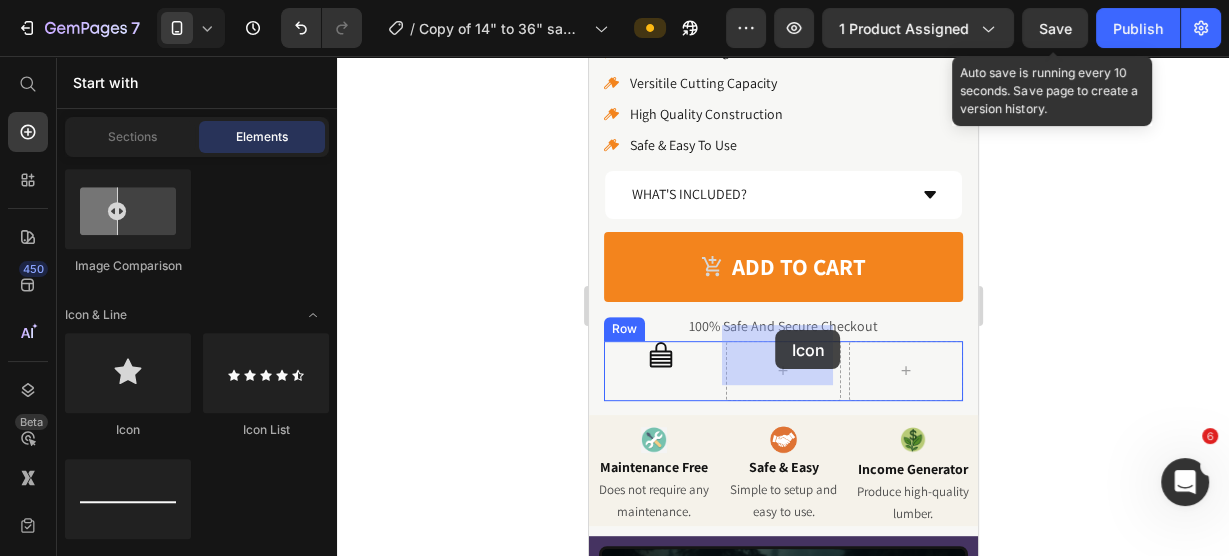 drag, startPoint x: 734, startPoint y: 437, endPoint x: 1071, endPoint y: 413, distance: 337.85352 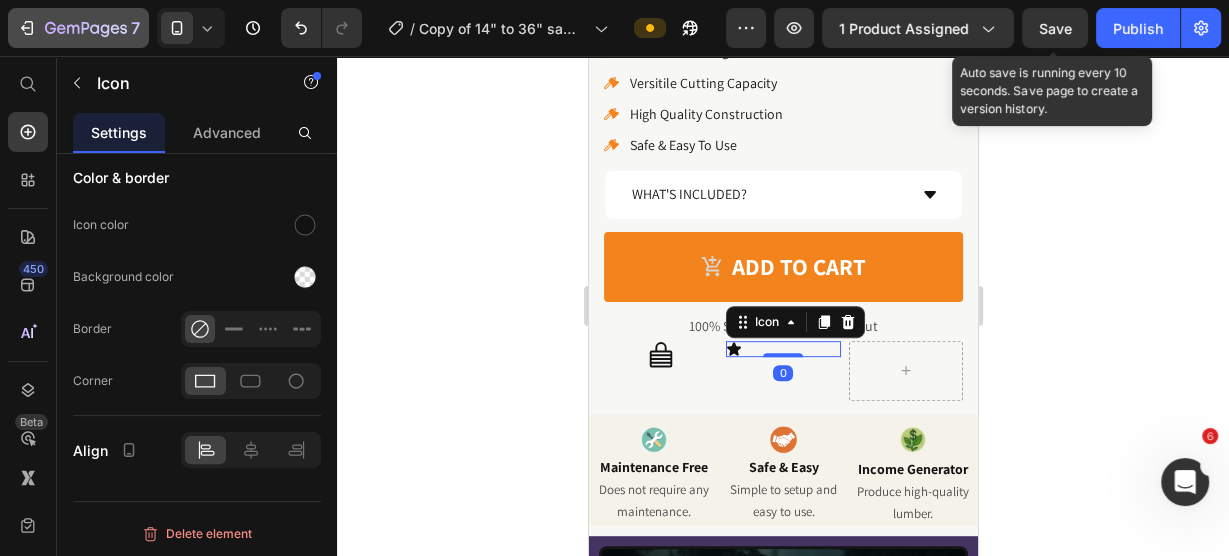 scroll, scrollTop: 300, scrollLeft: 0, axis: vertical 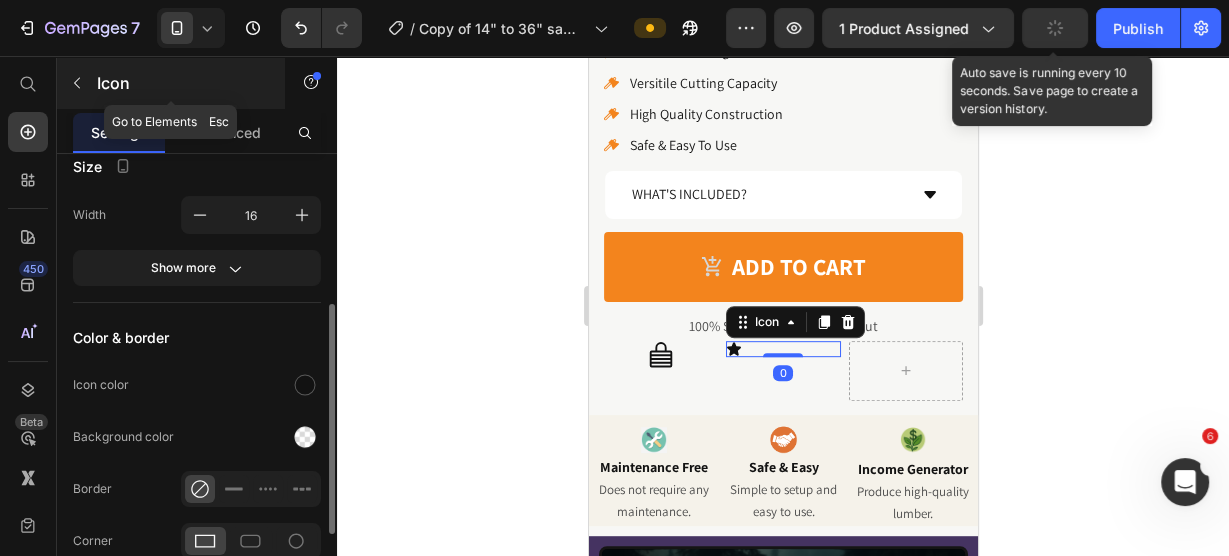 click at bounding box center (77, 83) 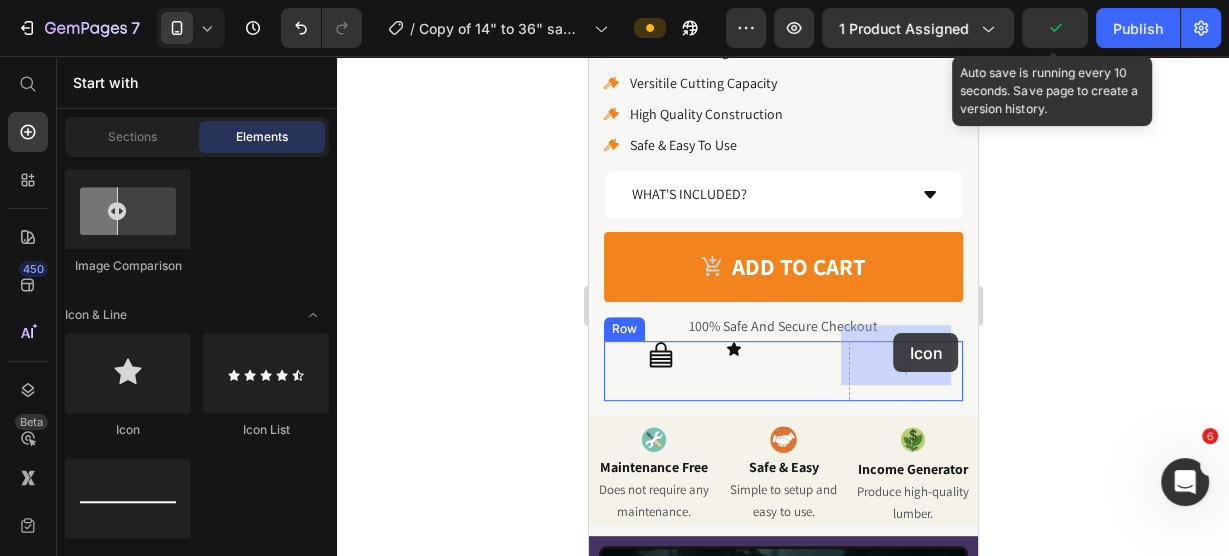drag, startPoint x: 714, startPoint y: 431, endPoint x: 893, endPoint y: 333, distance: 204.07106 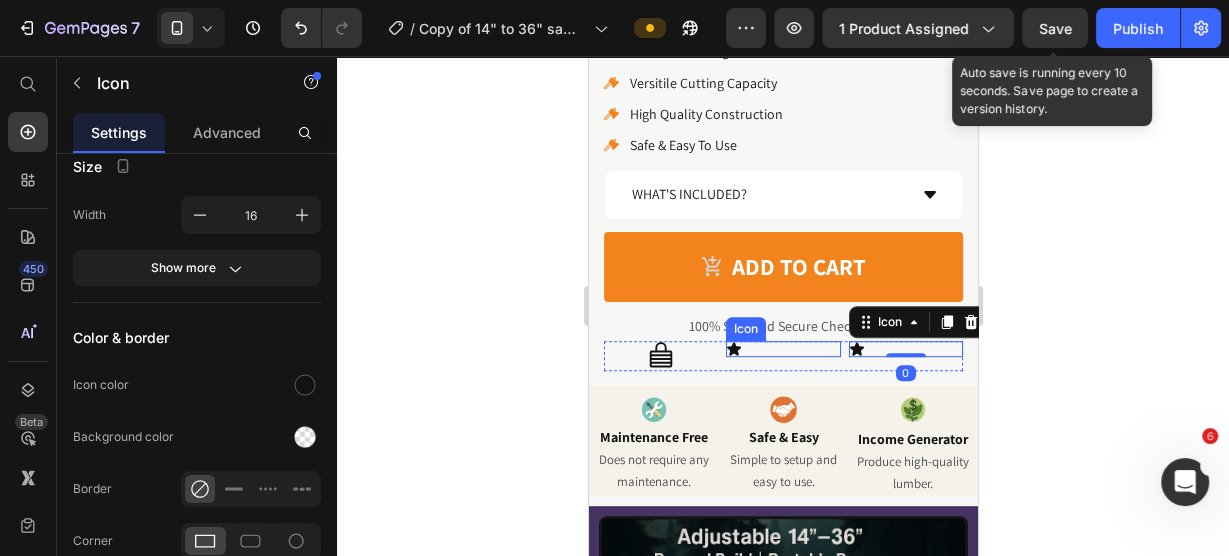click 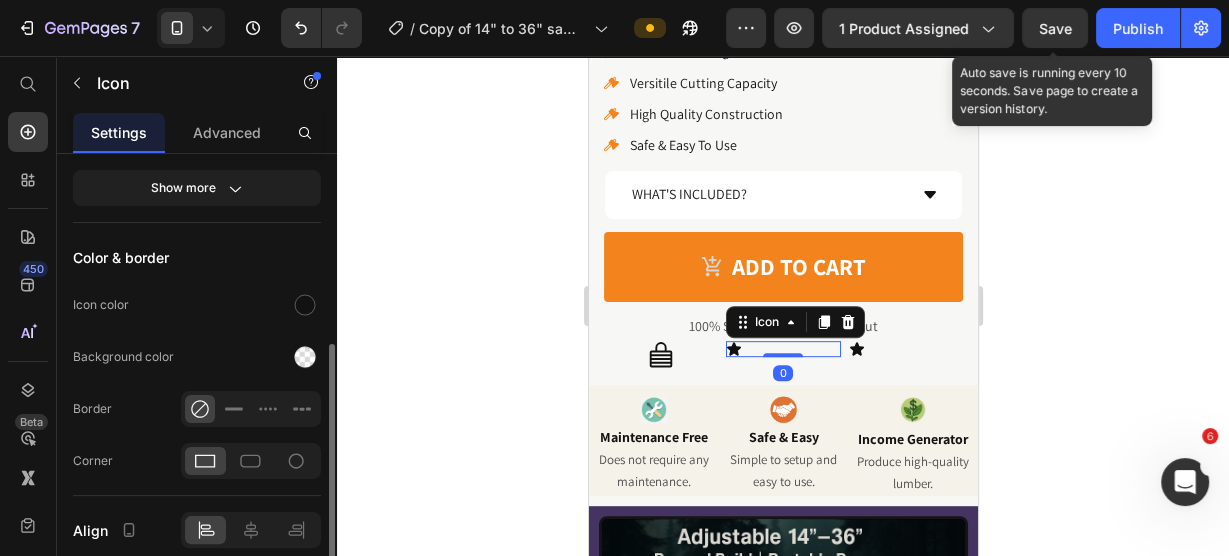 scroll, scrollTop: 460, scrollLeft: 0, axis: vertical 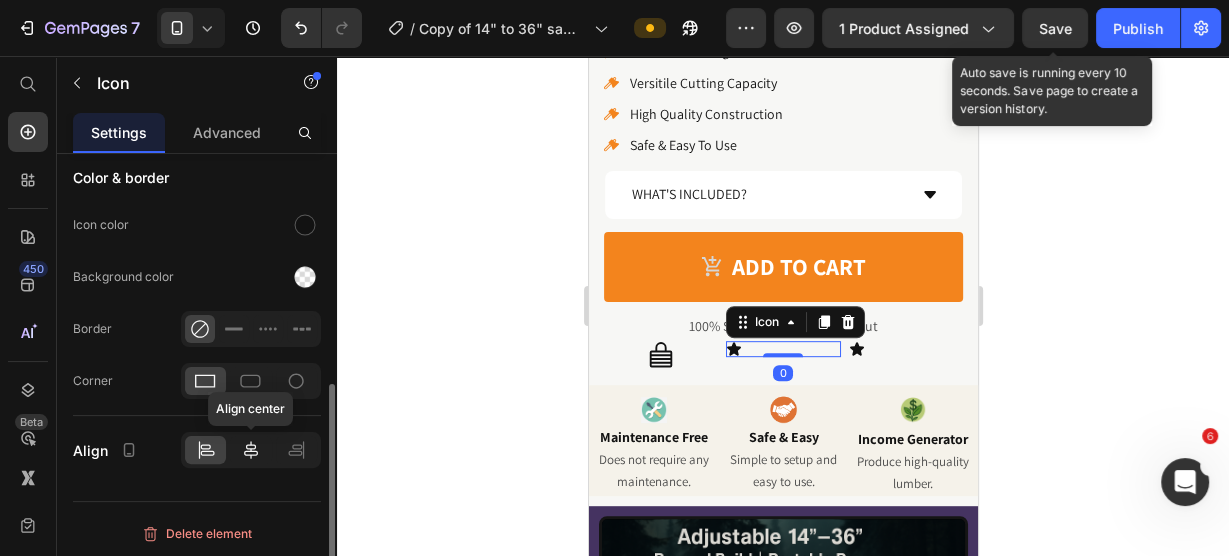 click 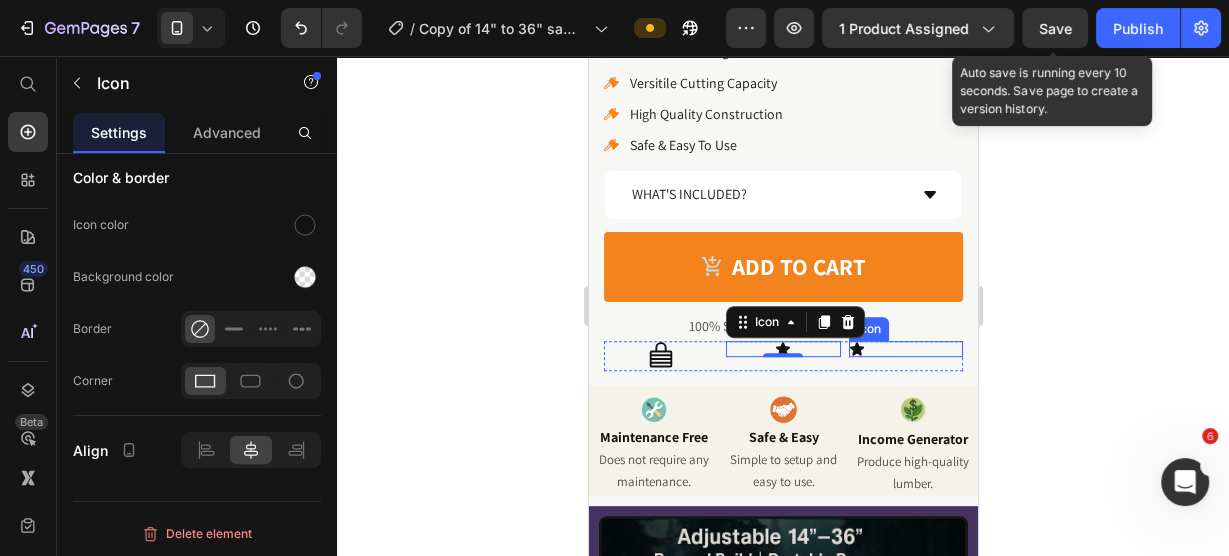 click 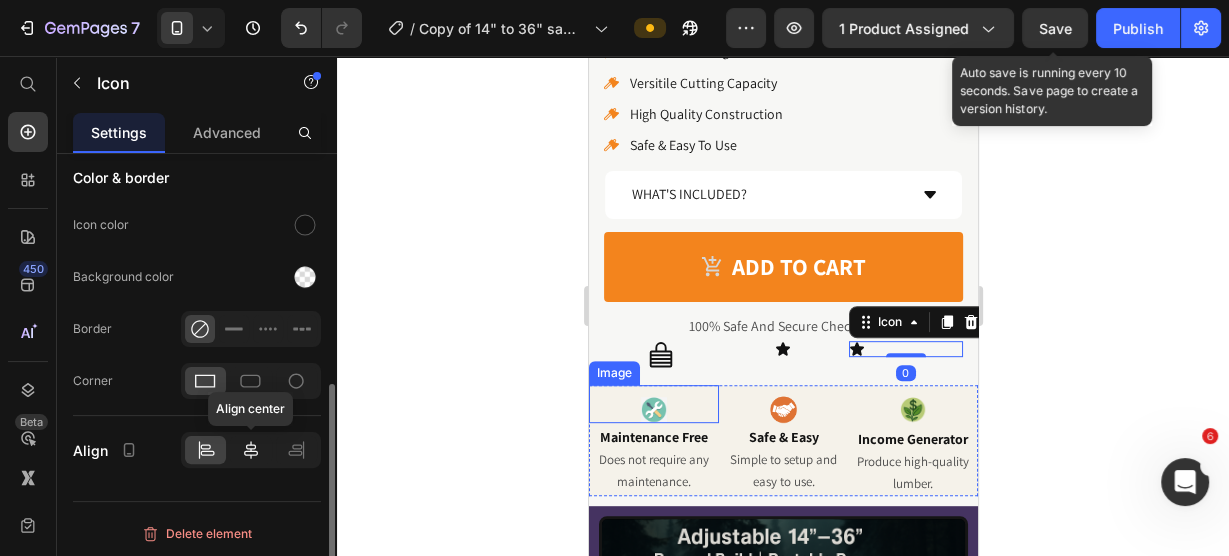 click 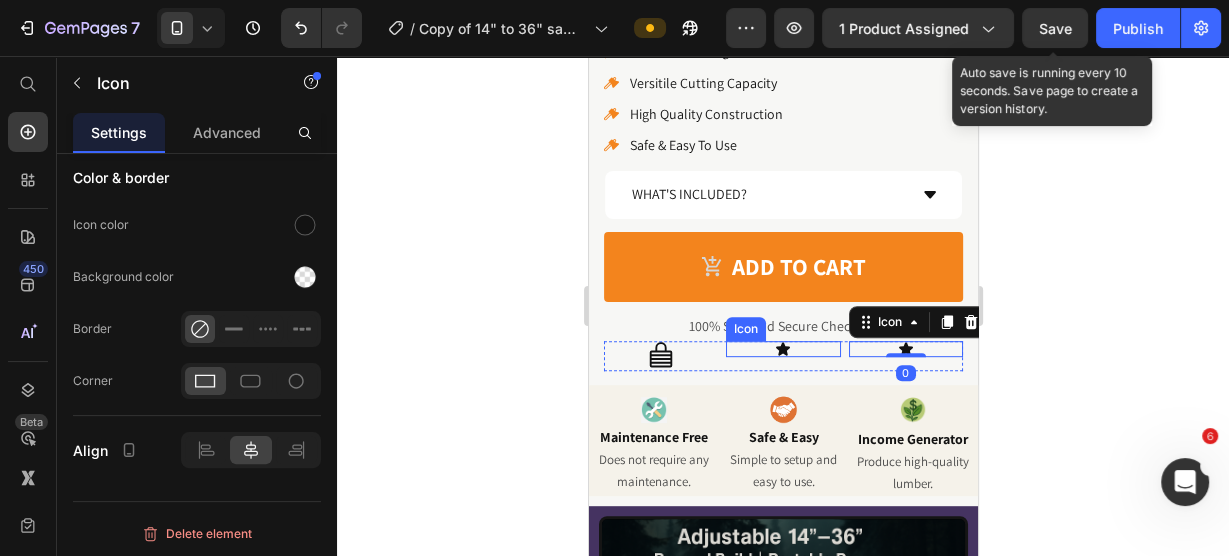 click 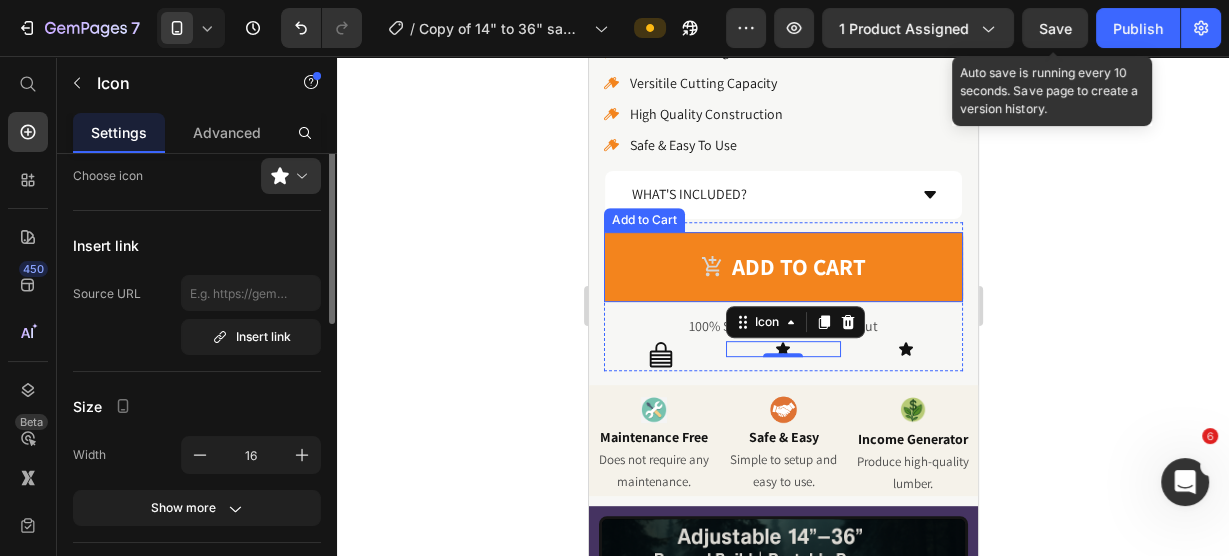 scroll, scrollTop: 0, scrollLeft: 0, axis: both 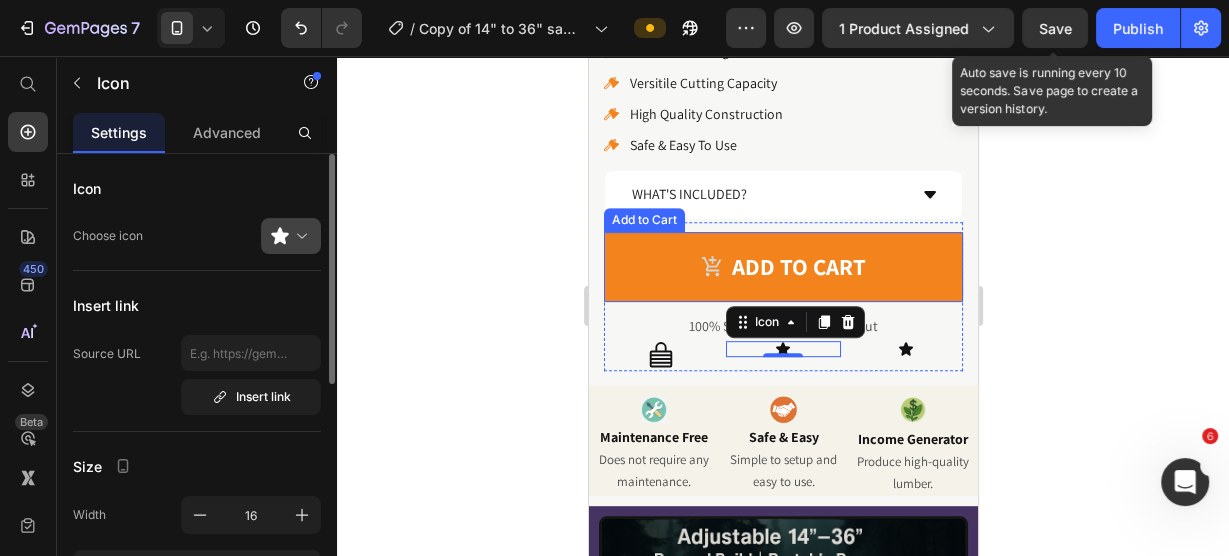 click at bounding box center (299, 236) 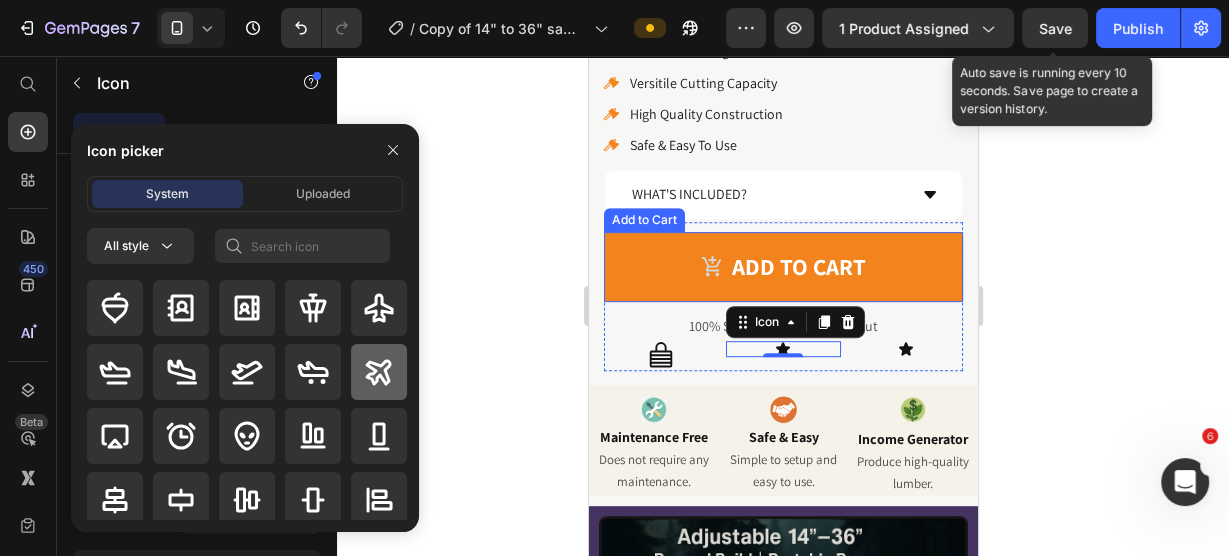 click 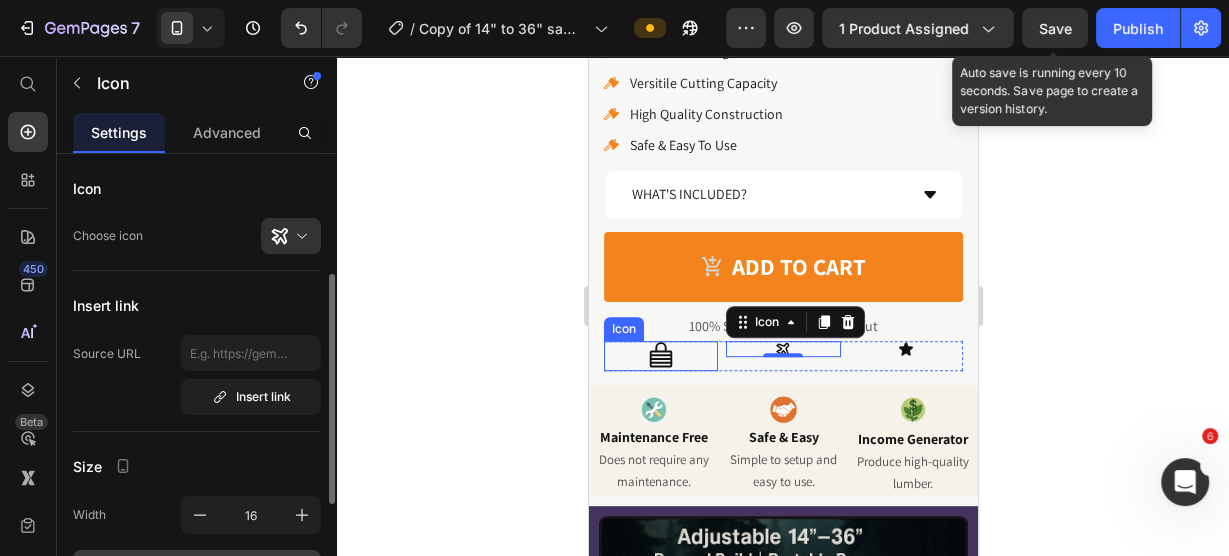 scroll, scrollTop: 80, scrollLeft: 0, axis: vertical 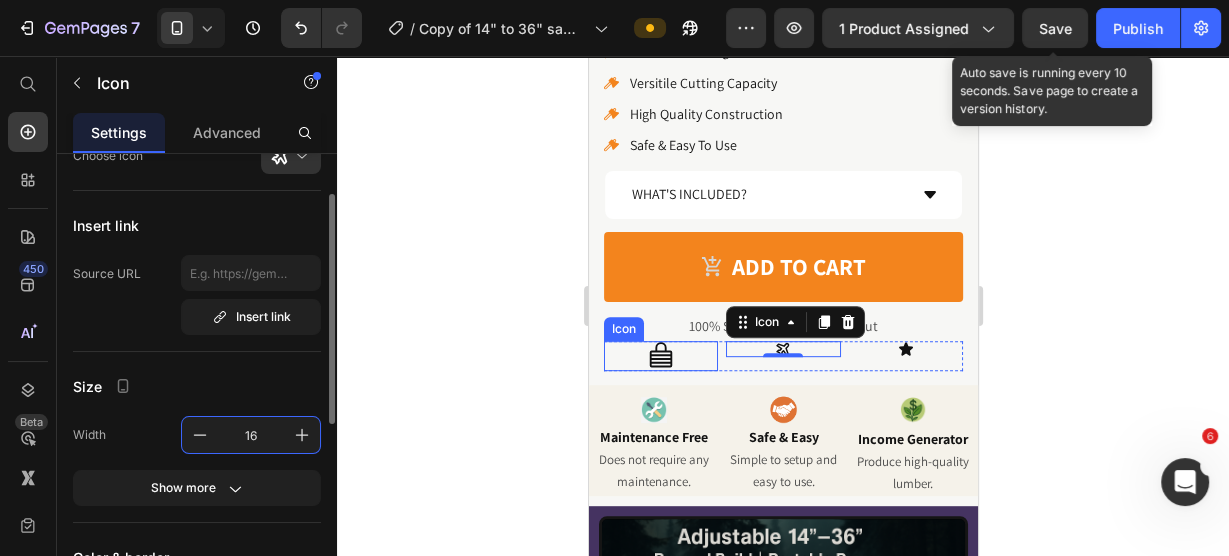 click on "16" at bounding box center [251, 435] 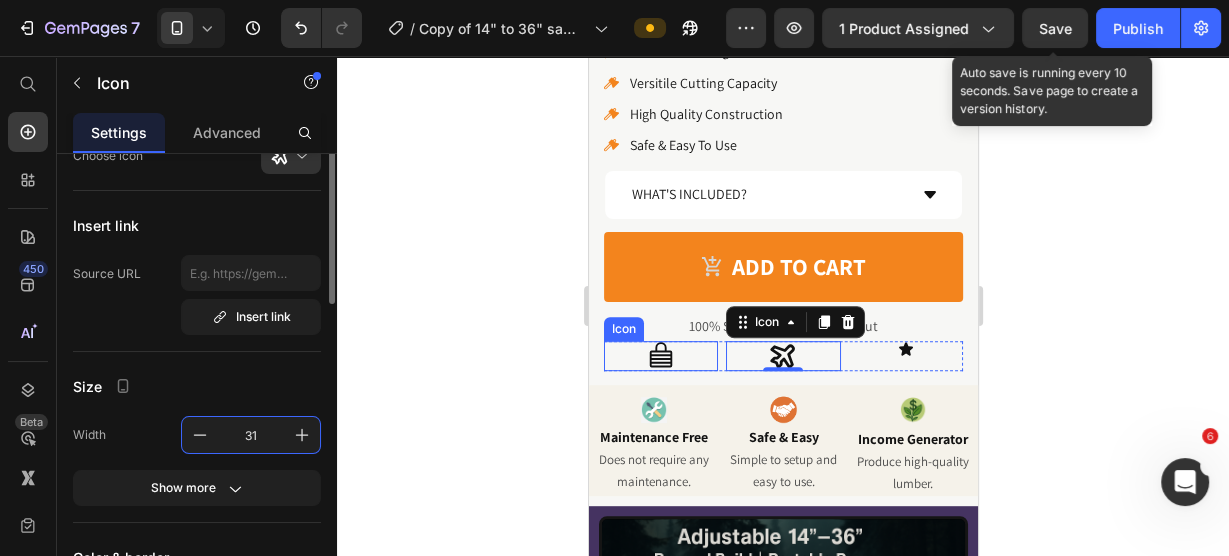 scroll, scrollTop: 0, scrollLeft: 0, axis: both 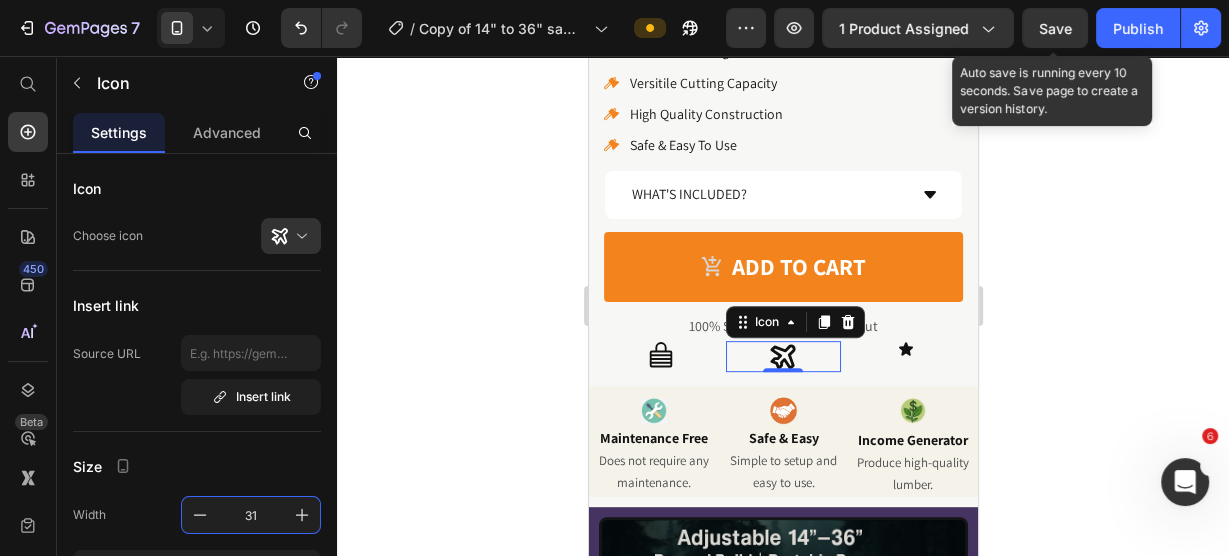 type on "31" 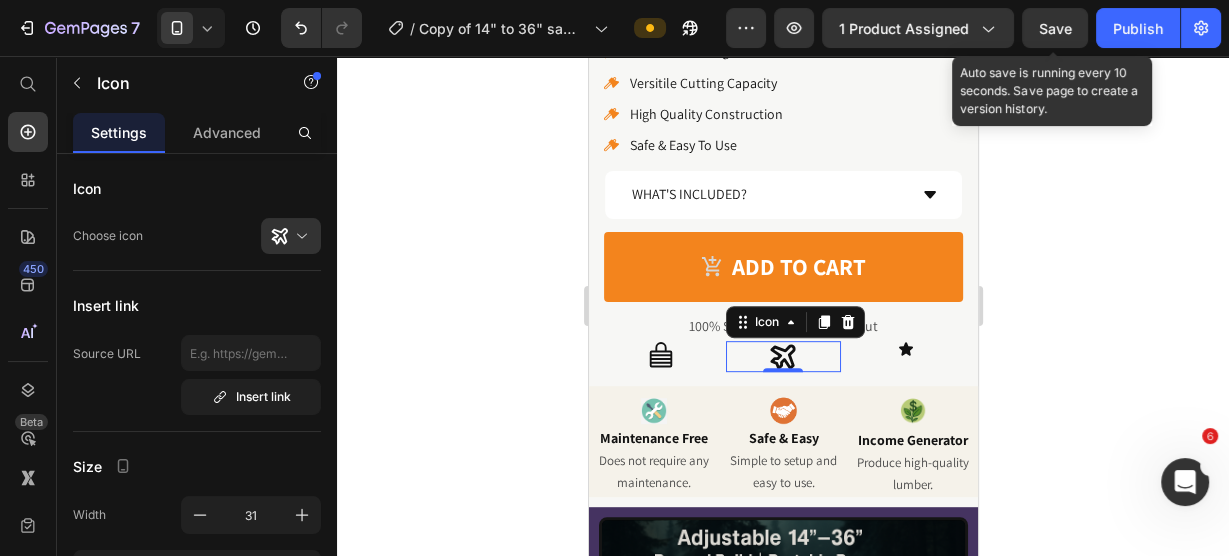 click 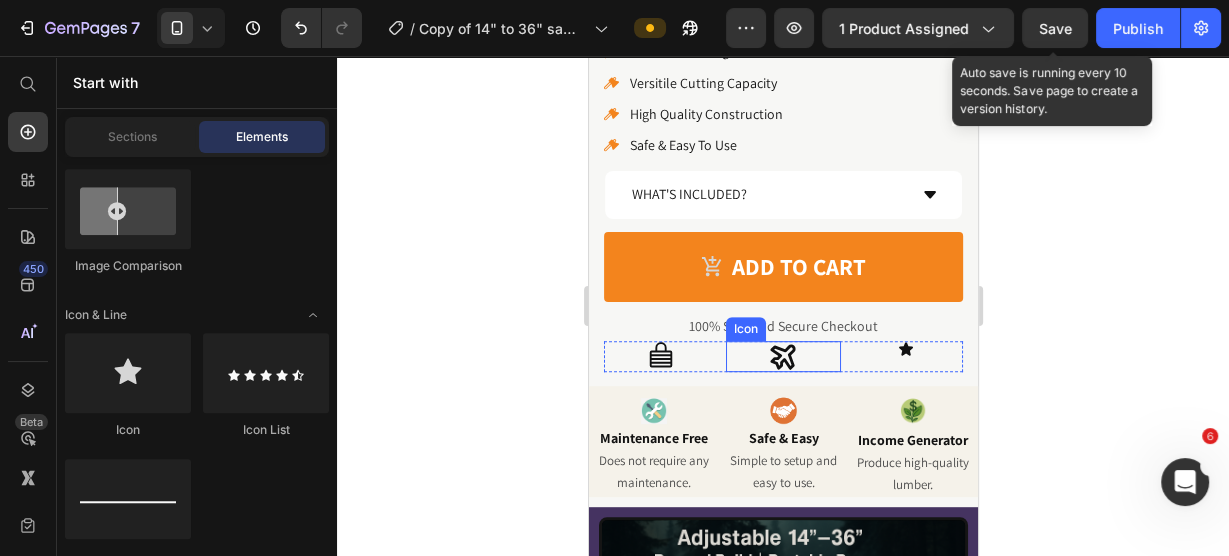 click 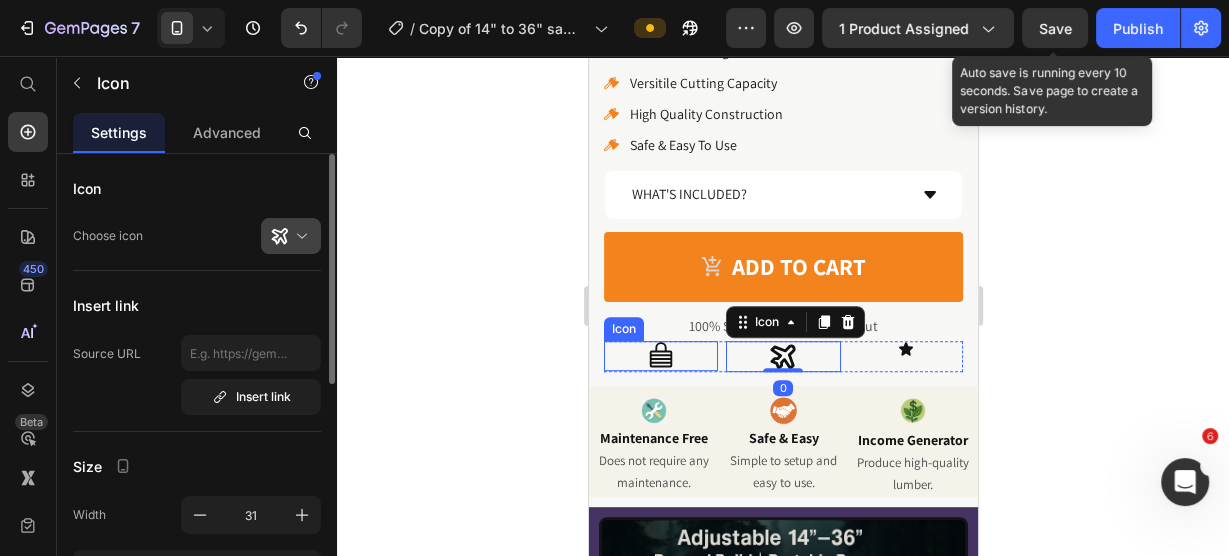 click at bounding box center (299, 236) 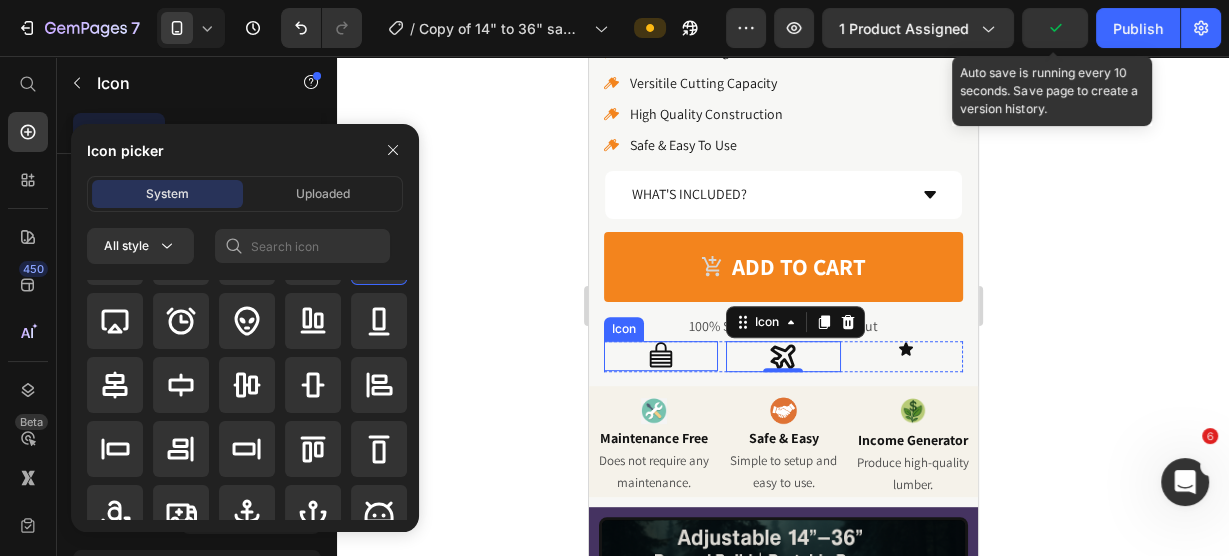 scroll, scrollTop: 80, scrollLeft: 0, axis: vertical 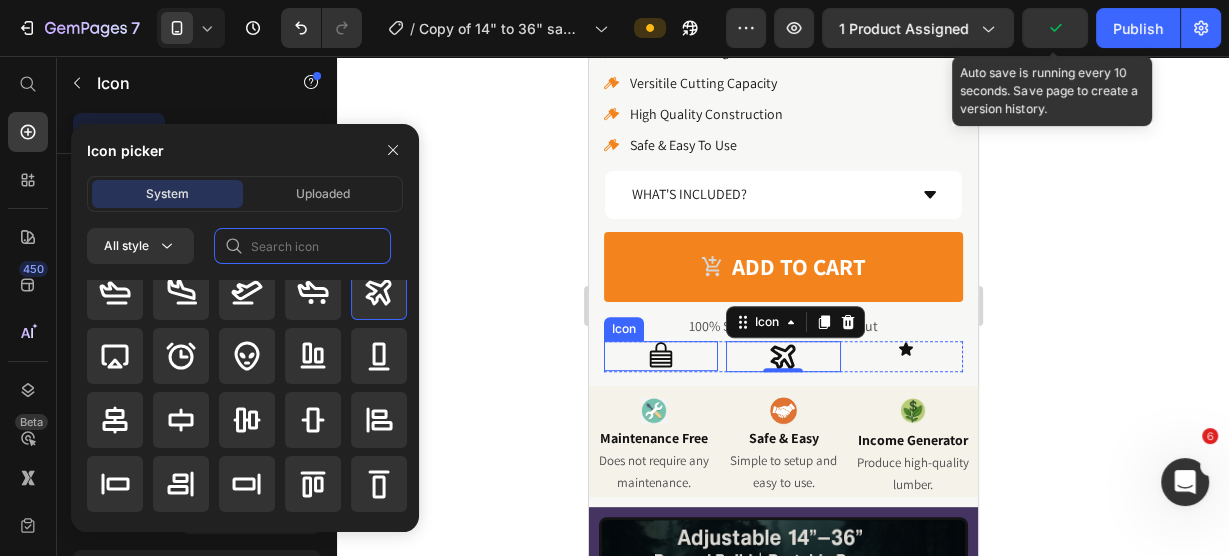 click 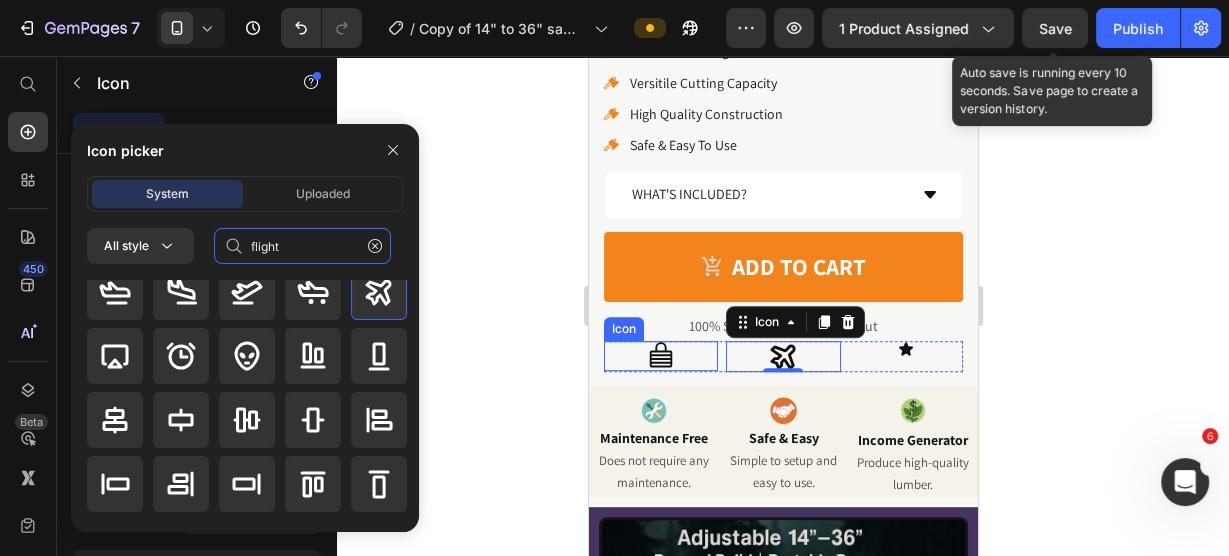 scroll, scrollTop: 0, scrollLeft: 0, axis: both 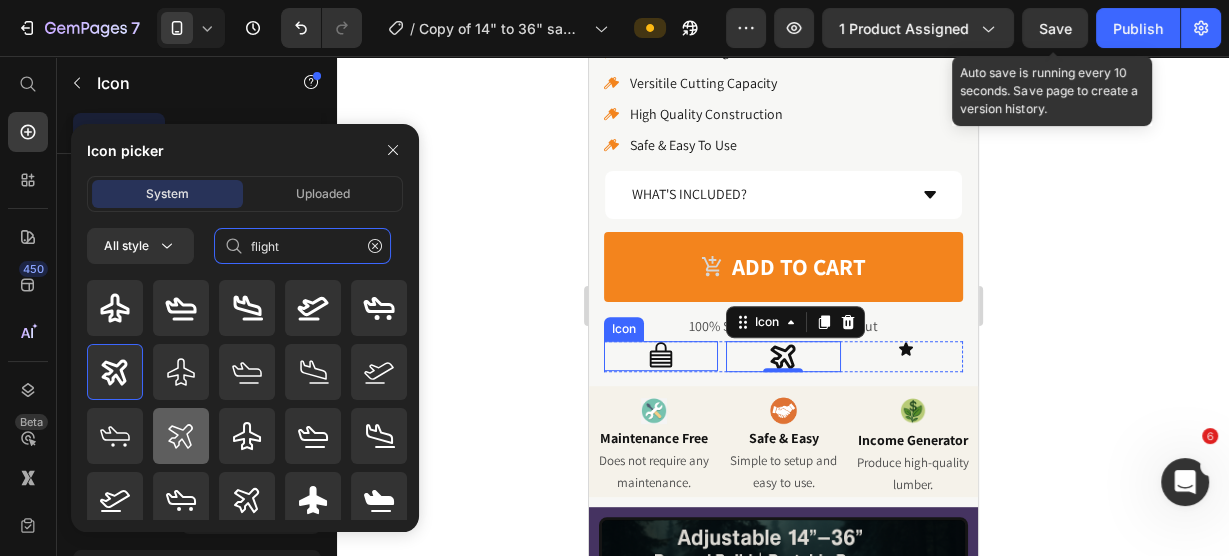 type on "flight" 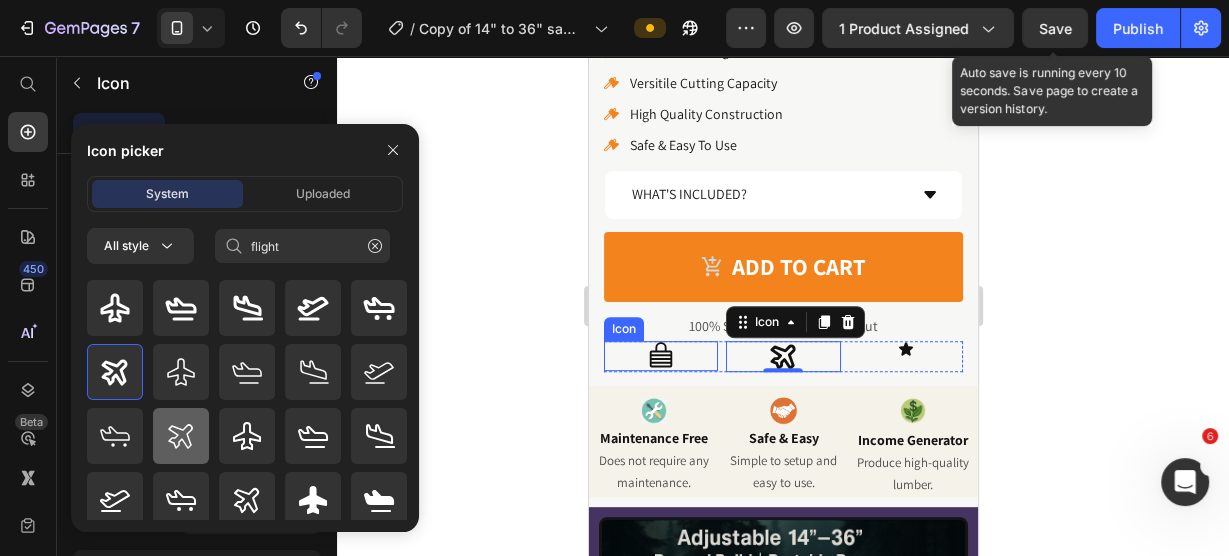 click 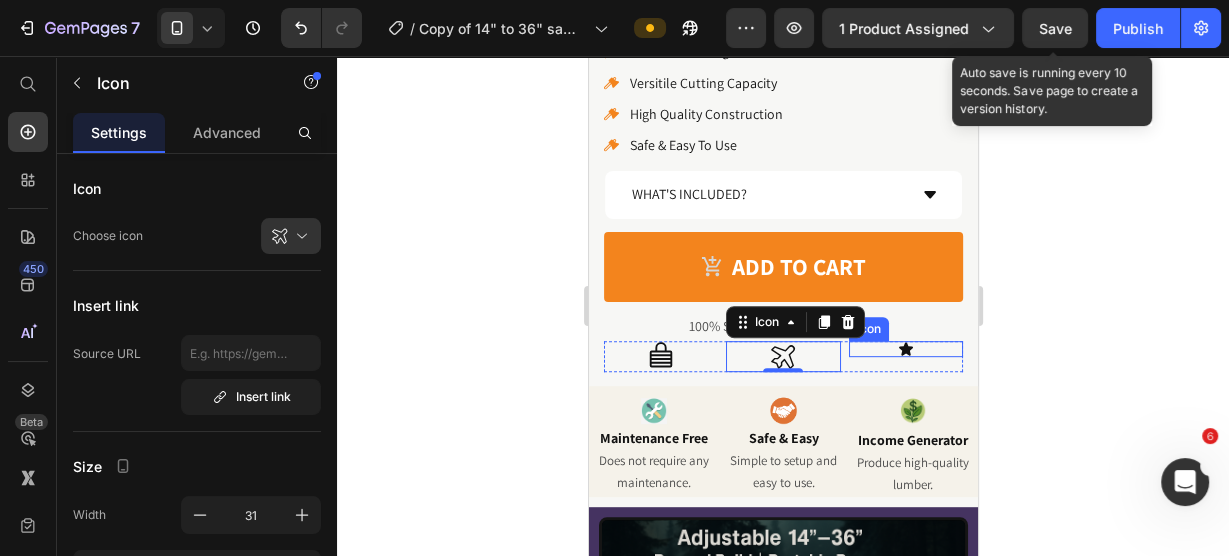 click 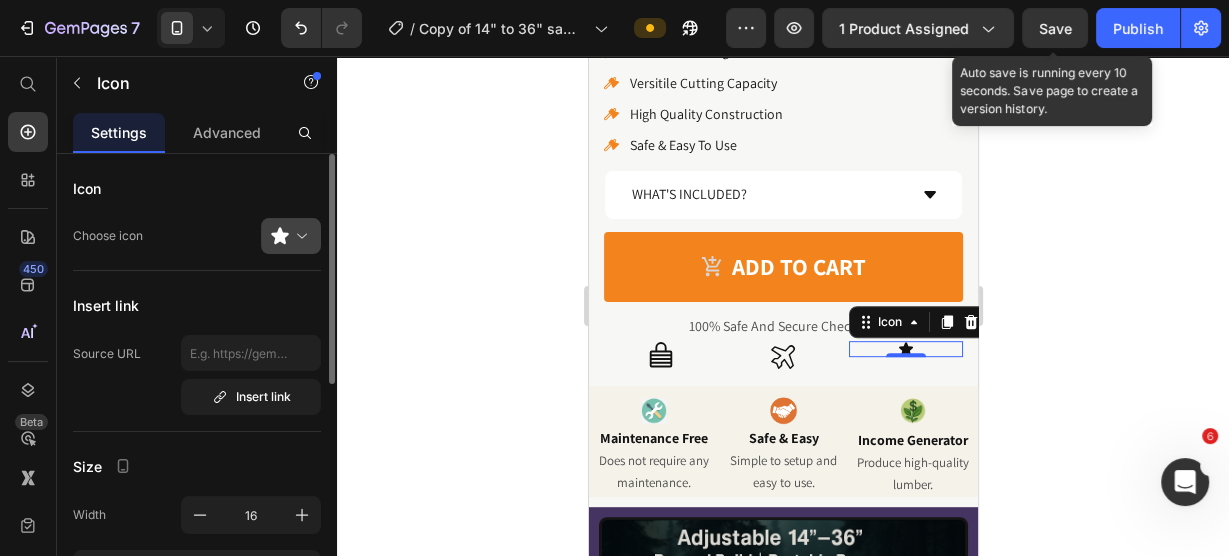click at bounding box center [299, 236] 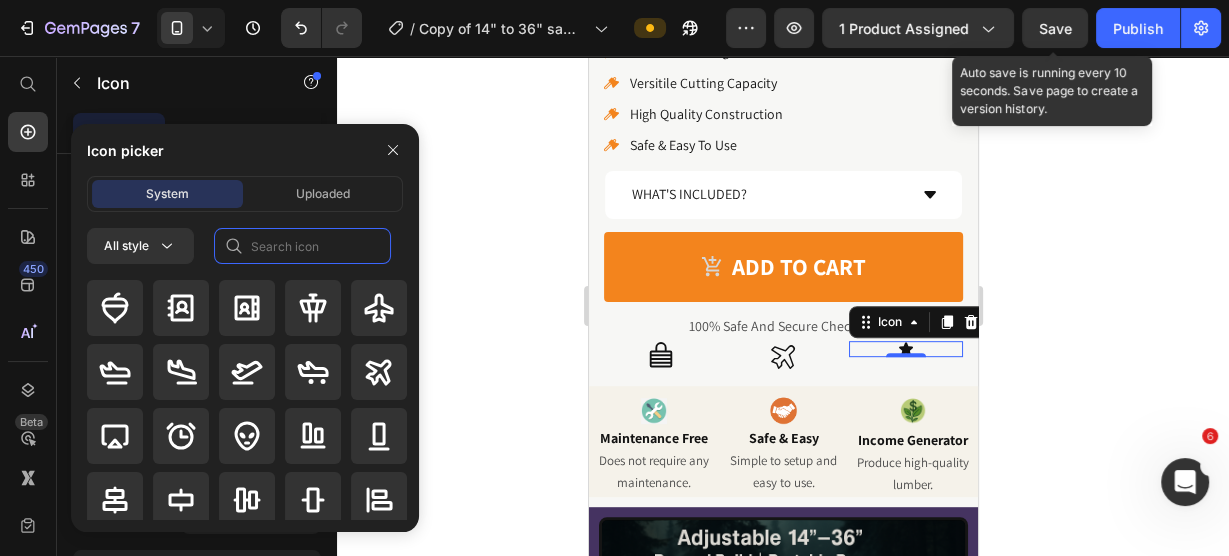 click 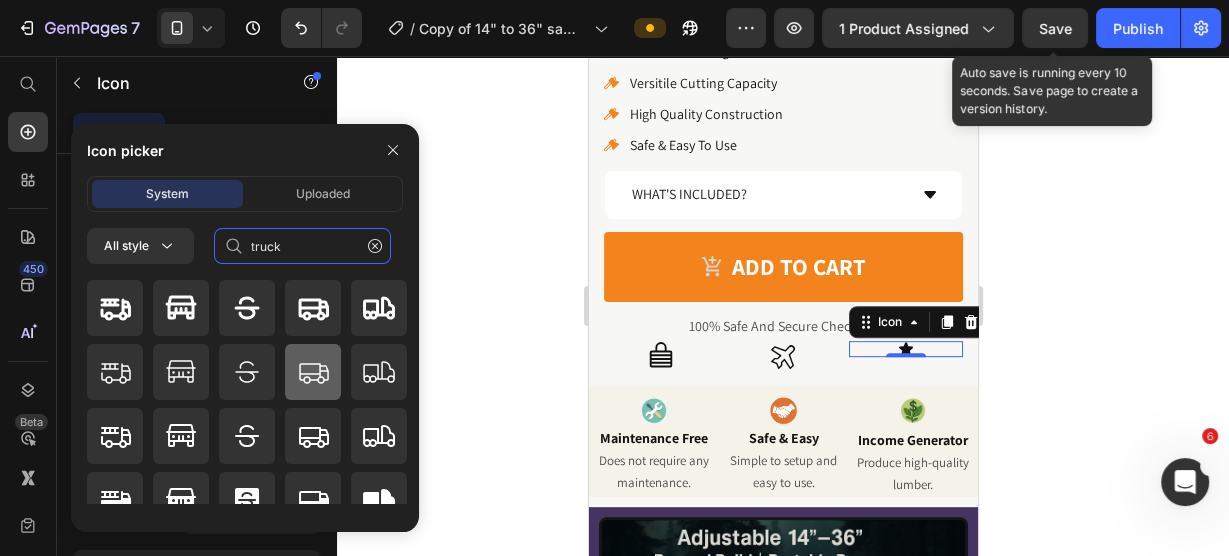 type on "truck" 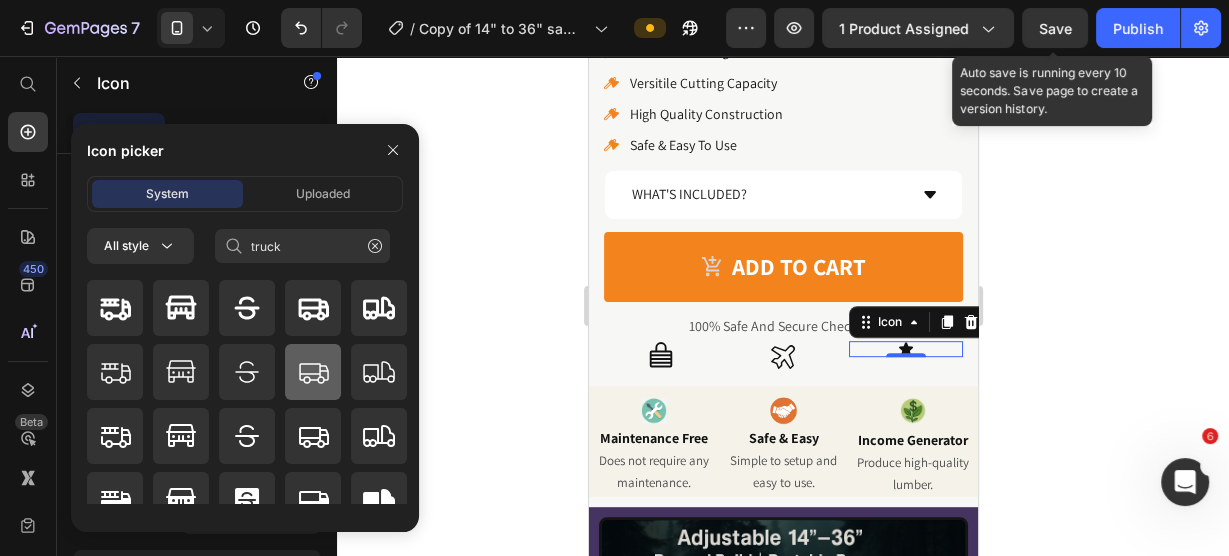 click 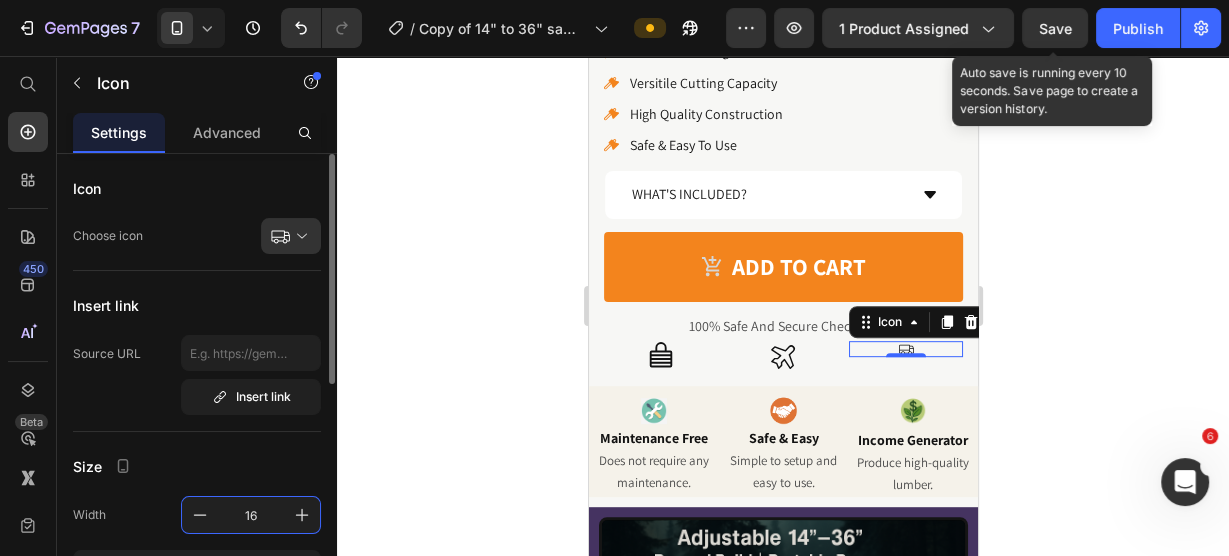 click on "16" at bounding box center (251, 515) 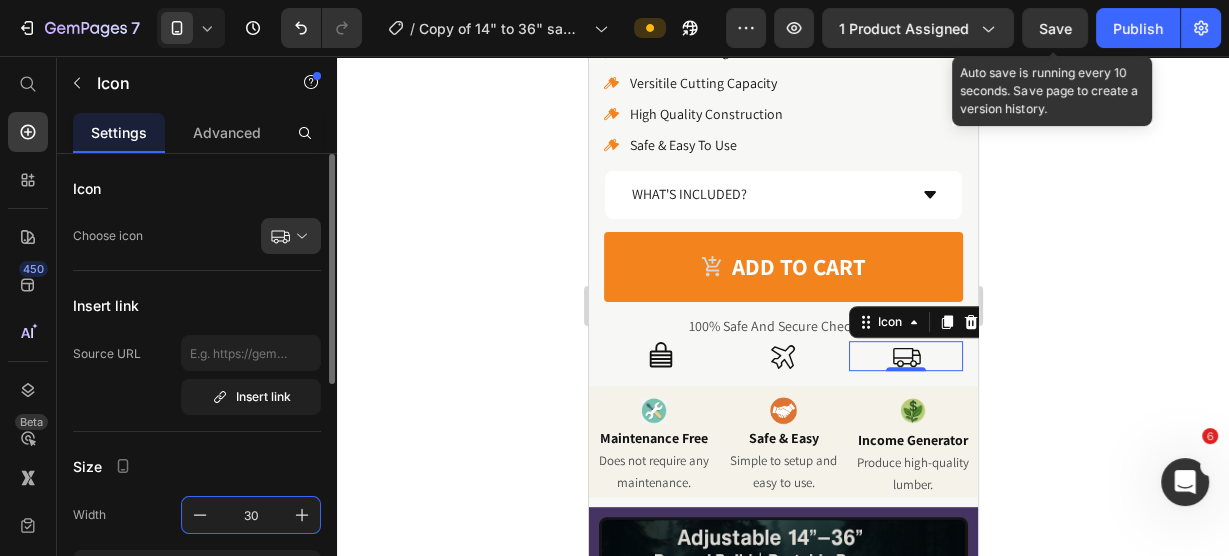 type on "30" 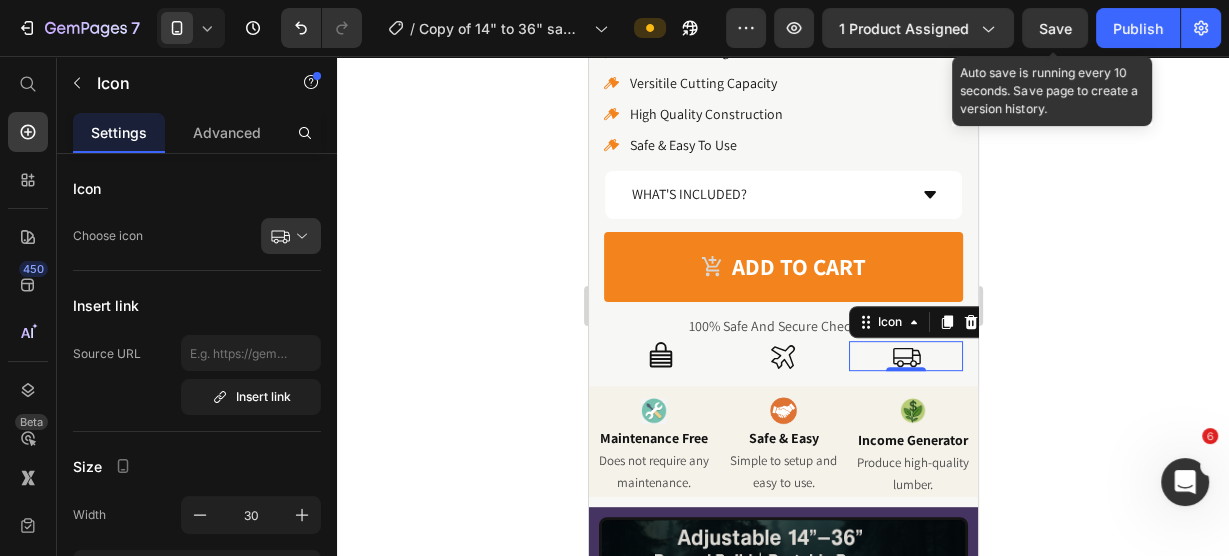 click 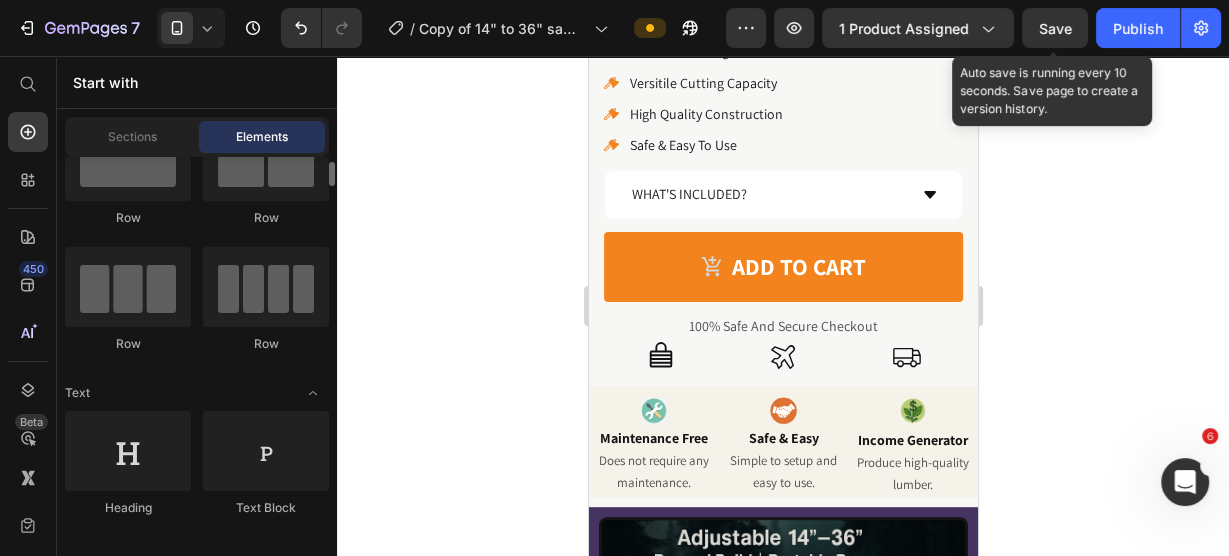 scroll, scrollTop: 0, scrollLeft: 0, axis: both 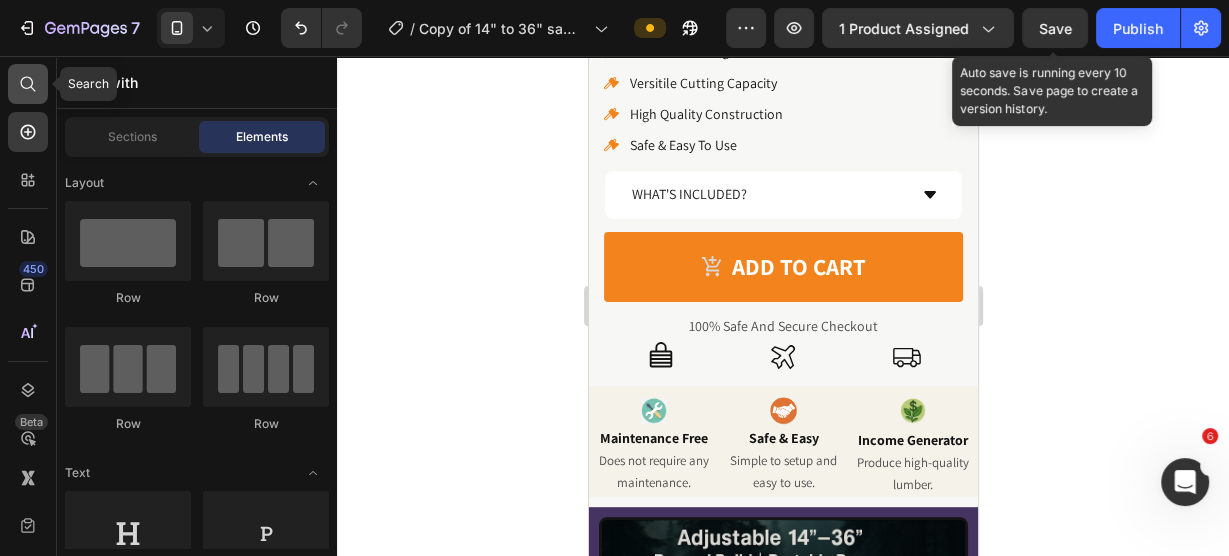 click 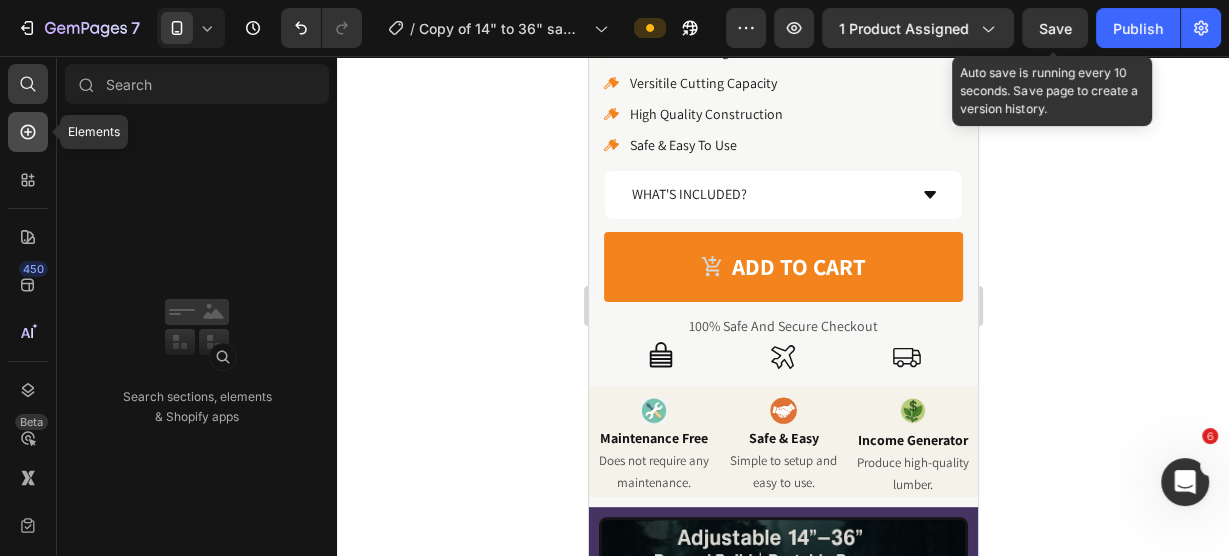 click 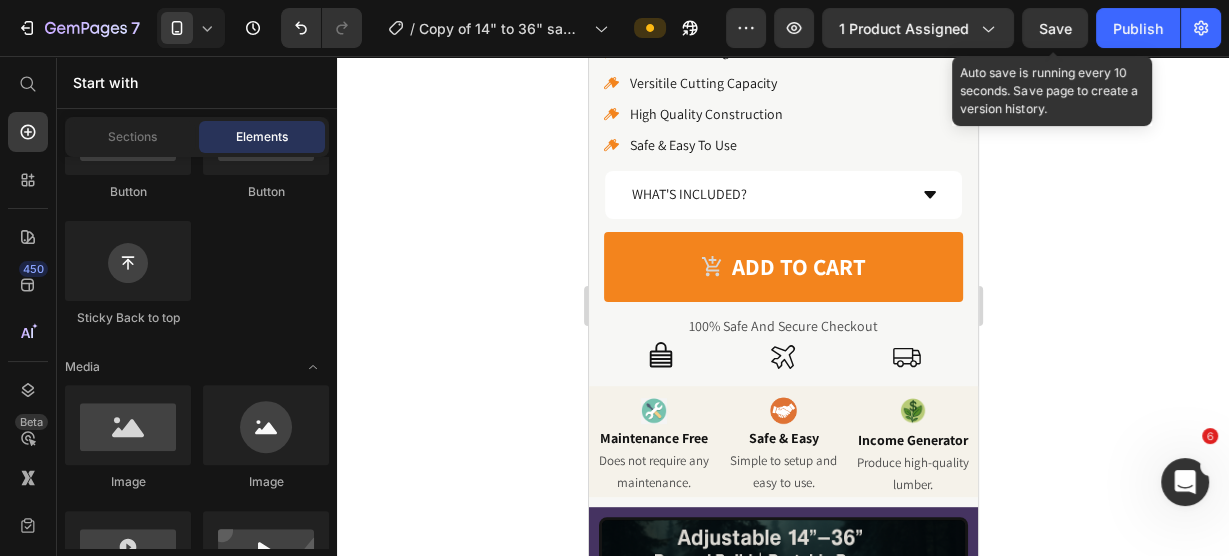 scroll, scrollTop: 160, scrollLeft: 0, axis: vertical 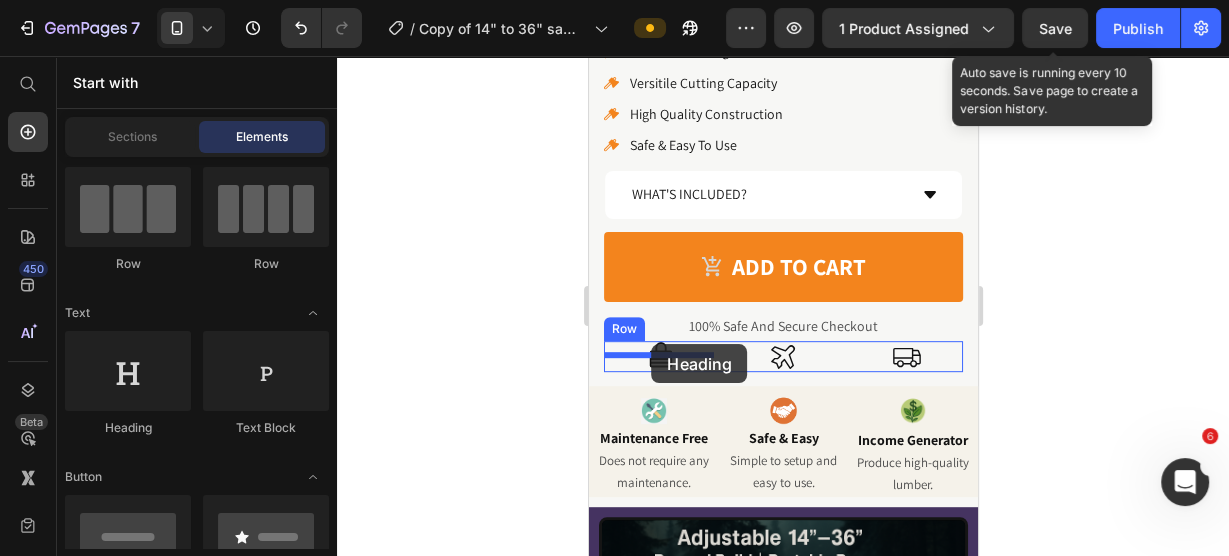drag, startPoint x: 722, startPoint y: 437, endPoint x: 651, endPoint y: 344, distance: 117.00427 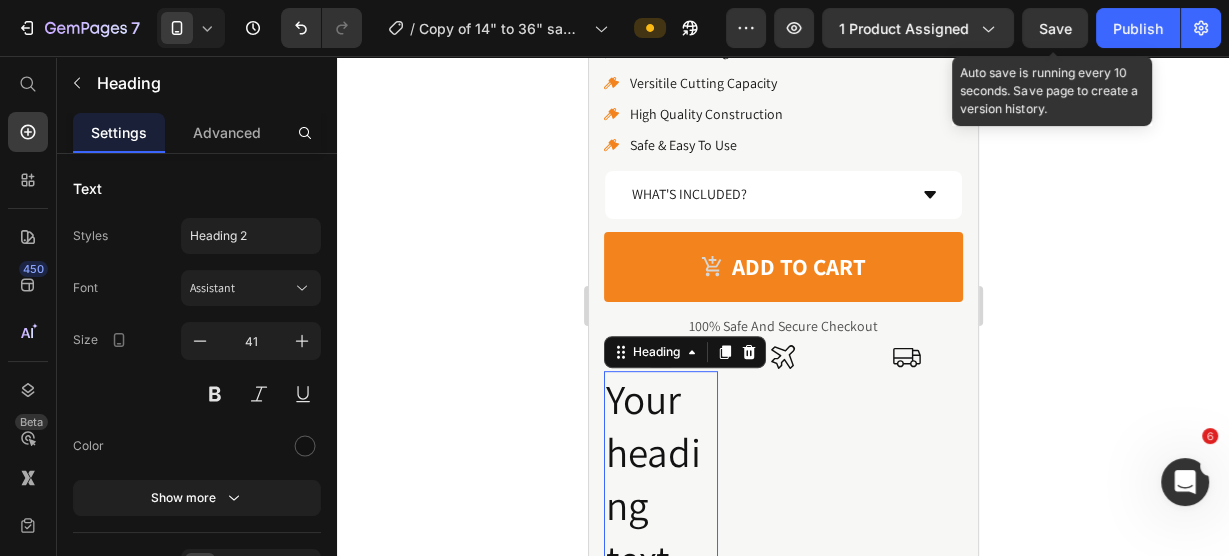 click on "Your heading text goes here" at bounding box center (660, 533) 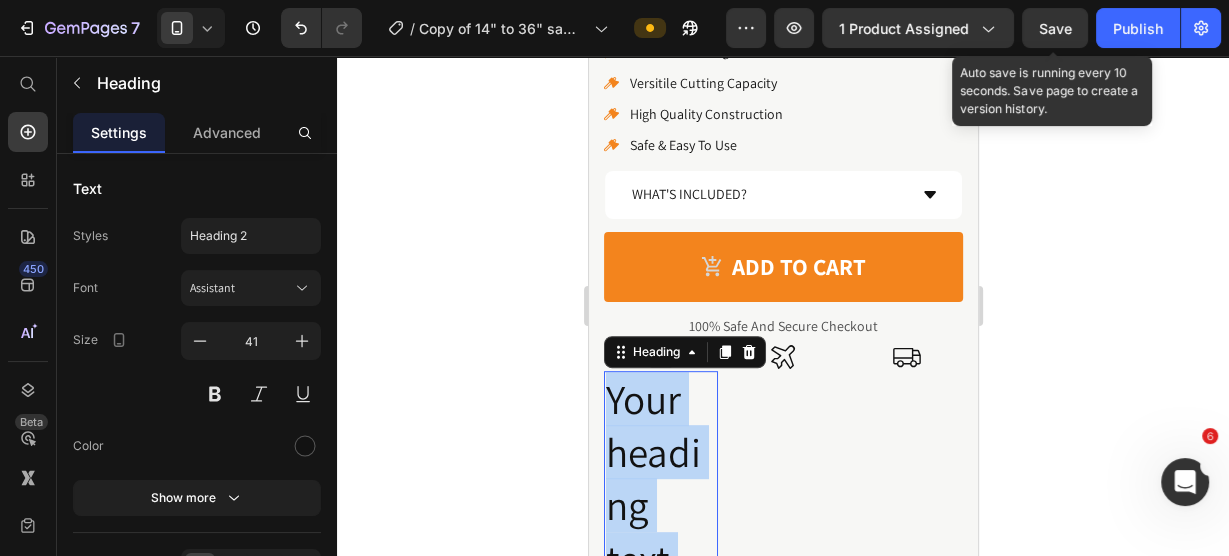 click on "Your heading text goes here" at bounding box center [660, 533] 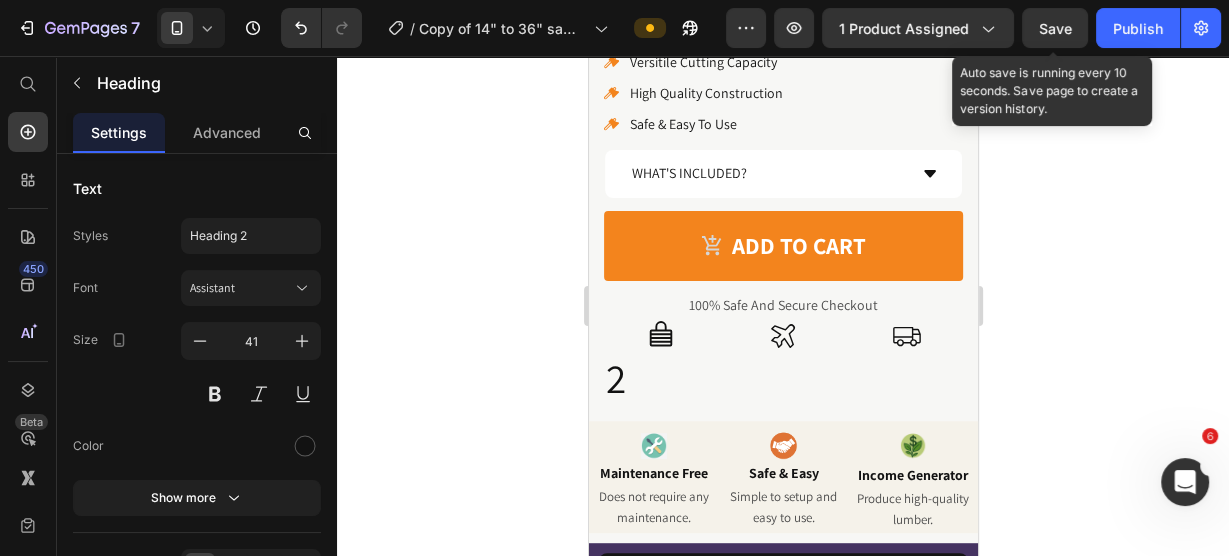 scroll, scrollTop: 755, scrollLeft: 0, axis: vertical 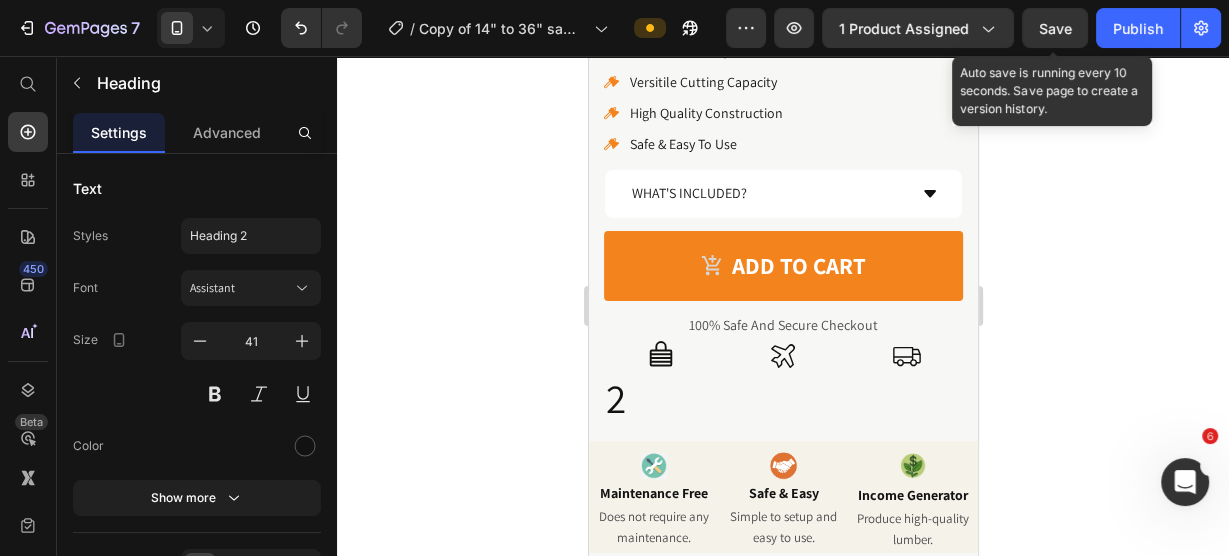 click on "2" at bounding box center (660, 398) 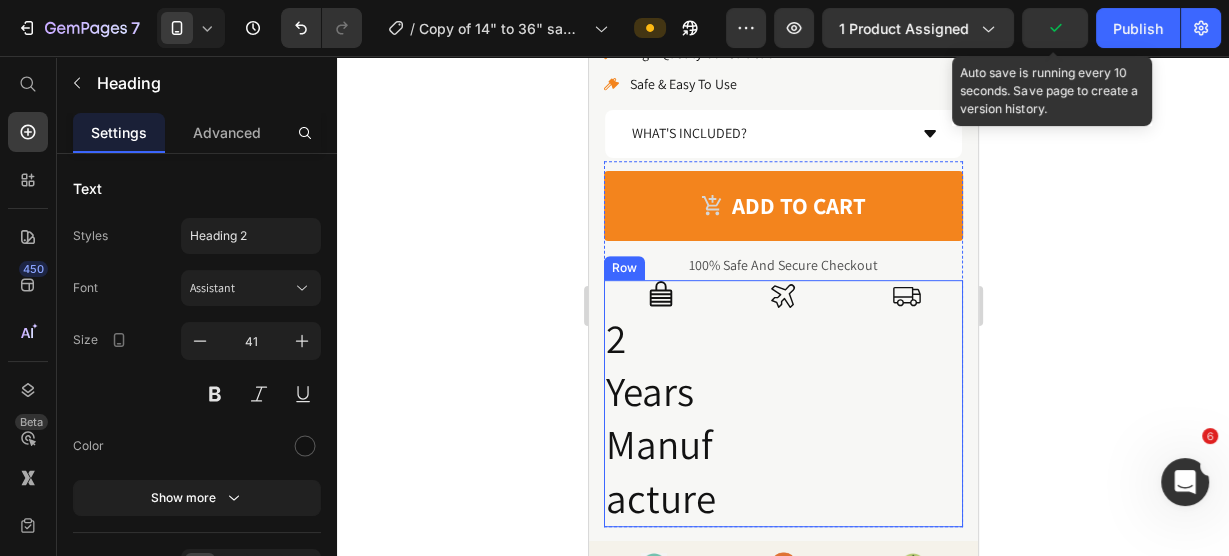 scroll, scrollTop: 915, scrollLeft: 0, axis: vertical 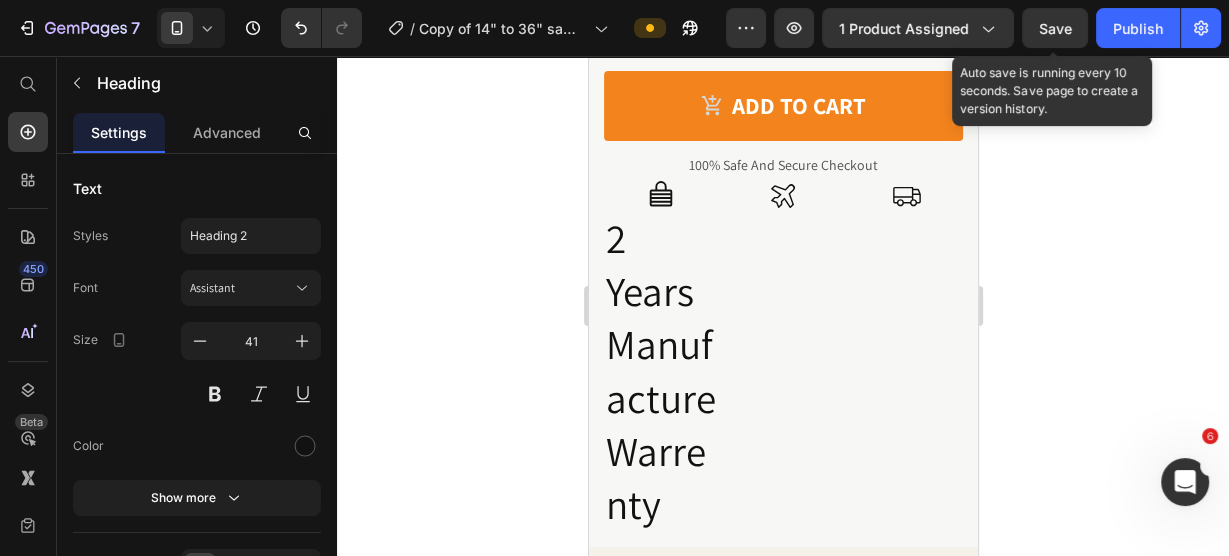 click on "2 Years Manufacture Warrenty" at bounding box center [660, 372] 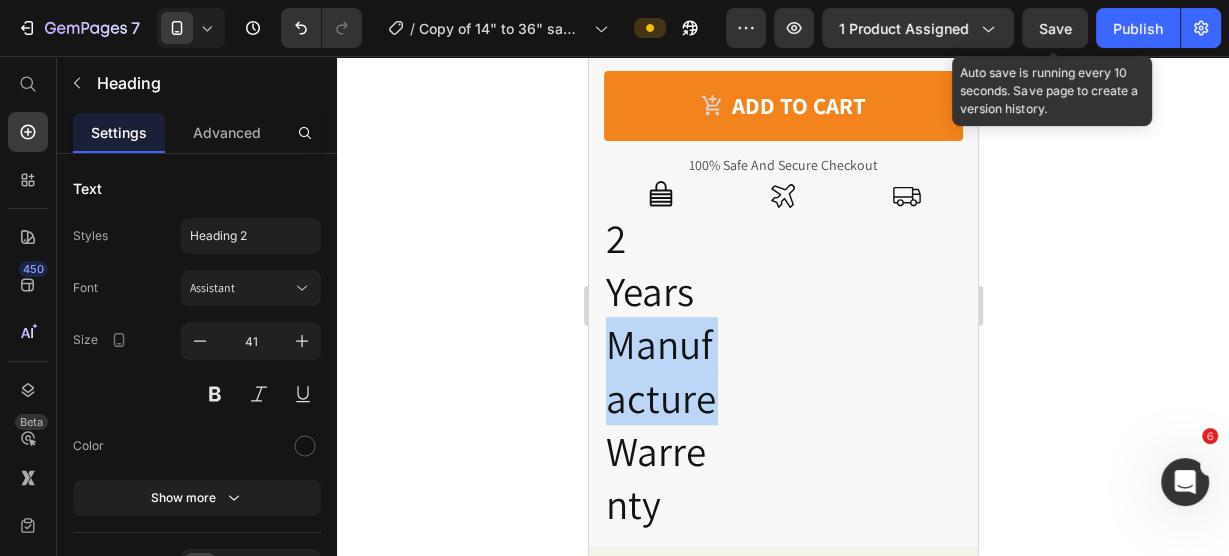 click on "2 Years Manufacture Warrenty" at bounding box center [660, 372] 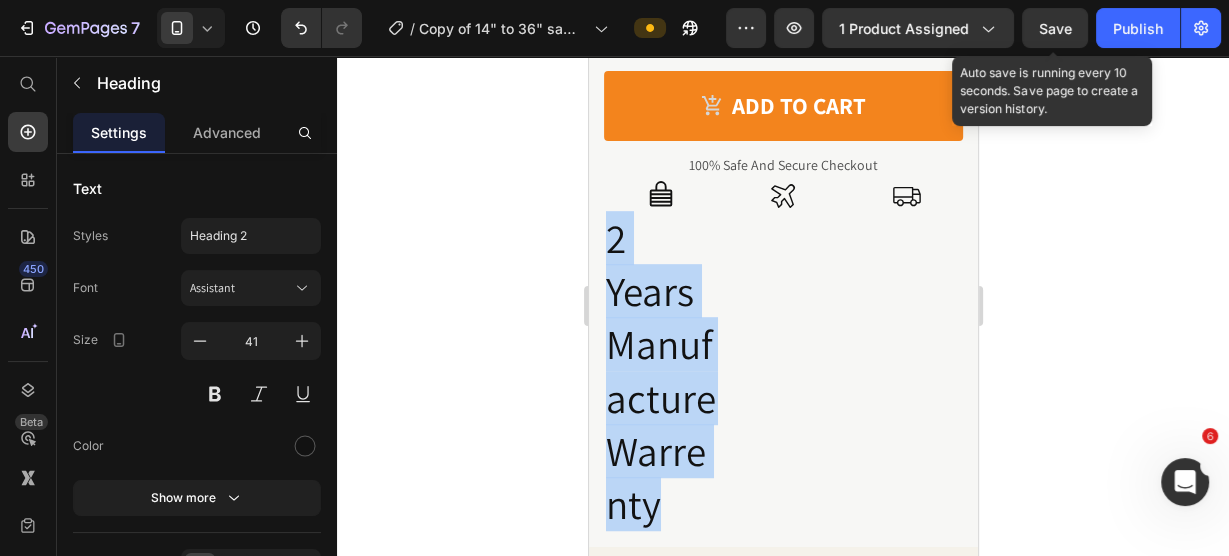 click on "2 Years Manufacture Warrenty" at bounding box center [660, 372] 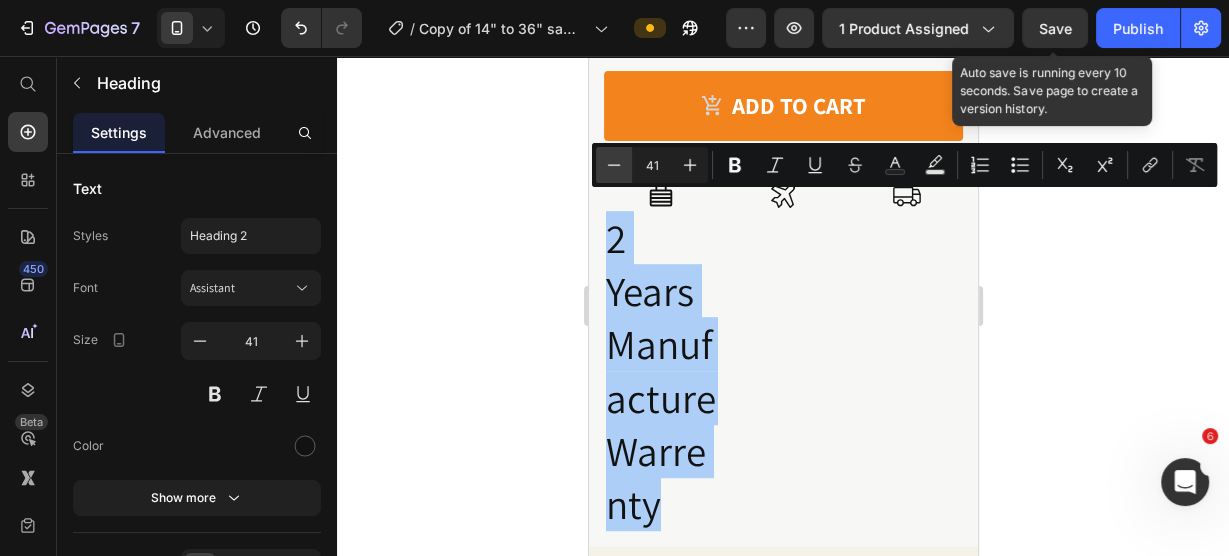click 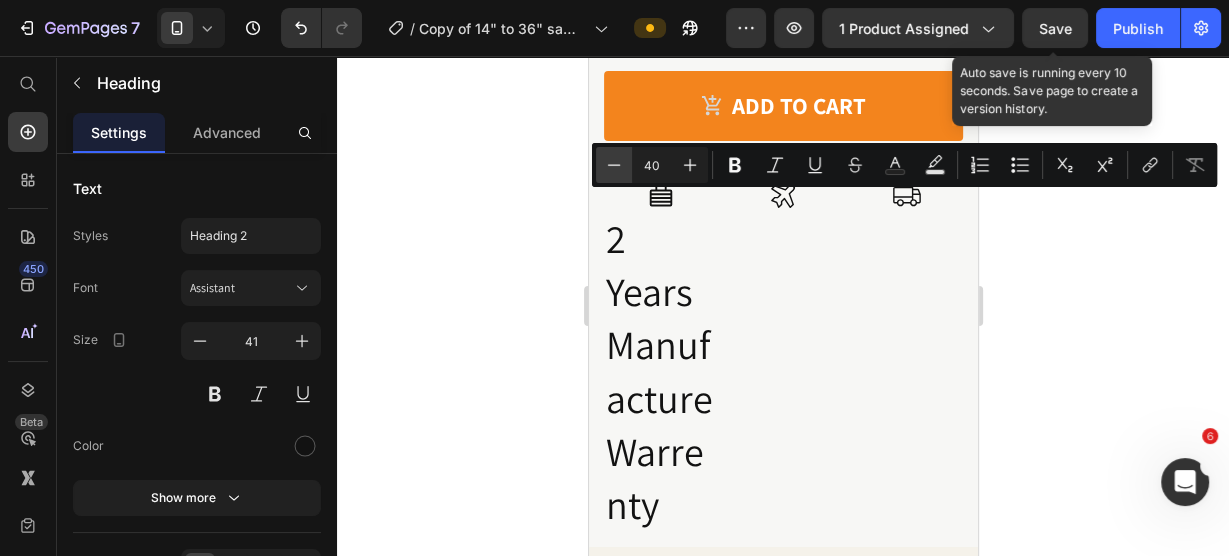 click 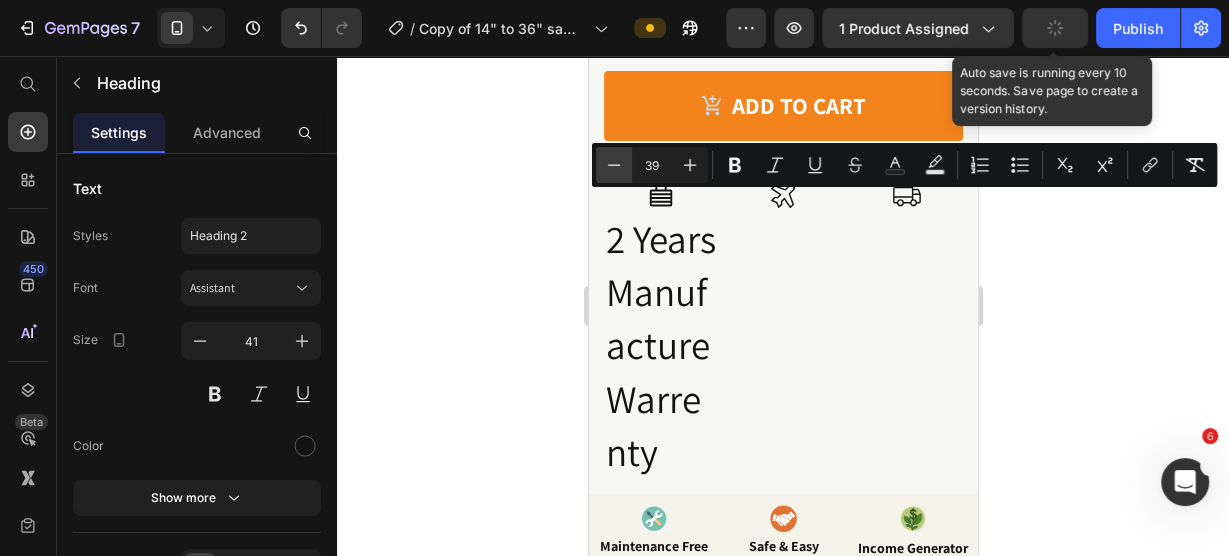 click 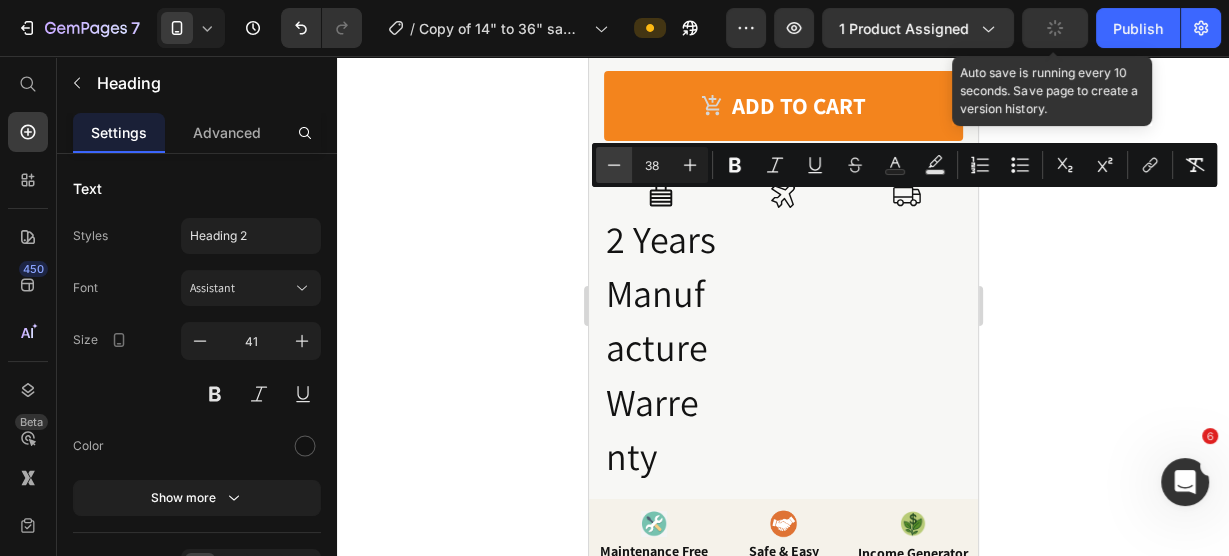 click 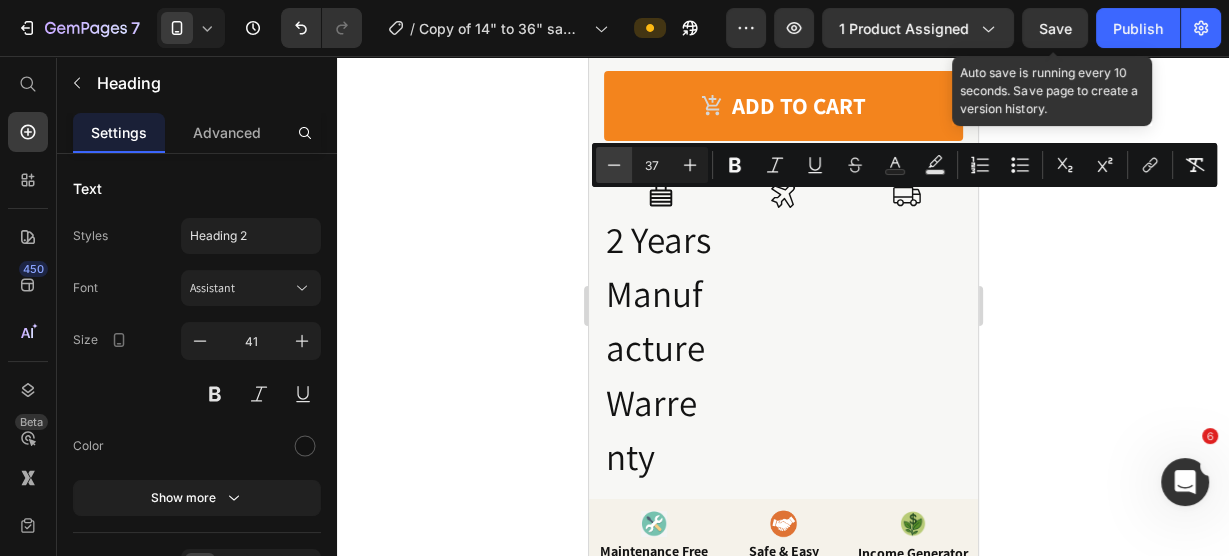 click 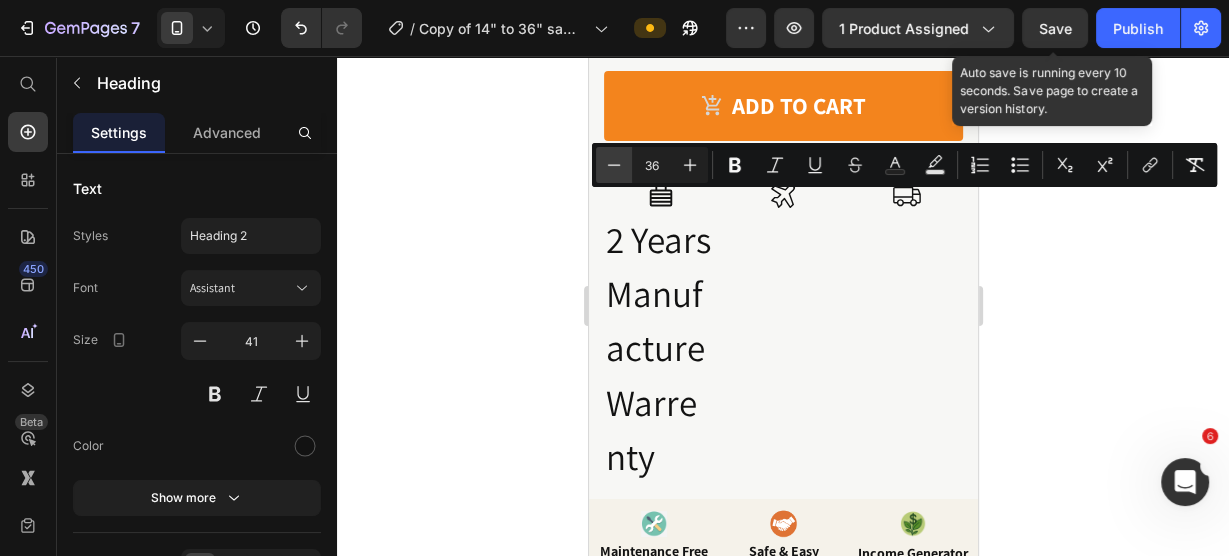 click 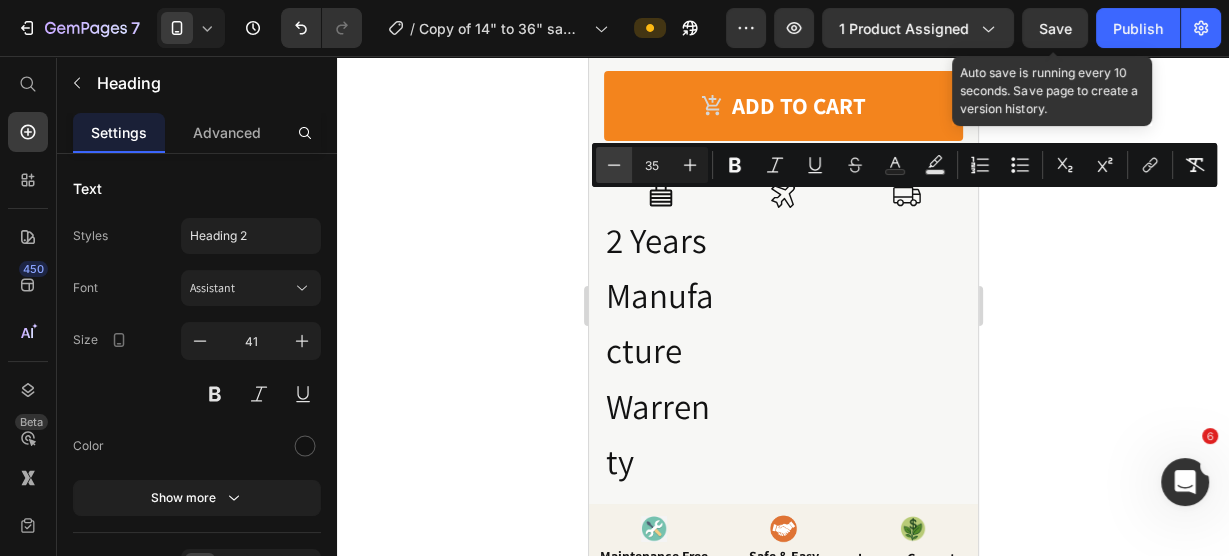 click 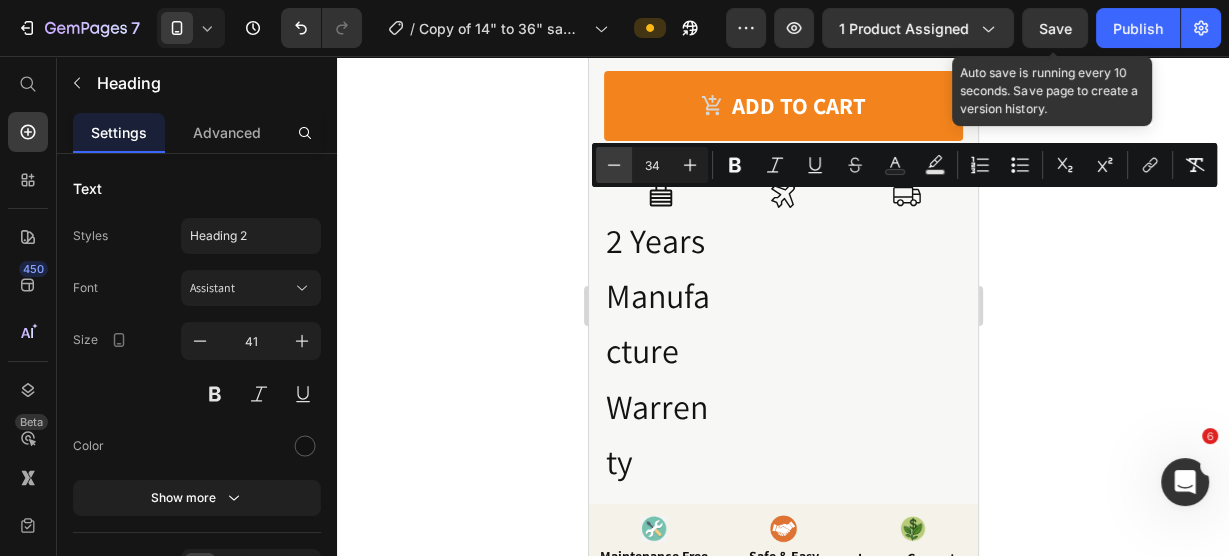 click 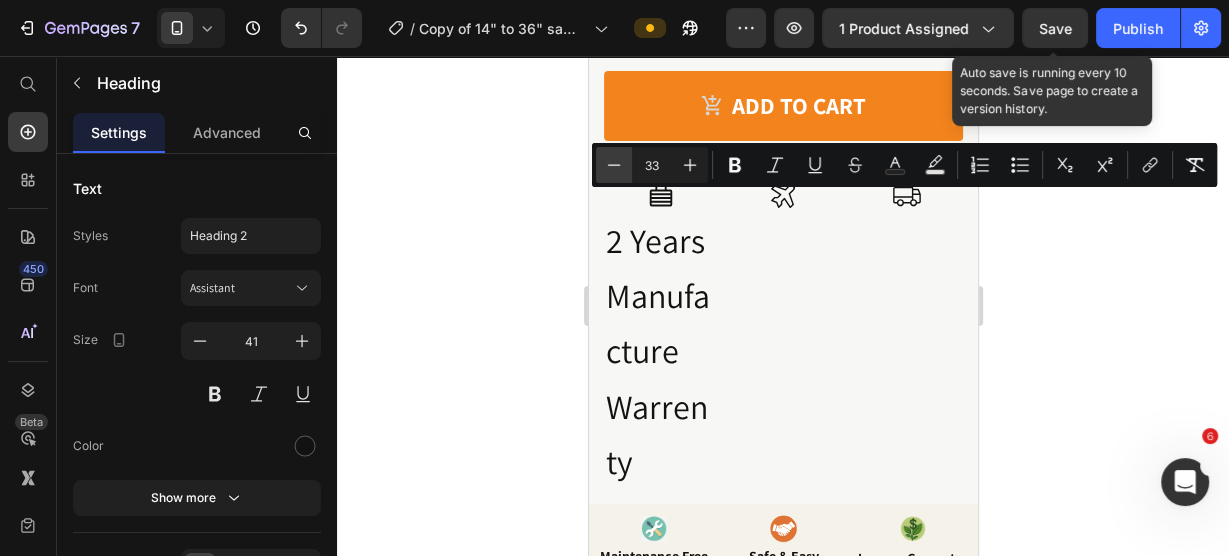 click 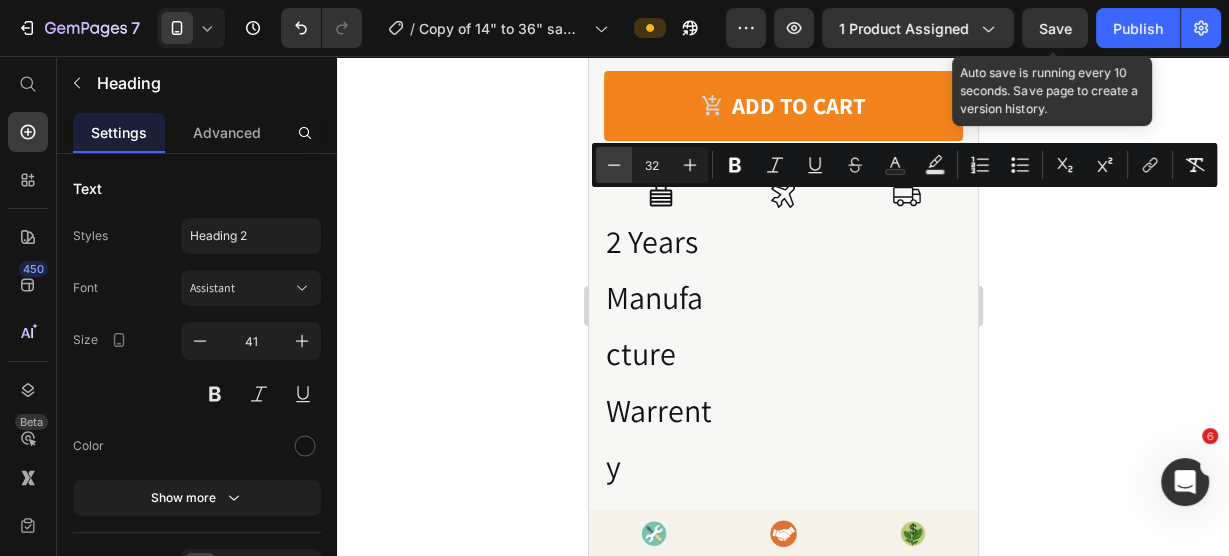 click 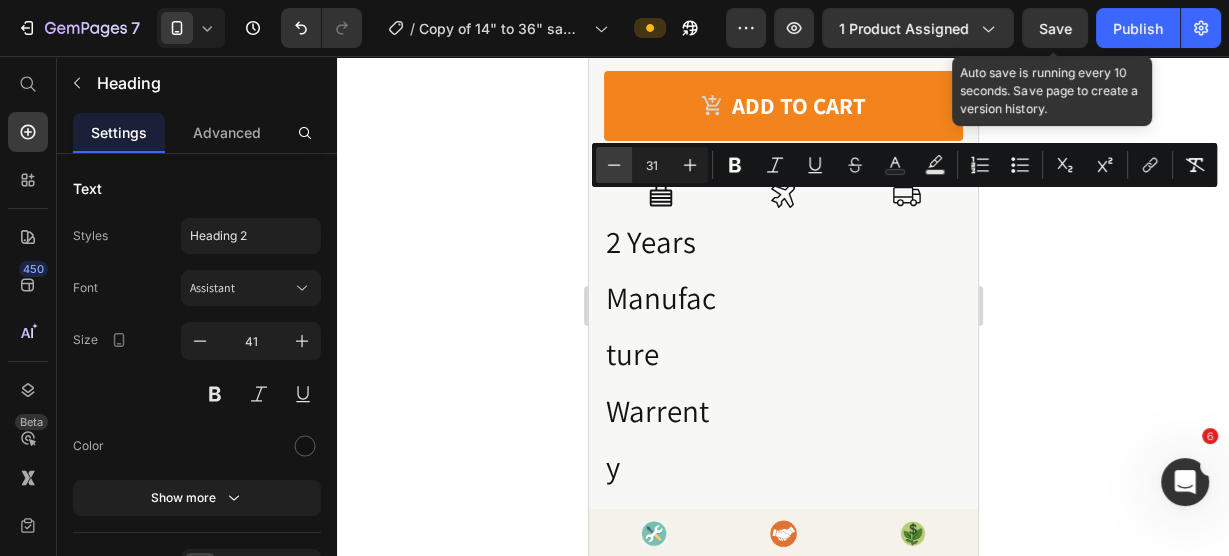 click 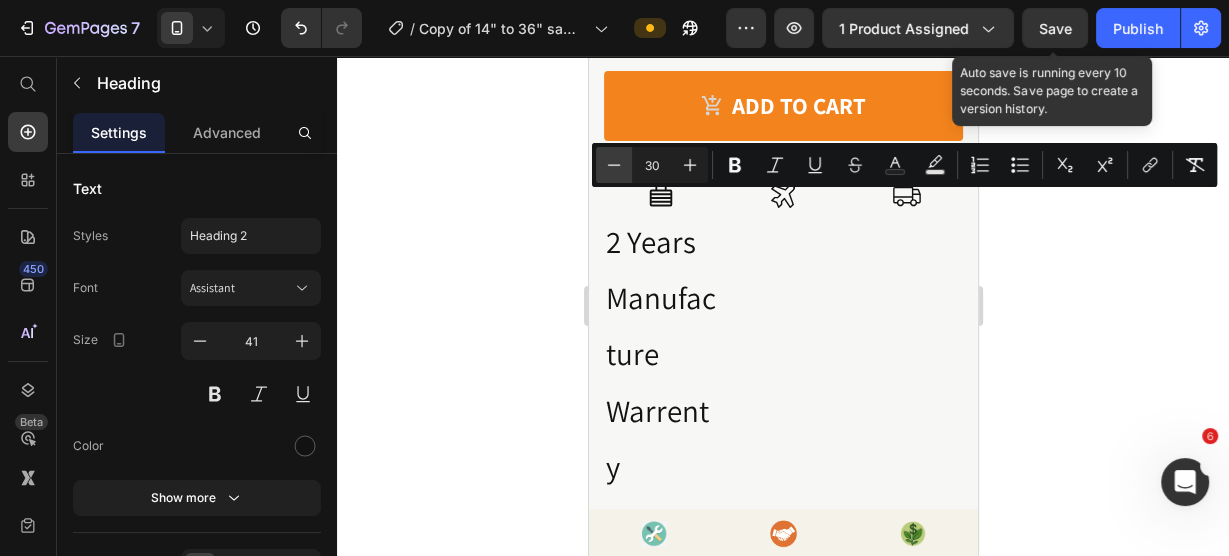 click 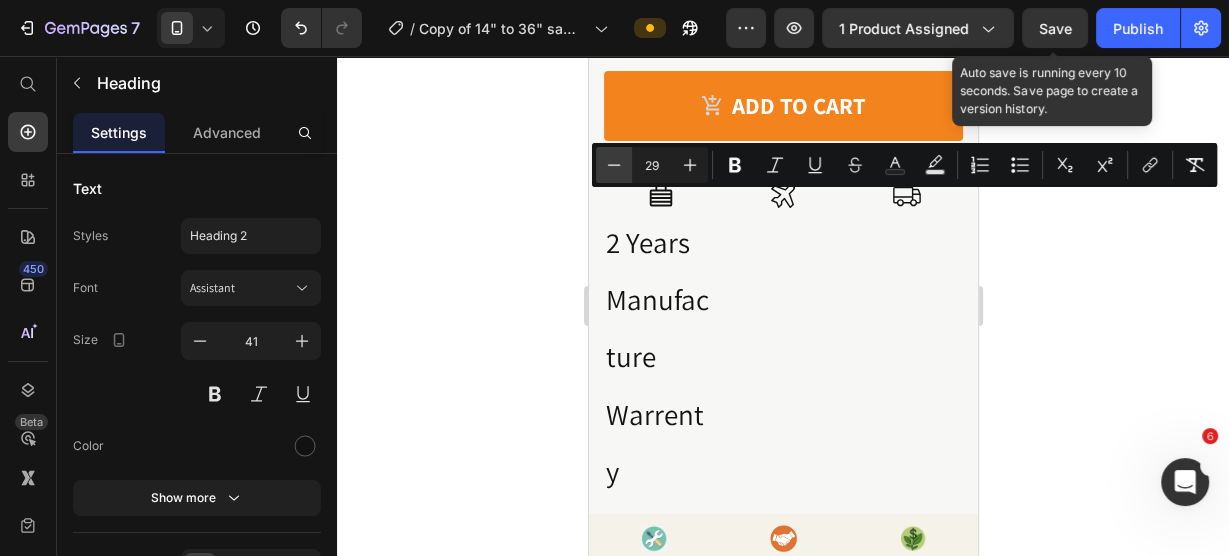 click 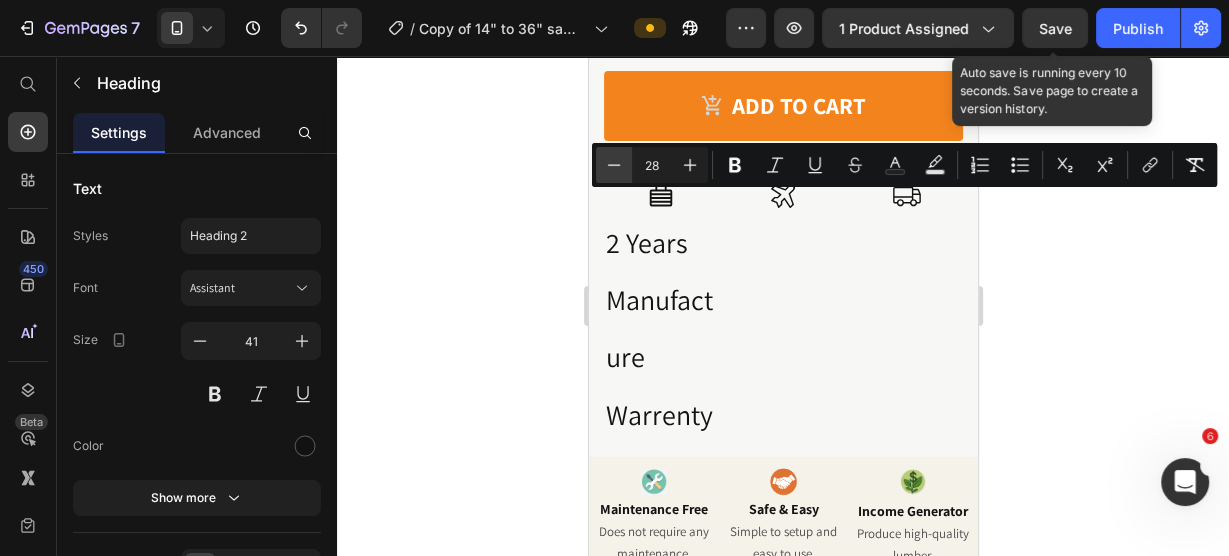 click 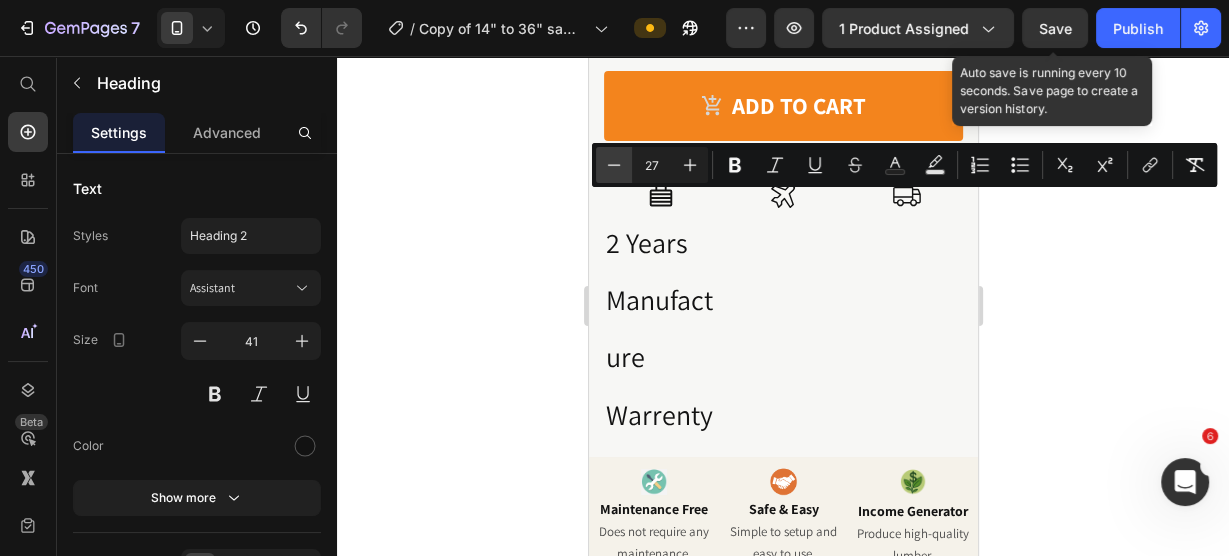 click 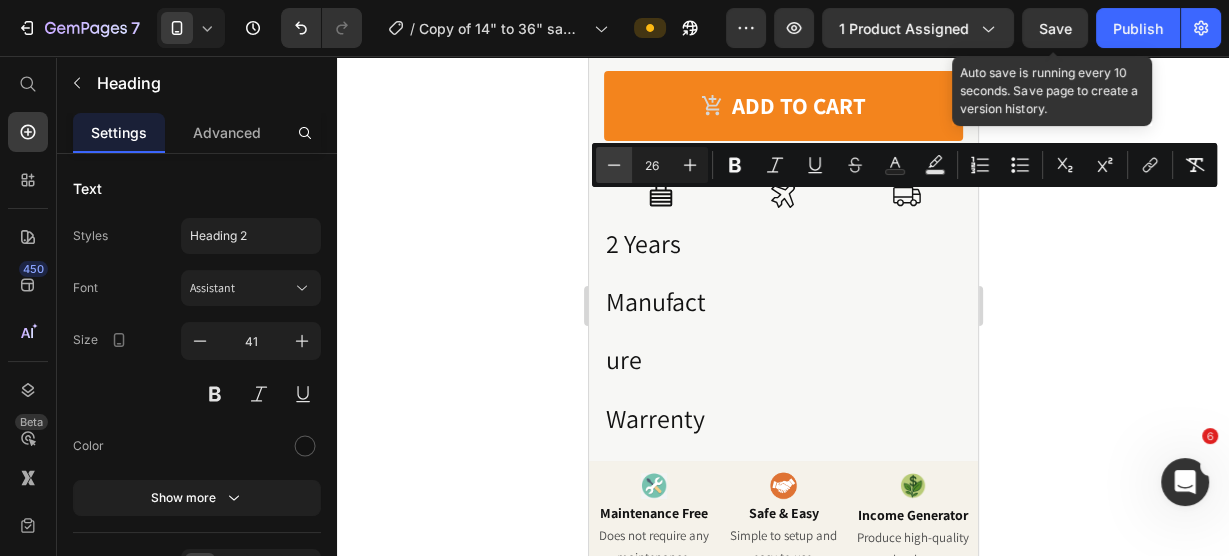 click 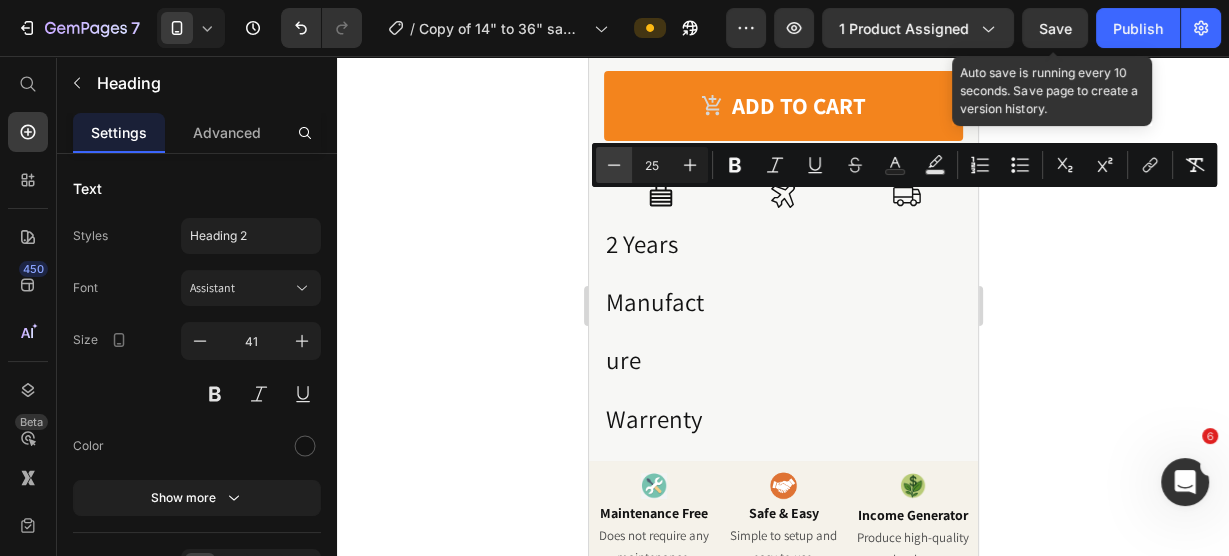 click 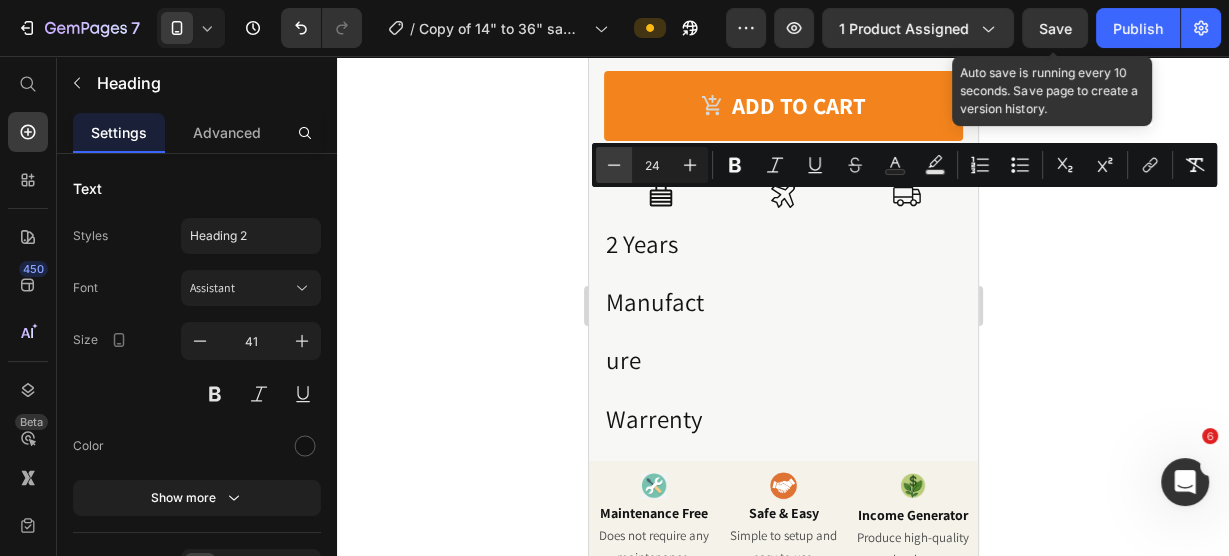 click 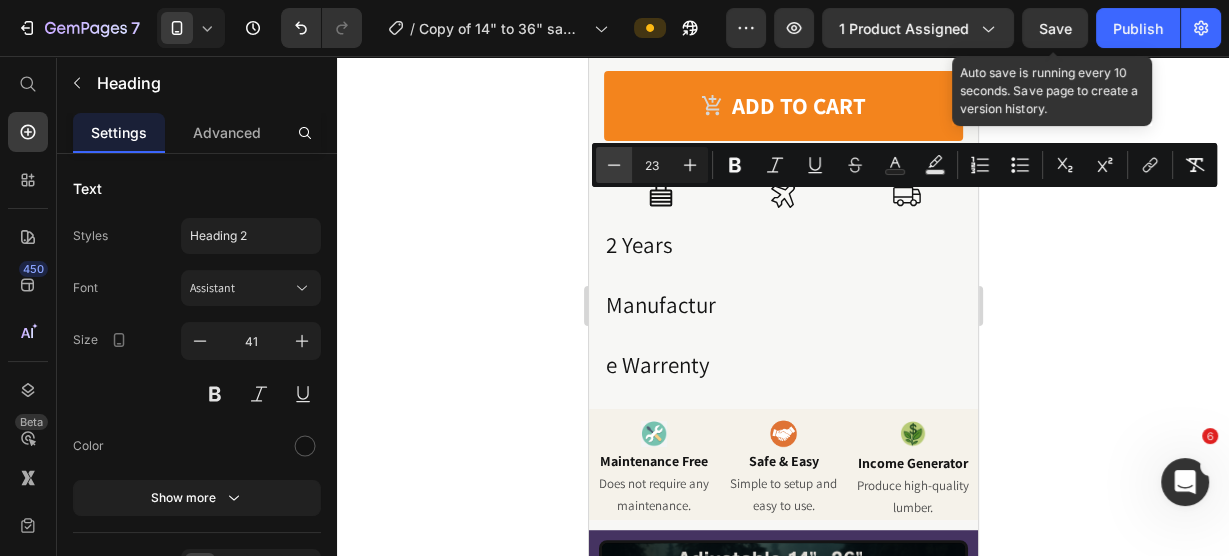 click 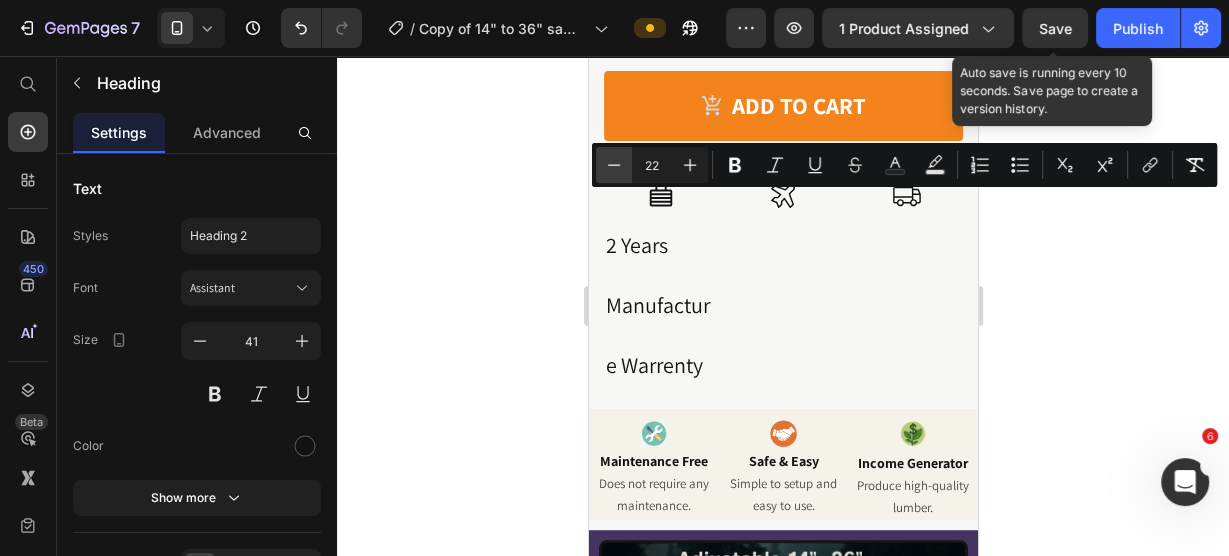 click 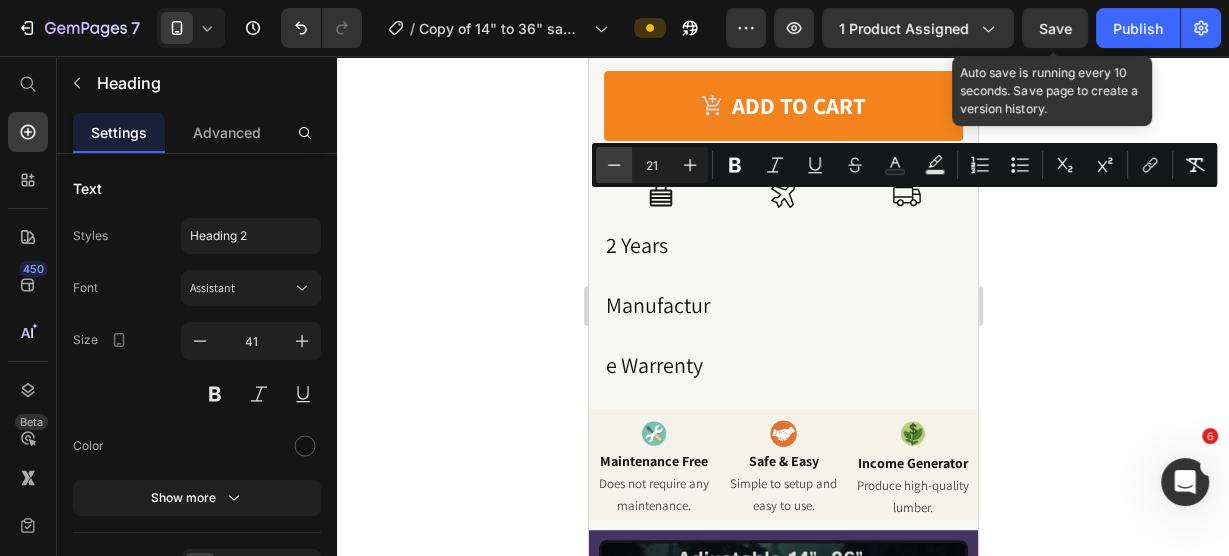 click 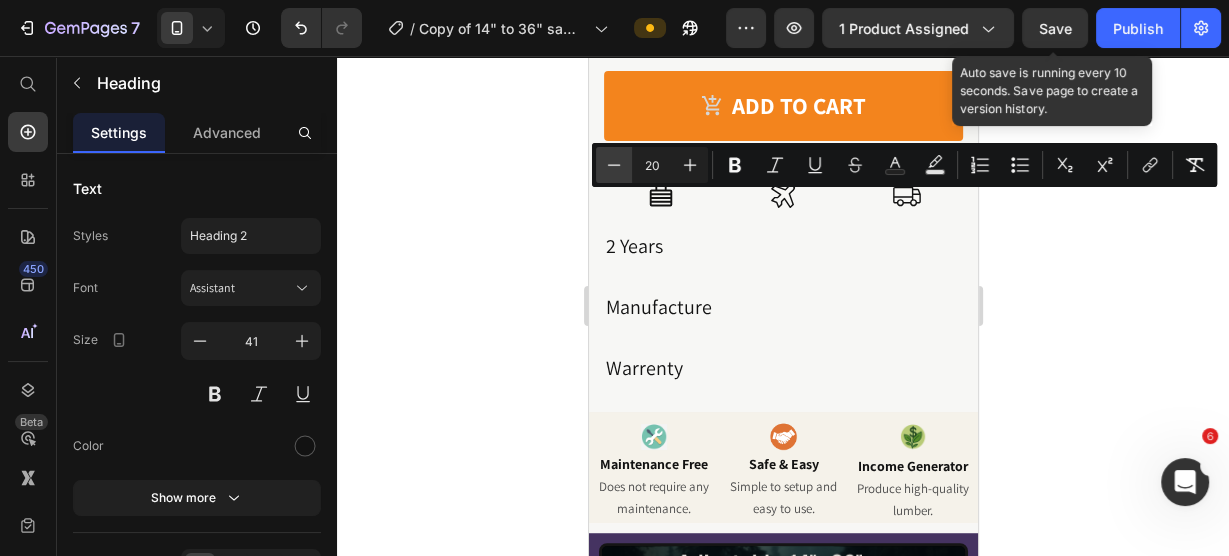 click 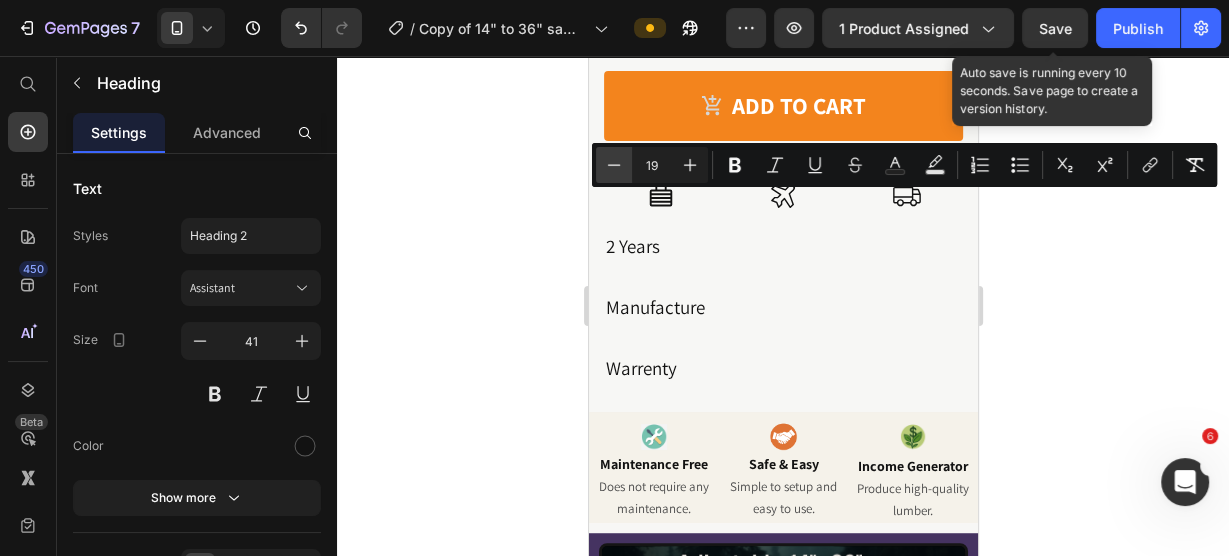 click 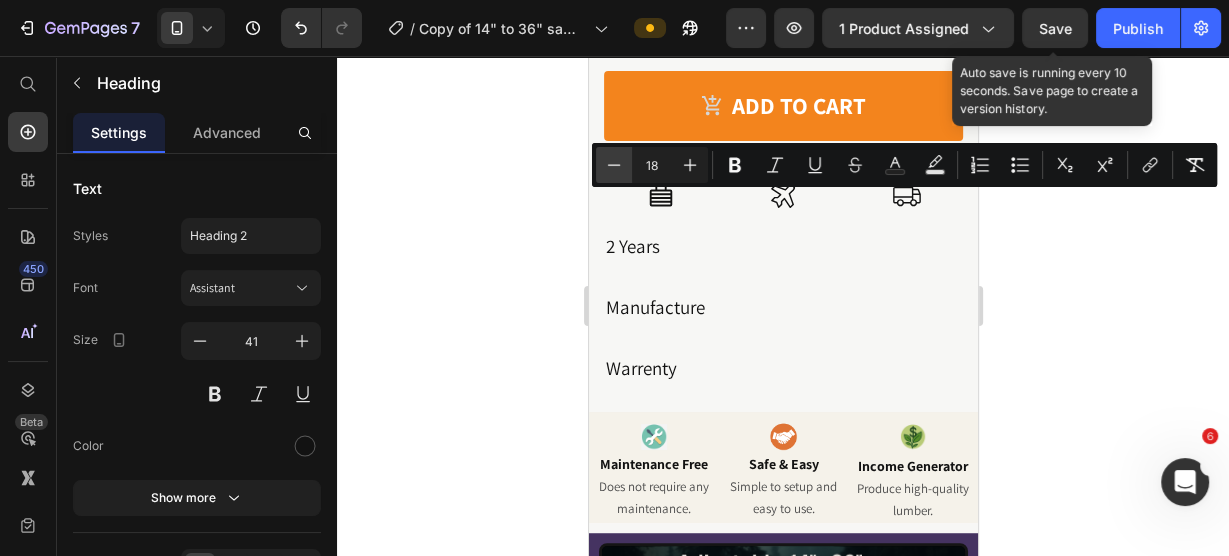 click 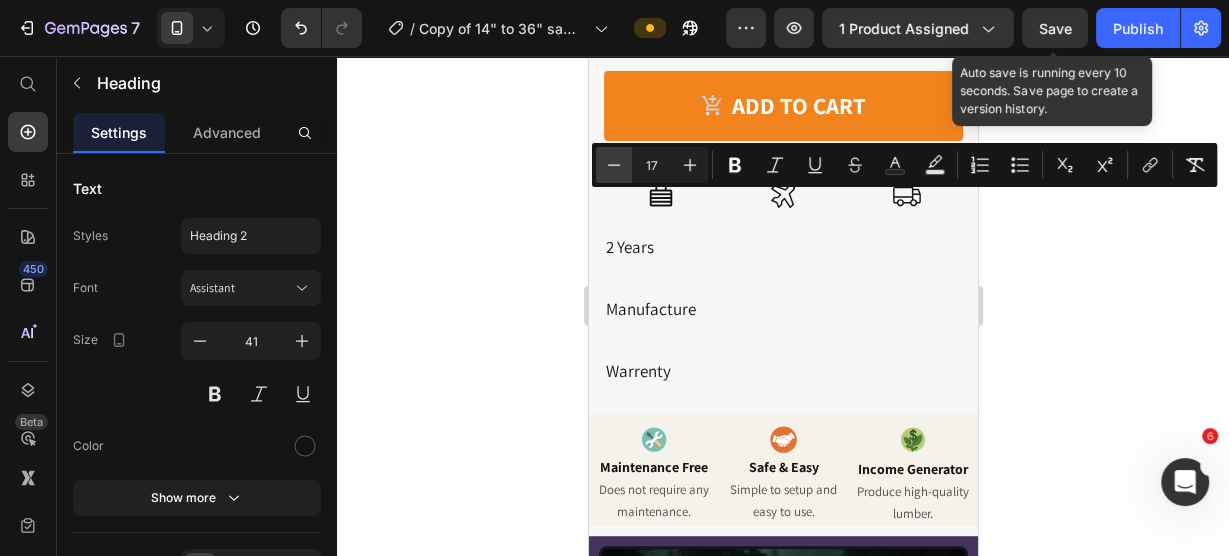 click 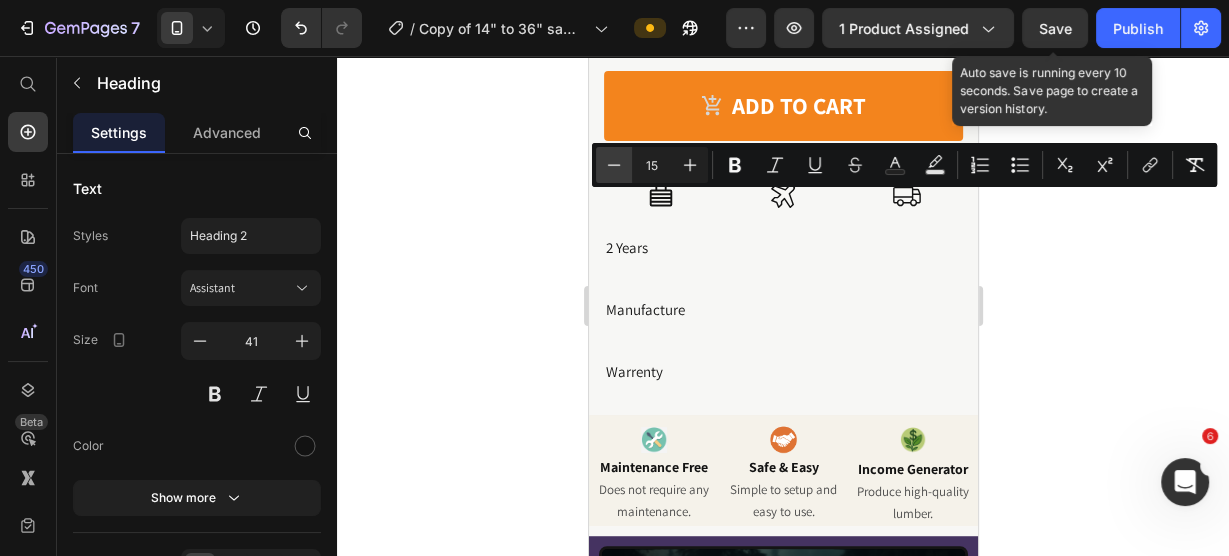 click 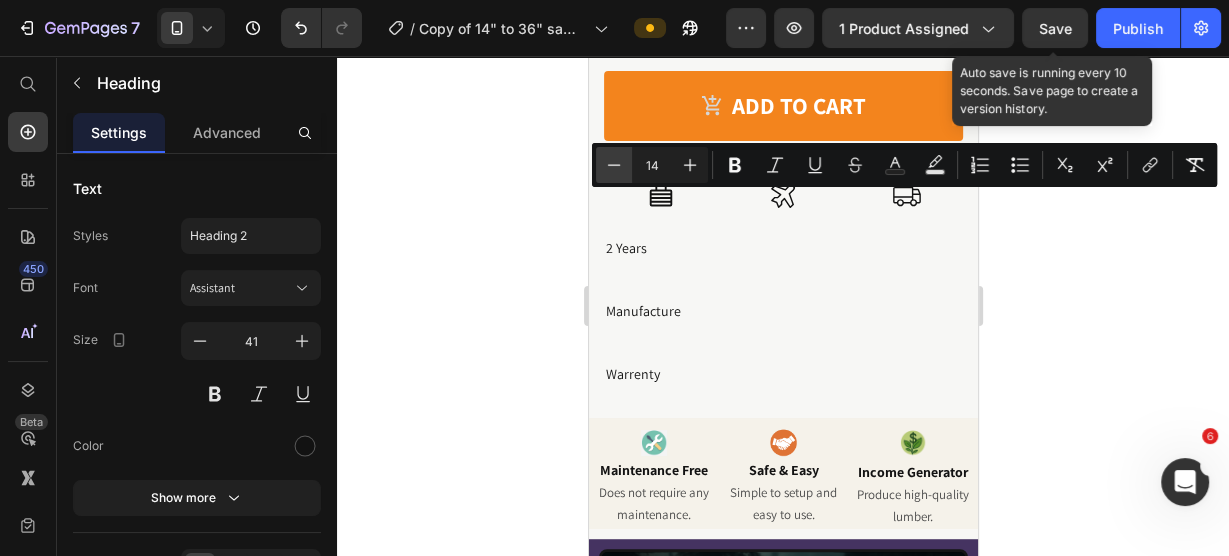 click 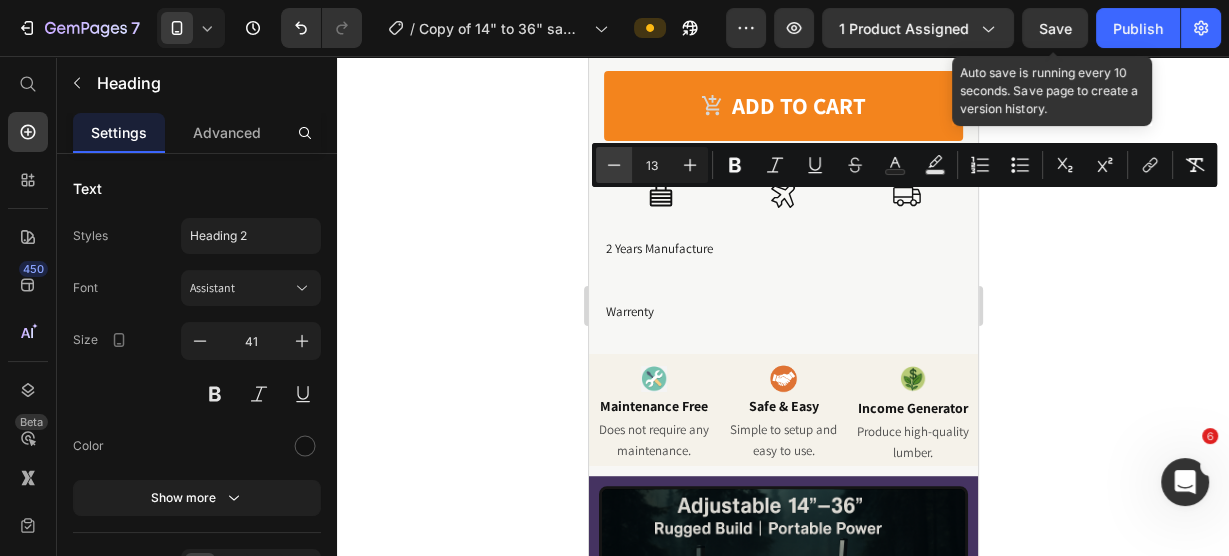 click 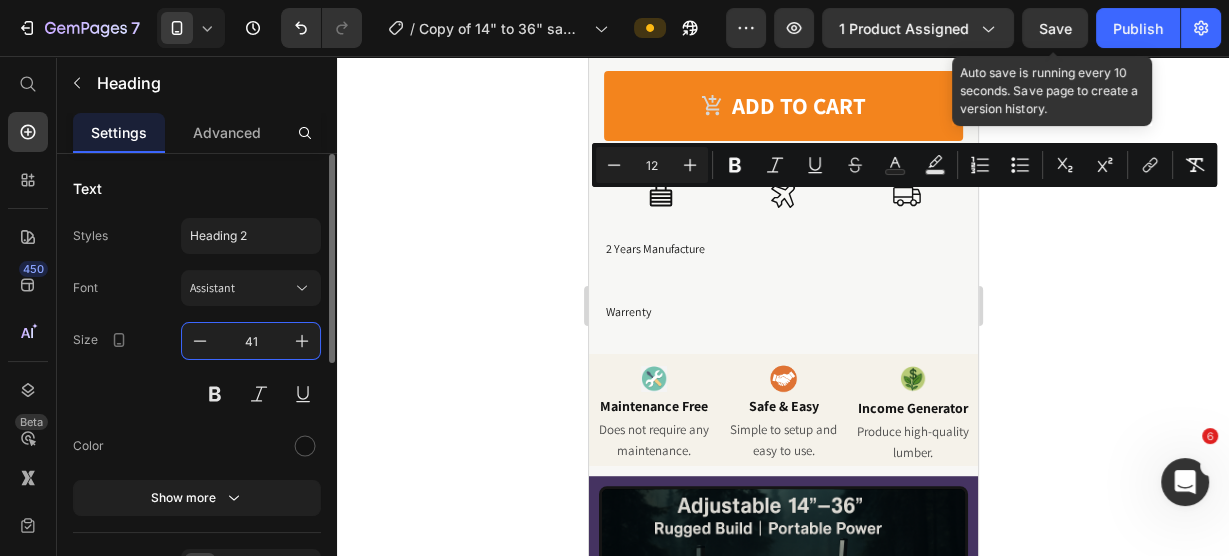 click on "41" at bounding box center [251, 341] 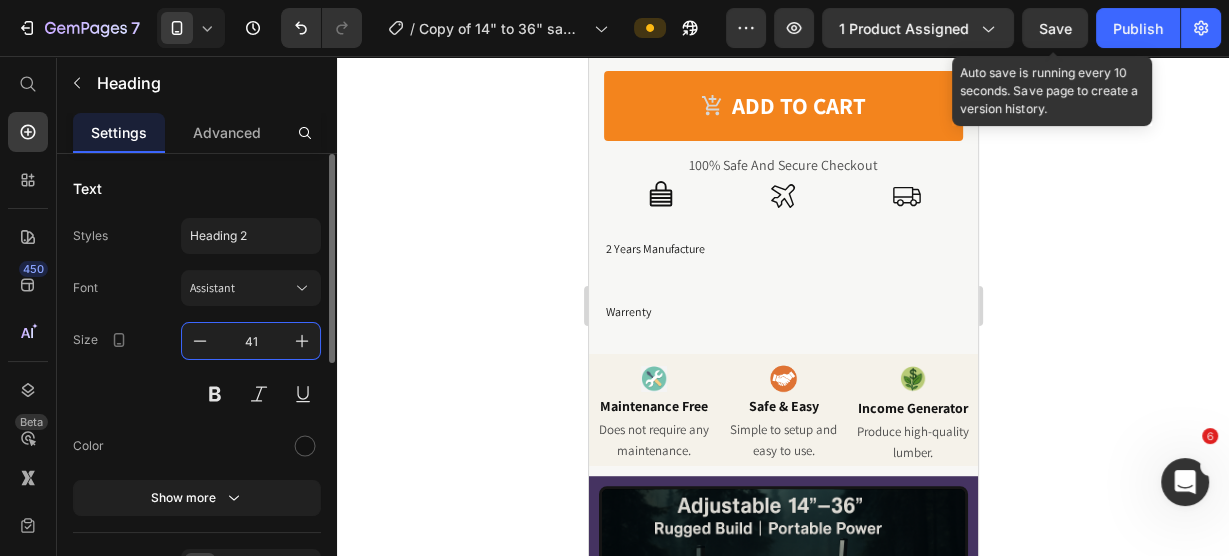click on "41" at bounding box center (251, 341) 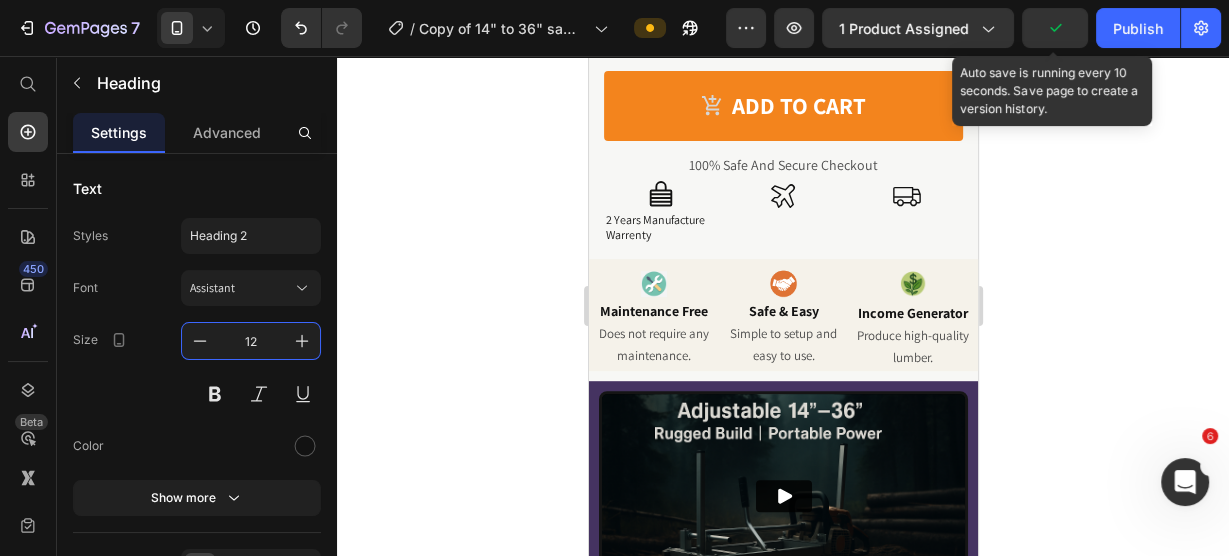 type on "12" 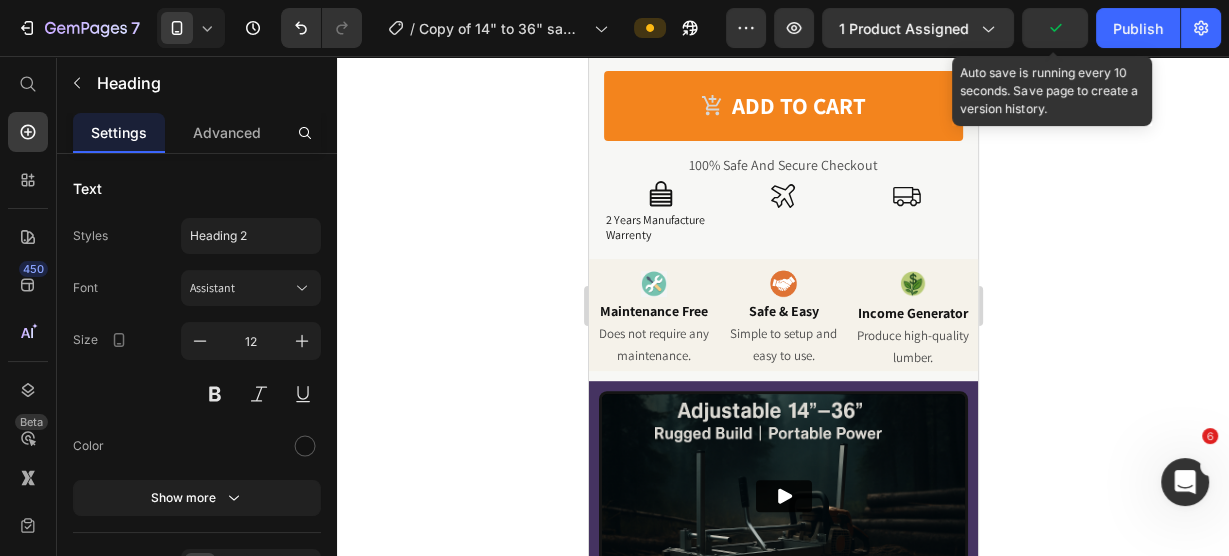 click on "2 Years Manufacture Warrenty" at bounding box center [654, 227] 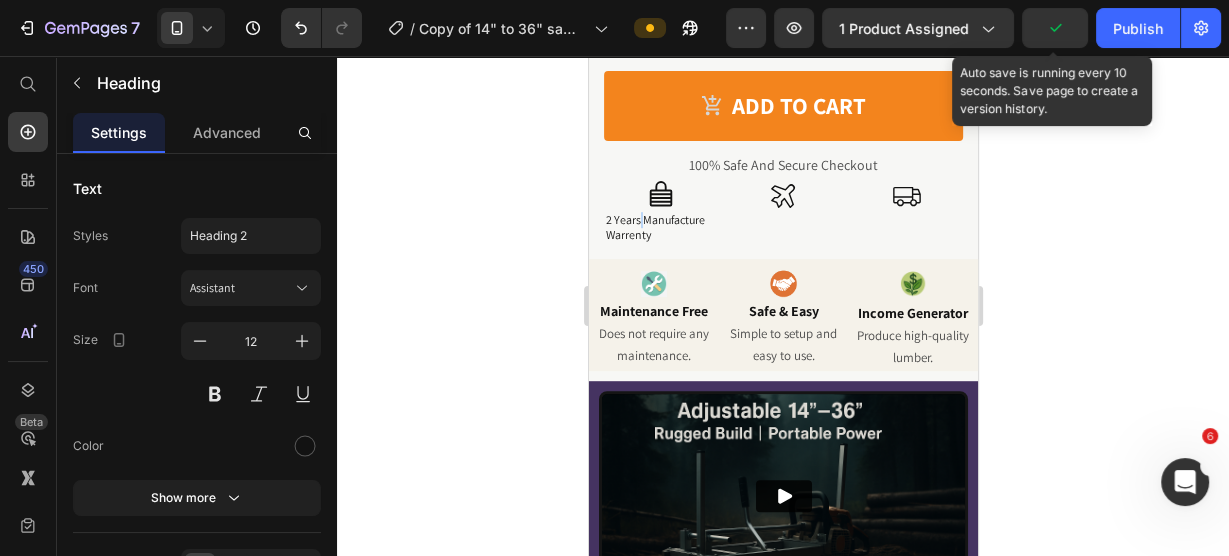 click on "2 Years Manufacture Warrenty" at bounding box center (654, 227) 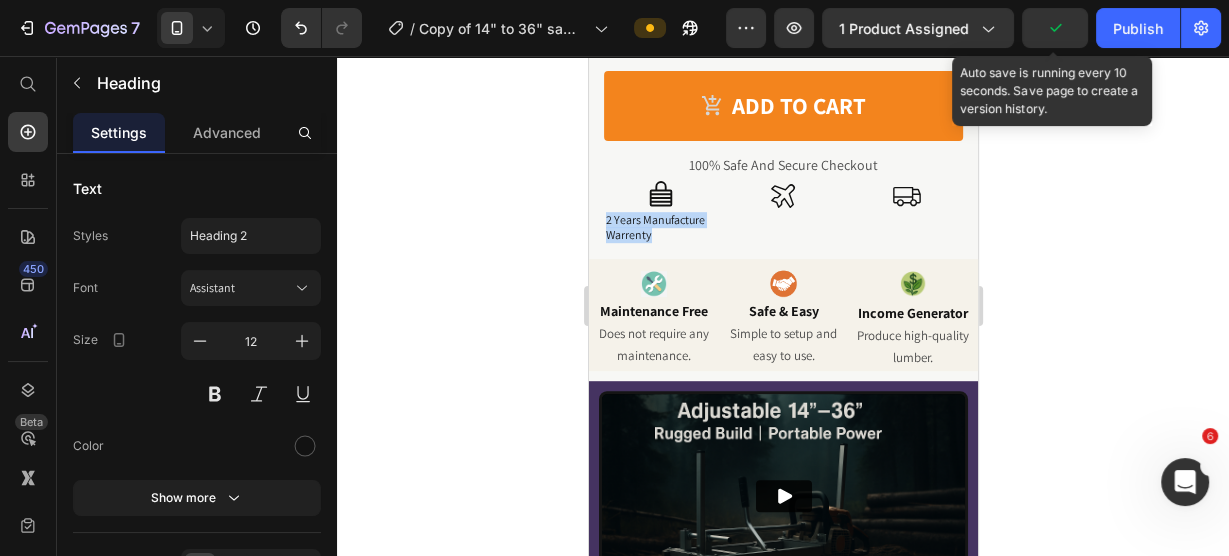 click on "2 Years Manufacture Warrenty" at bounding box center [654, 227] 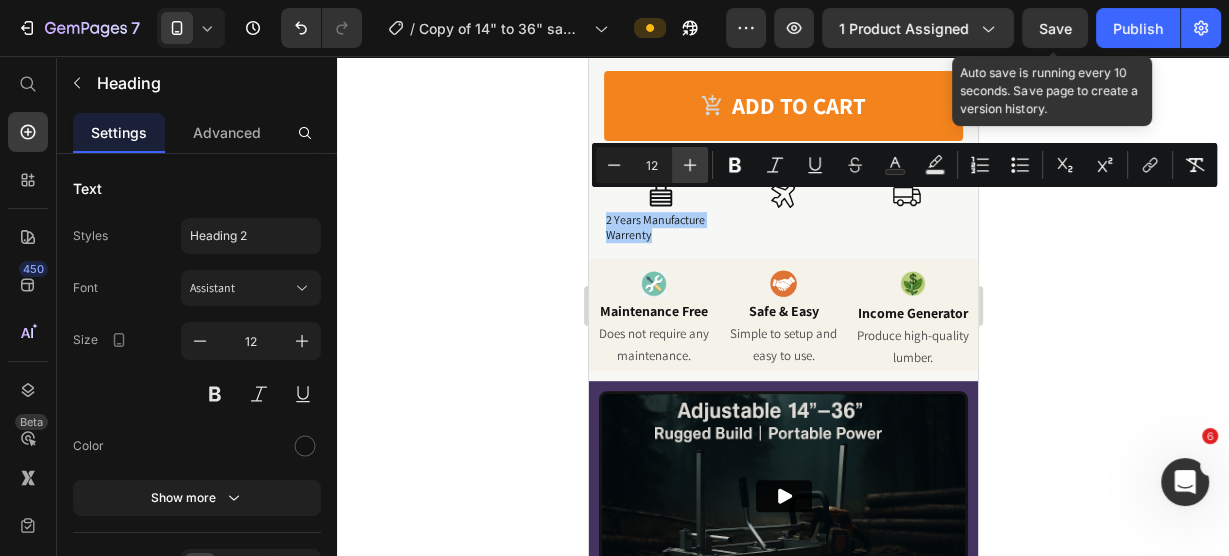 click 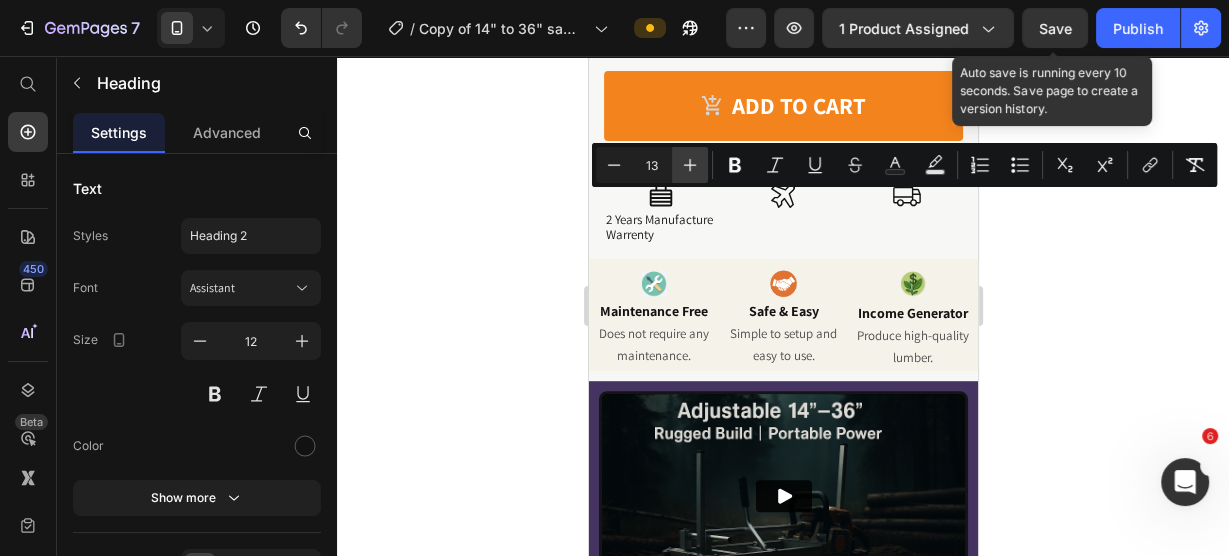 click 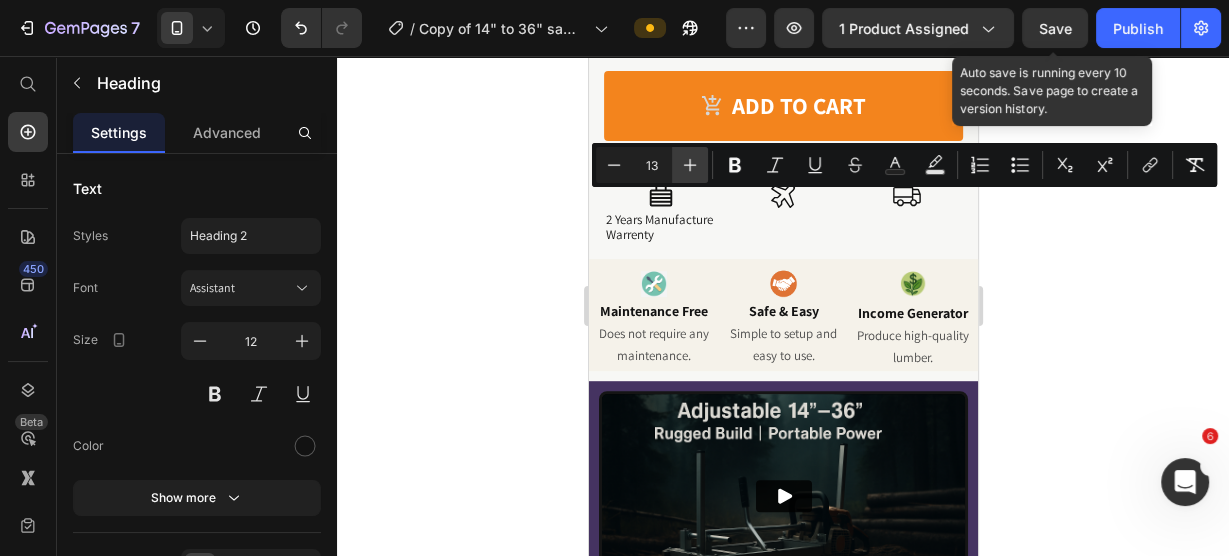 type on "14" 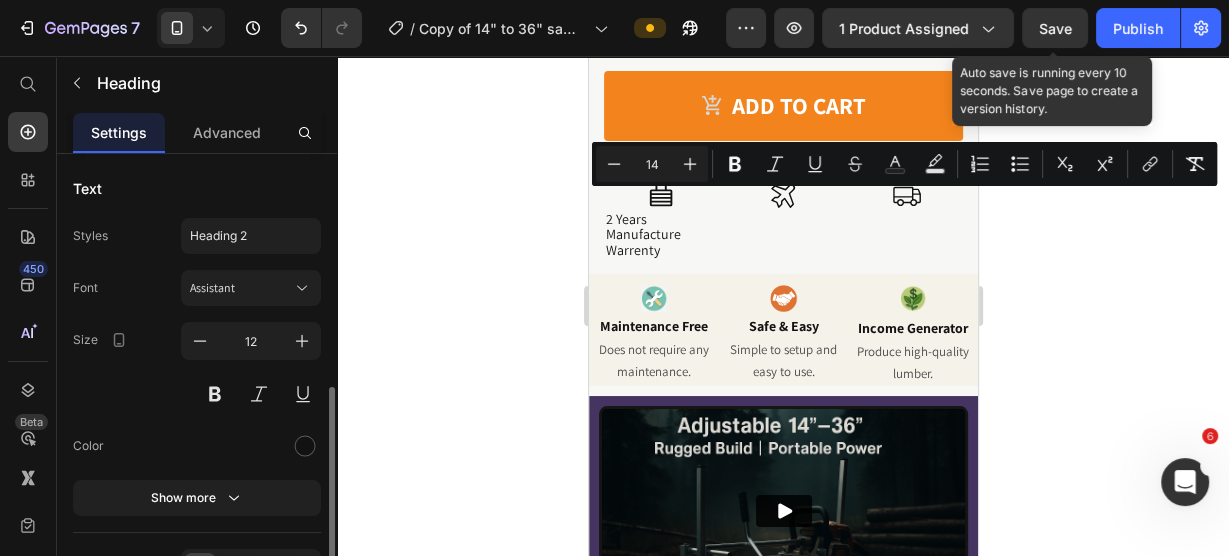 scroll, scrollTop: 160, scrollLeft: 0, axis: vertical 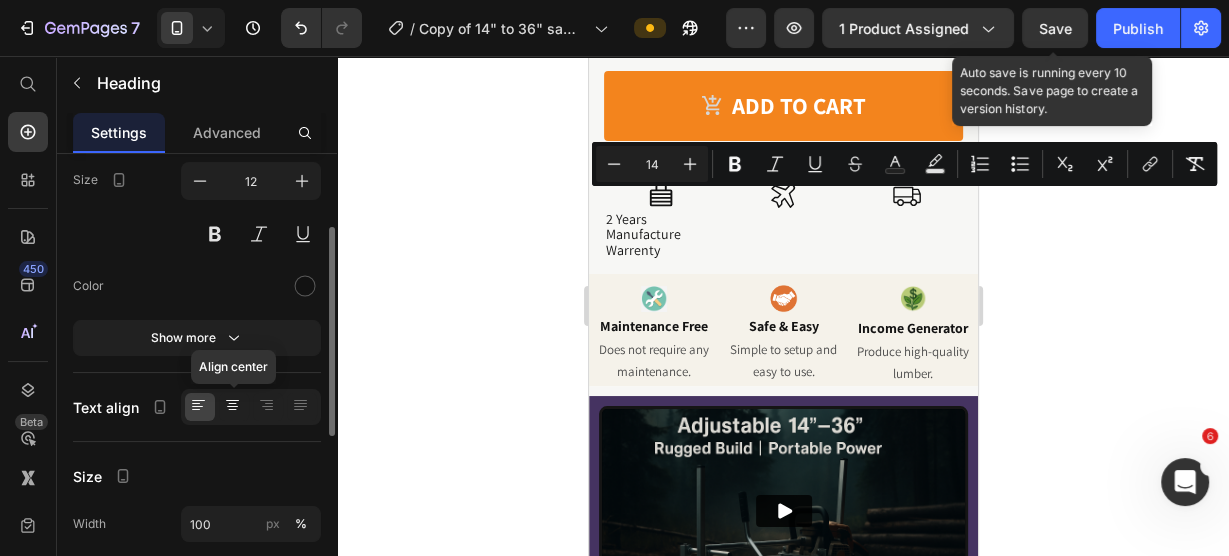 click 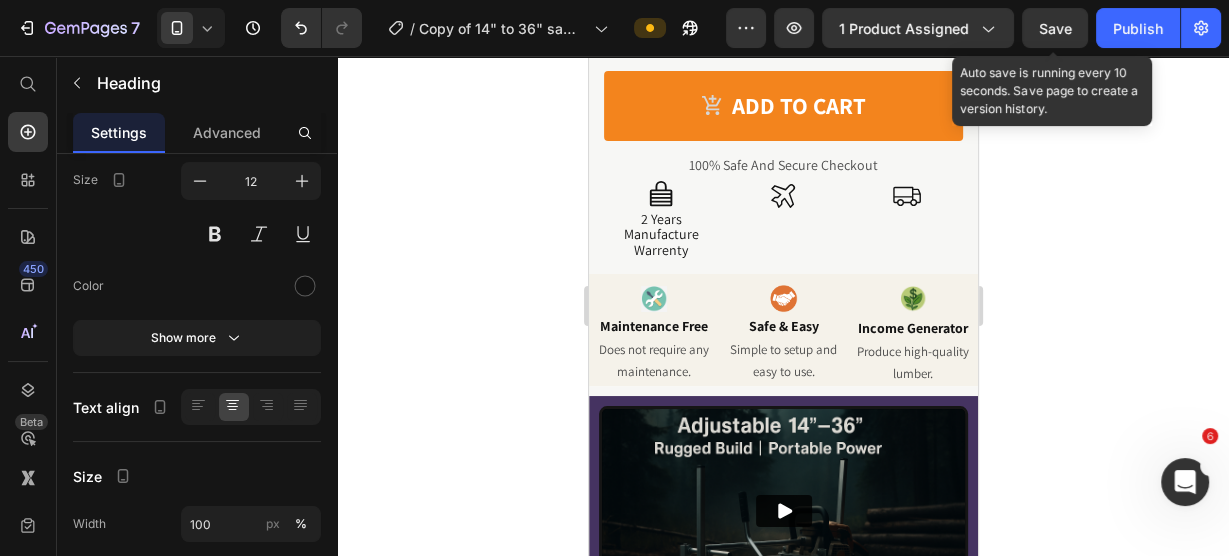 click on "2 Years Manufacture Warrenty" at bounding box center [660, 234] 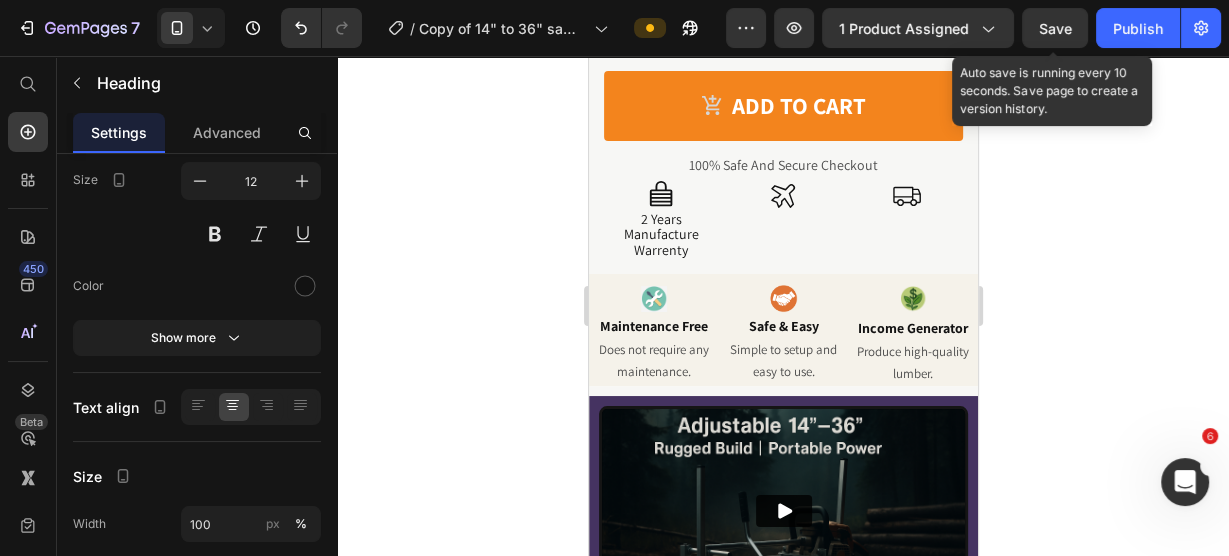 click on "2 Years Manufacture Warrenty" at bounding box center [660, 234] 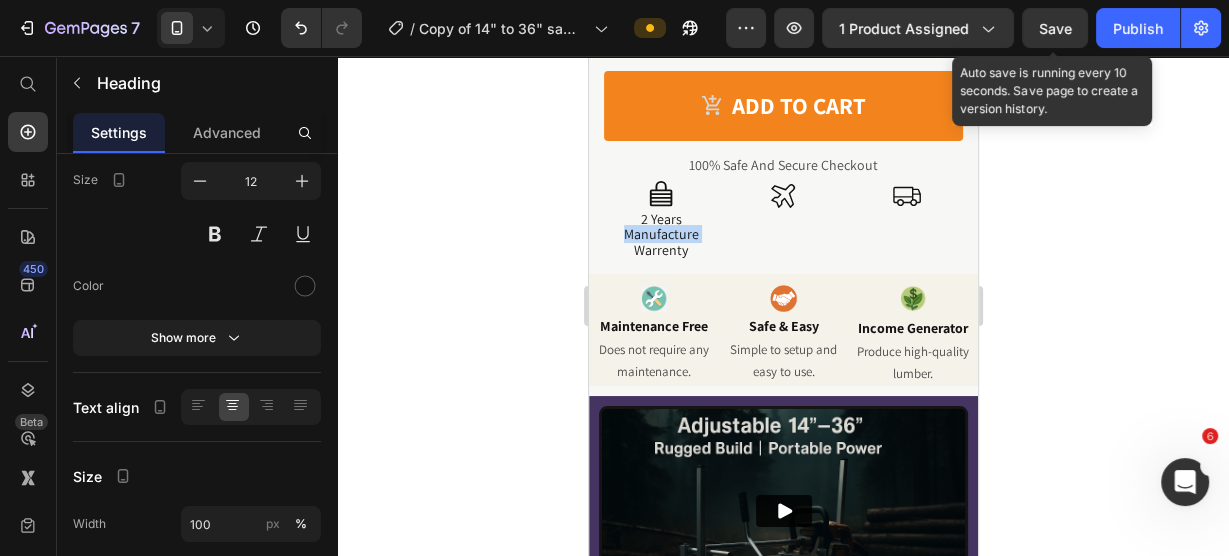 click on "2 Years Manufacture Warrenty" at bounding box center (660, 234) 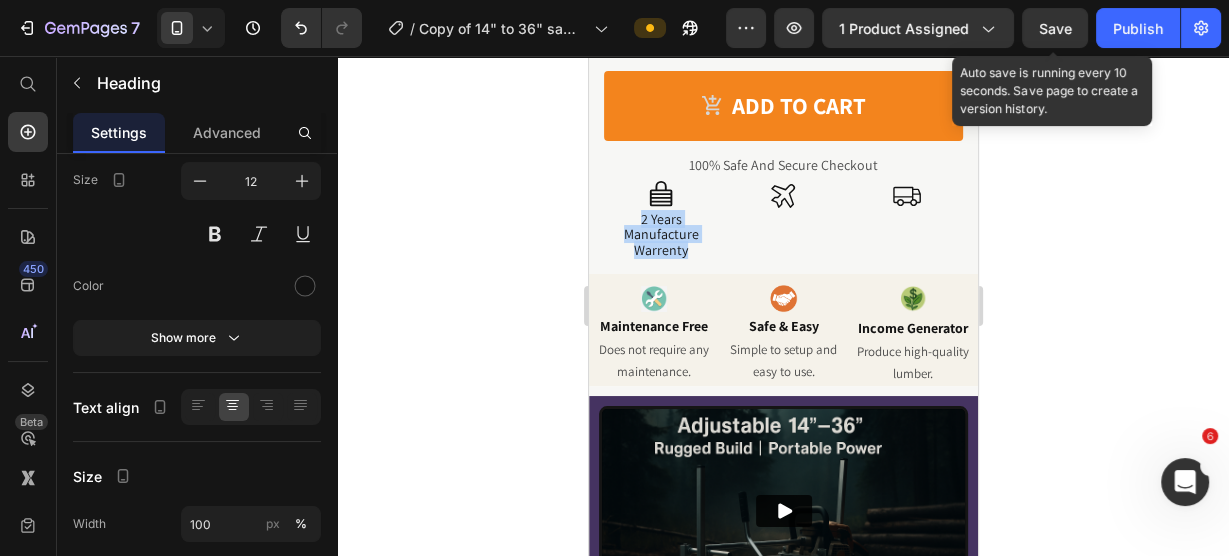 click on "2 Years Manufacture Warrenty" at bounding box center (660, 234) 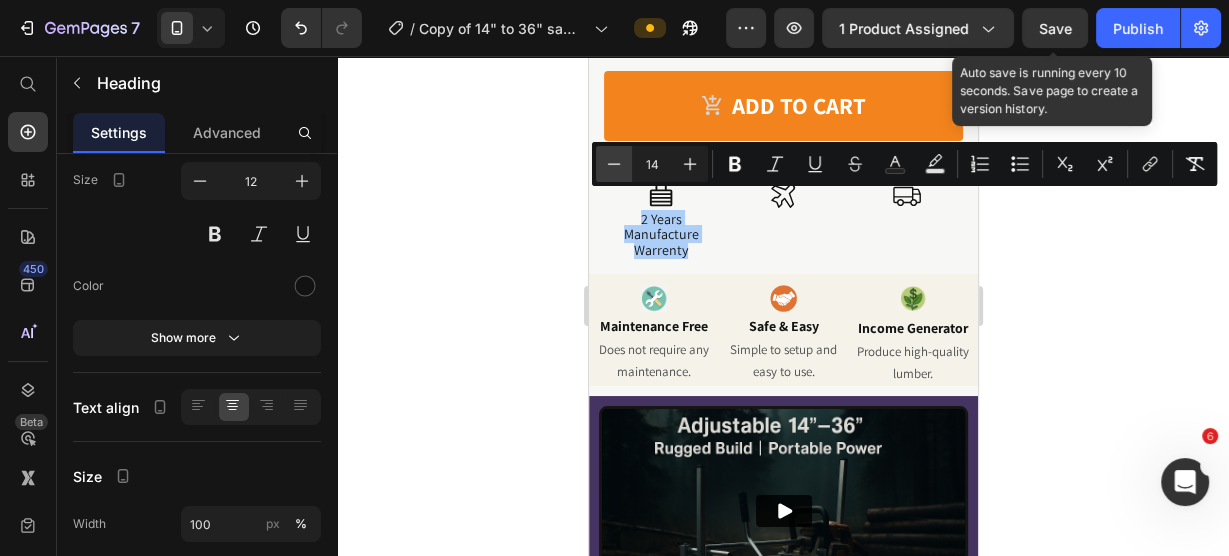 click 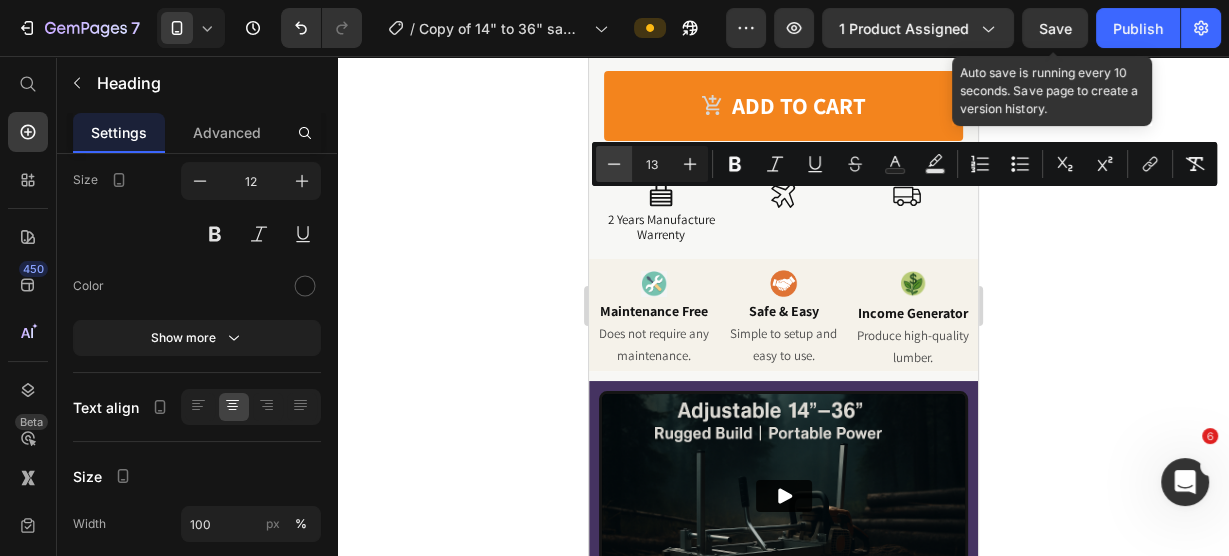 click 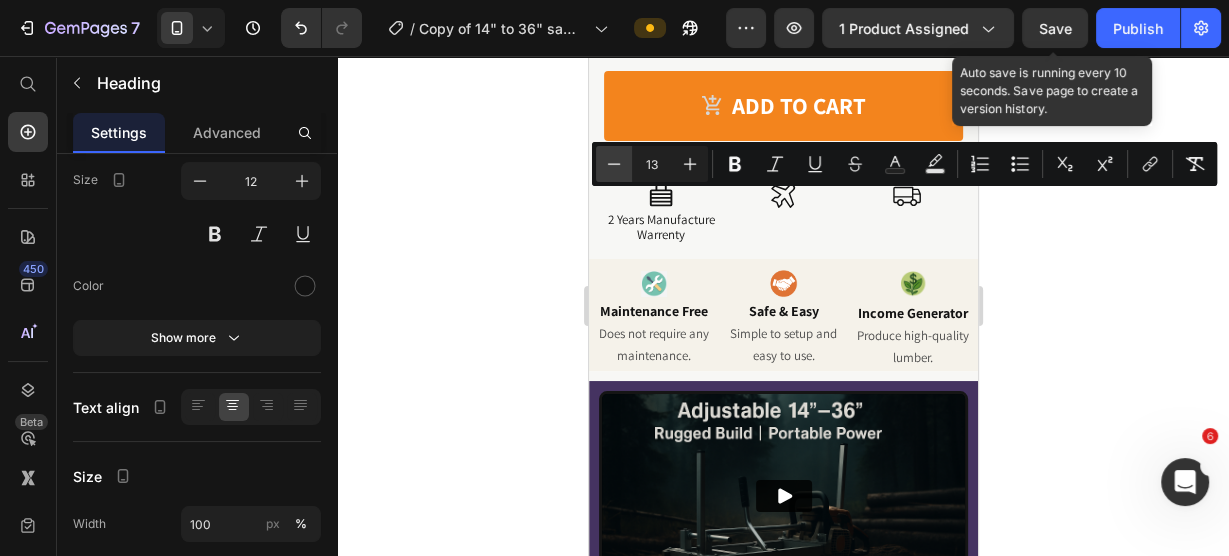 type on "12" 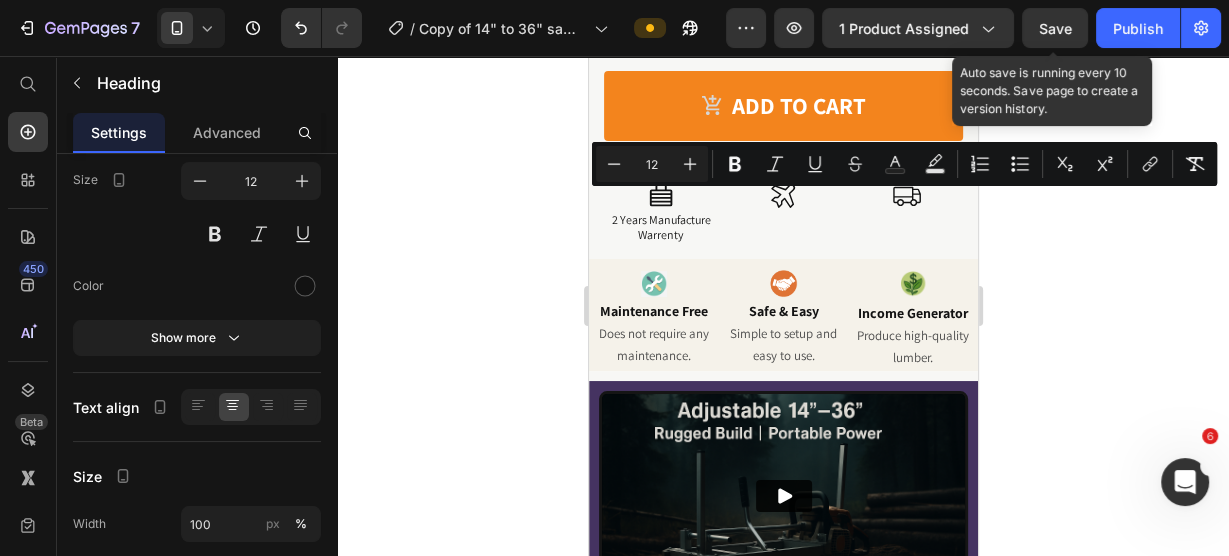 click 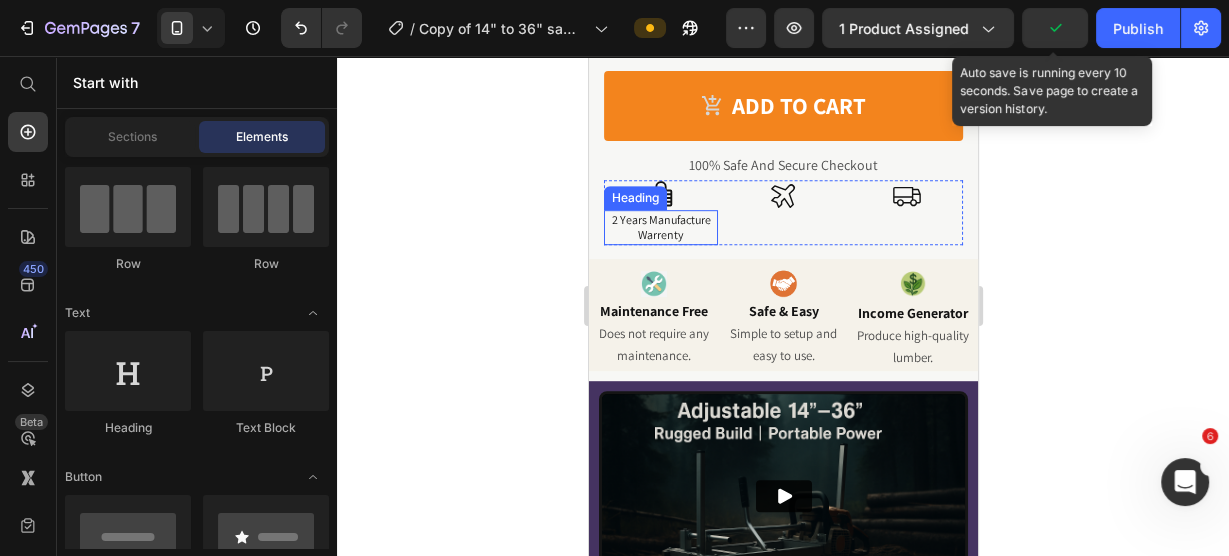 click on "2 Years Manufacture Warrenty" at bounding box center [660, 227] 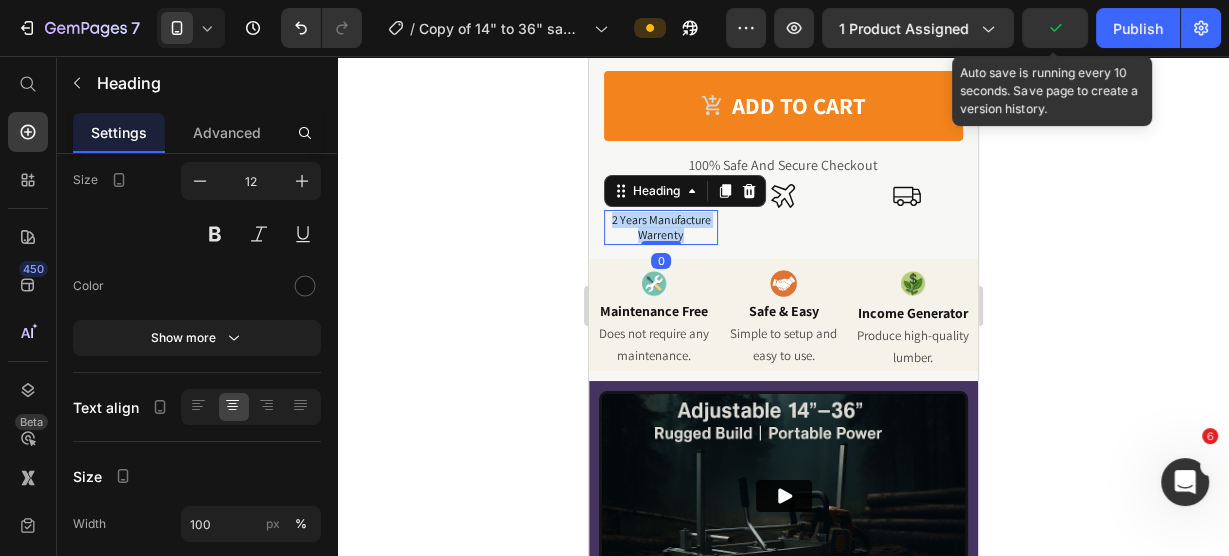 click on "2 Years Manufacture Warrenty" at bounding box center [660, 227] 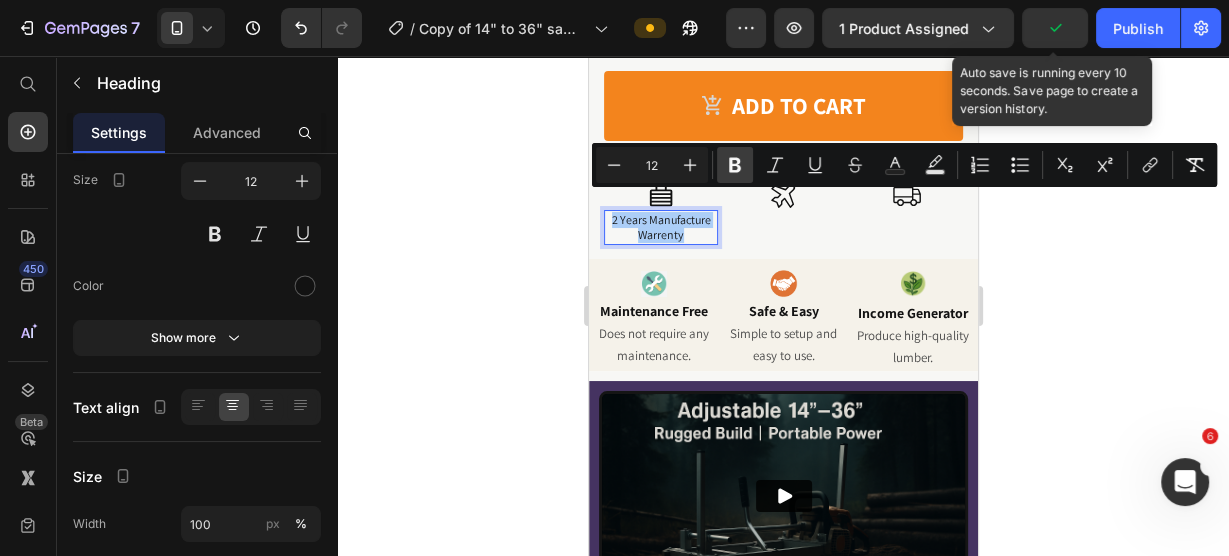 click 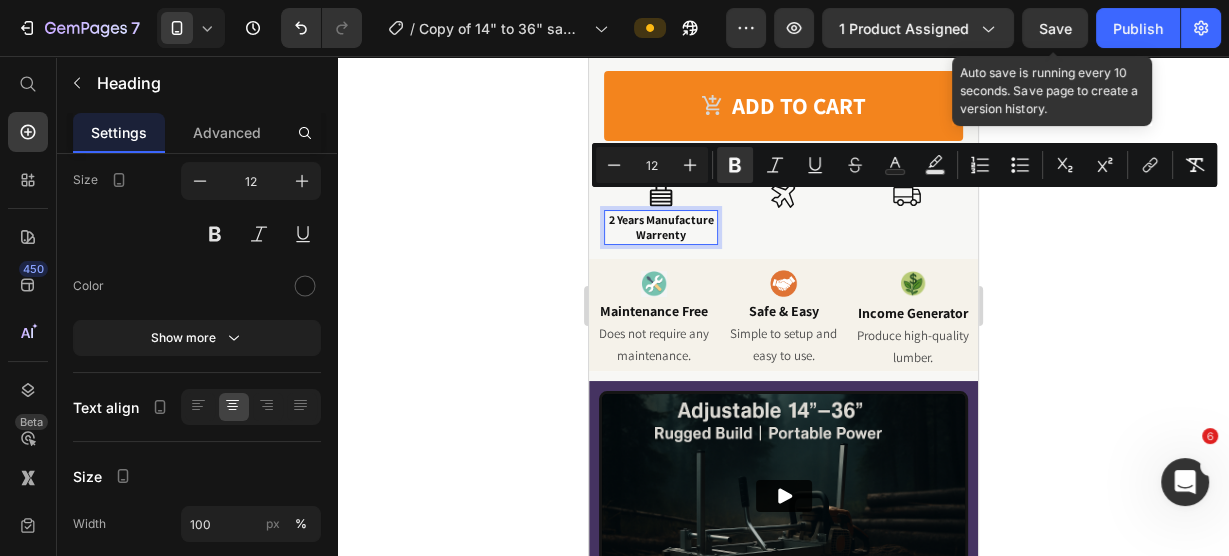 click 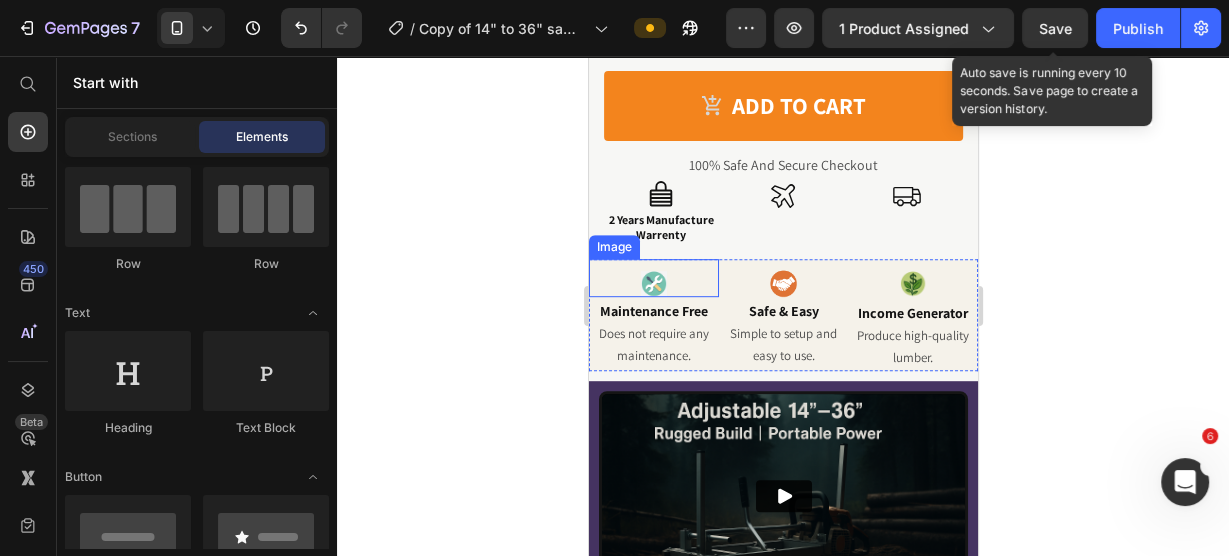 scroll, scrollTop: 0, scrollLeft: 0, axis: both 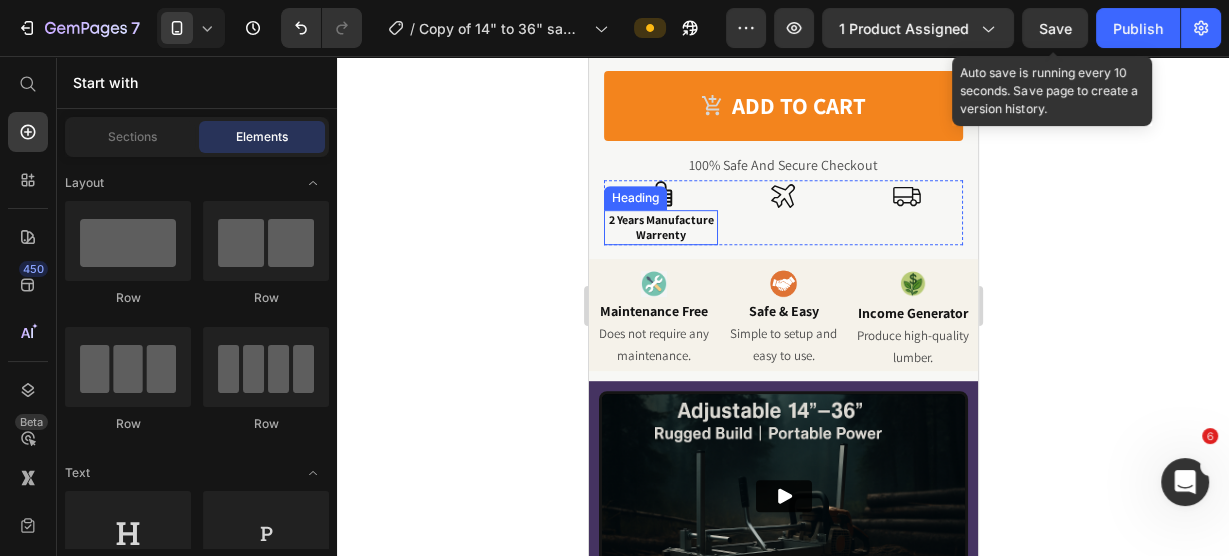 click on "2 Years Manufacture Warrenty" at bounding box center [660, 227] 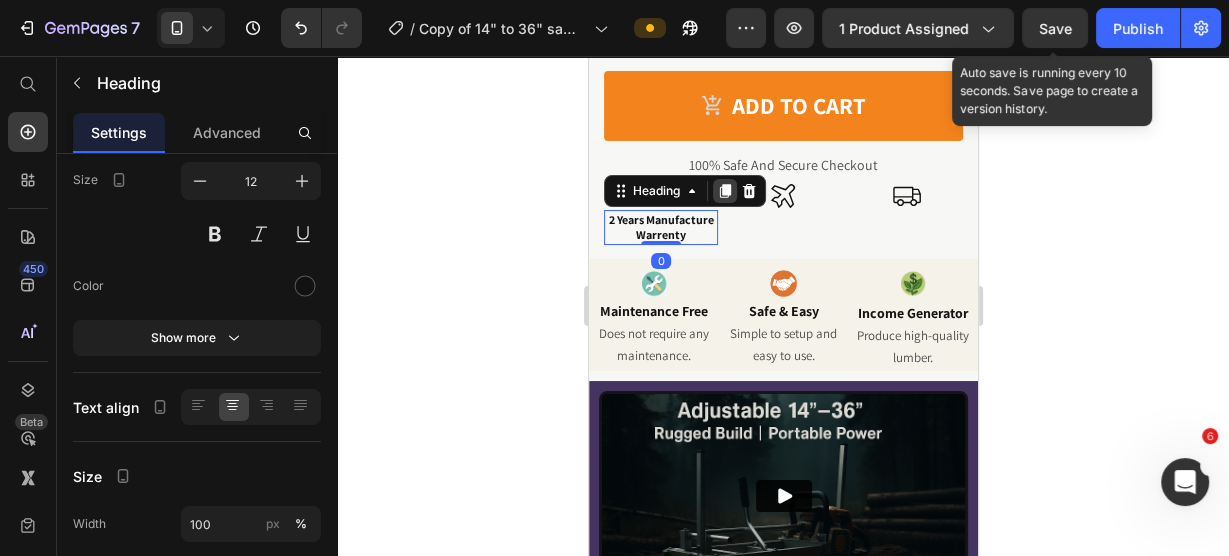 click 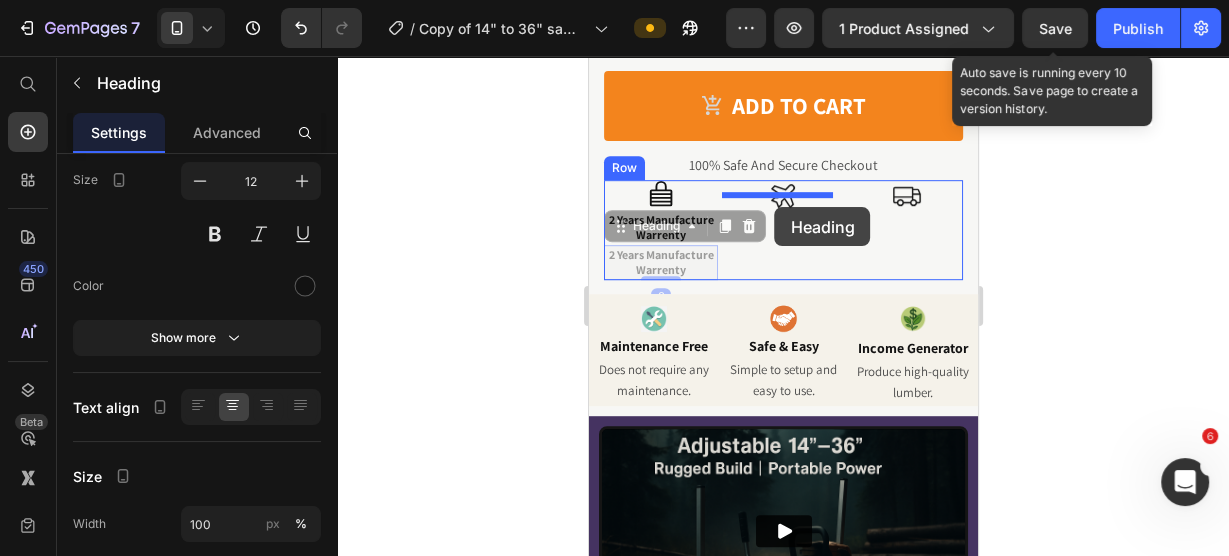 drag, startPoint x: 621, startPoint y: 210, endPoint x: 774, endPoint y: 207, distance: 153.0294 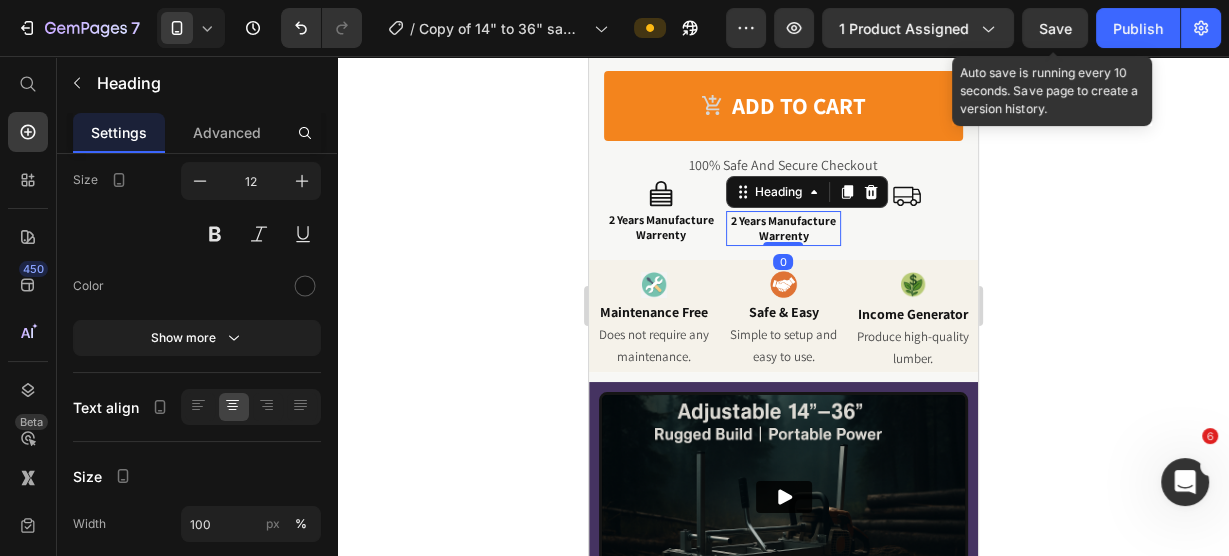 drag, startPoint x: 1049, startPoint y: 176, endPoint x: 1031, endPoint y: 176, distance: 18 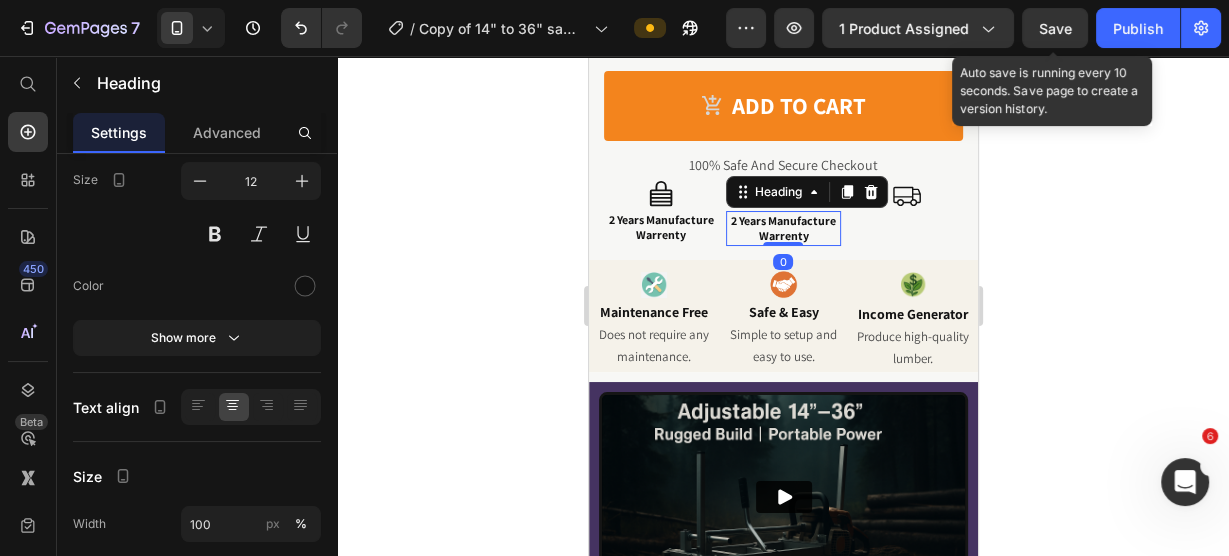 click 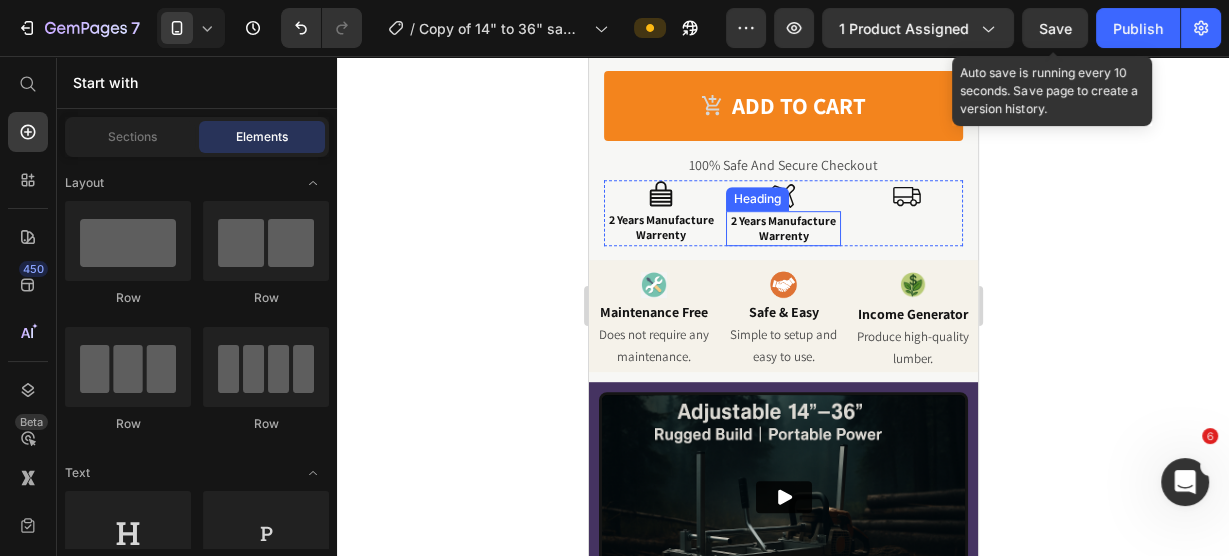 click on "2 Years Manufacture Warrenty" at bounding box center (782, 228) 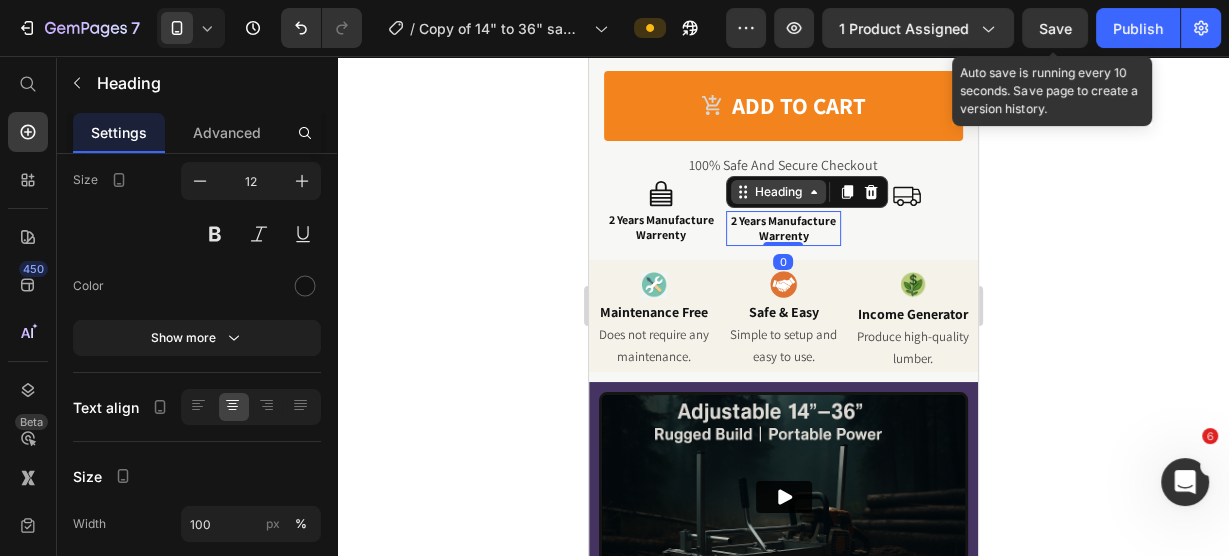 click 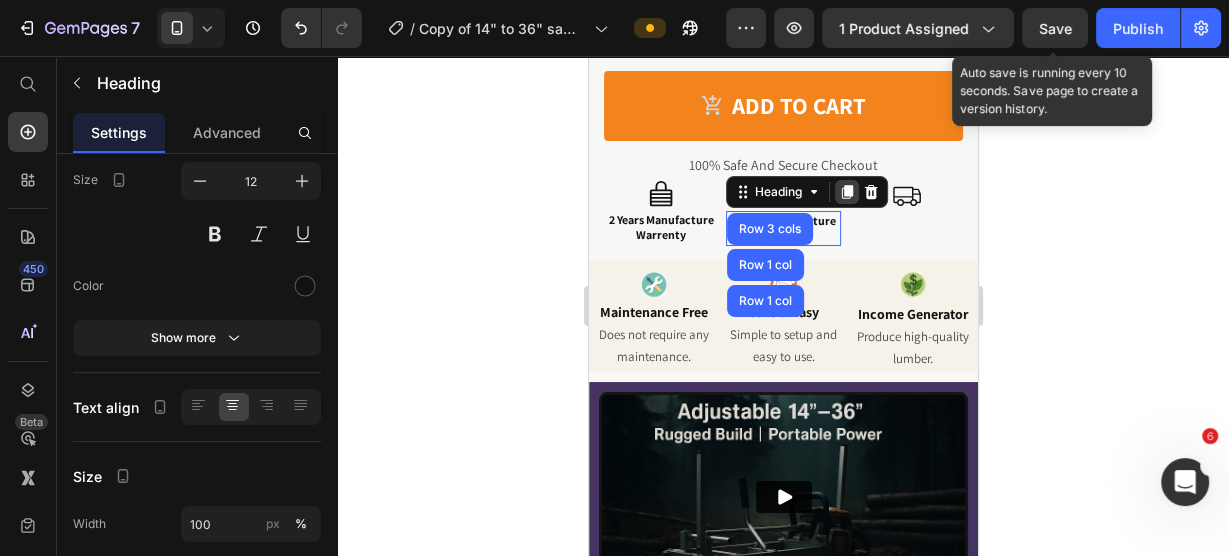 click 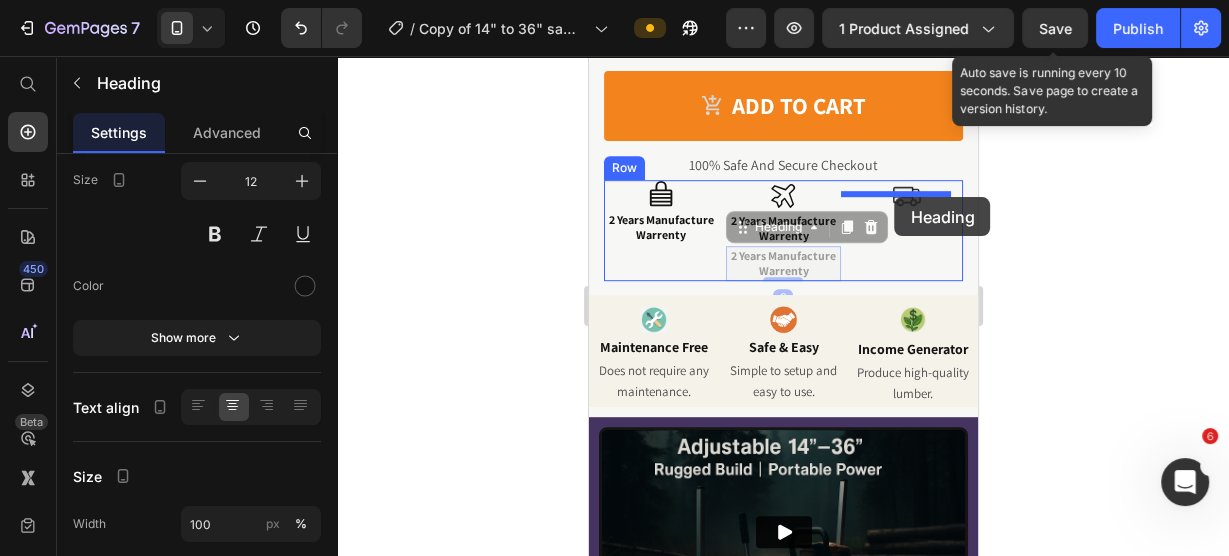 drag, startPoint x: 730, startPoint y: 221, endPoint x: 888, endPoint y: 191, distance: 160.82289 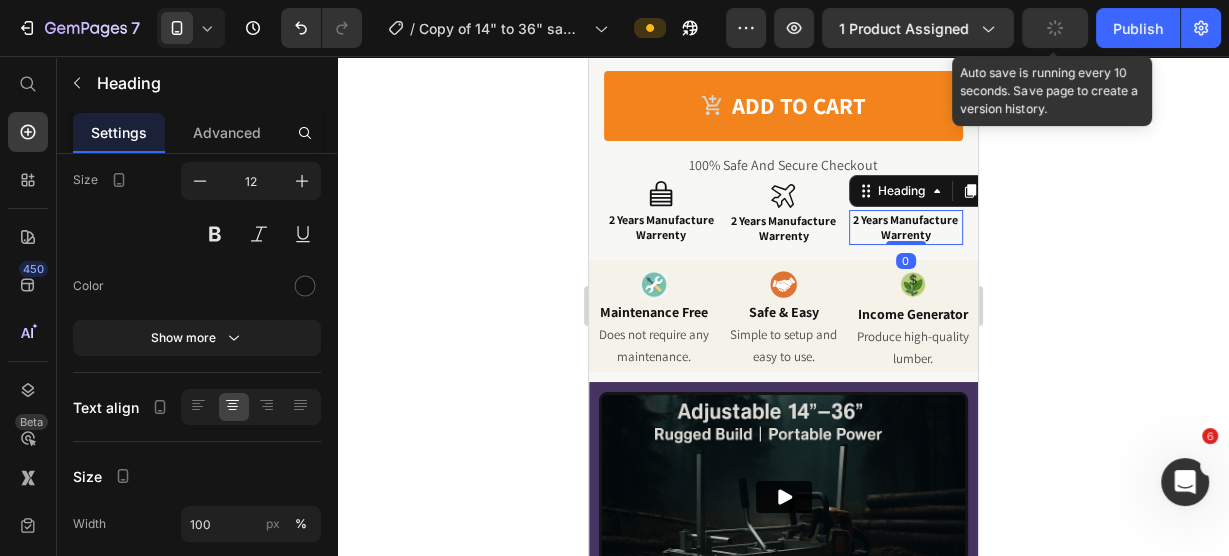 click 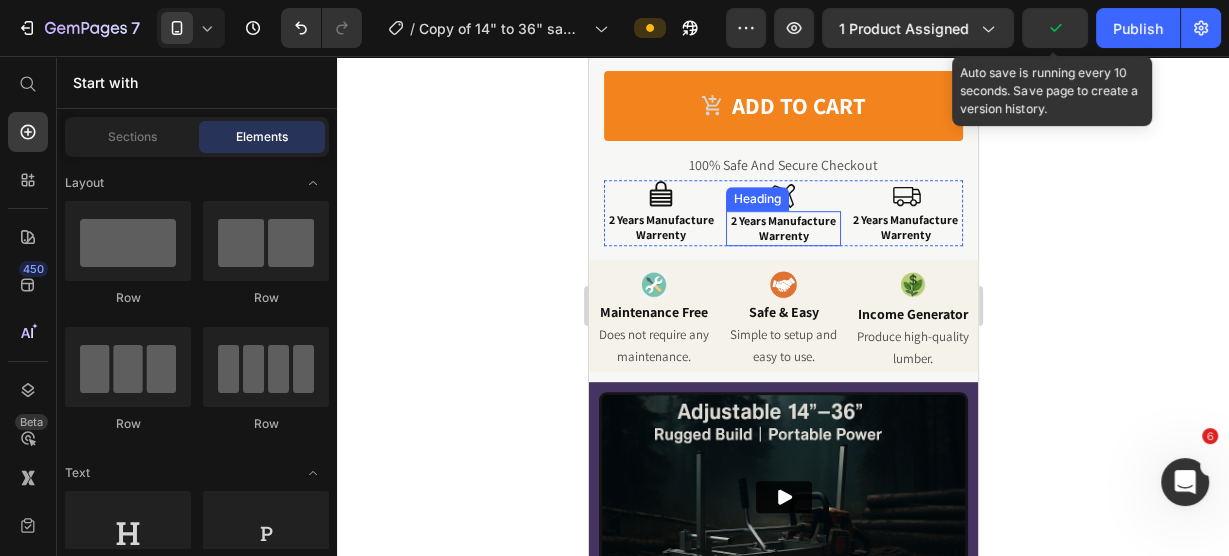 click on "2 Years Manufacture Warrenty" at bounding box center (782, 228) 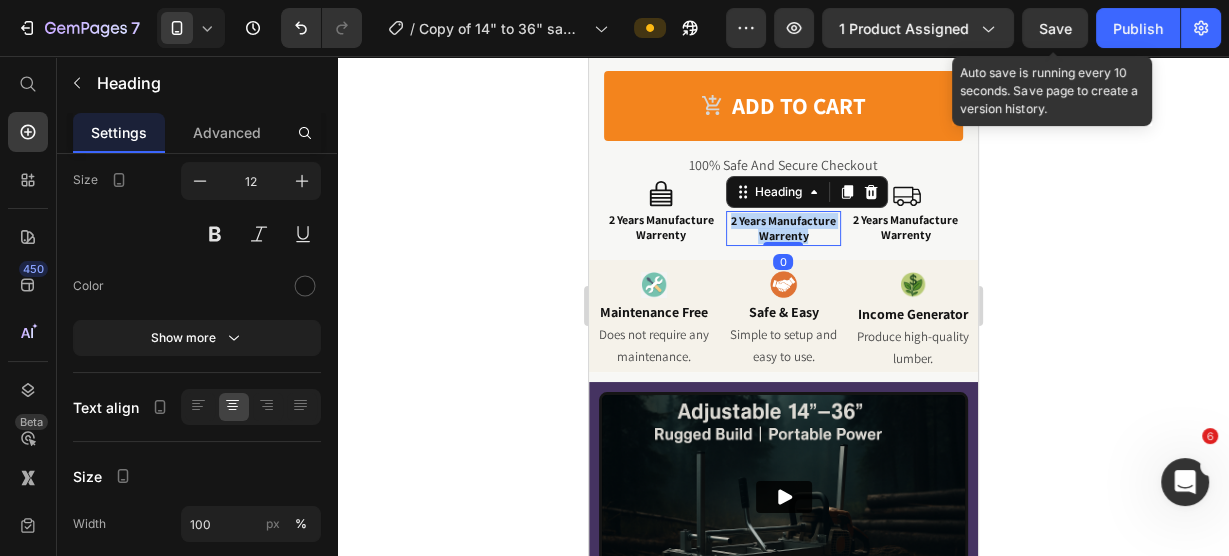 click on "2 Years Manufacture Warrenty" at bounding box center (782, 228) 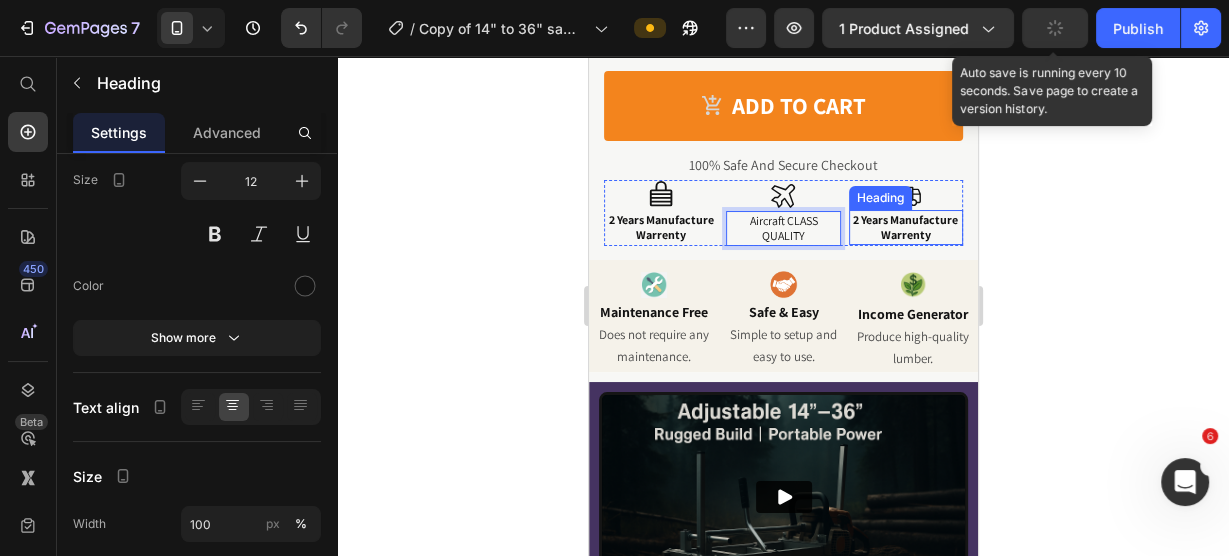 click on "2 Years Manufacture Warrenty" at bounding box center [904, 227] 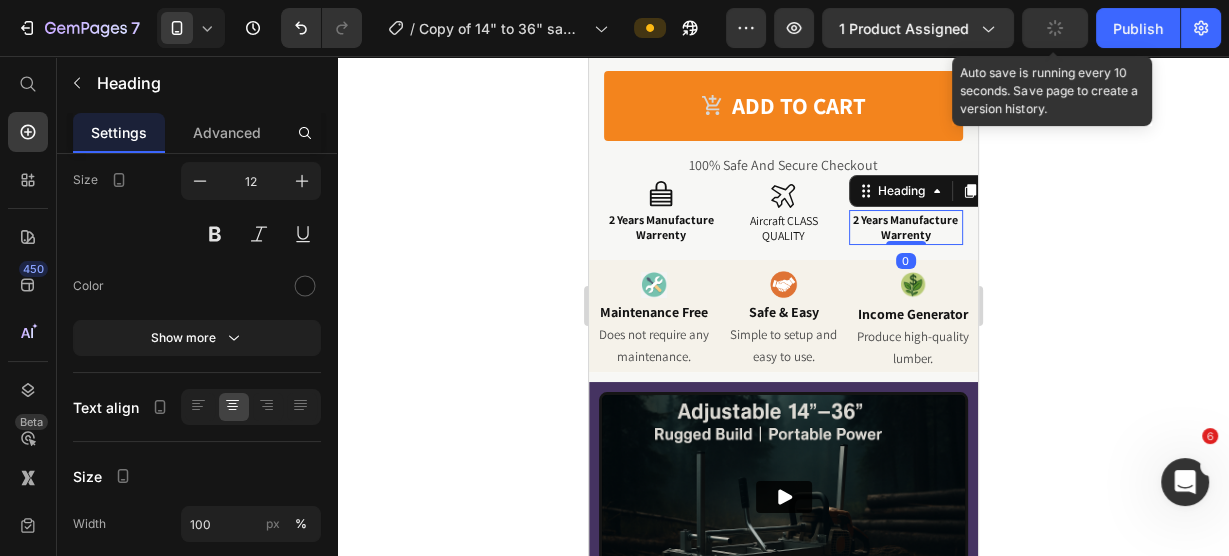 click on "2 Years Manufacture Warrenty" at bounding box center [904, 227] 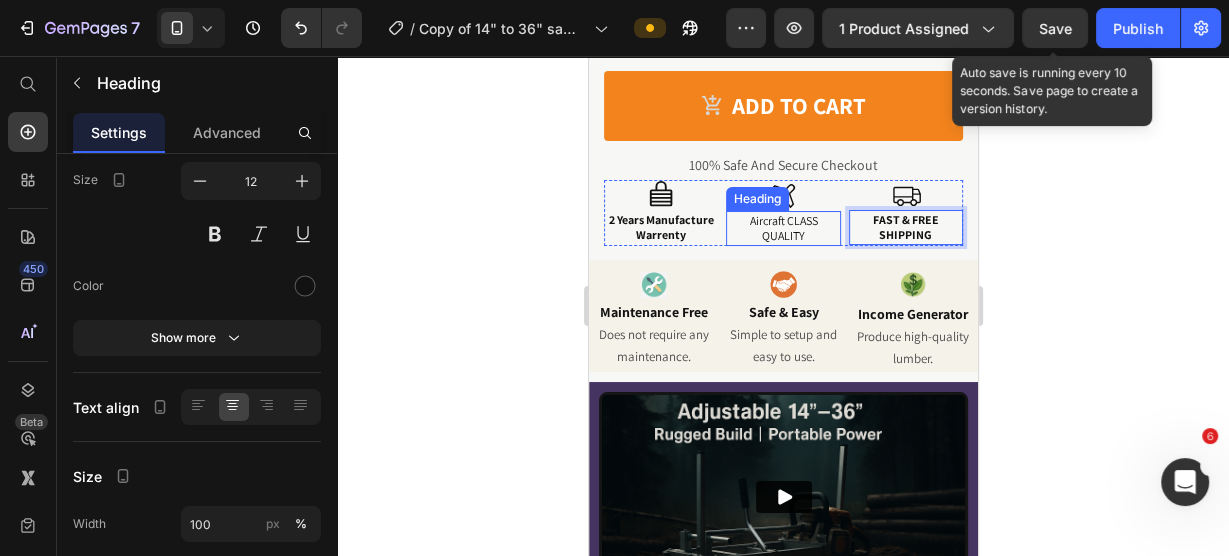 click on "Aircraft CLASS QUALITY" at bounding box center (782, 228) 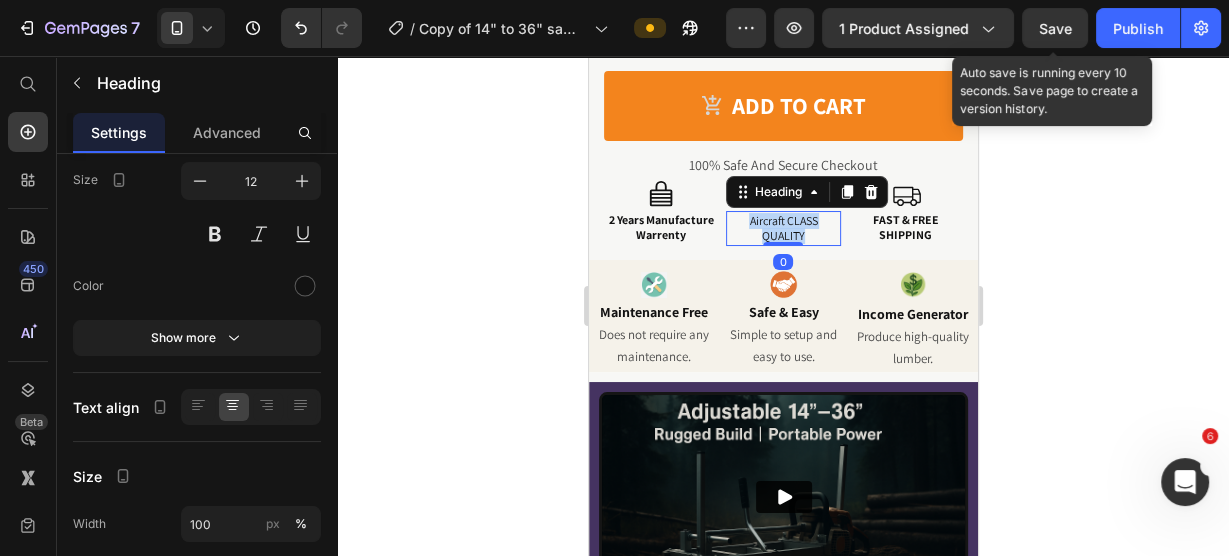 click on "Aircraft CLASS QUALITY" at bounding box center [782, 228] 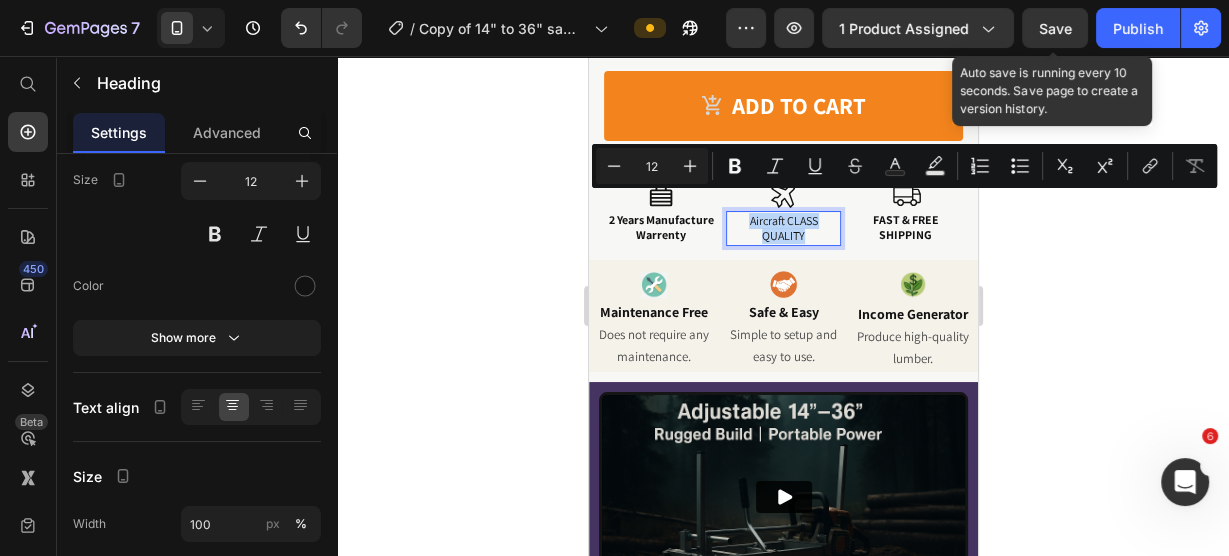 click on "Aircraft CLASS QUALITY" at bounding box center (782, 228) 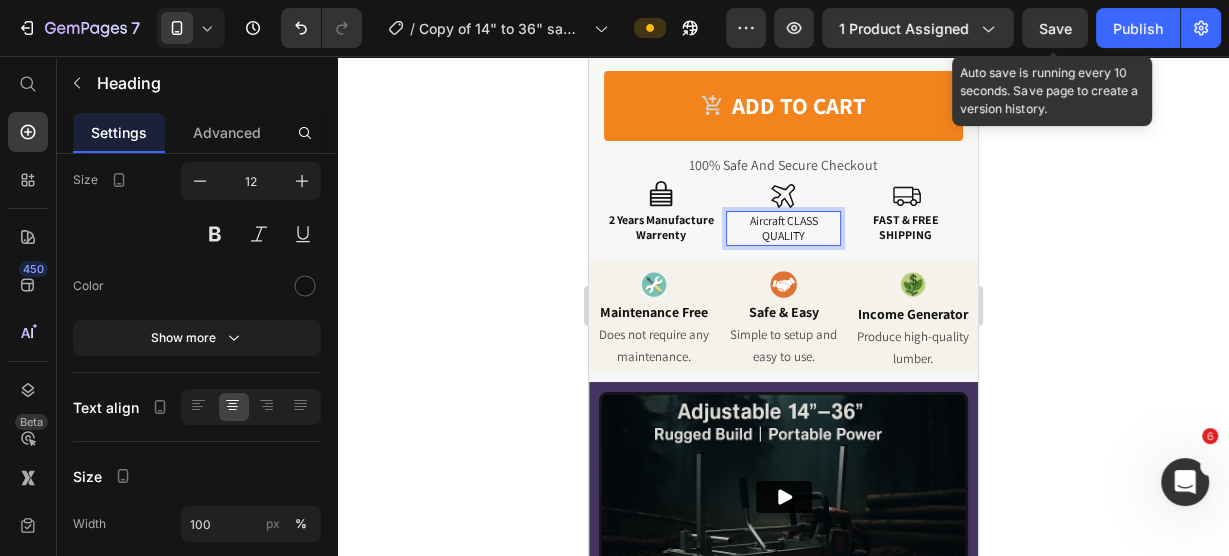 click on "Aircraft CLASS QUALITY" at bounding box center [782, 228] 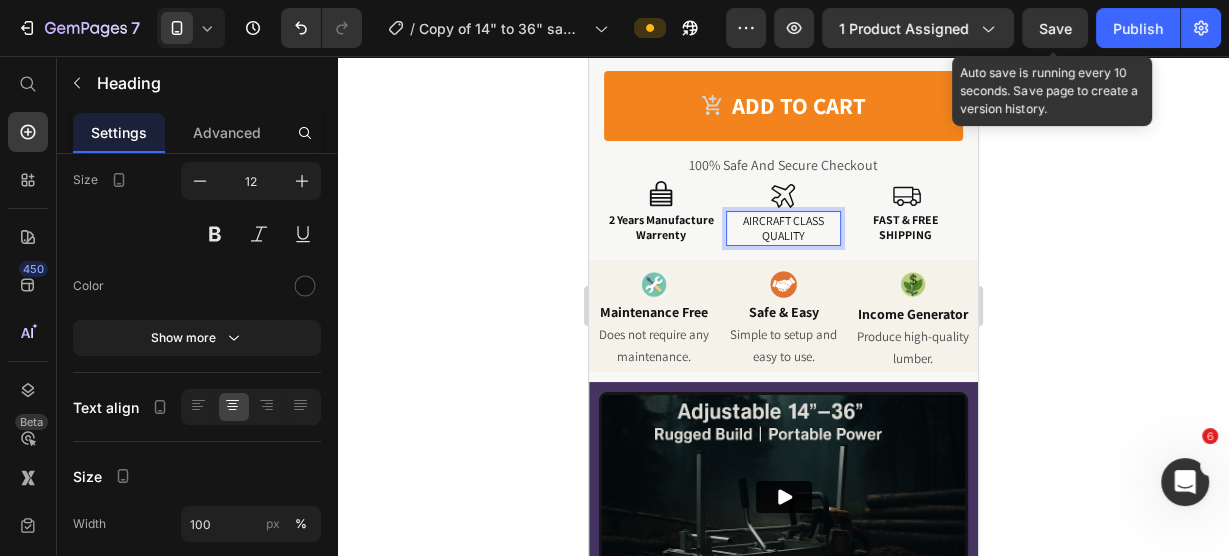 click on "AIRCRAFT CLASS QUALITY" at bounding box center [782, 228] 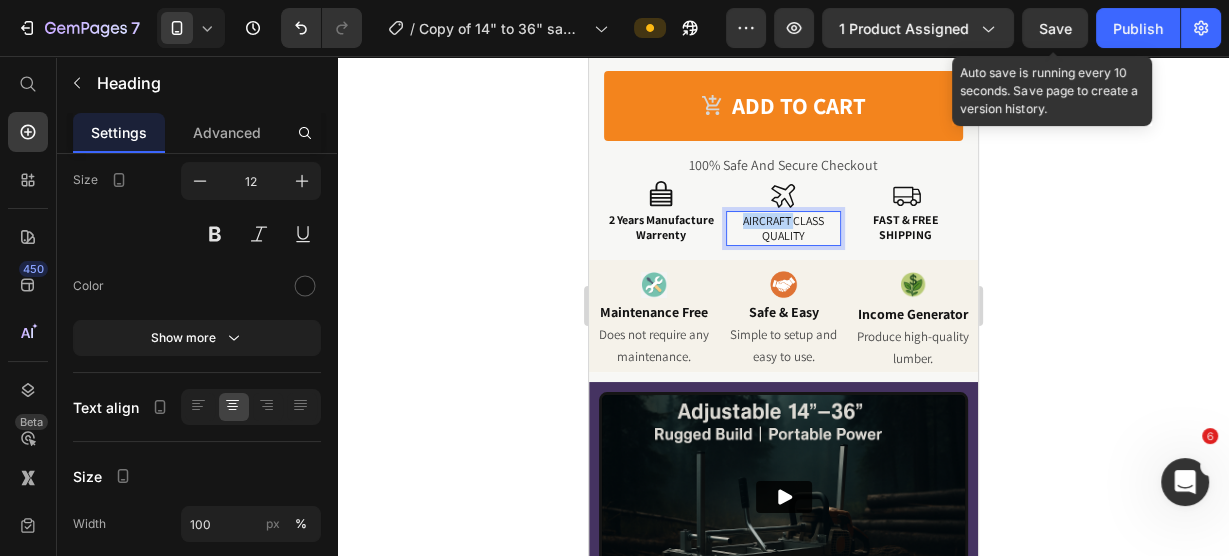 click on "AIRCRAFT CLASS QUALITY" at bounding box center [782, 228] 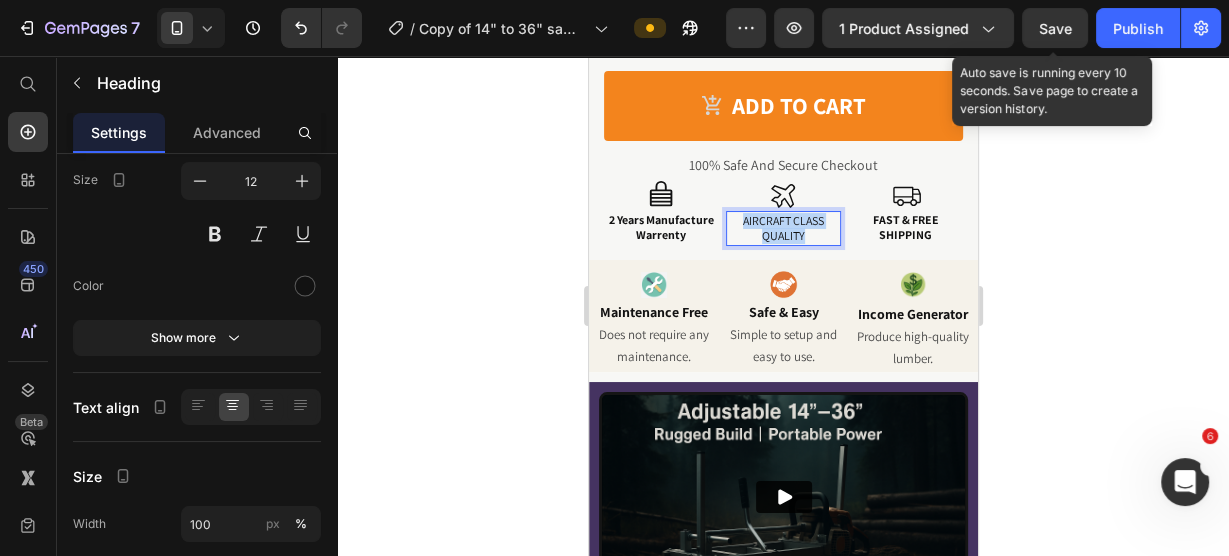 click on "AIRCRAFT CLASS QUALITY" at bounding box center [782, 228] 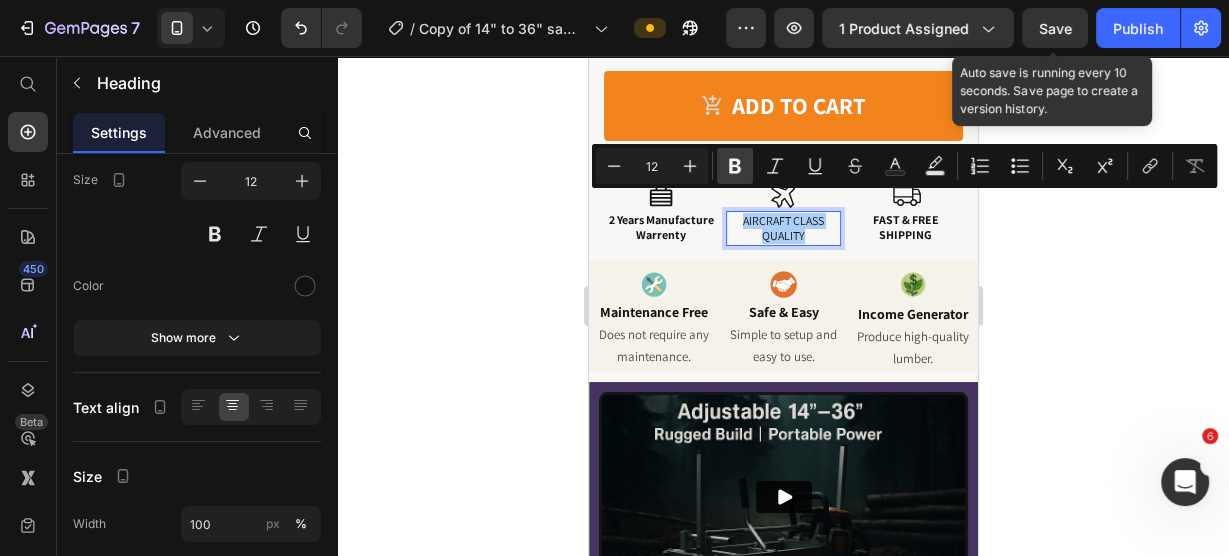 click 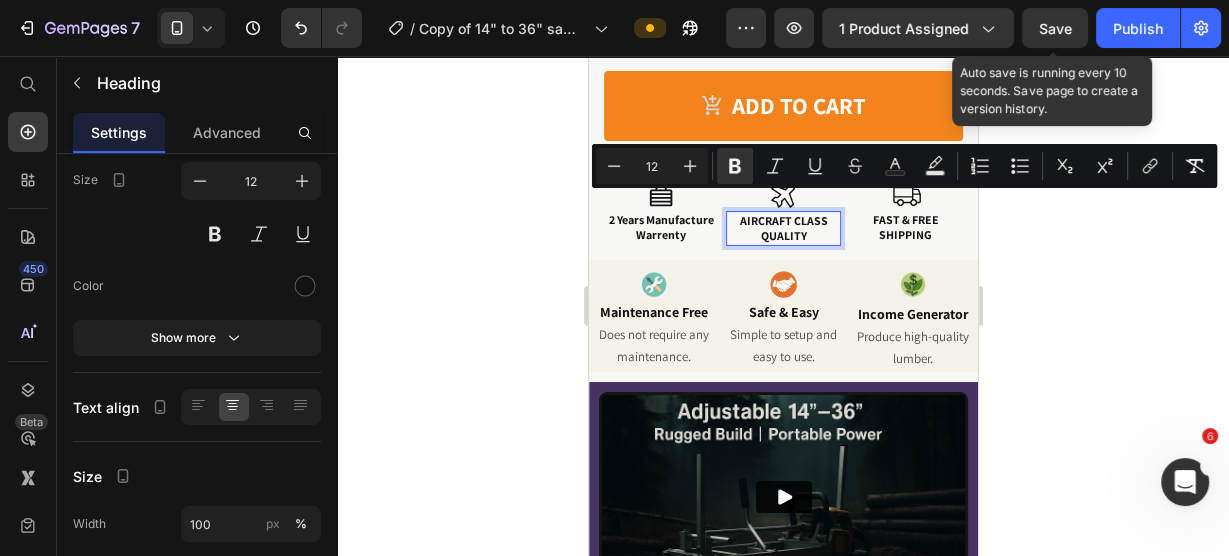 click 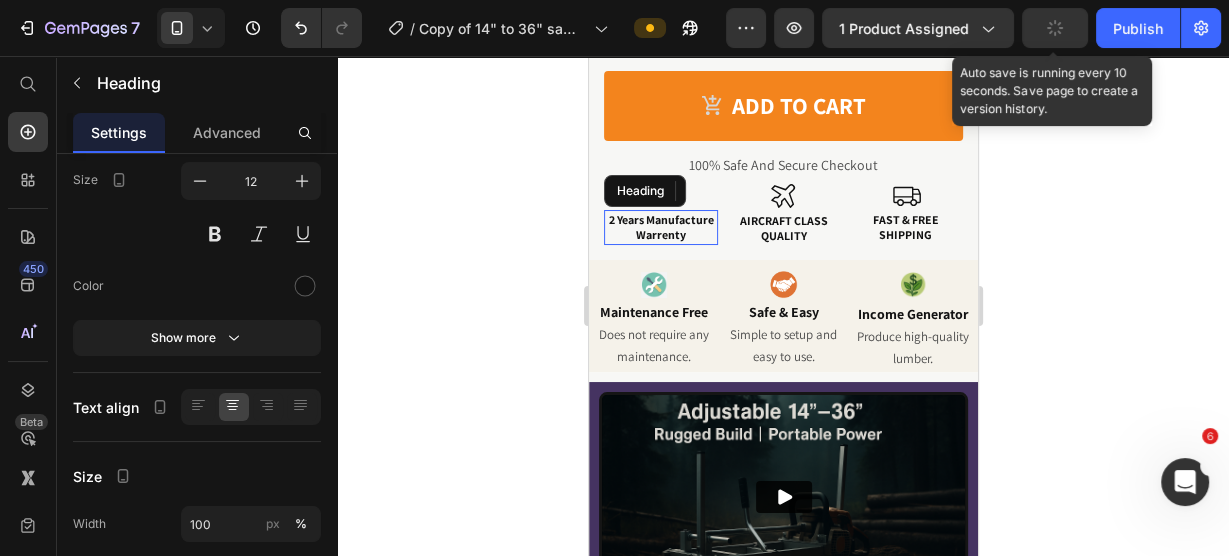 click on "2 Years Manufacture Warrenty" at bounding box center (660, 227) 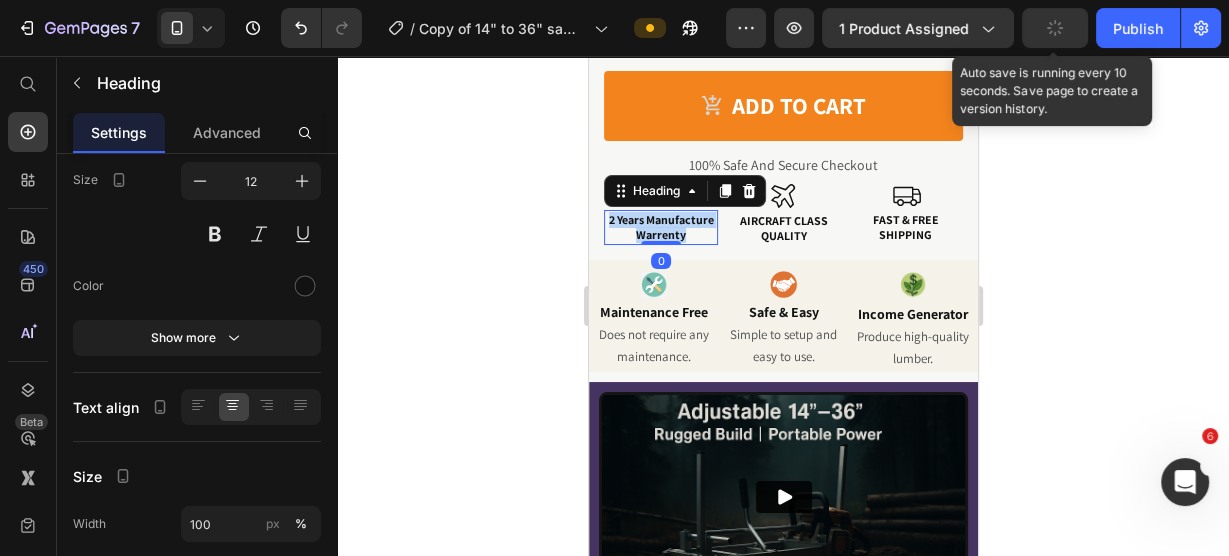 click on "2 Years Manufacture Warrenty" at bounding box center [660, 227] 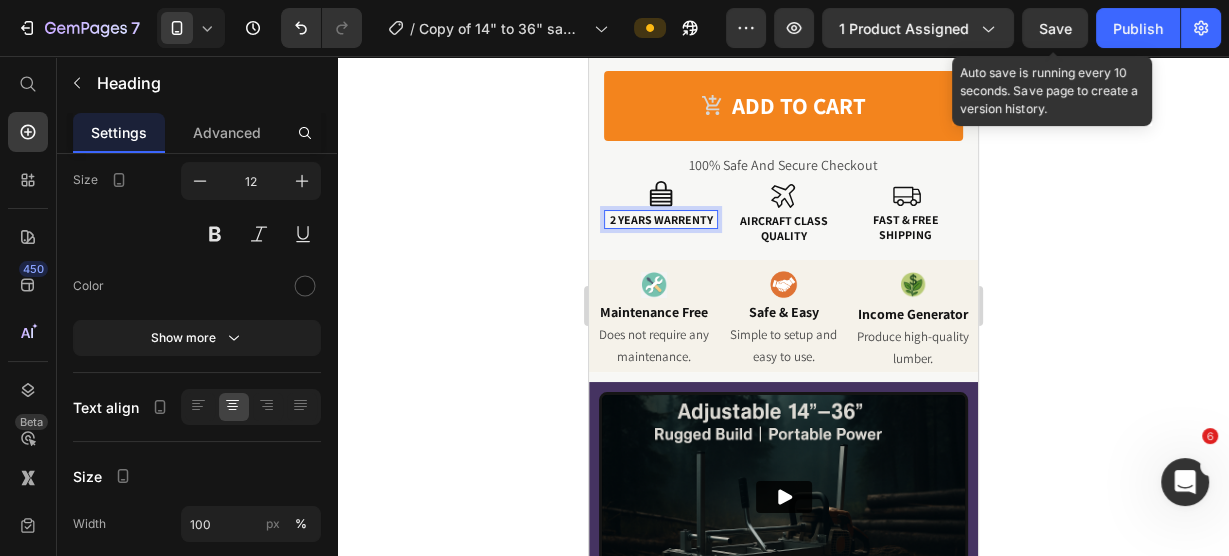 click 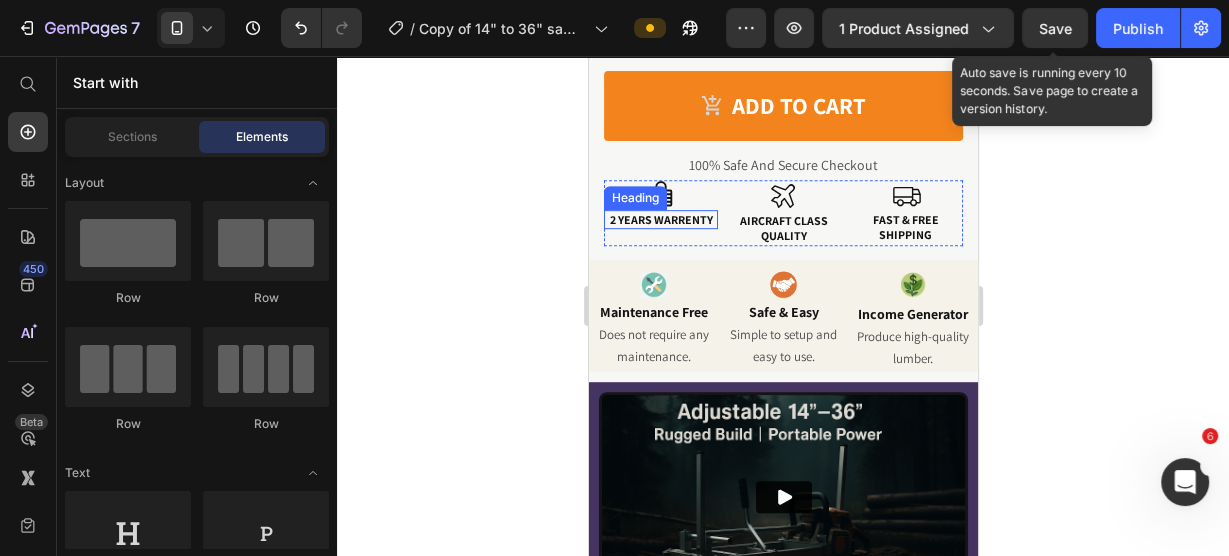 click on "2 YEARS WARRENTY" at bounding box center [660, 219] 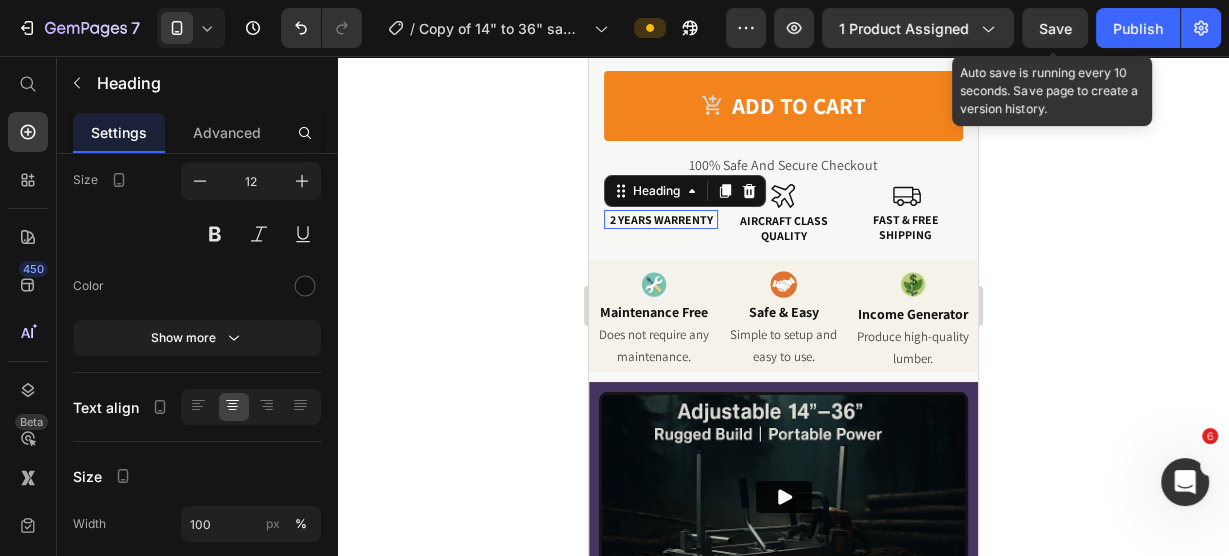 click on "2 YEARS WARRENTY" at bounding box center [660, 219] 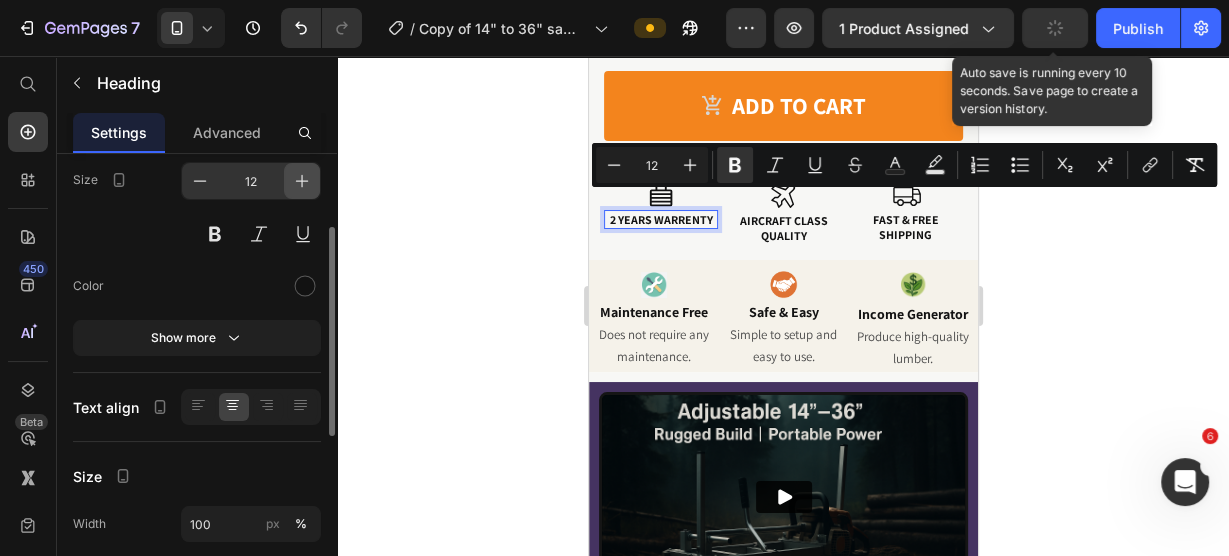 click 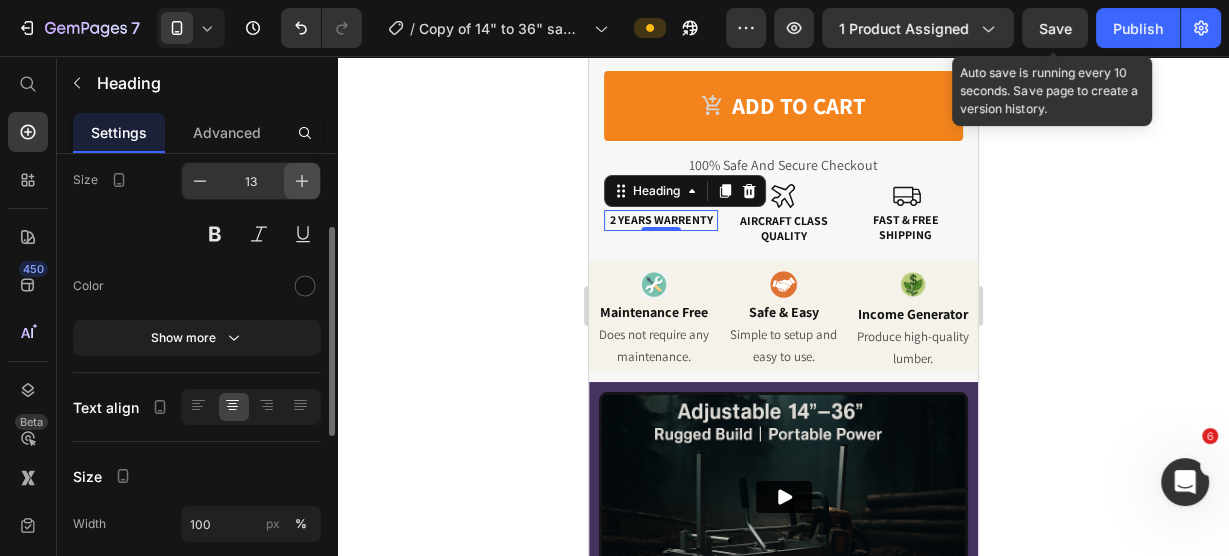 click 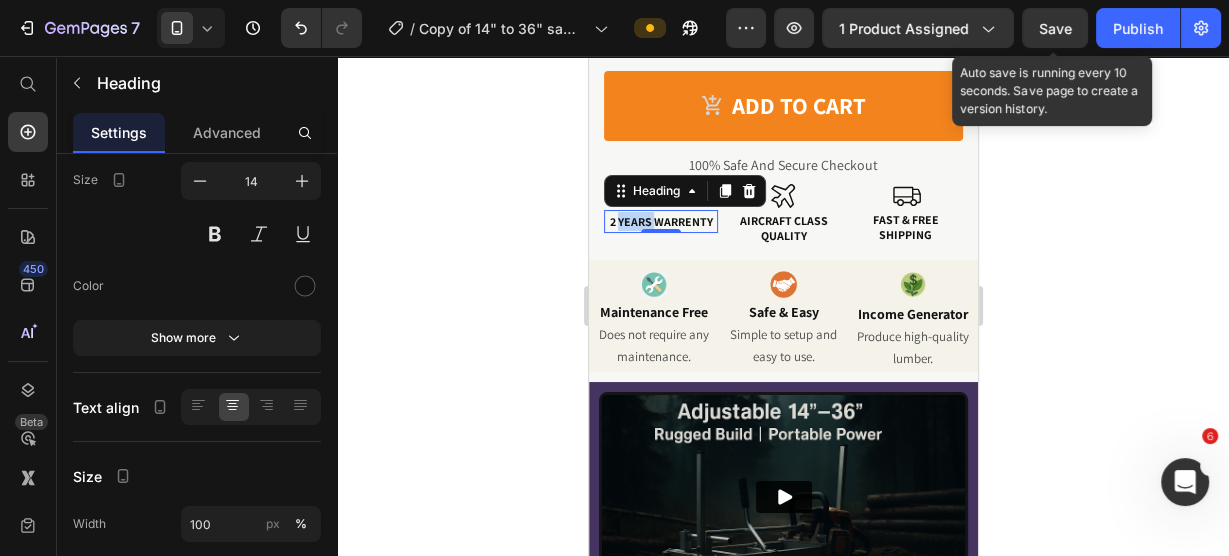 click on "2 YEARS WARRENTY" at bounding box center [660, 221] 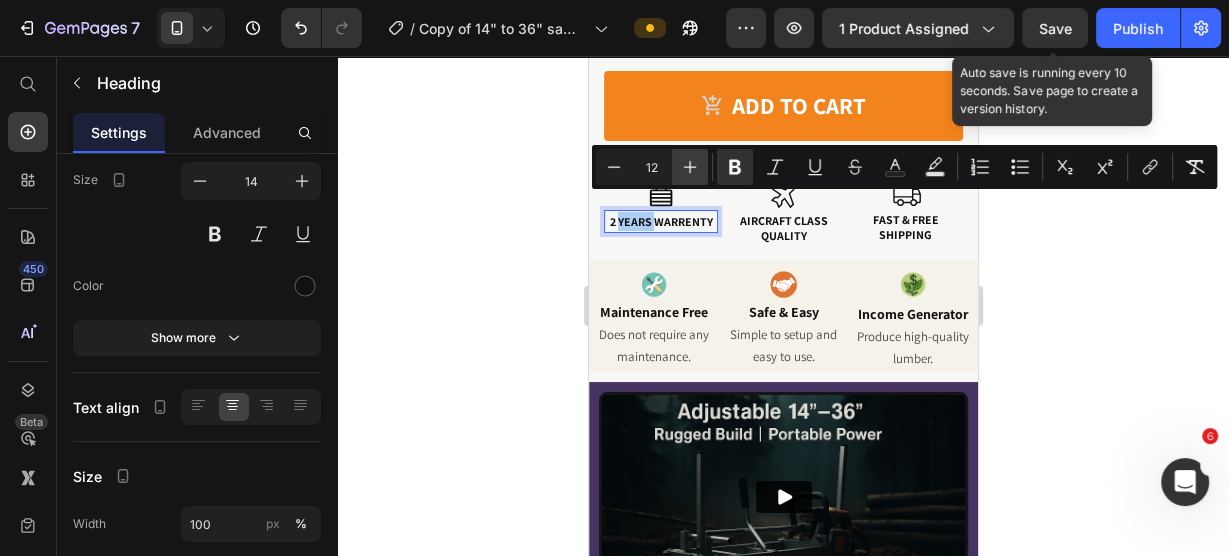 click 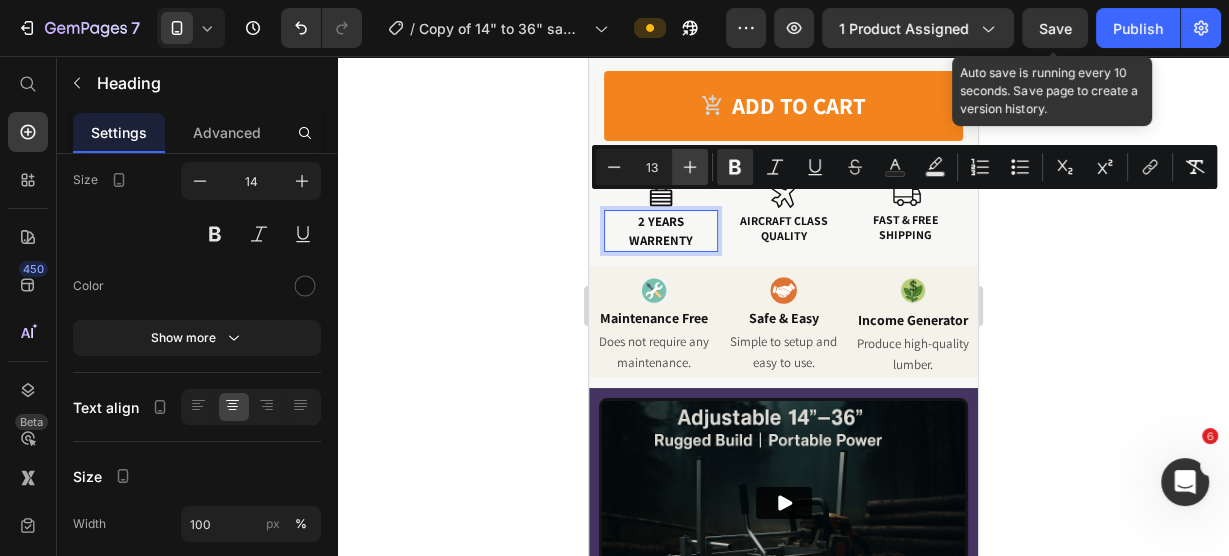 click 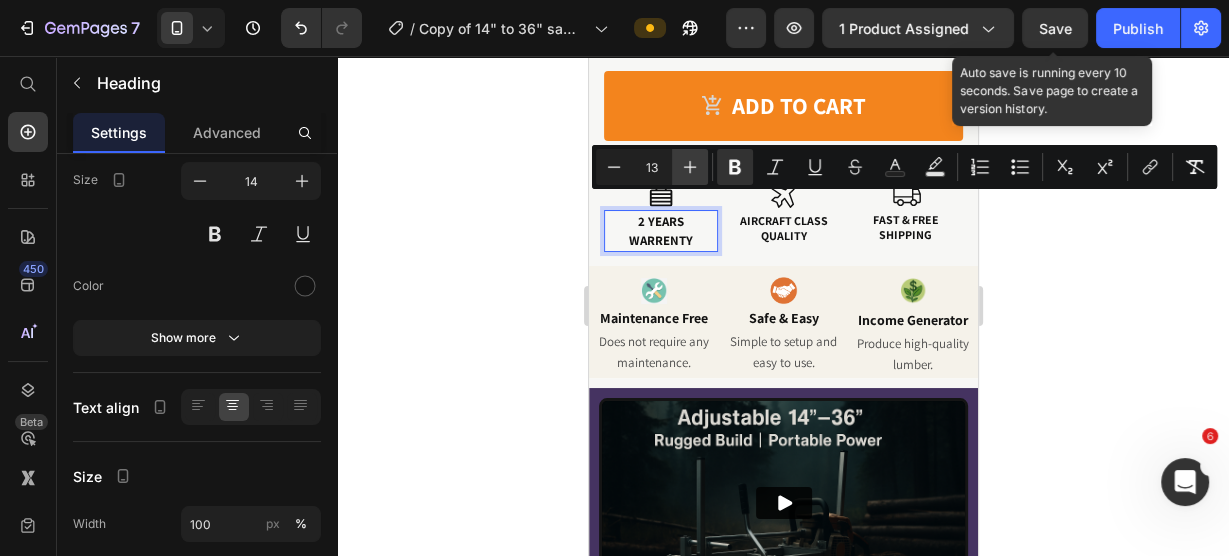type on "14" 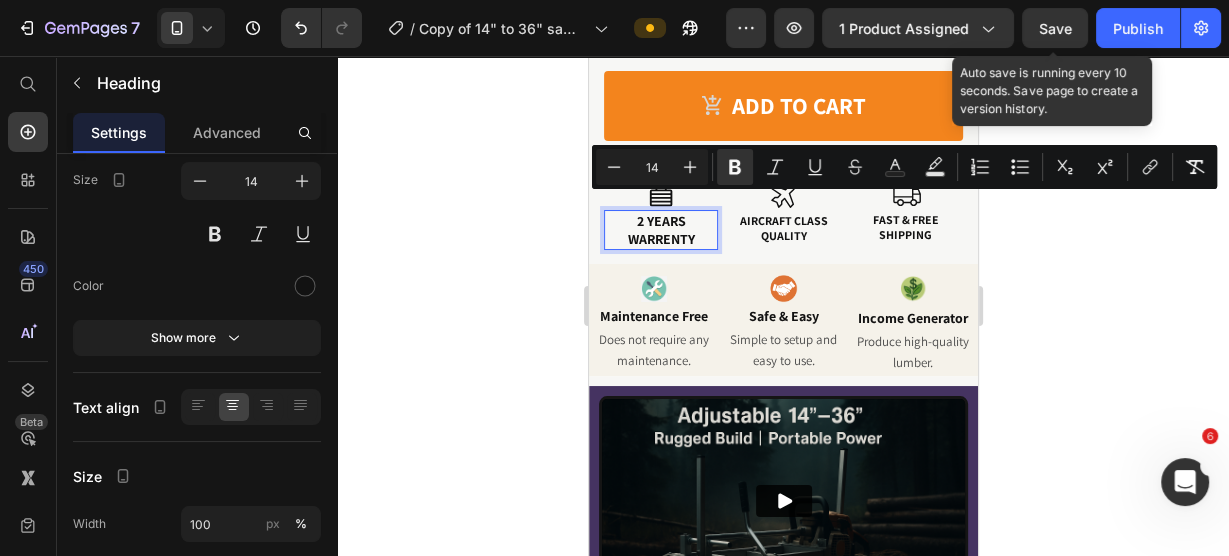 click 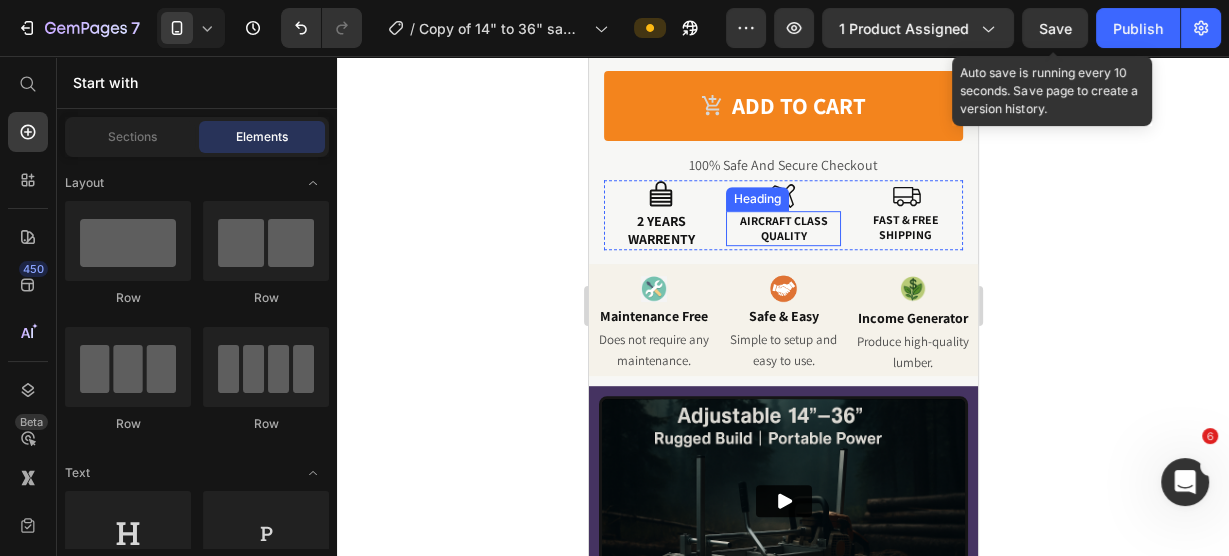 click on "AIRCRAFT CLASS QUALITY" at bounding box center (782, 228) 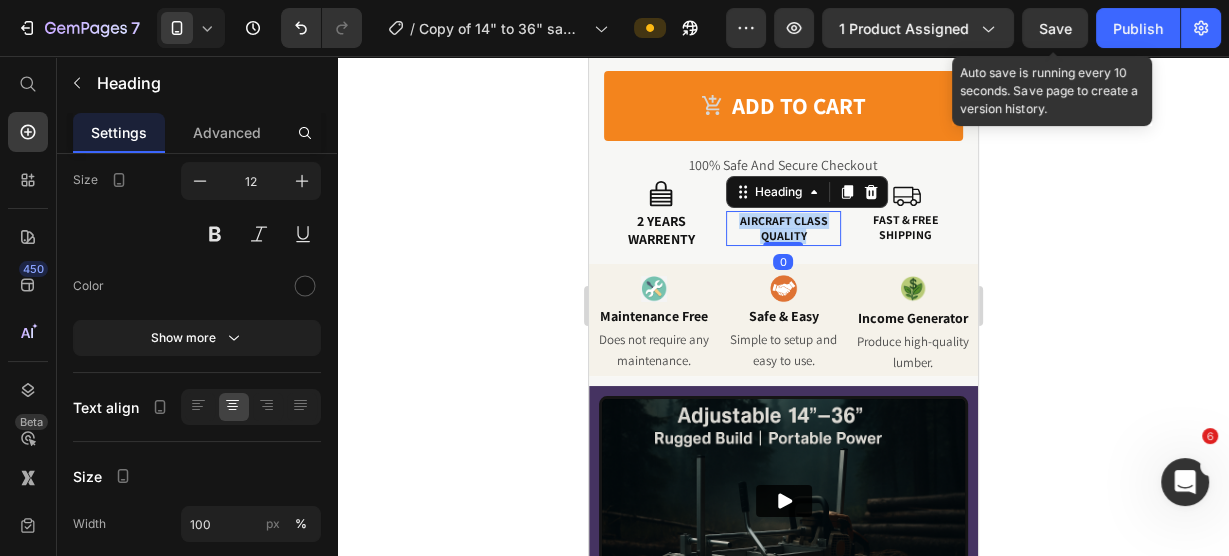 click on "AIRCRAFT CLASS QUALITY" at bounding box center [782, 228] 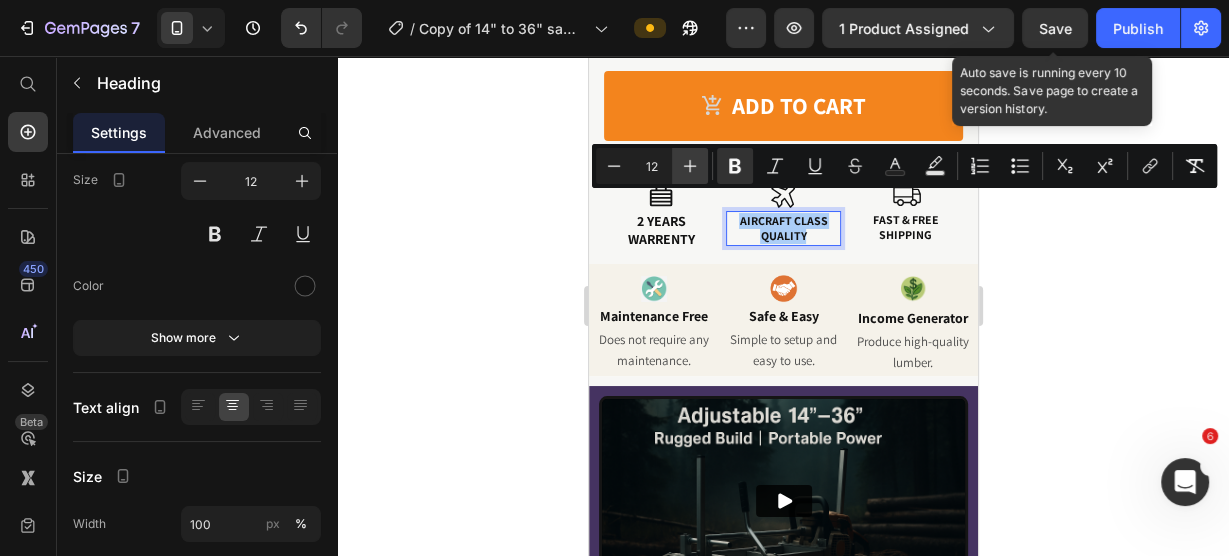 click 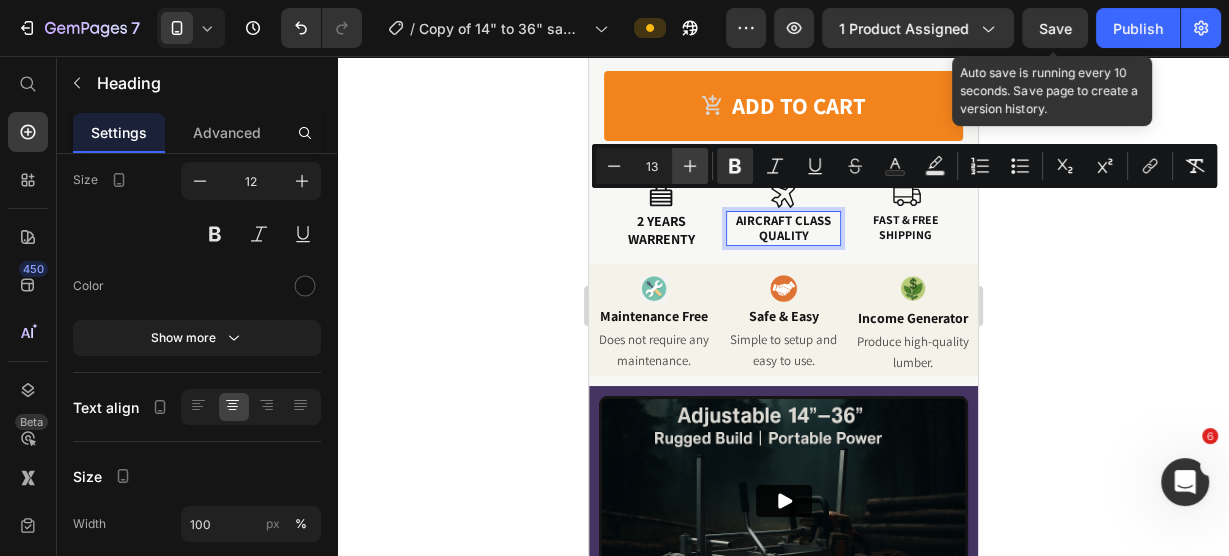click 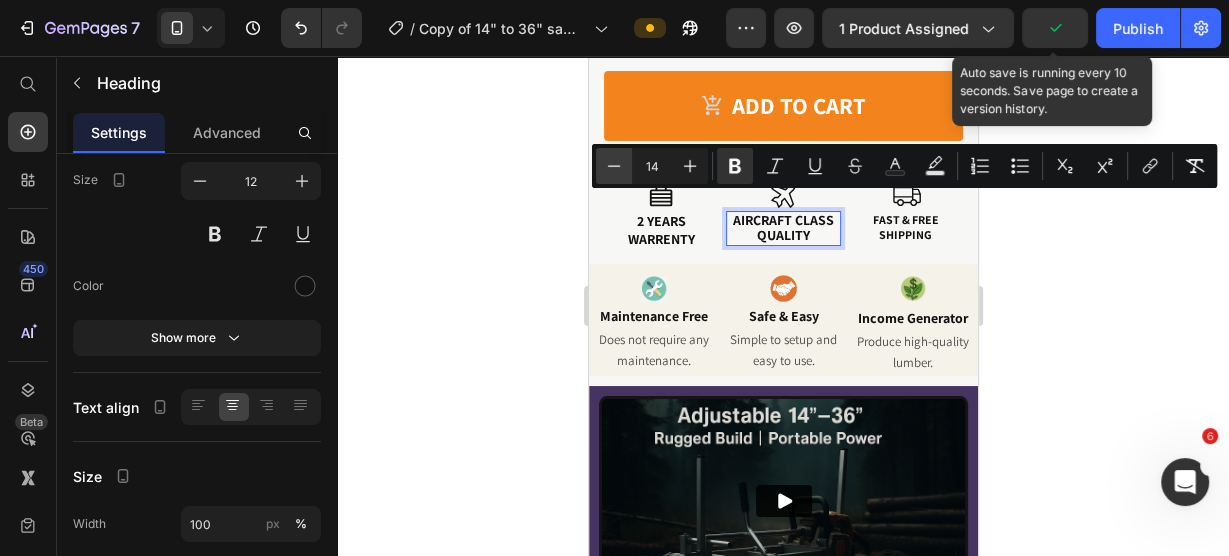 click 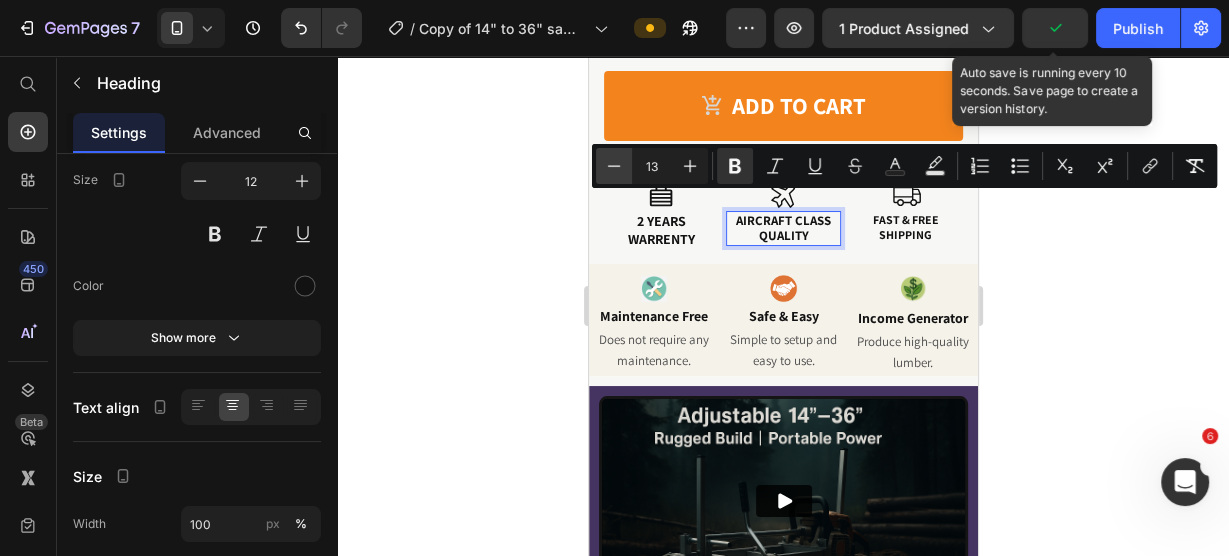 click 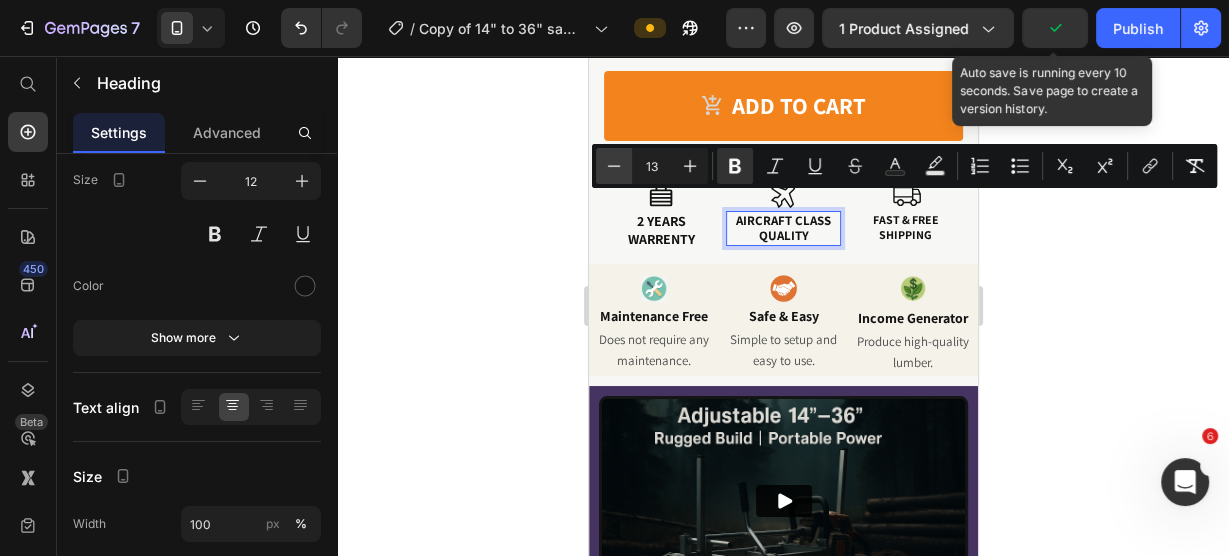 type on "12" 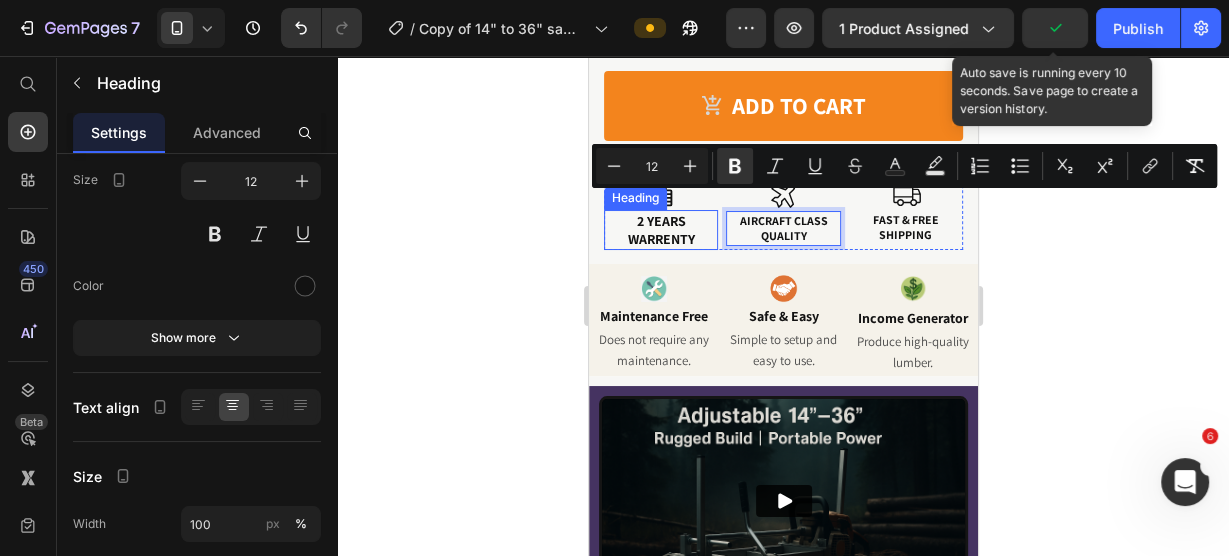 click on "2 YEARS WARRENTY" at bounding box center (660, 230) 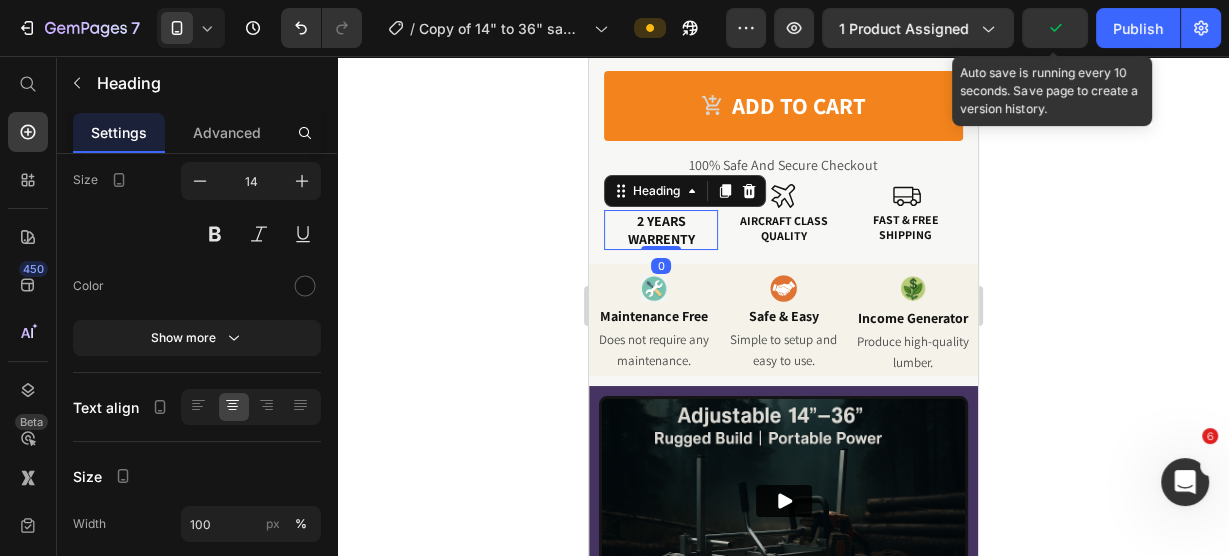 click on "2 YEARS WARRENTY" at bounding box center [660, 230] 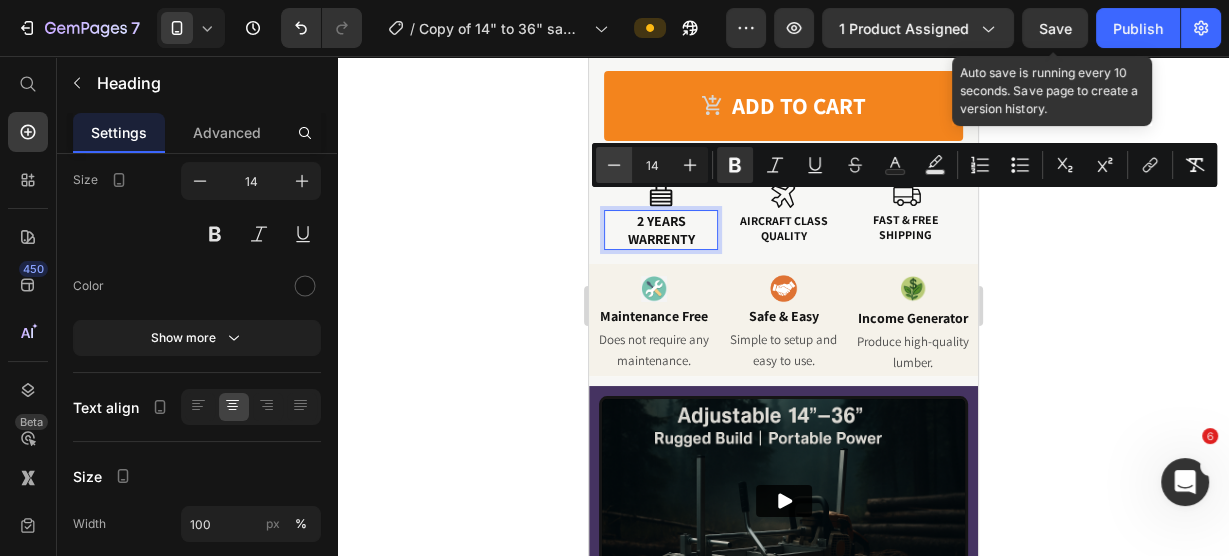 click 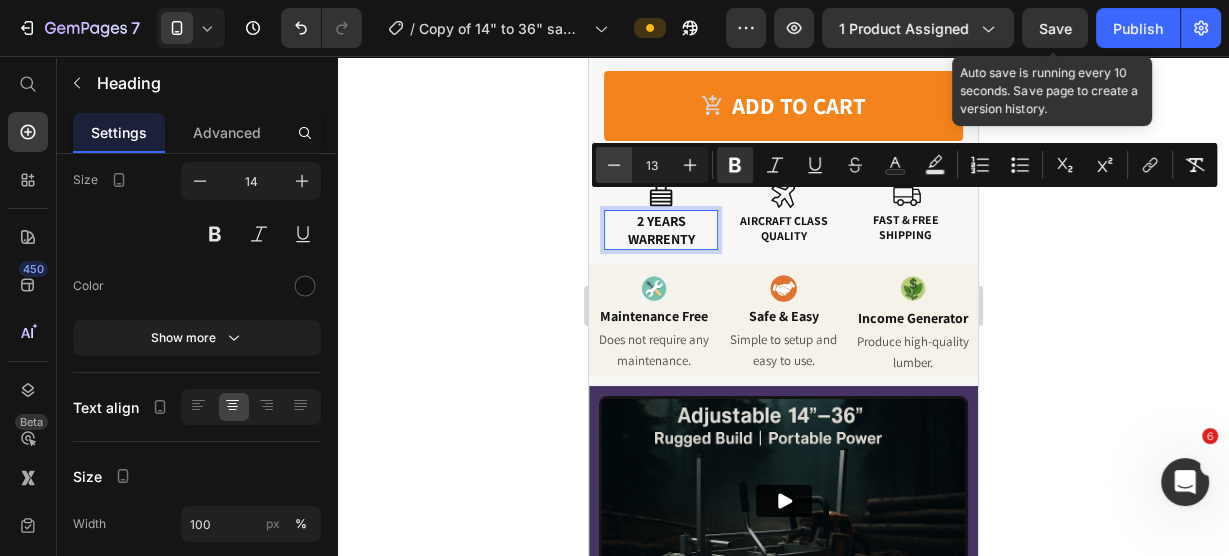 click 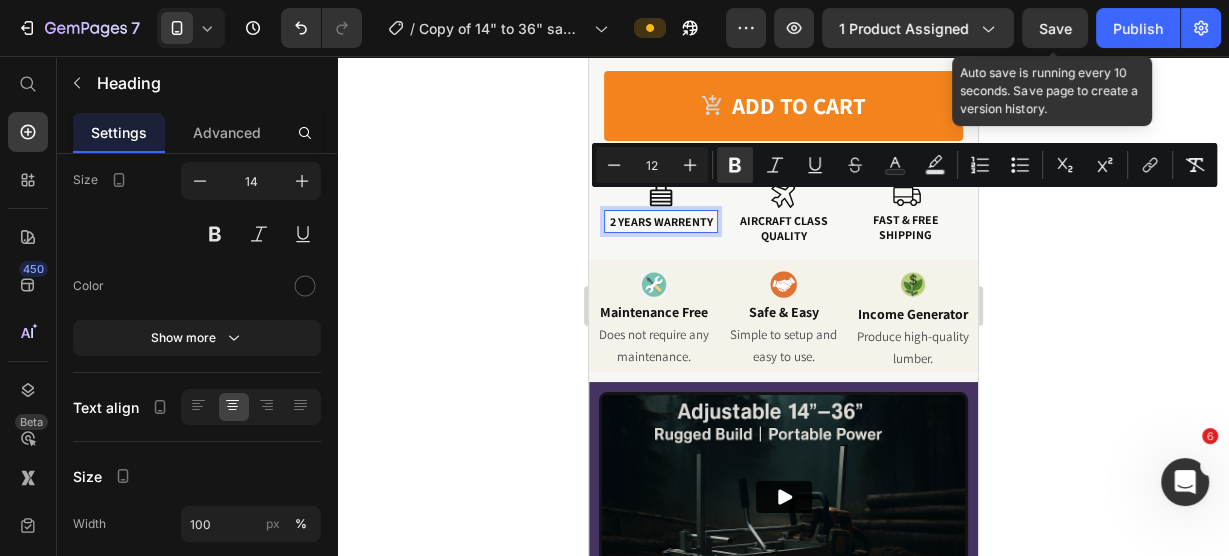 click on "2 YEARS WARRENTY" at bounding box center [660, 221] 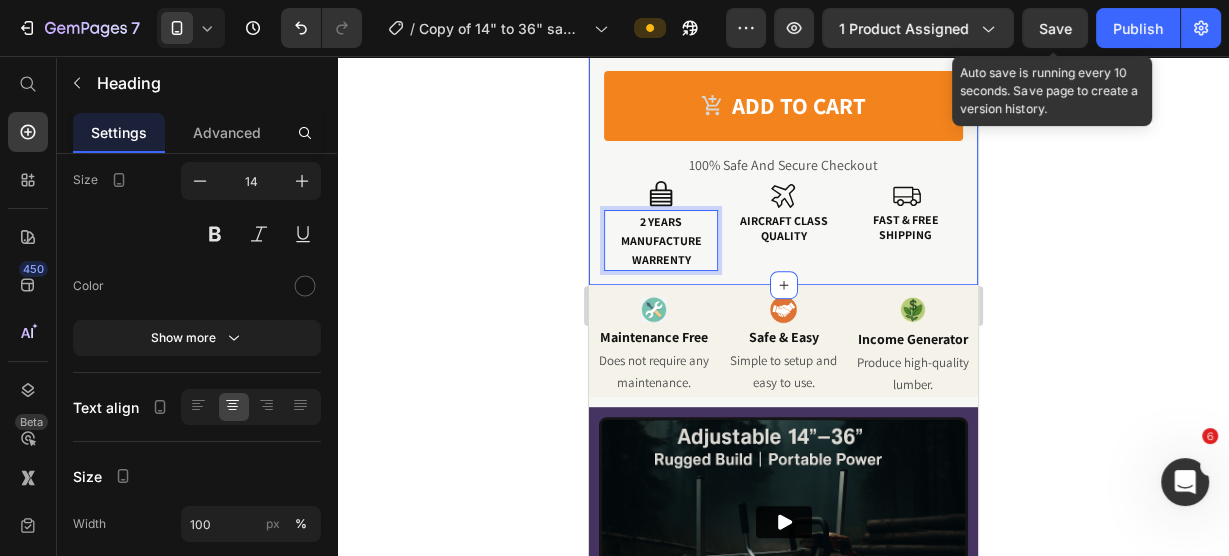click 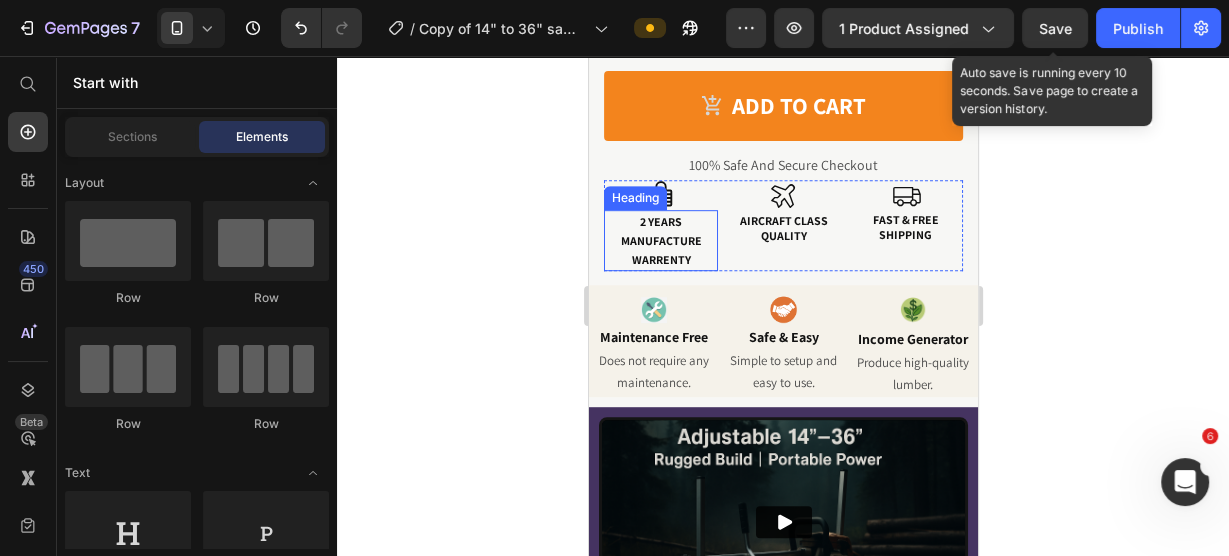 click on "2 YEARS MANUFACTURE WARRENTY" at bounding box center (660, 240) 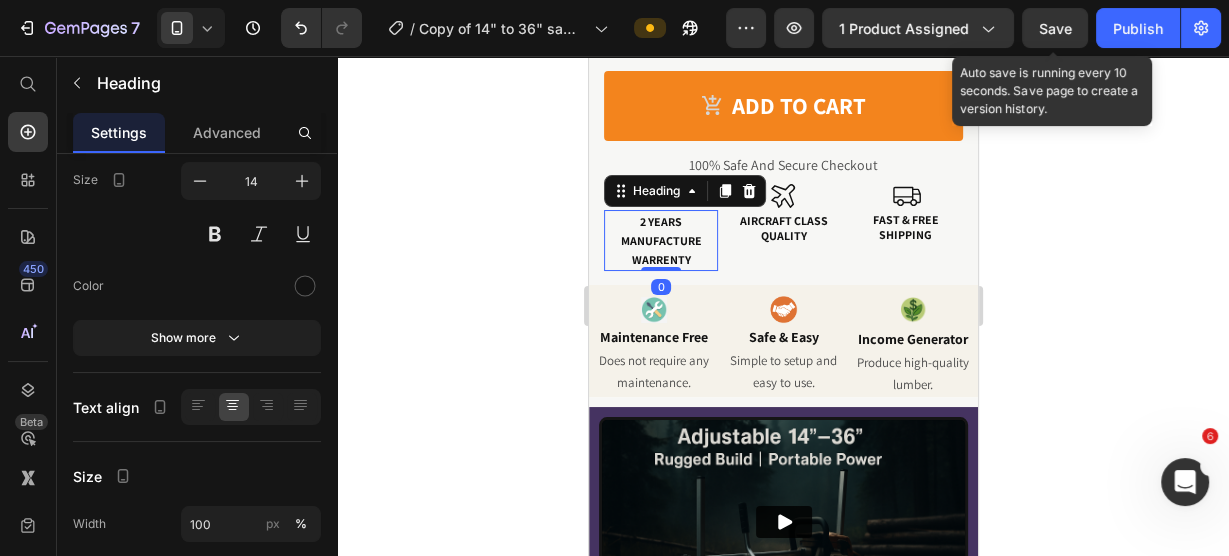 click on "2 YEARS MANUFACTURE WARRENTY" at bounding box center [660, 240] 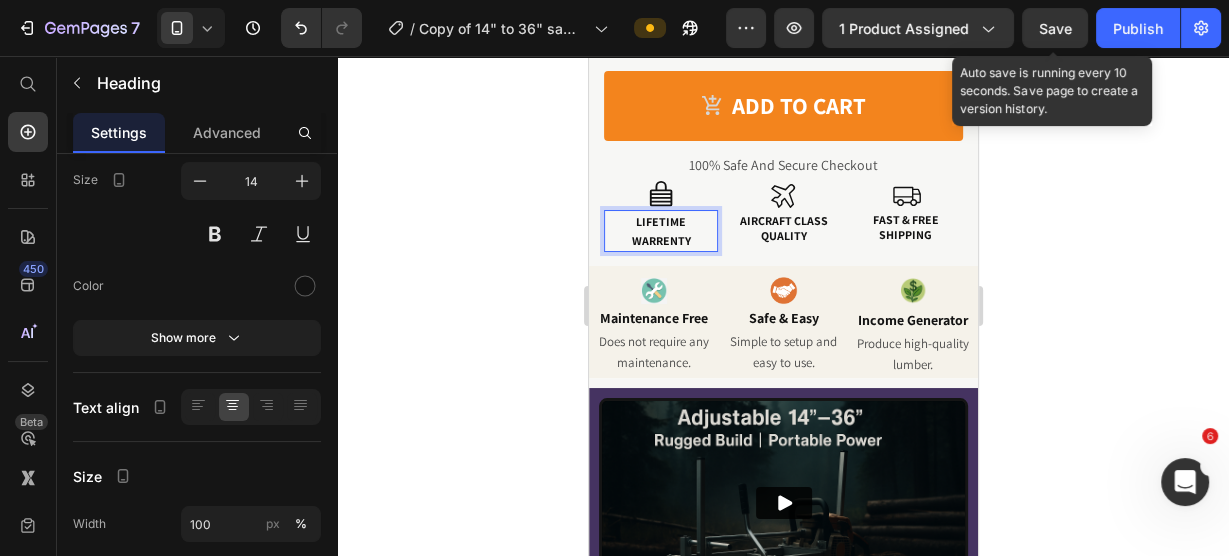 click 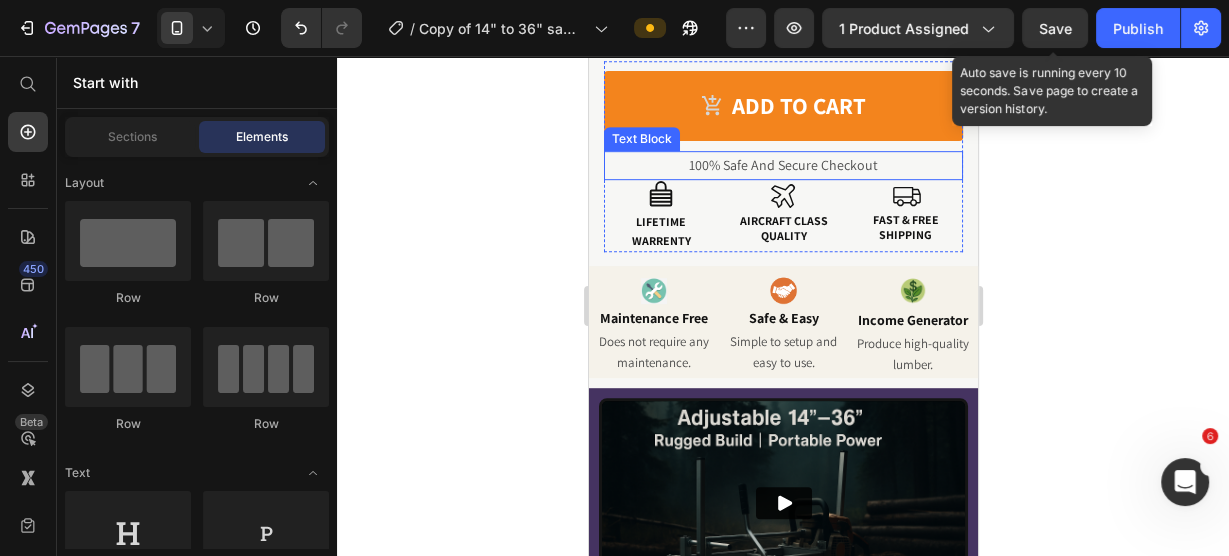 click on "100% Safe And Secure Checkout" at bounding box center [782, 165] 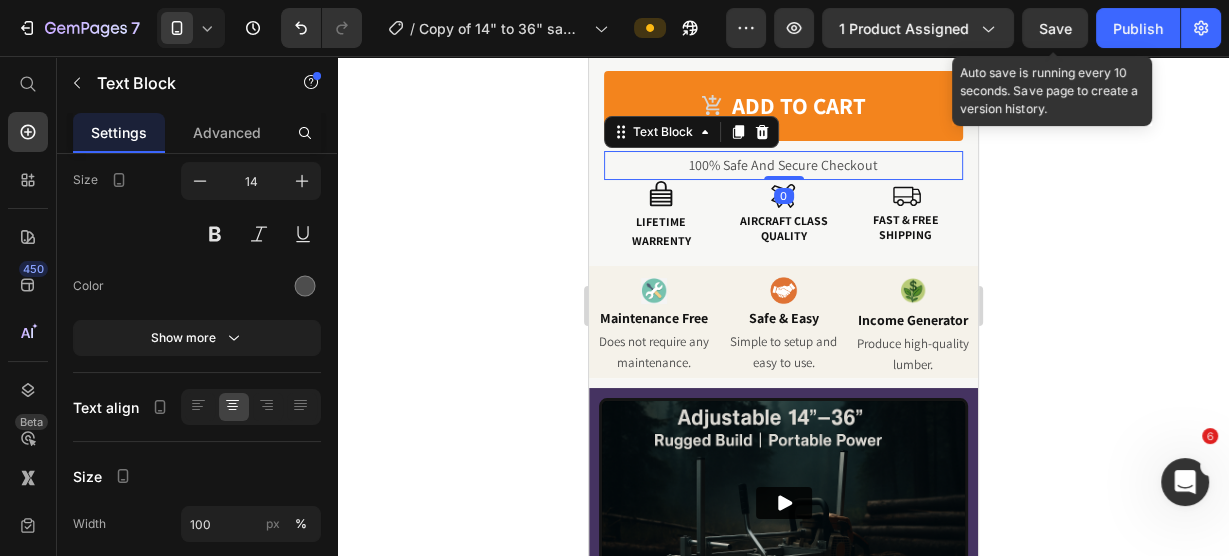 scroll, scrollTop: 0, scrollLeft: 0, axis: both 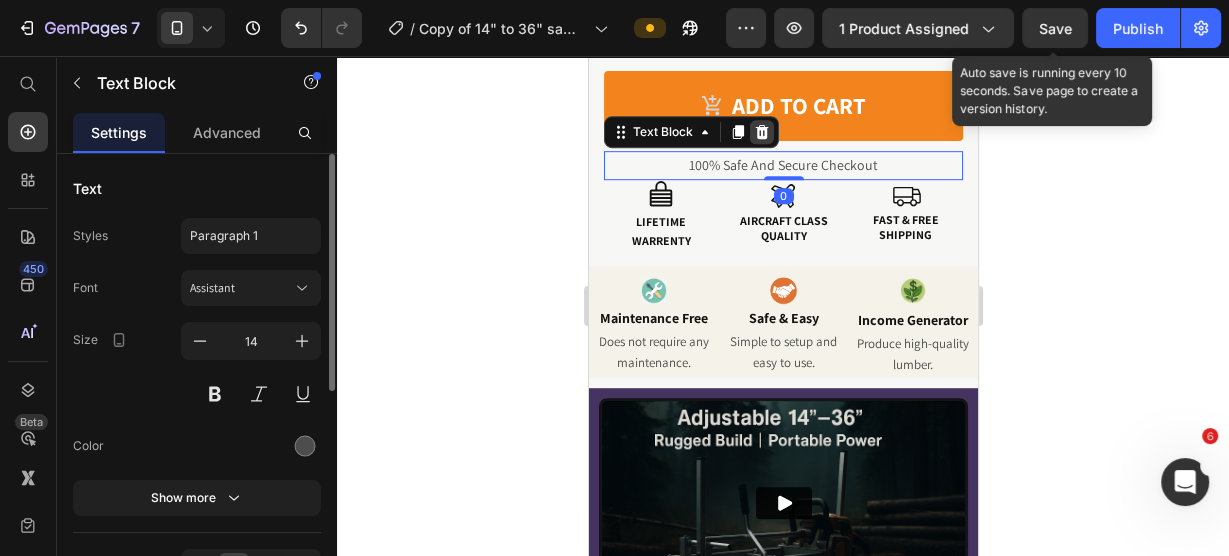 click 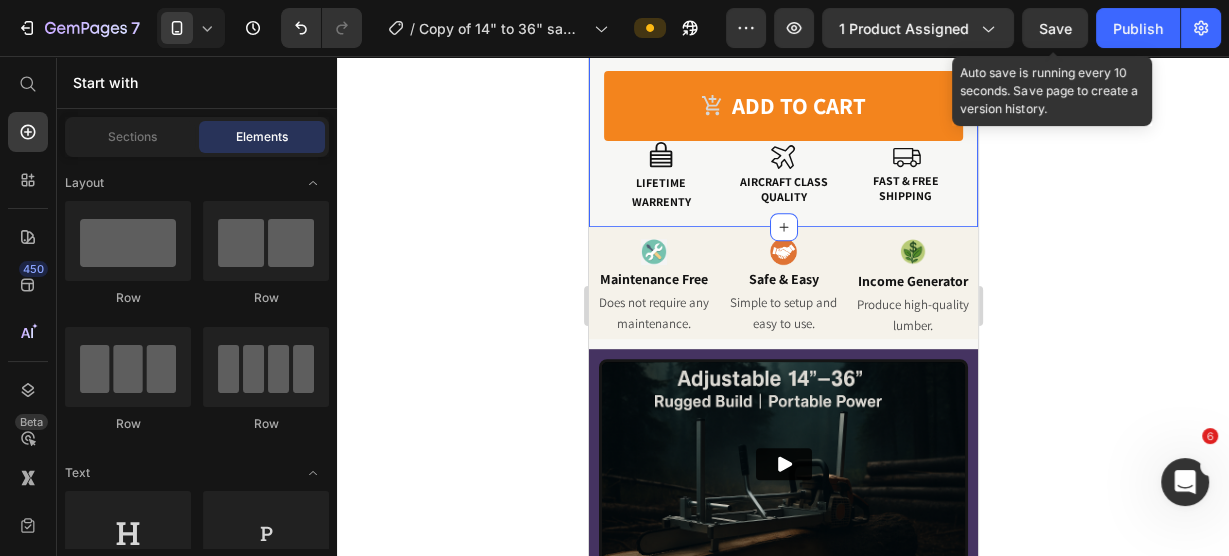 click on "Product Images 14"-36" Heavy Duty Portable Chainsaw Sawmill Product Title
Custom Code
Preview or Publish the page to see the content. Custom Code $299.99 Product Price $159.99 Product Price LIMITED TIME- 47% OFF Discount Tag Row
Advanced Slicing Method
Versitile Cutting Capacity
High Quality Construction
Safe & Easy To Use Item List
WHAT'S INCLUDED? Accordion
Add to cart Add to Cart
Icon ⁠⁠⁠⁠⁠⁠⁠ LIFETIME WARRENTY Heading
Icon ⁠⁠⁠⁠⁠⁠⁠ AIRCRAFT CLASS QUALITY Heading
Icon ⁠⁠⁠⁠⁠⁠⁠ FAST & FREE SHIPPING Heading Row Row Row Product" at bounding box center (782, -296) 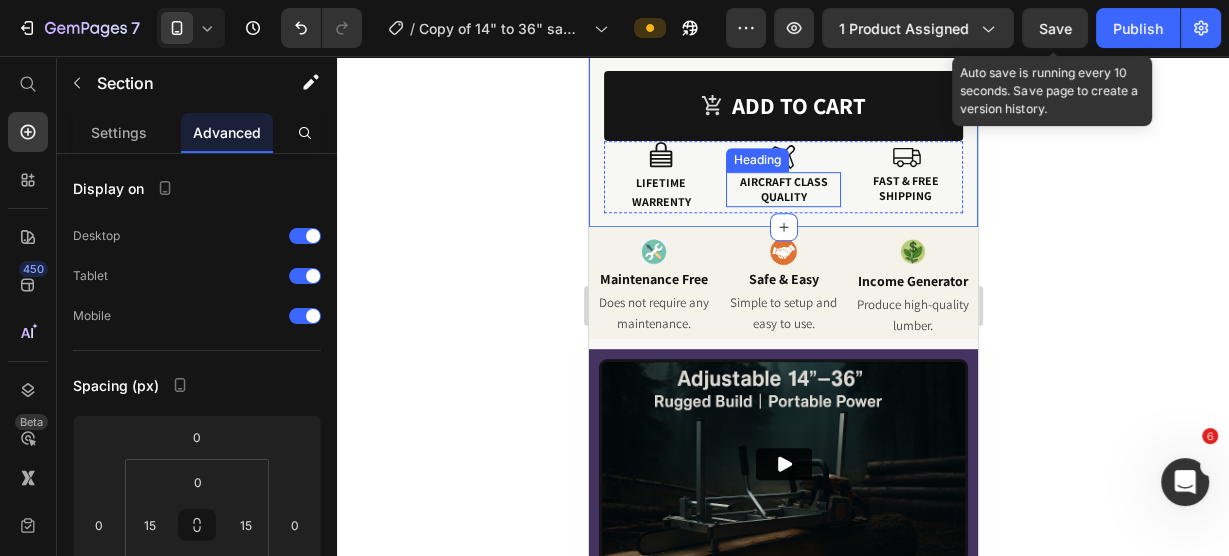 scroll, scrollTop: 755, scrollLeft: 0, axis: vertical 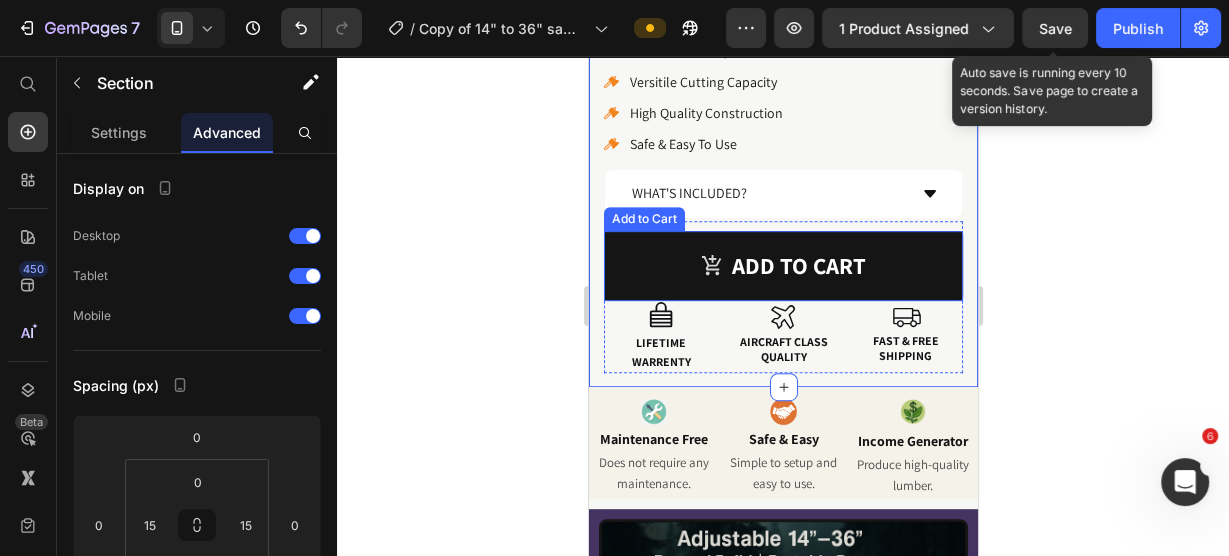 click on "Add to cart" at bounding box center [782, 266] 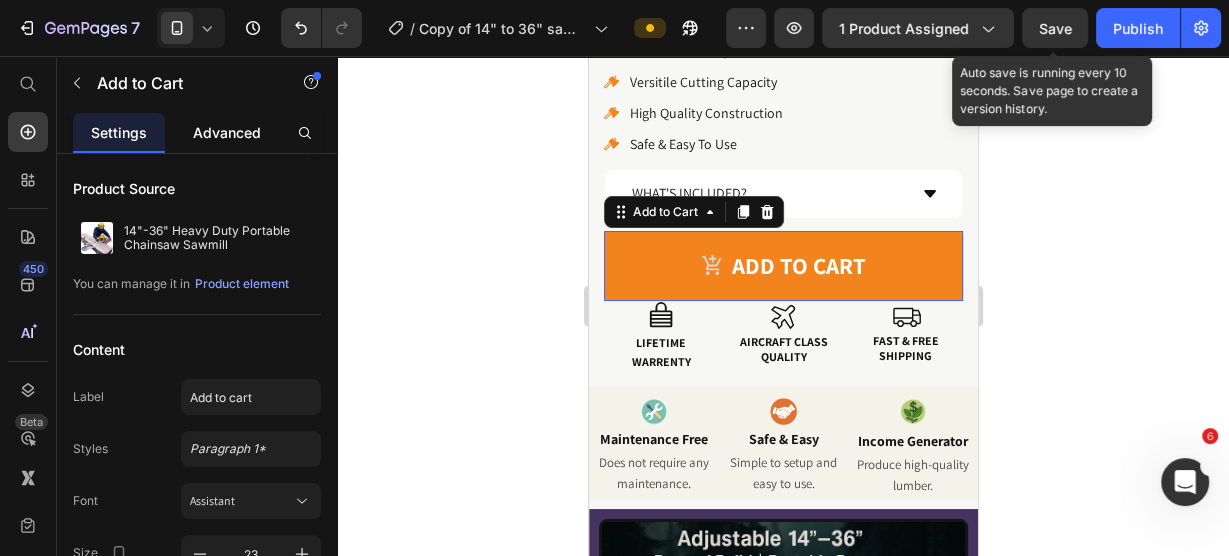 click on "Advanced" 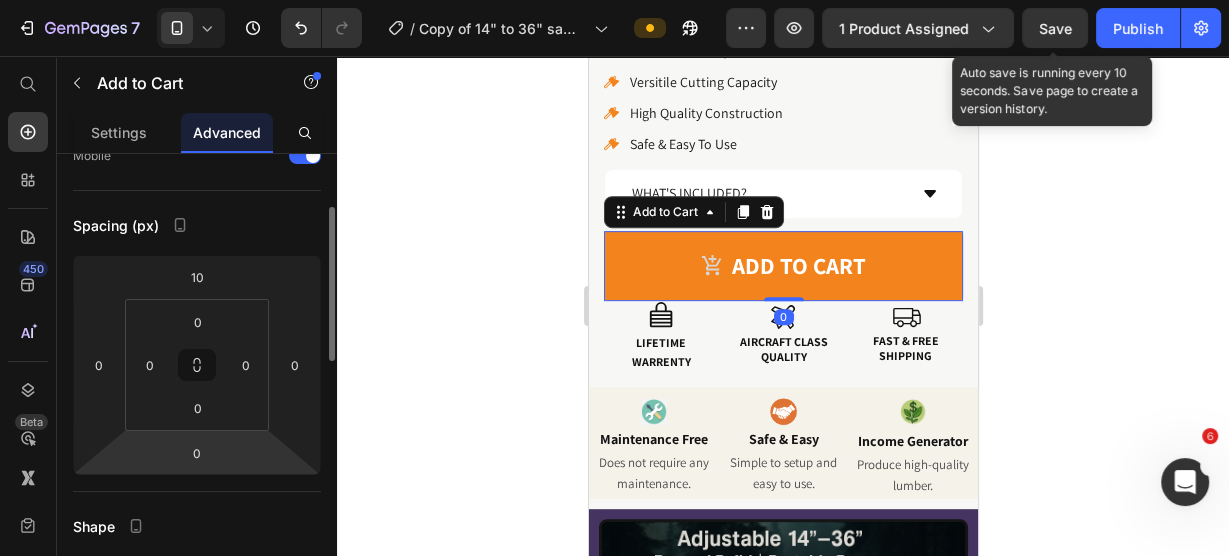 scroll, scrollTop: 240, scrollLeft: 0, axis: vertical 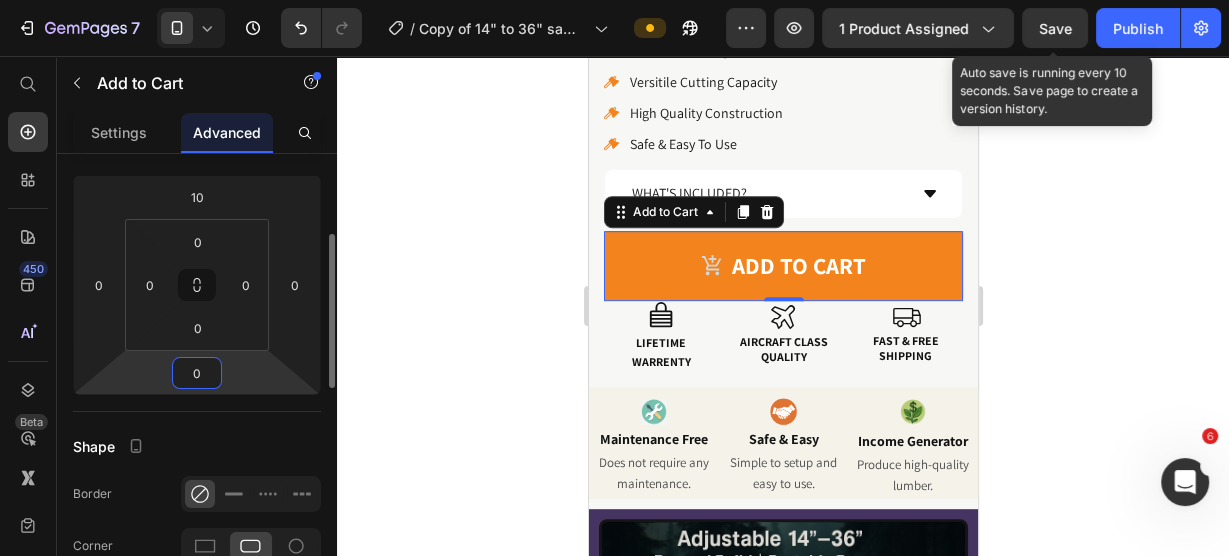 click on "0" at bounding box center [197, 373] 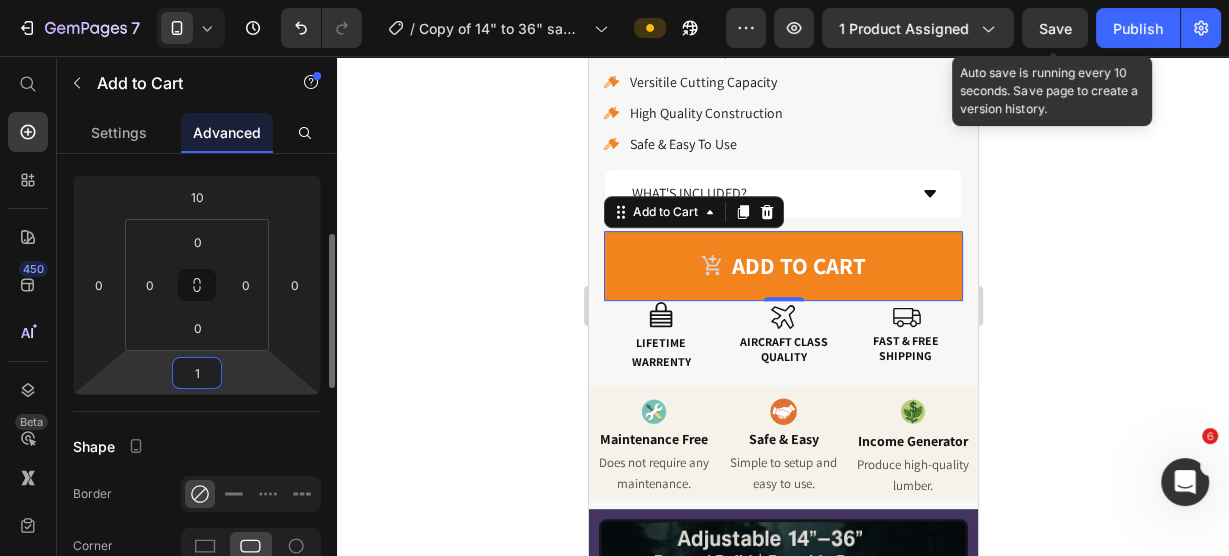 type on "10" 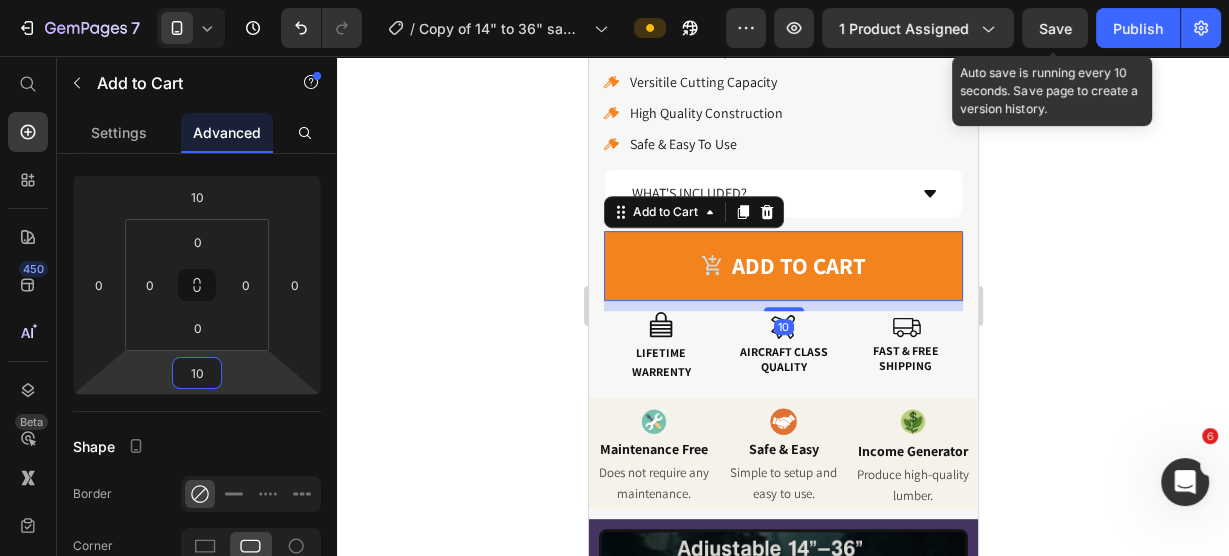 click 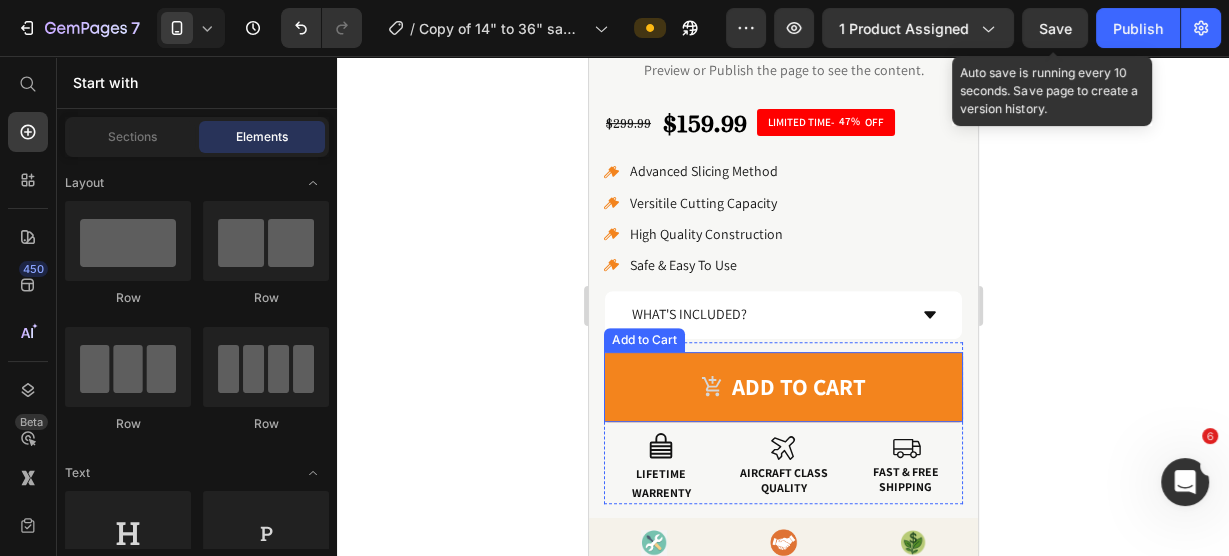 scroll, scrollTop: 595, scrollLeft: 0, axis: vertical 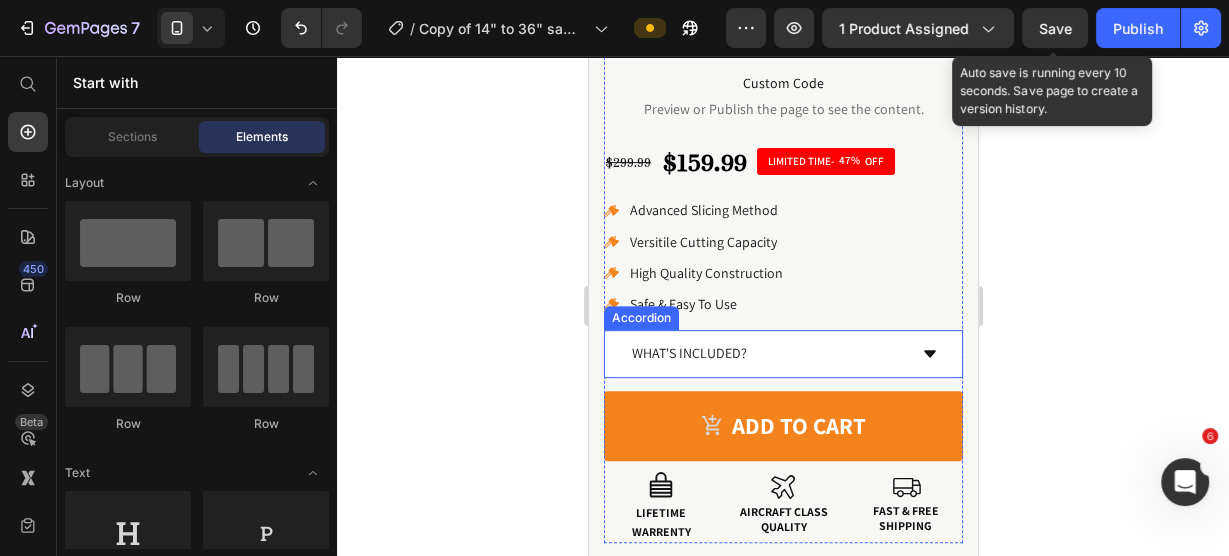 click on "WHAT'S INCLUDED?" at bounding box center (782, 353) 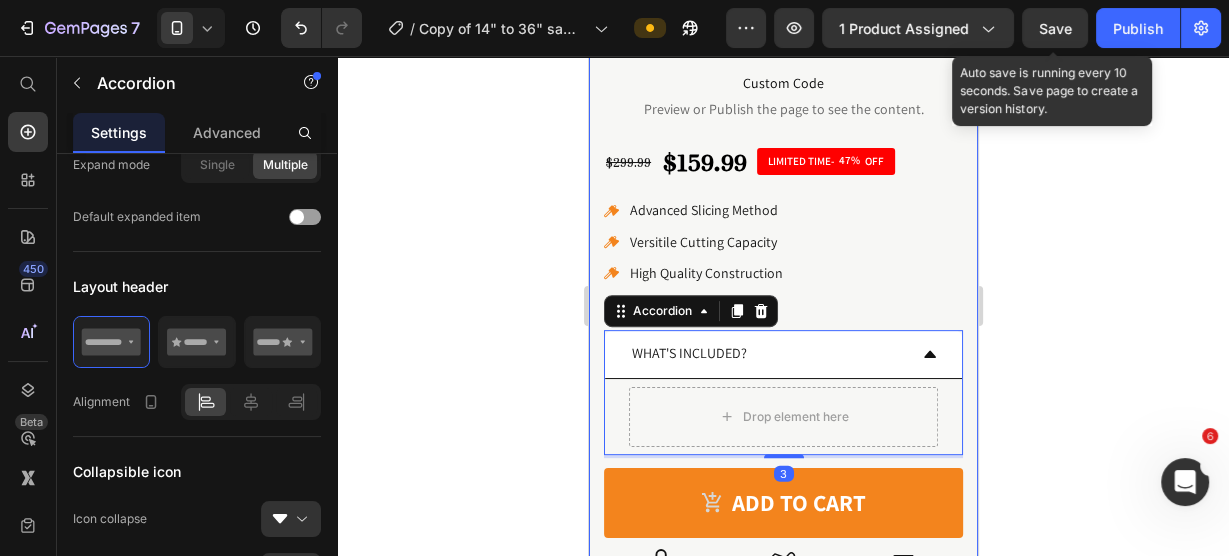 scroll, scrollTop: 0, scrollLeft: 0, axis: both 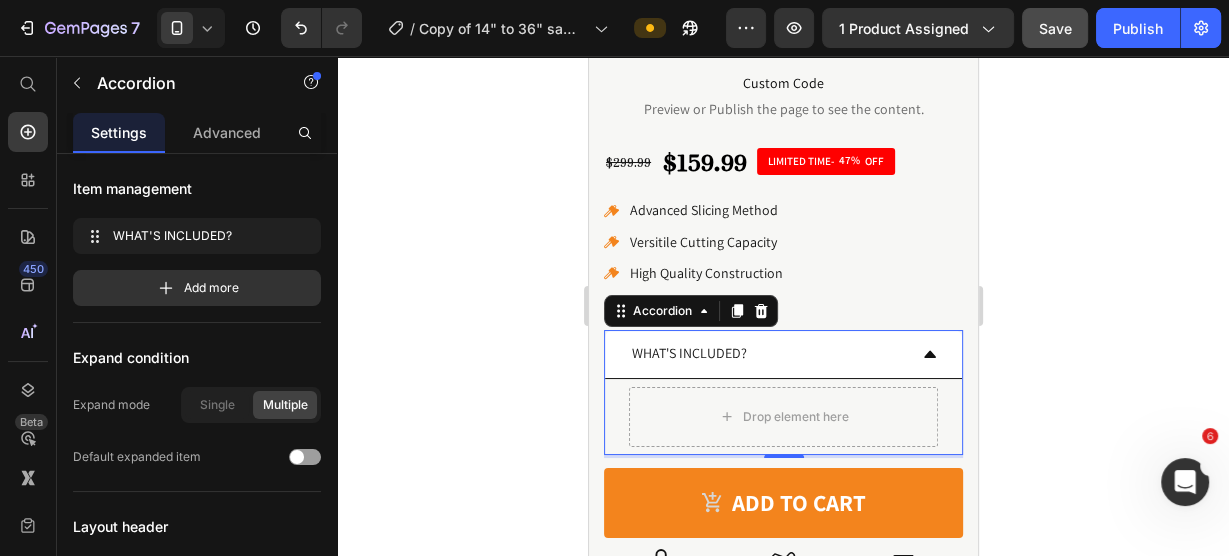 drag, startPoint x: 1033, startPoint y: 1, endPoint x: 1059, endPoint y: 27, distance: 36.769554 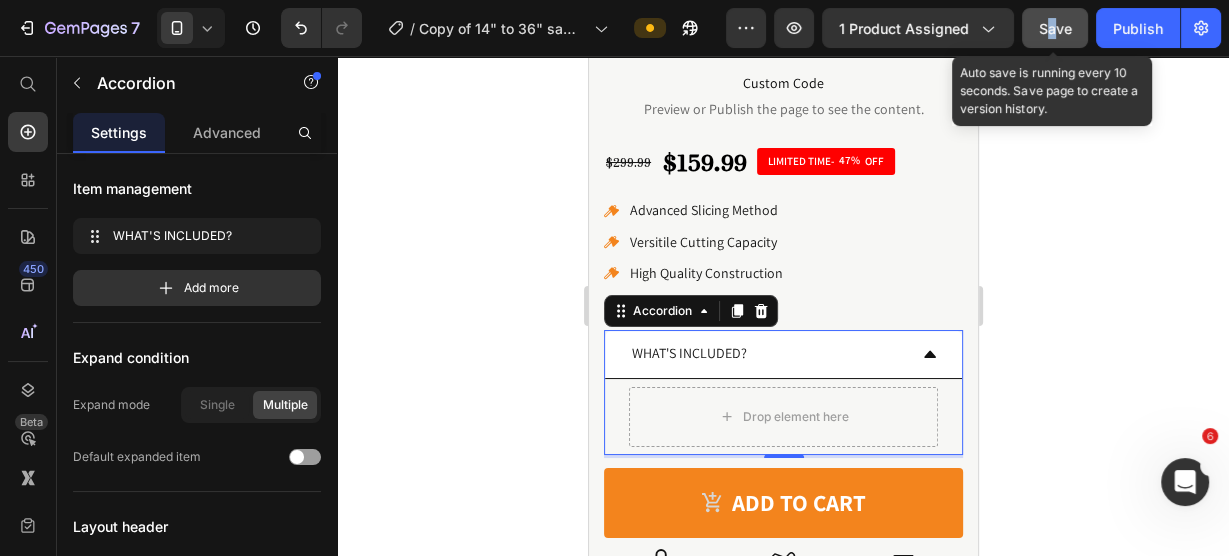 click on "Save" at bounding box center (1055, 28) 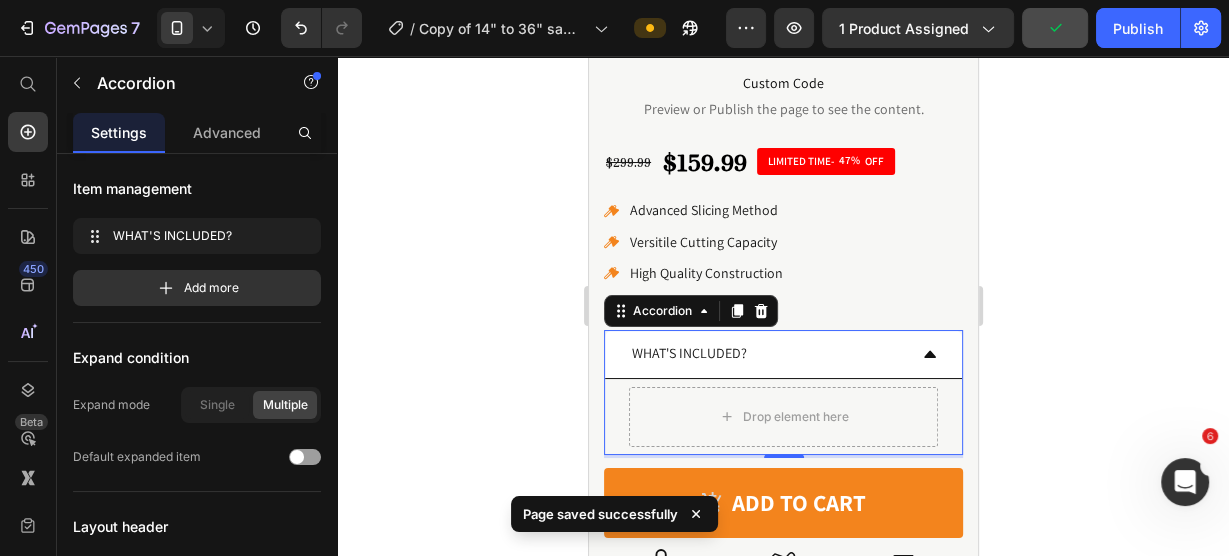 click on "WHAT'S INCLUDED?" at bounding box center [782, 354] 